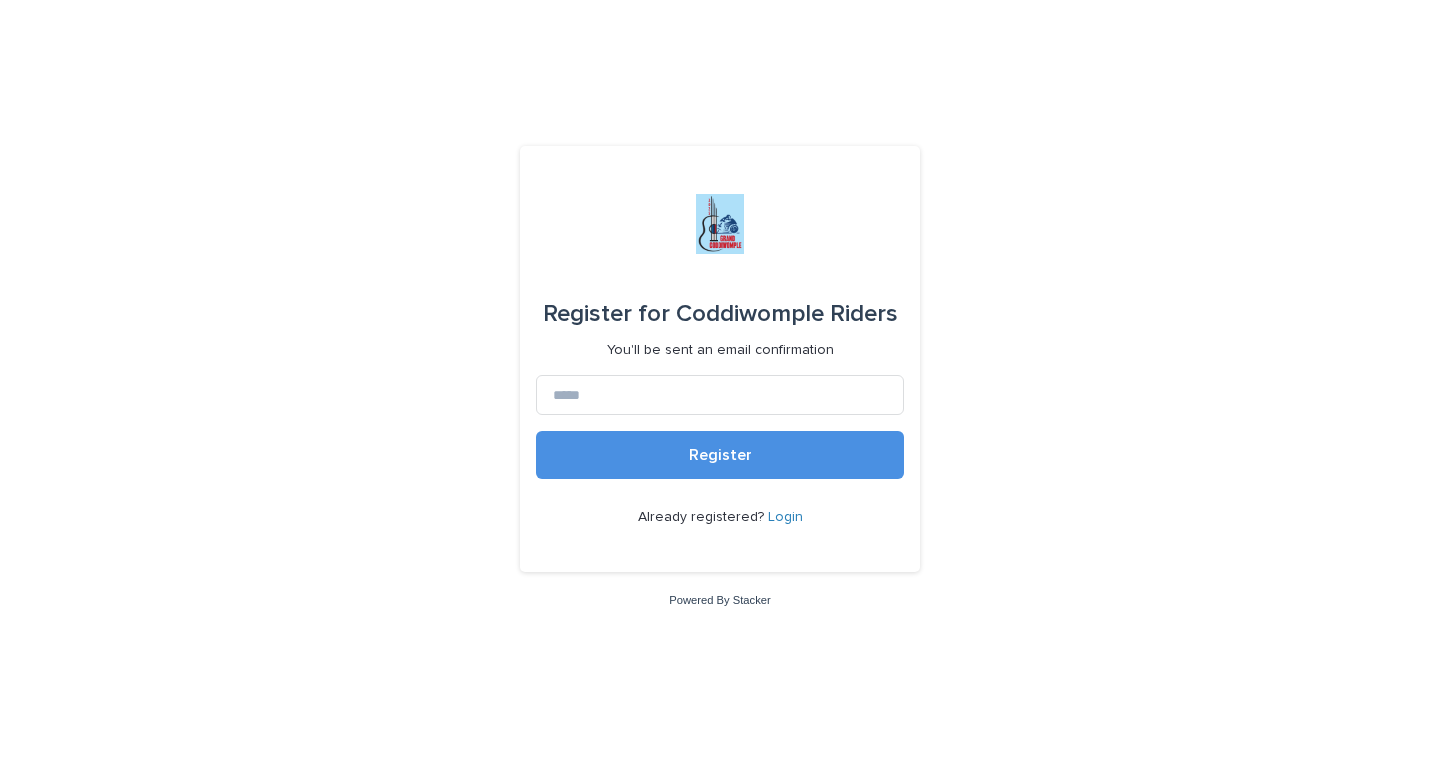 scroll, scrollTop: 0, scrollLeft: 0, axis: both 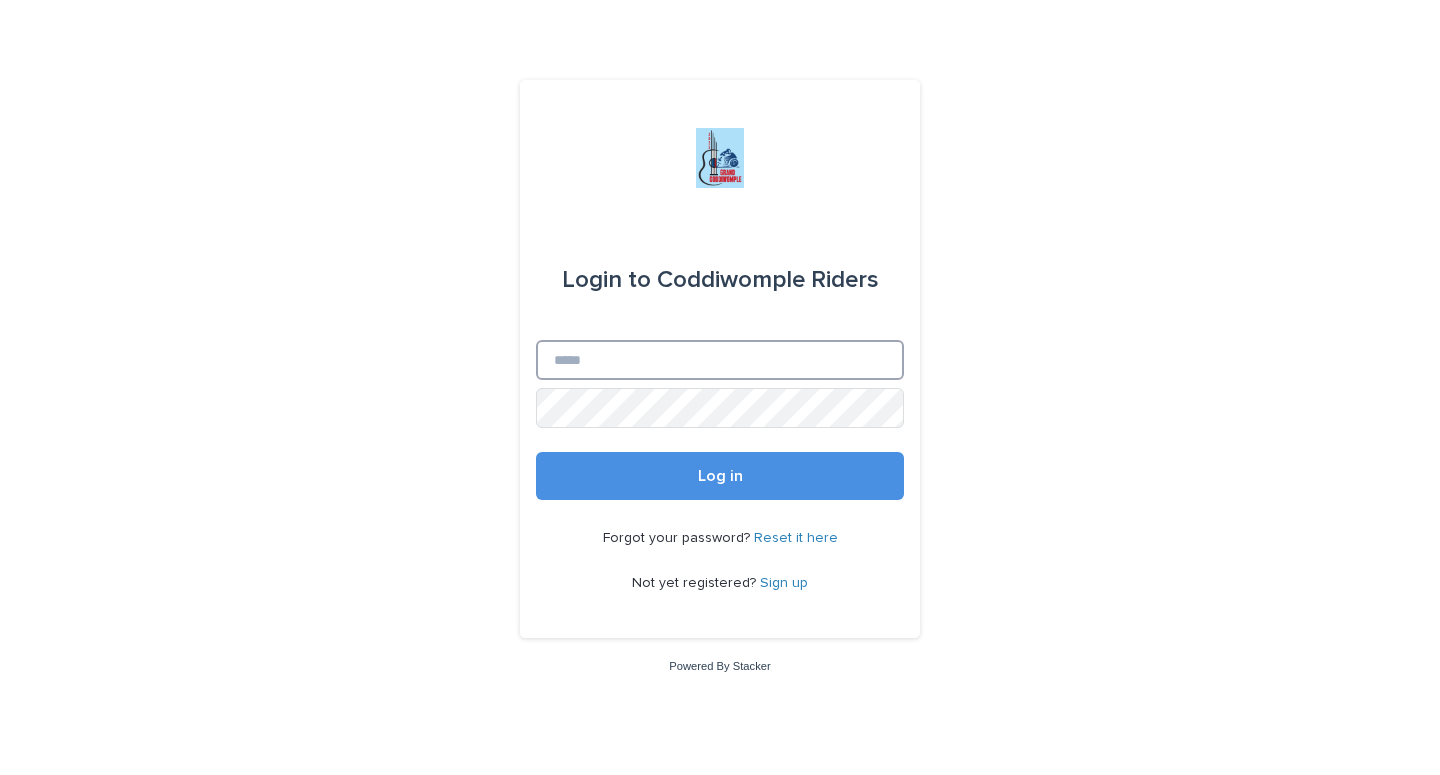 click on "Email" at bounding box center [720, 360] 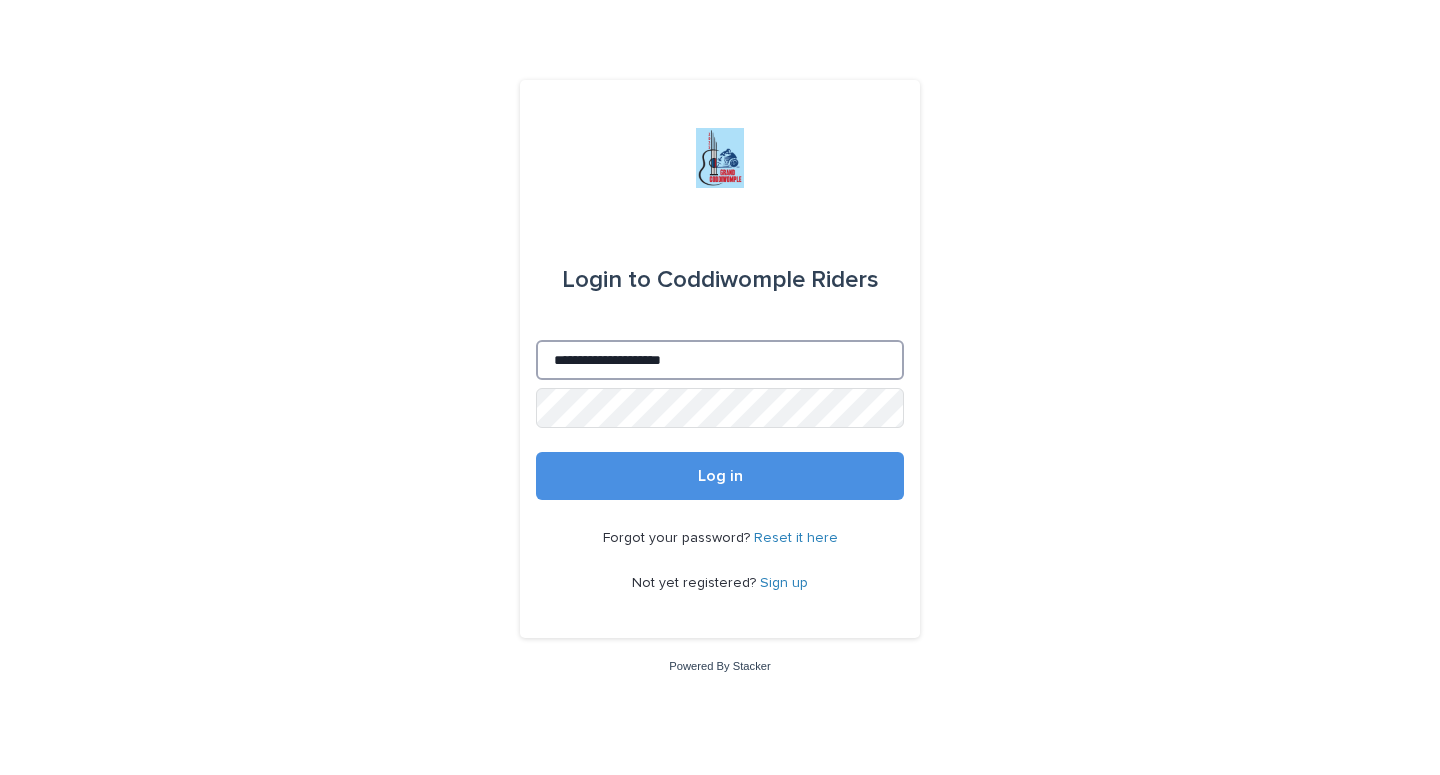 type on "**********" 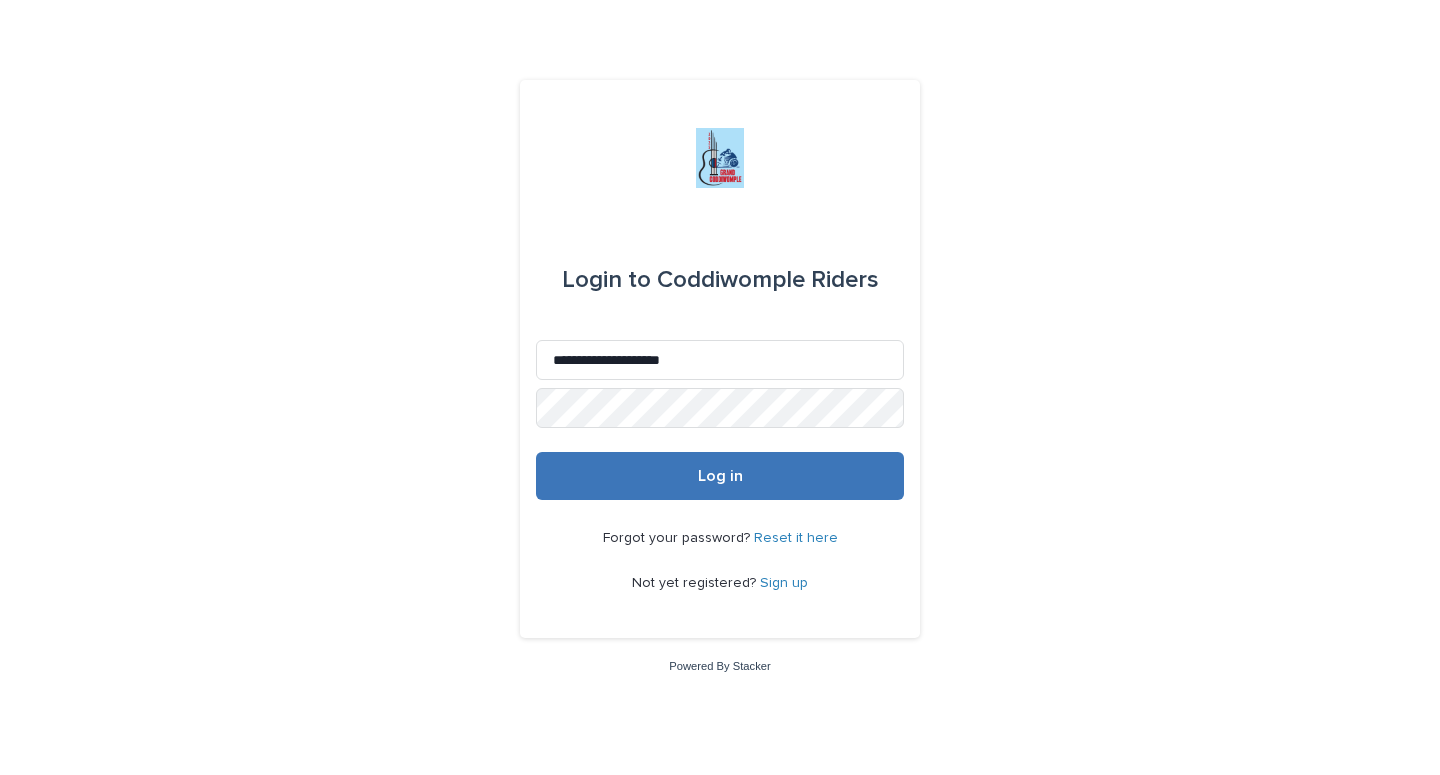 click on "Log in" at bounding box center (720, 476) 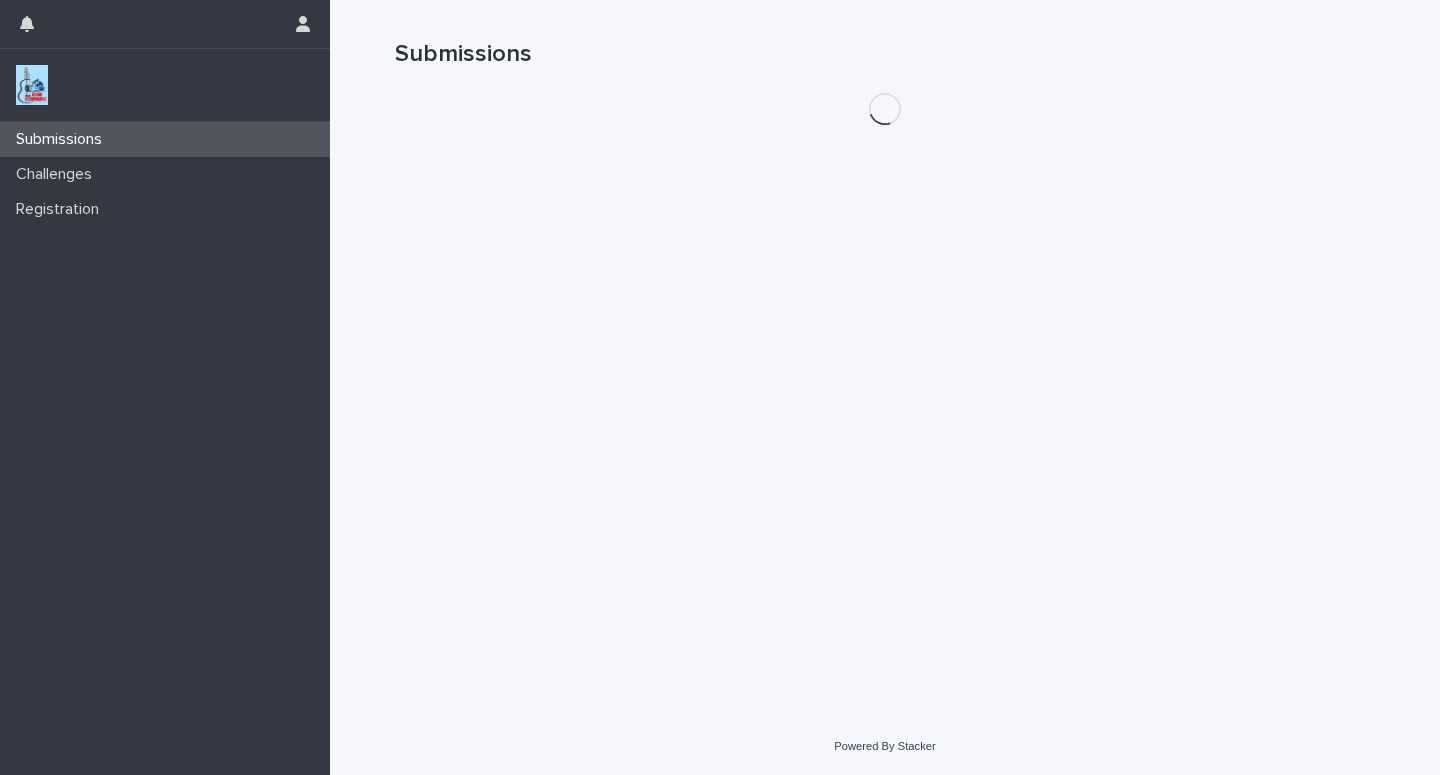scroll, scrollTop: 0, scrollLeft: 0, axis: both 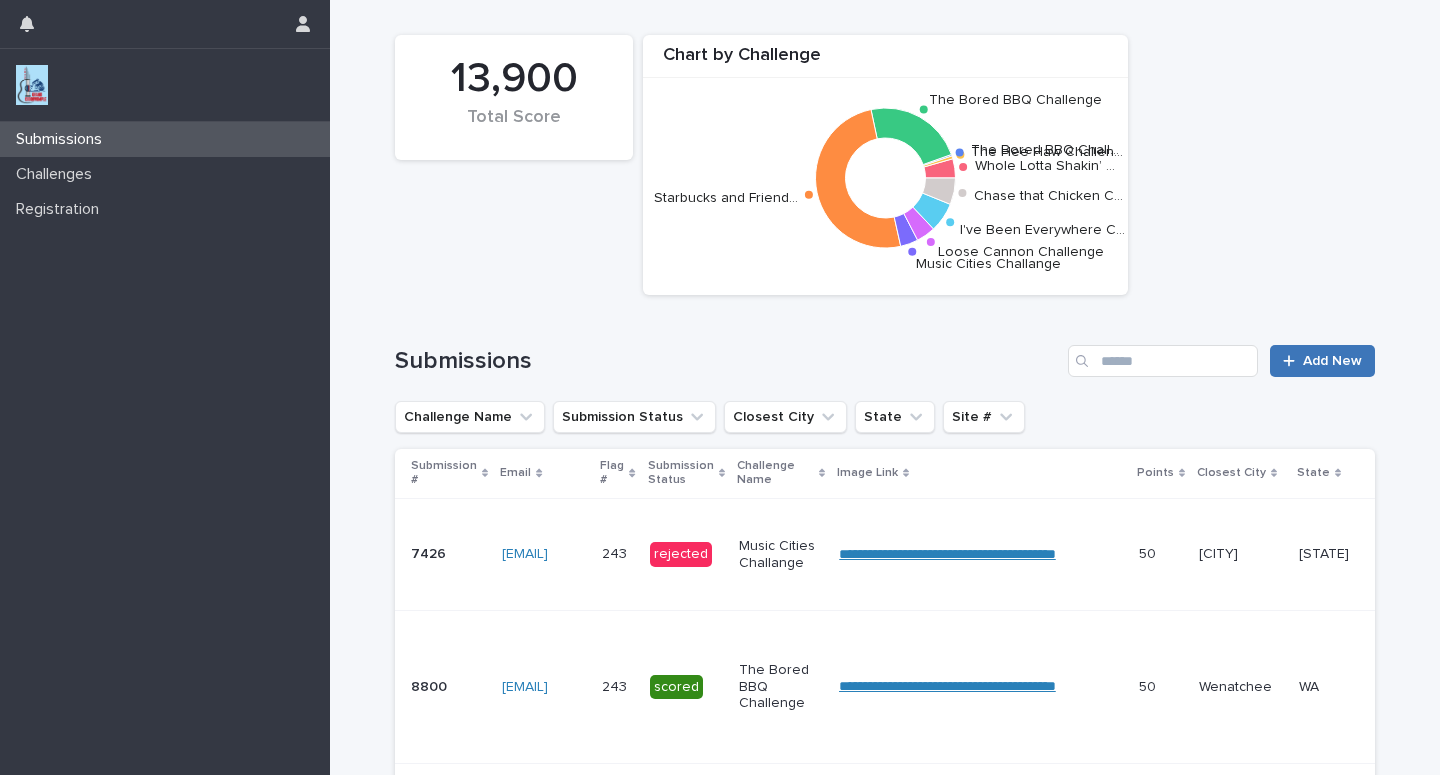 click on "Add New" at bounding box center [1332, 361] 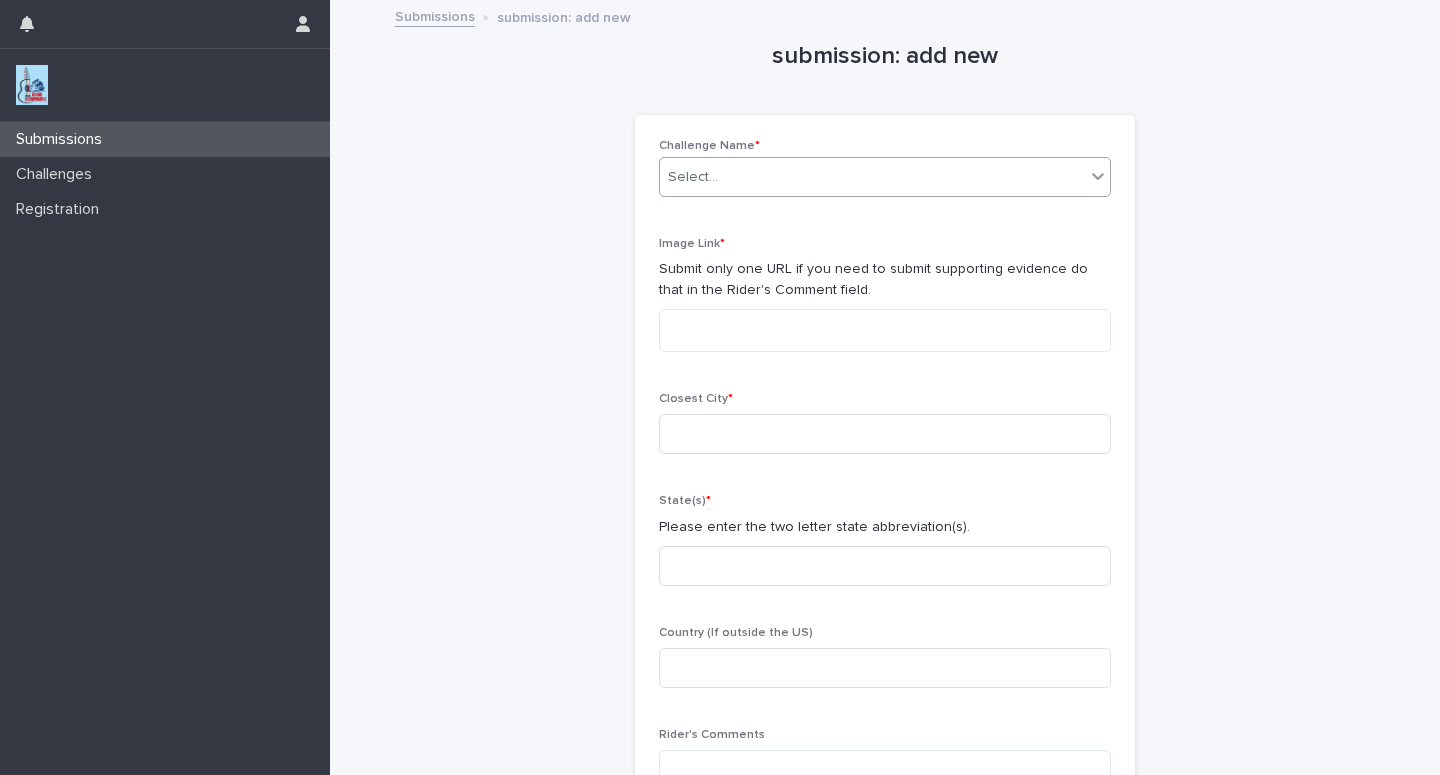 click 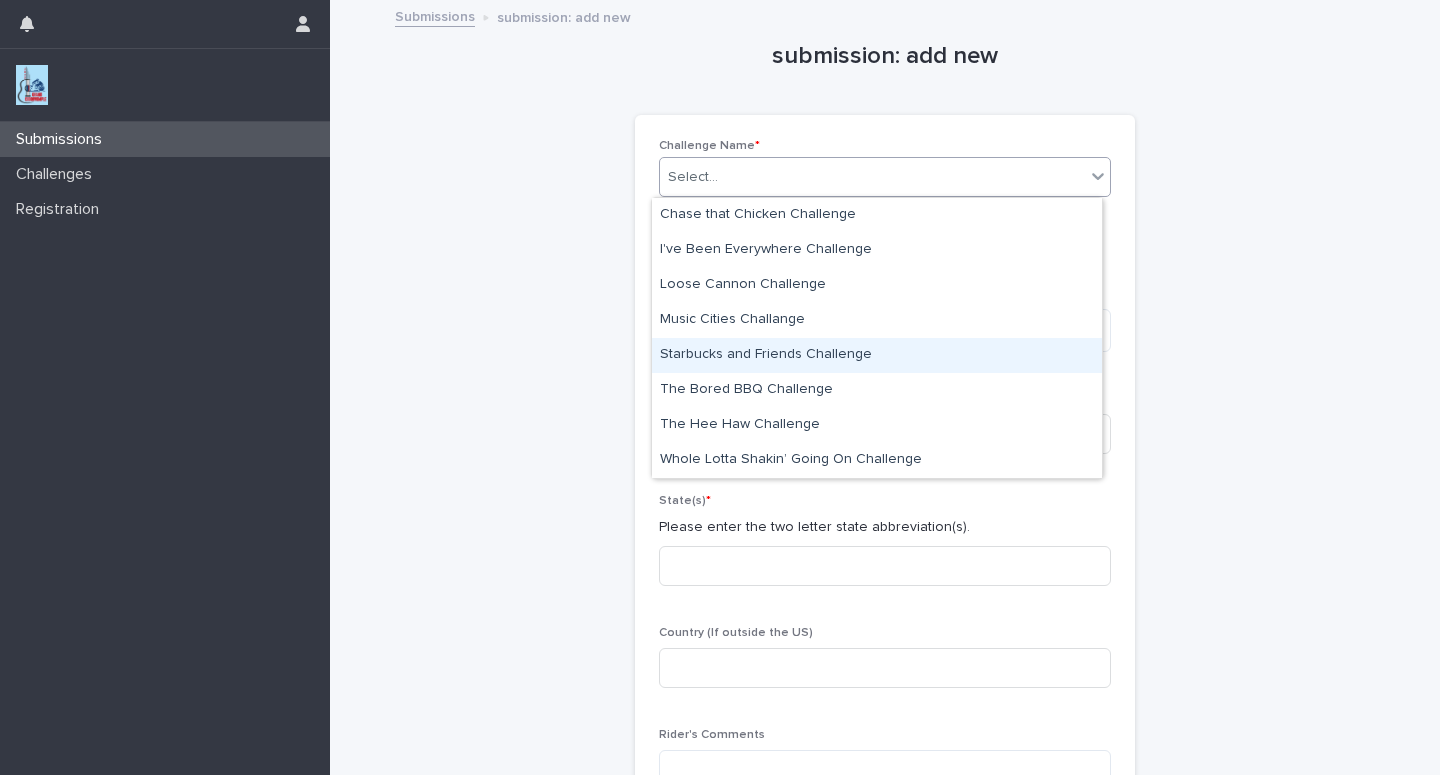 click on "Starbucks and Friends Challenge" at bounding box center [877, 355] 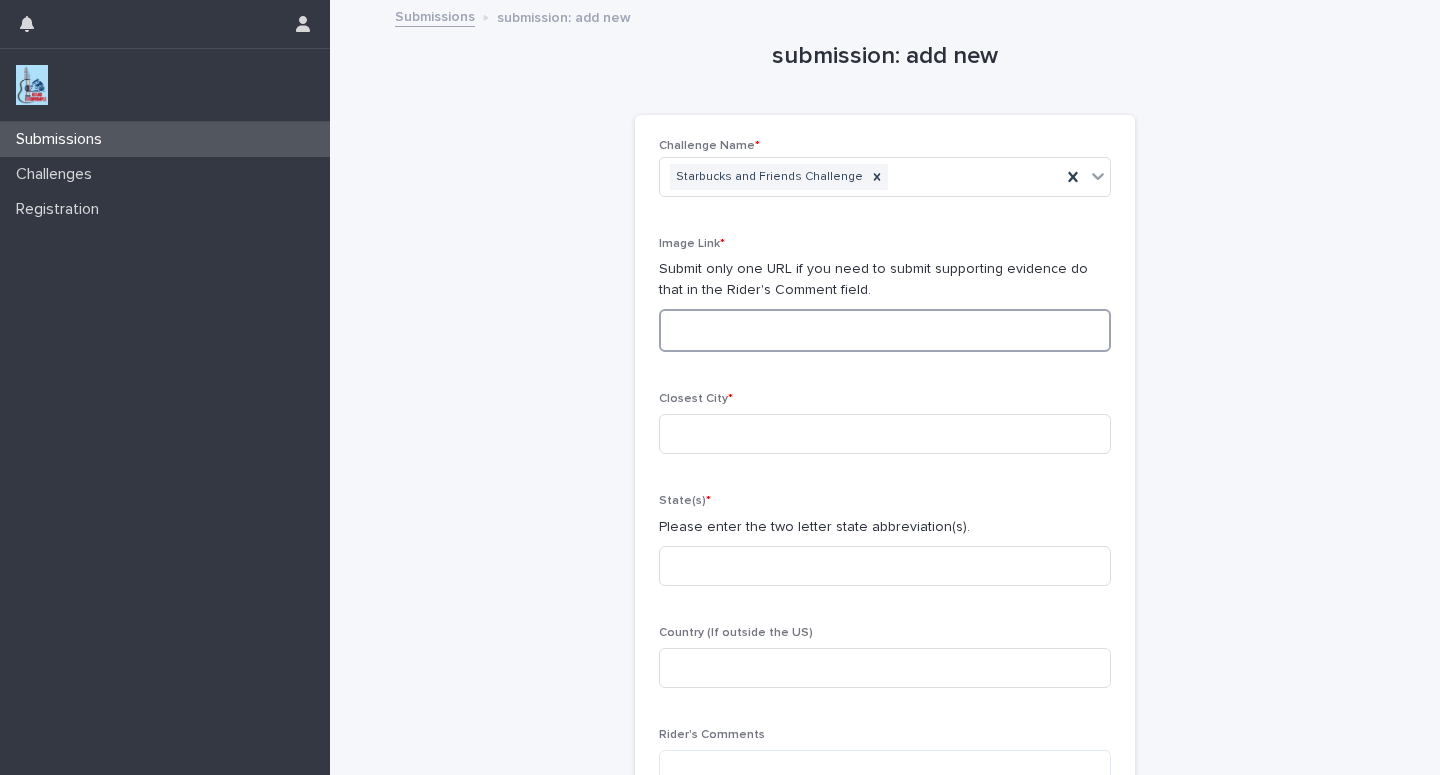 click at bounding box center (885, 330) 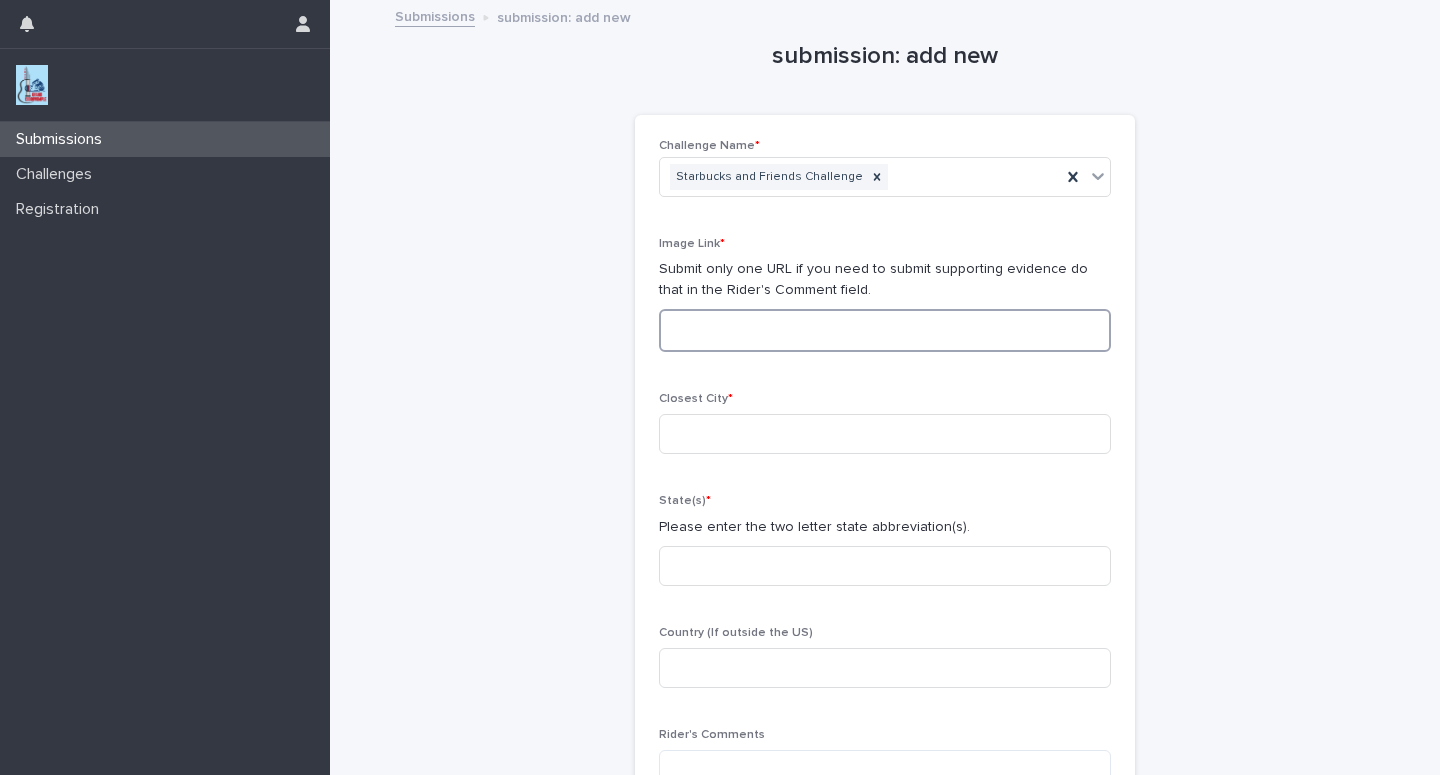 paste on "**********" 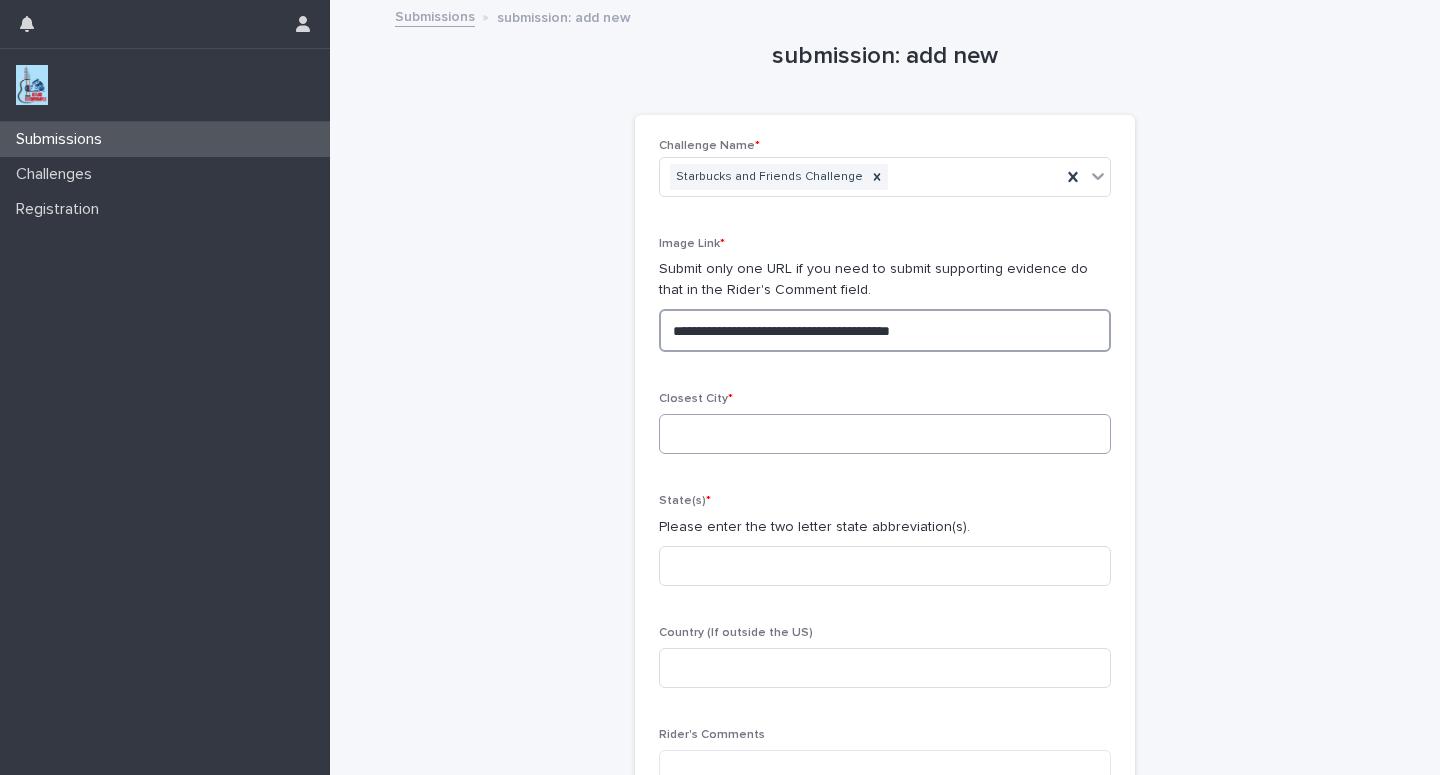 type on "**********" 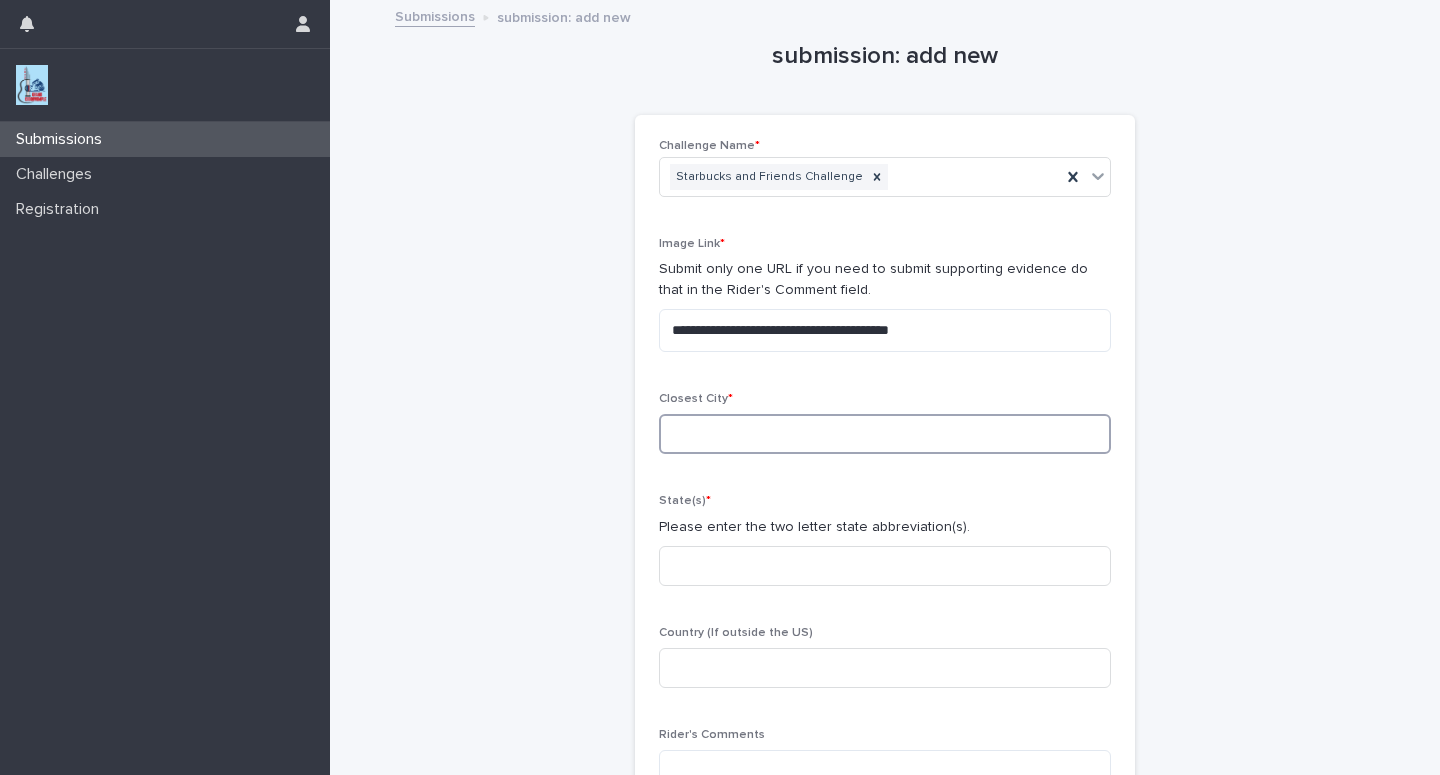 click at bounding box center [885, 434] 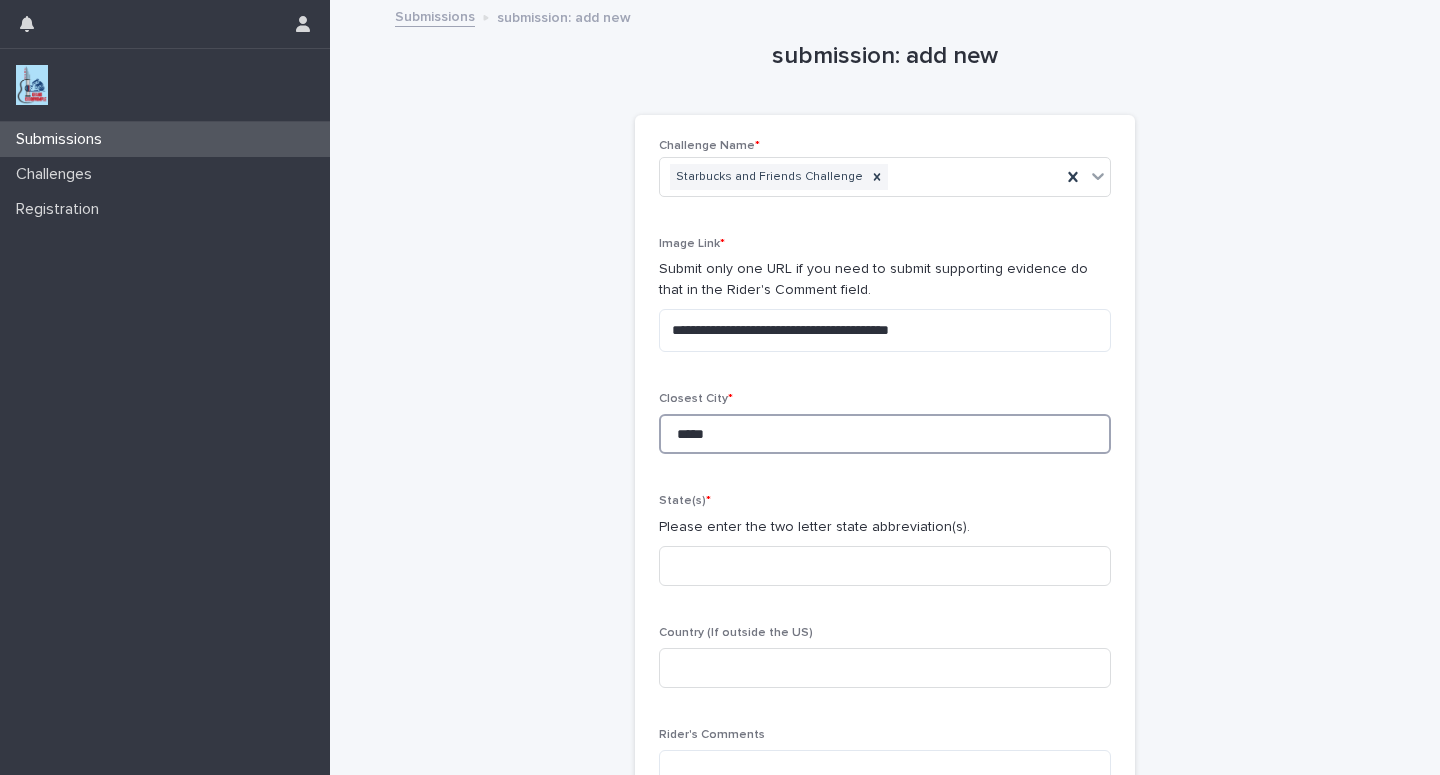 type on "*****" 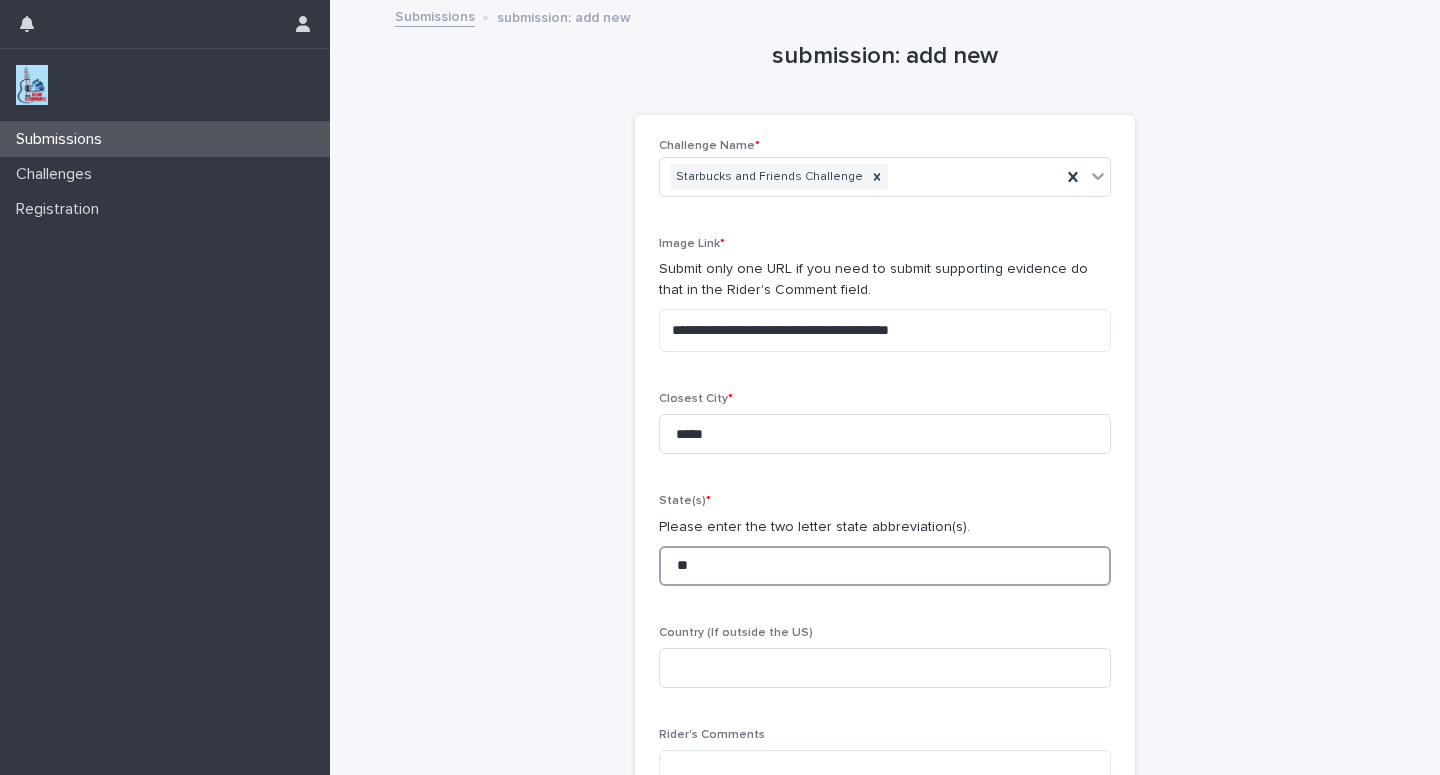 type on "**" 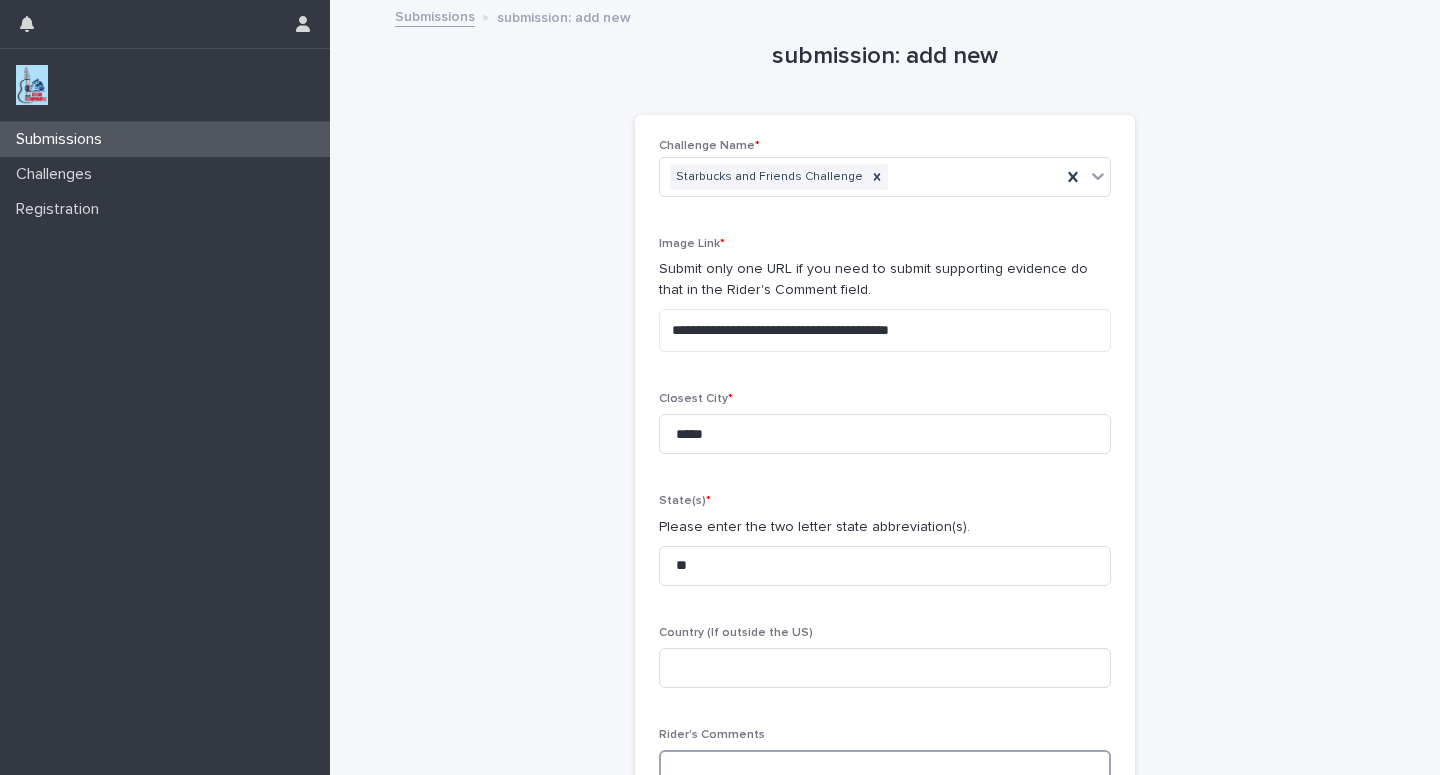 scroll, scrollTop: 2, scrollLeft: 0, axis: vertical 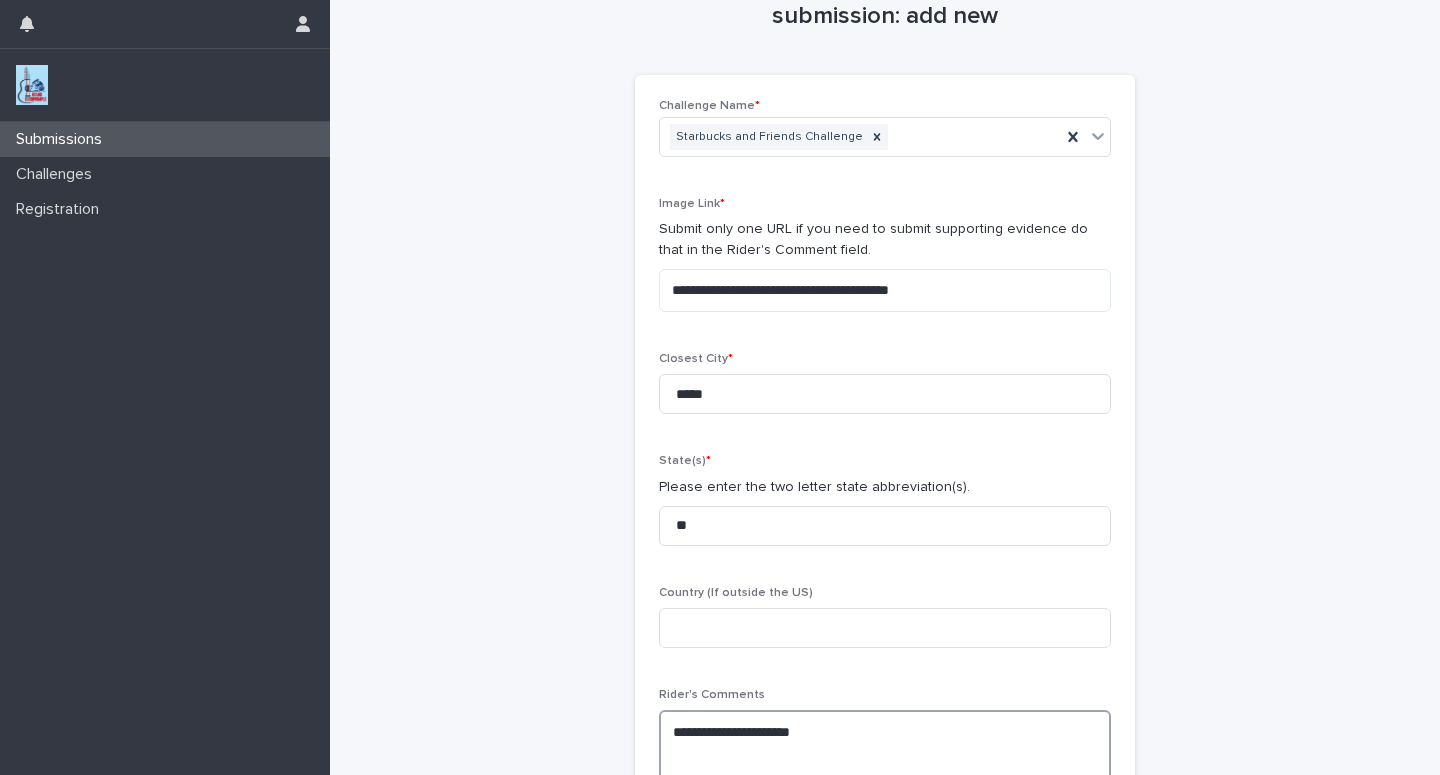 paste on "**********" 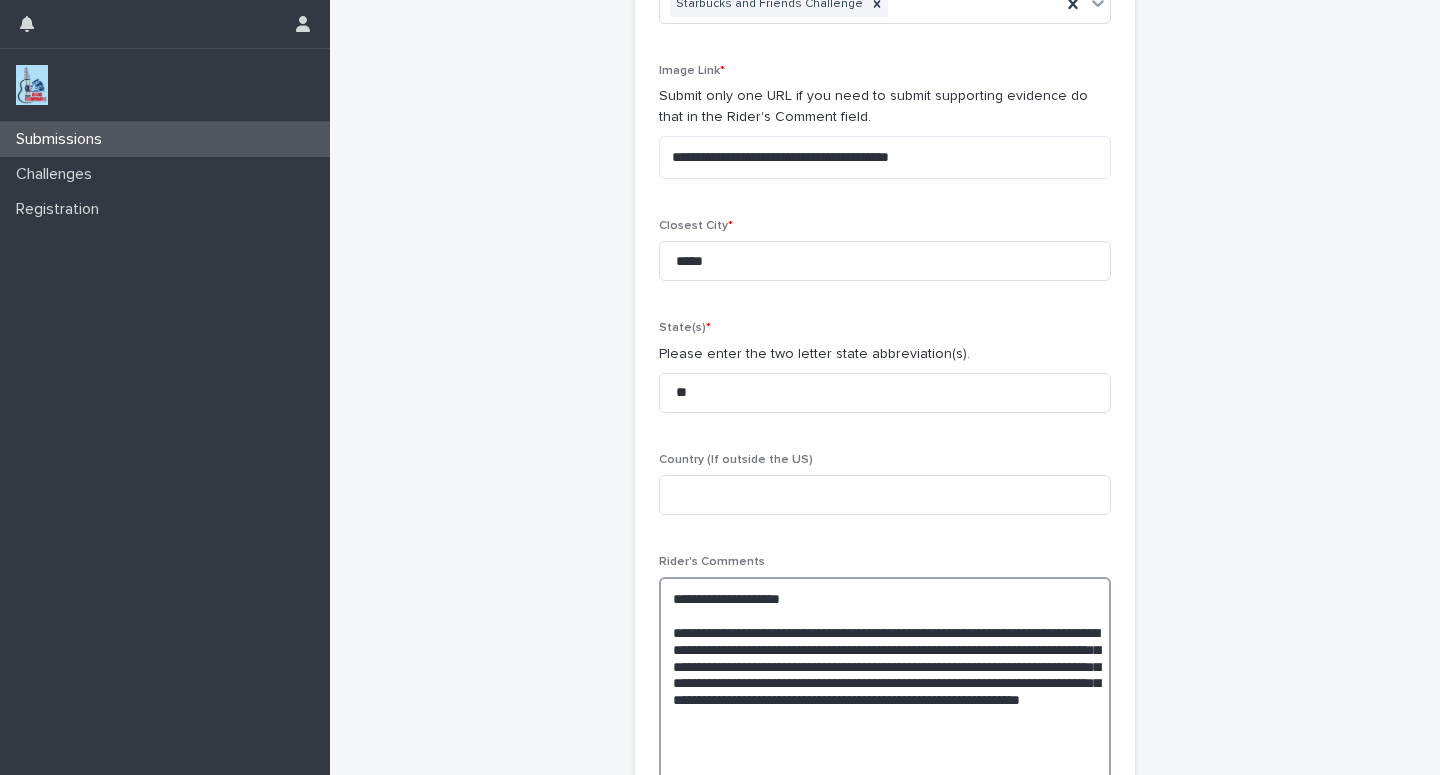 scroll, scrollTop: 299, scrollLeft: 0, axis: vertical 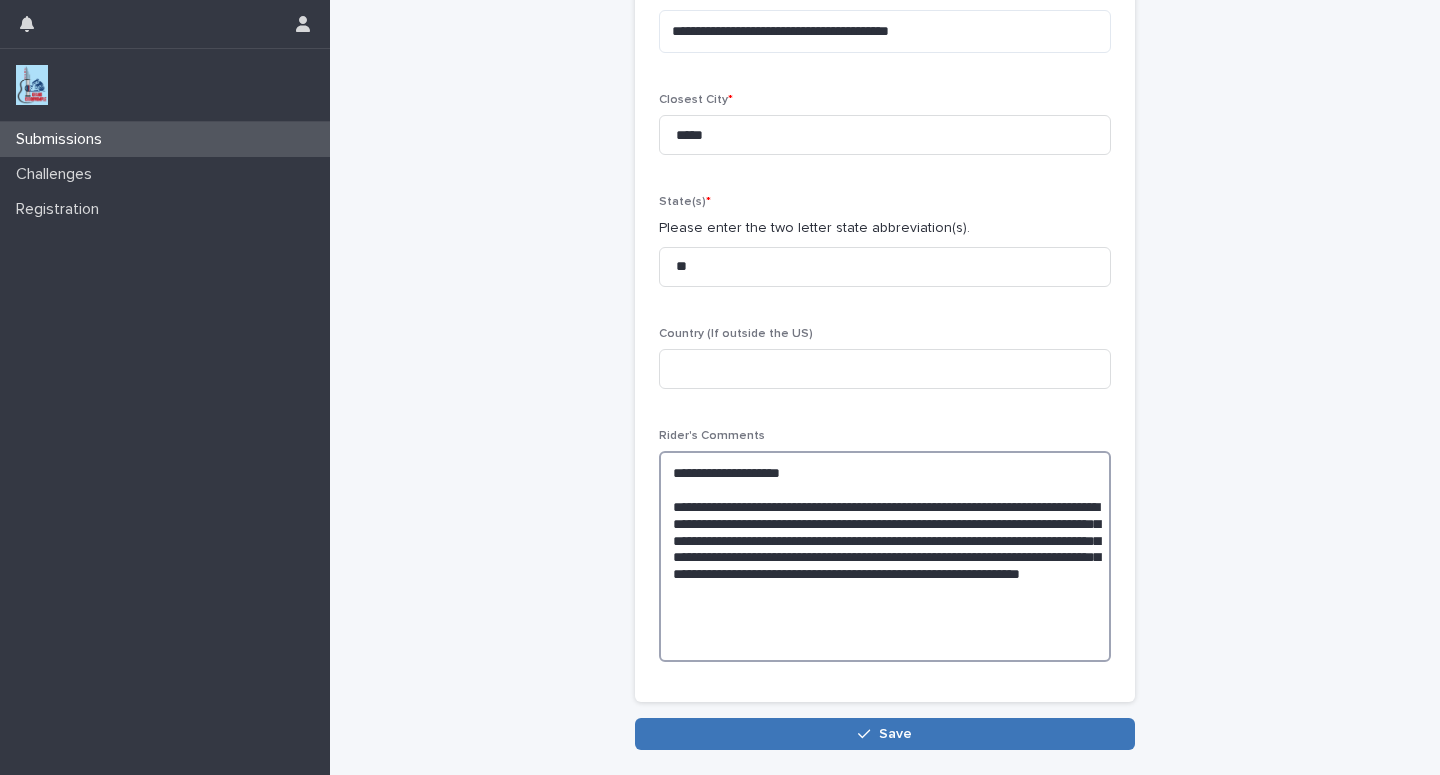 type on "**********" 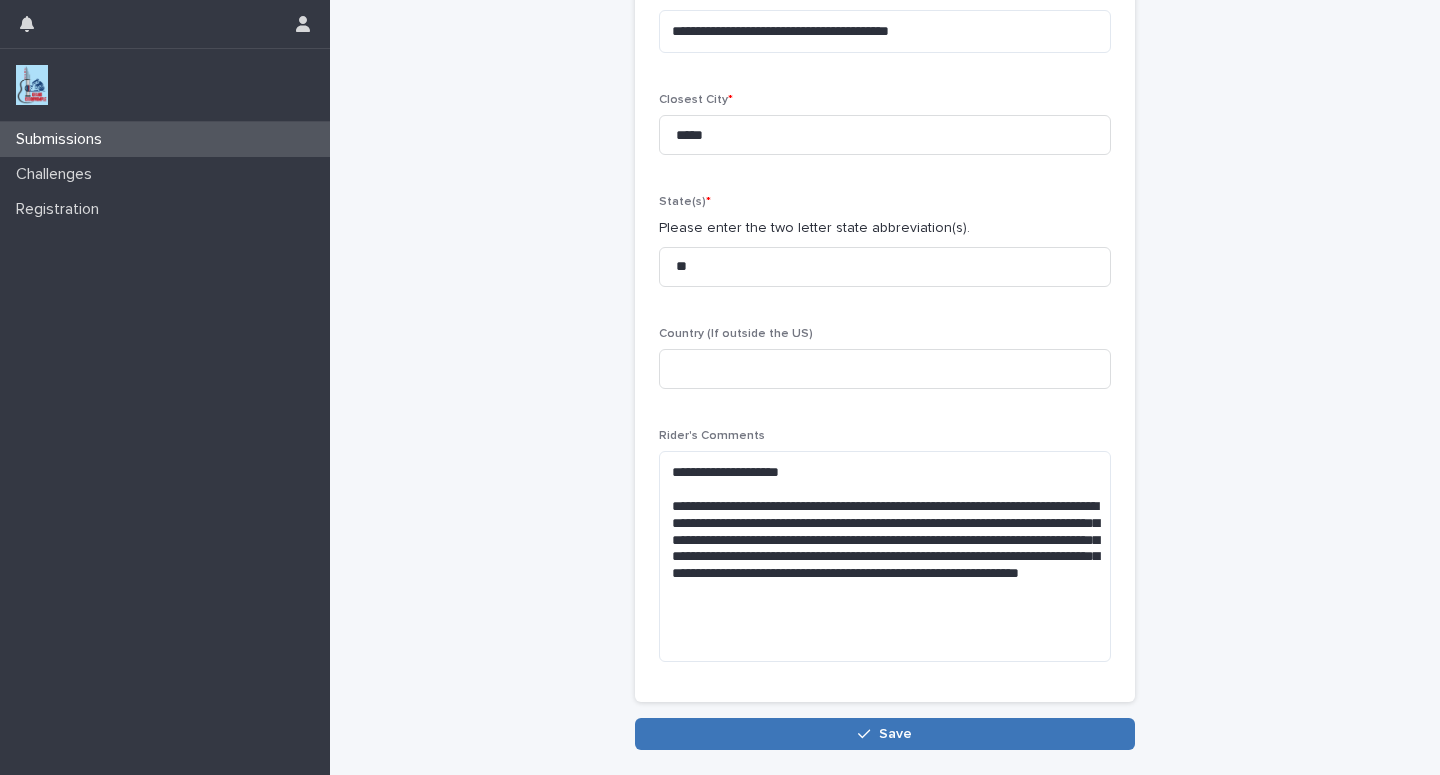 click on "Save" at bounding box center [885, 734] 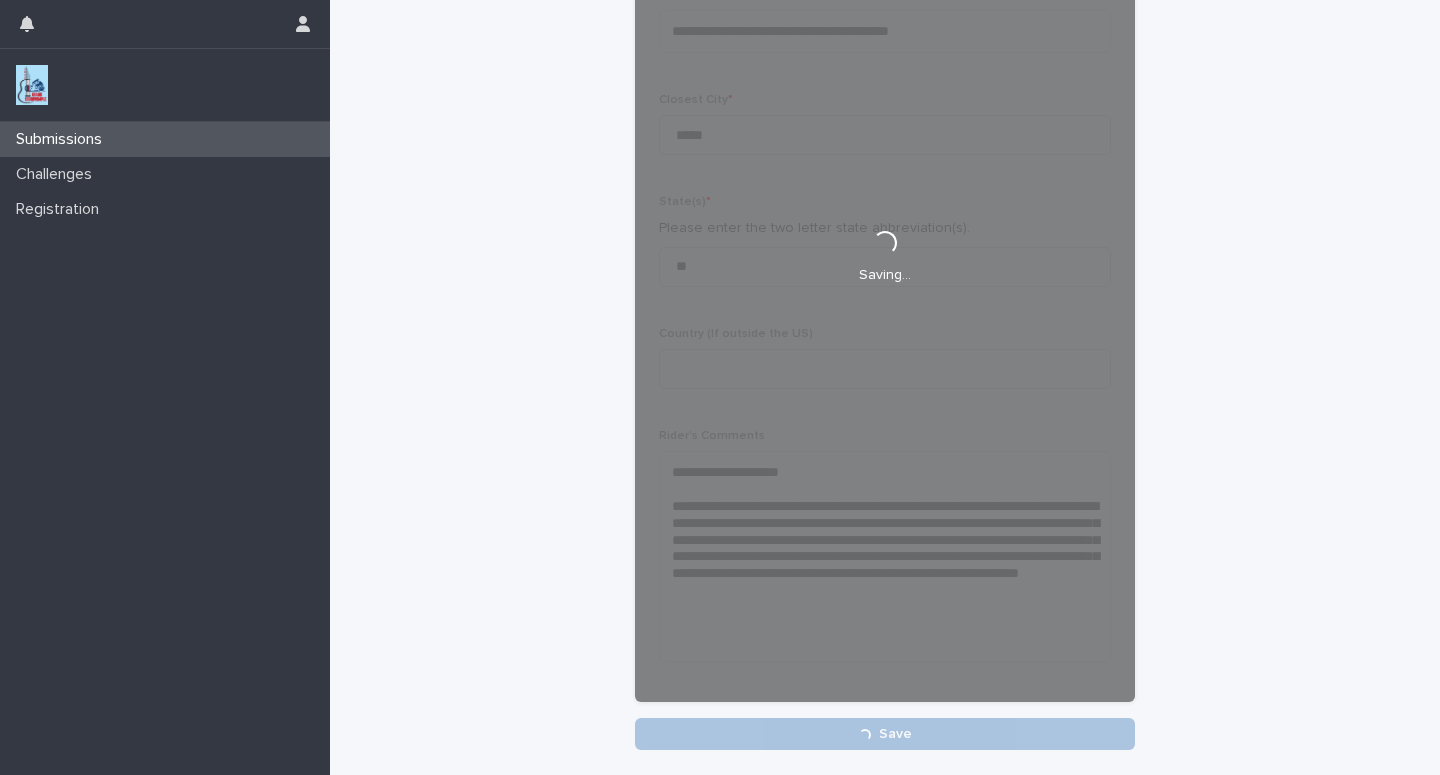 scroll, scrollTop: 299, scrollLeft: 0, axis: vertical 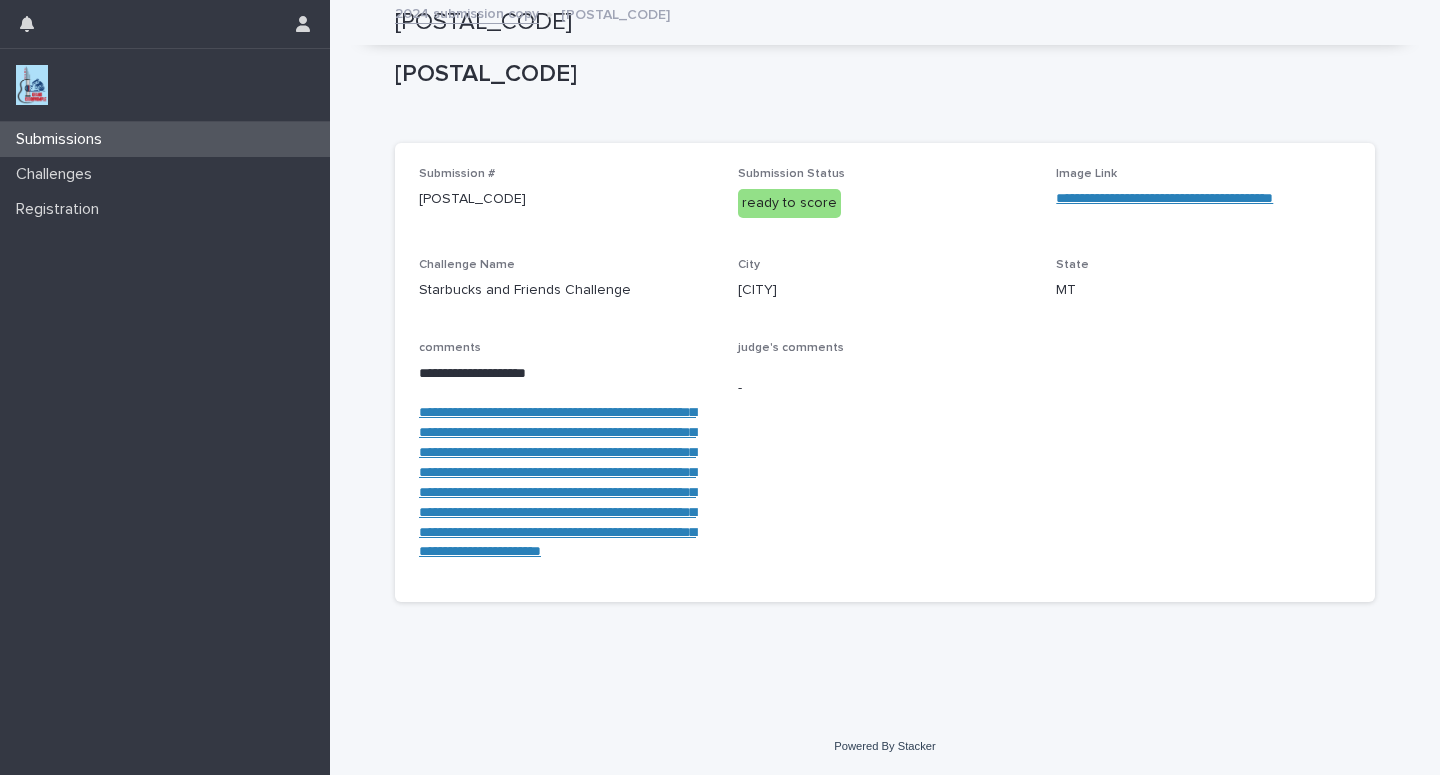 click on "Submissions" at bounding box center (165, 139) 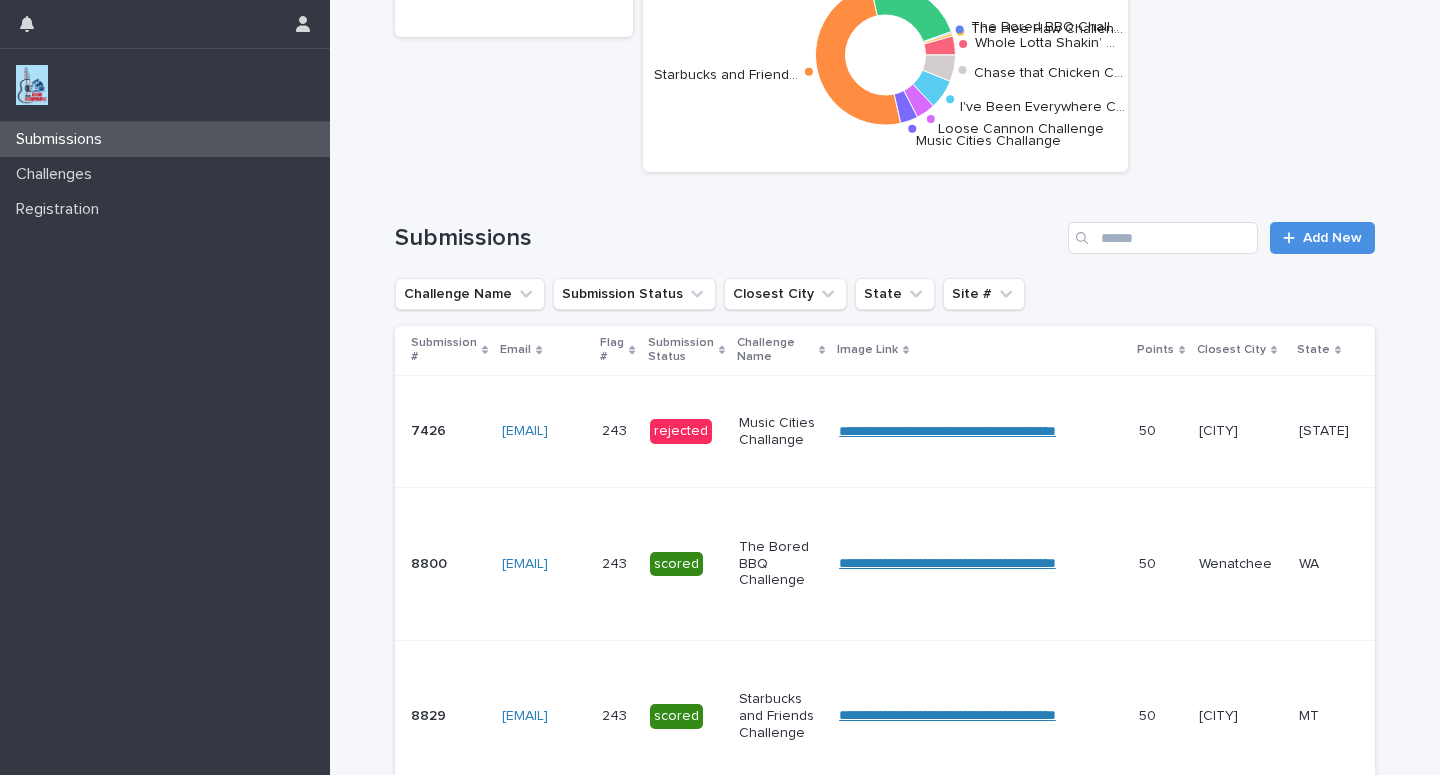 scroll, scrollTop: 0, scrollLeft: 0, axis: both 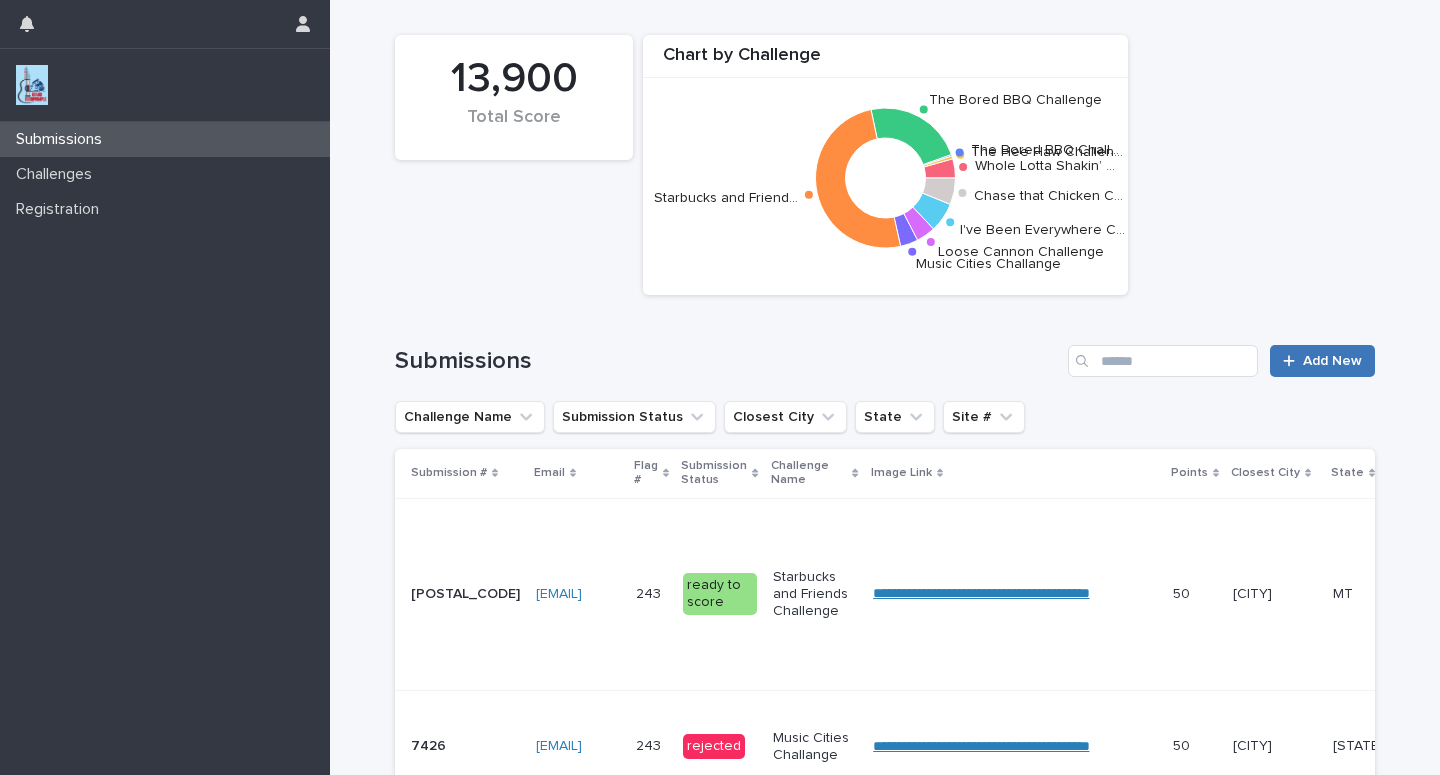 click on "Add New" at bounding box center [1332, 361] 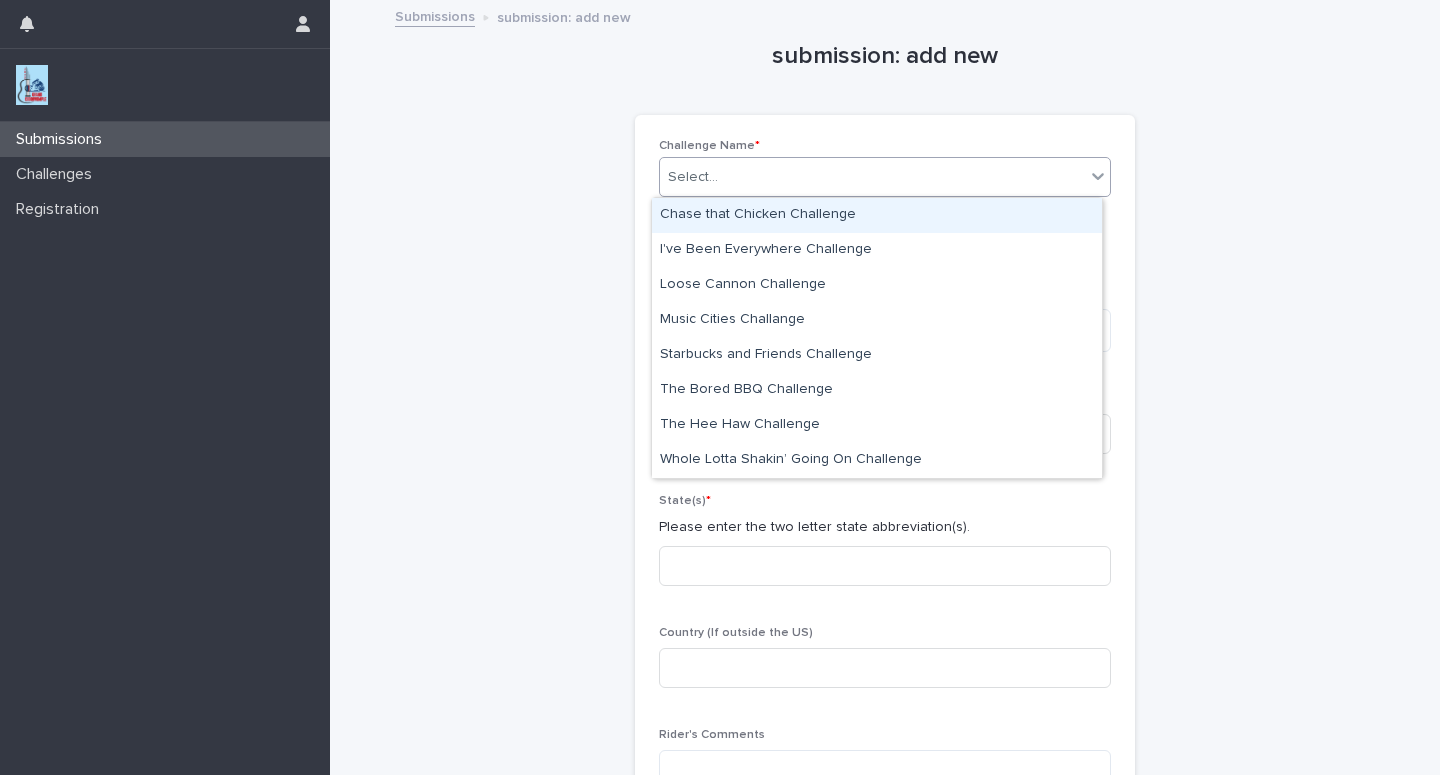 click on "Select..." at bounding box center (693, 177) 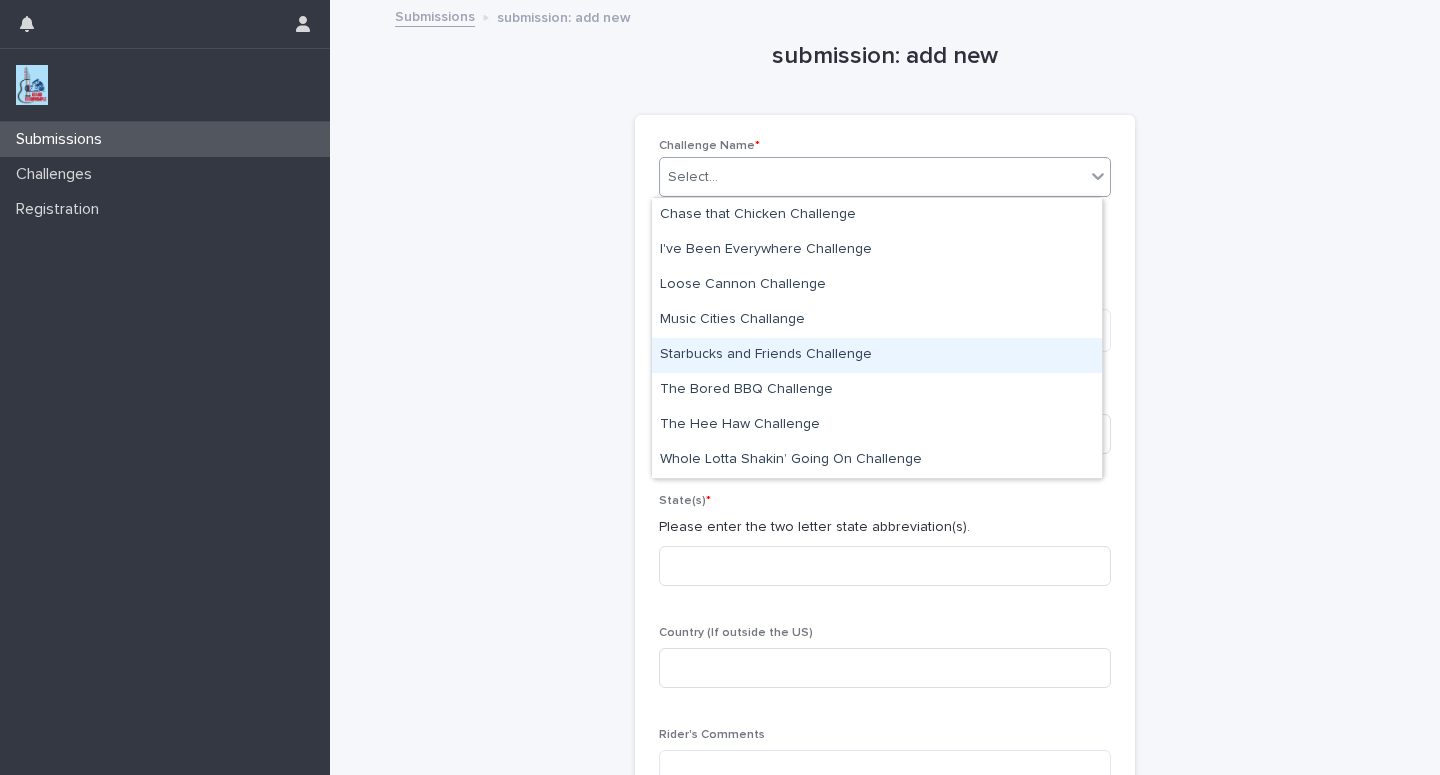 click on "Starbucks and Friends Challenge" at bounding box center (877, 355) 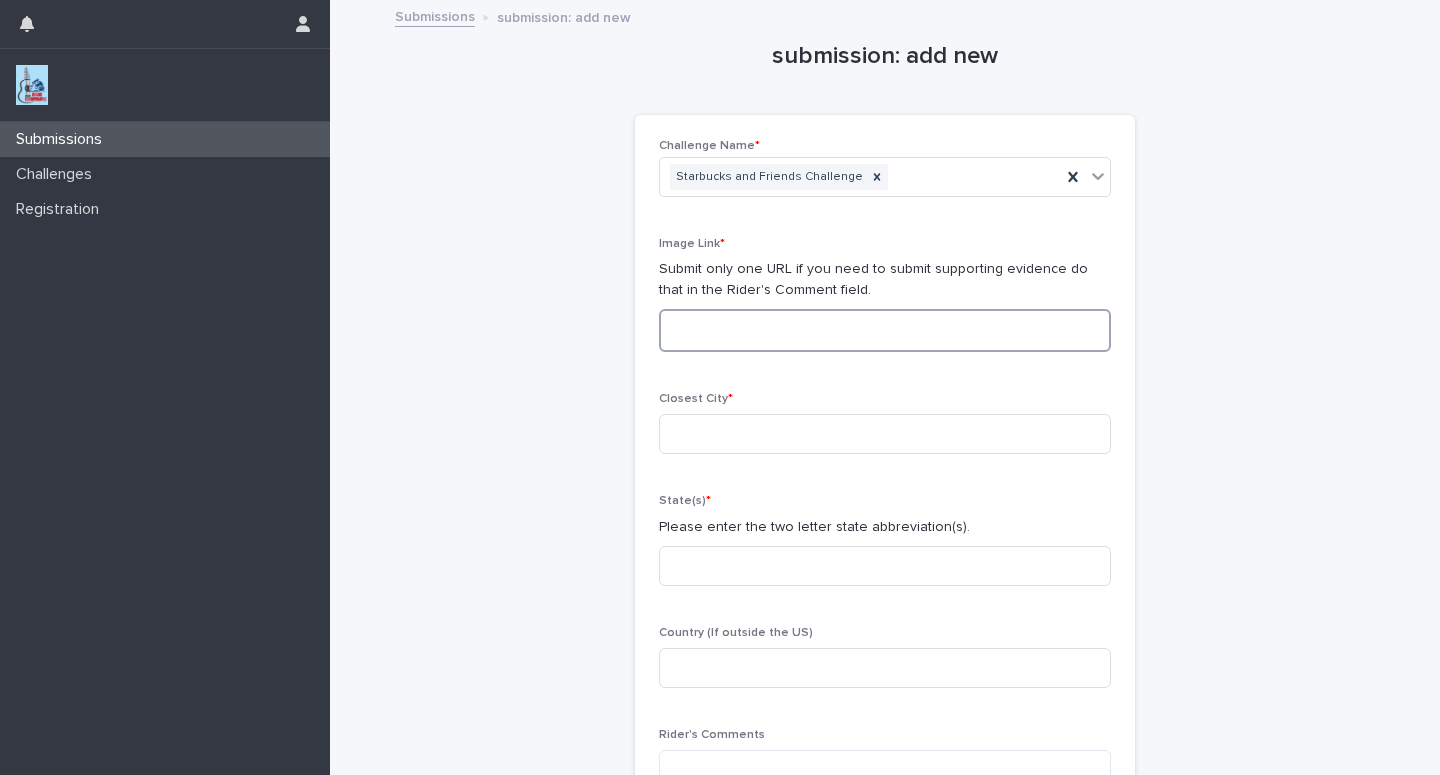 click at bounding box center [885, 330] 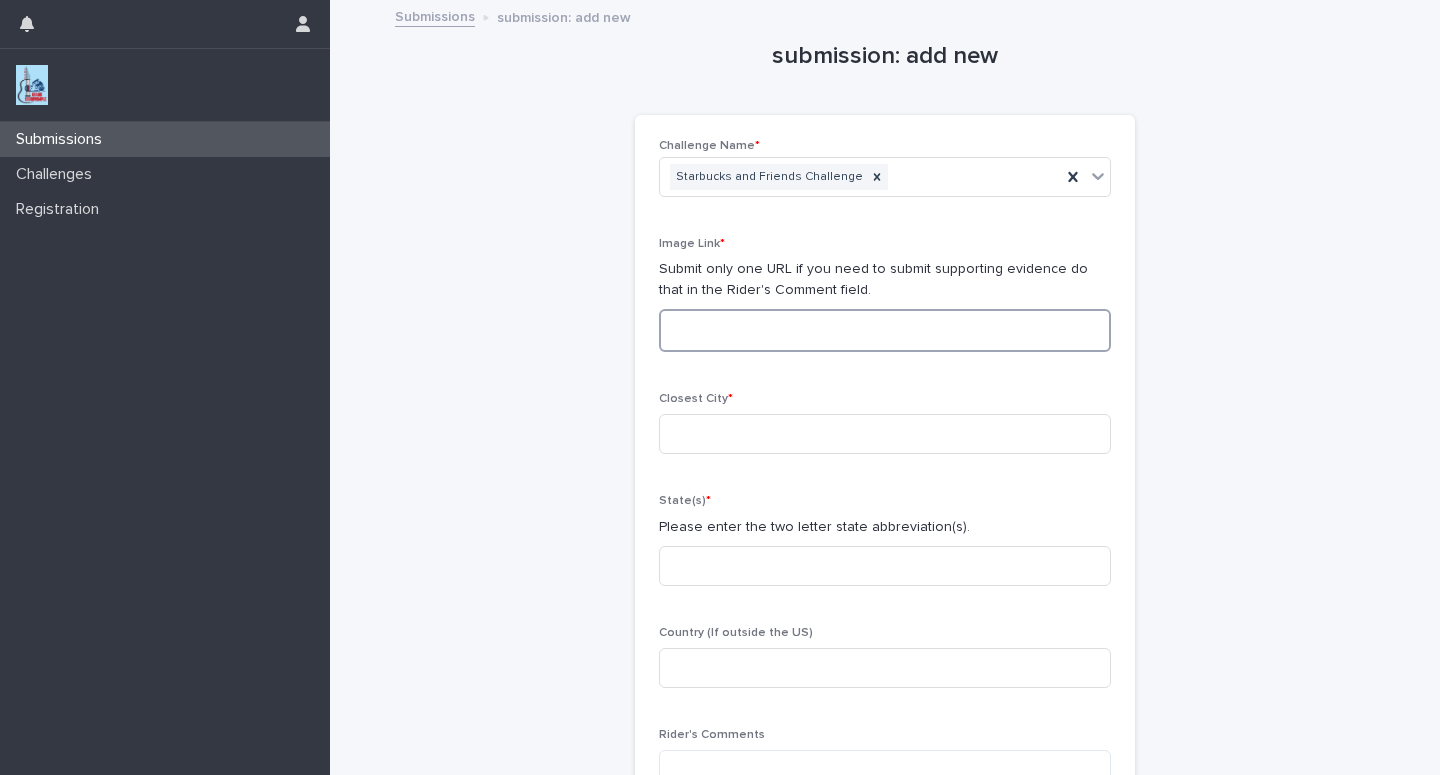 paste on "**********" 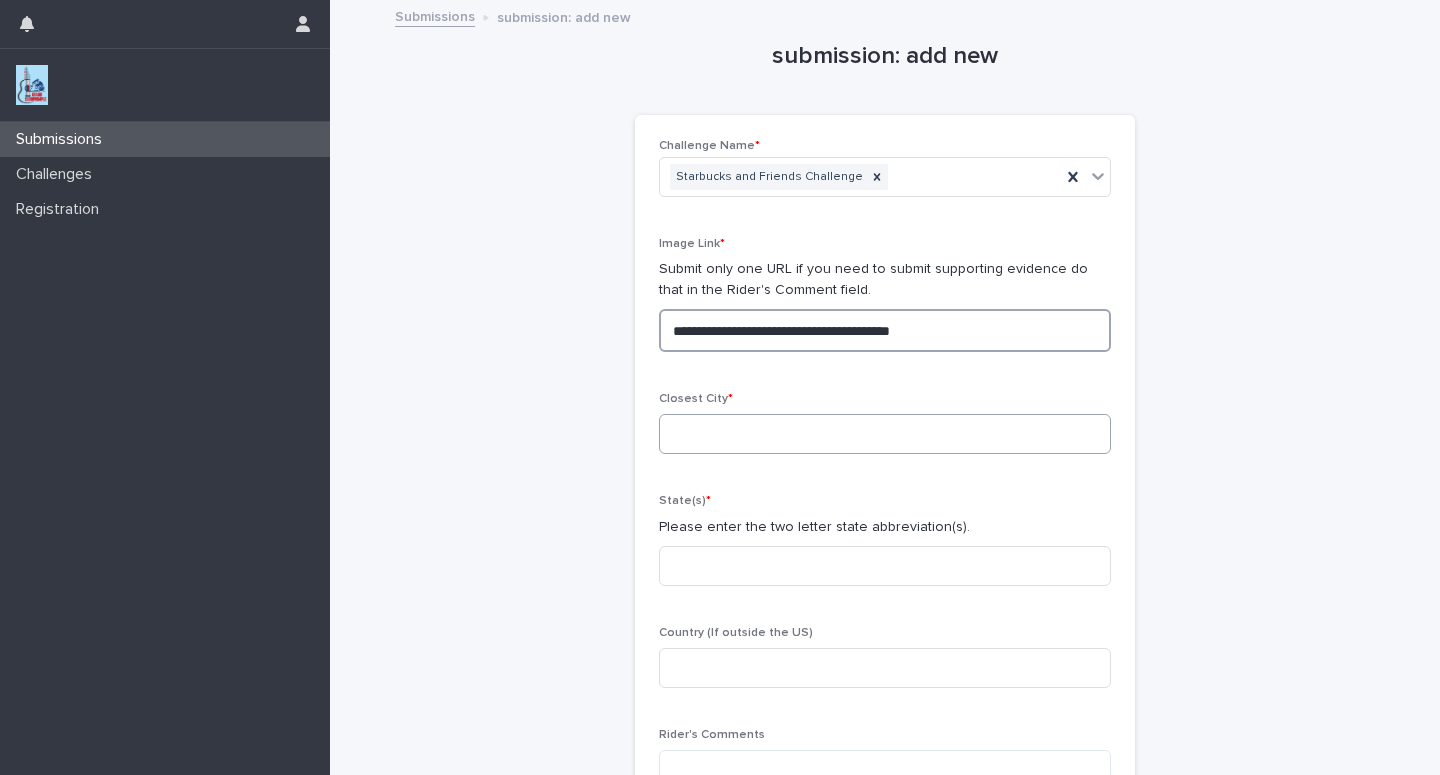 type on "**********" 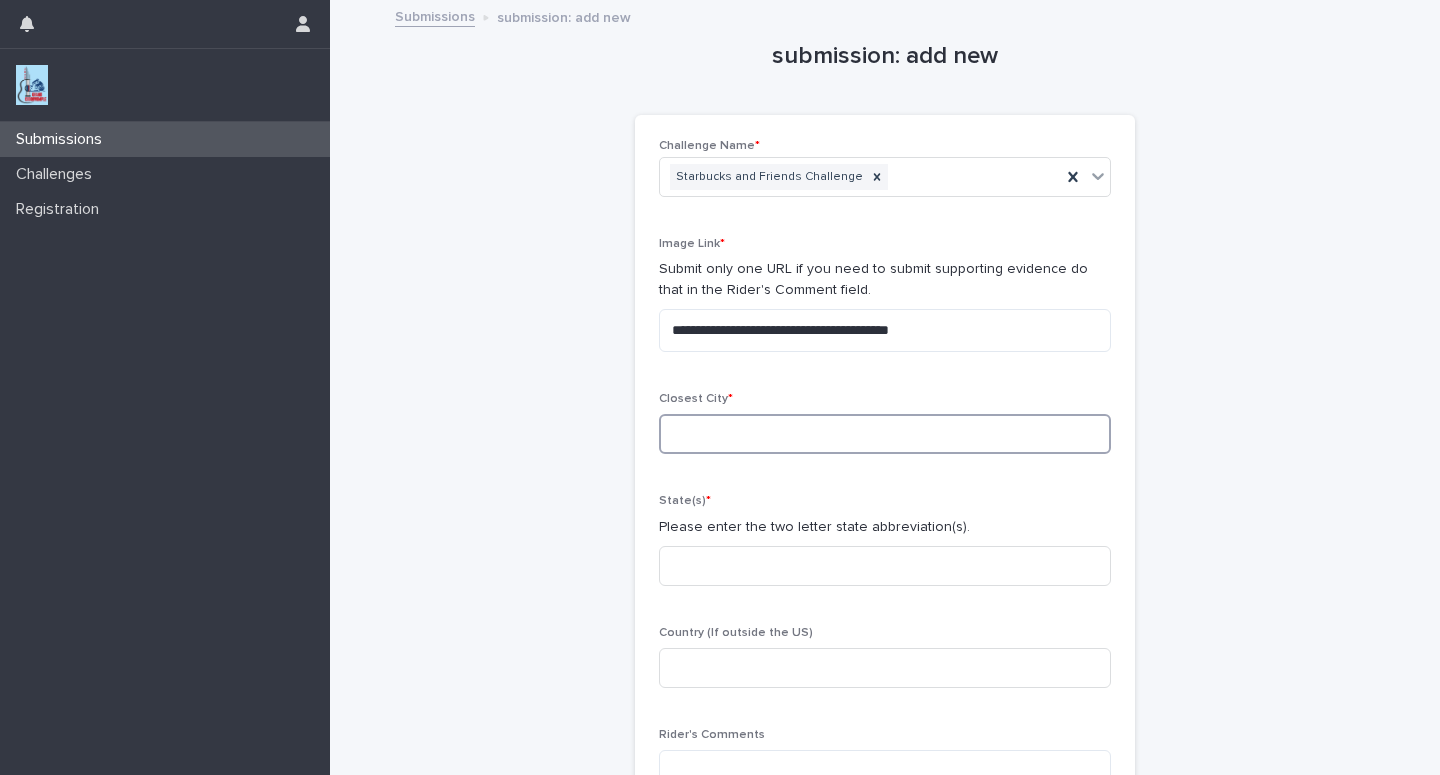 click at bounding box center (885, 434) 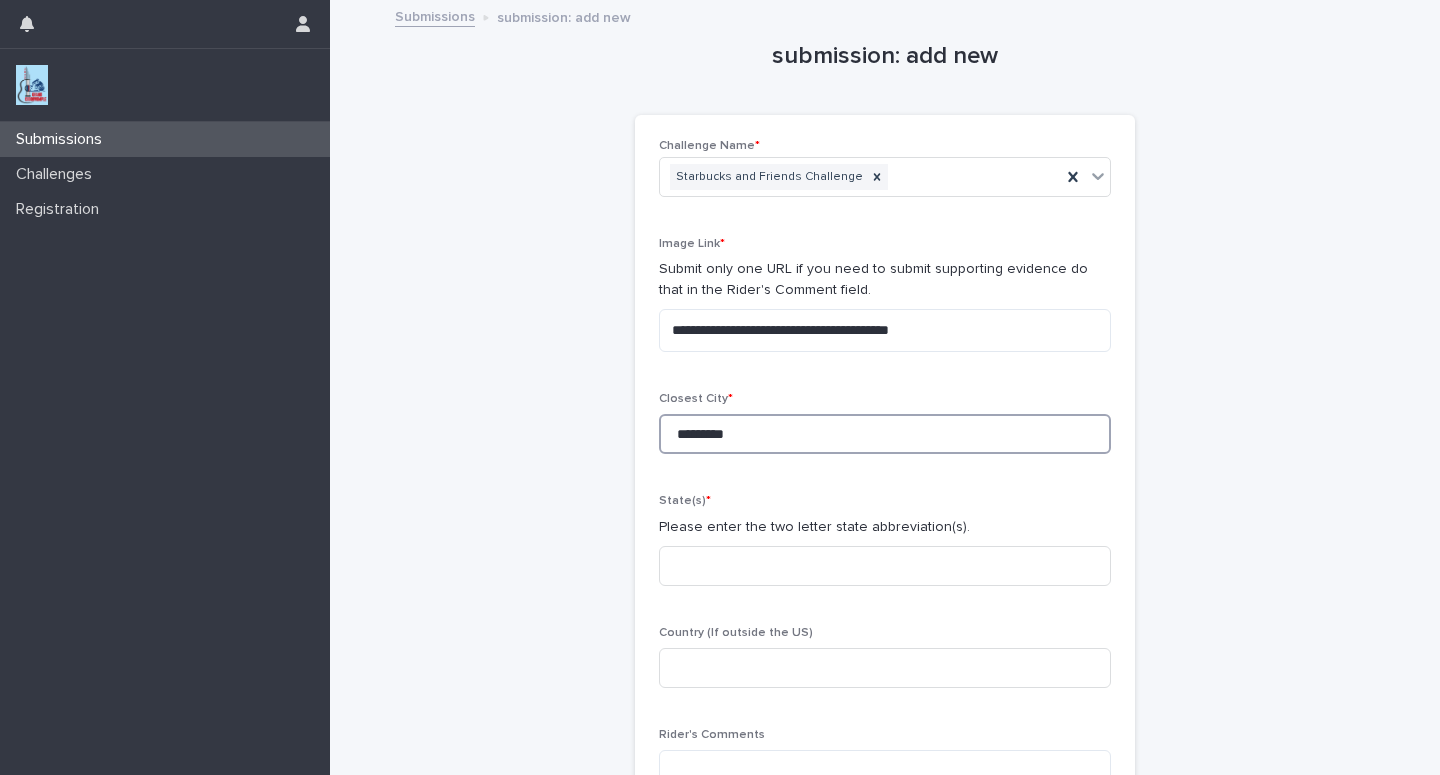 type on "*********" 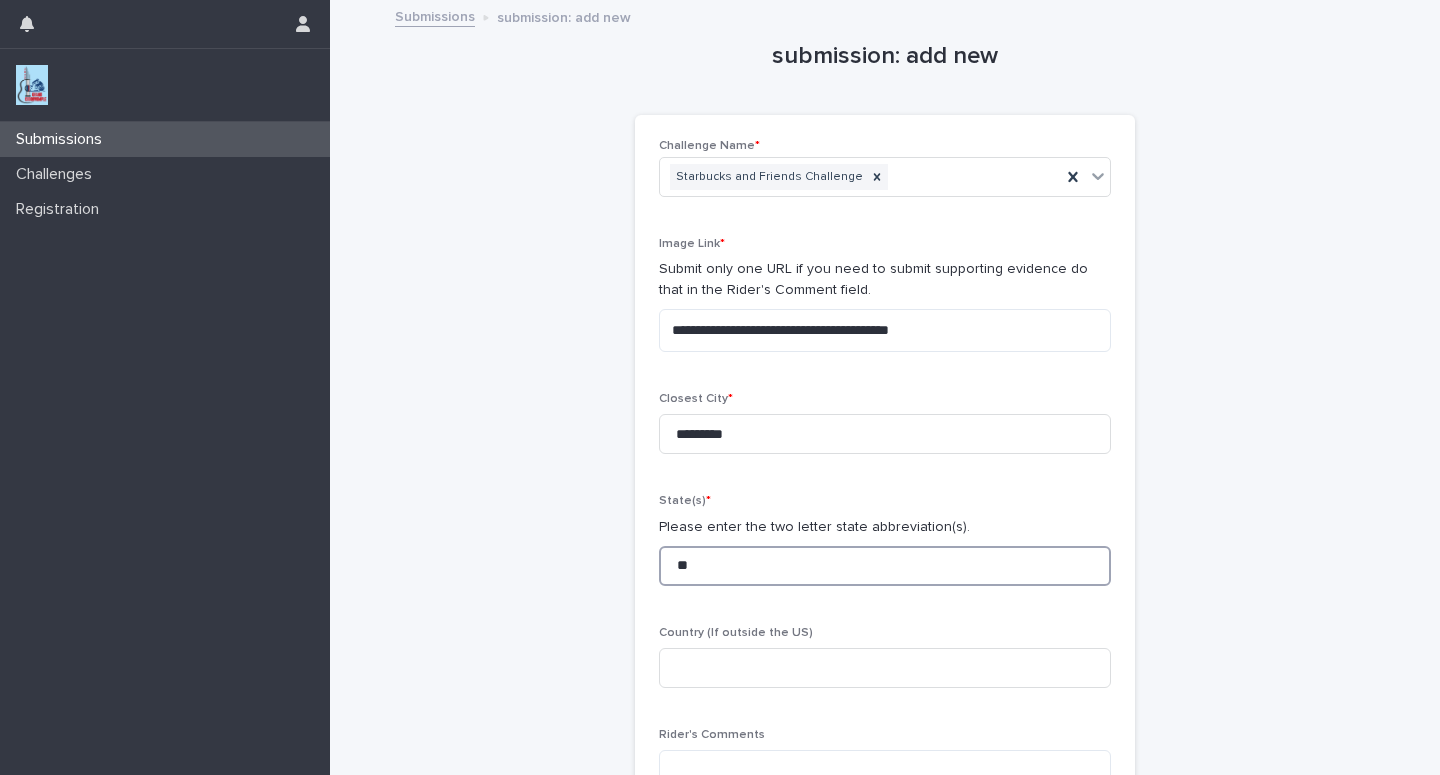 type on "**" 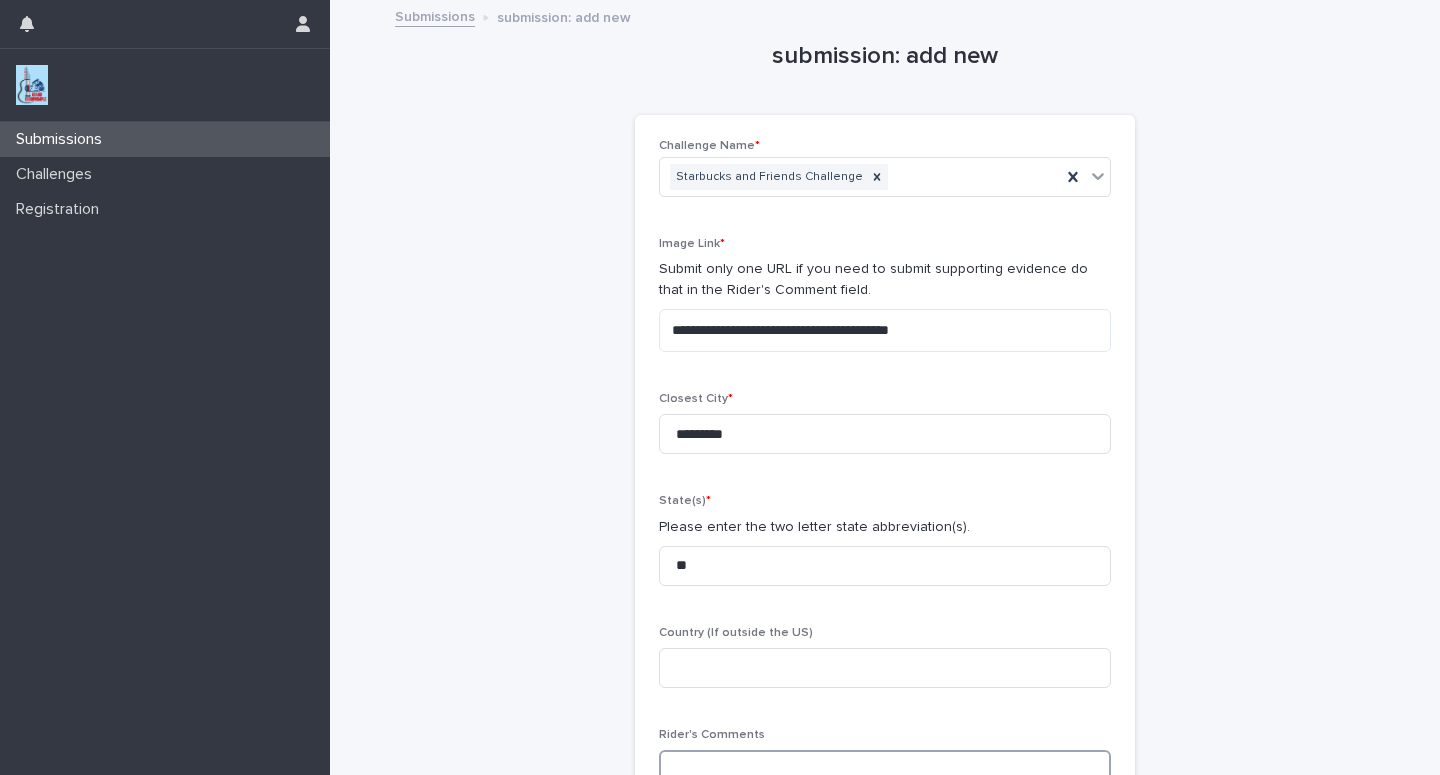 scroll, scrollTop: 2, scrollLeft: 0, axis: vertical 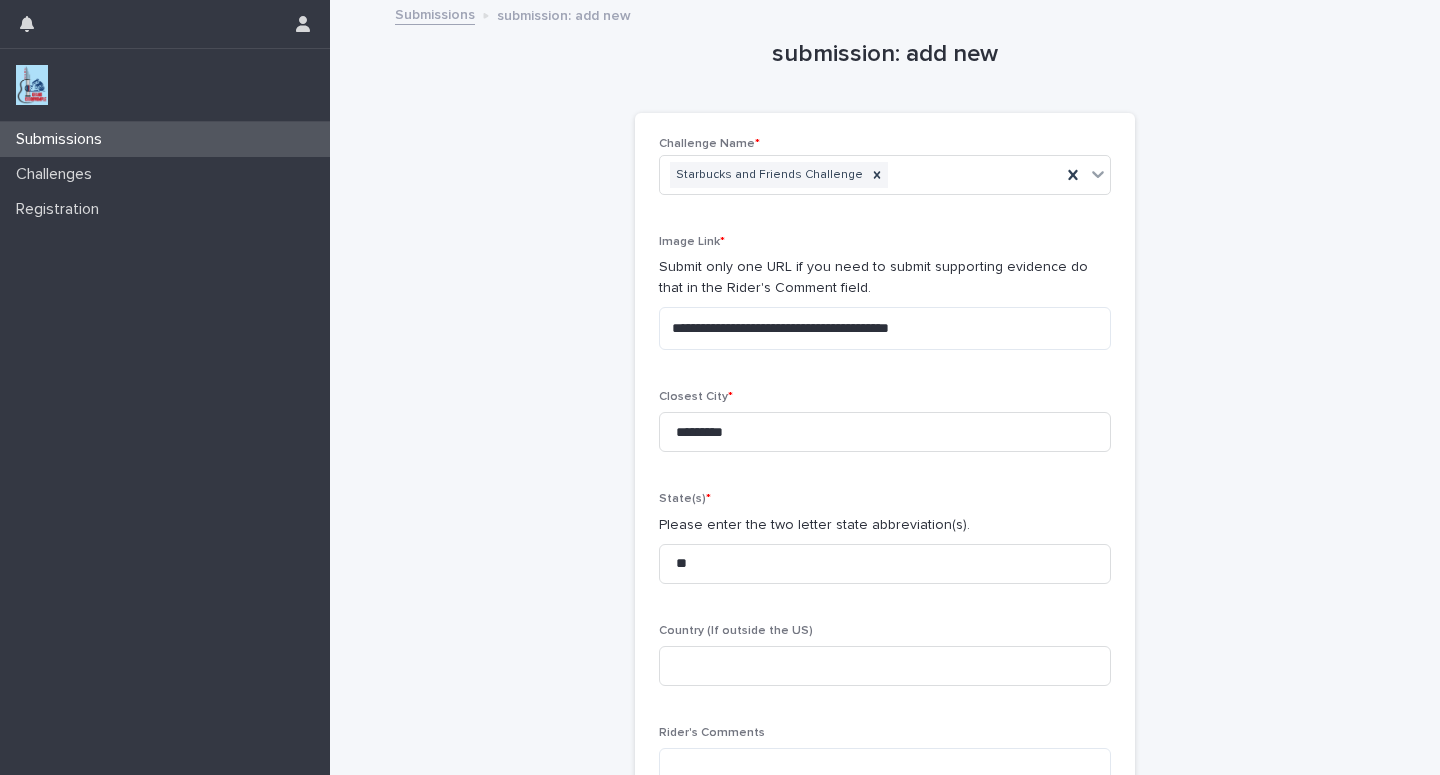 click on "Closest City * *********" at bounding box center (885, 429) 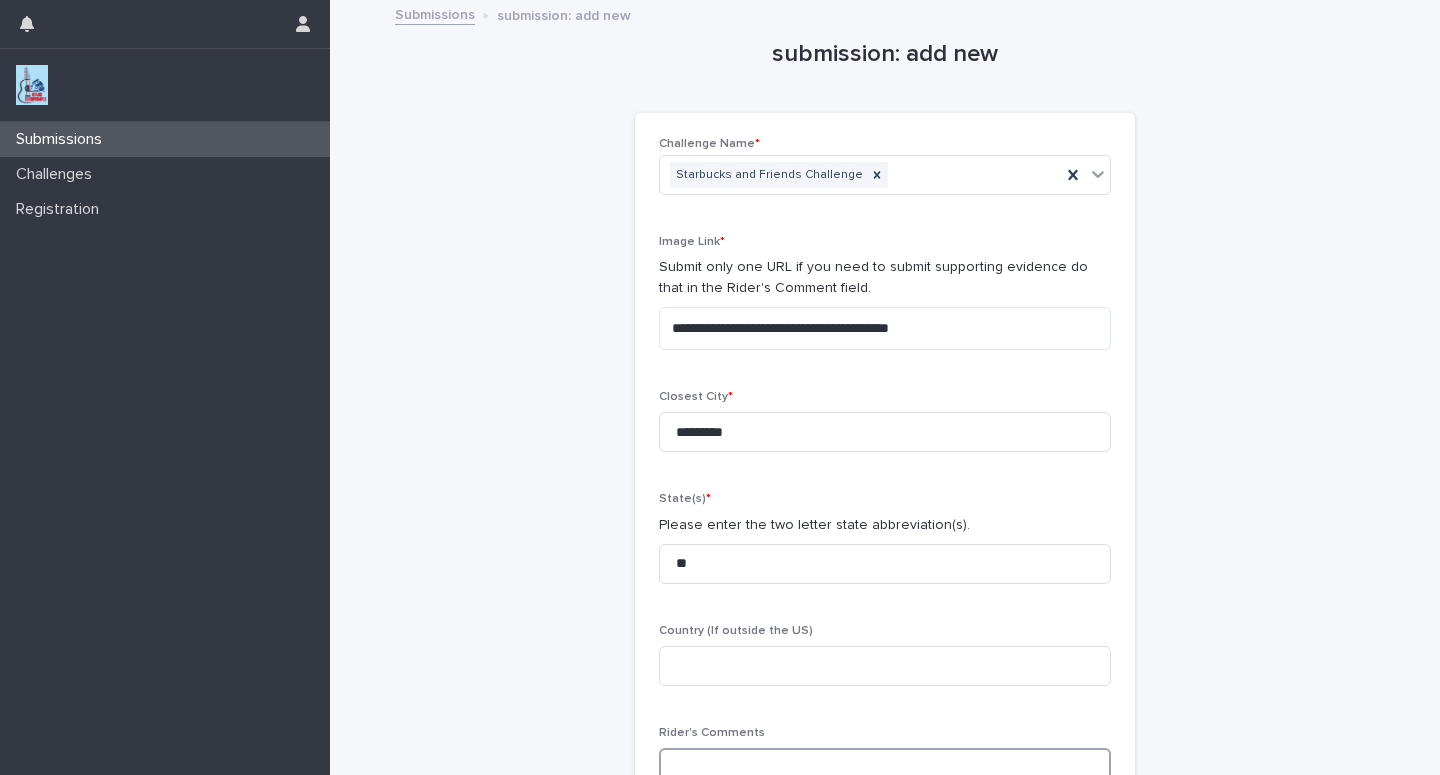 click at bounding box center [885, 769] 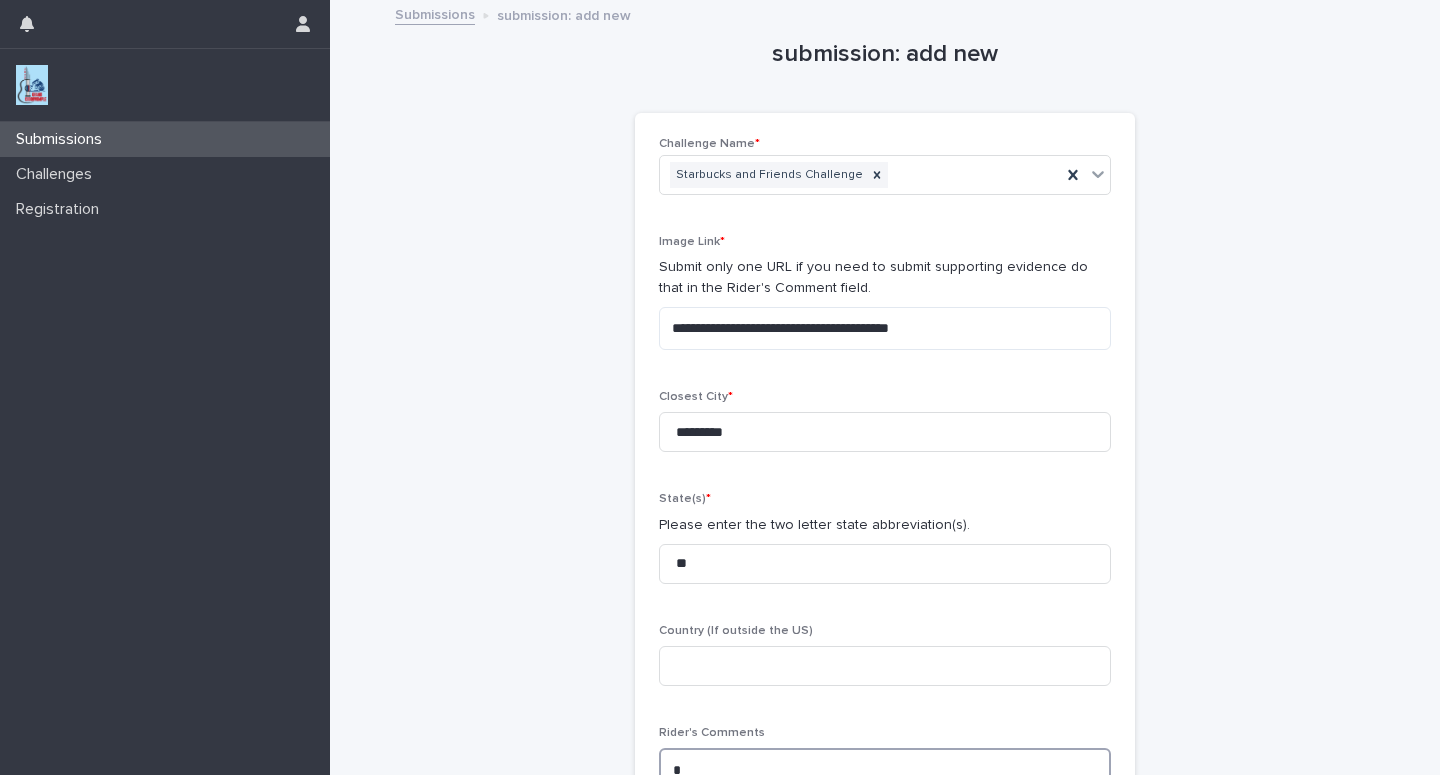 scroll, scrollTop: 5, scrollLeft: 0, axis: vertical 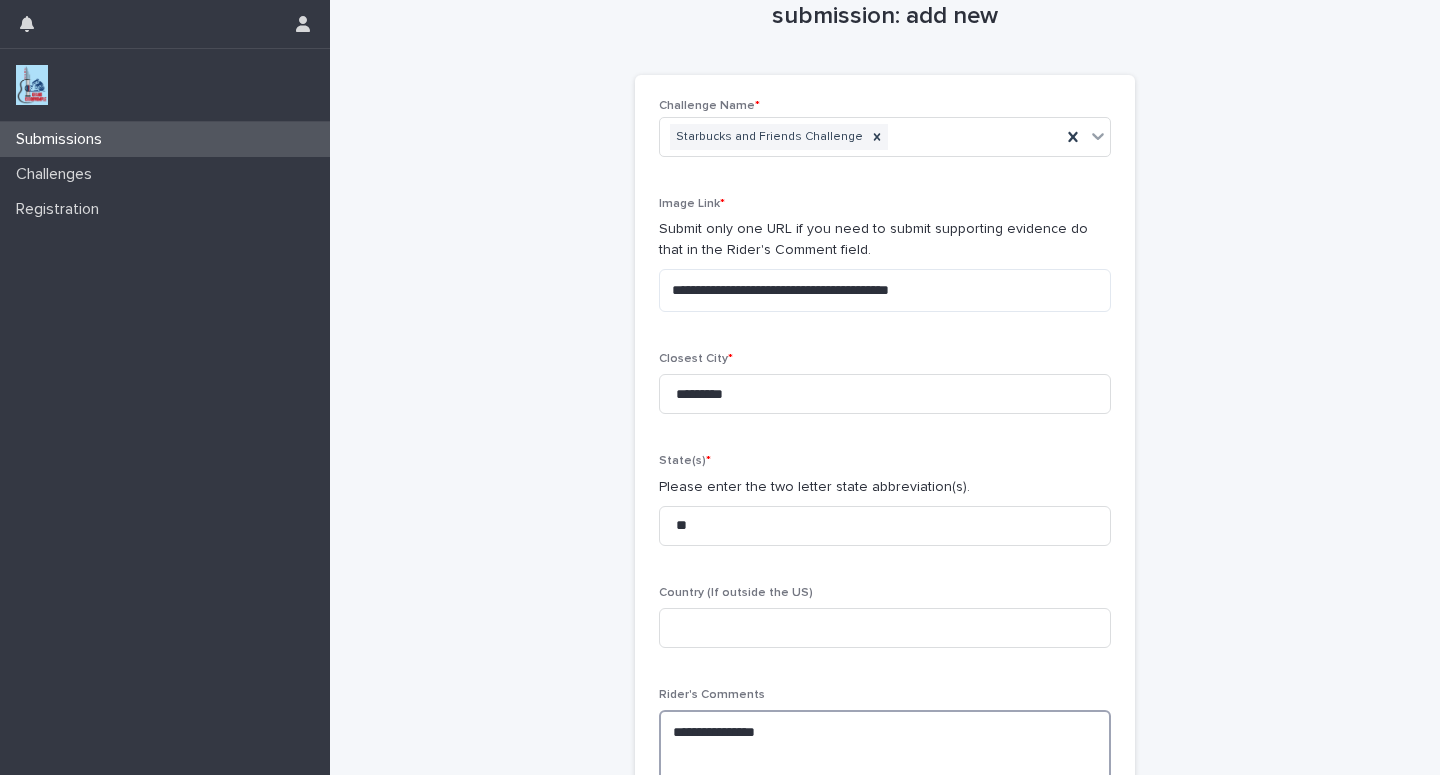 paste on "**********" 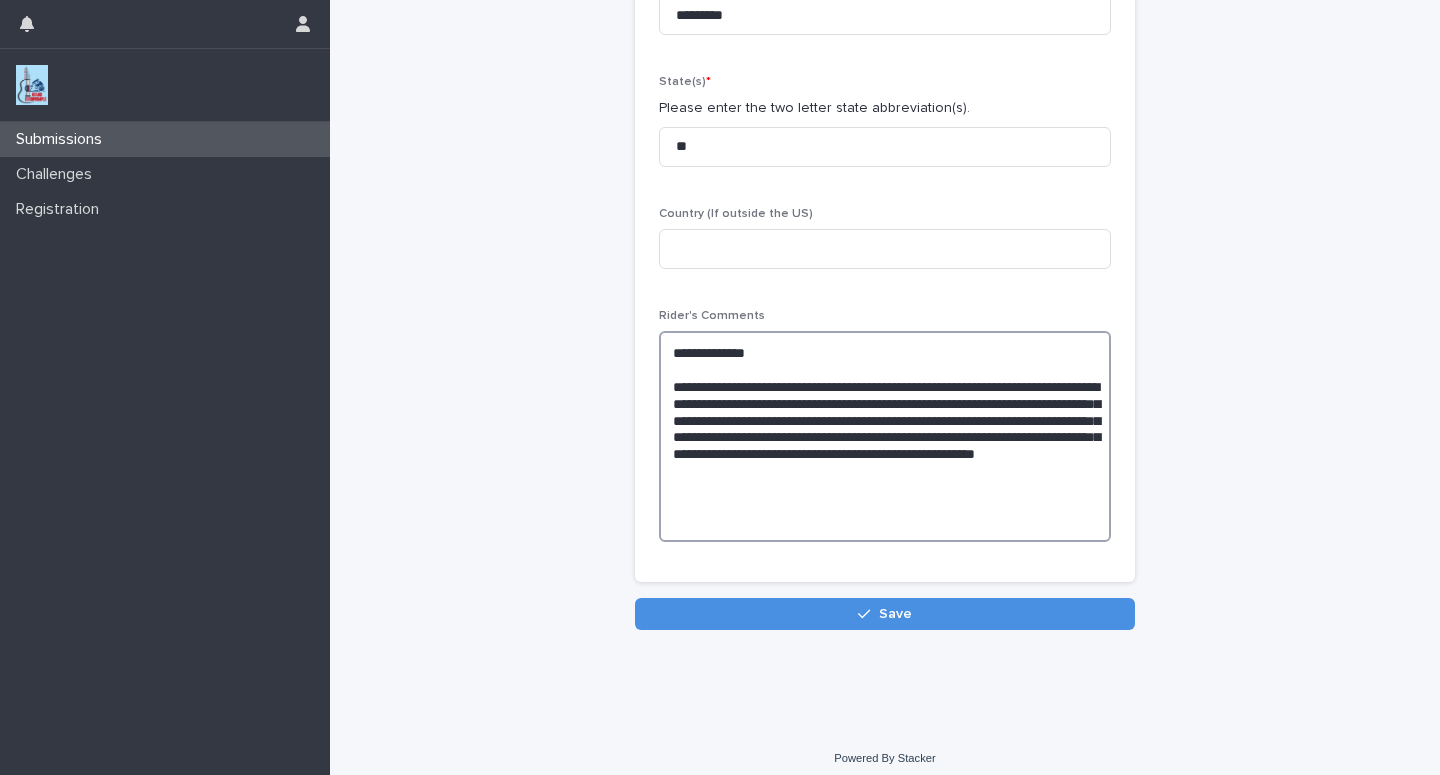 scroll, scrollTop: 431, scrollLeft: 0, axis: vertical 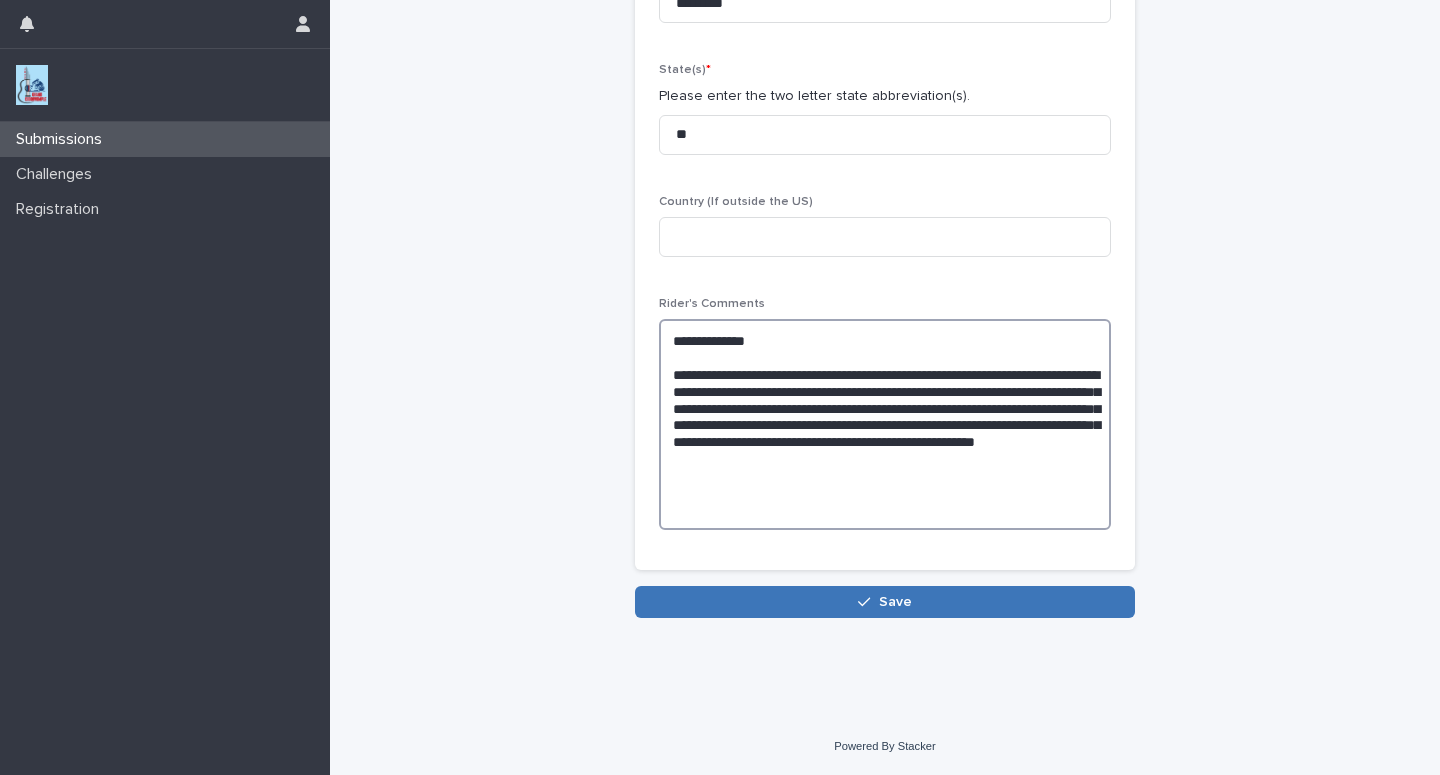 type on "**********" 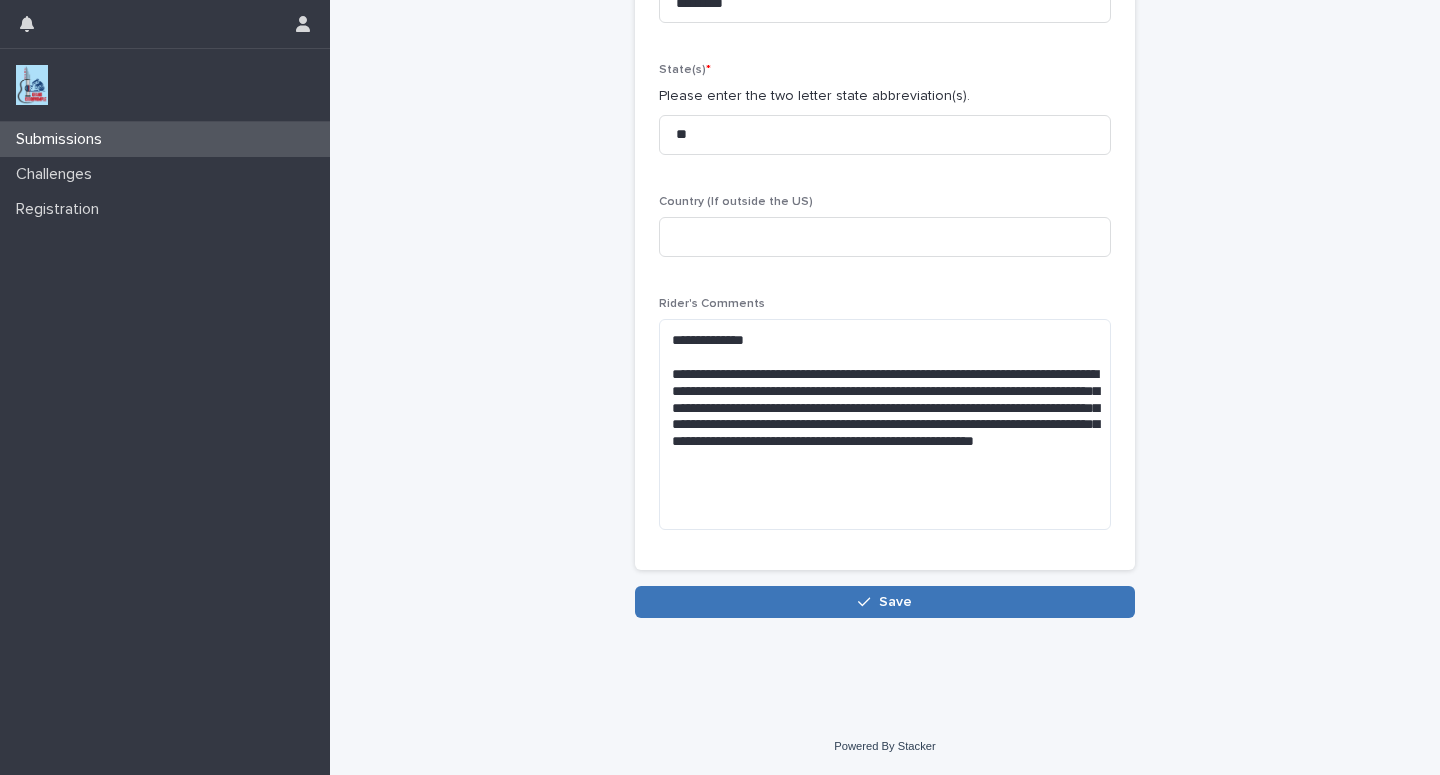 click on "Save" at bounding box center (885, 602) 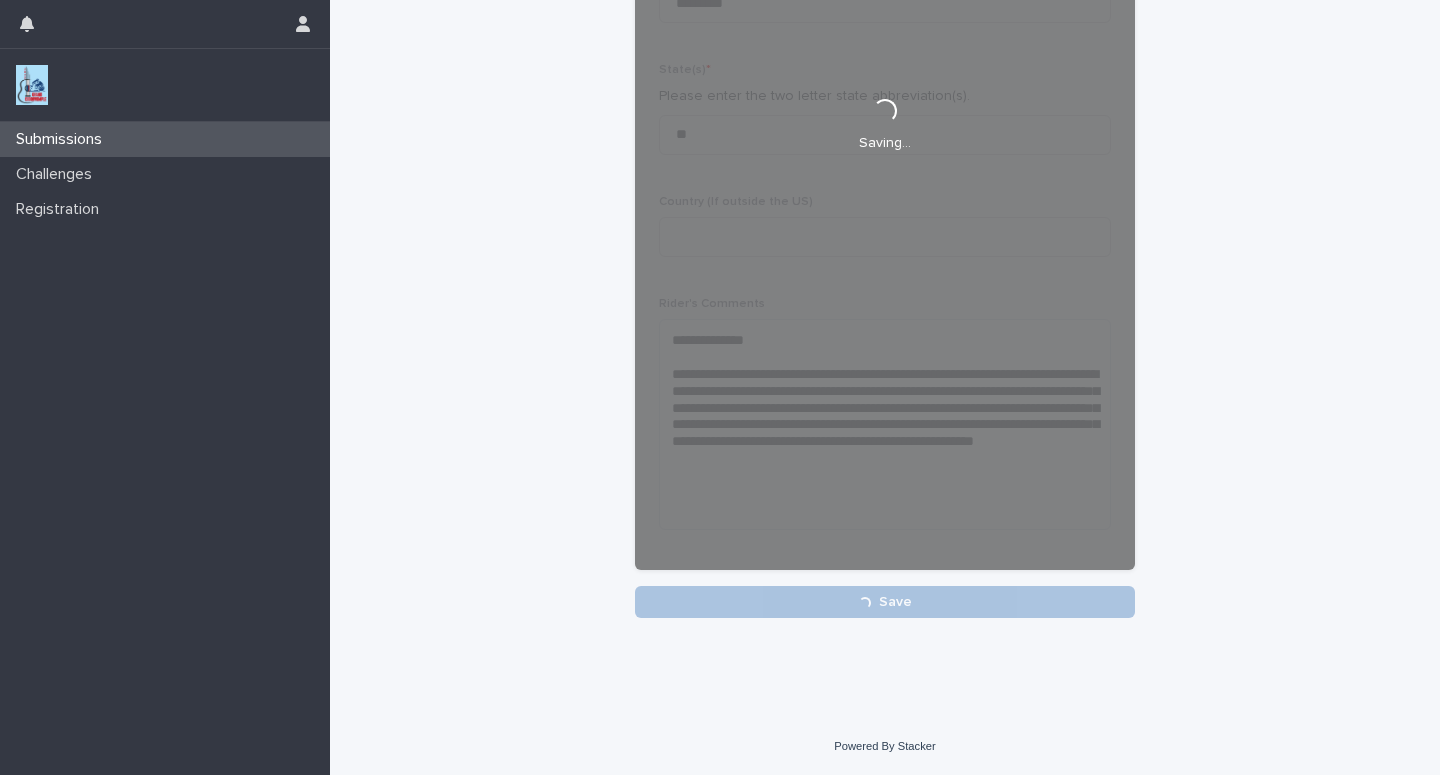 scroll, scrollTop: 431, scrollLeft: 0, axis: vertical 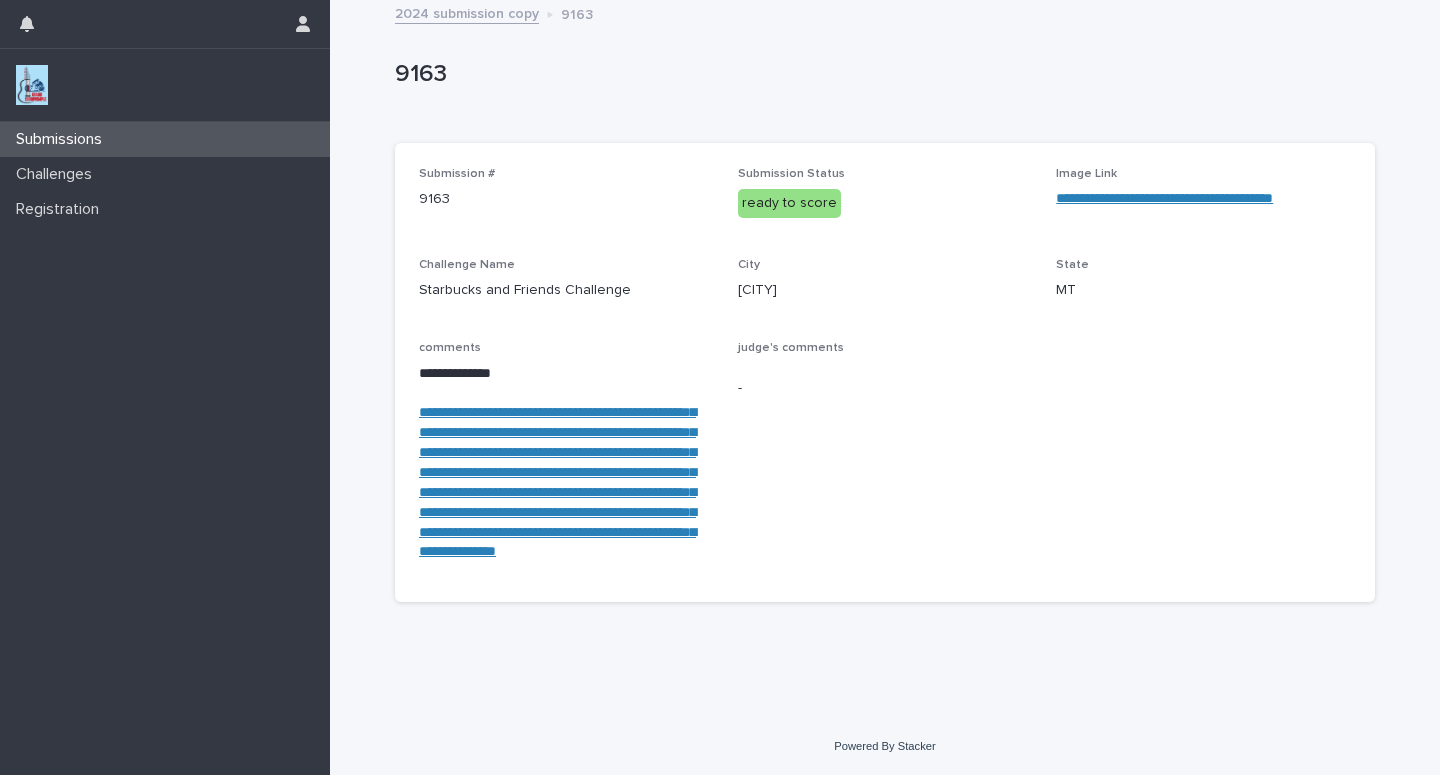 click on "Submissions" at bounding box center (165, 139) 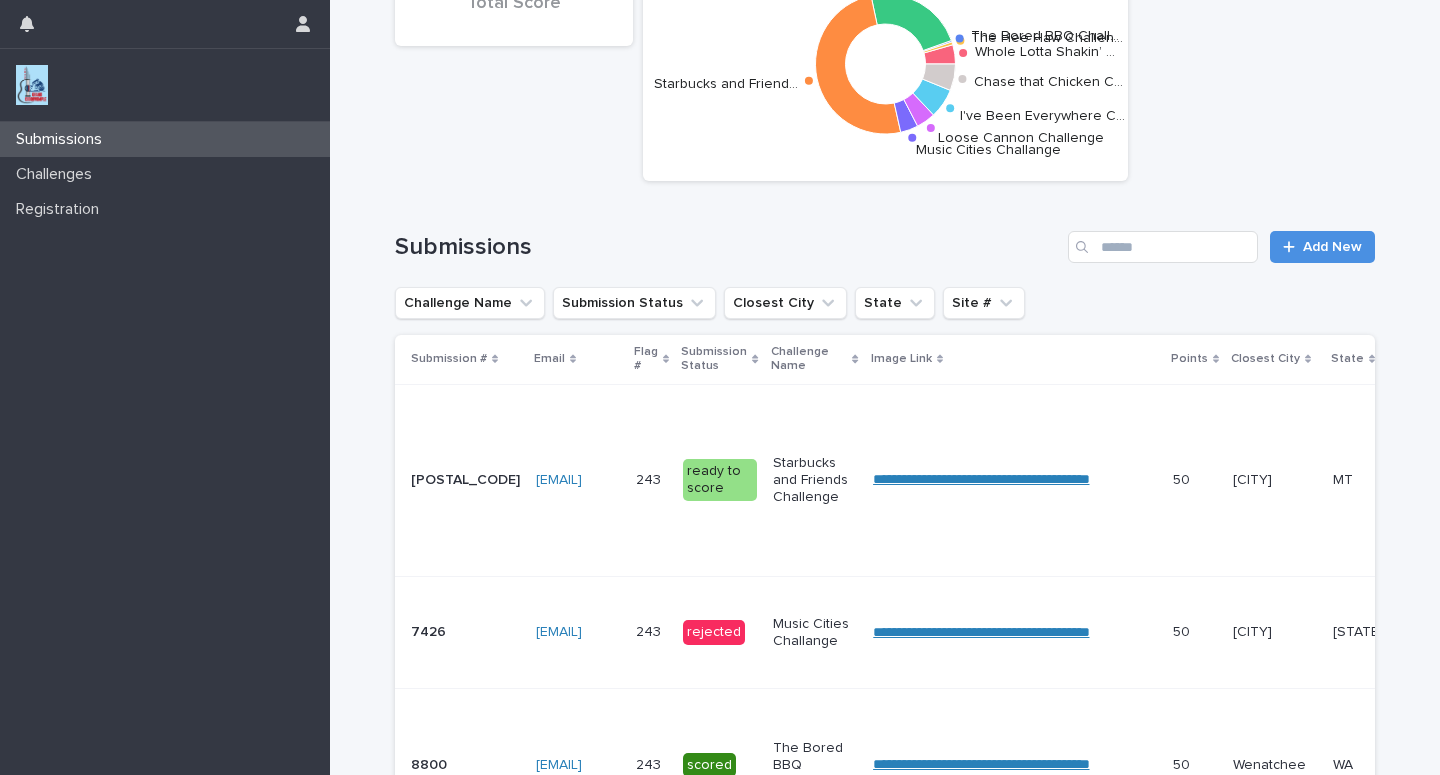 scroll, scrollTop: 0, scrollLeft: 0, axis: both 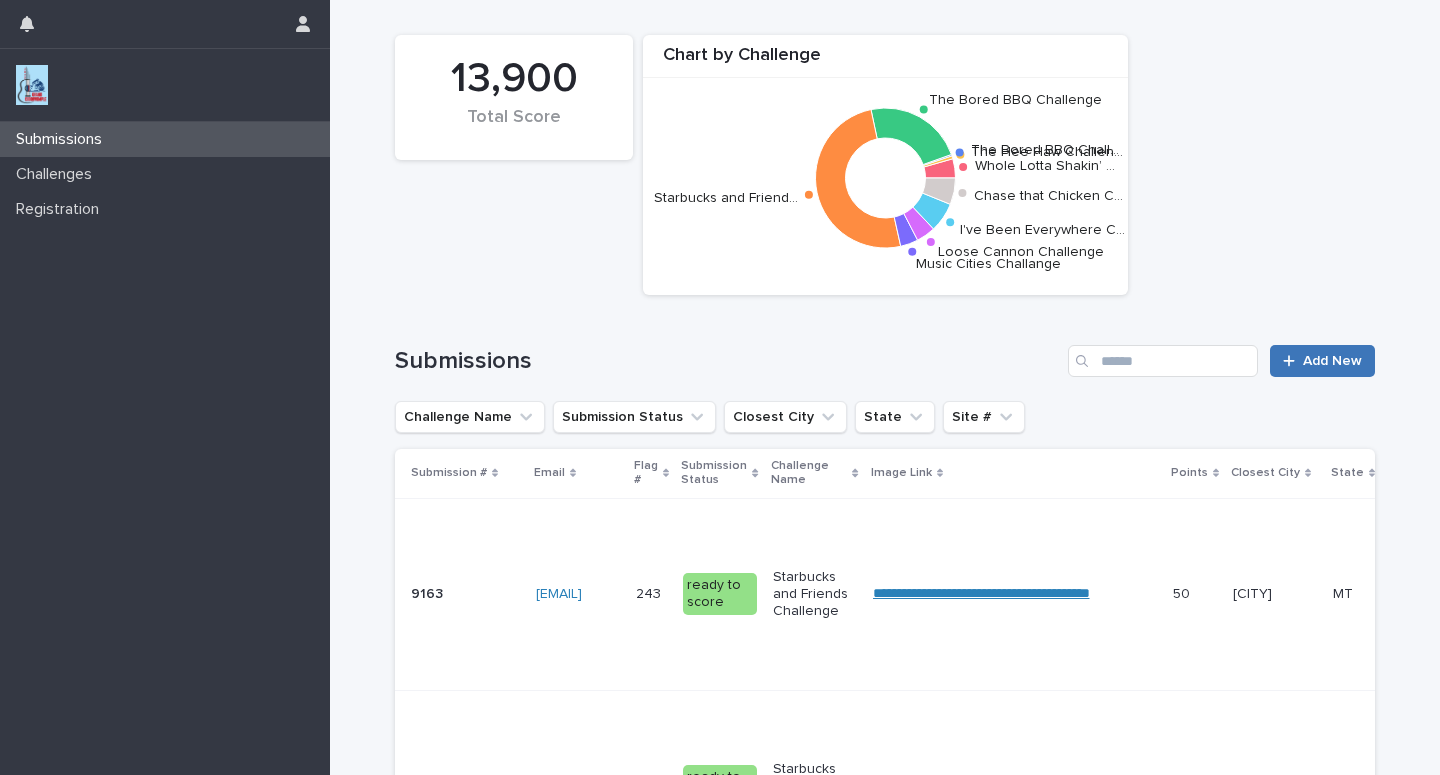 click on "Add New" at bounding box center [1322, 361] 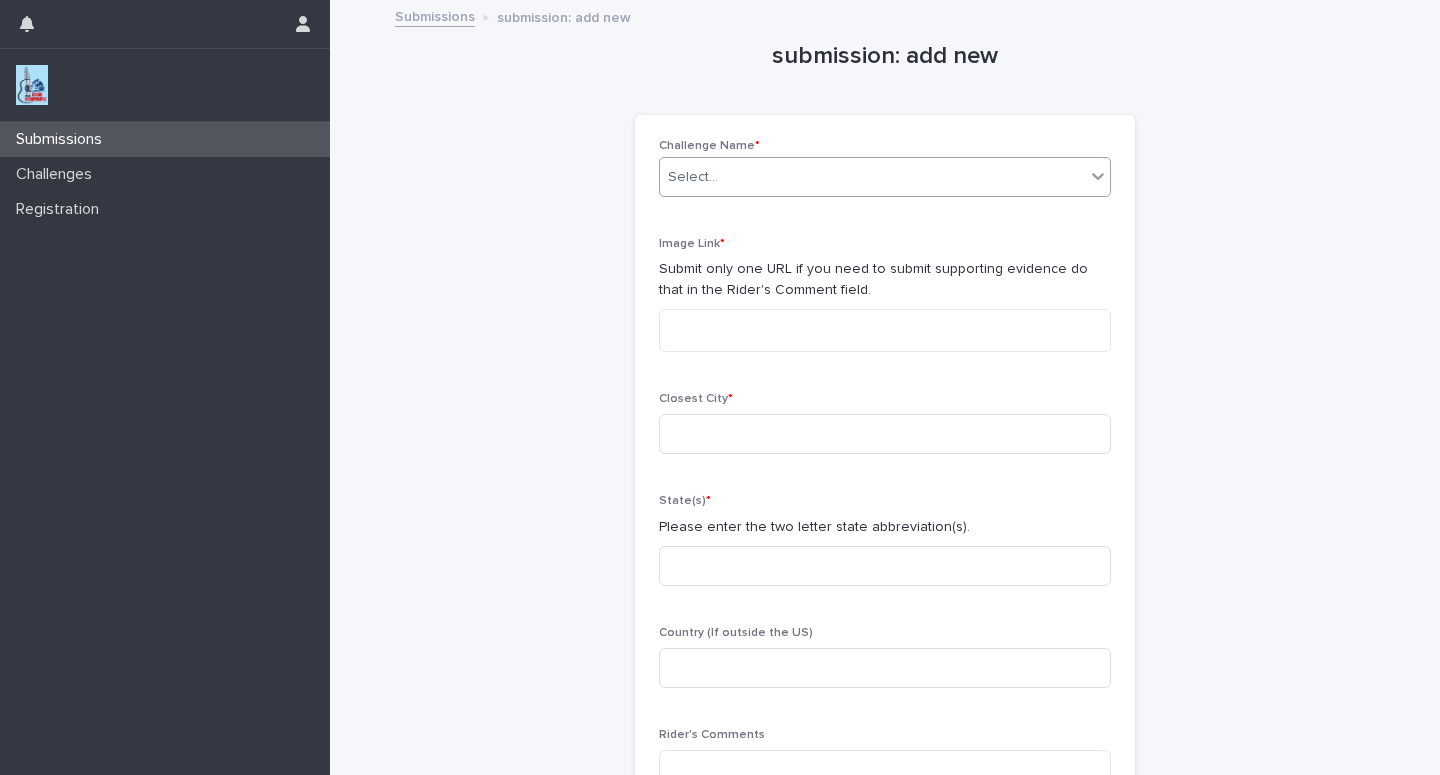 click on "Select..." at bounding box center (872, 177) 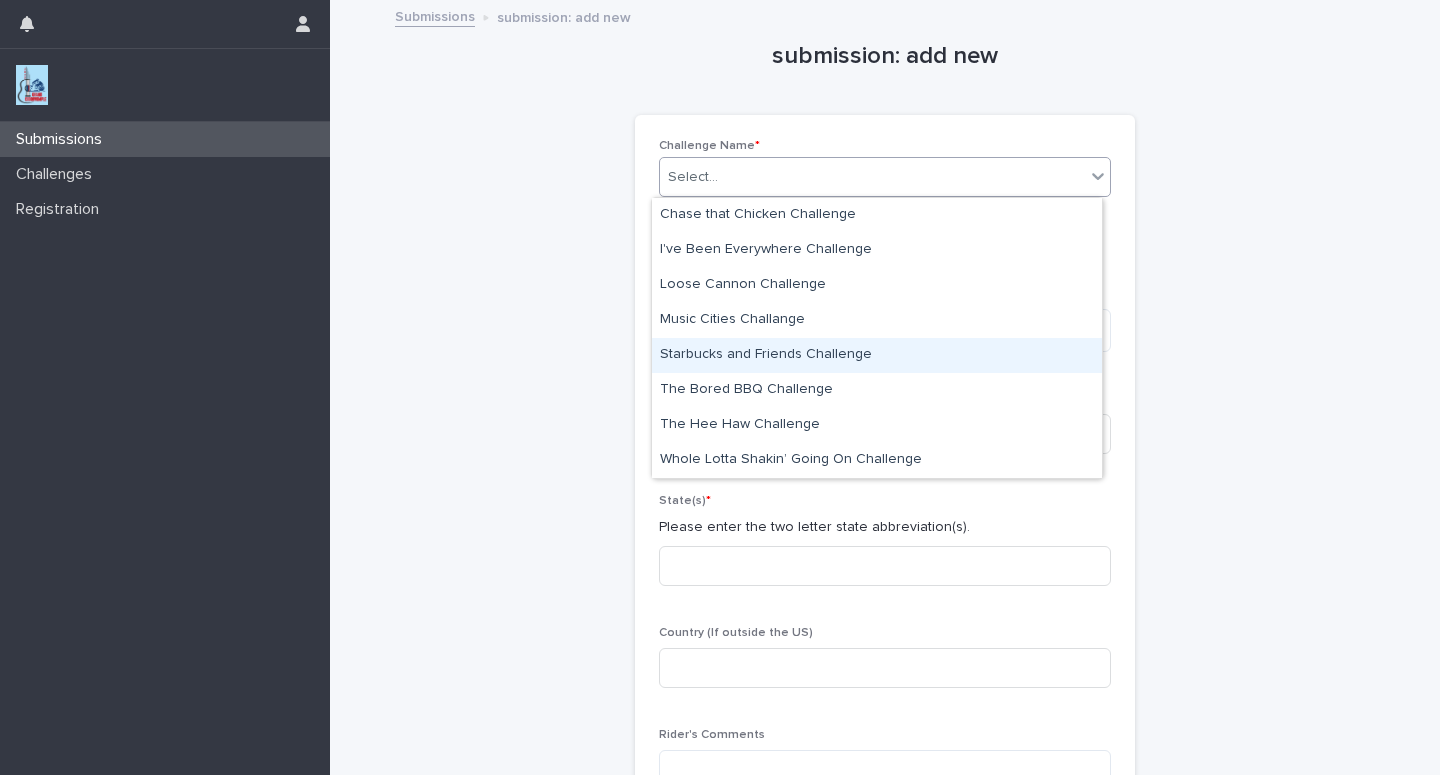 click on "Starbucks and Friends Challenge" at bounding box center (877, 355) 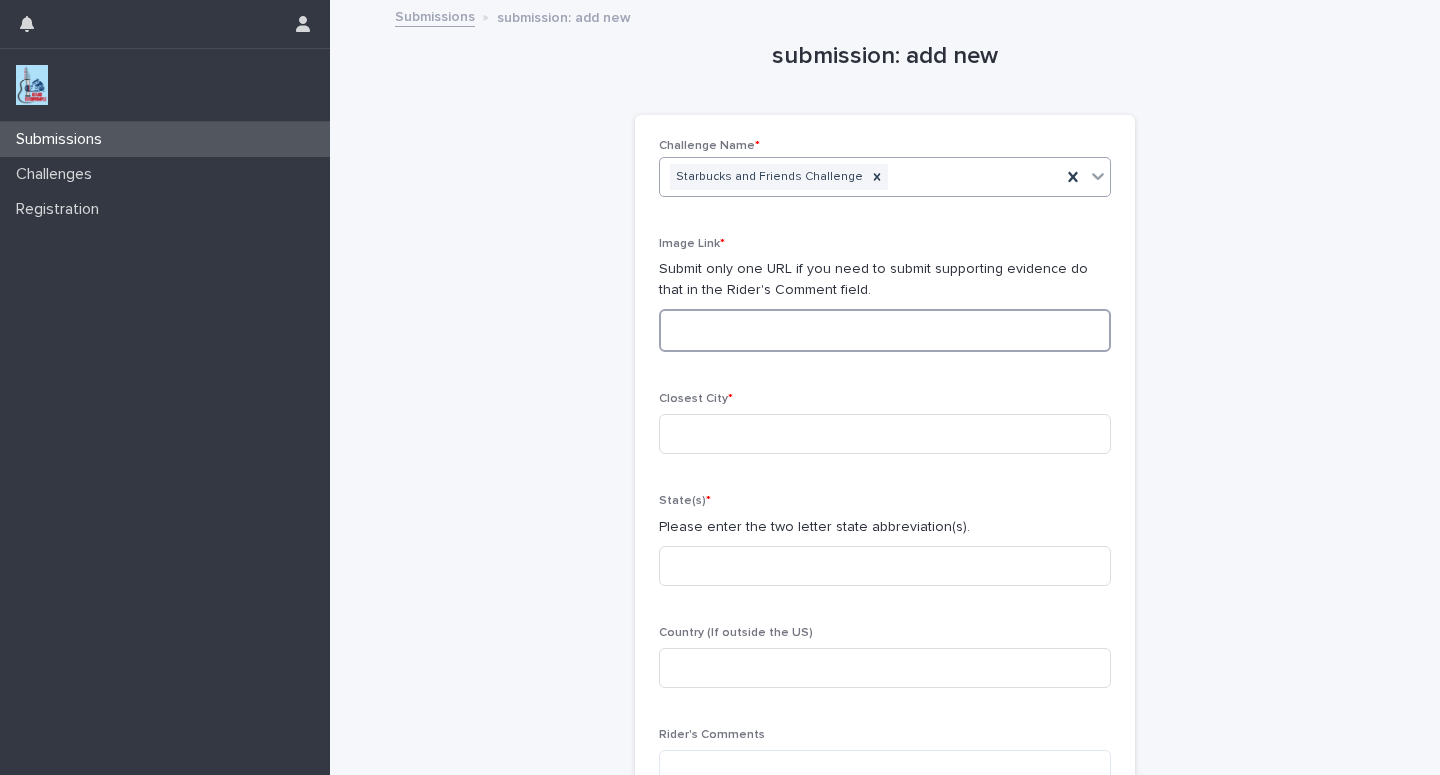 click at bounding box center [885, 330] 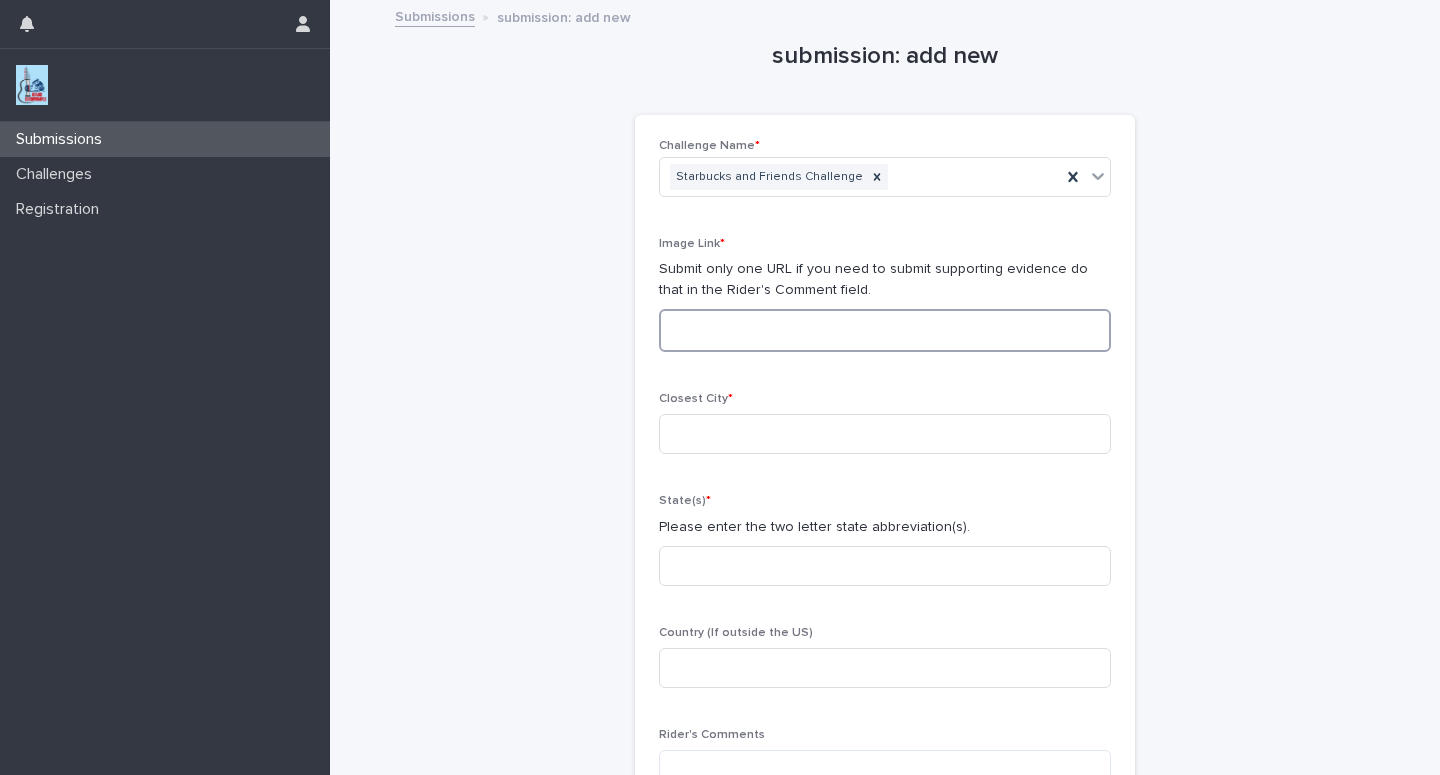 paste on "**********" 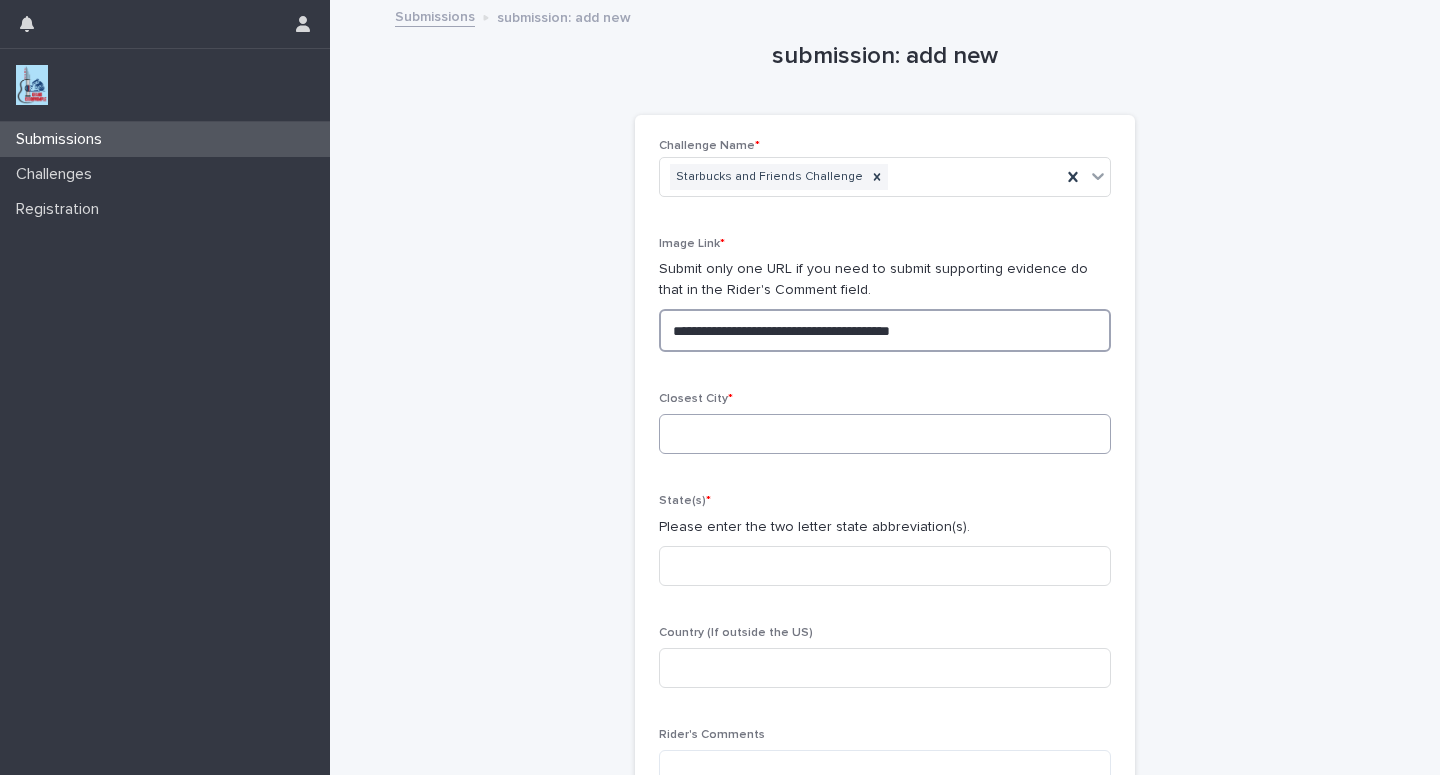 type on "**********" 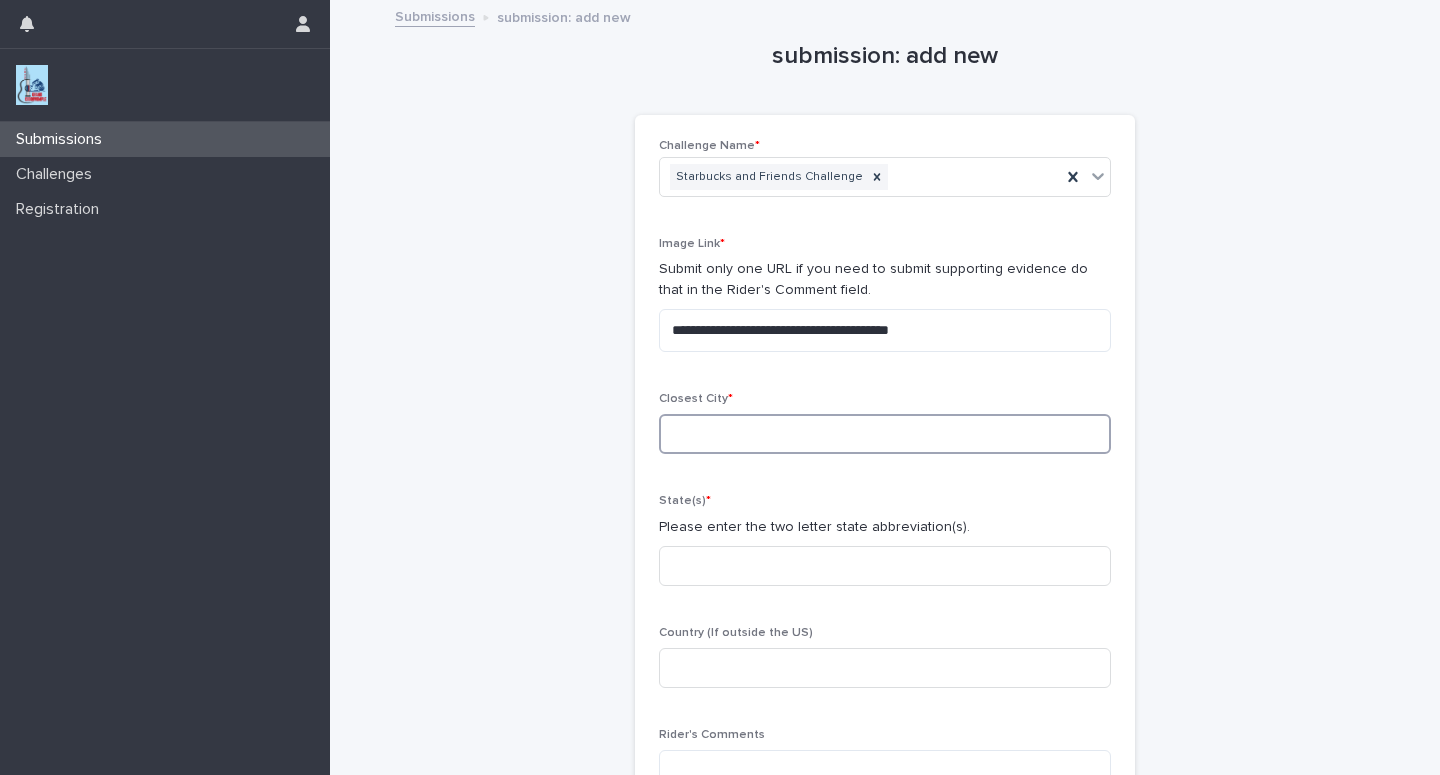 click at bounding box center (885, 434) 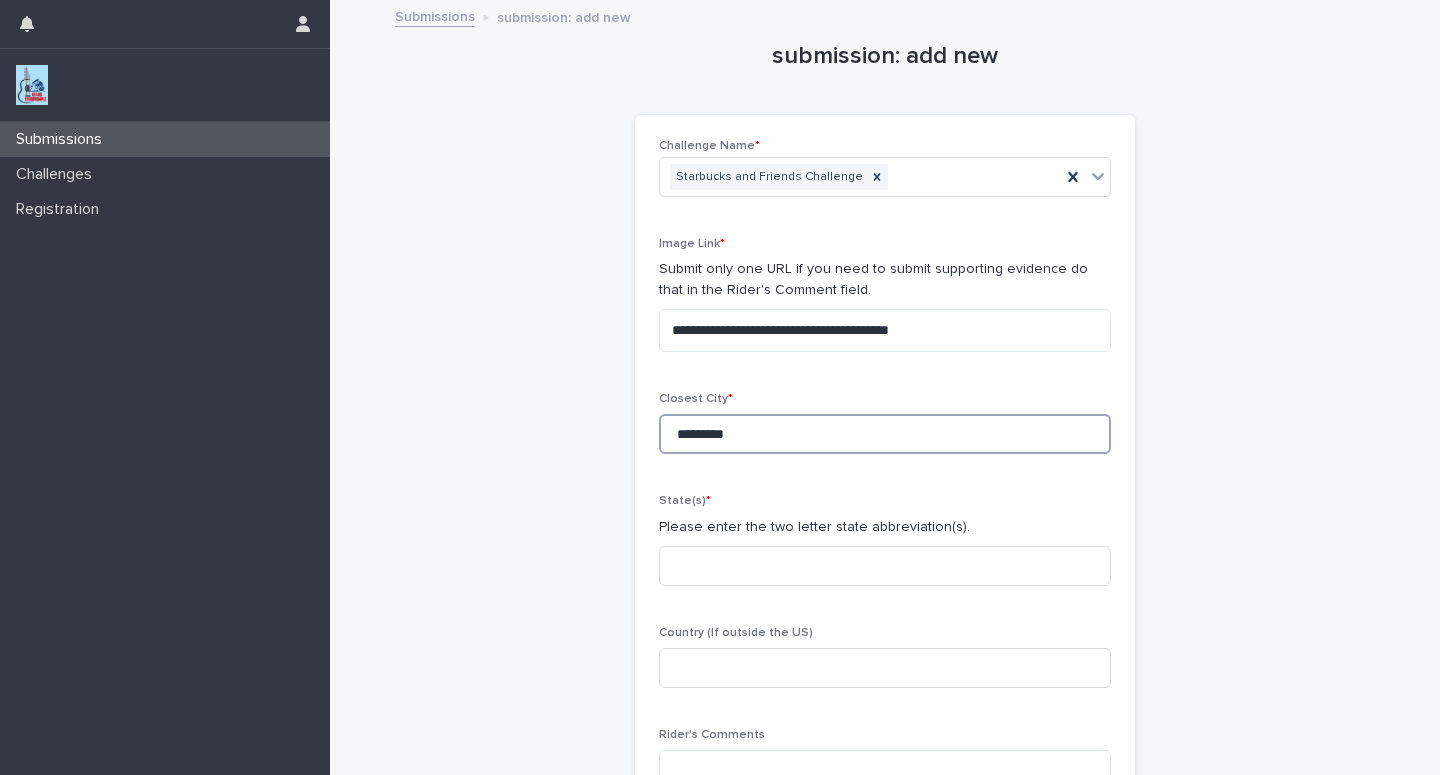 type on "*********" 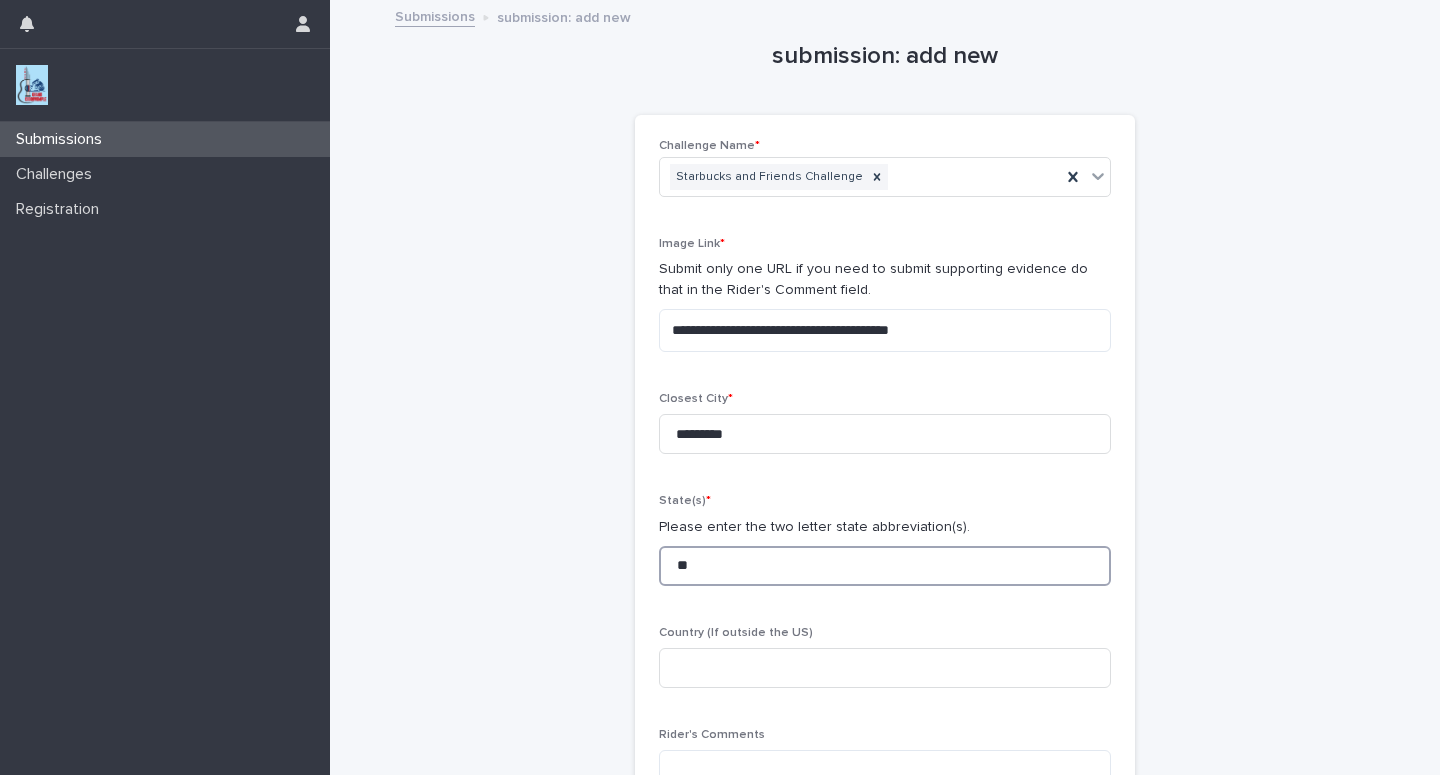 type on "**" 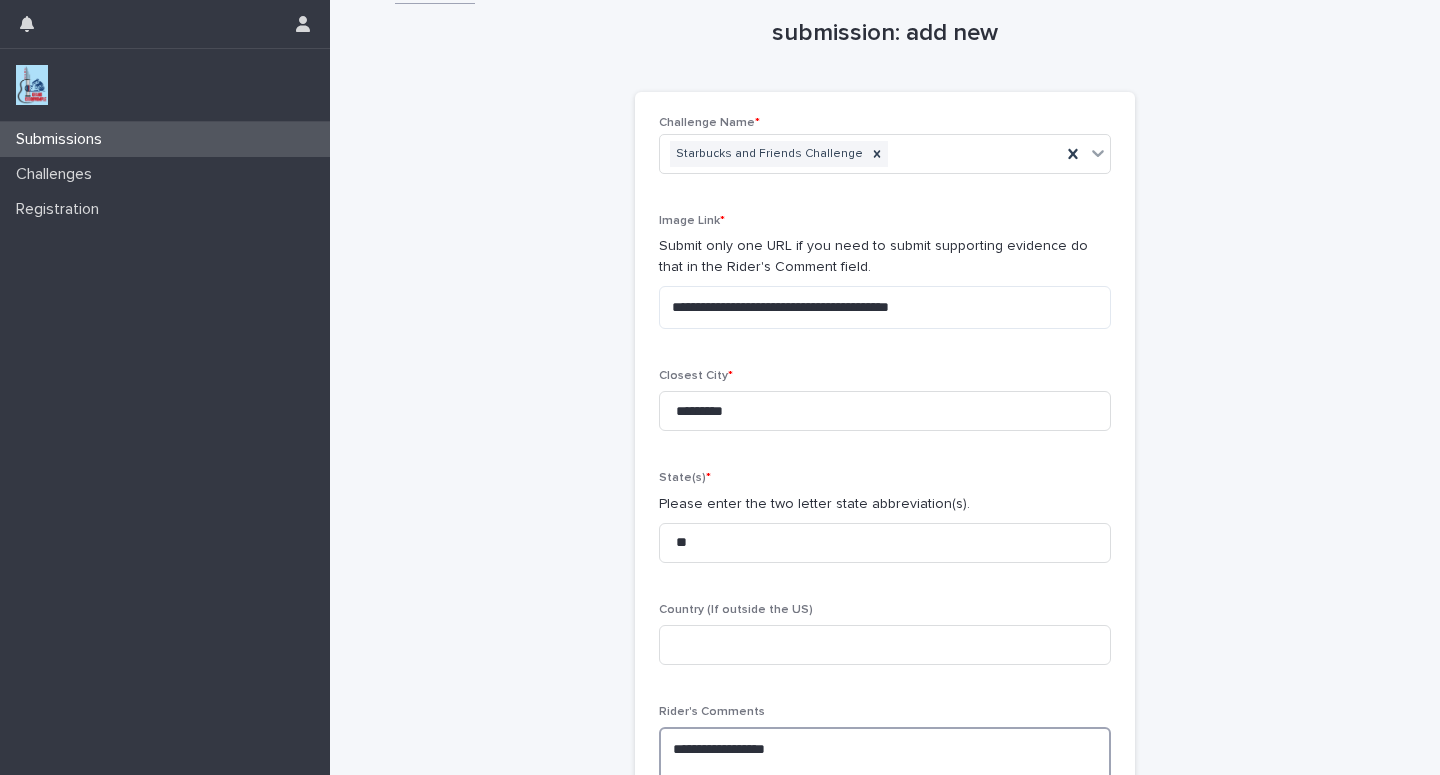 scroll, scrollTop: 40, scrollLeft: 0, axis: vertical 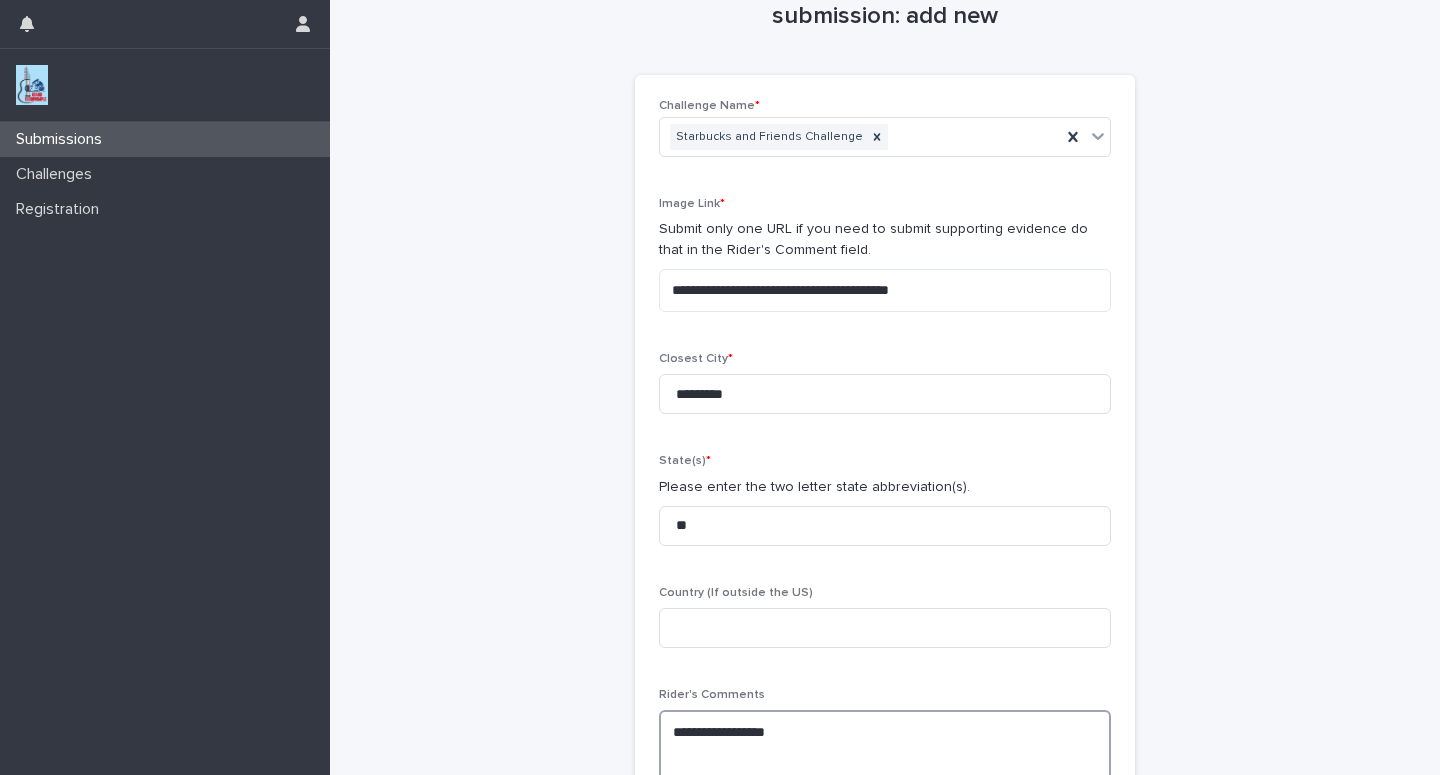paste on "**********" 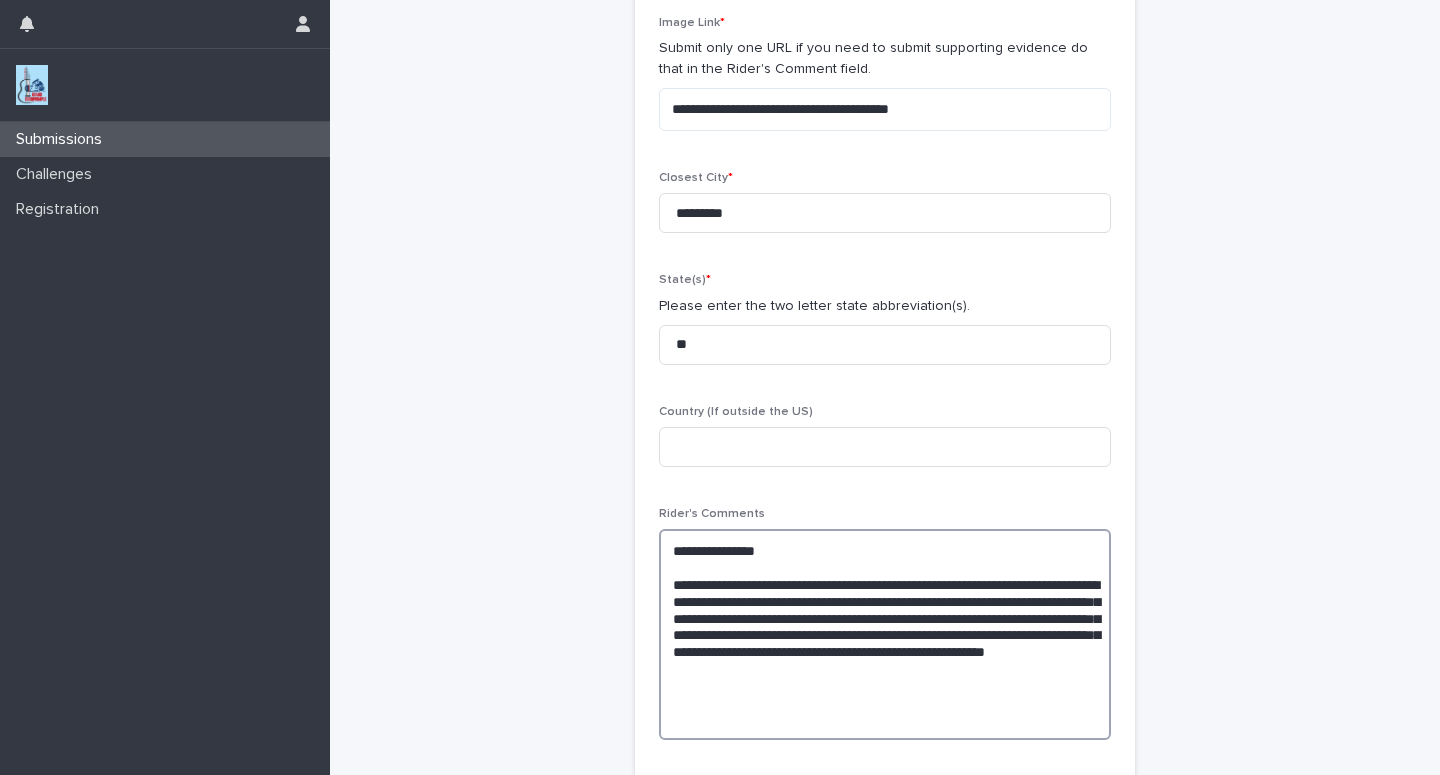 scroll, scrollTop: 313, scrollLeft: 0, axis: vertical 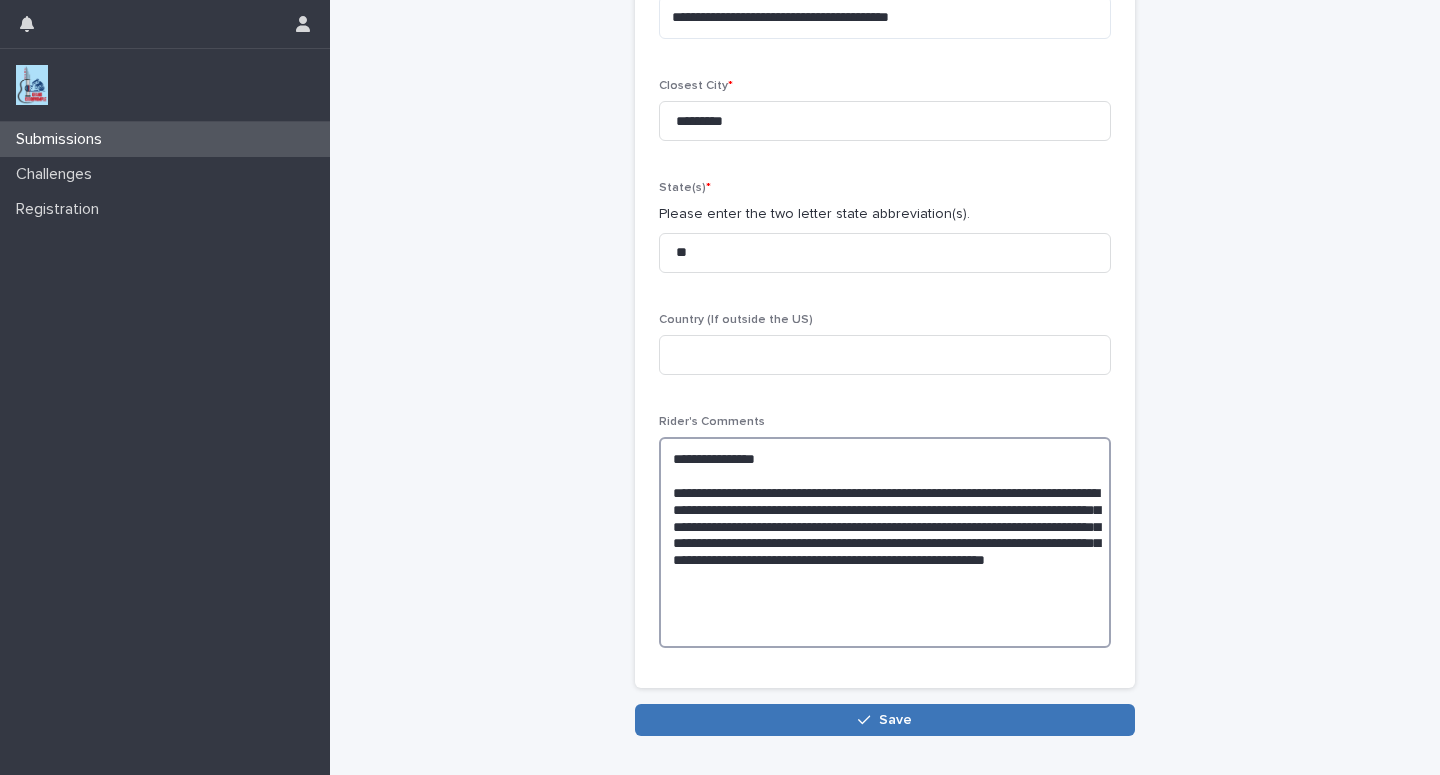 type on "**********" 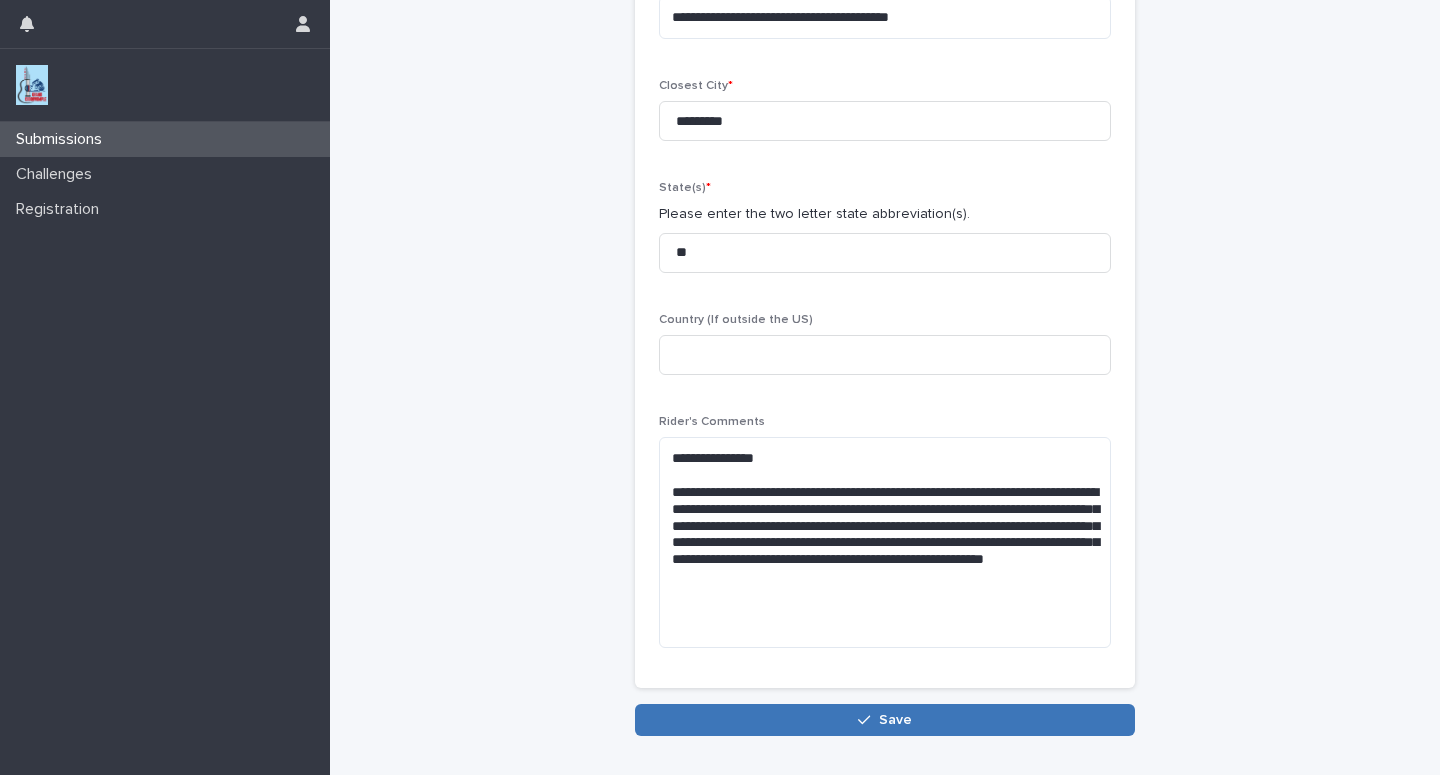 click on "Save" at bounding box center (885, 720) 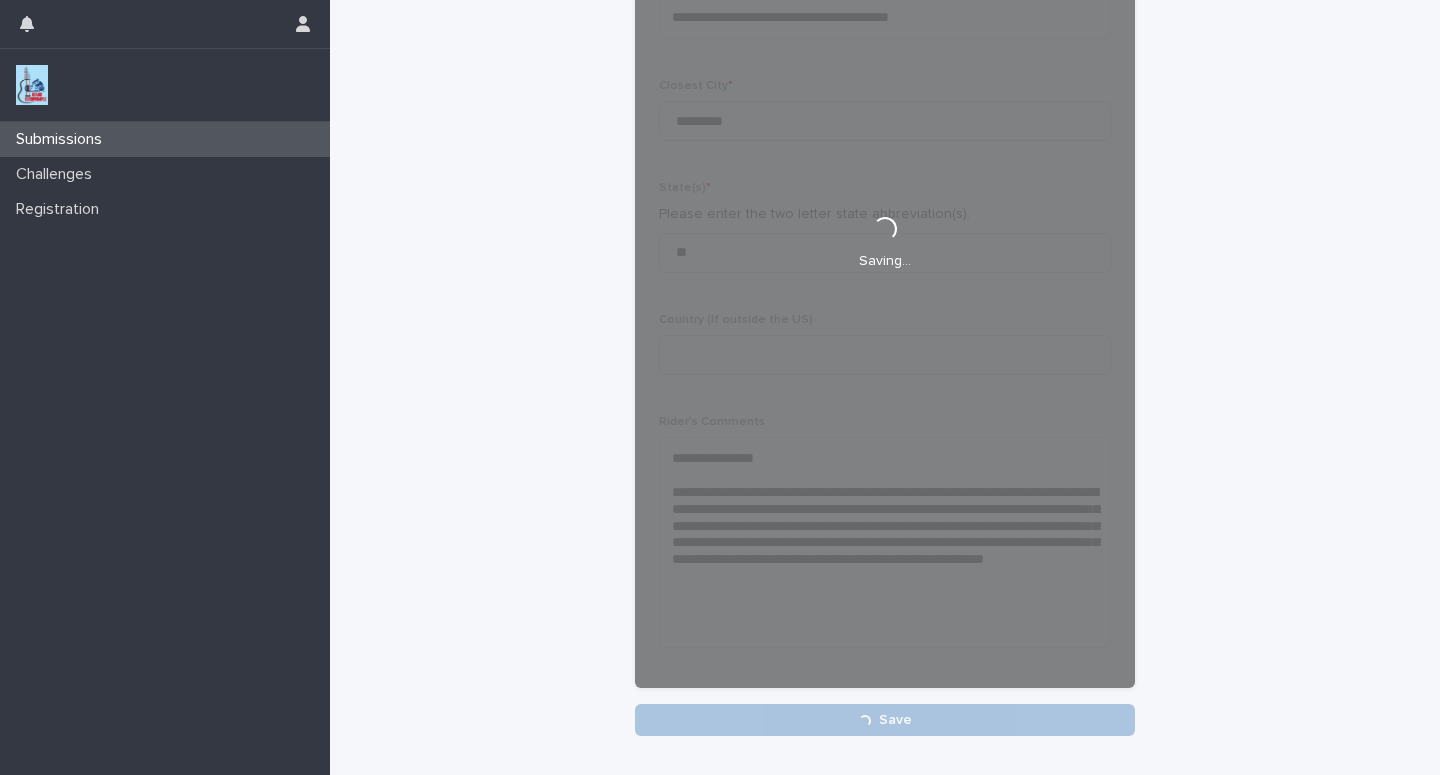 scroll, scrollTop: 313, scrollLeft: 0, axis: vertical 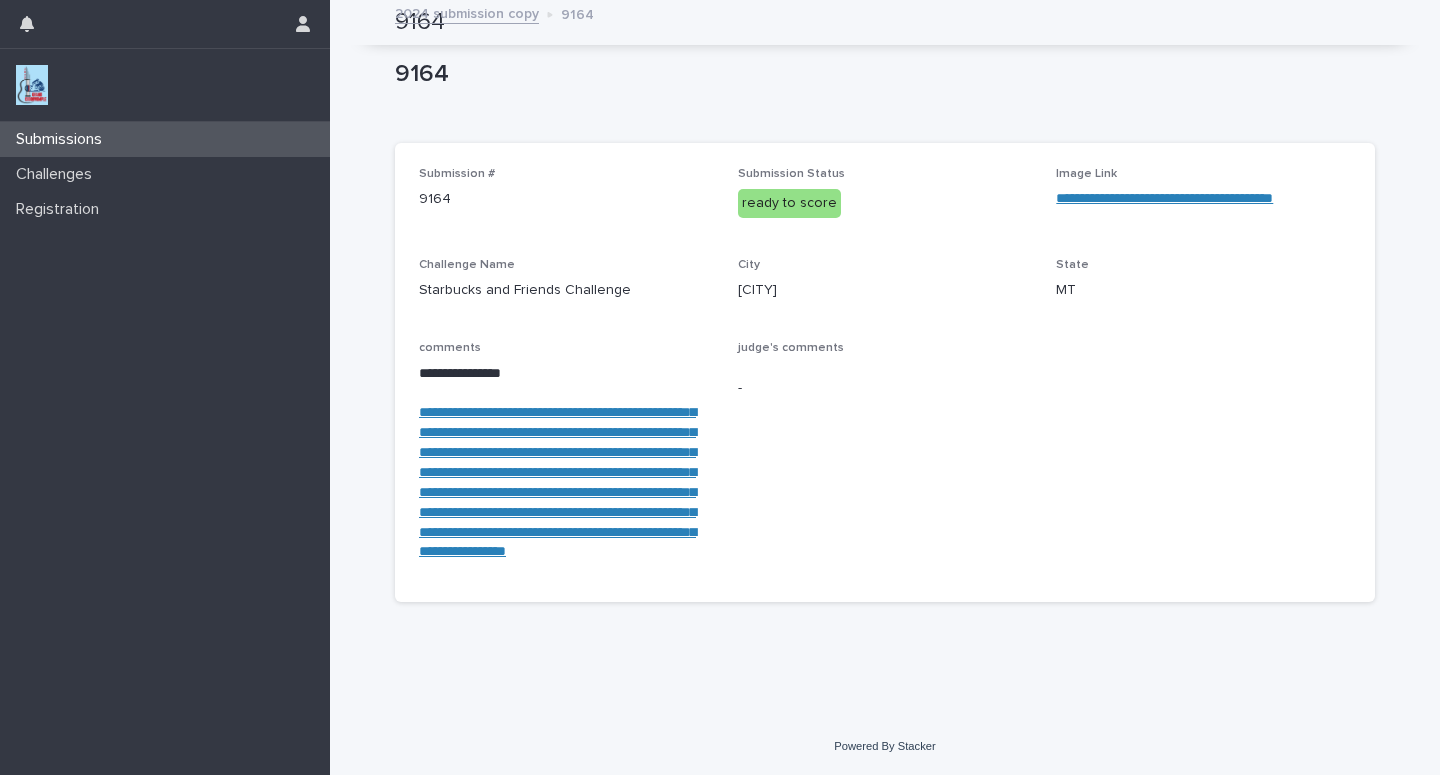 click on "Submissions" at bounding box center (165, 139) 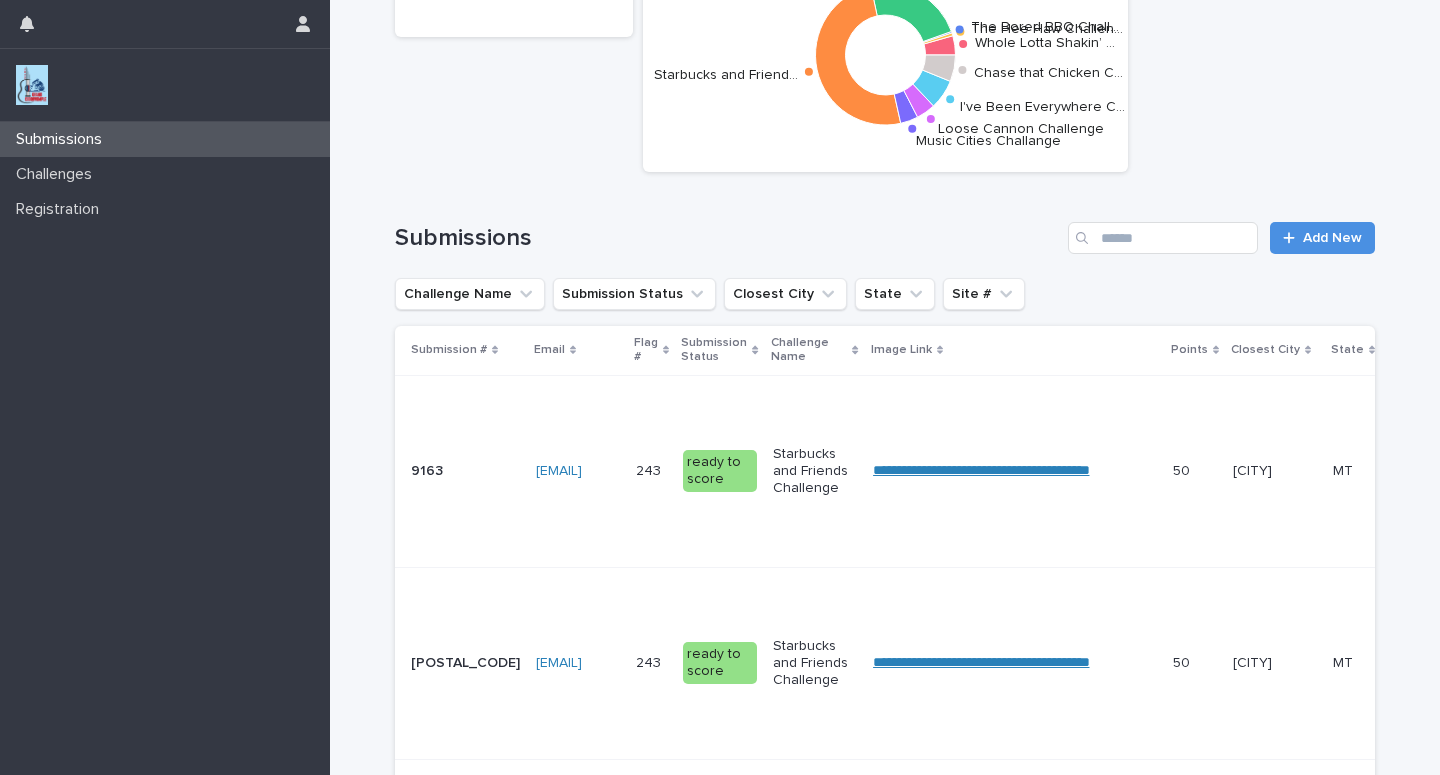 scroll, scrollTop: 0, scrollLeft: 0, axis: both 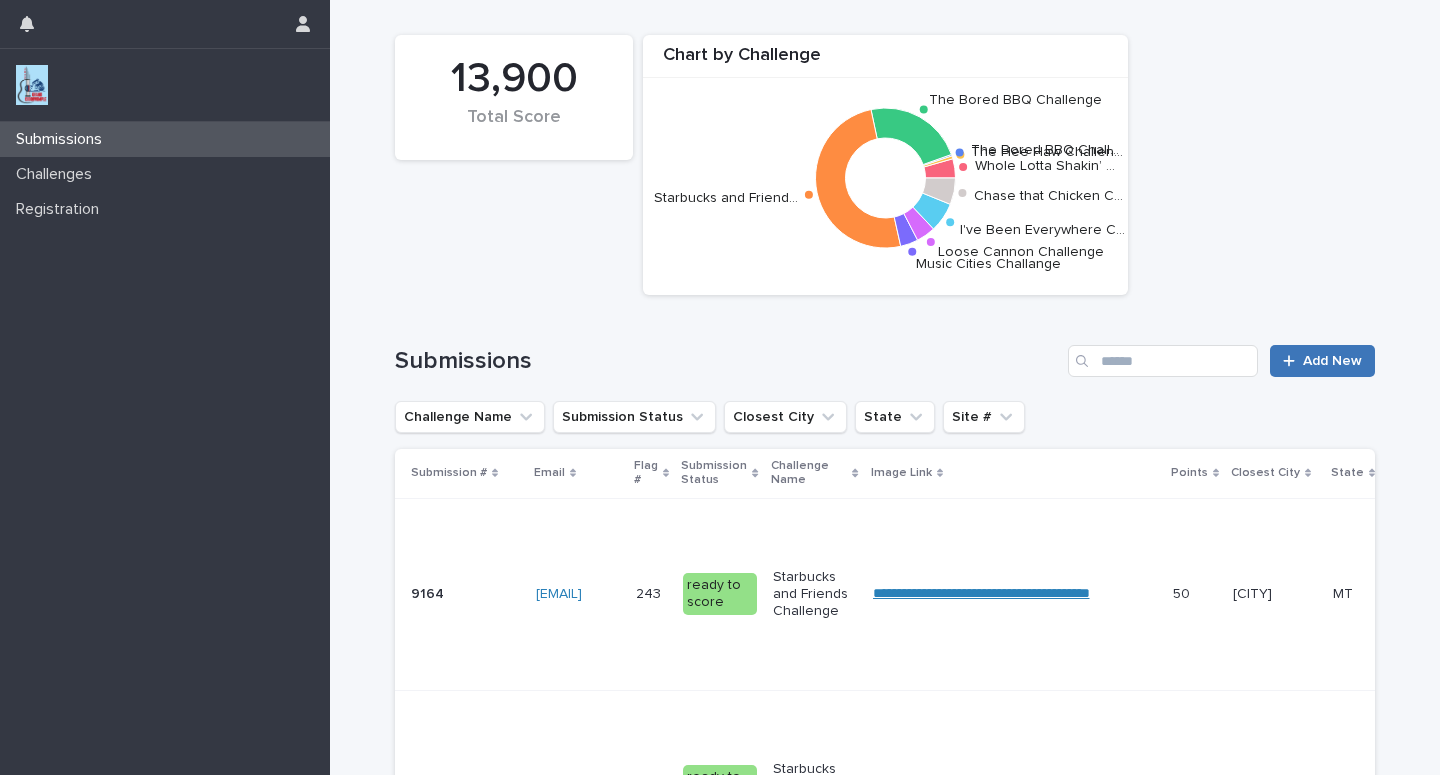 click on "Add New" at bounding box center (1322, 361) 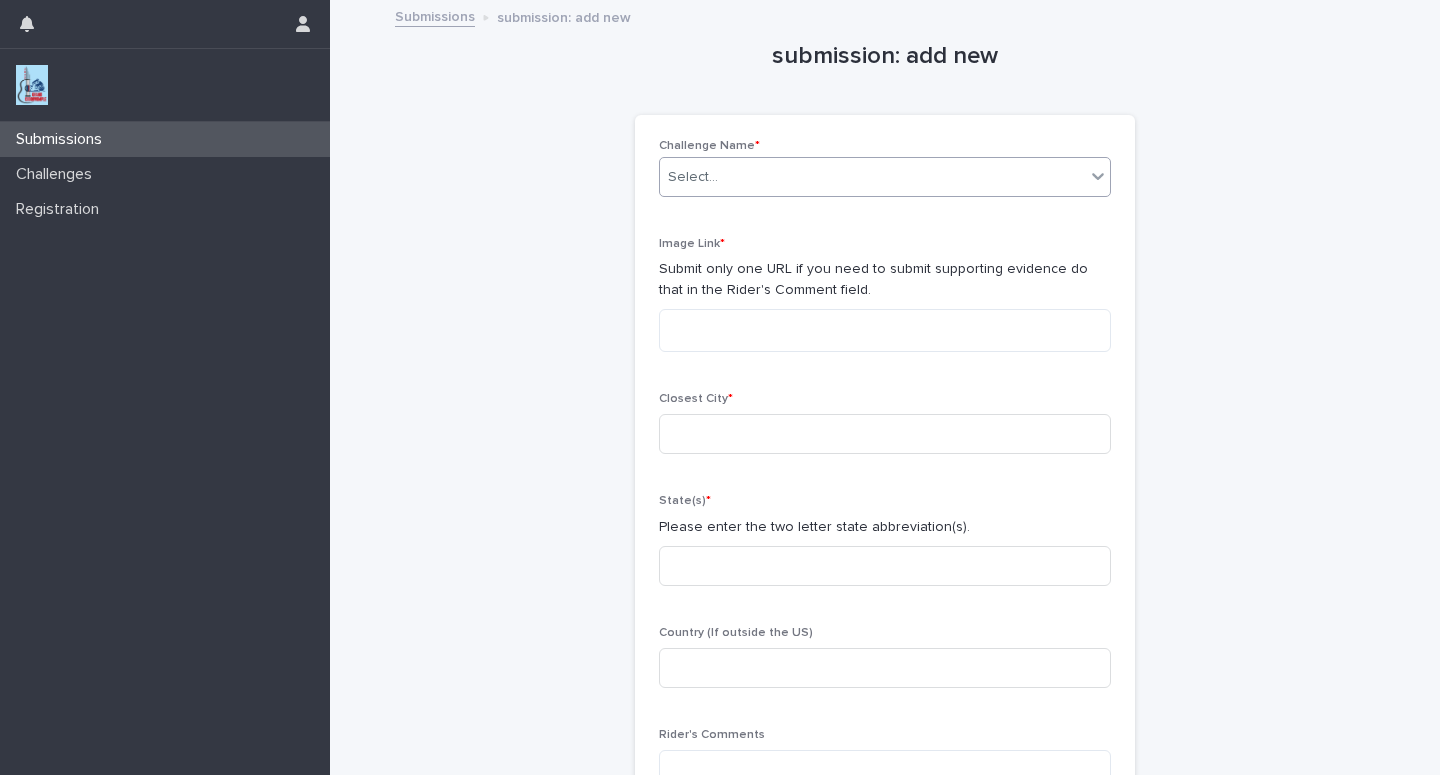 click on "Select..." at bounding box center (872, 177) 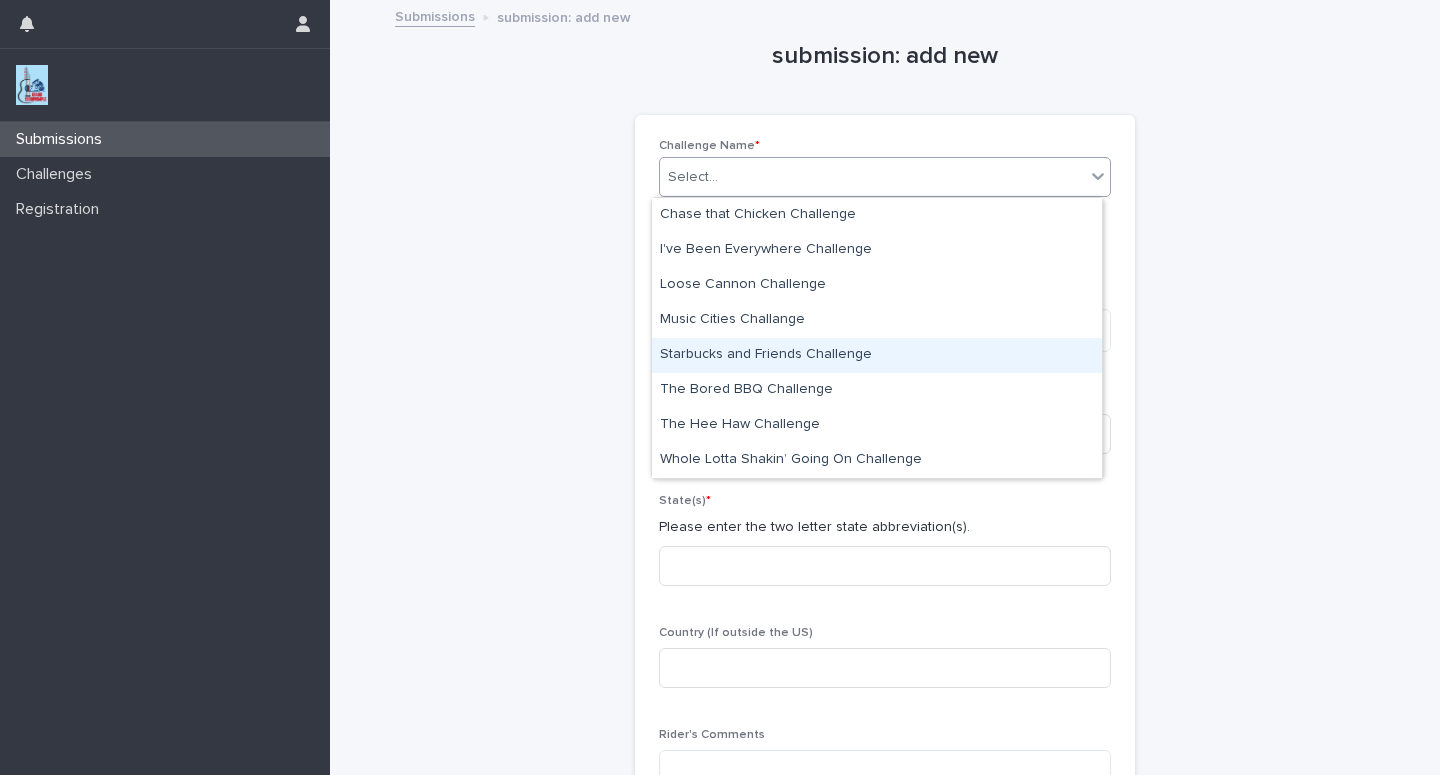 click on "Starbucks and Friends Challenge" at bounding box center (877, 355) 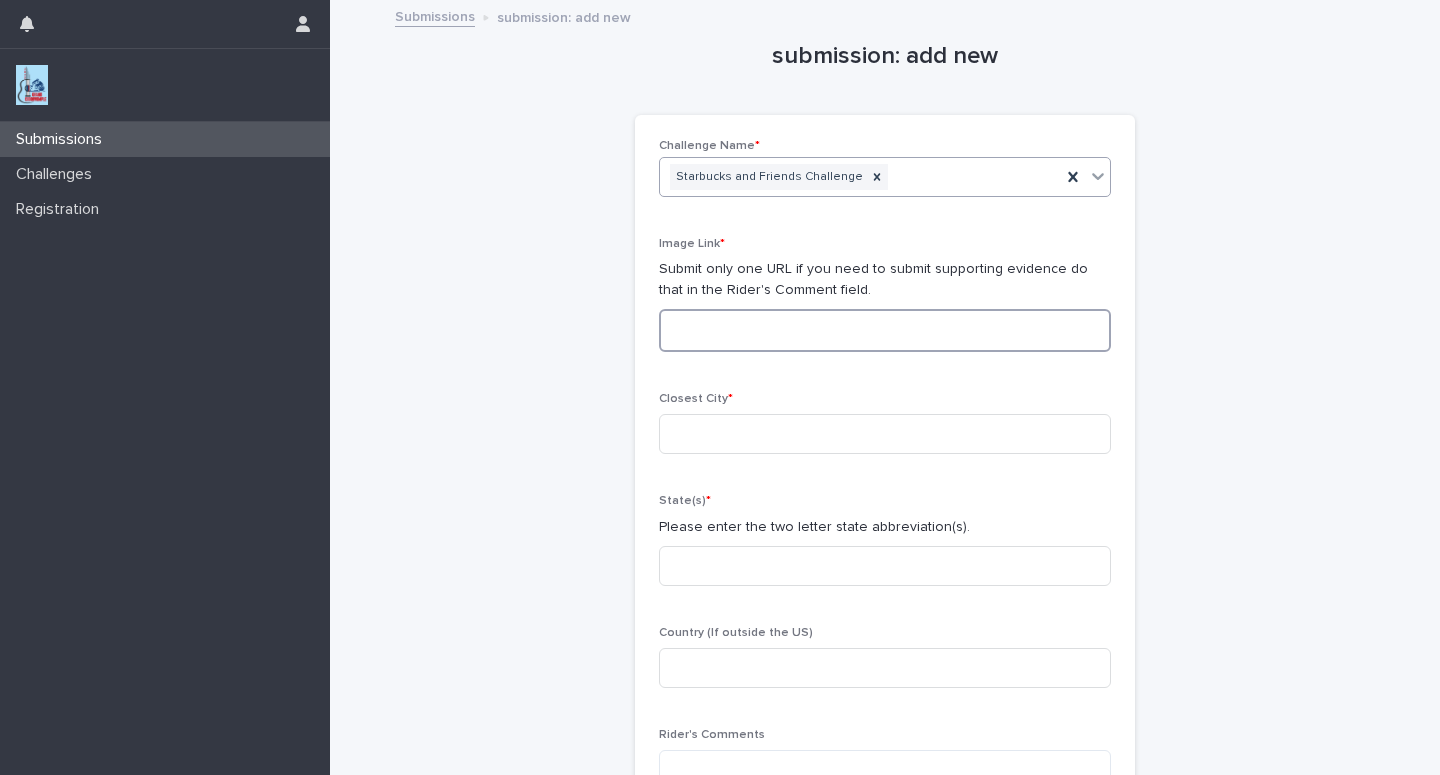 click at bounding box center (885, 330) 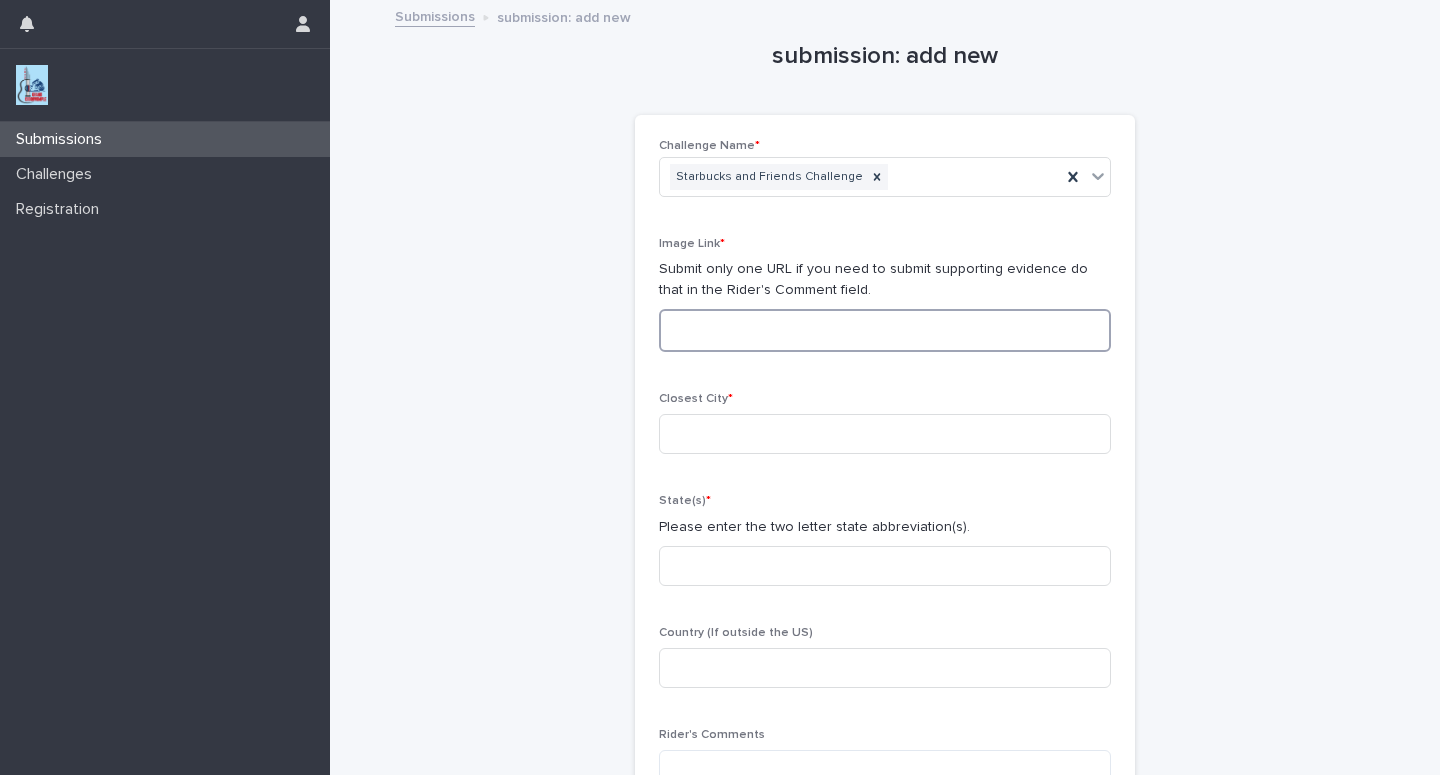 paste on "**********" 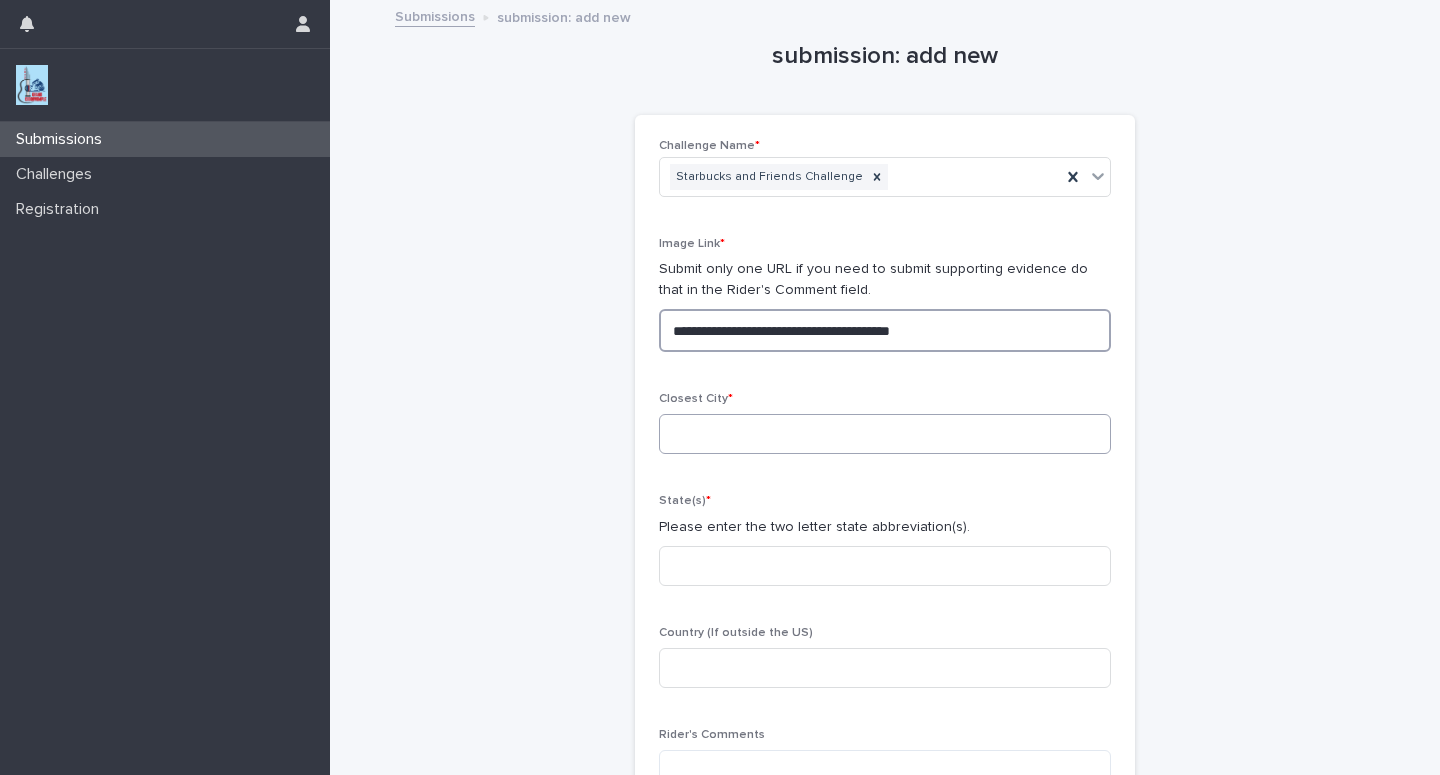 type on "**********" 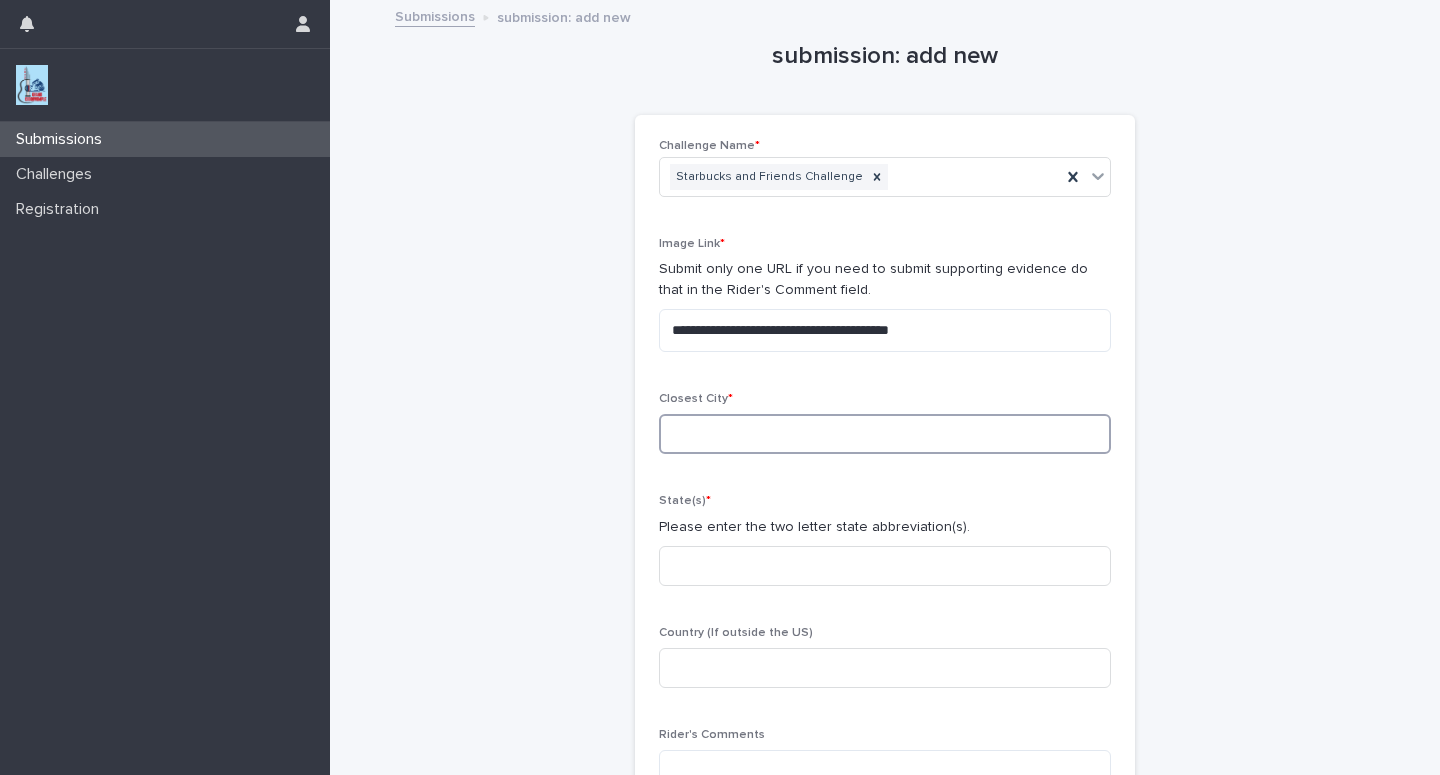 click at bounding box center [885, 434] 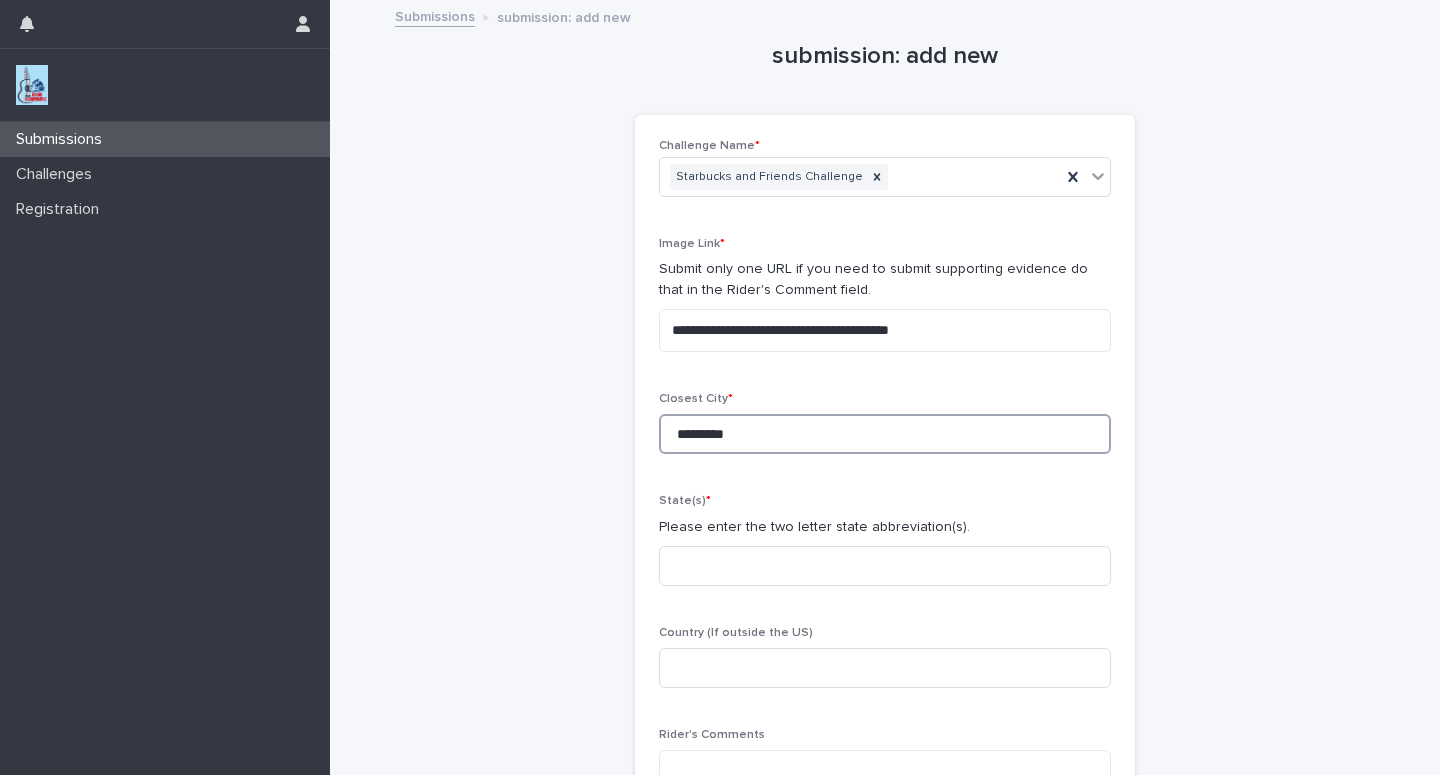 type on "*********" 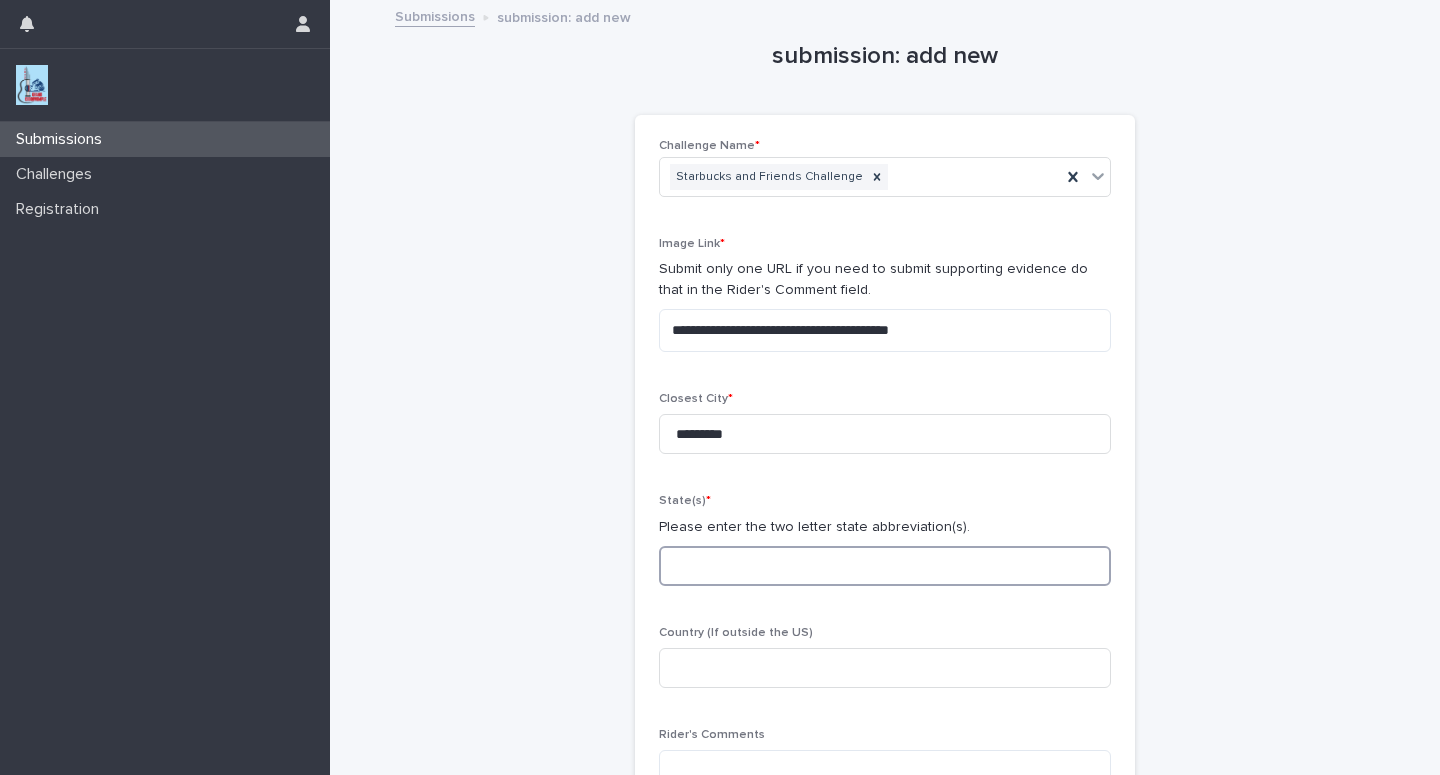 type on "*" 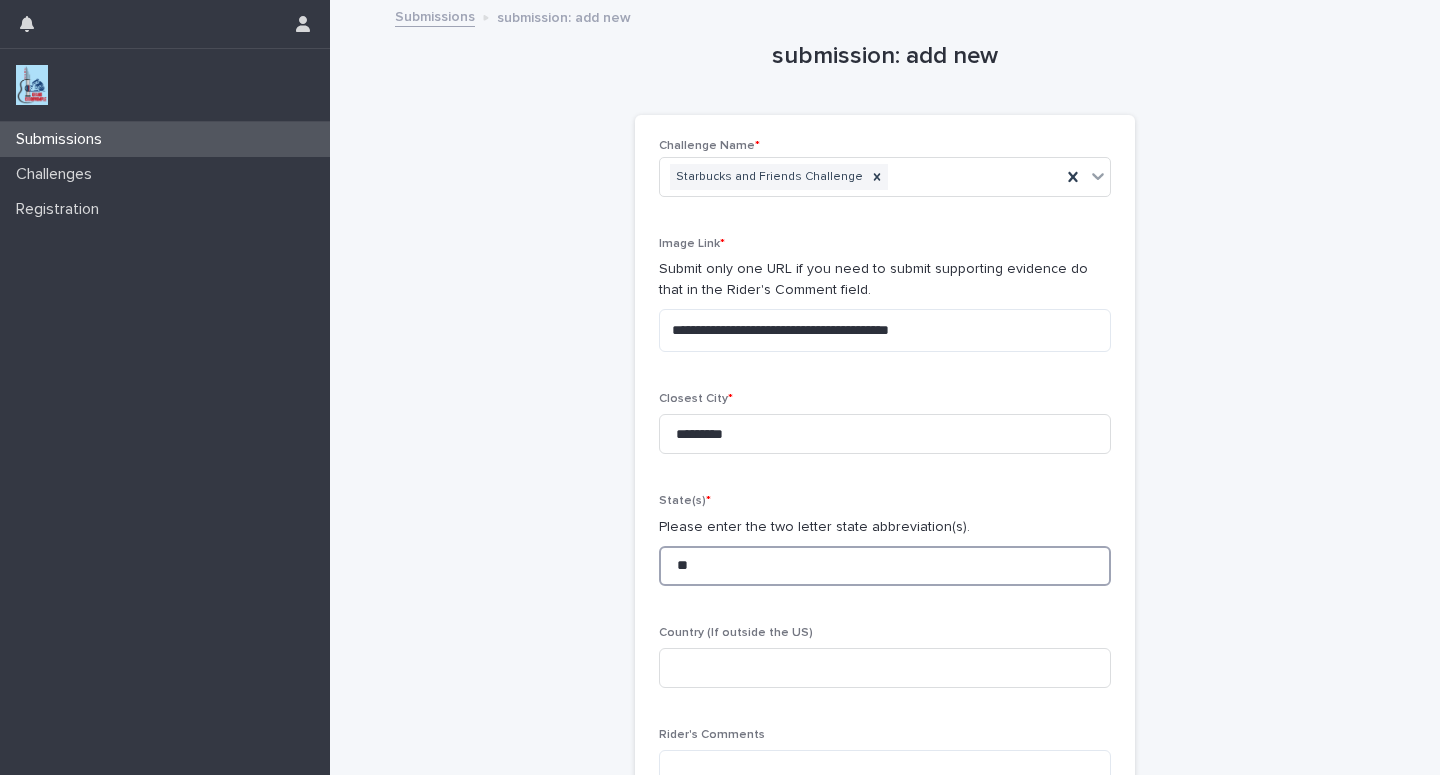 type on "**" 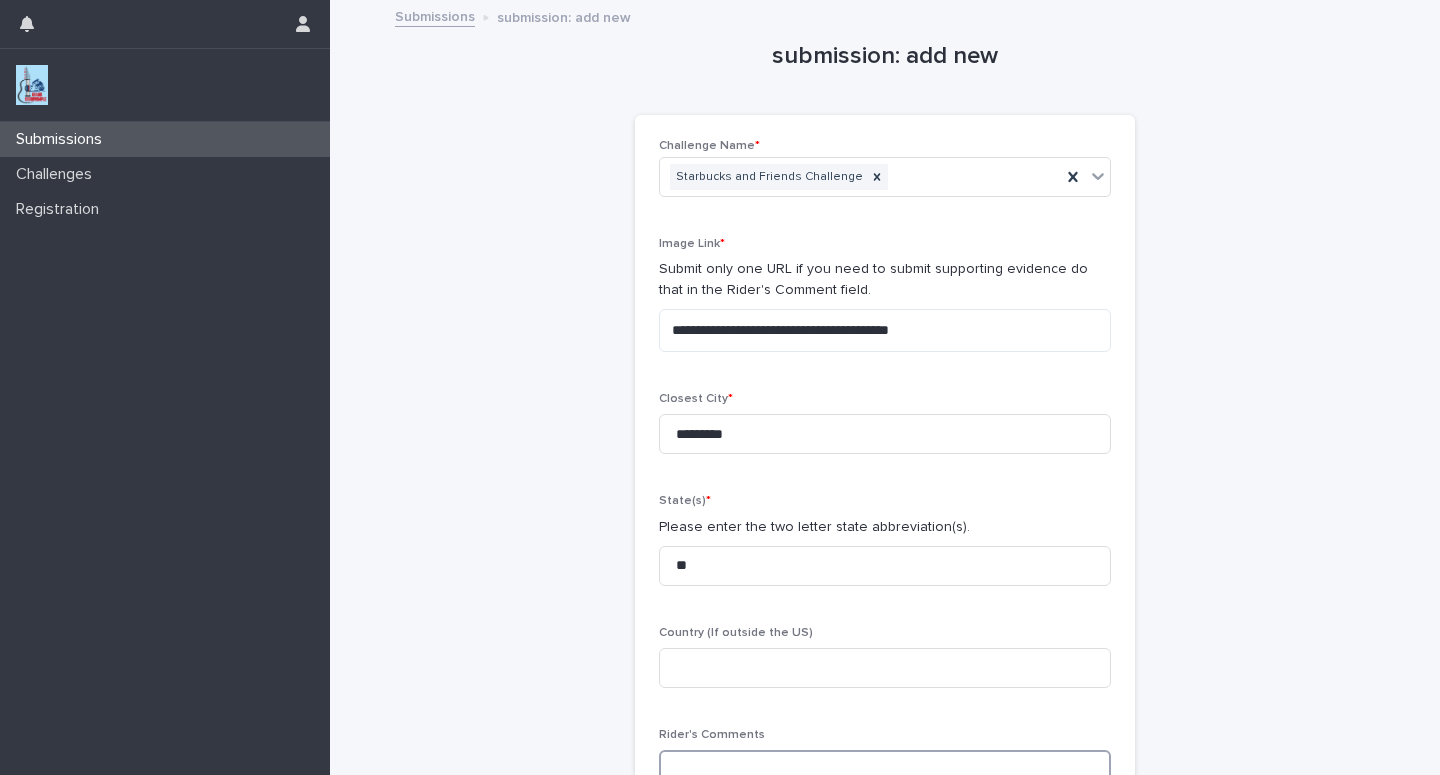 scroll, scrollTop: 2, scrollLeft: 0, axis: vertical 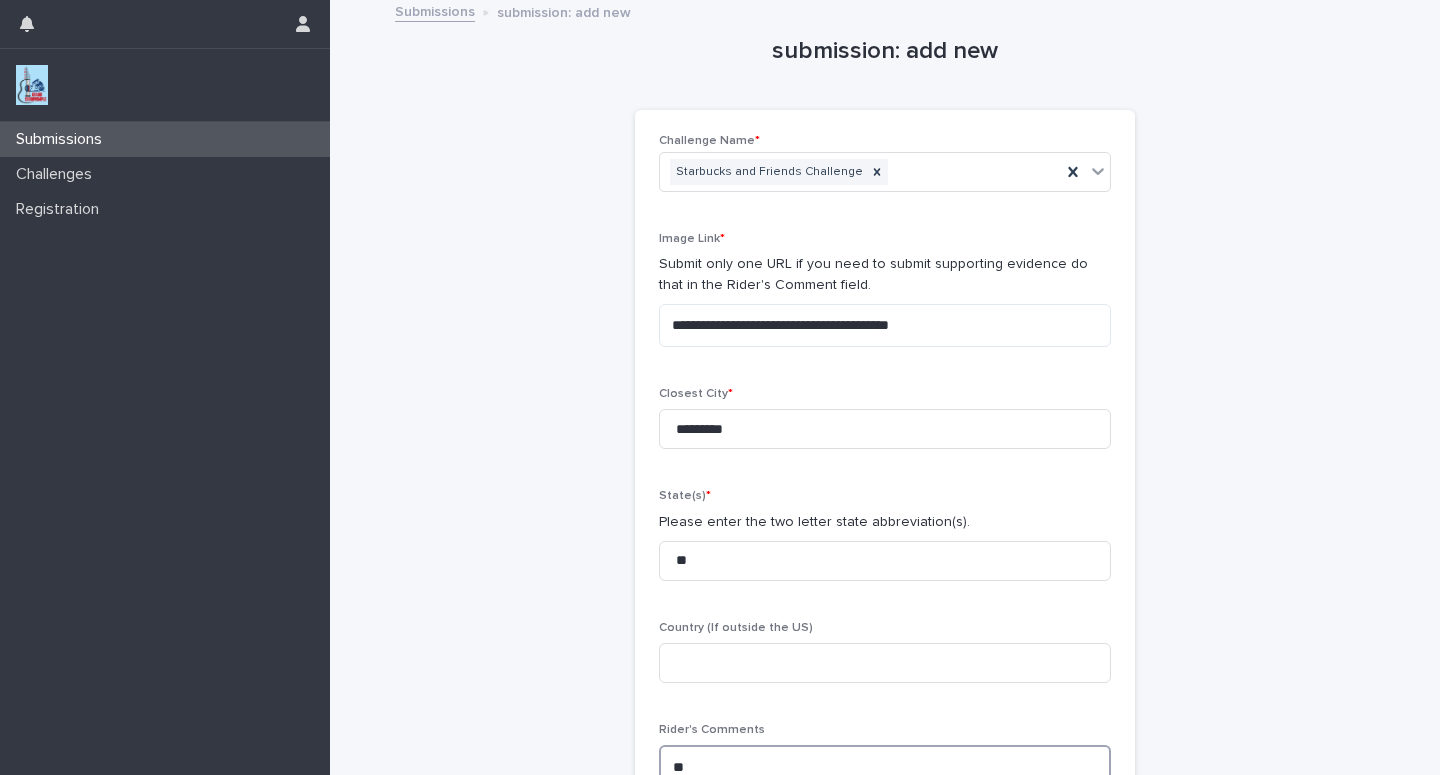 type on "*" 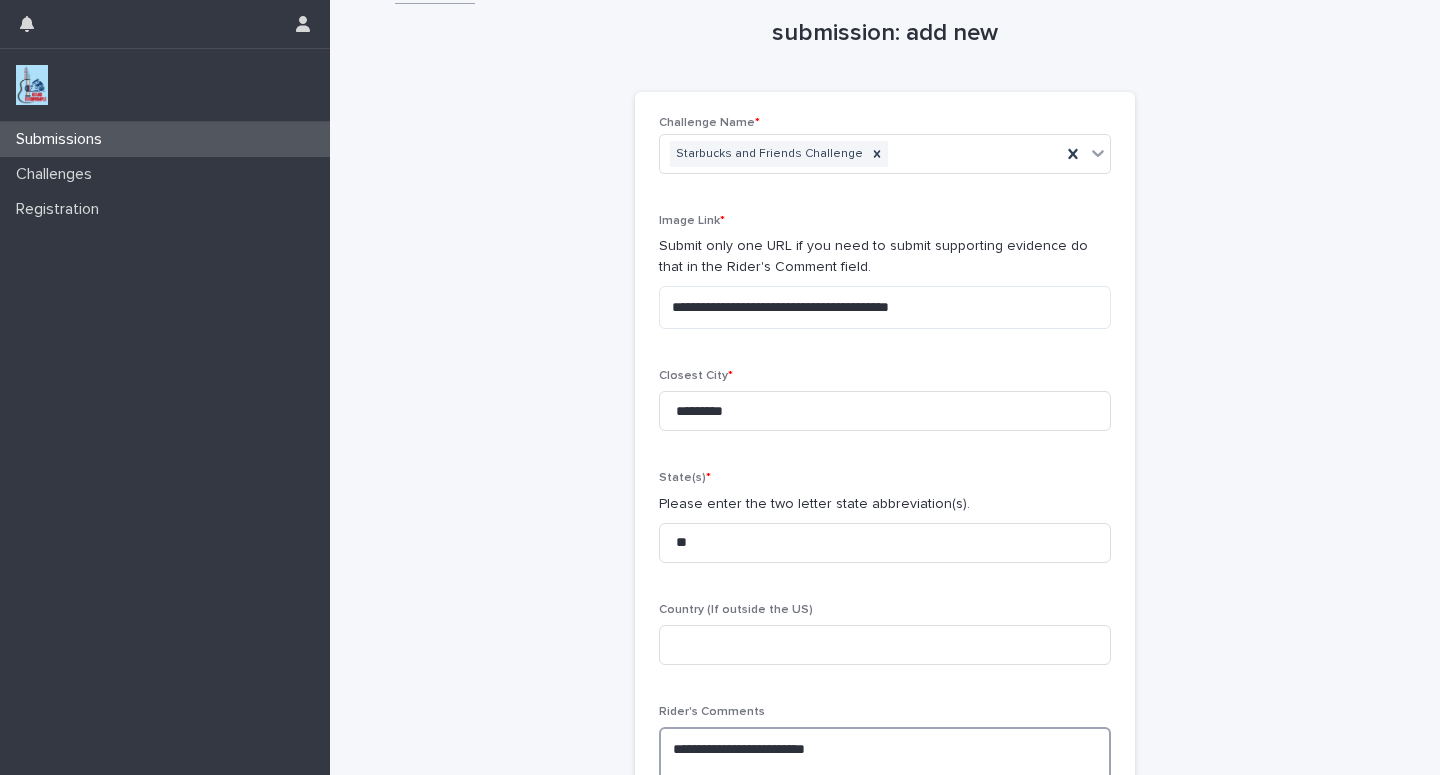 scroll, scrollTop: 40, scrollLeft: 0, axis: vertical 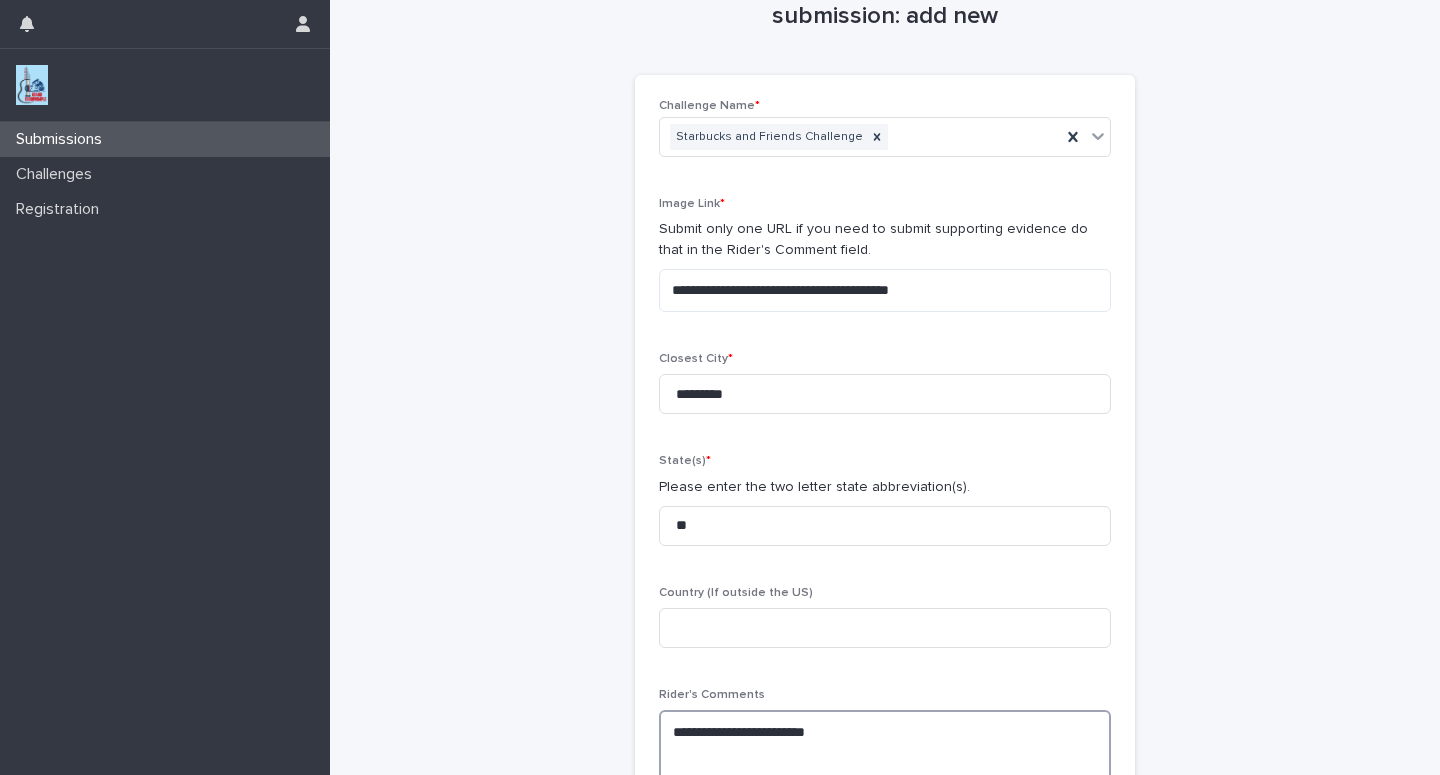 paste on "**********" 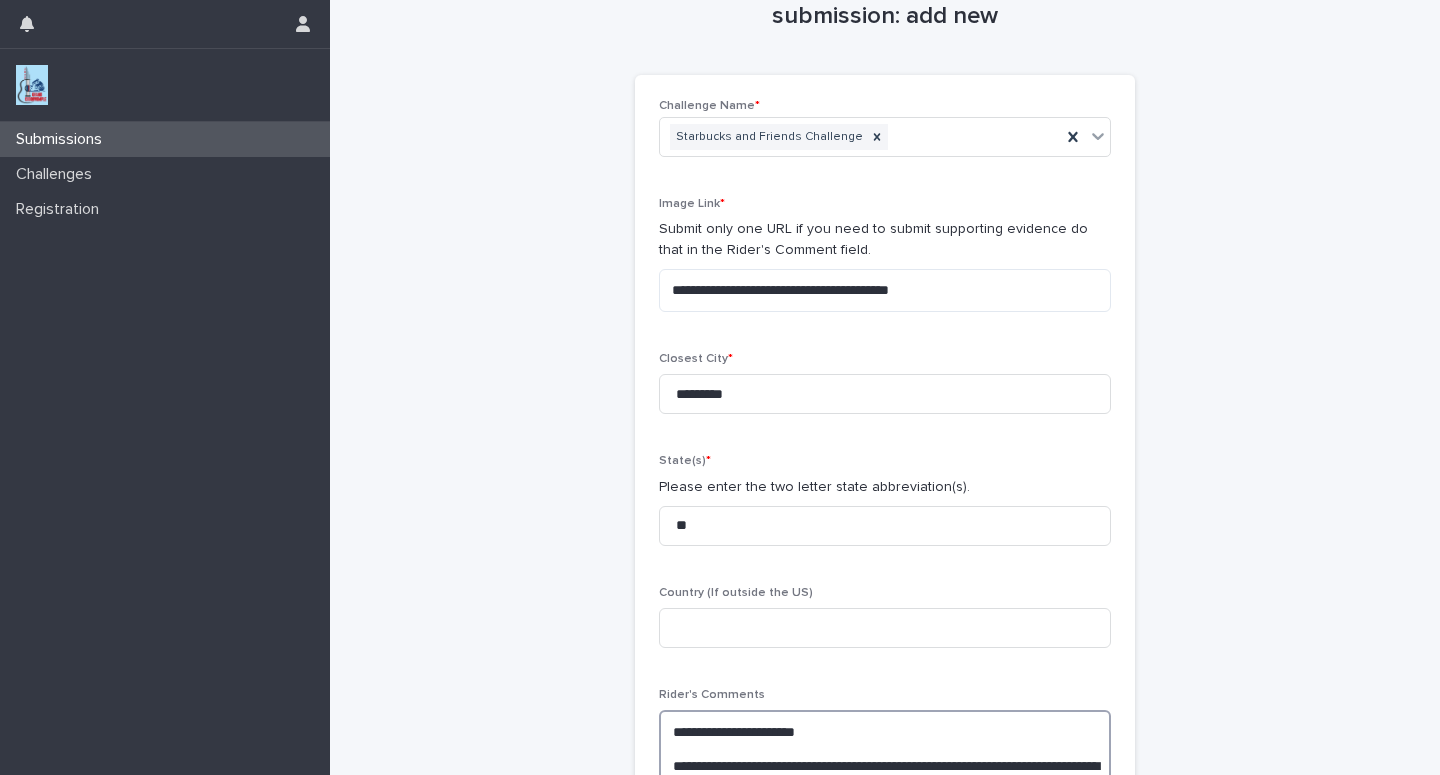 scroll, scrollTop: 190, scrollLeft: 0, axis: vertical 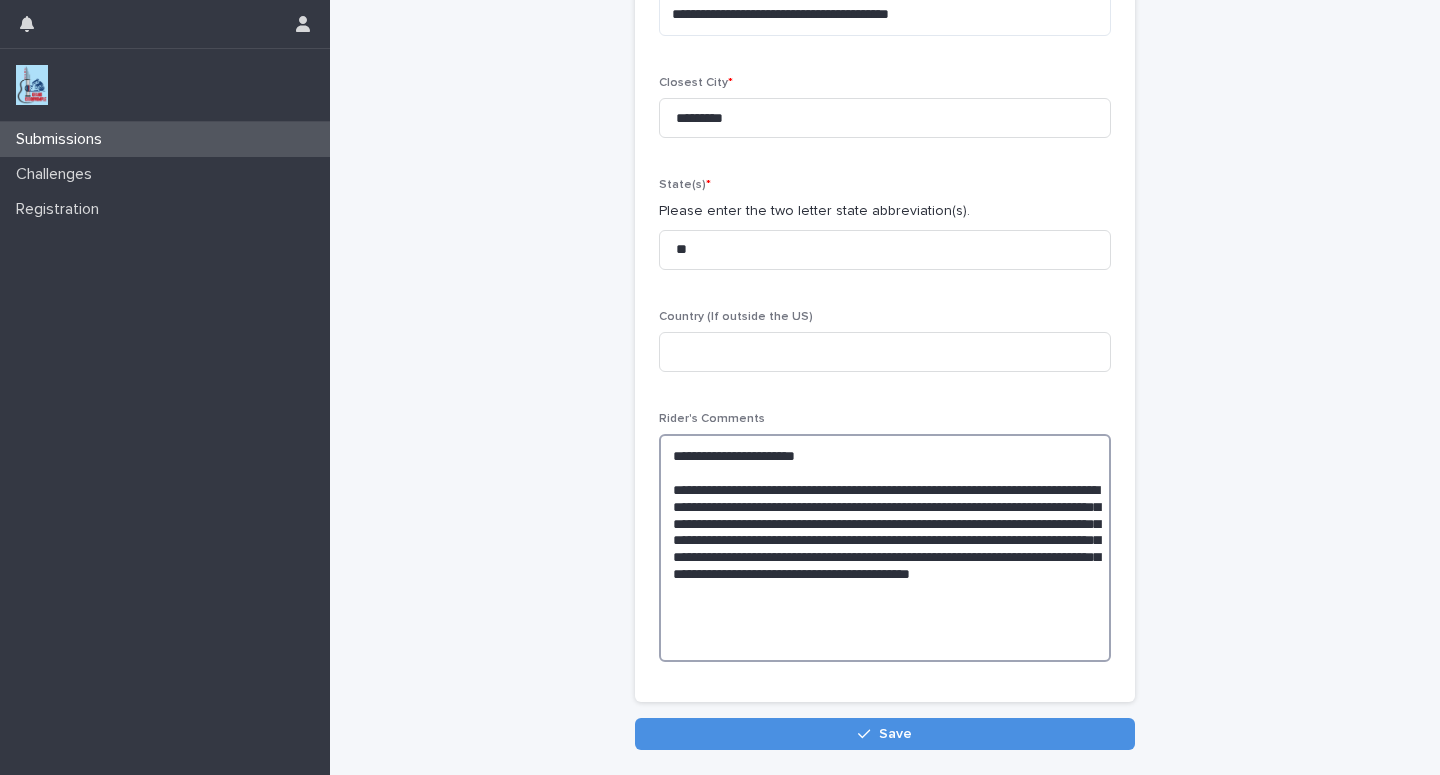 type on "**********" 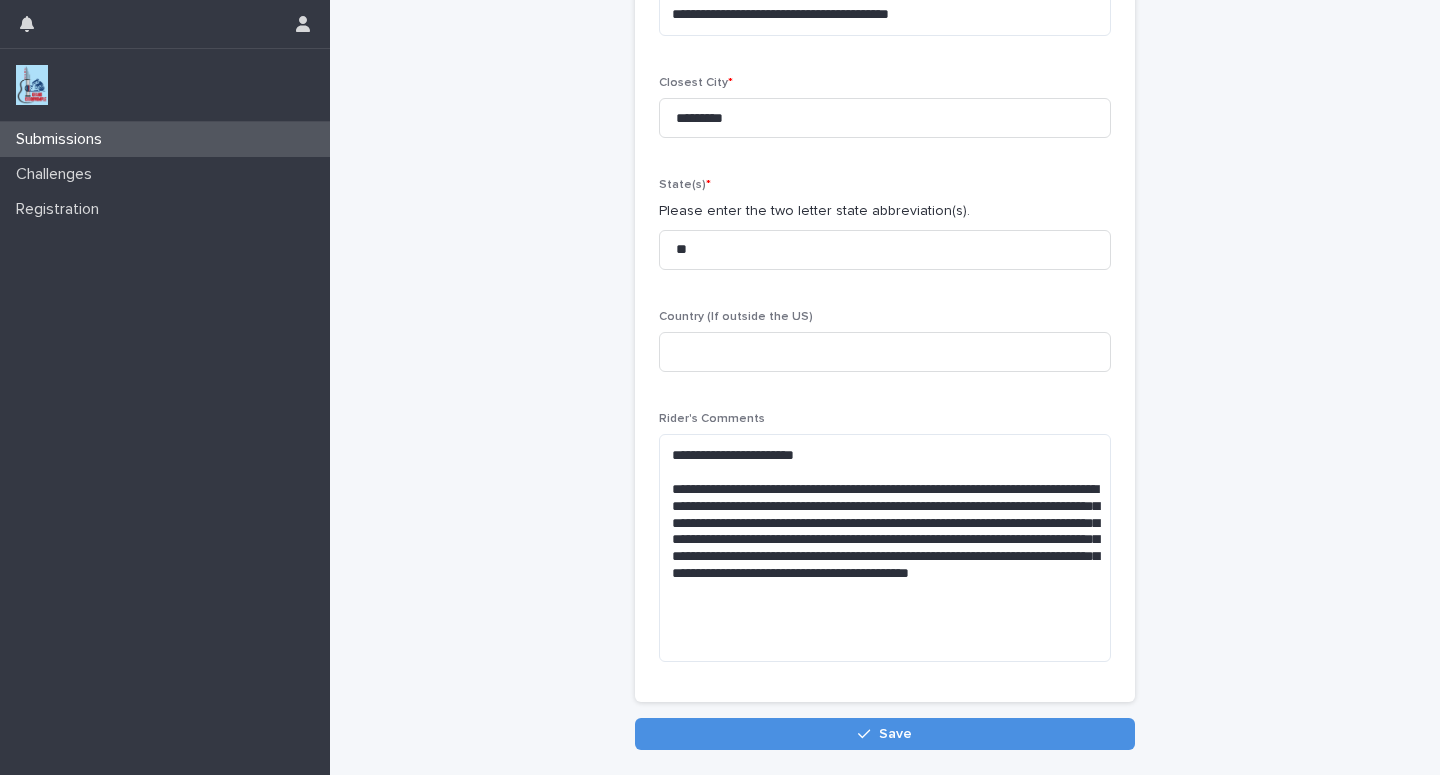scroll, scrollTop: 372, scrollLeft: 0, axis: vertical 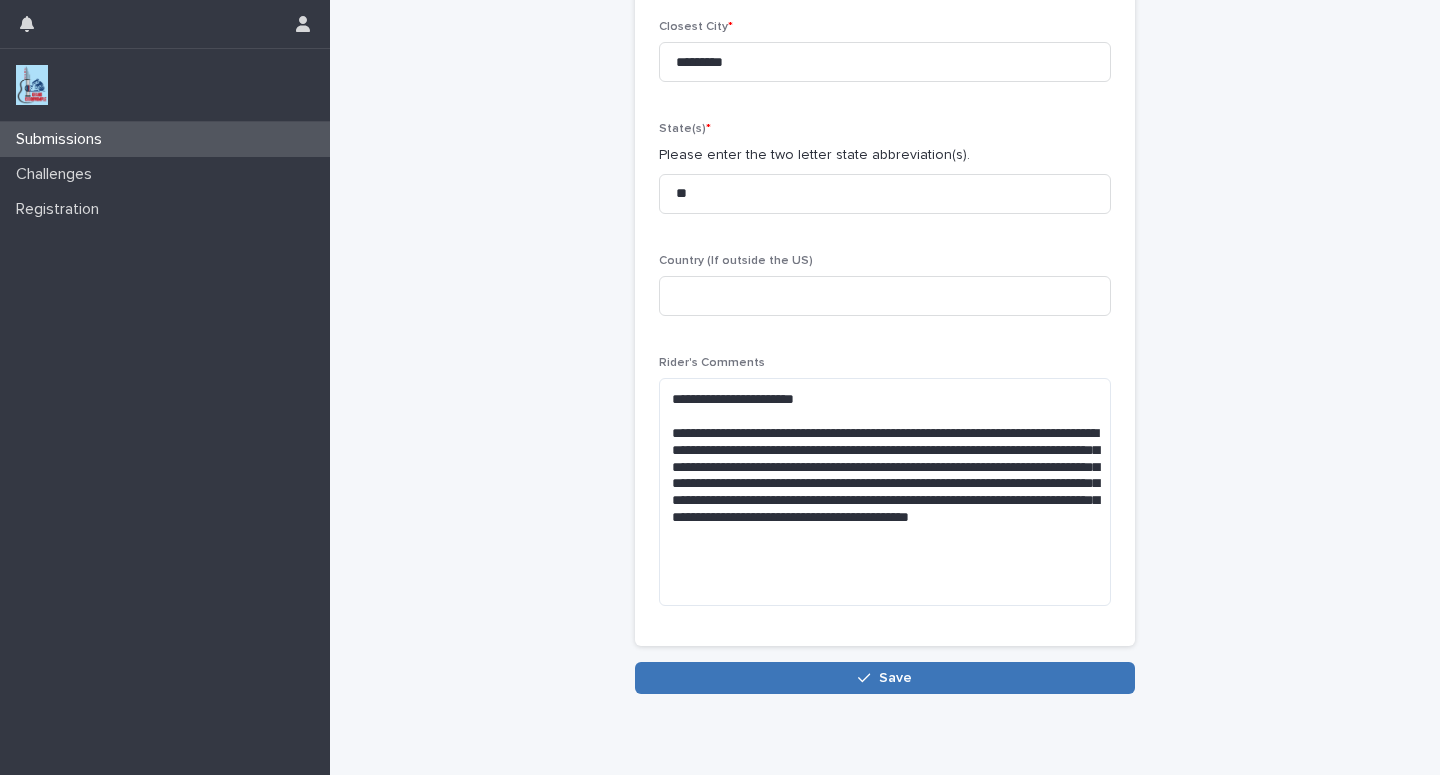 click on "Save" at bounding box center [885, 678] 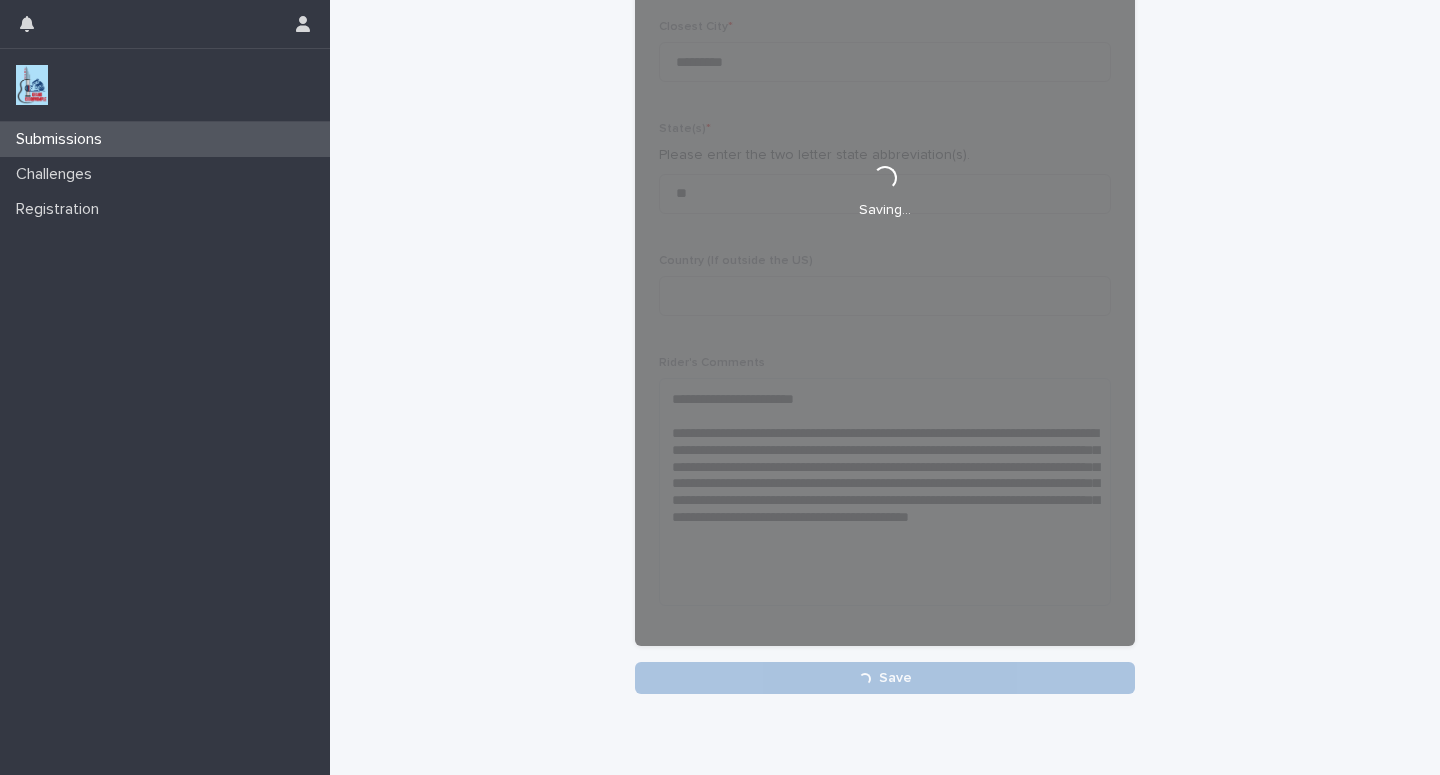scroll, scrollTop: 372, scrollLeft: 0, axis: vertical 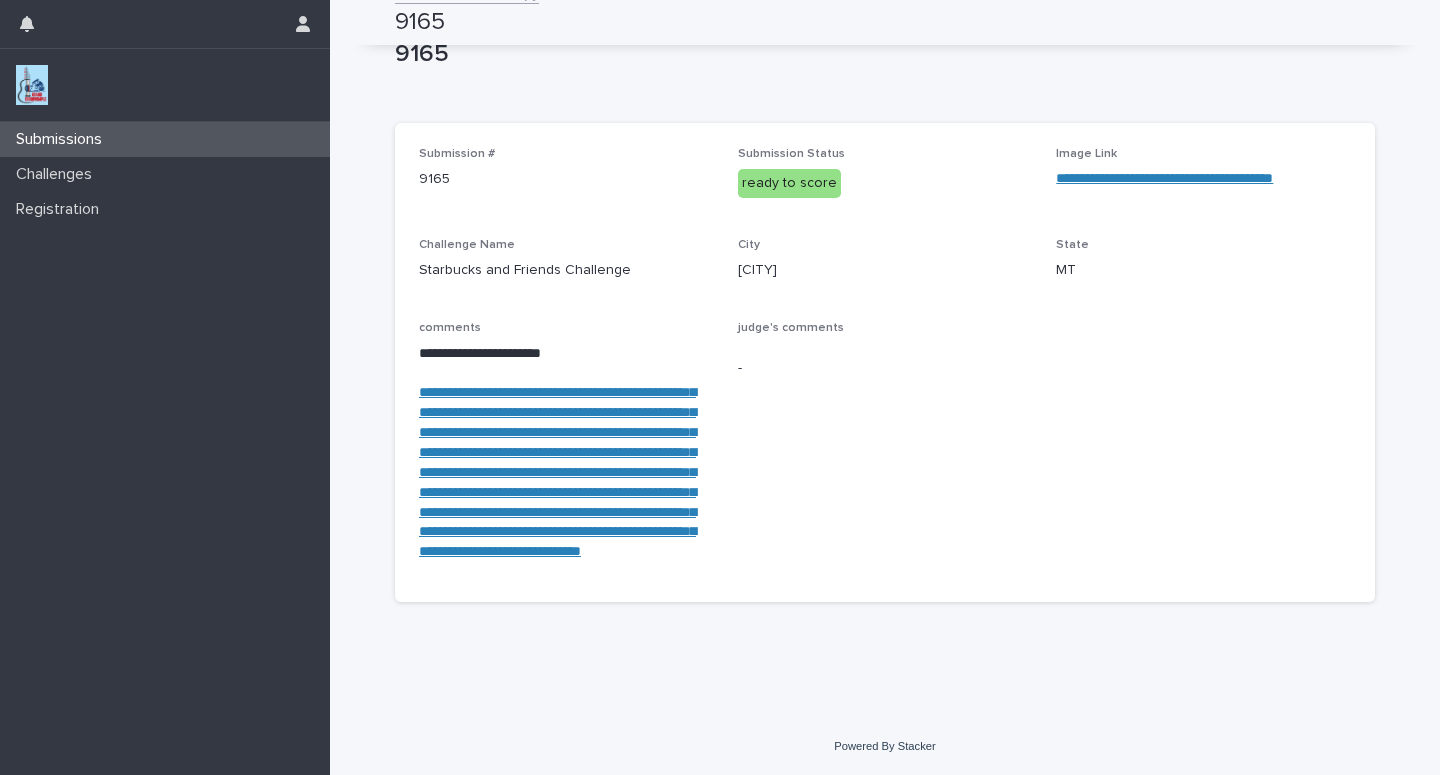 click on "Submissions" at bounding box center [165, 139] 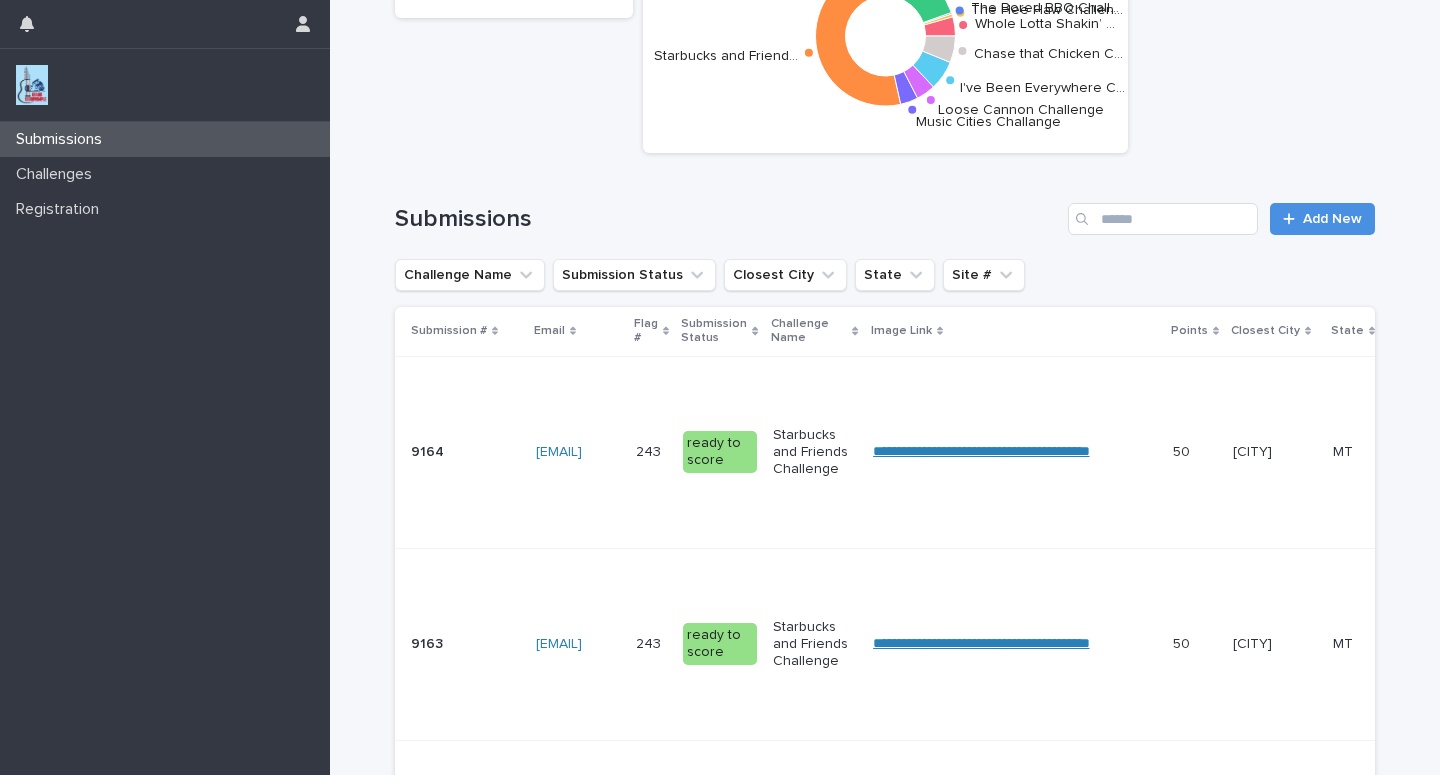 scroll, scrollTop: 0, scrollLeft: 0, axis: both 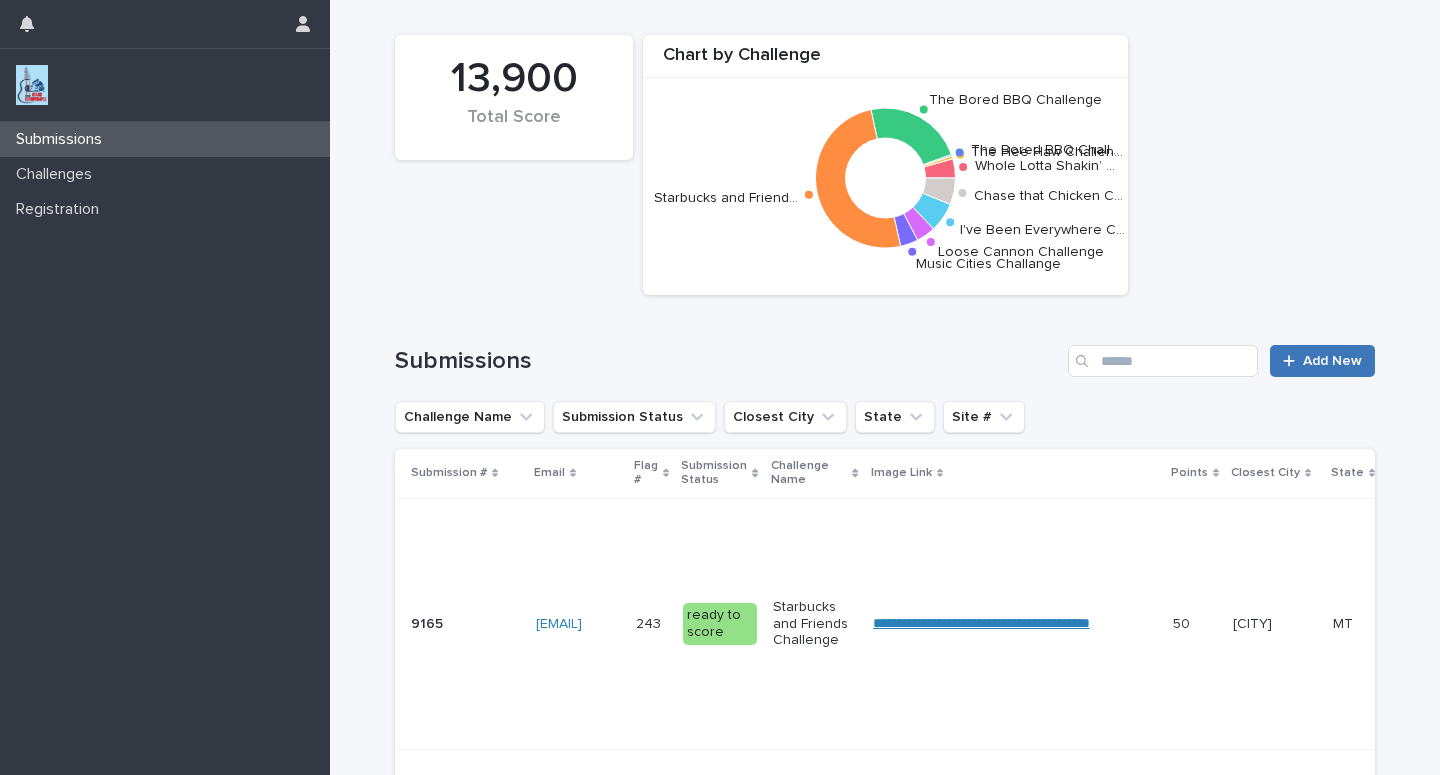 click on "Add New" at bounding box center [1332, 361] 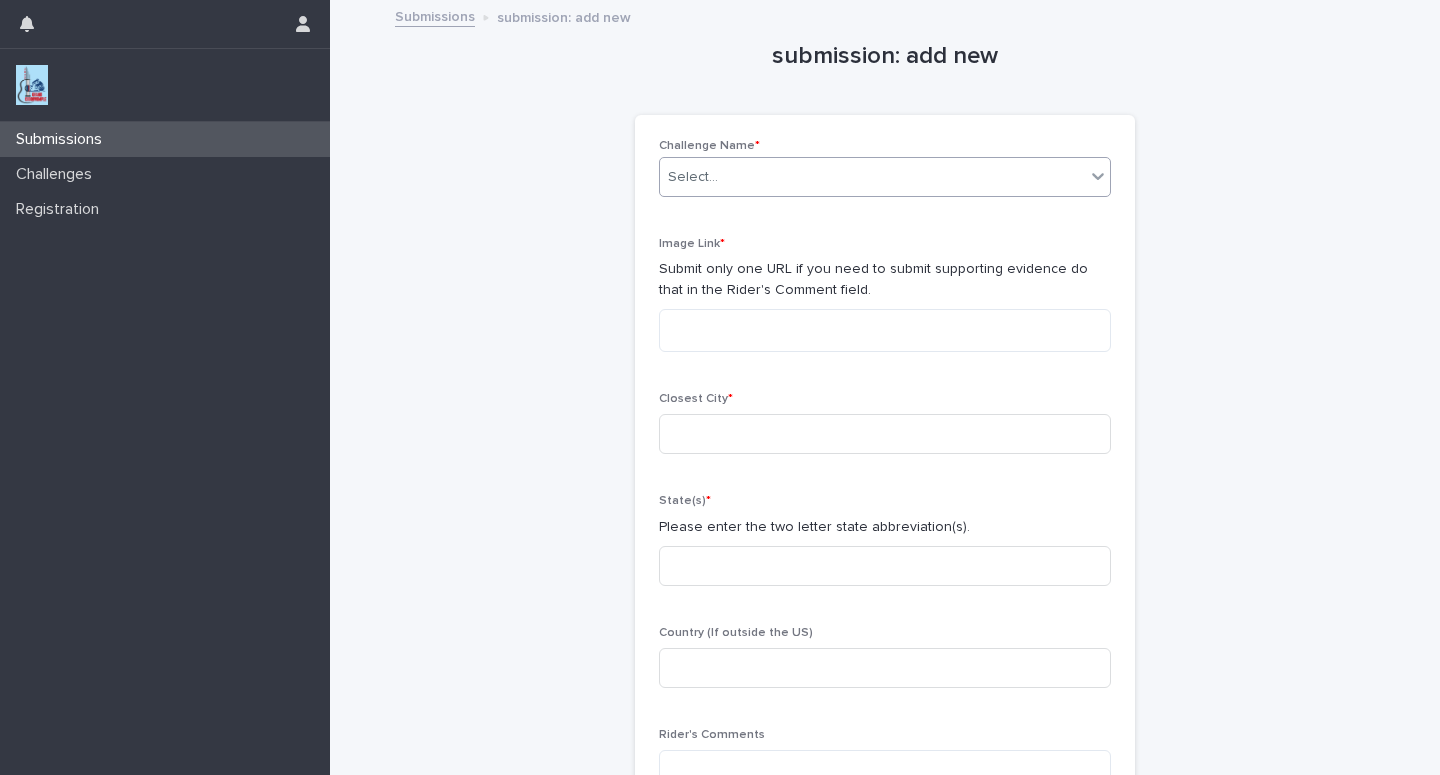 click on "Select..." at bounding box center [872, 177] 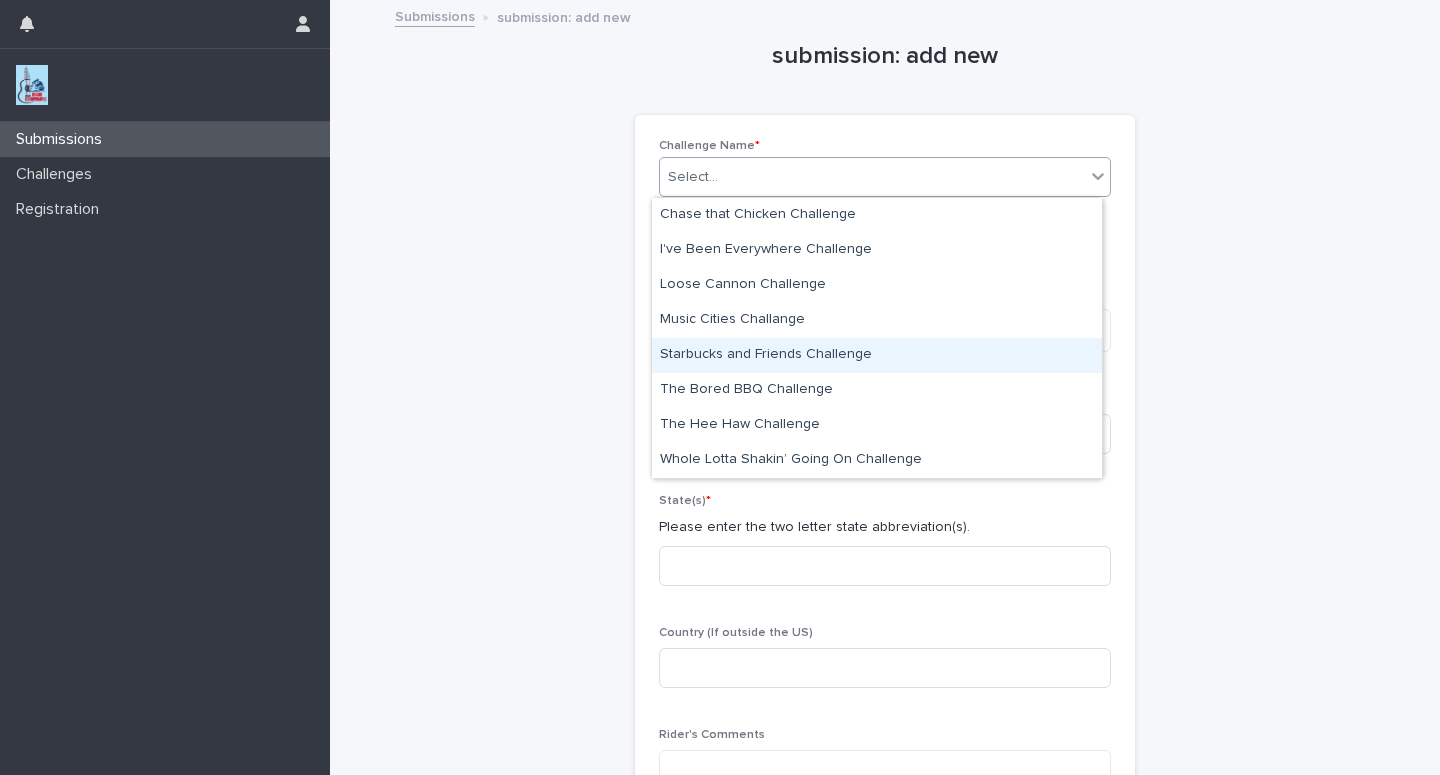 click on "Starbucks and Friends Challenge" at bounding box center [877, 355] 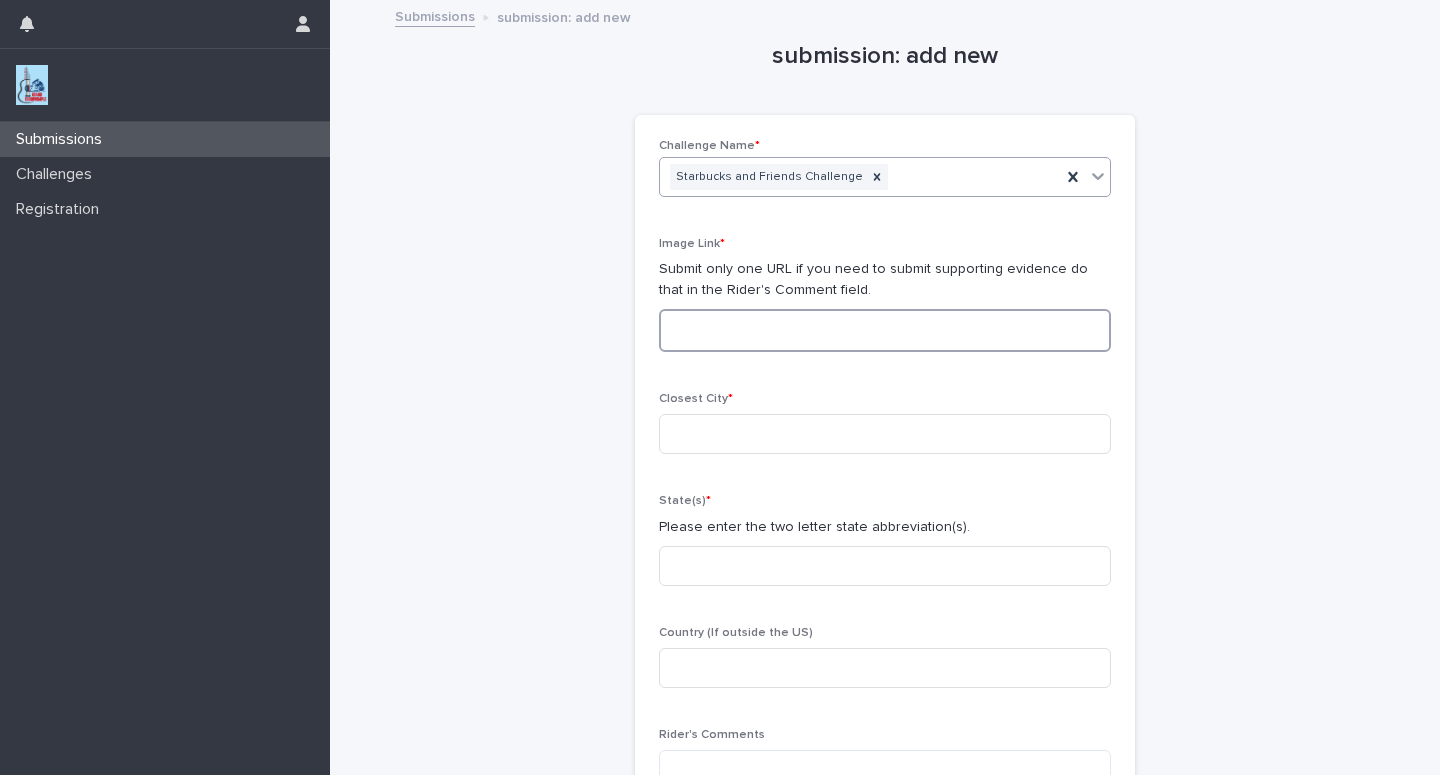 click at bounding box center (885, 330) 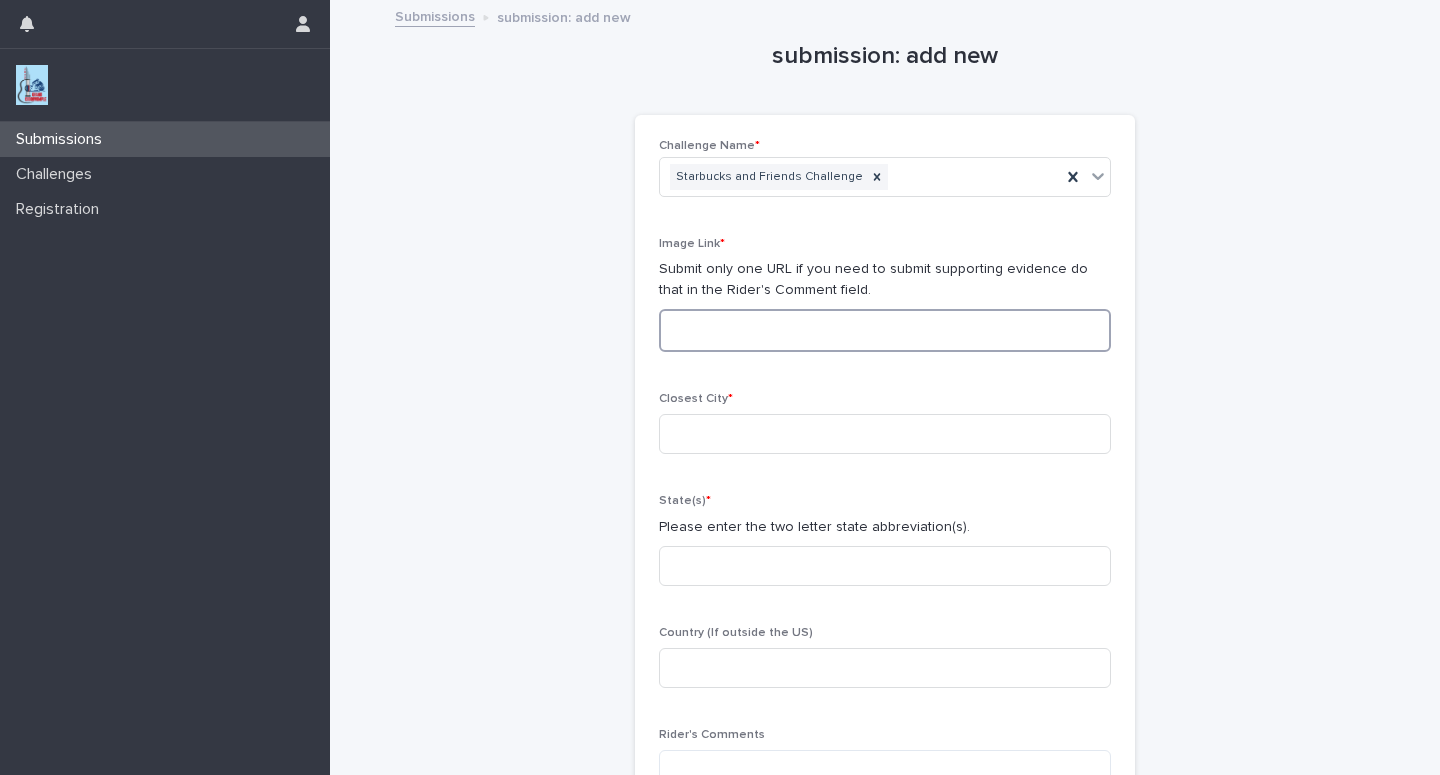 paste on "**********" 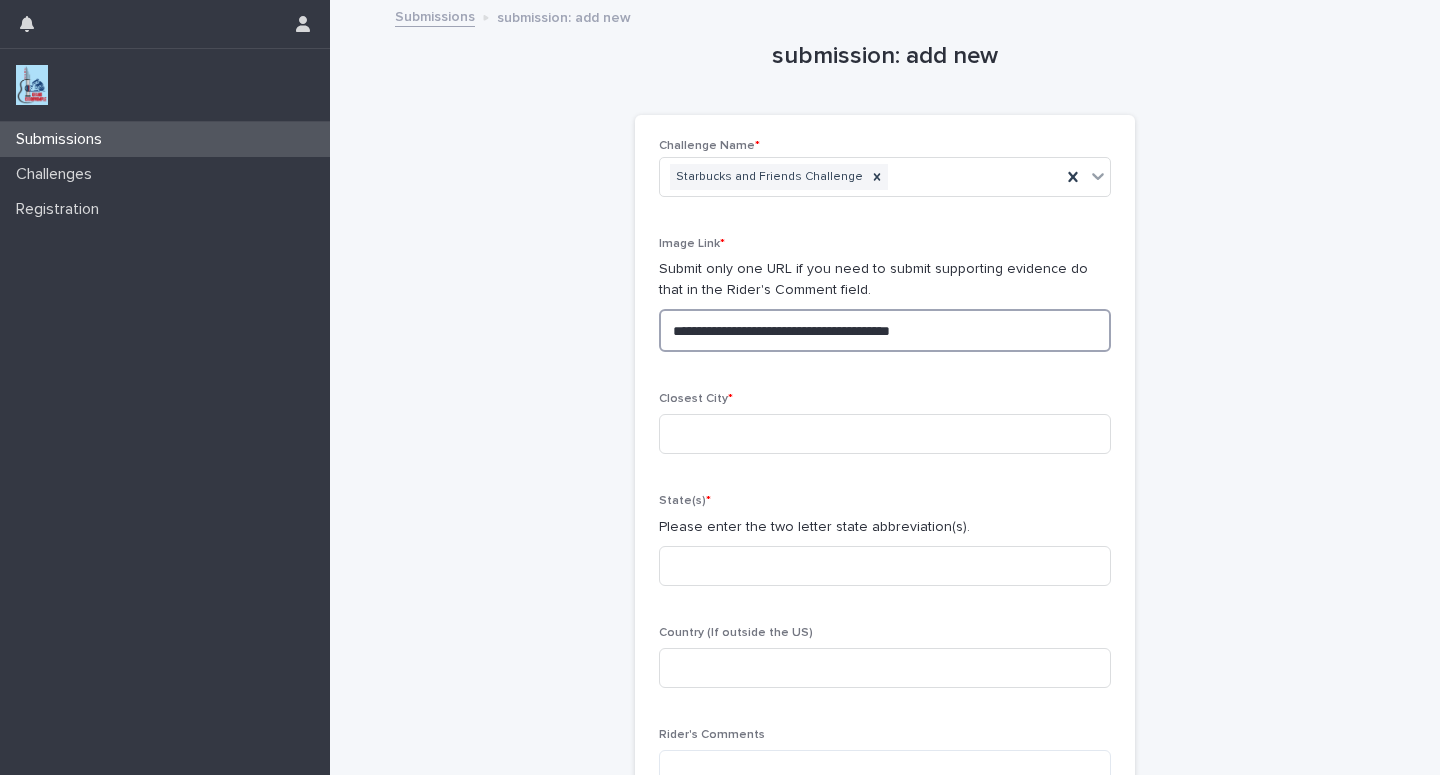 type on "**********" 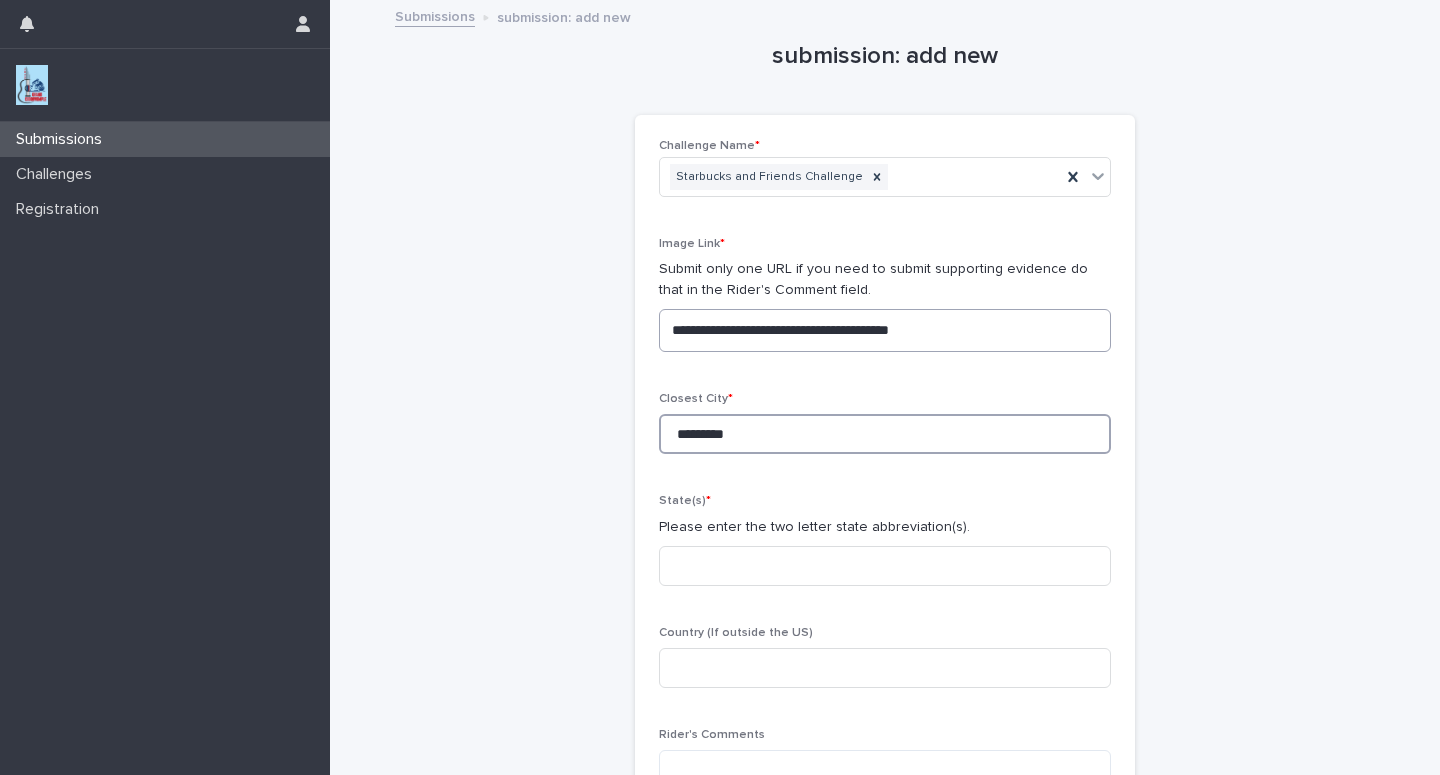 type on "*********" 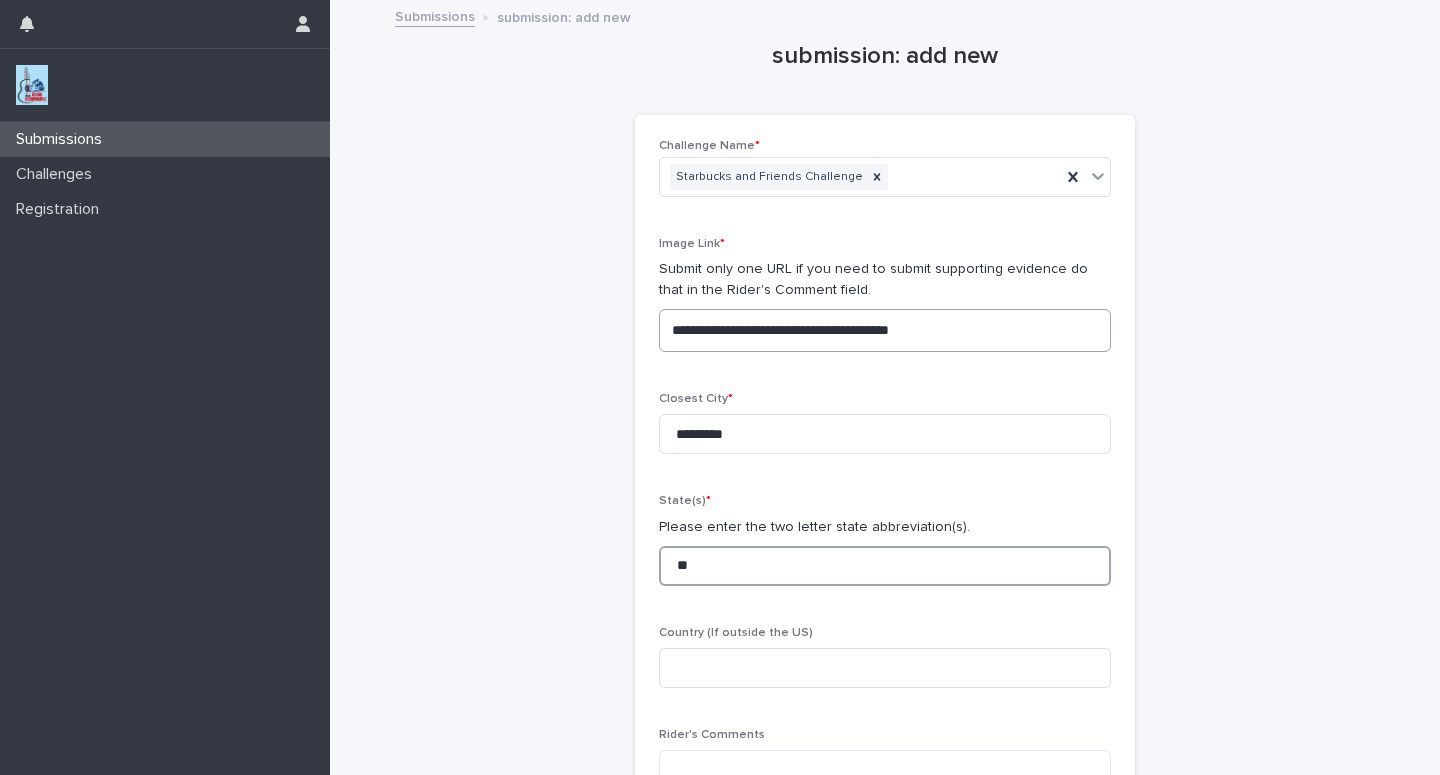 type on "**" 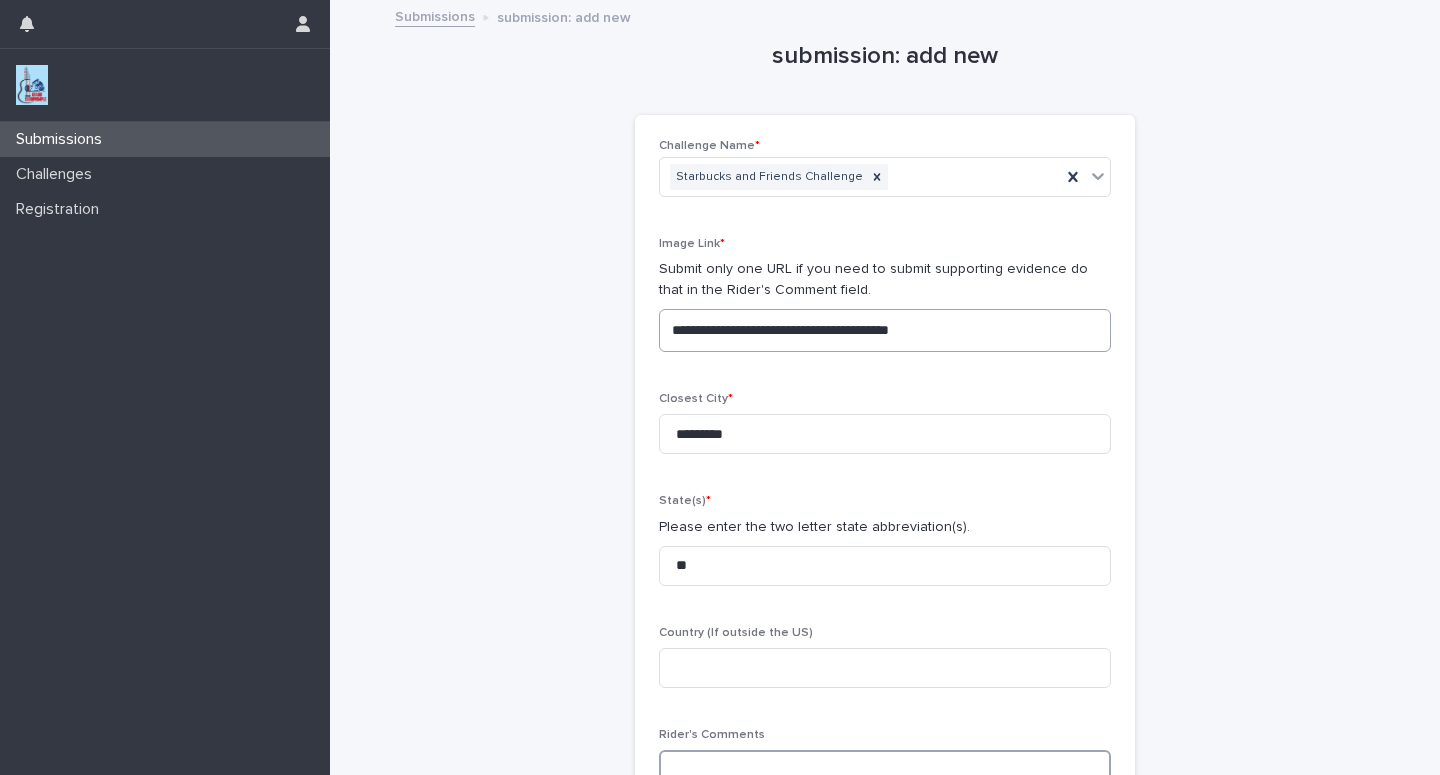 scroll, scrollTop: 2, scrollLeft: 0, axis: vertical 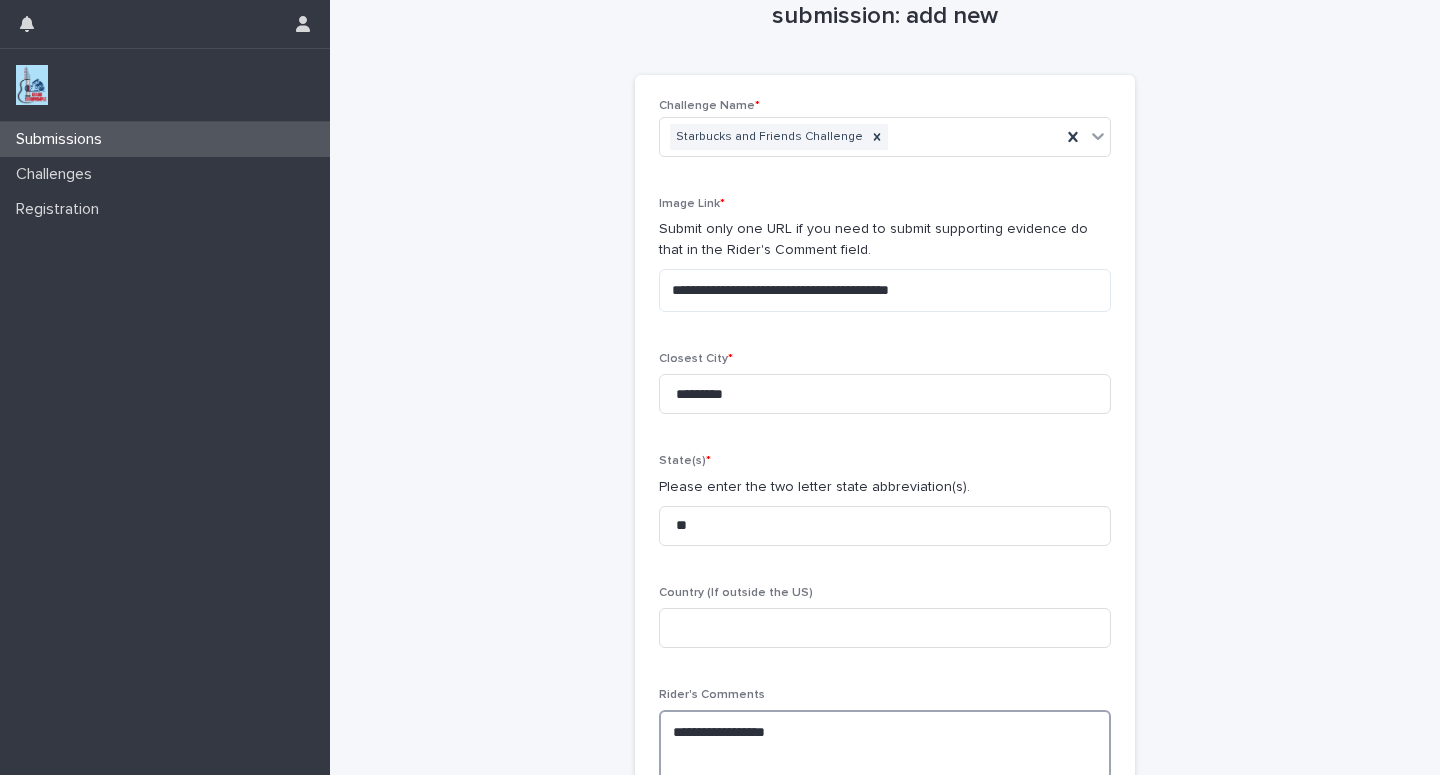 paste on "**********" 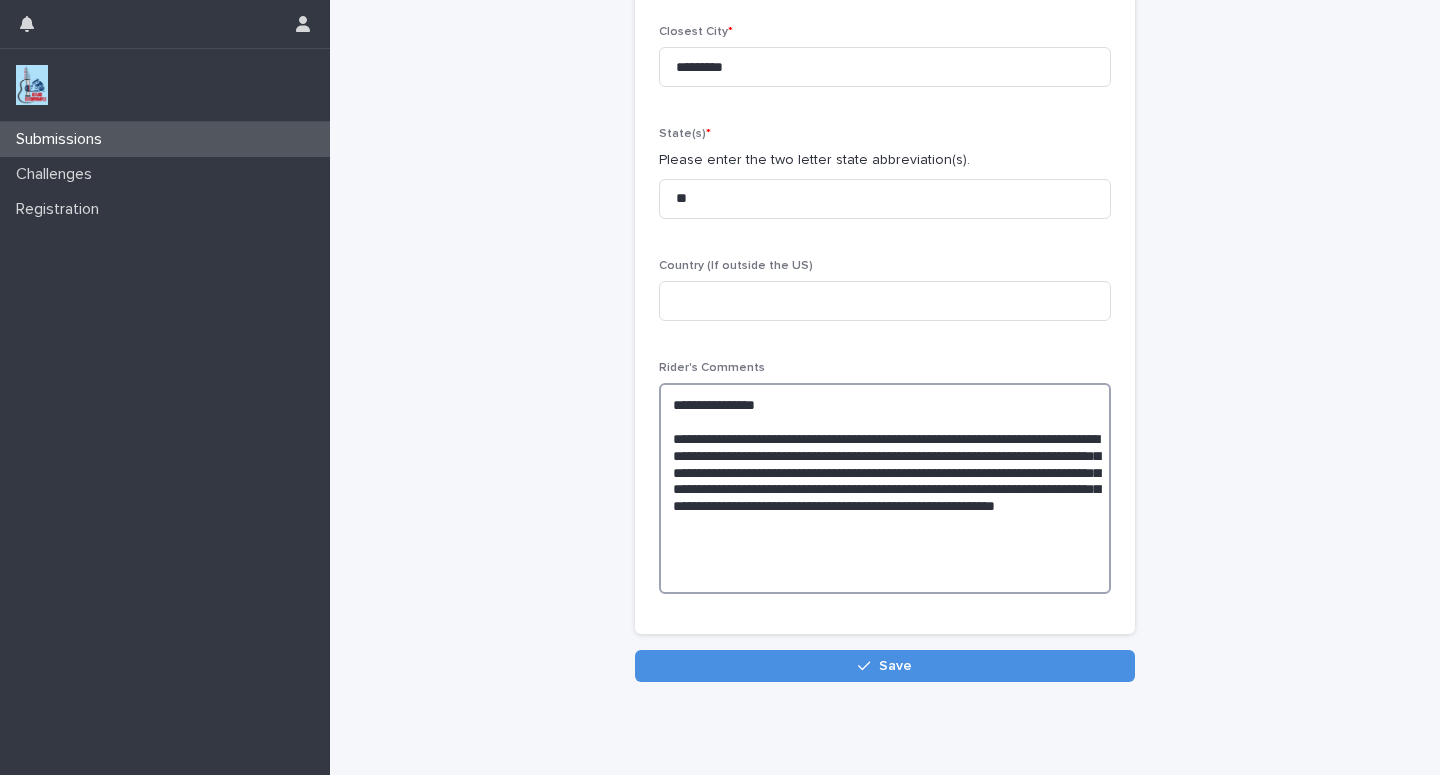 scroll, scrollTop: 369, scrollLeft: 0, axis: vertical 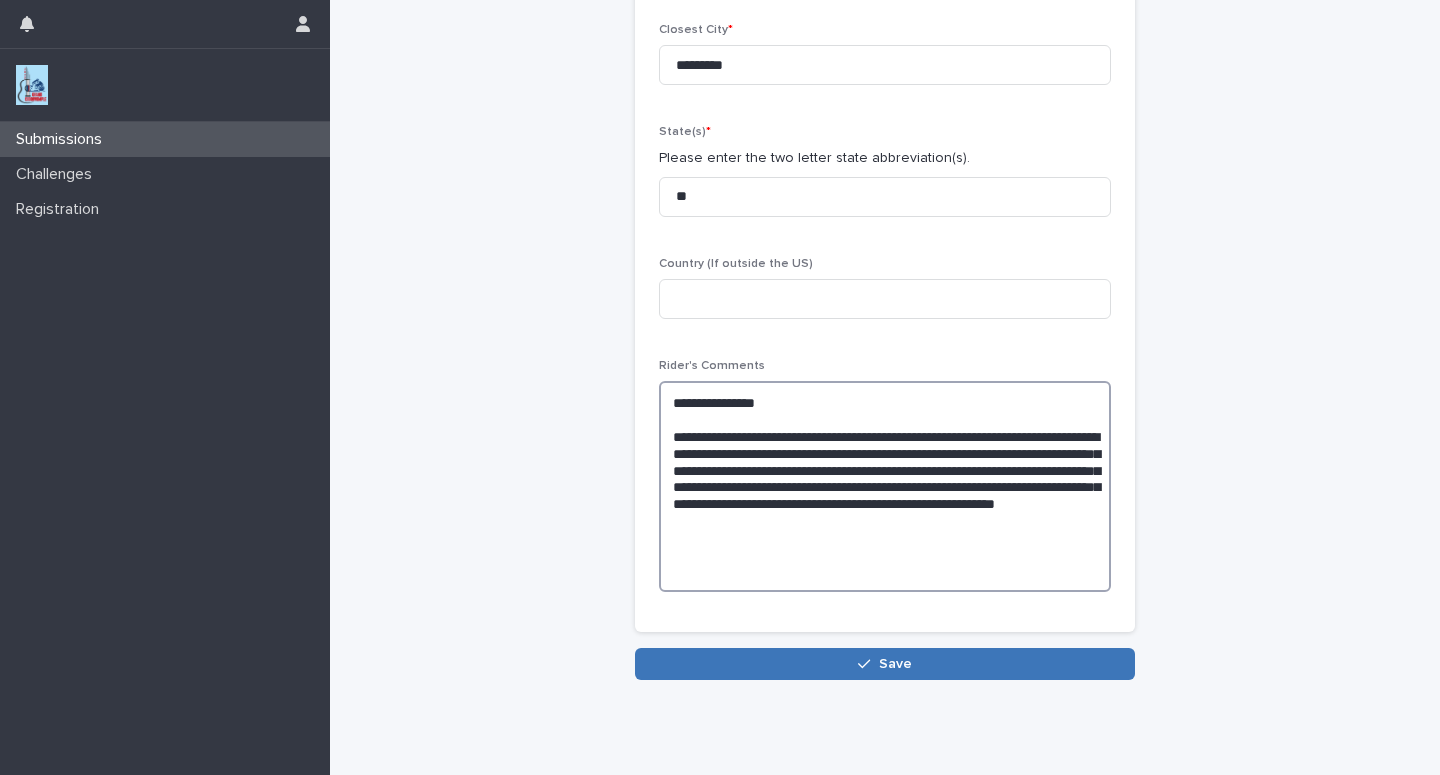 type on "**********" 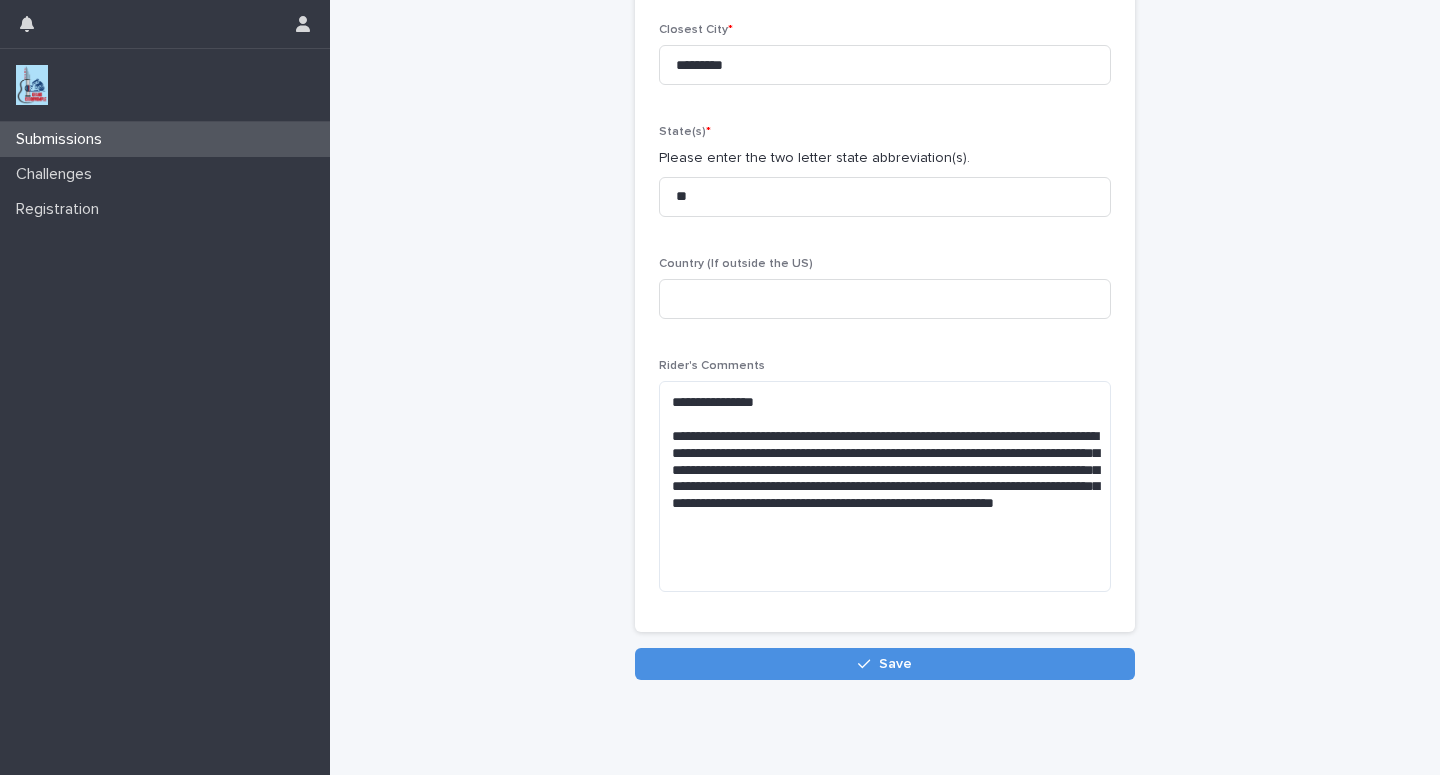 click on "Save" at bounding box center (885, 664) 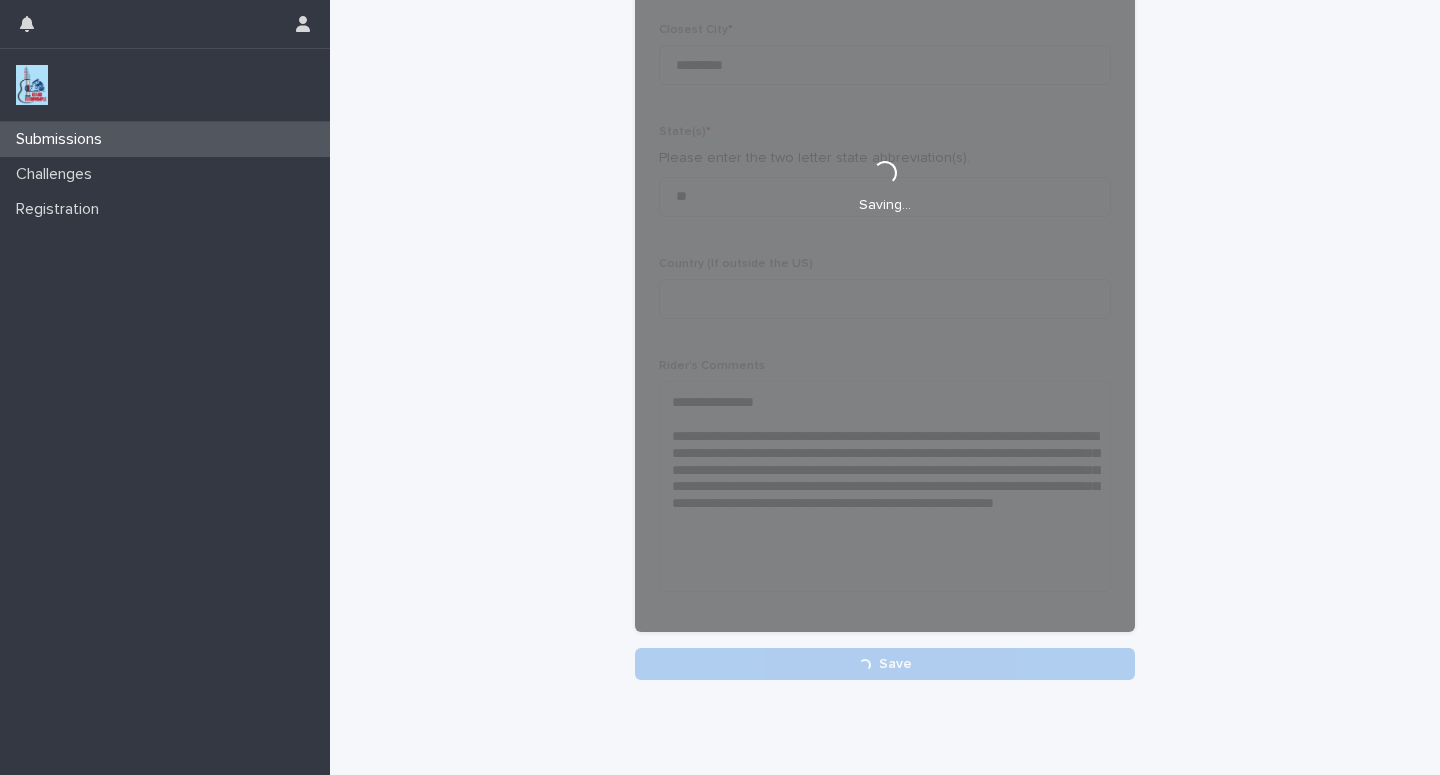 scroll, scrollTop: 369, scrollLeft: 0, axis: vertical 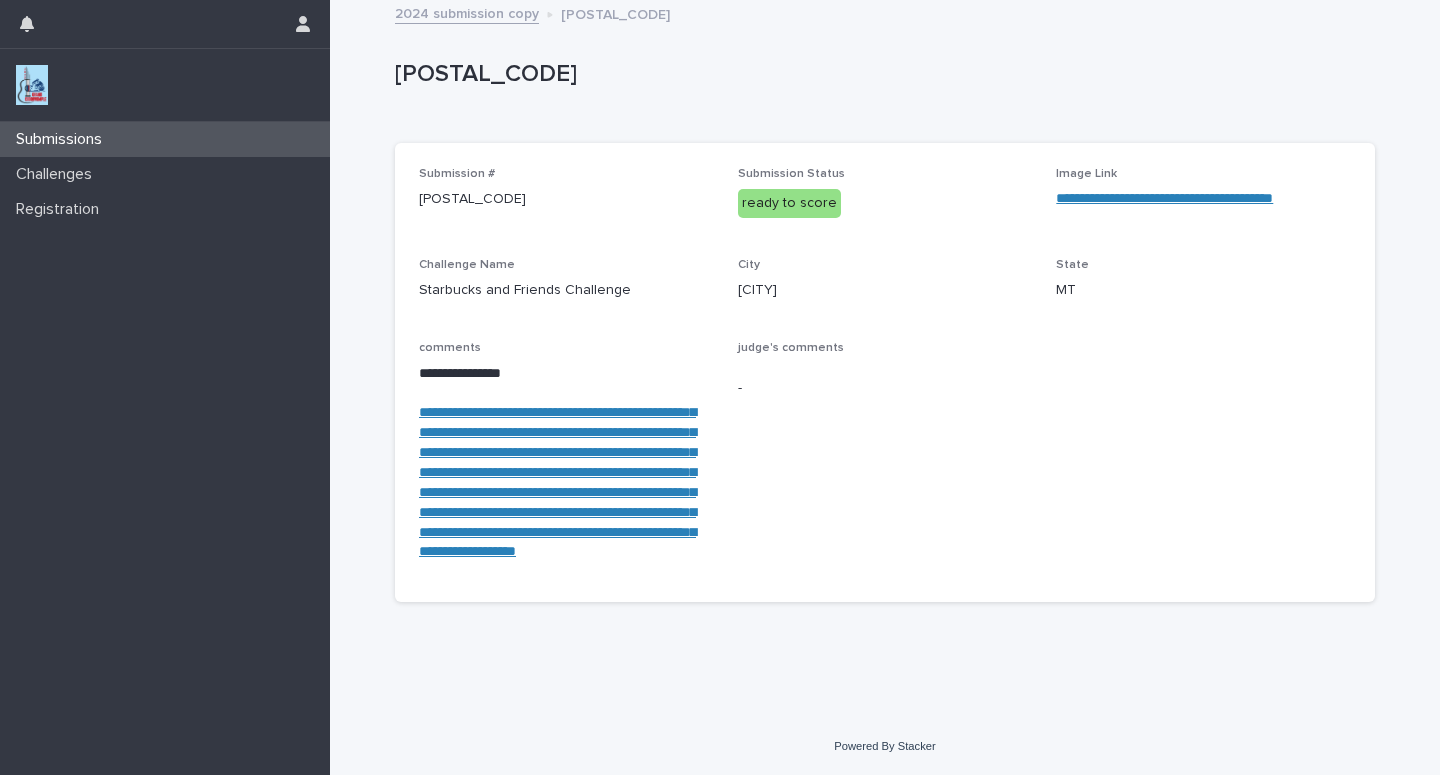 click on "Submissions" at bounding box center [165, 139] 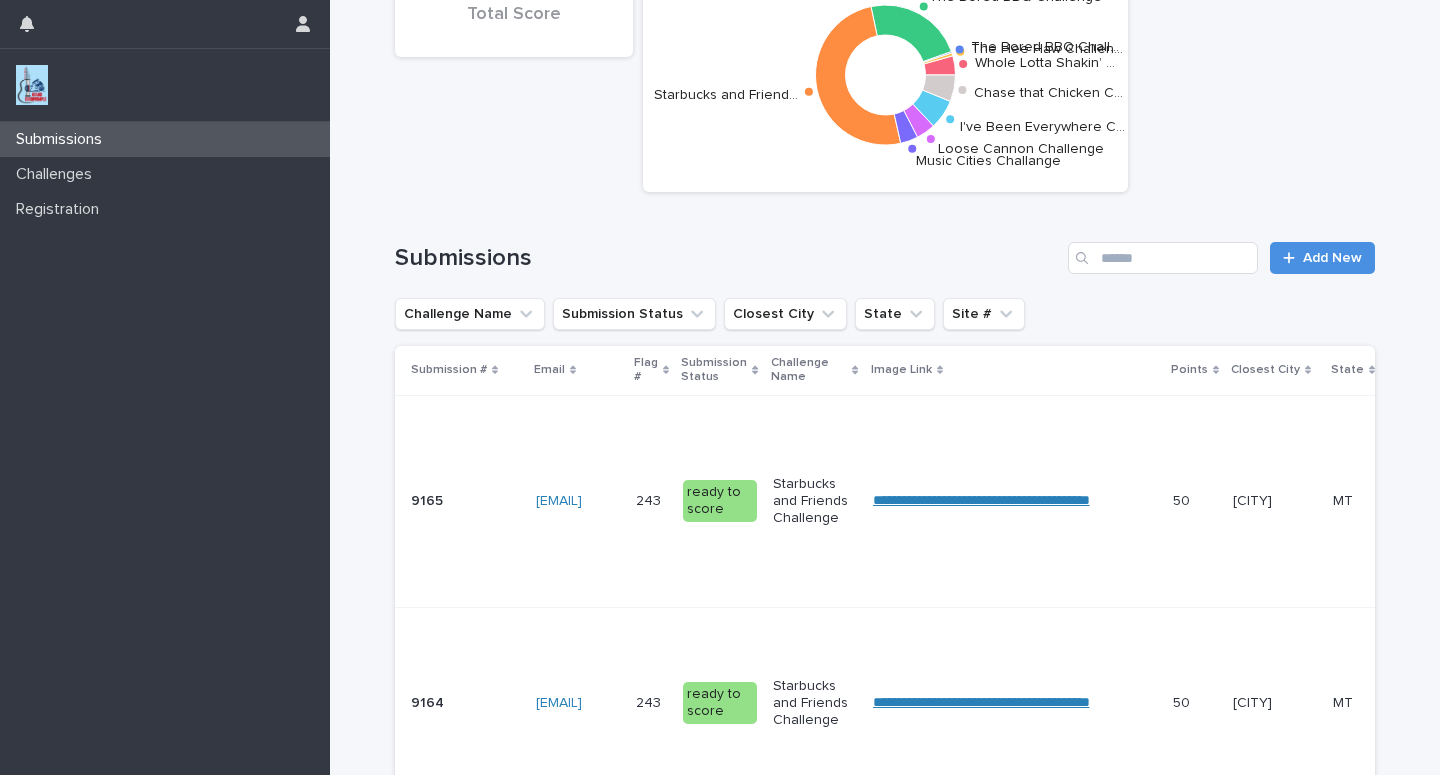 scroll, scrollTop: 0, scrollLeft: 0, axis: both 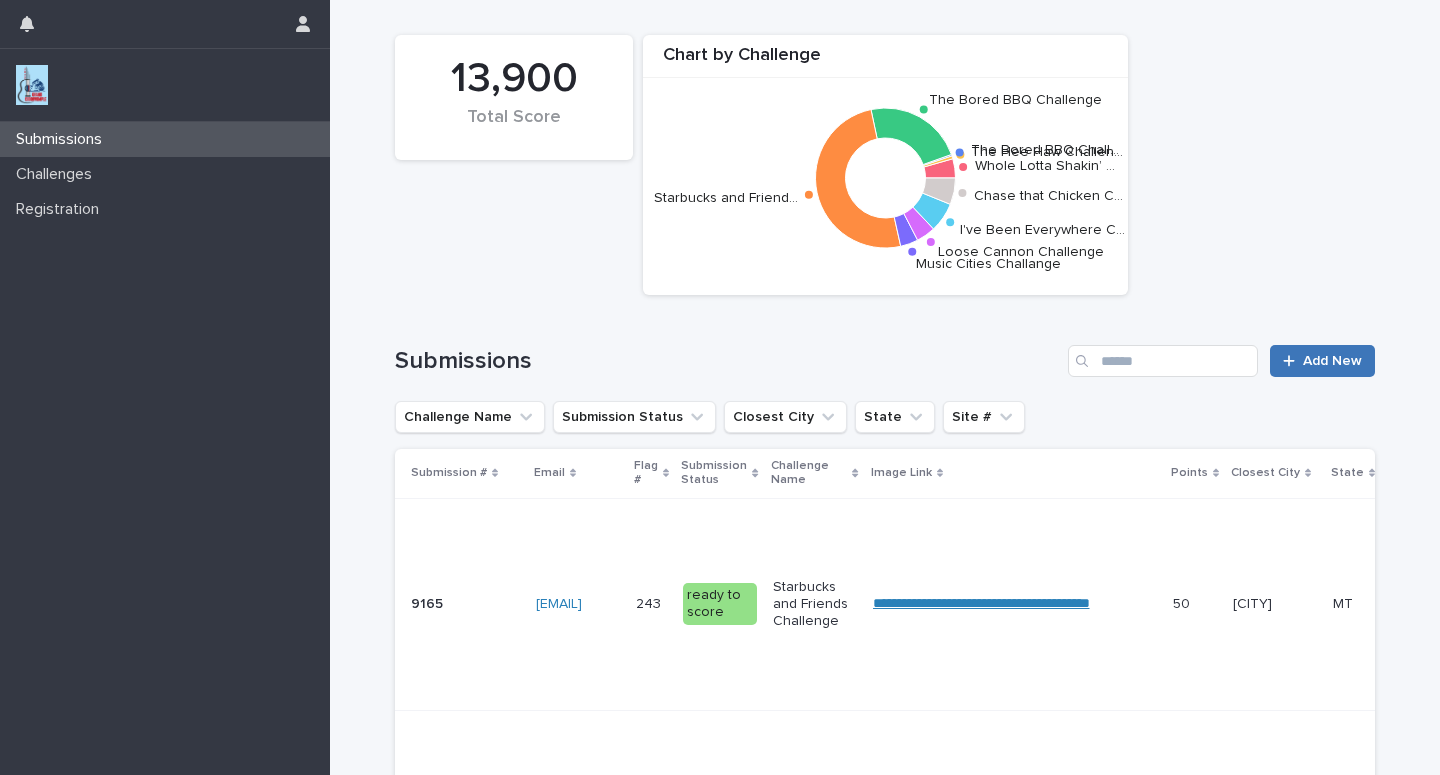 click on "Add New" at bounding box center (1332, 361) 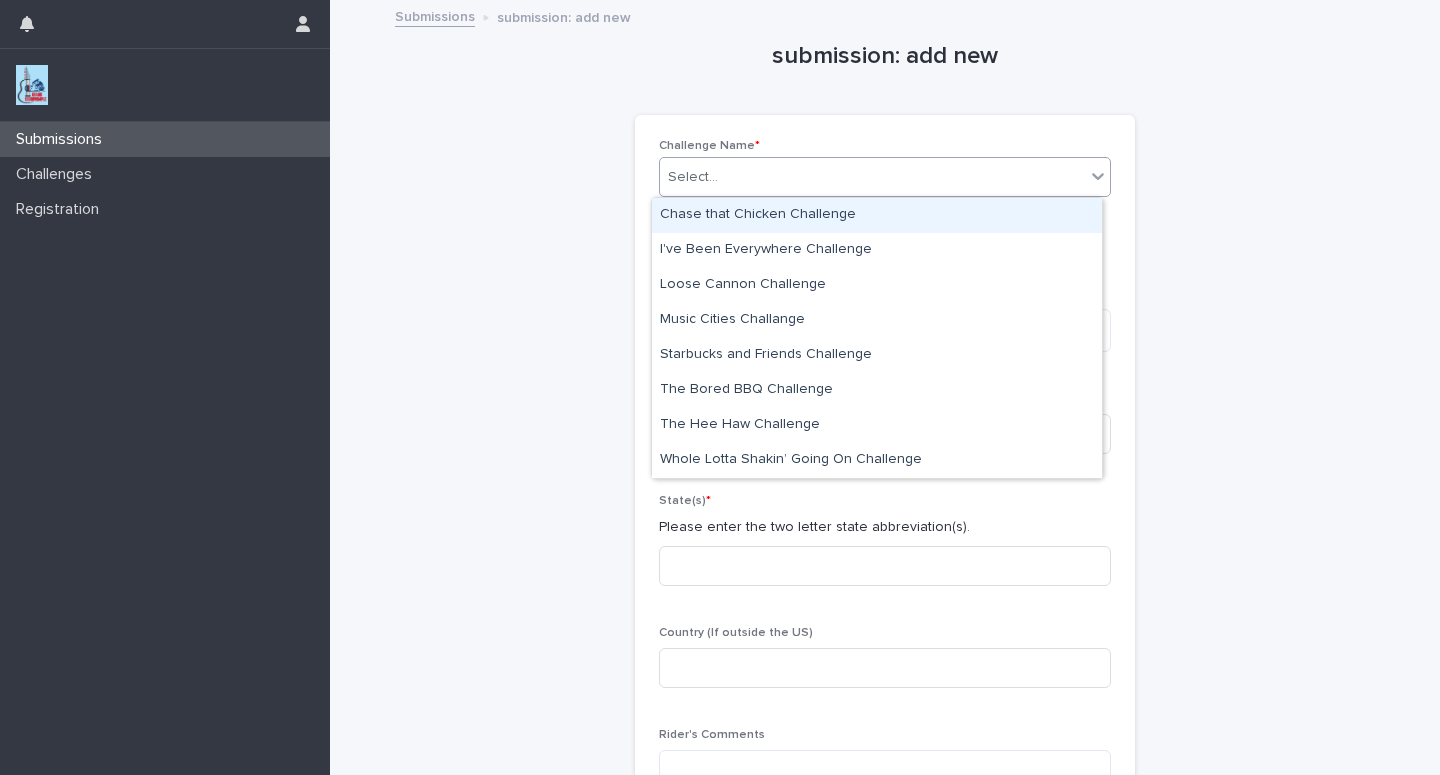 click on "Select..." at bounding box center (872, 177) 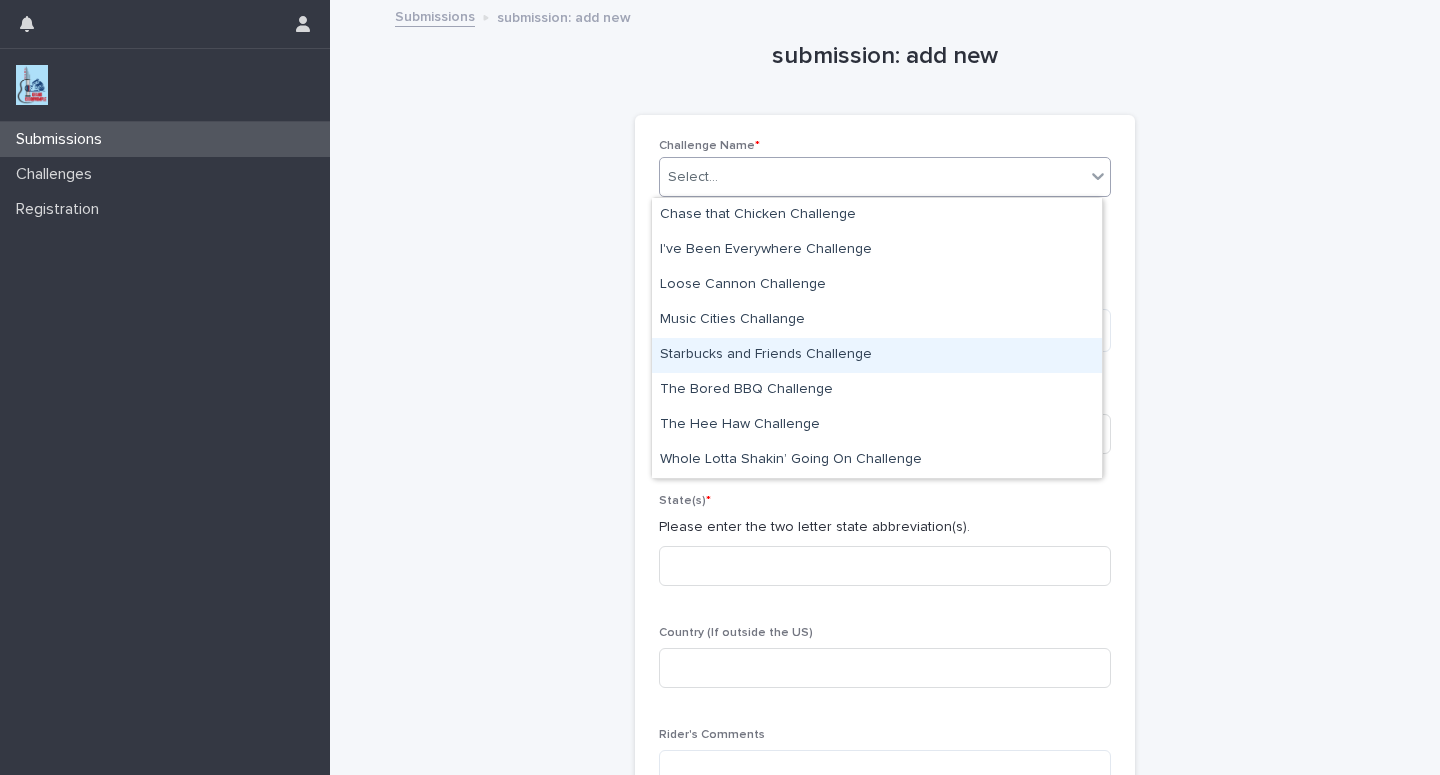 click on "Starbucks and Friends Challenge" at bounding box center [877, 355] 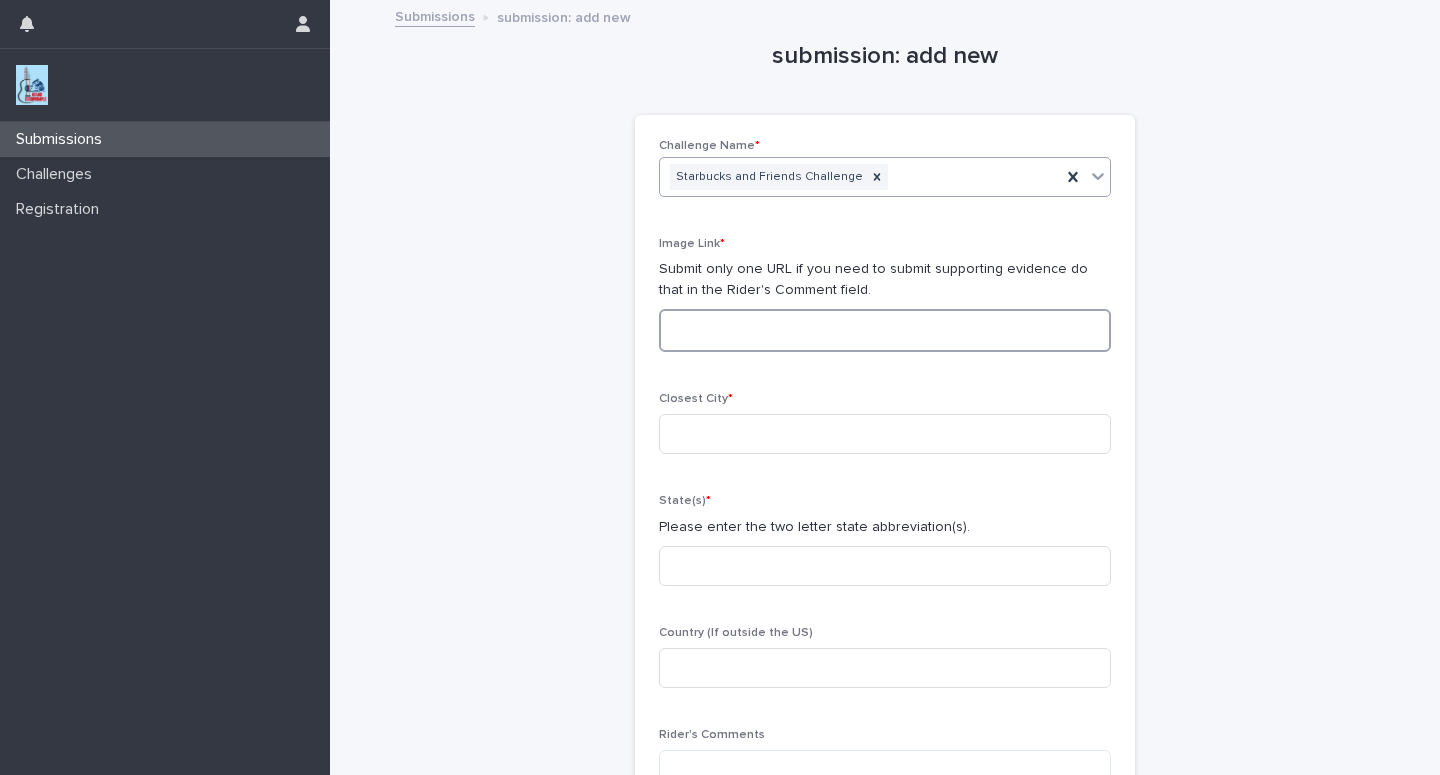 click at bounding box center (885, 330) 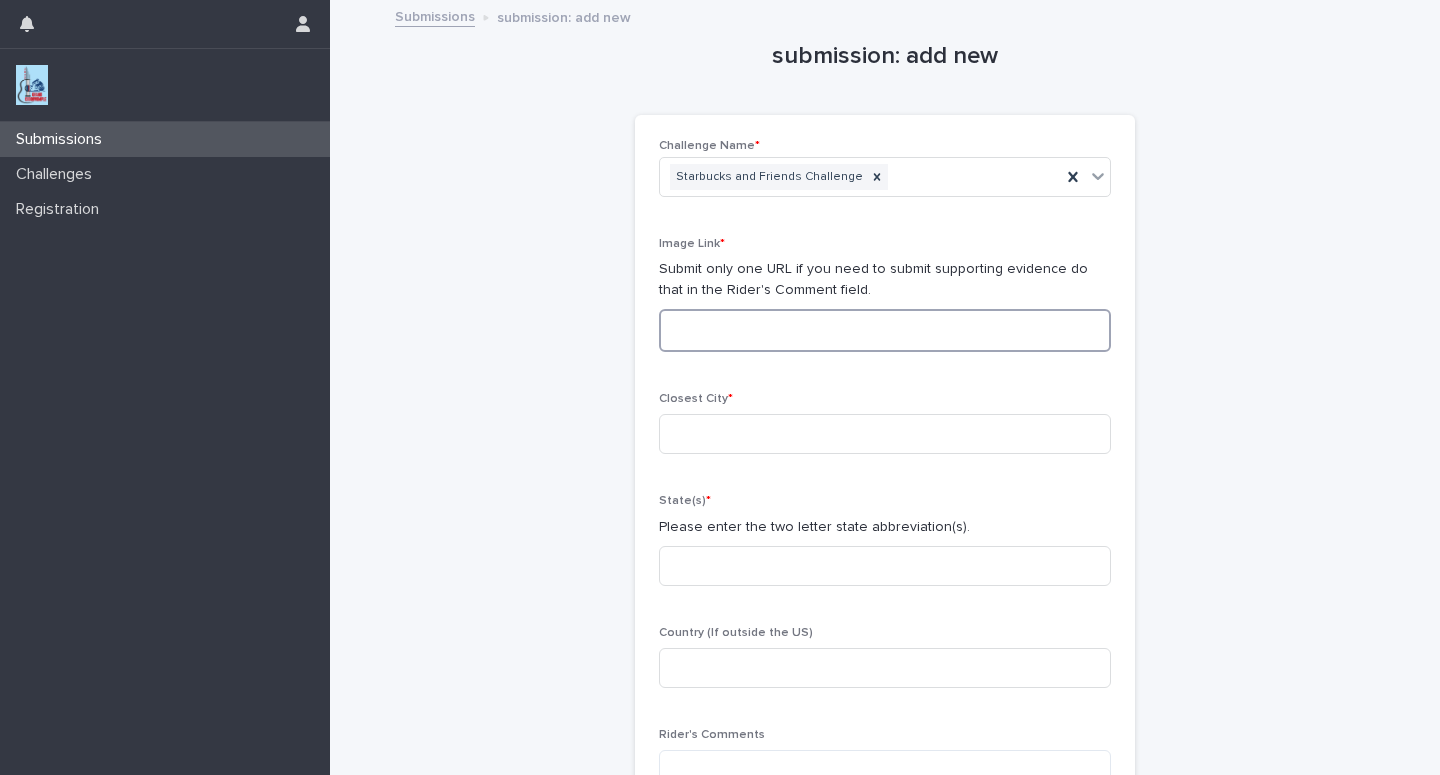 paste on "**********" 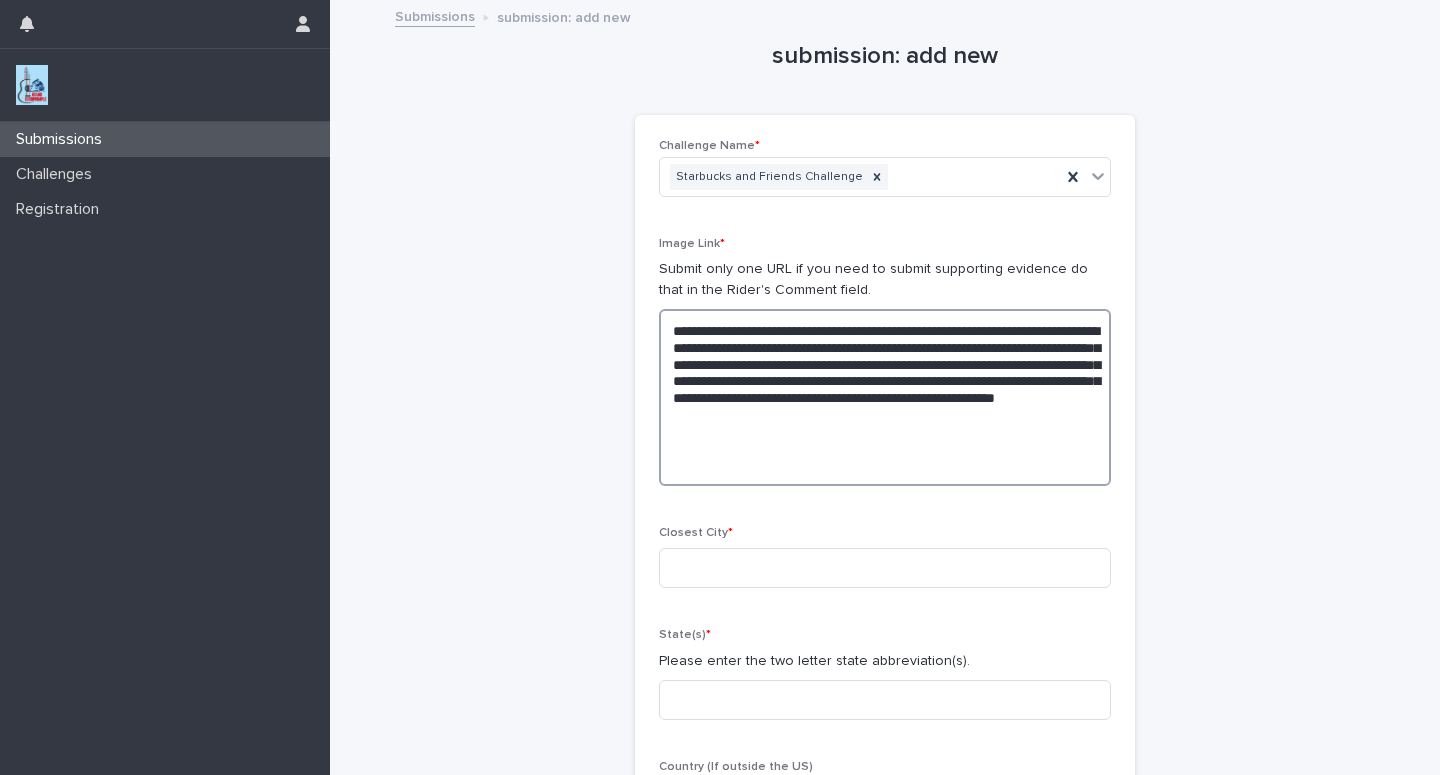 drag, startPoint x: 659, startPoint y: 331, endPoint x: 1115, endPoint y: 494, distance: 484.25717 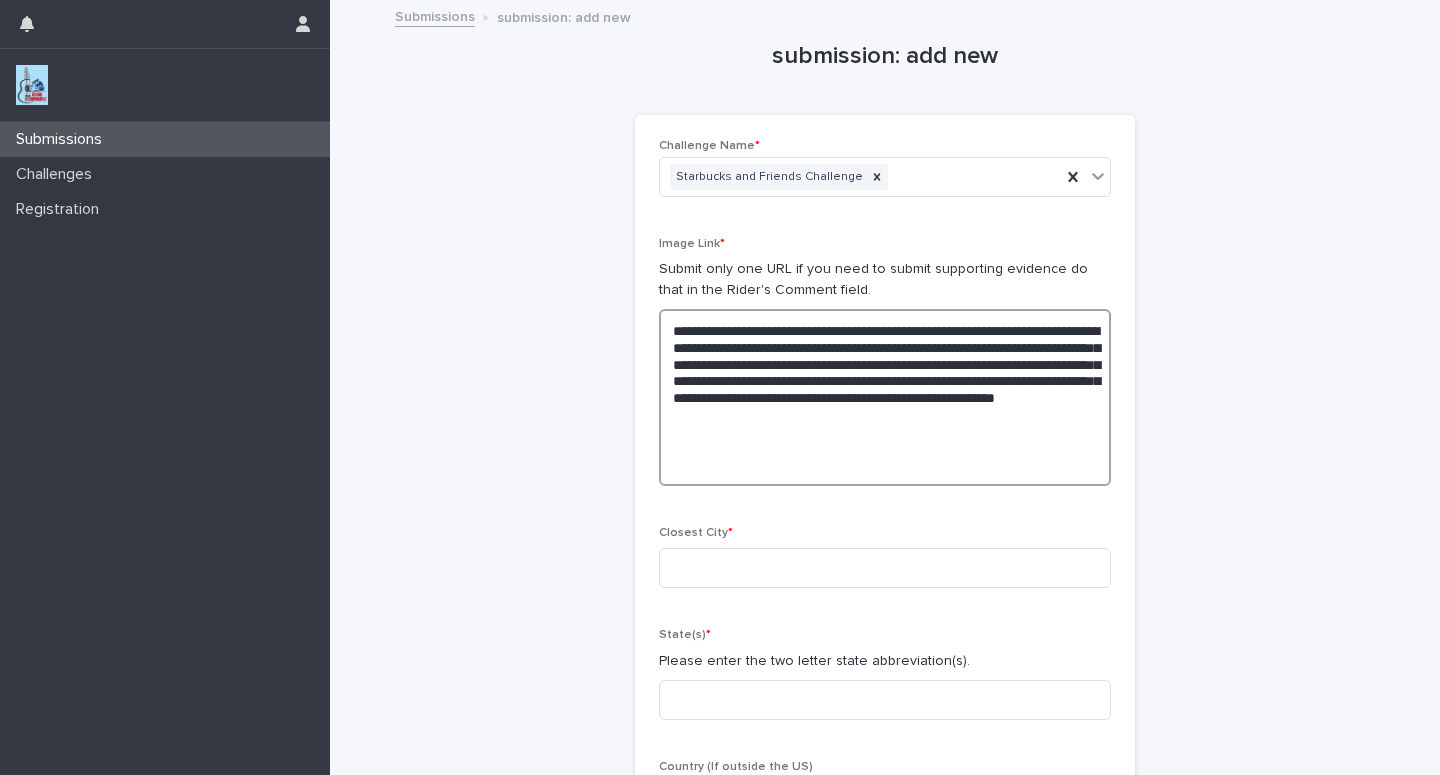 paste 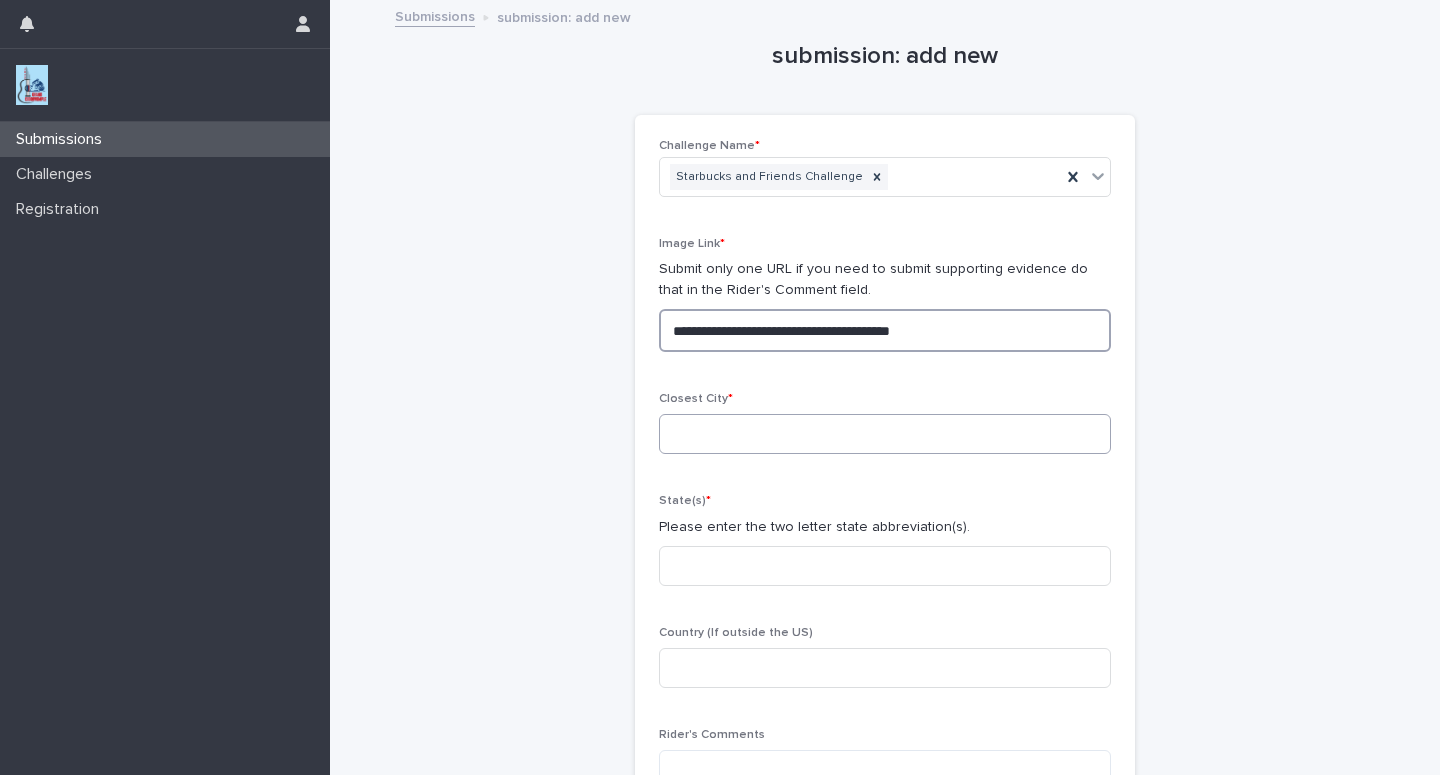 type on "**********" 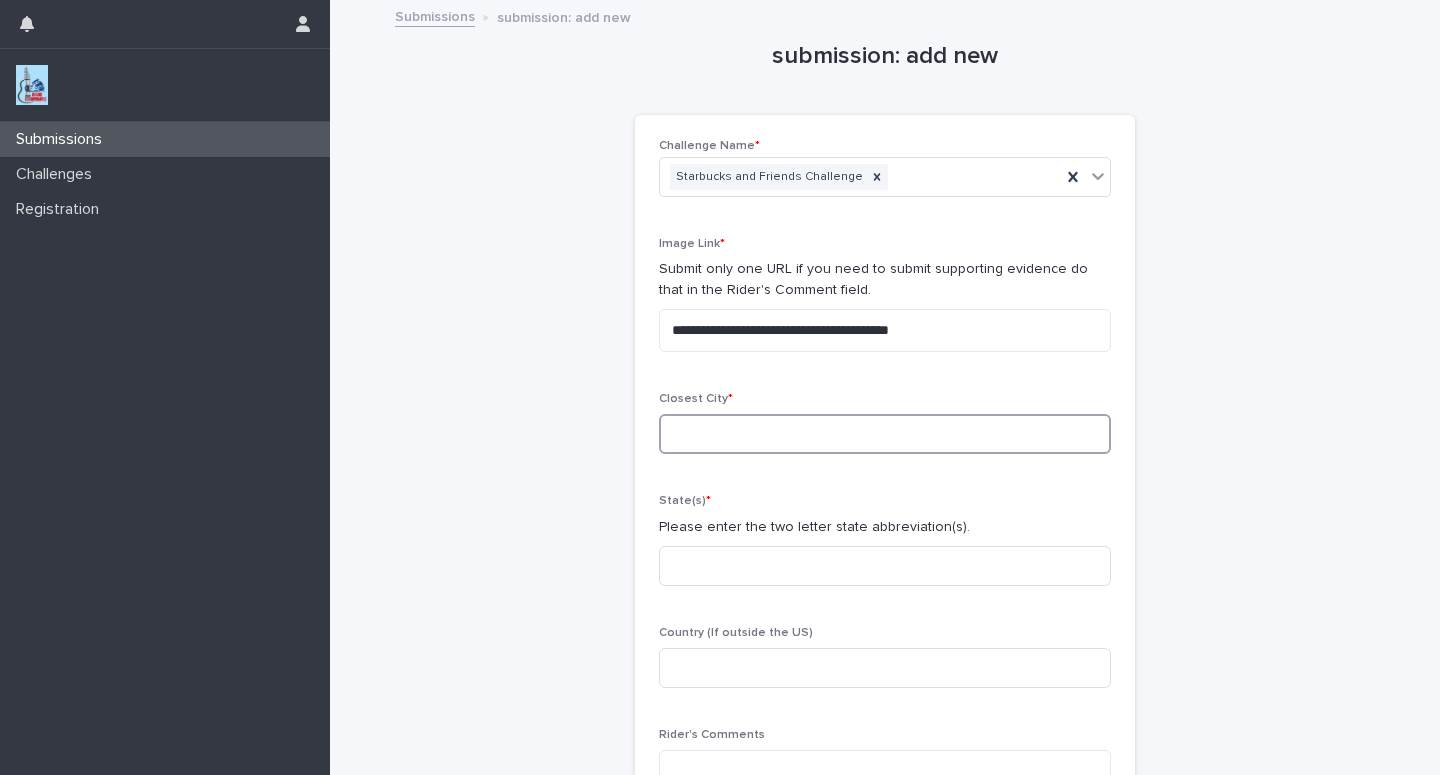 click at bounding box center (885, 434) 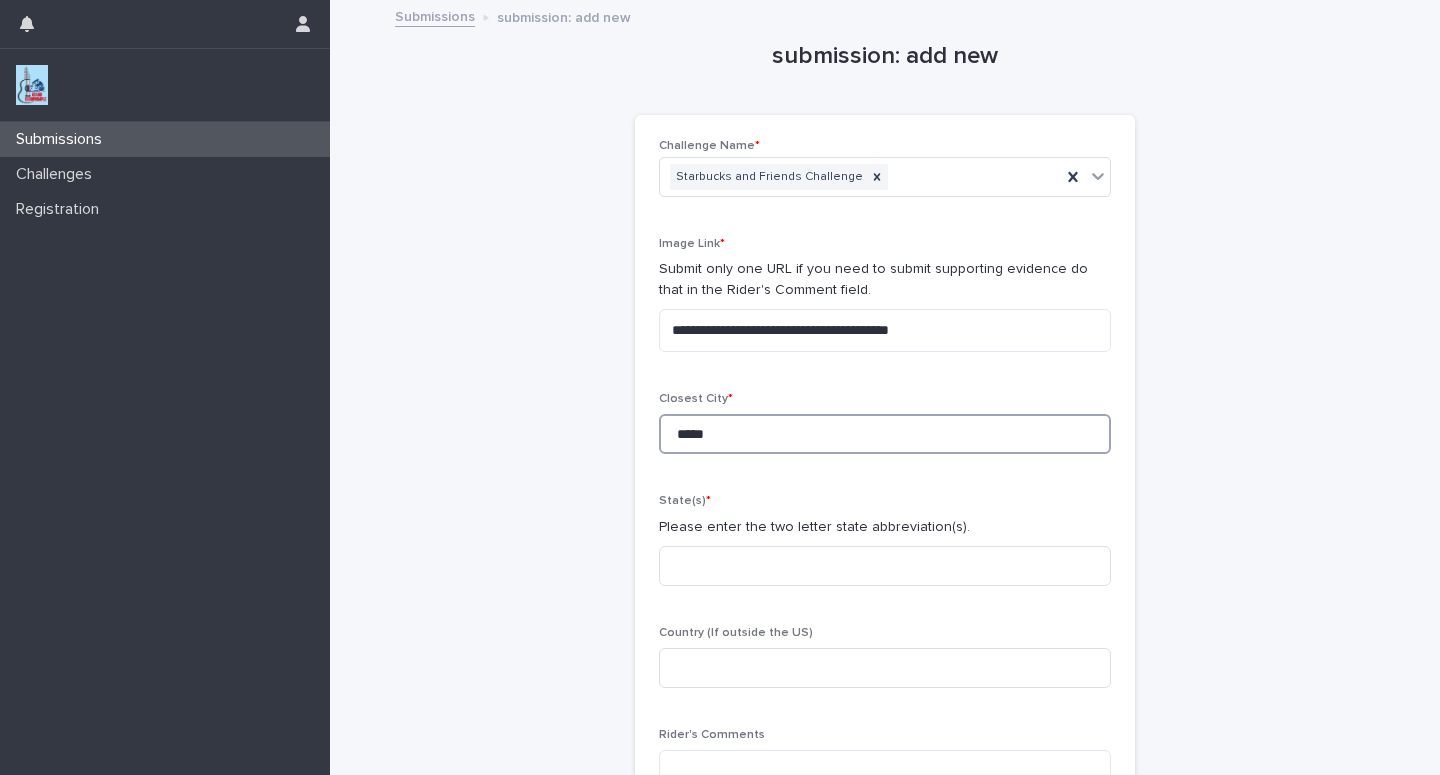 type on "*****" 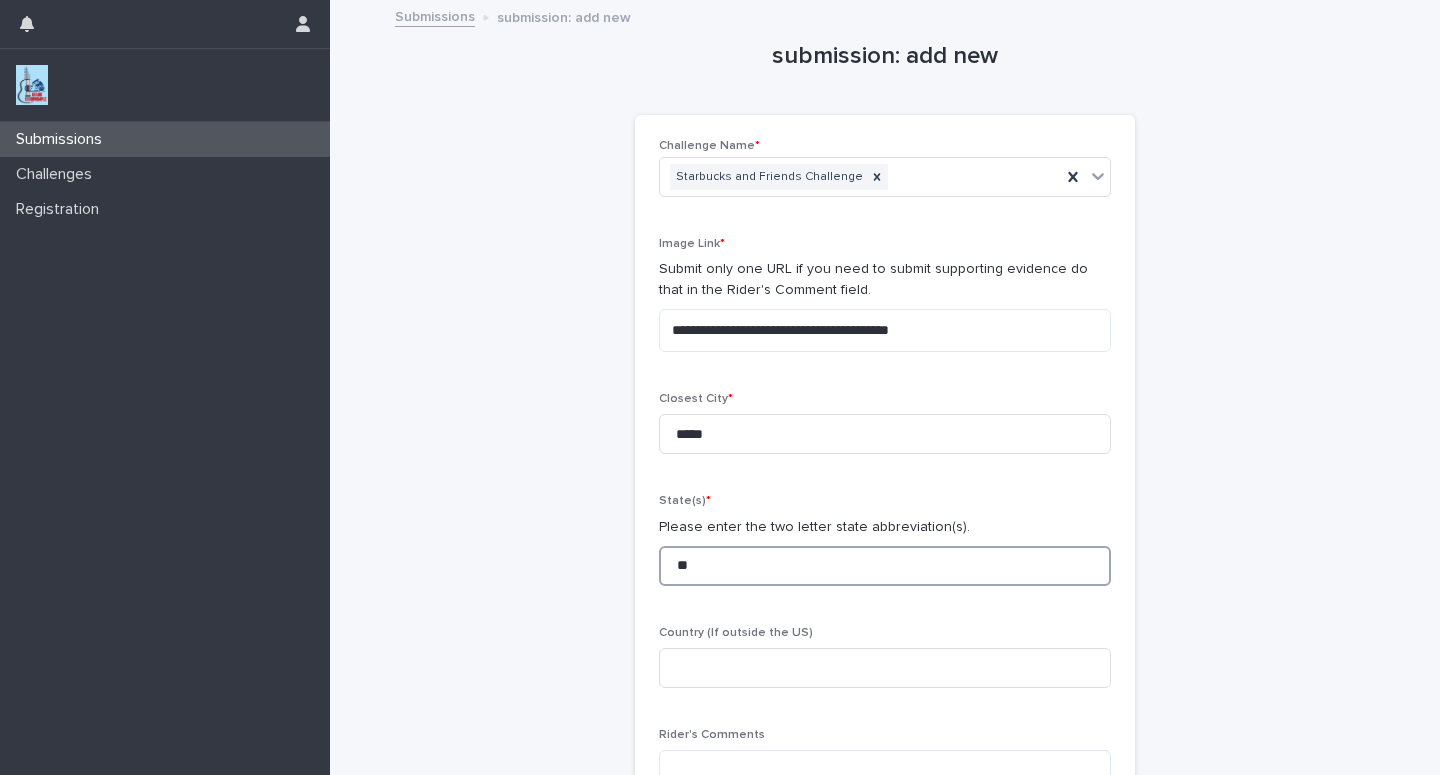 type on "**" 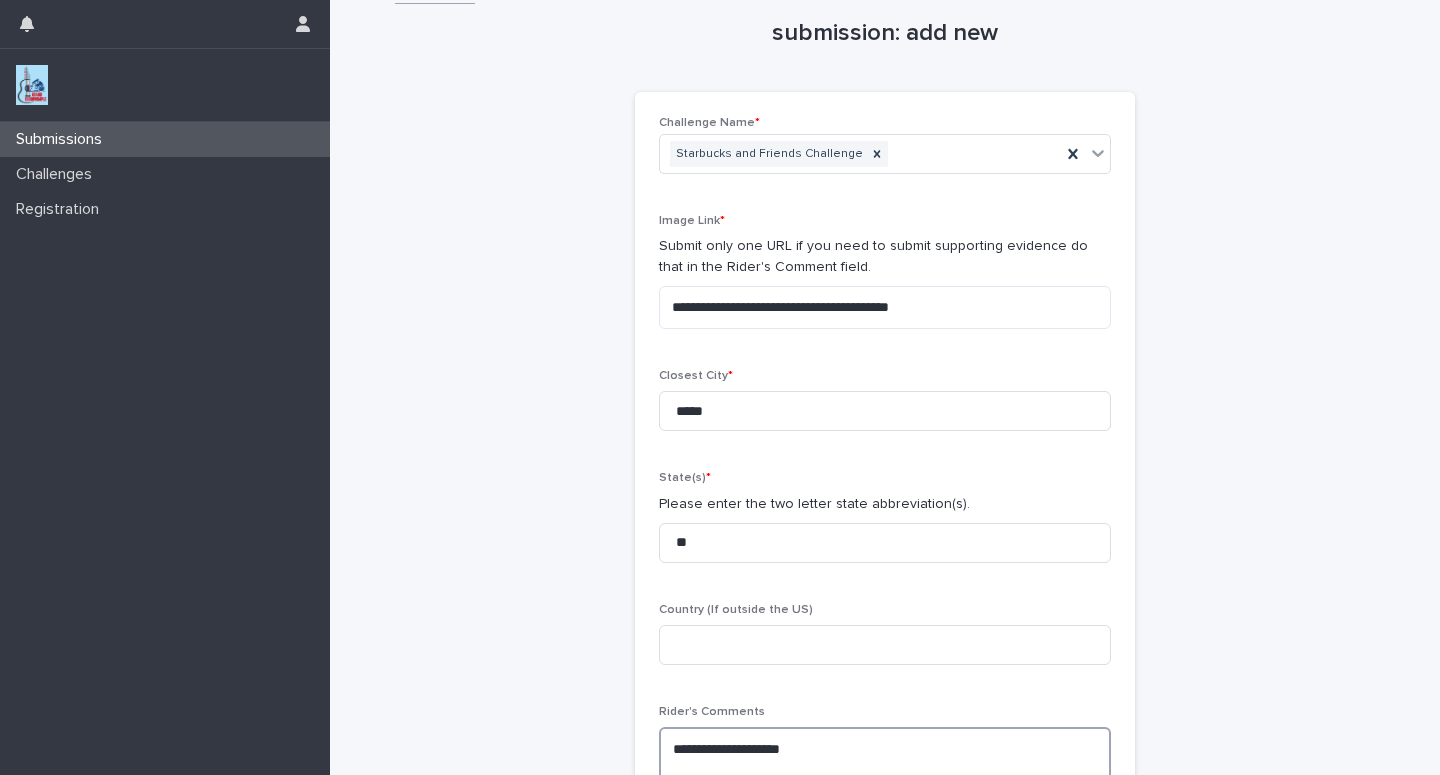 scroll, scrollTop: 40, scrollLeft: 0, axis: vertical 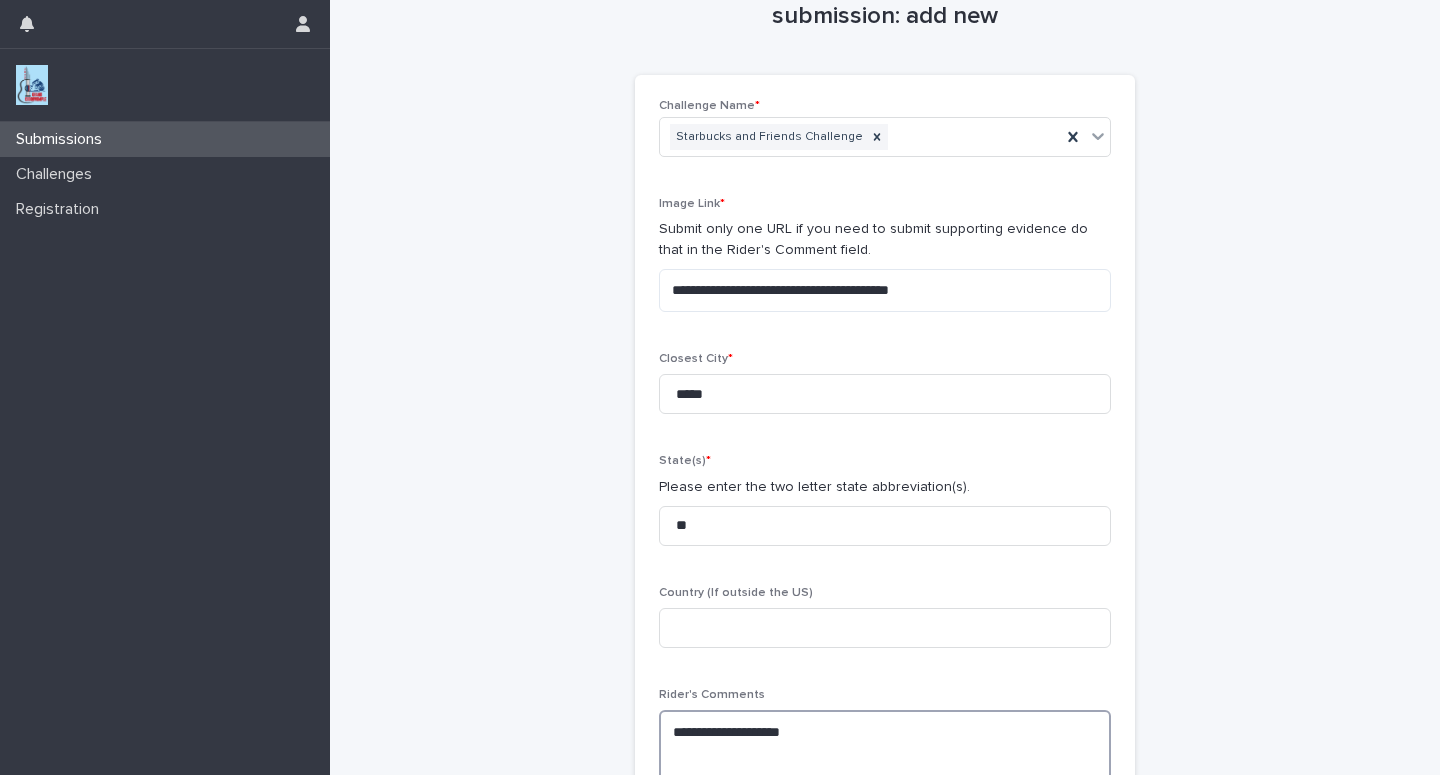paste on "**********" 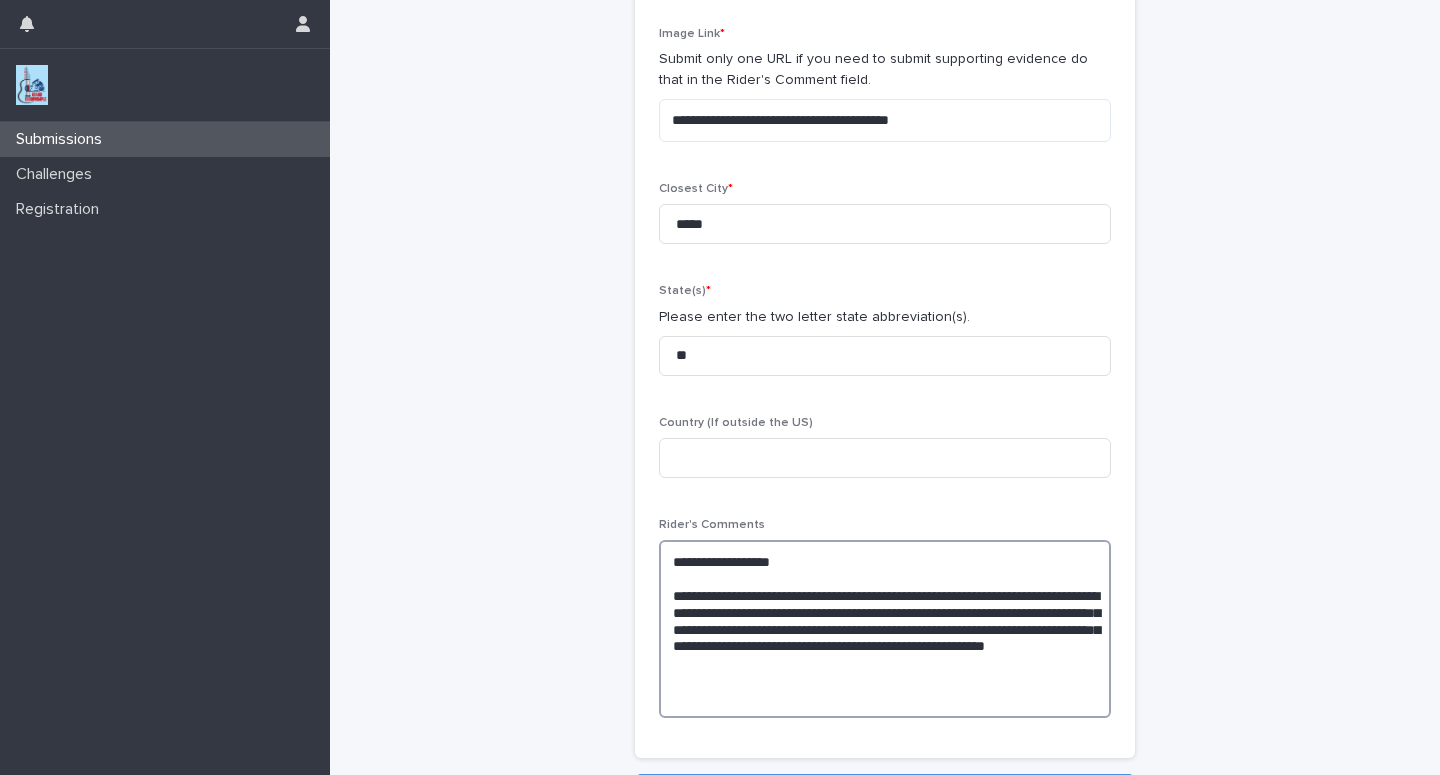 scroll, scrollTop: 280, scrollLeft: 0, axis: vertical 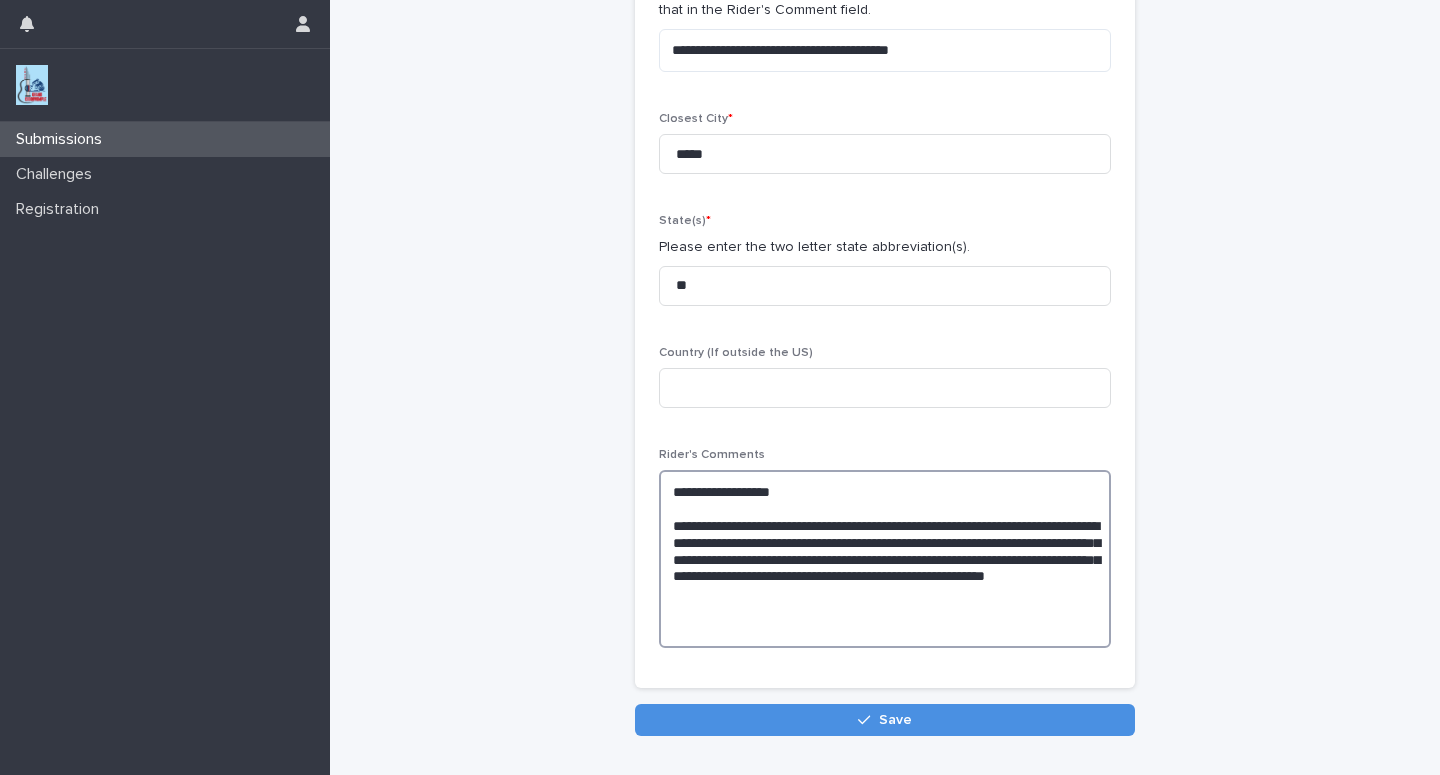 click on "**********" at bounding box center [885, 559] 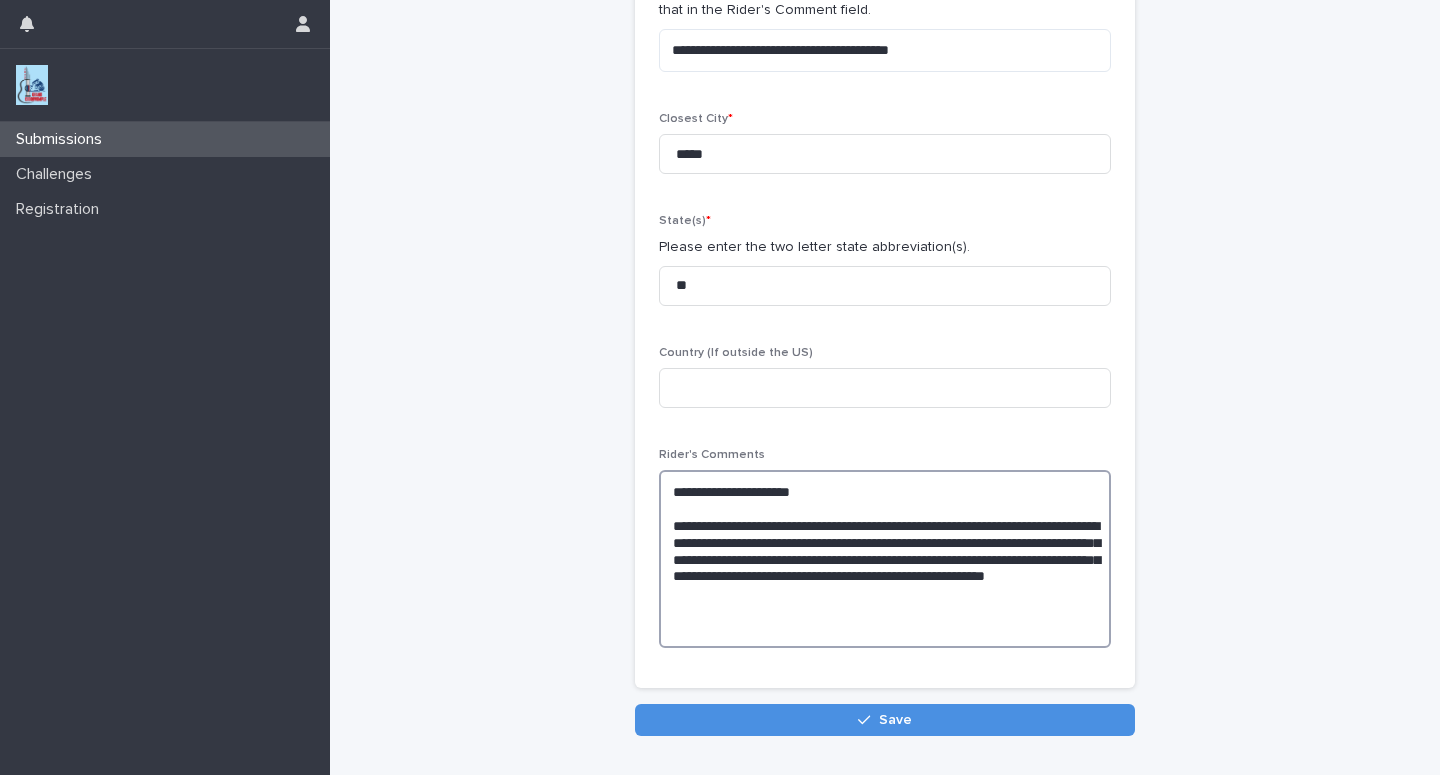 scroll, scrollTop: 280, scrollLeft: 0, axis: vertical 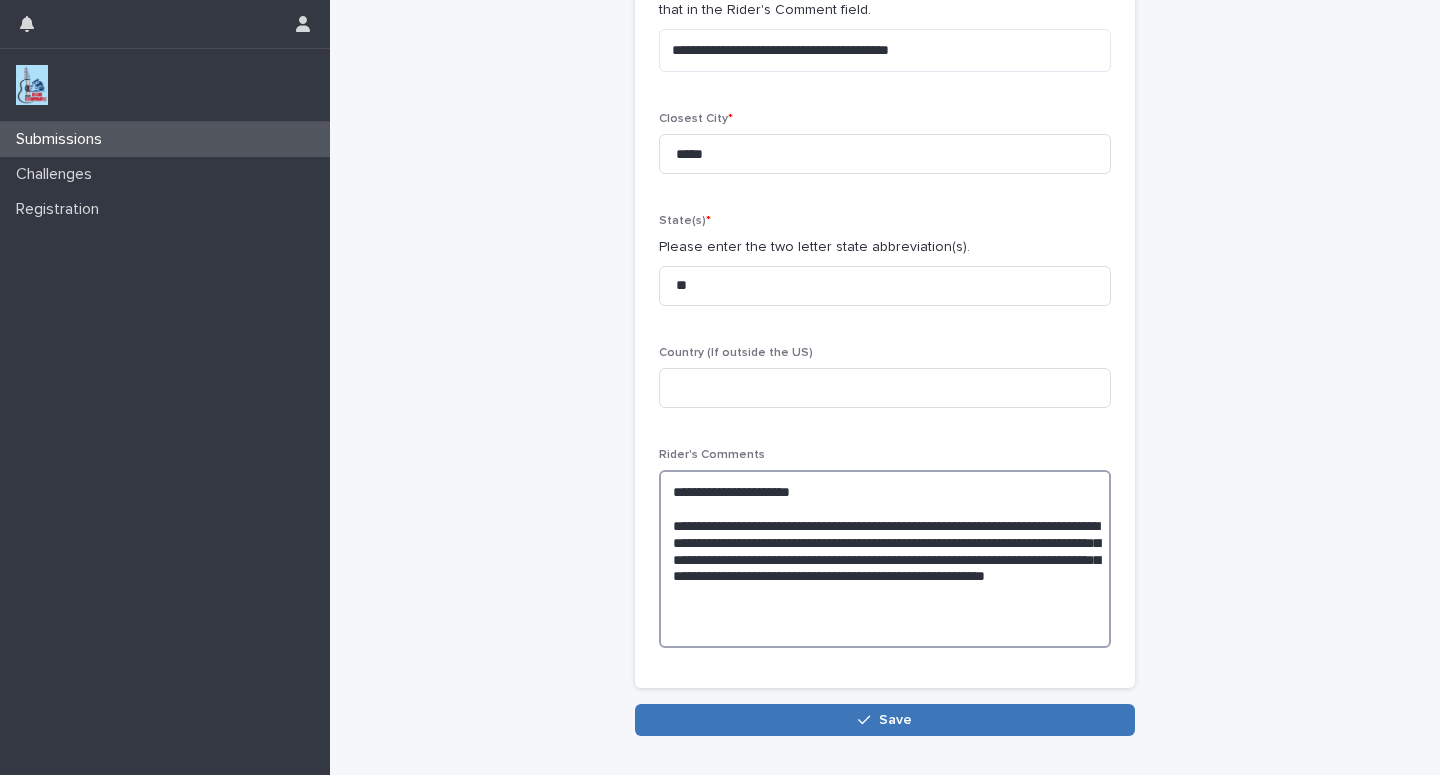 type on "**********" 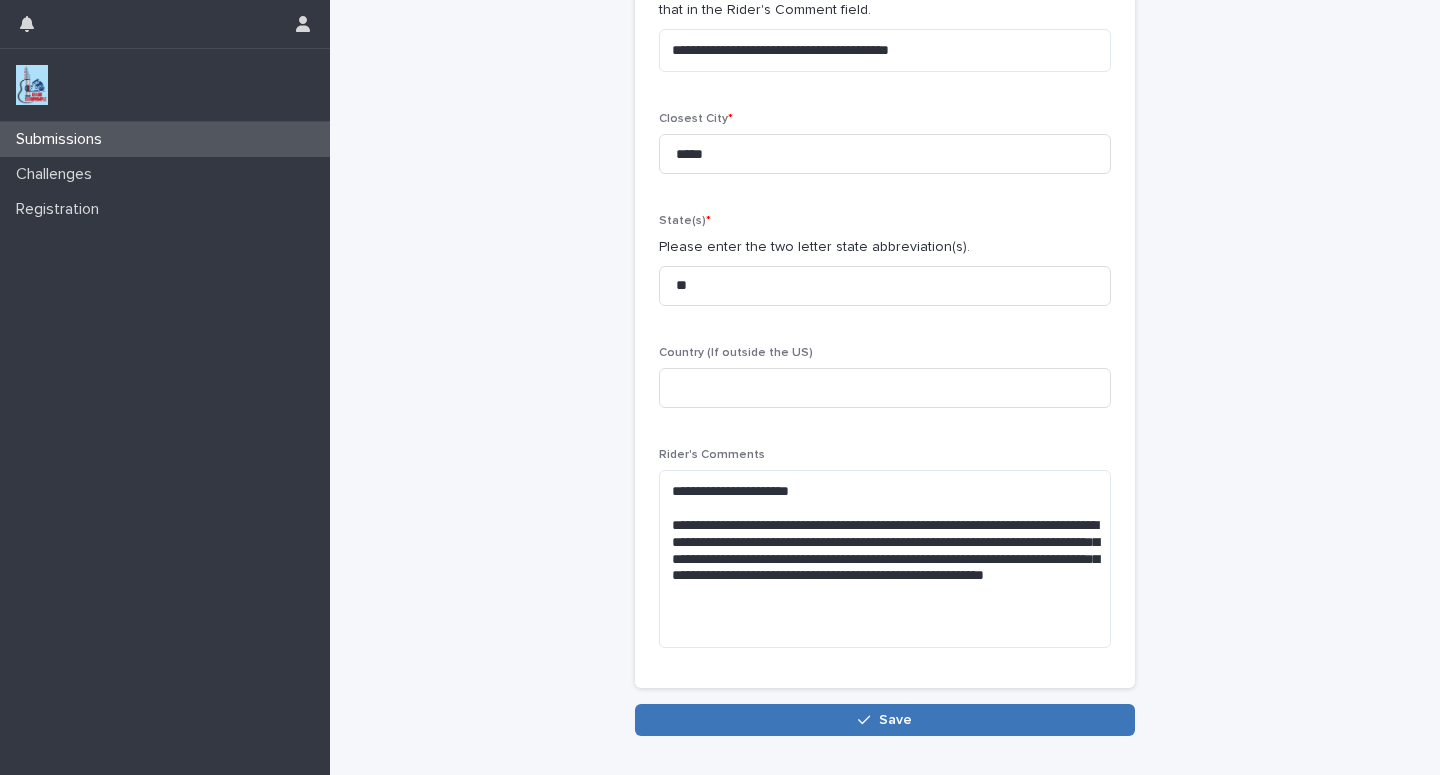 click on "Save" at bounding box center (885, 720) 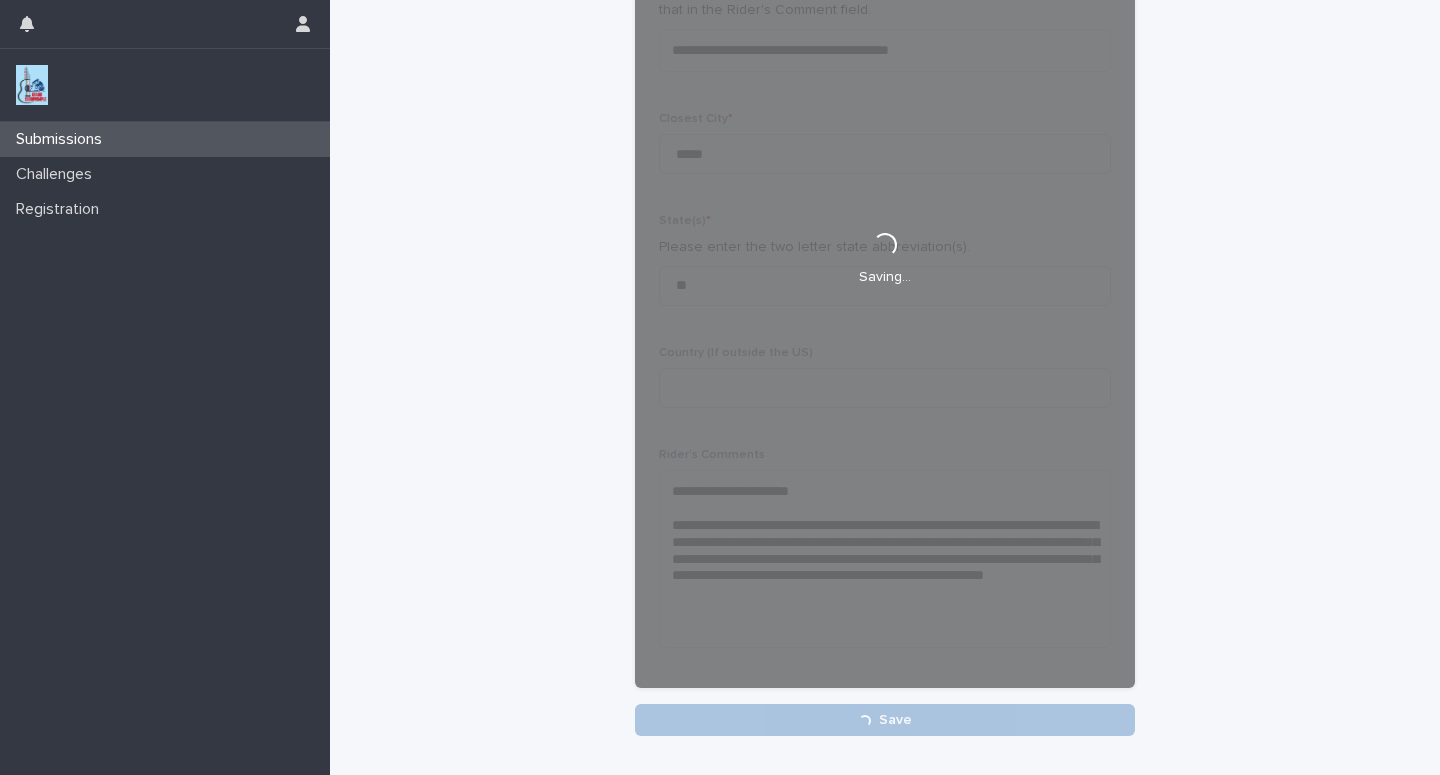 scroll, scrollTop: 280, scrollLeft: 0, axis: vertical 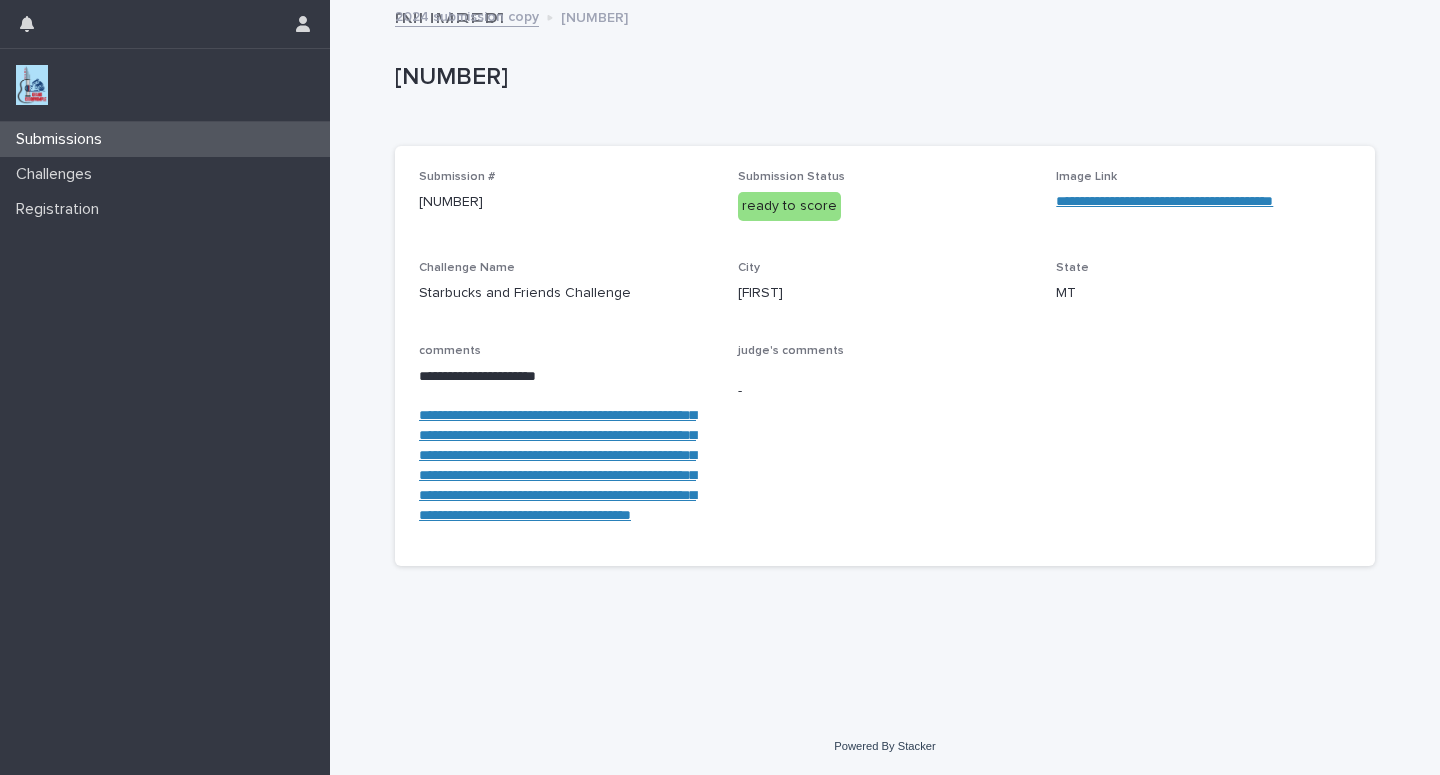click on "Submissions" at bounding box center (165, 139) 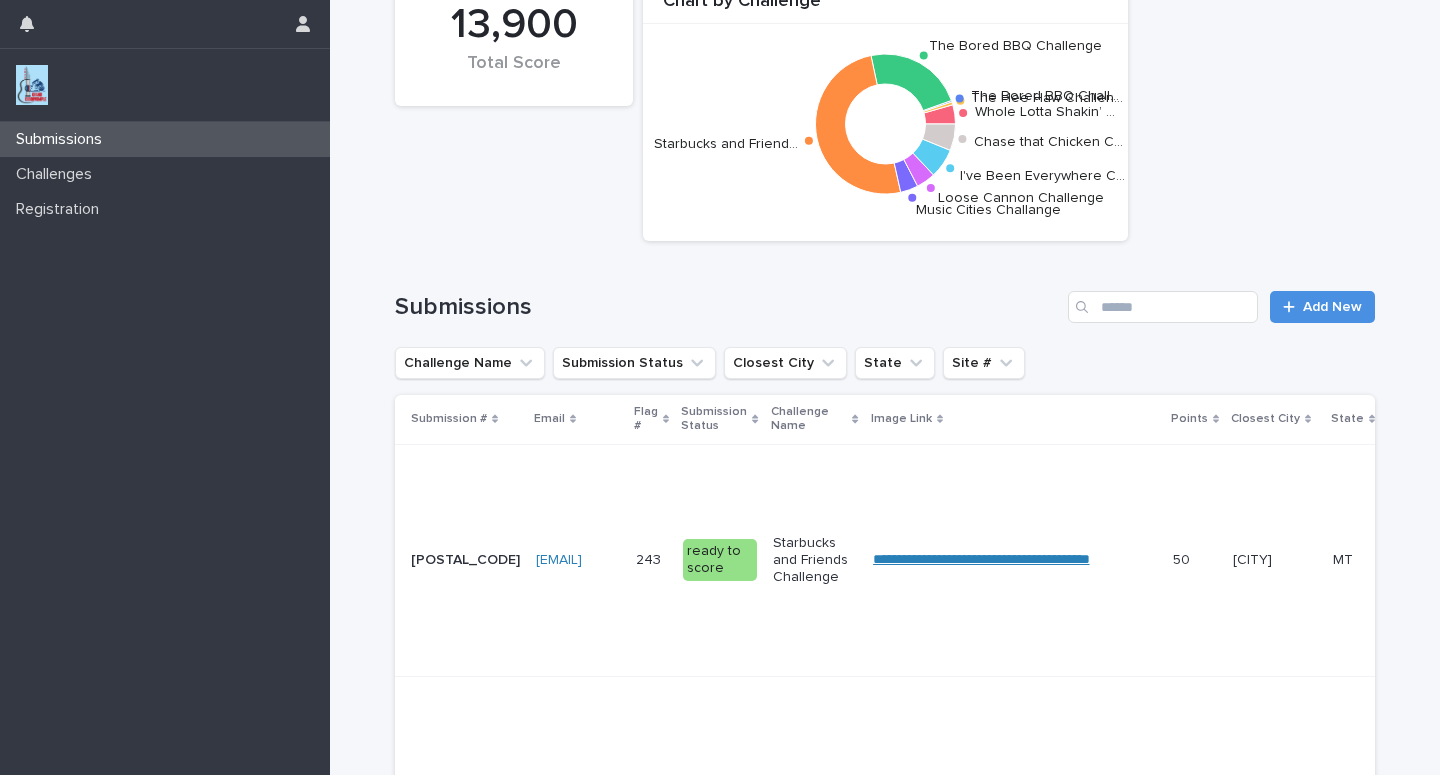 scroll, scrollTop: 0, scrollLeft: 0, axis: both 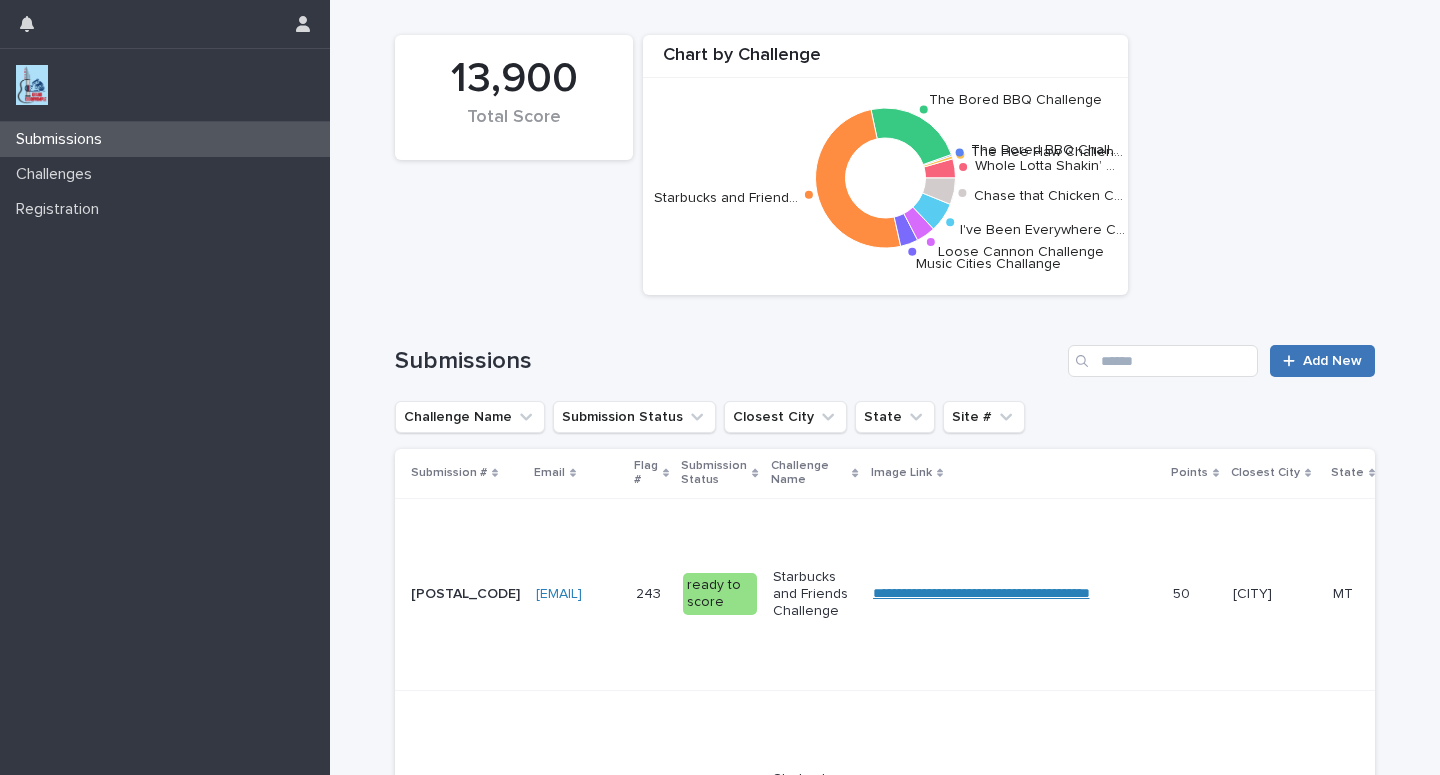 click on "Add New" at bounding box center [1332, 361] 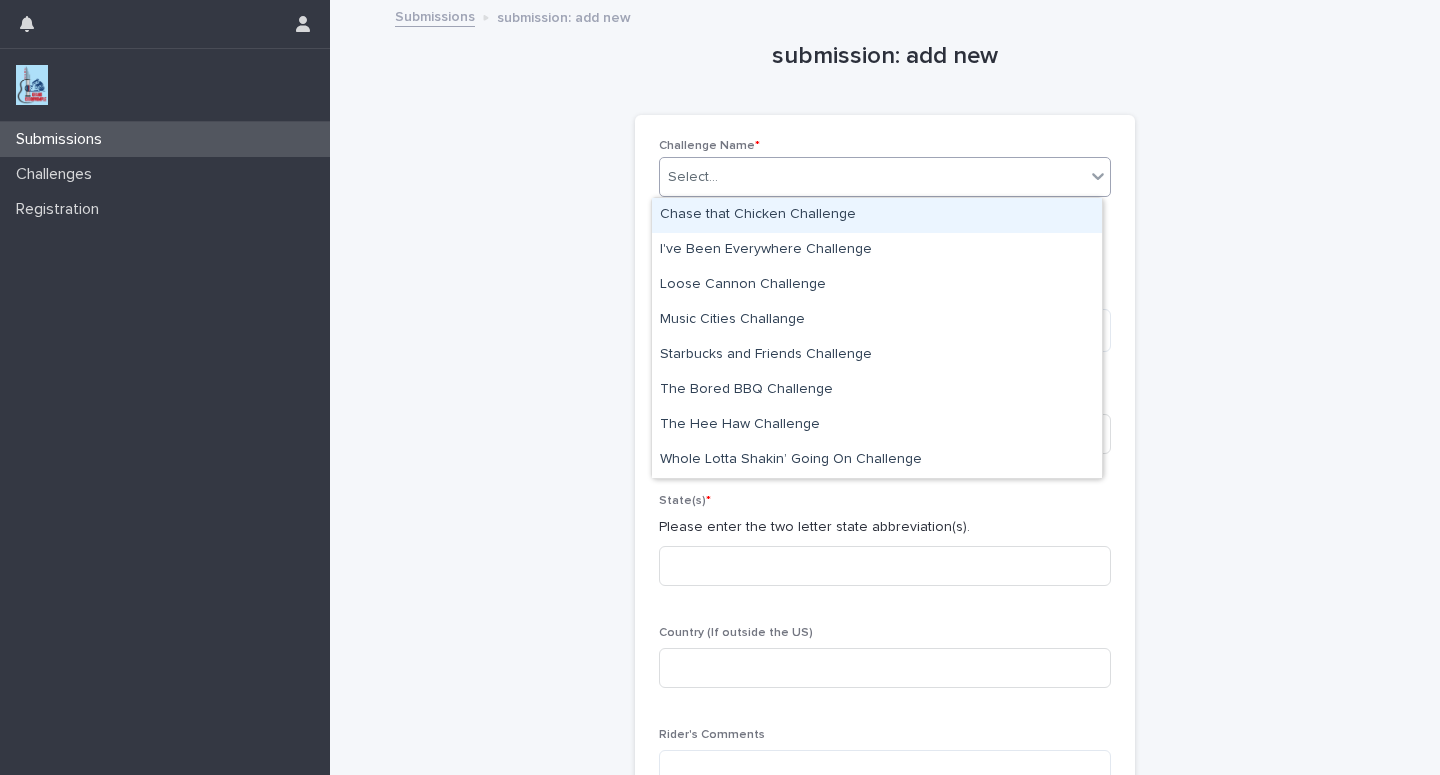 click on "Select..." at bounding box center (872, 177) 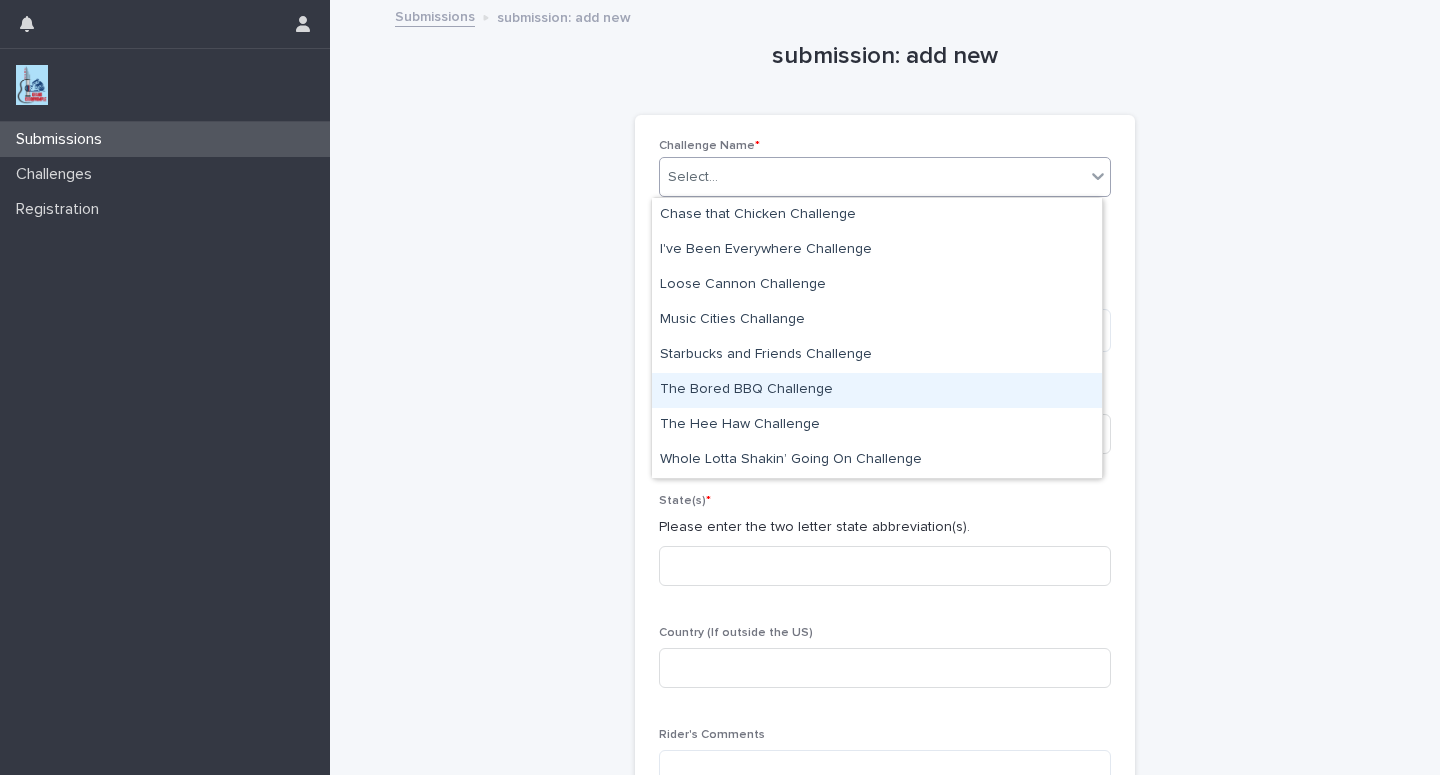 click on "The Bored BBQ Challenge" at bounding box center (877, 390) 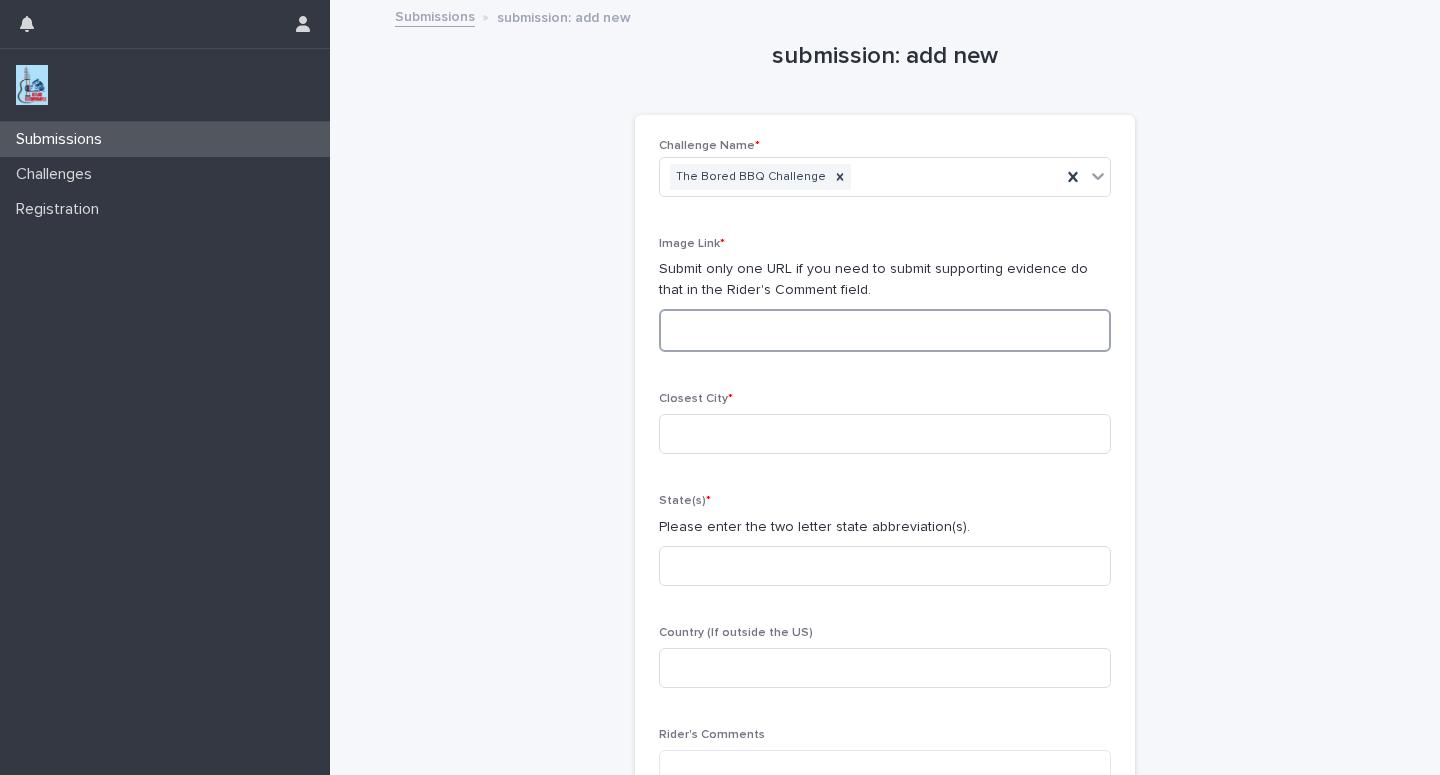 click at bounding box center (885, 330) 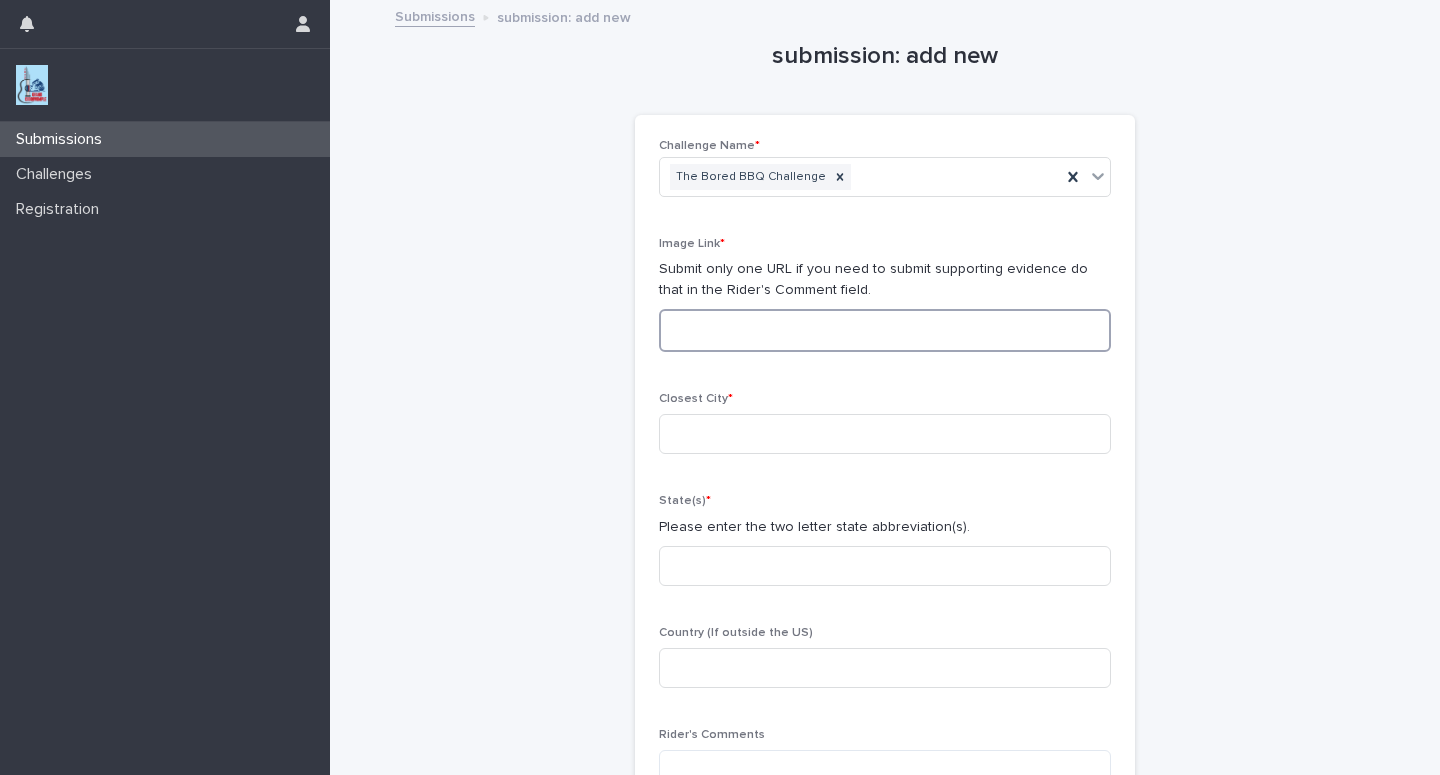 paste on "**********" 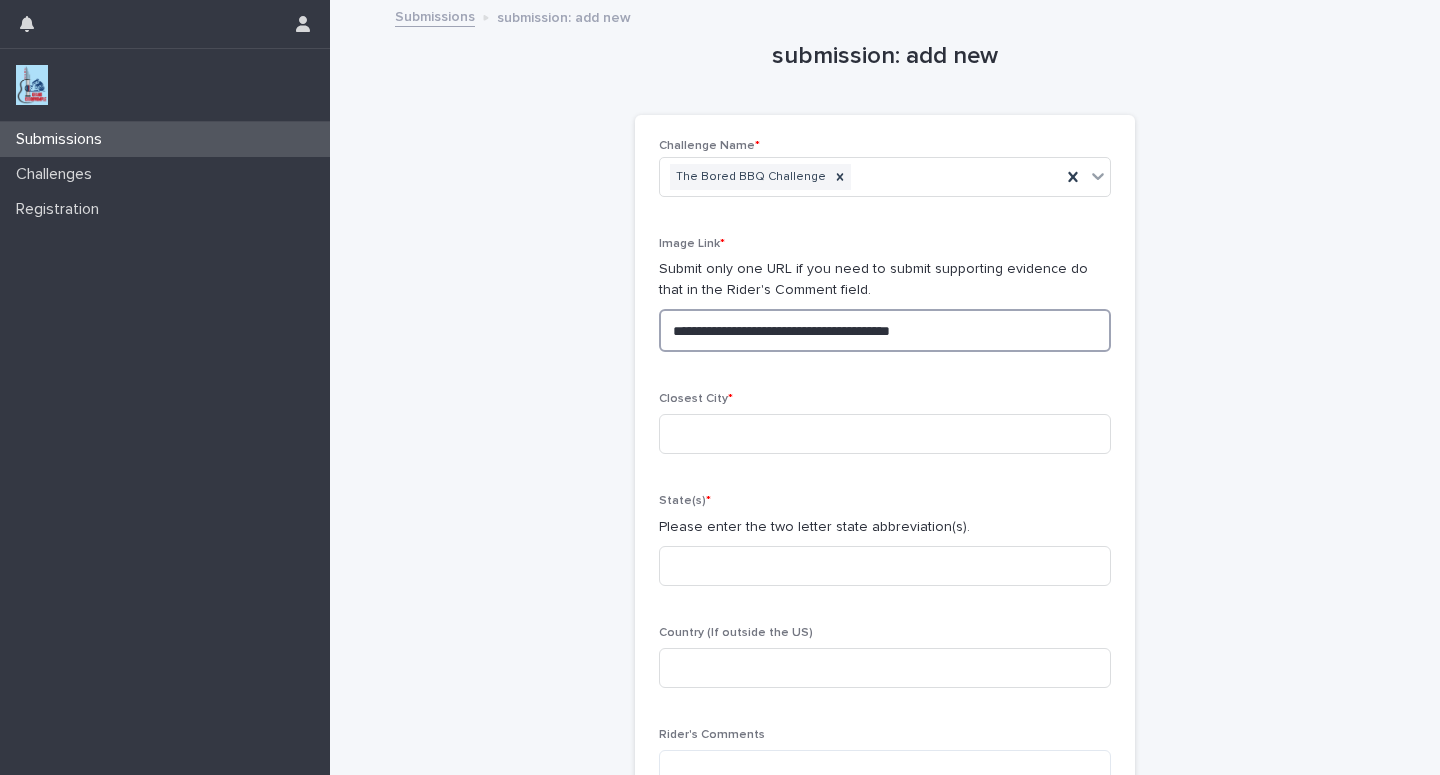 type on "**********" 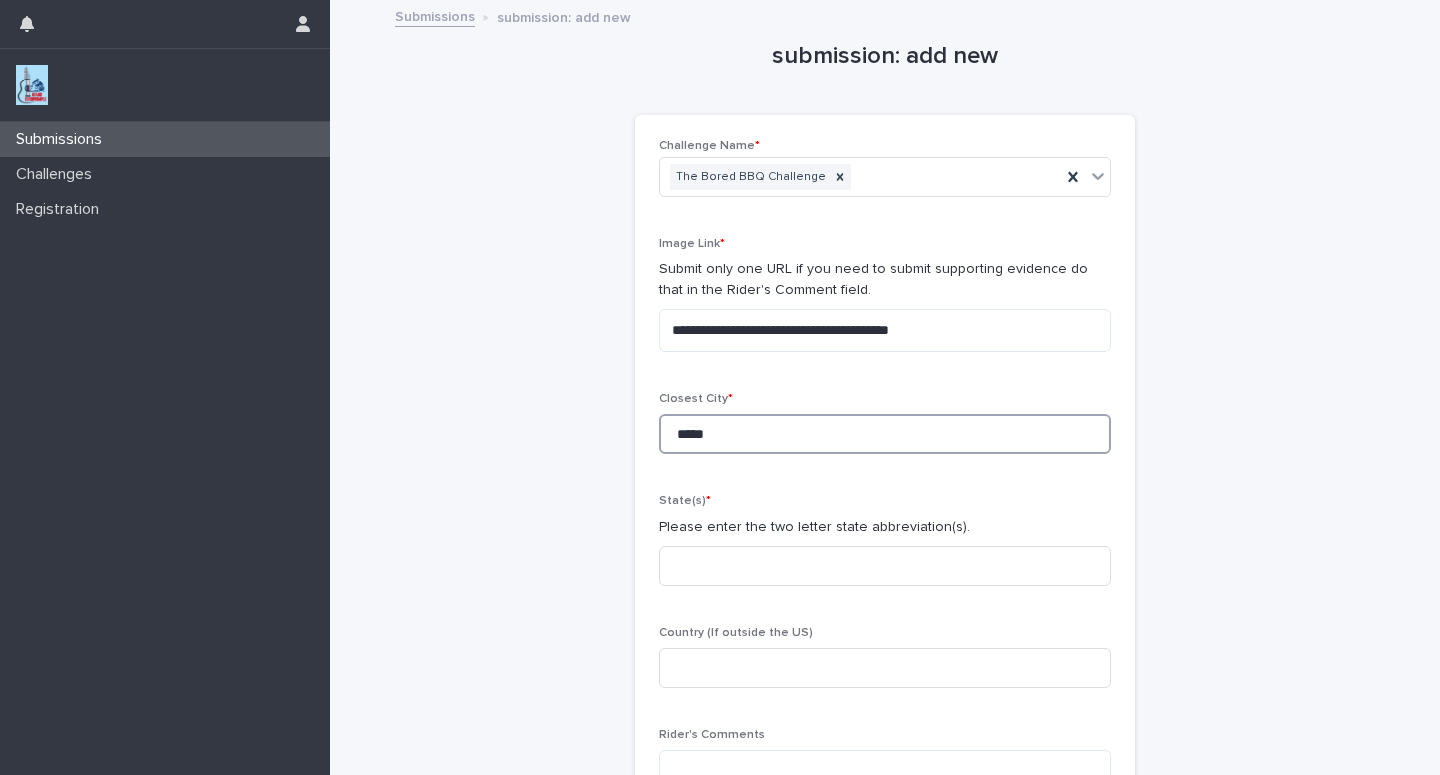 type on "*****" 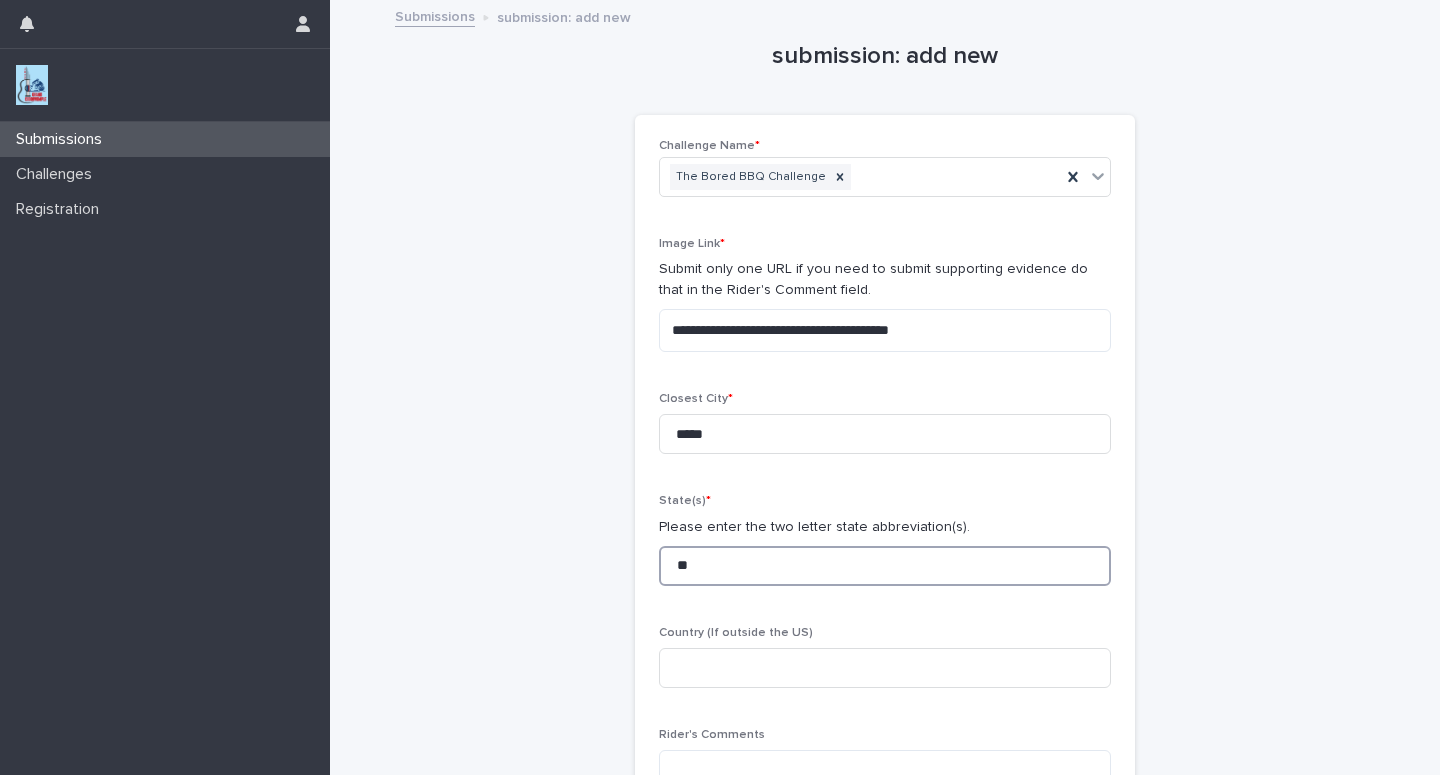 type on "**" 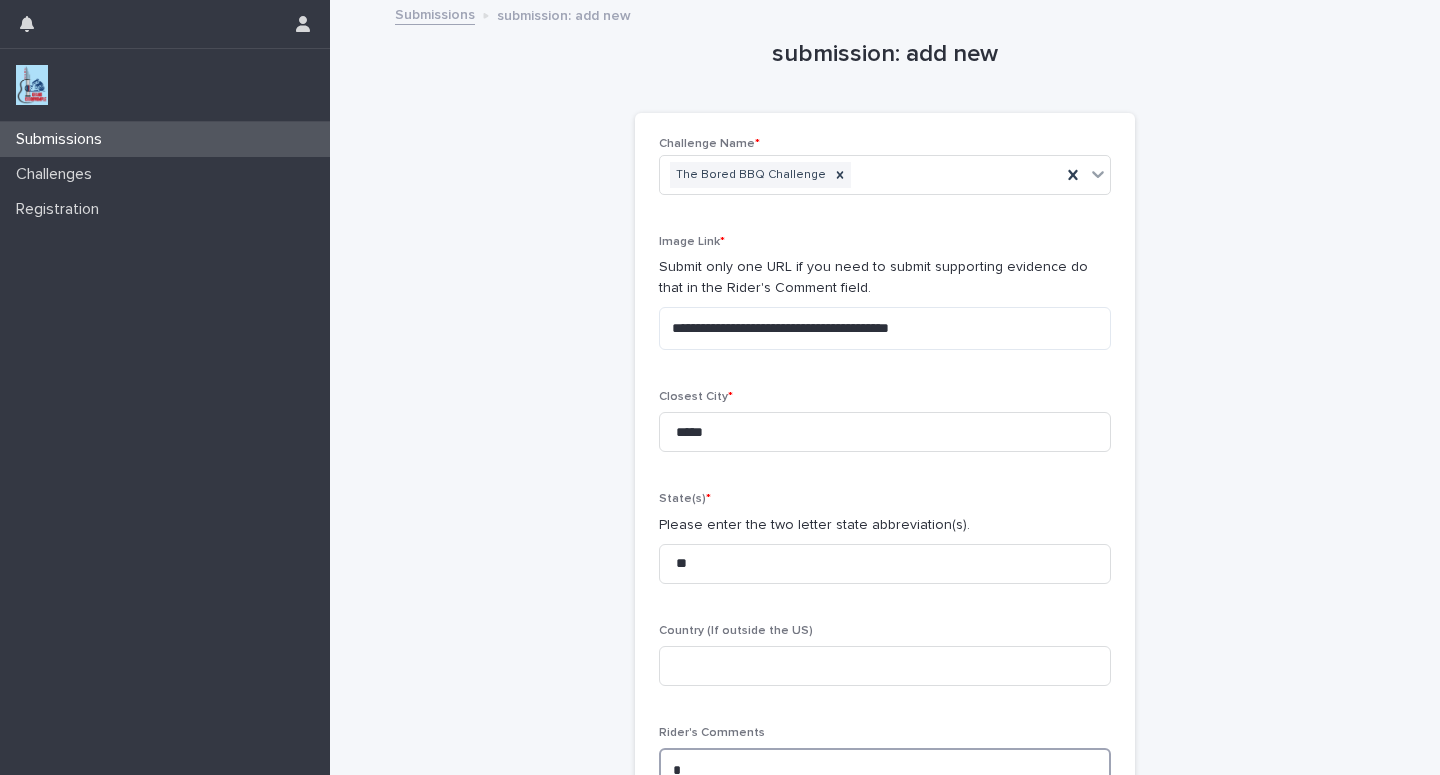scroll, scrollTop: 5, scrollLeft: 0, axis: vertical 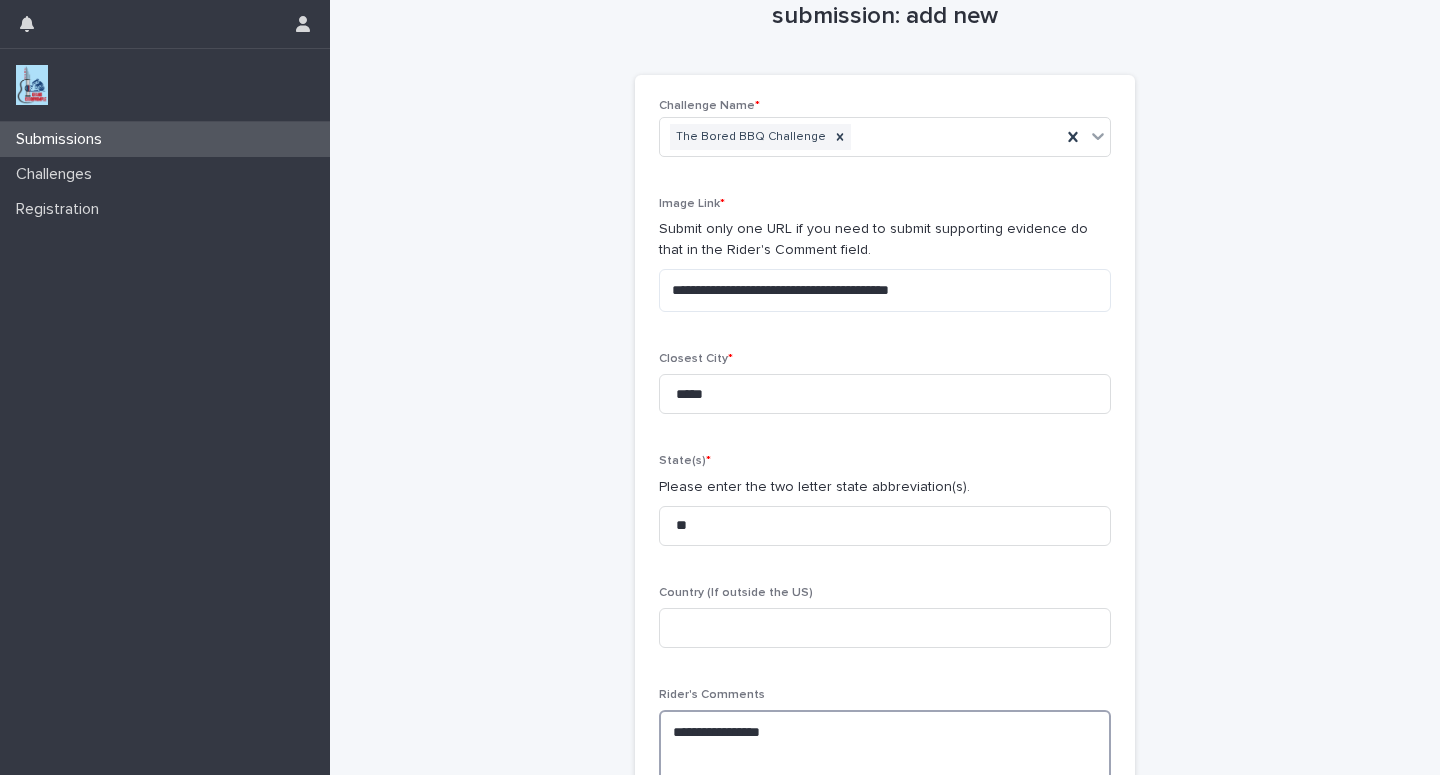 paste on "**********" 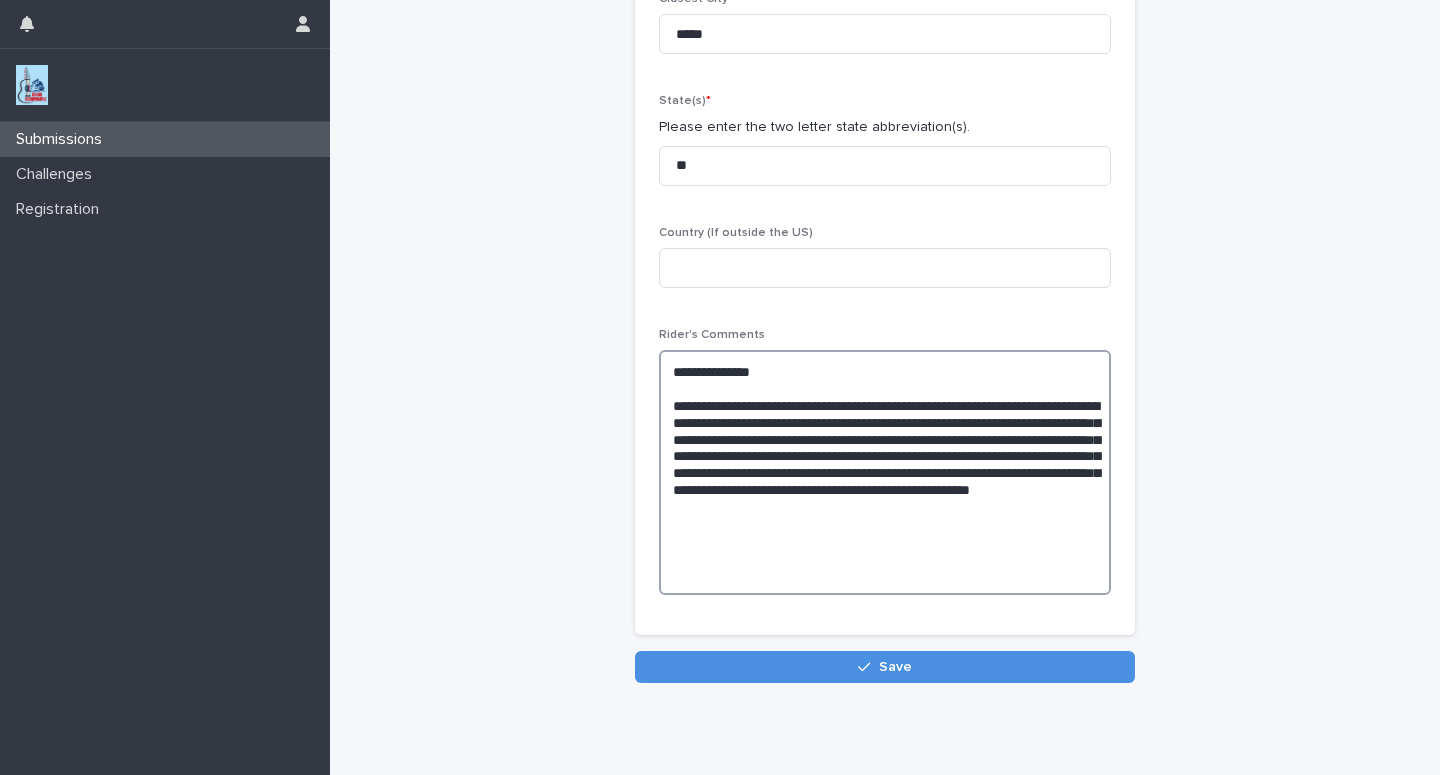scroll, scrollTop: 403, scrollLeft: 0, axis: vertical 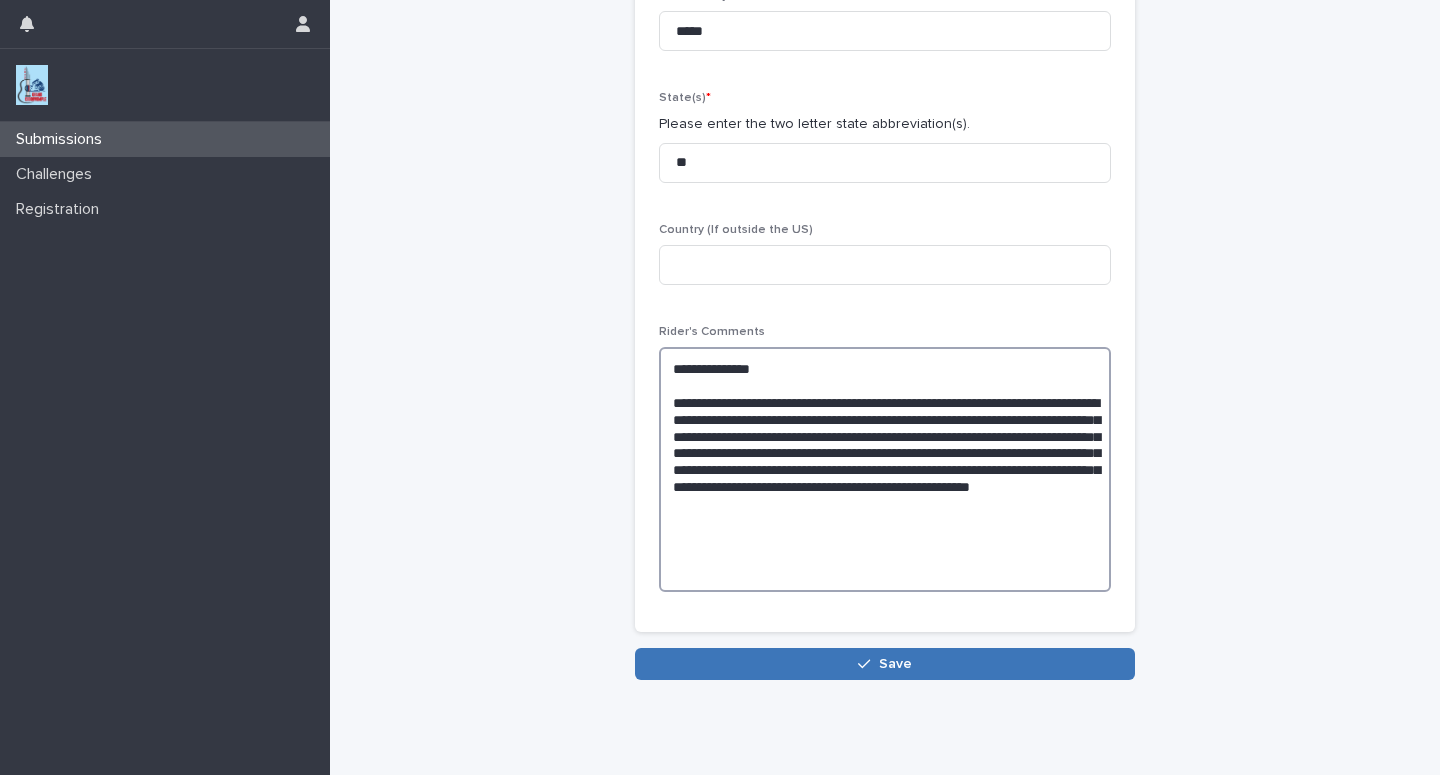 type on "**********" 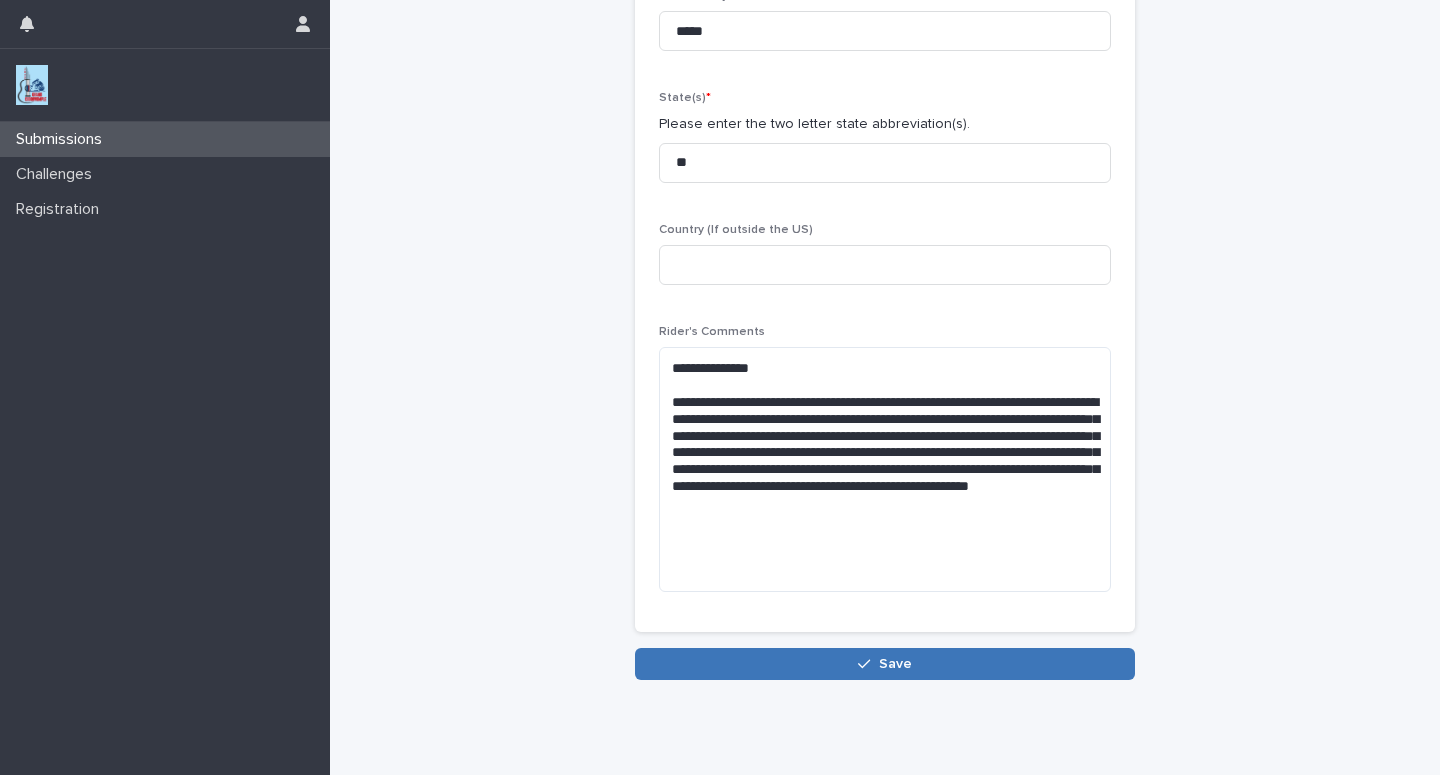 click on "Save" at bounding box center (885, 664) 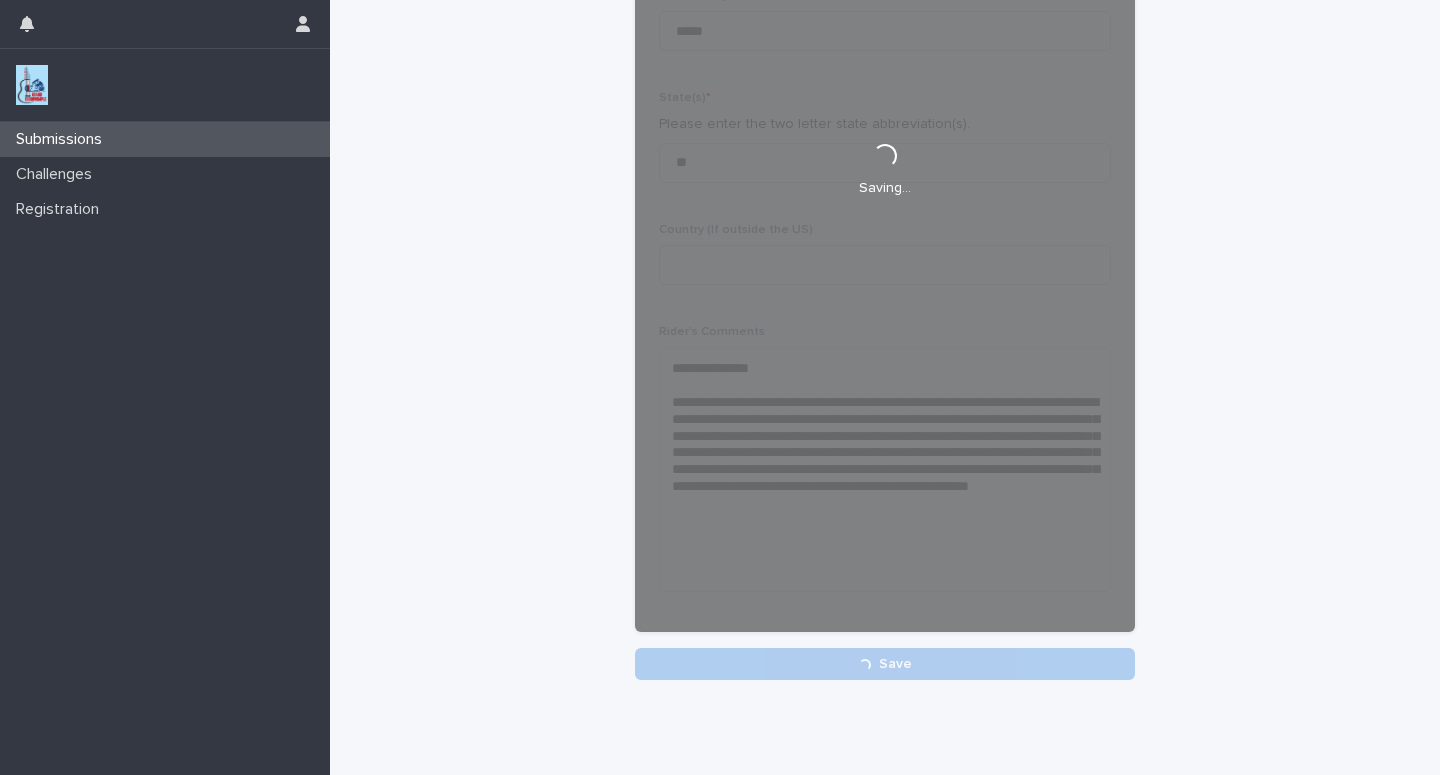 scroll, scrollTop: 403, scrollLeft: 0, axis: vertical 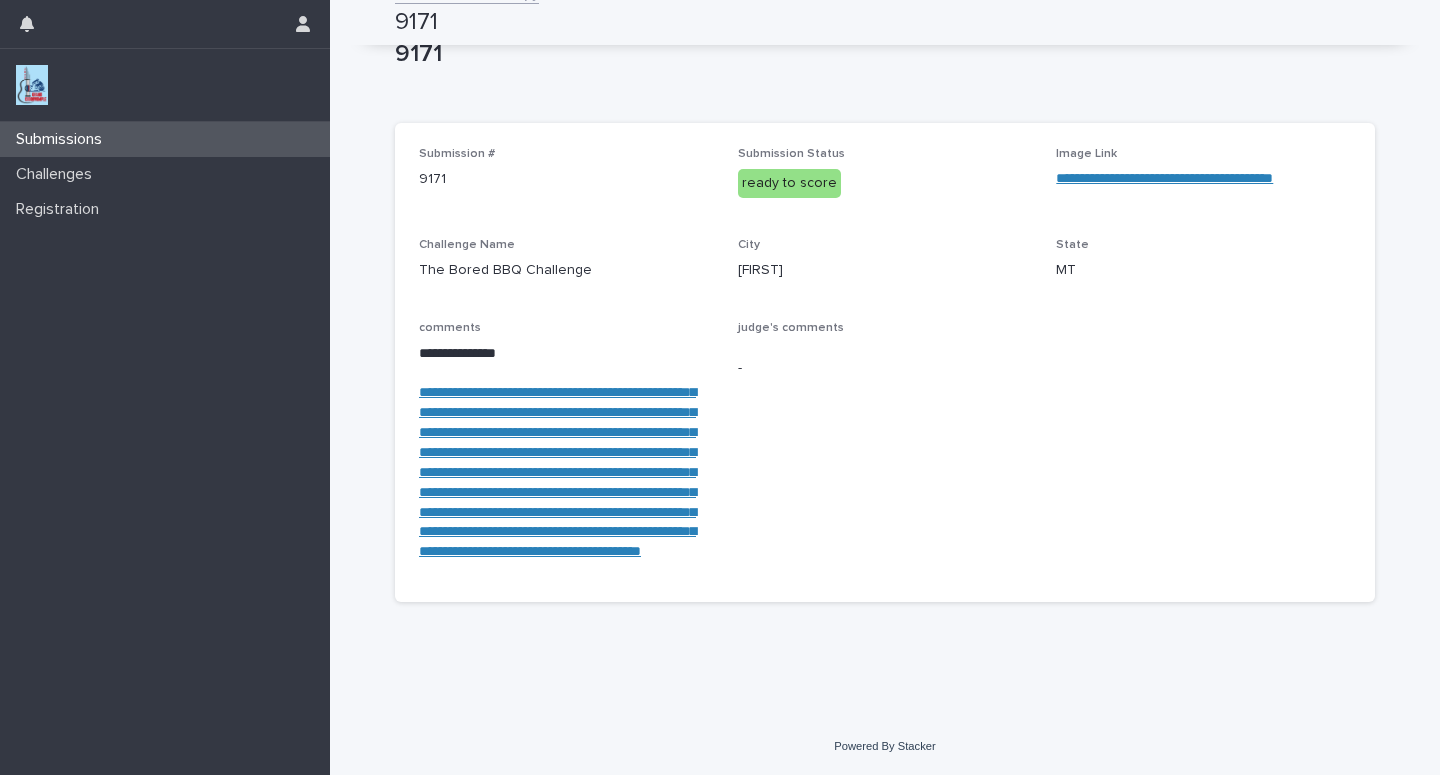 click on "Submissions" at bounding box center [165, 139] 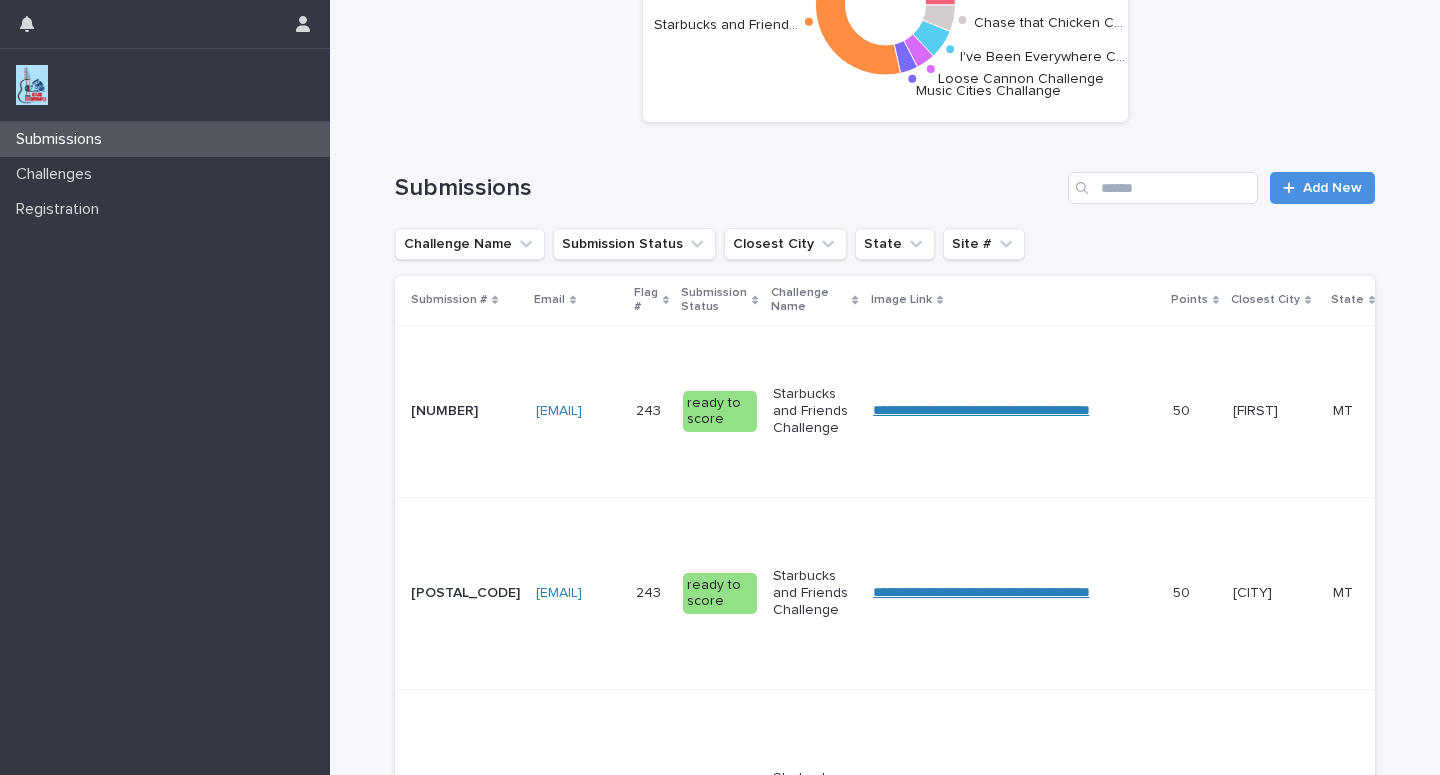 scroll, scrollTop: 0, scrollLeft: 0, axis: both 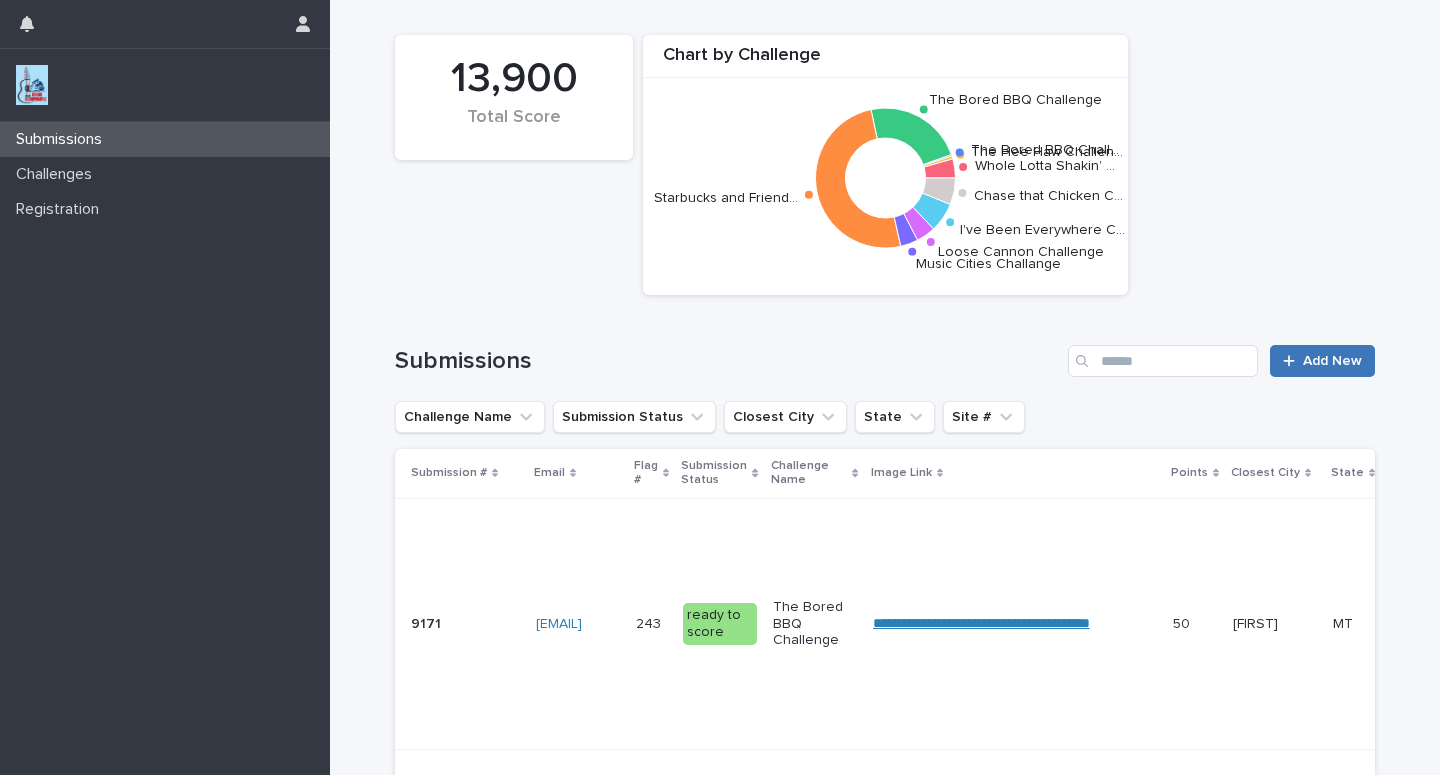 click on "Add New" at bounding box center [1332, 361] 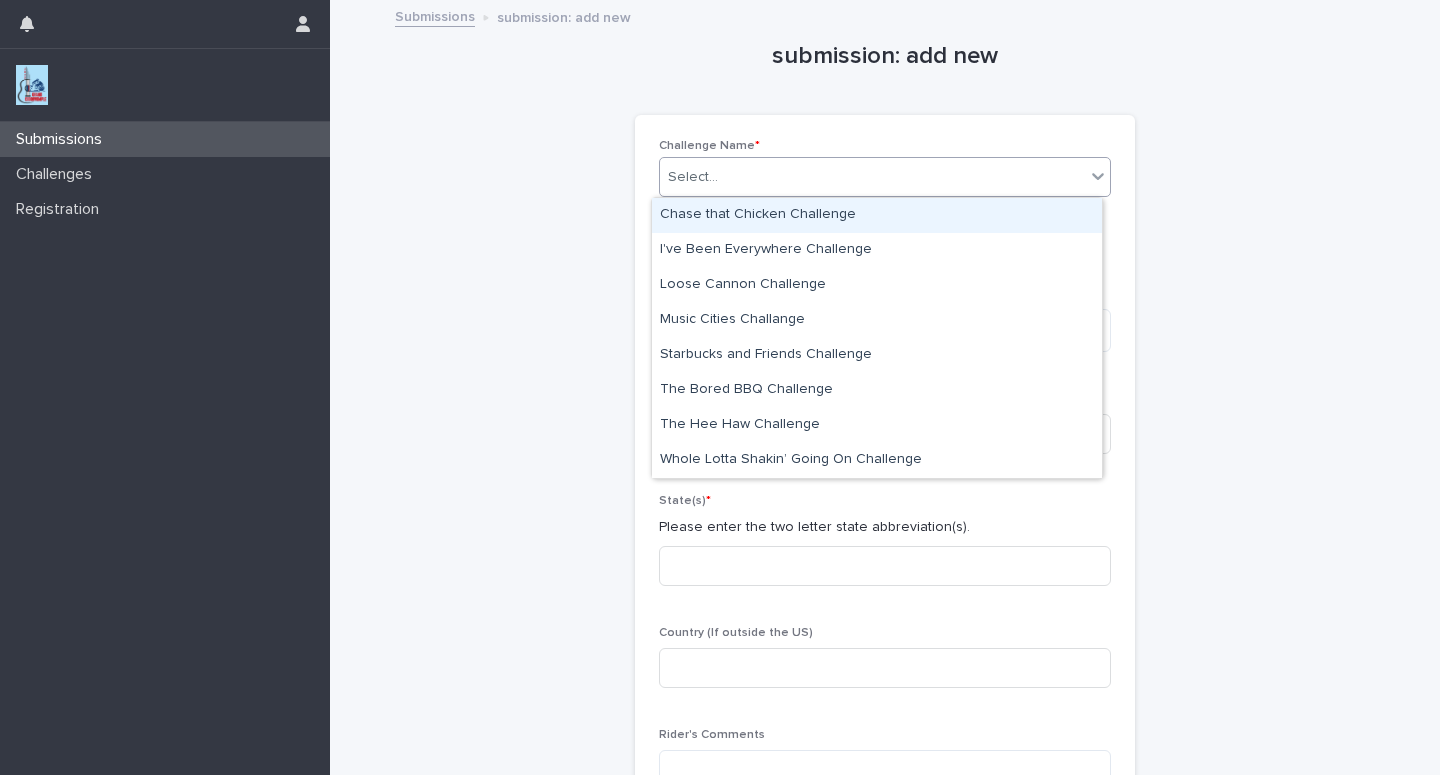 click on "Select..." at bounding box center [872, 177] 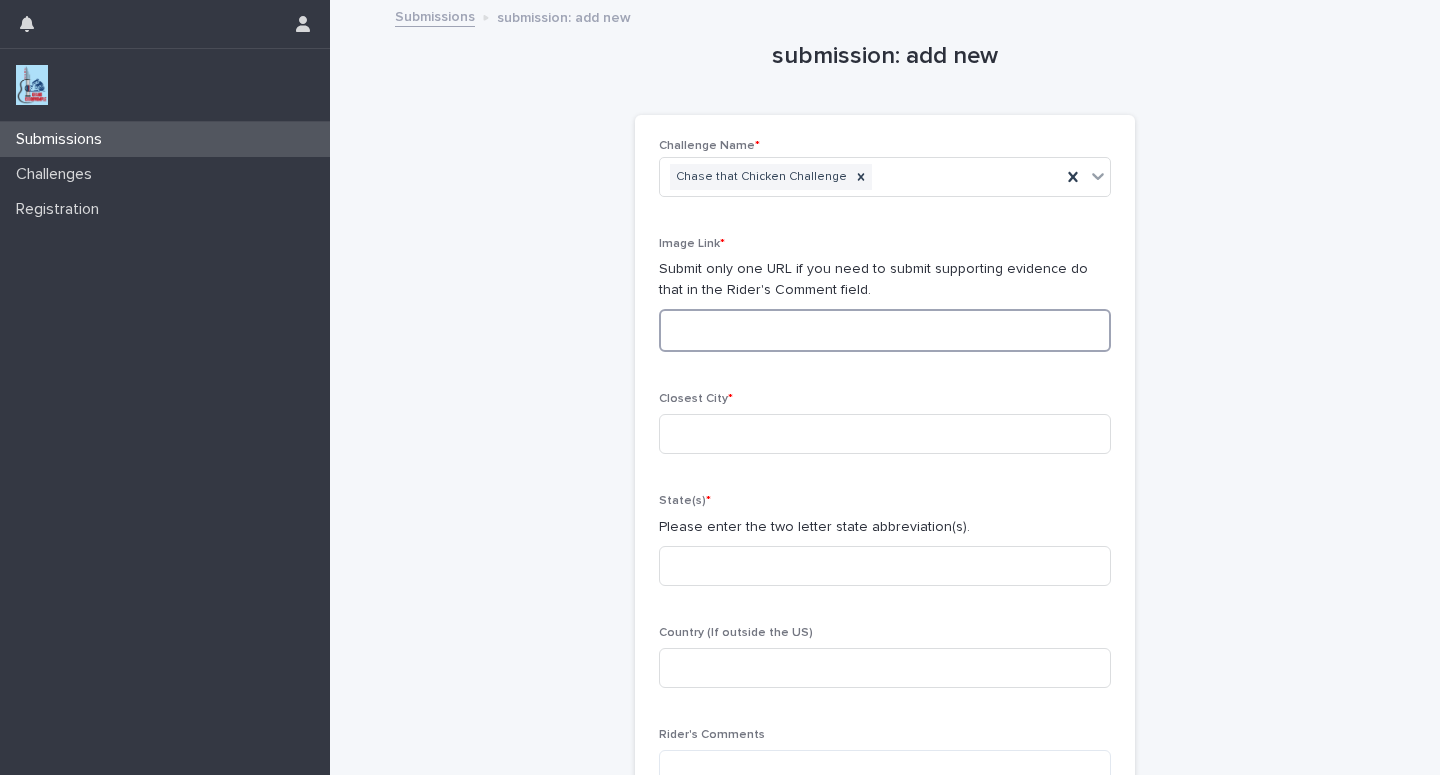 click at bounding box center [885, 330] 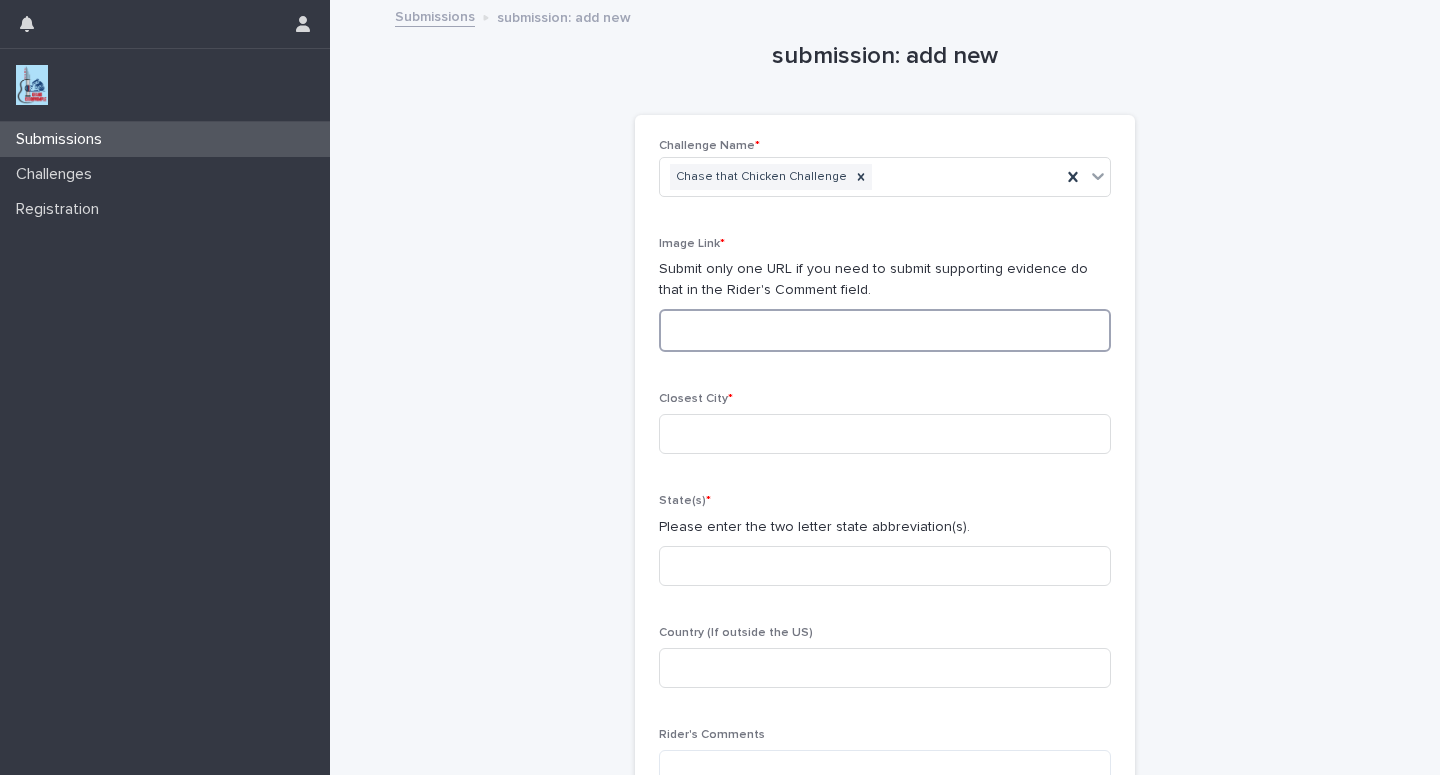 paste on "**********" 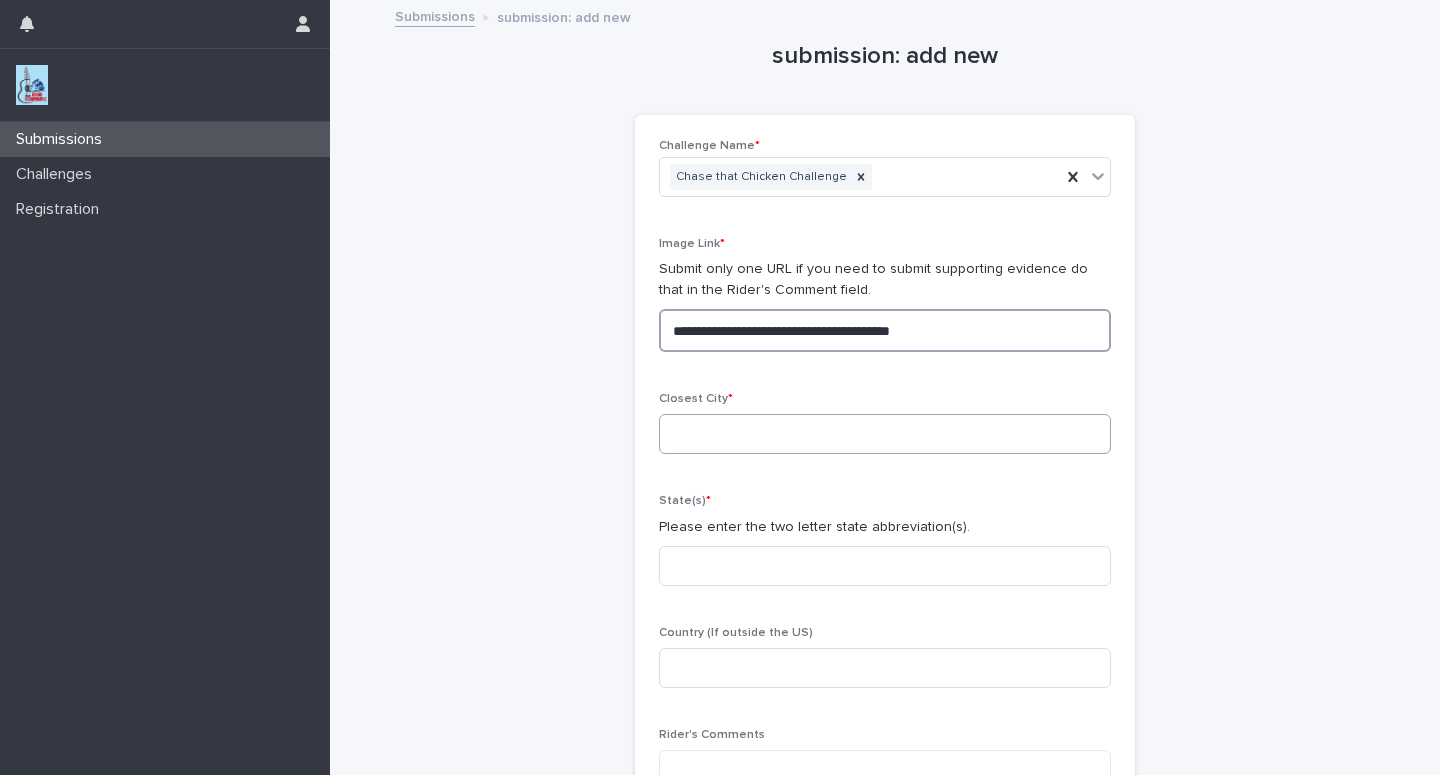 type on "**********" 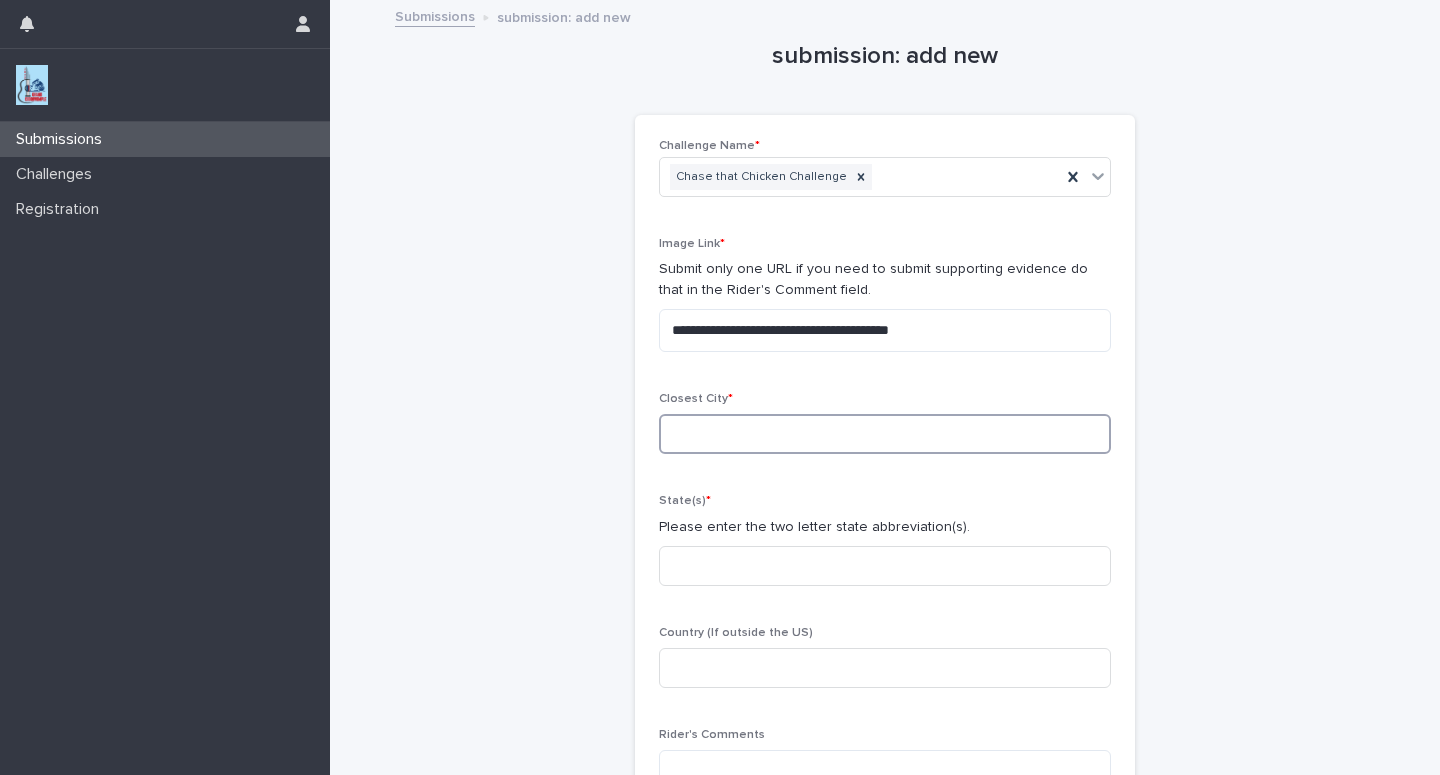 click at bounding box center [885, 434] 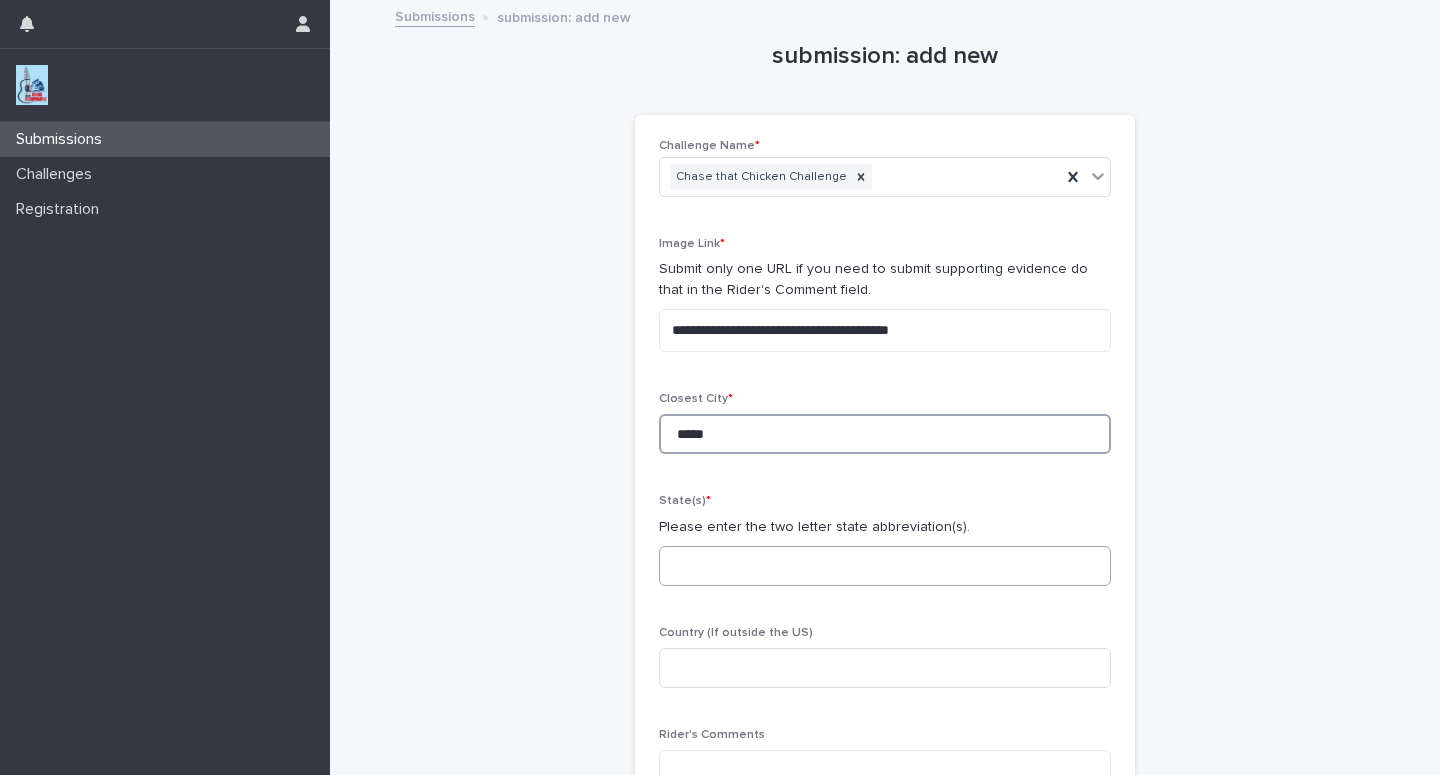 type on "*****" 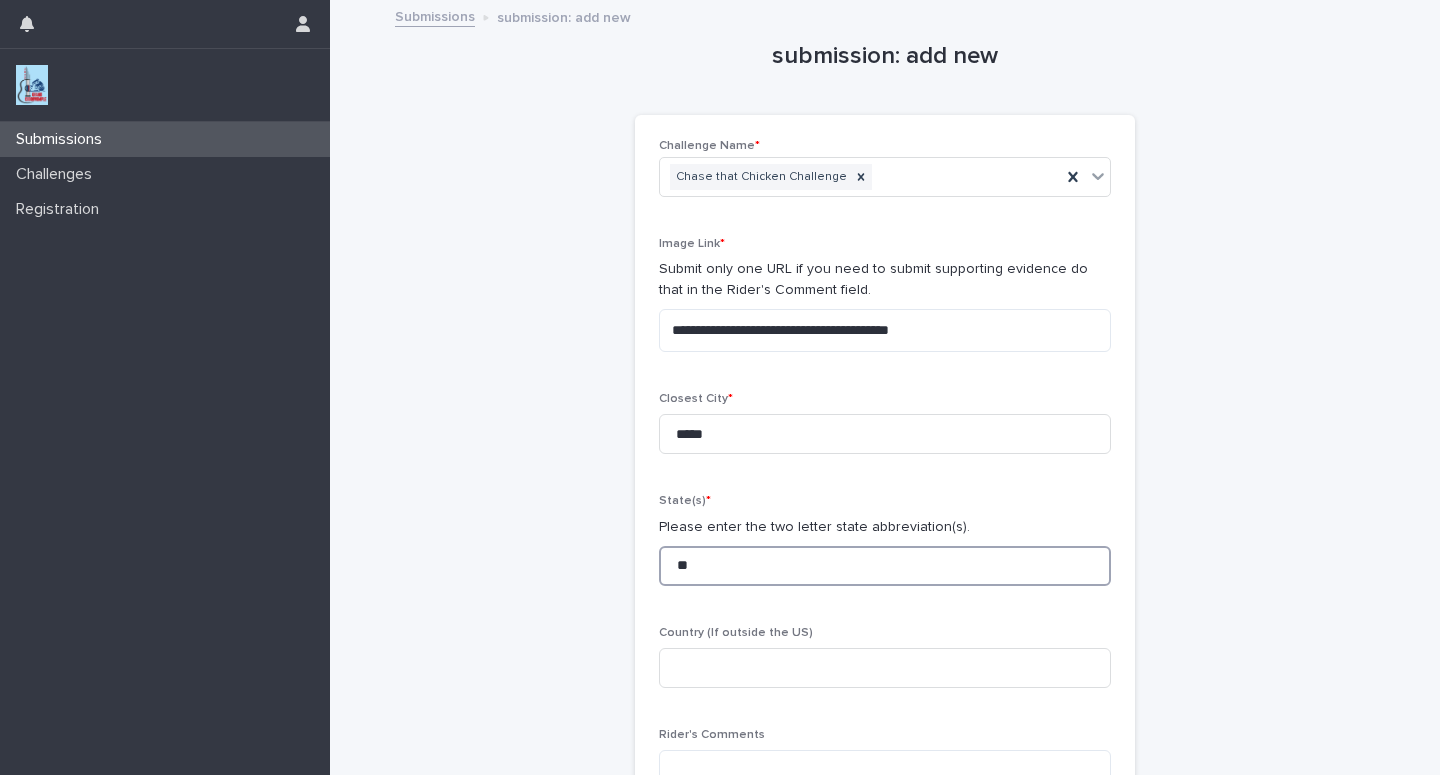 type on "**" 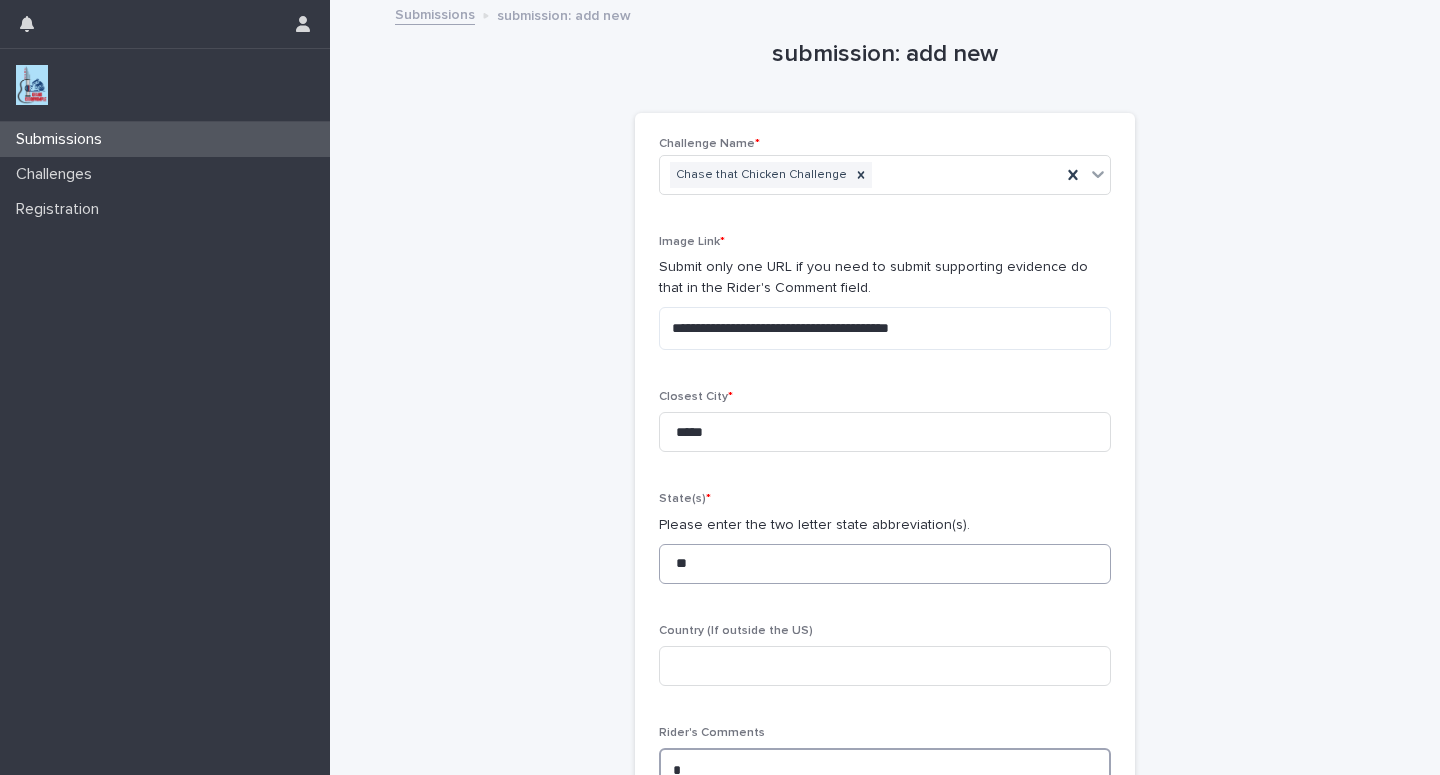 scroll, scrollTop: 5, scrollLeft: 0, axis: vertical 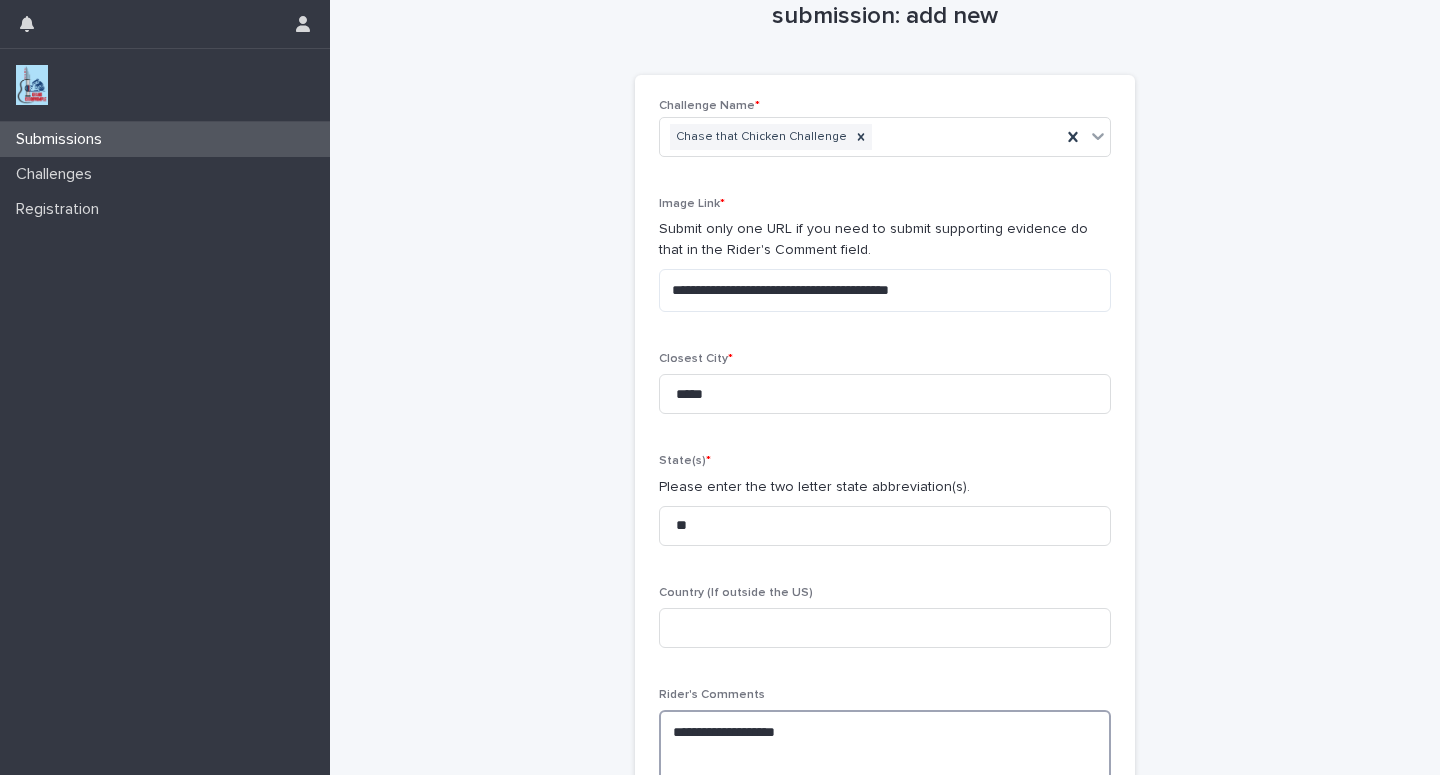 paste on "**********" 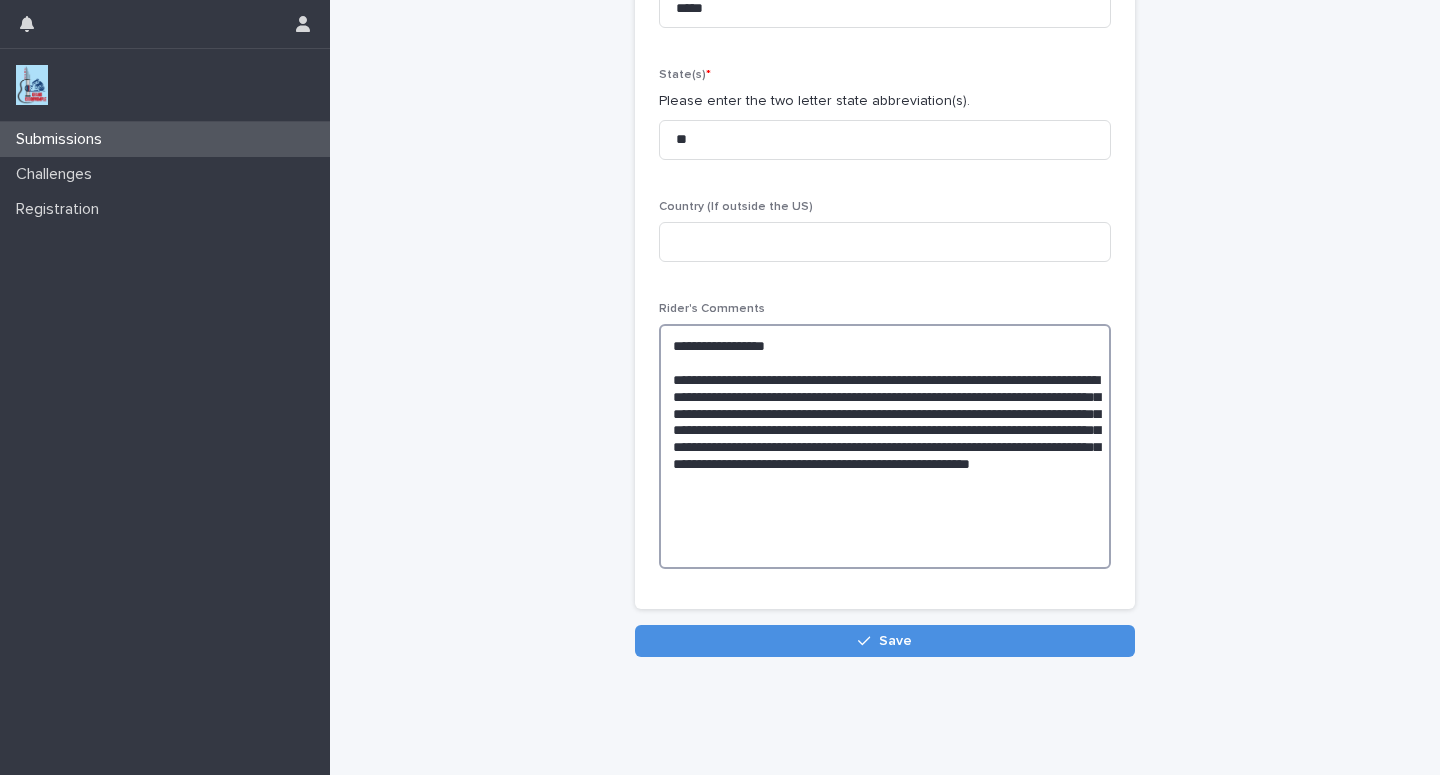 scroll, scrollTop: 431, scrollLeft: 0, axis: vertical 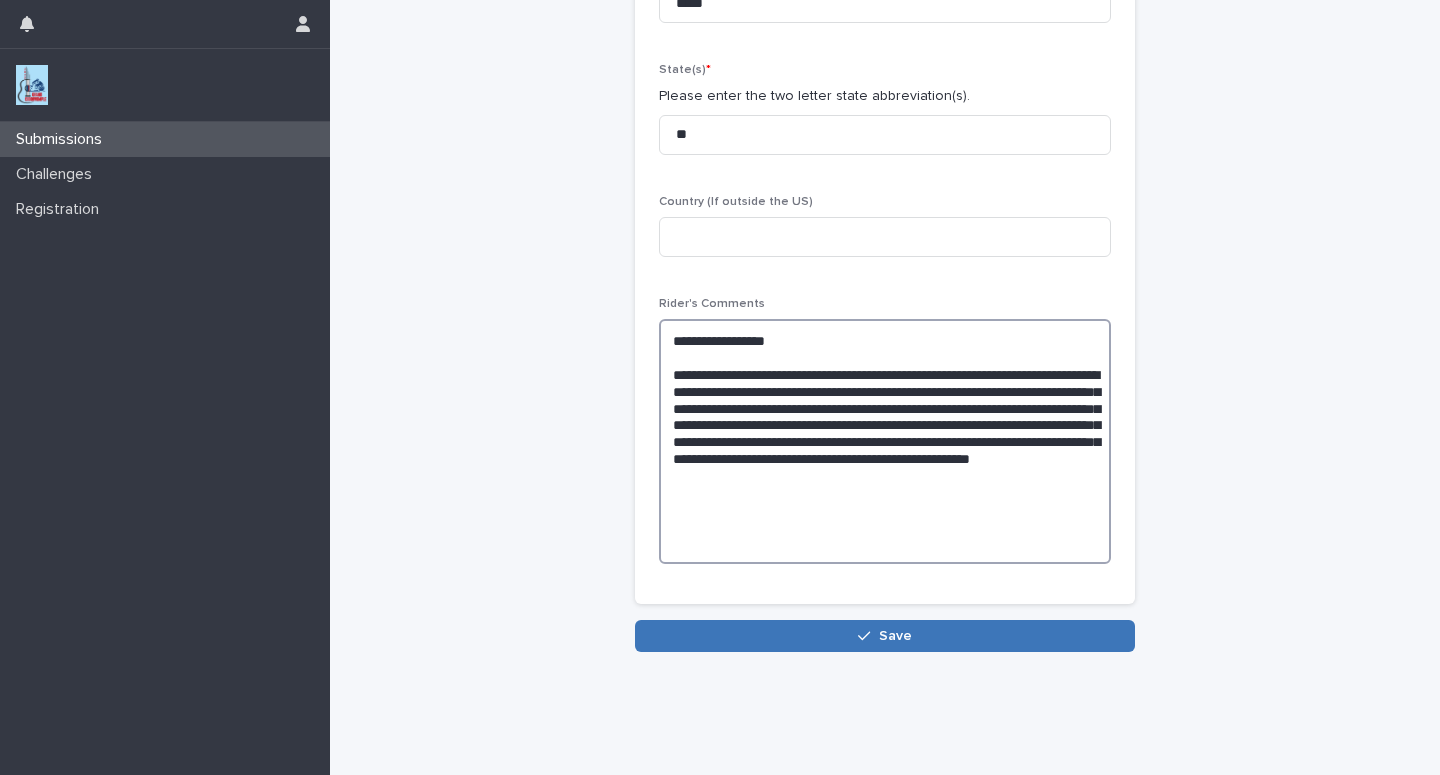 type on "**********" 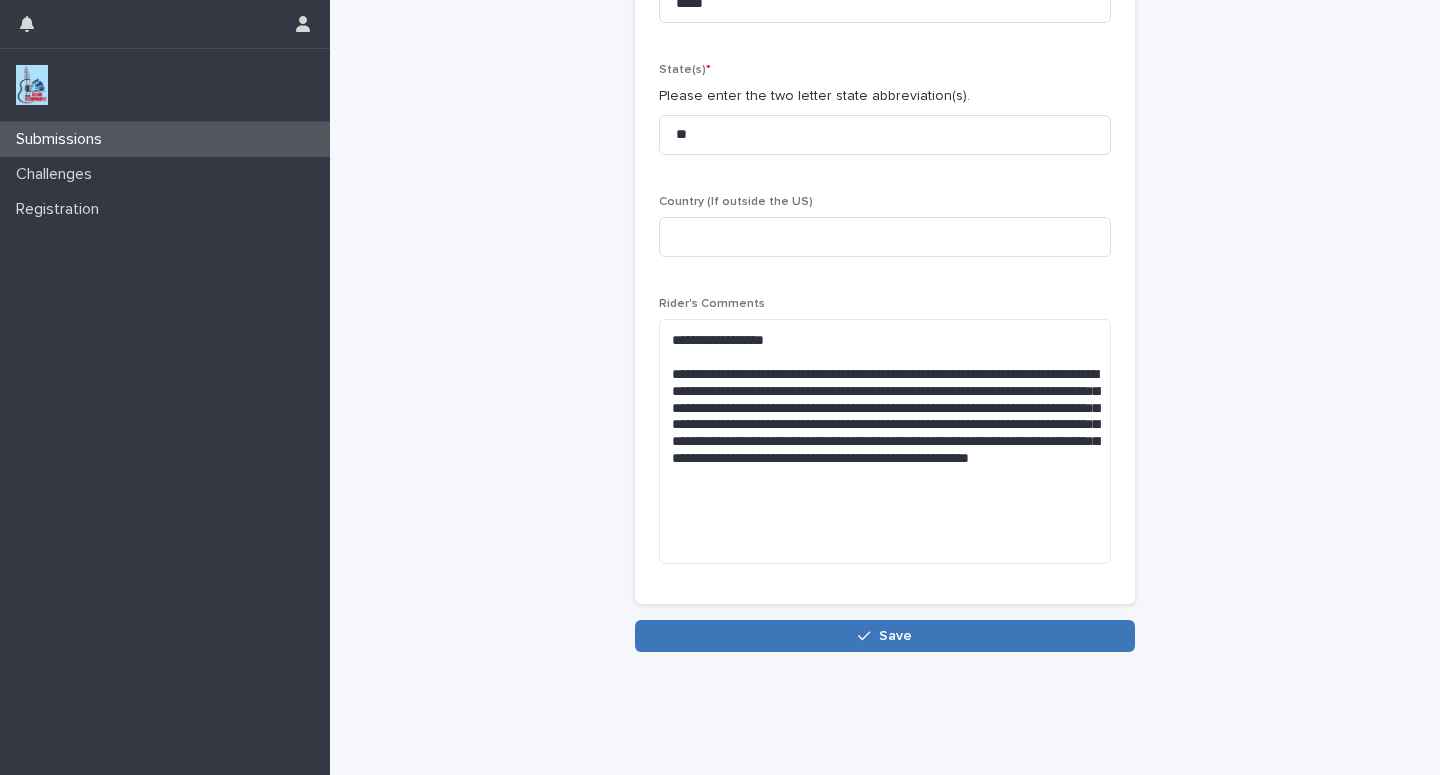 click on "Save" at bounding box center (885, 636) 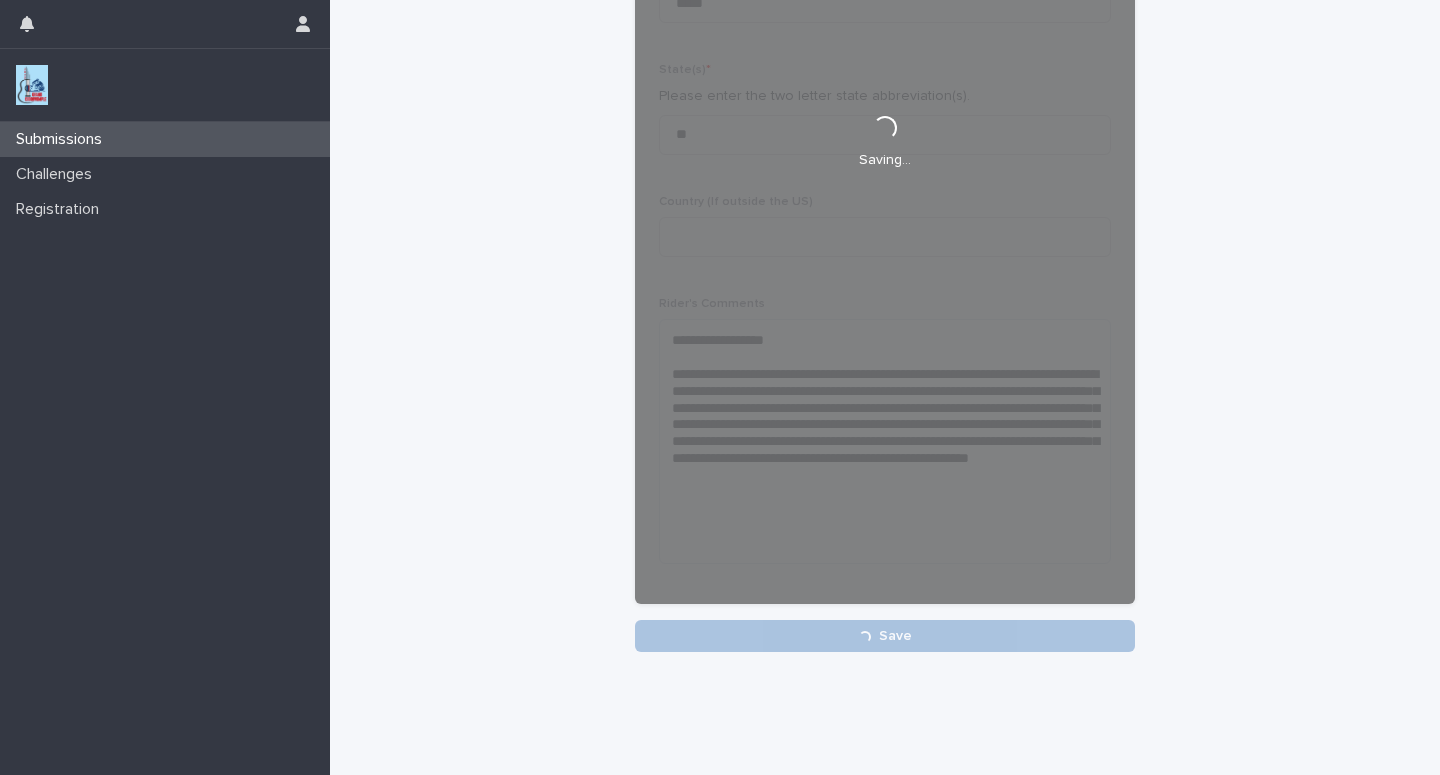 scroll, scrollTop: 431, scrollLeft: 0, axis: vertical 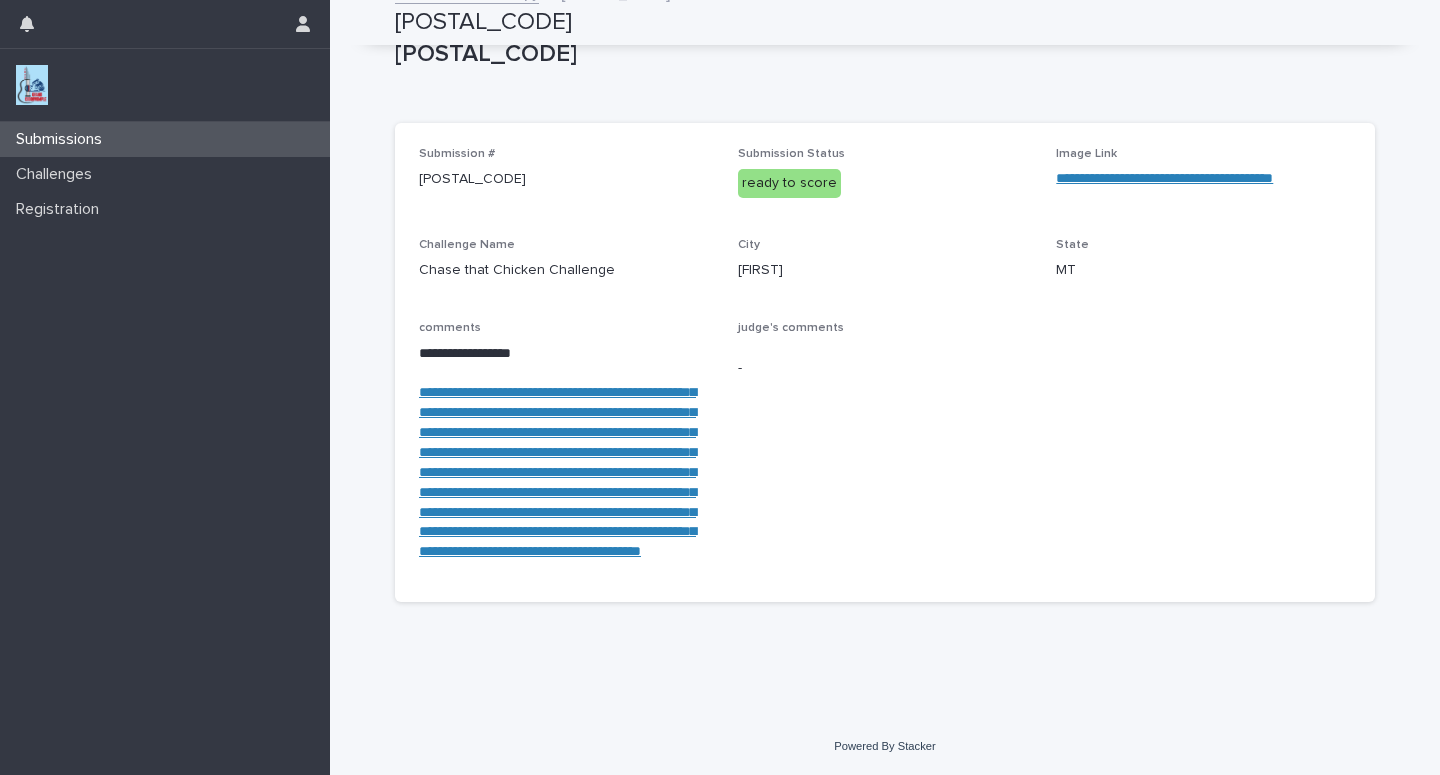 click on "Submissions" at bounding box center (165, 139) 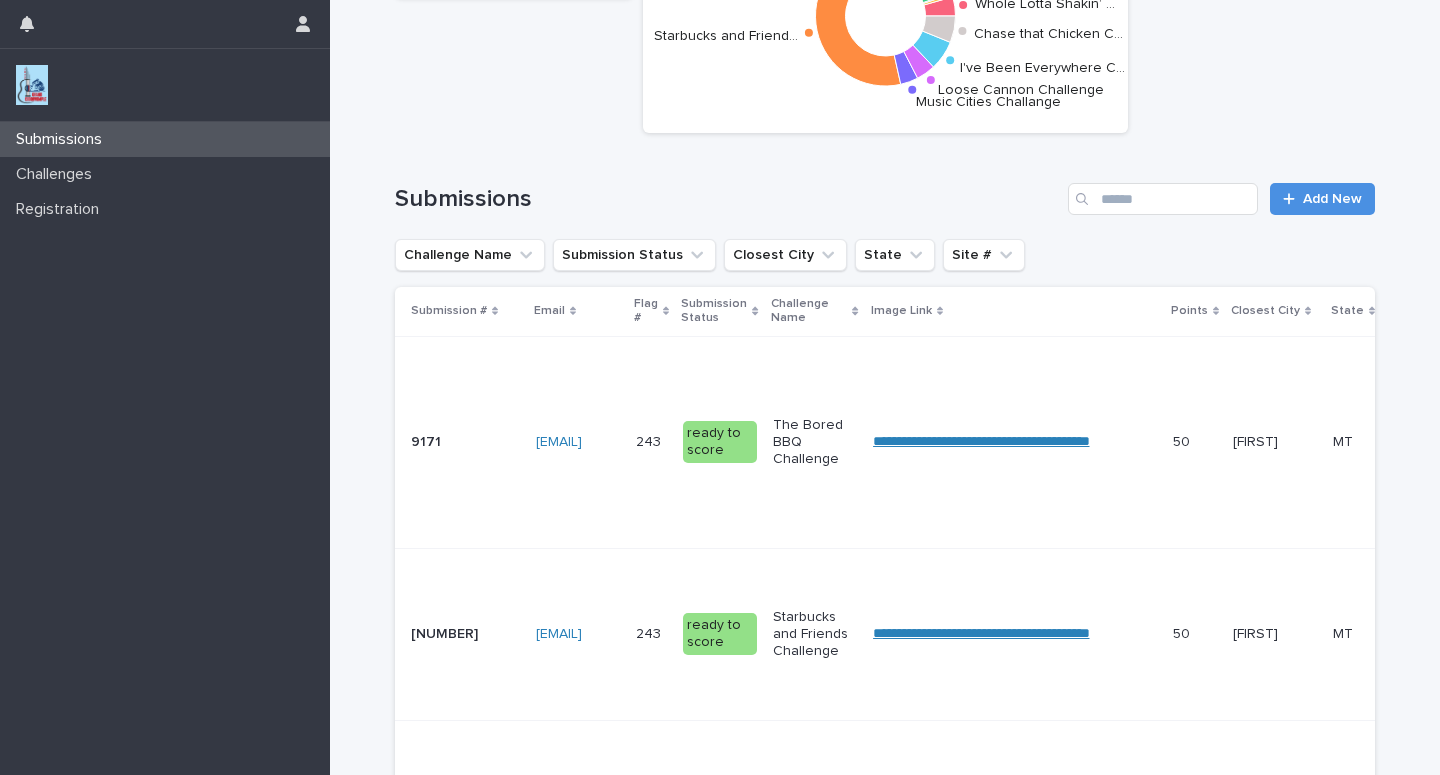scroll, scrollTop: 0, scrollLeft: 0, axis: both 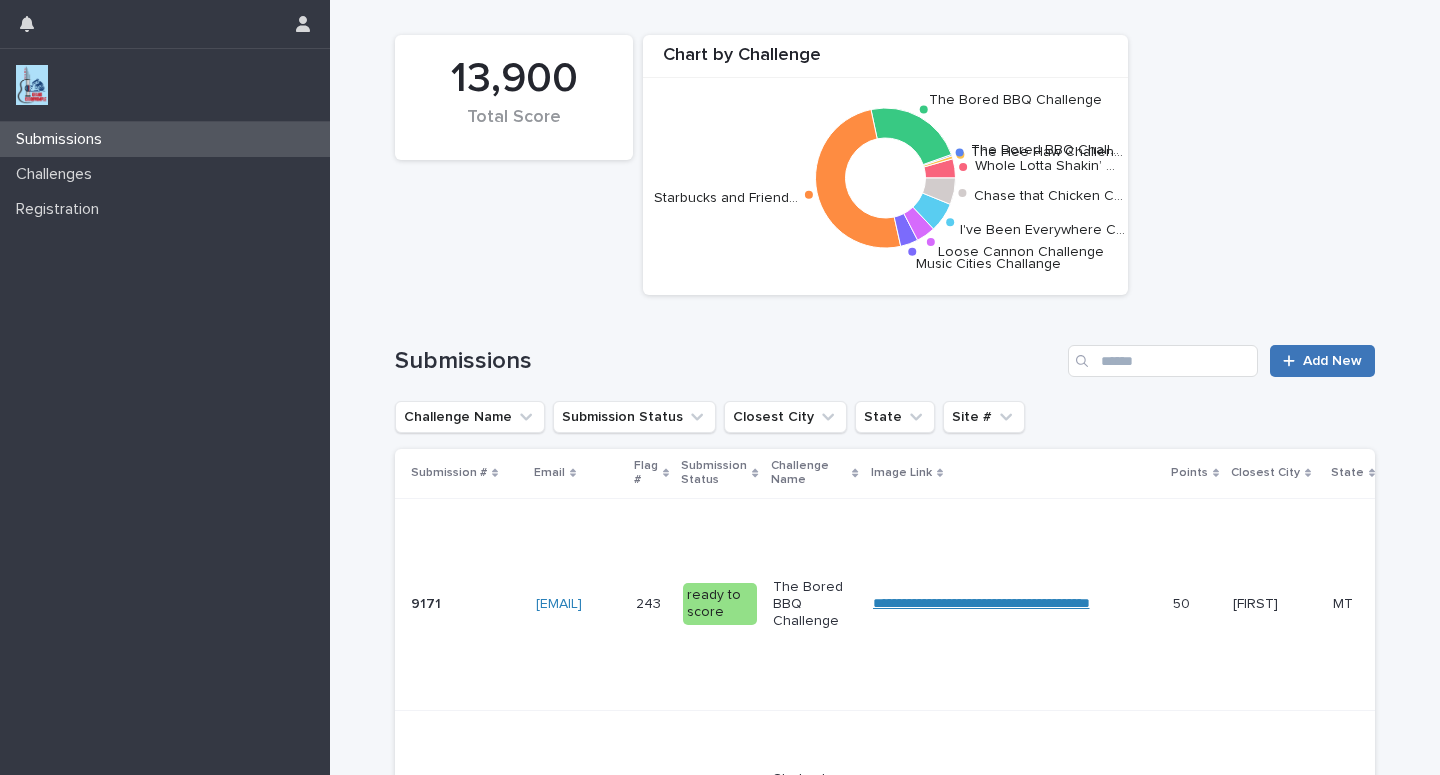 click on "Add New" at bounding box center [1332, 361] 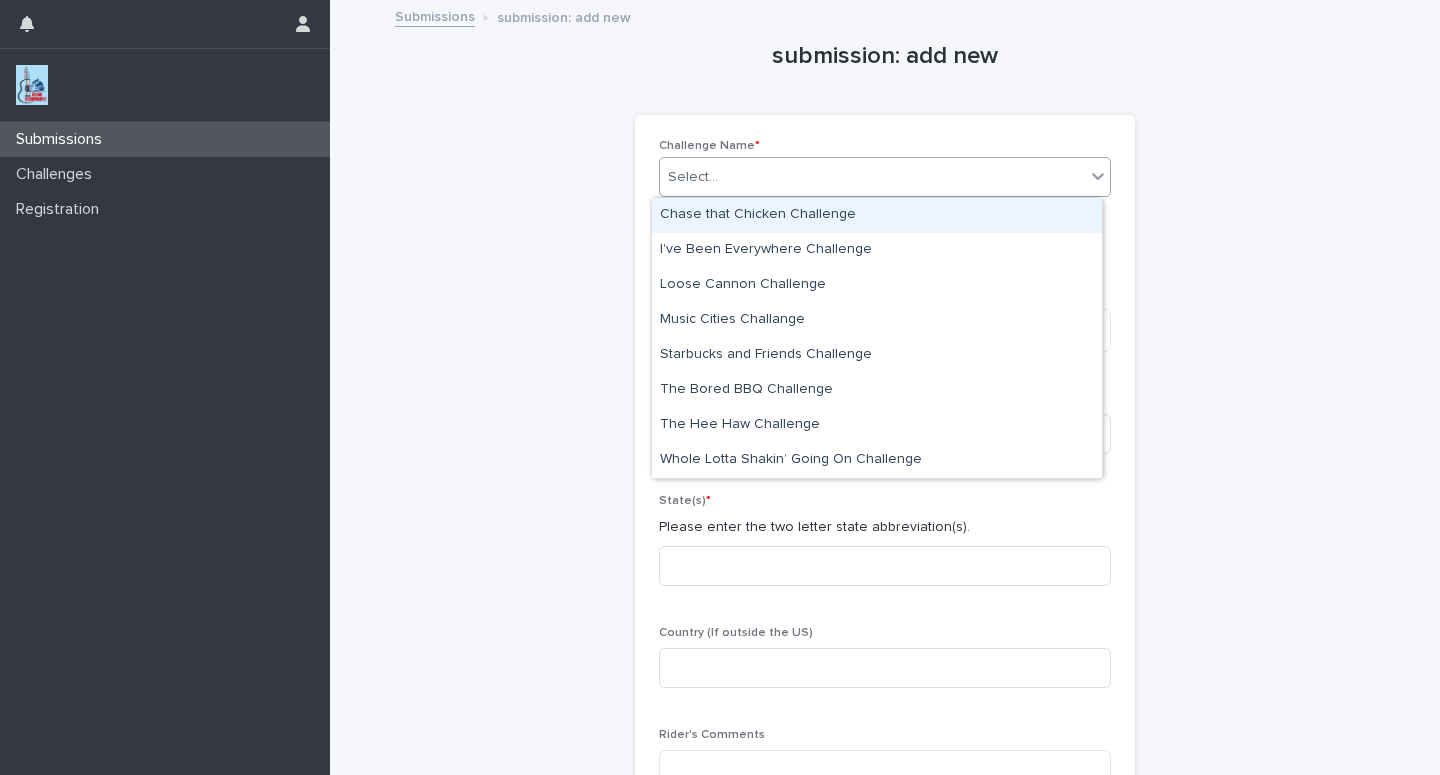 click on "Select..." at bounding box center [872, 177] 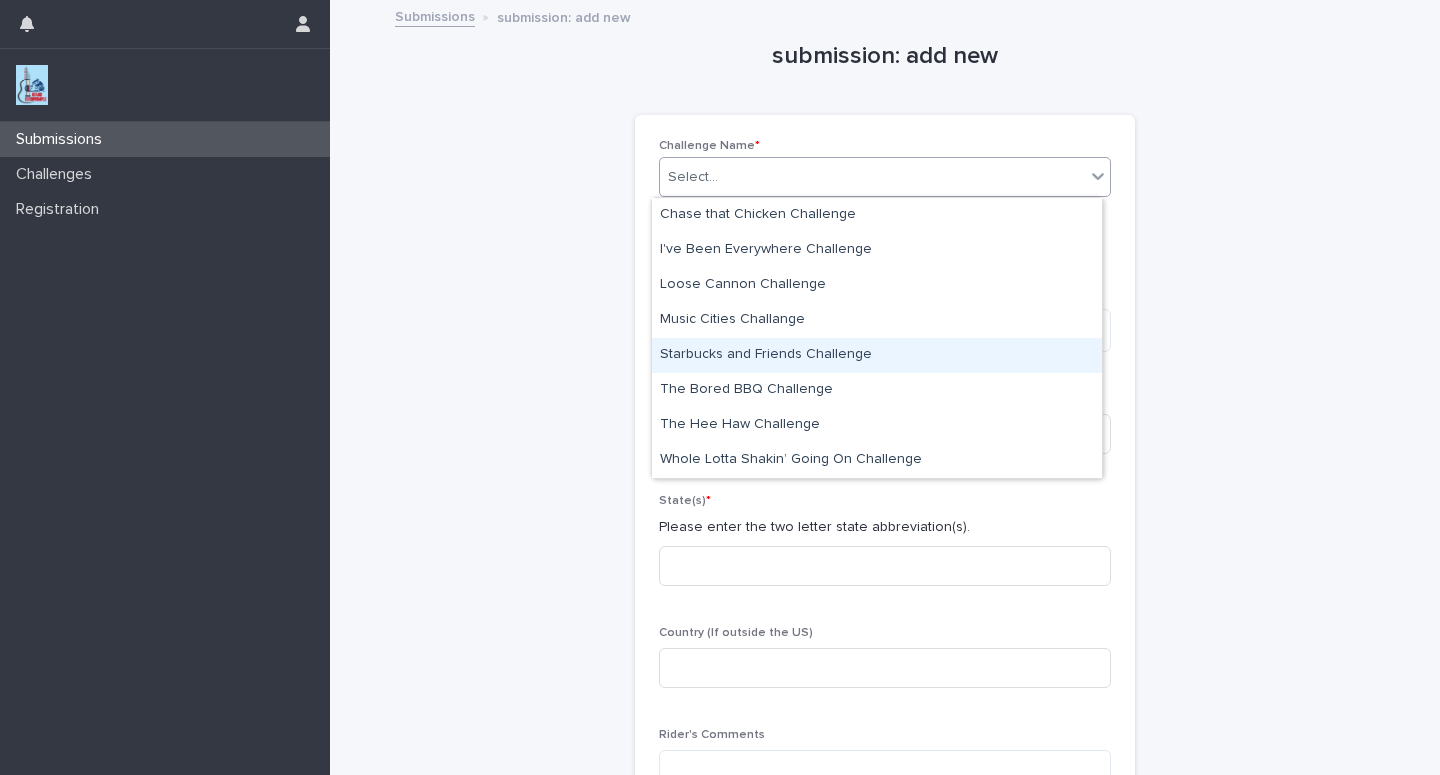 click on "Starbucks and Friends Challenge" at bounding box center [877, 355] 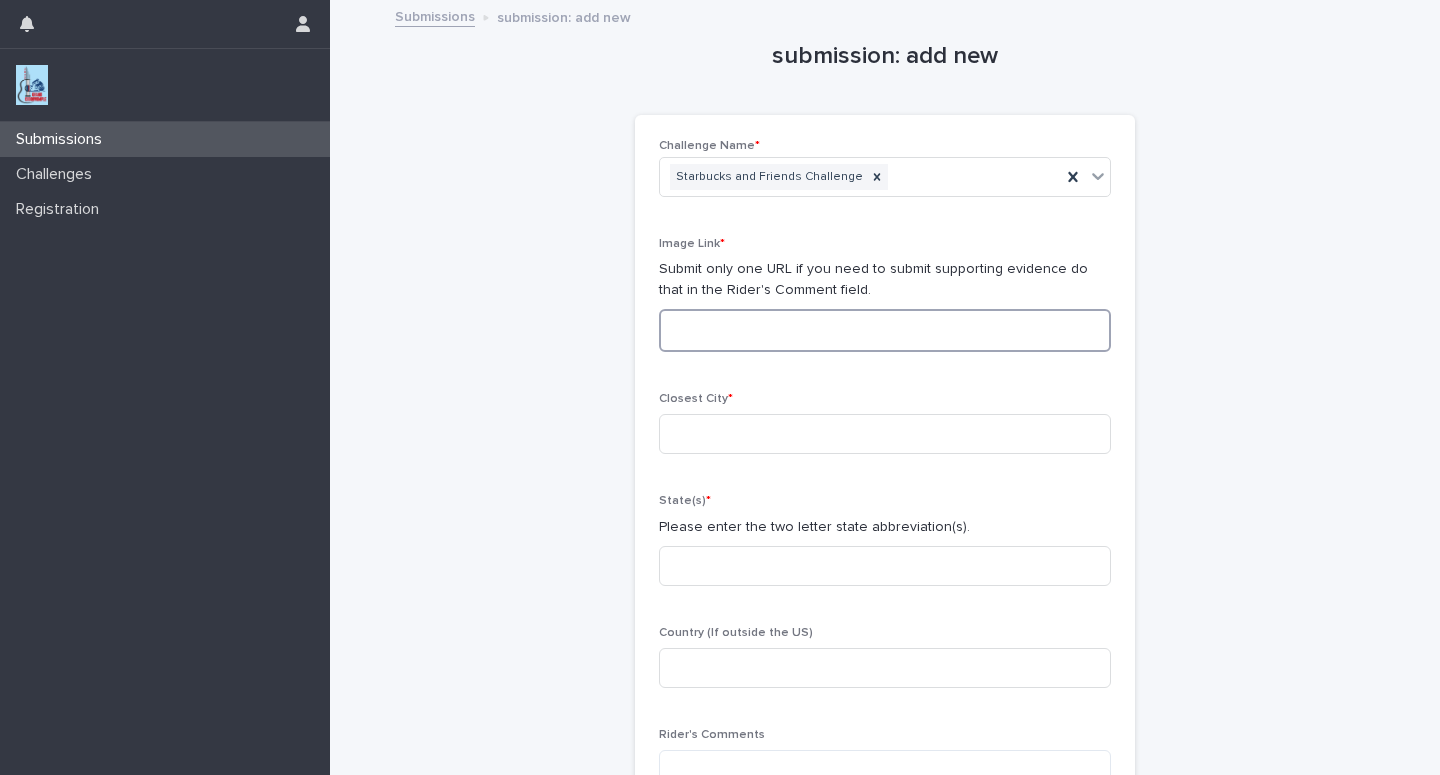 click at bounding box center (885, 330) 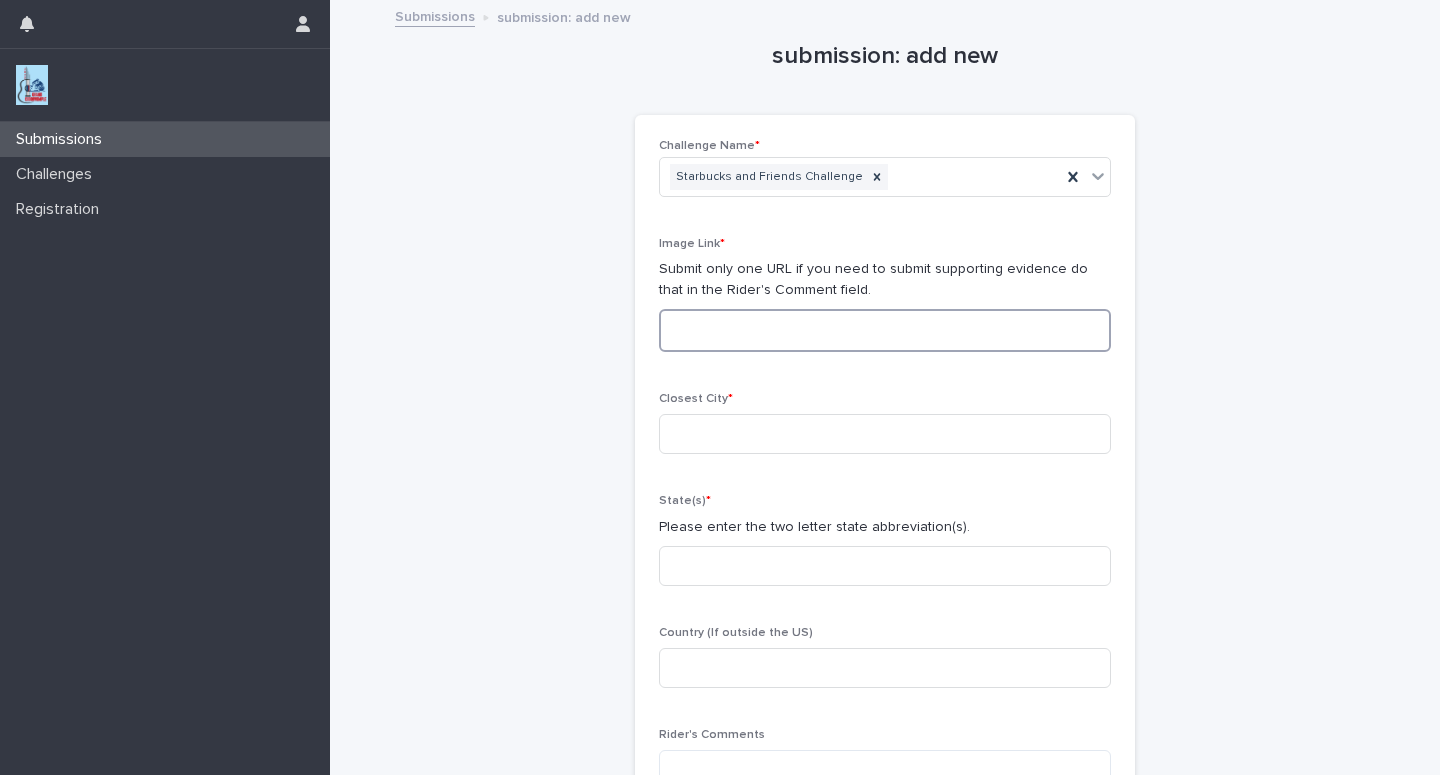 paste on "**********" 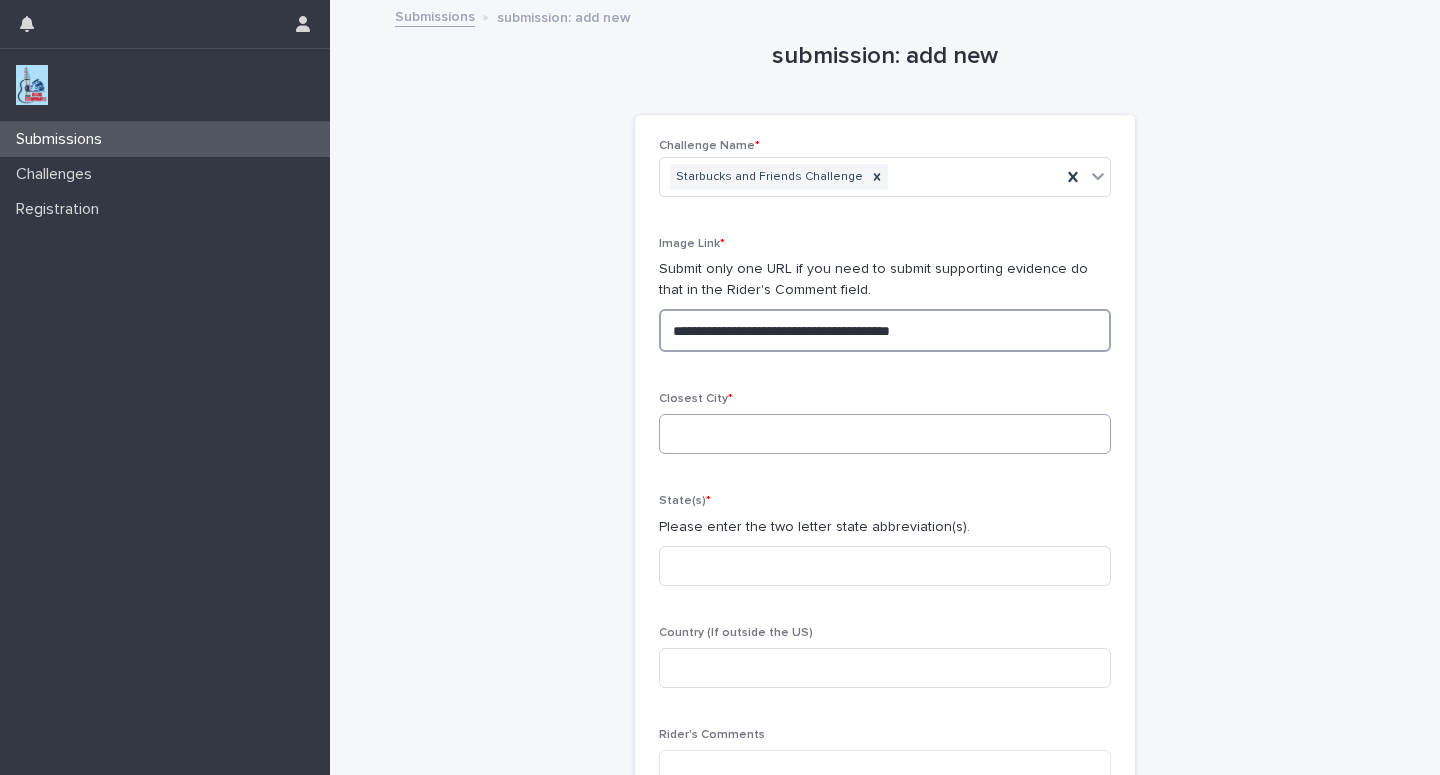 type on "**********" 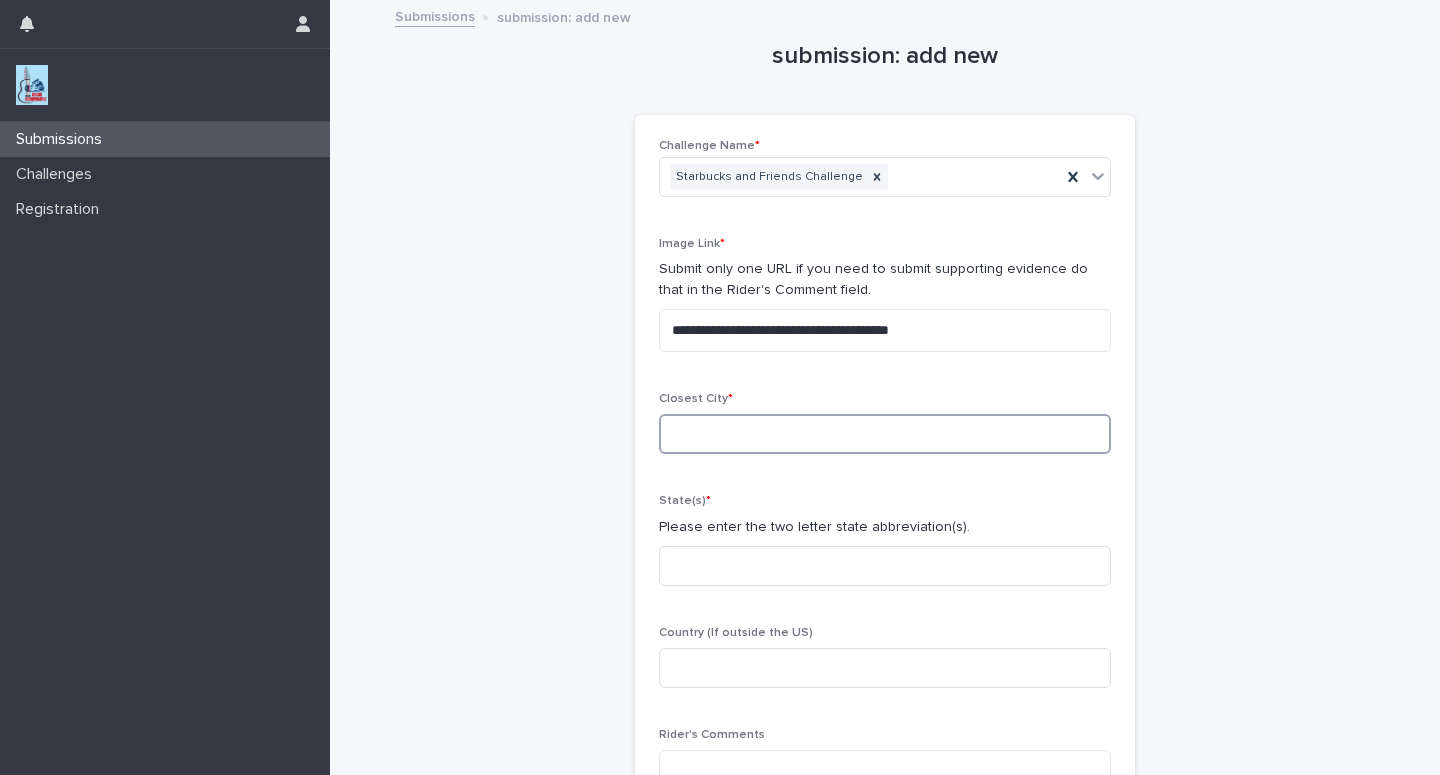 click at bounding box center (885, 434) 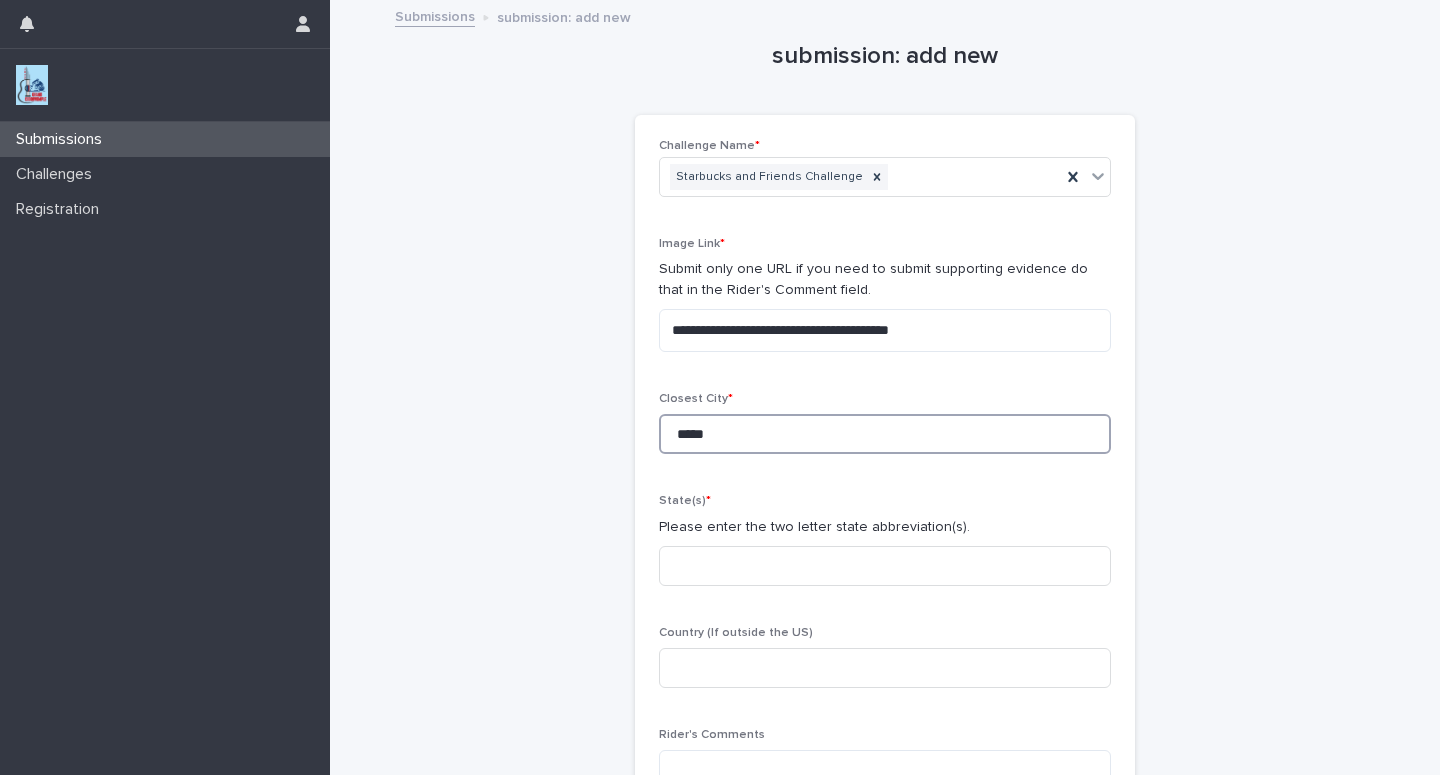 type on "*****" 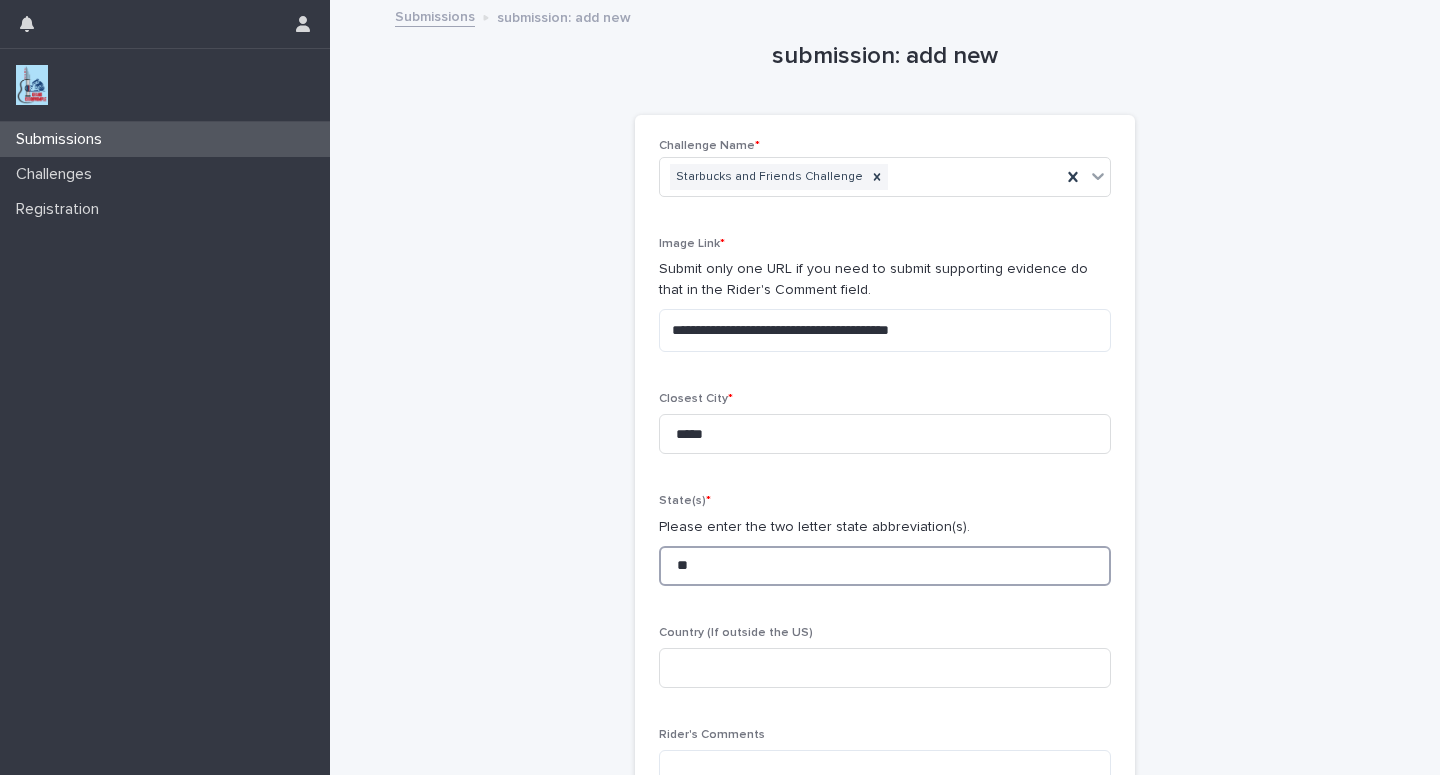 type on "**" 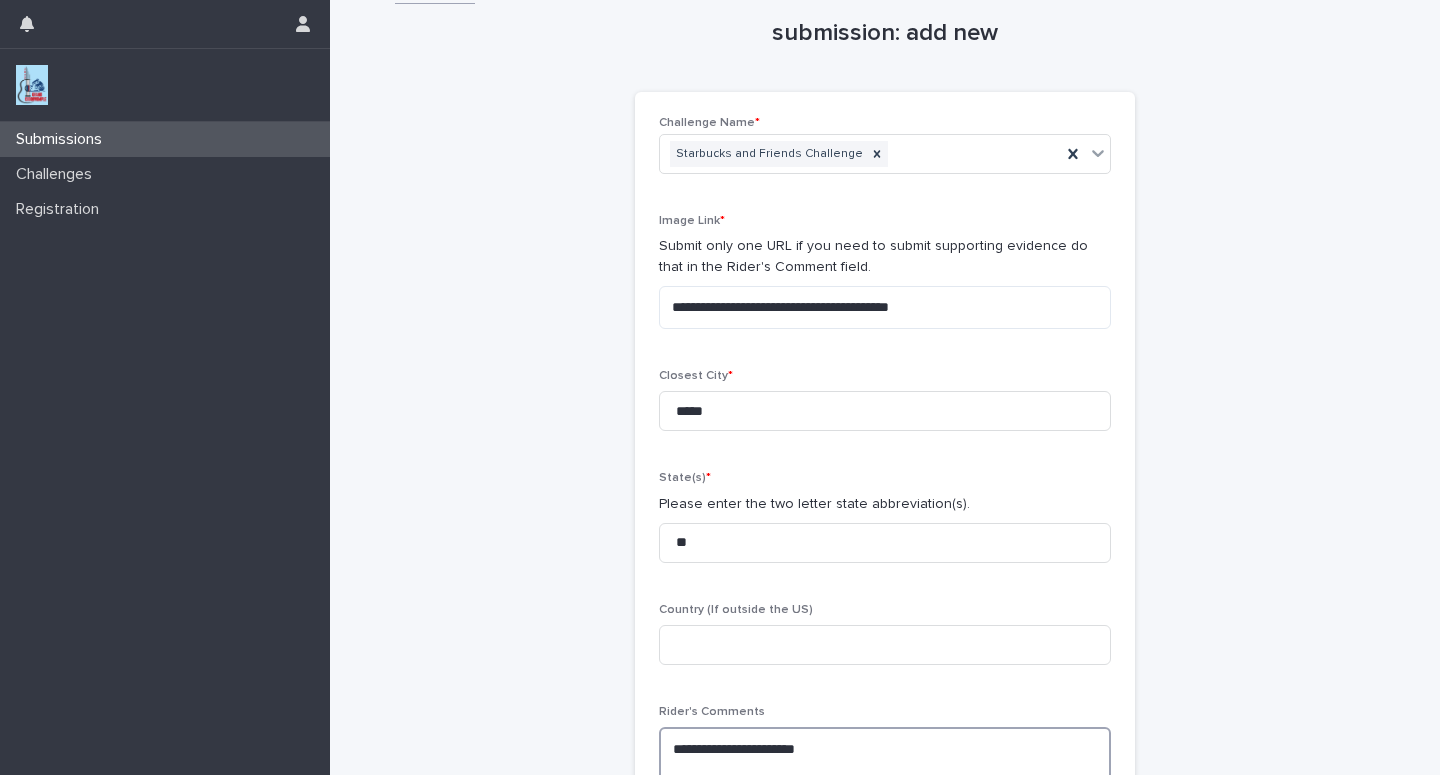 scroll, scrollTop: 40, scrollLeft: 0, axis: vertical 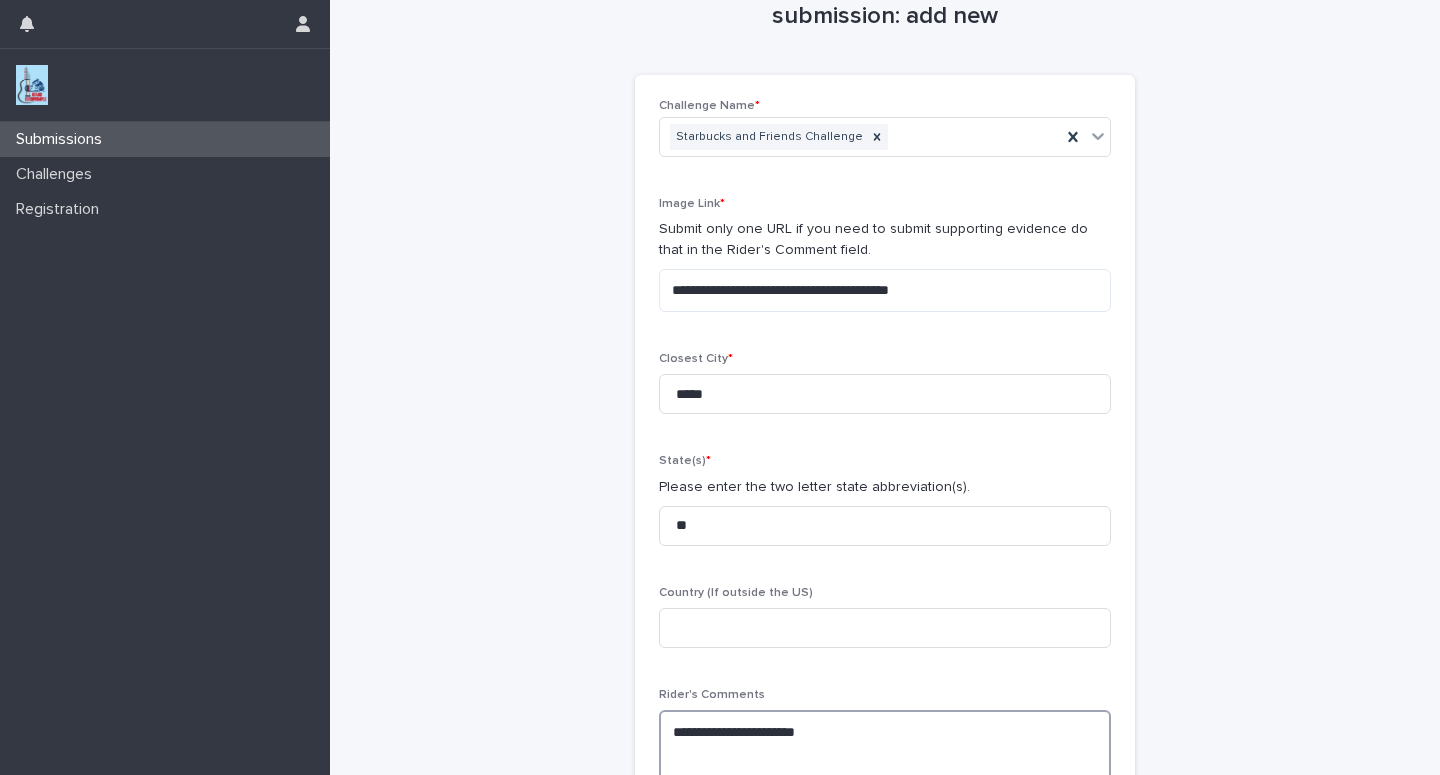 paste on "**********" 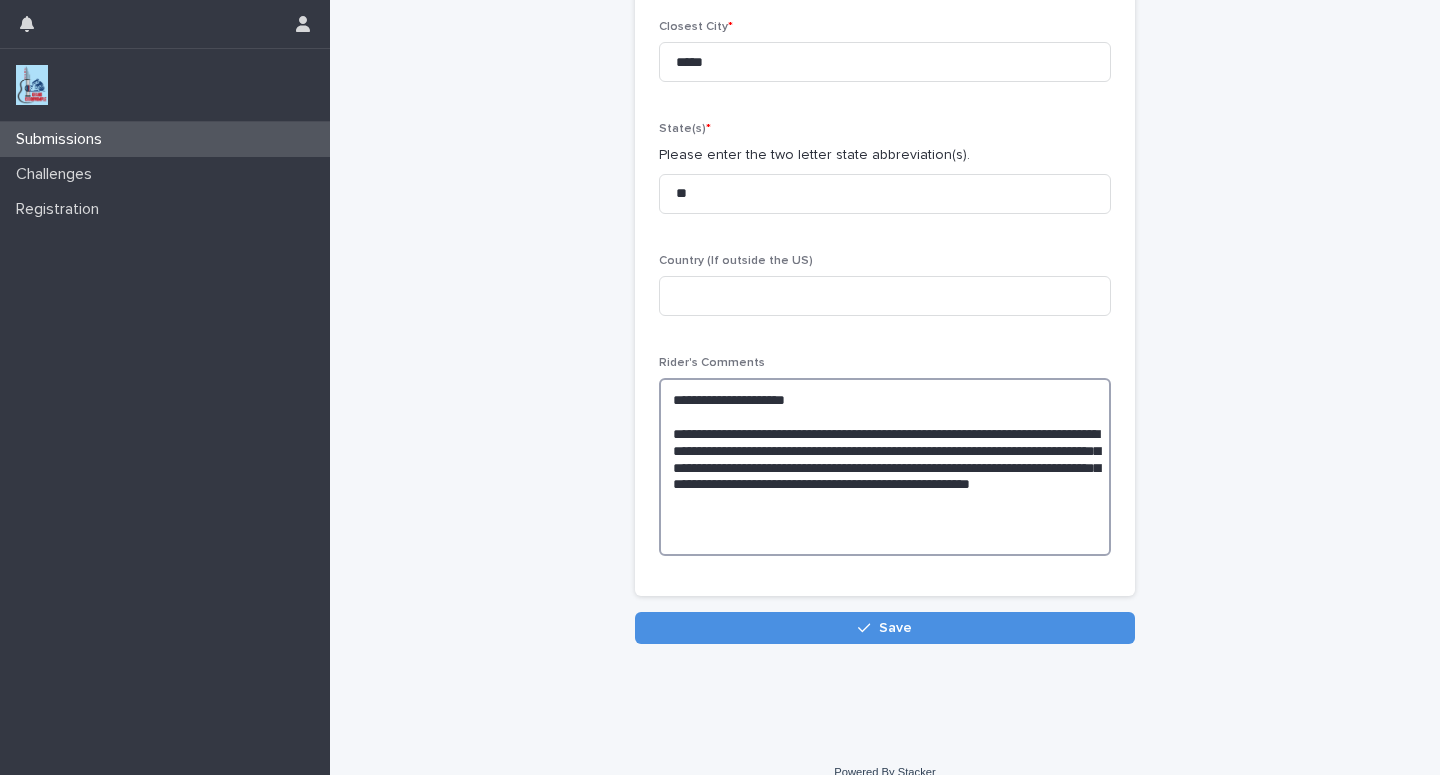 scroll, scrollTop: 378, scrollLeft: 0, axis: vertical 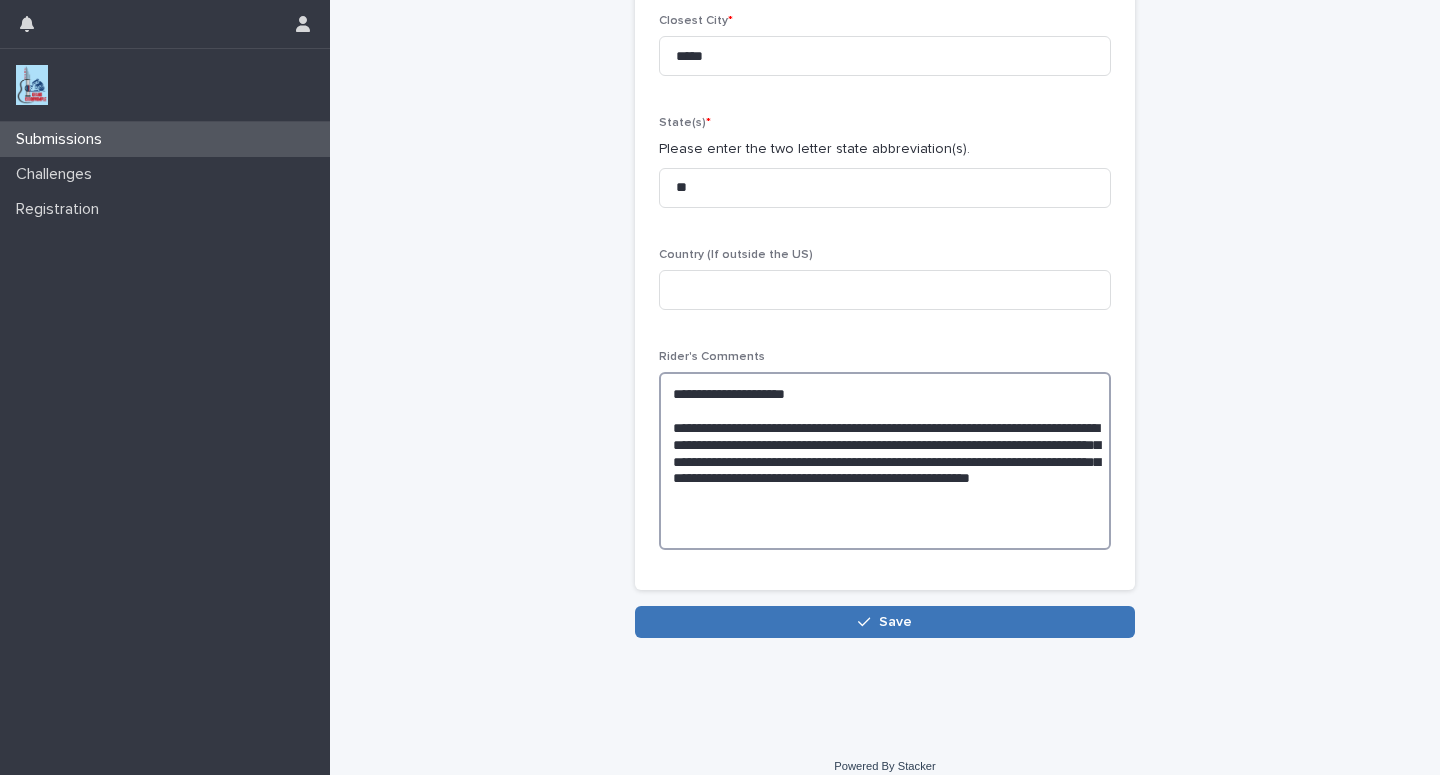 type on "**********" 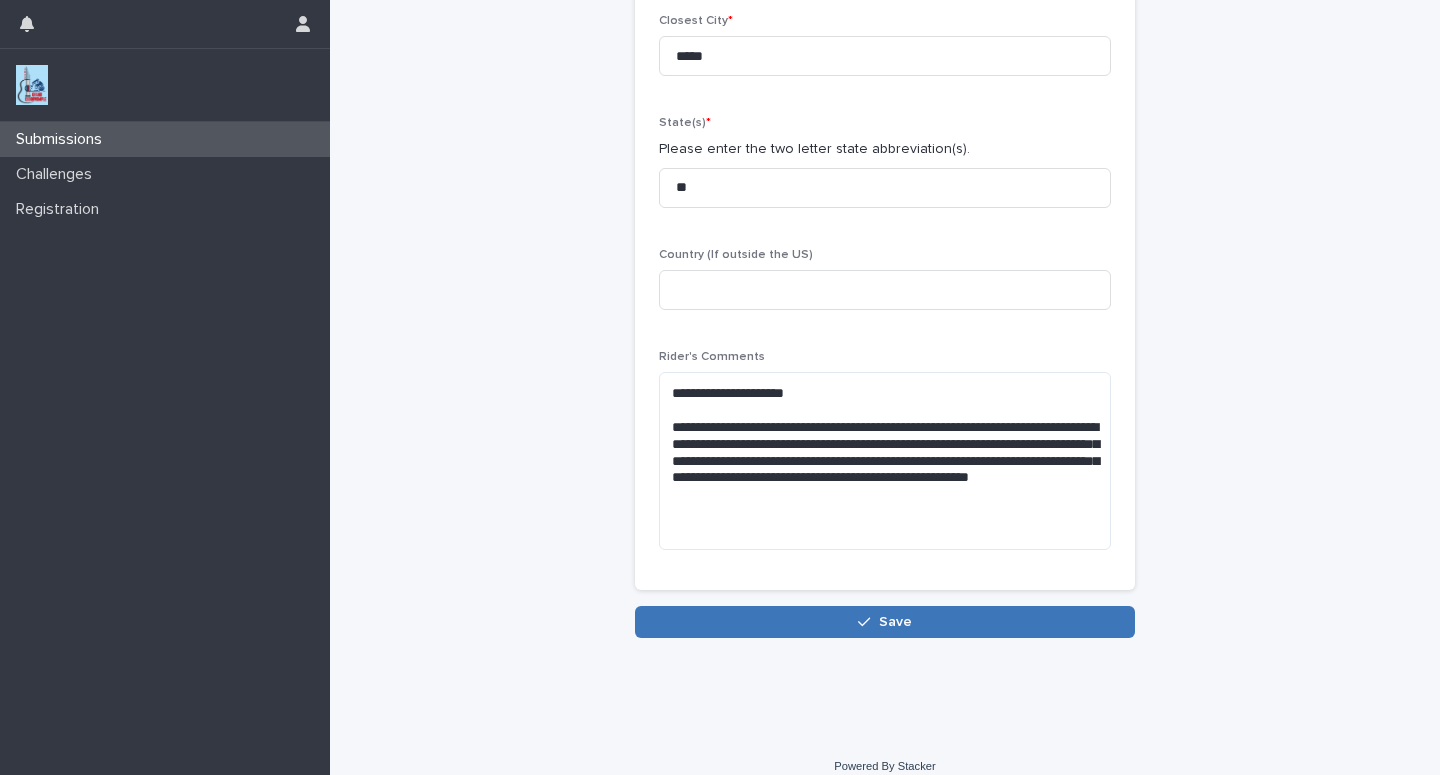 click on "Save" at bounding box center [885, 622] 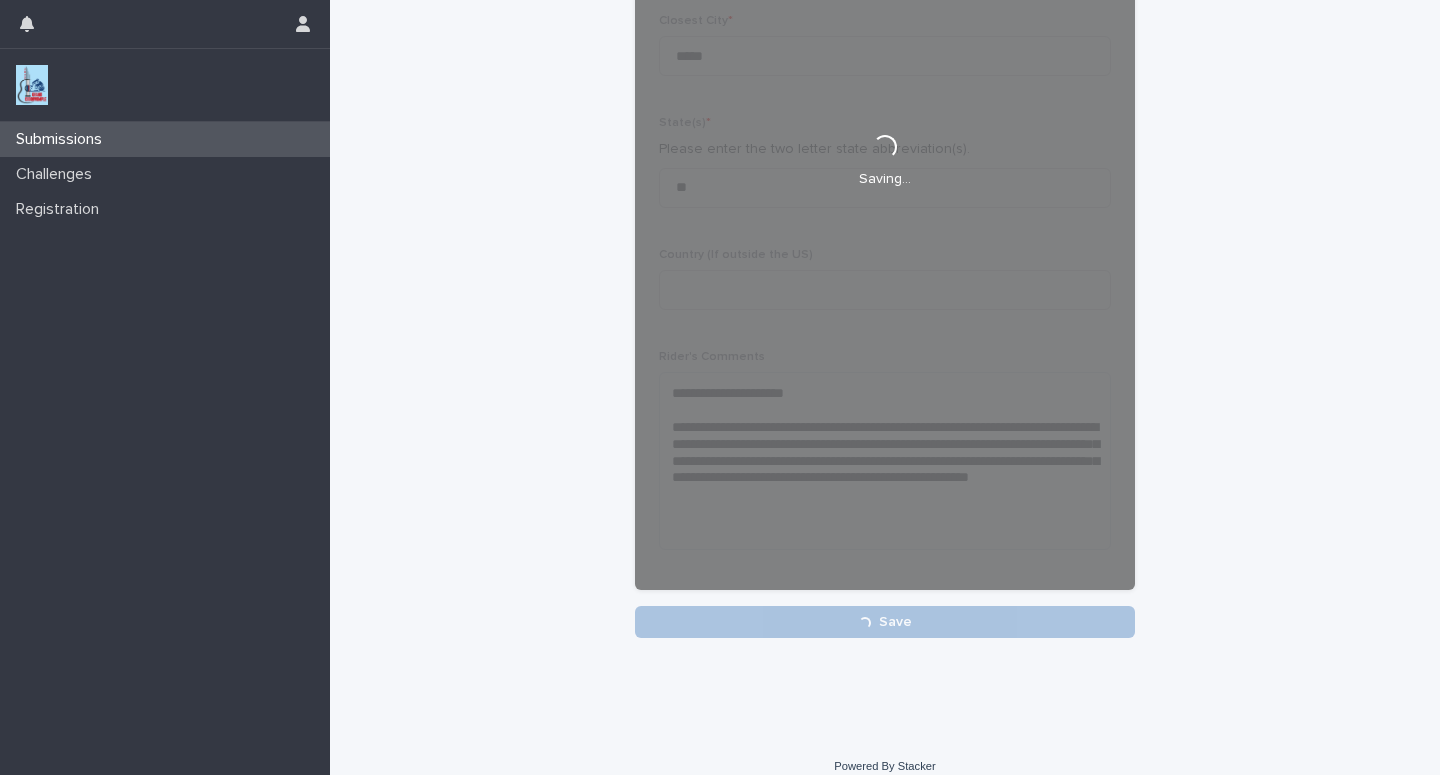 scroll, scrollTop: 378, scrollLeft: 0, axis: vertical 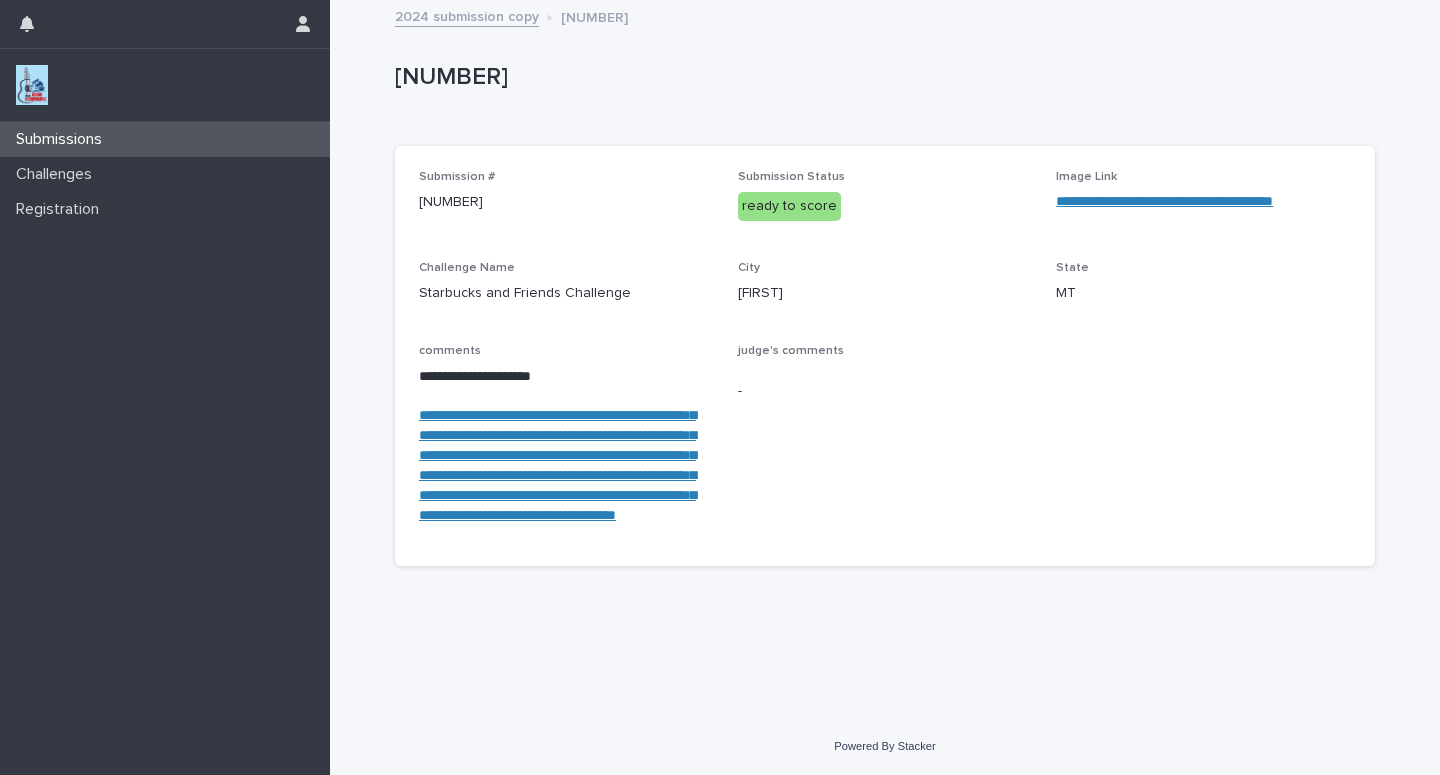 click on "Submissions" at bounding box center [63, 139] 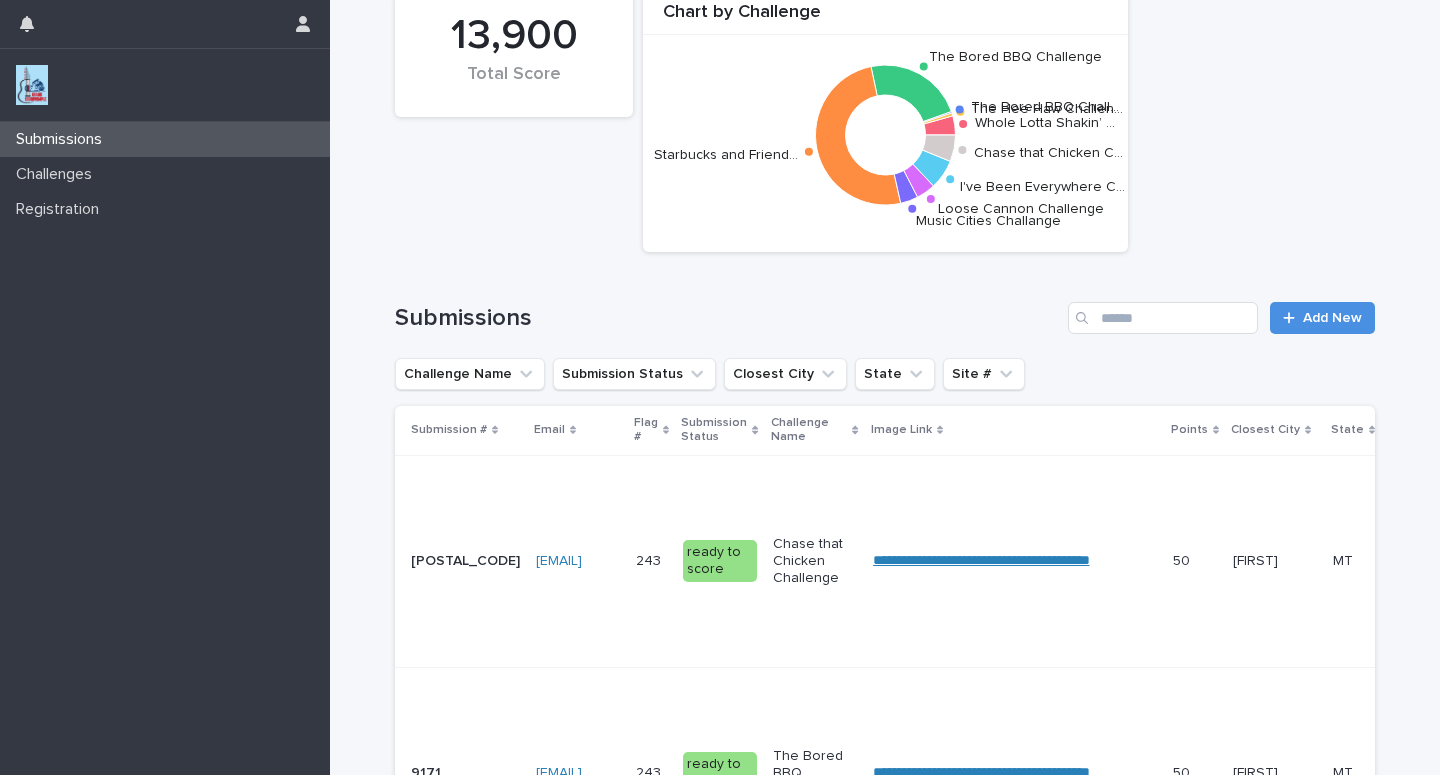 scroll, scrollTop: 0, scrollLeft: 0, axis: both 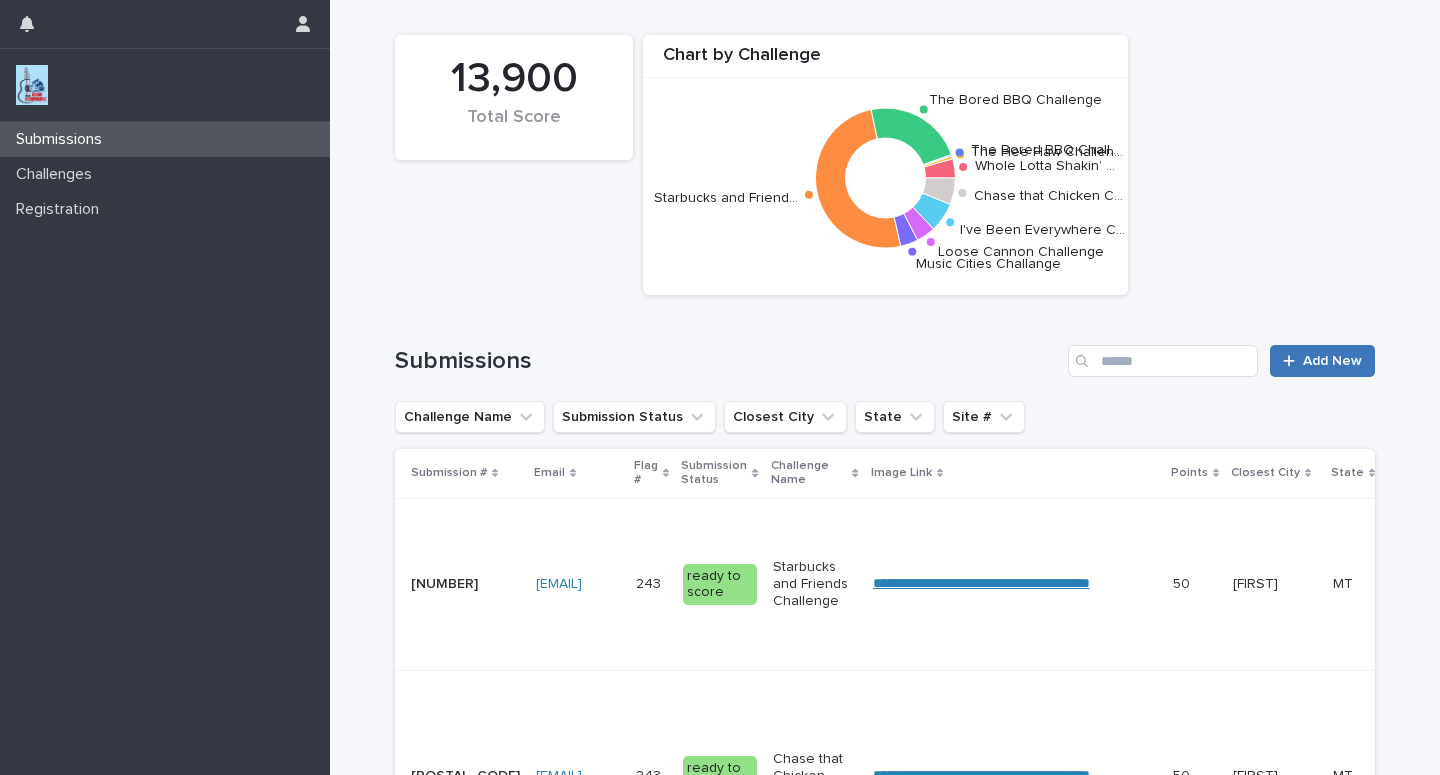 click on "Add New" at bounding box center (1322, 361) 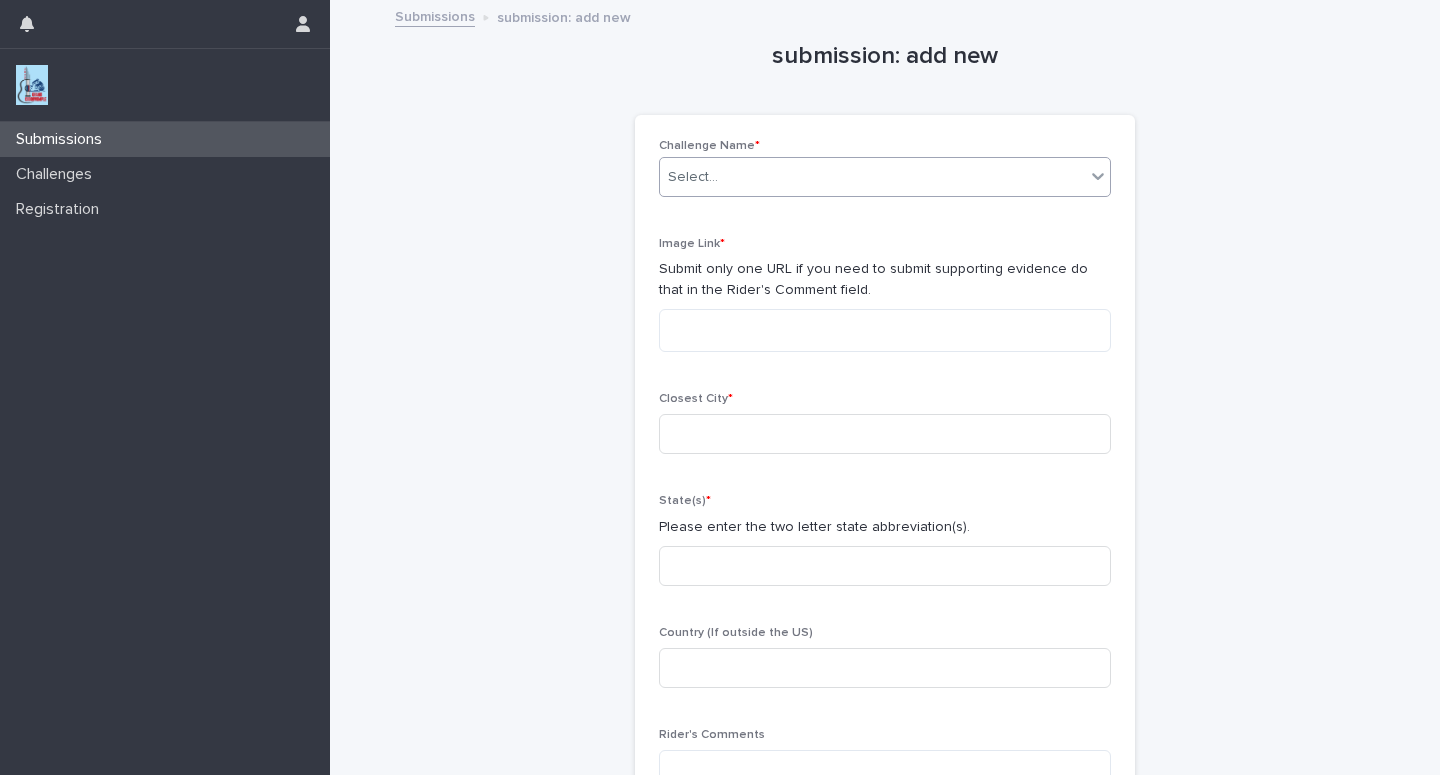 click on "Select..." at bounding box center (872, 177) 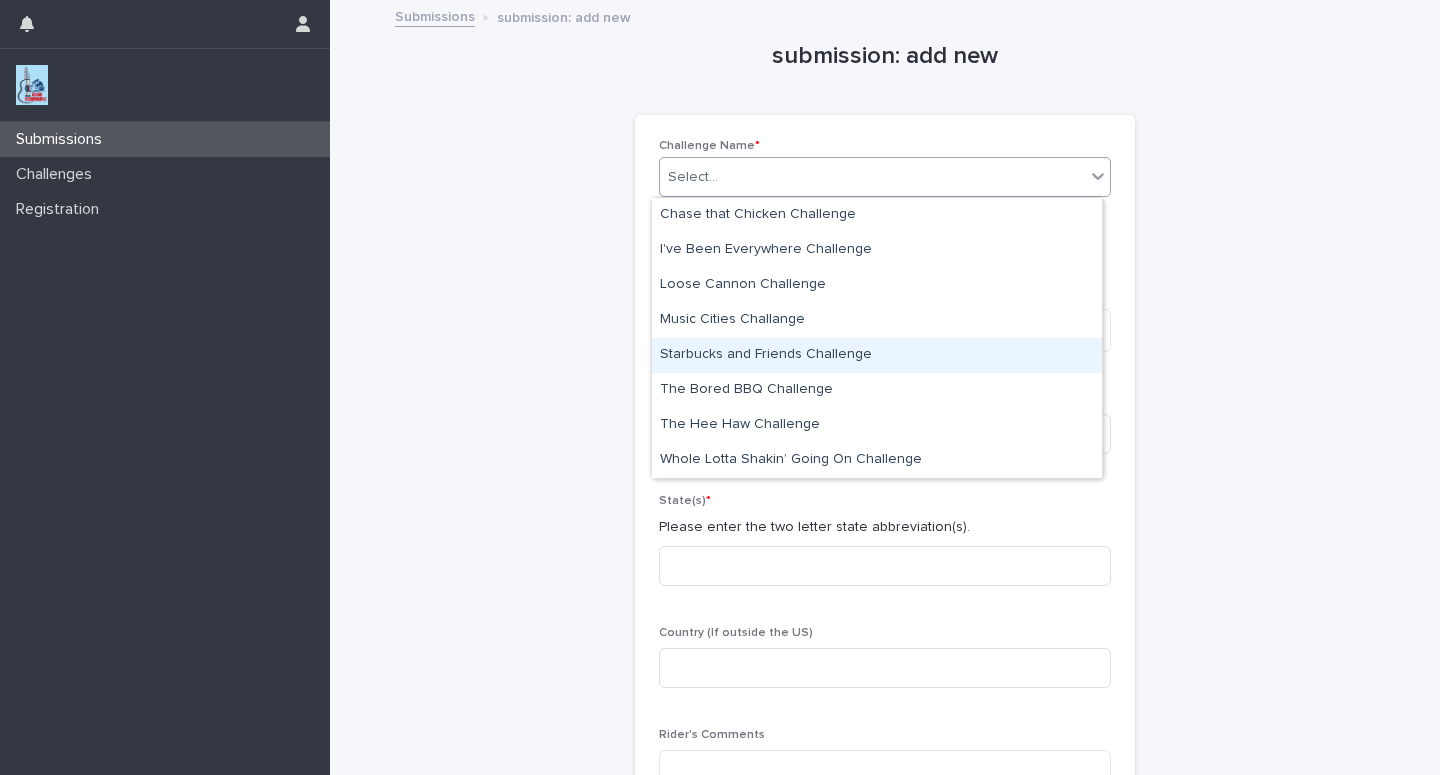 click on "Starbucks and Friends Challenge" at bounding box center (877, 355) 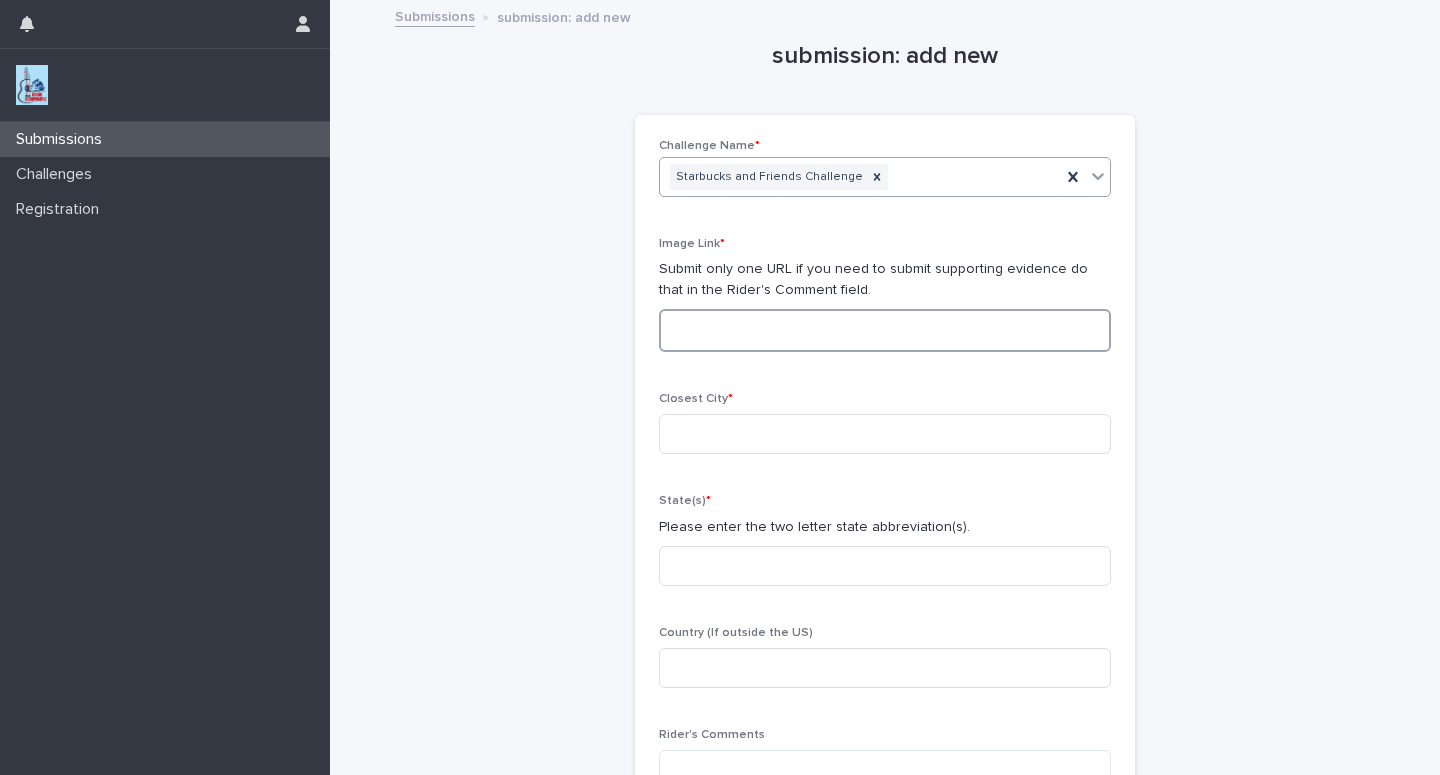 click at bounding box center [885, 330] 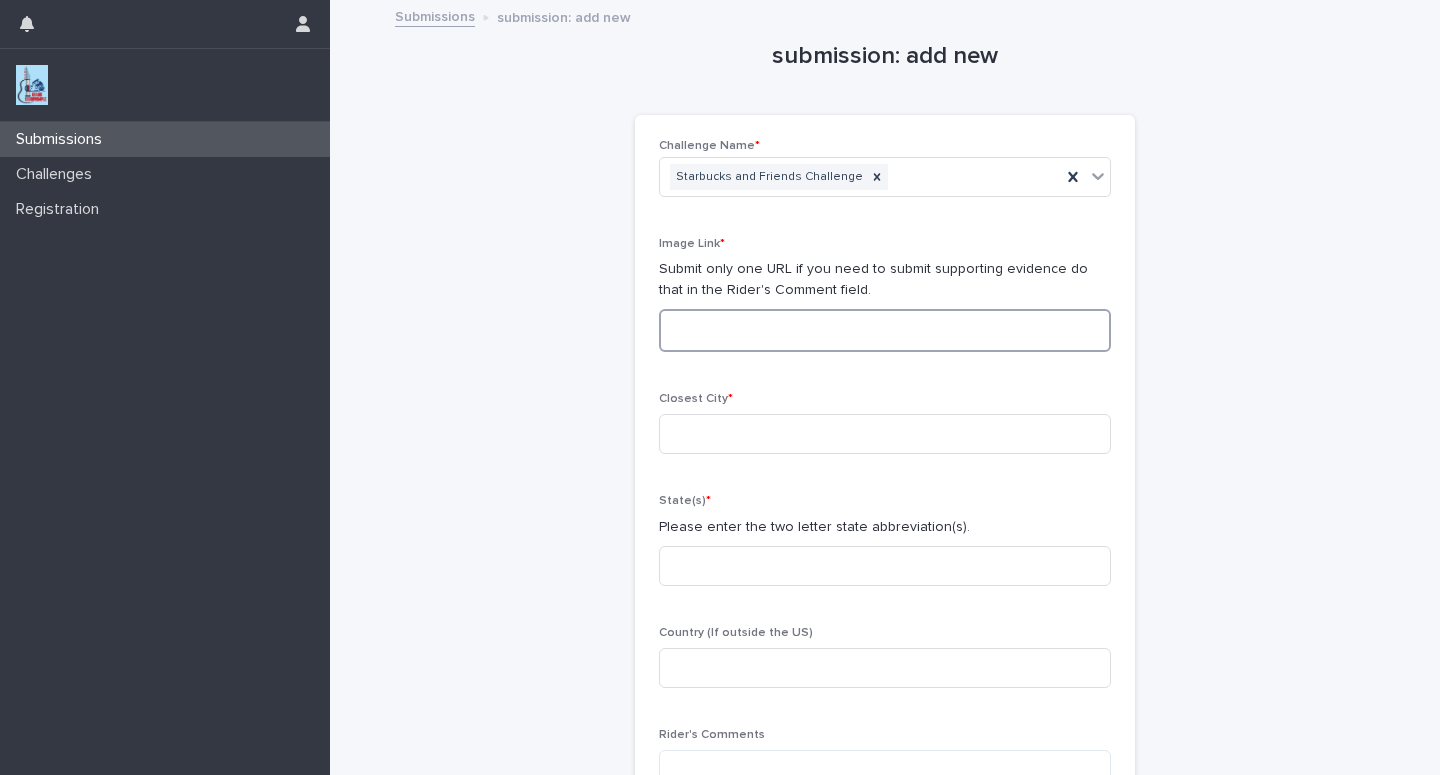 paste on "**********" 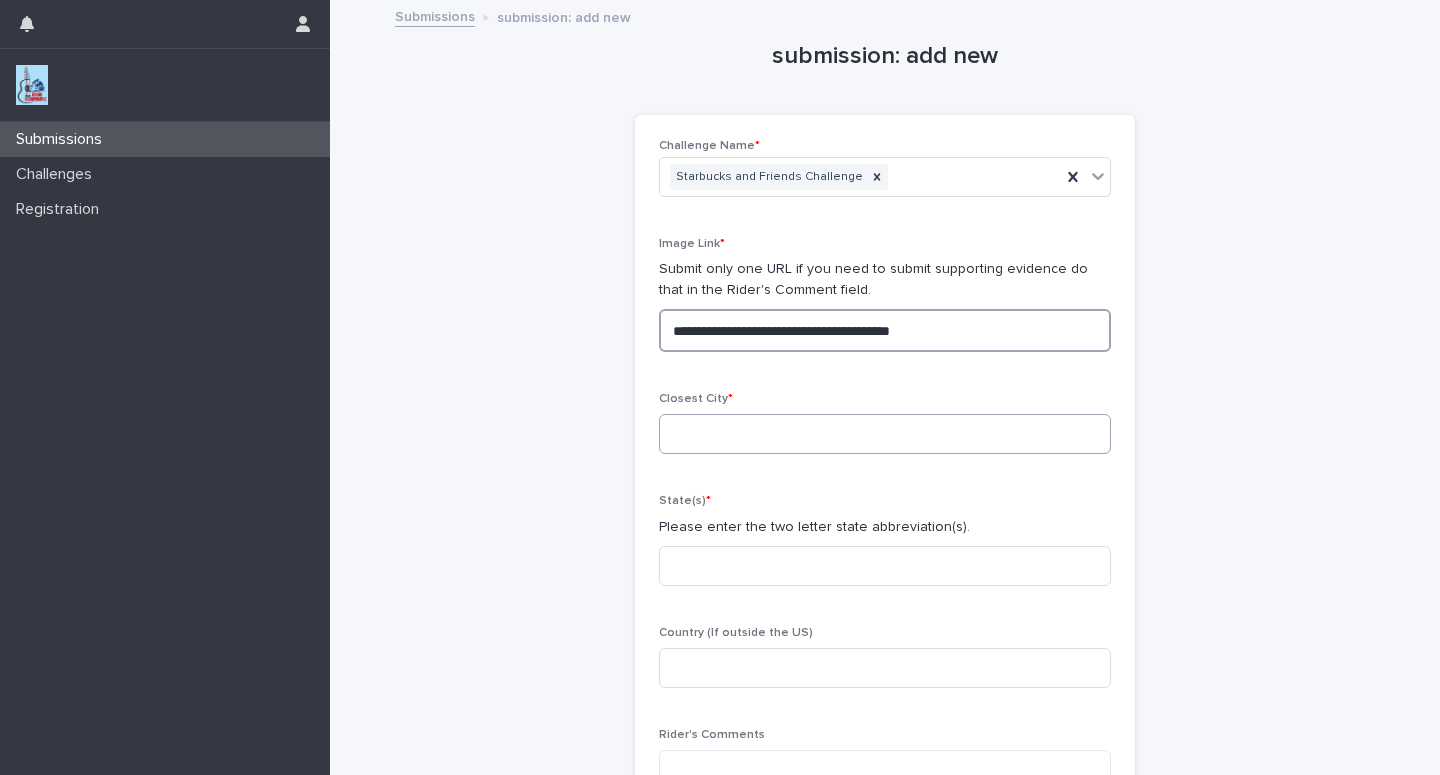 type on "**********" 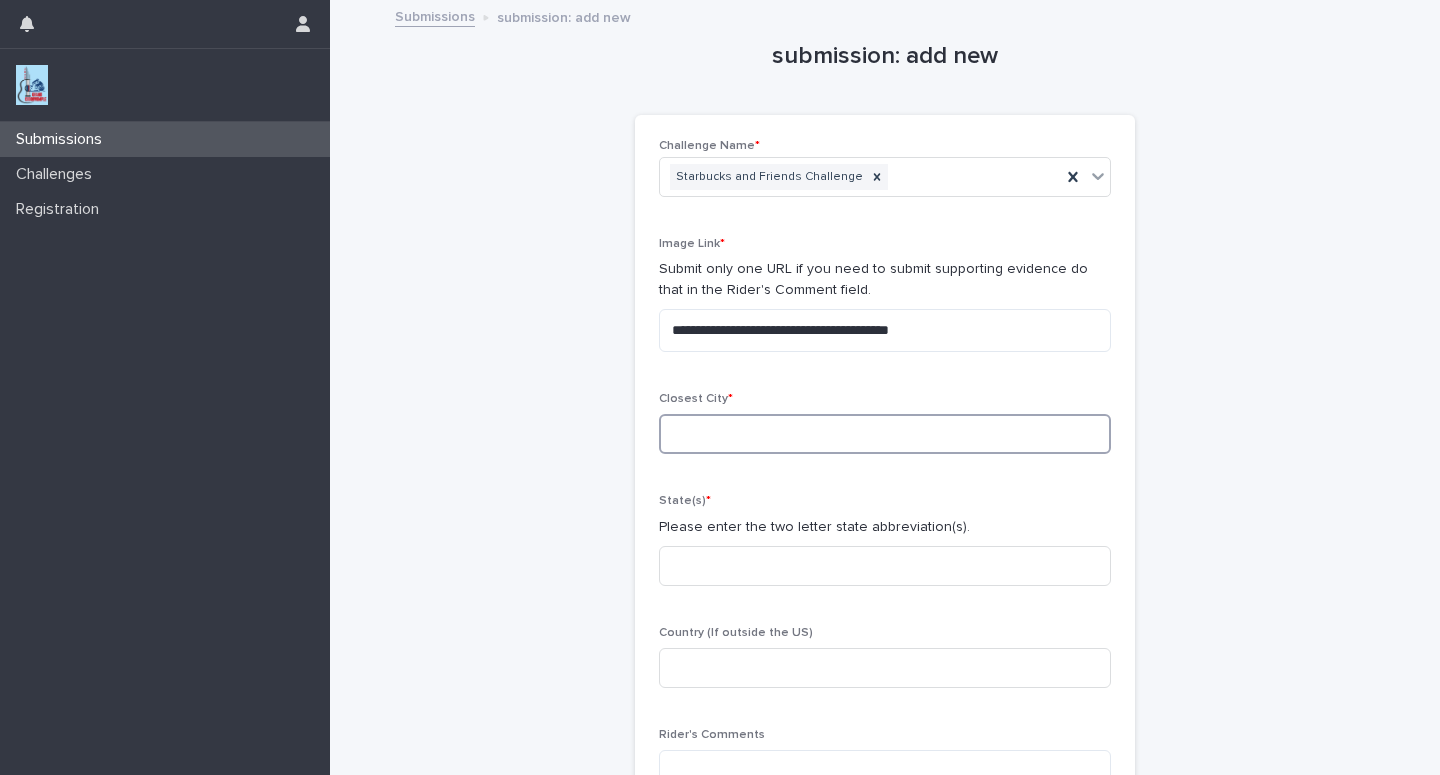 click at bounding box center (885, 434) 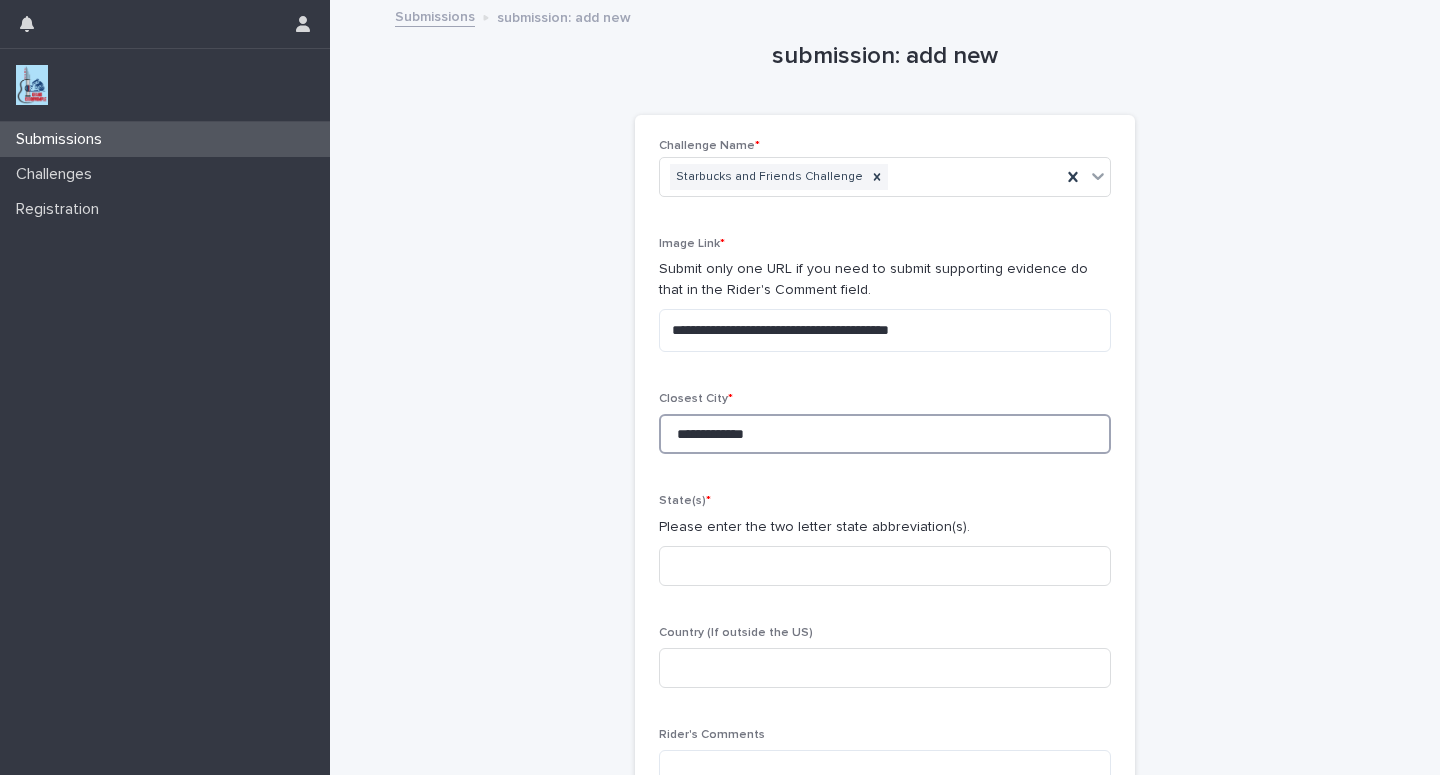 type on "**********" 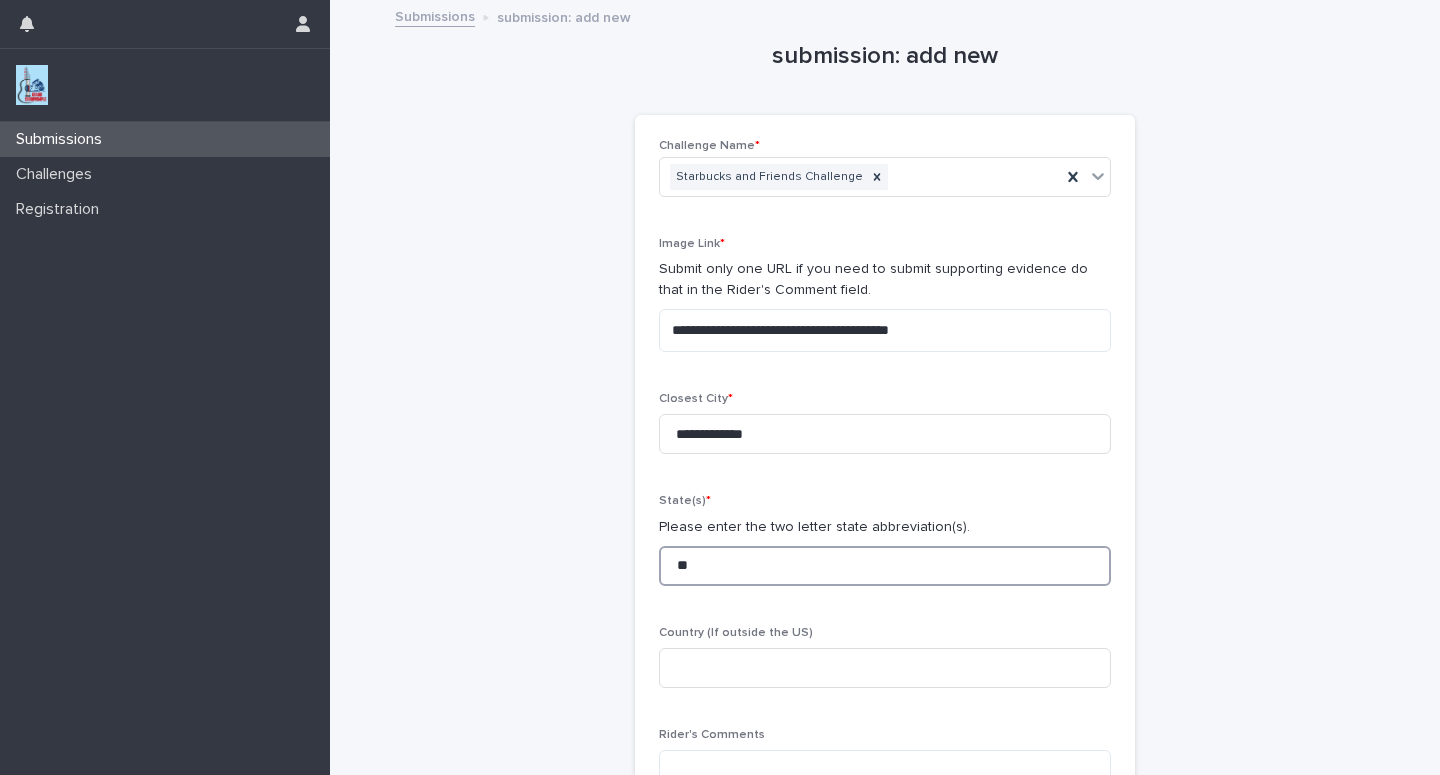 type on "**" 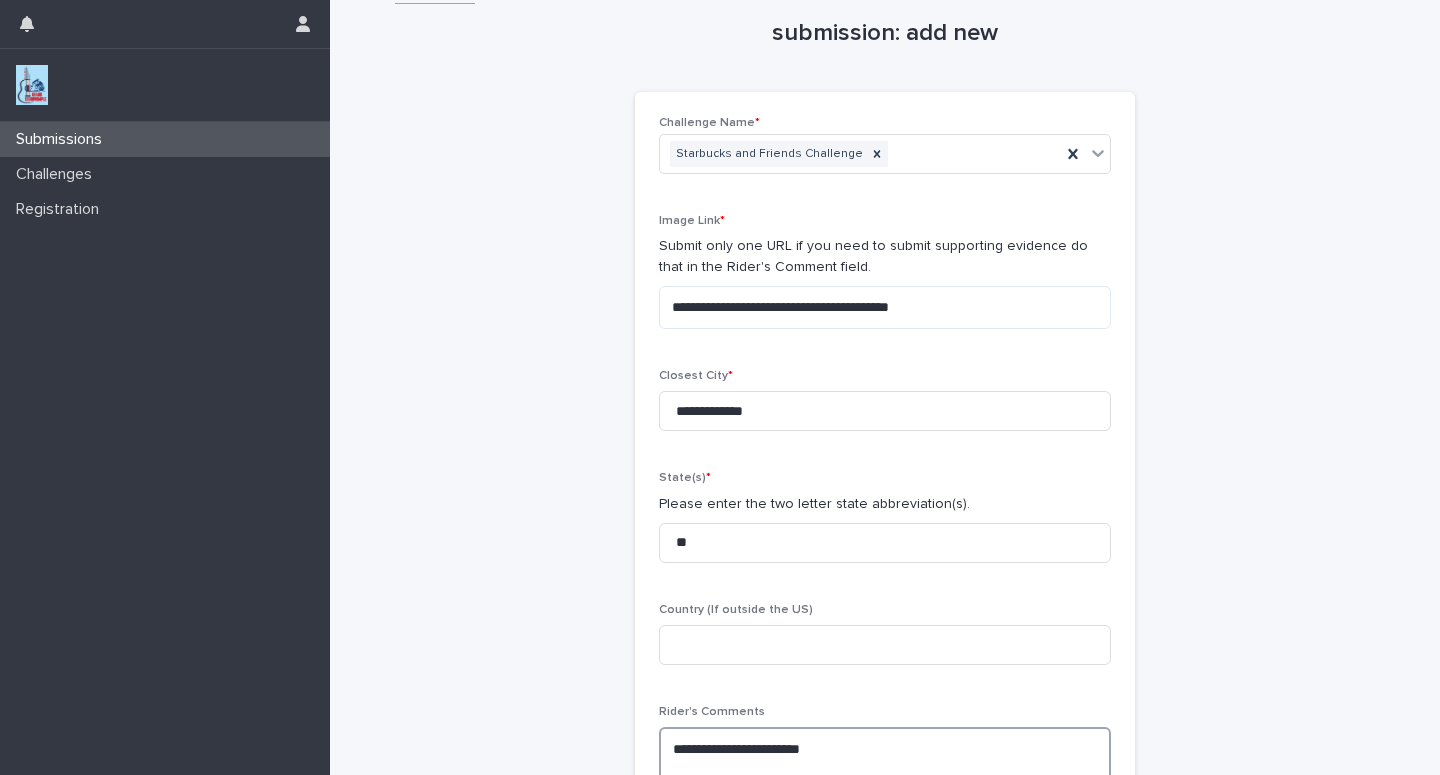 scroll, scrollTop: 40, scrollLeft: 0, axis: vertical 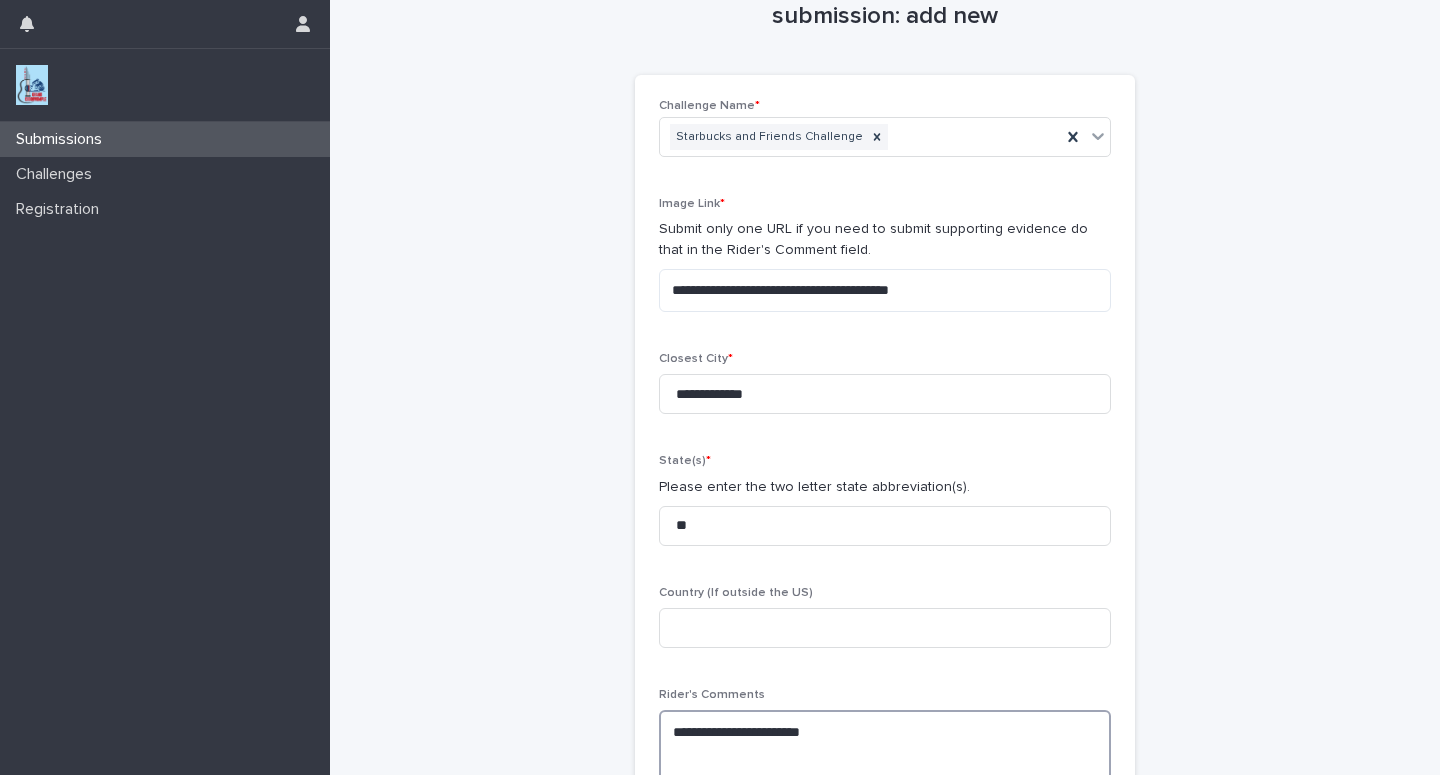 paste on "**********" 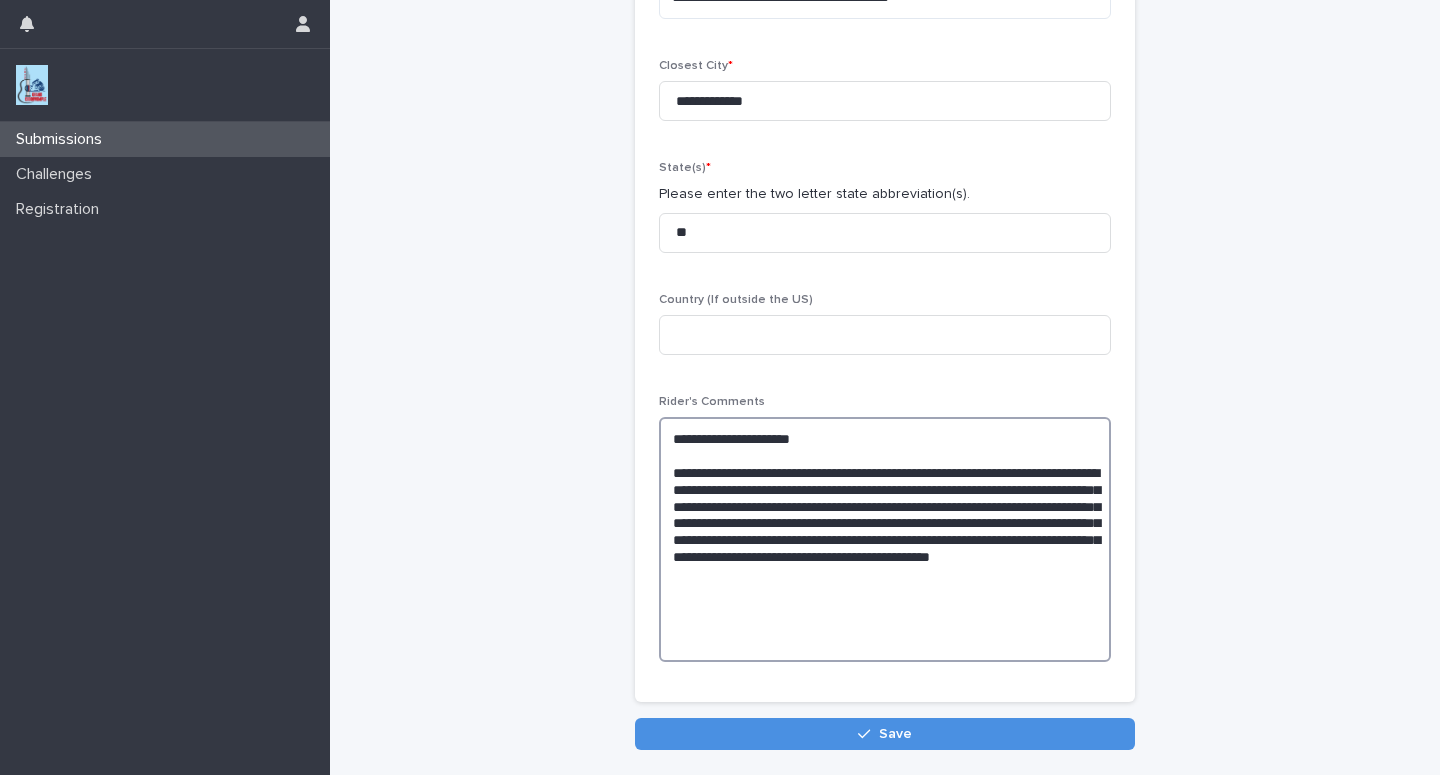 scroll, scrollTop: 431, scrollLeft: 0, axis: vertical 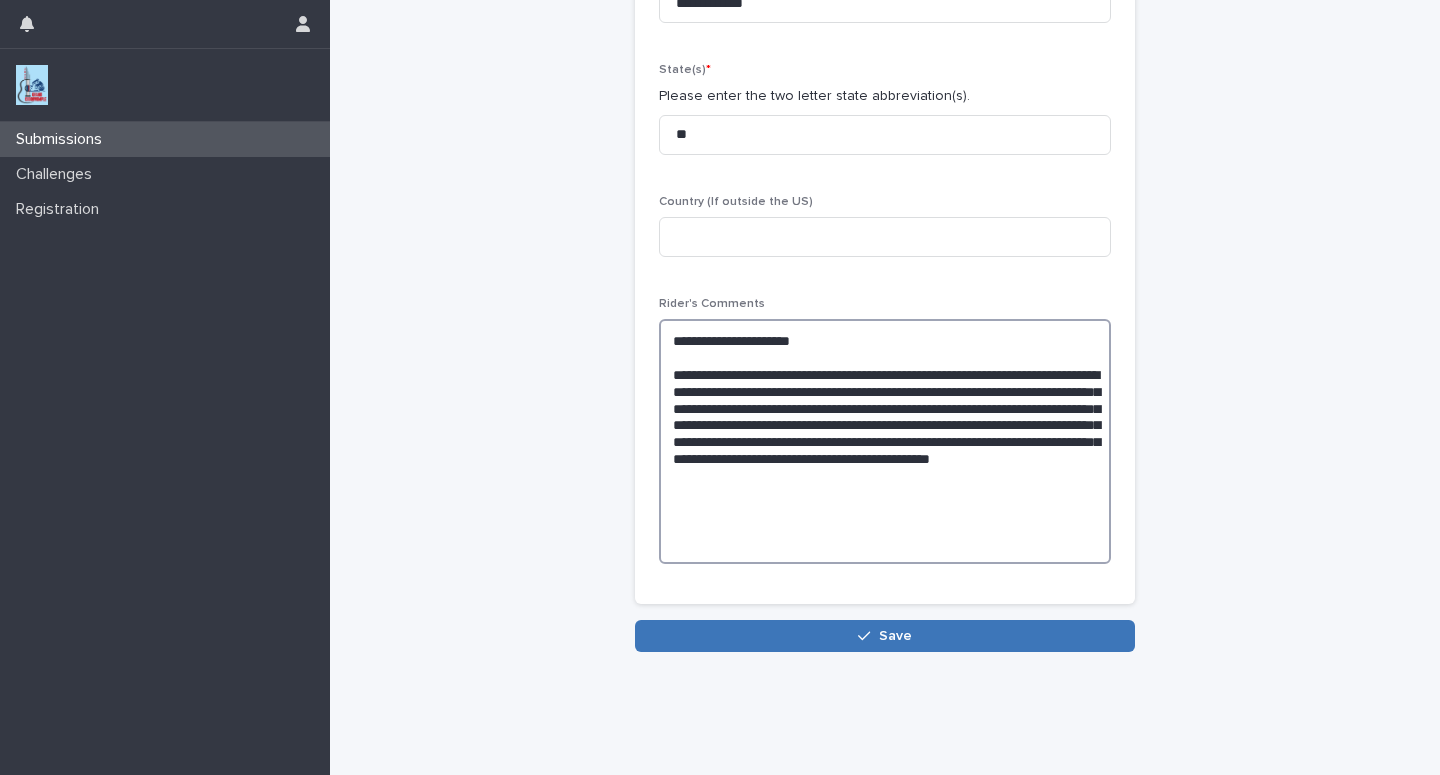 type on "**********" 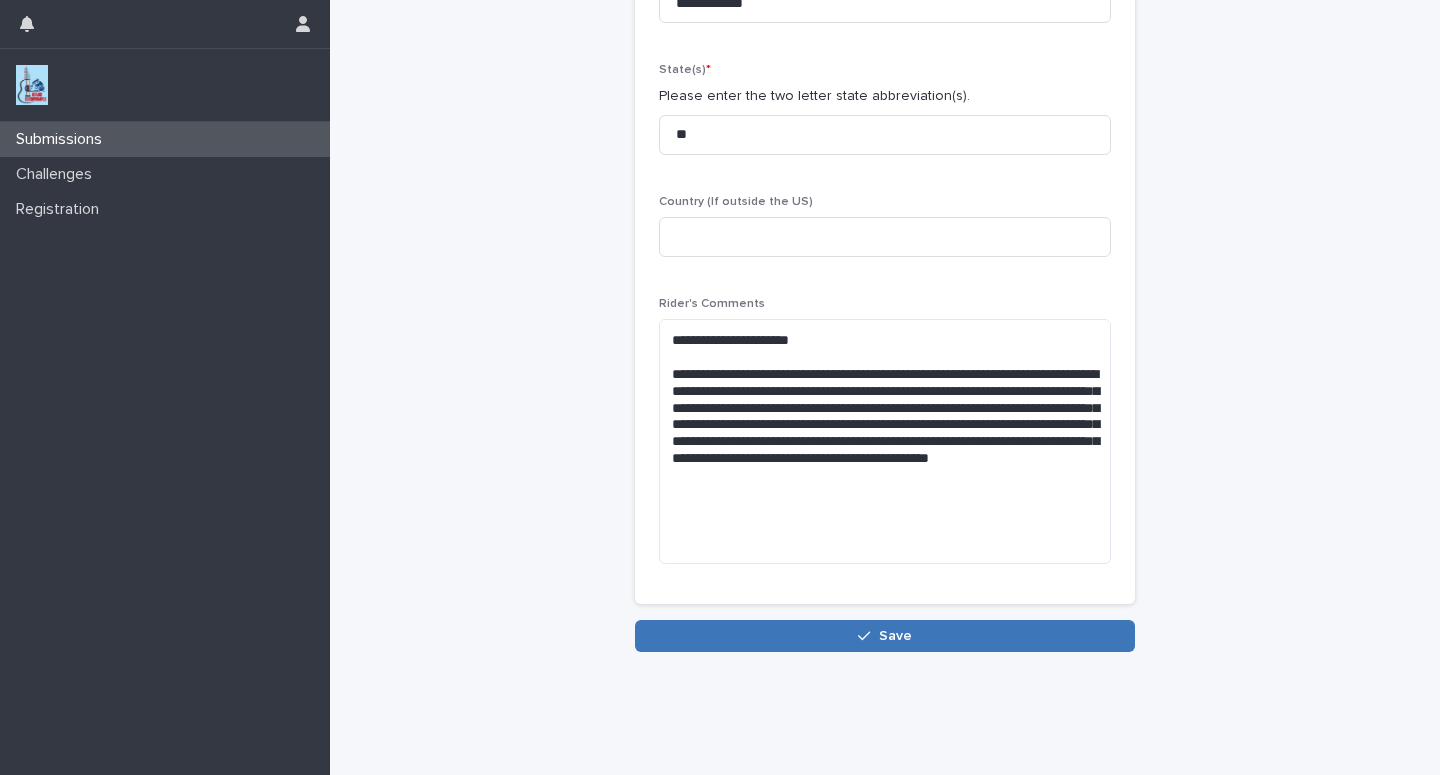 click on "Save" at bounding box center [885, 636] 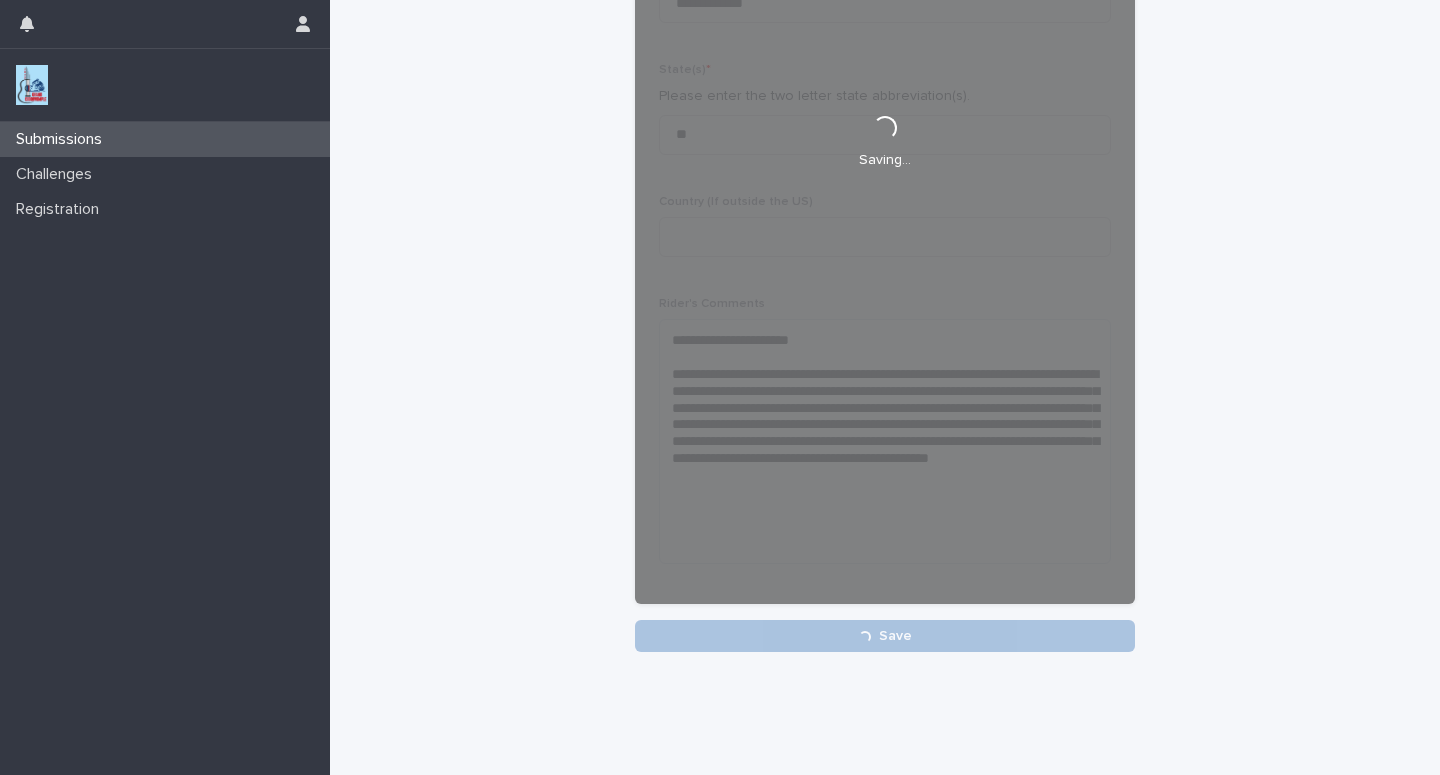 scroll, scrollTop: 431, scrollLeft: 0, axis: vertical 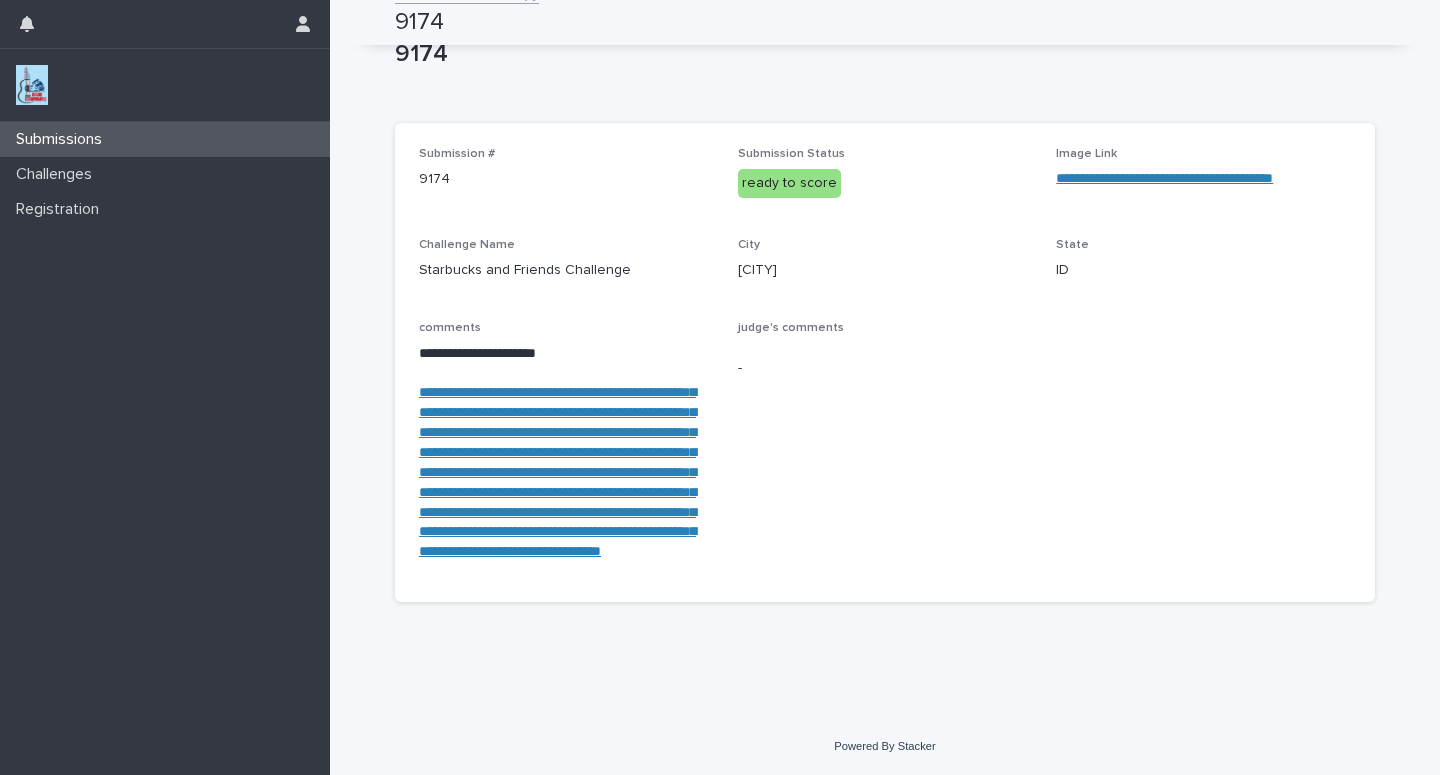 click on "Submissions" at bounding box center (165, 139) 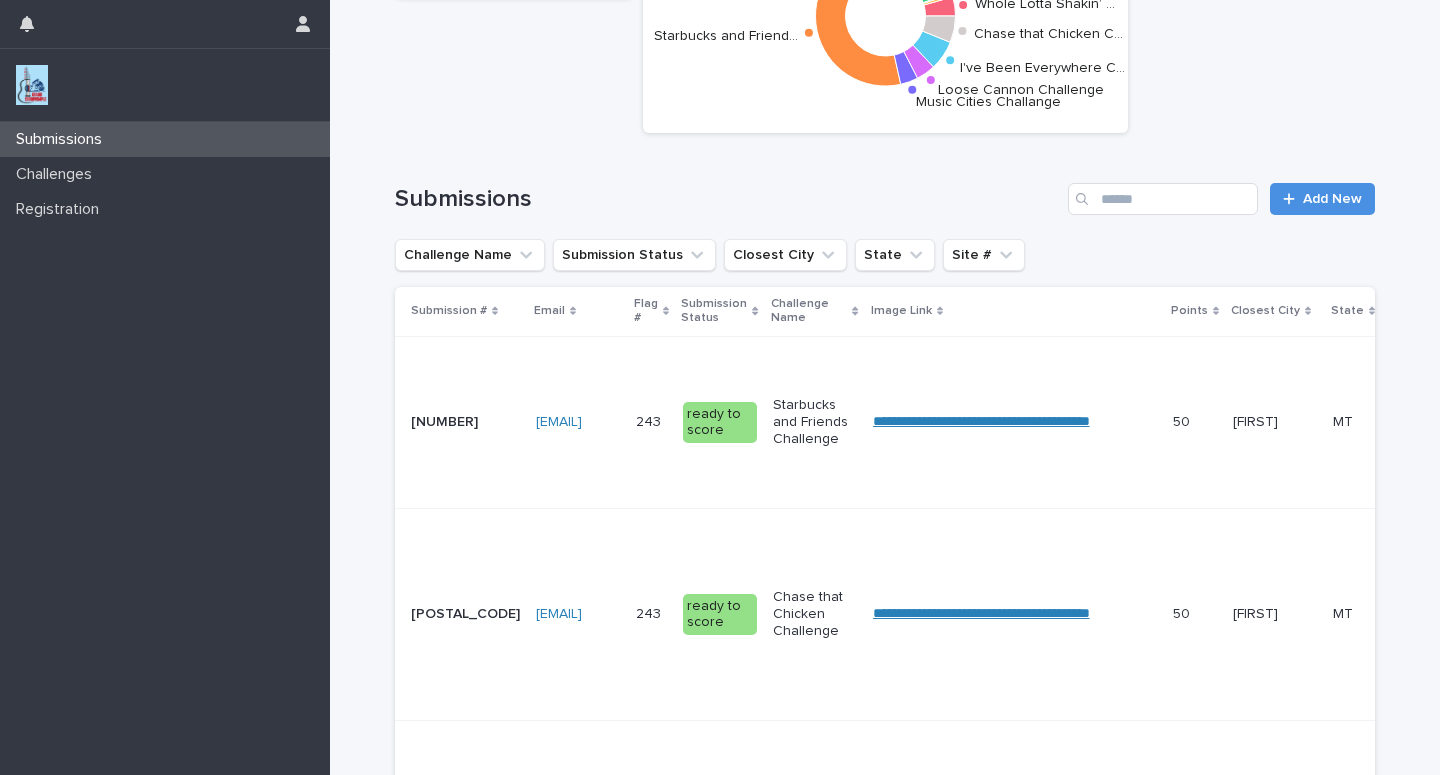 scroll, scrollTop: 0, scrollLeft: 0, axis: both 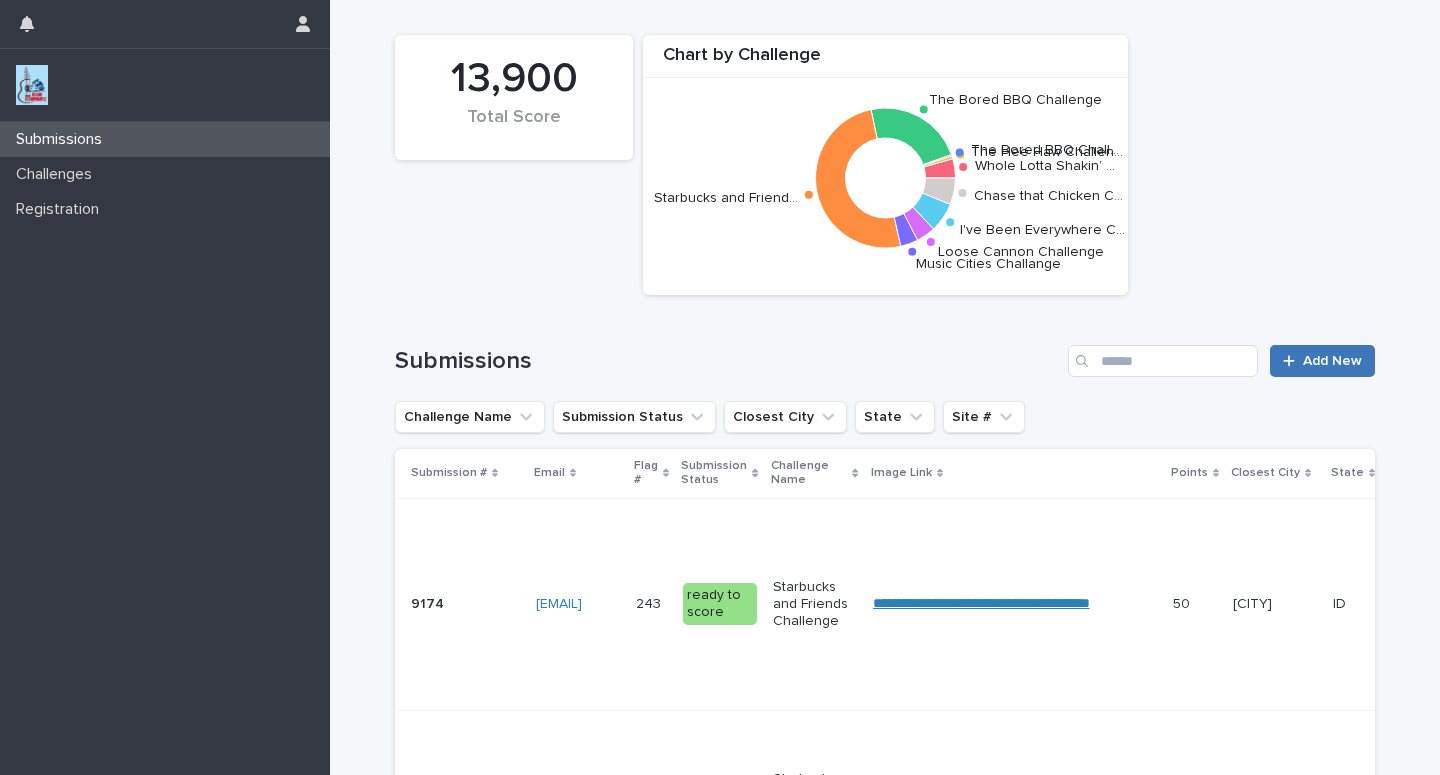 click on "Add New" at bounding box center [1332, 361] 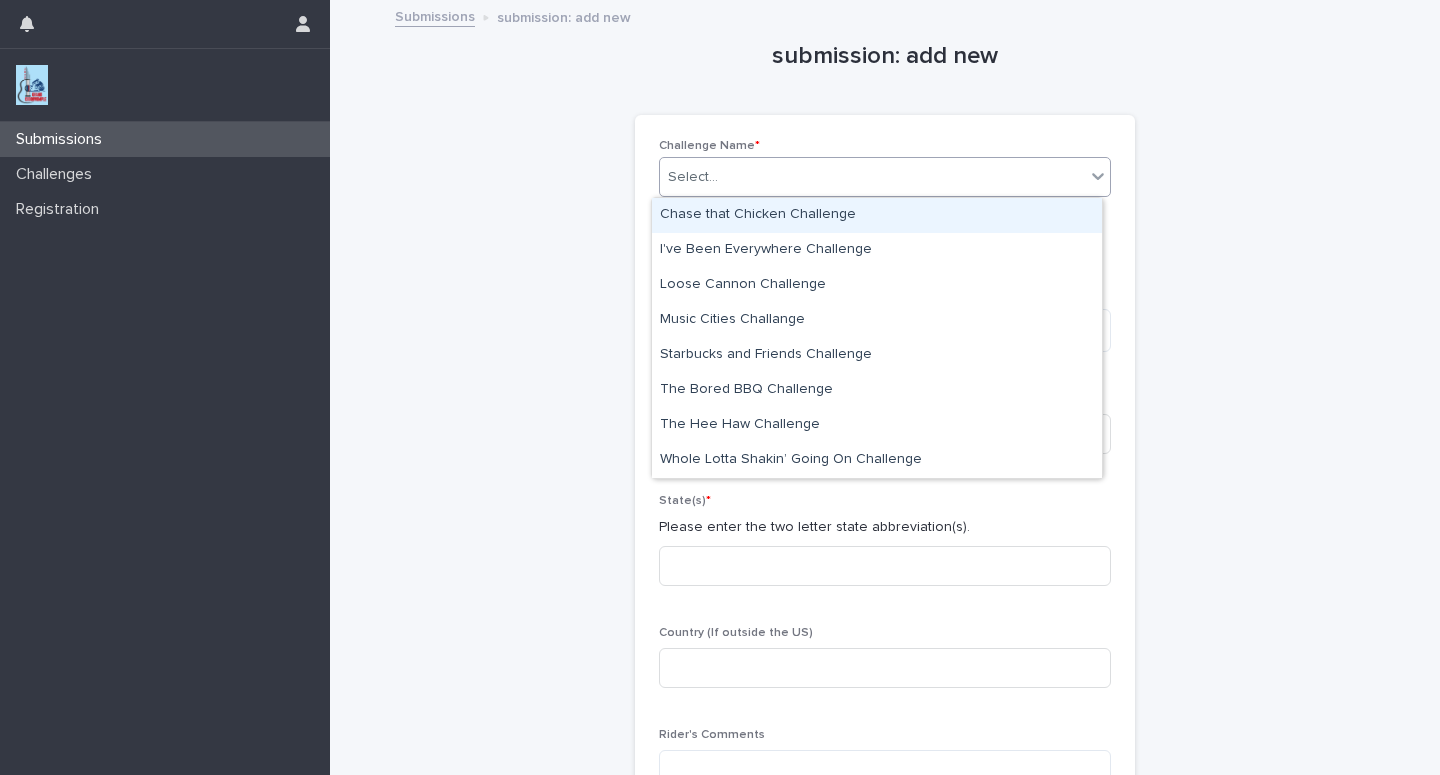 click on "Select..." at bounding box center [872, 177] 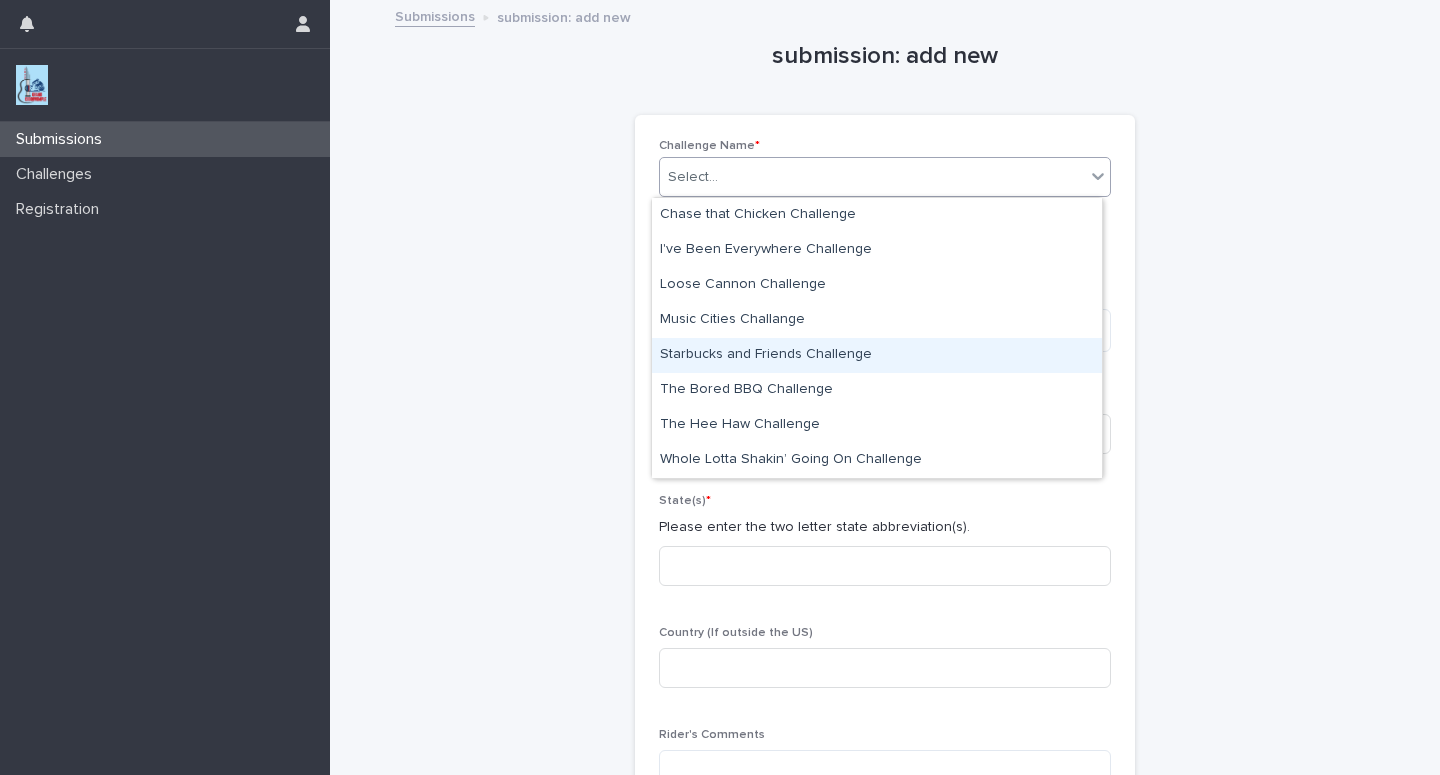 click on "Starbucks and Friends Challenge" at bounding box center (877, 355) 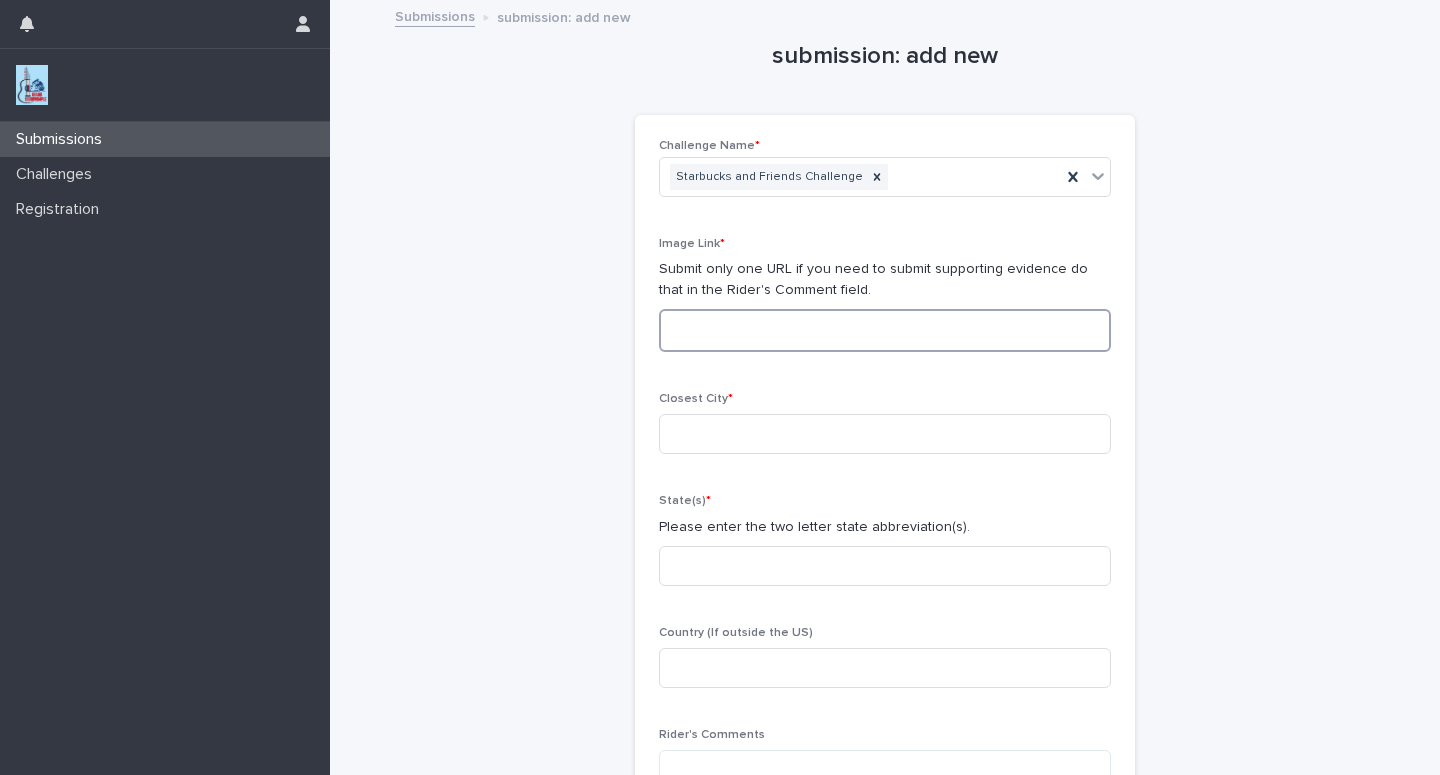 click at bounding box center [885, 330] 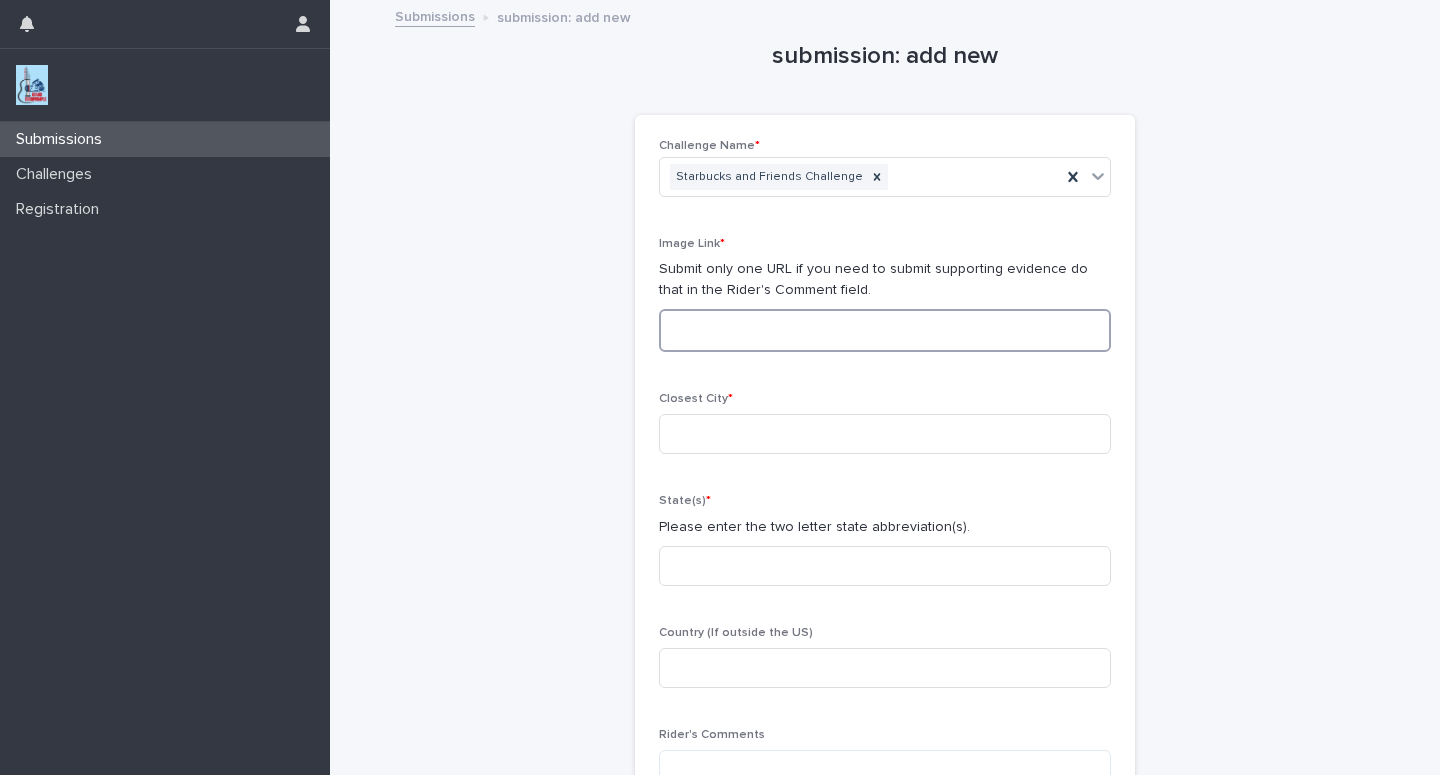 paste on "**********" 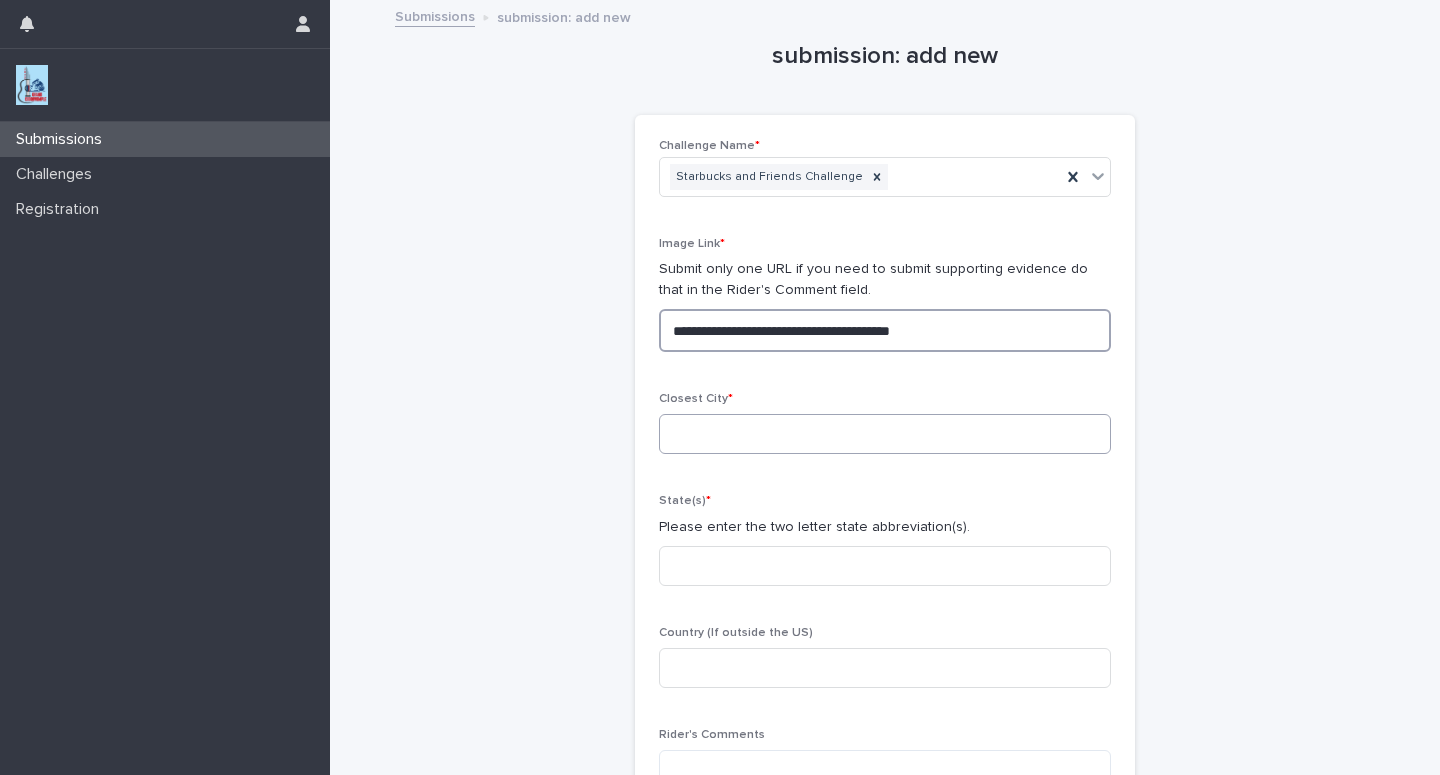 type on "**********" 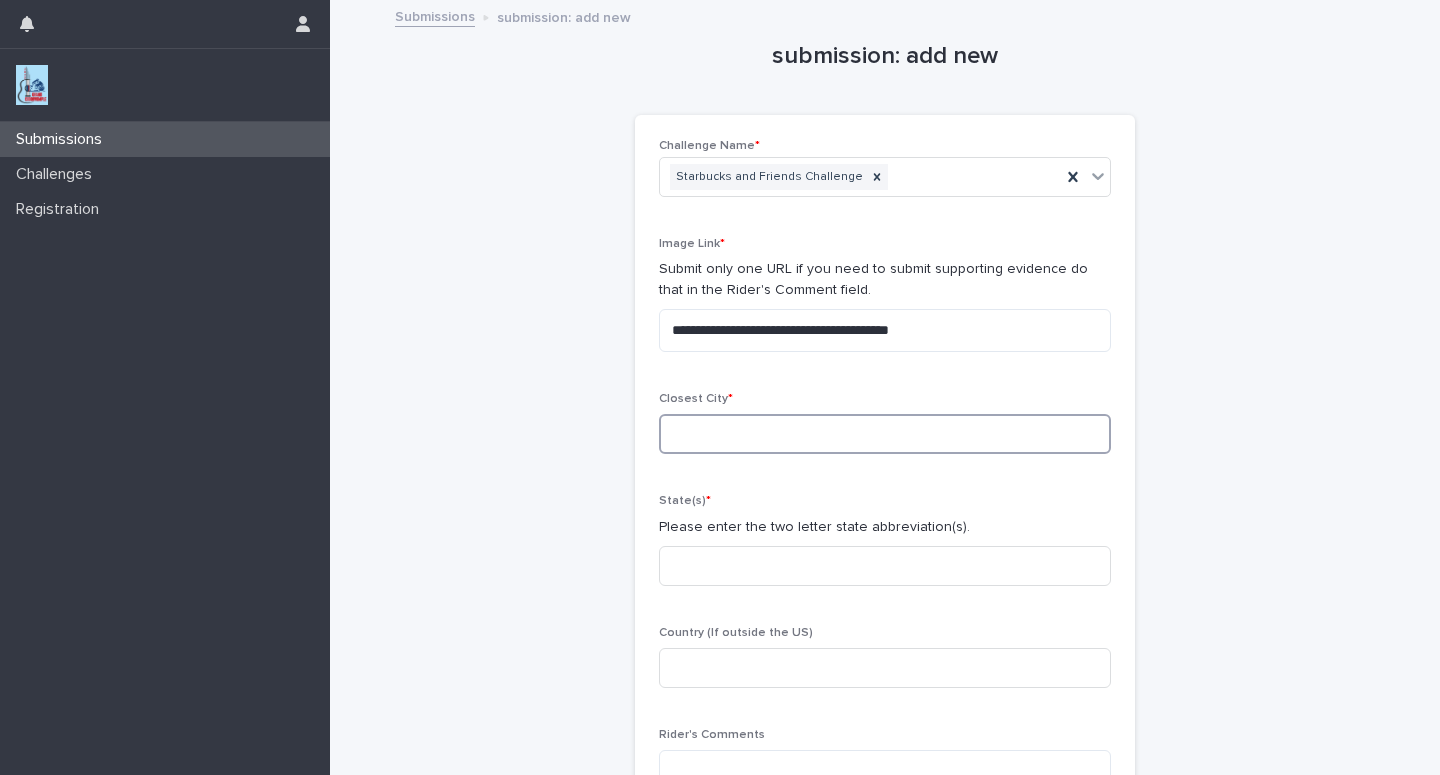 click at bounding box center [885, 434] 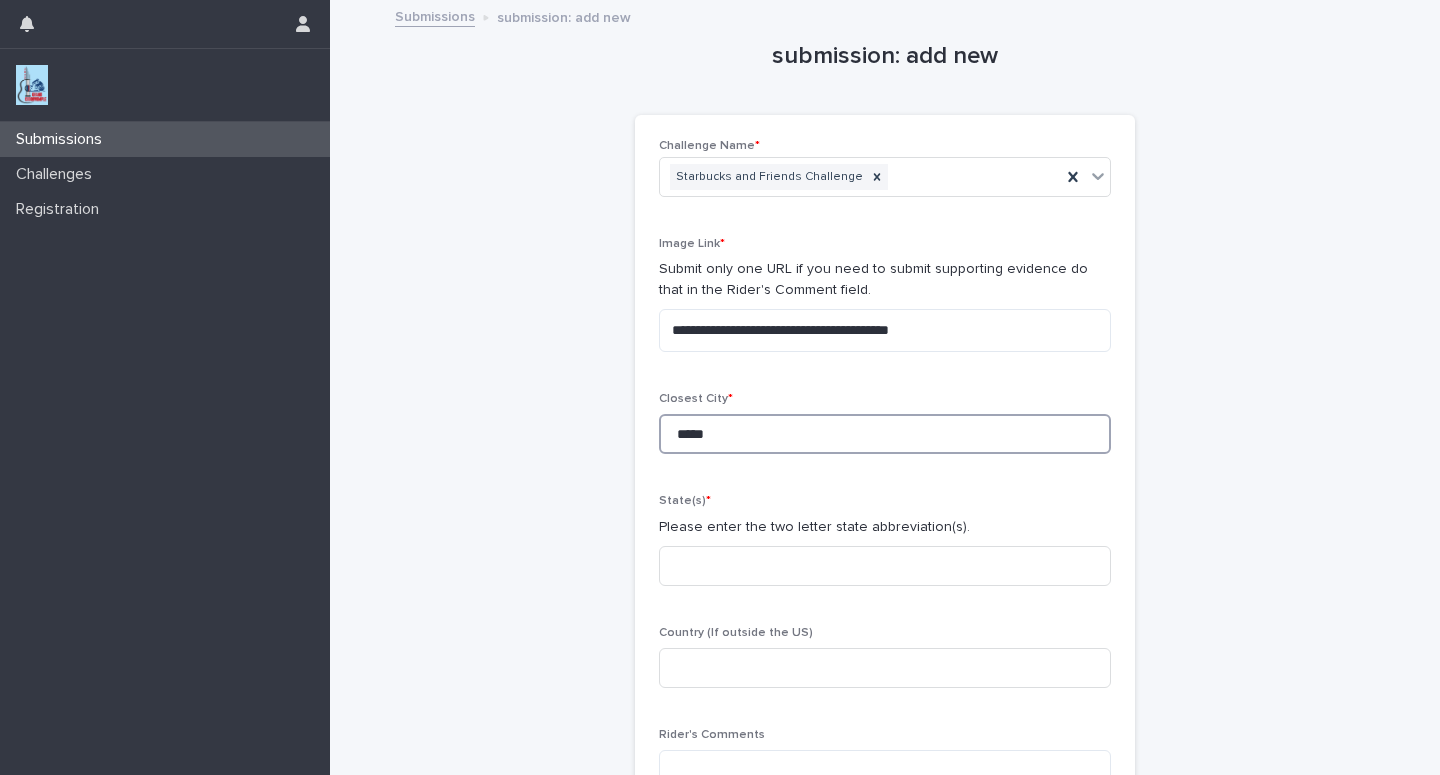 type on "*****" 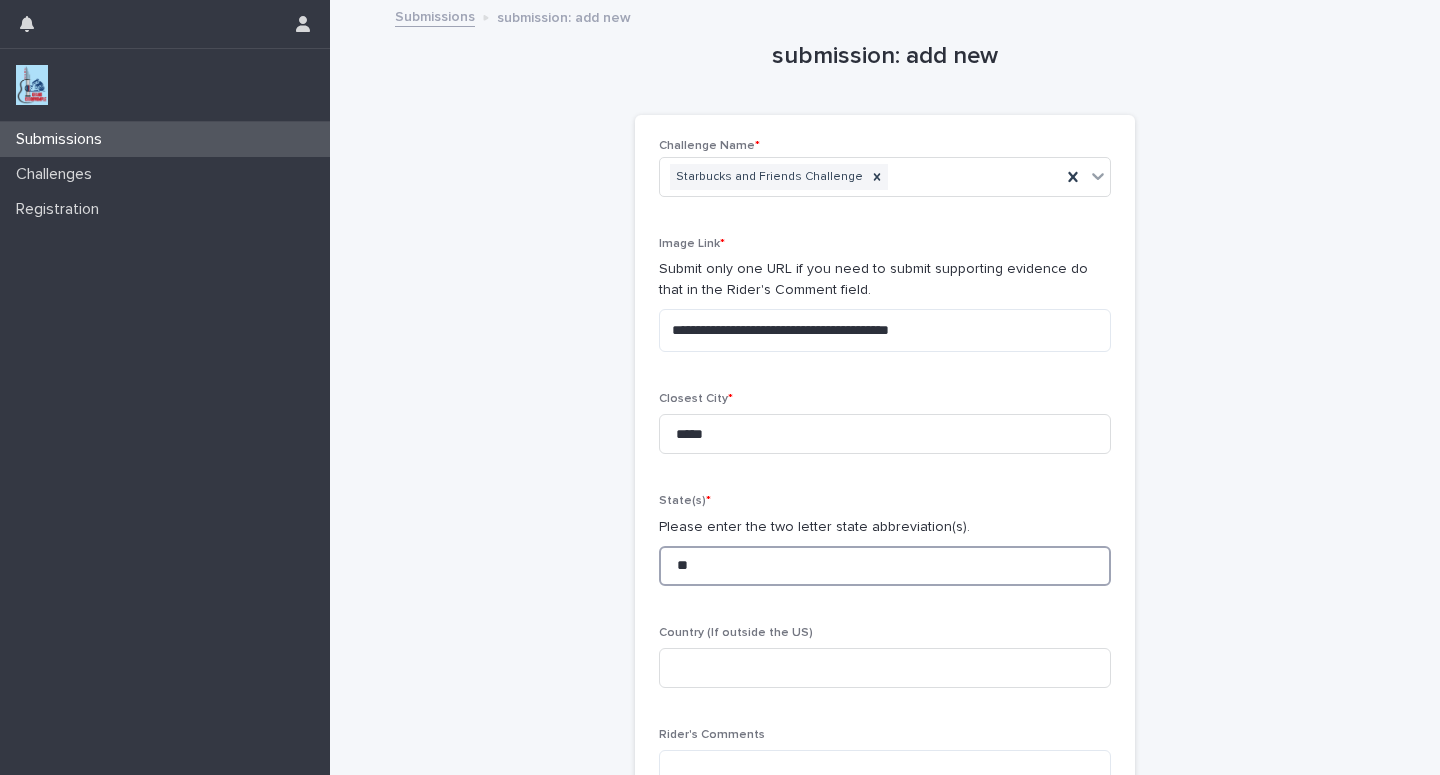 type on "**" 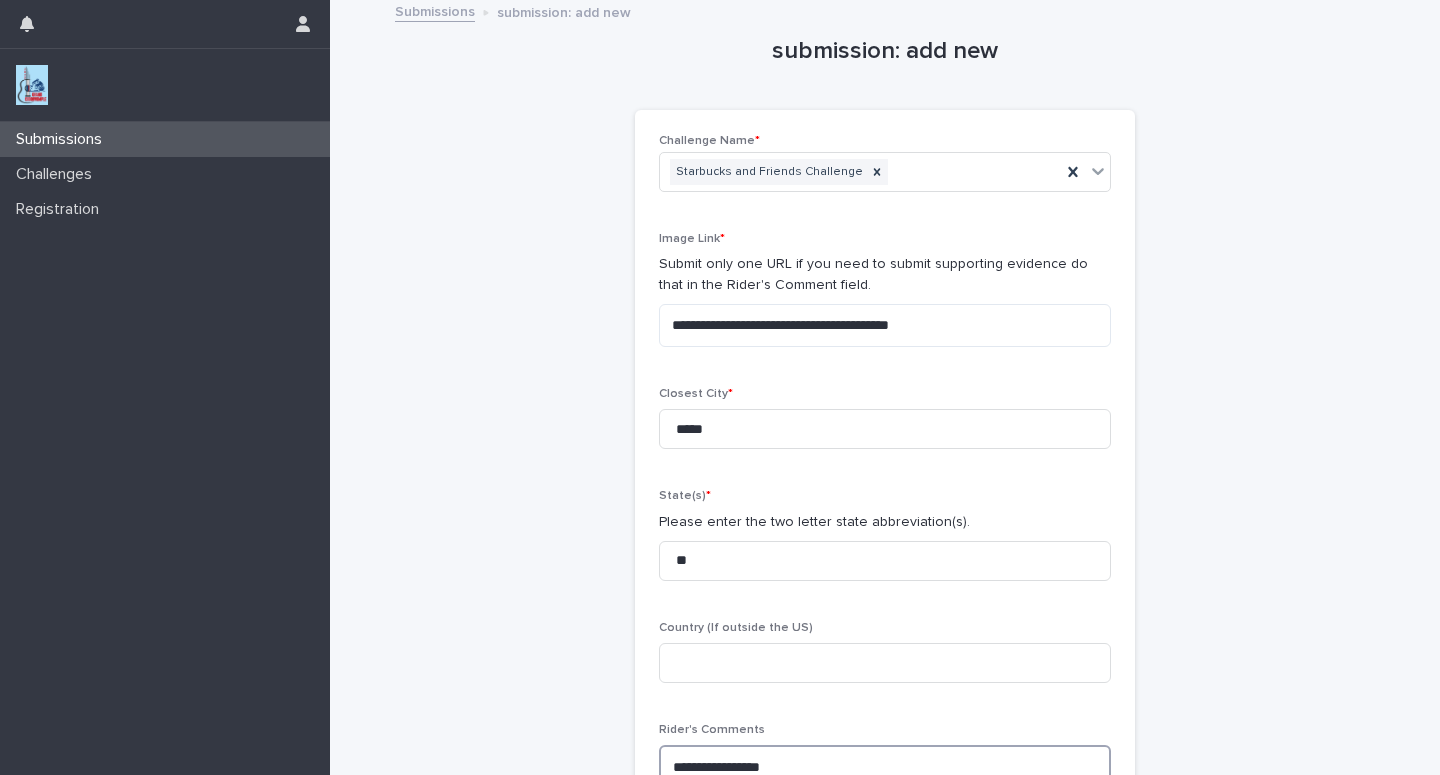 scroll, scrollTop: 40, scrollLeft: 0, axis: vertical 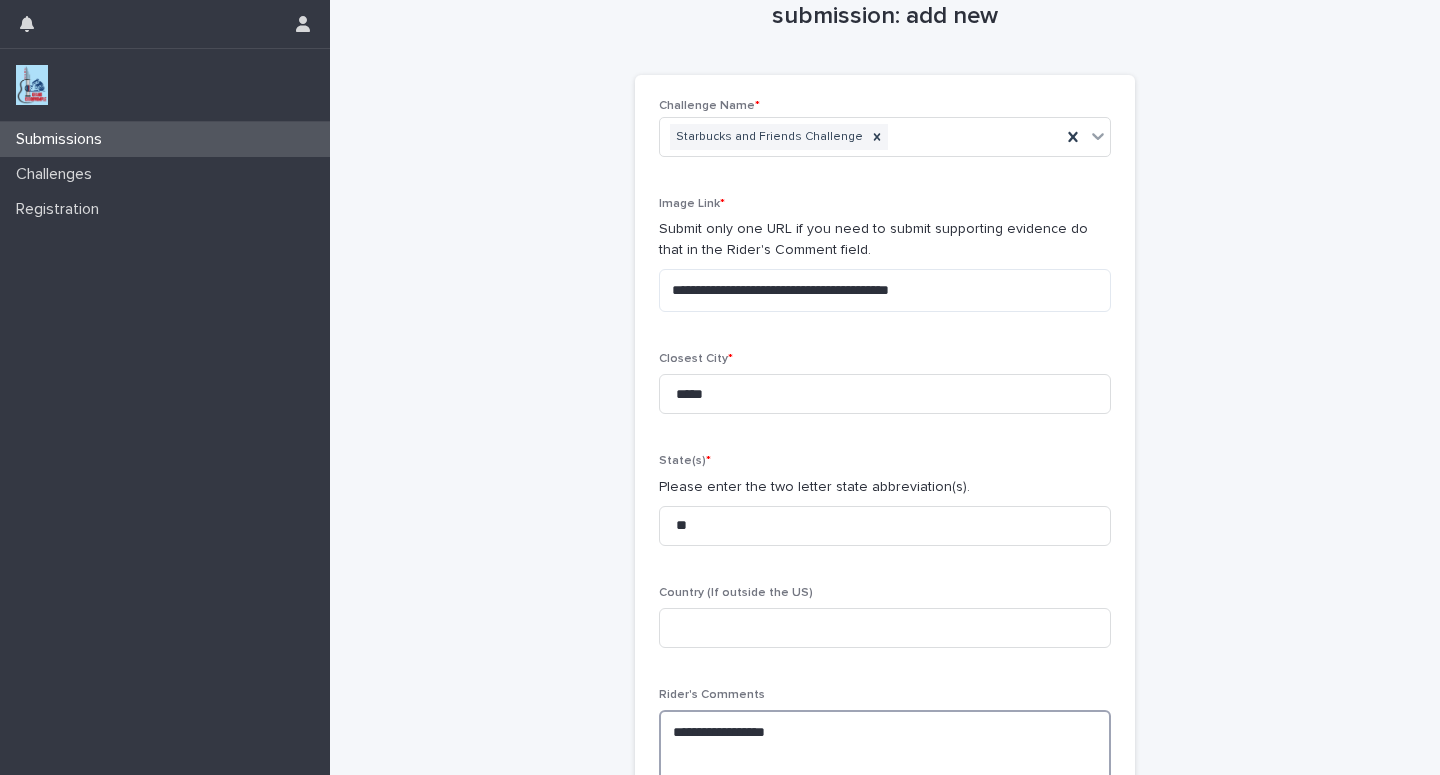 paste on "**********" 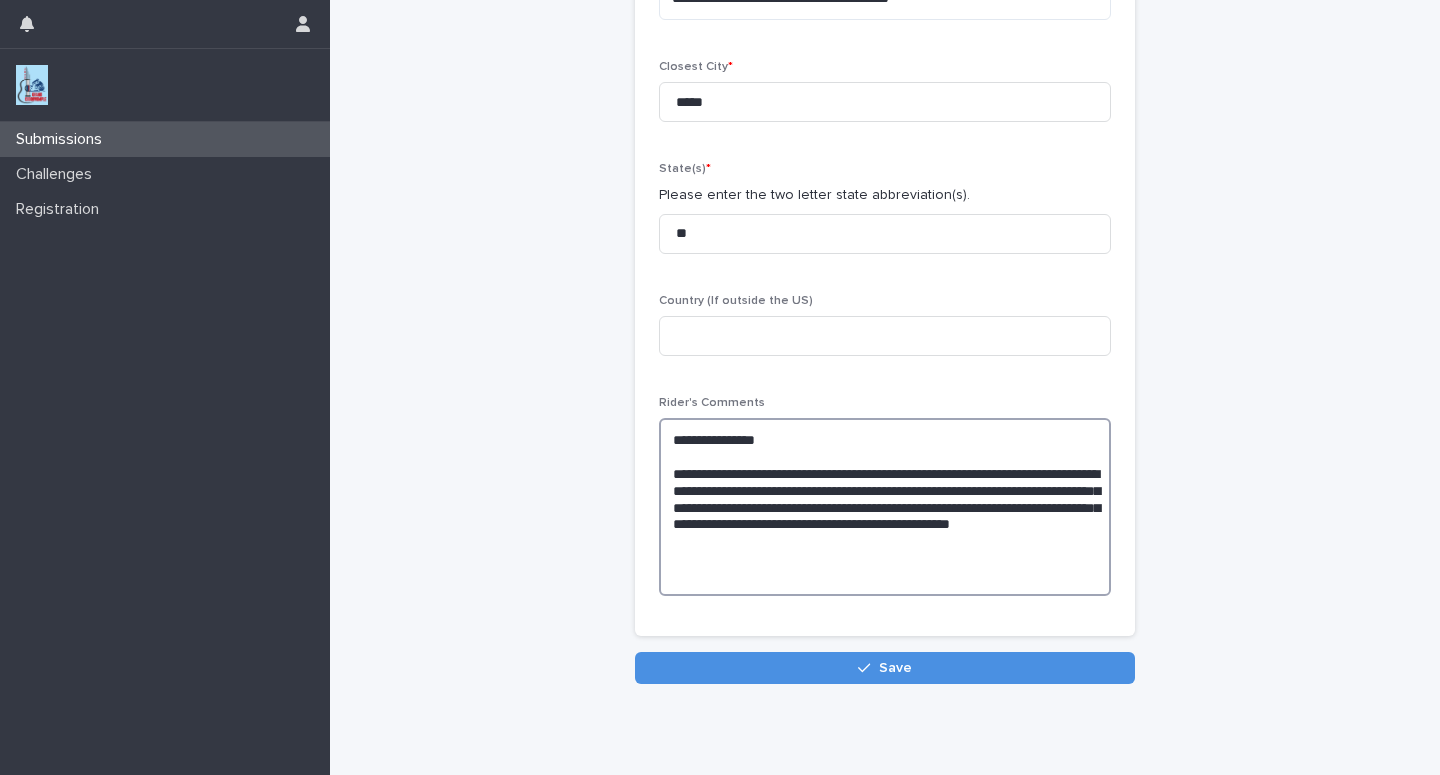scroll, scrollTop: 336, scrollLeft: 0, axis: vertical 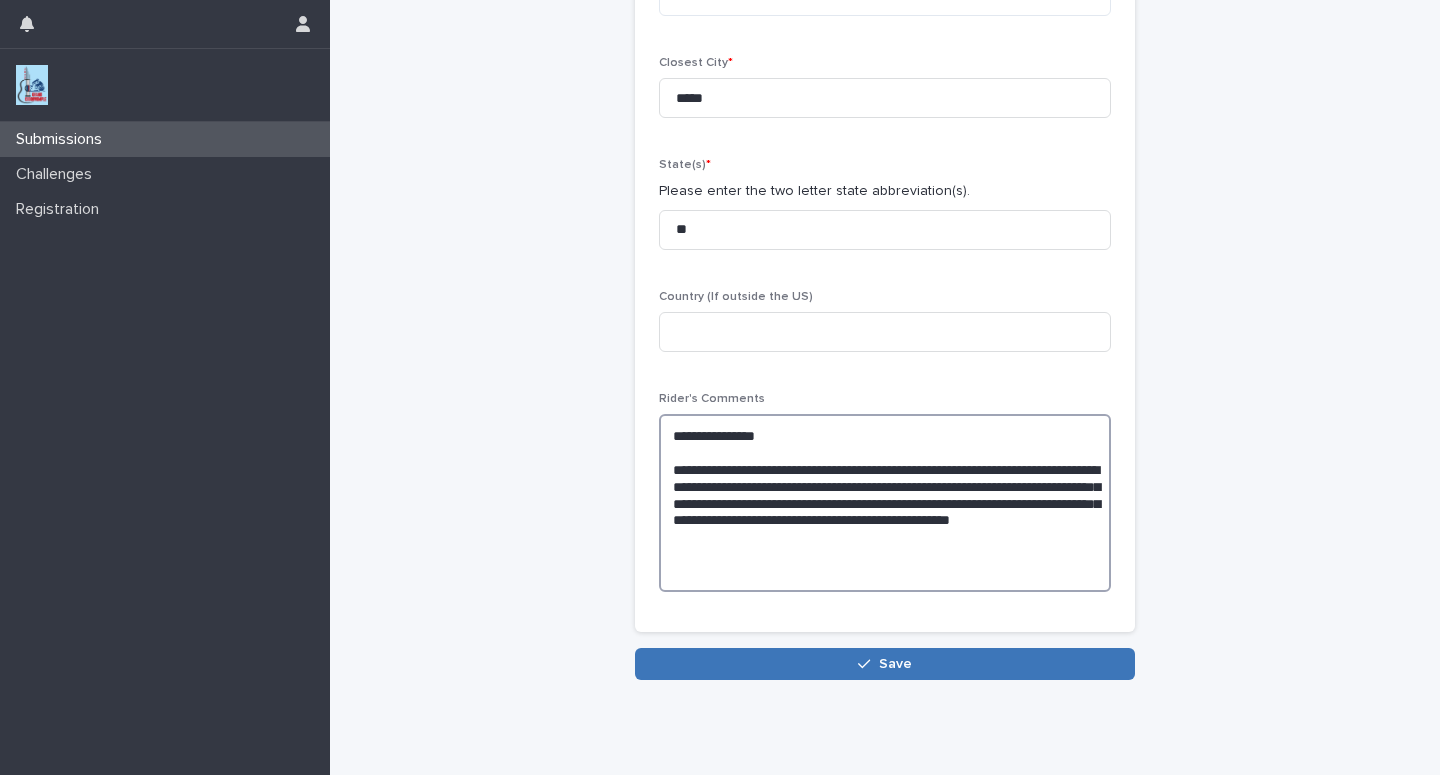 type on "**********" 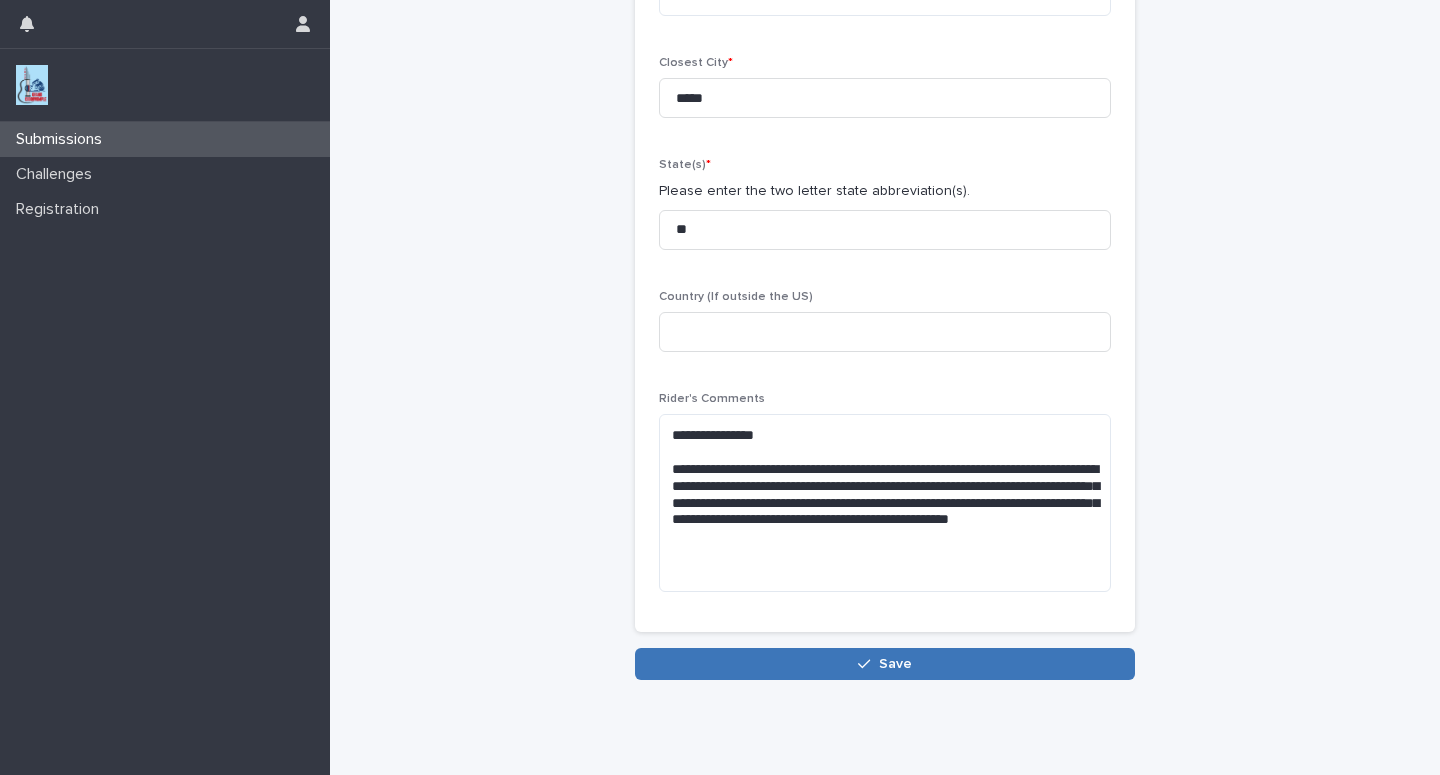 click on "Save" at bounding box center (885, 664) 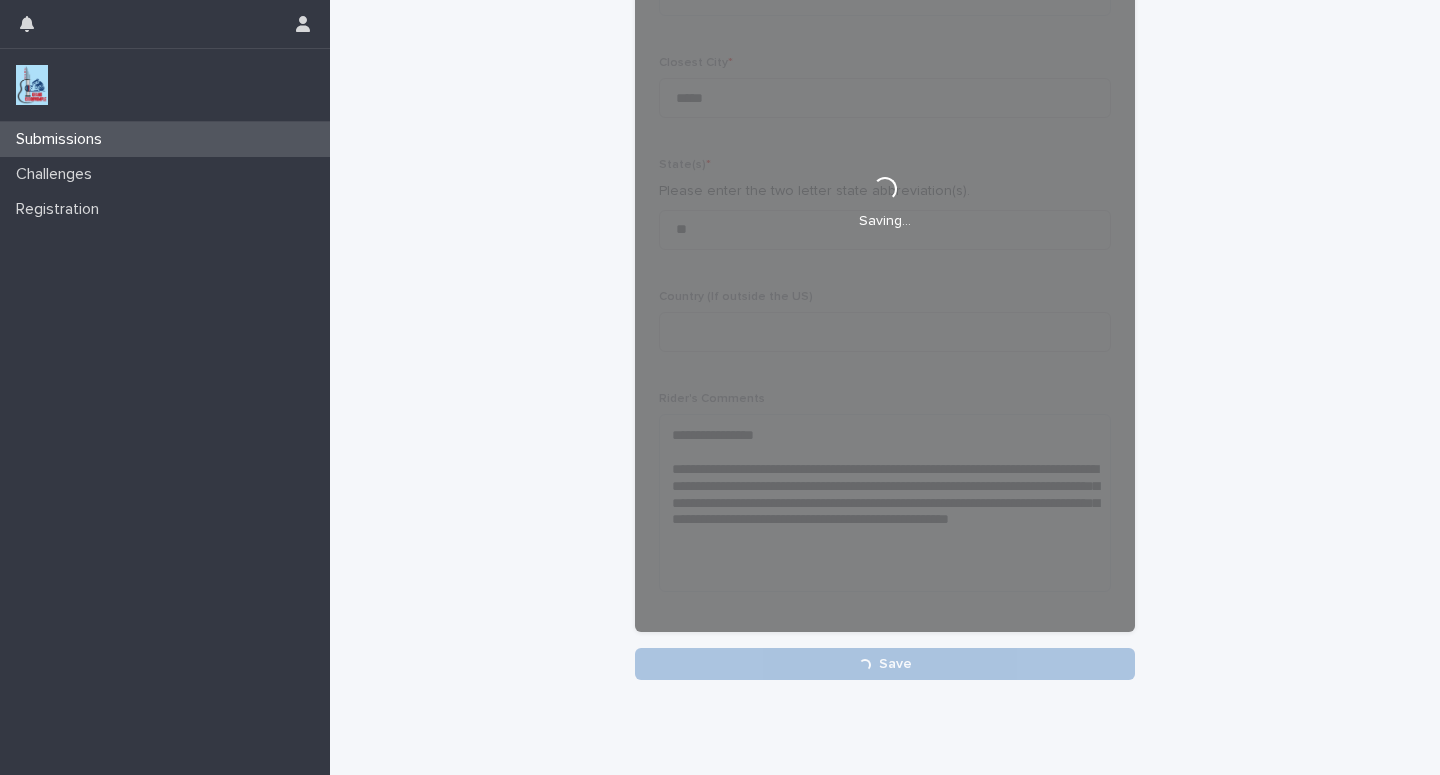 scroll, scrollTop: 336, scrollLeft: 0, axis: vertical 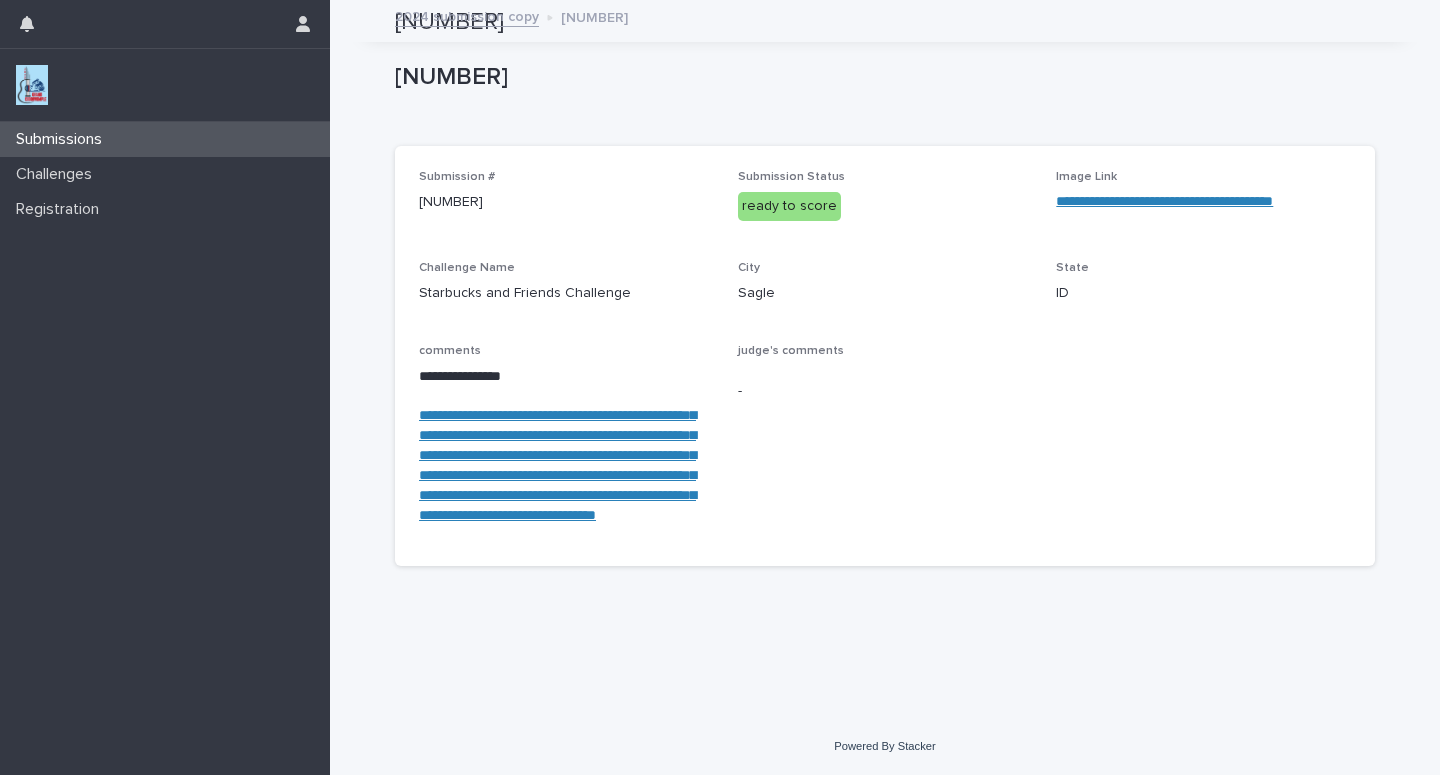 click on "Submissions" at bounding box center (165, 139) 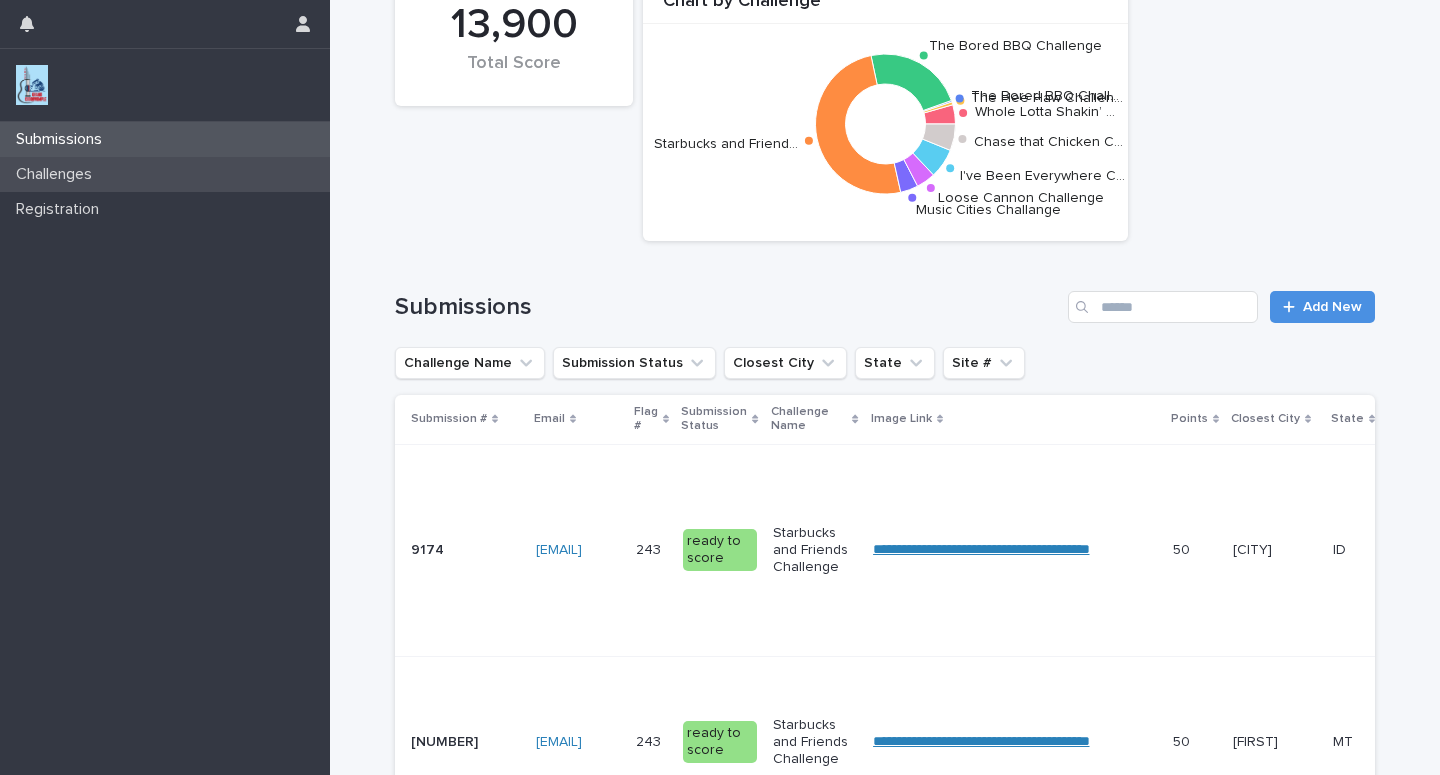 scroll, scrollTop: 0, scrollLeft: 0, axis: both 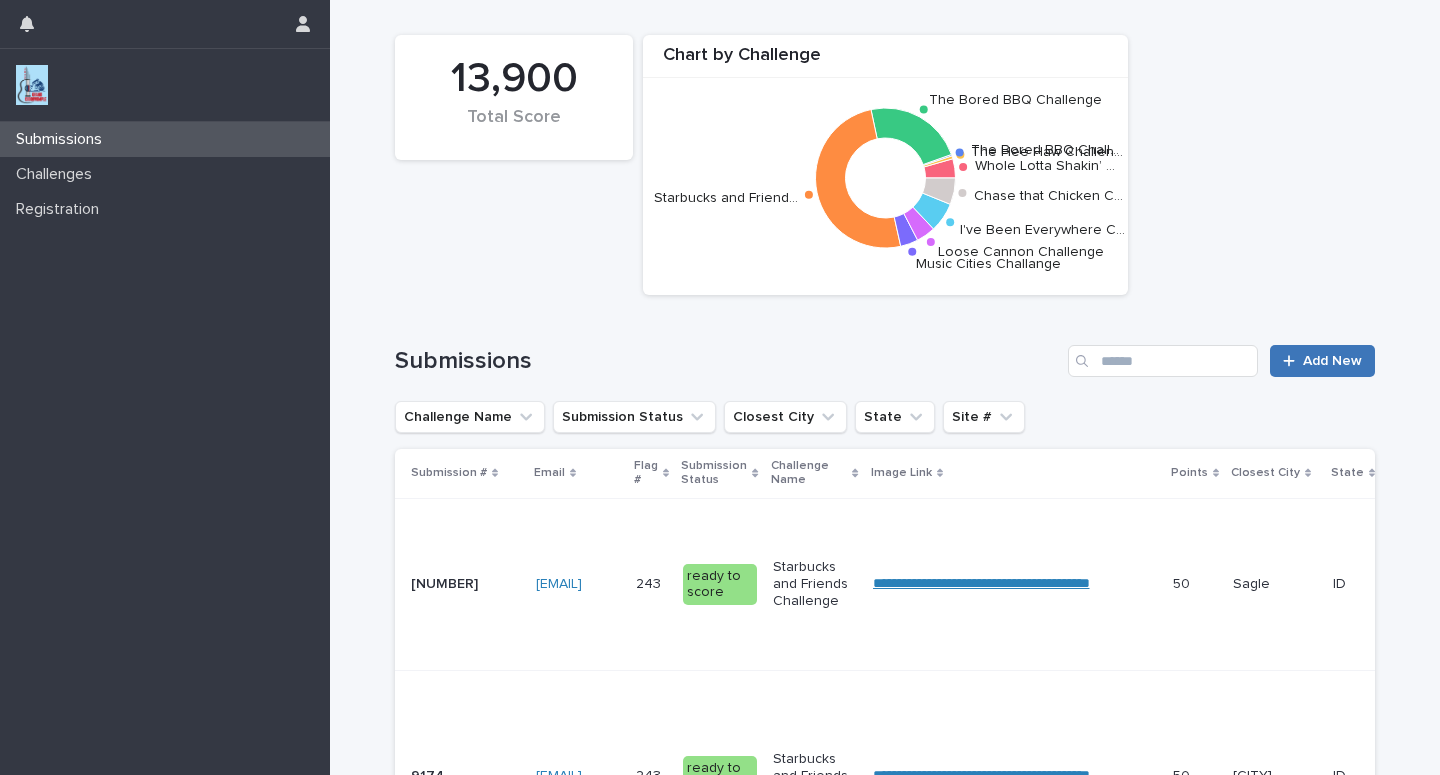 click on "Add New" at bounding box center [1332, 361] 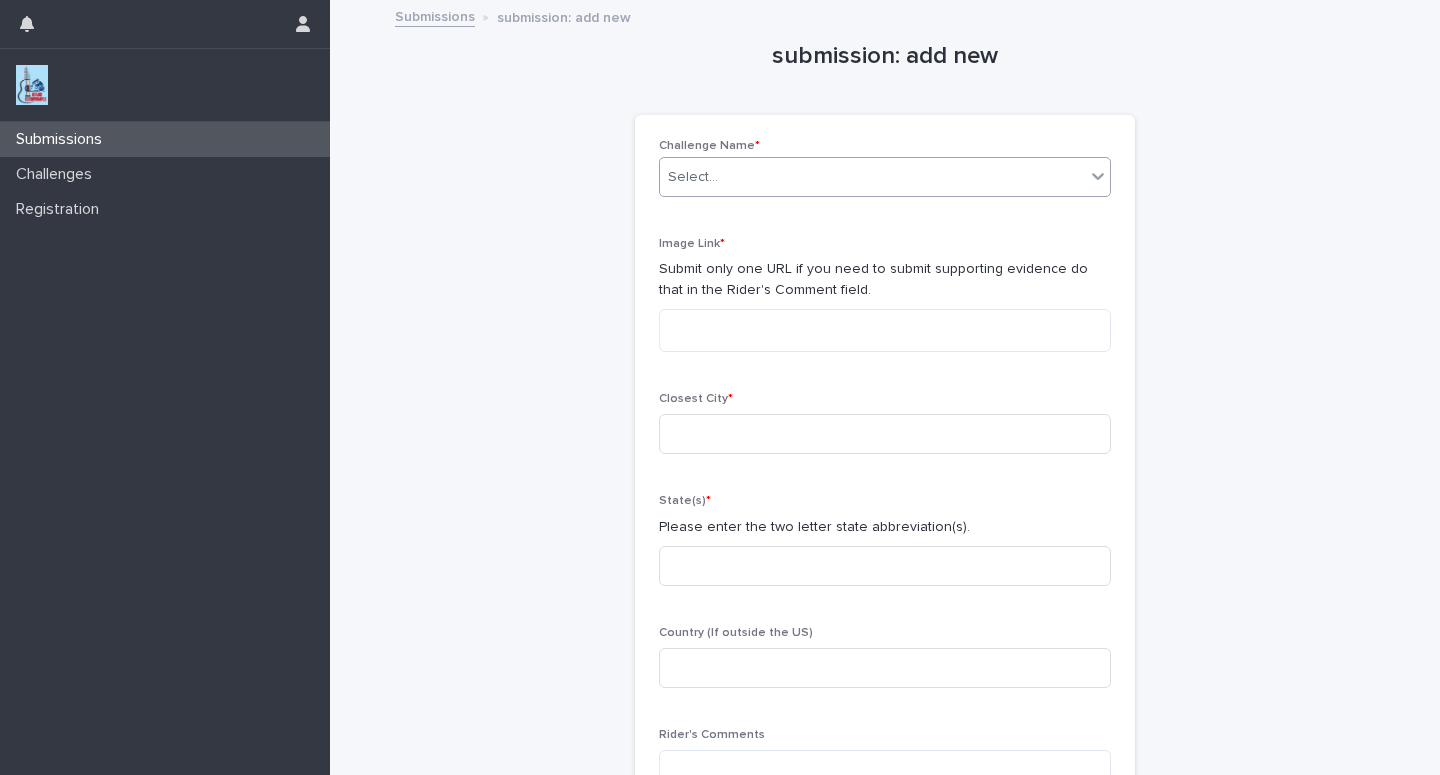 click on "Select..." at bounding box center (872, 177) 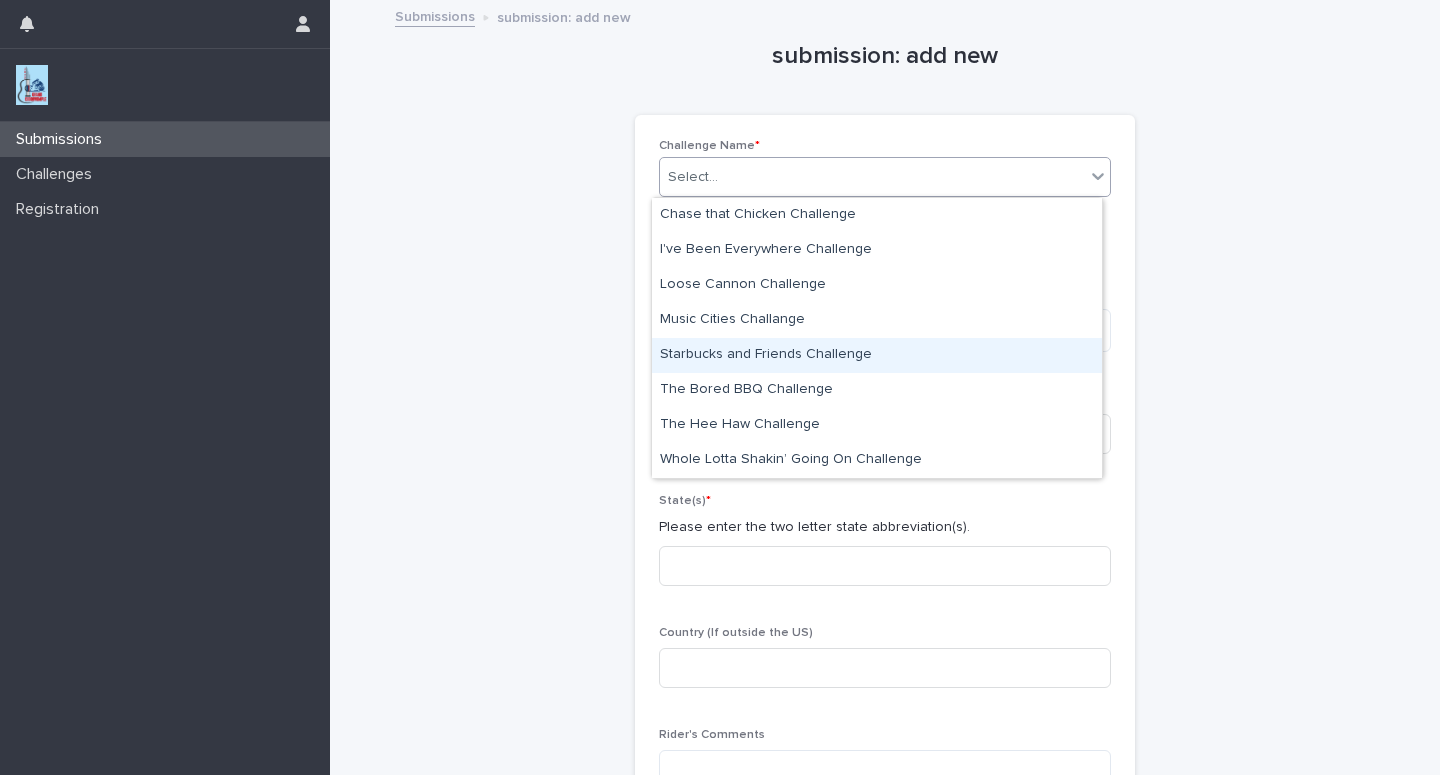 click on "Starbucks and Friends Challenge" at bounding box center [877, 355] 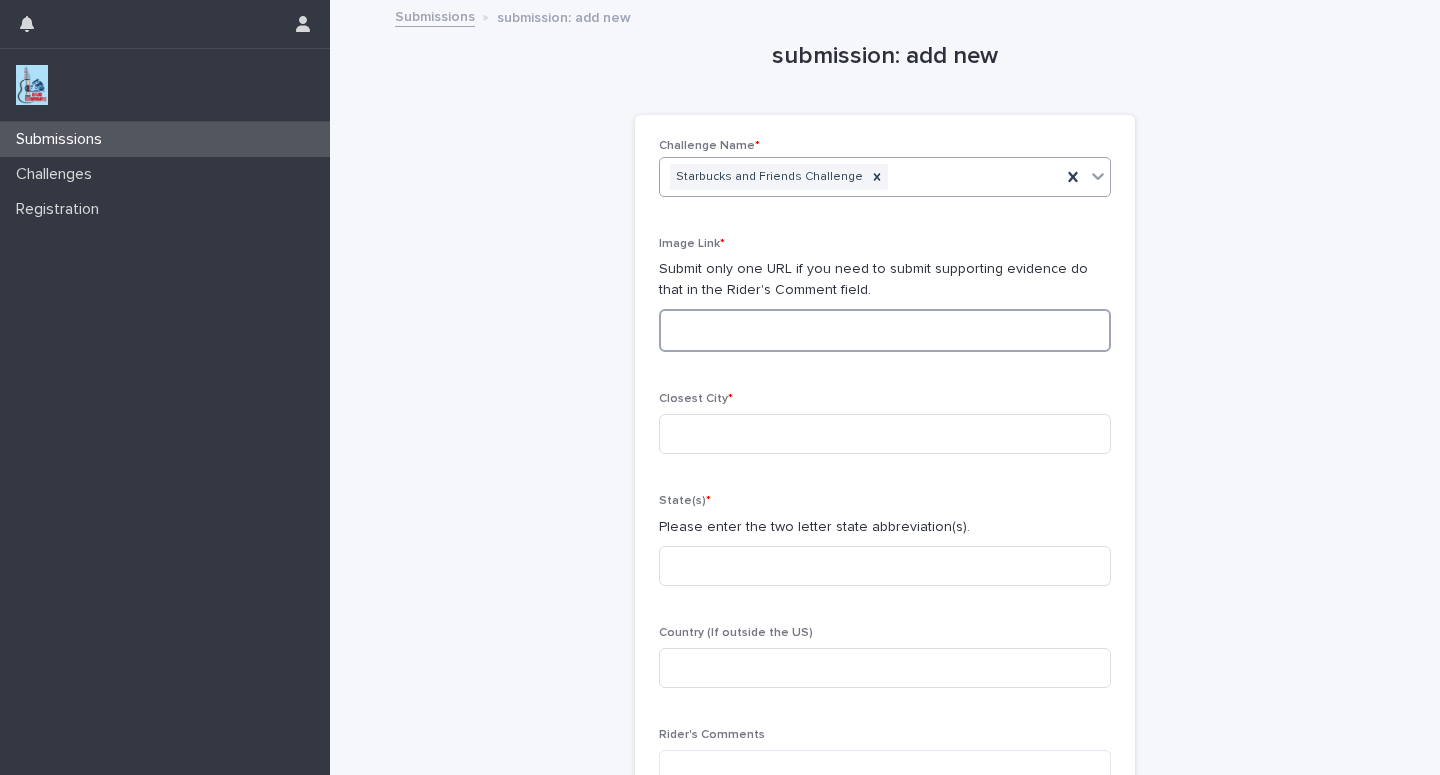 click at bounding box center [885, 330] 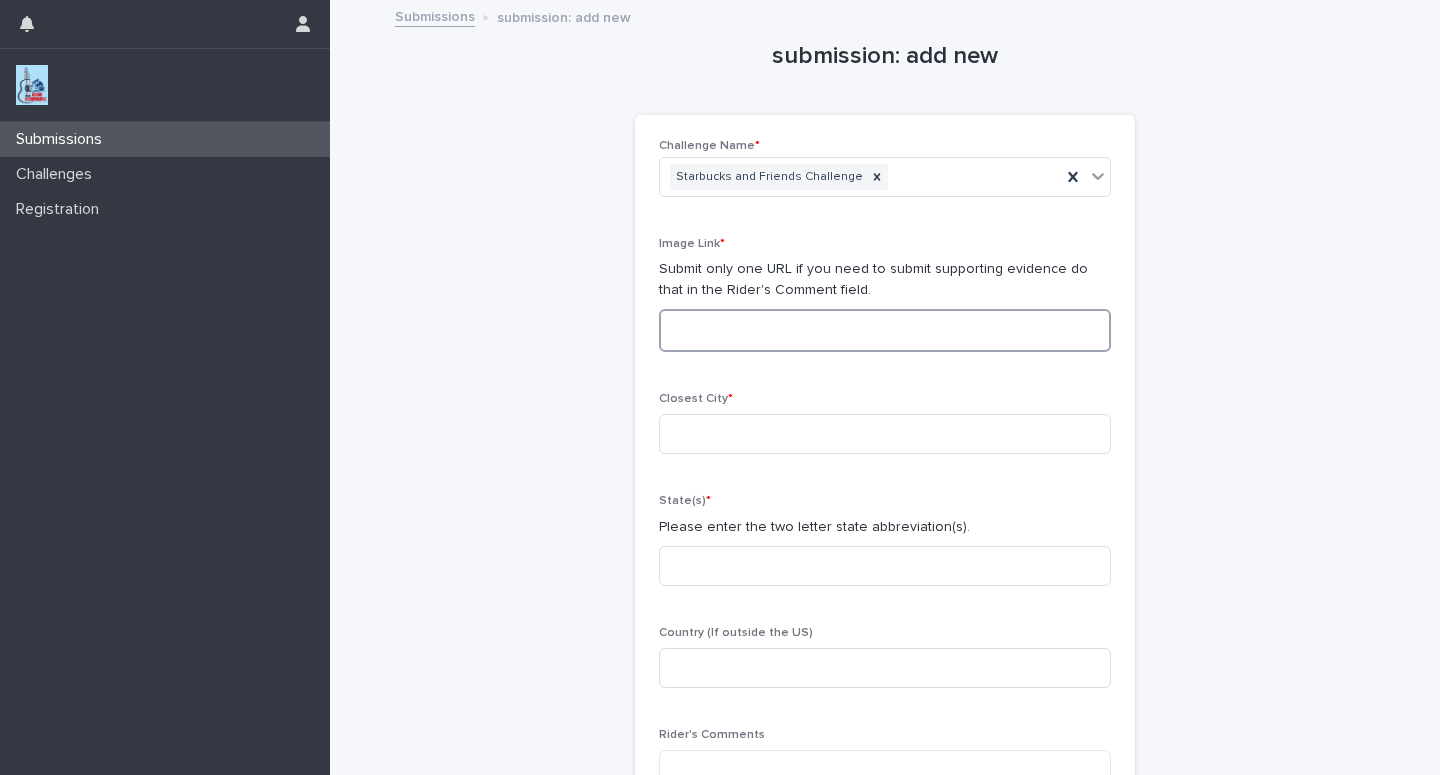 paste on "**********" 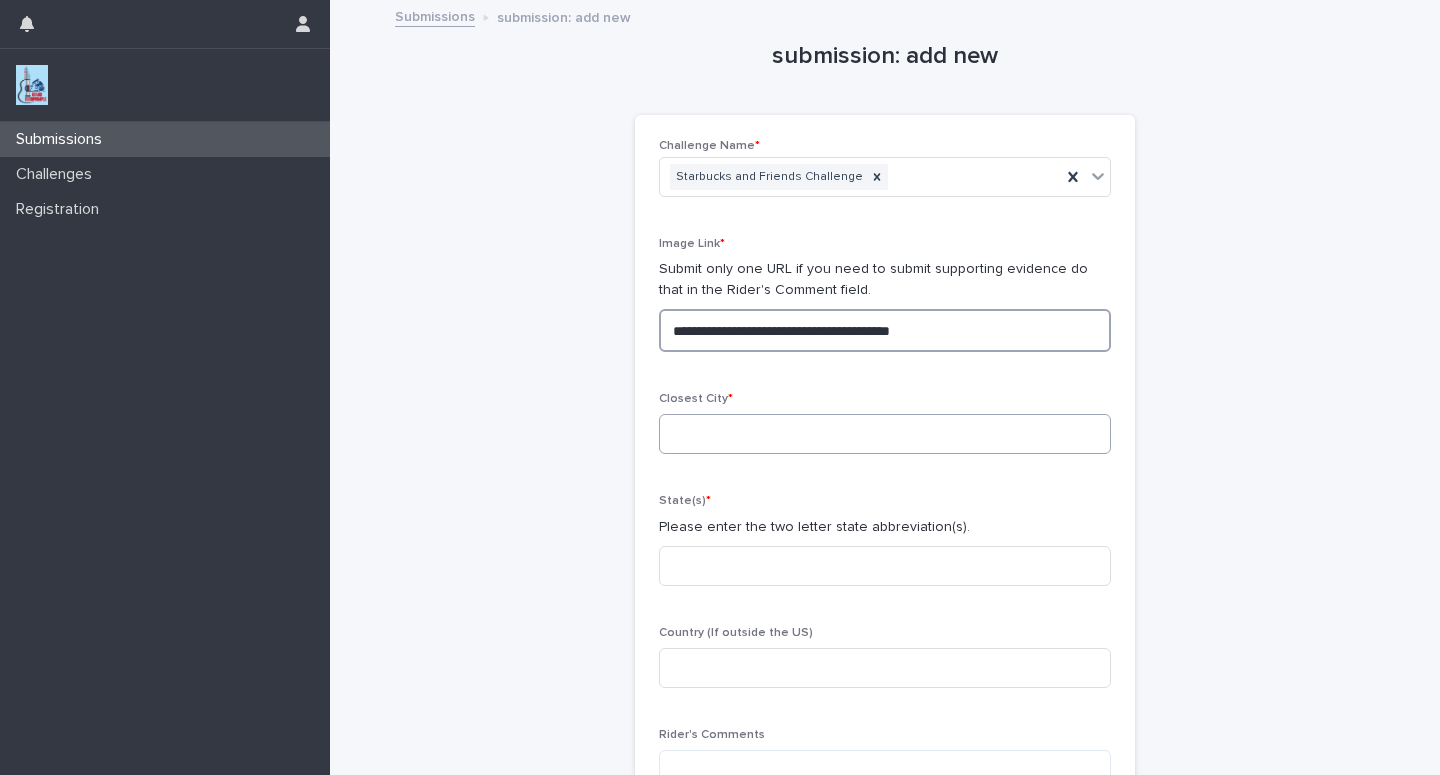 type on "**********" 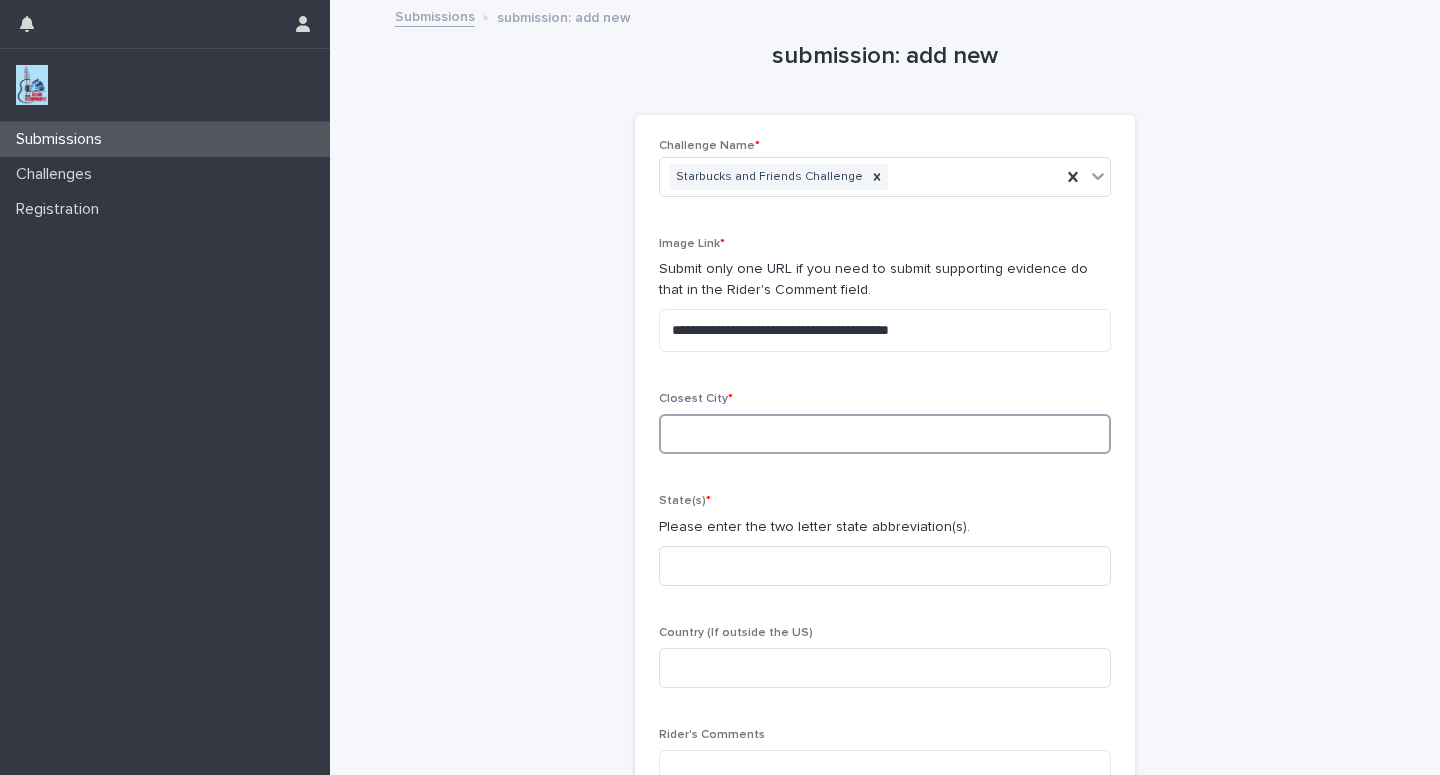 click at bounding box center (885, 434) 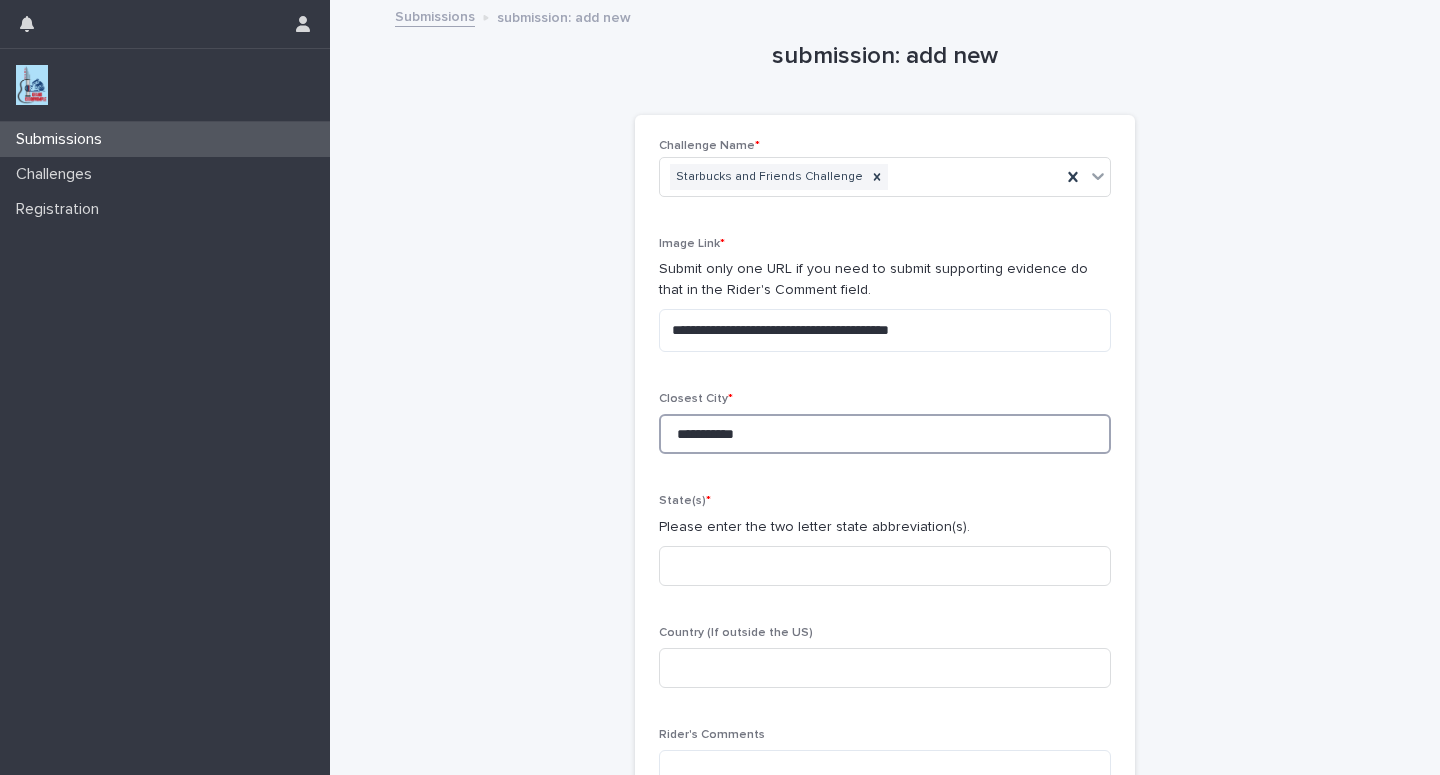 type on "**********" 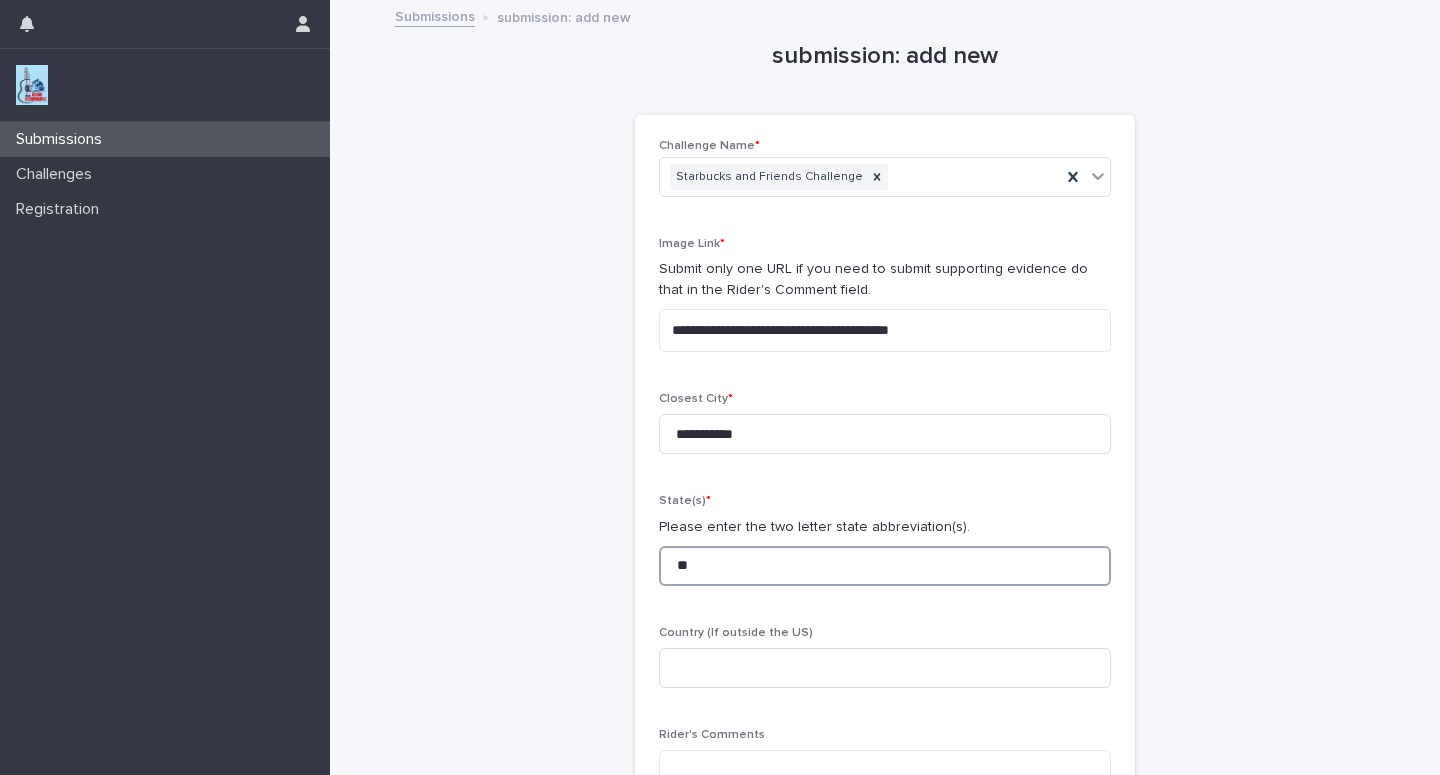 type on "**" 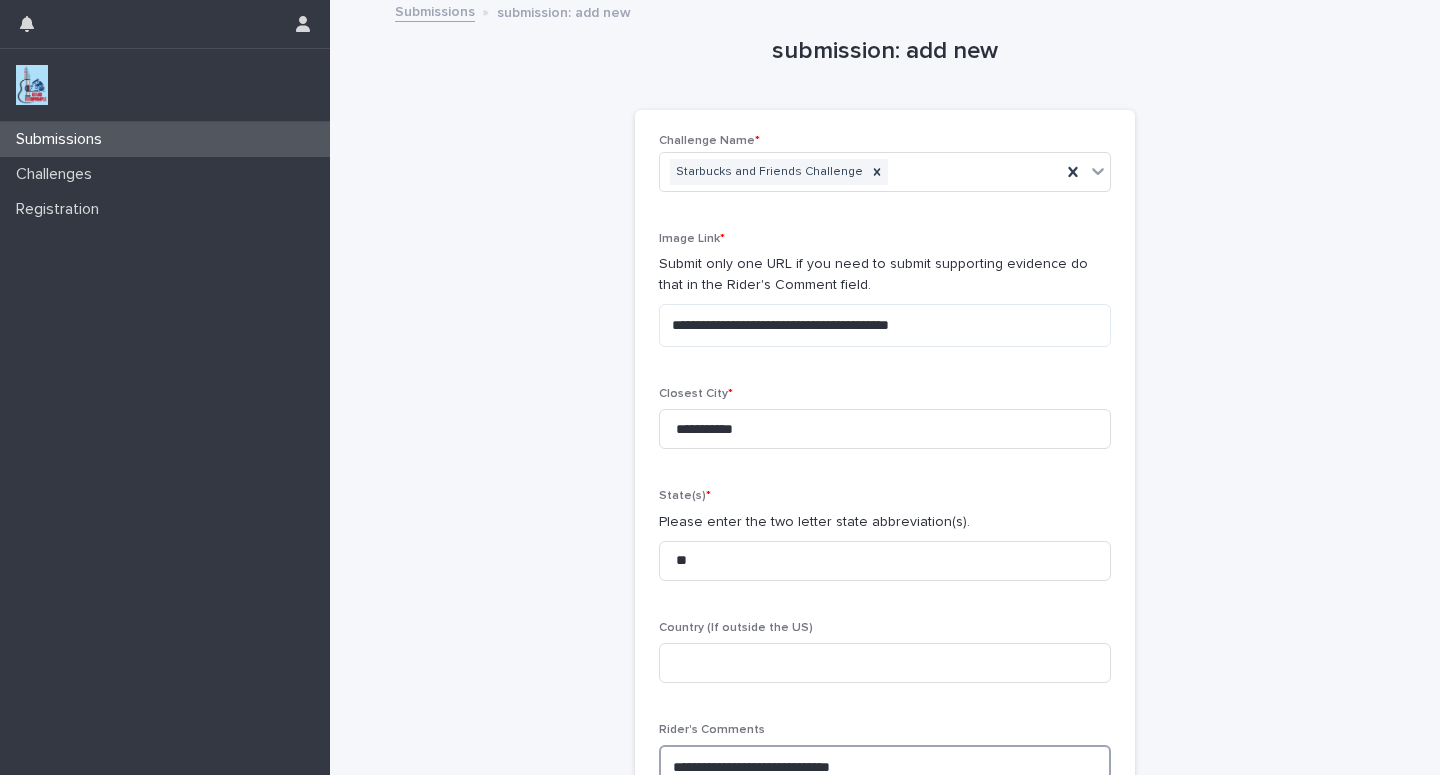 scroll, scrollTop: 40, scrollLeft: 0, axis: vertical 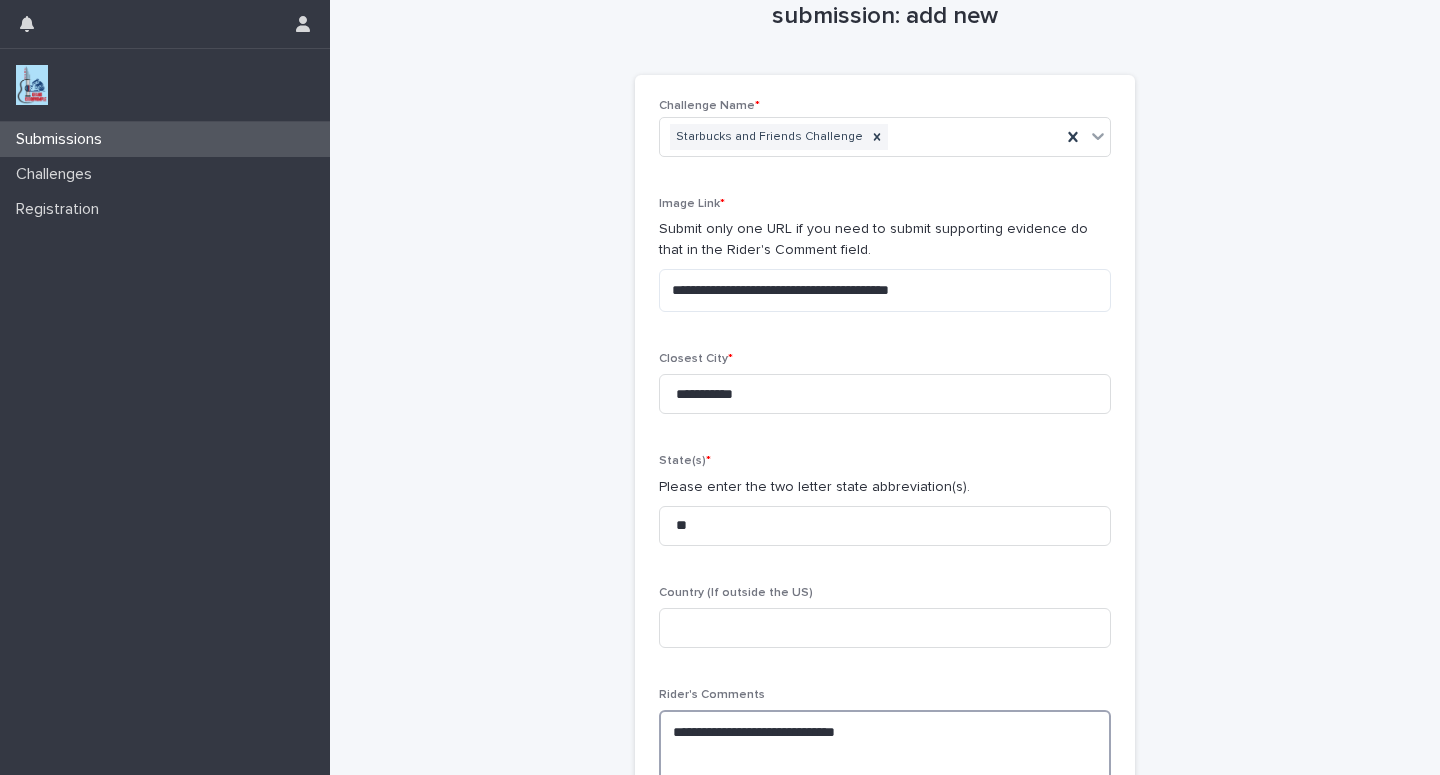 paste on "**********" 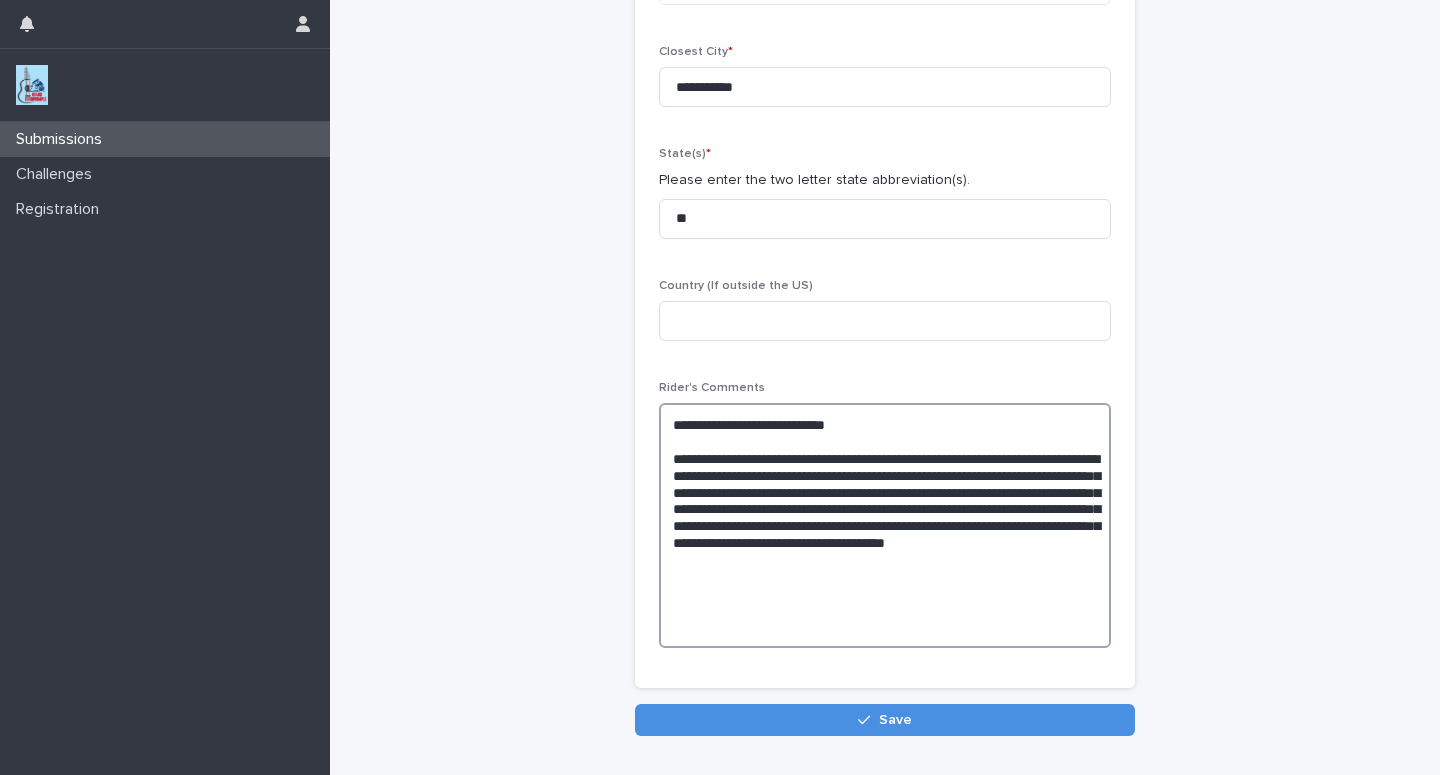 scroll, scrollTop: 389, scrollLeft: 0, axis: vertical 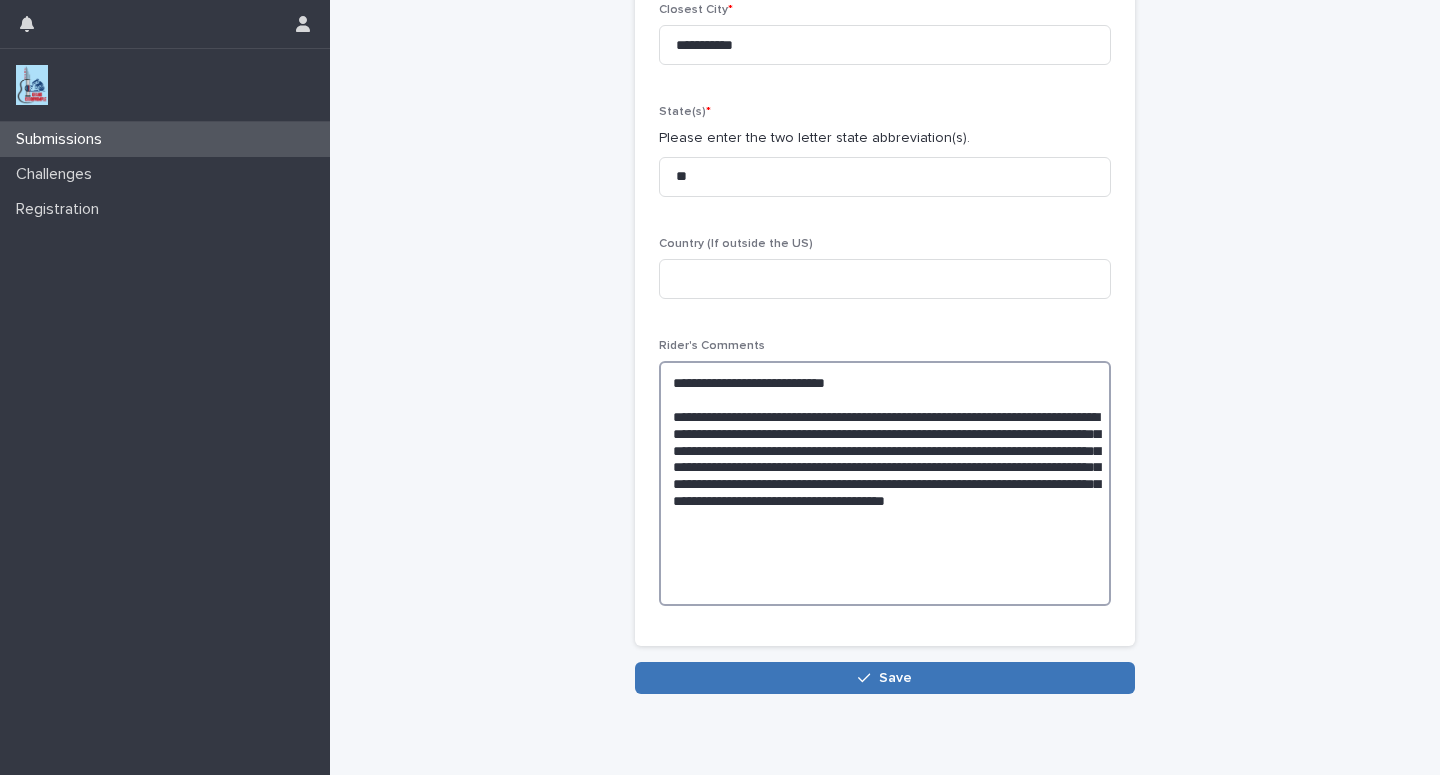 type on "**********" 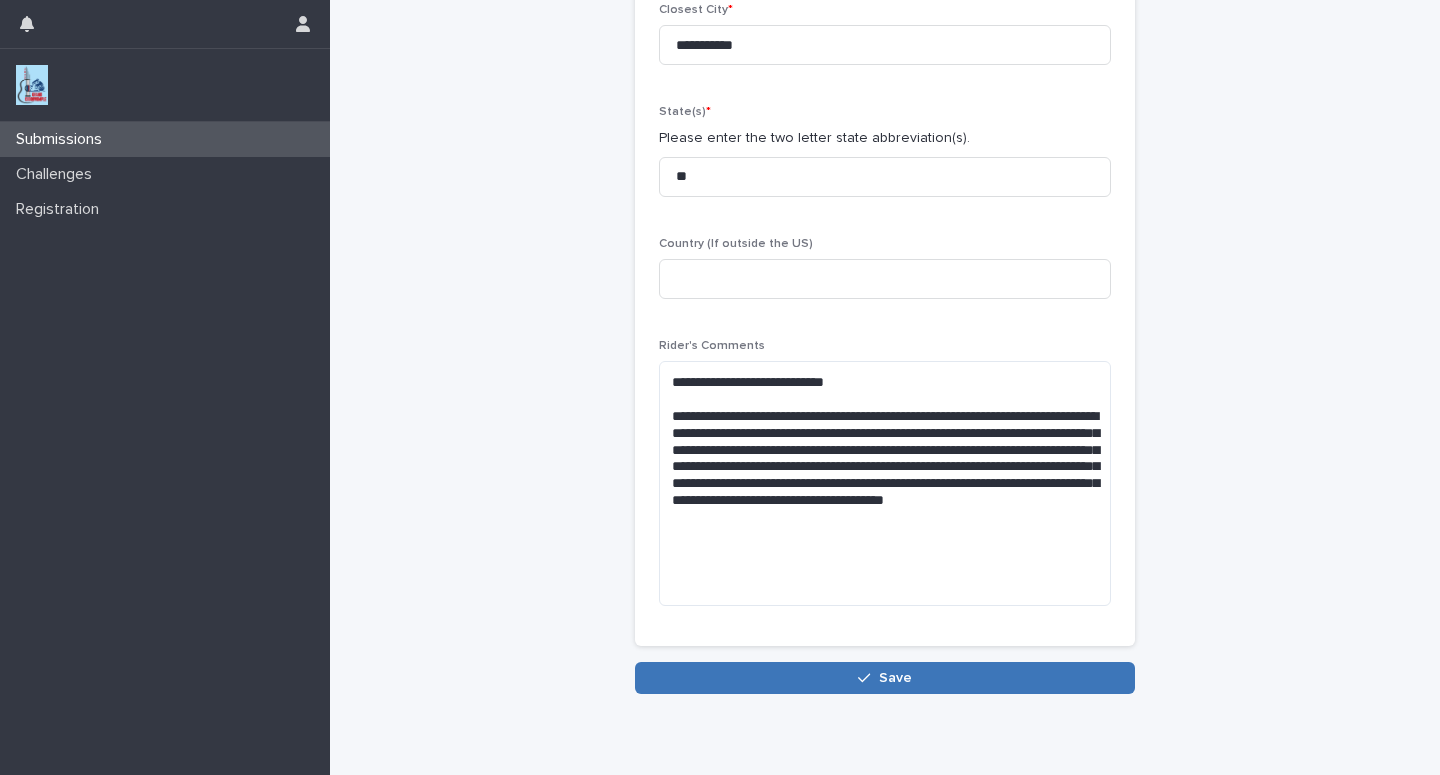 click on "Save" at bounding box center [885, 678] 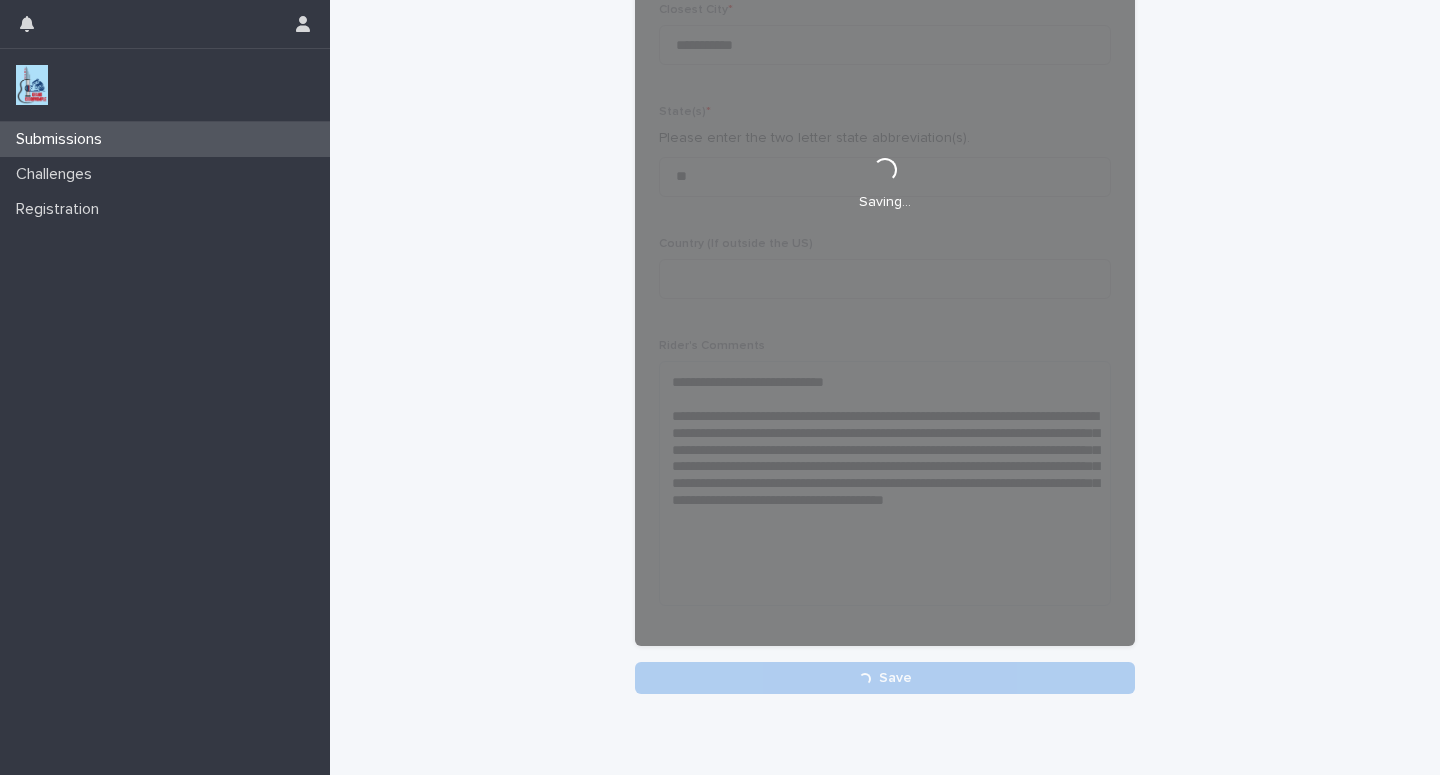 scroll, scrollTop: 389, scrollLeft: 0, axis: vertical 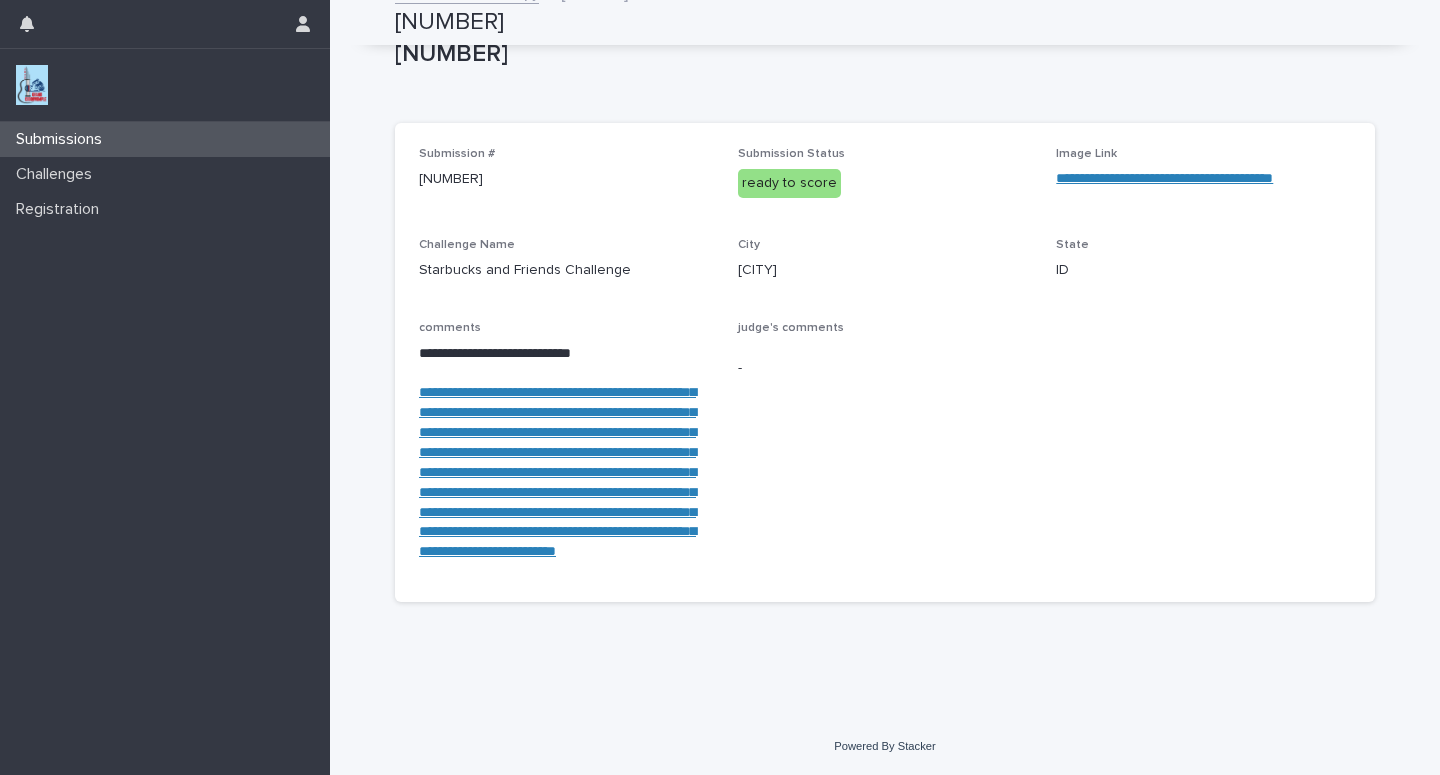 click on "Submissions" at bounding box center [165, 139] 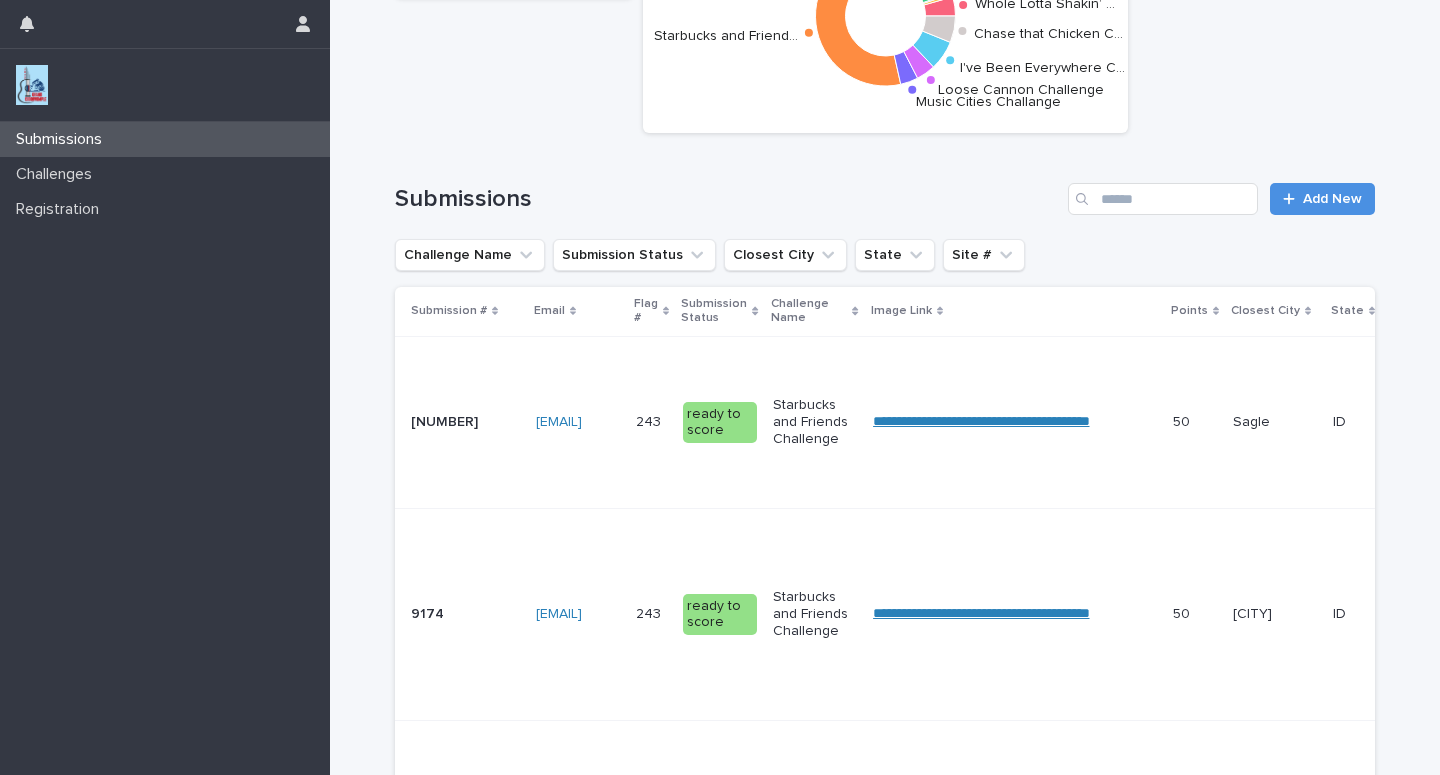 scroll, scrollTop: 0, scrollLeft: 0, axis: both 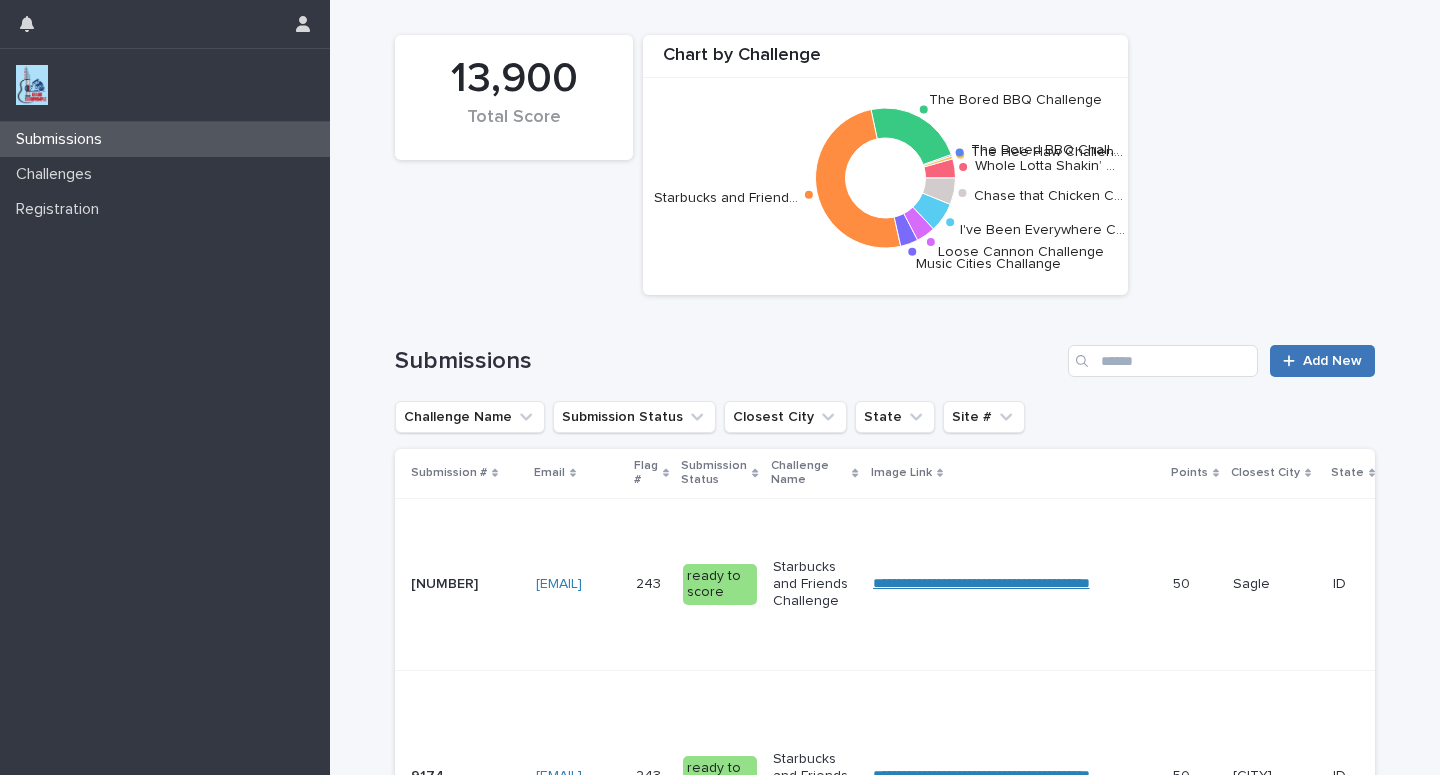click on "Add New" at bounding box center (1322, 361) 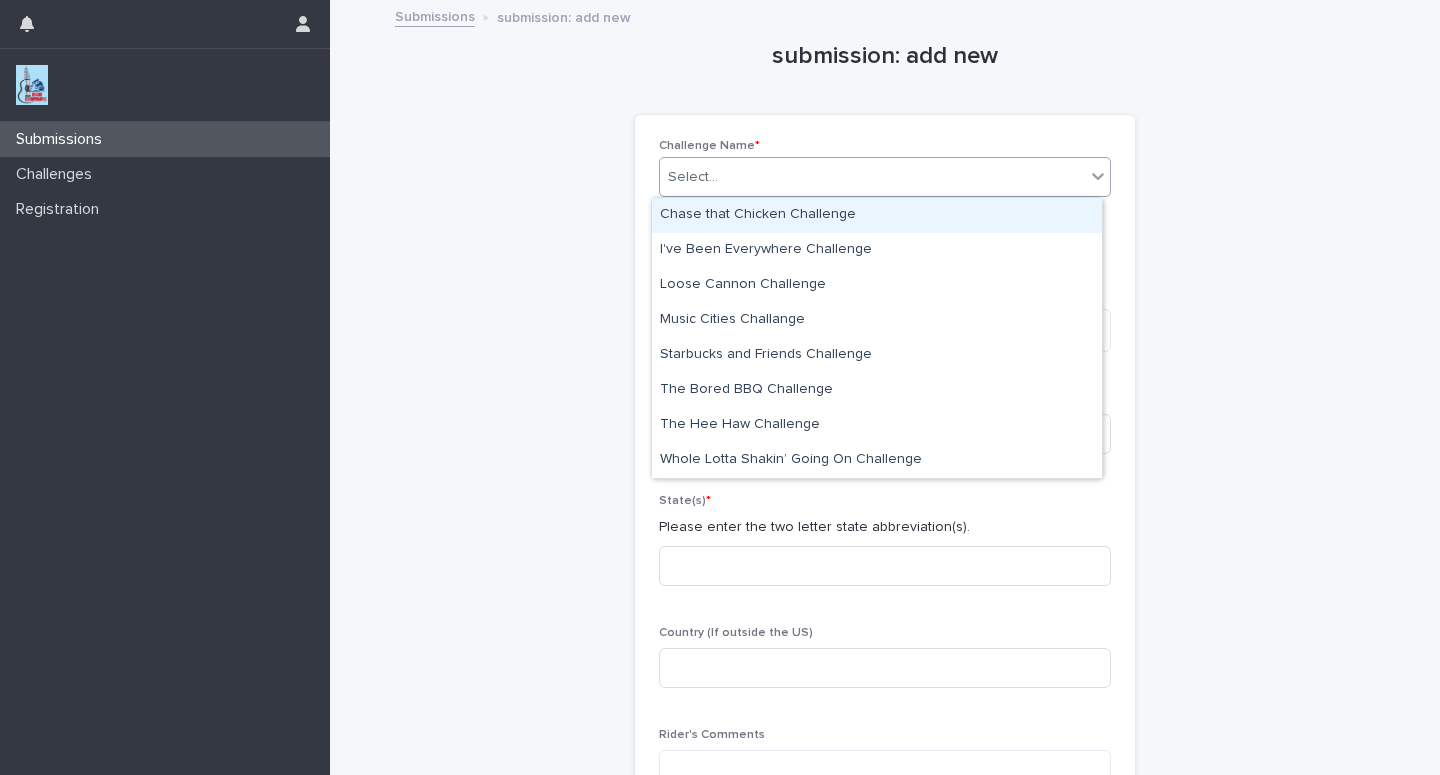 click on "Select..." at bounding box center [872, 177] 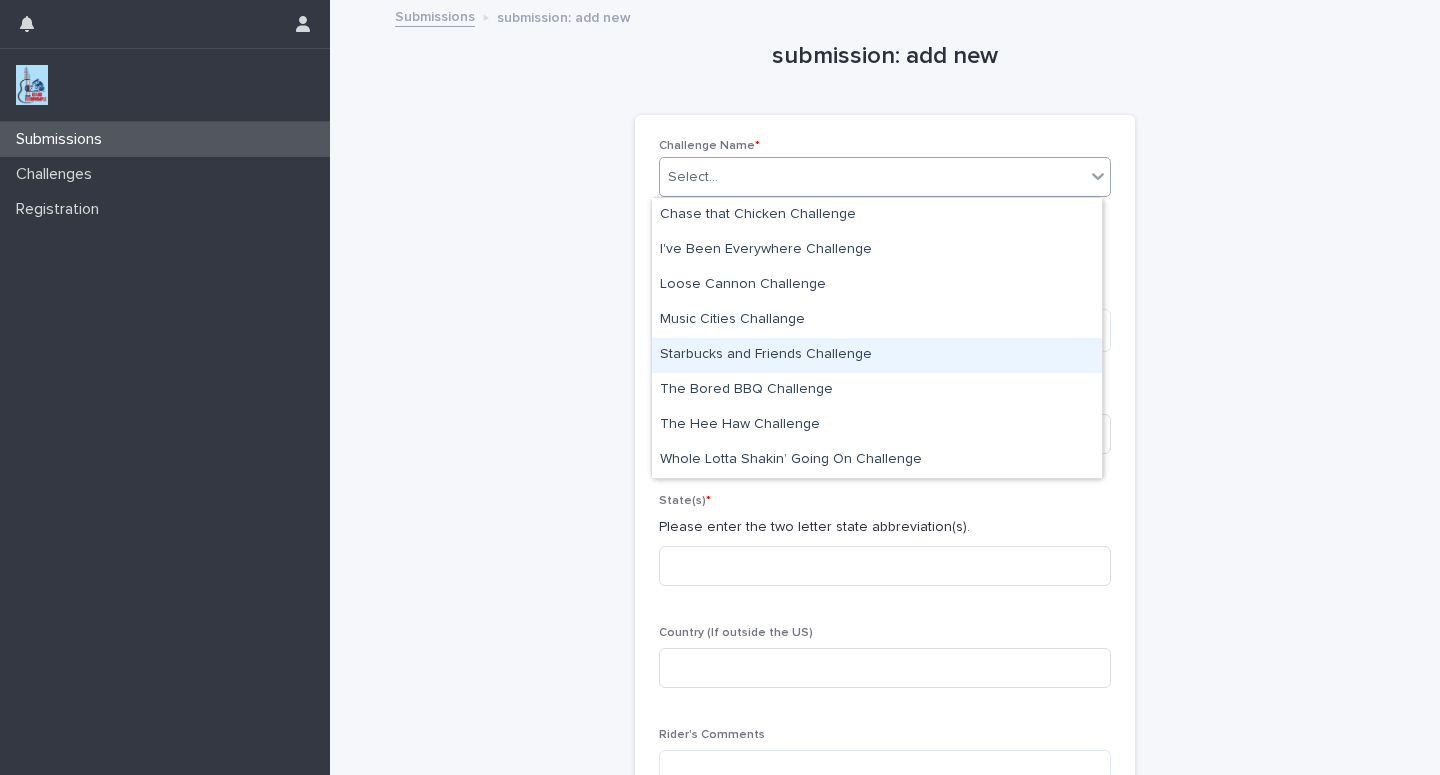 click on "Starbucks and Friends Challenge" at bounding box center [877, 355] 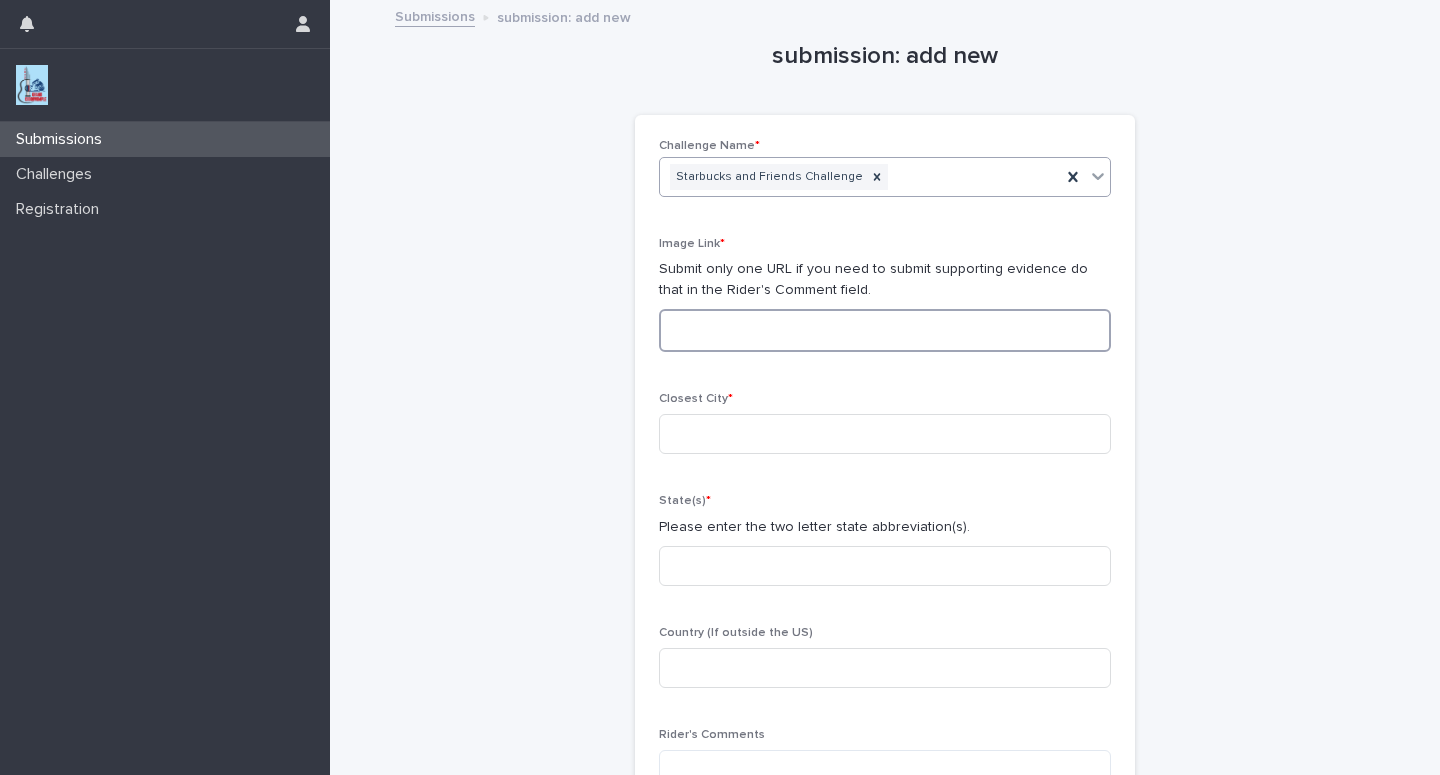 click at bounding box center (885, 330) 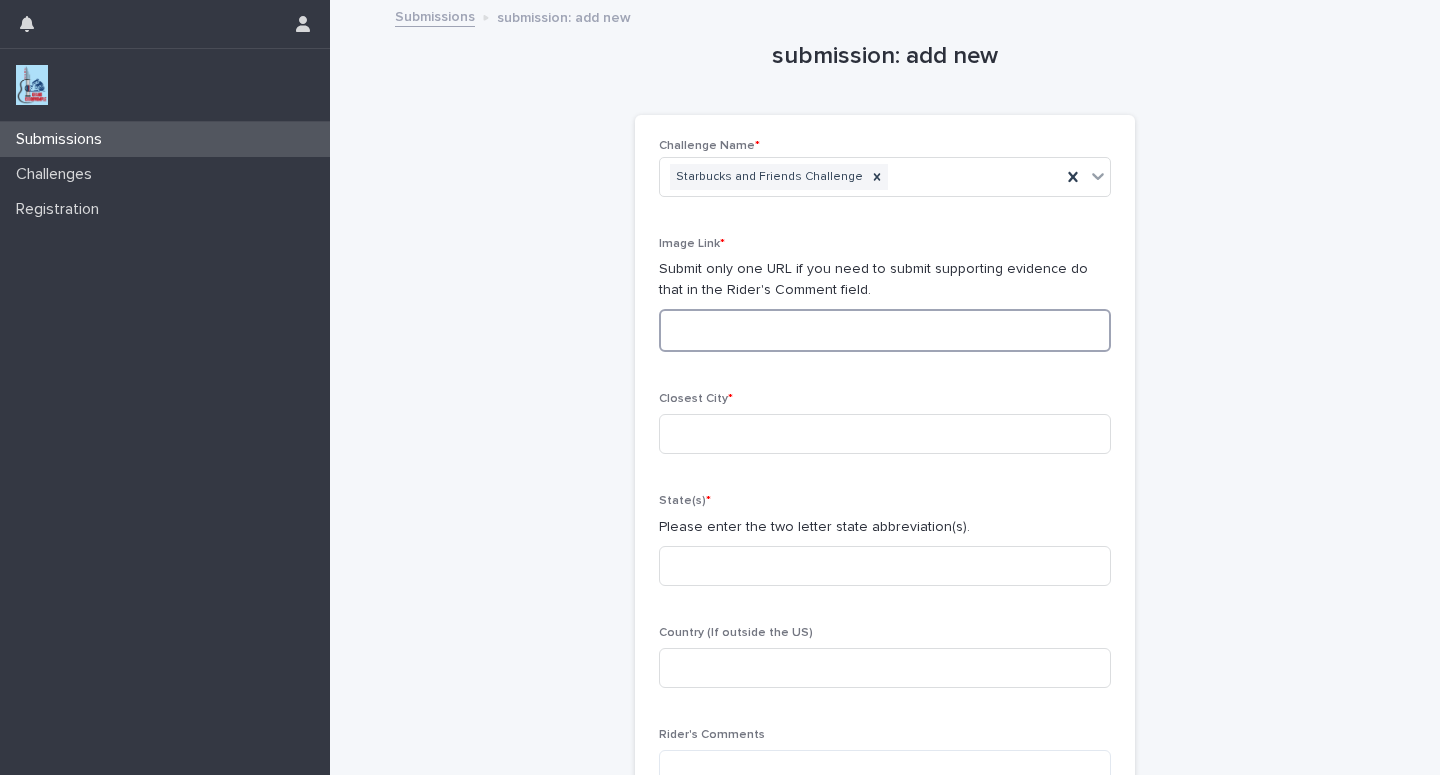 paste on "**********" 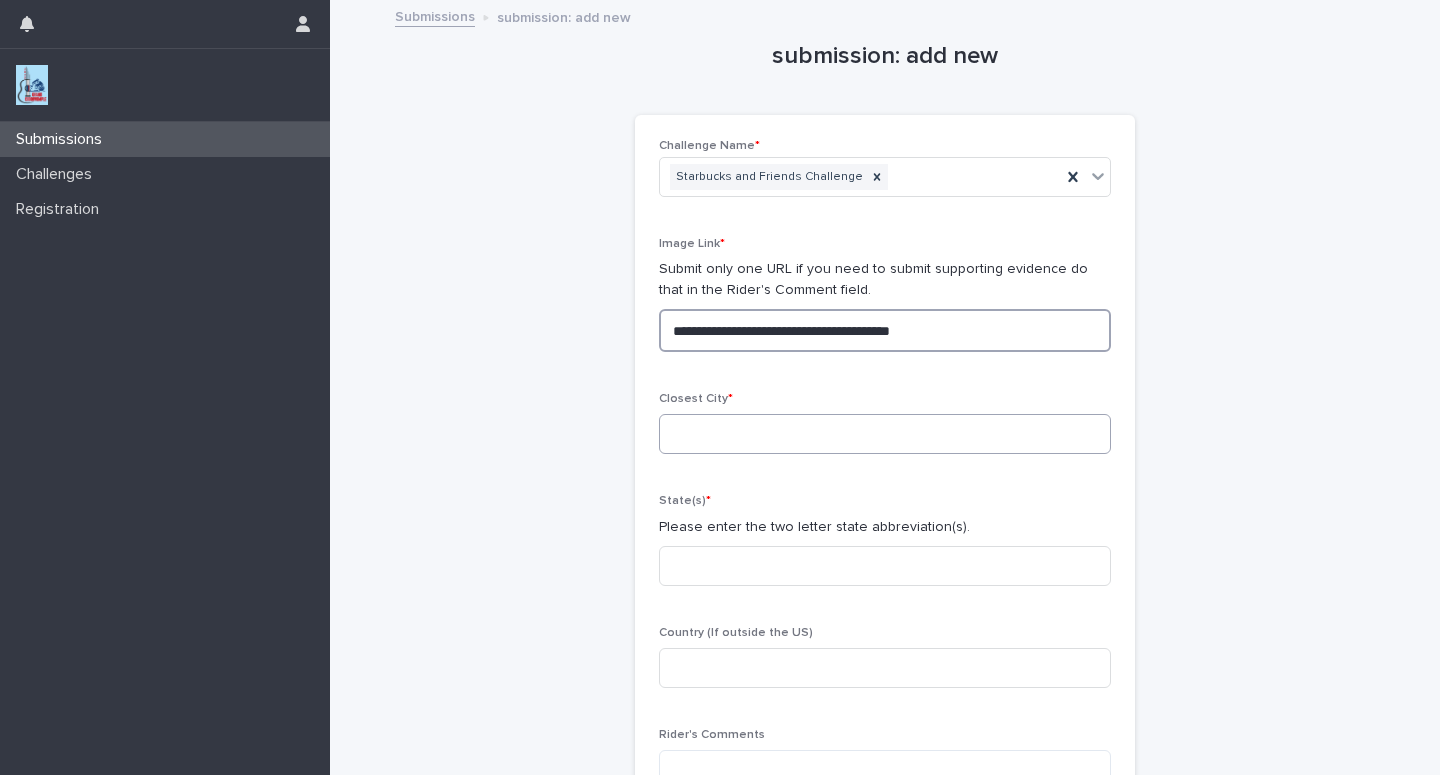 type on "**********" 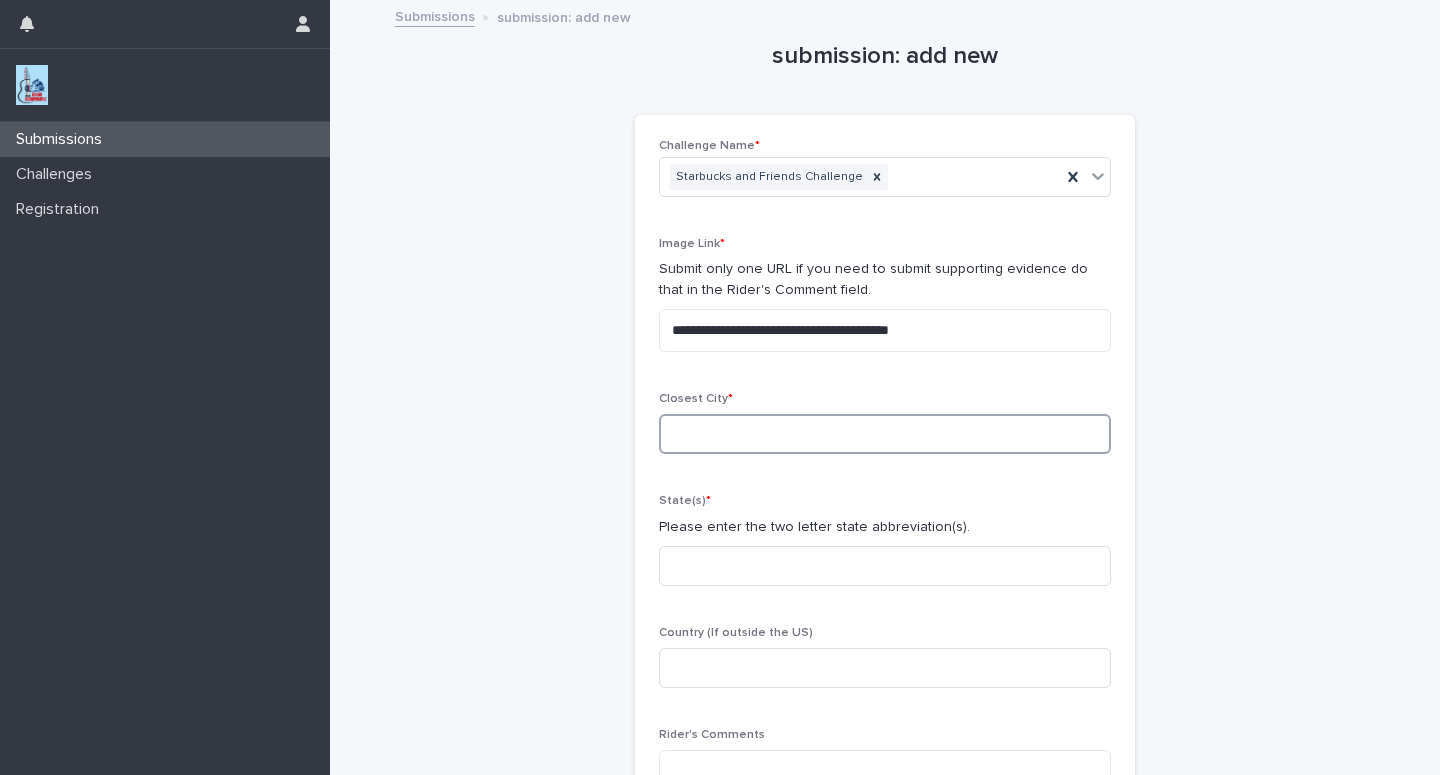click at bounding box center [885, 434] 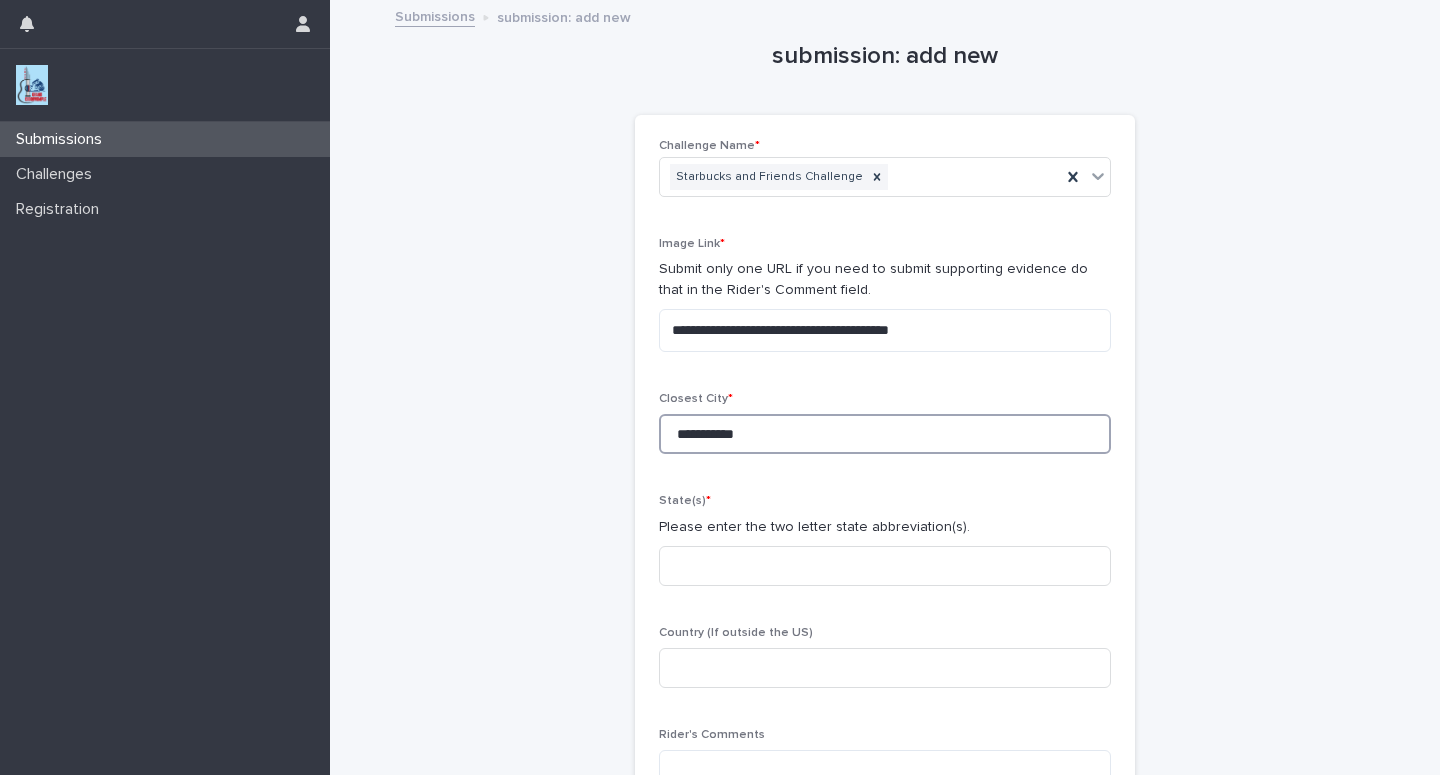 type on "**********" 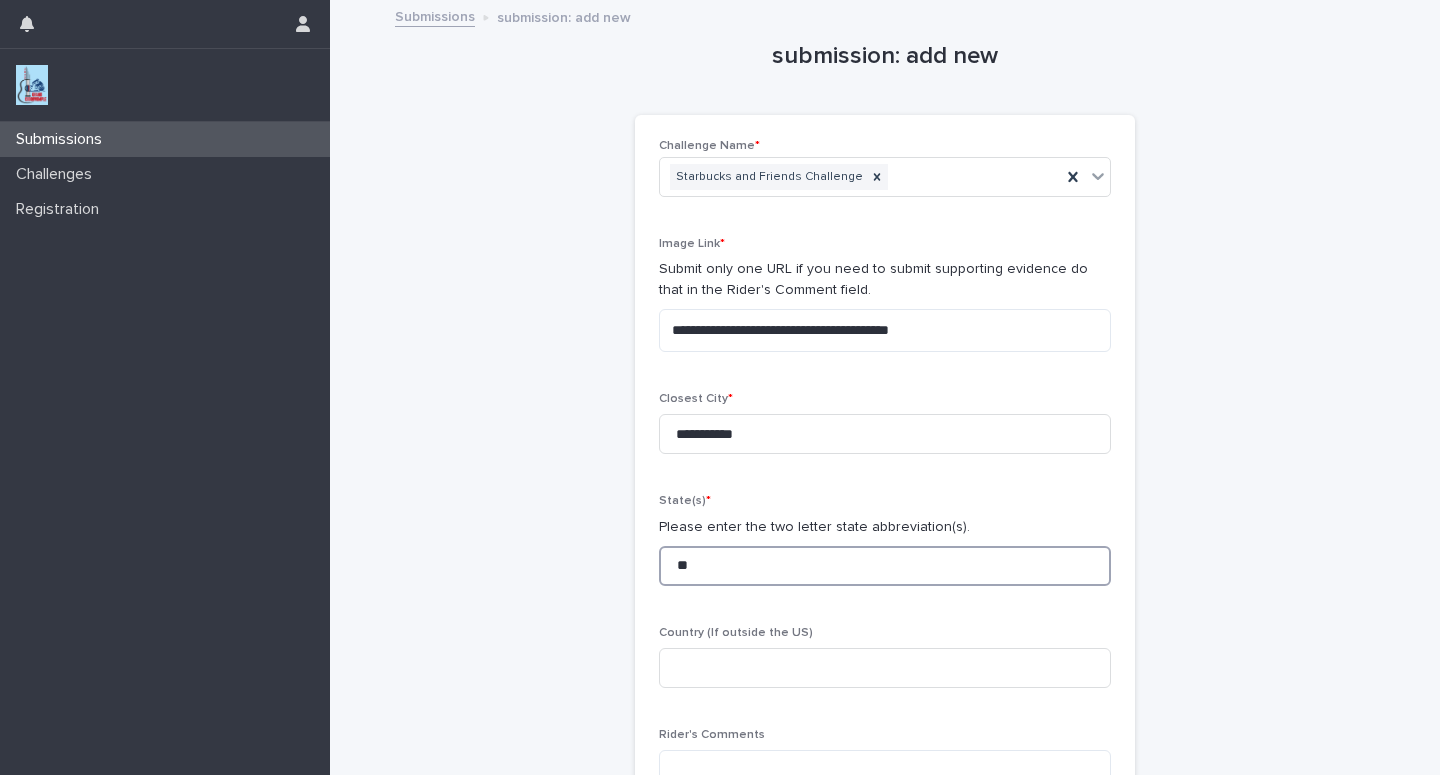 type on "**" 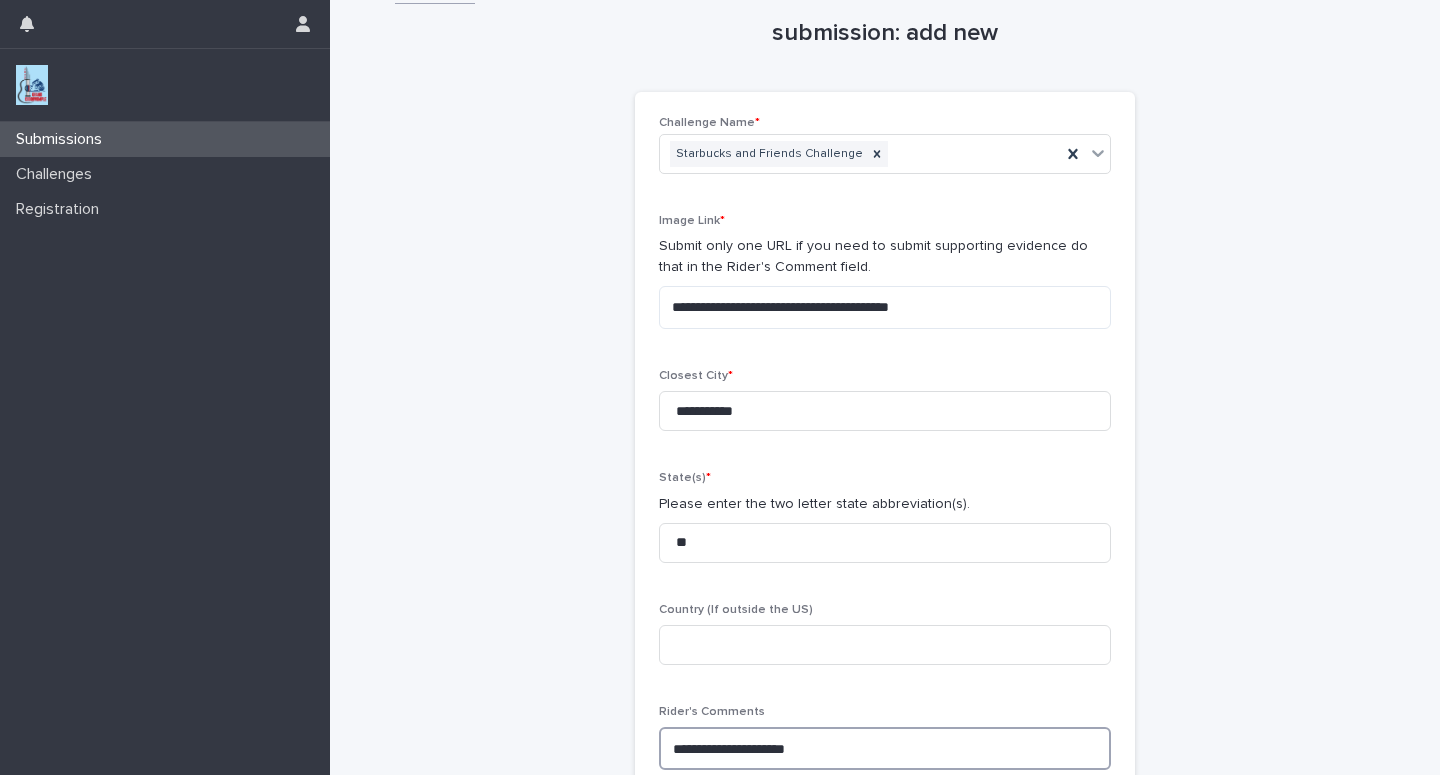 scroll, scrollTop: 40, scrollLeft: 0, axis: vertical 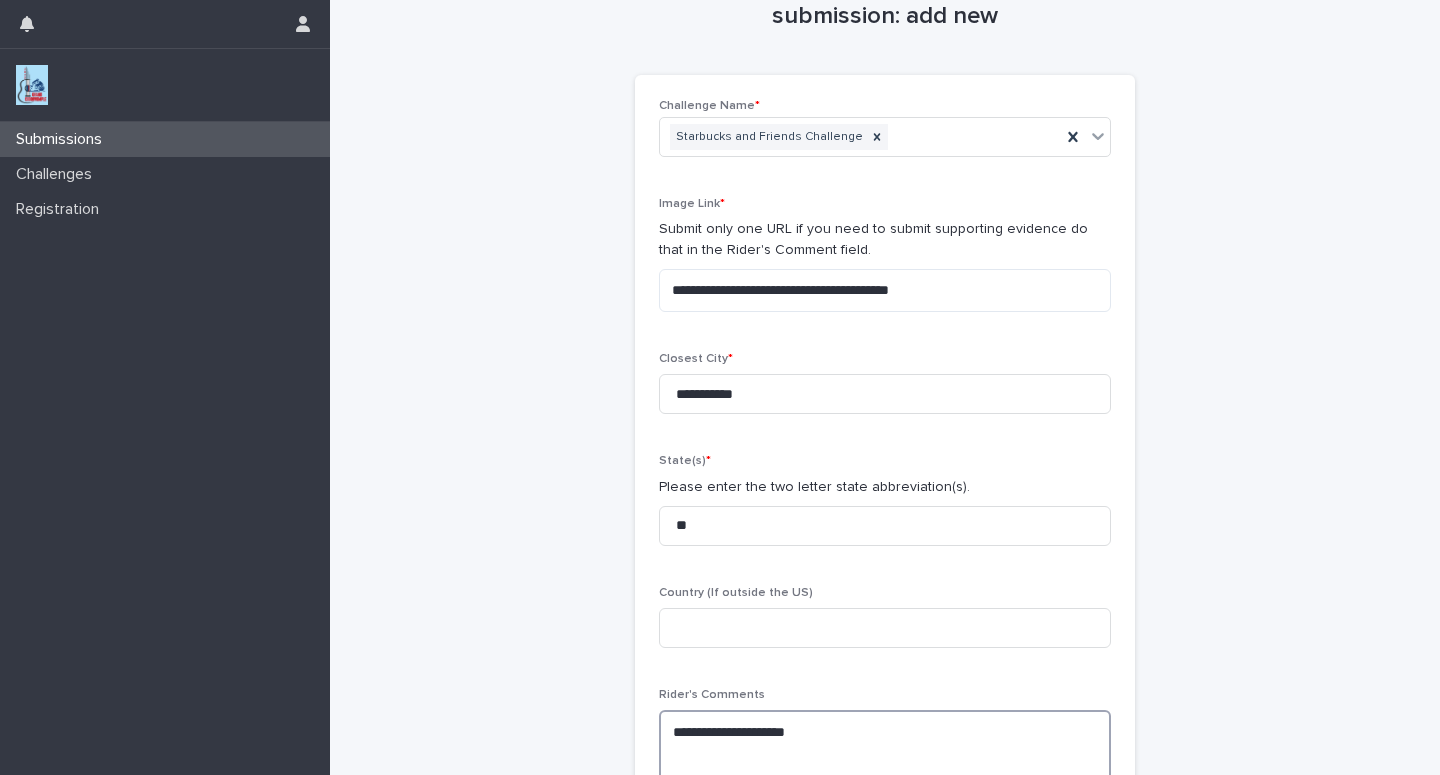 paste on "**********" 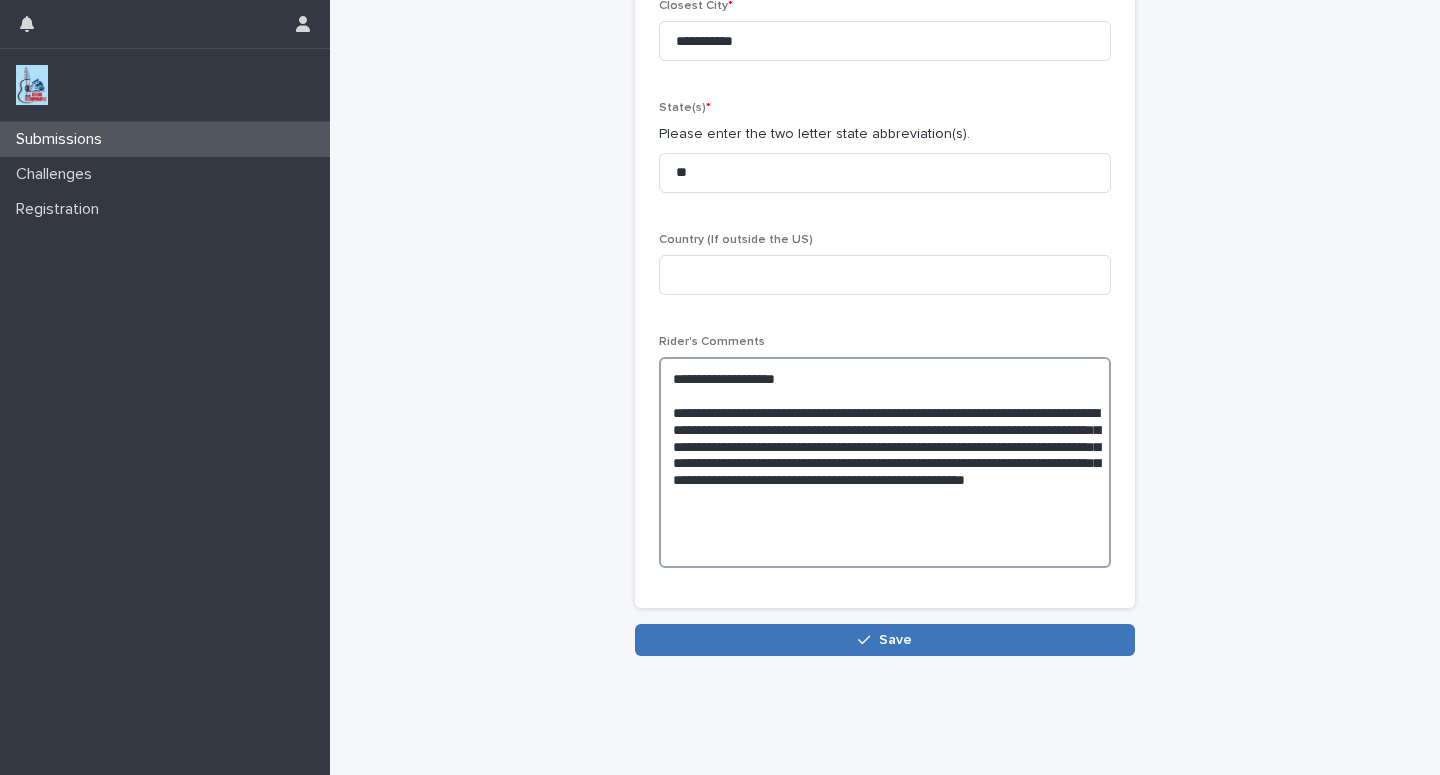 scroll, scrollTop: 397, scrollLeft: 0, axis: vertical 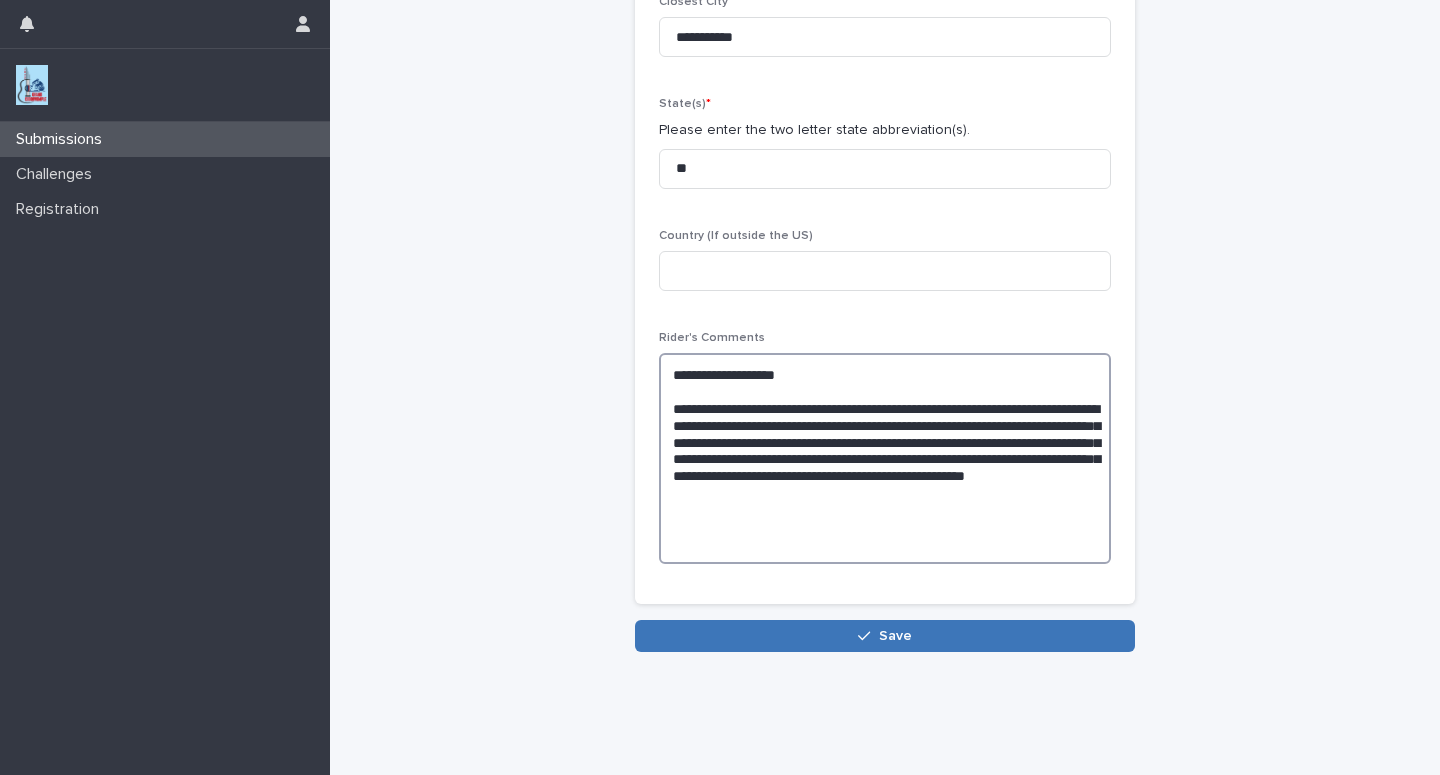 type on "**********" 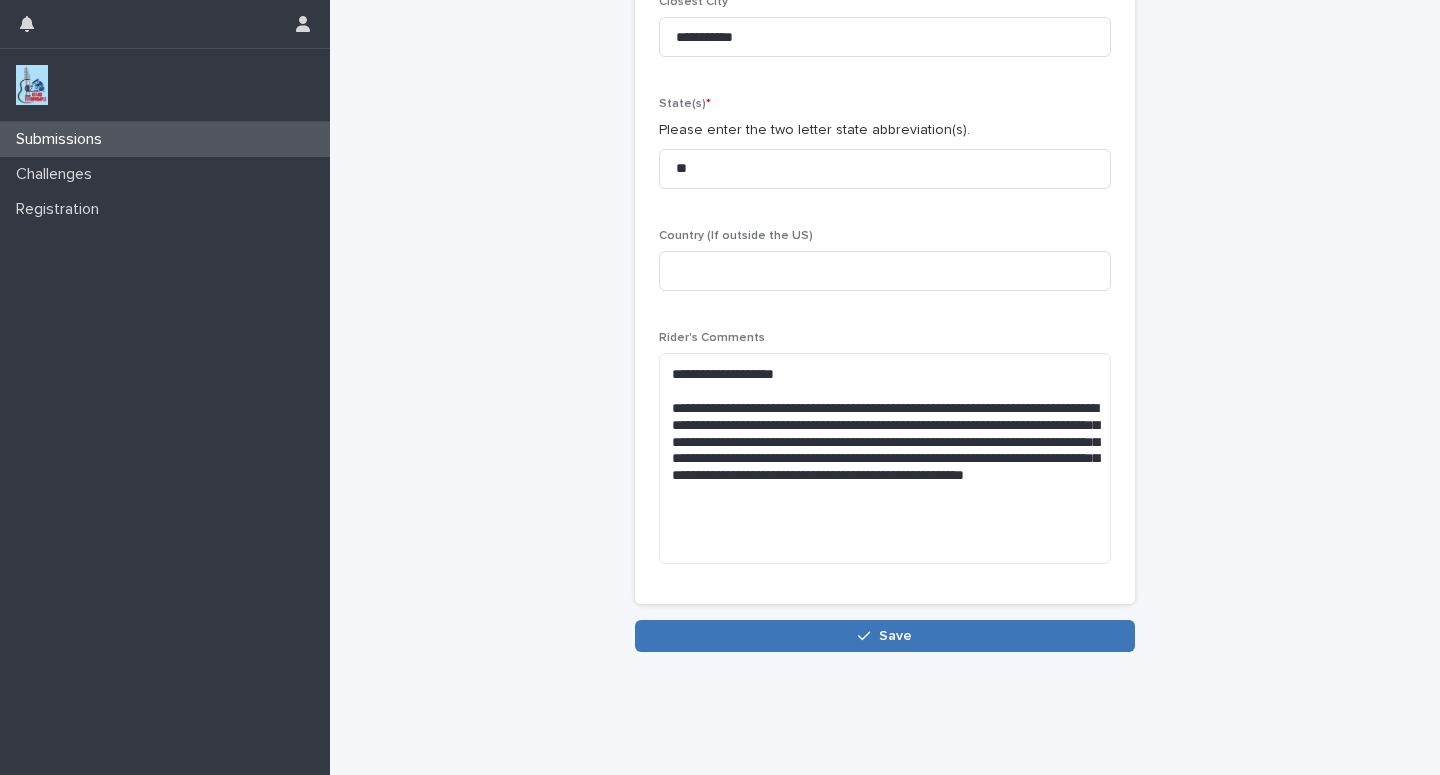 click on "Save" at bounding box center [885, 636] 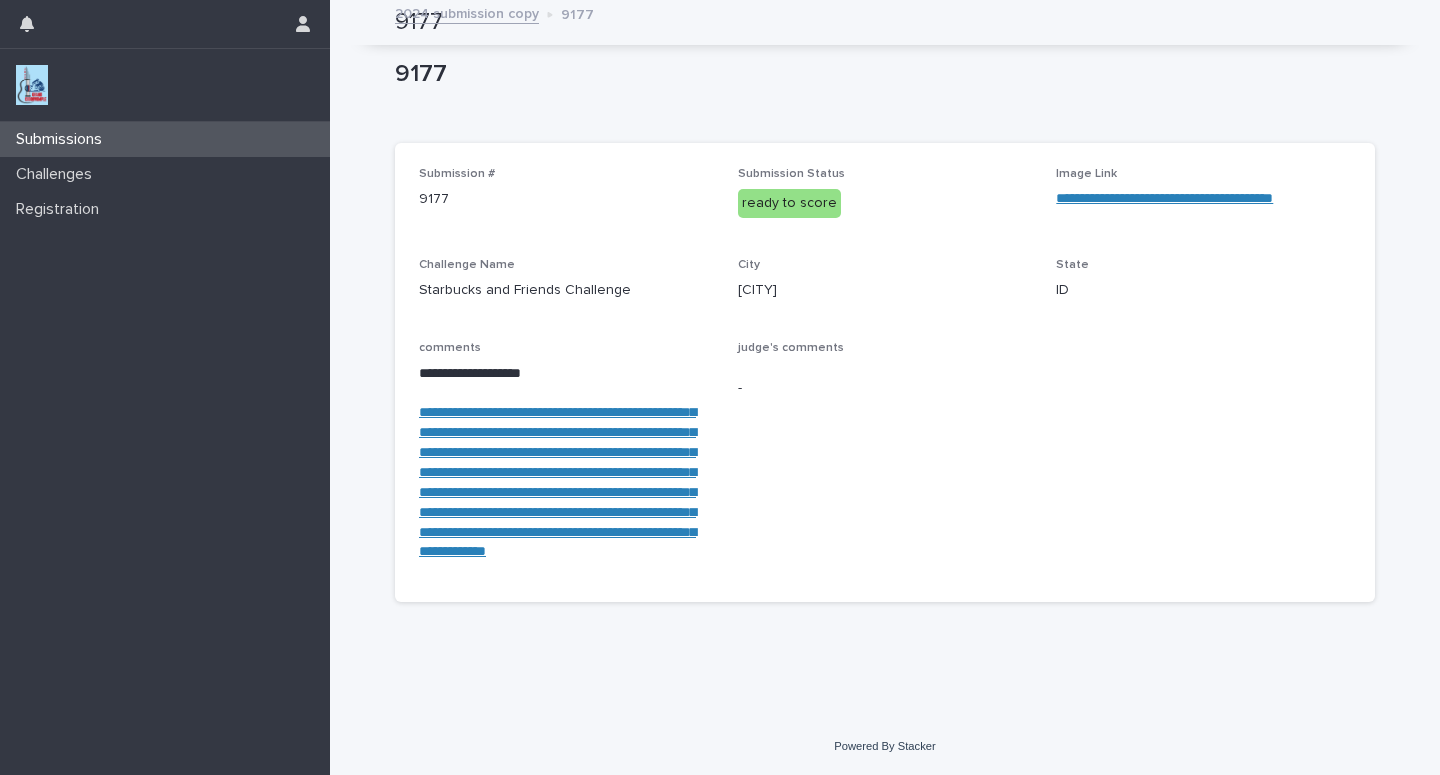 click on "Submissions" at bounding box center [165, 139] 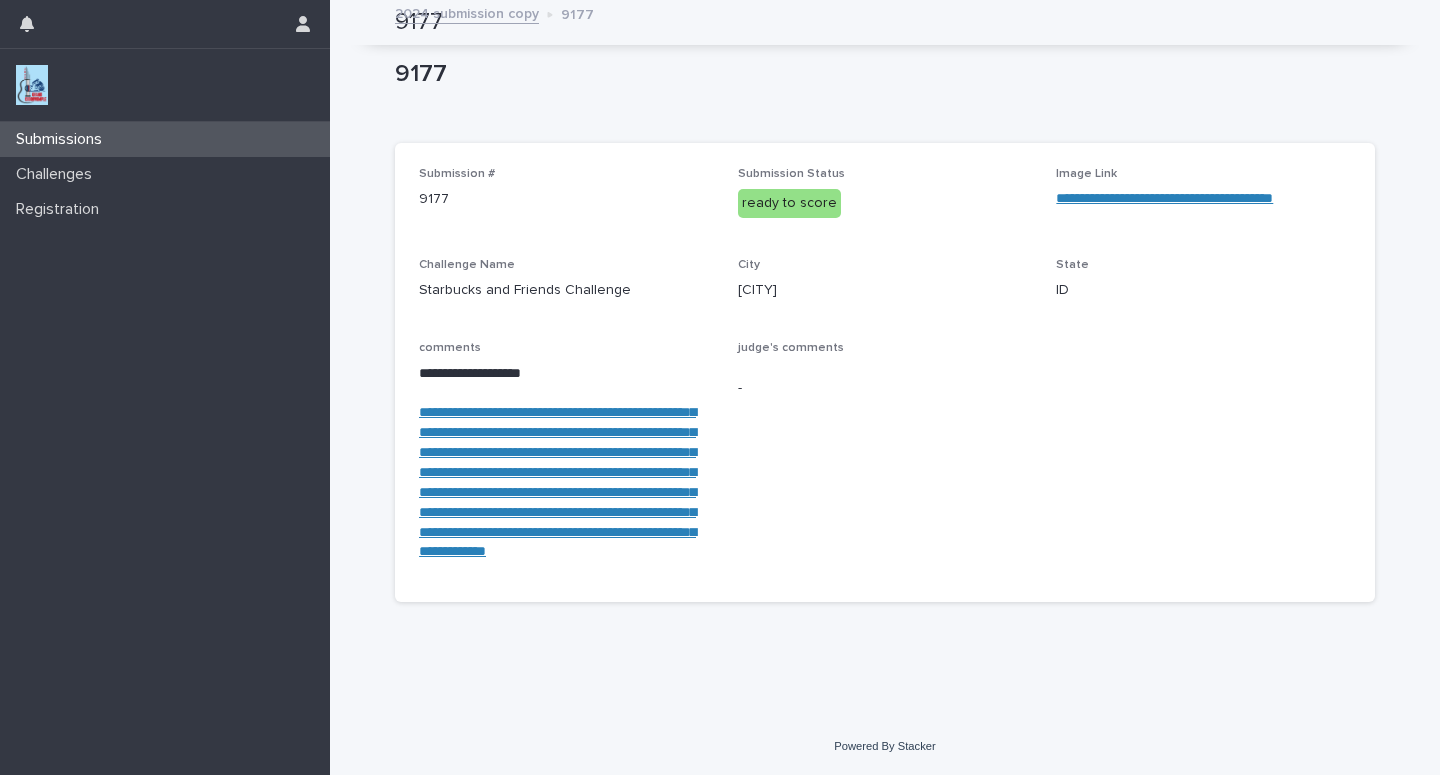 scroll, scrollTop: 0, scrollLeft: 0, axis: both 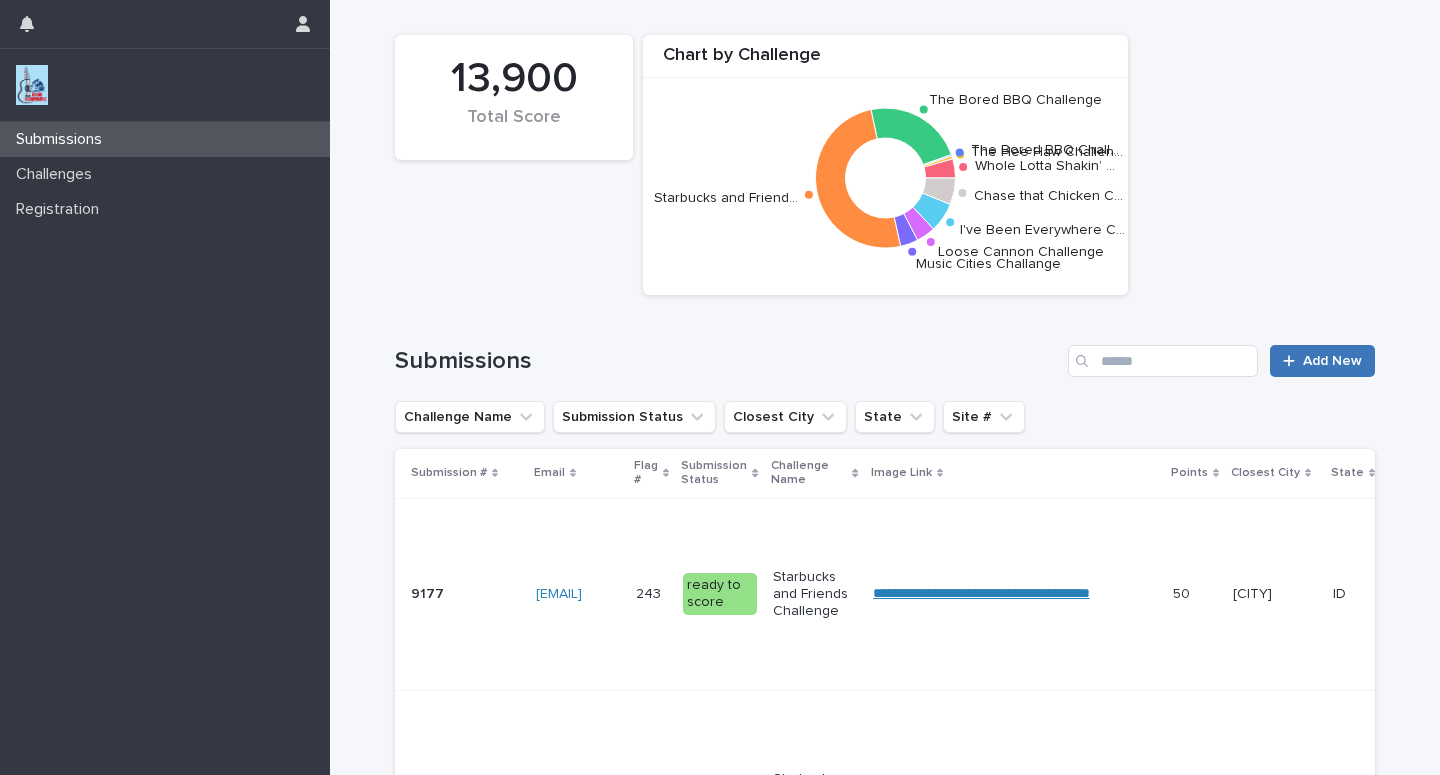 click on "Add New" at bounding box center (1332, 361) 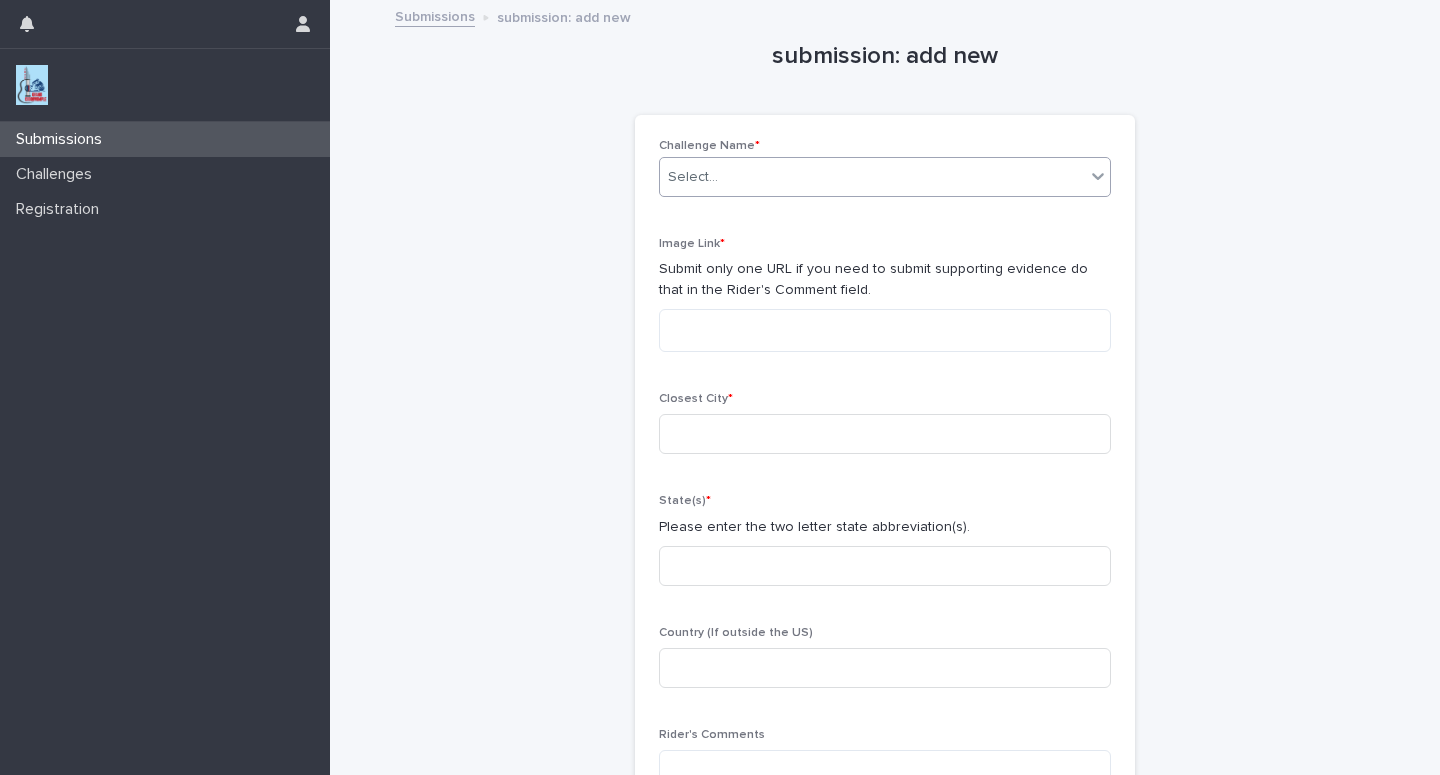 click on "Select..." at bounding box center [872, 177] 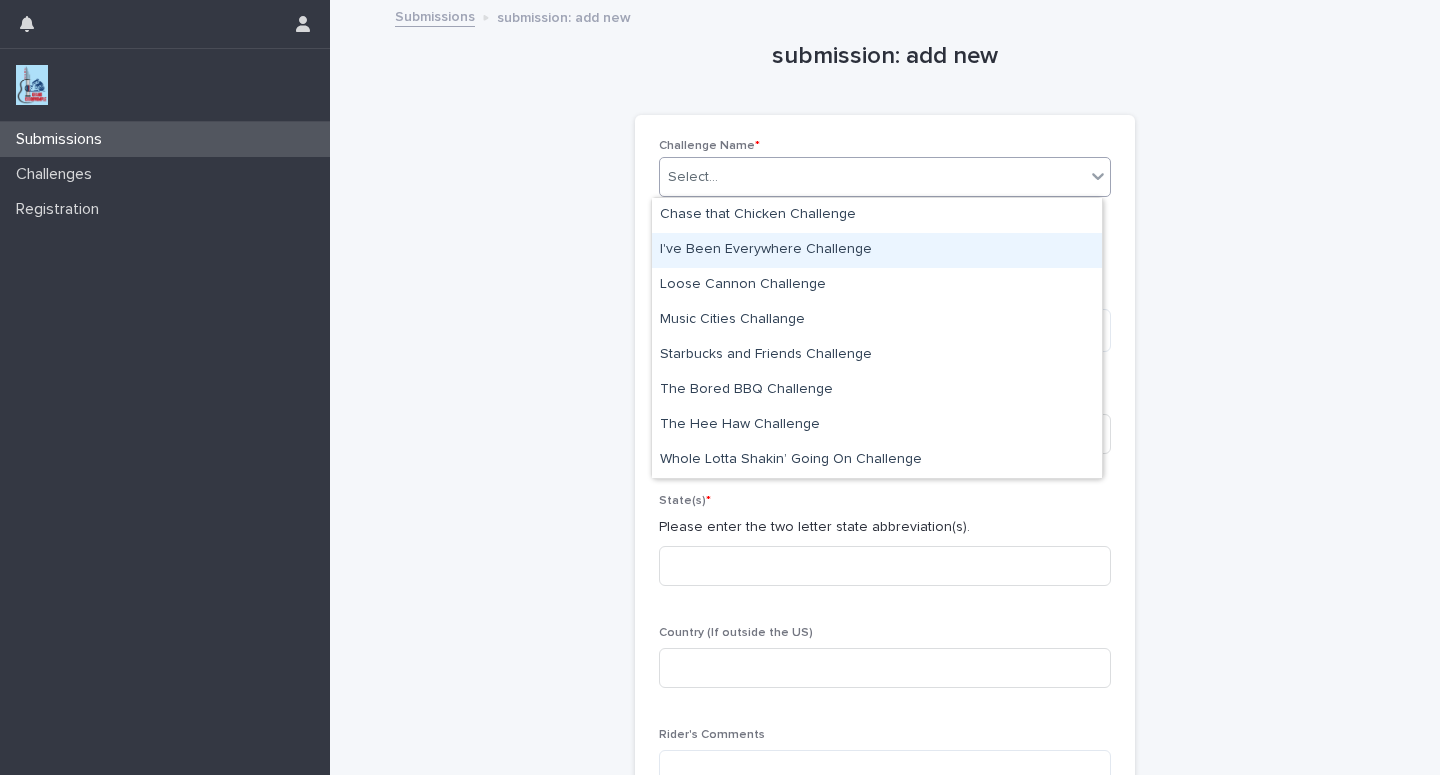 click on "I've Been Everywhere Challenge" at bounding box center [877, 250] 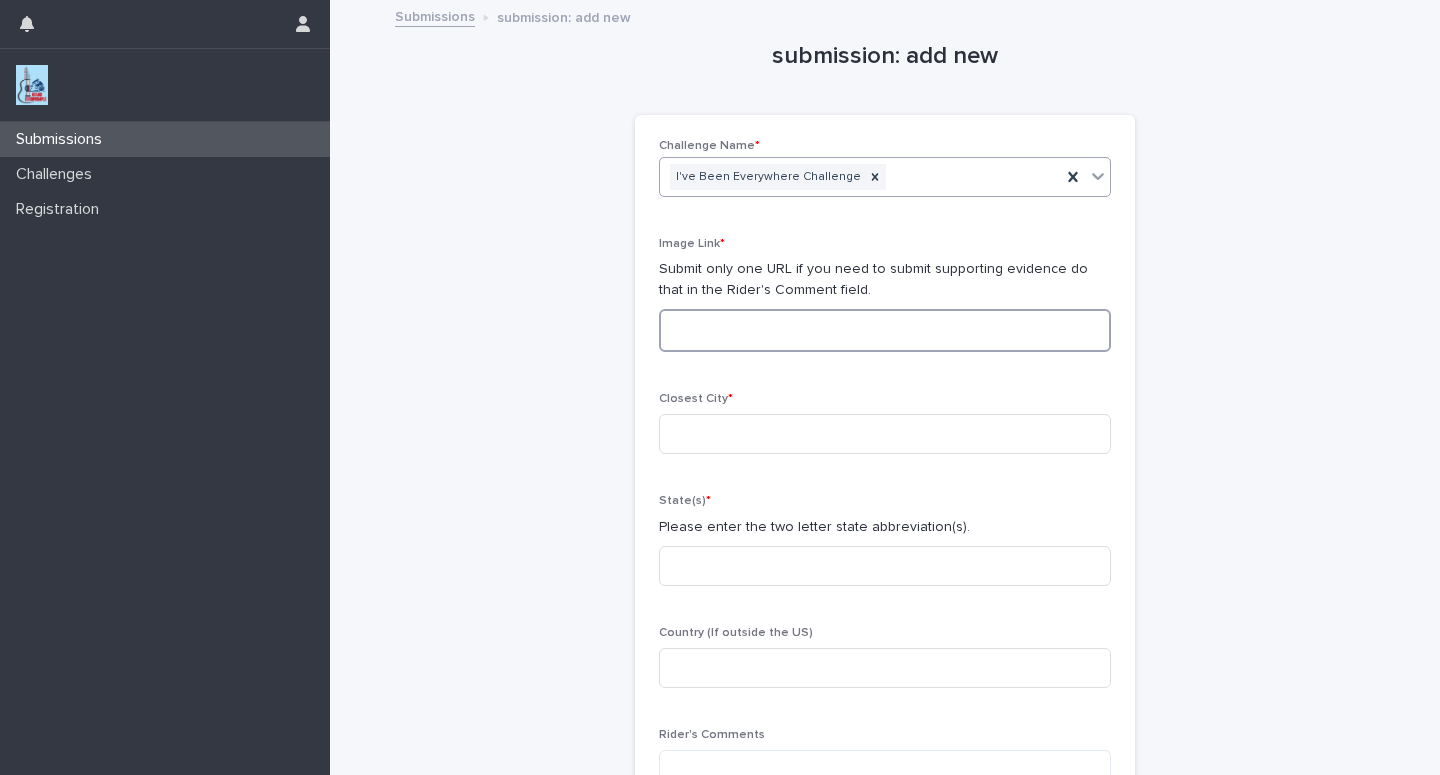 click at bounding box center [885, 330] 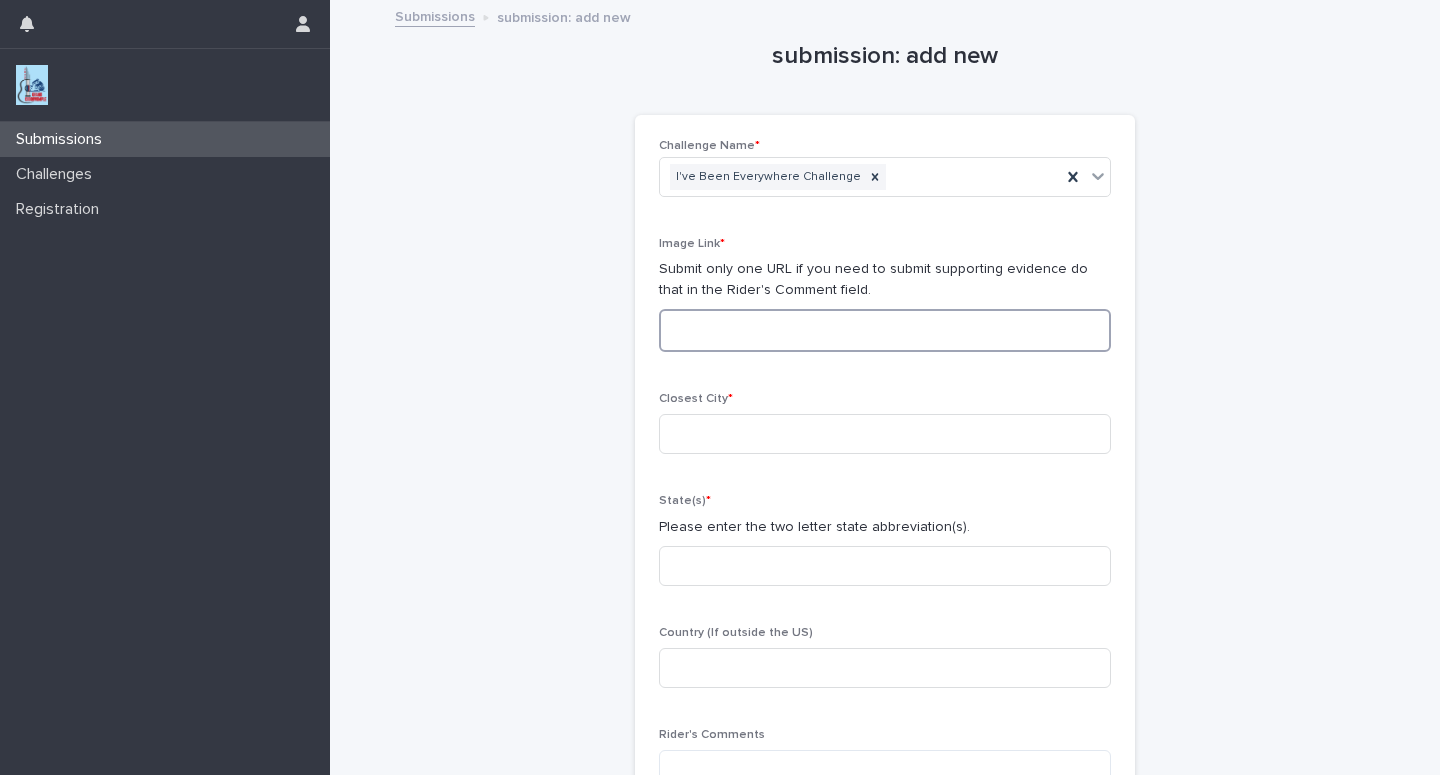 paste on "**********" 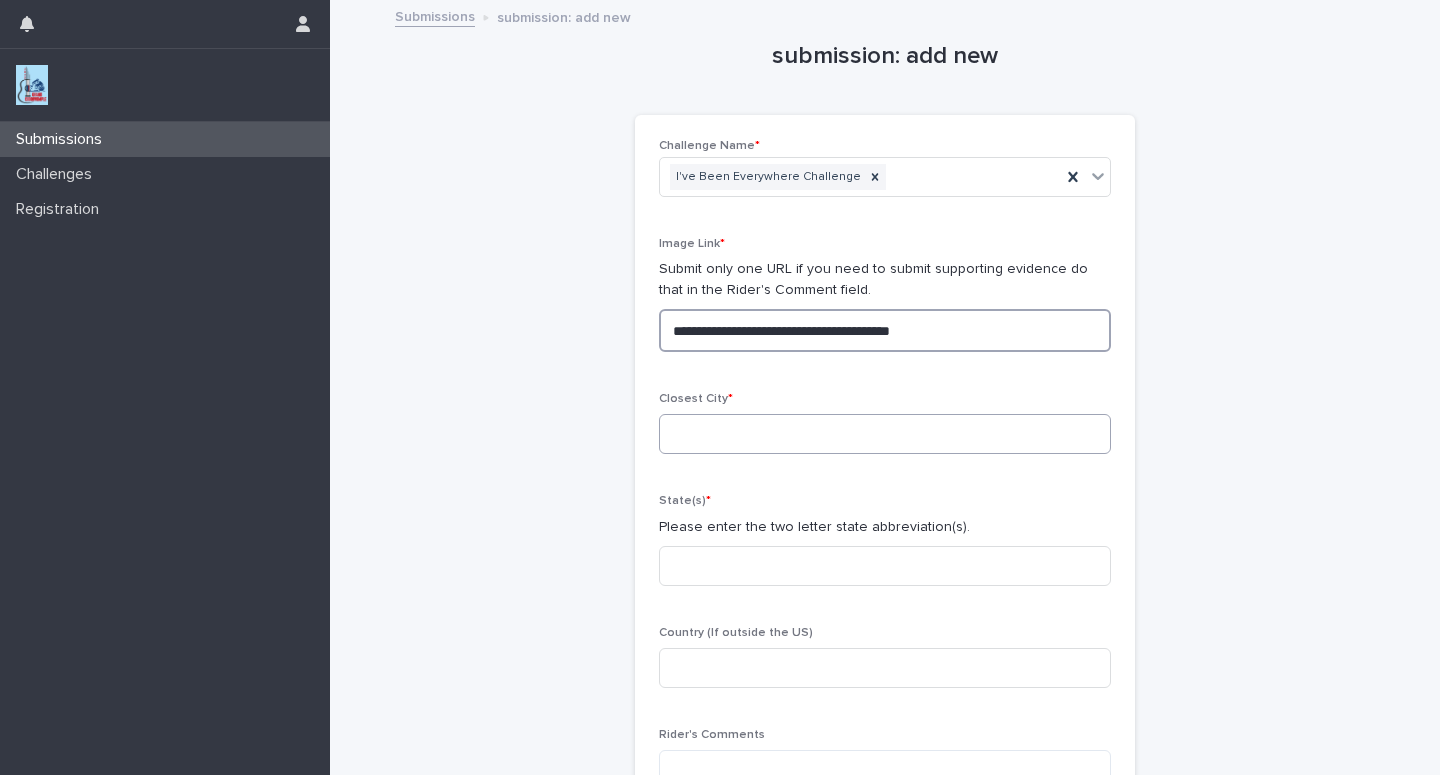 type on "**********" 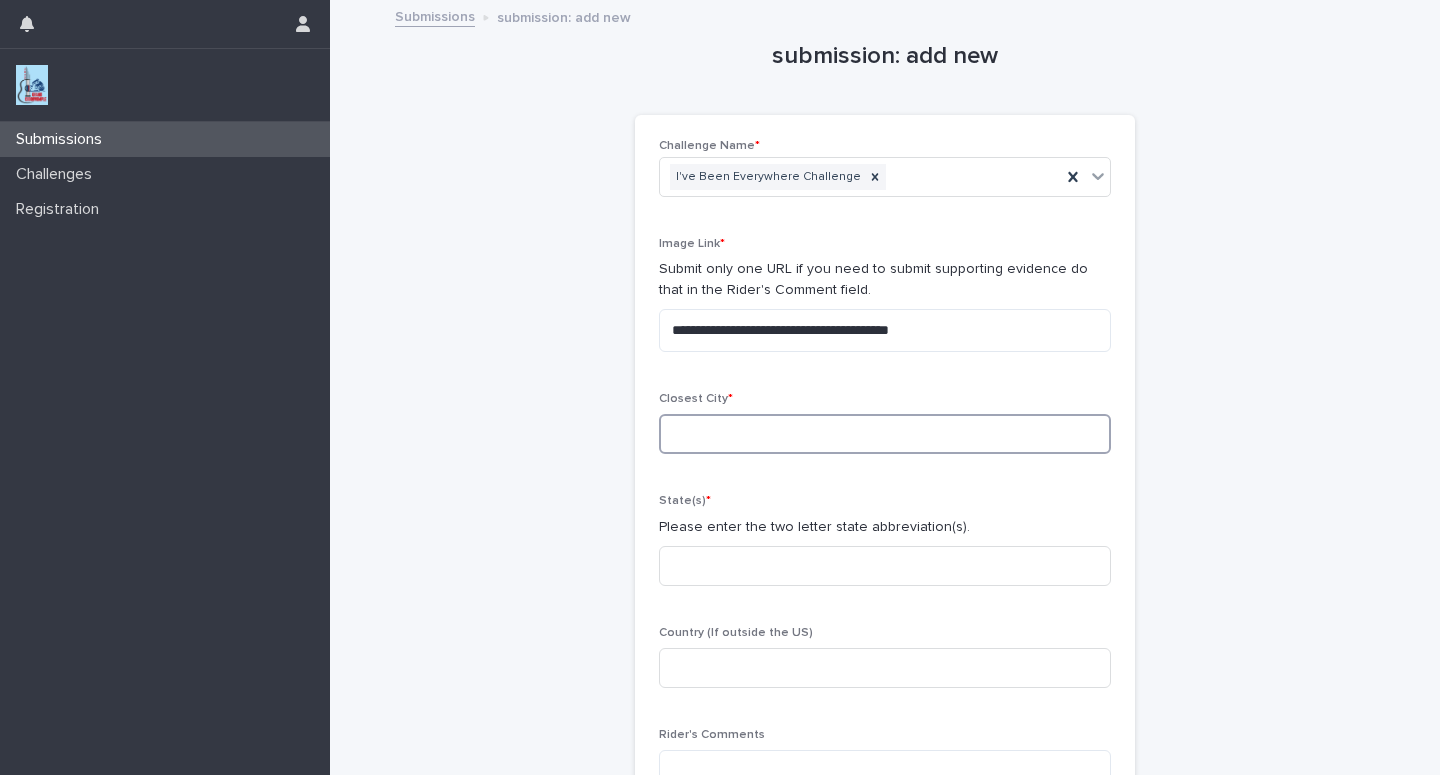 click at bounding box center (885, 434) 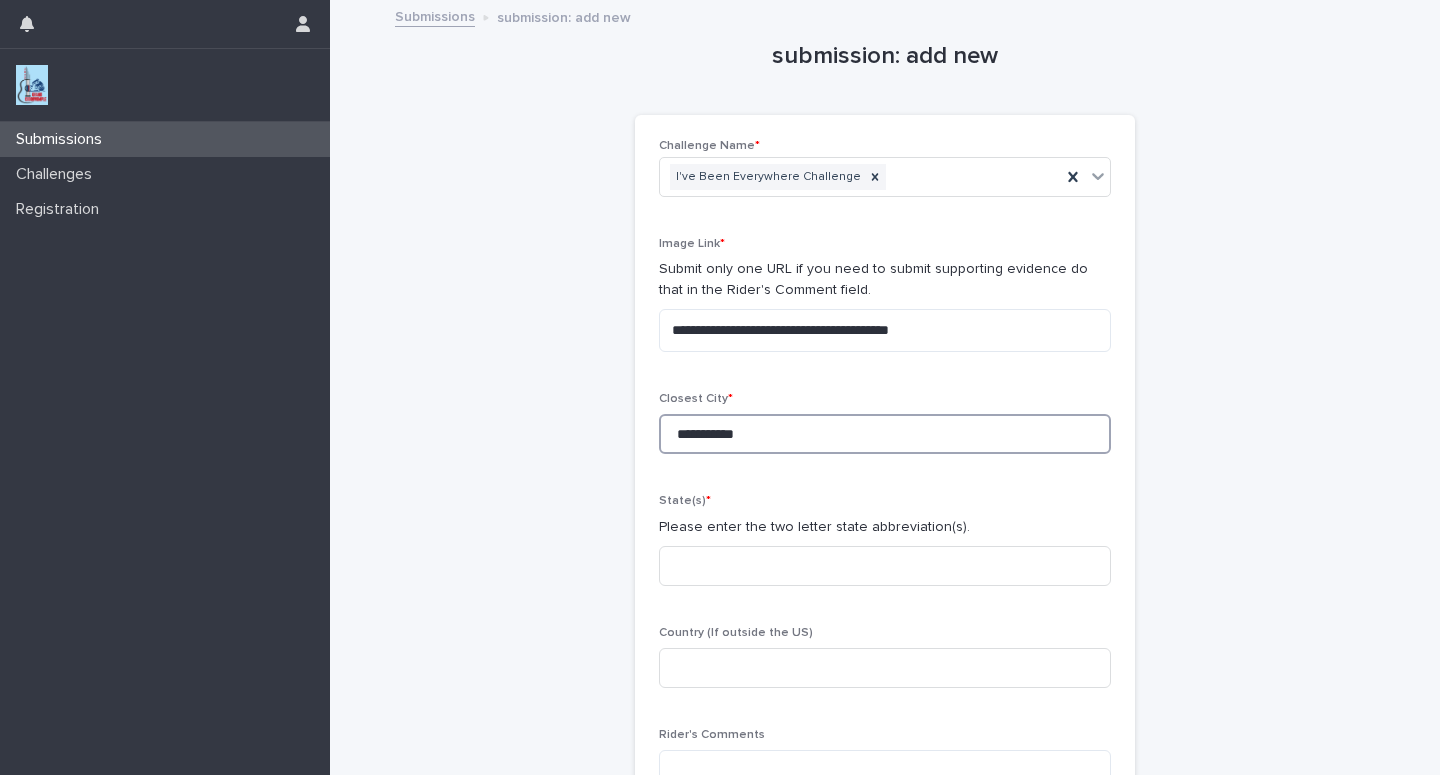 type on "**********" 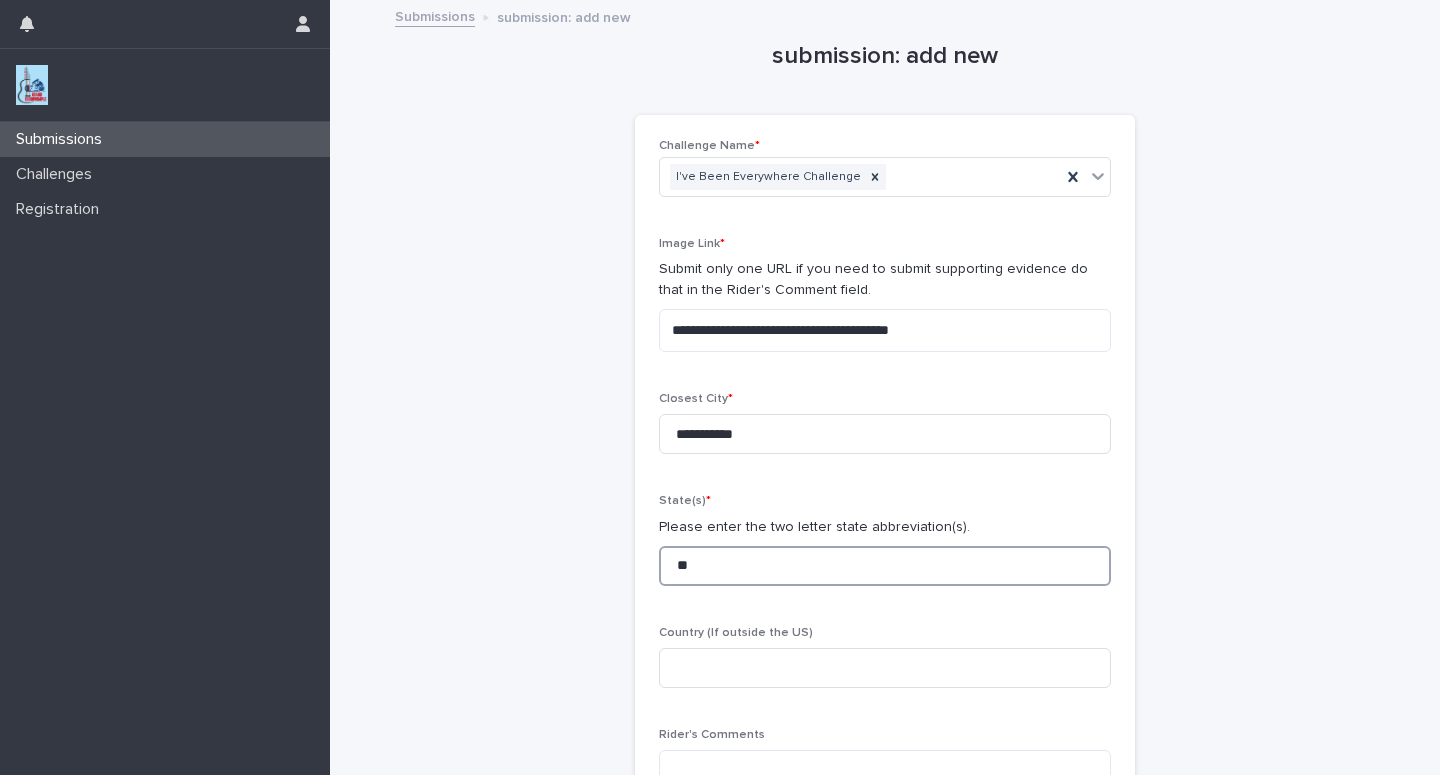 type on "**" 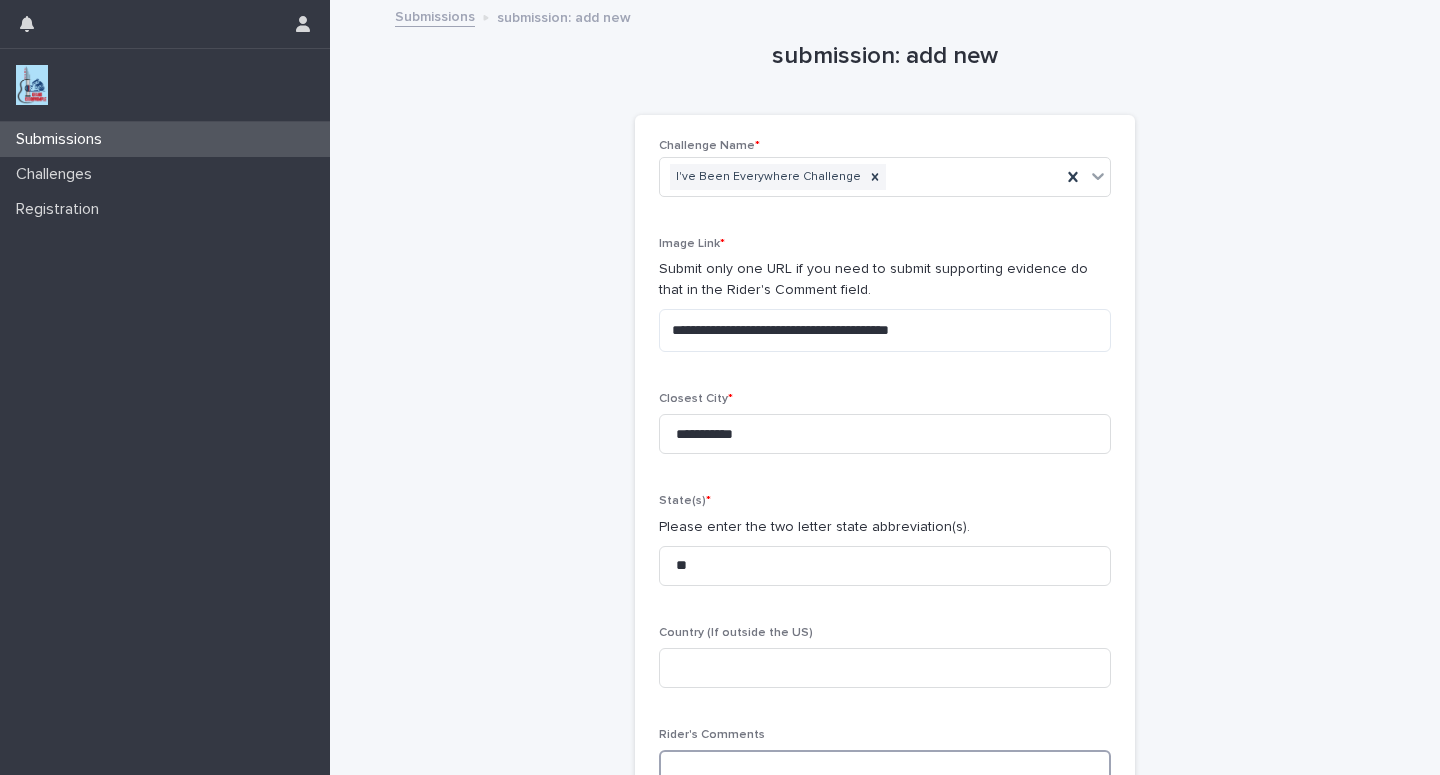 scroll, scrollTop: 2, scrollLeft: 0, axis: vertical 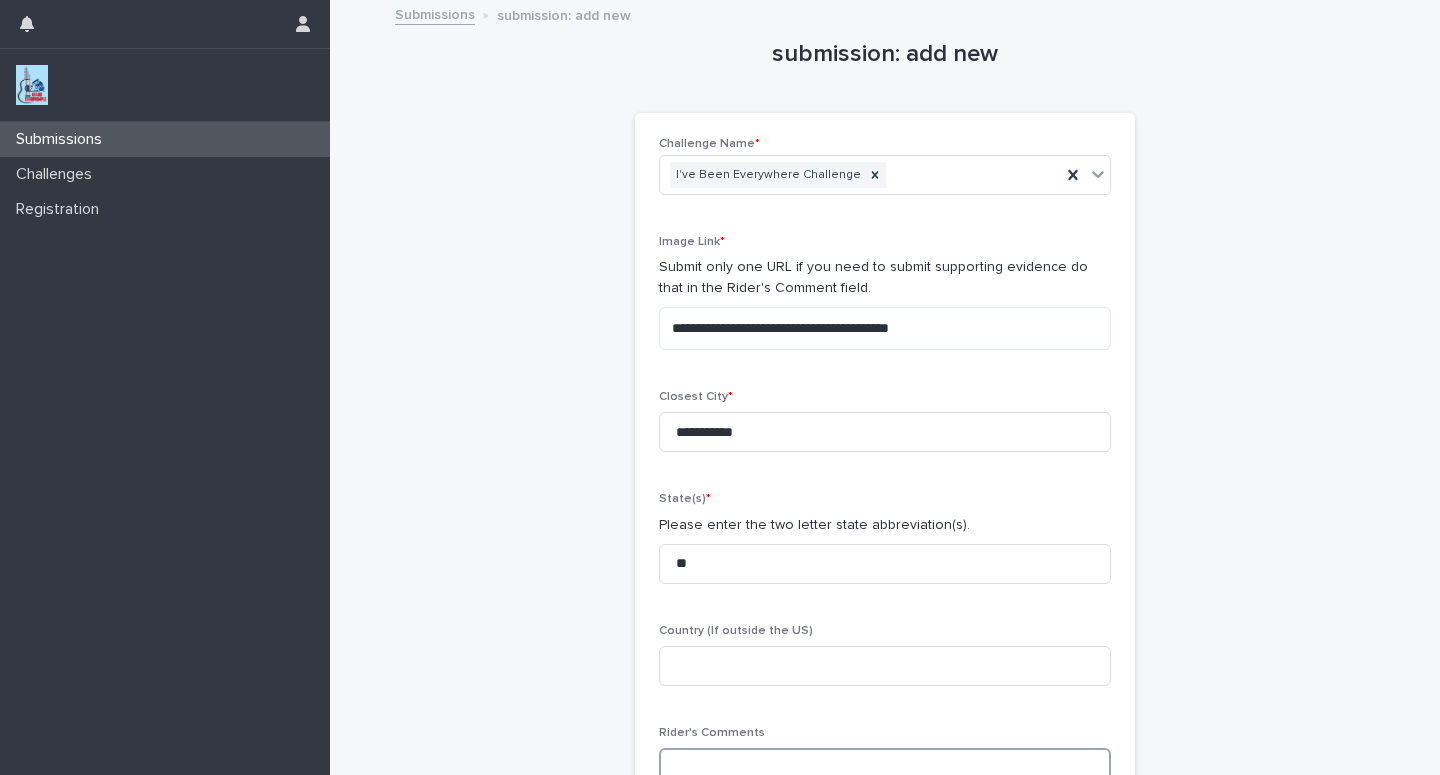 paste on "**********" 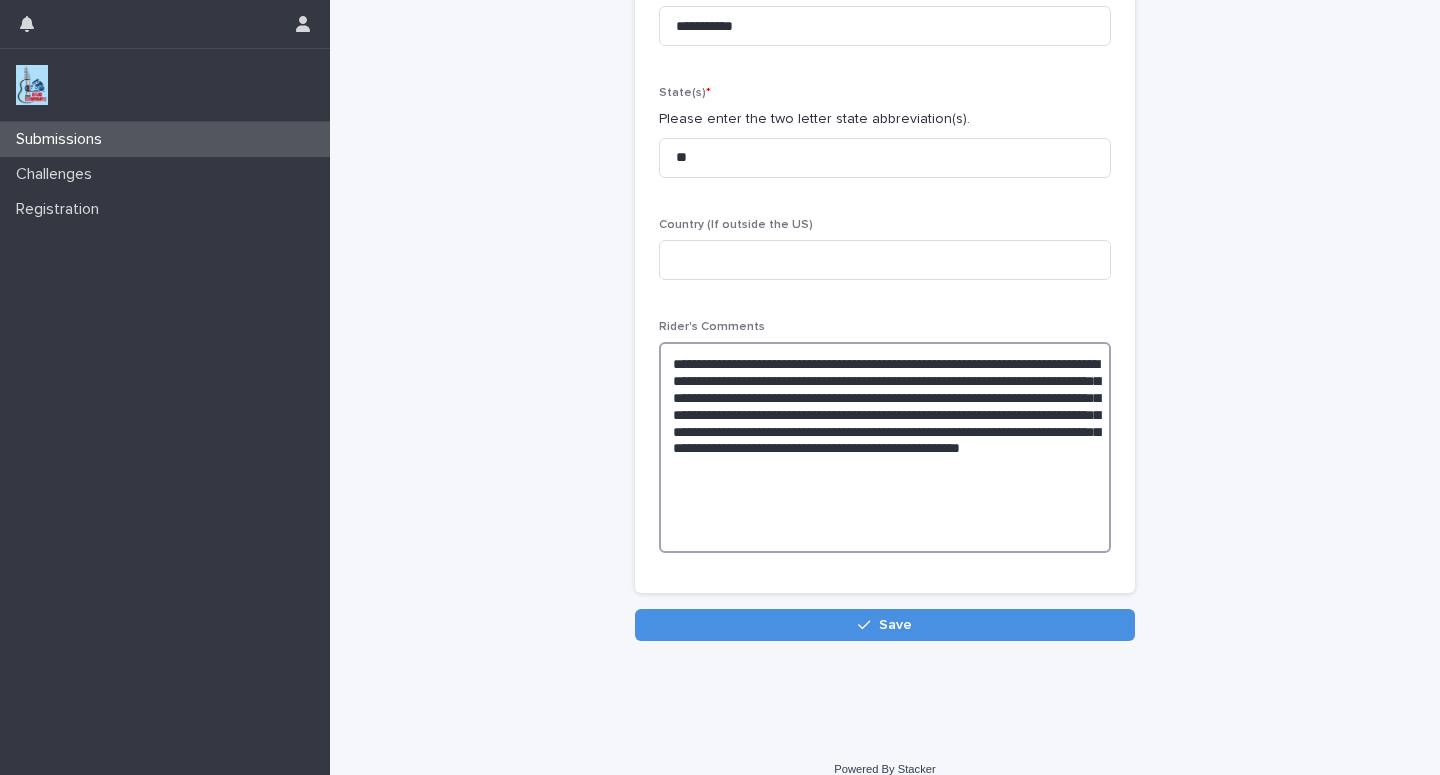 scroll, scrollTop: 411, scrollLeft: 0, axis: vertical 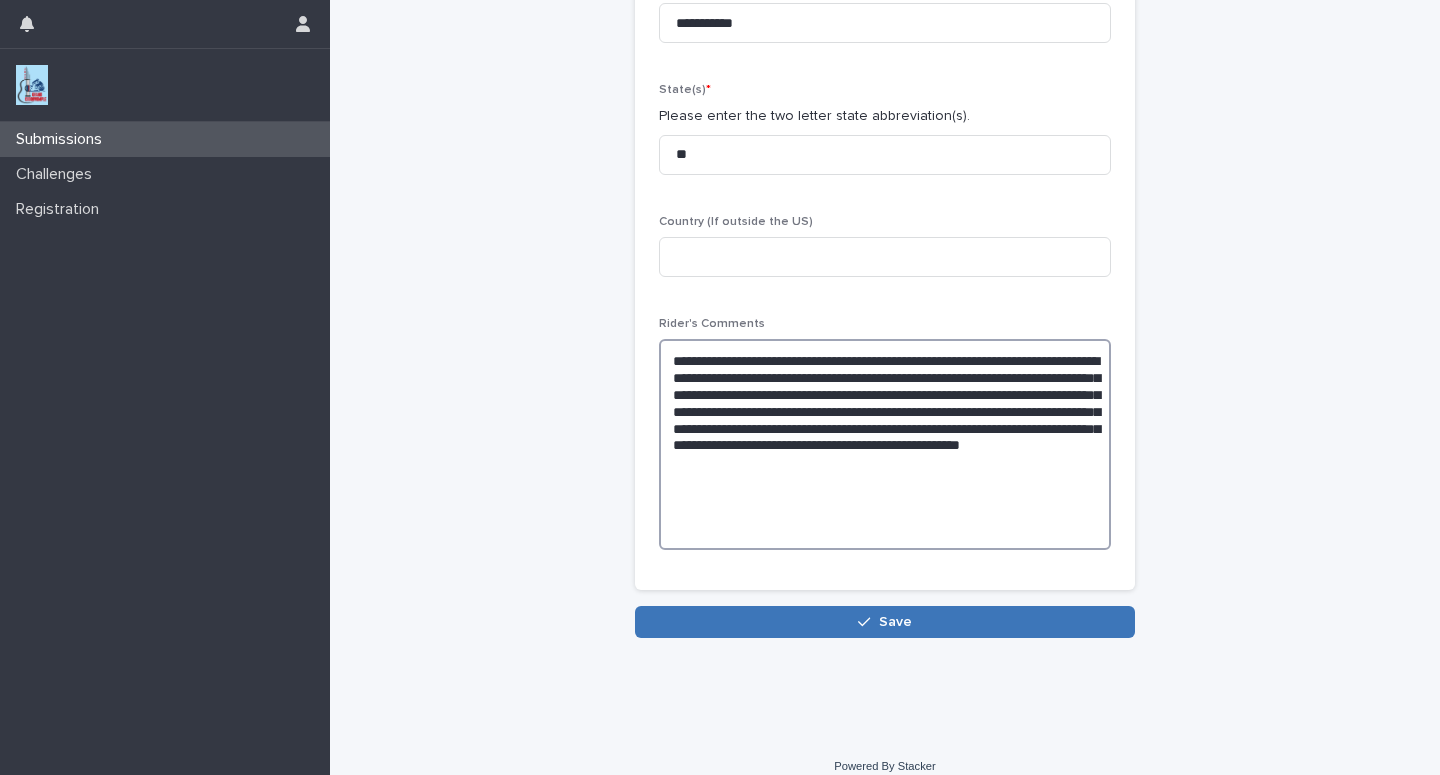 type on "**********" 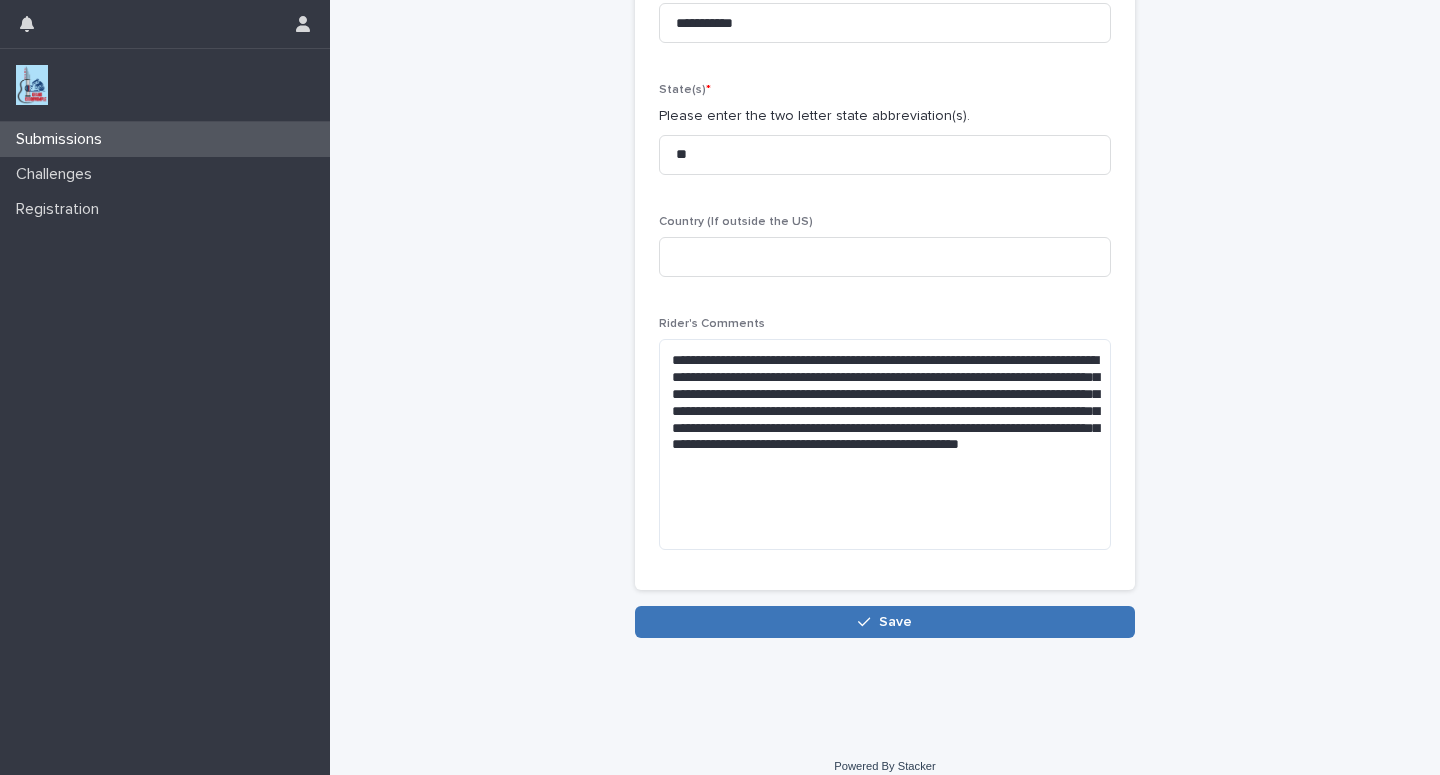 click on "Save" at bounding box center [885, 622] 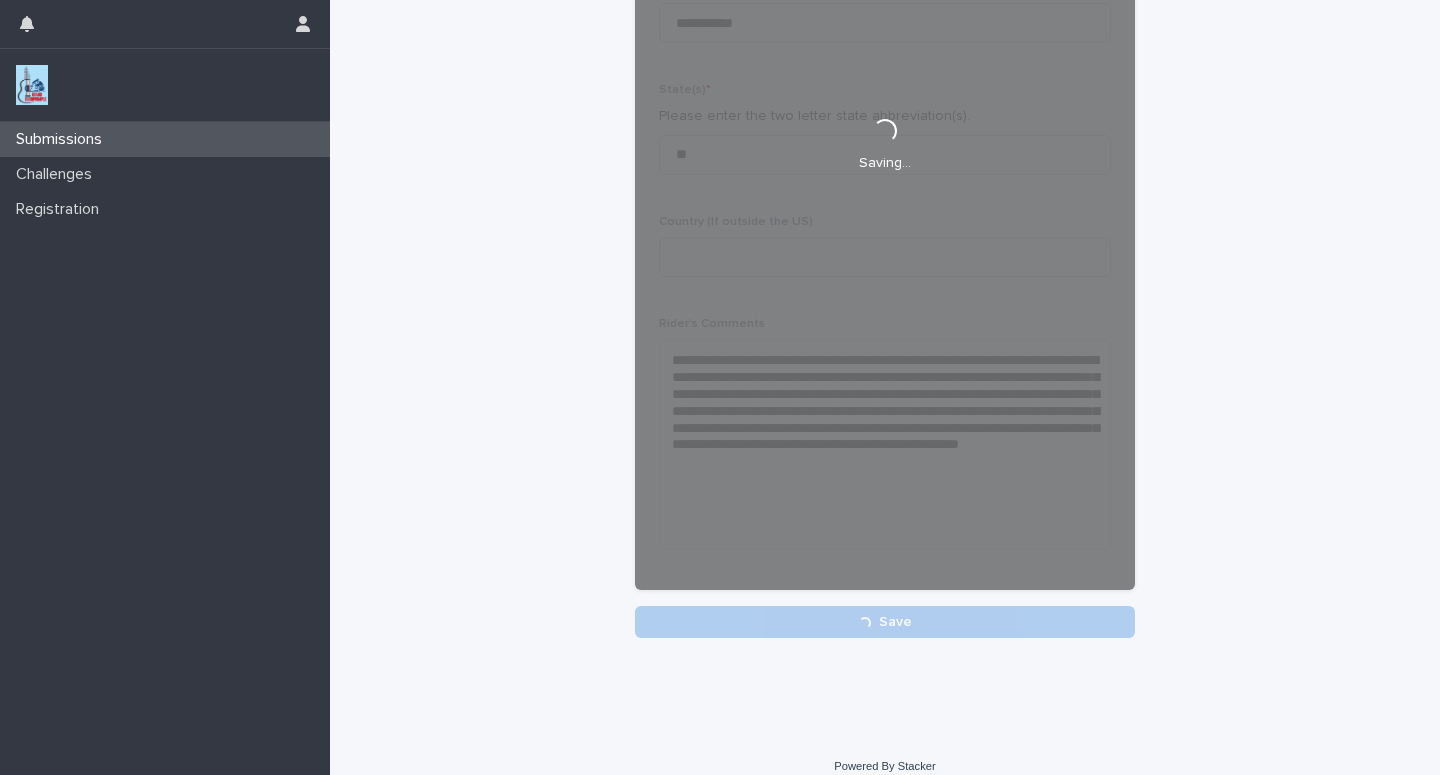 scroll, scrollTop: 411, scrollLeft: 0, axis: vertical 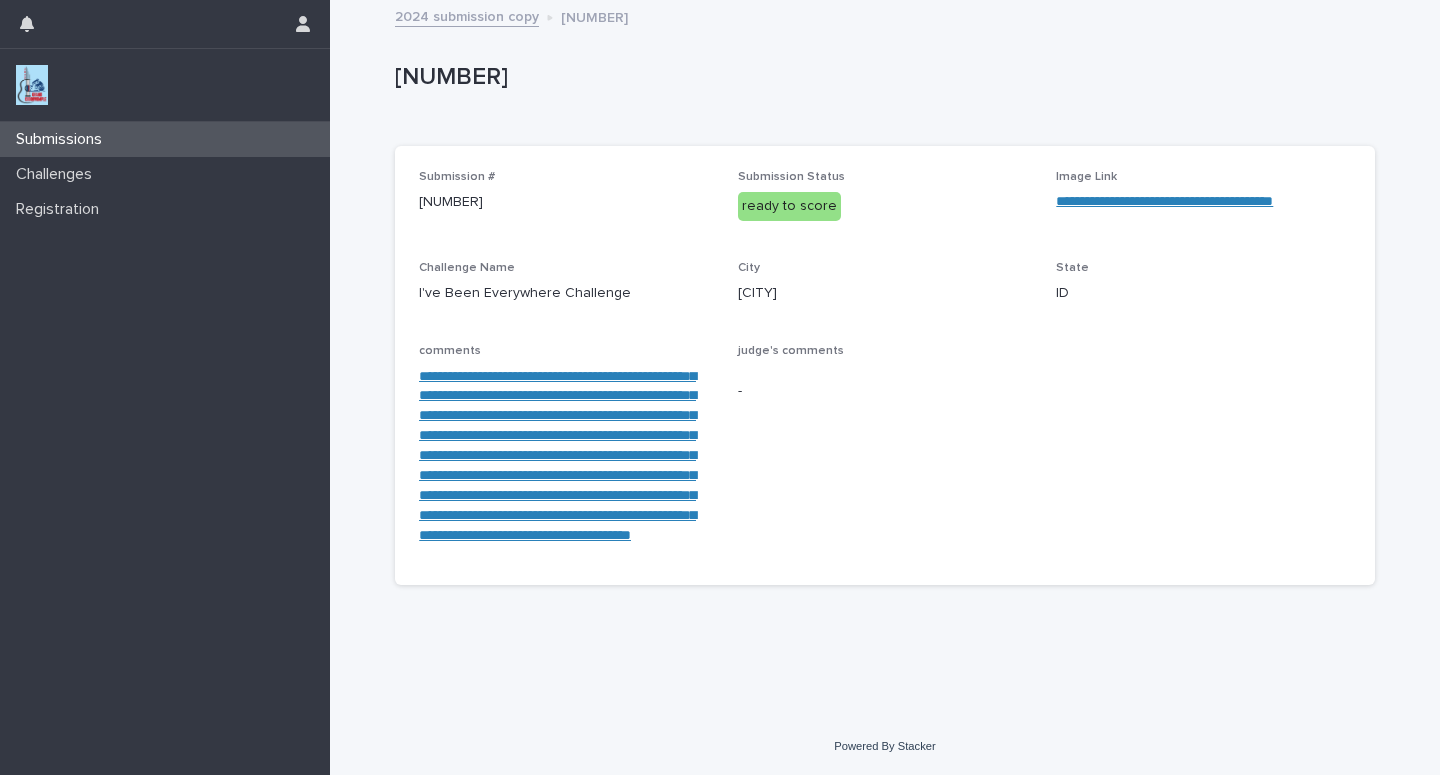 click on "Submissions" at bounding box center (165, 139) 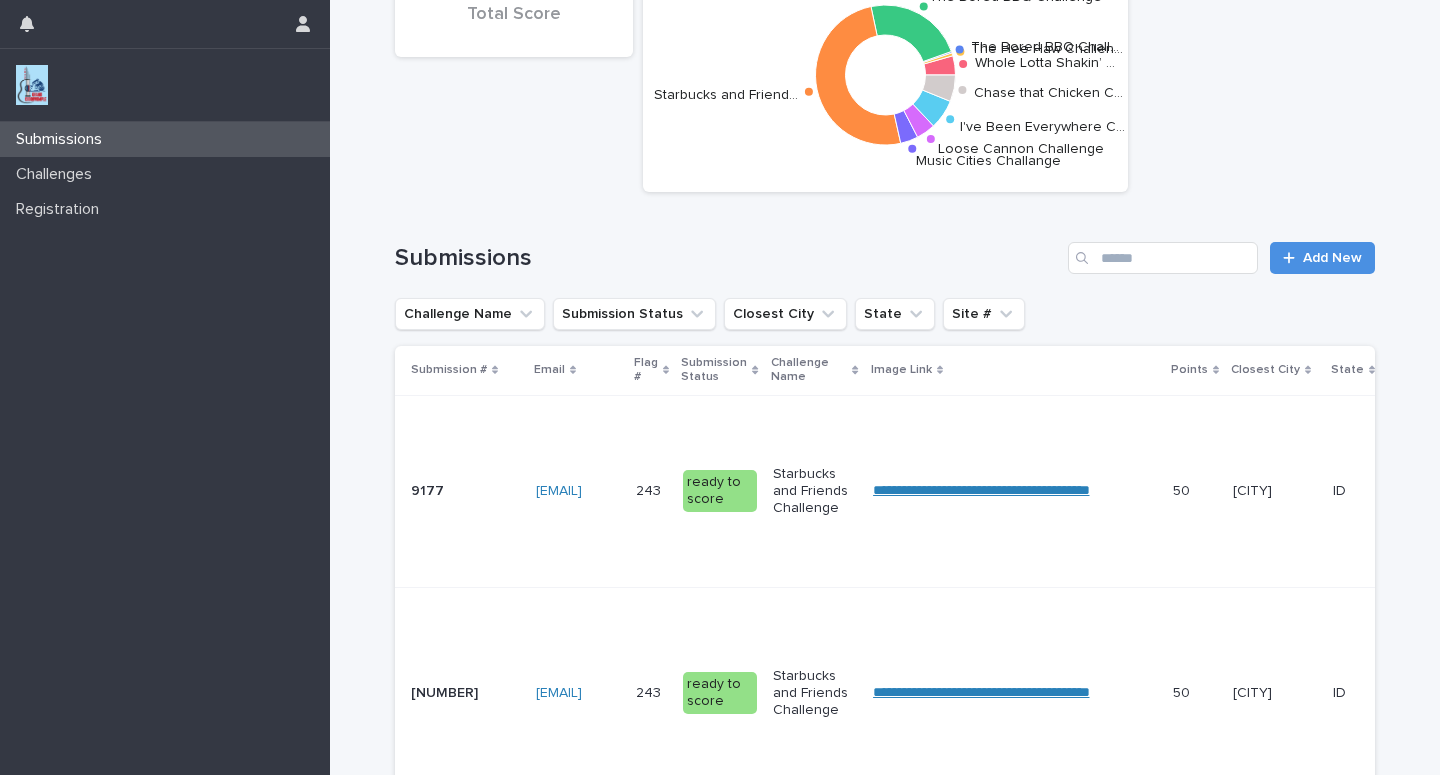 scroll, scrollTop: 0, scrollLeft: 0, axis: both 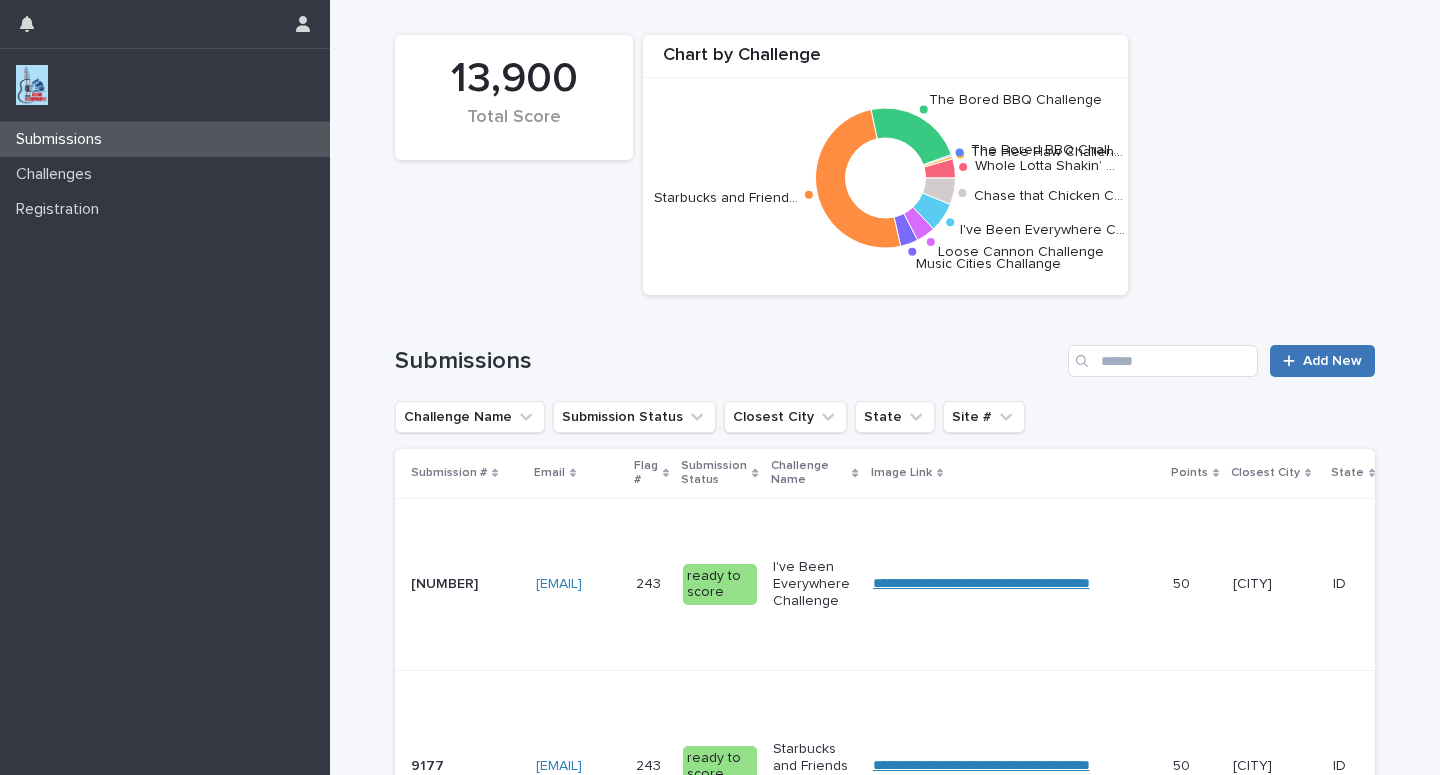 click on "Add New" at bounding box center [1322, 361] 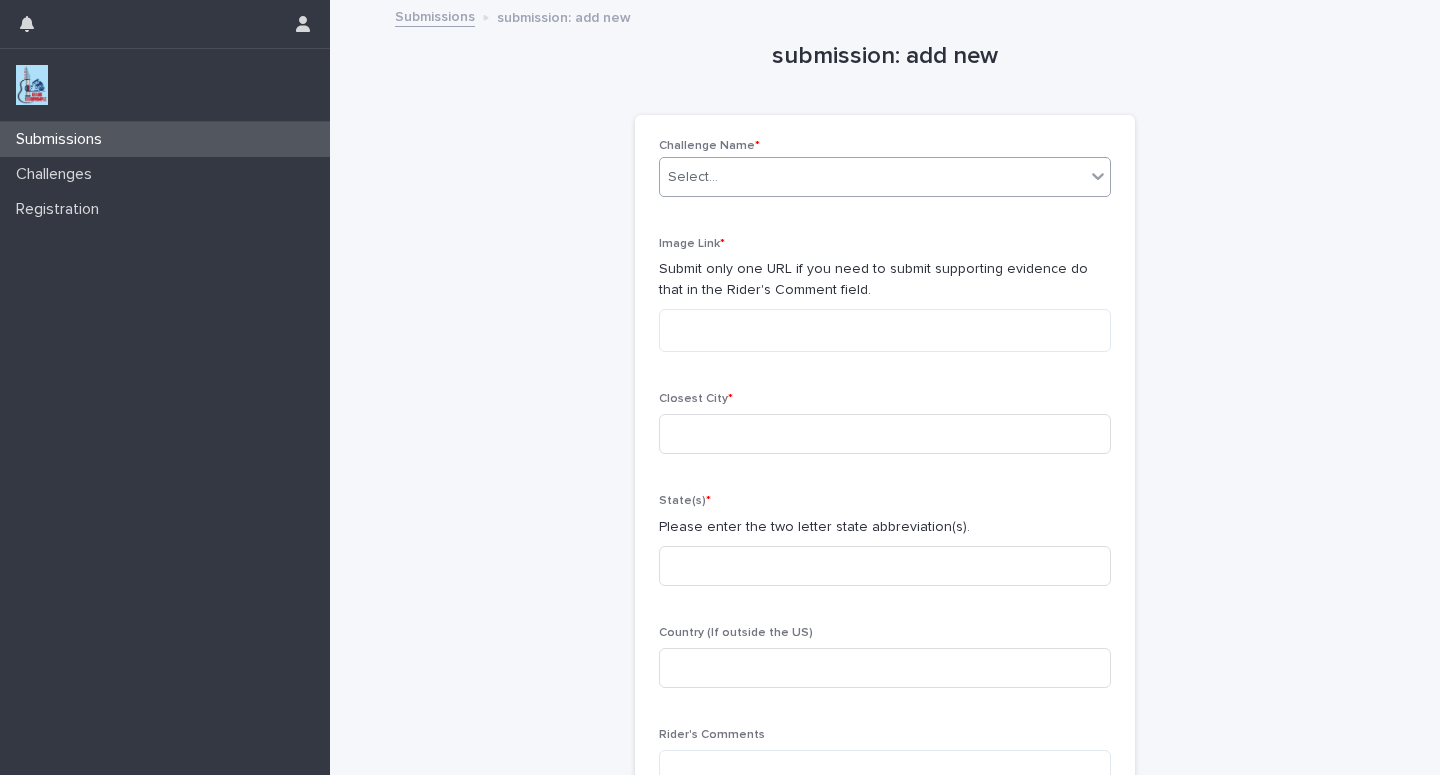 click on "Select..." at bounding box center (872, 177) 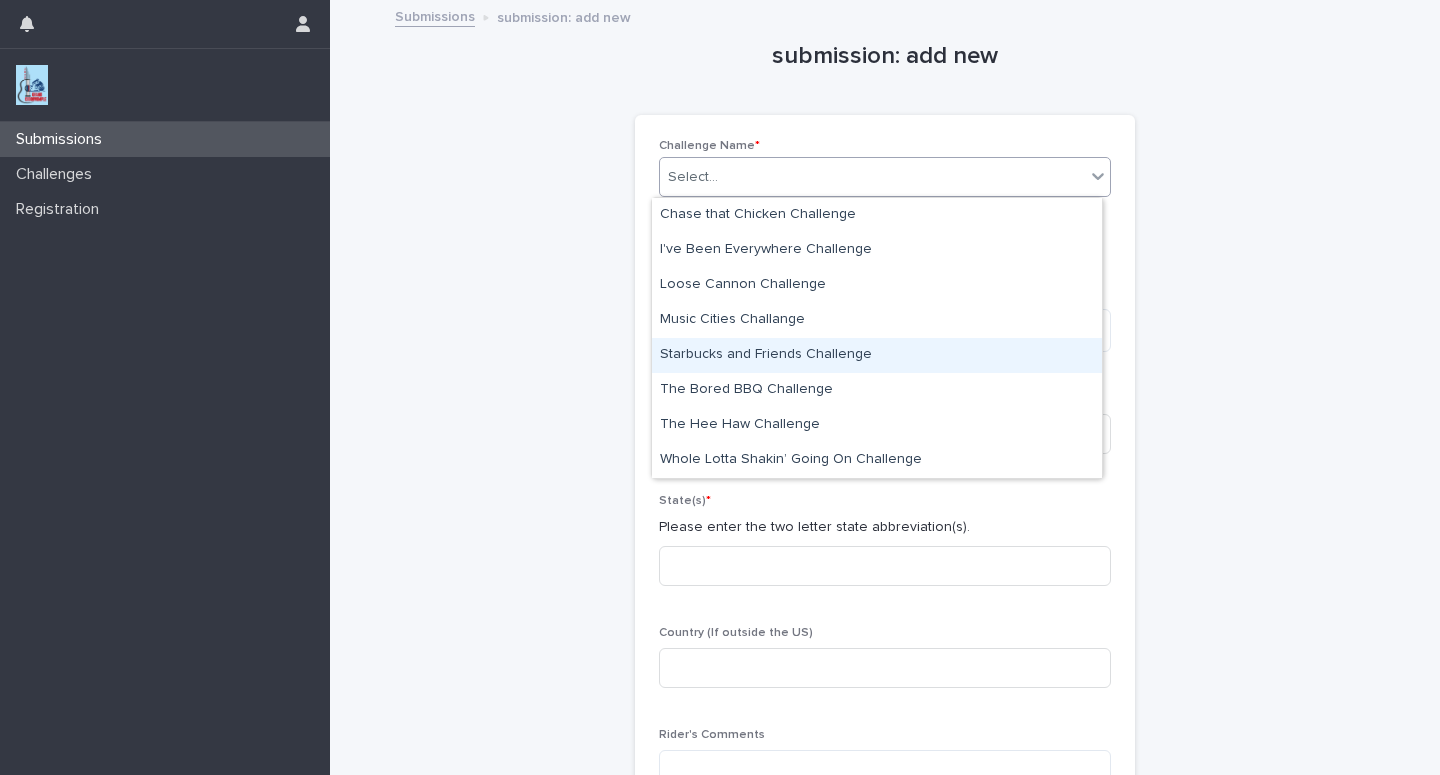 click on "Starbucks and Friends Challenge" at bounding box center [877, 355] 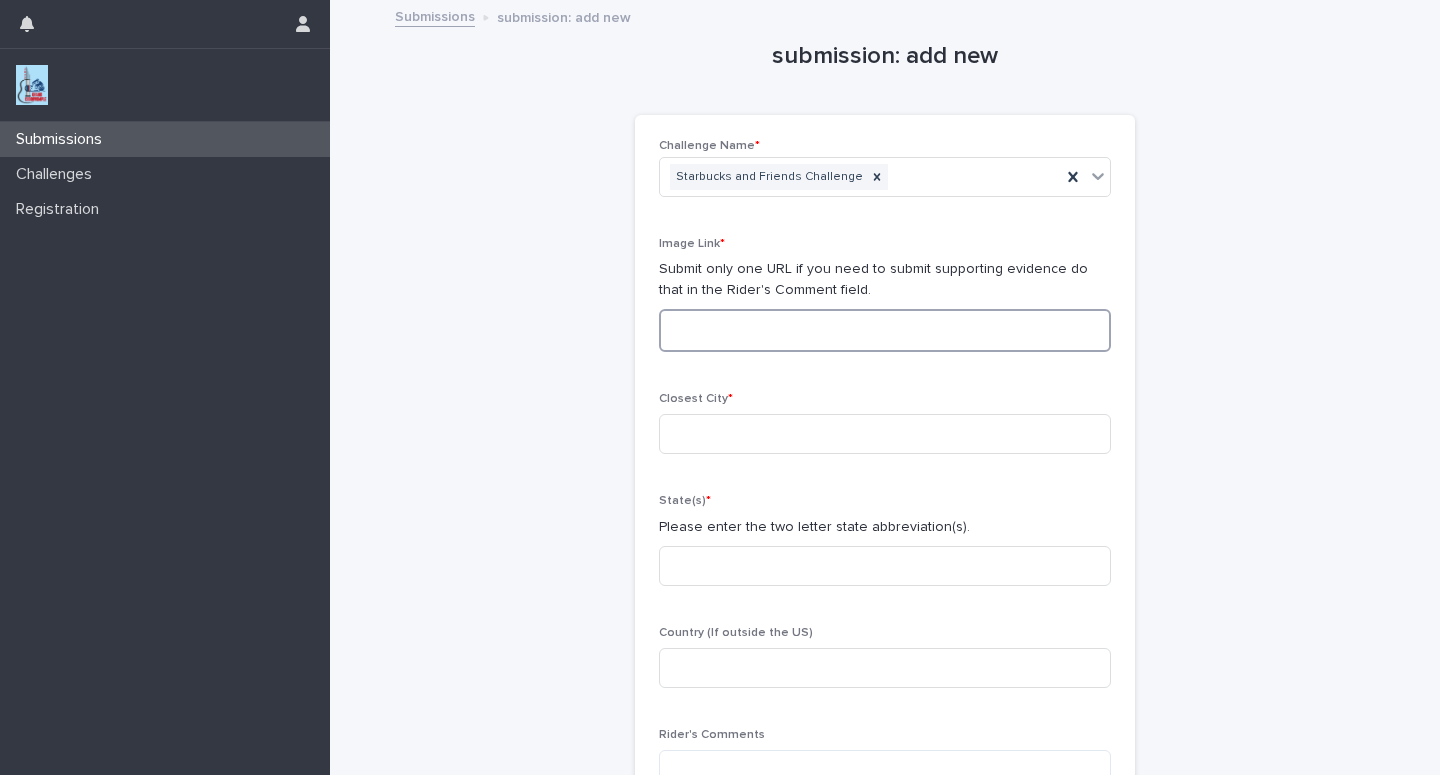 click at bounding box center [885, 330] 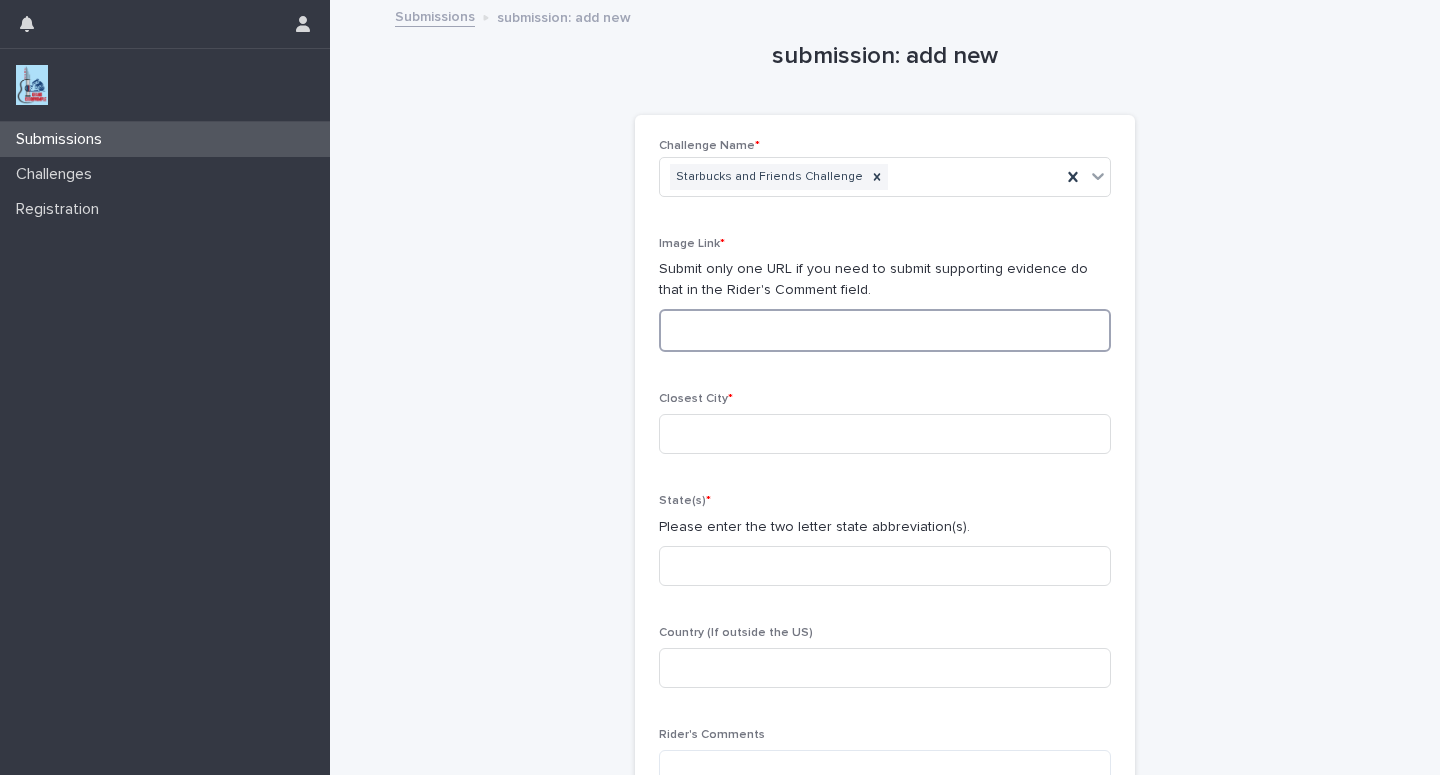 paste on "**********" 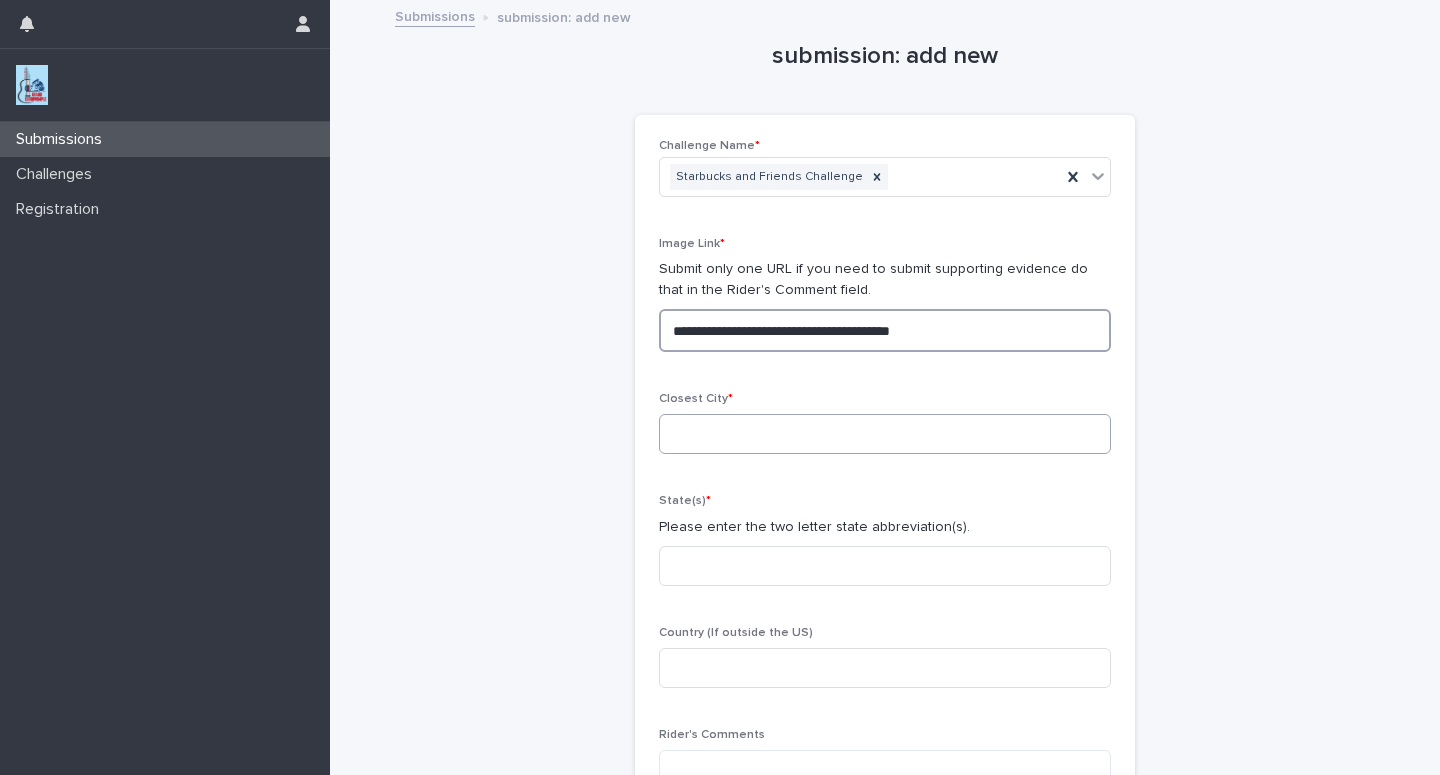 type on "**********" 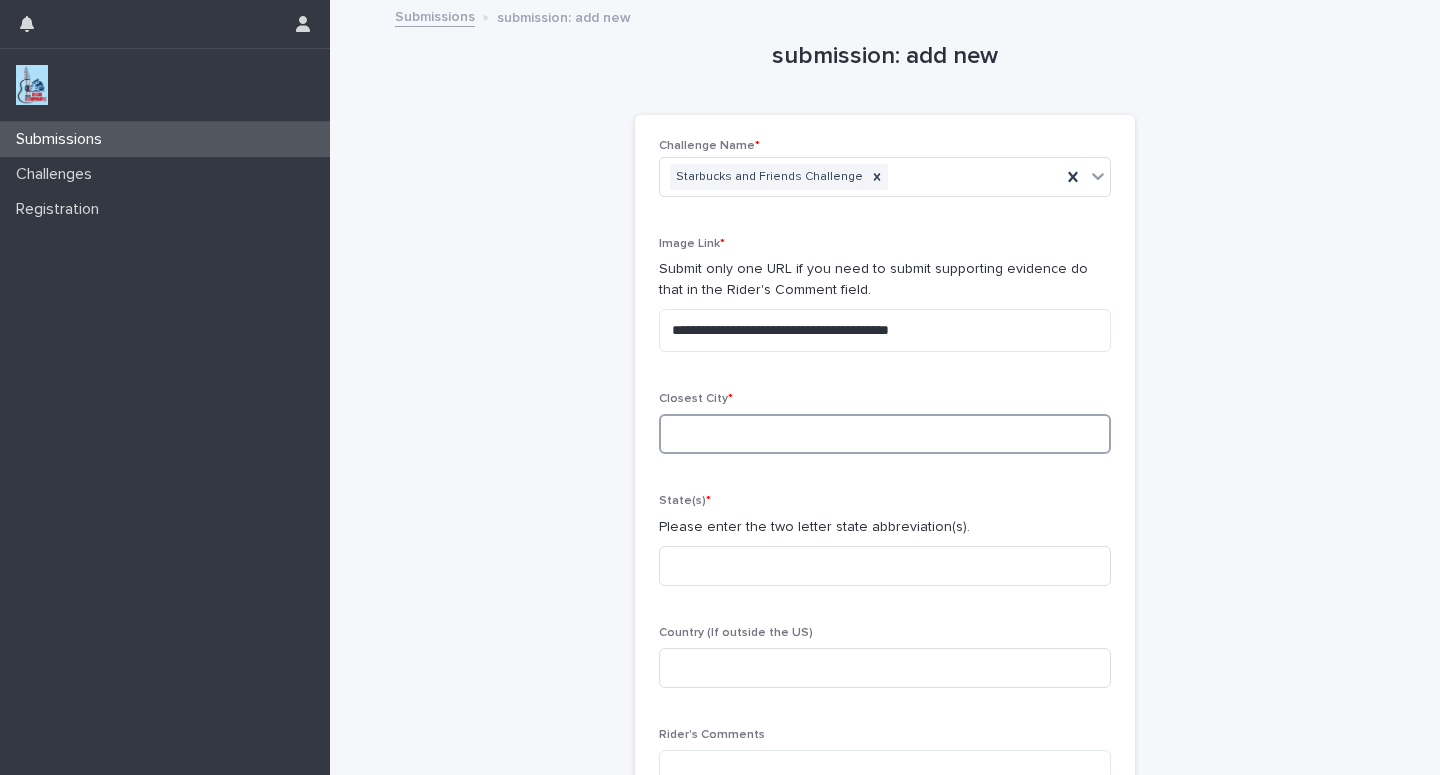 click at bounding box center [885, 434] 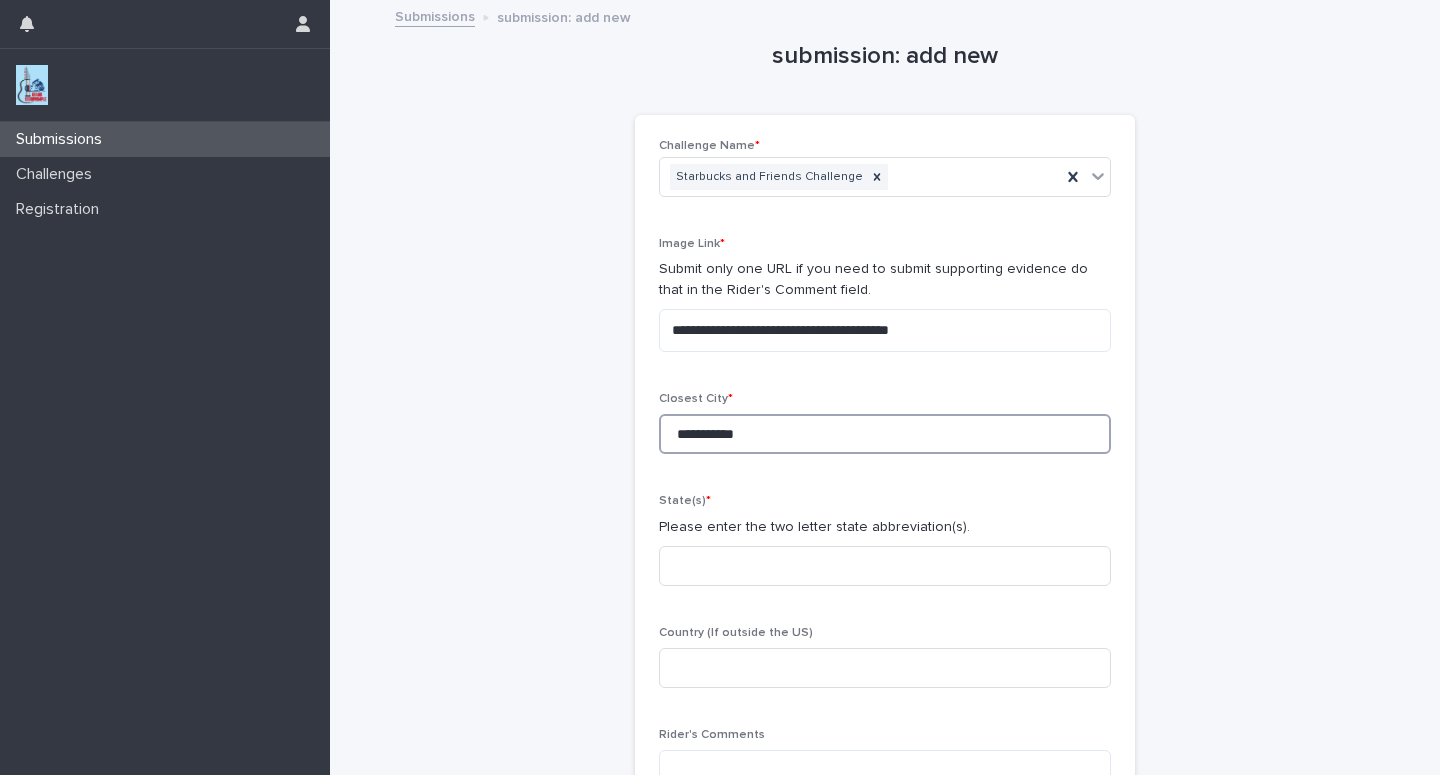 type on "**********" 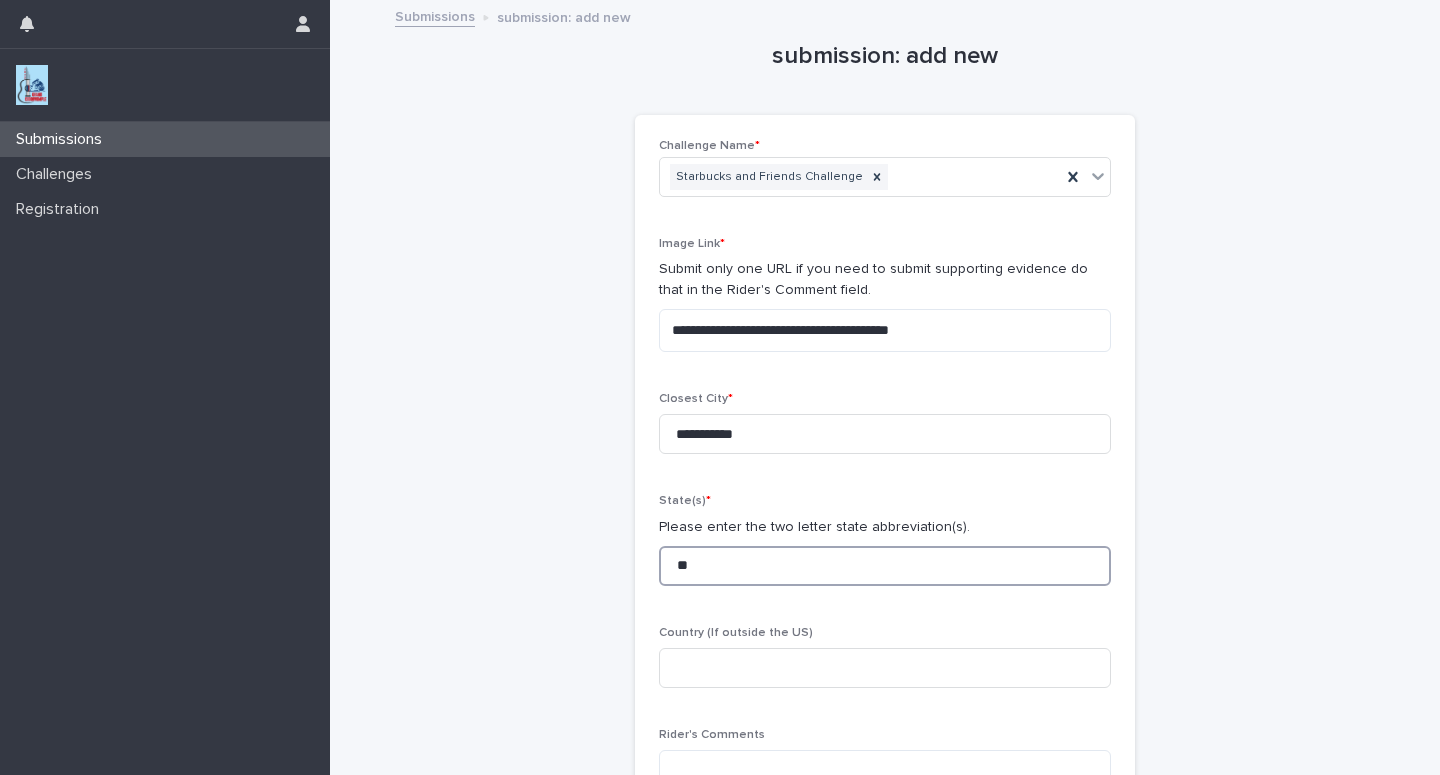 type on "**" 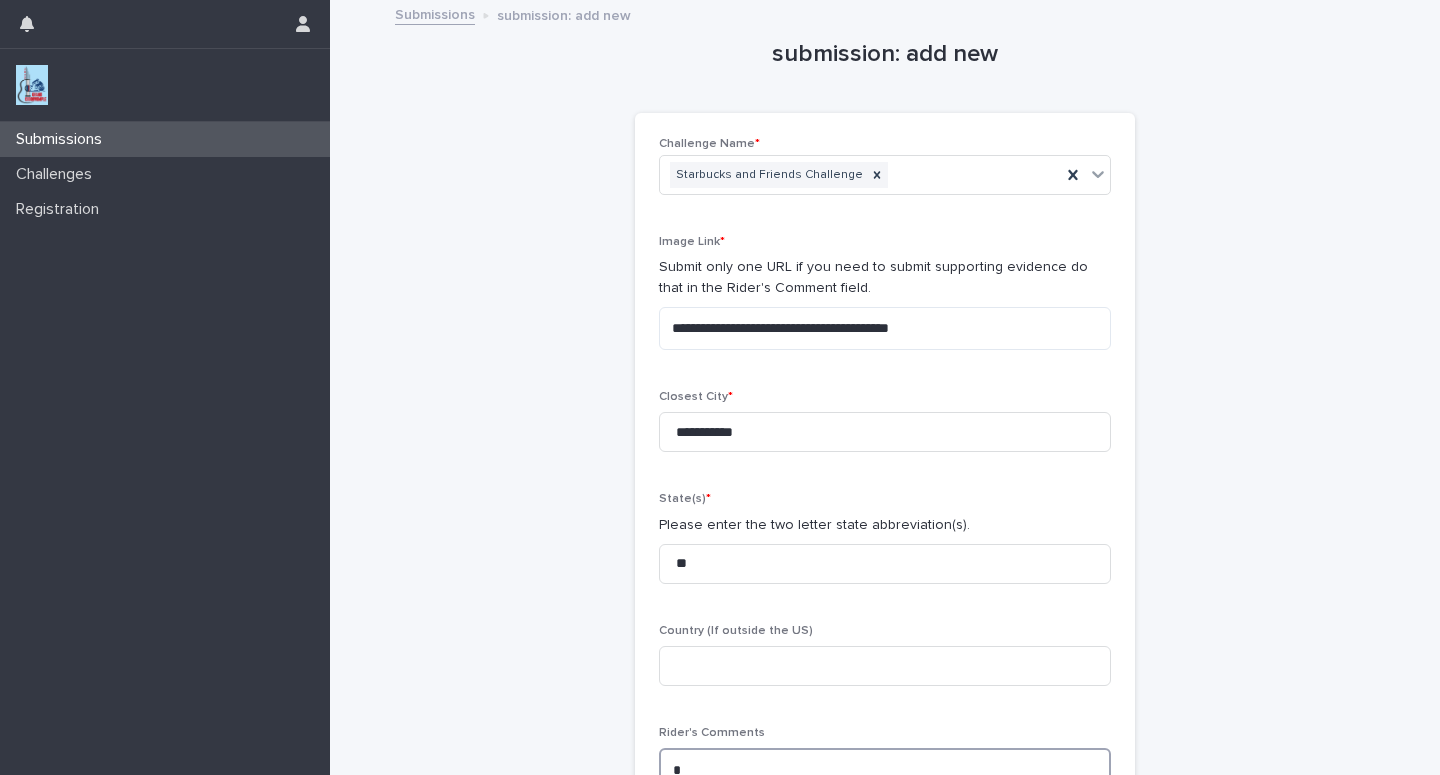scroll, scrollTop: 5, scrollLeft: 0, axis: vertical 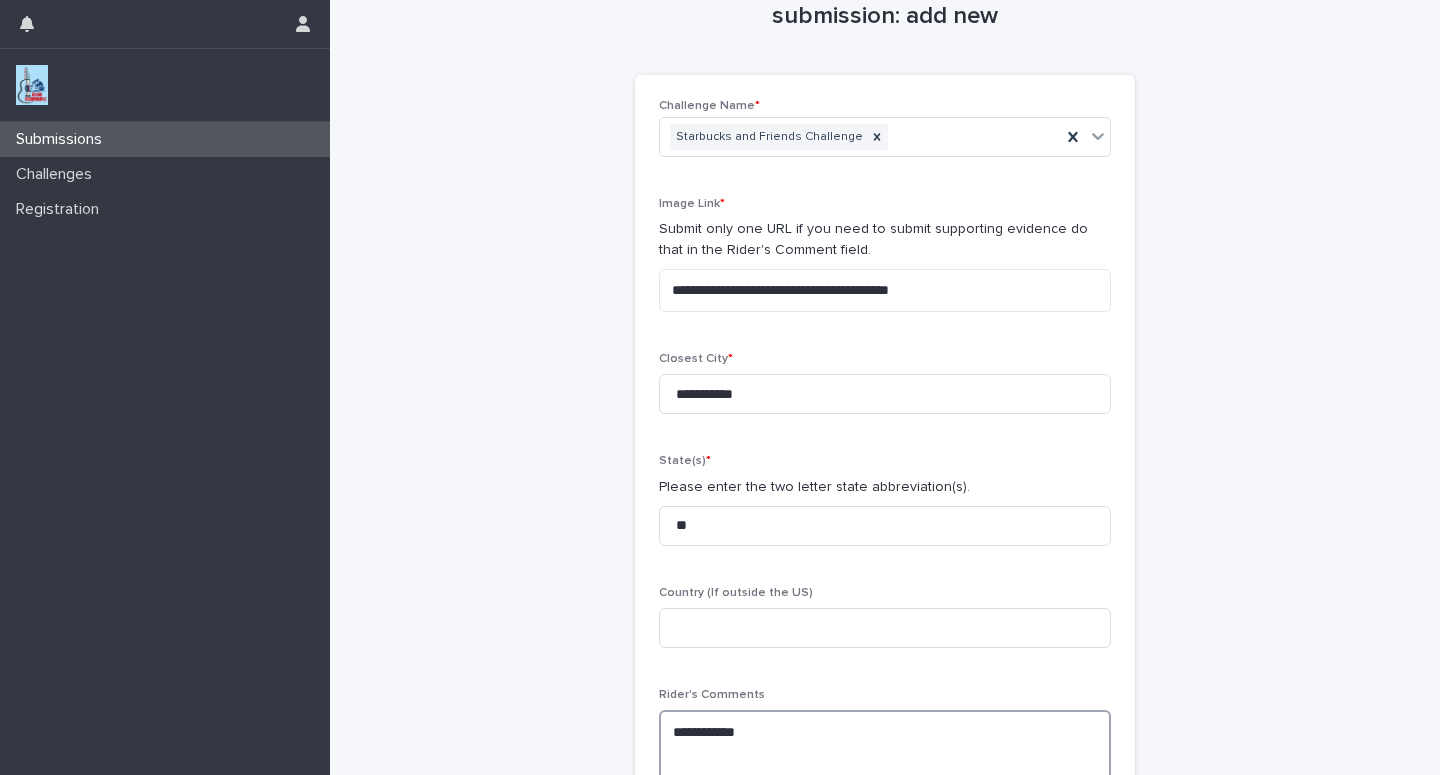 paste on "**********" 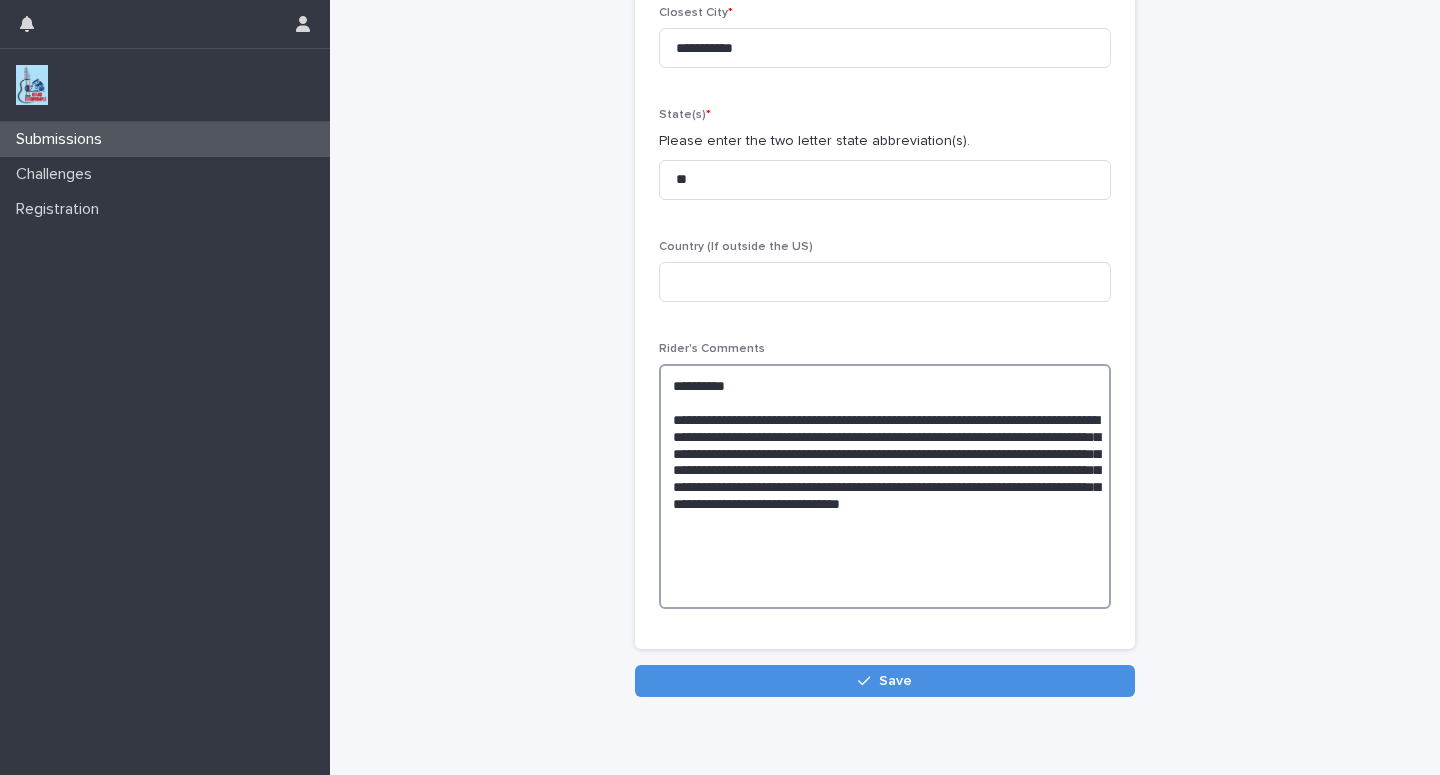 scroll, scrollTop: 389, scrollLeft: 0, axis: vertical 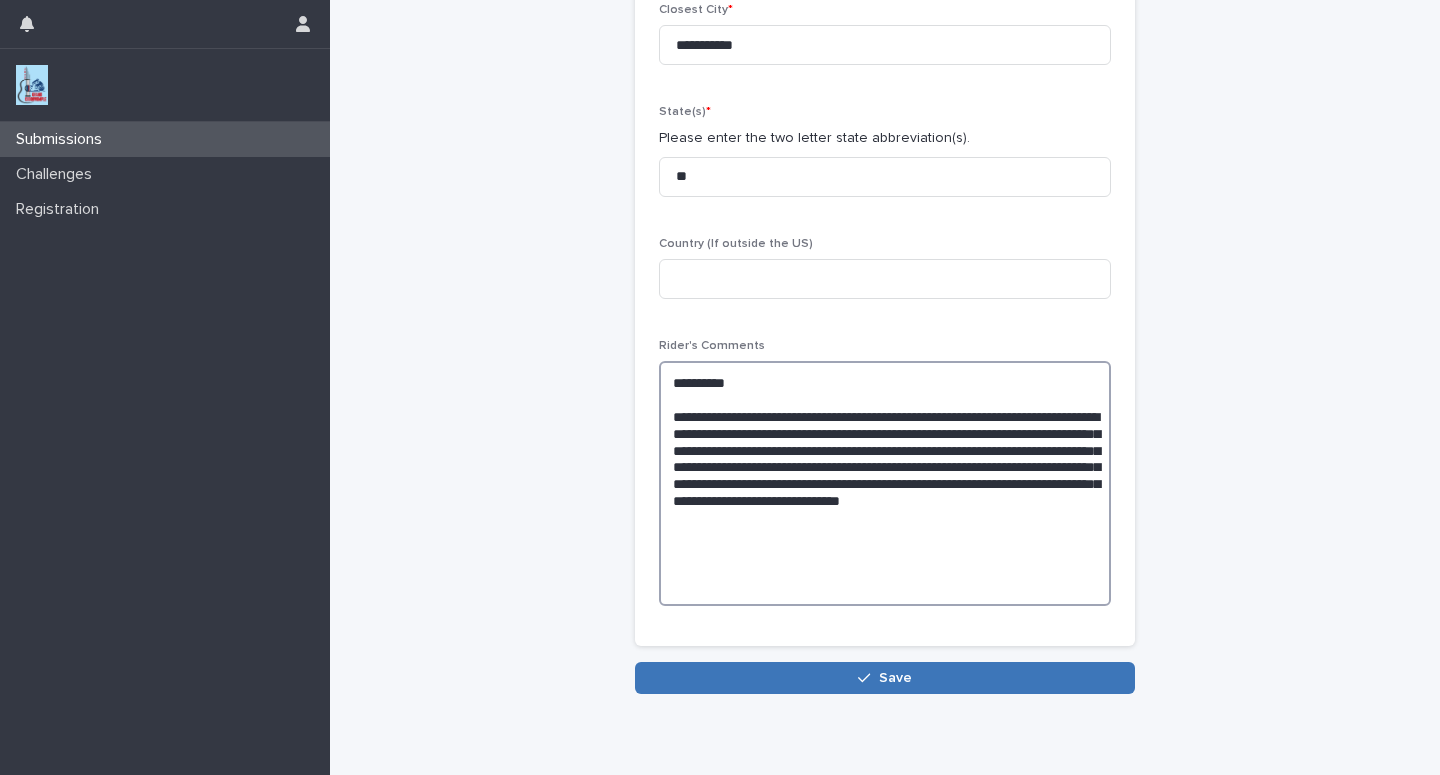 type on "**********" 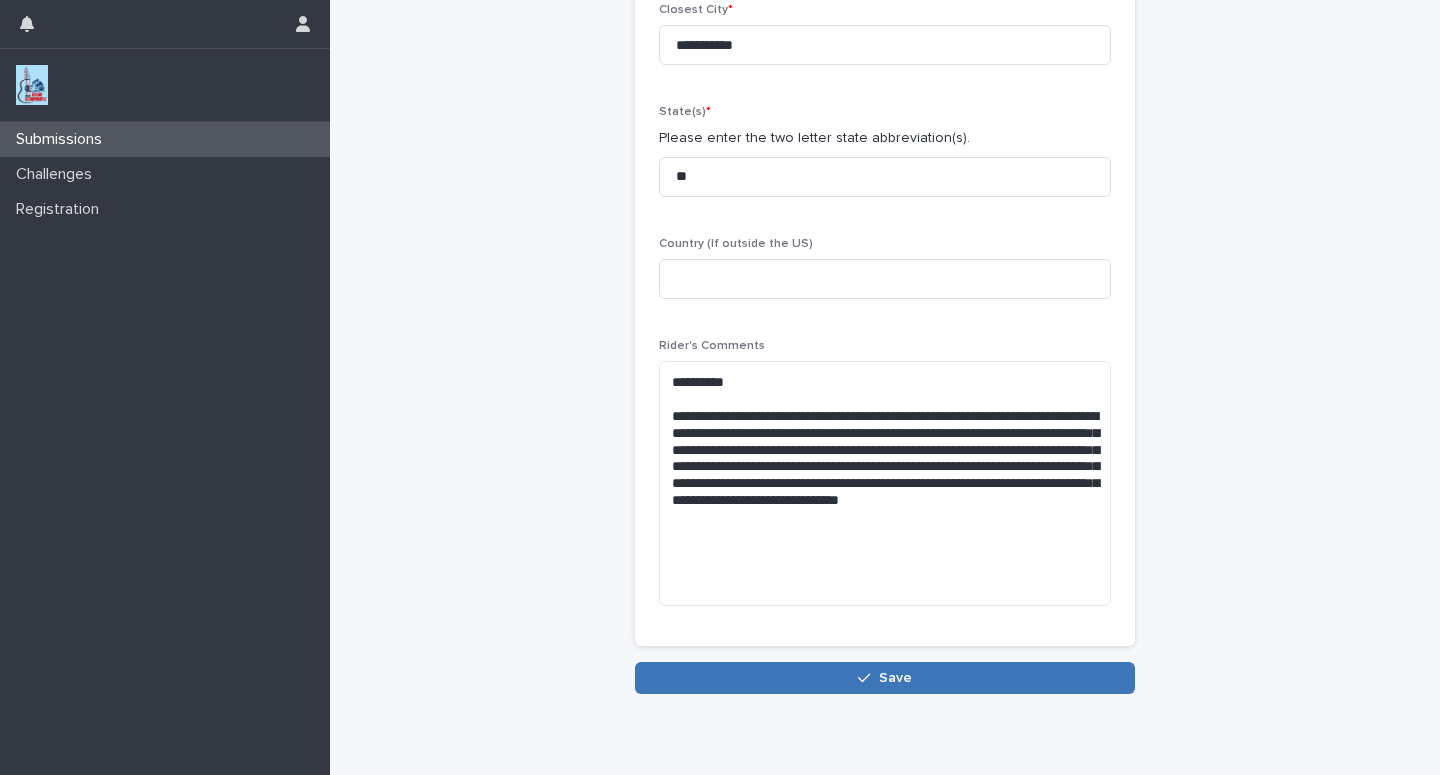 click on "Save" at bounding box center [885, 678] 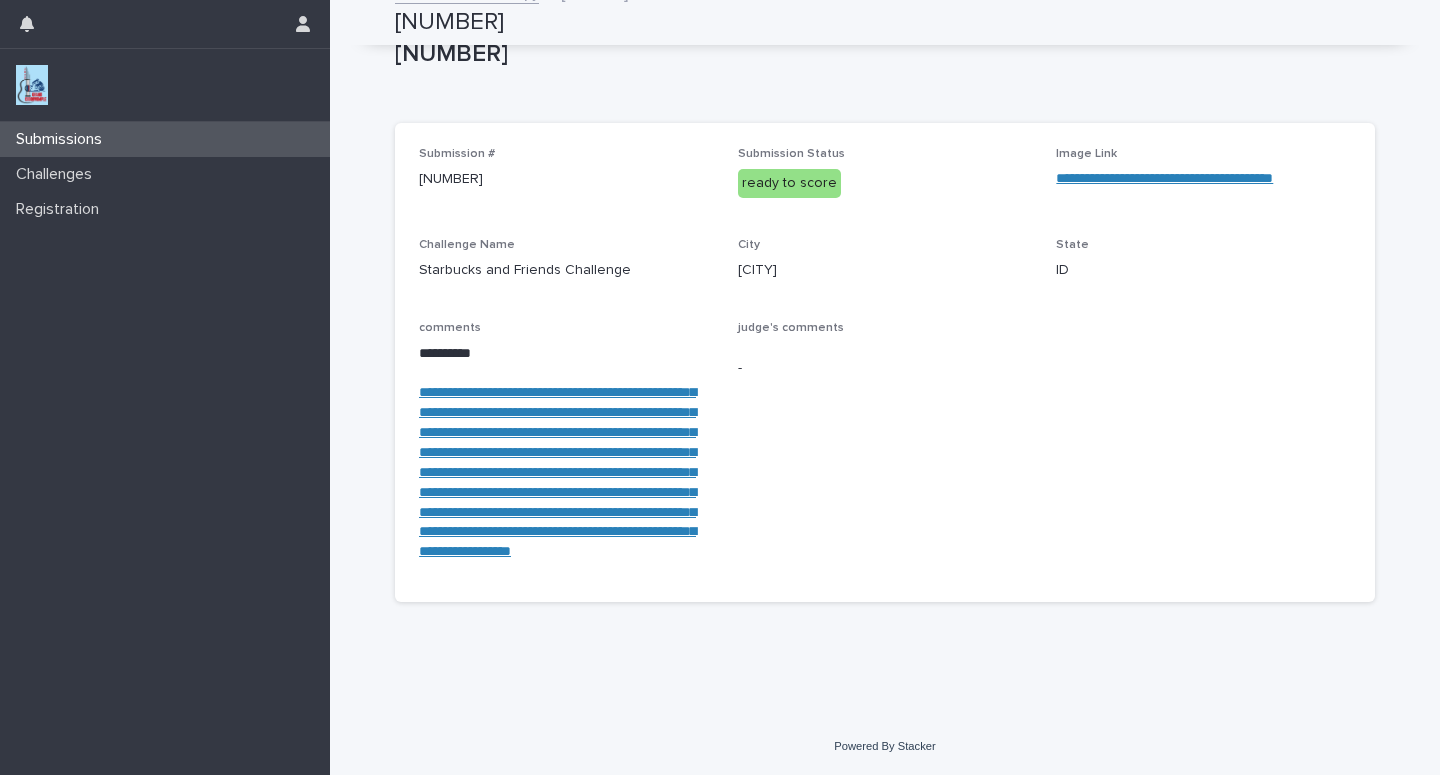 scroll, scrollTop: 153, scrollLeft: 0, axis: vertical 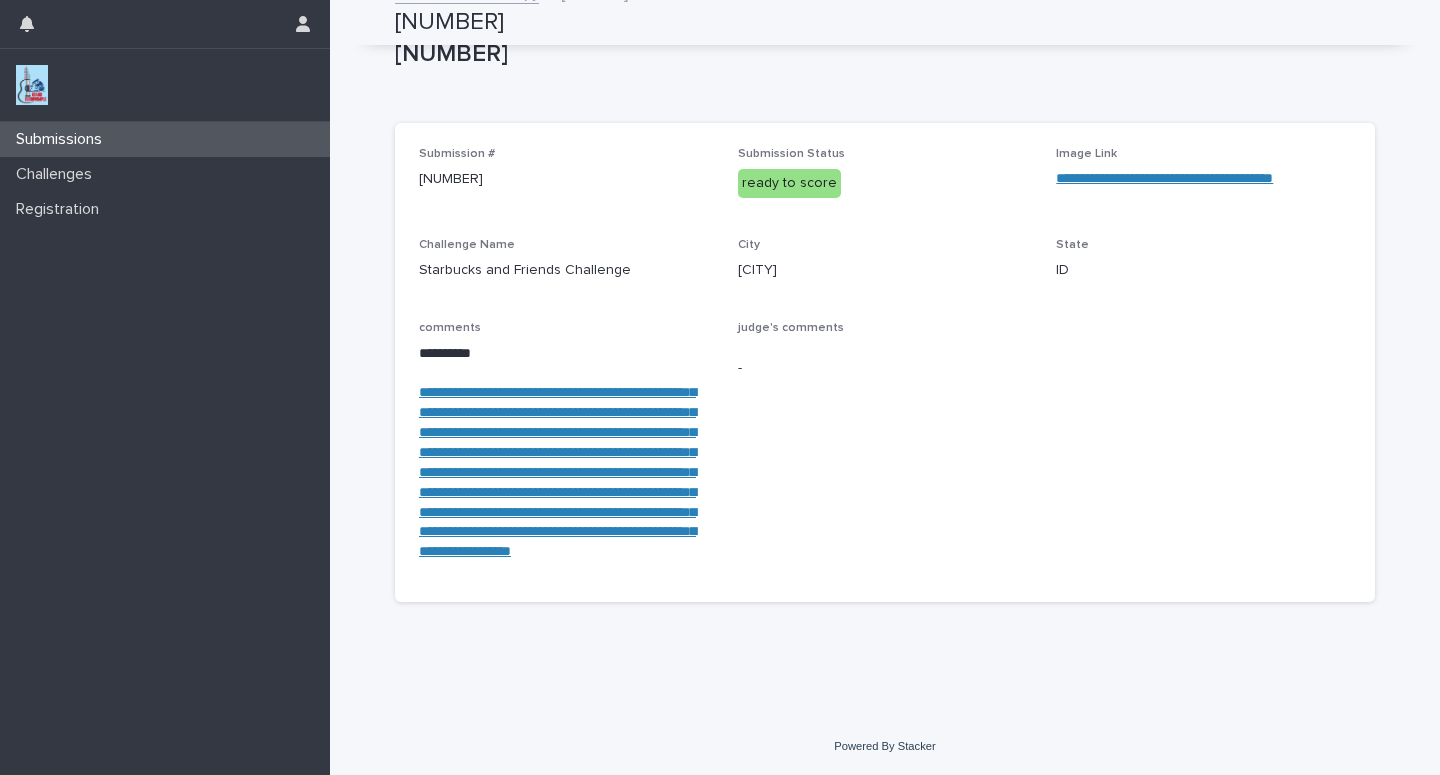click on "Submissions" at bounding box center [165, 139] 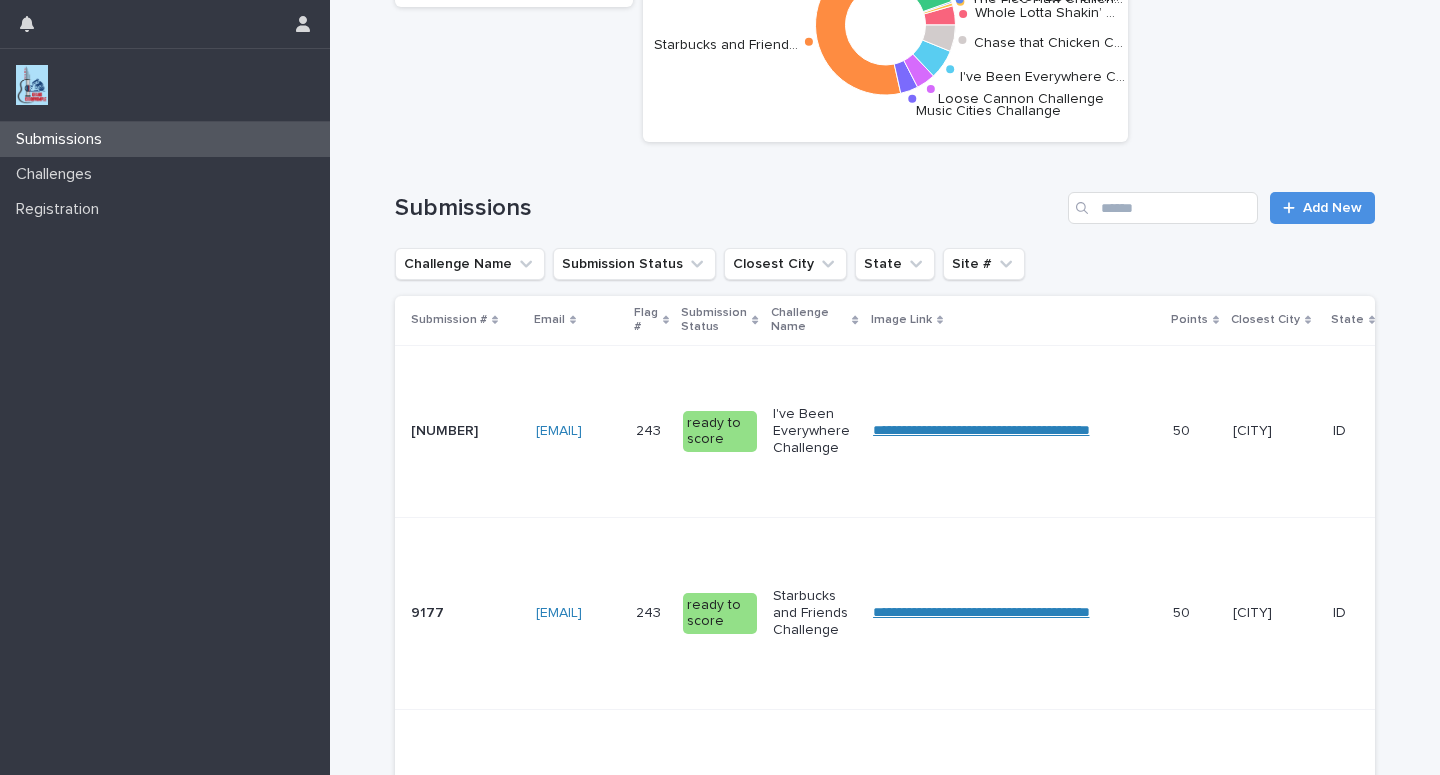 scroll, scrollTop: 0, scrollLeft: 0, axis: both 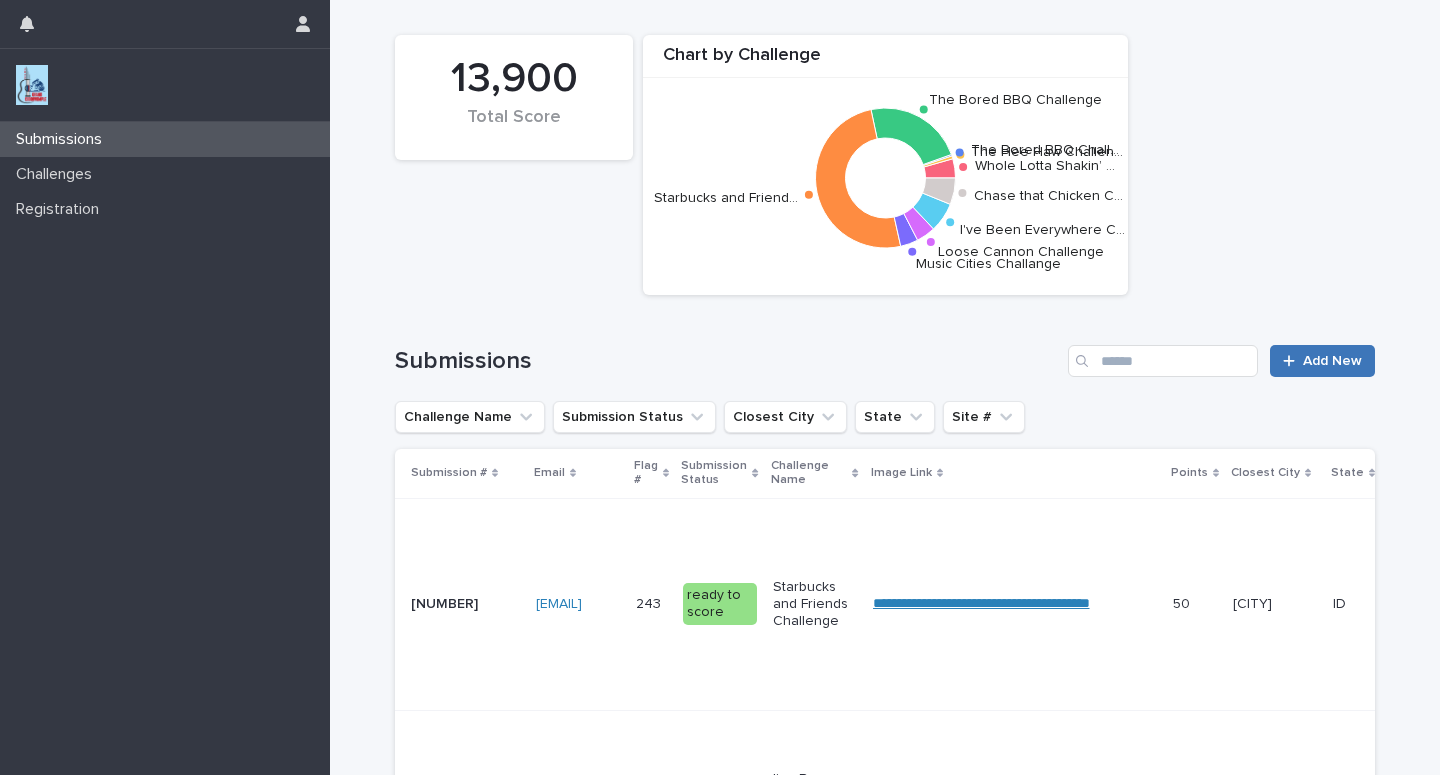 click on "Add New" at bounding box center (1332, 361) 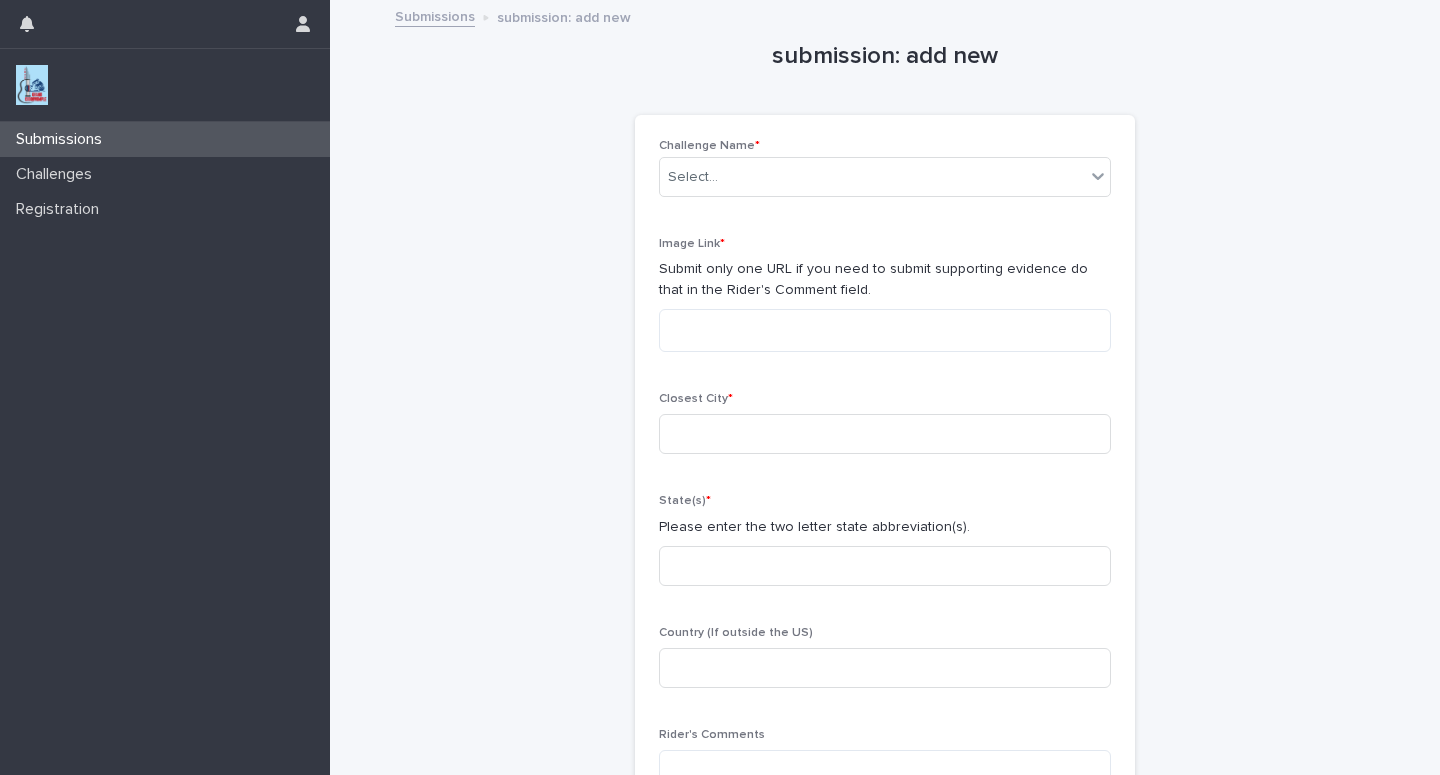click on "Submissions" at bounding box center [63, 139] 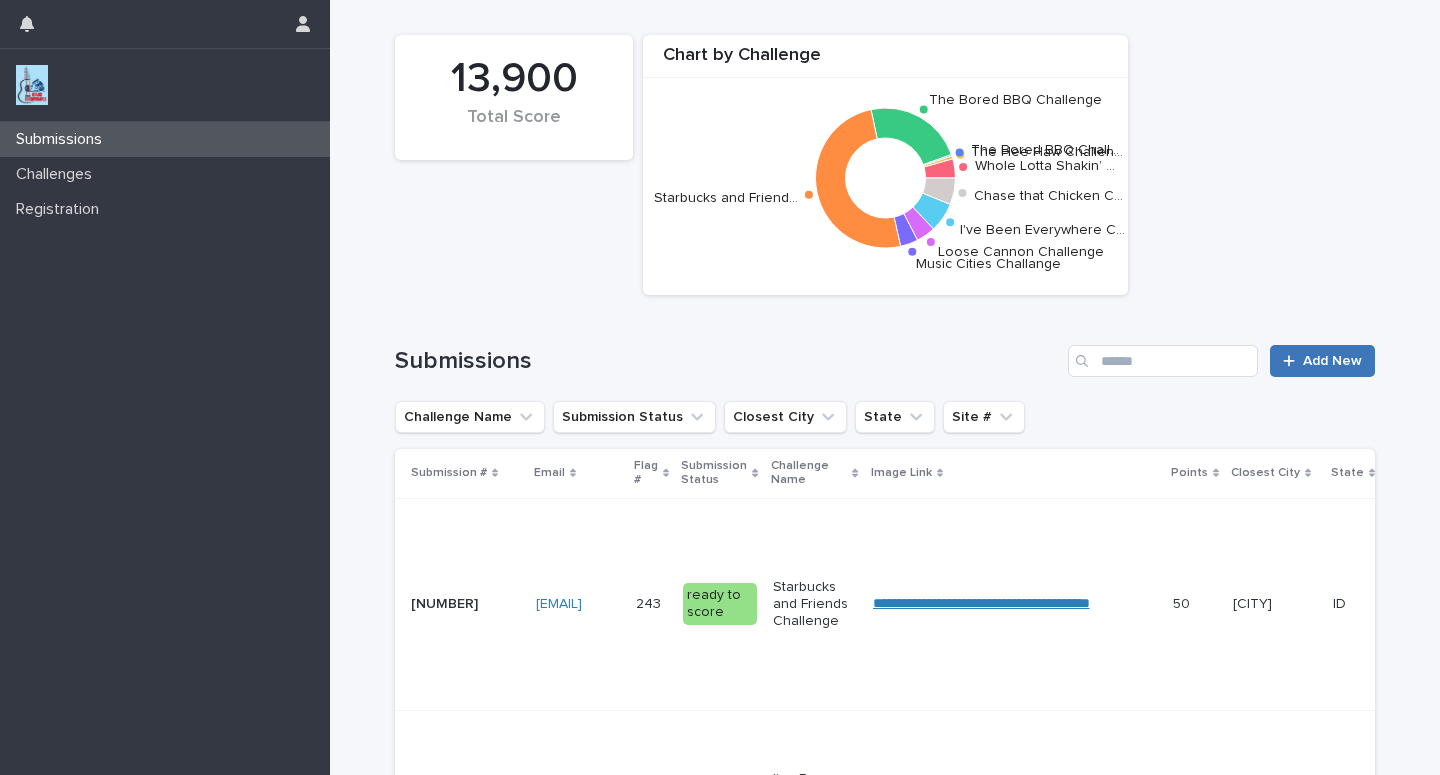 click on "Add New" at bounding box center [1332, 361] 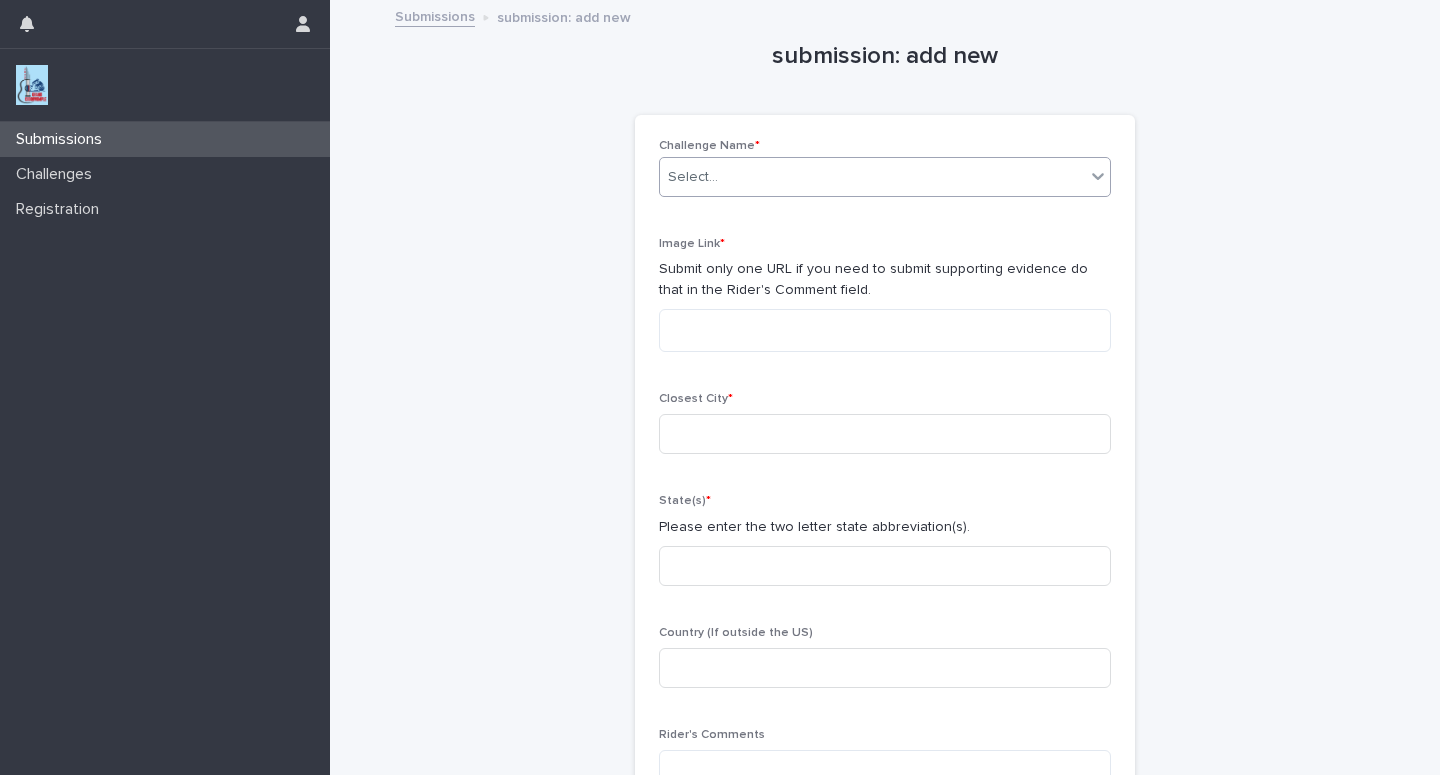 click 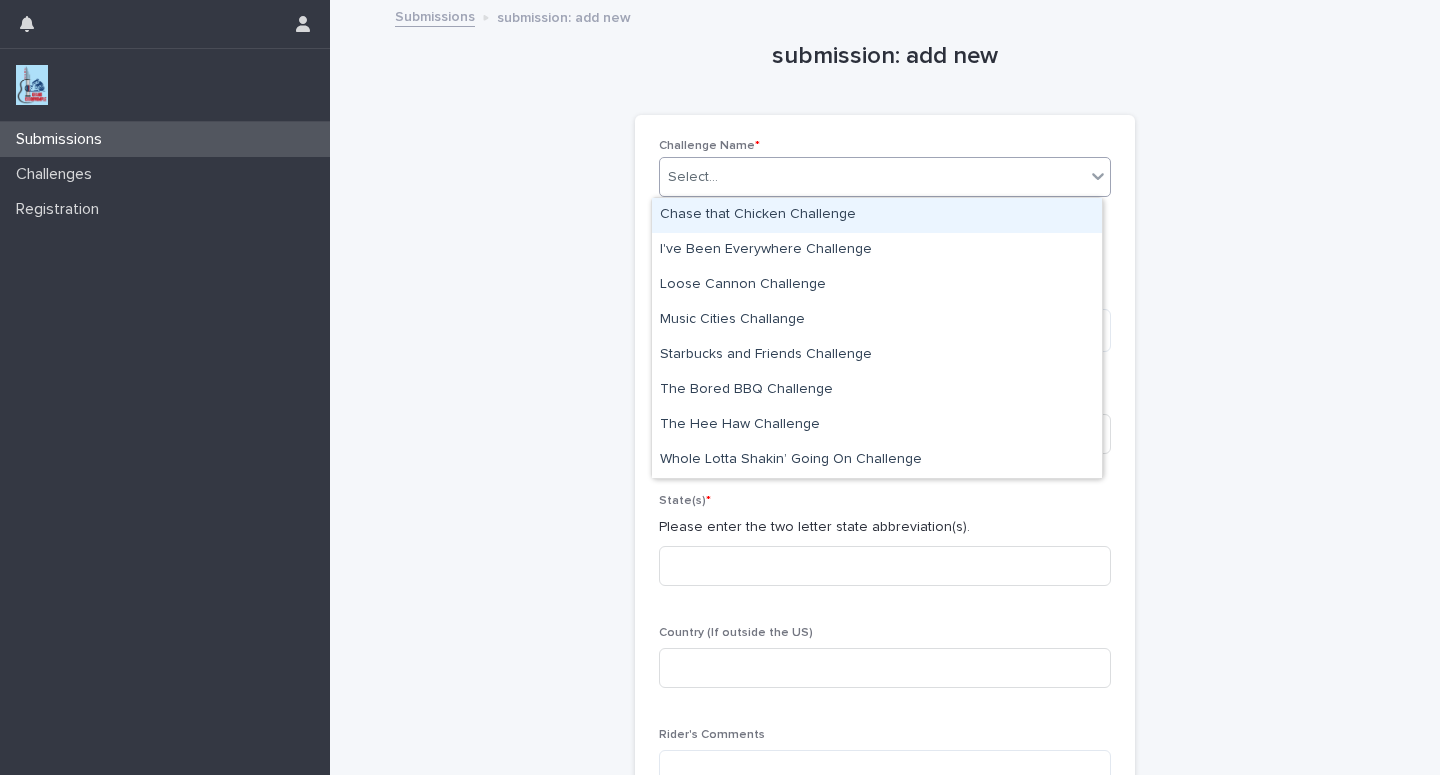 click on "Chase that Chicken Challenge" at bounding box center [877, 215] 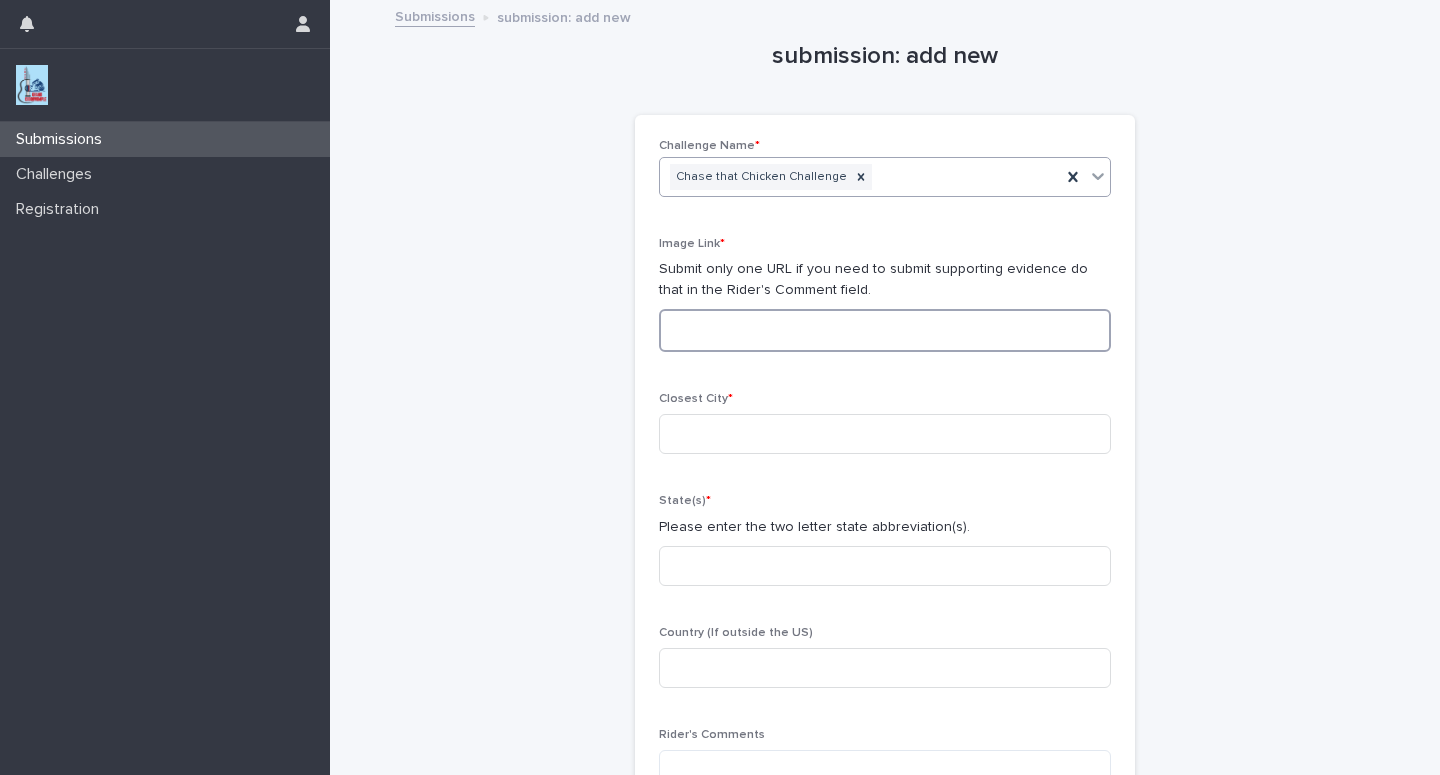 click at bounding box center [885, 330] 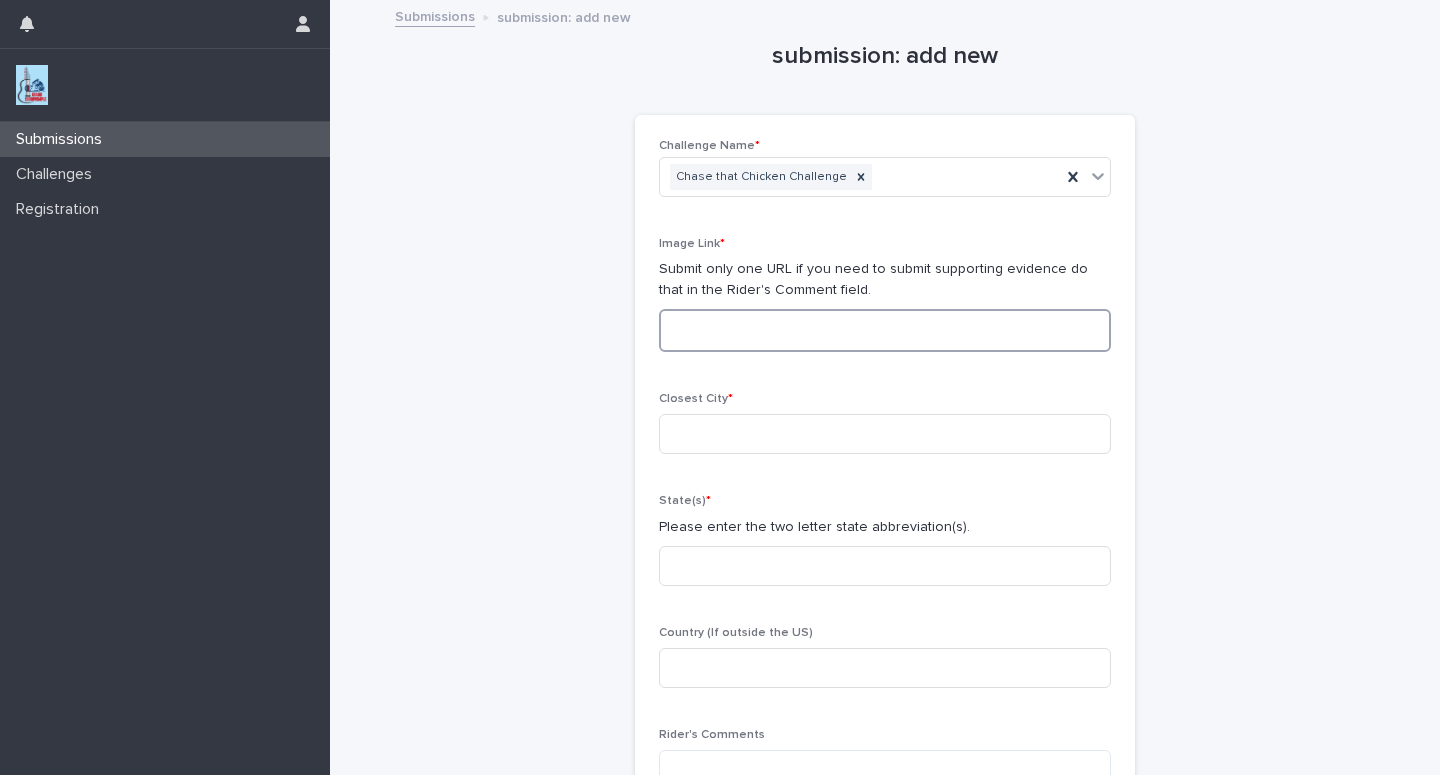 paste on "**********" 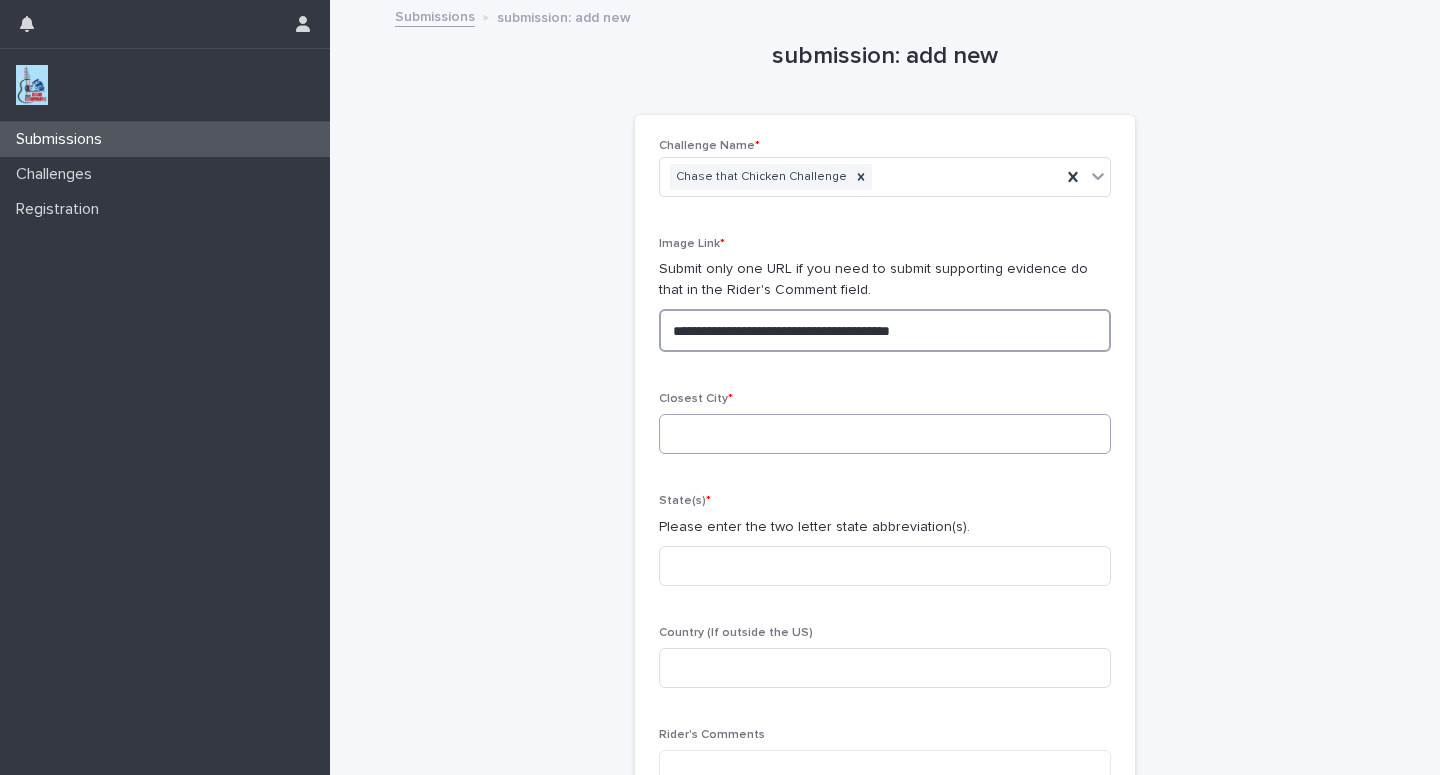 type on "**********" 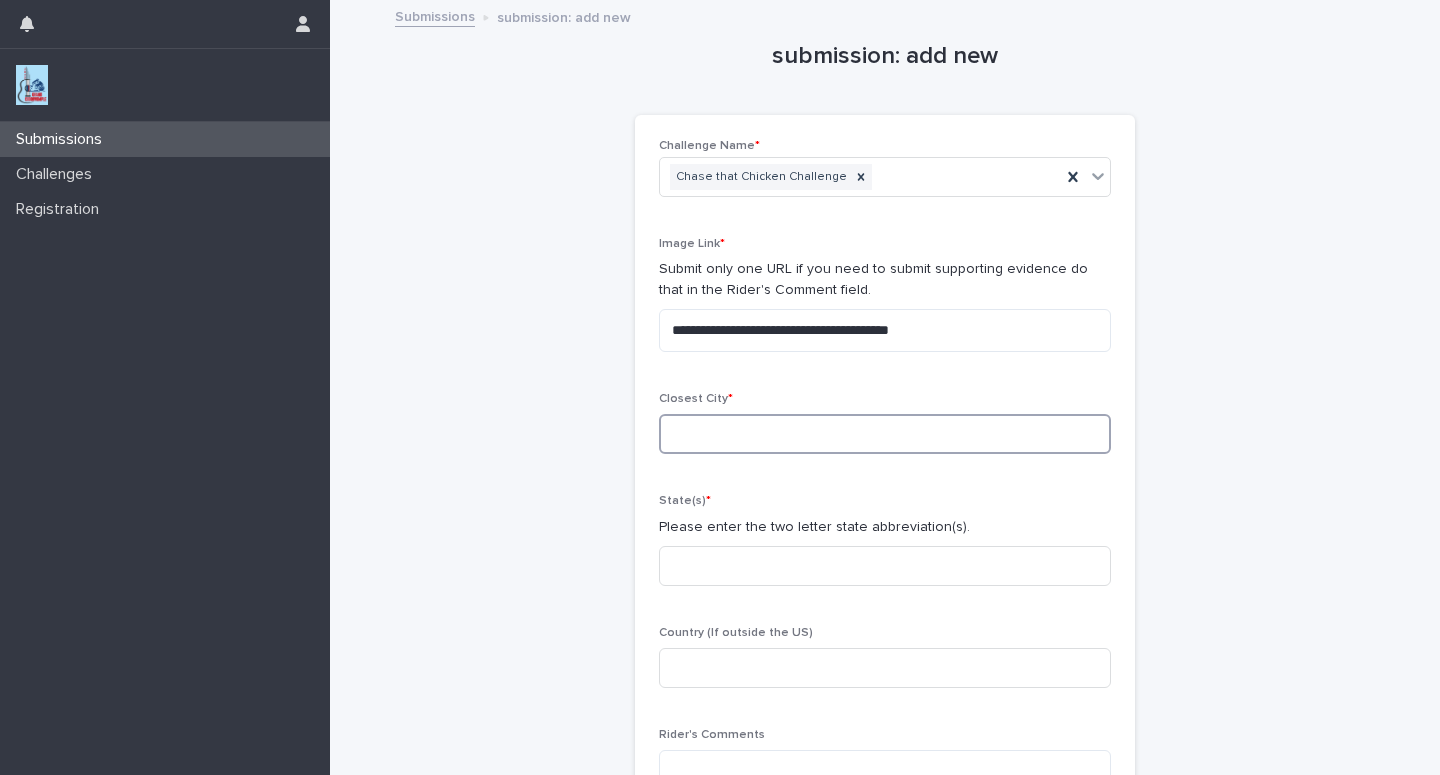 click at bounding box center (885, 434) 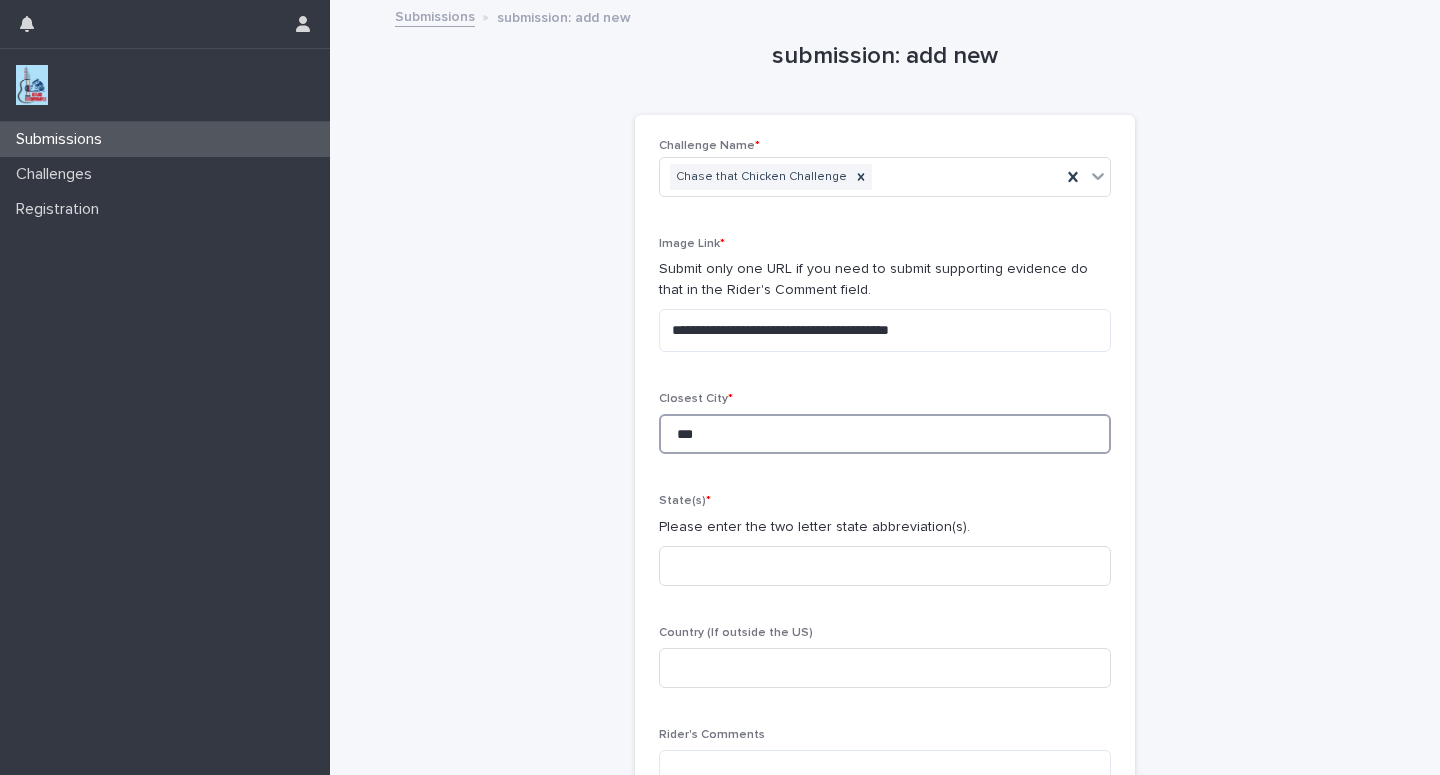 type on "***" 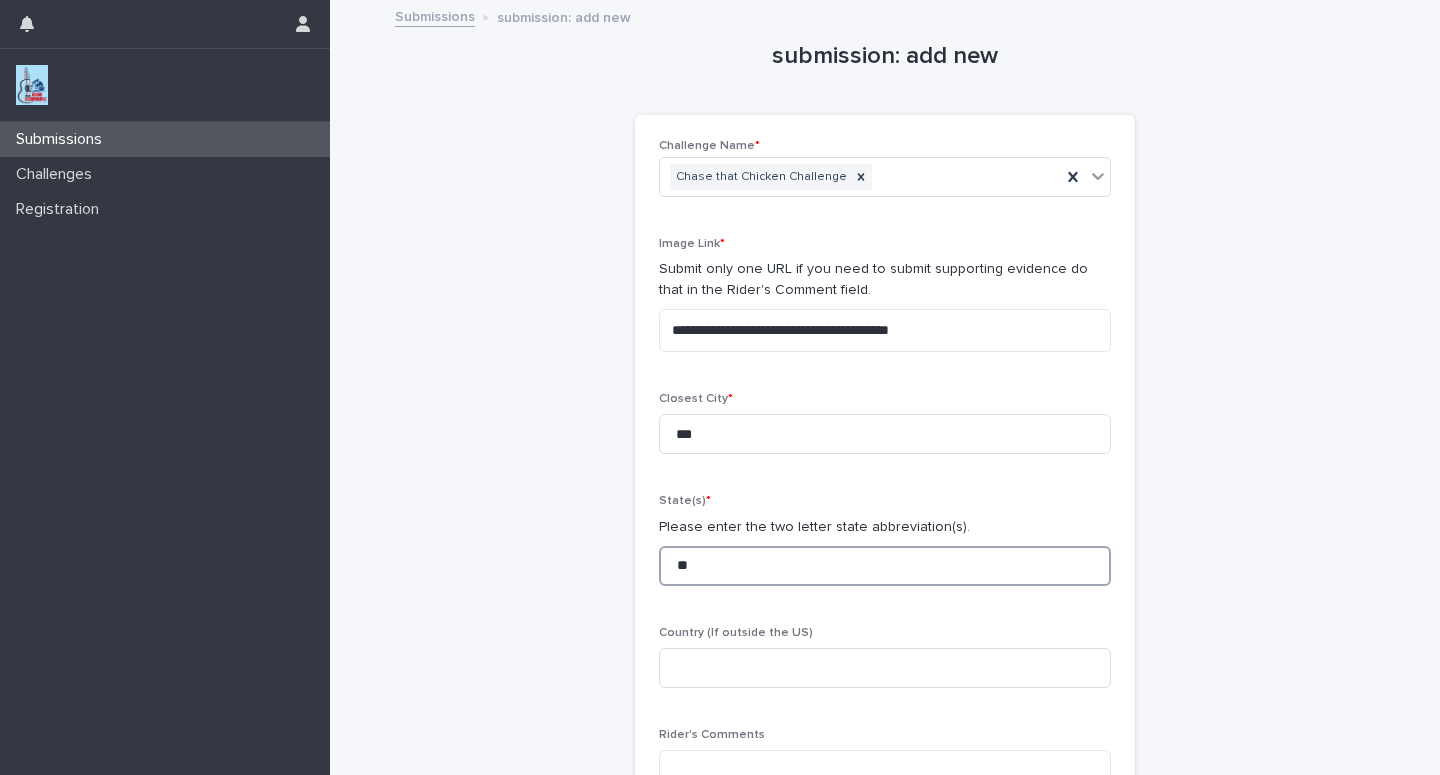 type on "**" 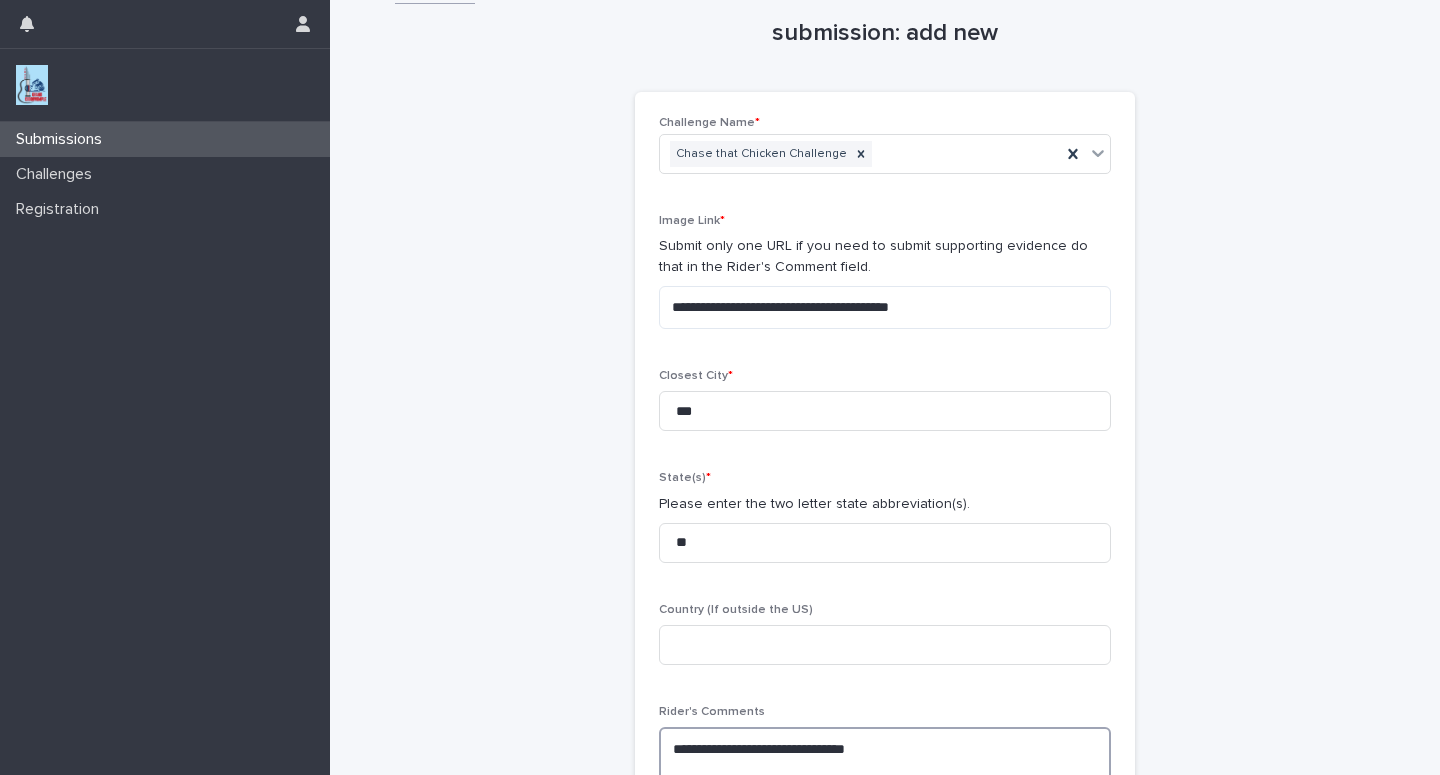 scroll, scrollTop: 40, scrollLeft: 0, axis: vertical 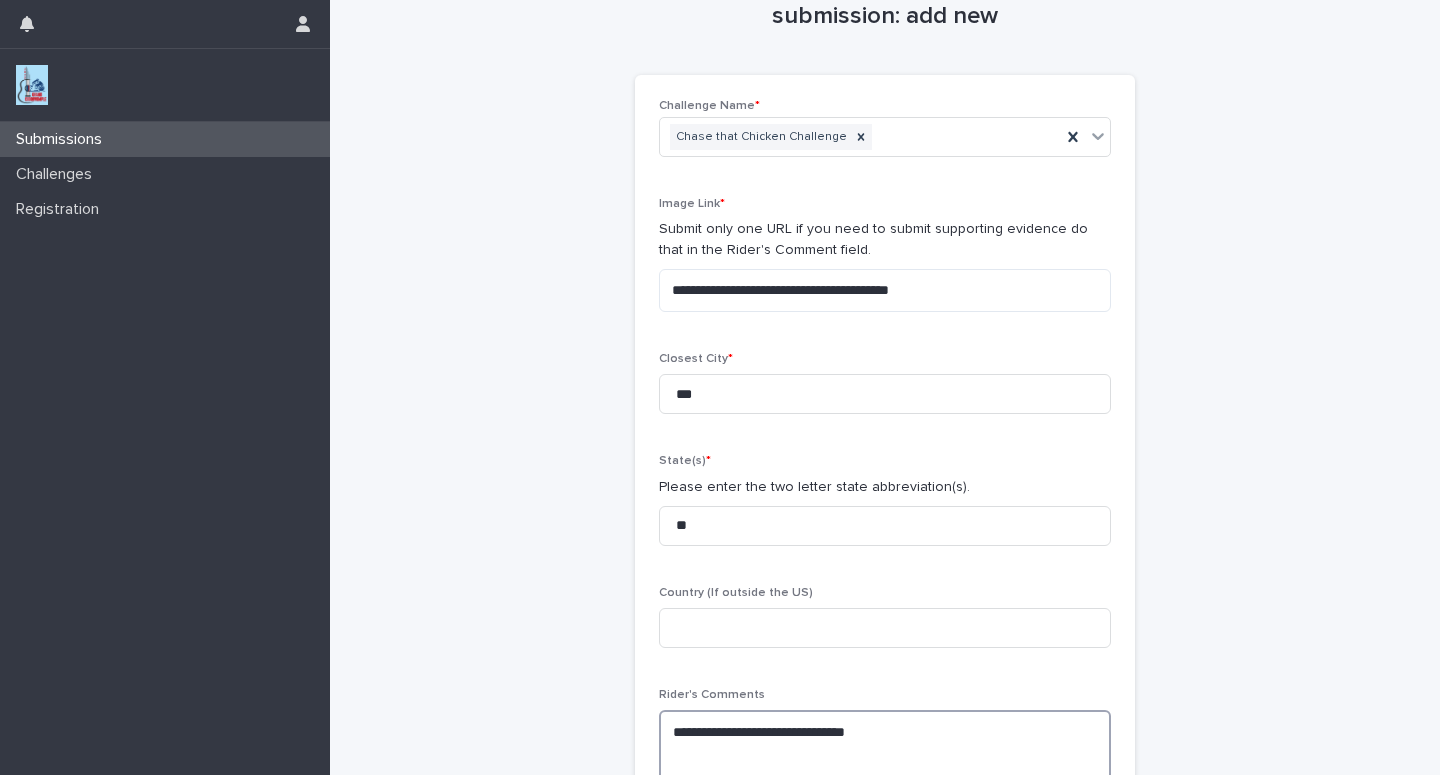 paste on "**********" 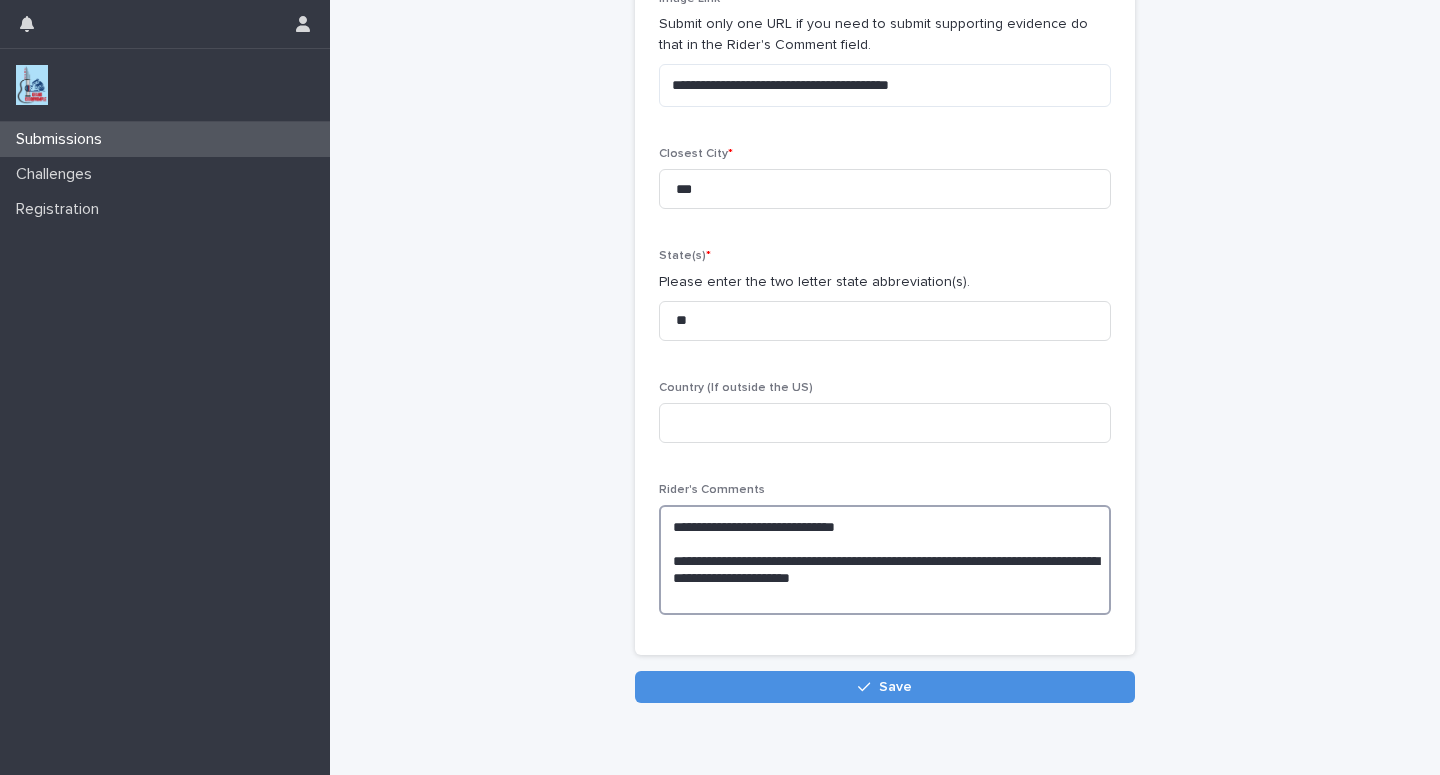 scroll, scrollTop: 268, scrollLeft: 0, axis: vertical 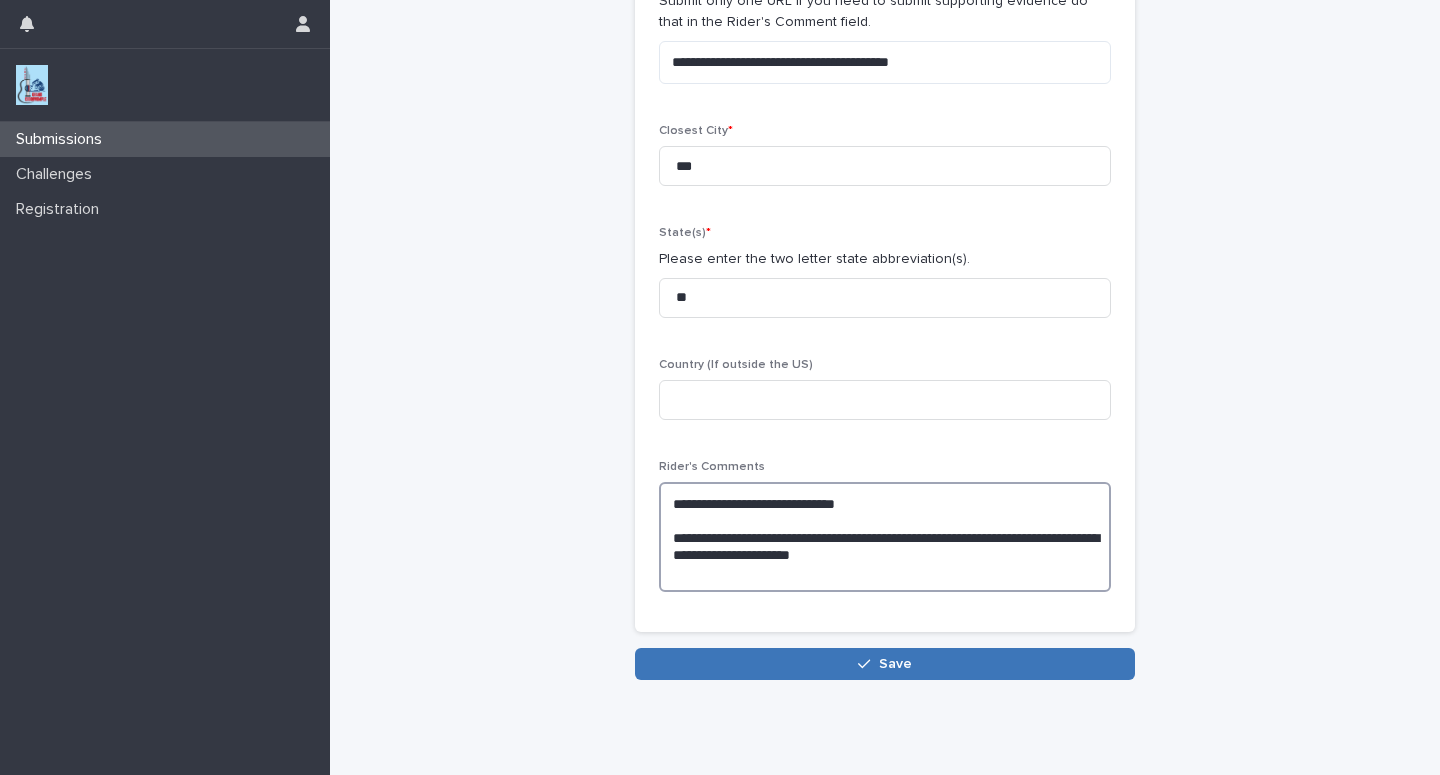 type on "**********" 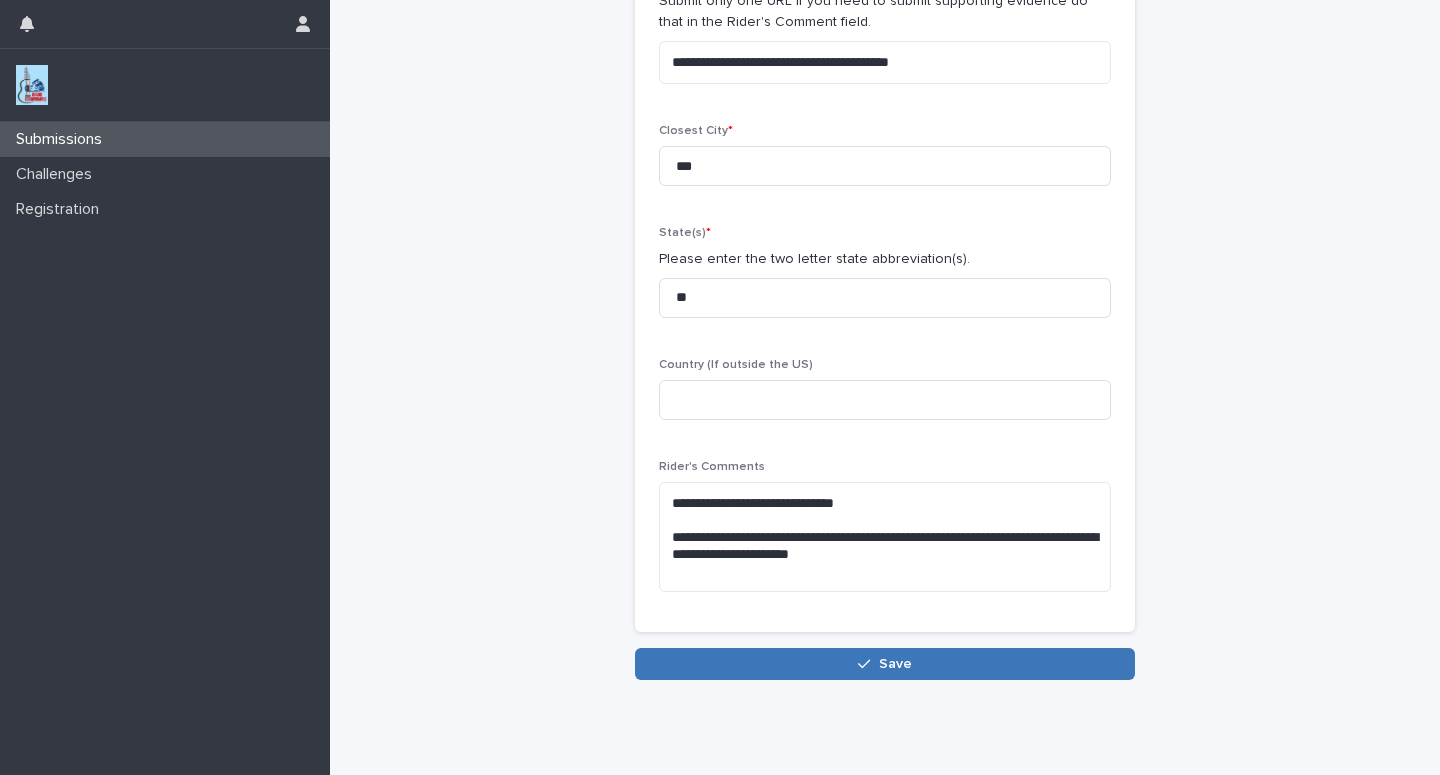 click on "Save" at bounding box center [885, 664] 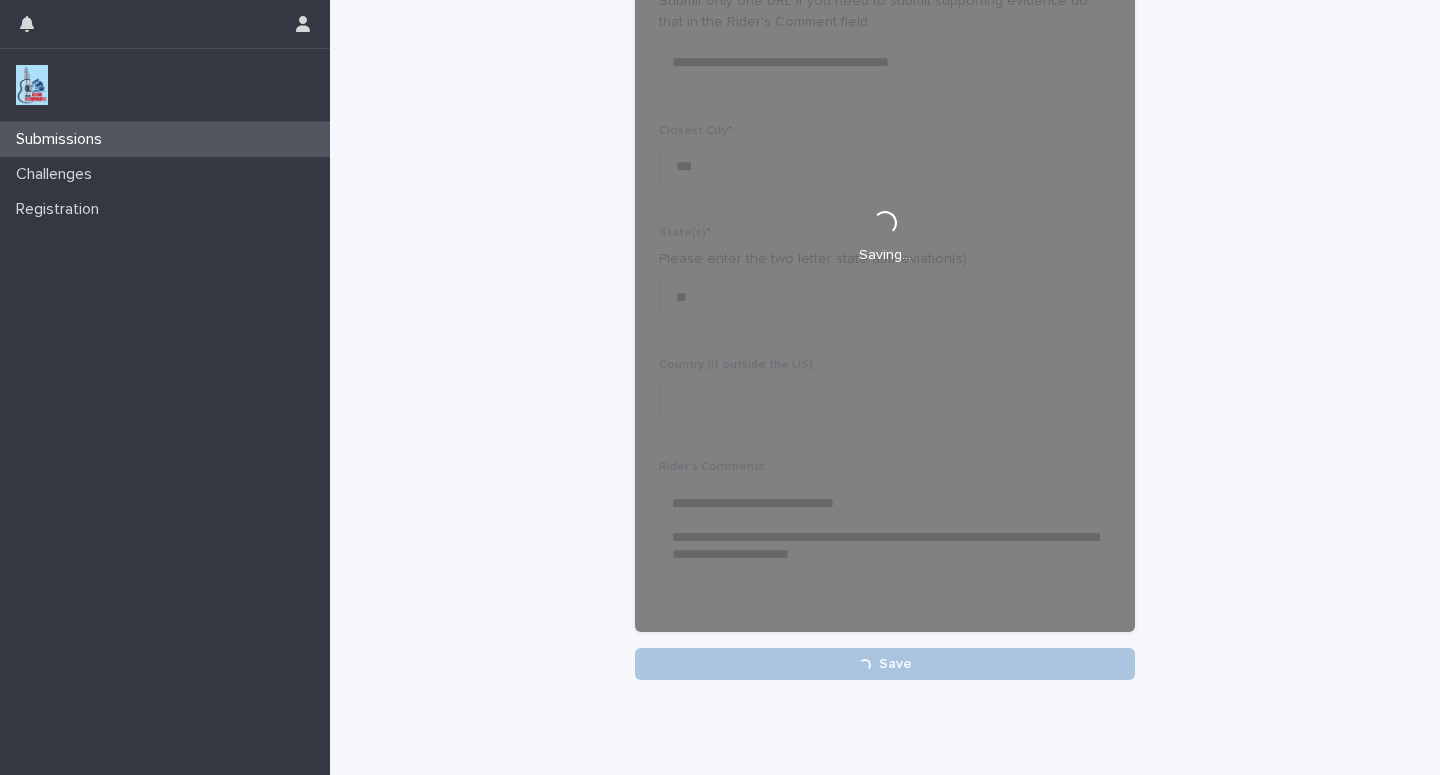 scroll, scrollTop: 268, scrollLeft: 0, axis: vertical 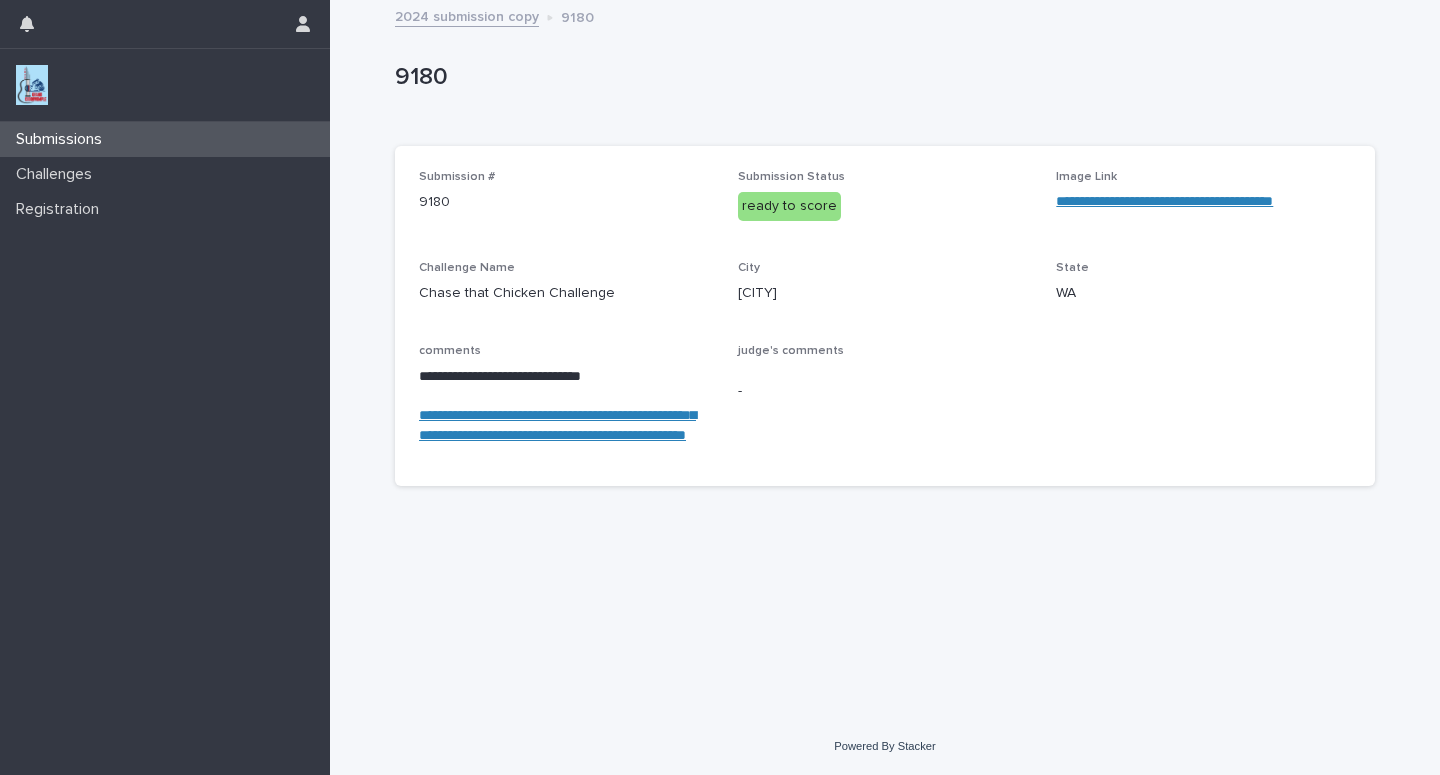 click on "Submissions" at bounding box center (165, 139) 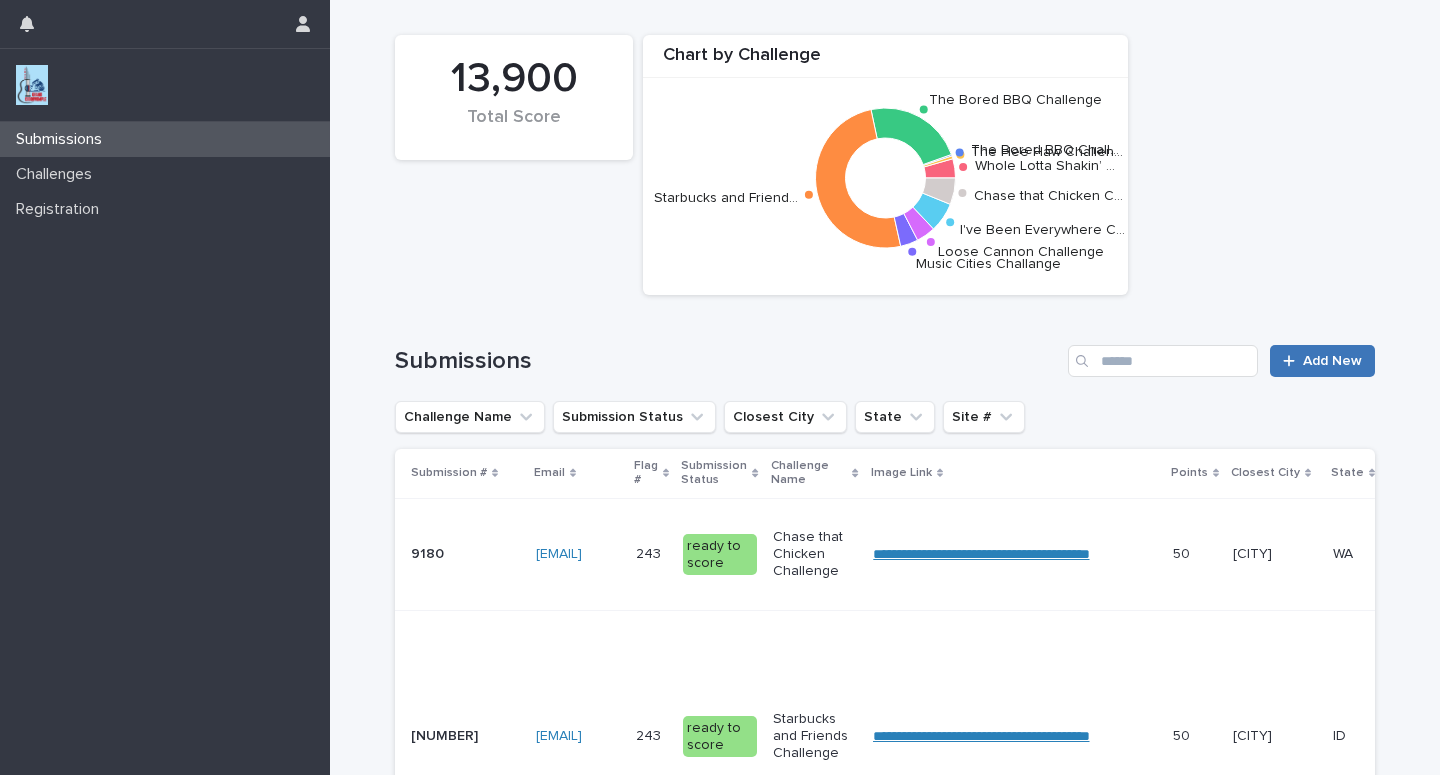 click on "Add New" at bounding box center (1332, 361) 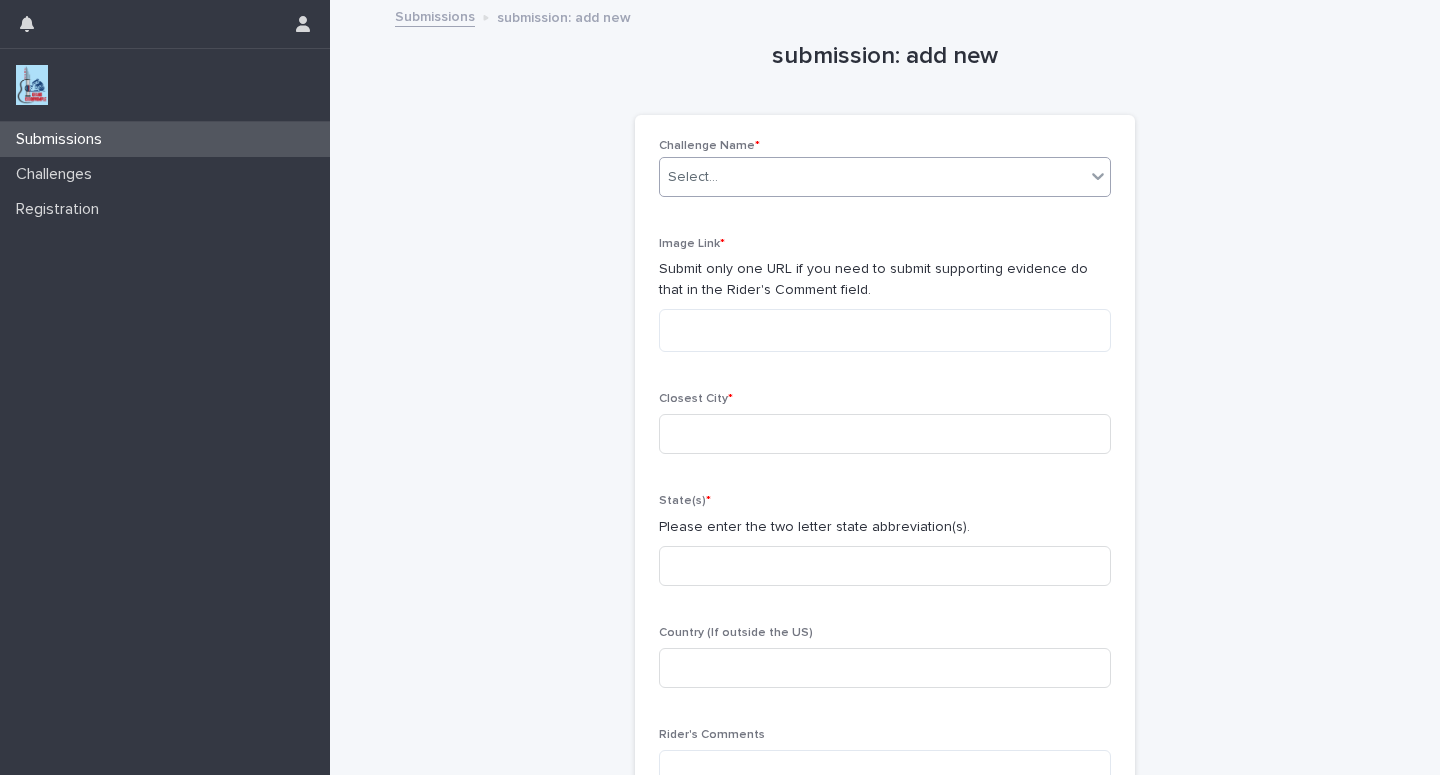 click on "Select..." at bounding box center (872, 177) 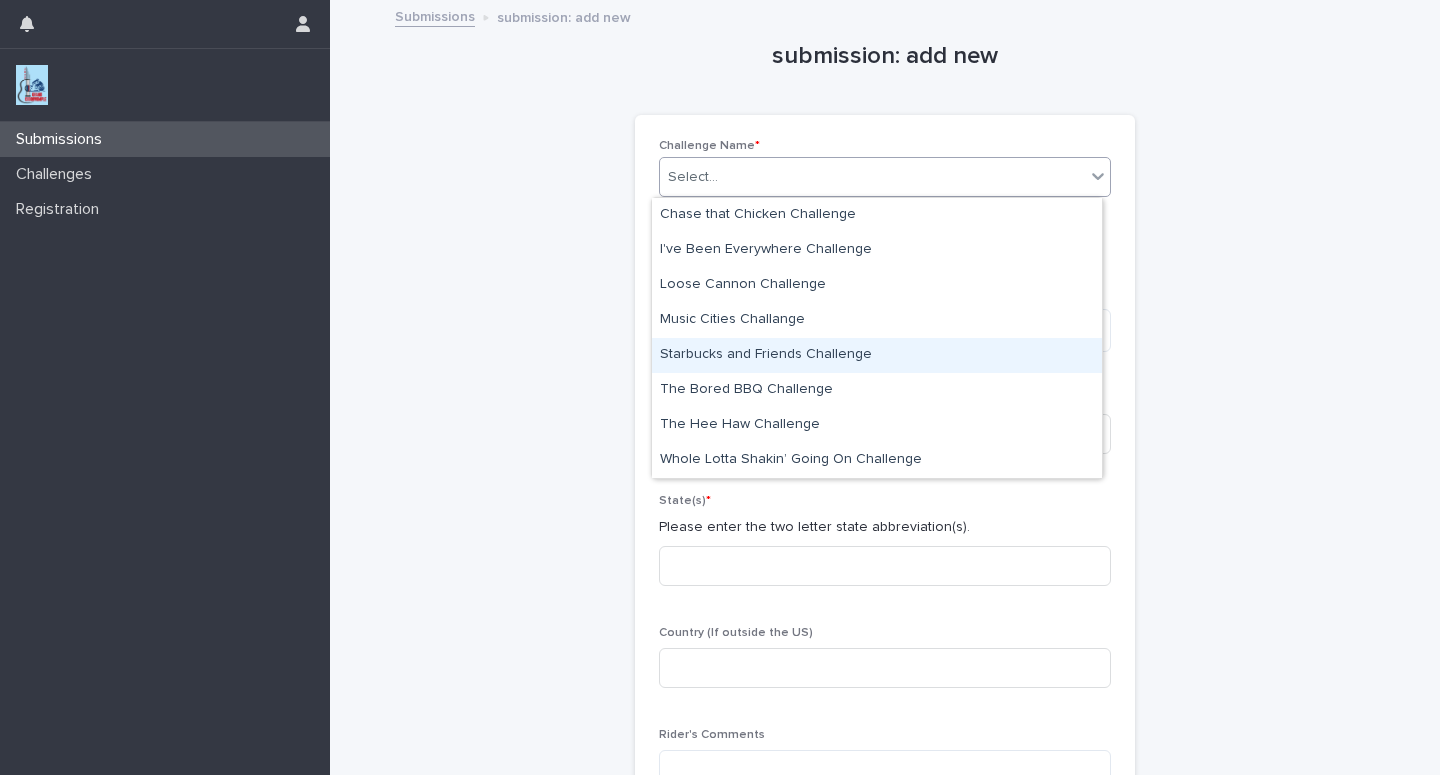 click on "Starbucks and Friends Challenge" at bounding box center [877, 355] 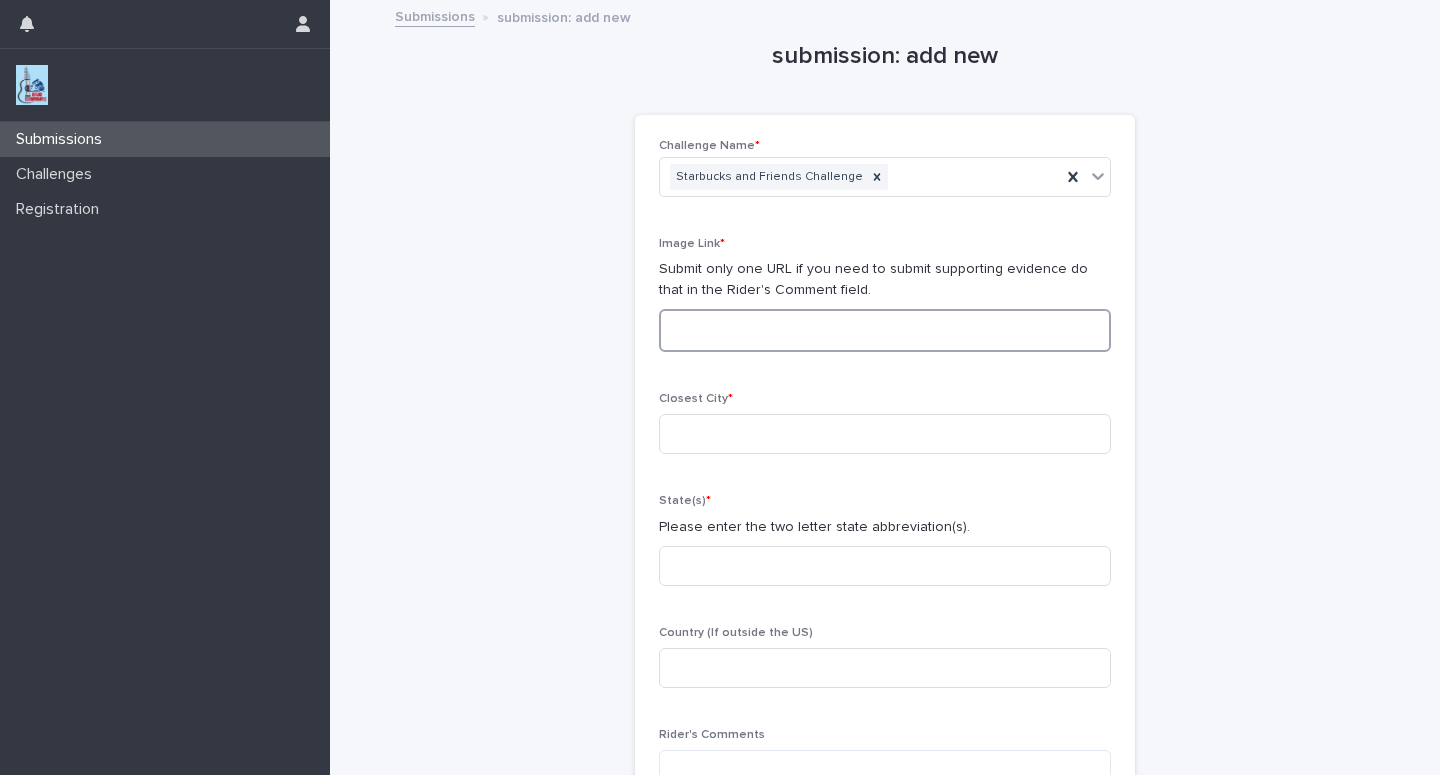click at bounding box center (885, 330) 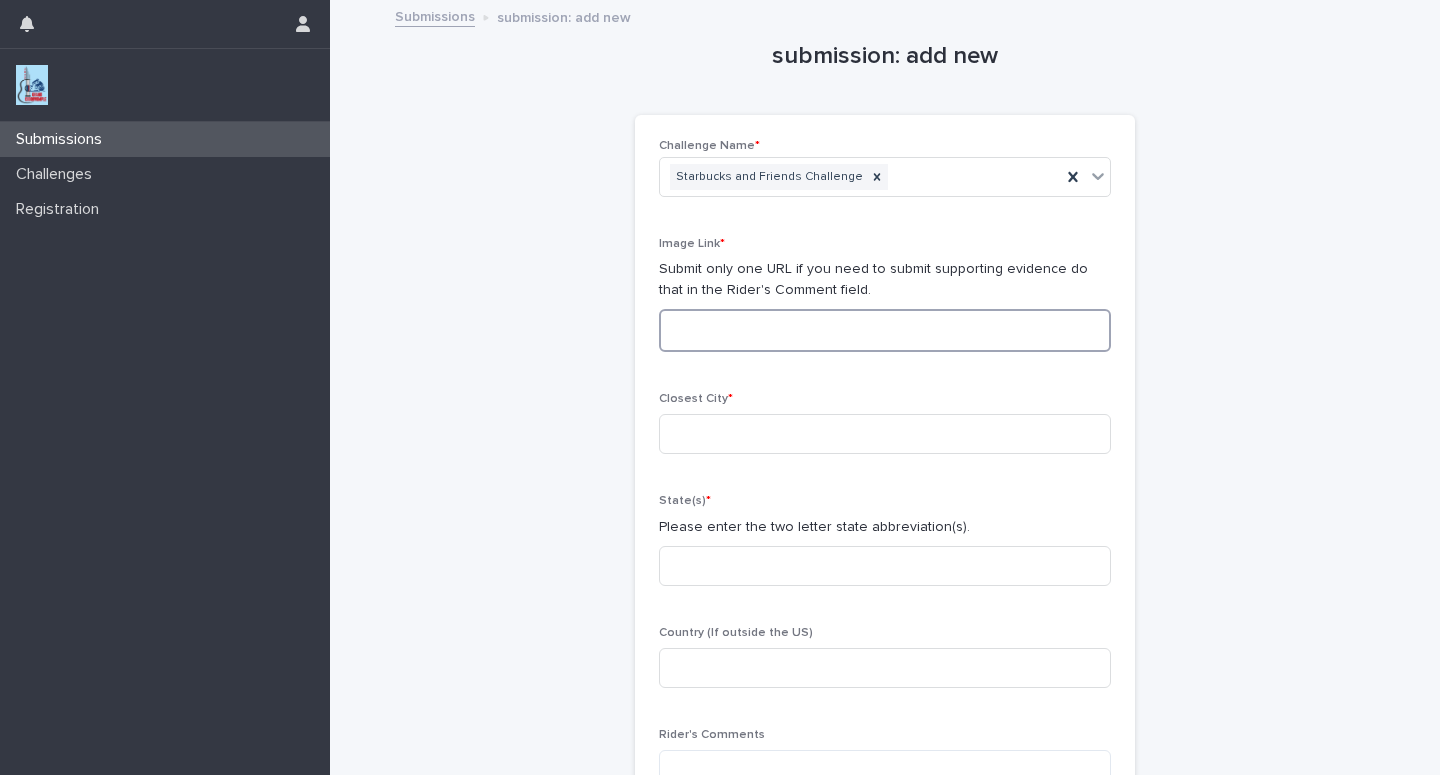 paste on "**********" 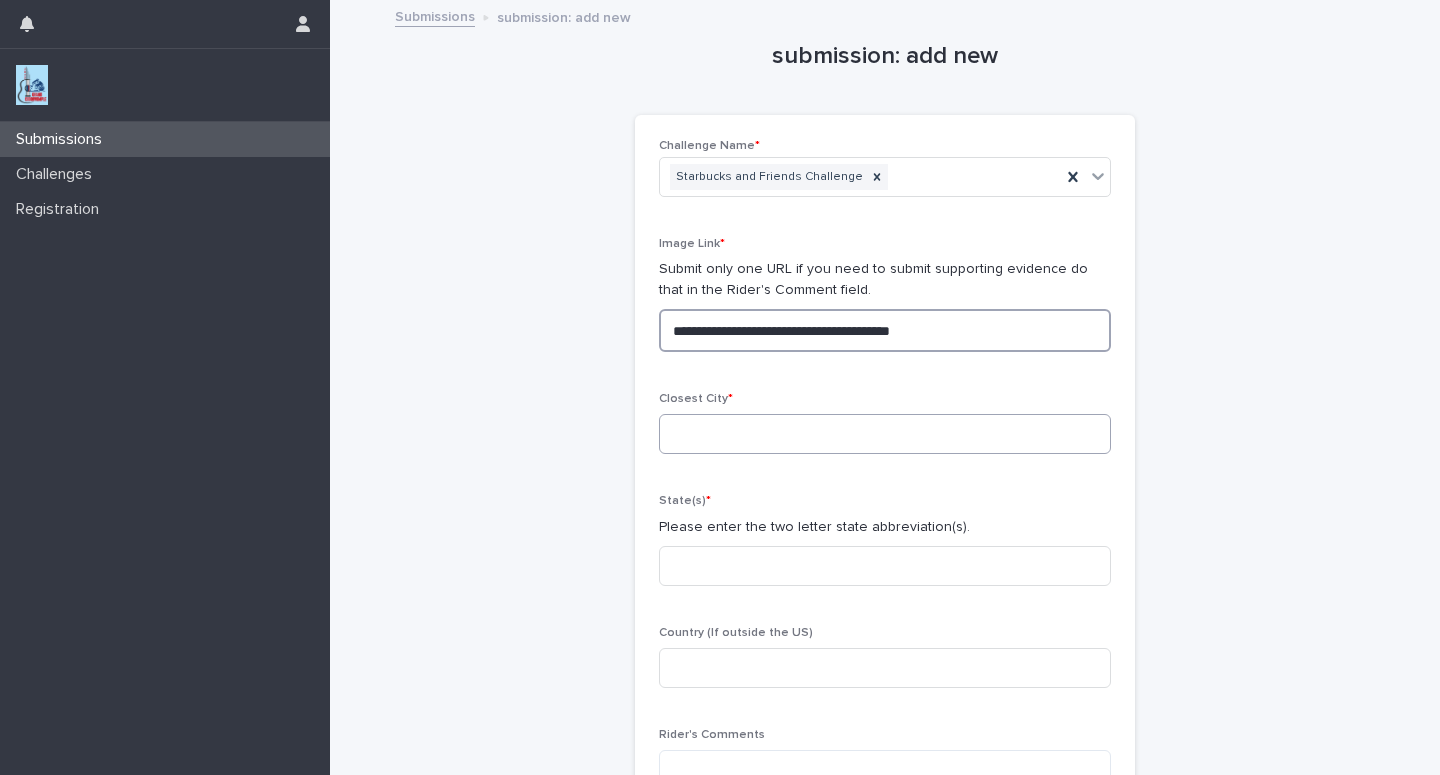 type on "**********" 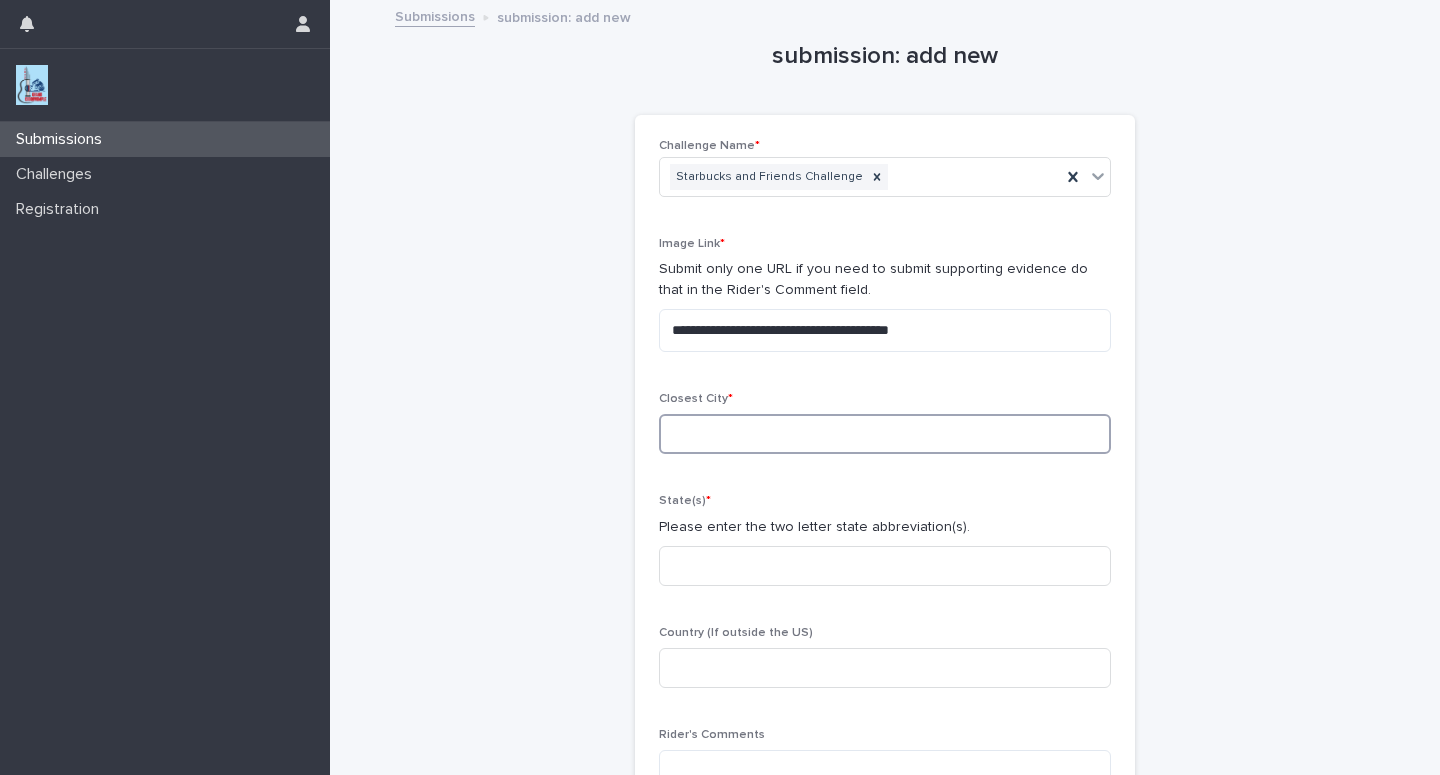 click at bounding box center [885, 434] 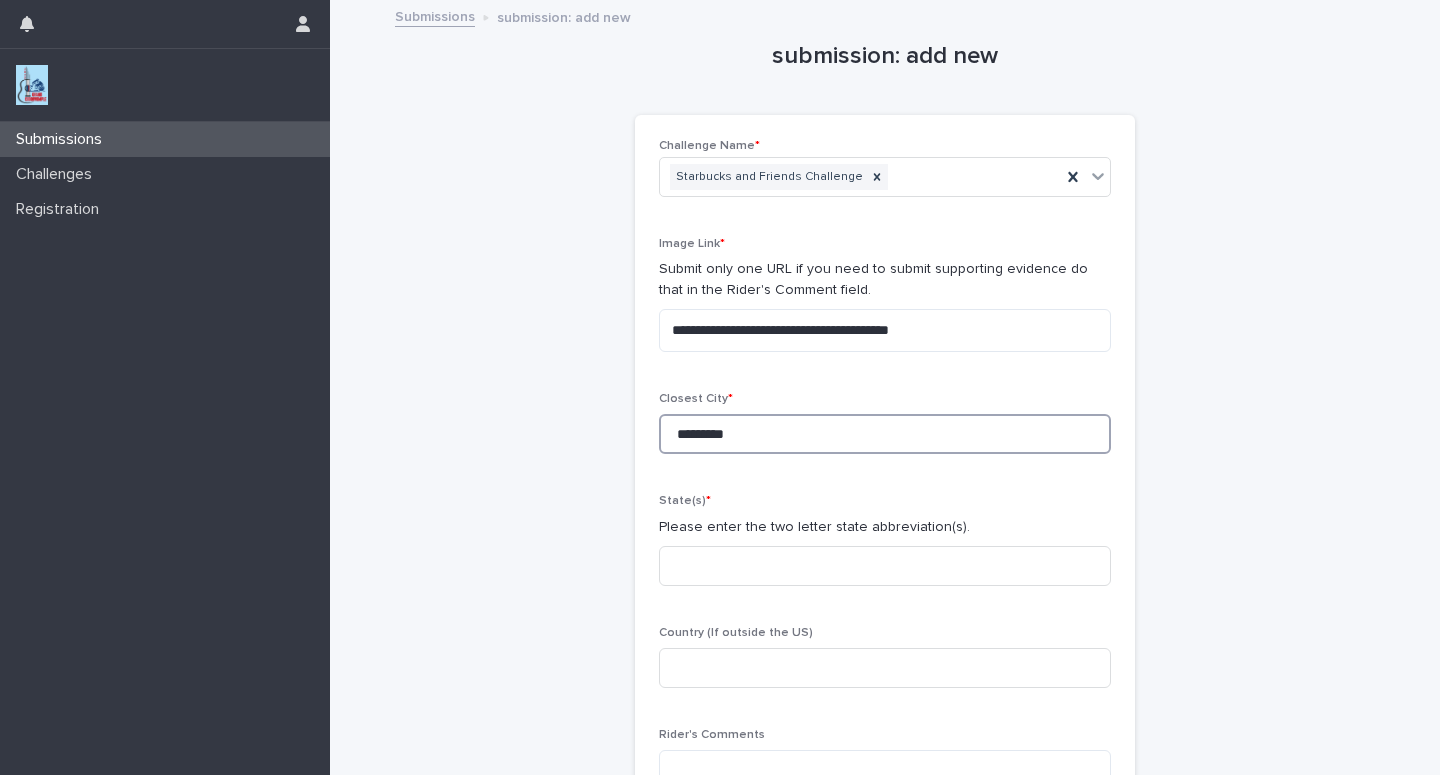 type on "*********" 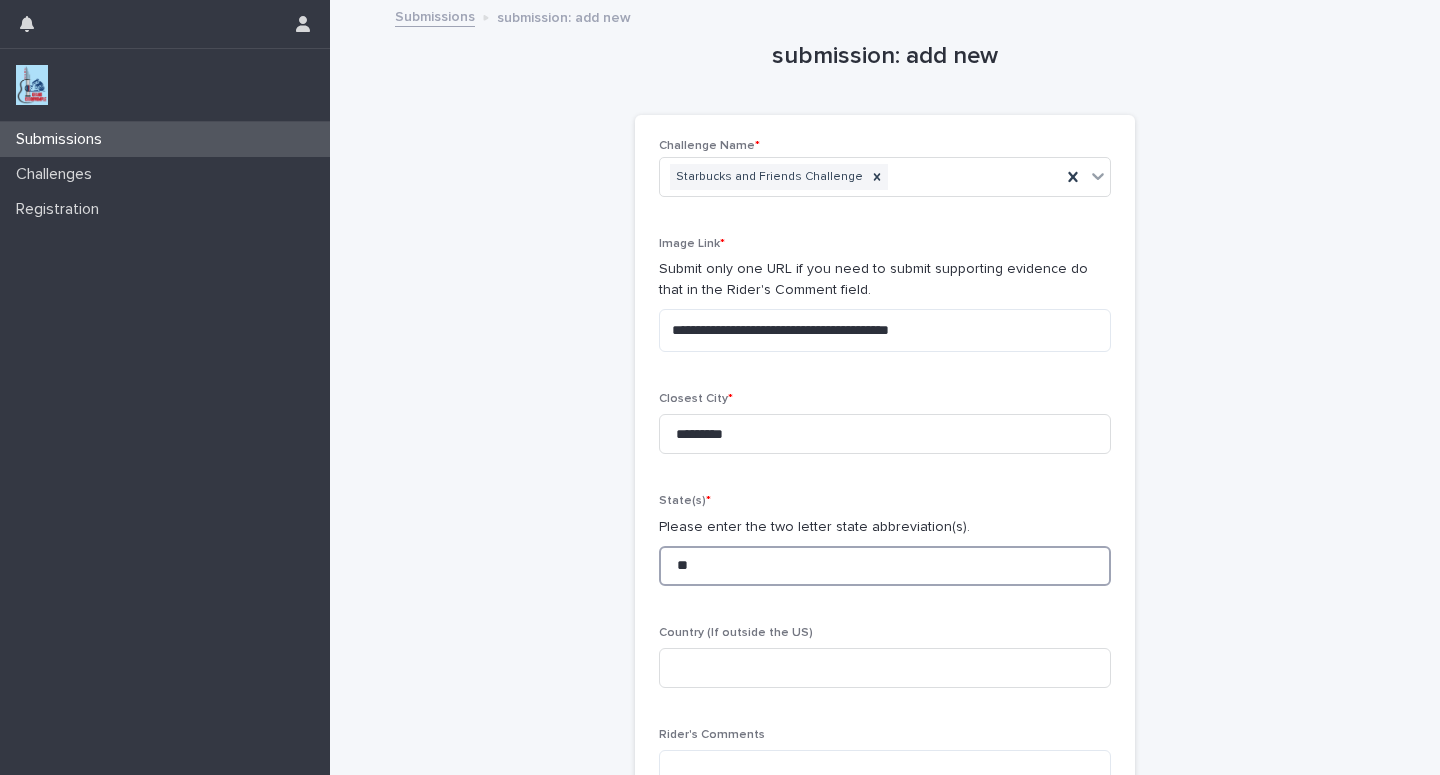 type on "**" 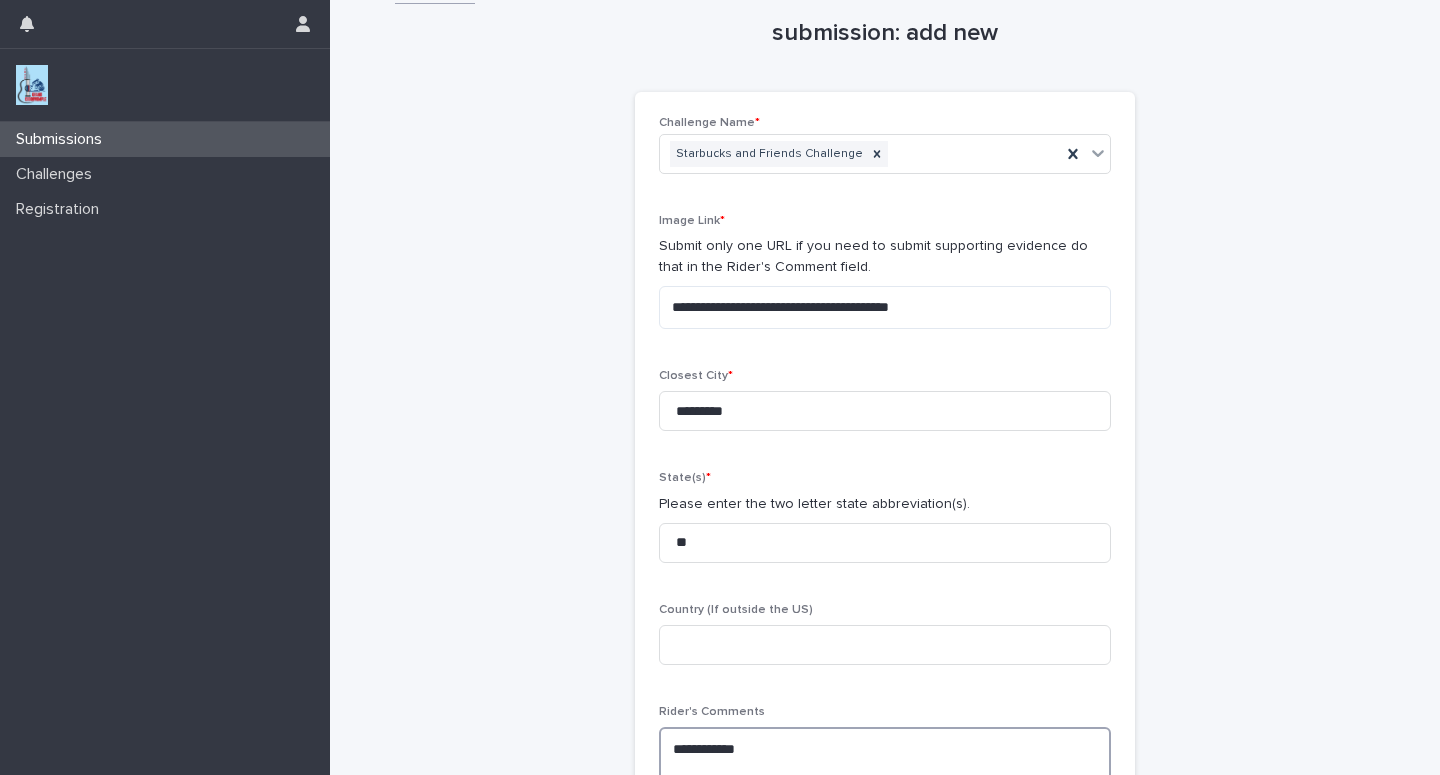 scroll, scrollTop: 40, scrollLeft: 0, axis: vertical 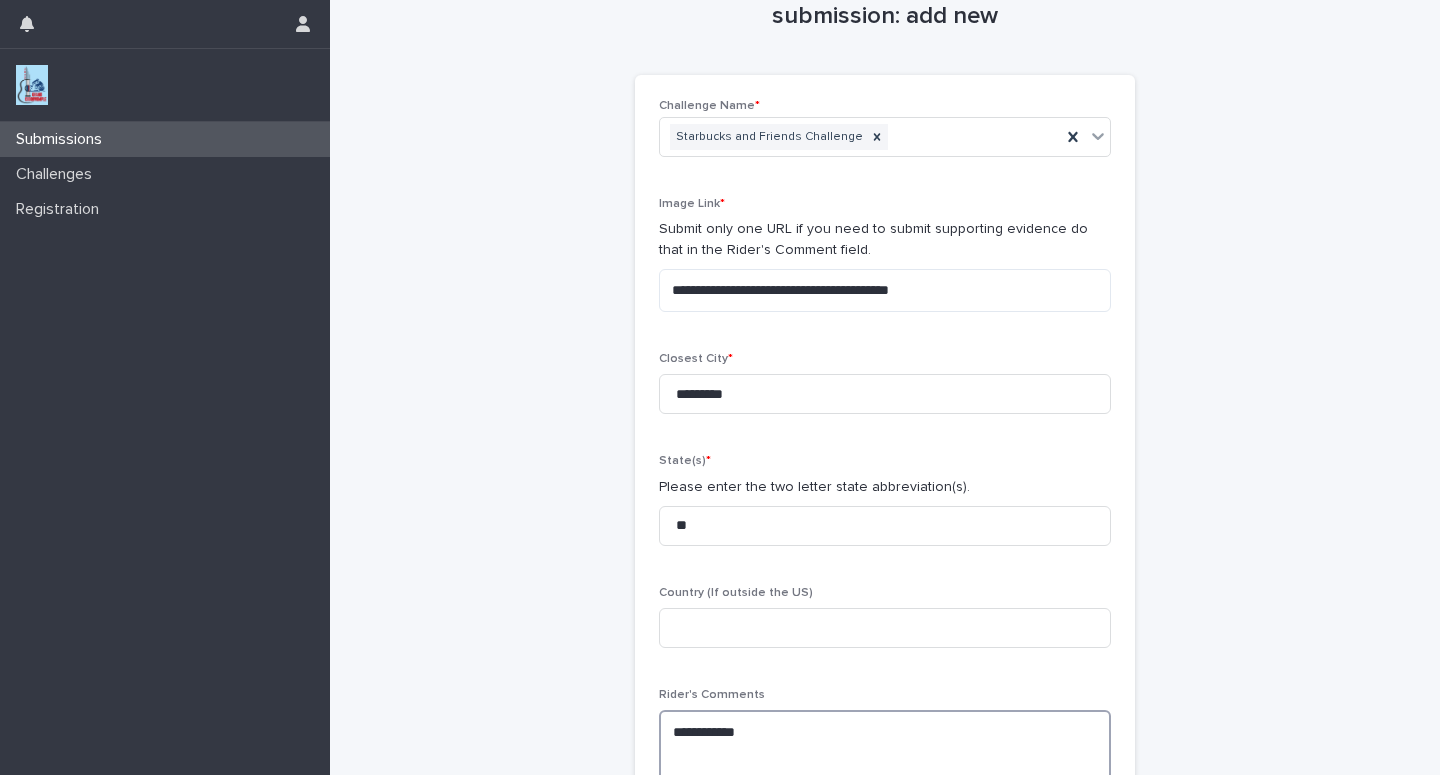 paste on "**********" 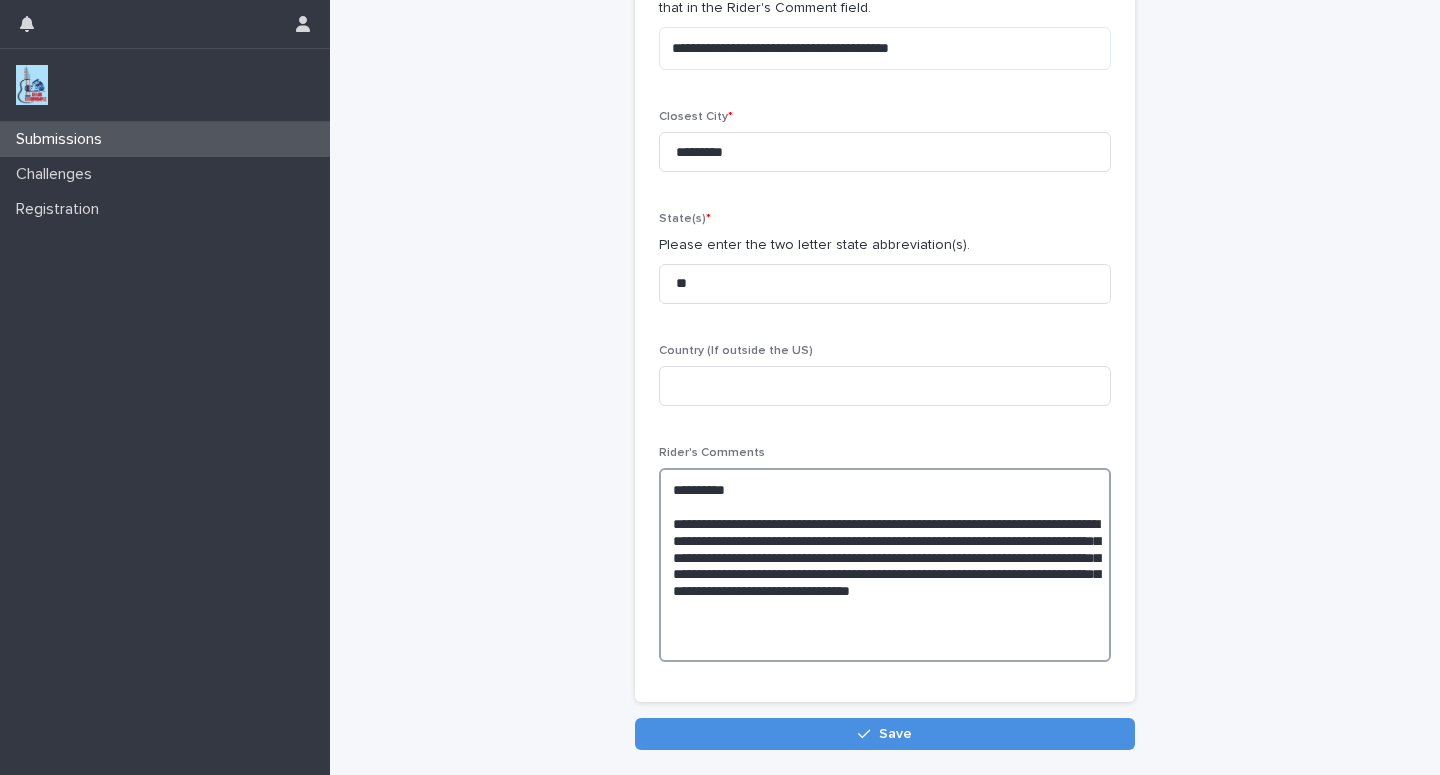 scroll, scrollTop: 380, scrollLeft: 0, axis: vertical 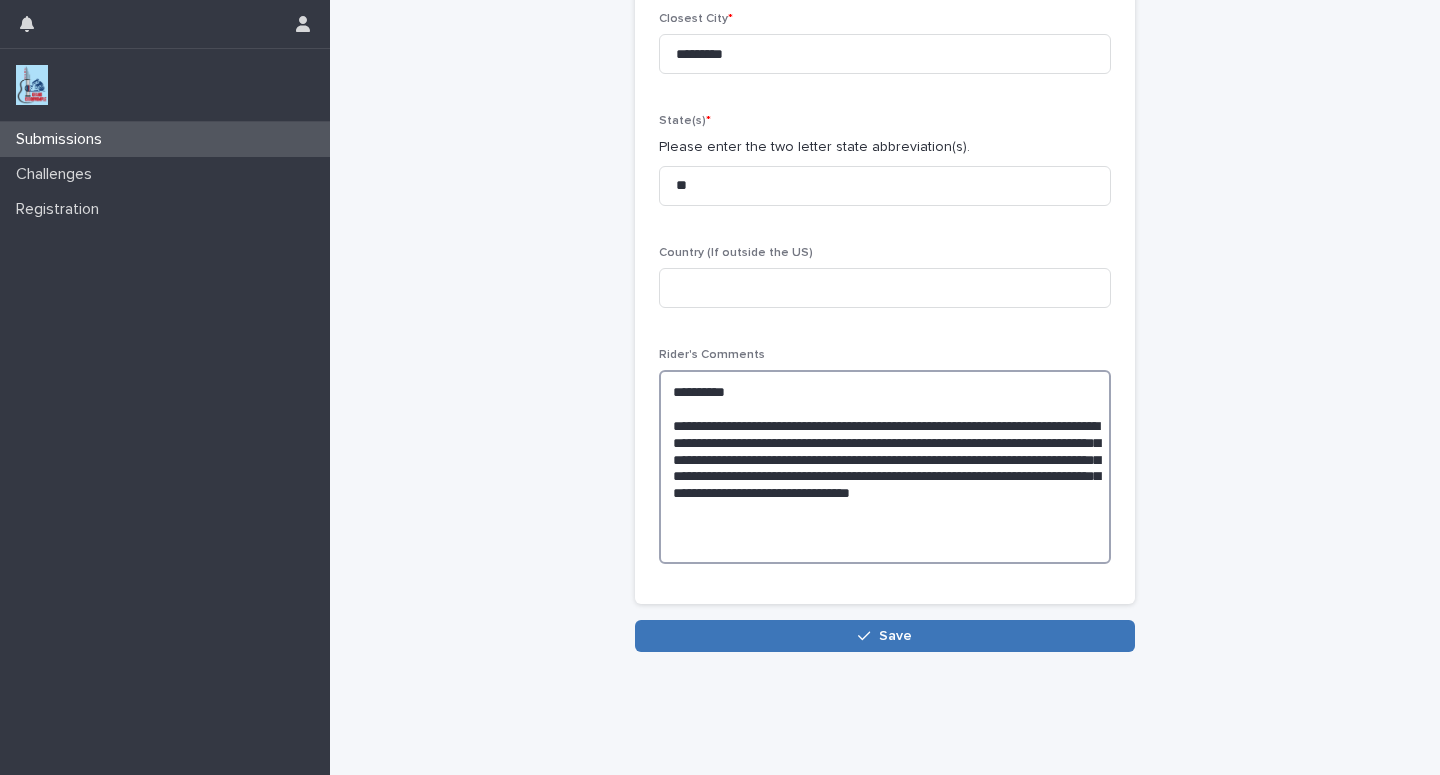 type on "**********" 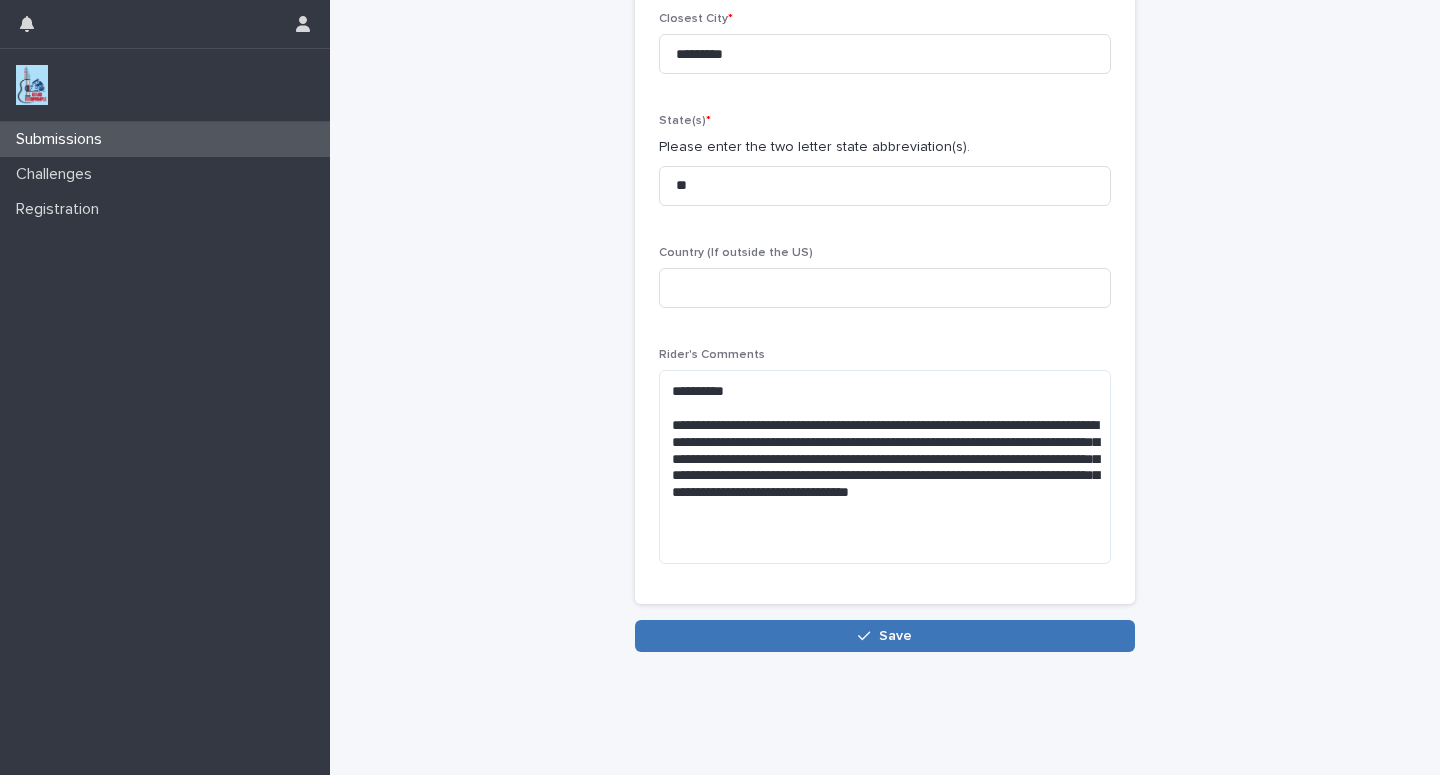click on "Save" at bounding box center [885, 636] 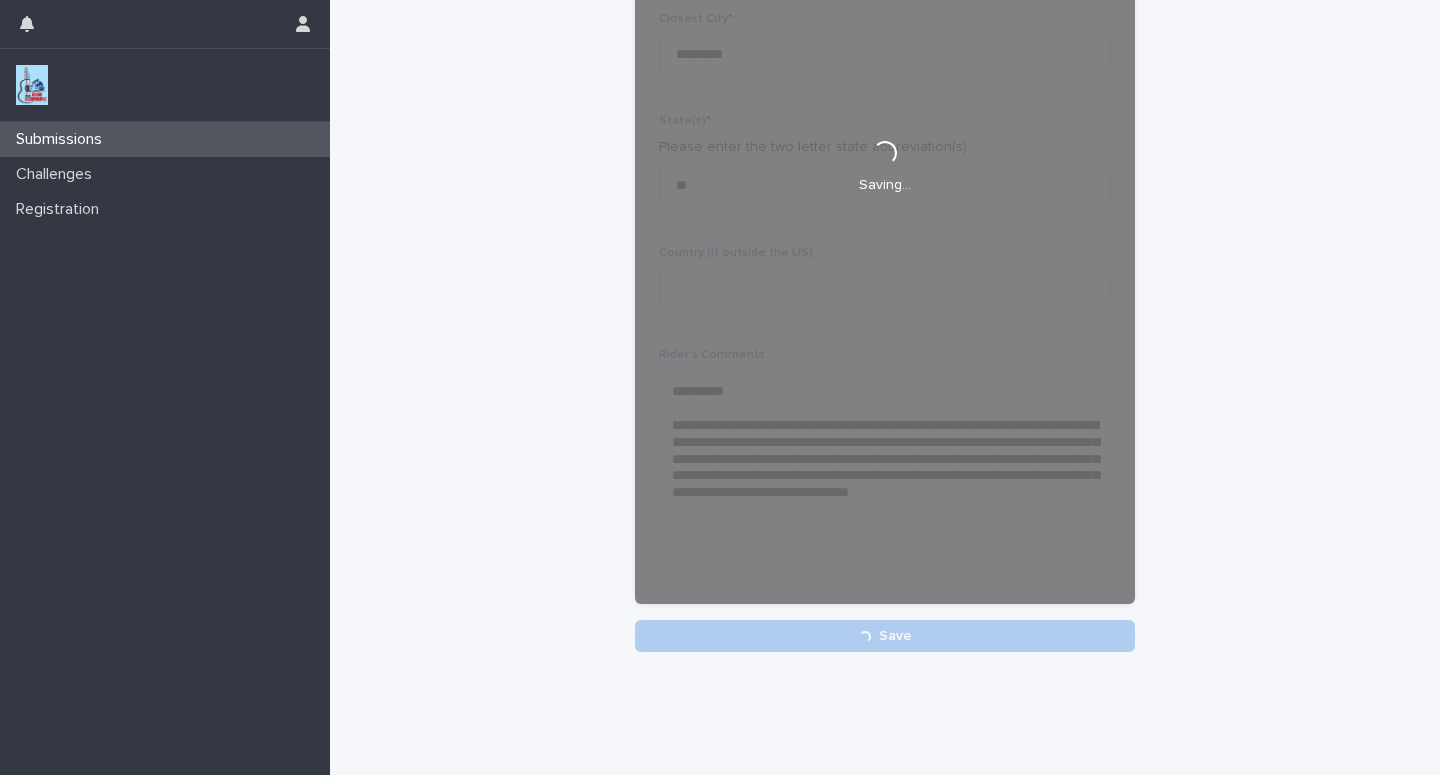 scroll, scrollTop: 380, scrollLeft: 0, axis: vertical 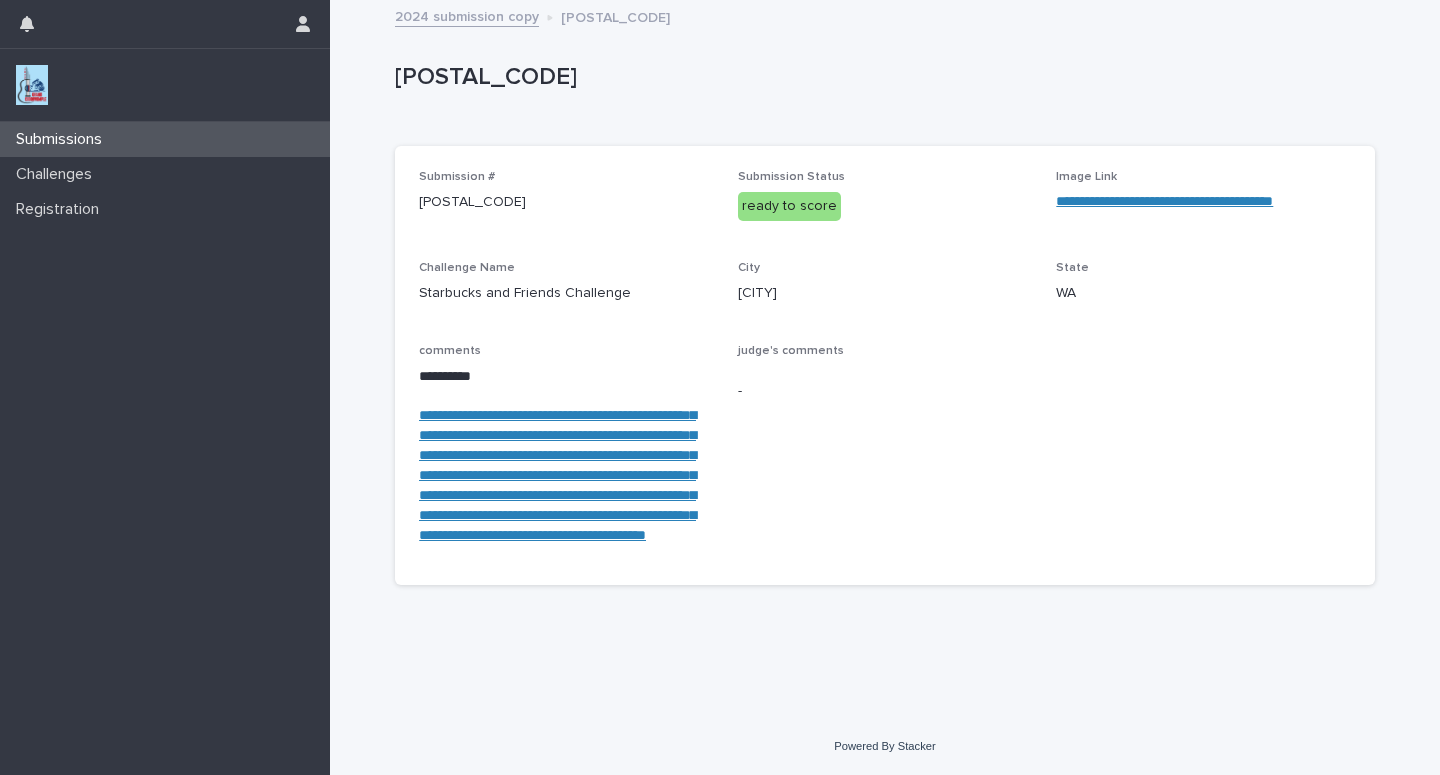 click on "Submissions" at bounding box center [165, 139] 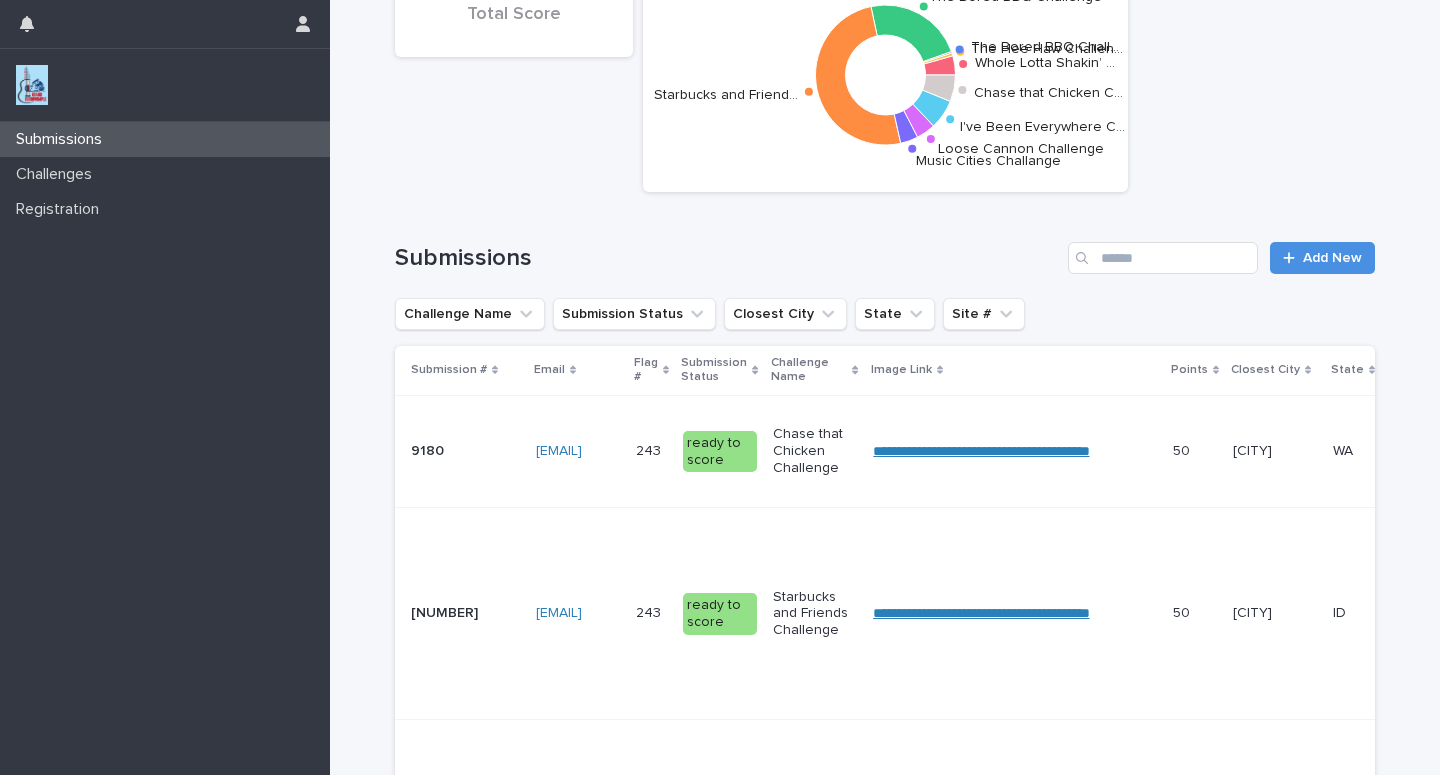 scroll, scrollTop: 0, scrollLeft: 0, axis: both 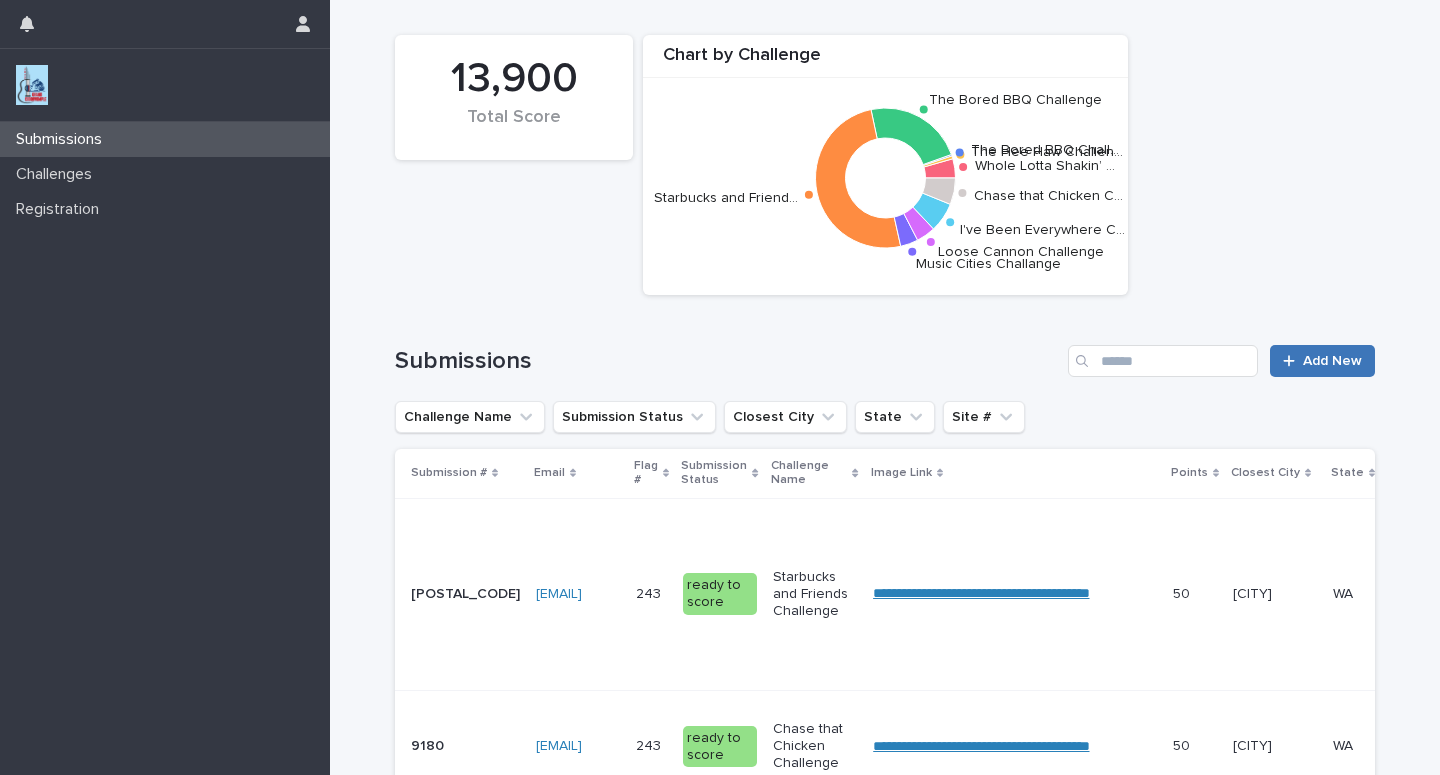 click on "Add New" at bounding box center [1332, 361] 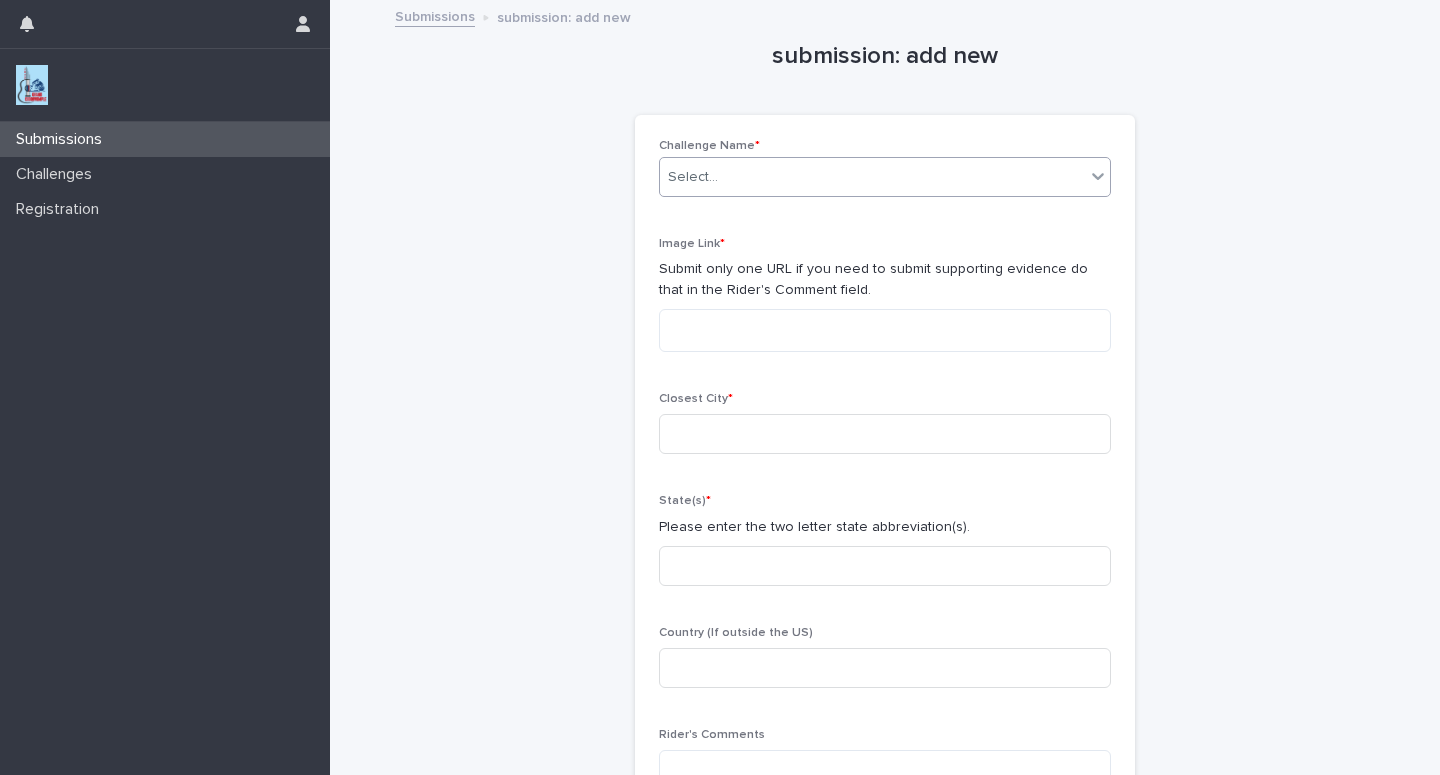 click on "Select..." at bounding box center (872, 177) 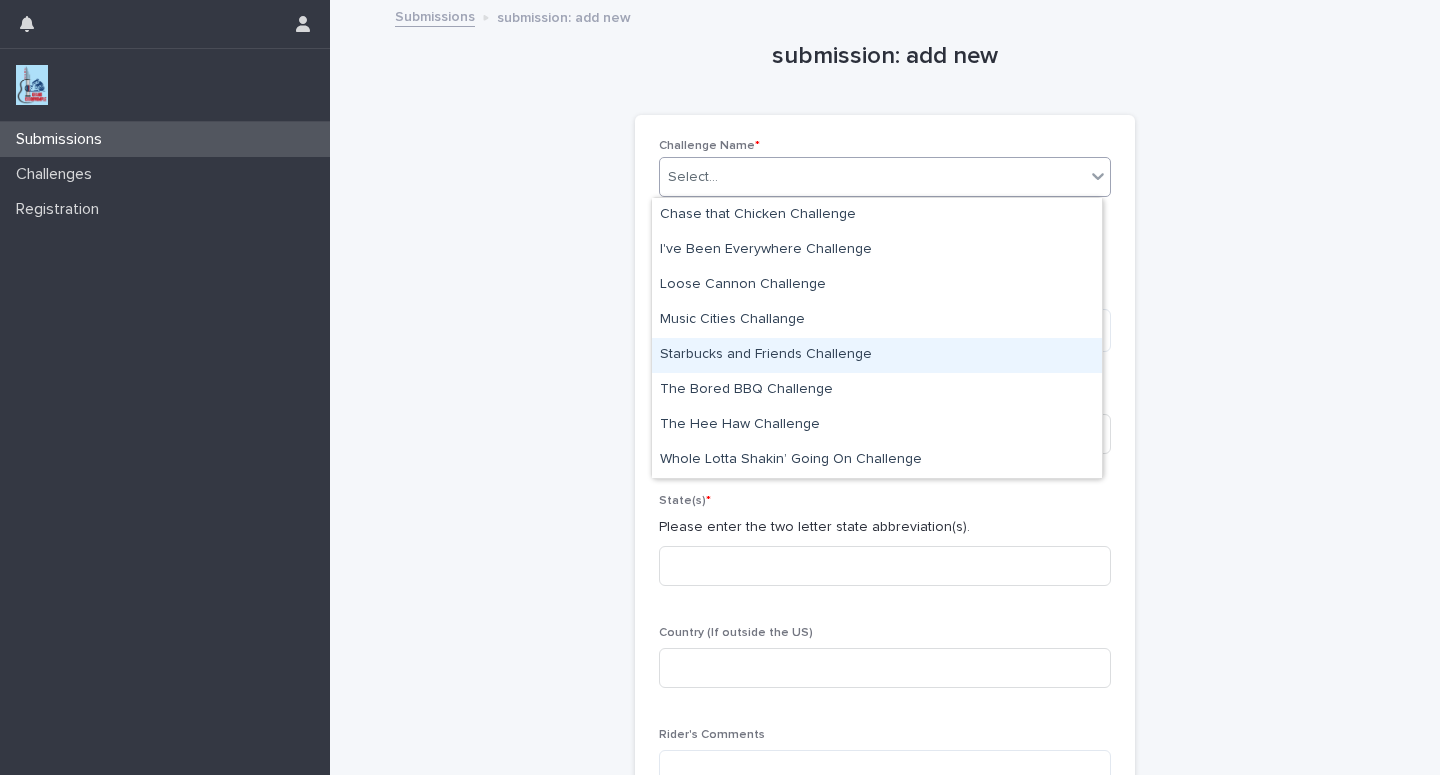 click on "Starbucks and Friends Challenge" at bounding box center (877, 355) 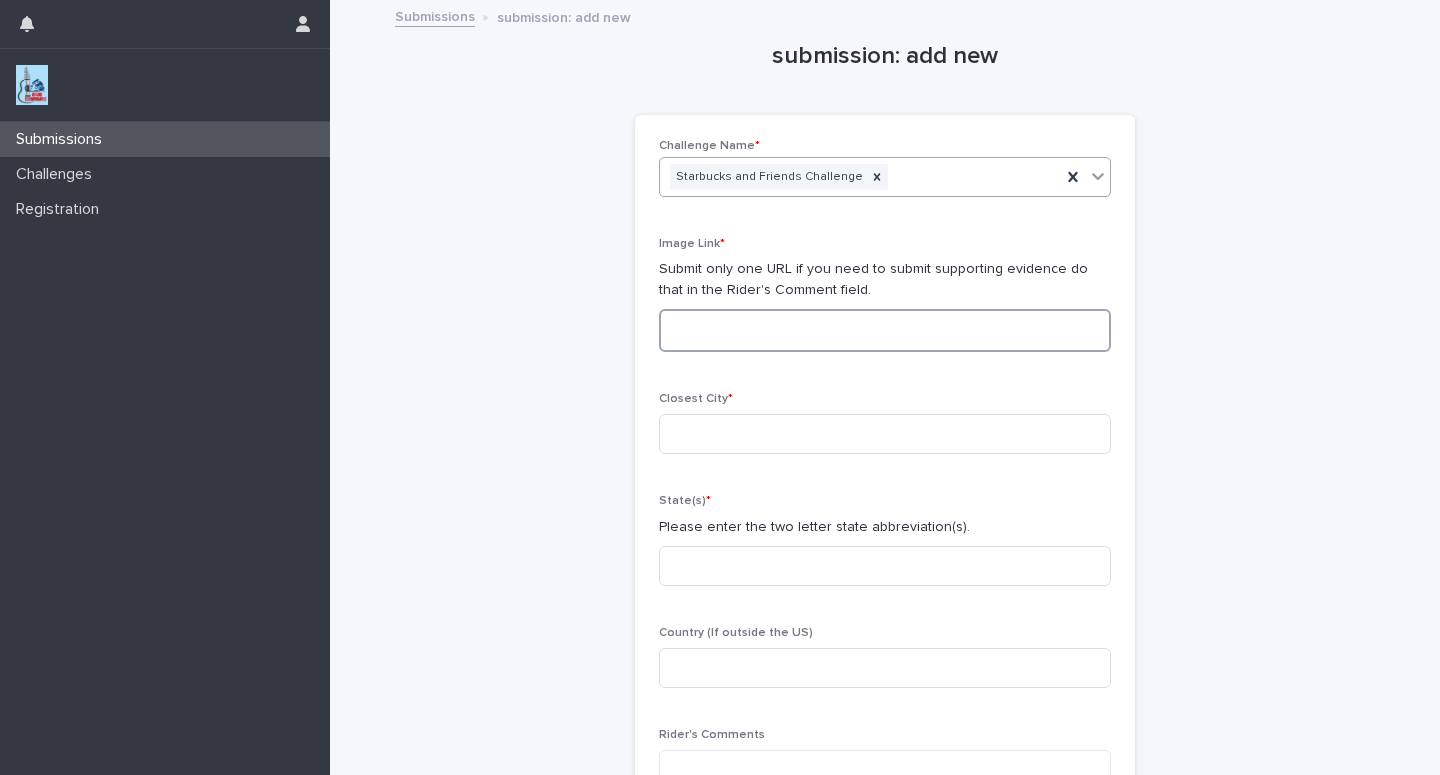 click at bounding box center [885, 330] 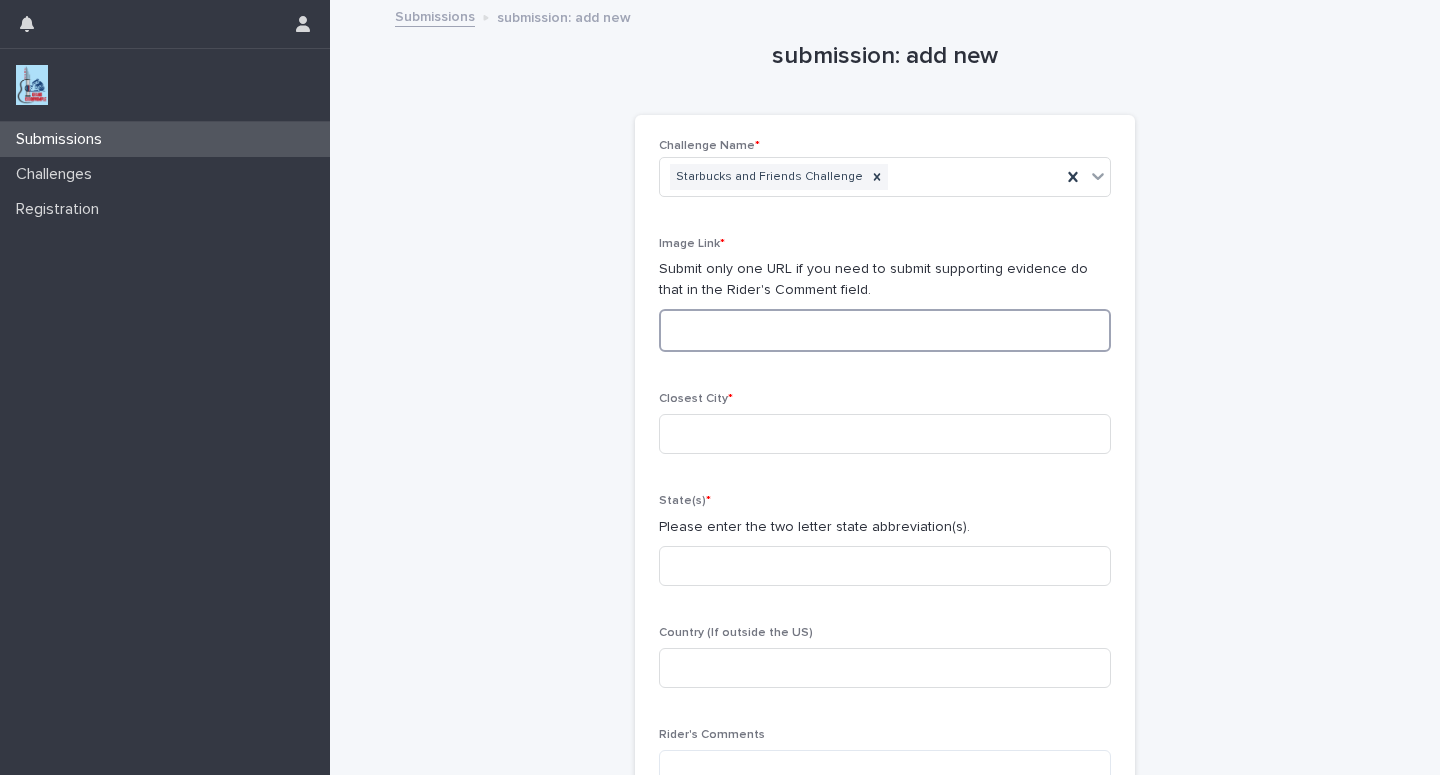 paste on "**********" 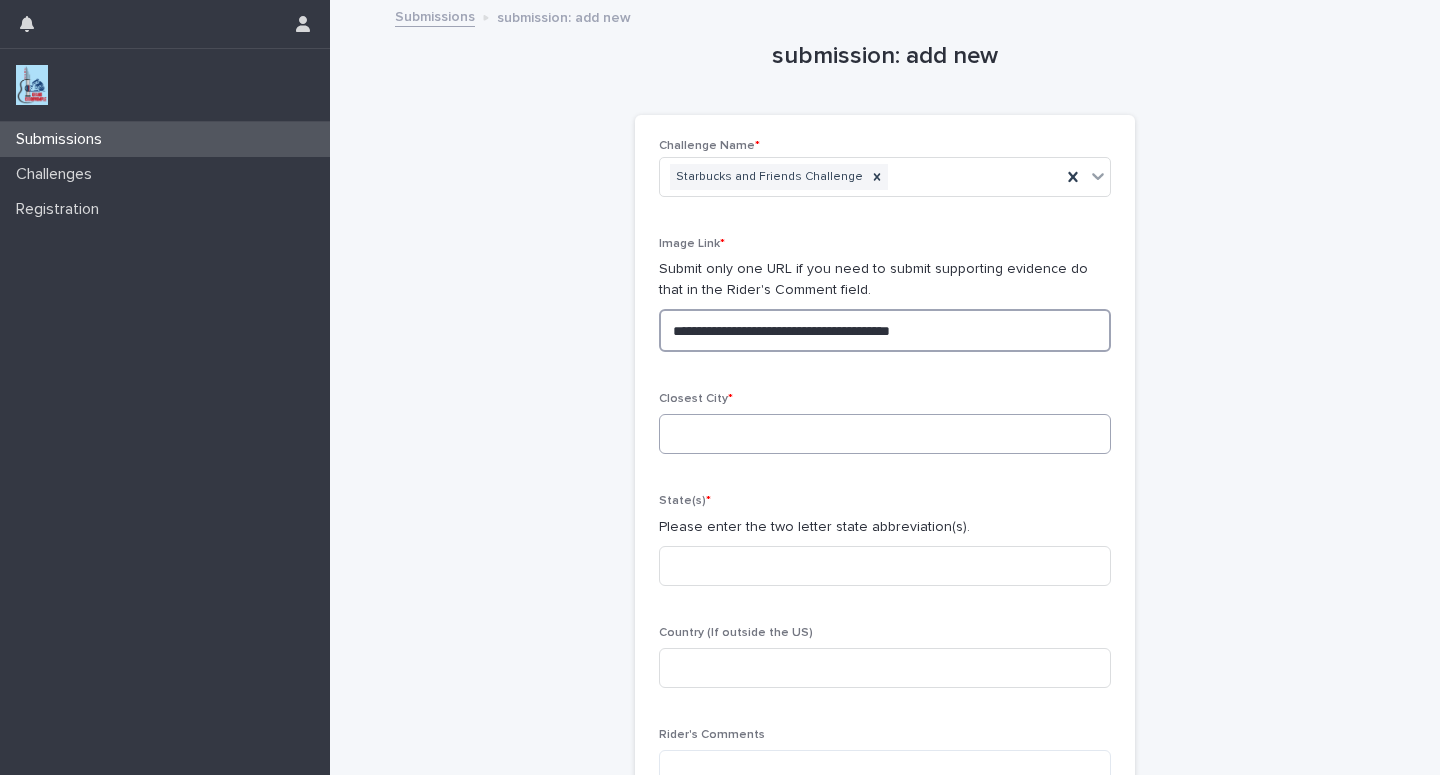 type on "**********" 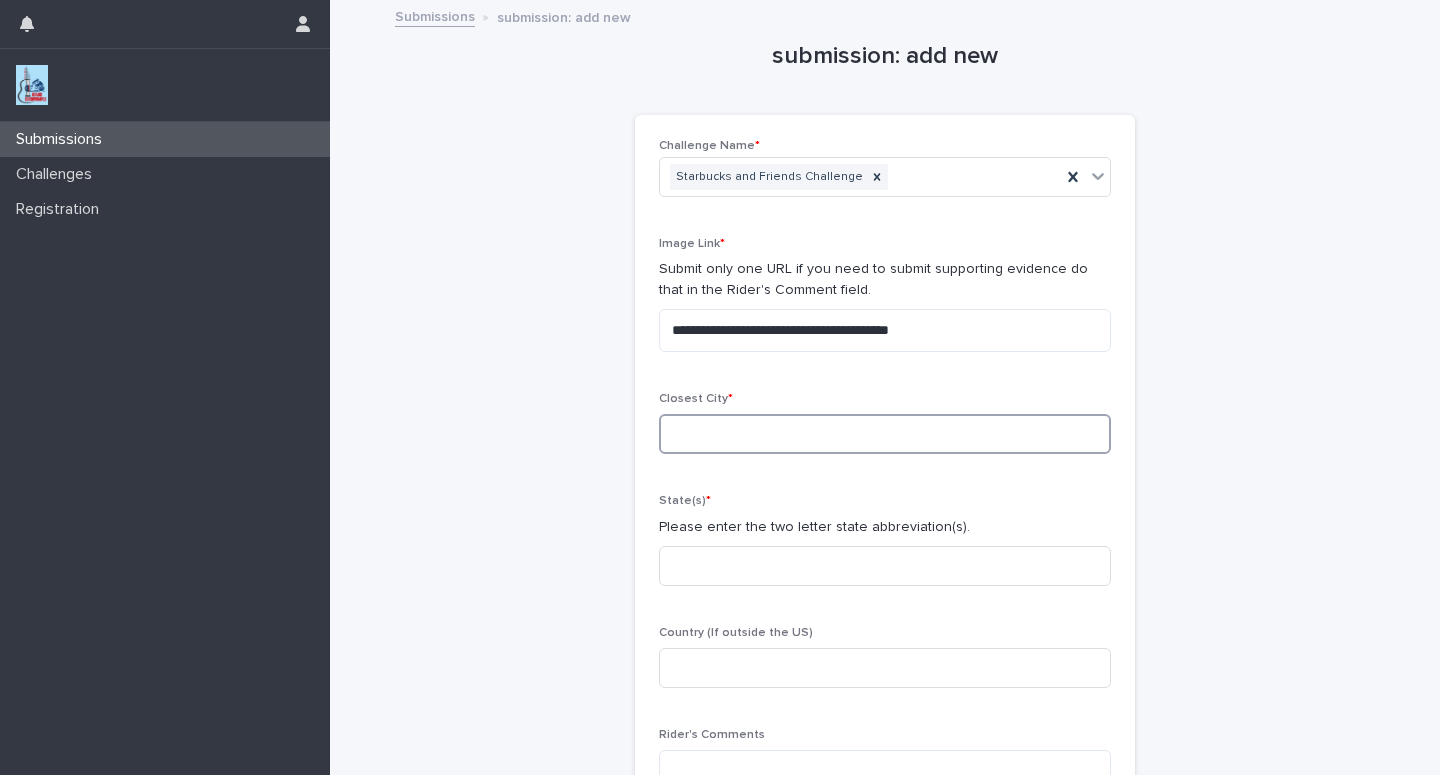 click at bounding box center [885, 434] 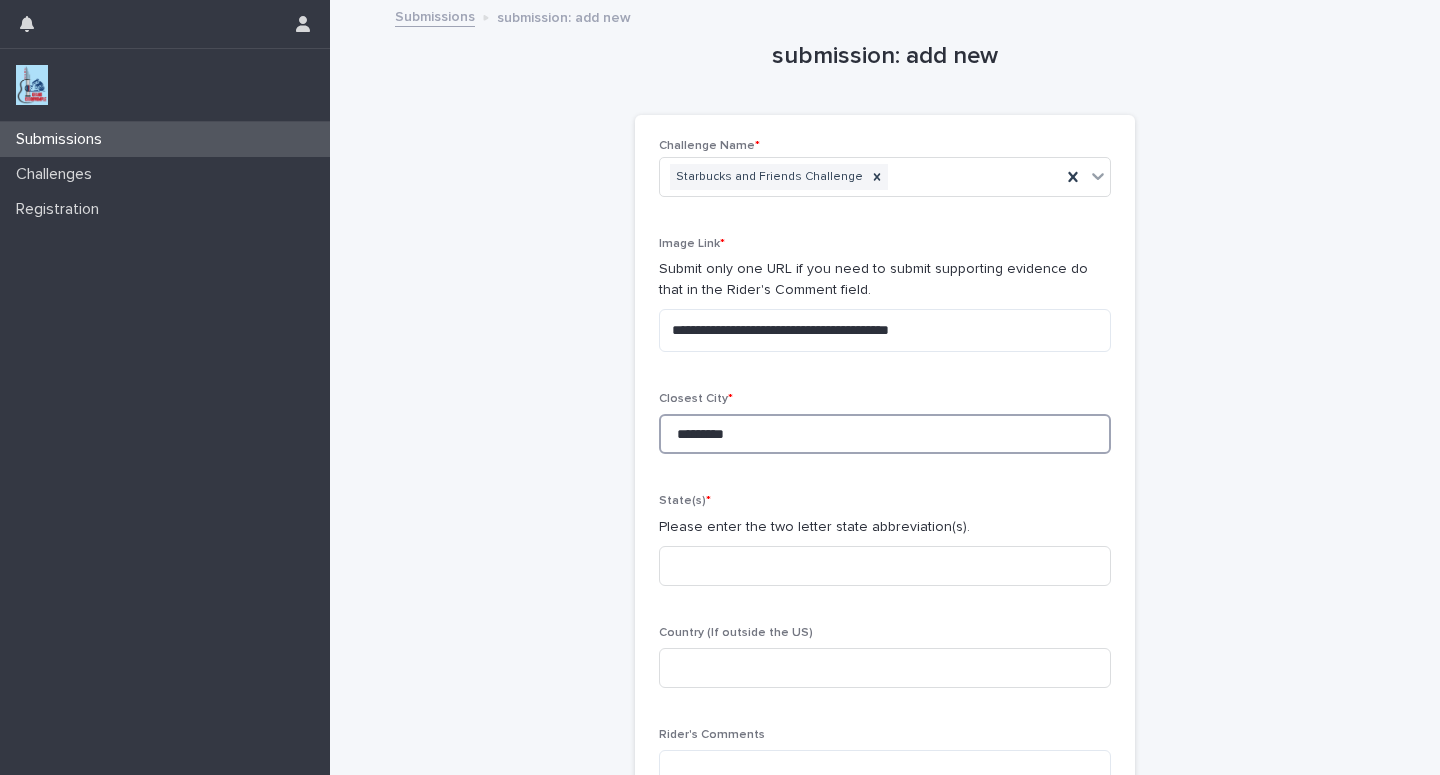 type on "*********" 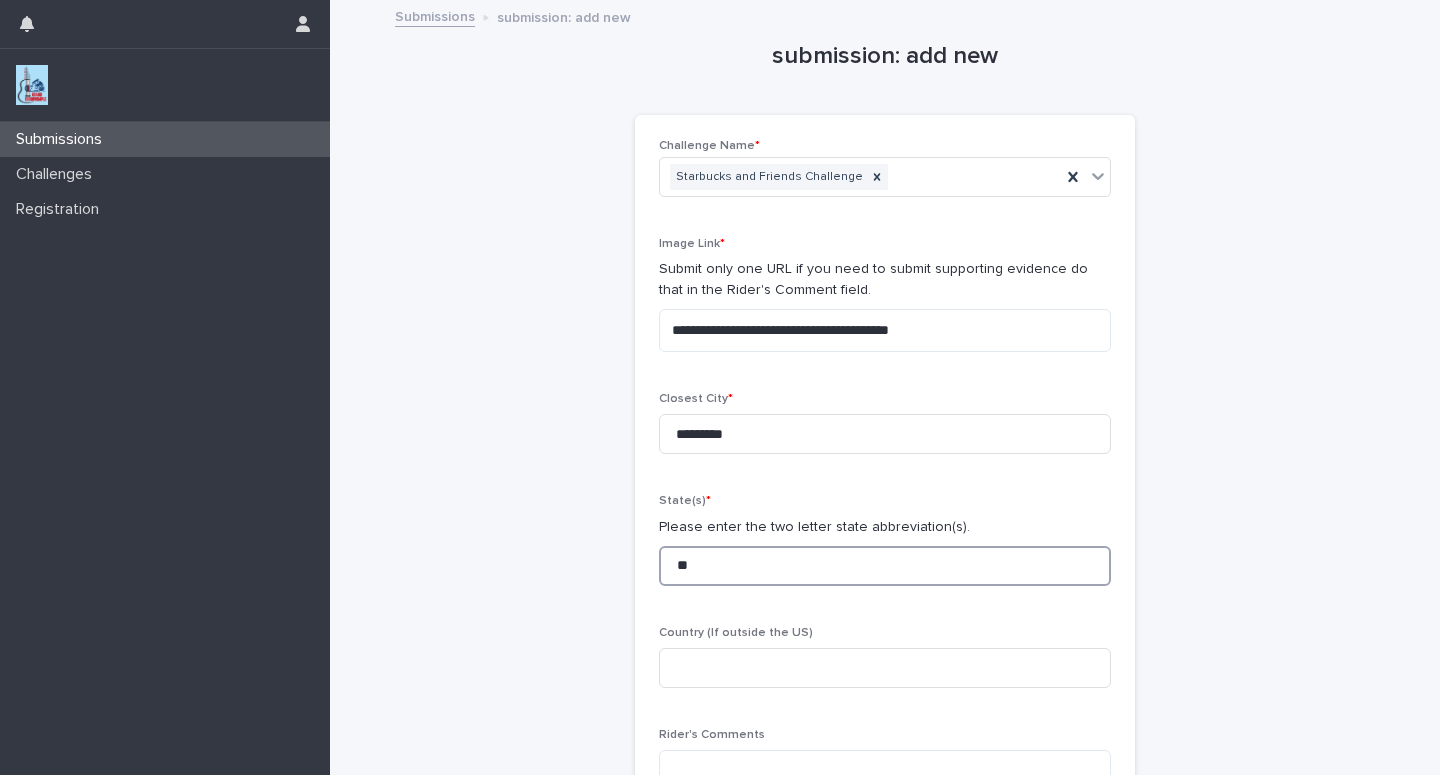 type on "**" 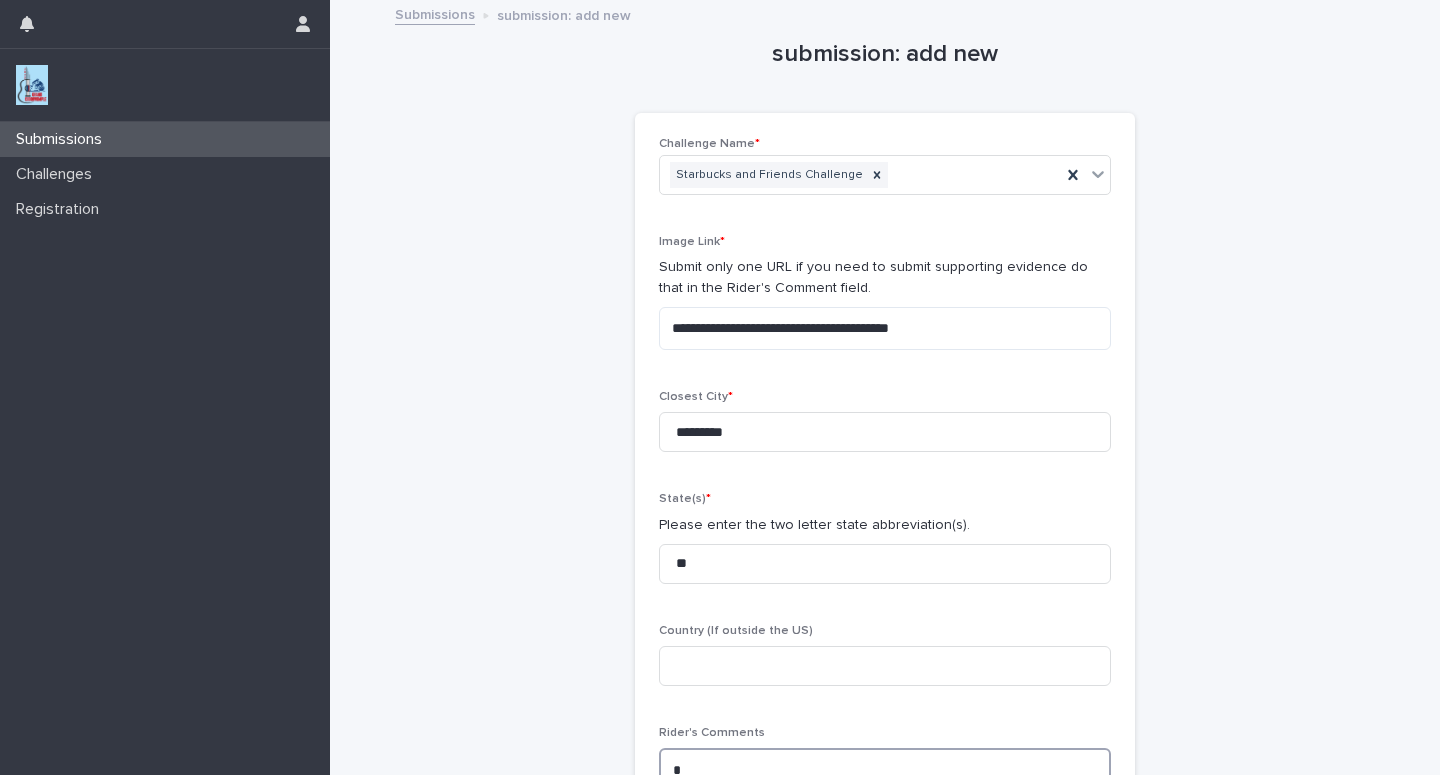 scroll, scrollTop: 5, scrollLeft: 0, axis: vertical 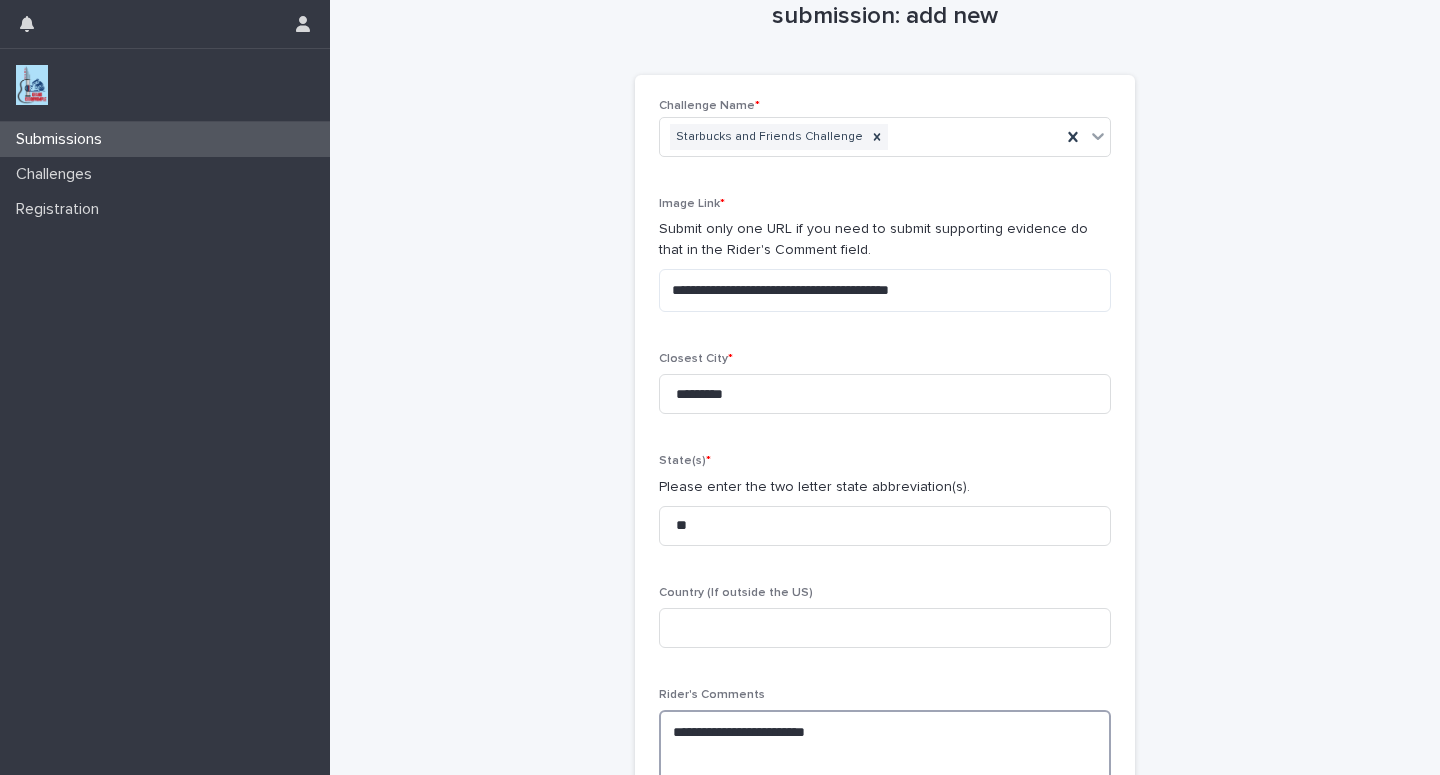 paste on "**********" 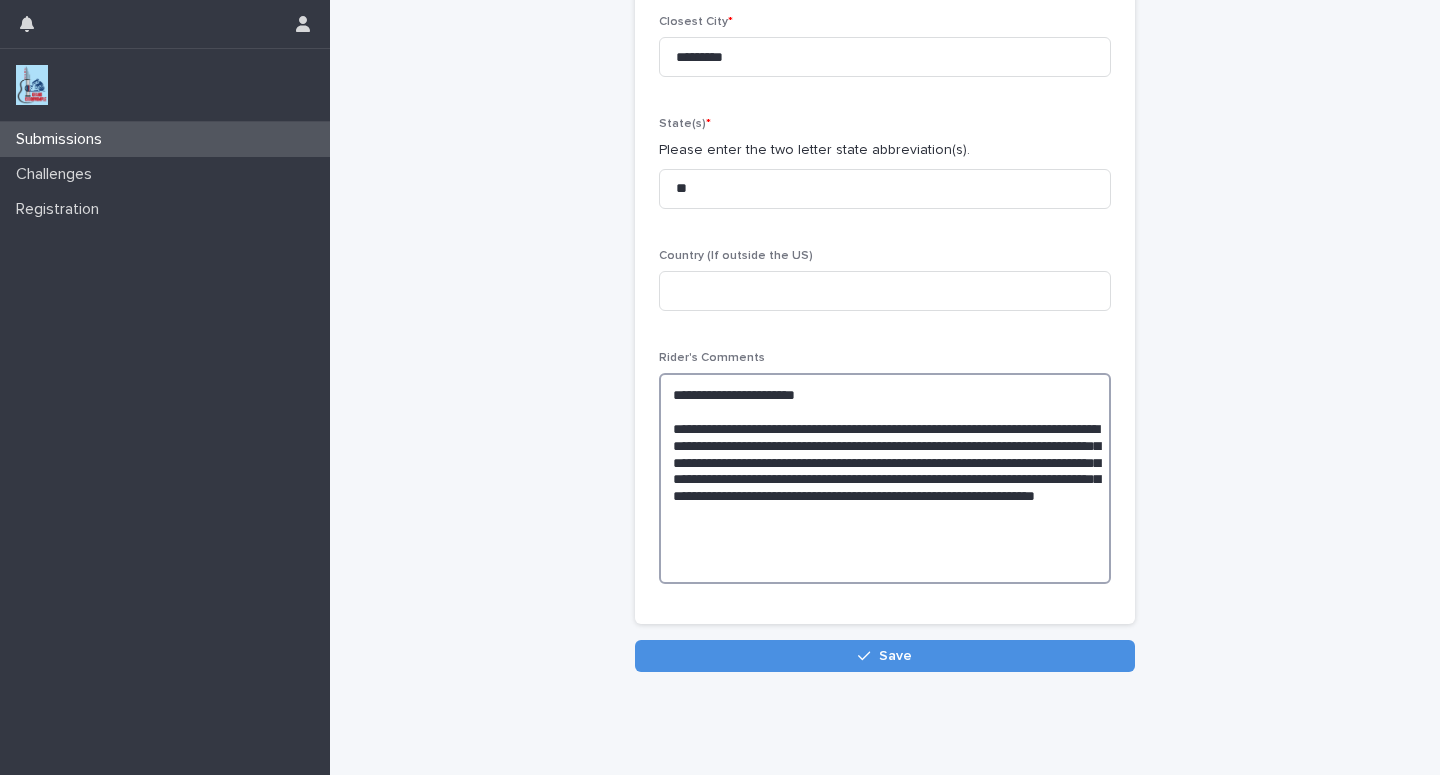 scroll, scrollTop: 383, scrollLeft: 0, axis: vertical 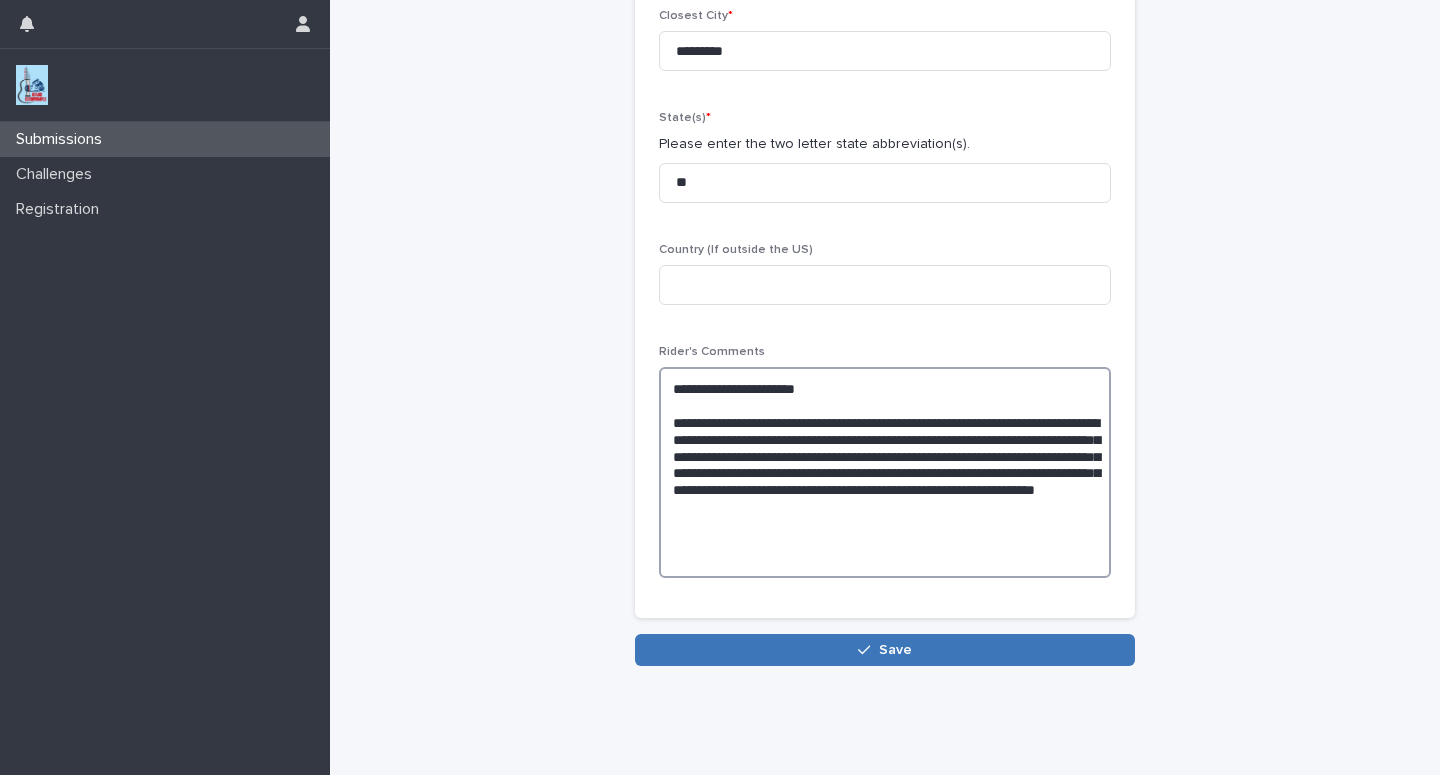 type on "**********" 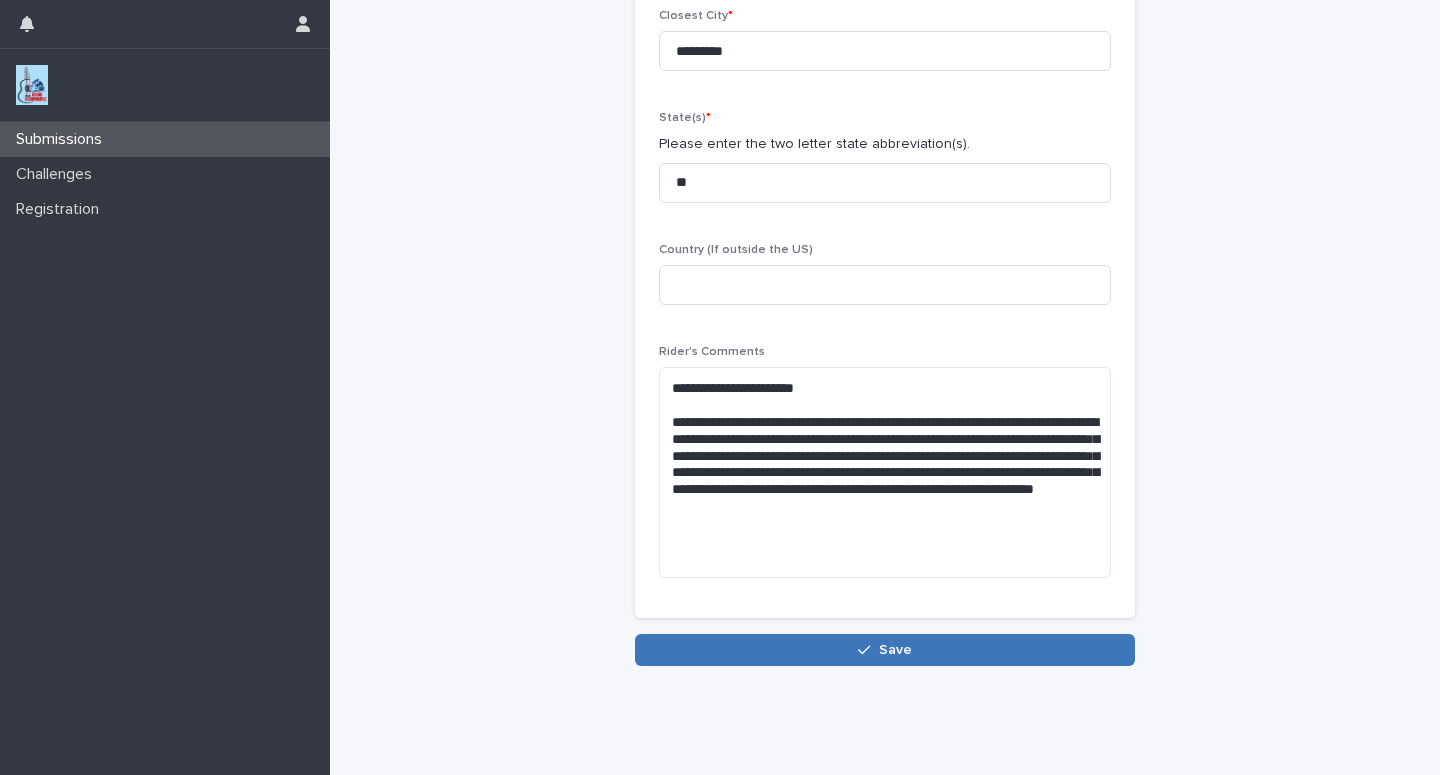 click on "Save" at bounding box center [885, 650] 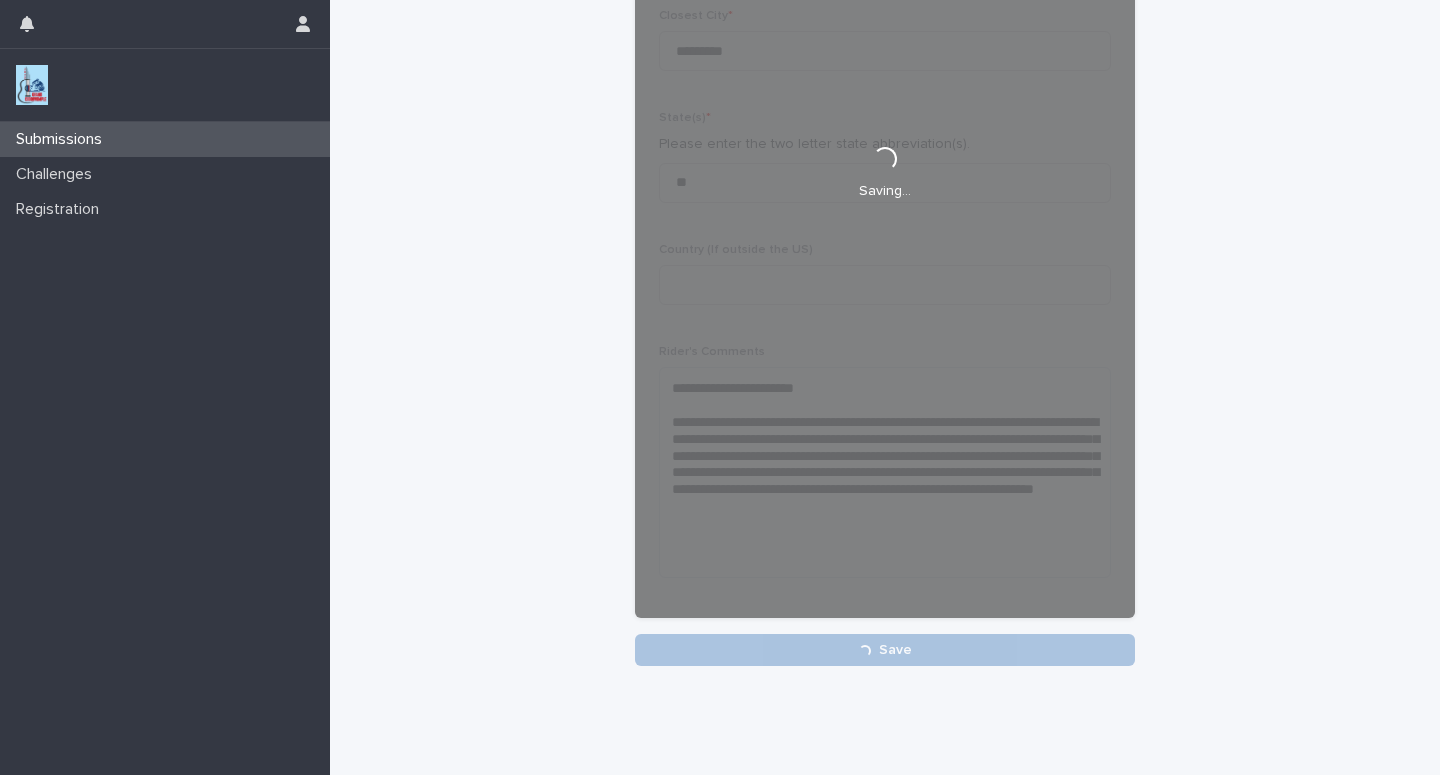 scroll, scrollTop: 383, scrollLeft: 0, axis: vertical 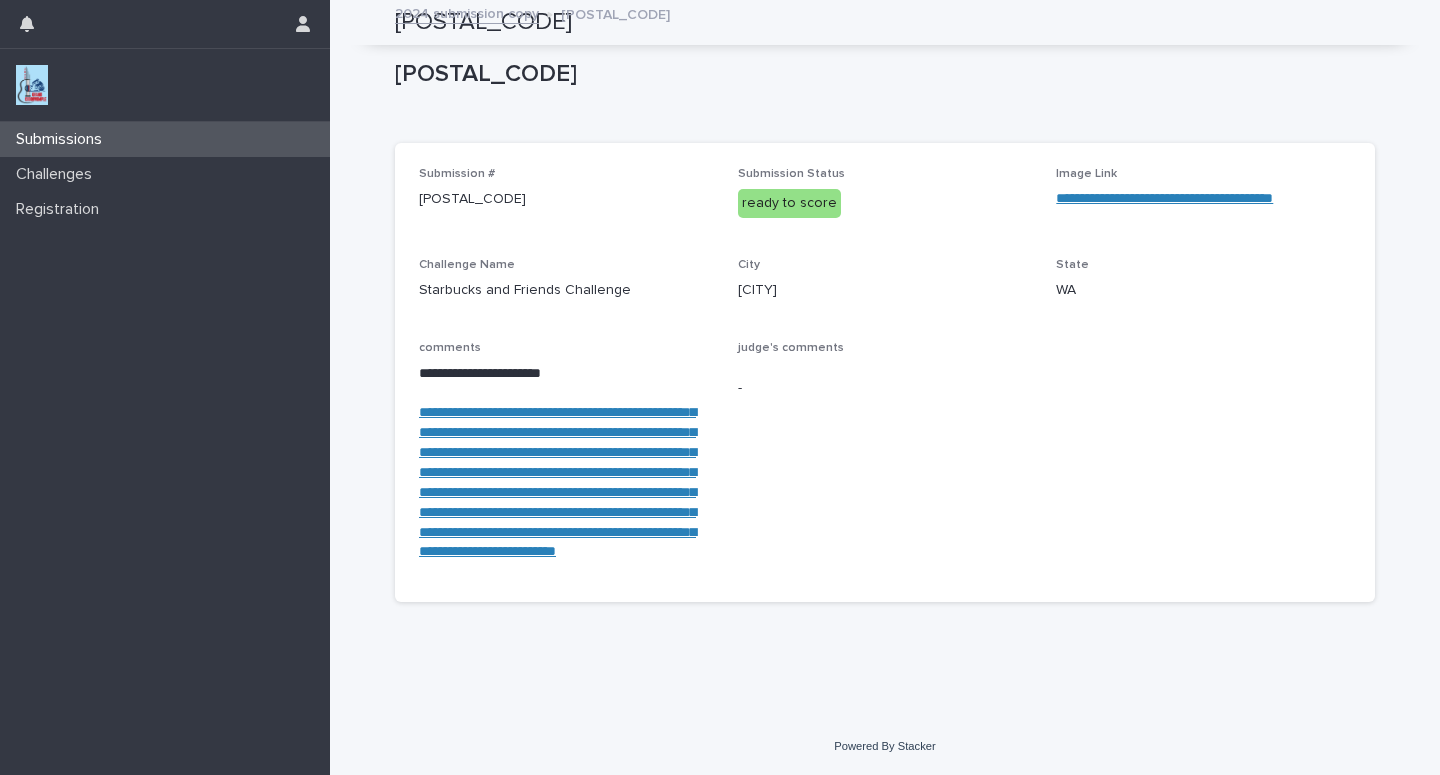 click on "Submissions" at bounding box center [165, 139] 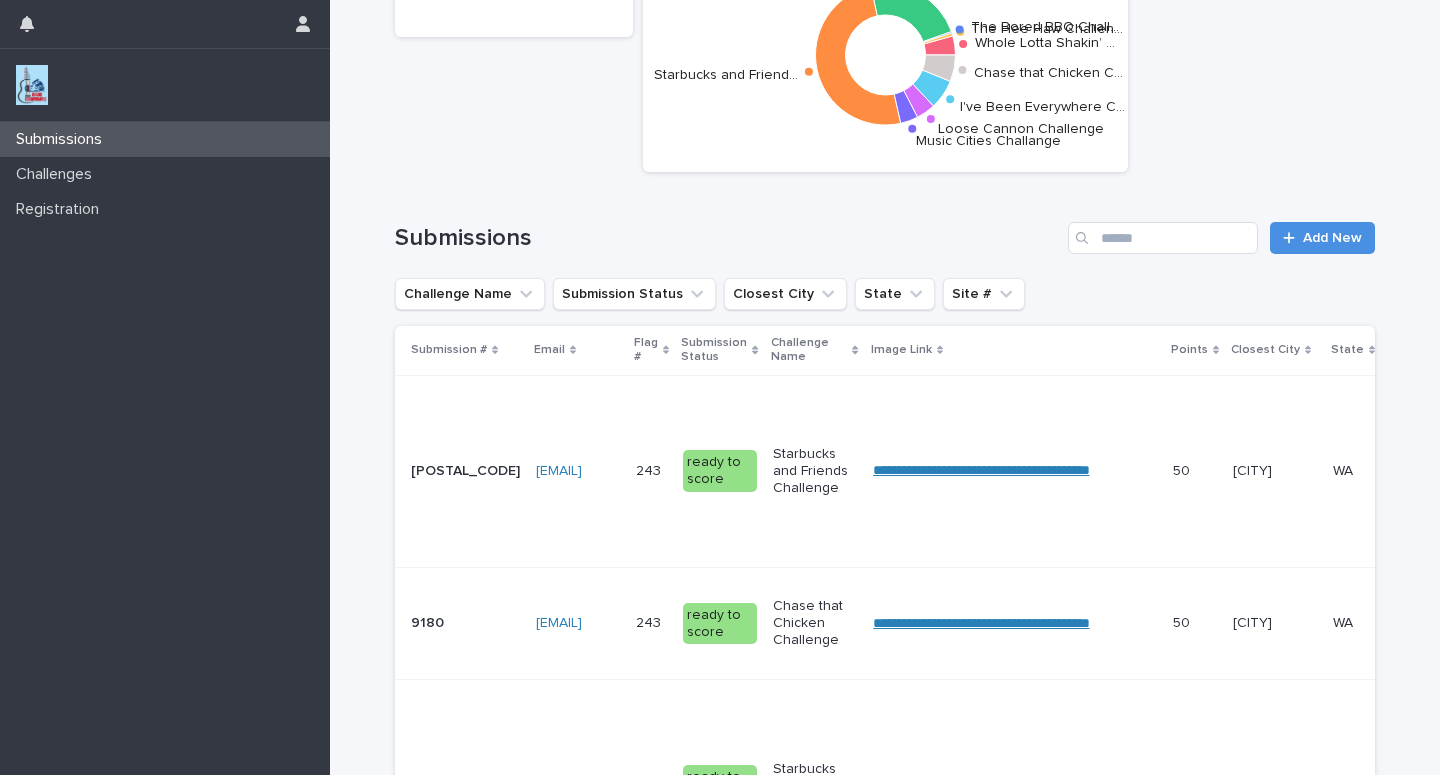 scroll, scrollTop: 0, scrollLeft: 0, axis: both 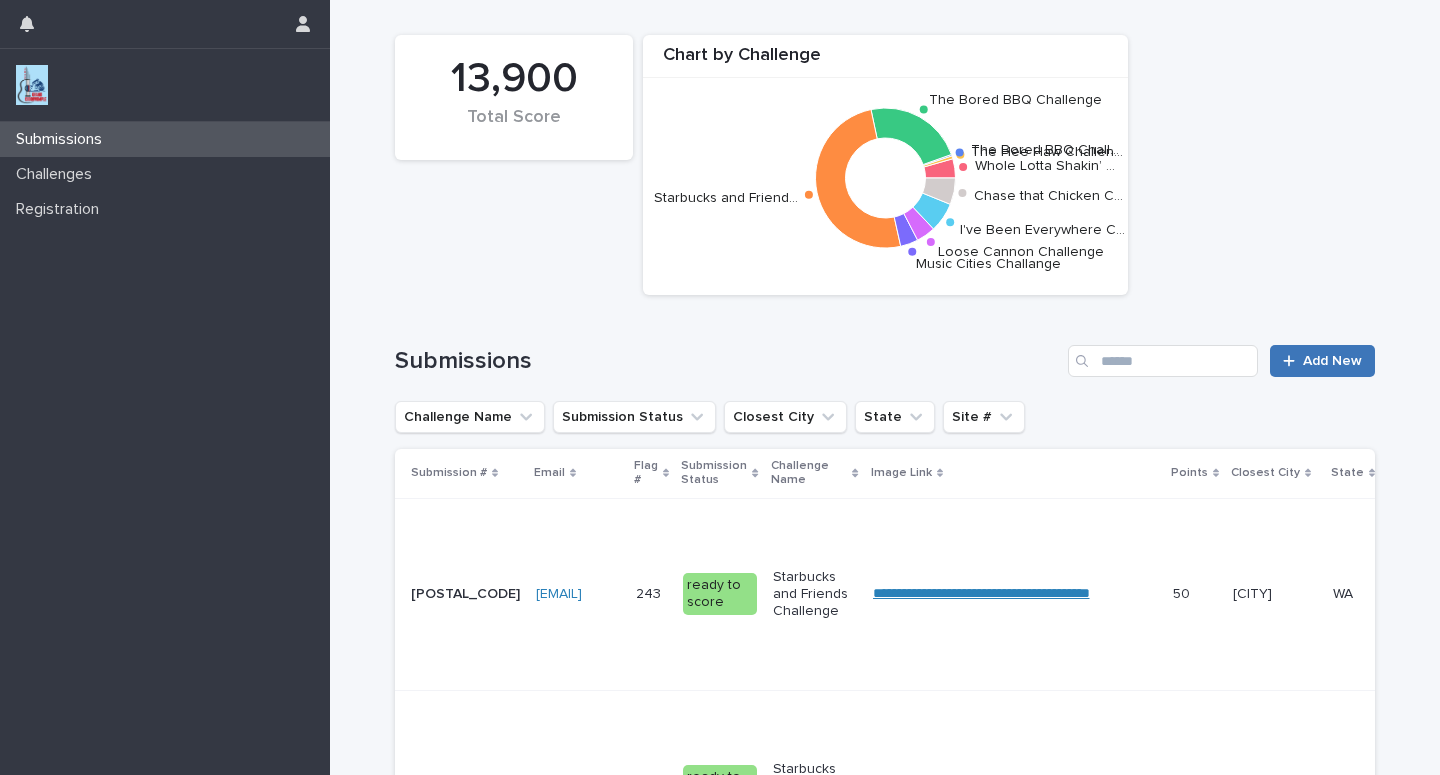 click on "Add New" at bounding box center [1322, 361] 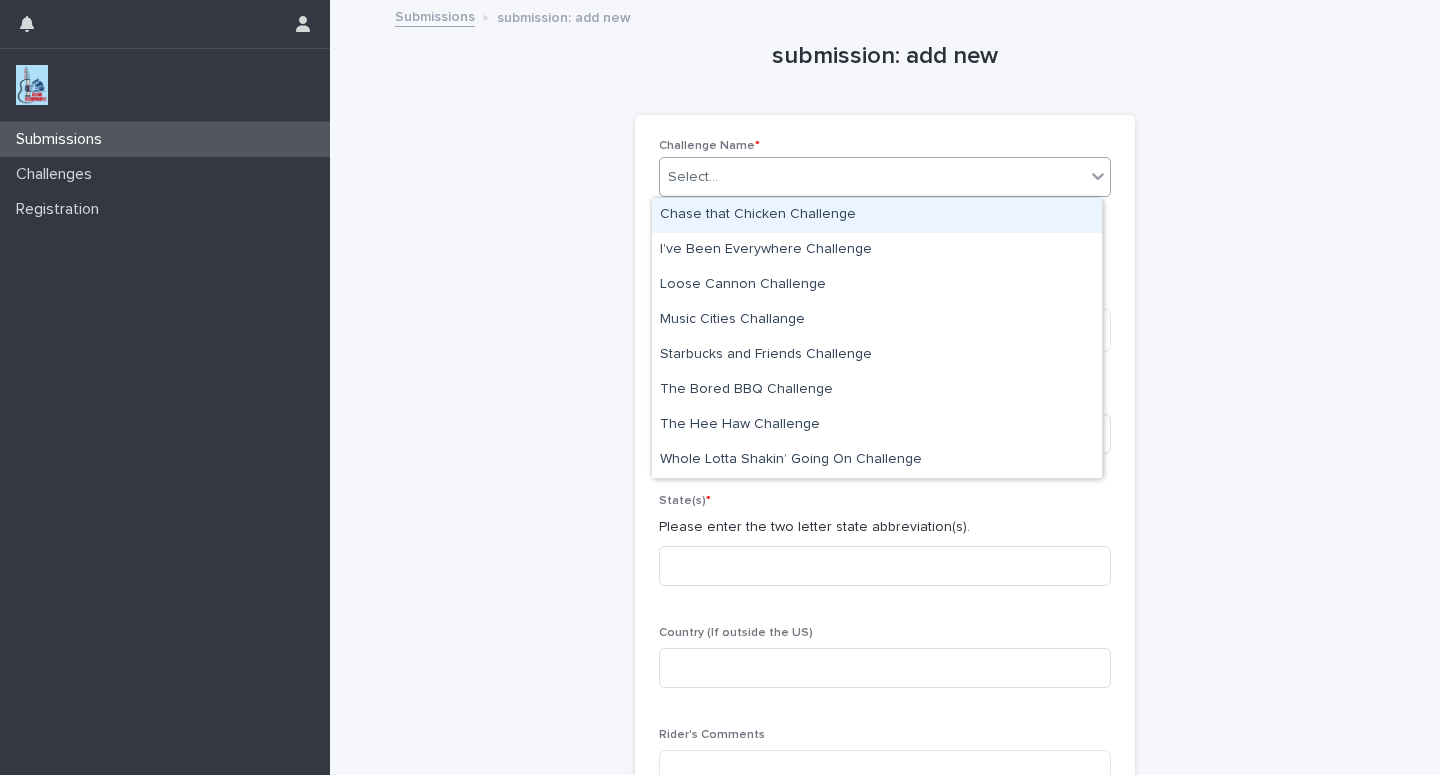 click on "Select..." at bounding box center (872, 177) 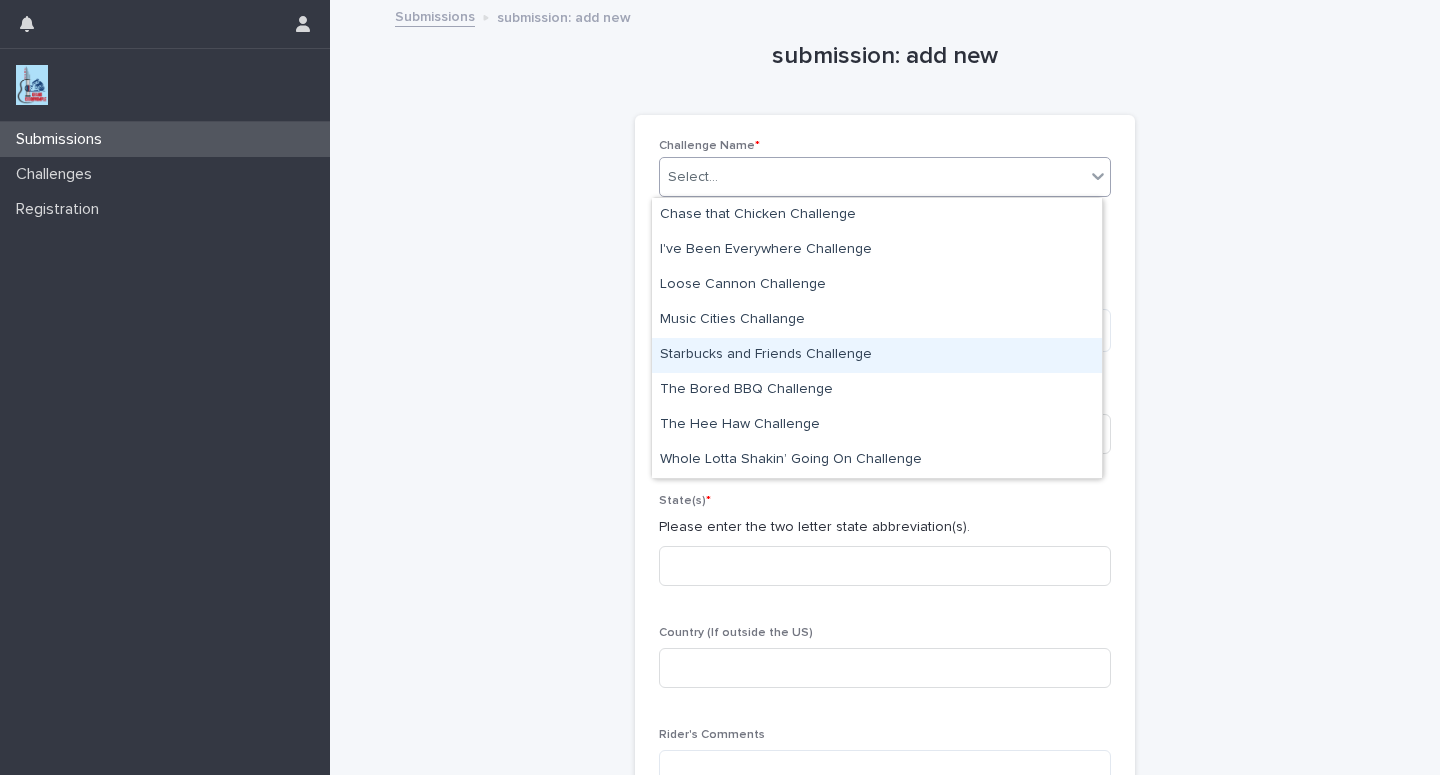 click on "Starbucks and Friends Challenge" at bounding box center [877, 355] 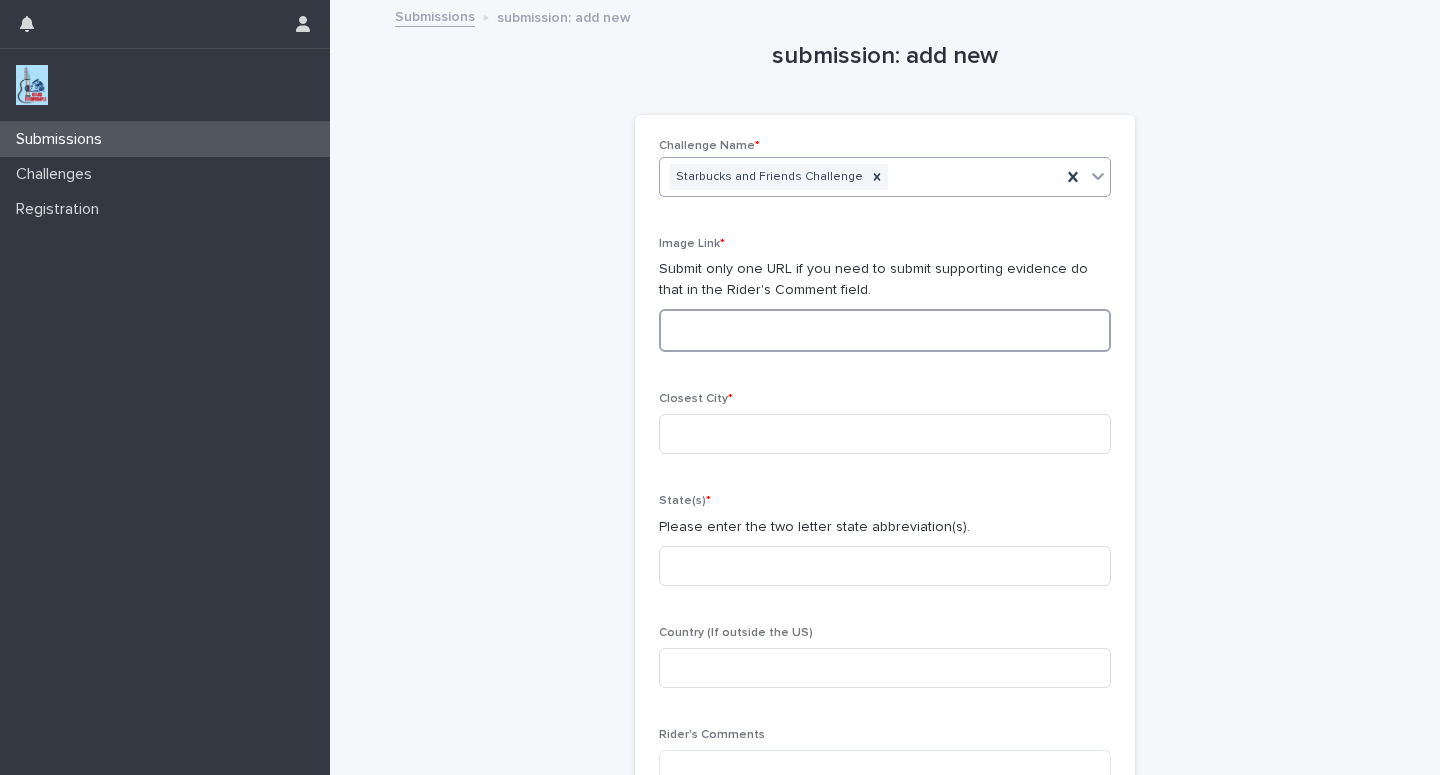 click at bounding box center (885, 330) 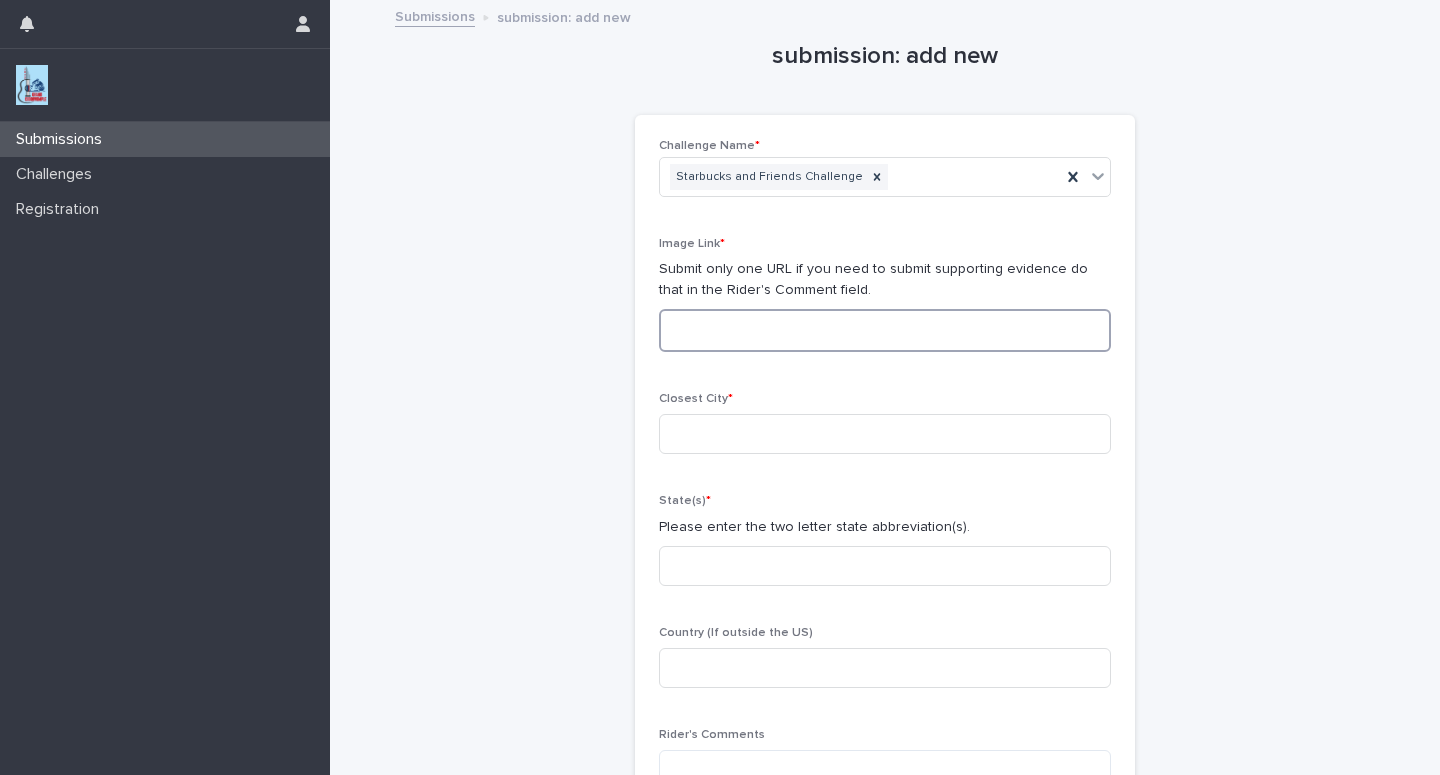 paste on "**********" 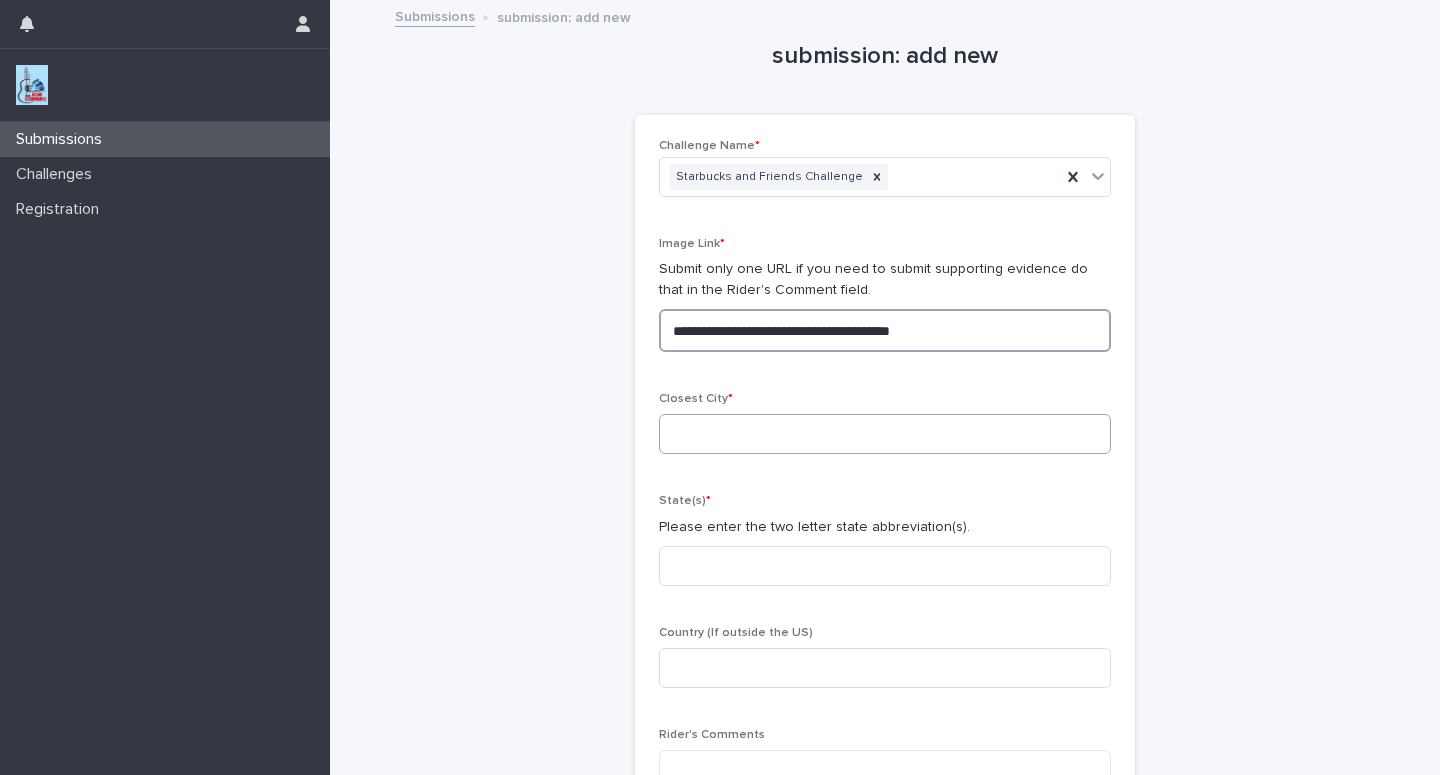 type on "**********" 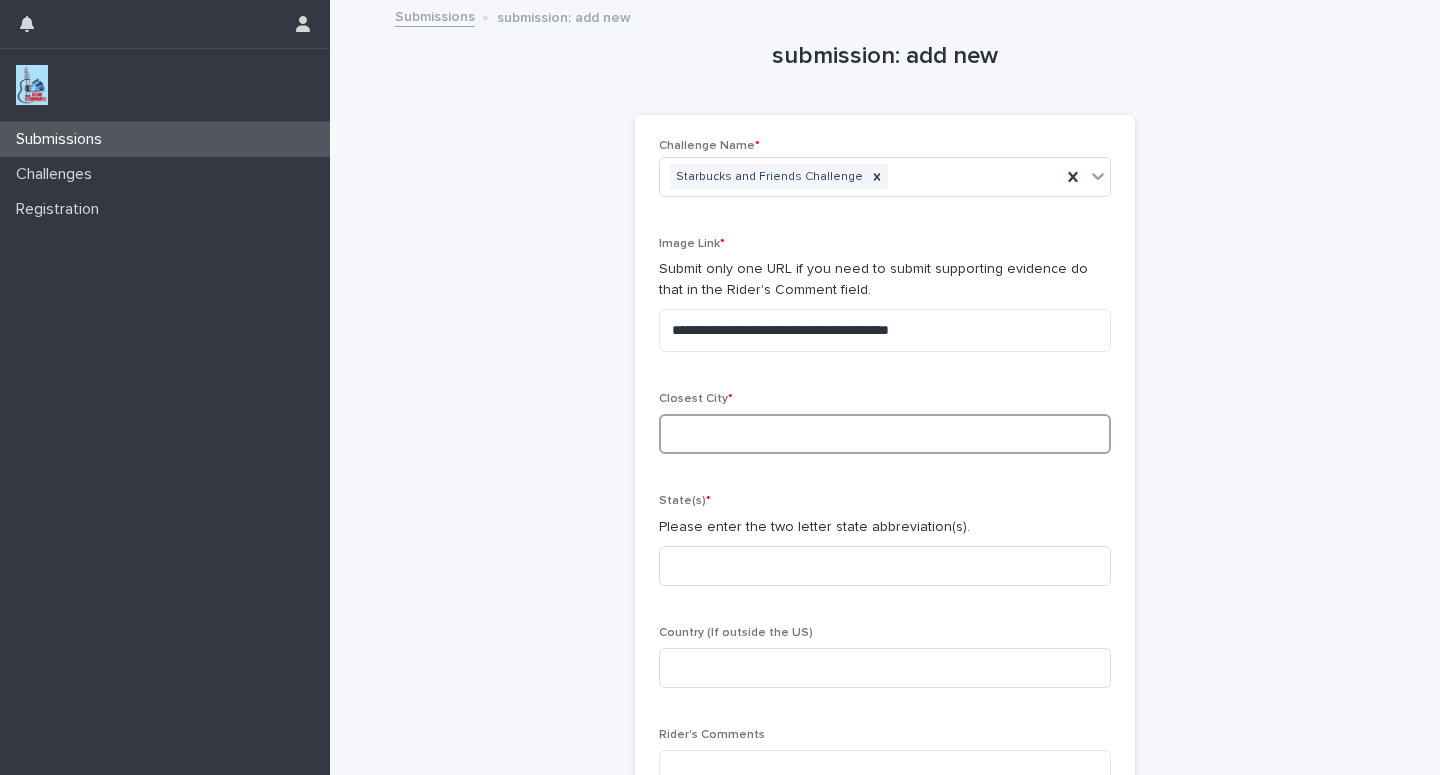click at bounding box center (885, 434) 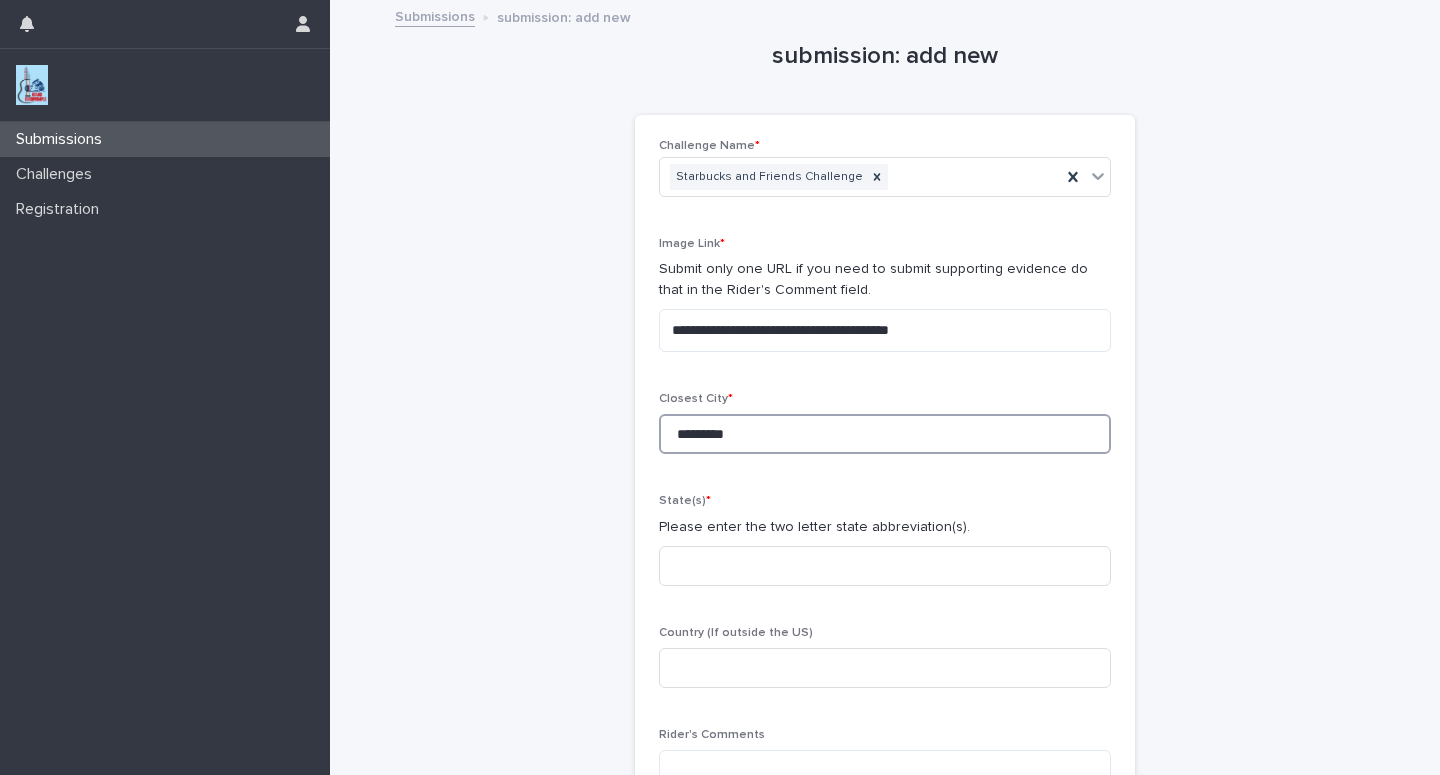 type on "*********" 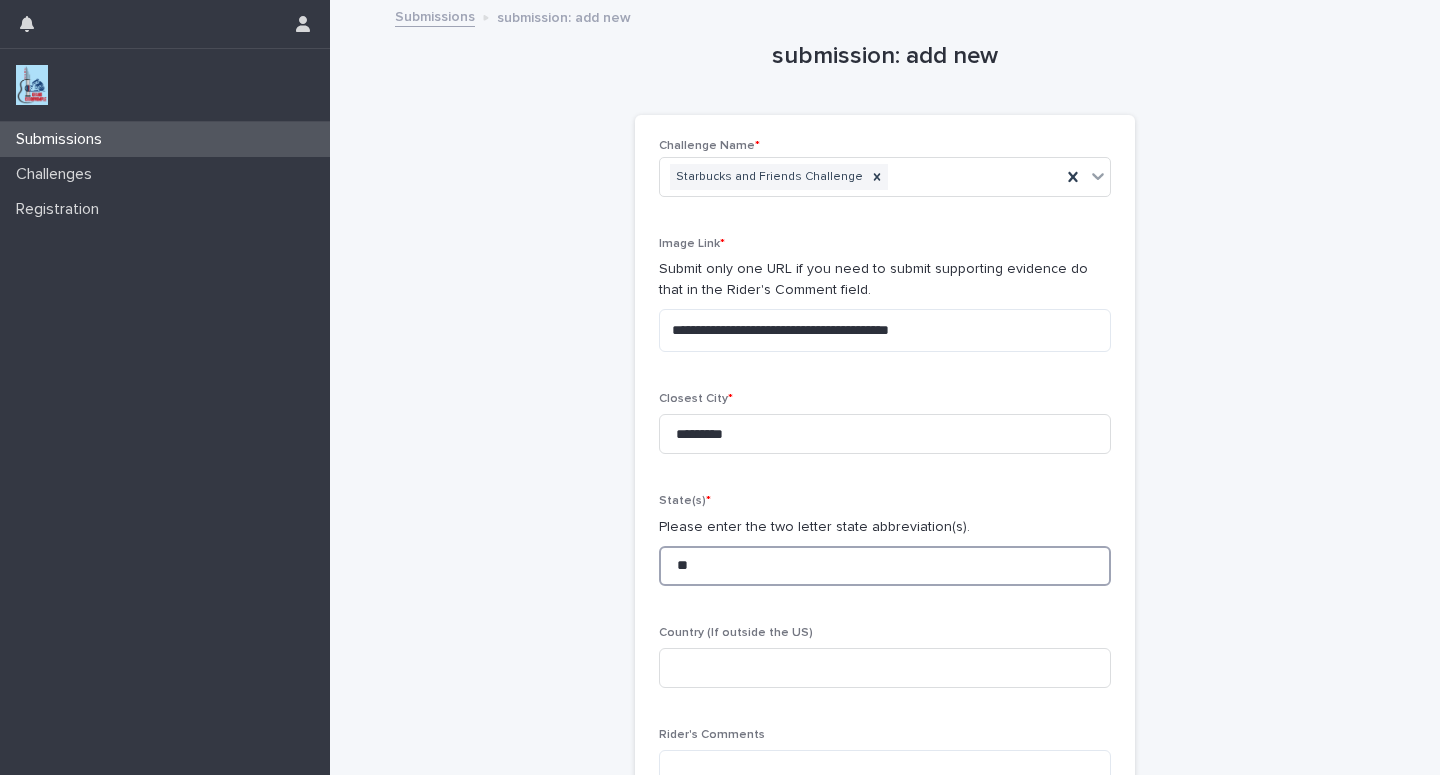 type on "**" 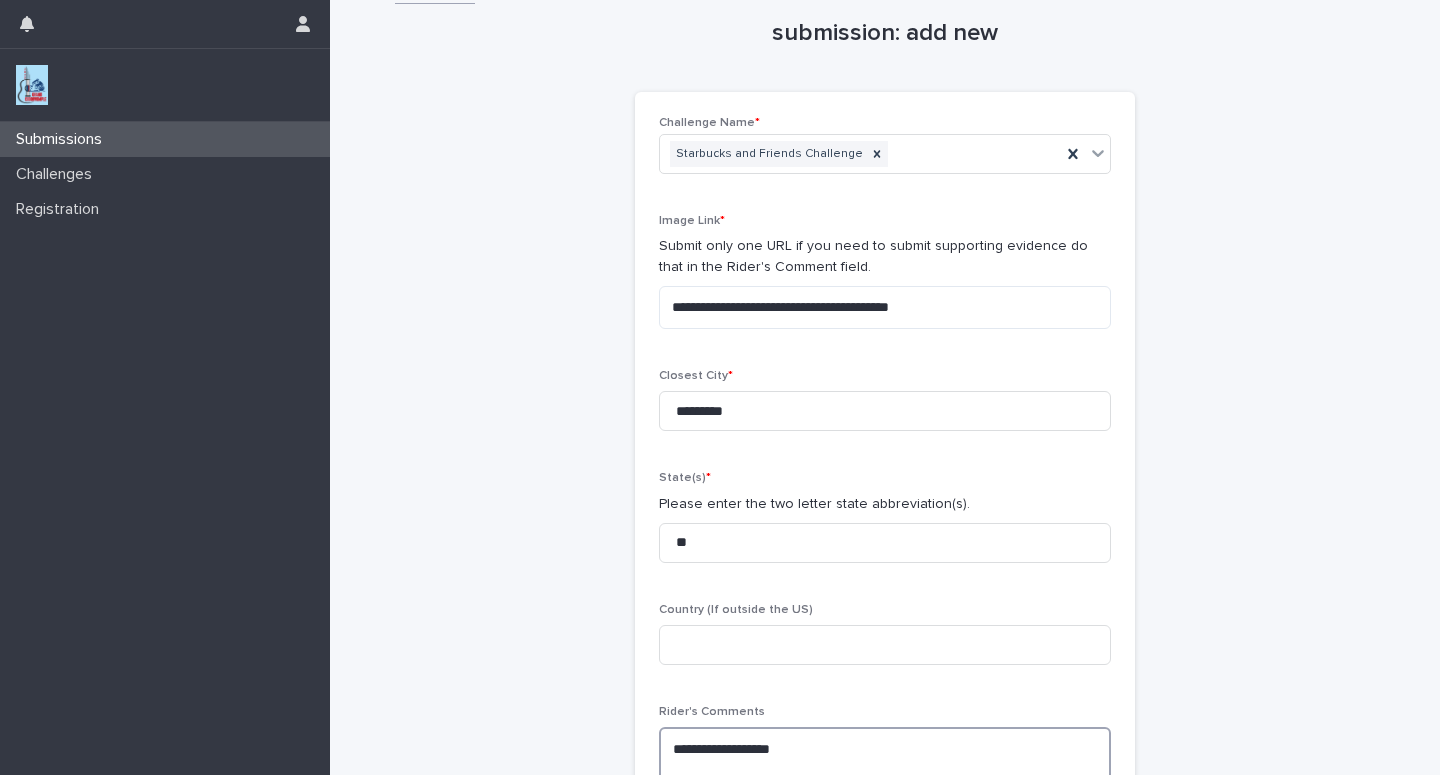 scroll, scrollTop: 40, scrollLeft: 0, axis: vertical 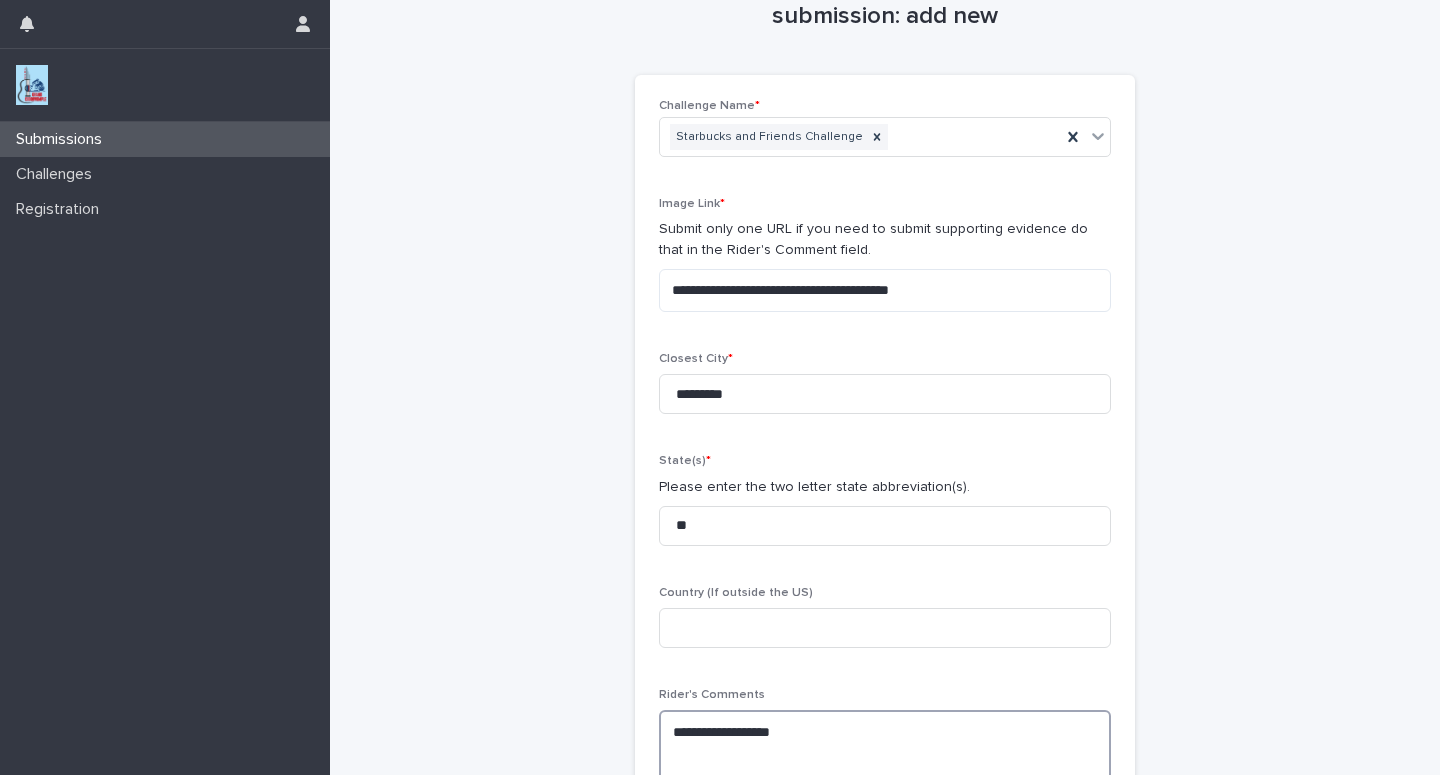 paste on "**********" 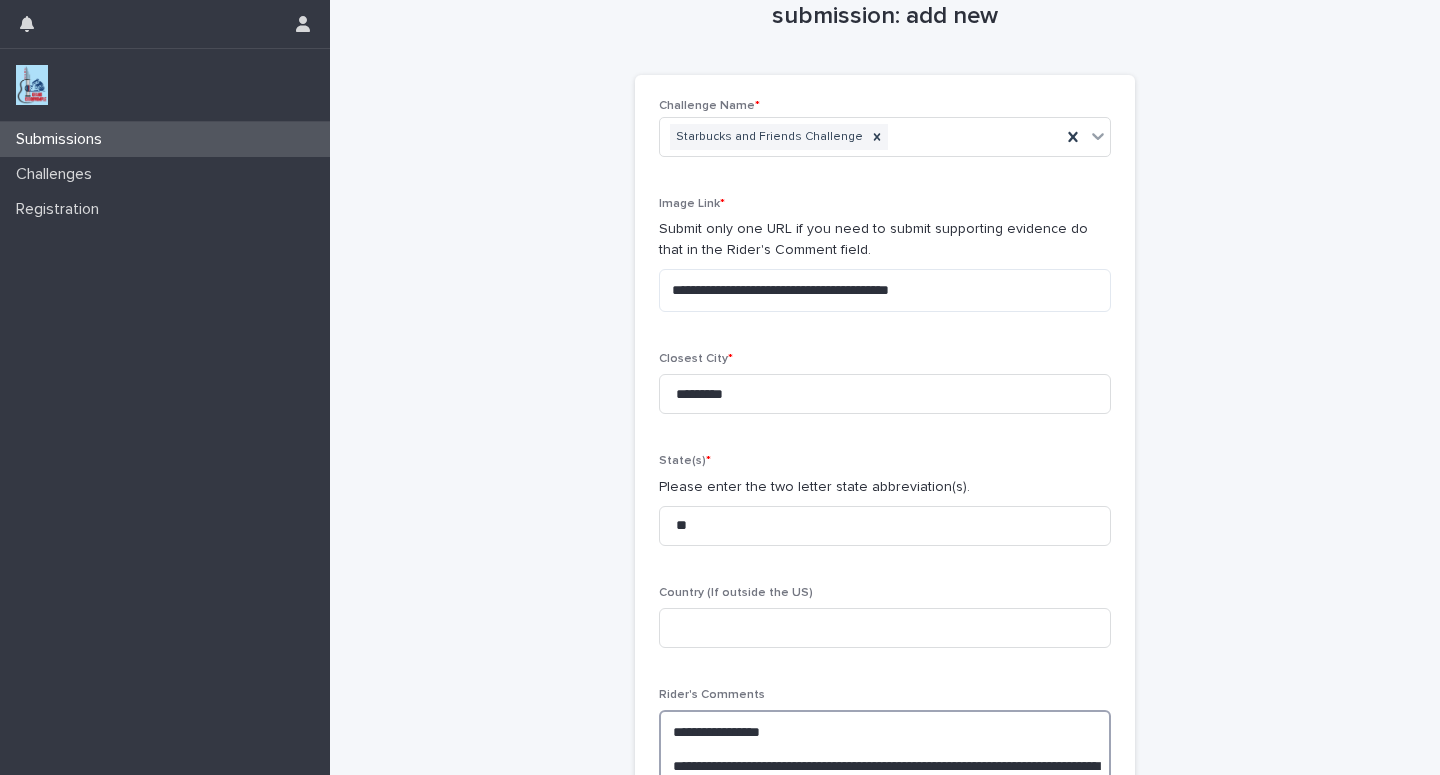 scroll, scrollTop: 190, scrollLeft: 0, axis: vertical 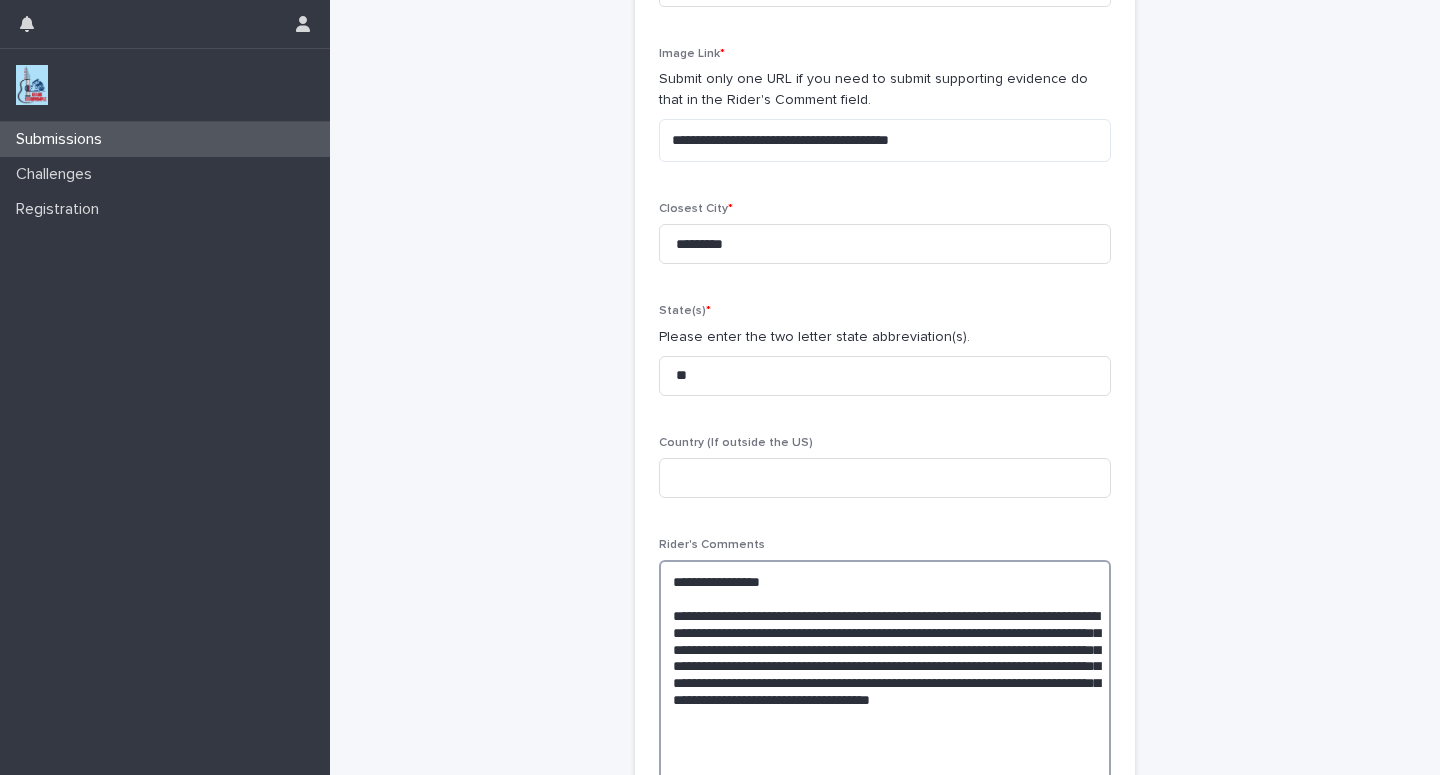 click on "**********" at bounding box center [885, 674] 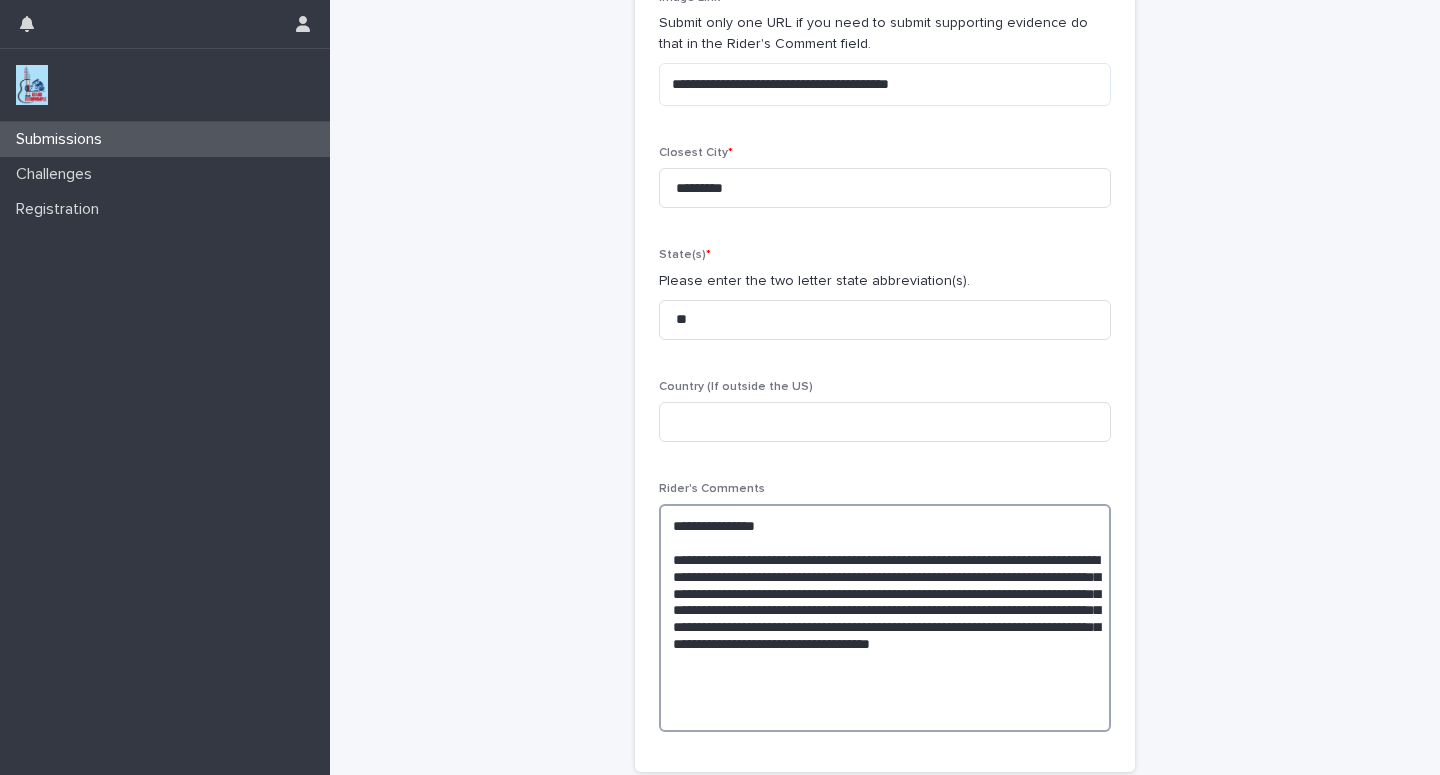 scroll, scrollTop: 316, scrollLeft: 0, axis: vertical 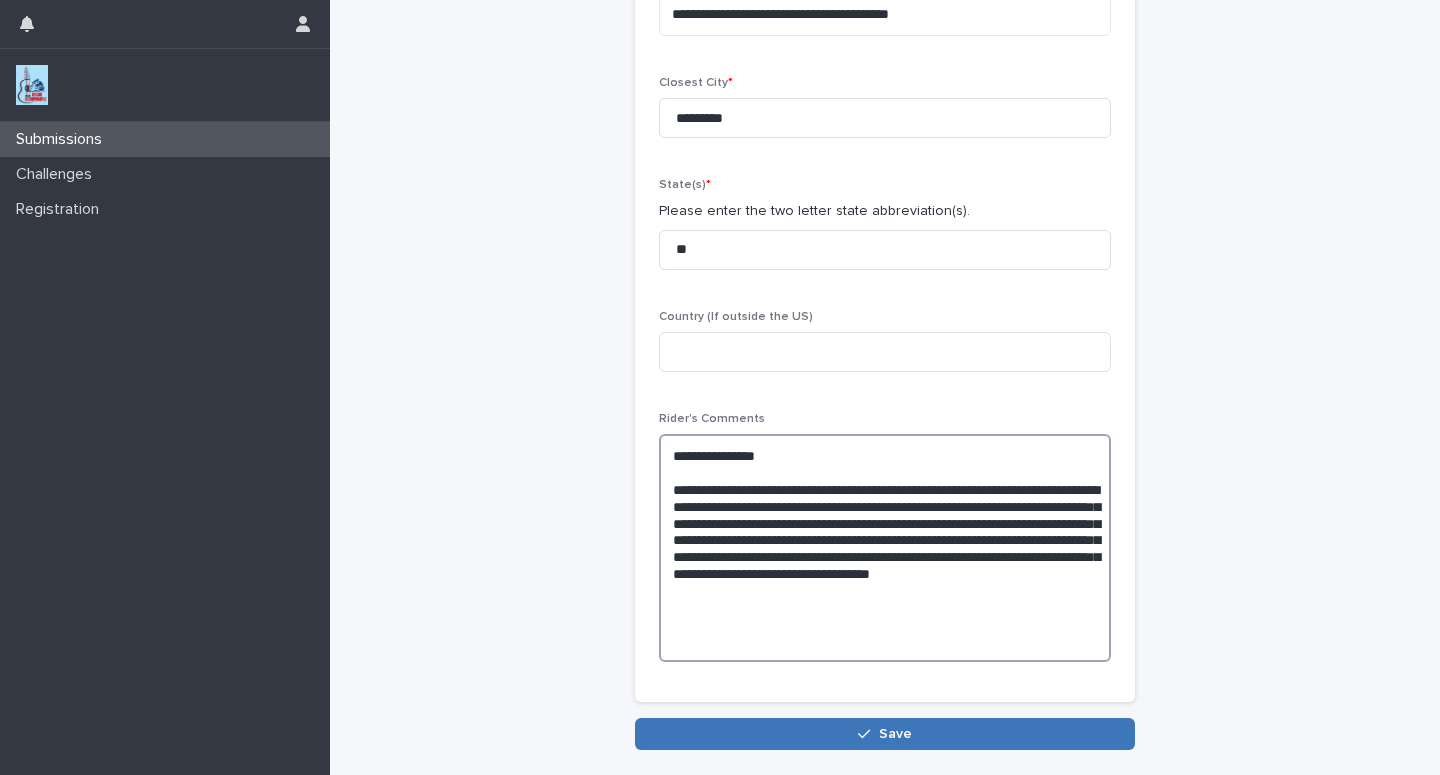 type on "**********" 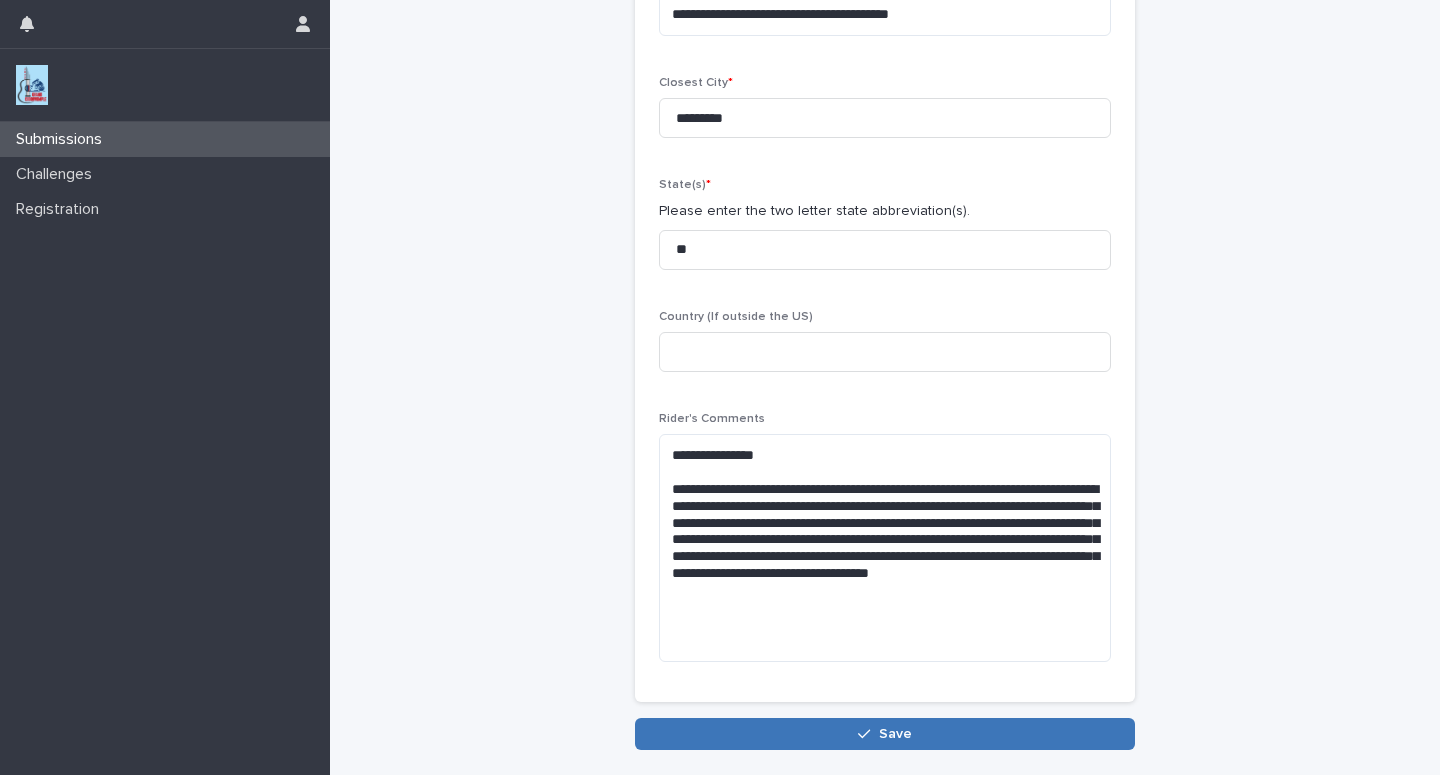 click on "Save" at bounding box center (885, 734) 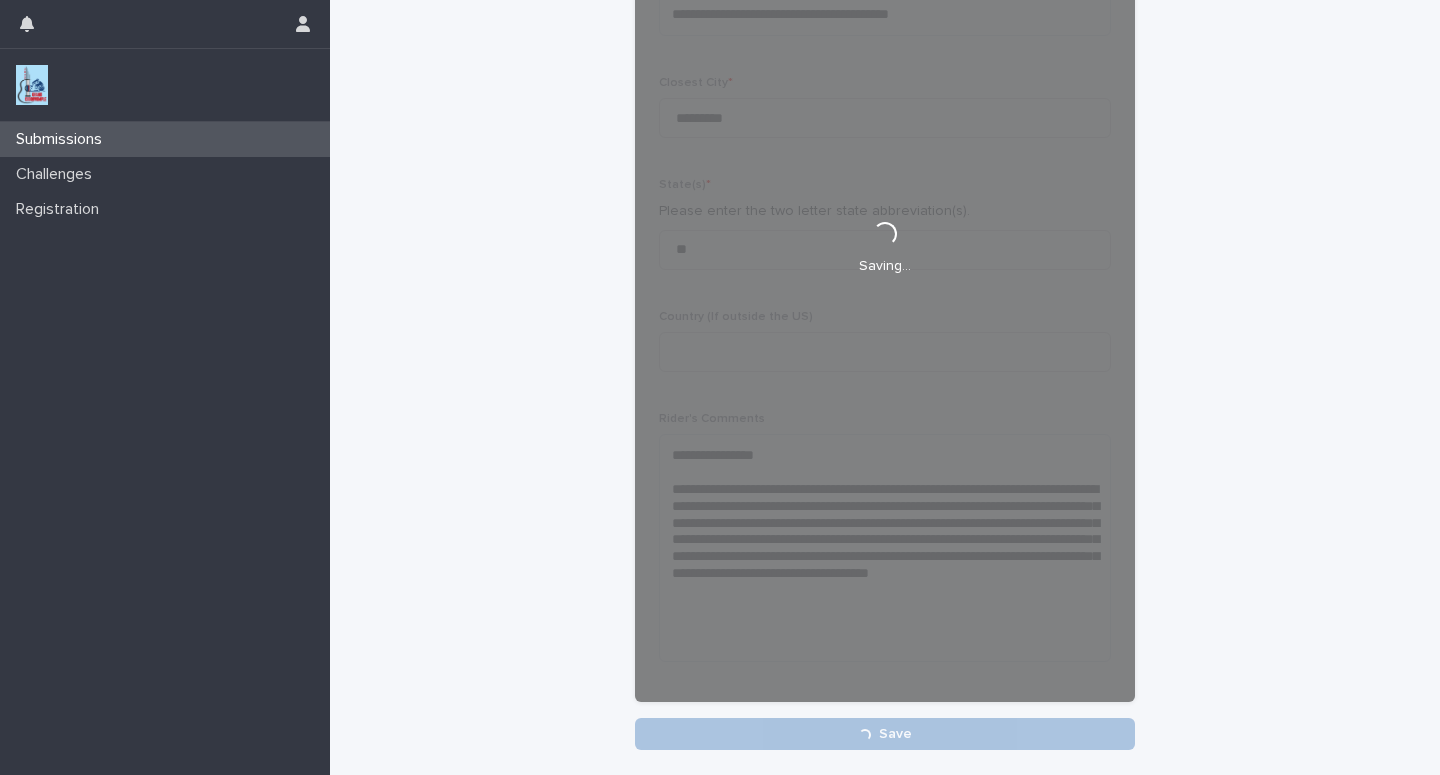 scroll, scrollTop: 316, scrollLeft: 0, axis: vertical 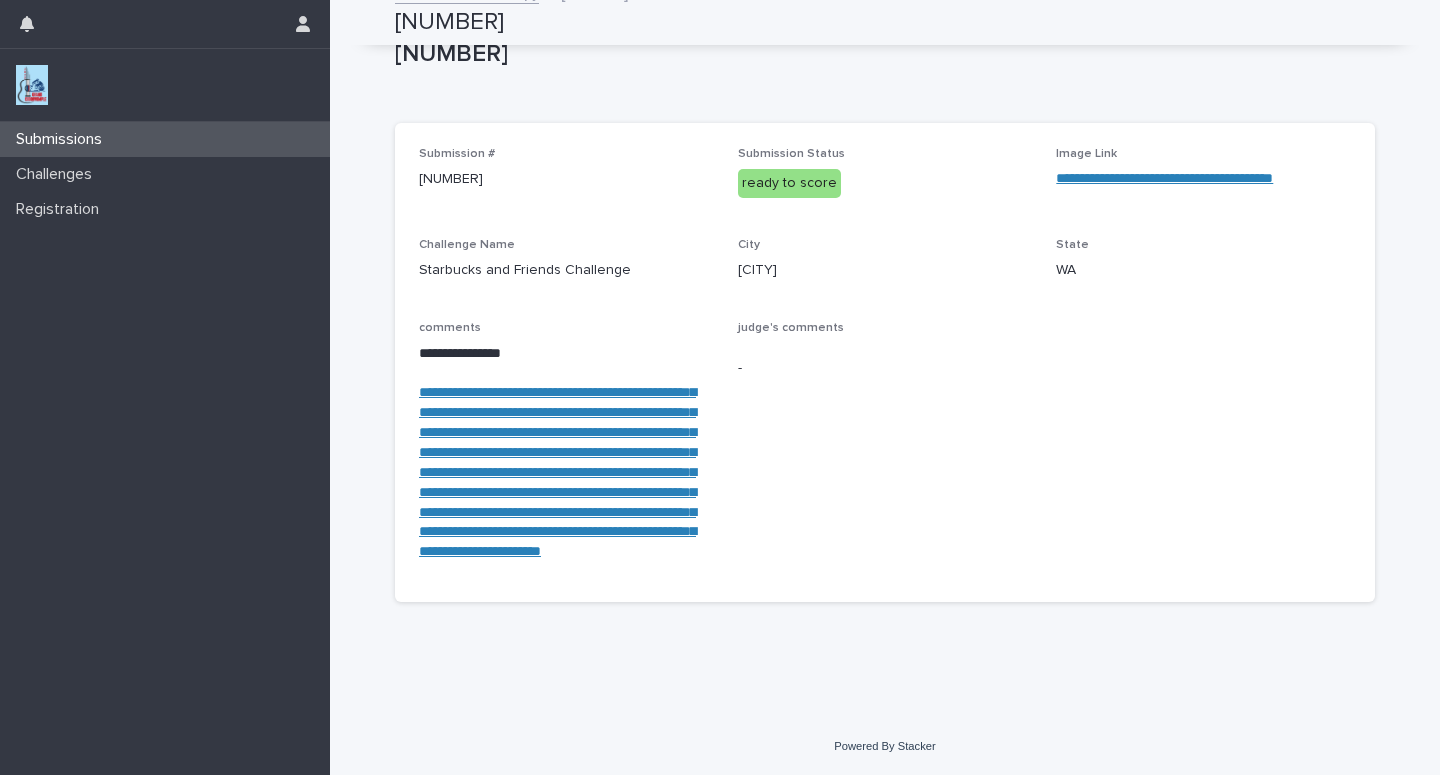 click on "Submissions" at bounding box center [165, 139] 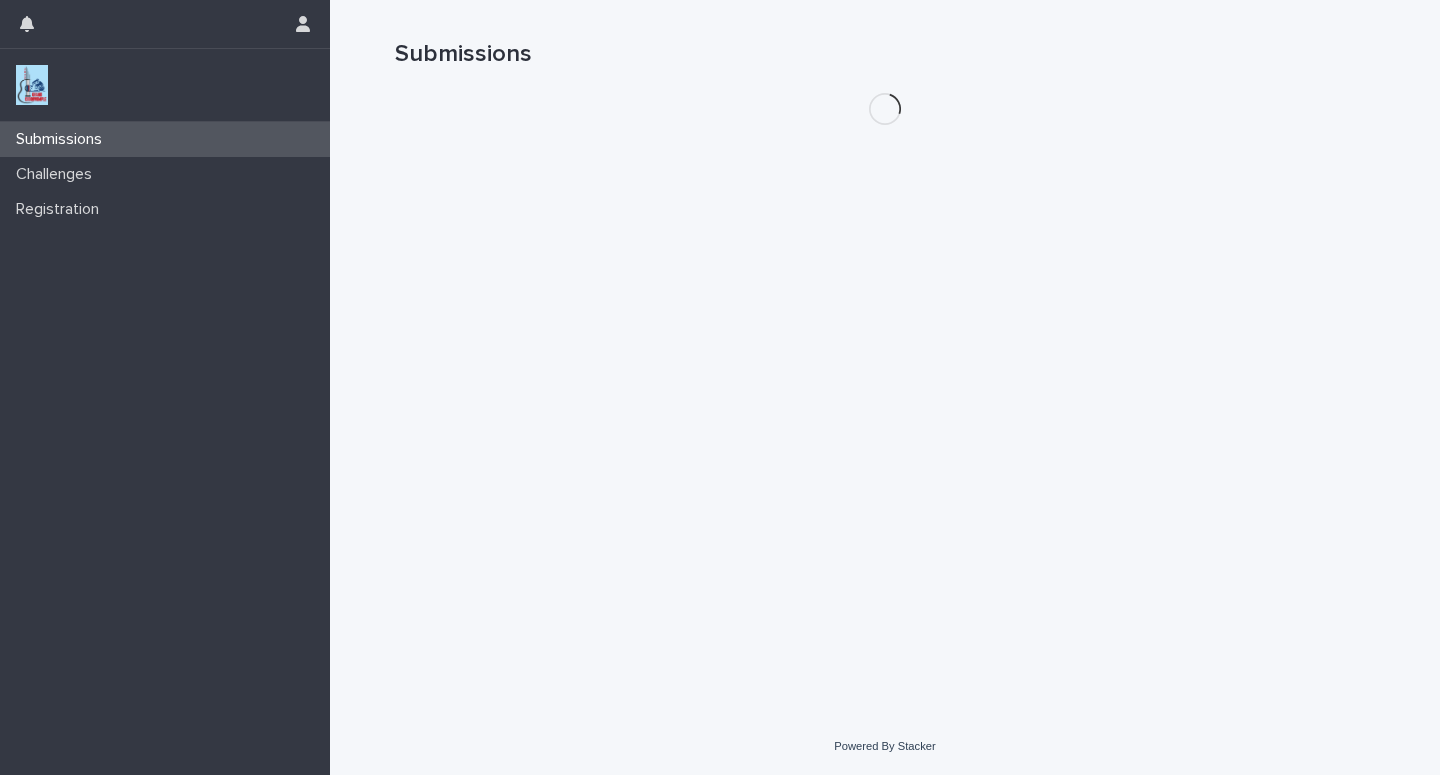 scroll, scrollTop: 0, scrollLeft: 0, axis: both 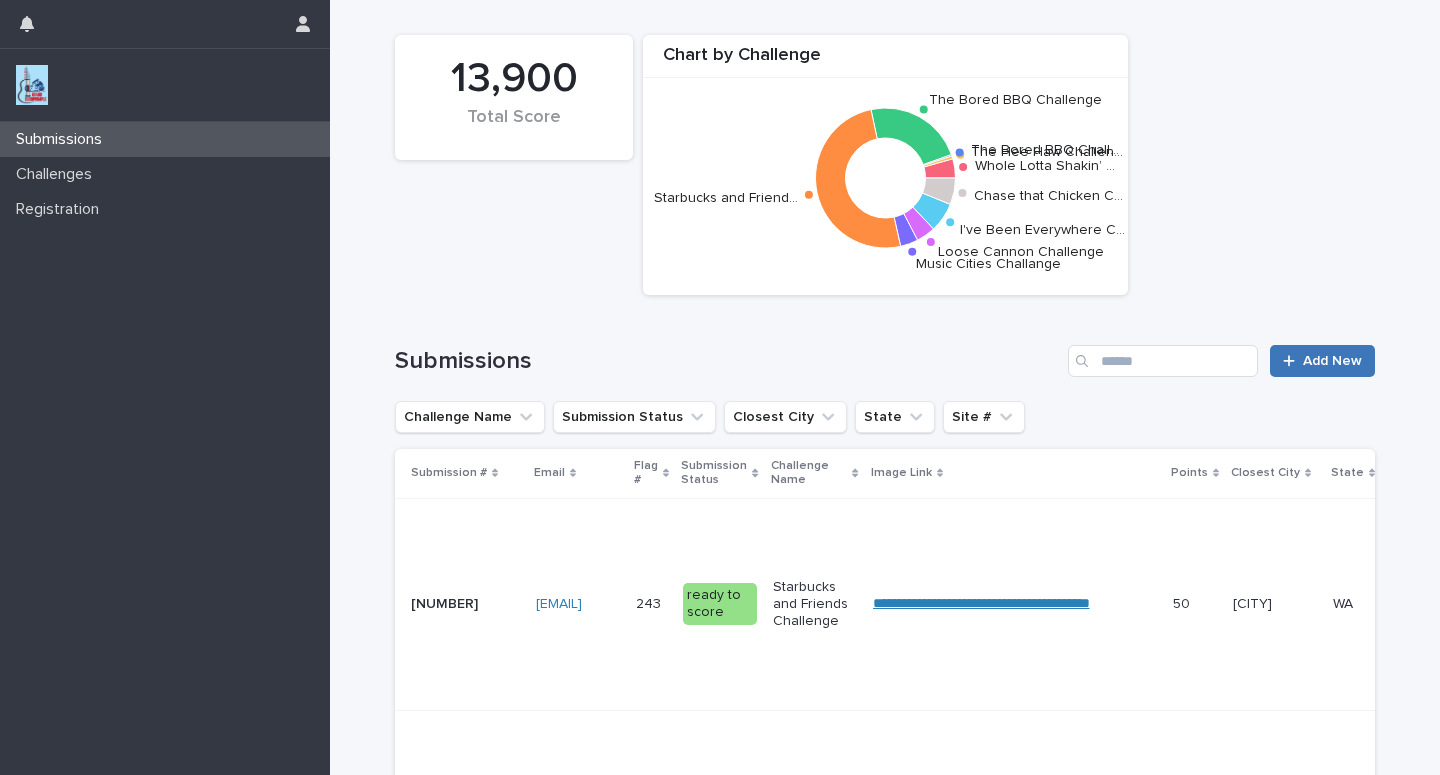 click on "Add New" at bounding box center [1332, 361] 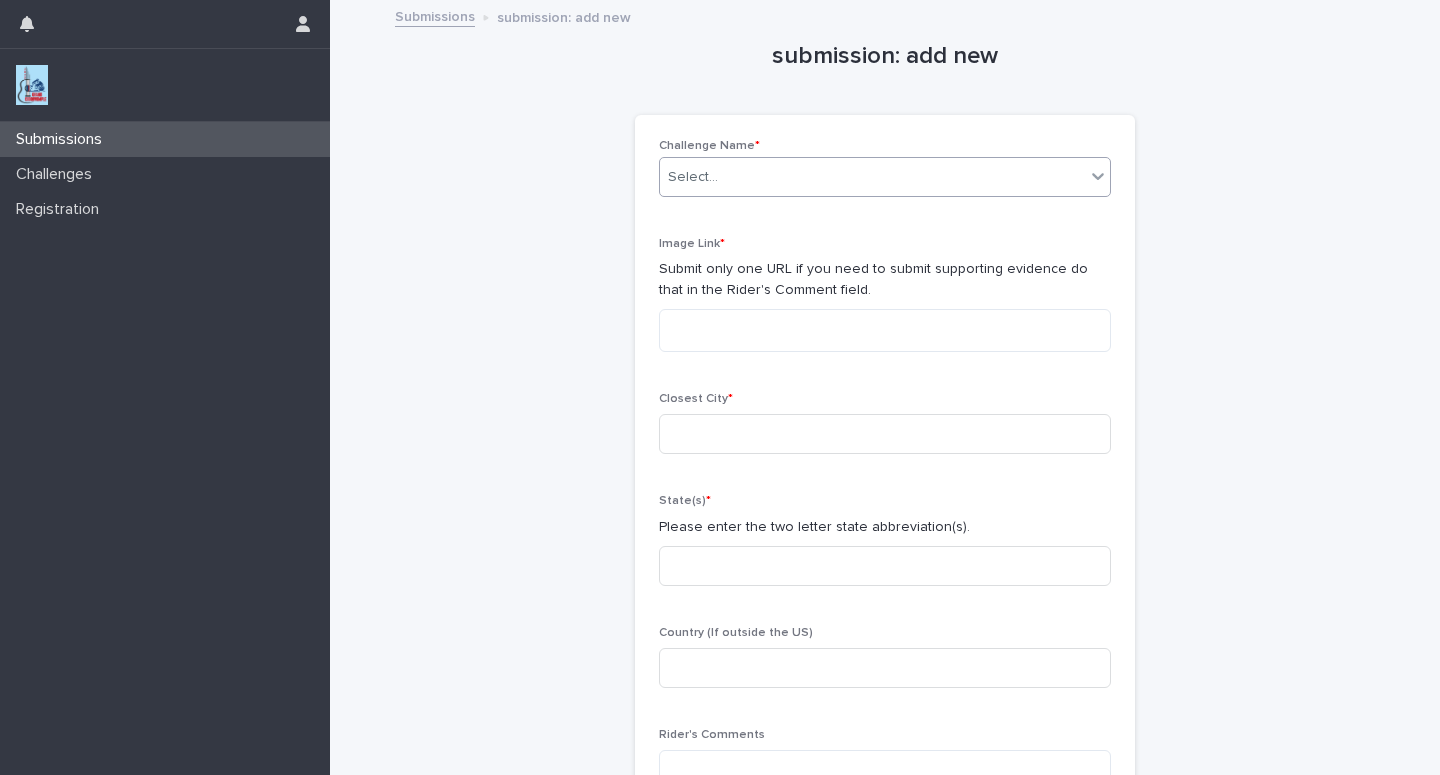 click on "Select..." at bounding box center (872, 177) 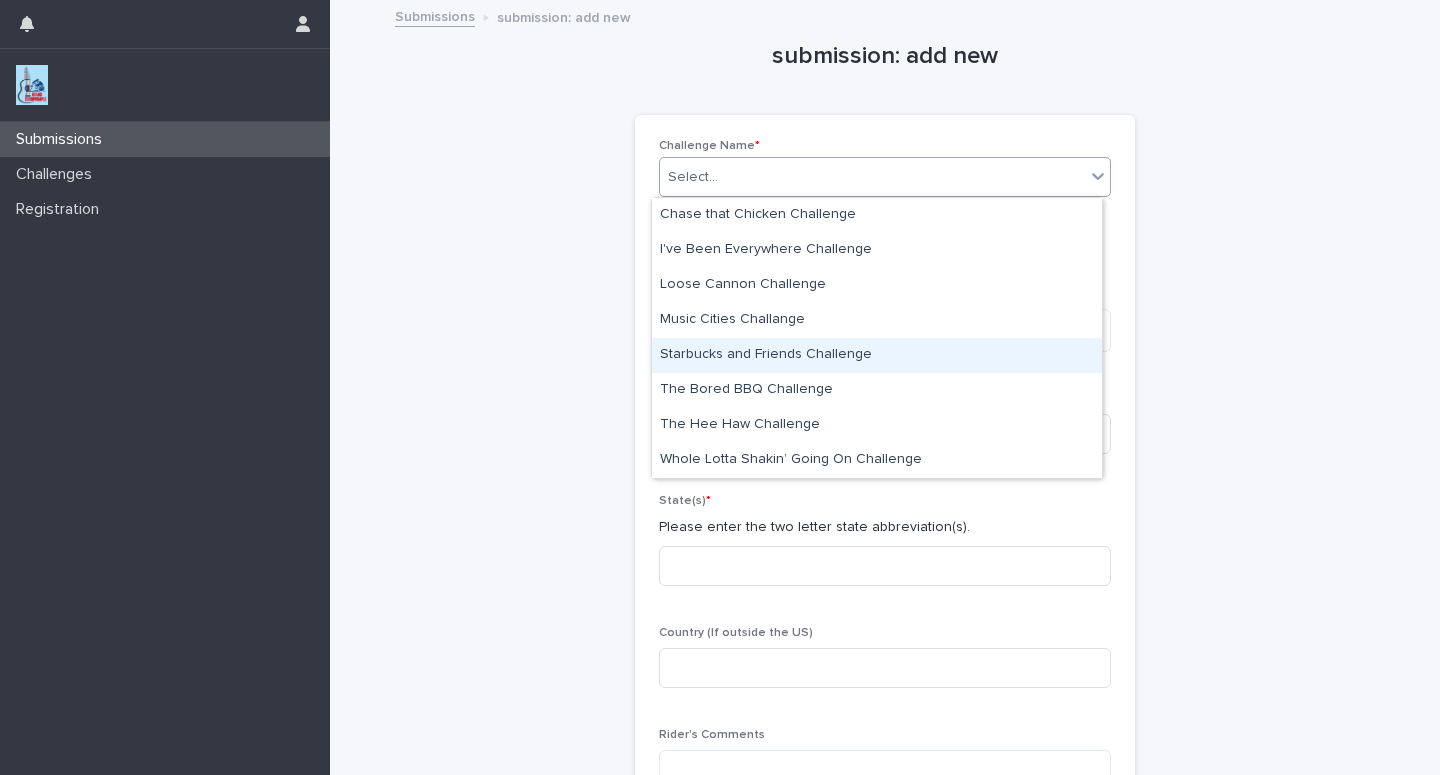 click on "Starbucks and Friends Challenge" at bounding box center [877, 355] 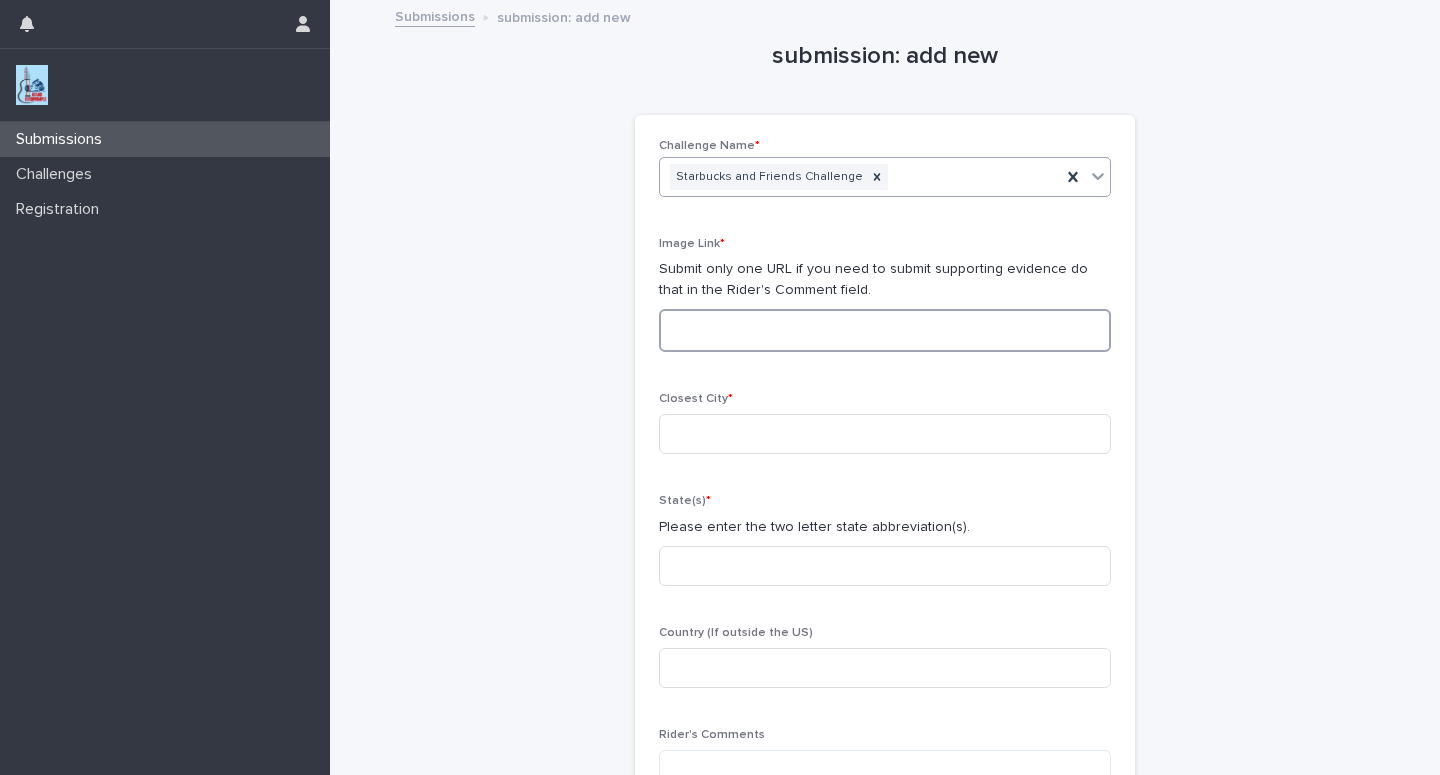 click at bounding box center [885, 330] 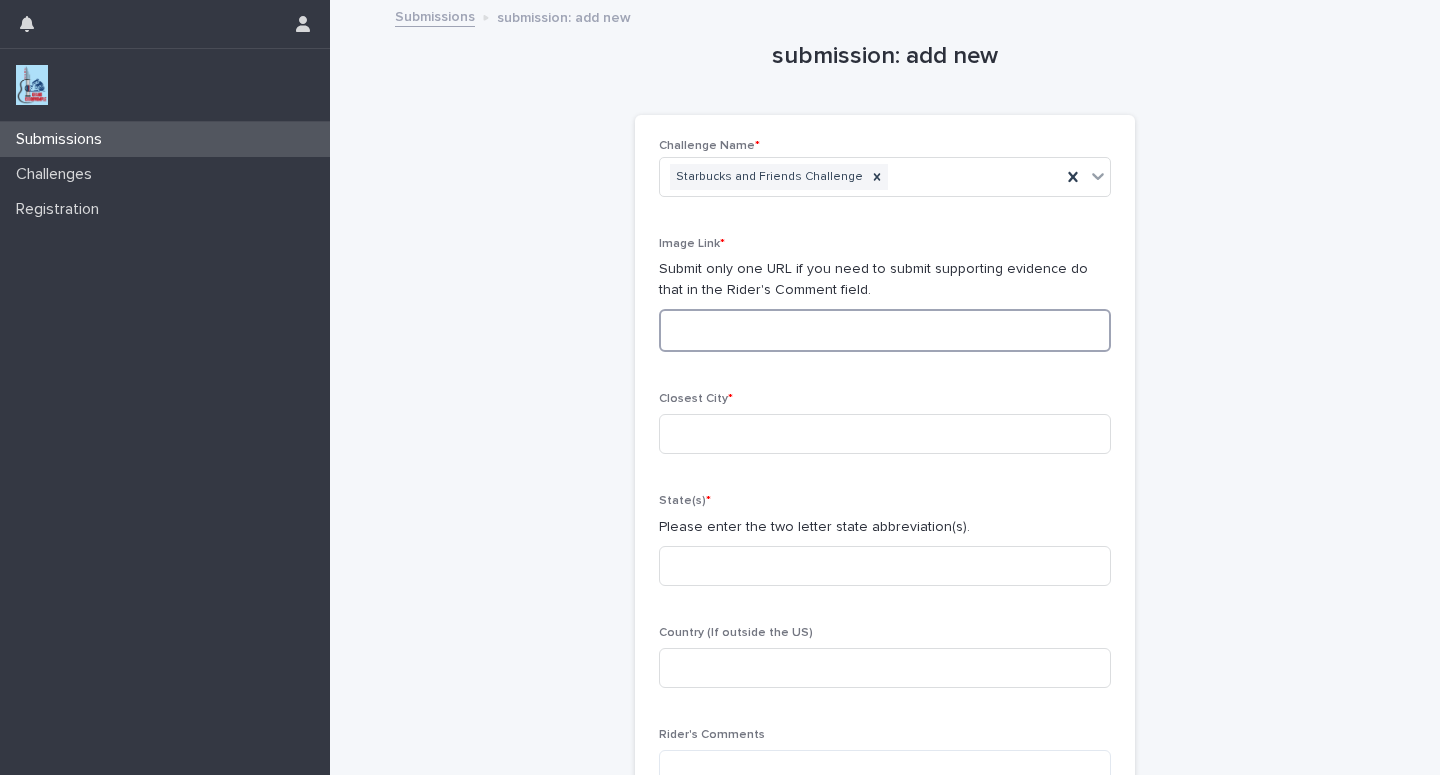 paste on "**********" 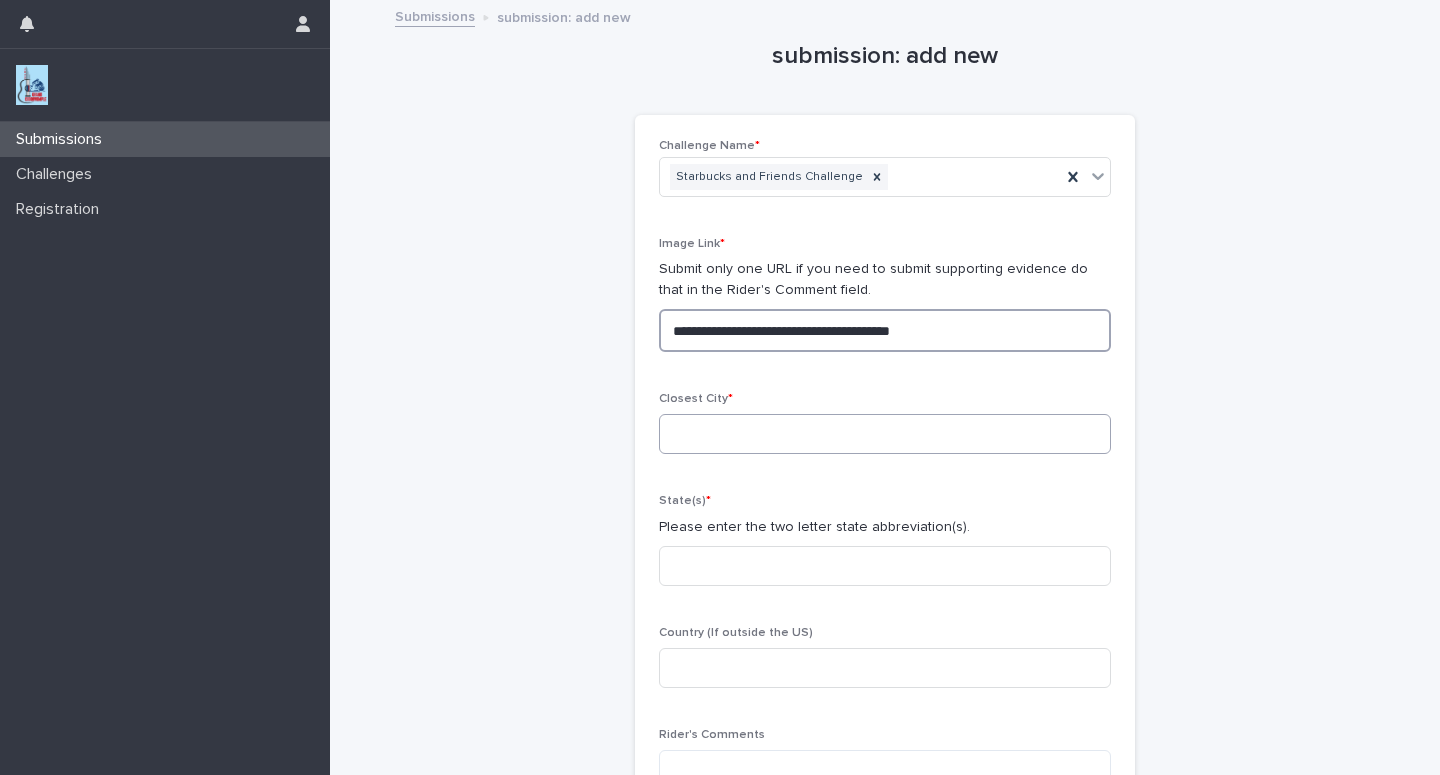type on "**********" 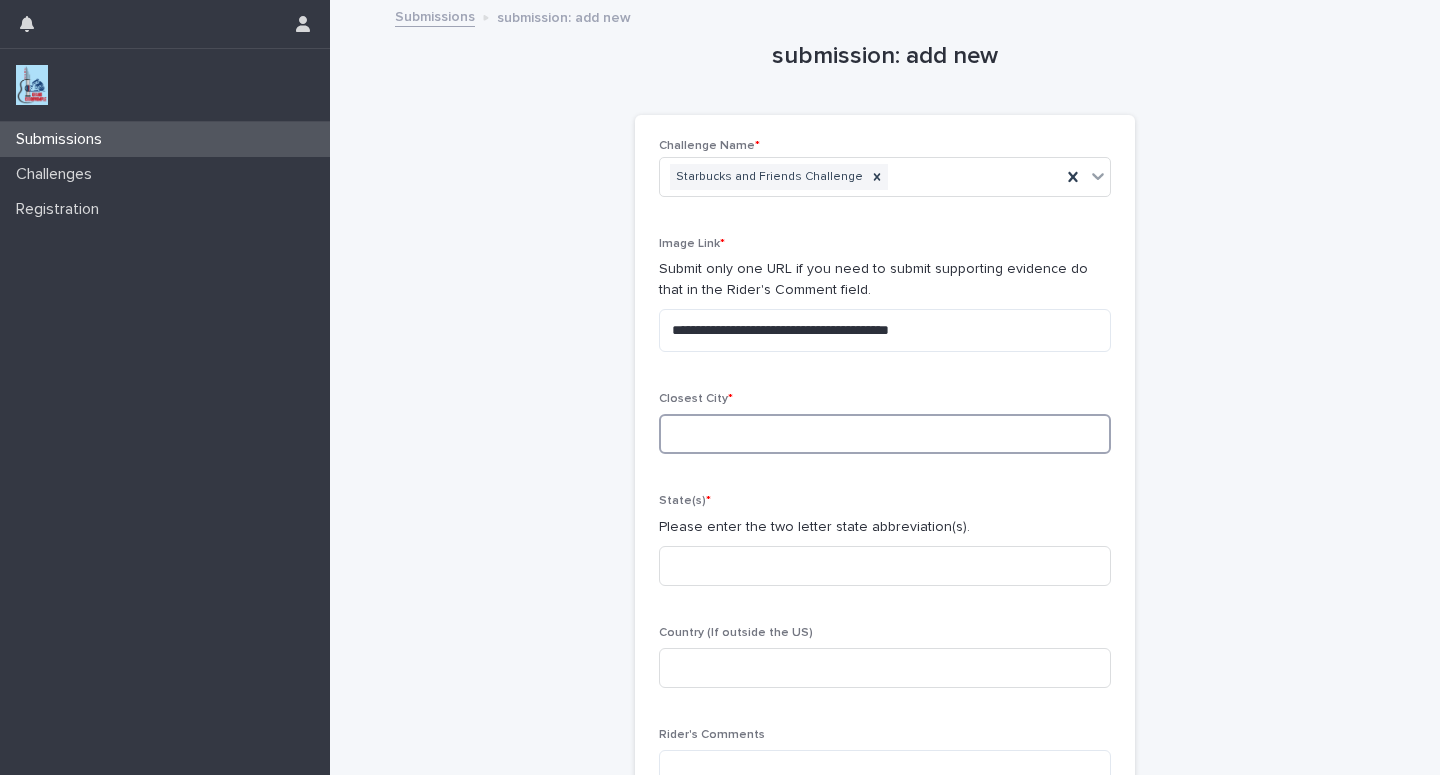 click at bounding box center (885, 434) 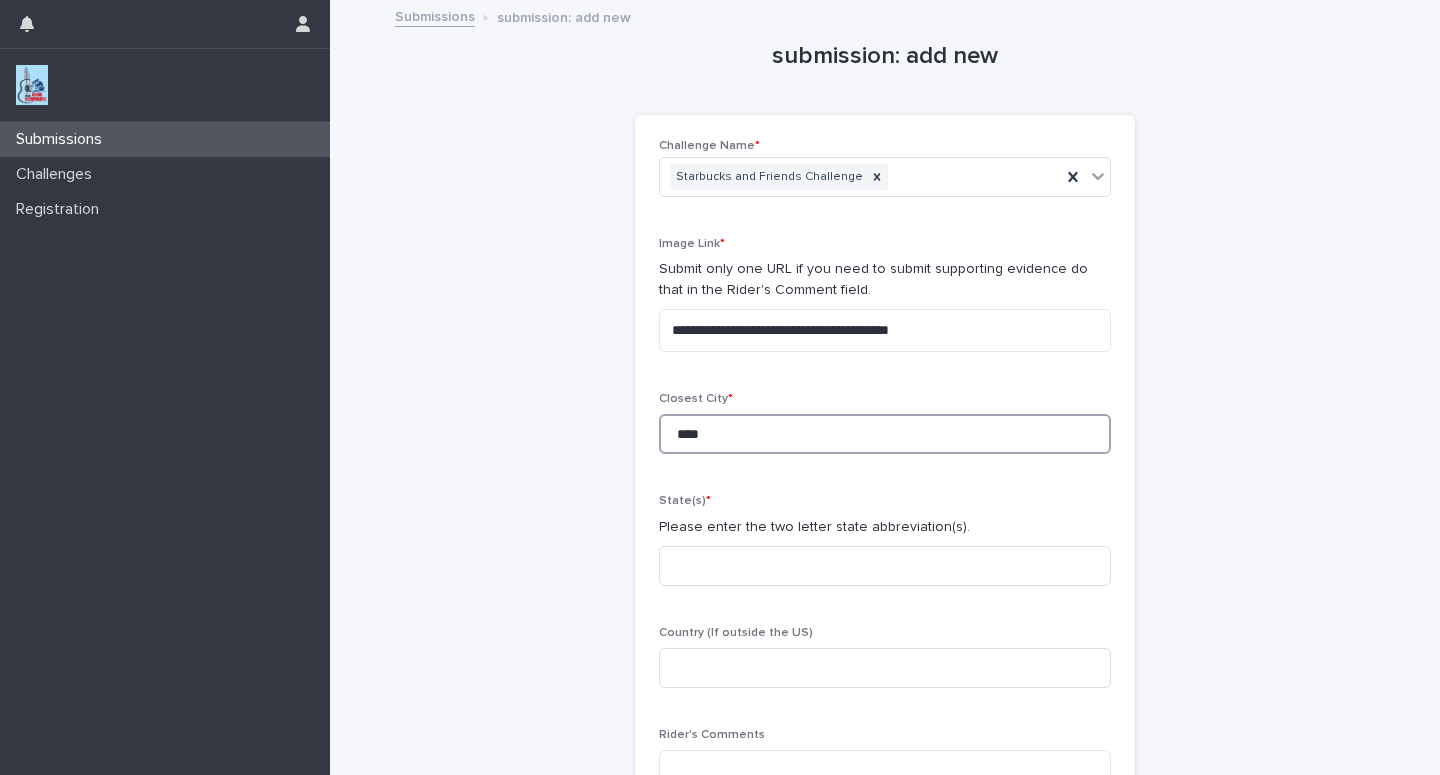 type on "****" 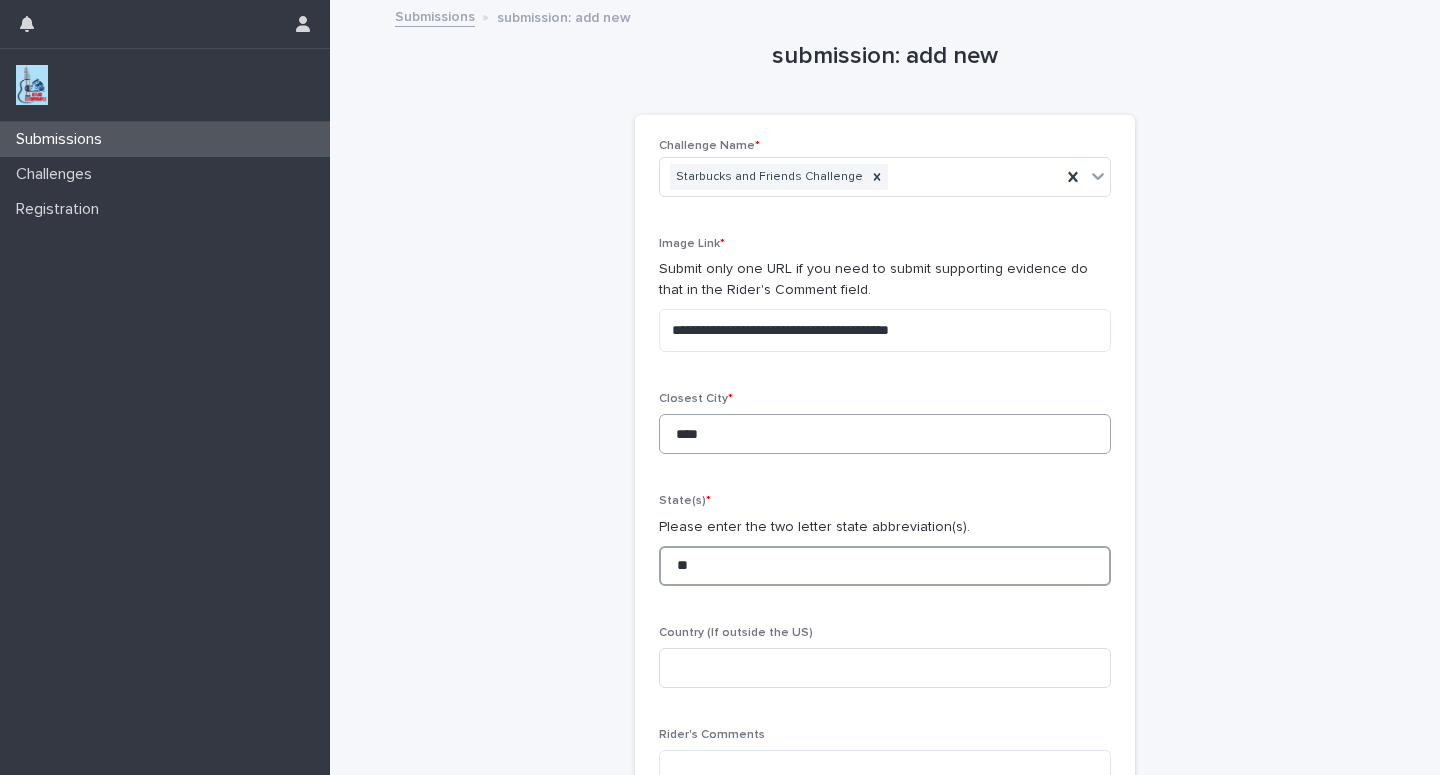 type on "**" 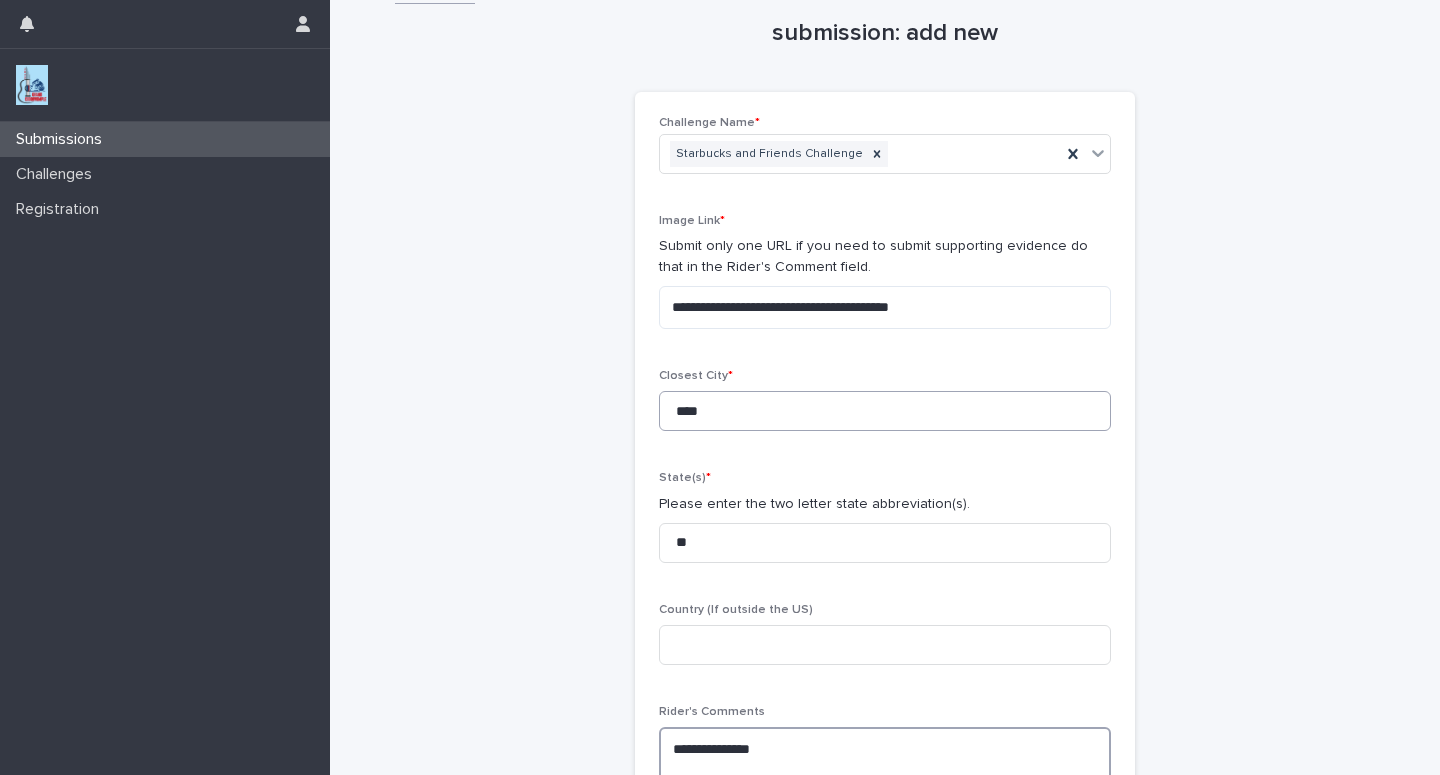 scroll, scrollTop: 40, scrollLeft: 0, axis: vertical 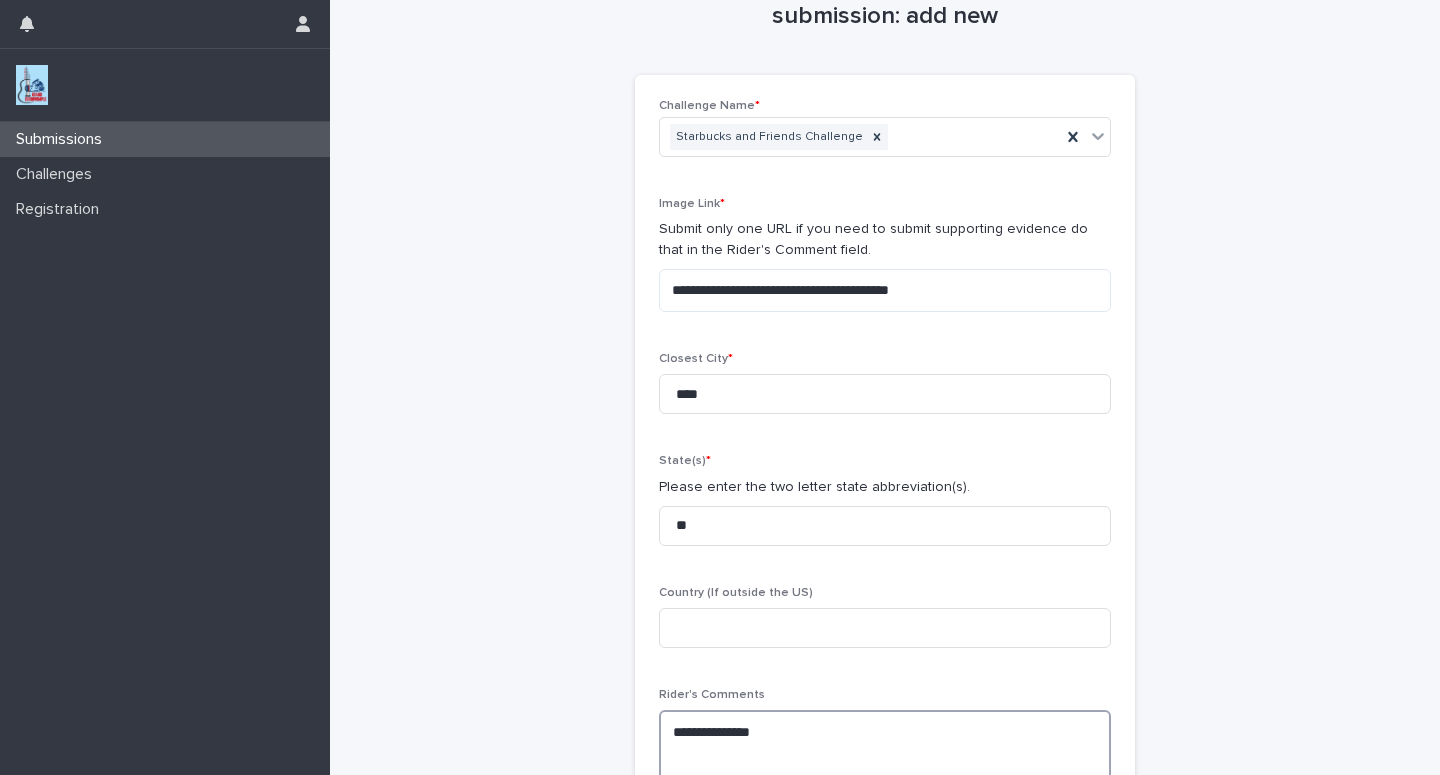 paste on "**********" 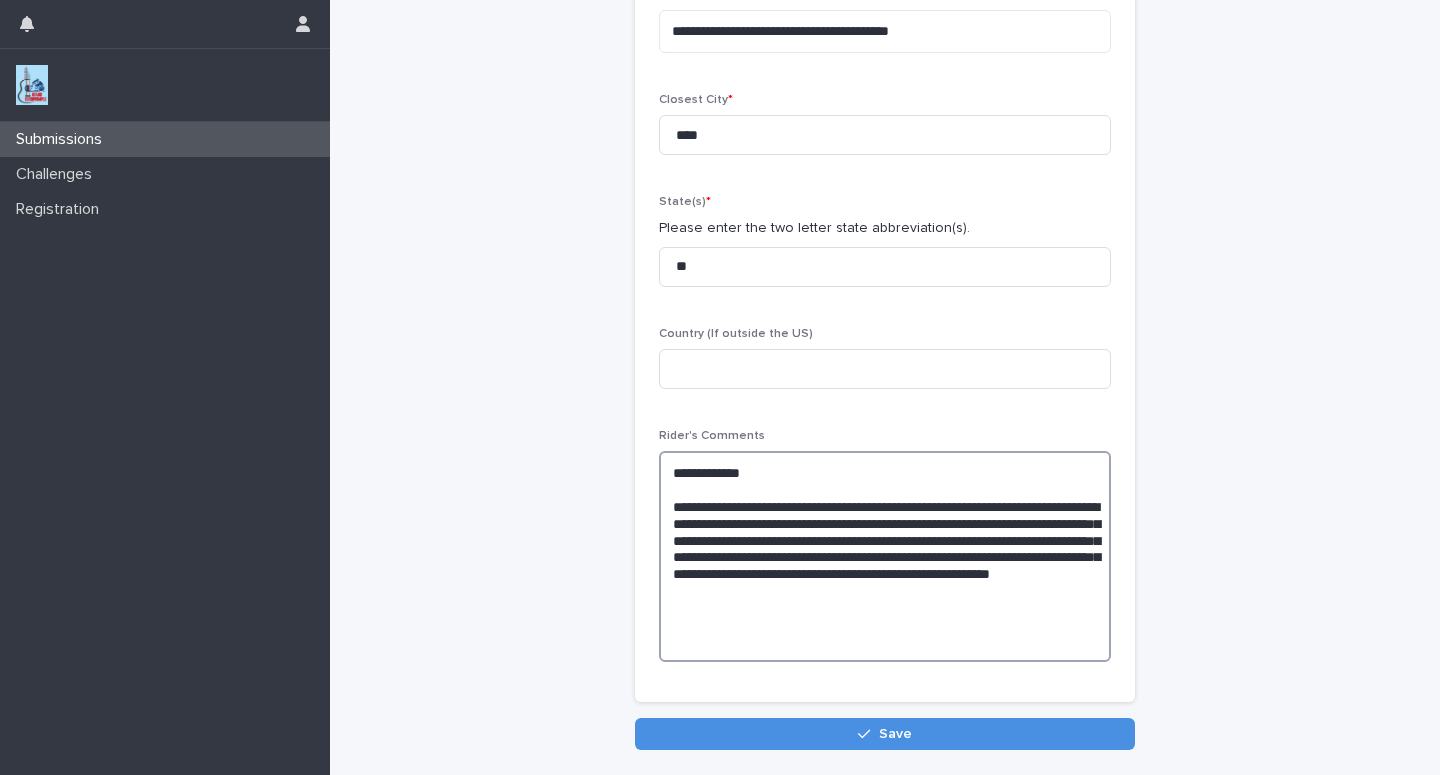 scroll, scrollTop: 425, scrollLeft: 0, axis: vertical 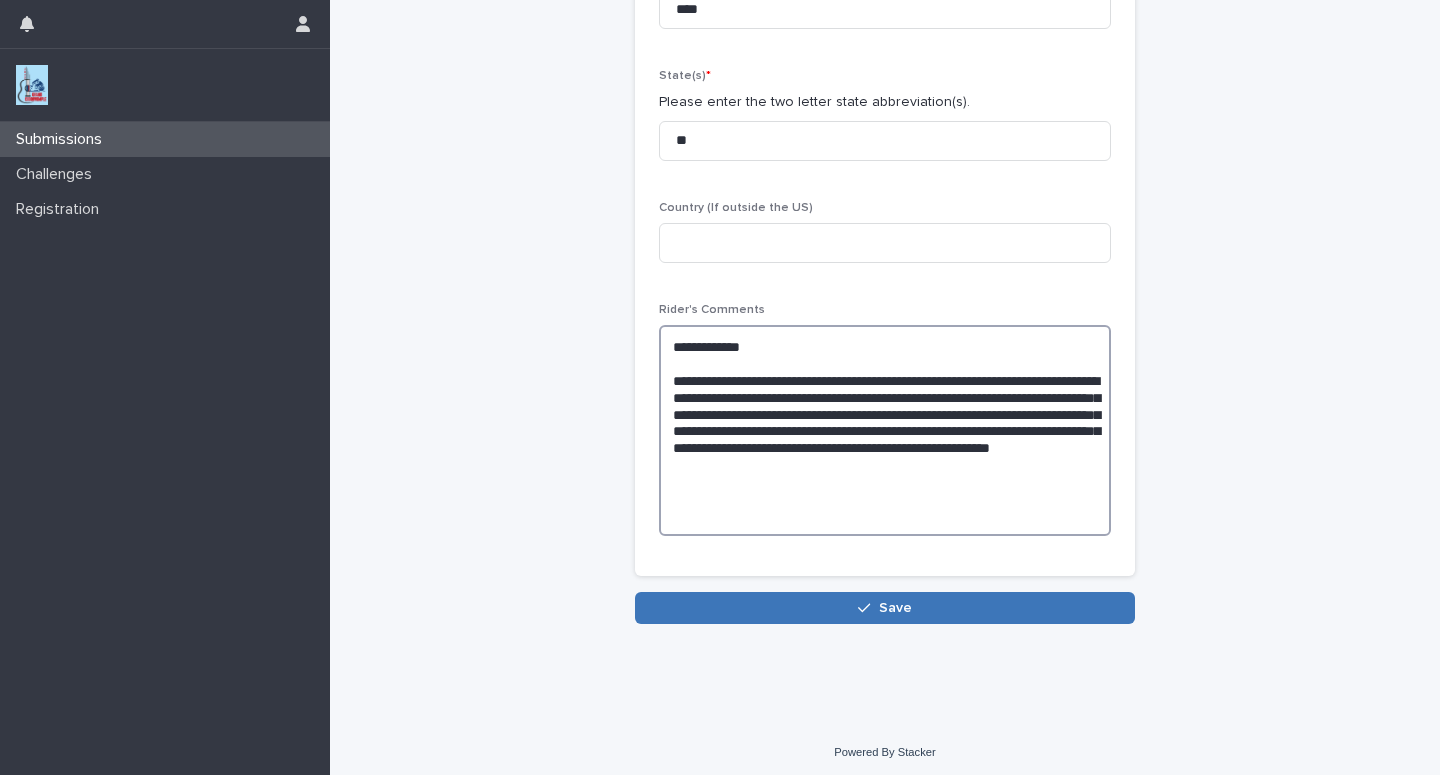 type on "**********" 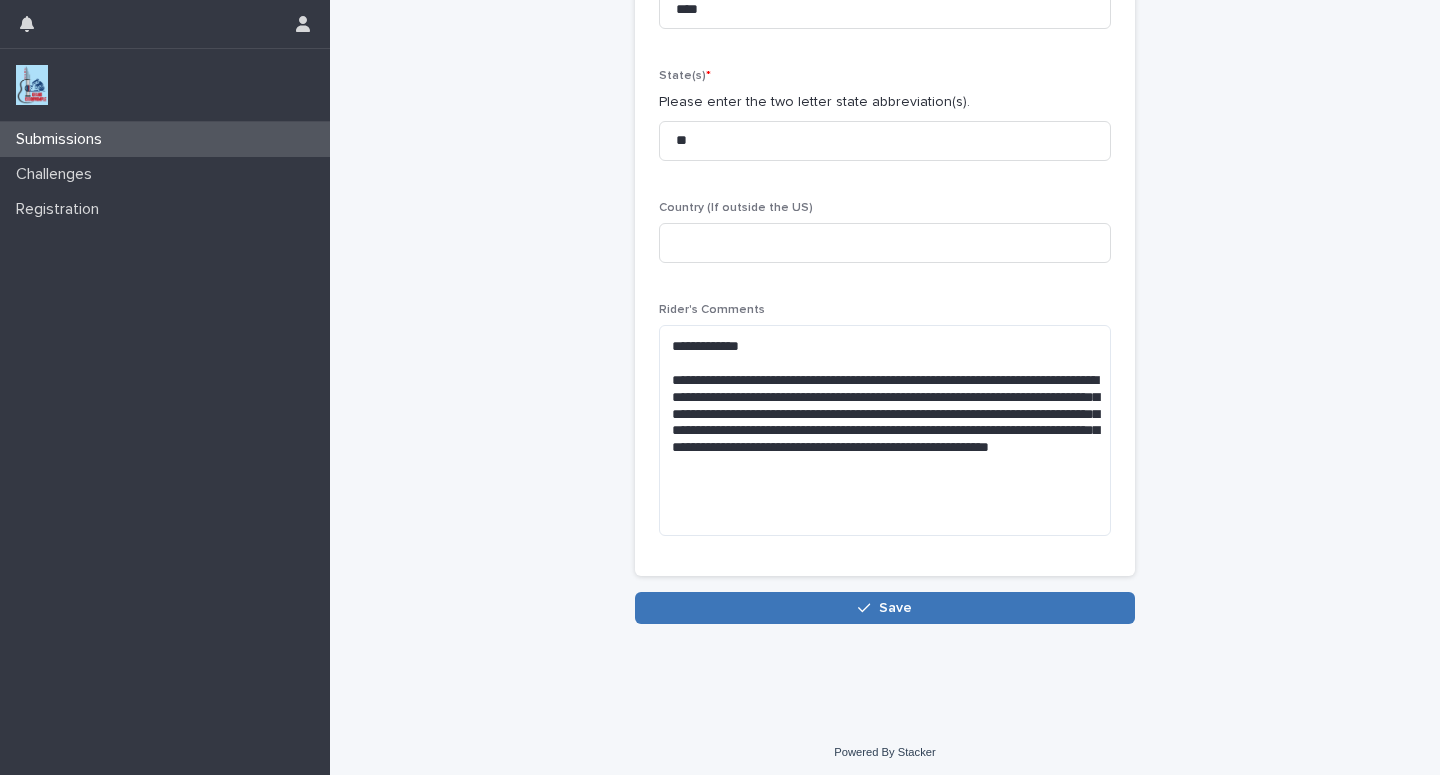 click on "Save" at bounding box center (885, 608) 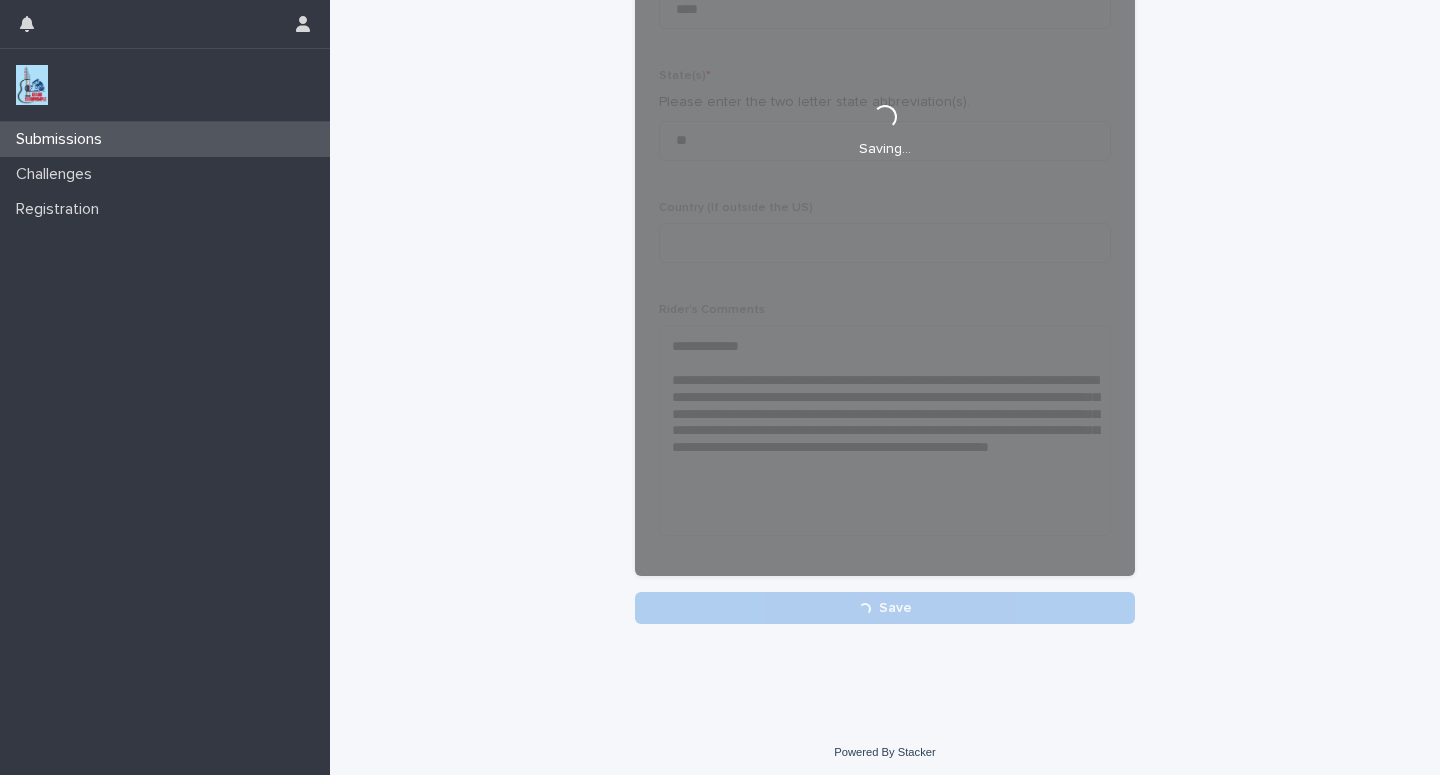 scroll, scrollTop: 425, scrollLeft: 0, axis: vertical 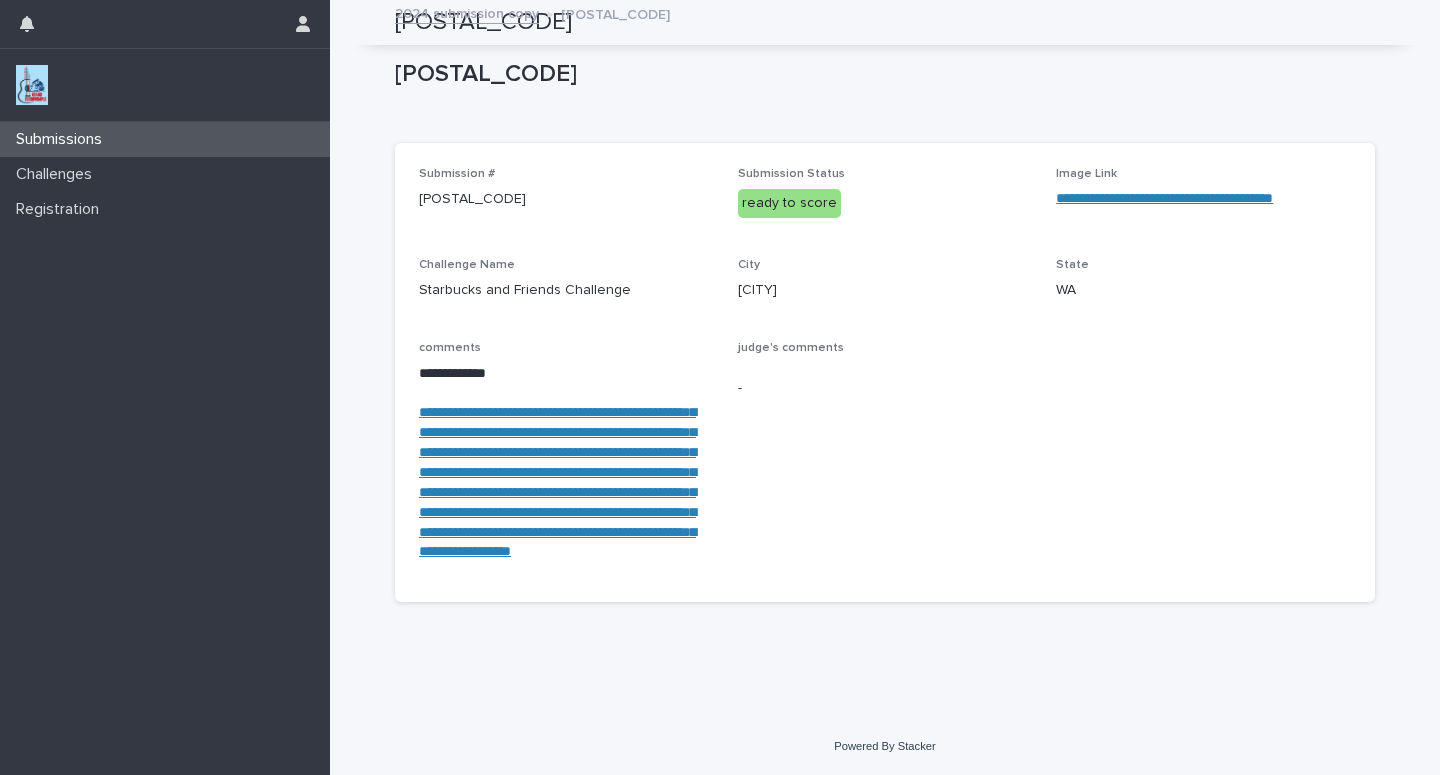 click on "Submissions" at bounding box center (165, 139) 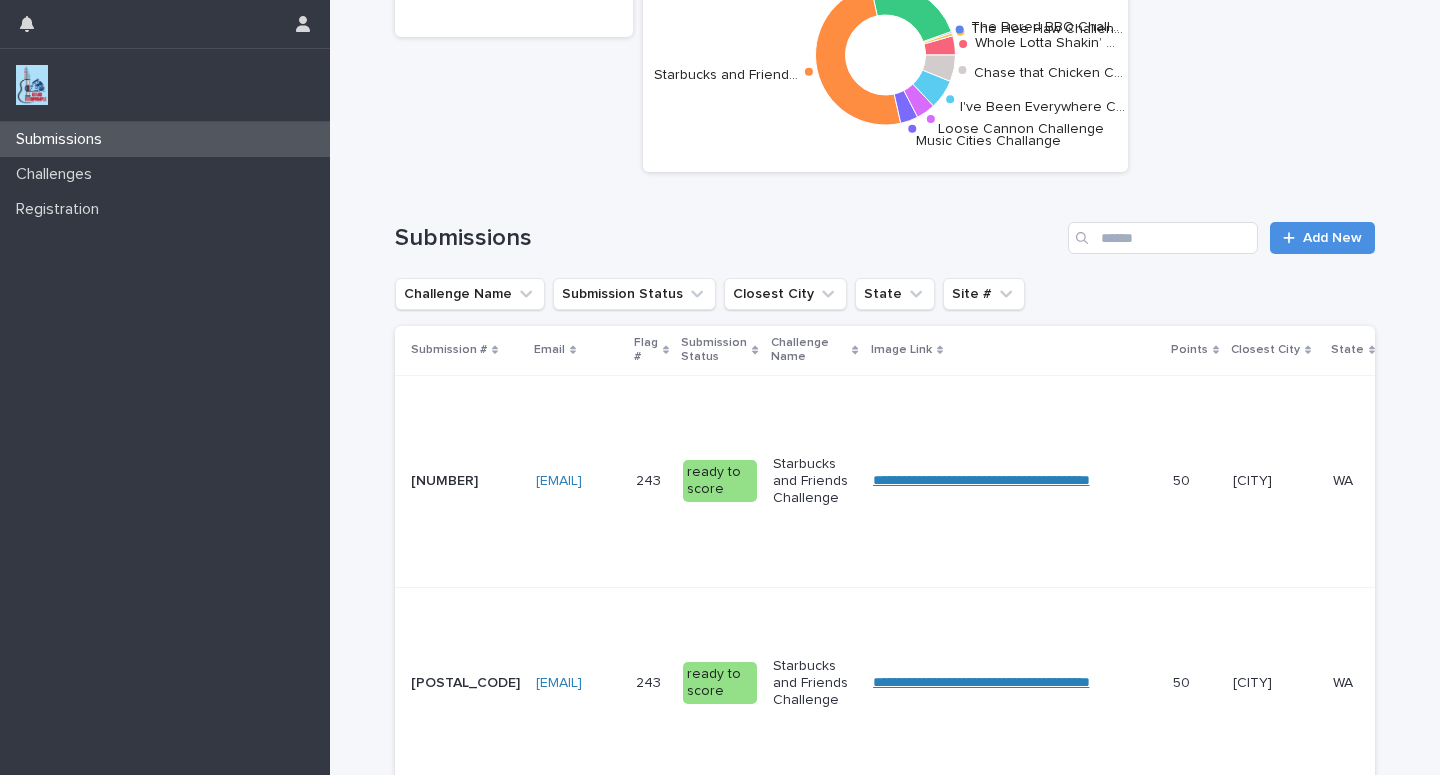 scroll, scrollTop: 0, scrollLeft: 0, axis: both 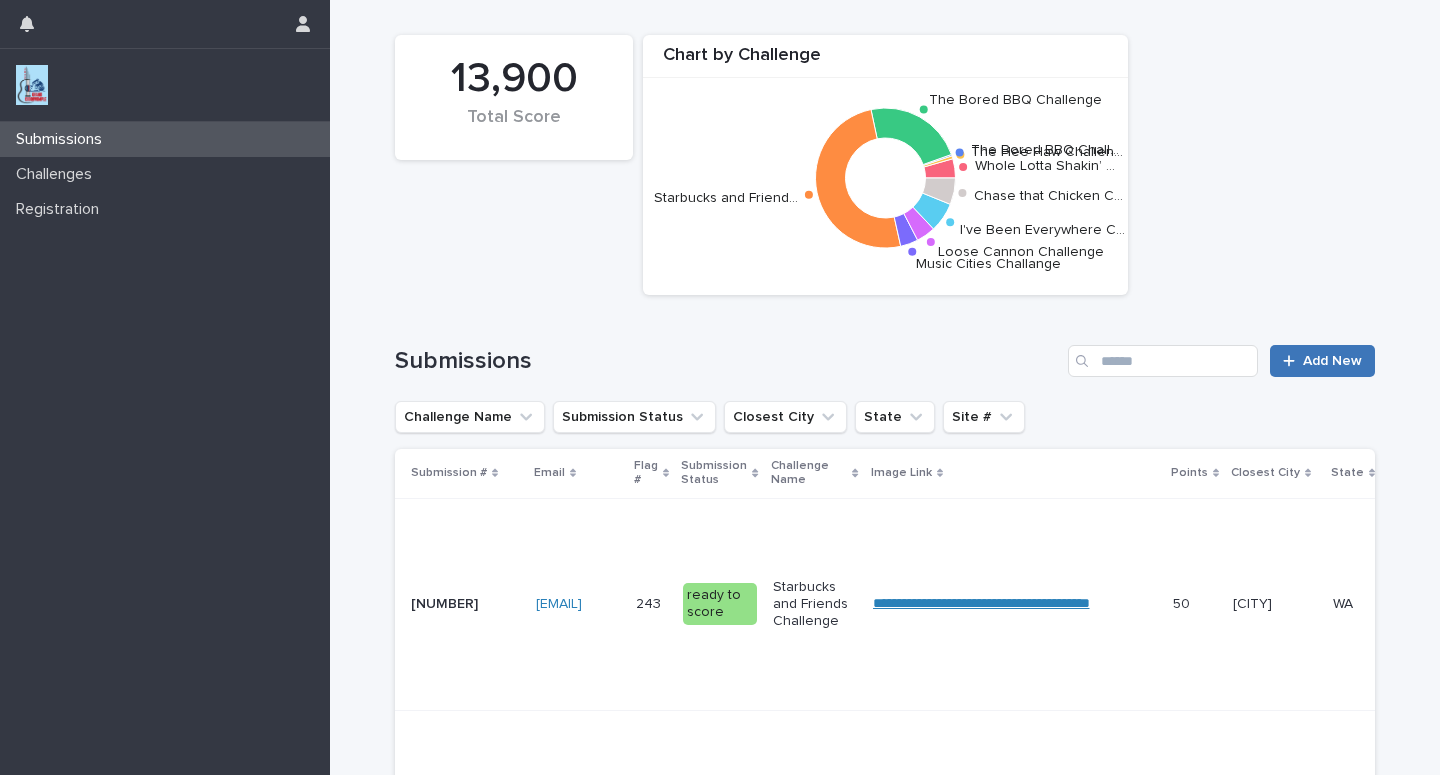 click on "Add New" at bounding box center (1332, 361) 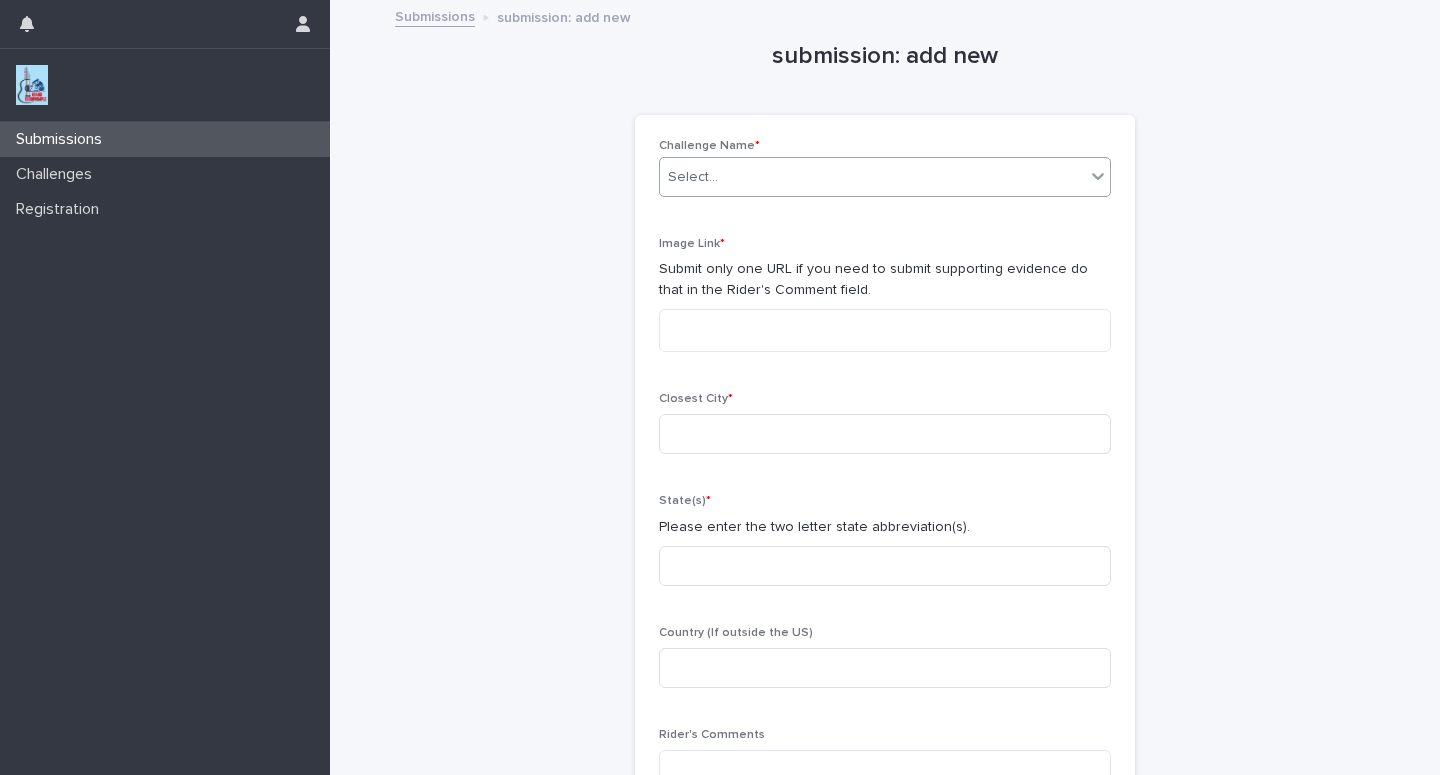 click on "Select..." at bounding box center [872, 177] 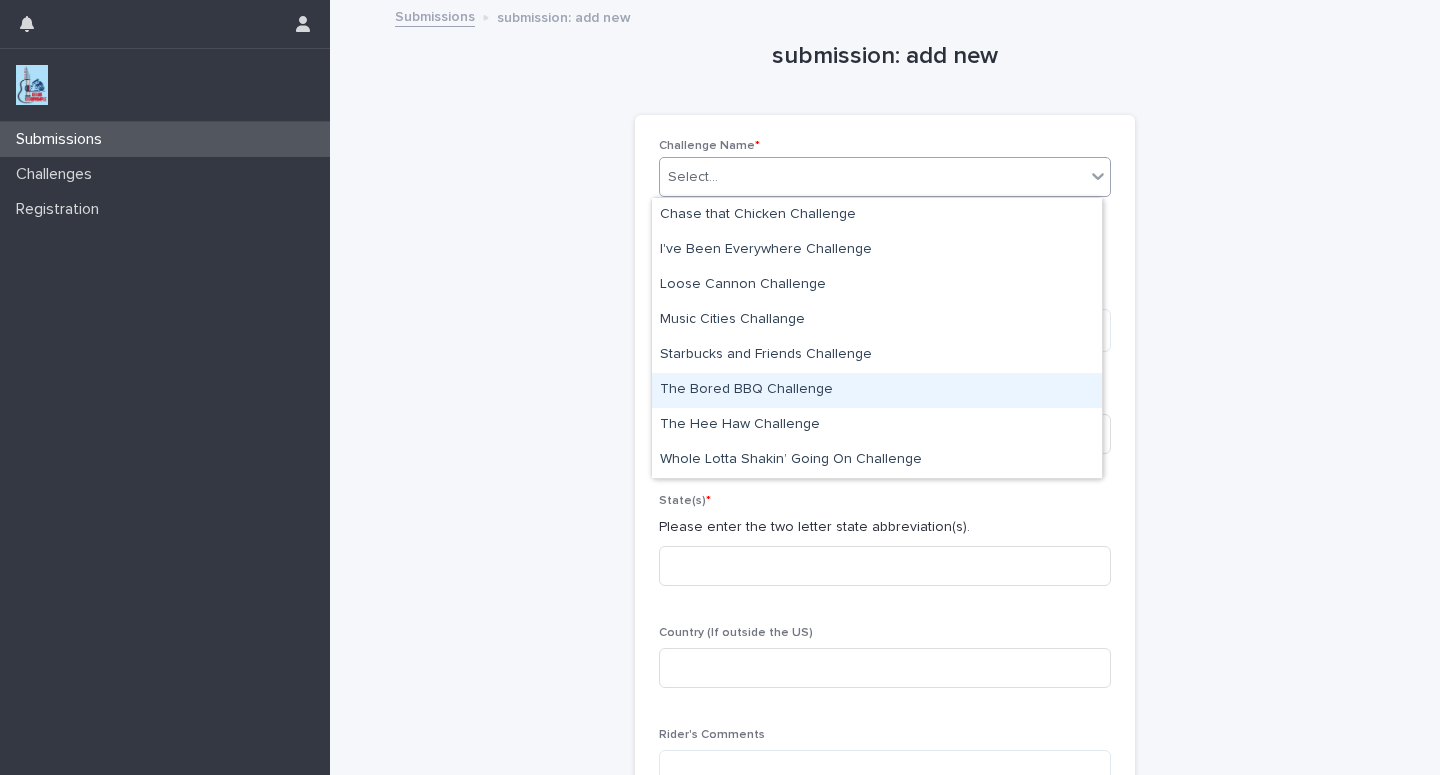 click on "The Bored BBQ Challenge" at bounding box center (877, 390) 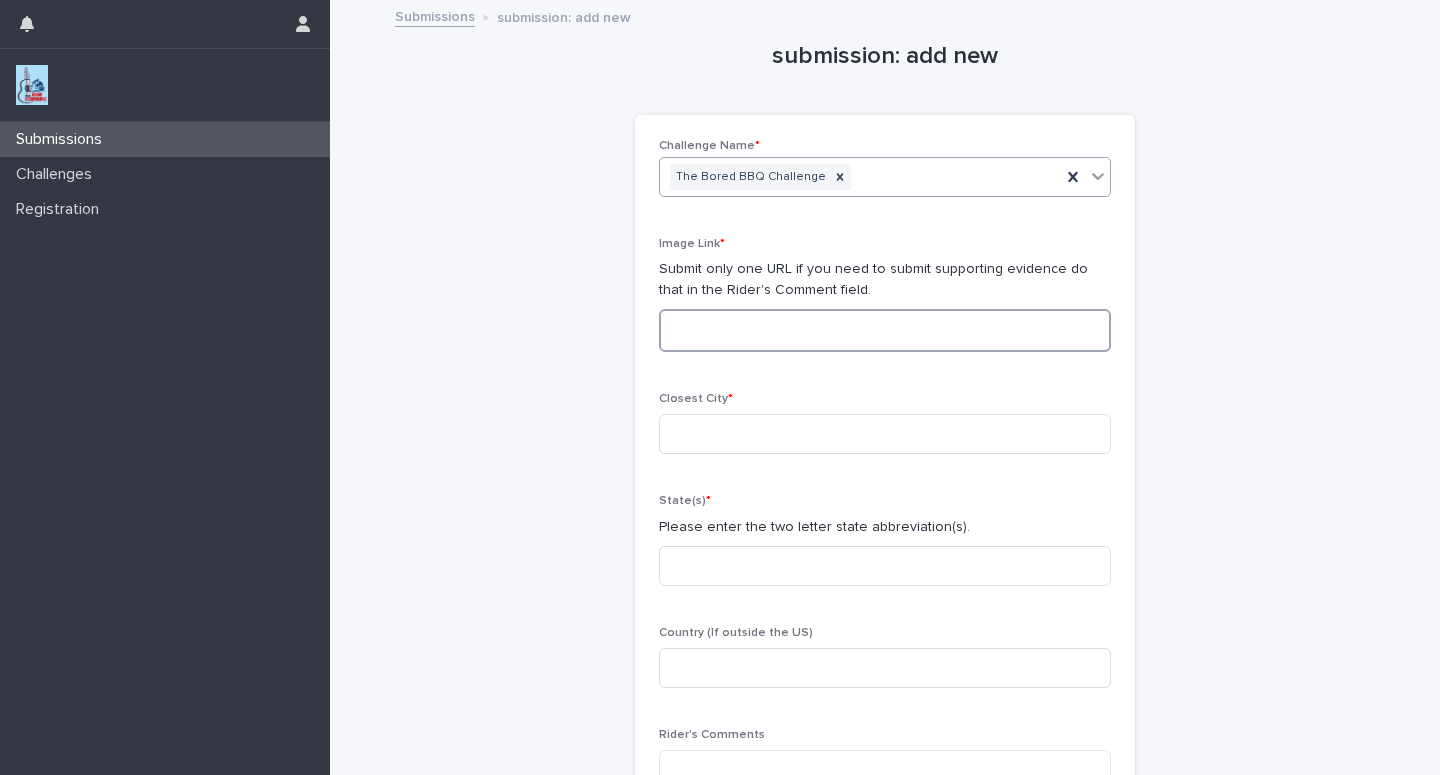 click at bounding box center [885, 330] 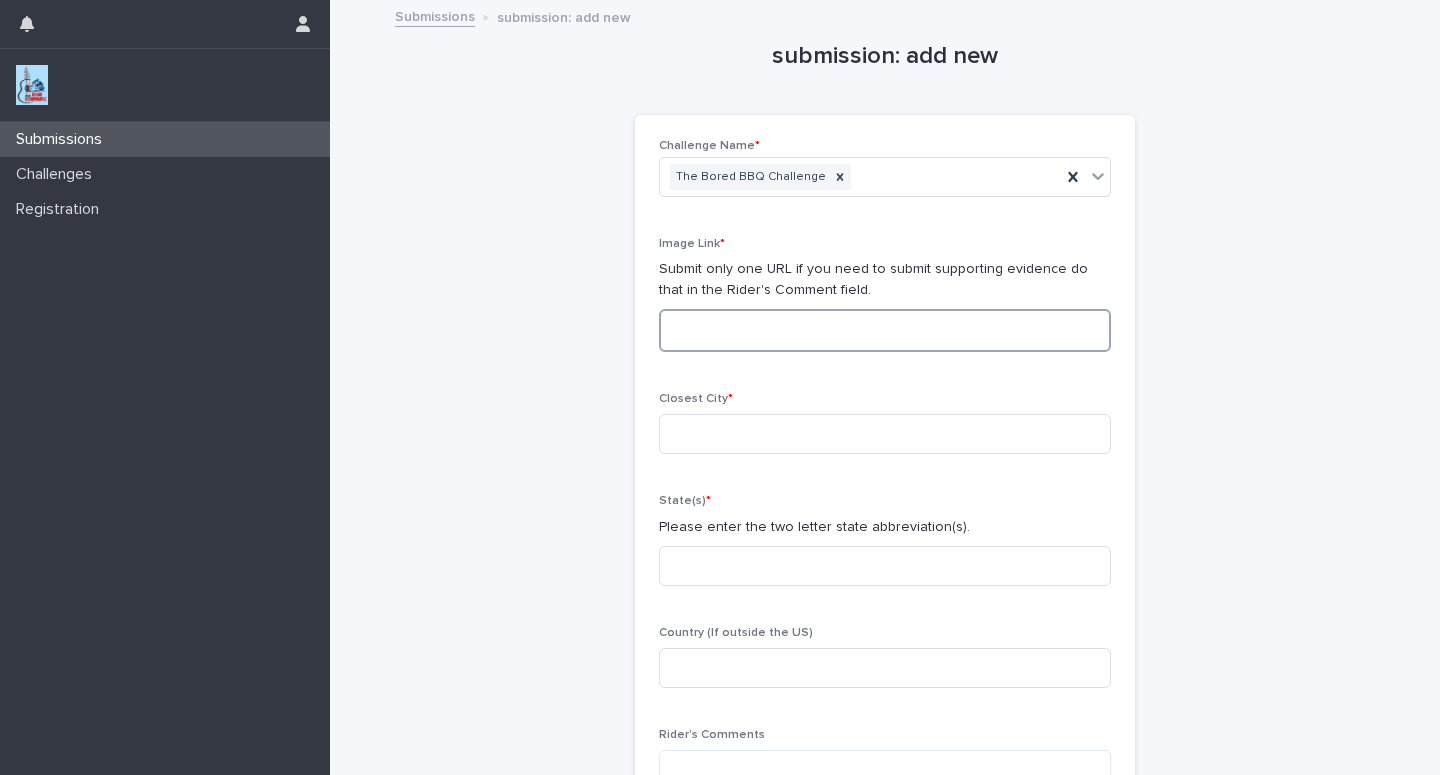 paste on "**********" 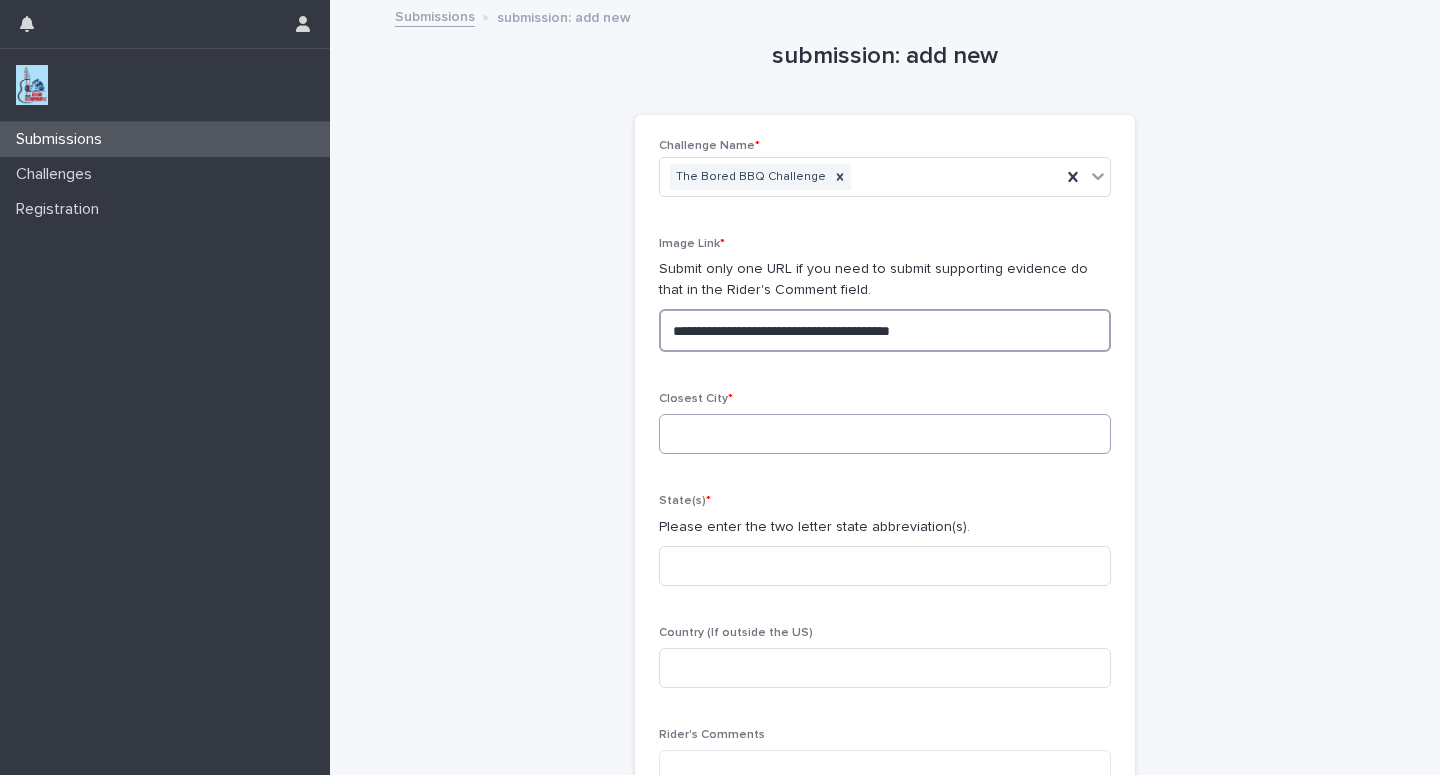 type on "**********" 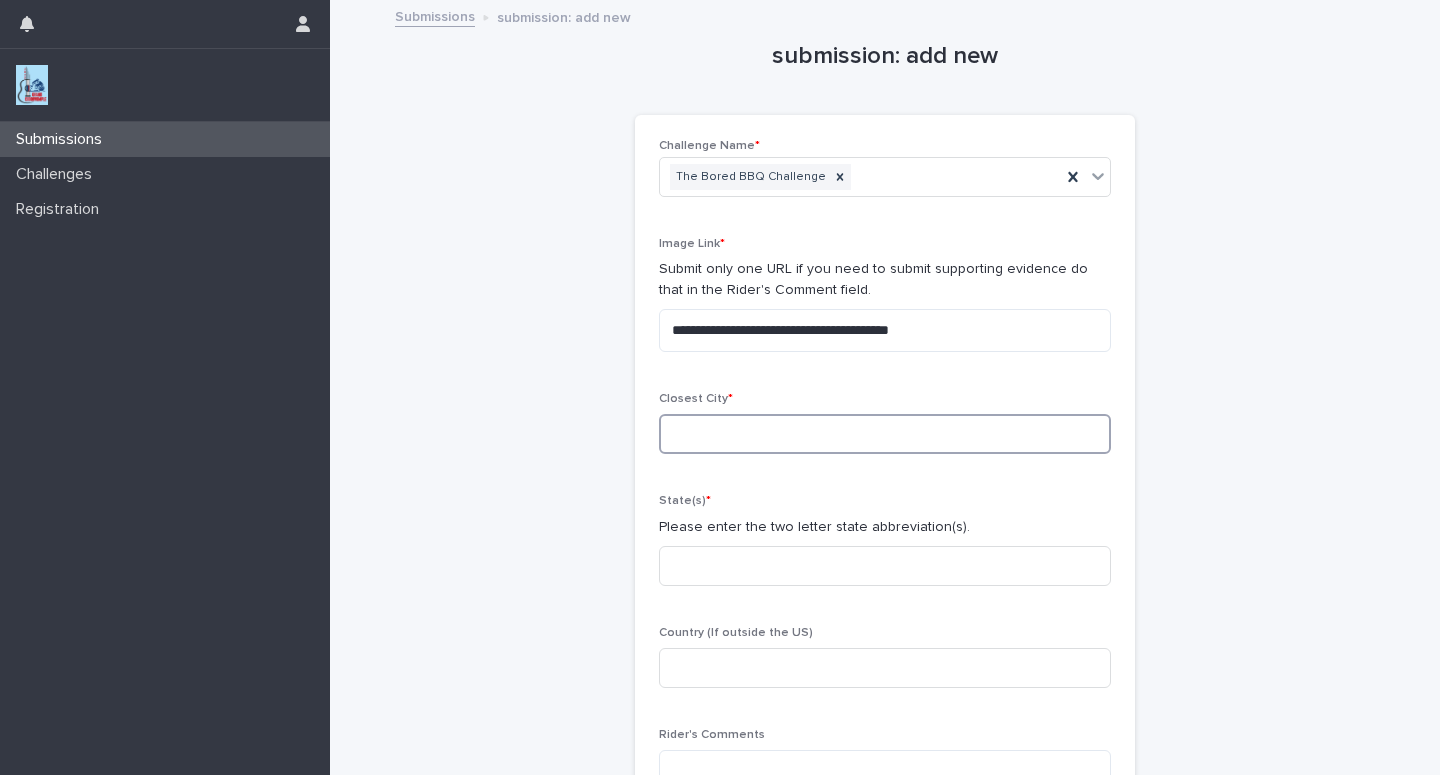 click at bounding box center (885, 434) 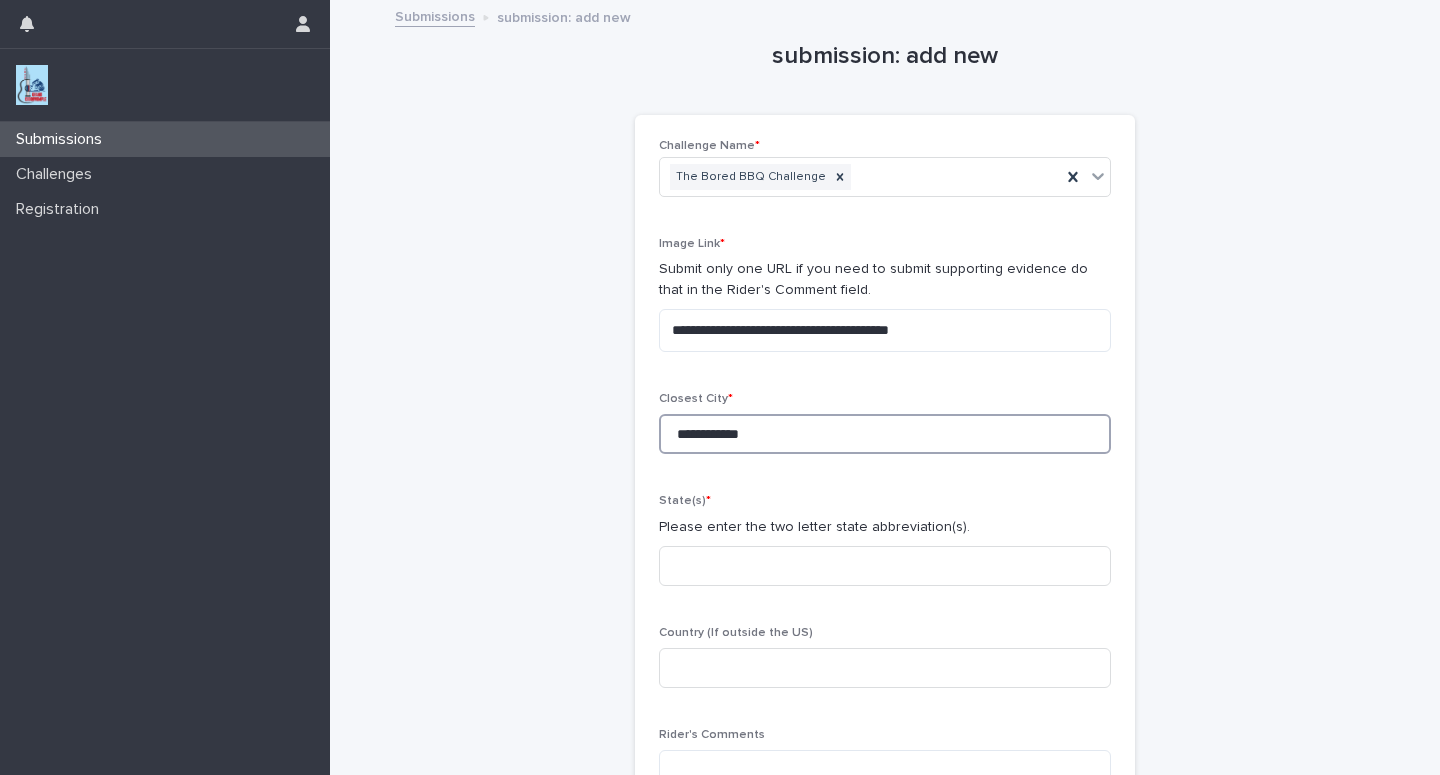 type on "**********" 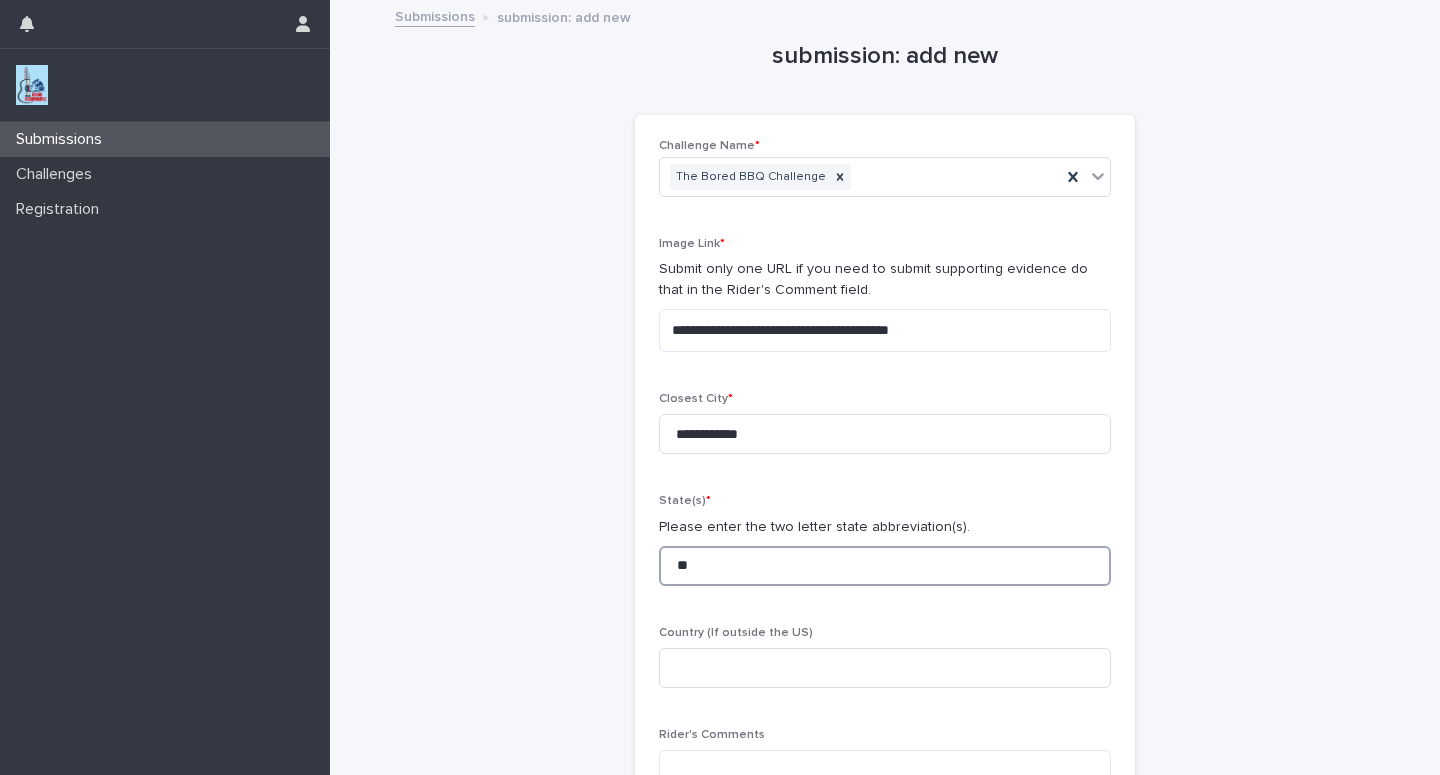 type on "**" 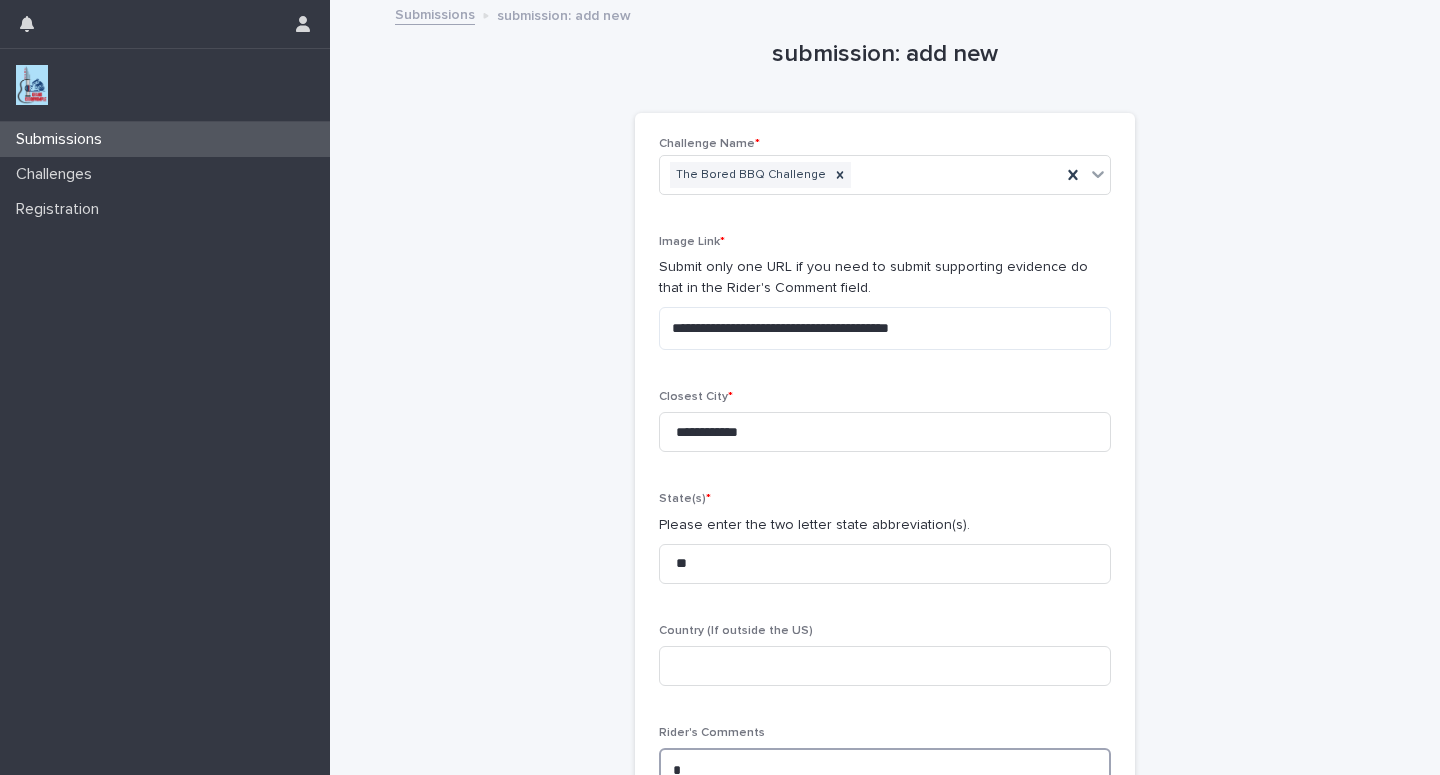 scroll, scrollTop: 5, scrollLeft: 0, axis: vertical 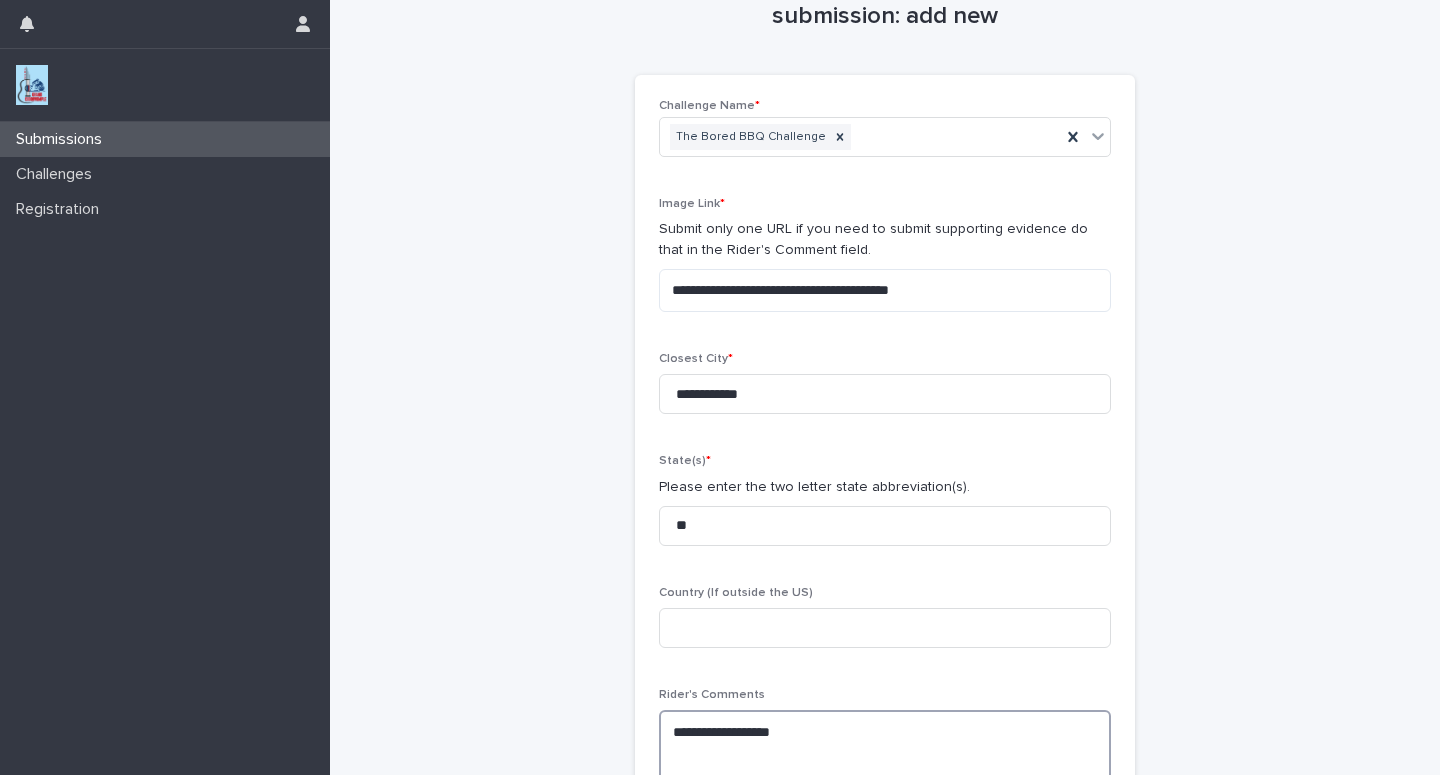 type on "**********" 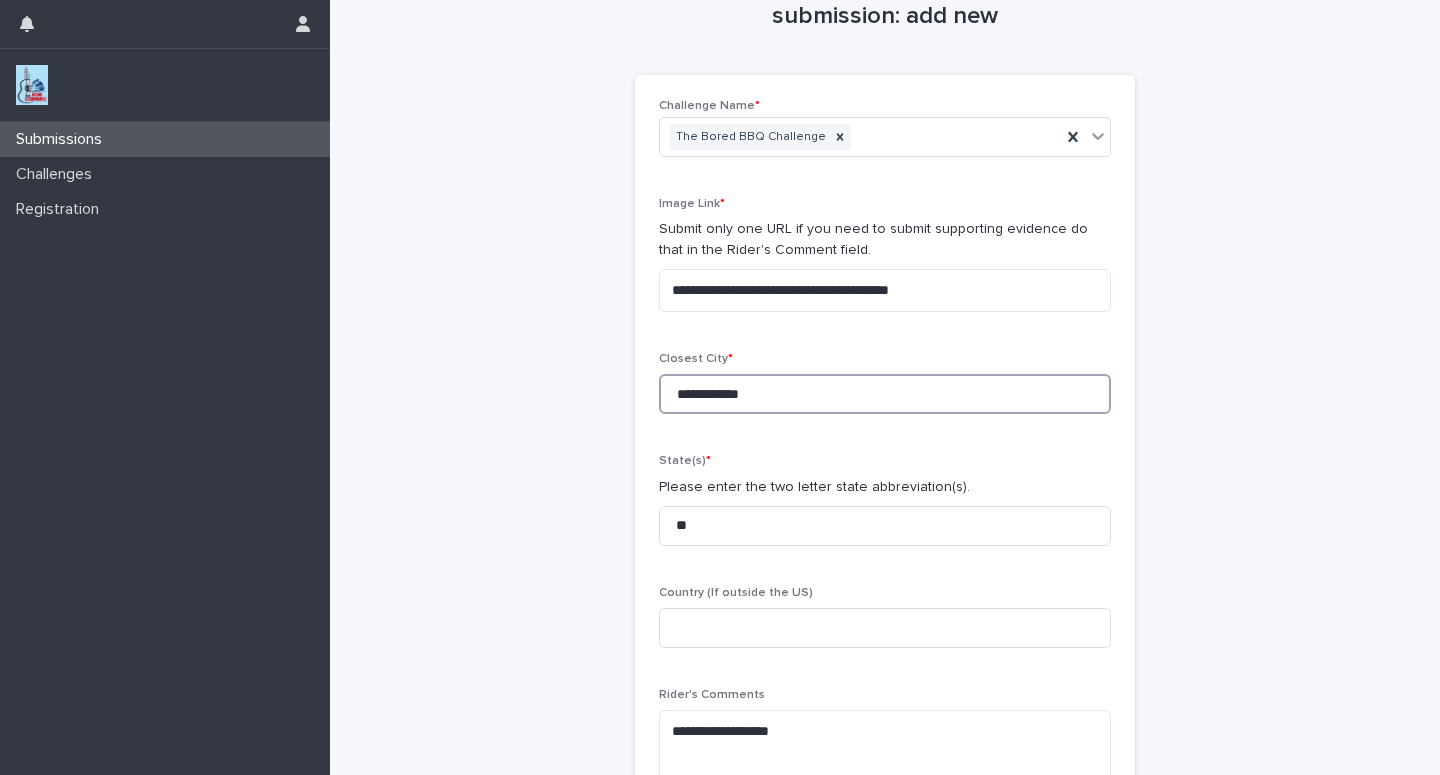 drag, startPoint x: 777, startPoint y: 391, endPoint x: 479, endPoint y: 413, distance: 298.81097 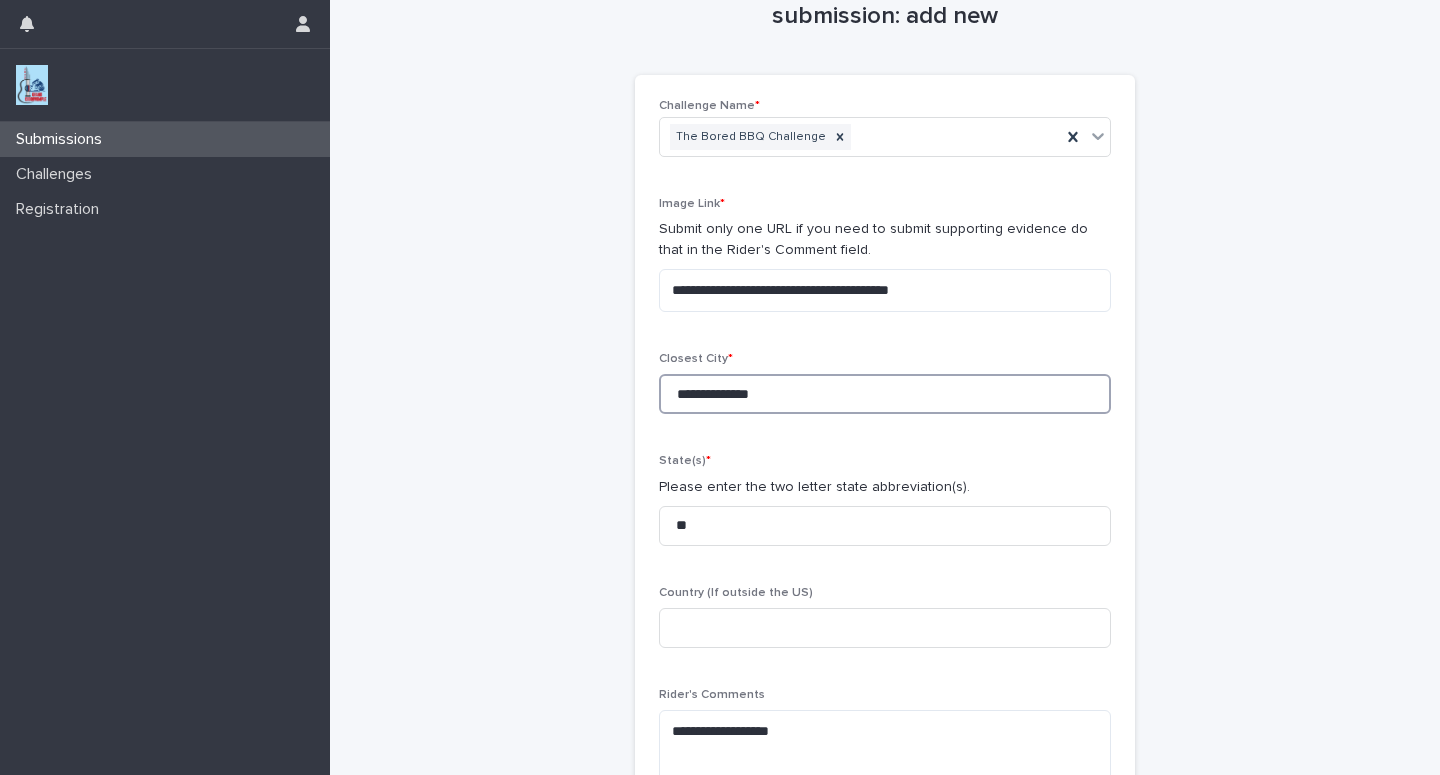 type on "**********" 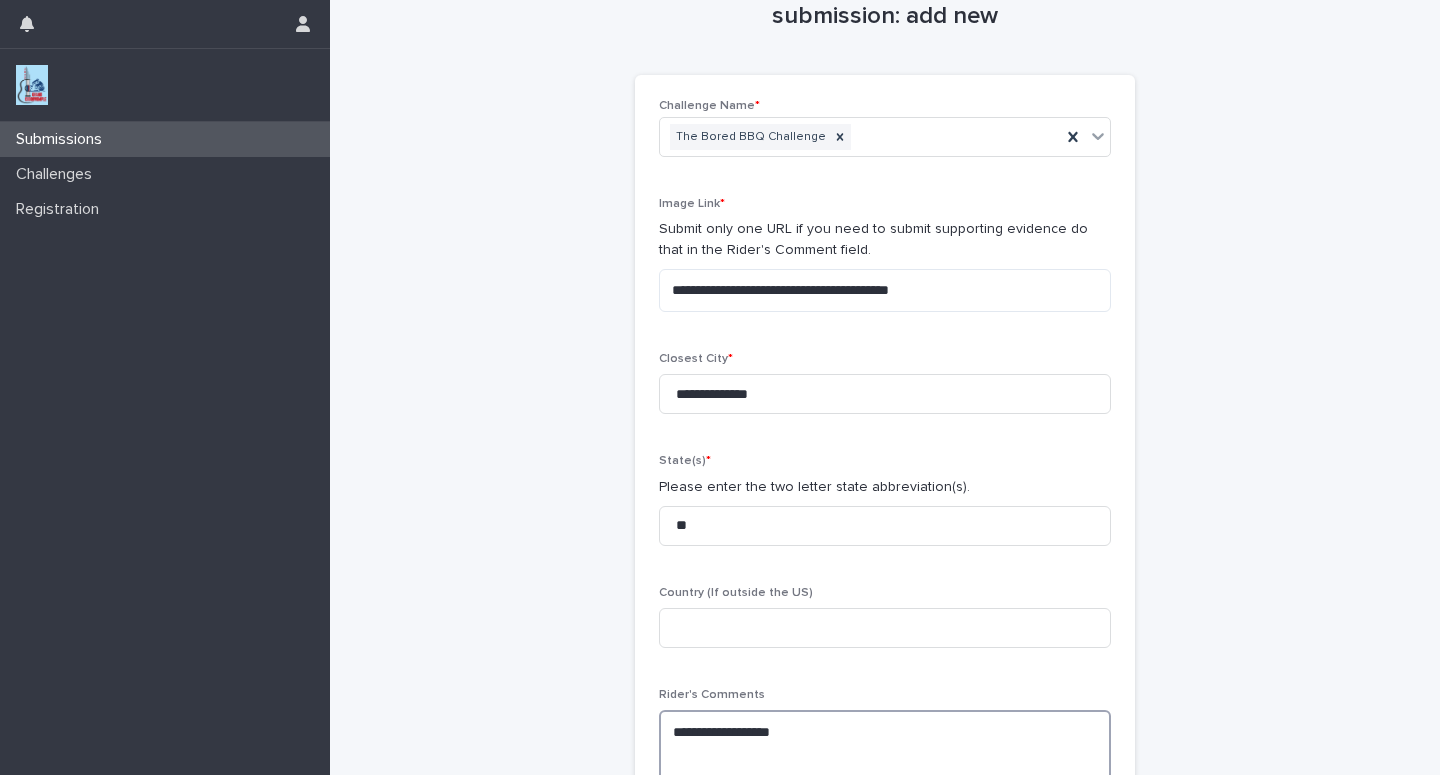 paste on "**********" 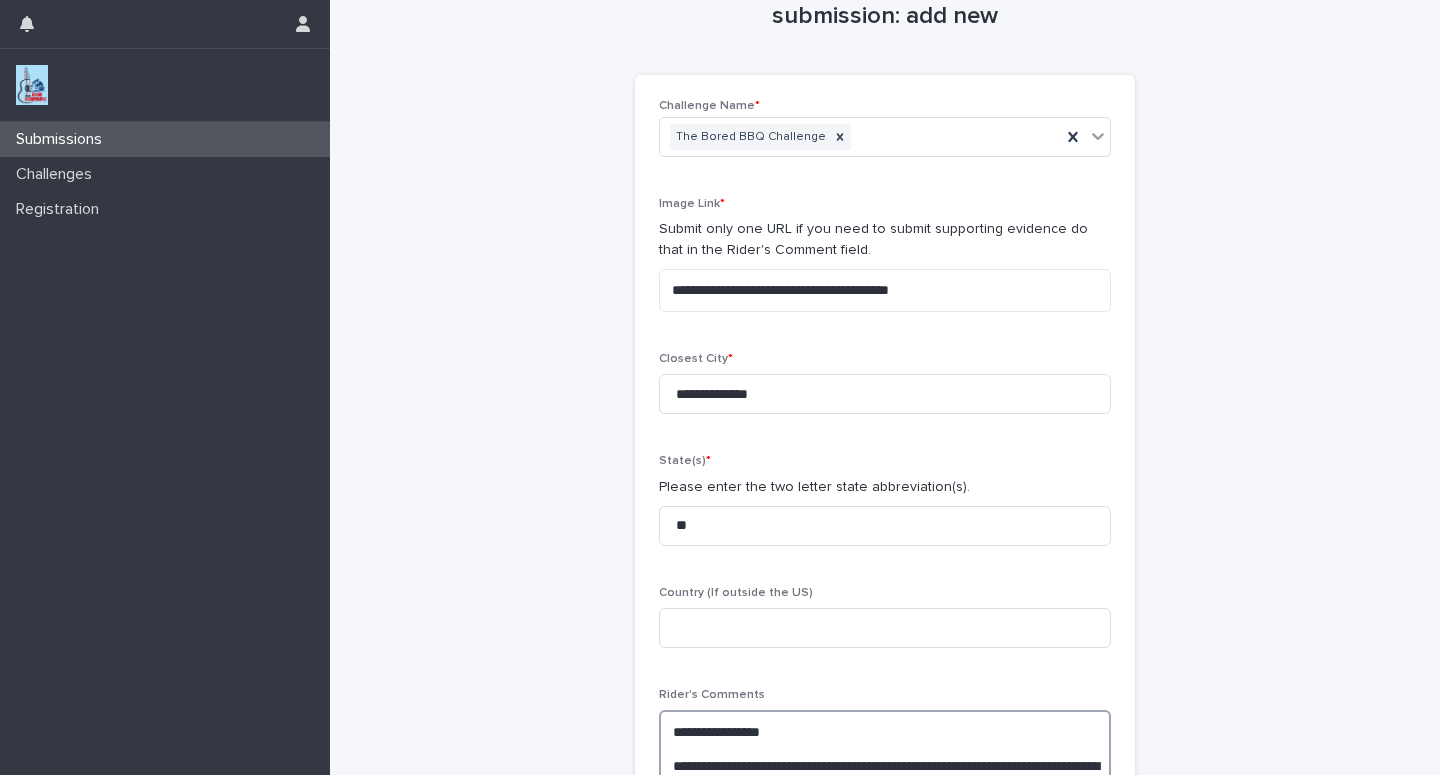 scroll, scrollTop: 190, scrollLeft: 0, axis: vertical 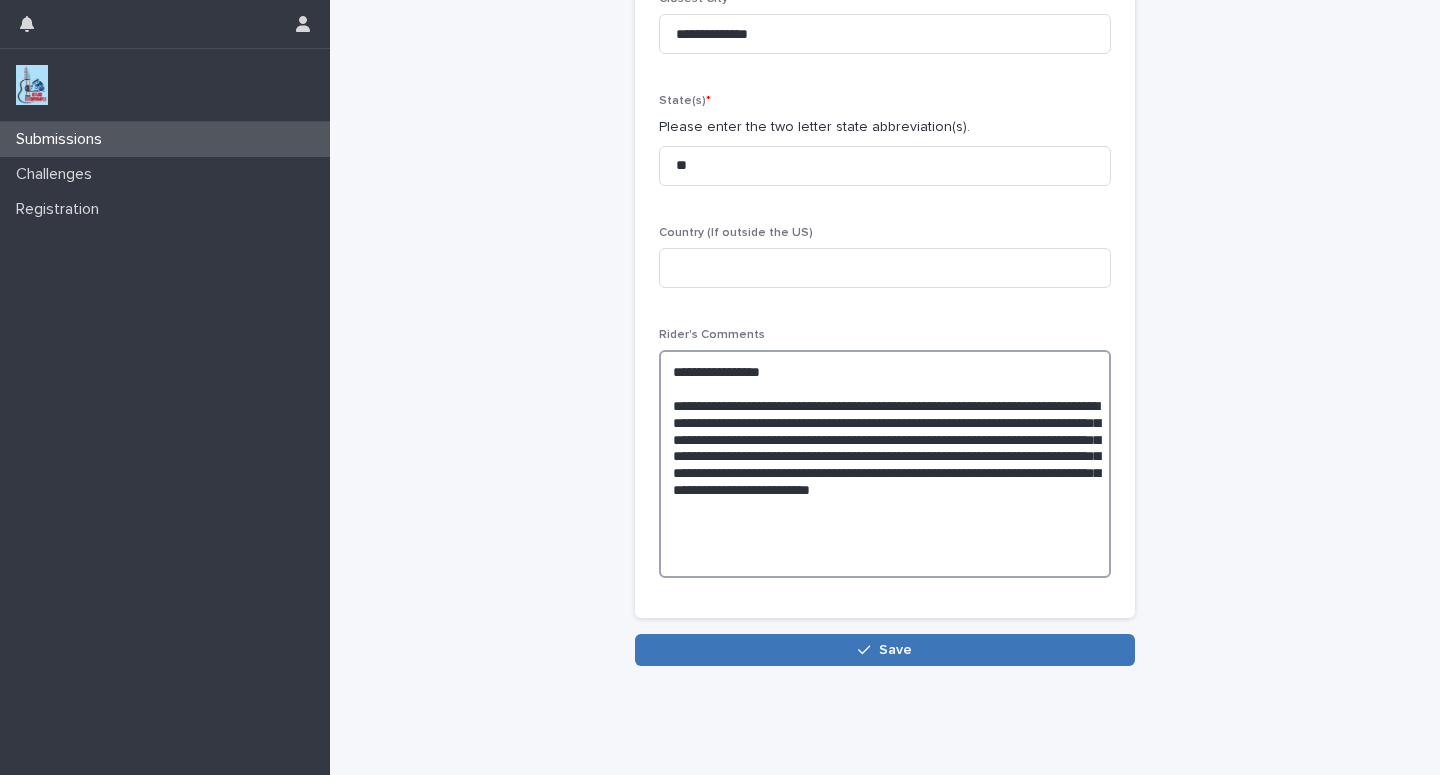 type on "**********" 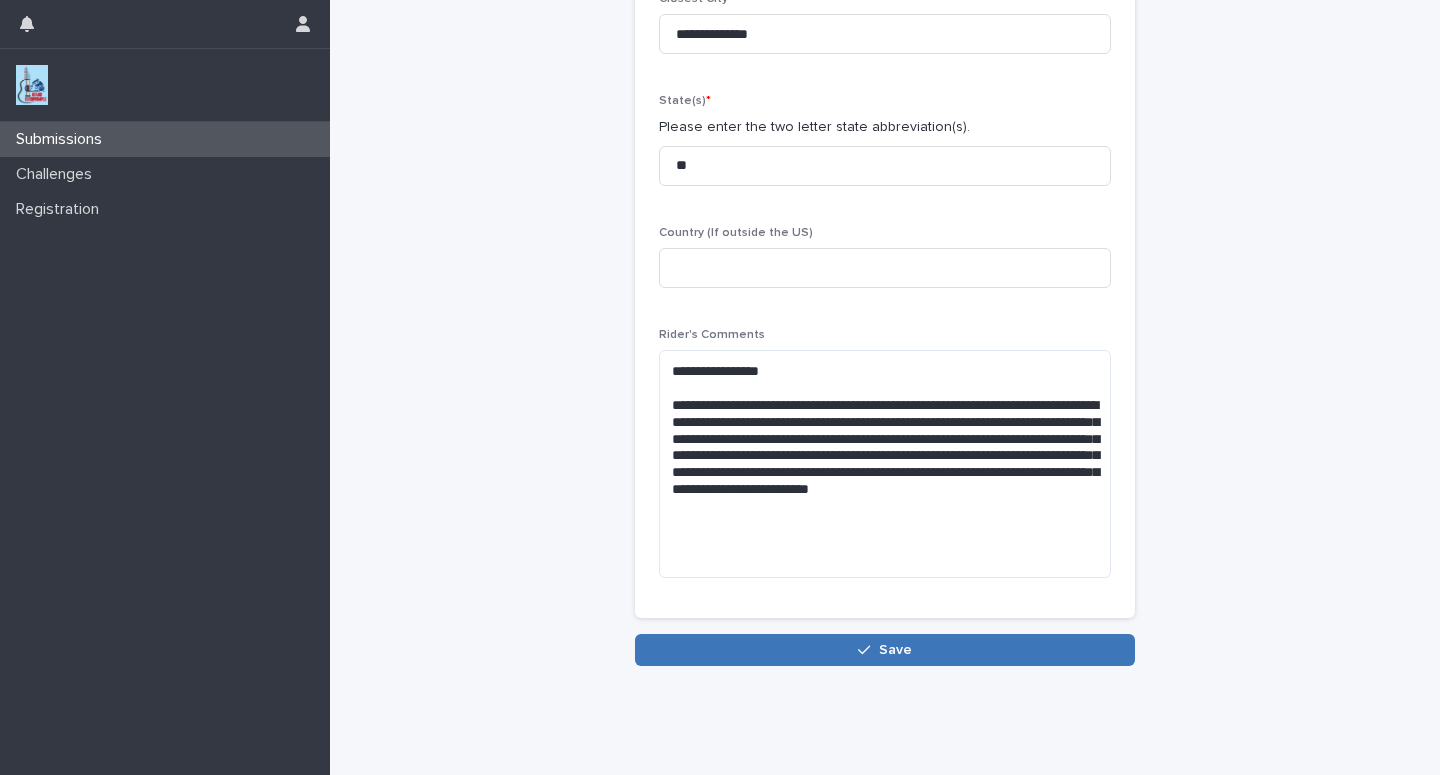 click on "Save" at bounding box center [885, 650] 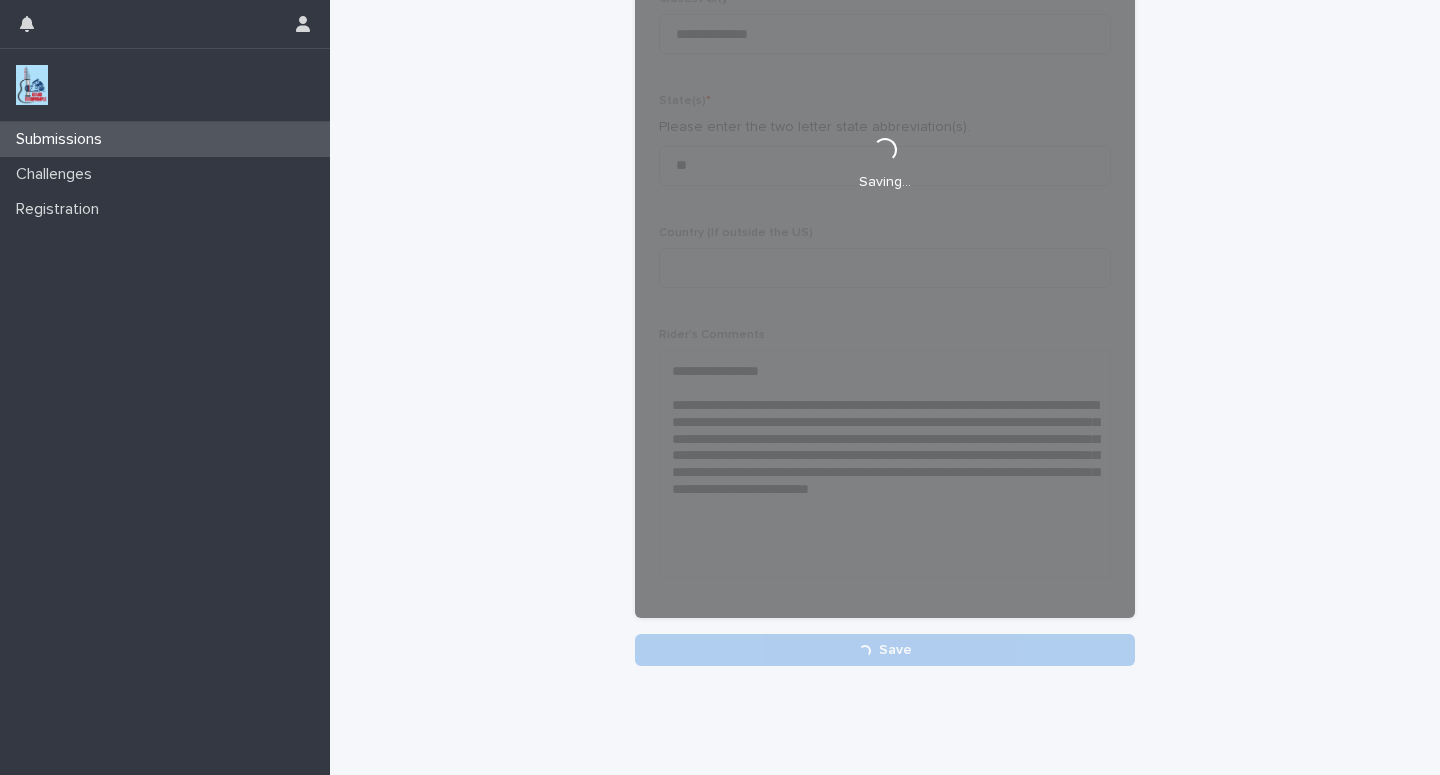 scroll, scrollTop: 400, scrollLeft: 0, axis: vertical 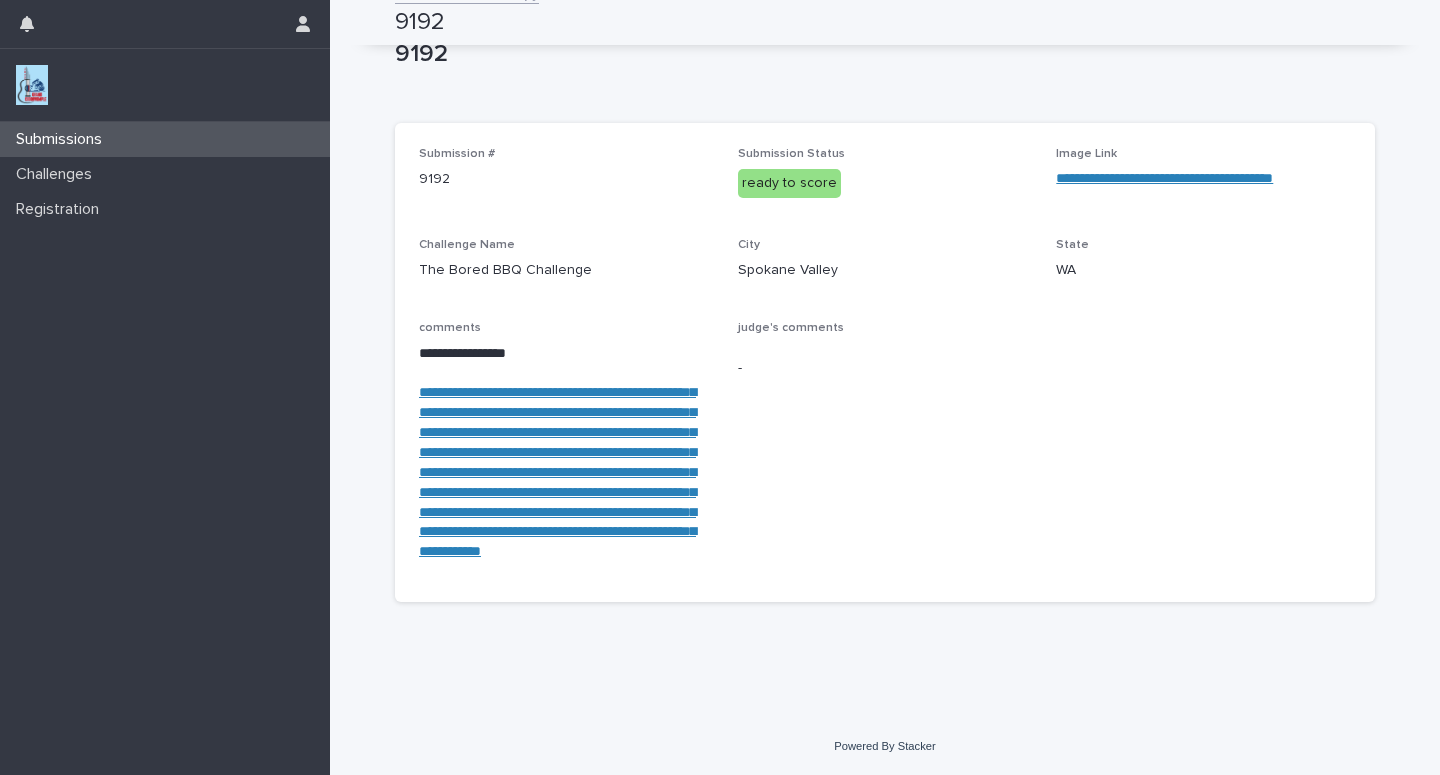 click on "Submissions" at bounding box center [165, 139] 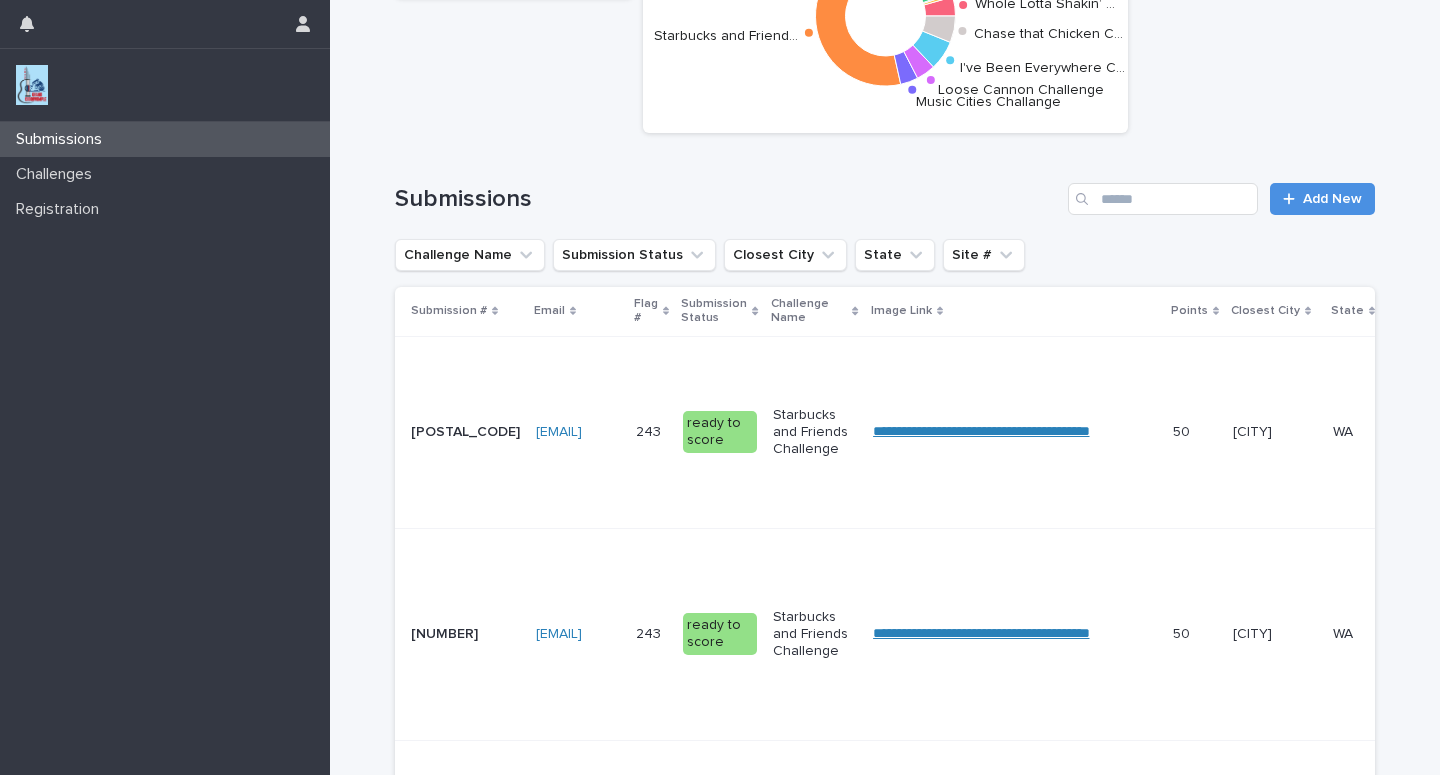 scroll, scrollTop: 0, scrollLeft: 0, axis: both 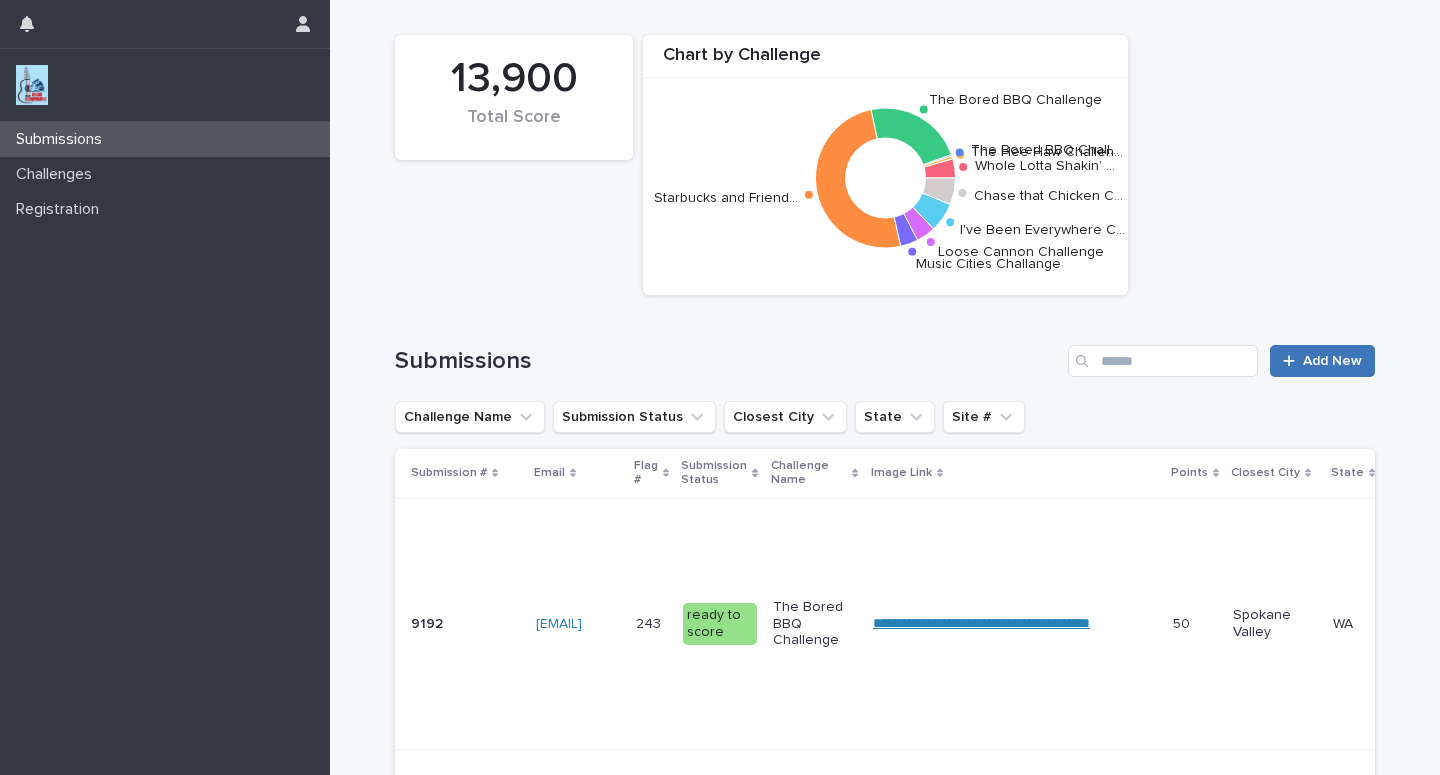 click on "Add New" at bounding box center (1332, 361) 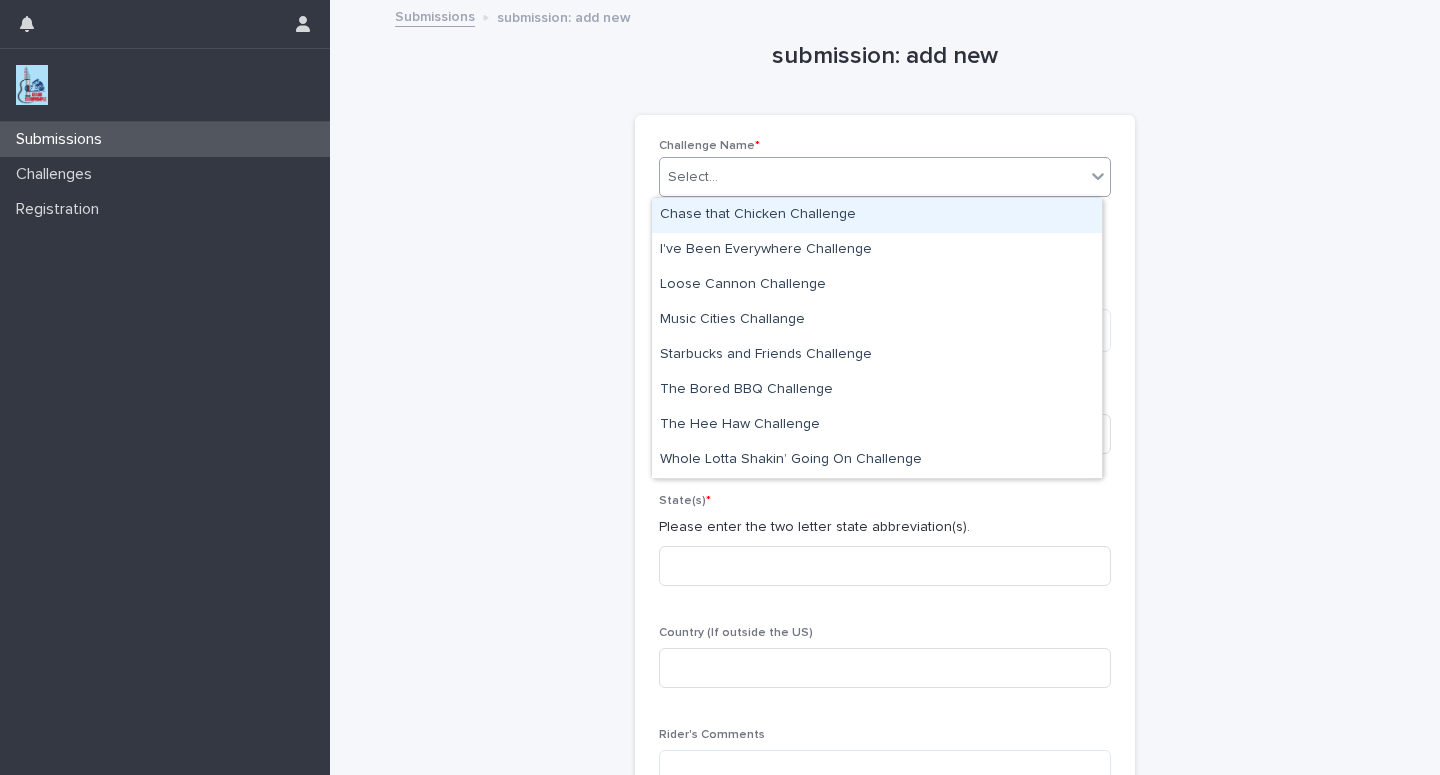 click on "Select..." at bounding box center (872, 177) 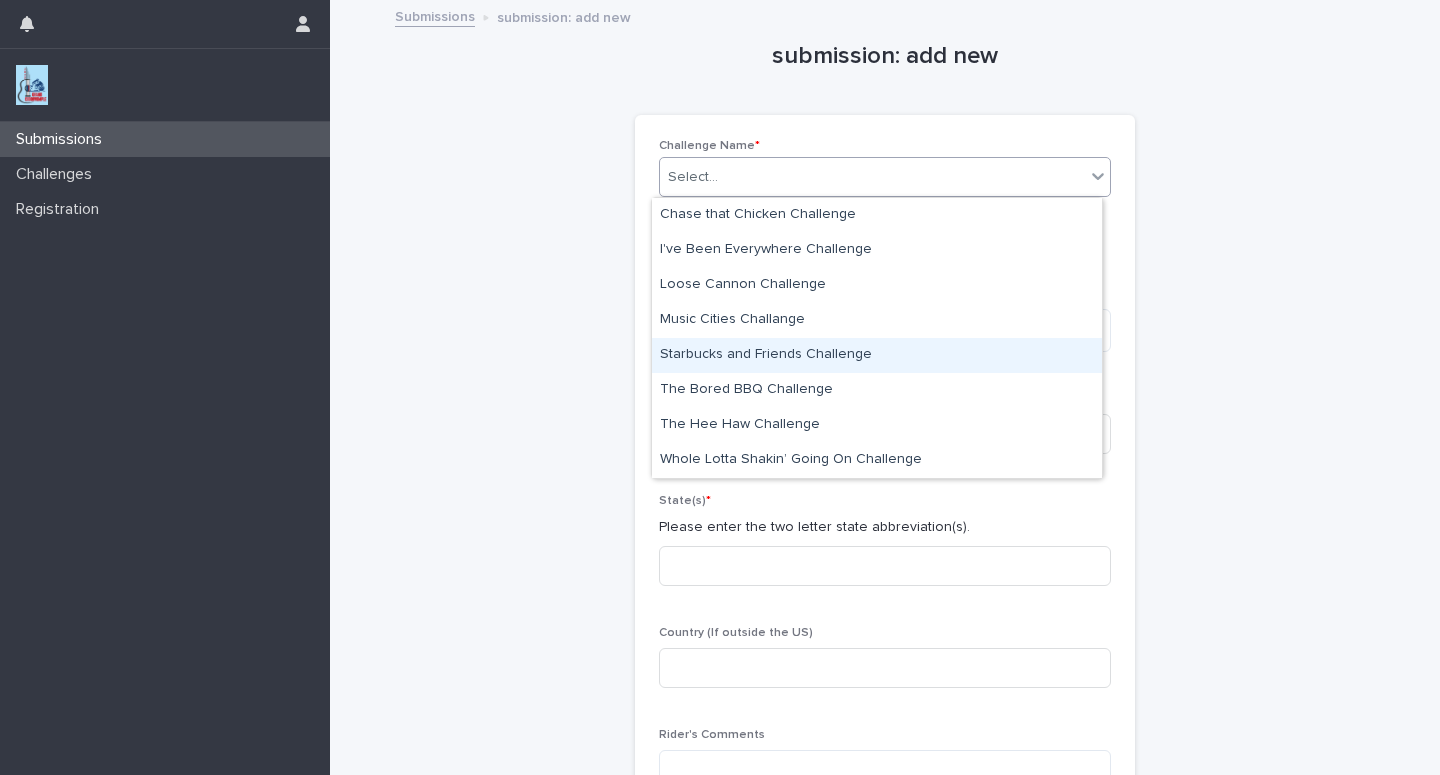 click on "Starbucks and Friends Challenge" at bounding box center (877, 355) 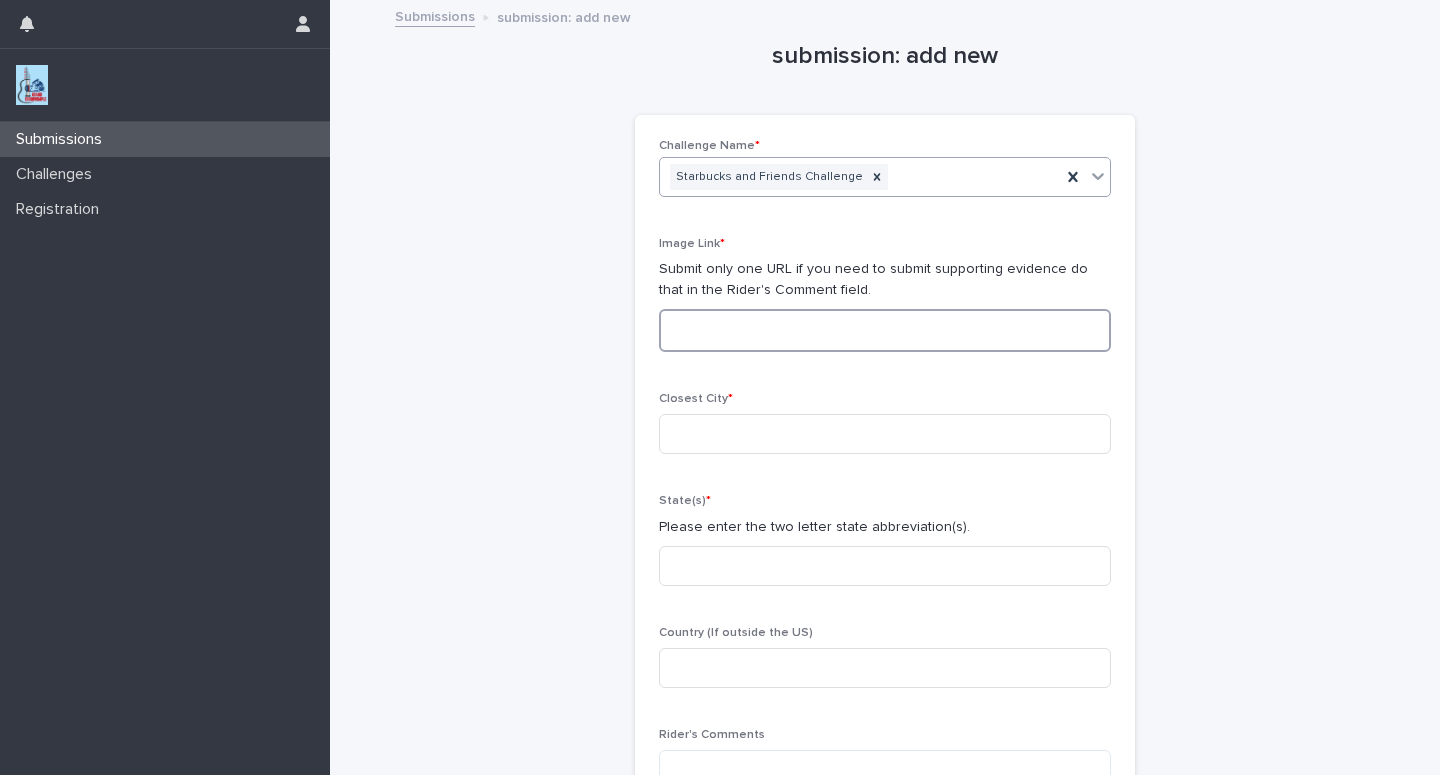 click at bounding box center (885, 330) 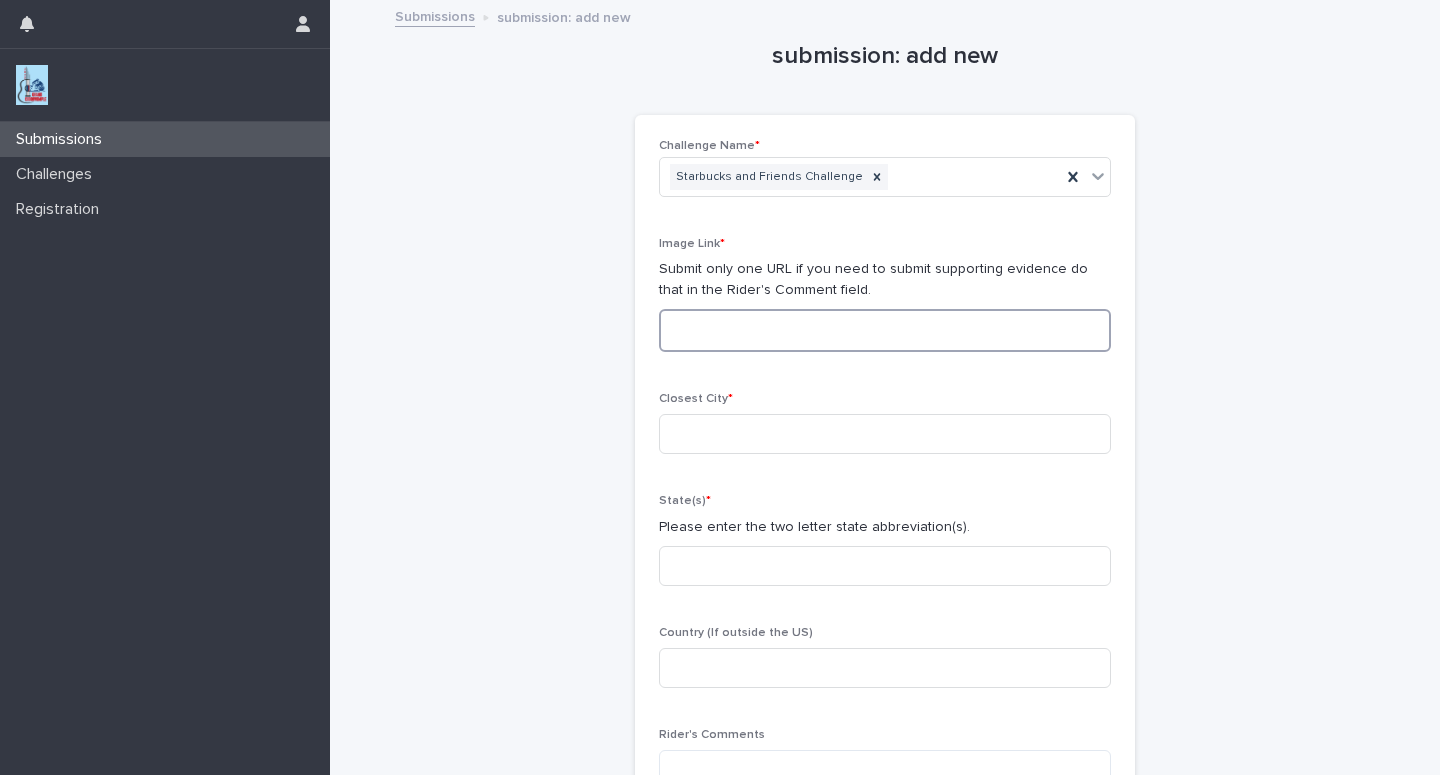 paste on "**********" 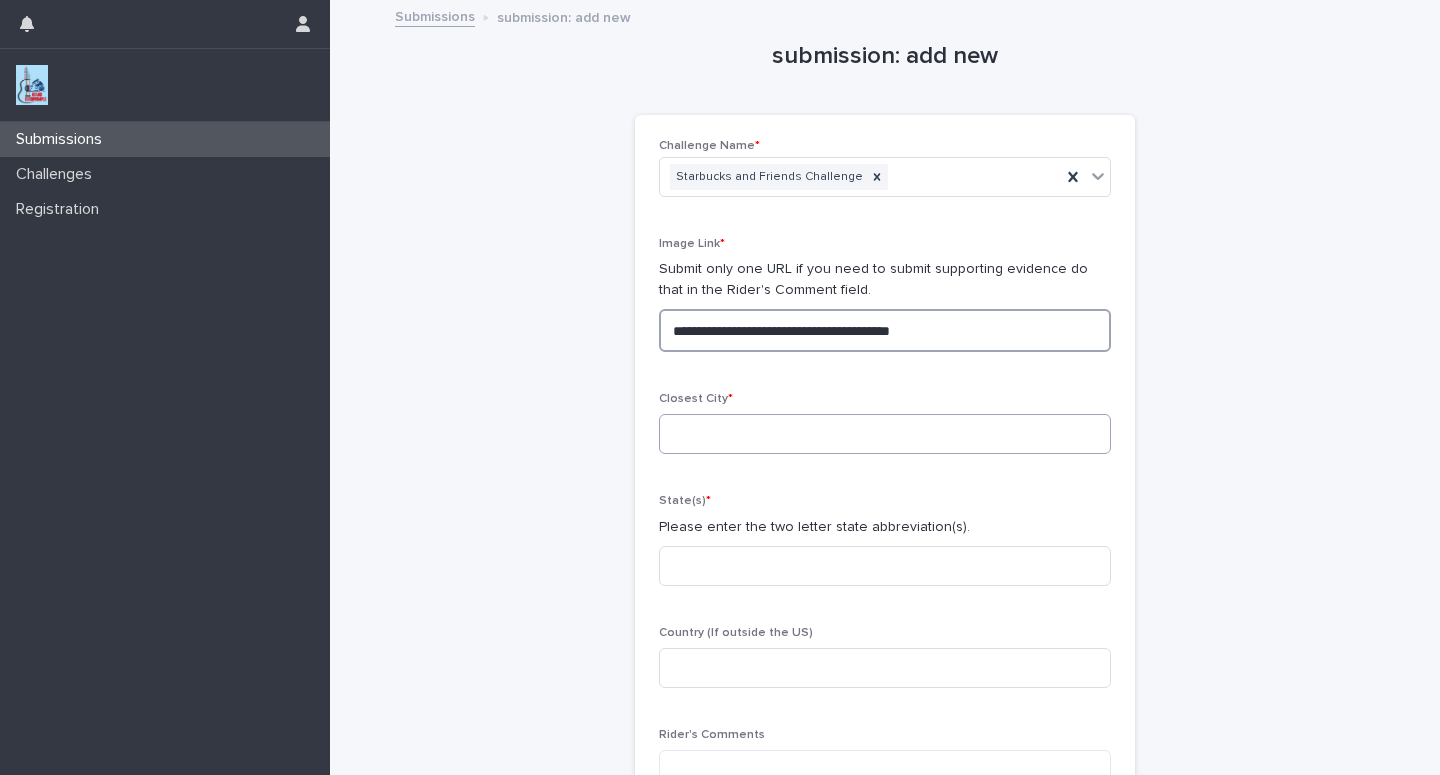 type on "**********" 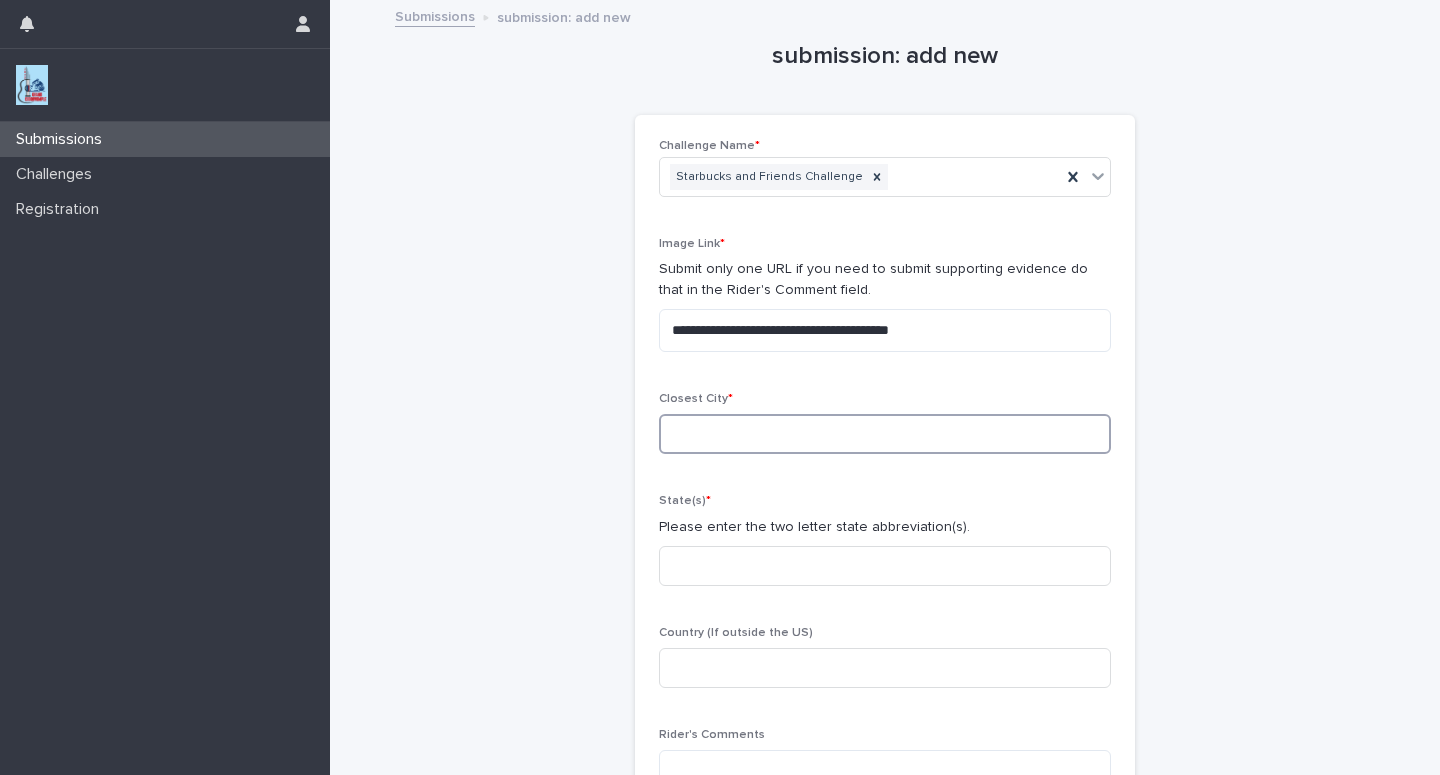click at bounding box center [885, 434] 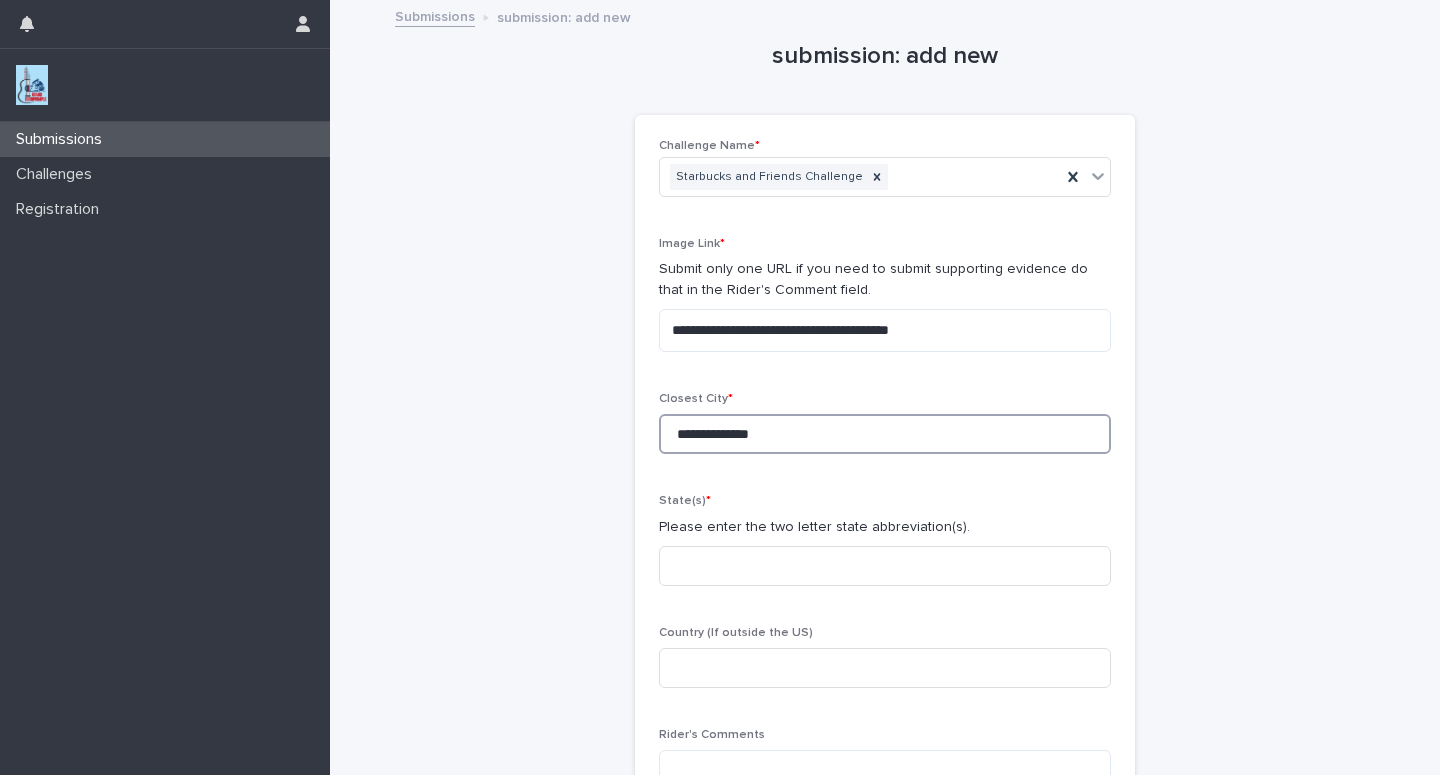 type on "**********" 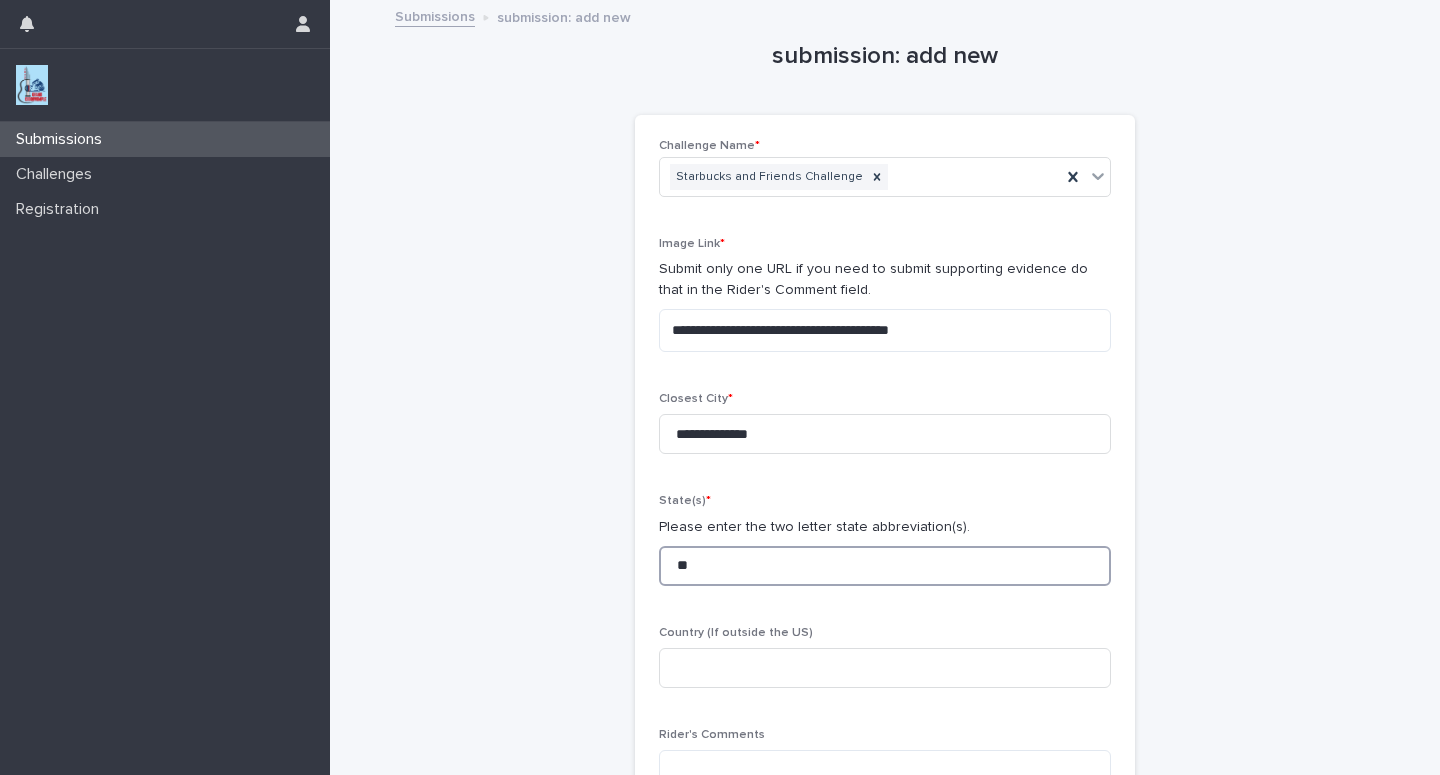 type on "**" 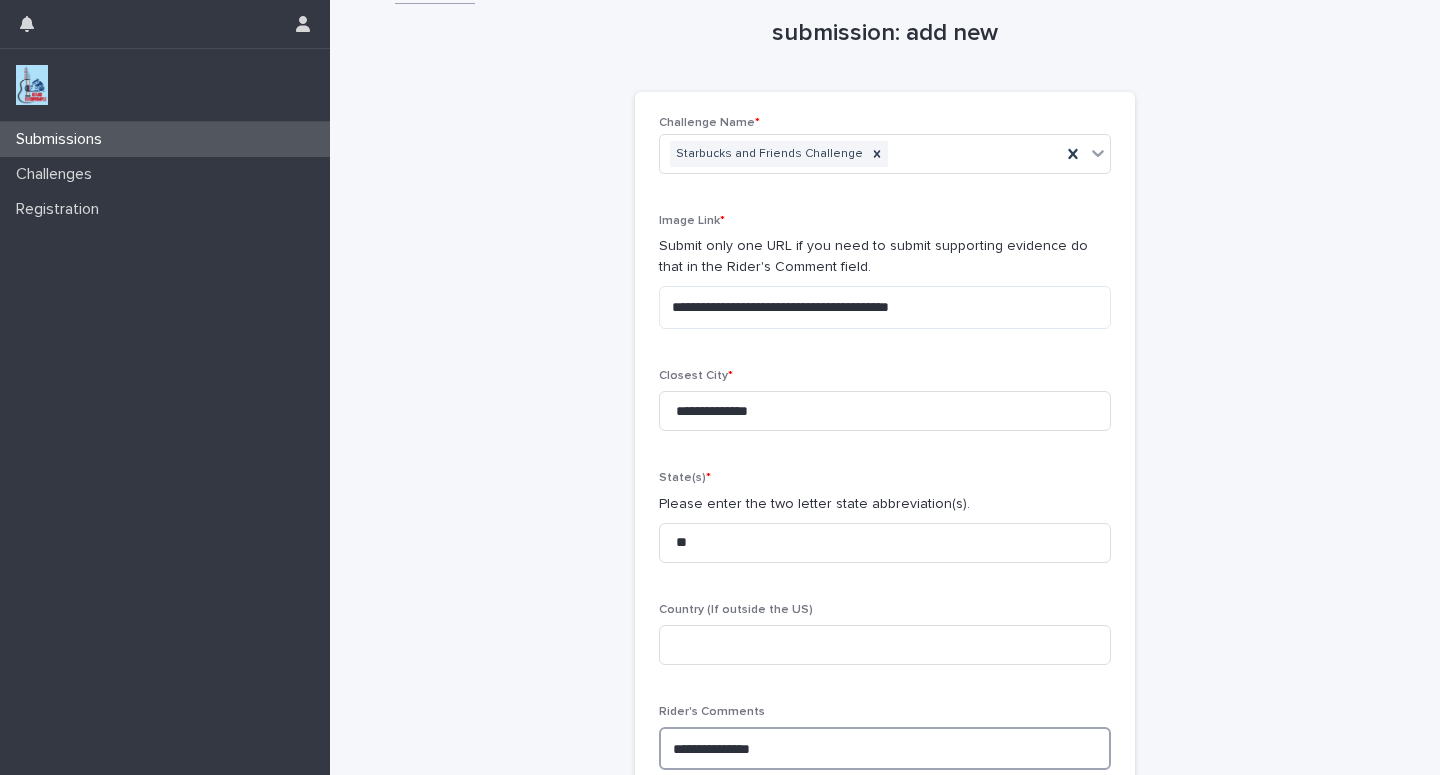 scroll, scrollTop: 40, scrollLeft: 0, axis: vertical 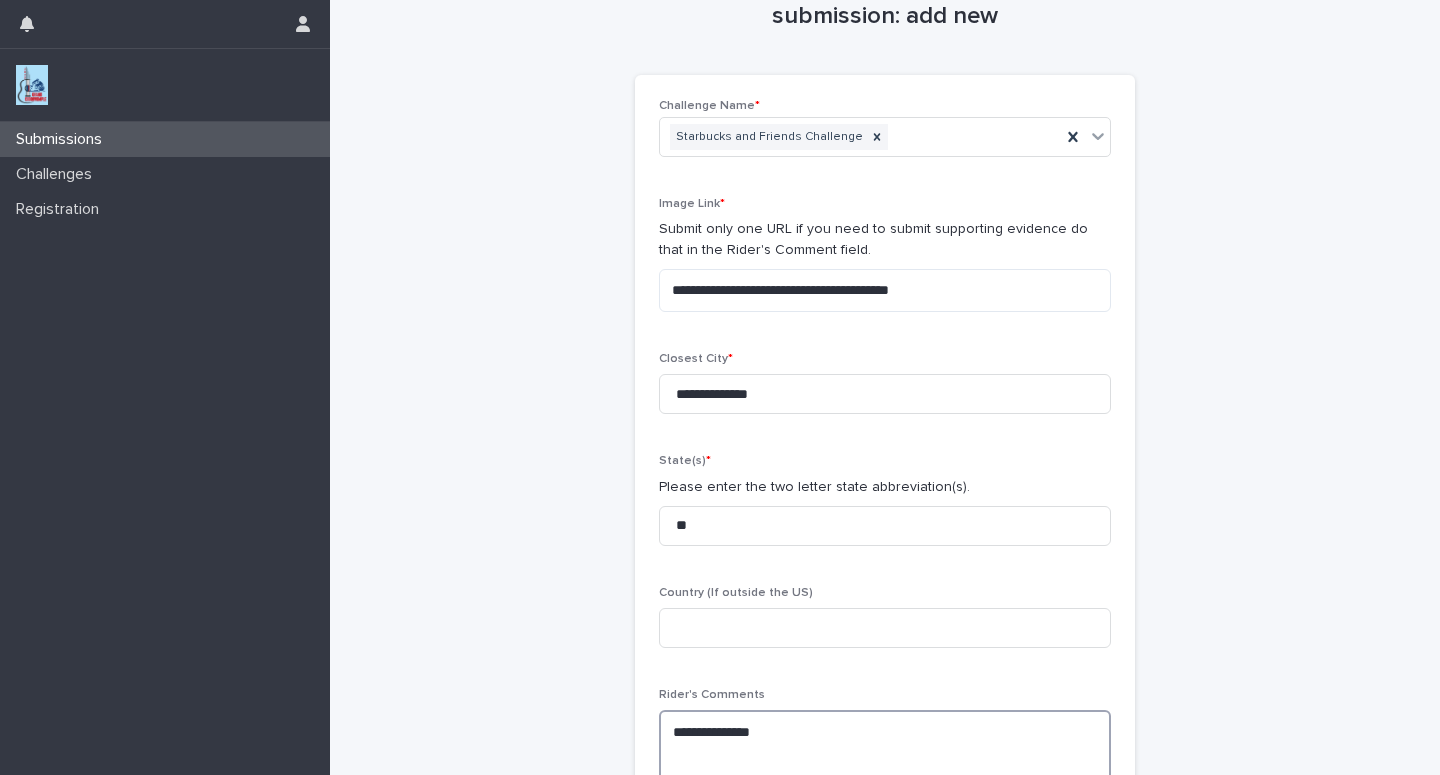 paste on "**********" 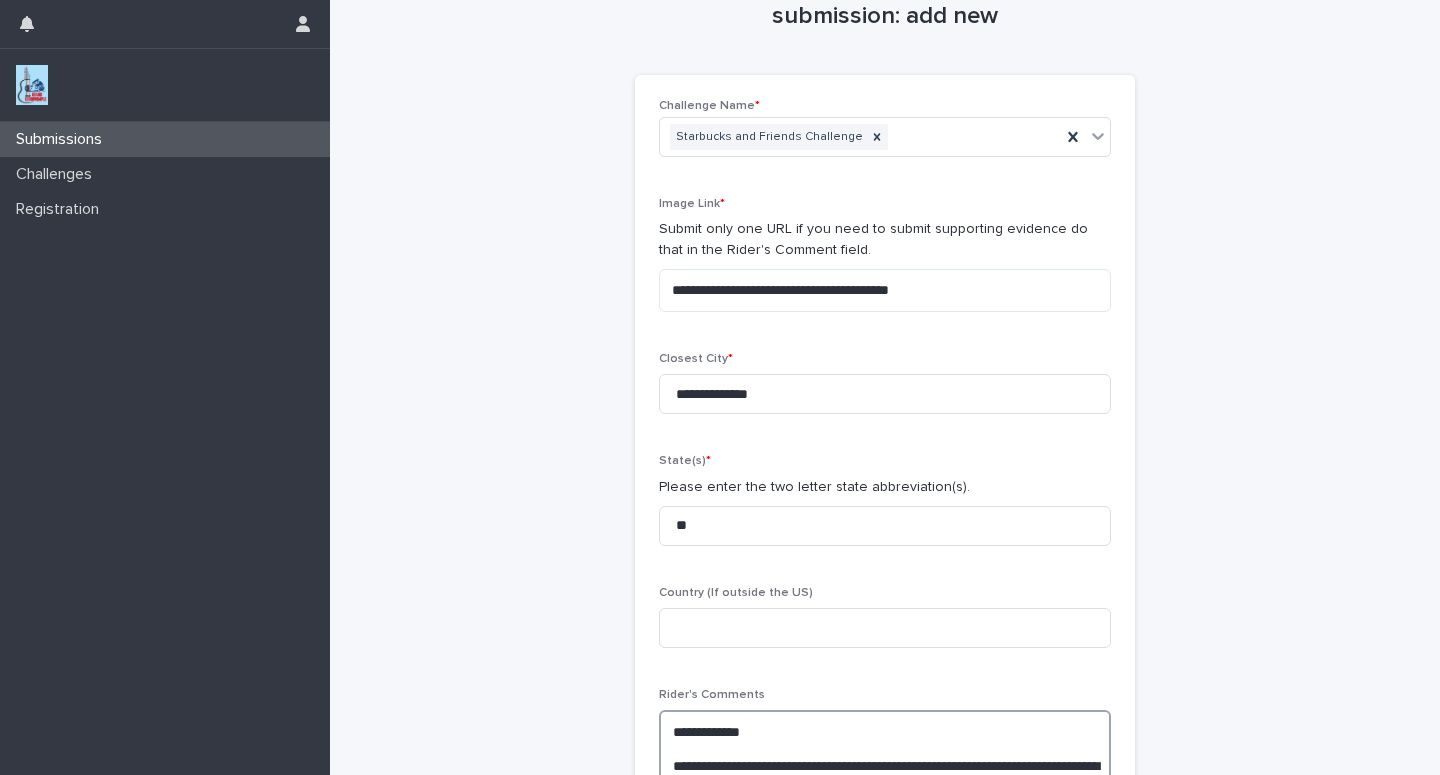 scroll, scrollTop: 123, scrollLeft: 0, axis: vertical 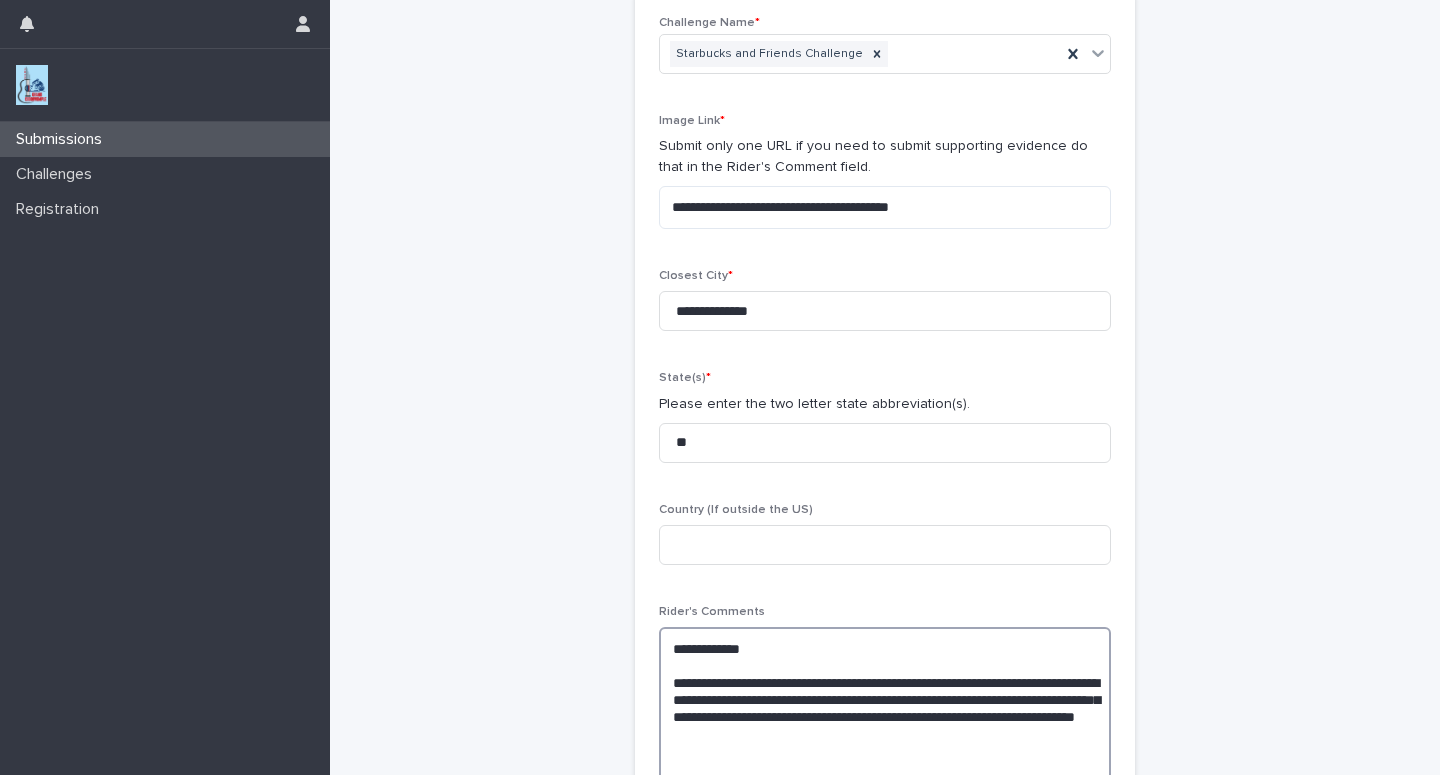 click on "**********" at bounding box center (885, 707) 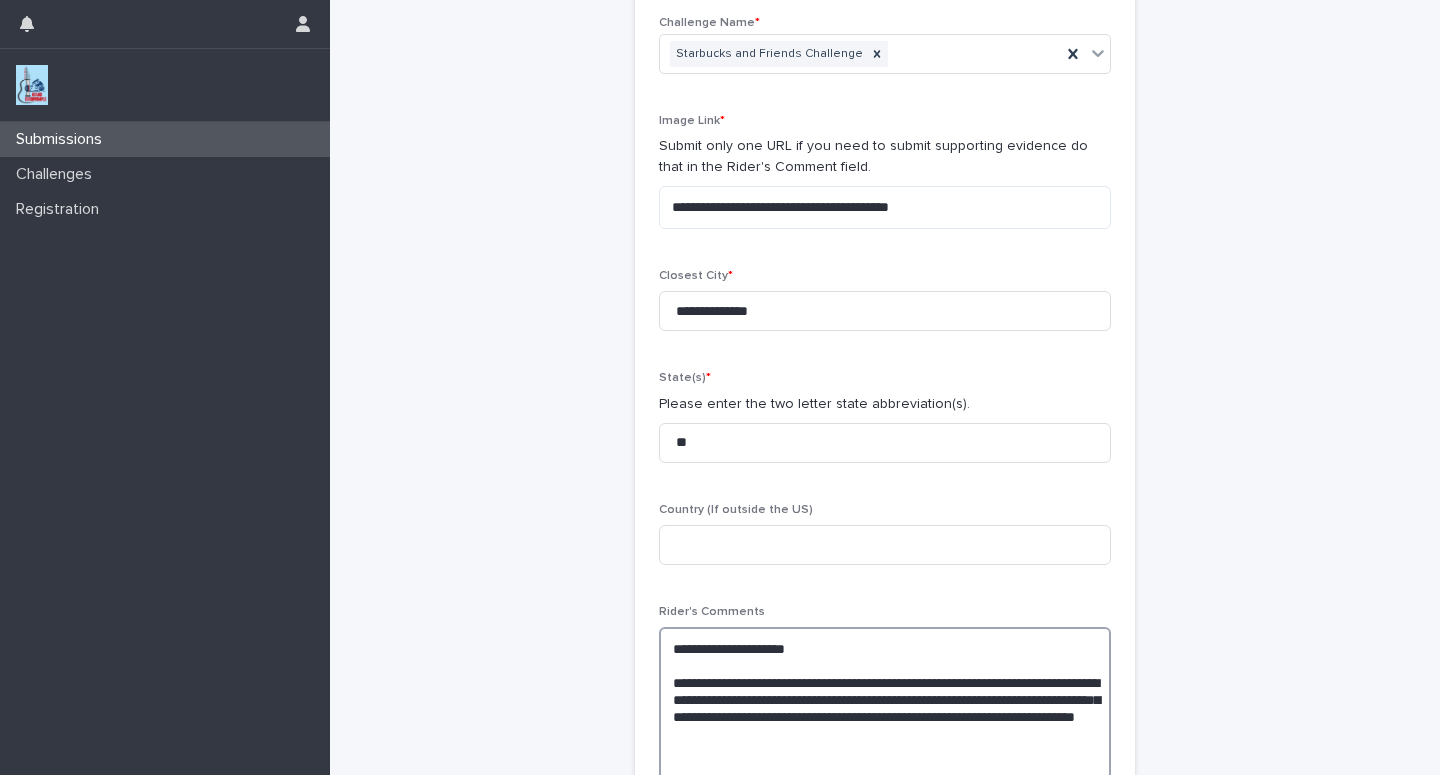 type on "**********" 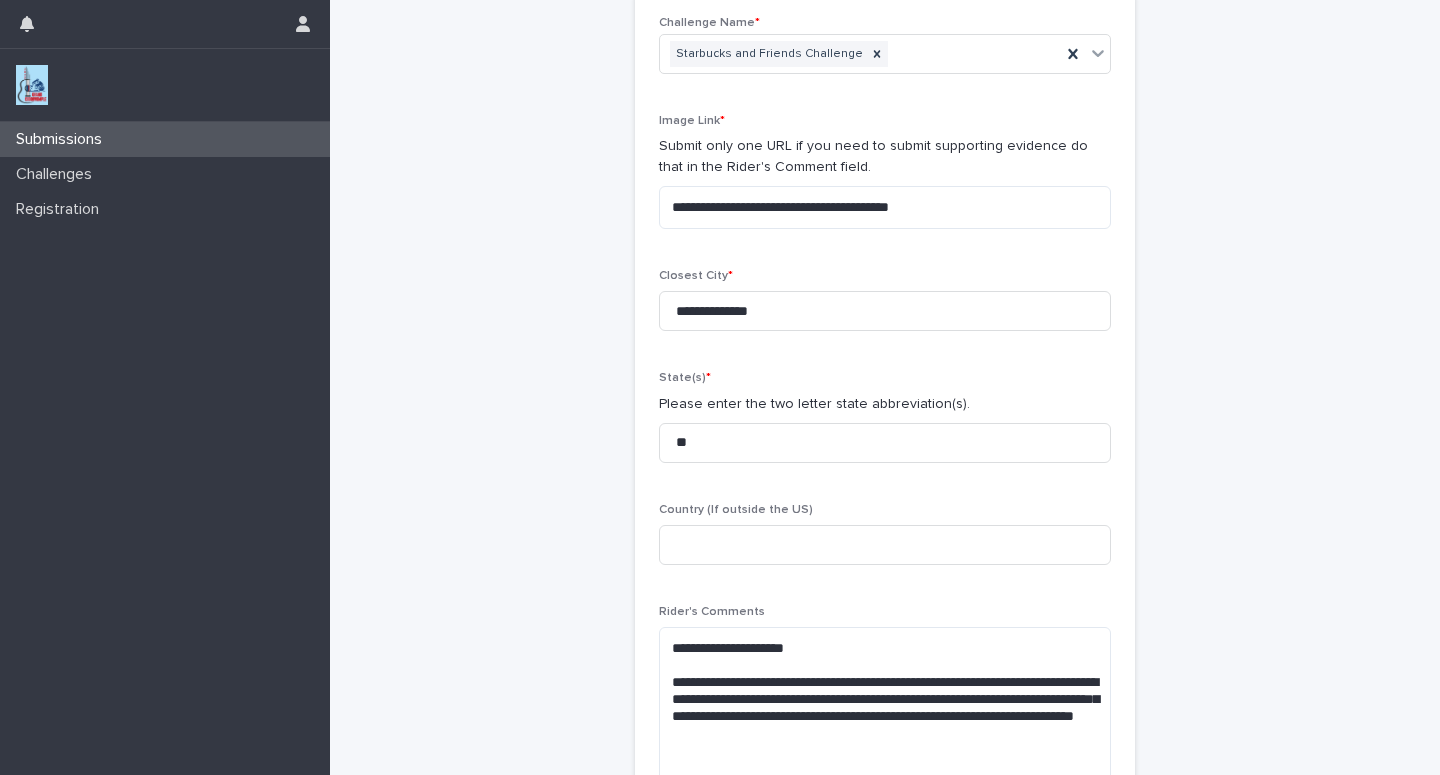 click on "**********" at bounding box center (885, 378) 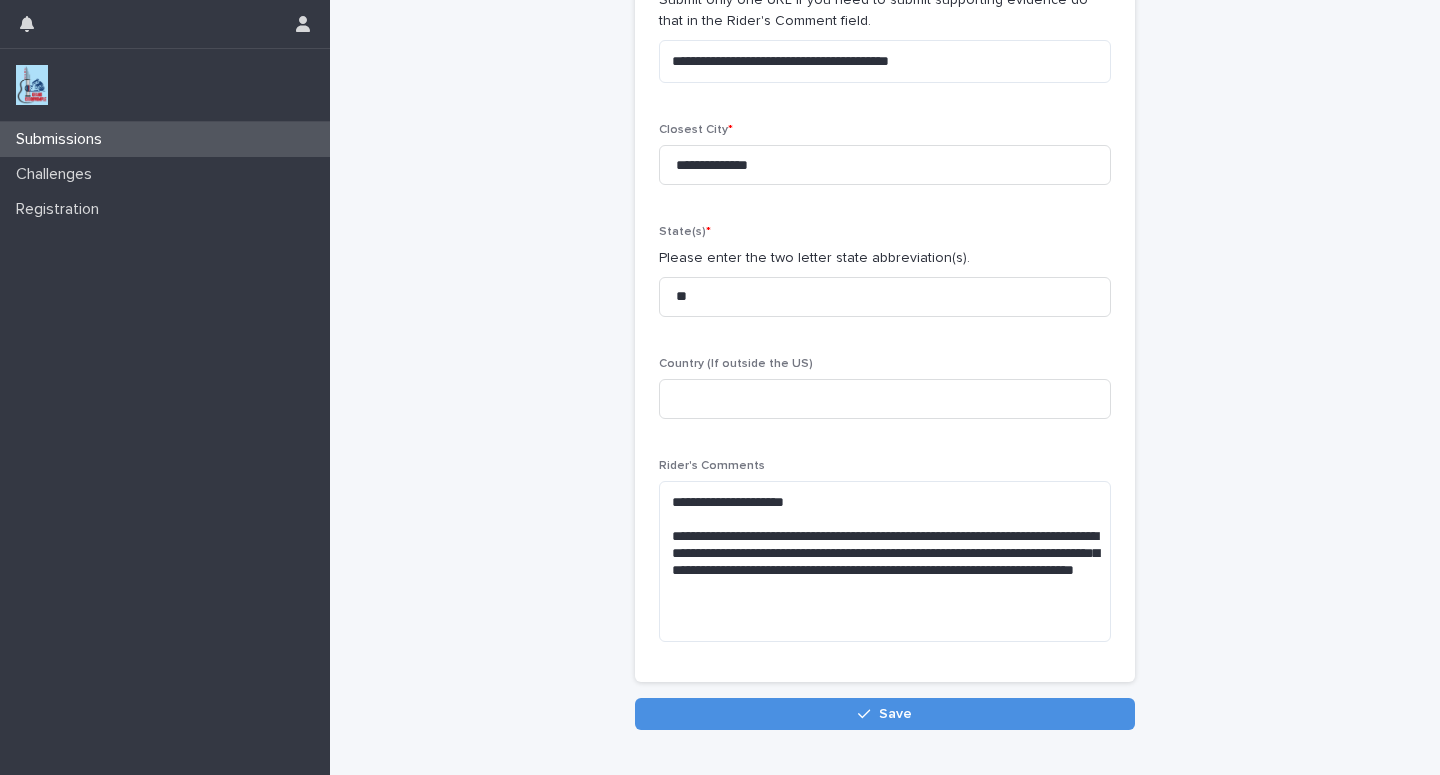 scroll, scrollTop: 277, scrollLeft: 0, axis: vertical 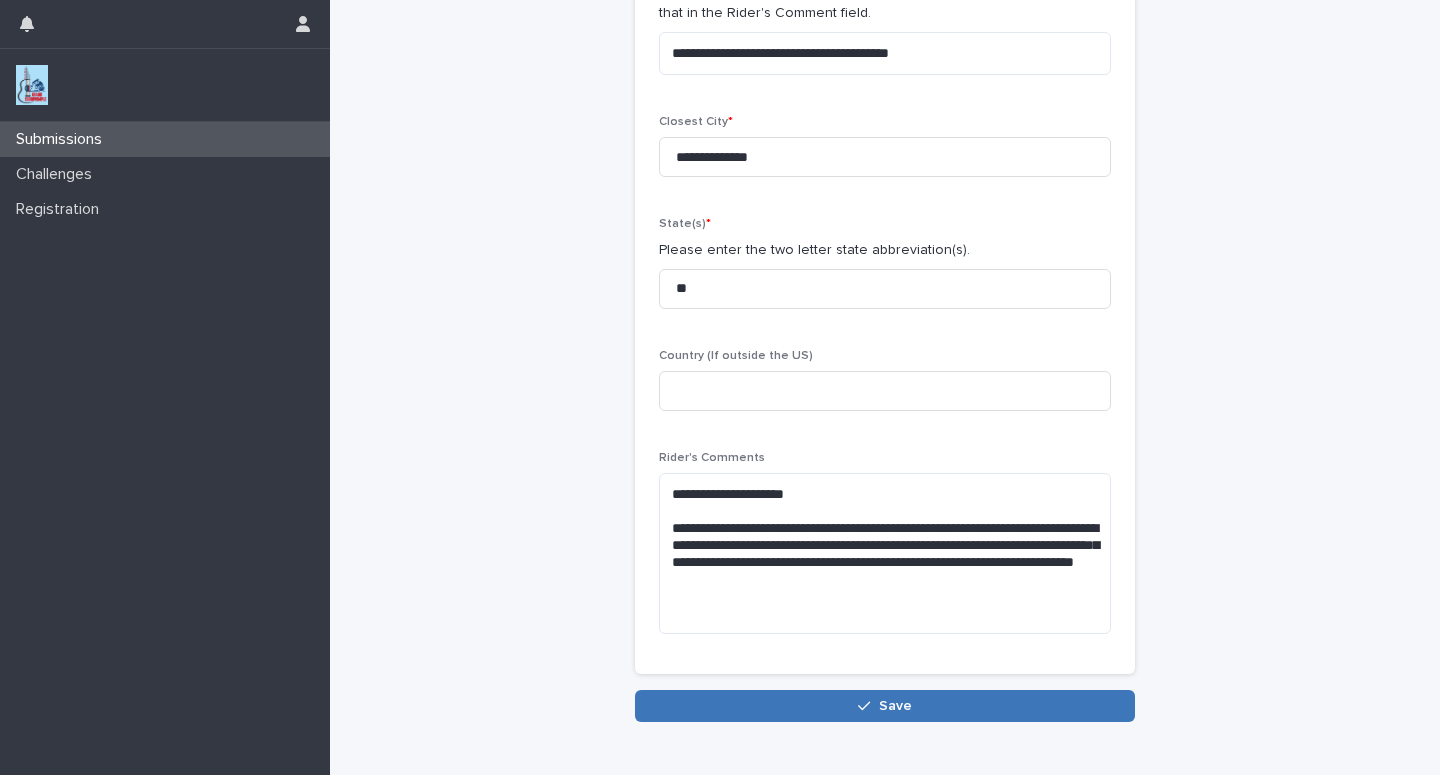 click on "Save" at bounding box center (885, 706) 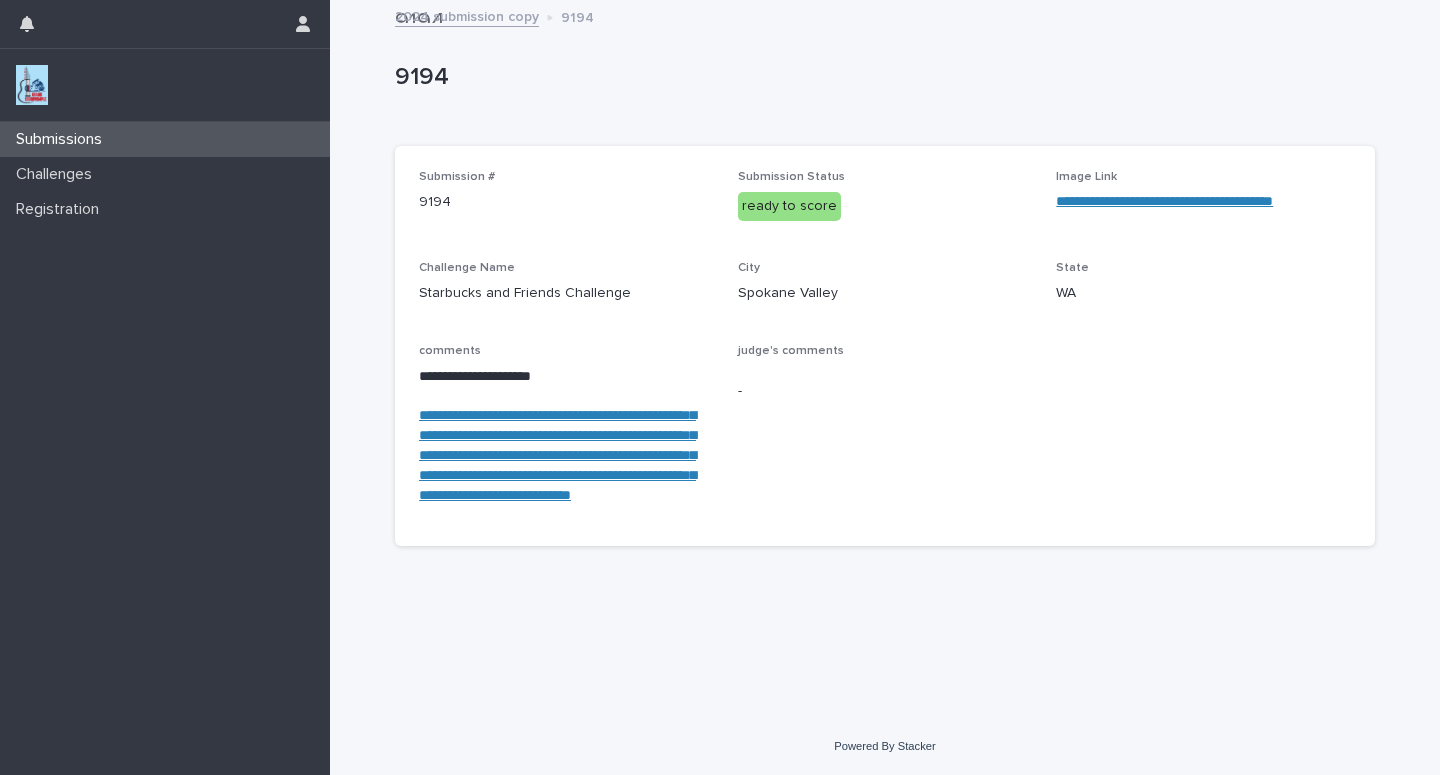 scroll, scrollTop: 3, scrollLeft: 0, axis: vertical 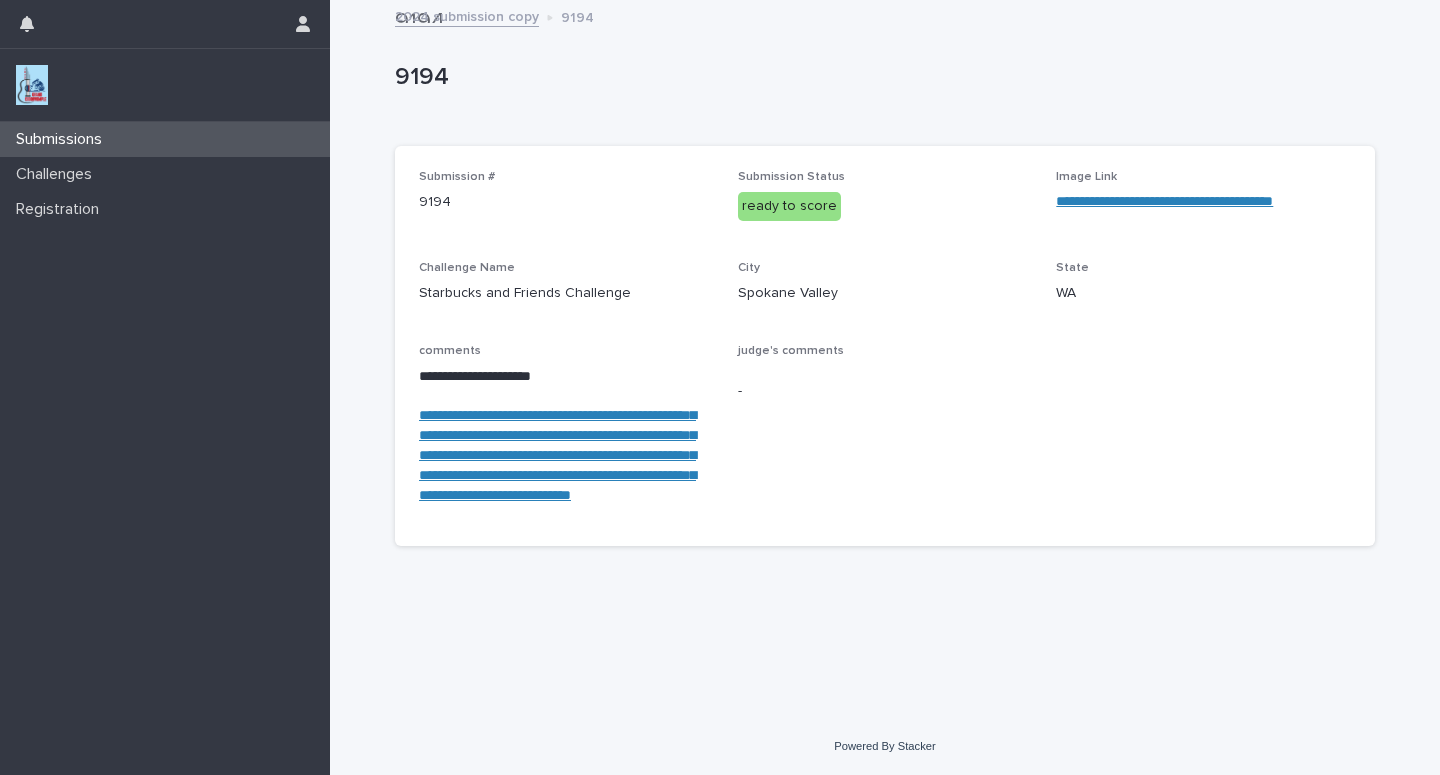 click on "Submissions" at bounding box center [165, 139] 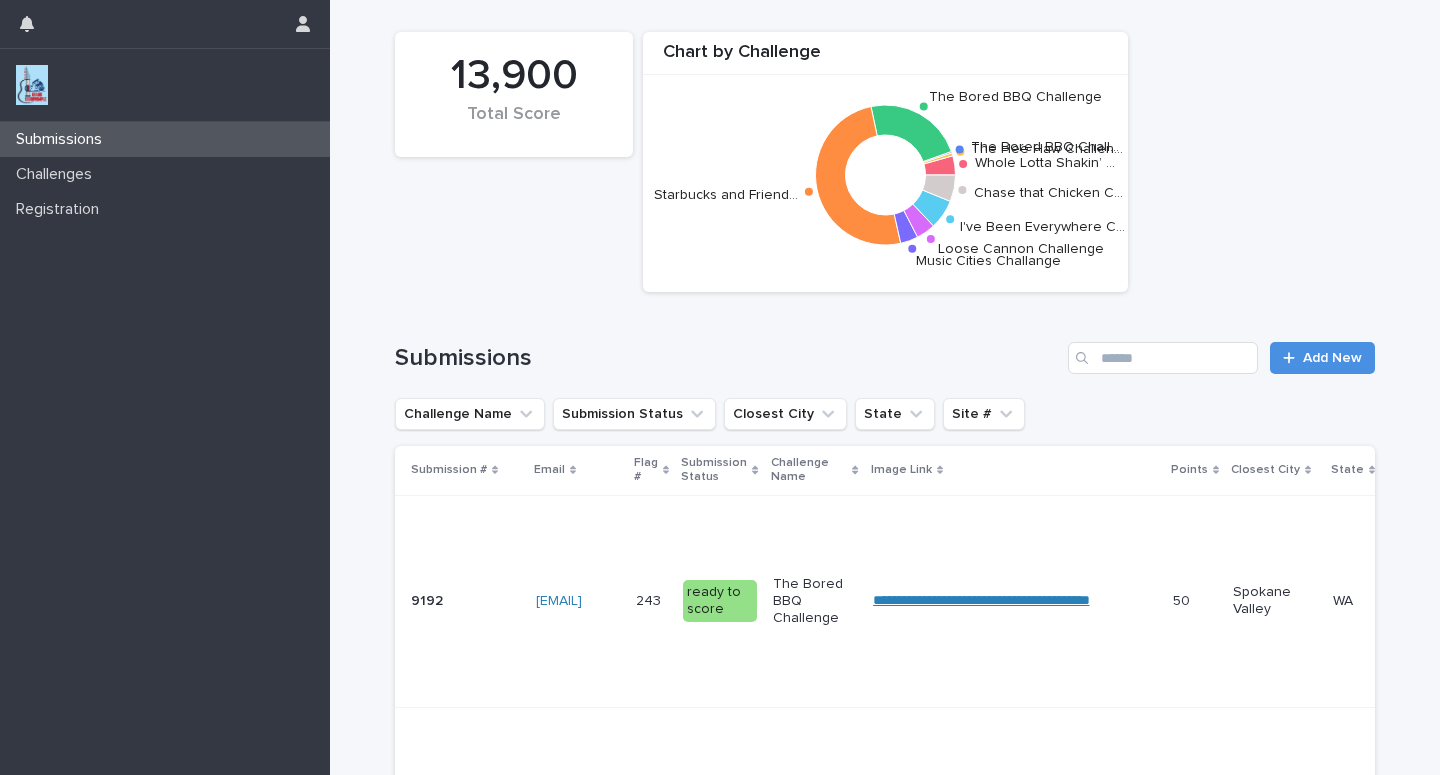 scroll, scrollTop: 0, scrollLeft: 0, axis: both 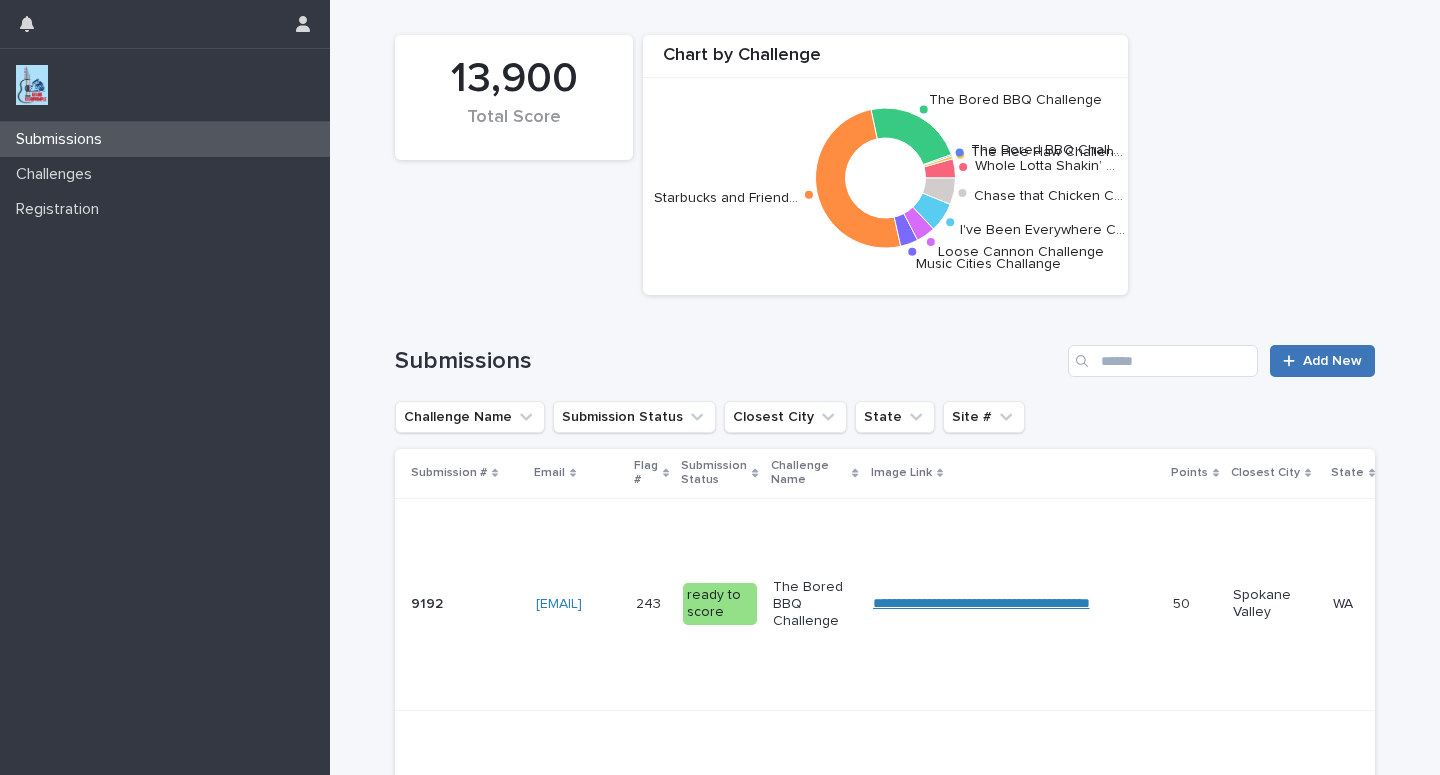 click on "Add New" at bounding box center [1332, 361] 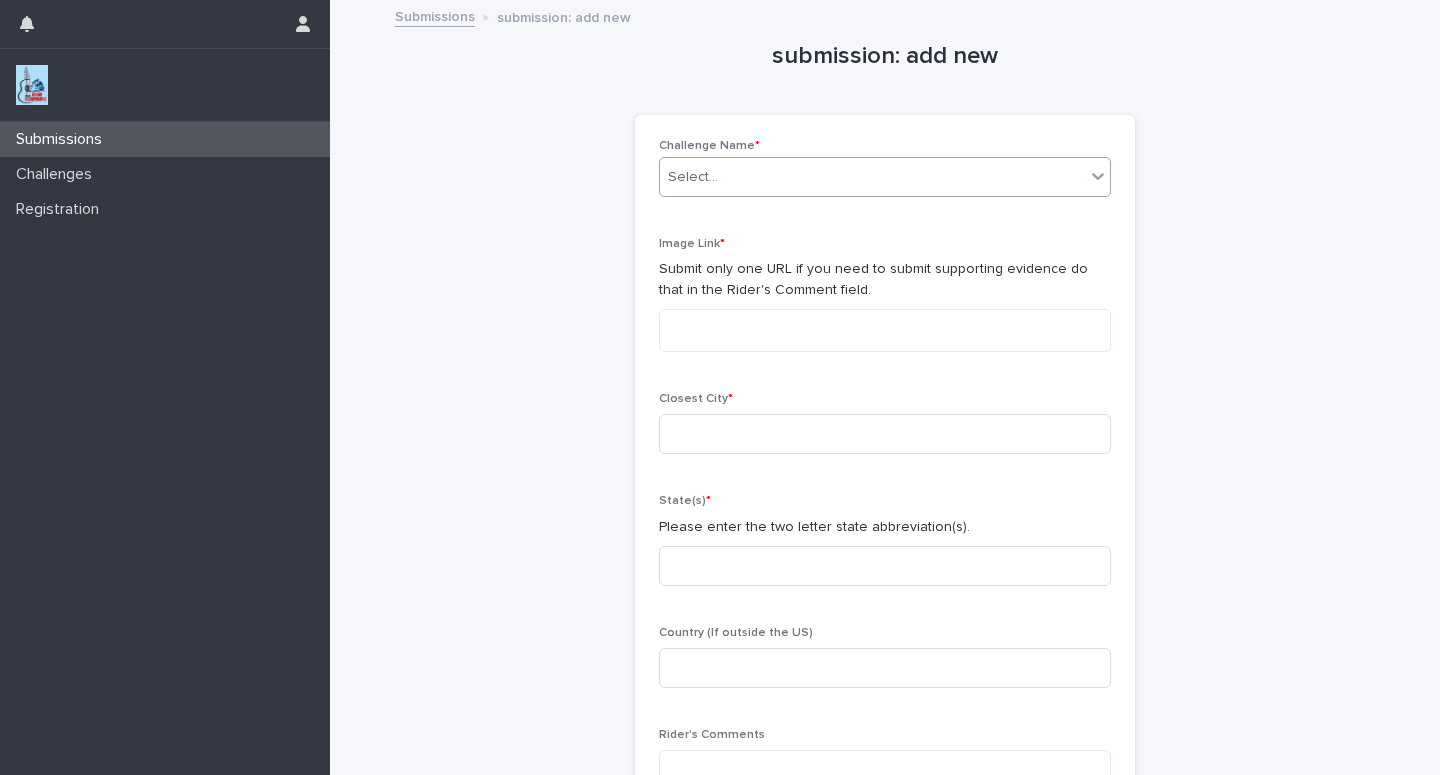 click on "Select..." at bounding box center [872, 177] 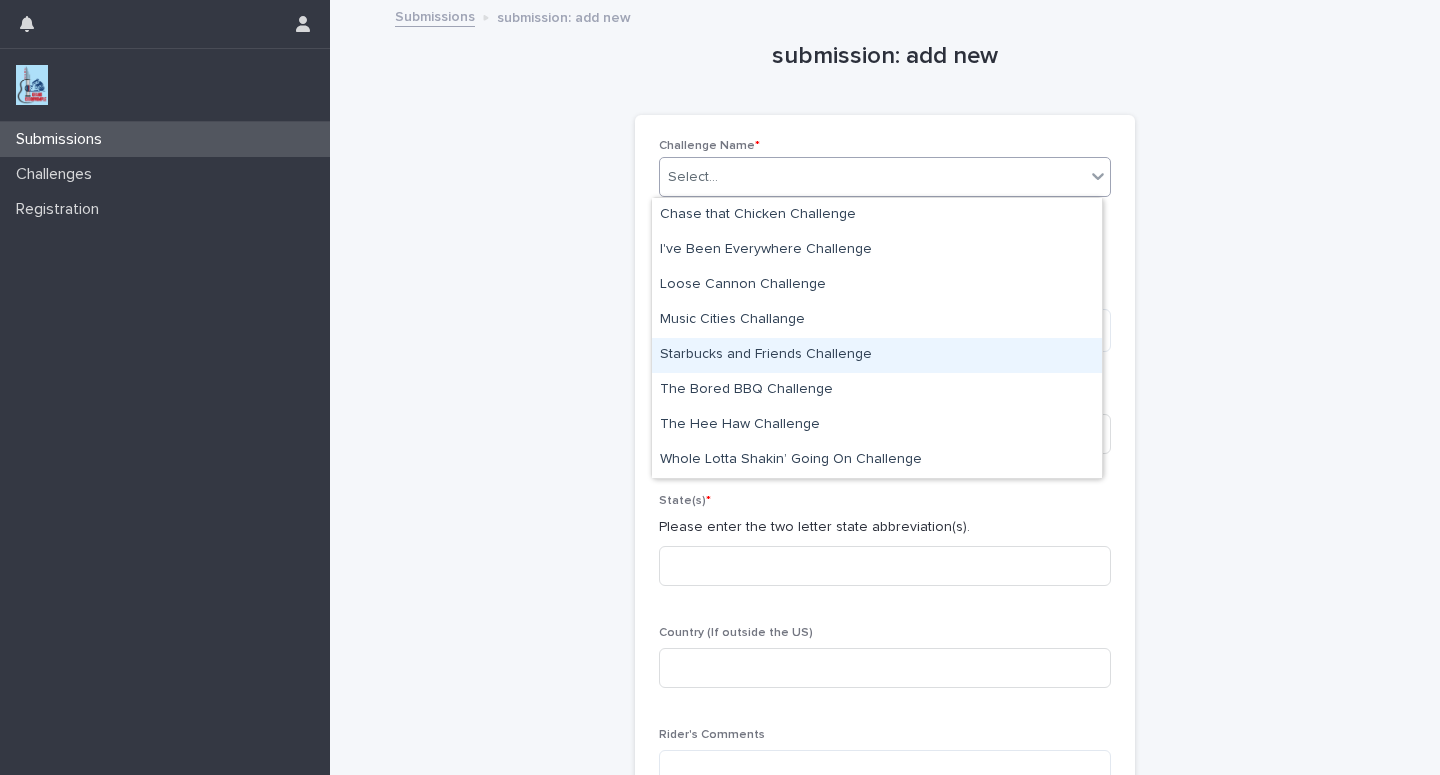 drag, startPoint x: 734, startPoint y: 342, endPoint x: 727, endPoint y: 356, distance: 15.652476 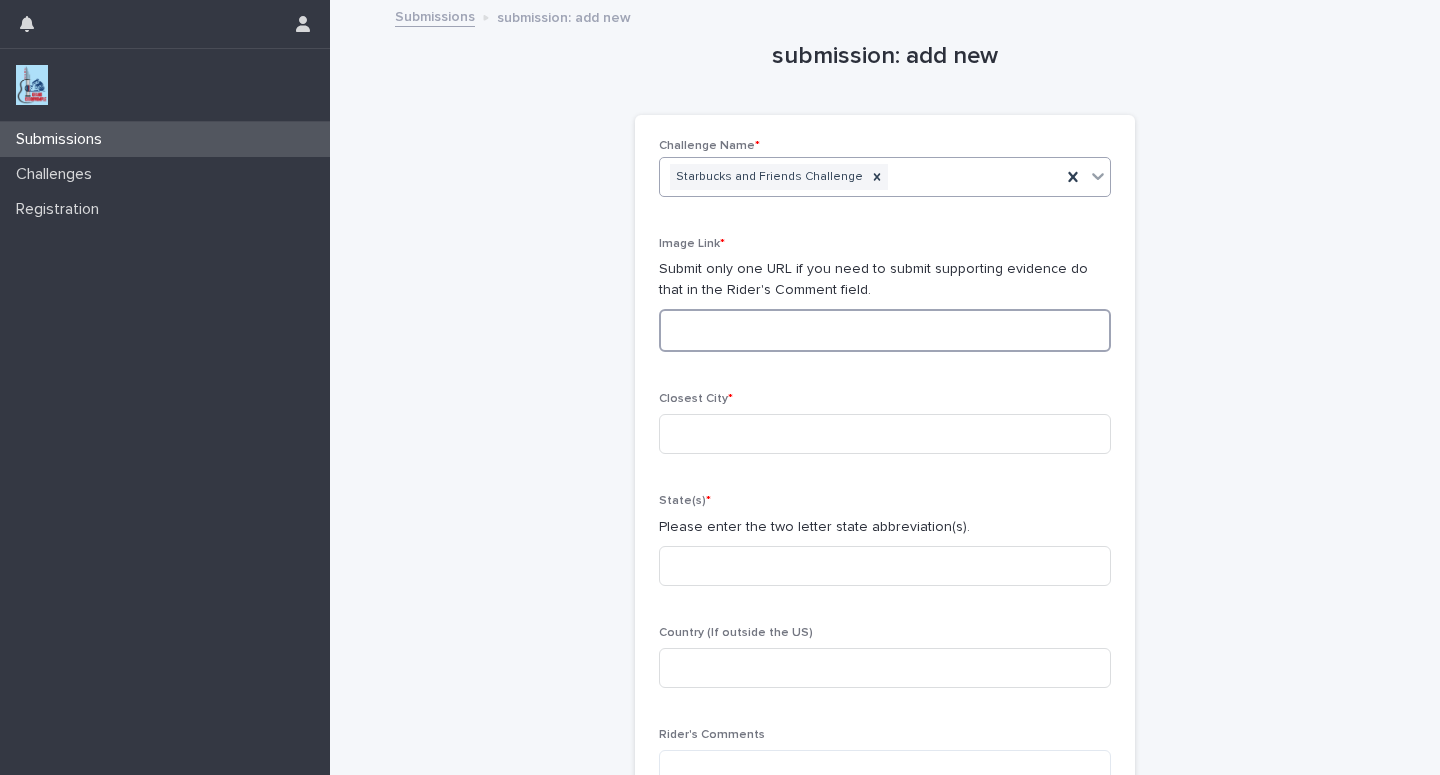 click at bounding box center [885, 330] 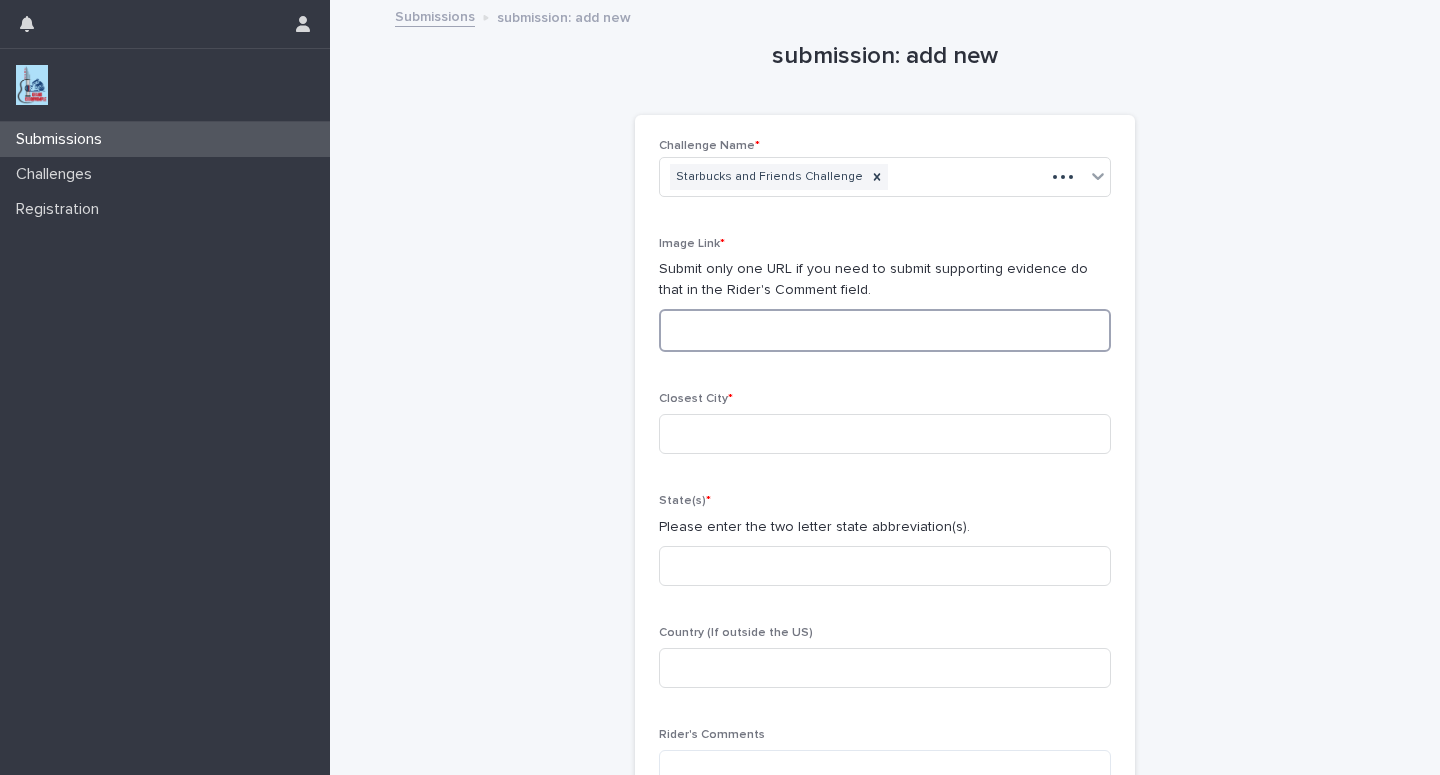 paste on "**********" 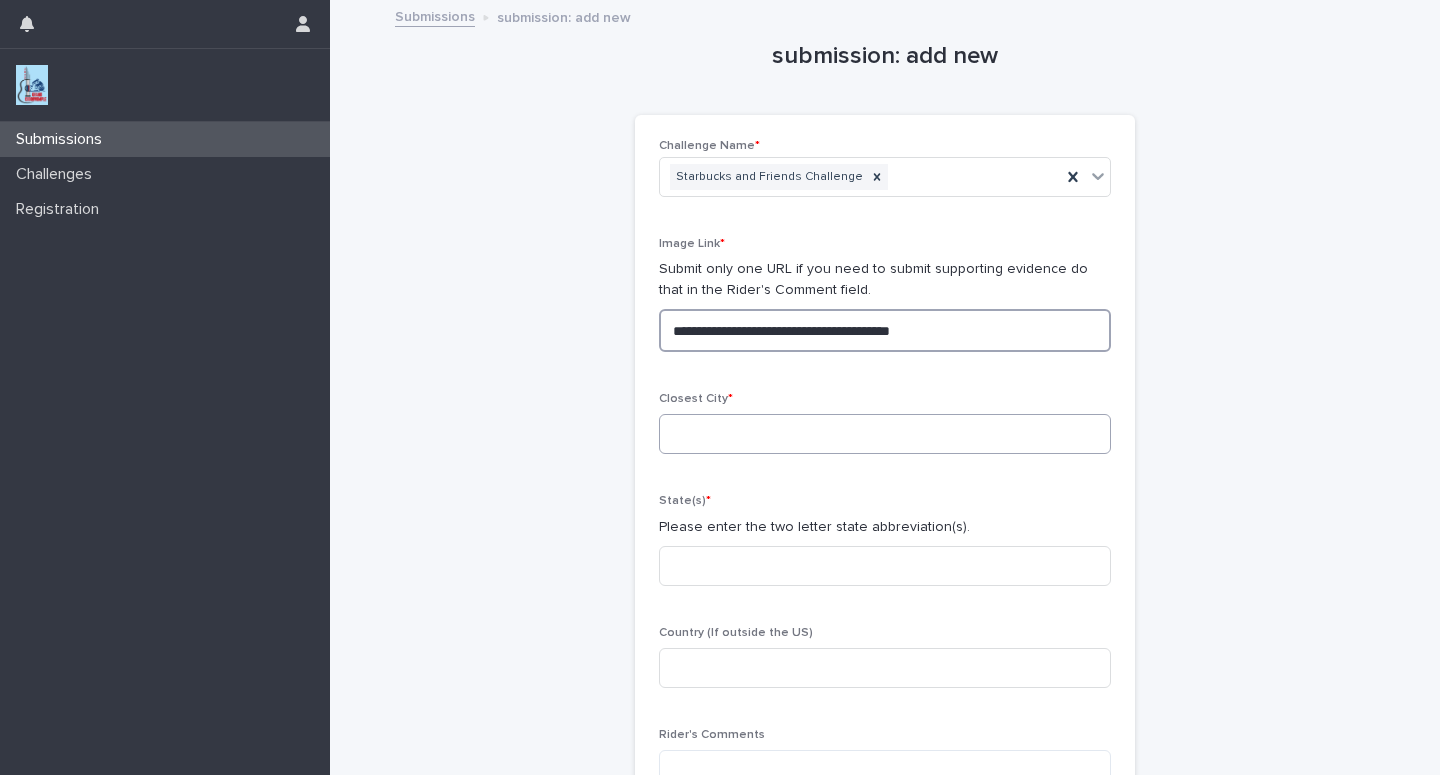 type on "**********" 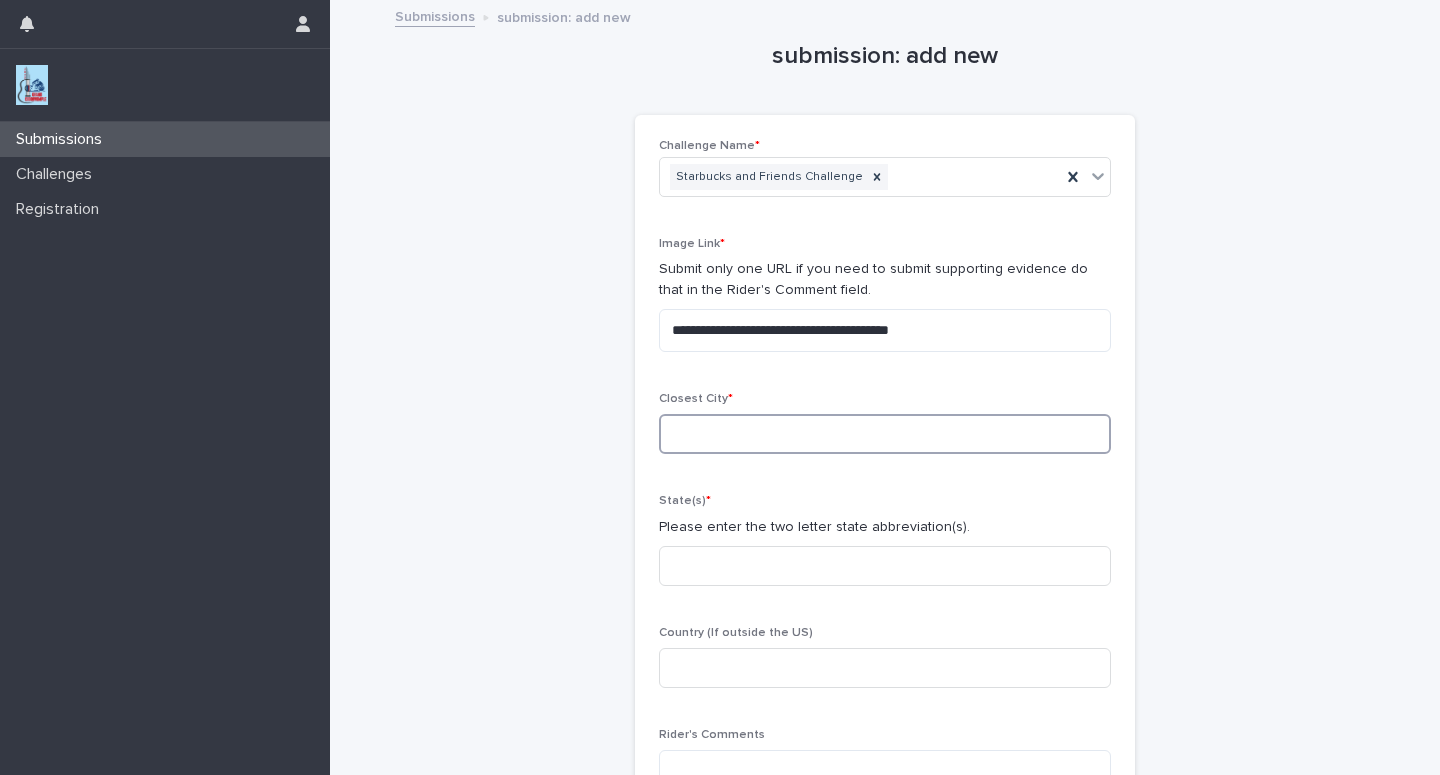 click at bounding box center [885, 434] 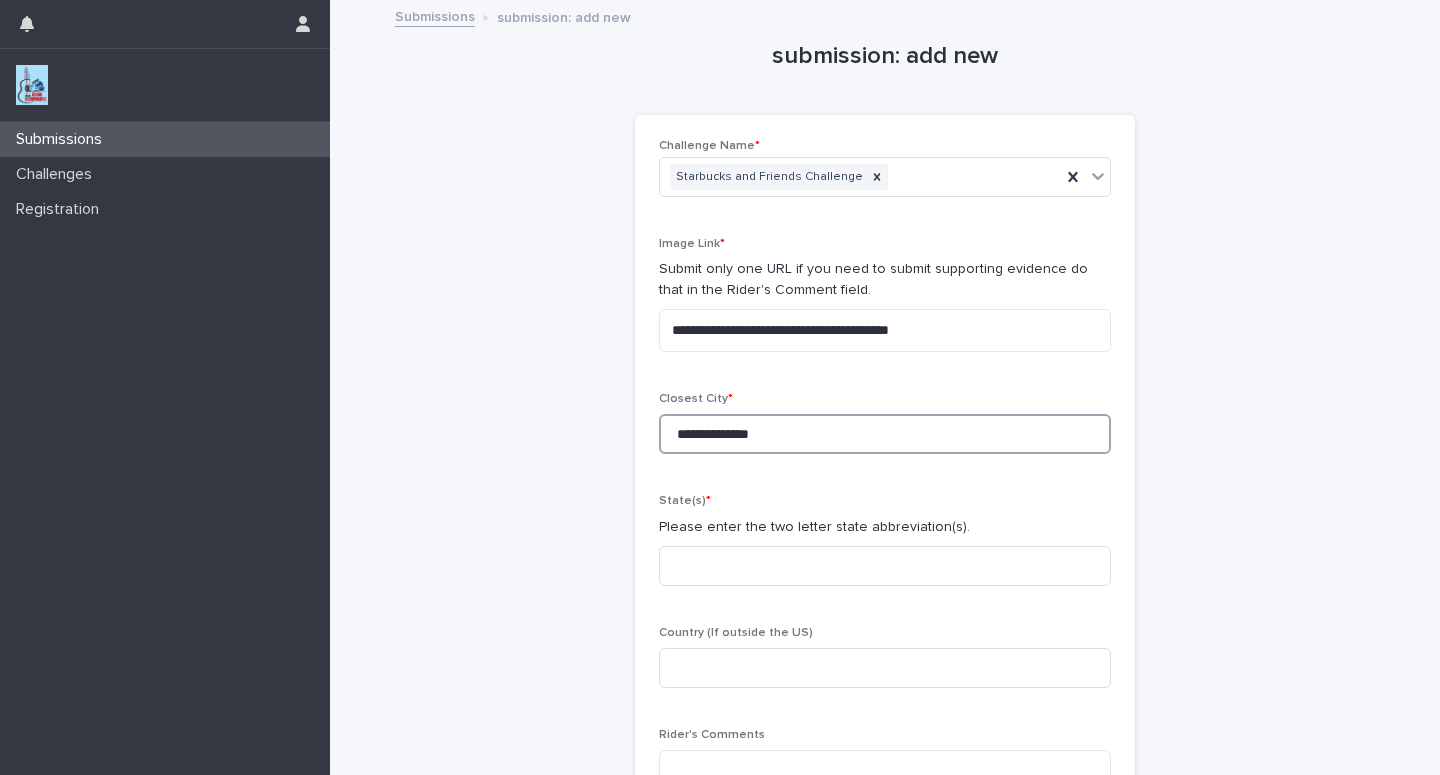 type on "**********" 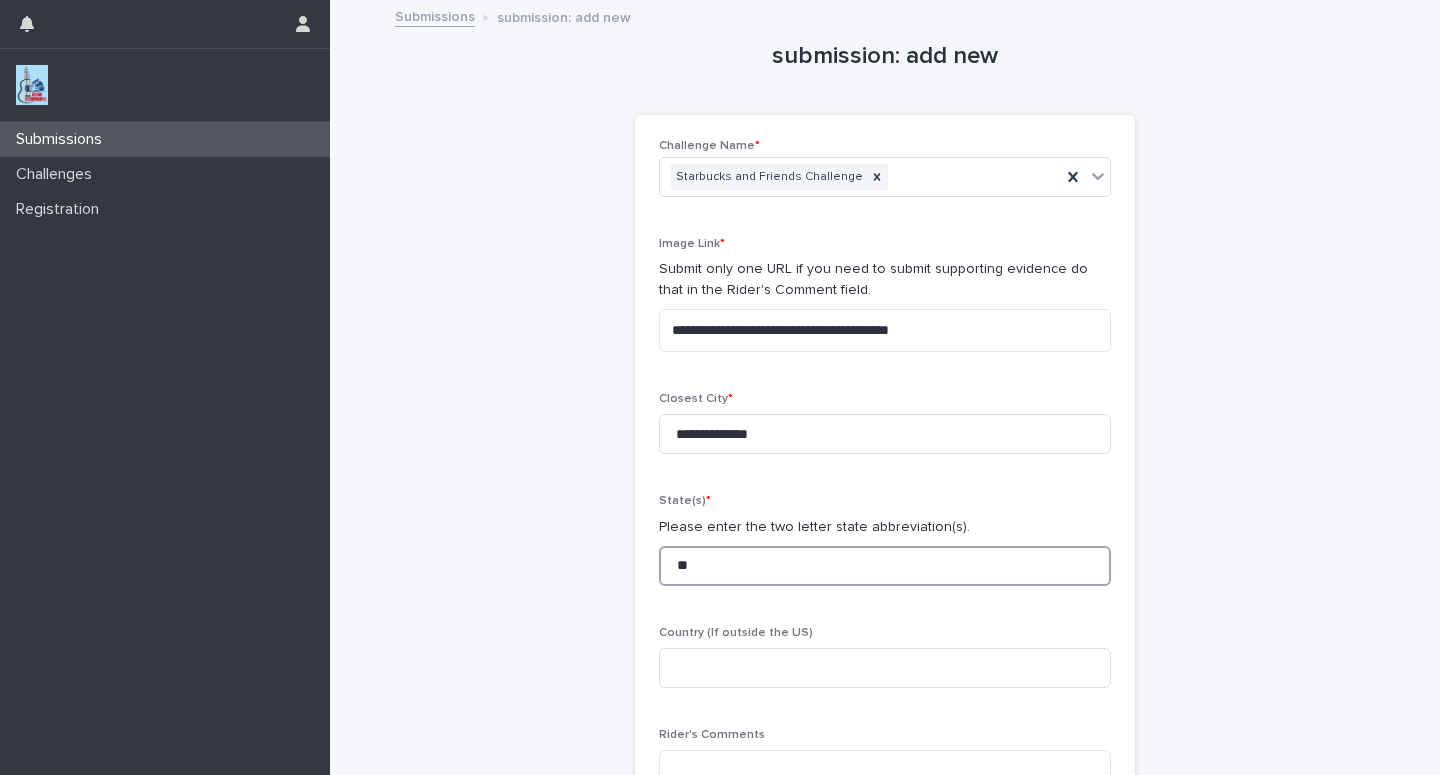 type on "**" 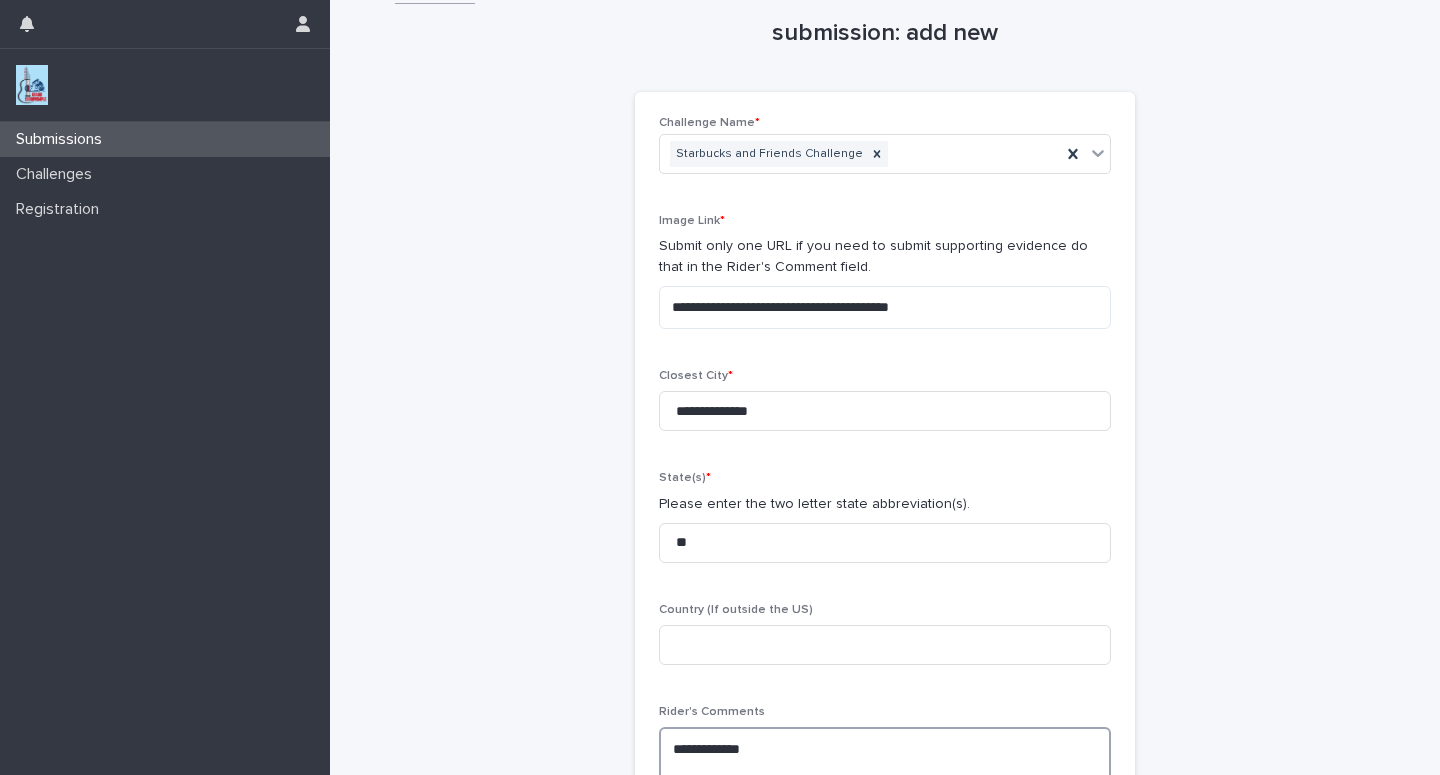 scroll, scrollTop: 40, scrollLeft: 0, axis: vertical 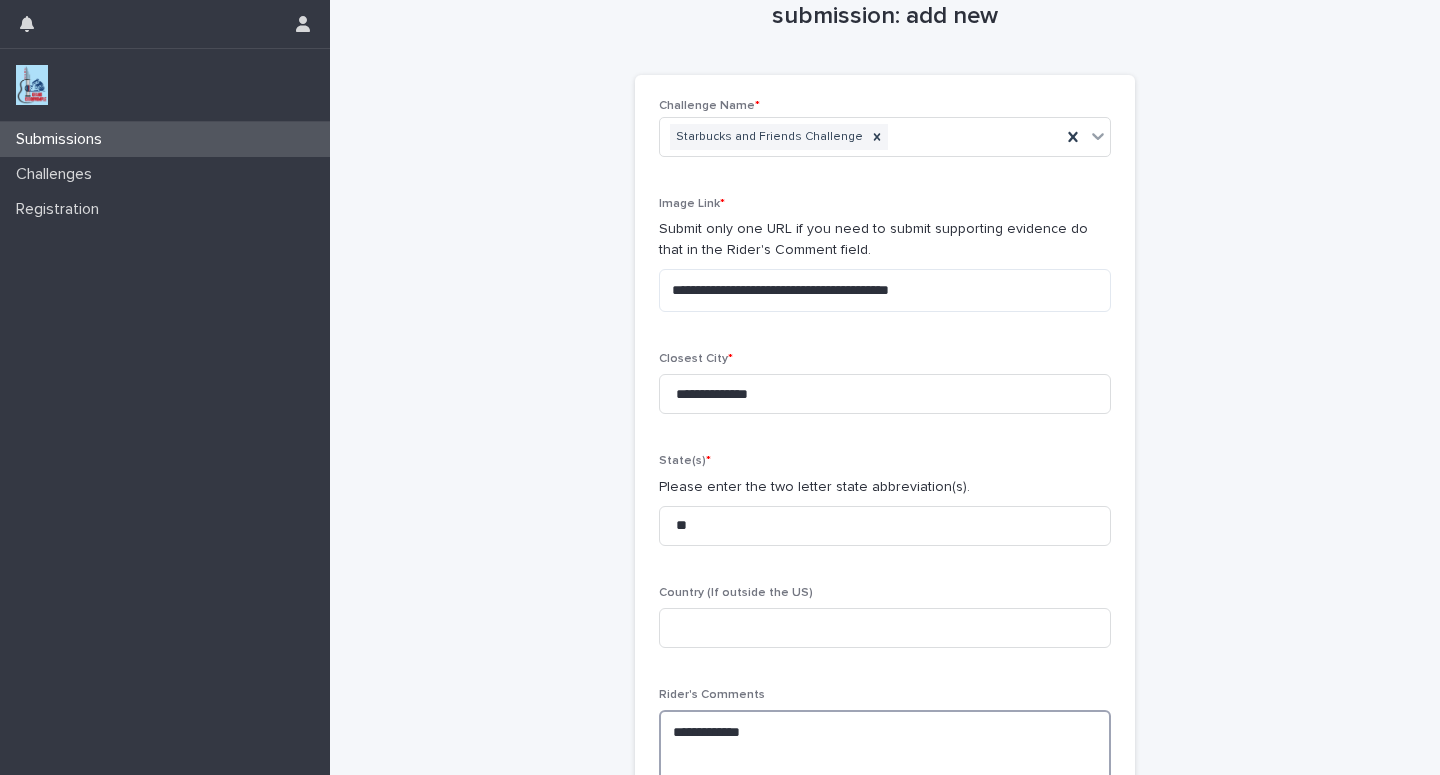 paste on "**********" 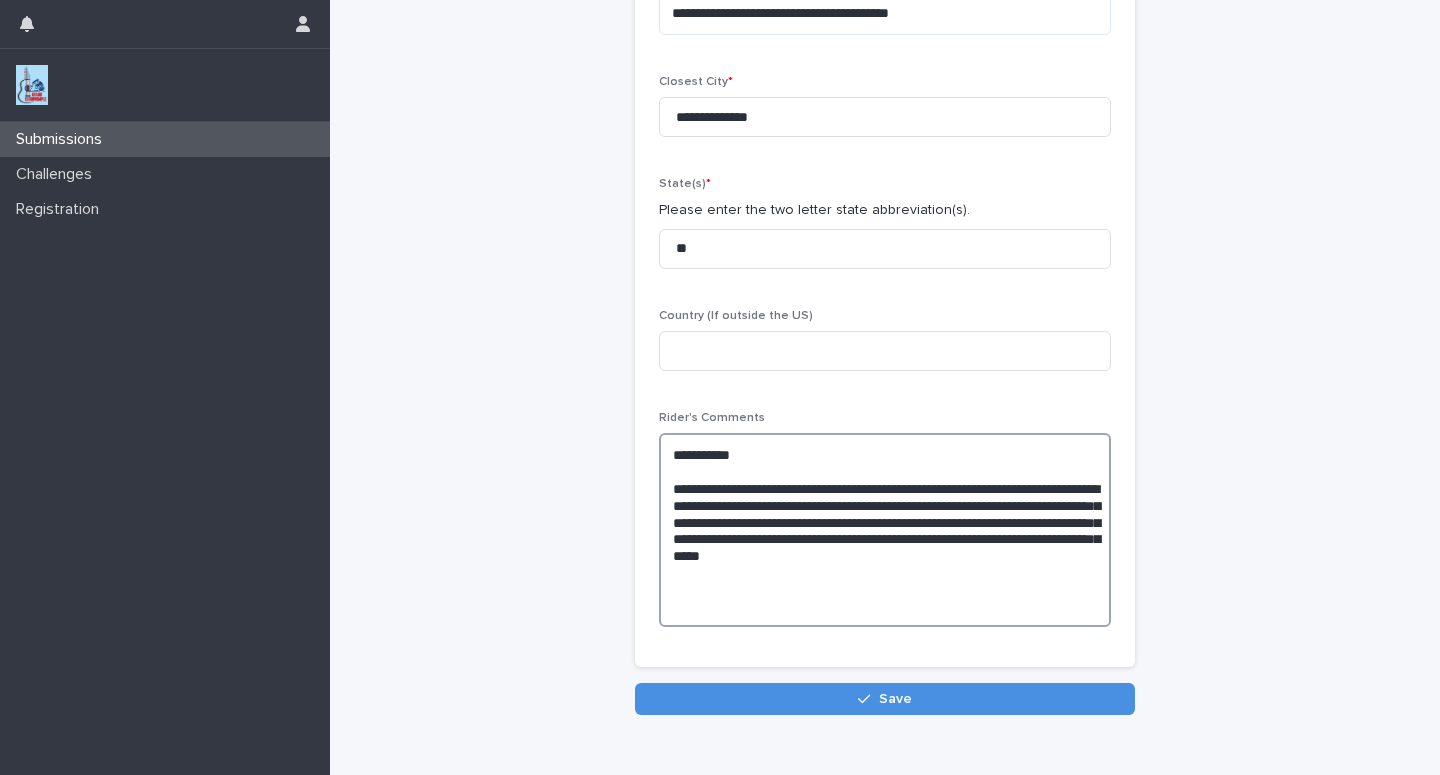 scroll, scrollTop: 394, scrollLeft: 0, axis: vertical 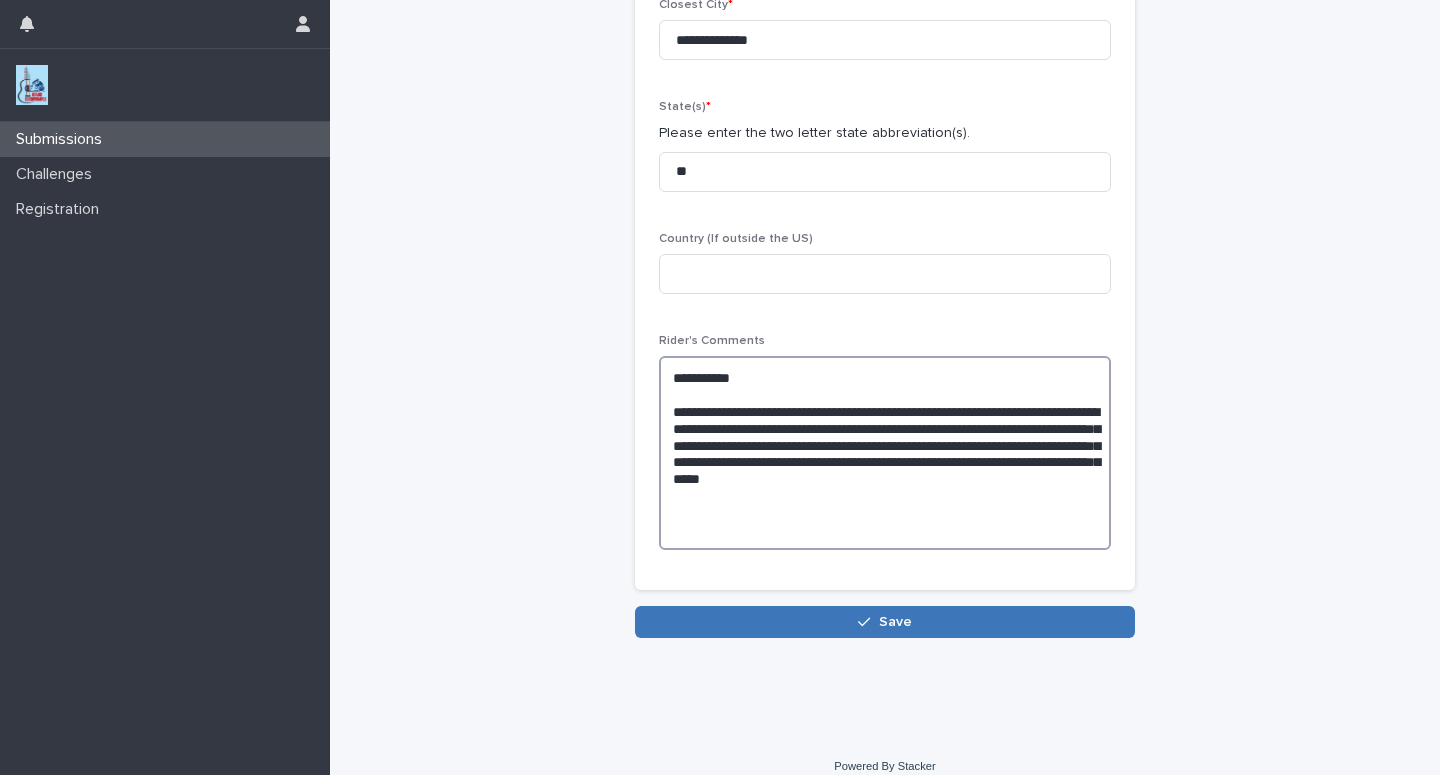 type on "**********" 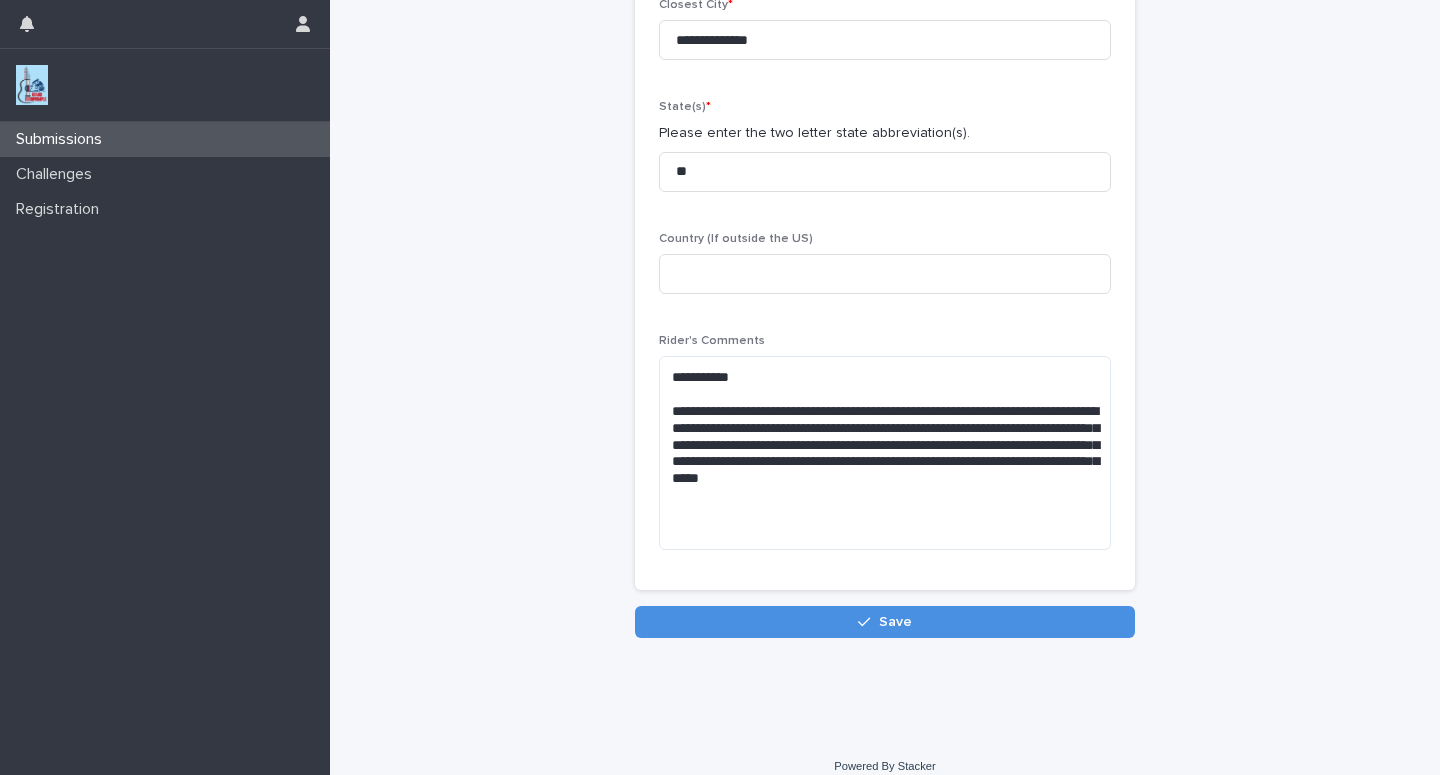 click on "Save" at bounding box center [885, 622] 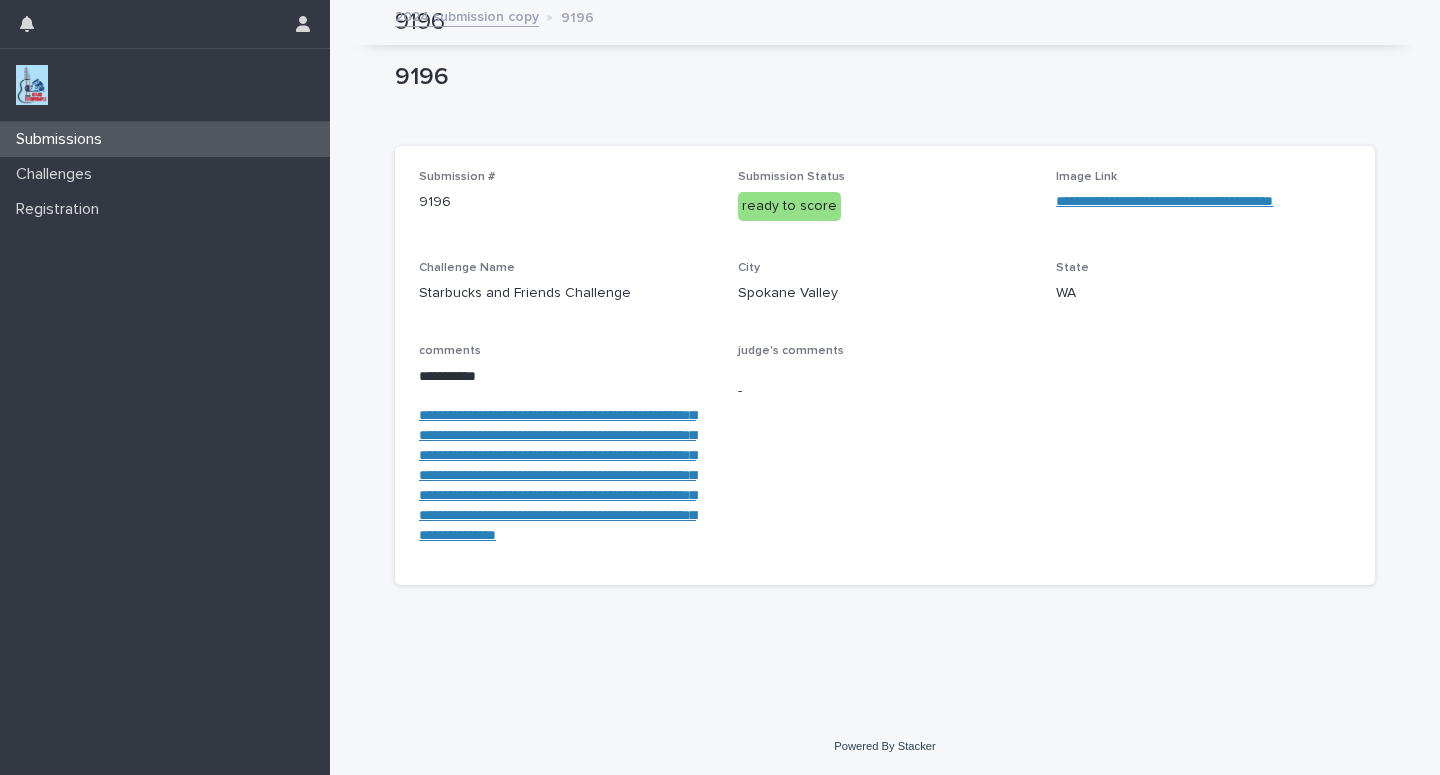 scroll, scrollTop: 74, scrollLeft: 0, axis: vertical 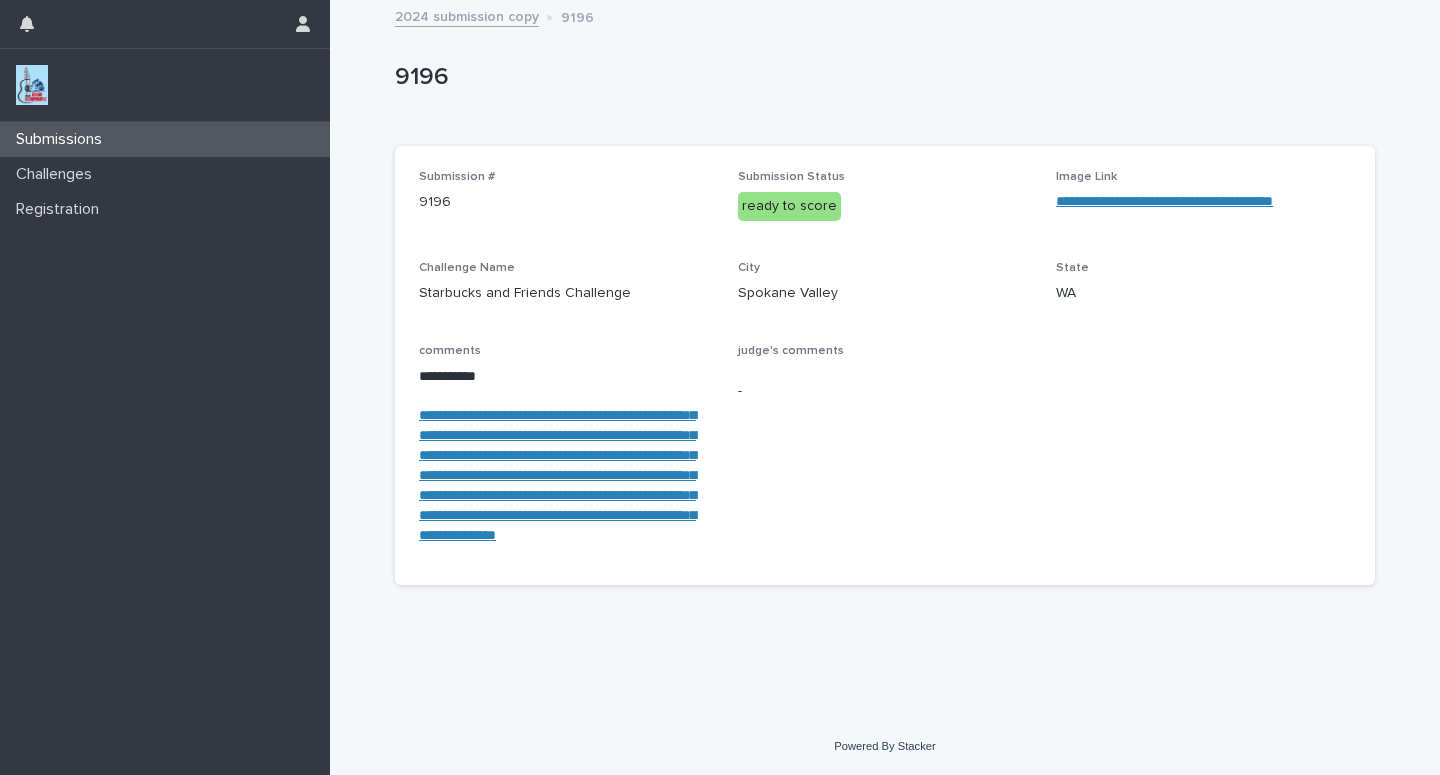 click on "Submissions" at bounding box center [165, 139] 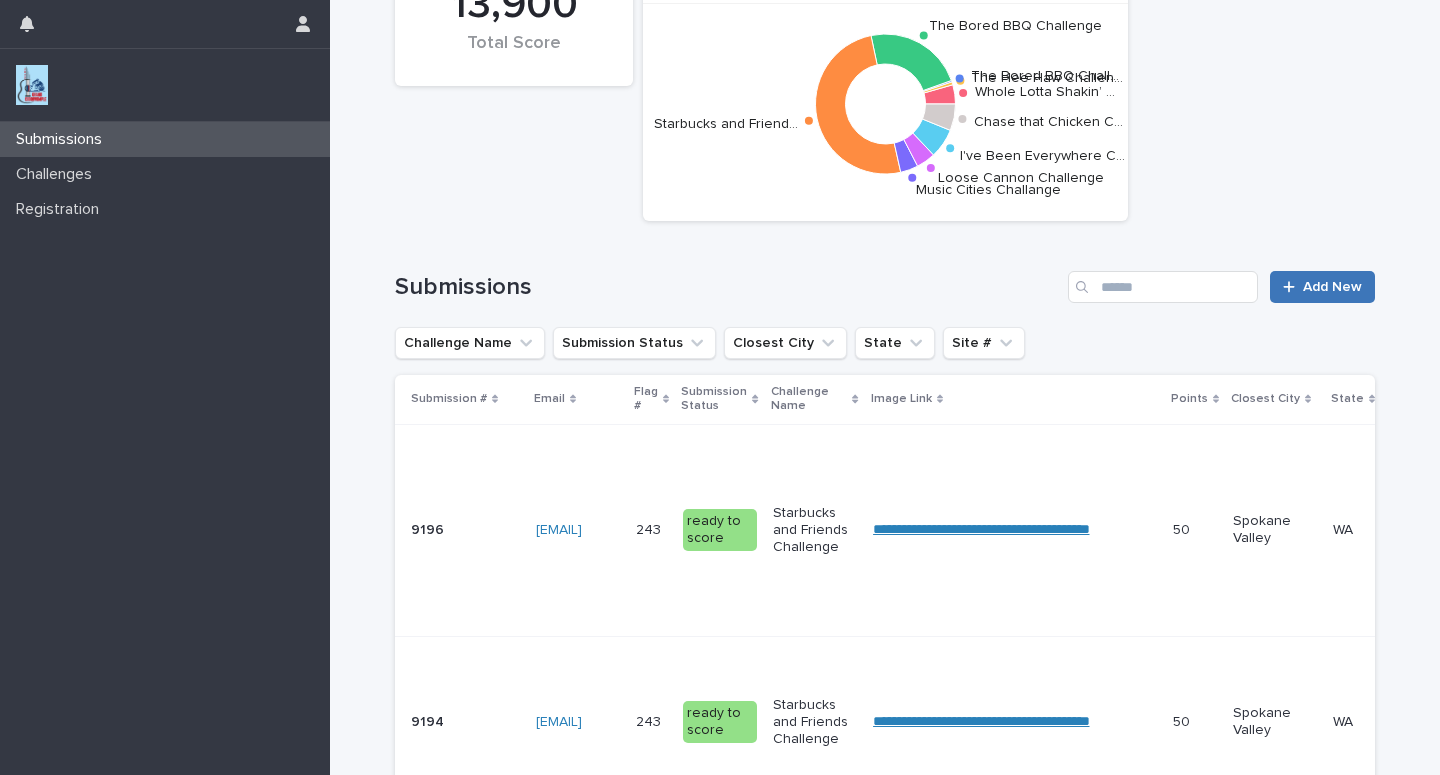 scroll, scrollTop: 0, scrollLeft: 0, axis: both 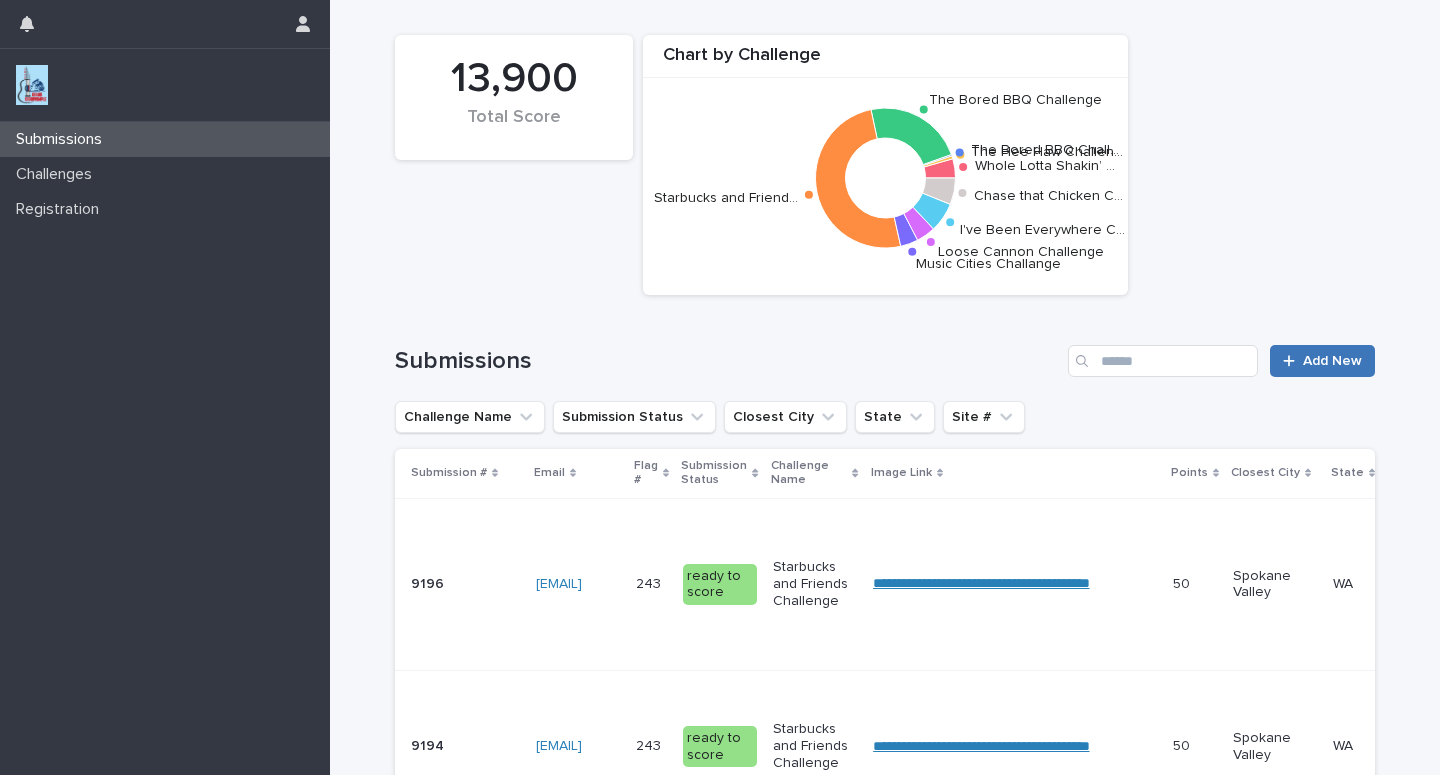 click on "Add New" at bounding box center [1332, 361] 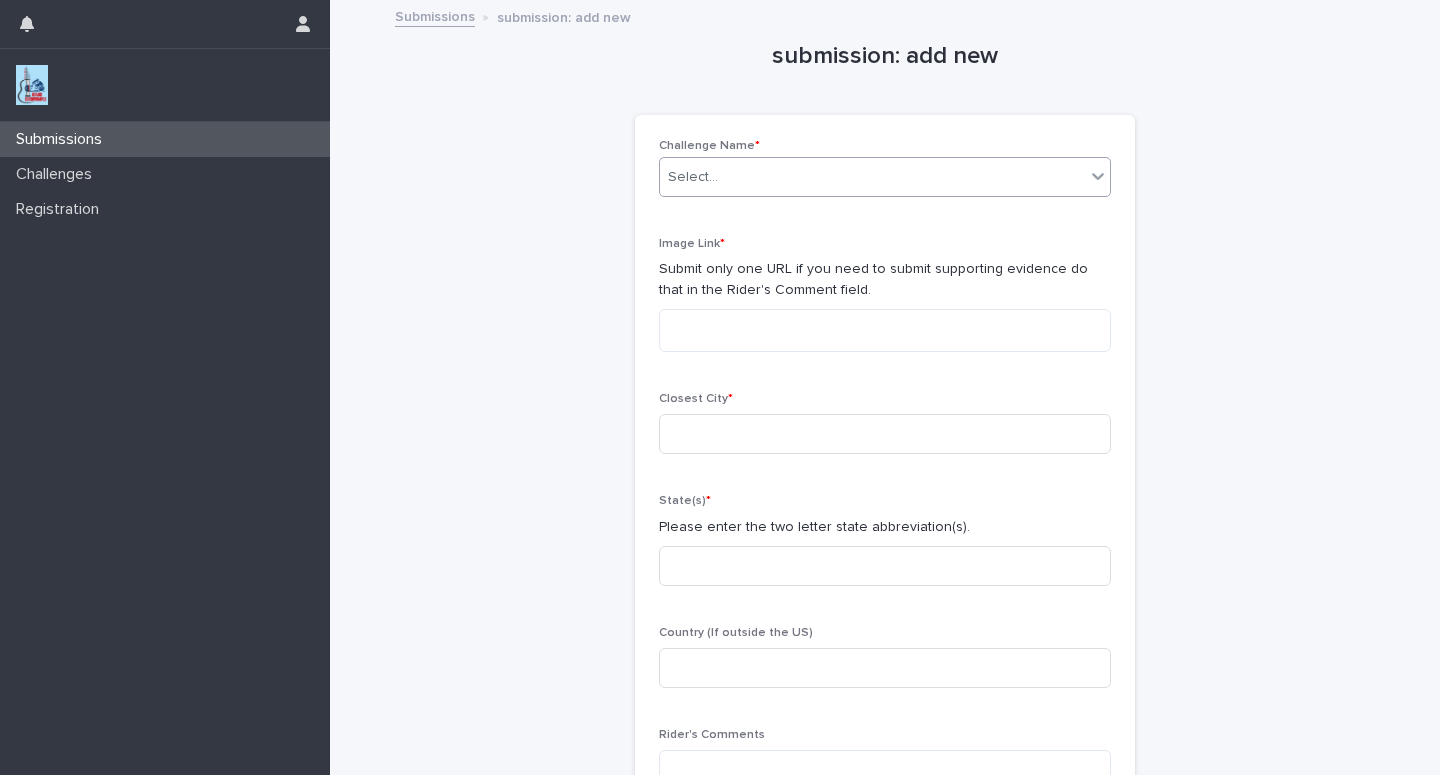 click on "Select..." at bounding box center [872, 177] 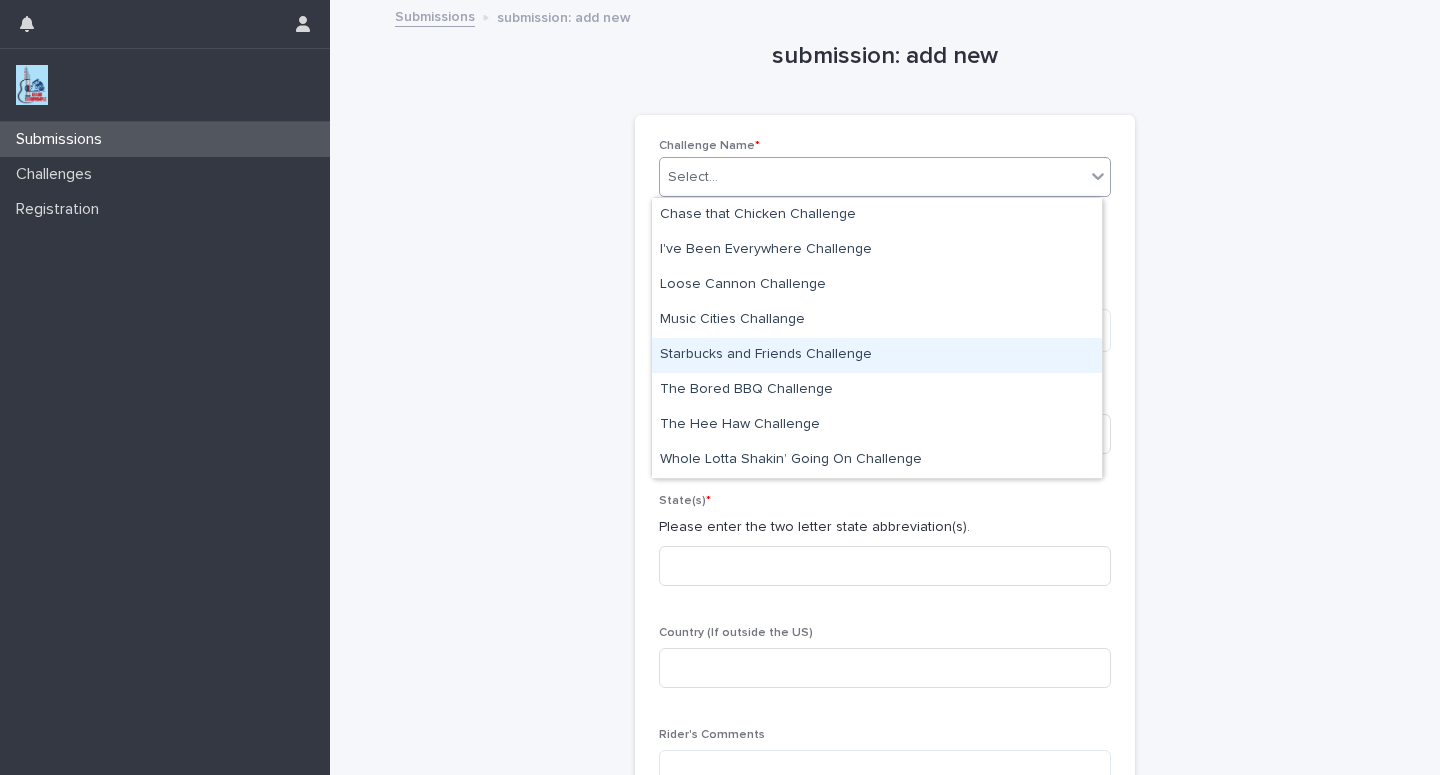 click on "Starbucks and Friends Challenge" at bounding box center (877, 355) 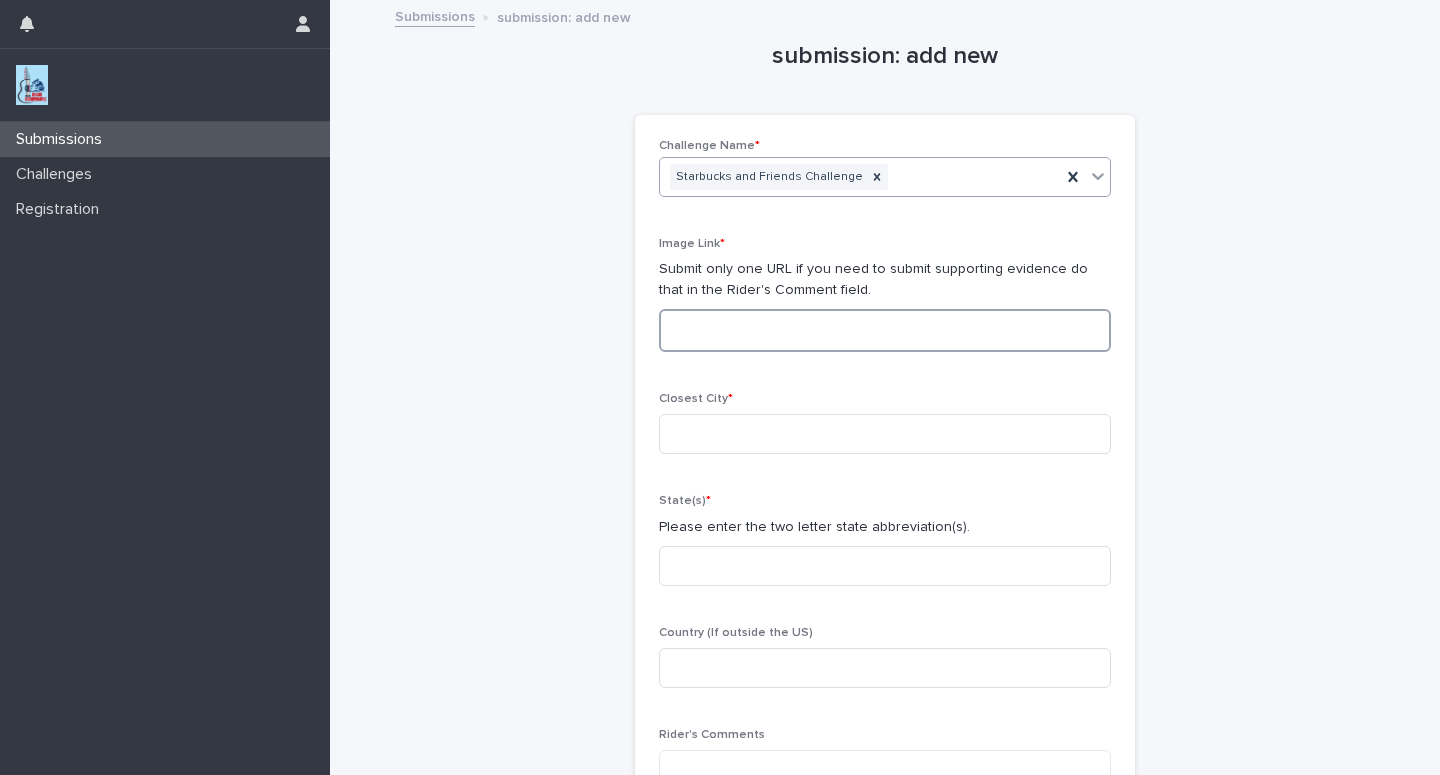 click at bounding box center [885, 330] 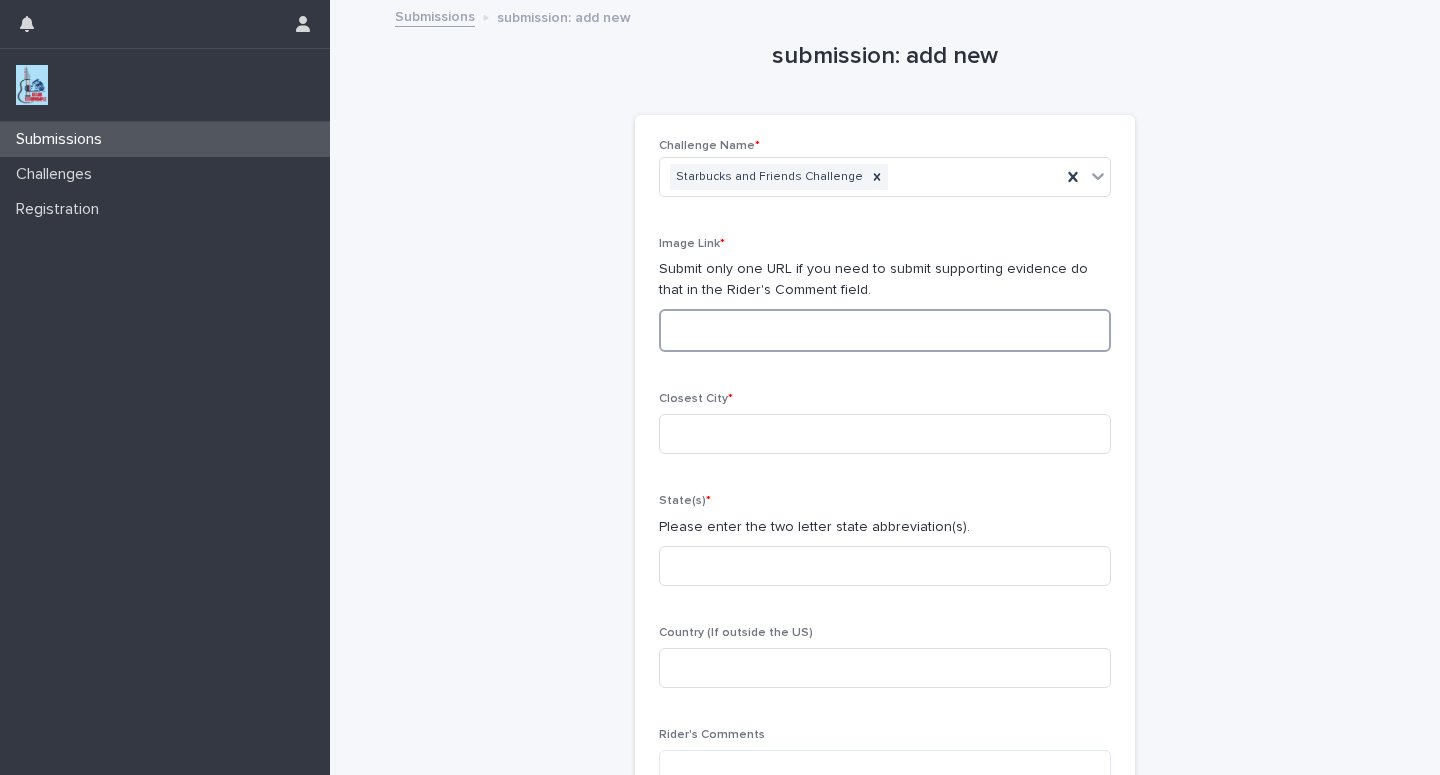paste on "**********" 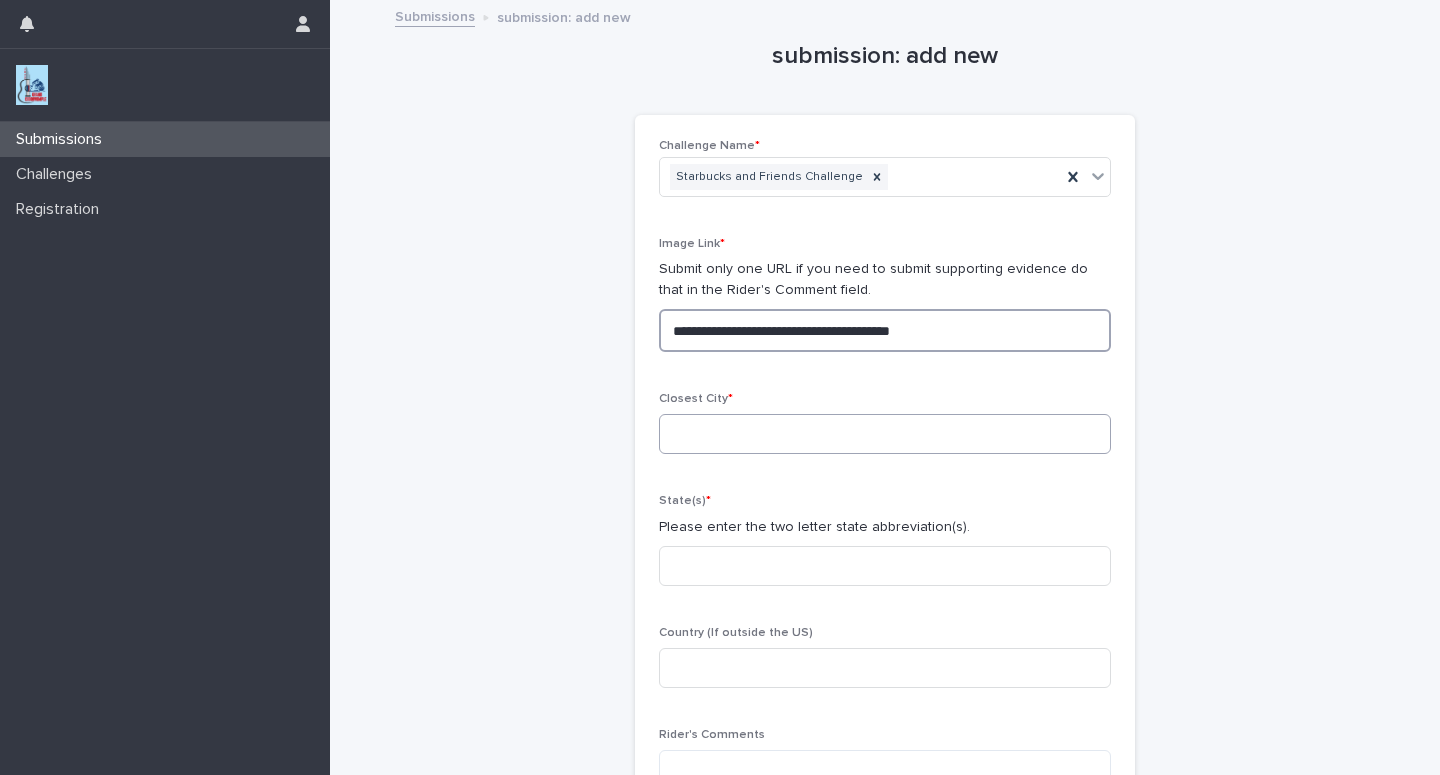 type on "**********" 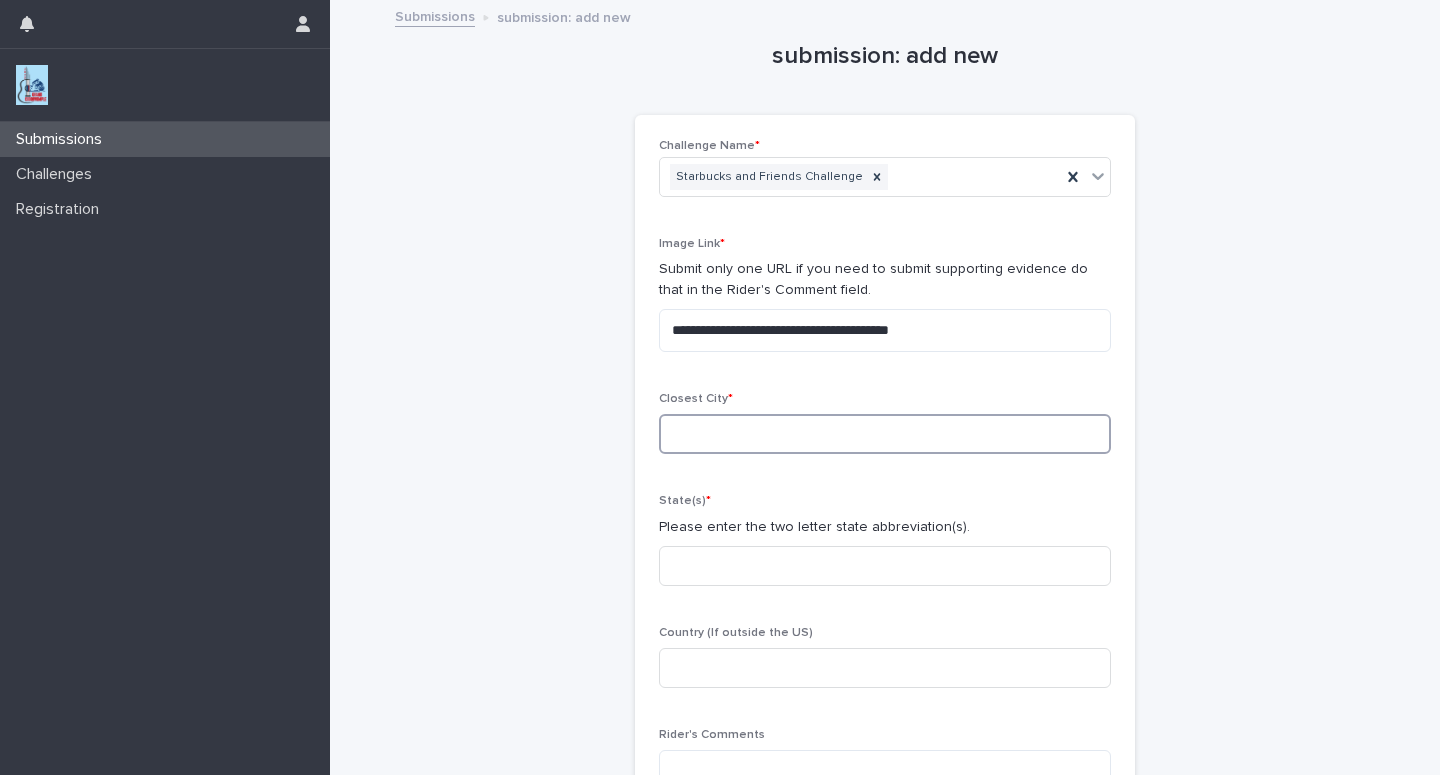 click at bounding box center (885, 434) 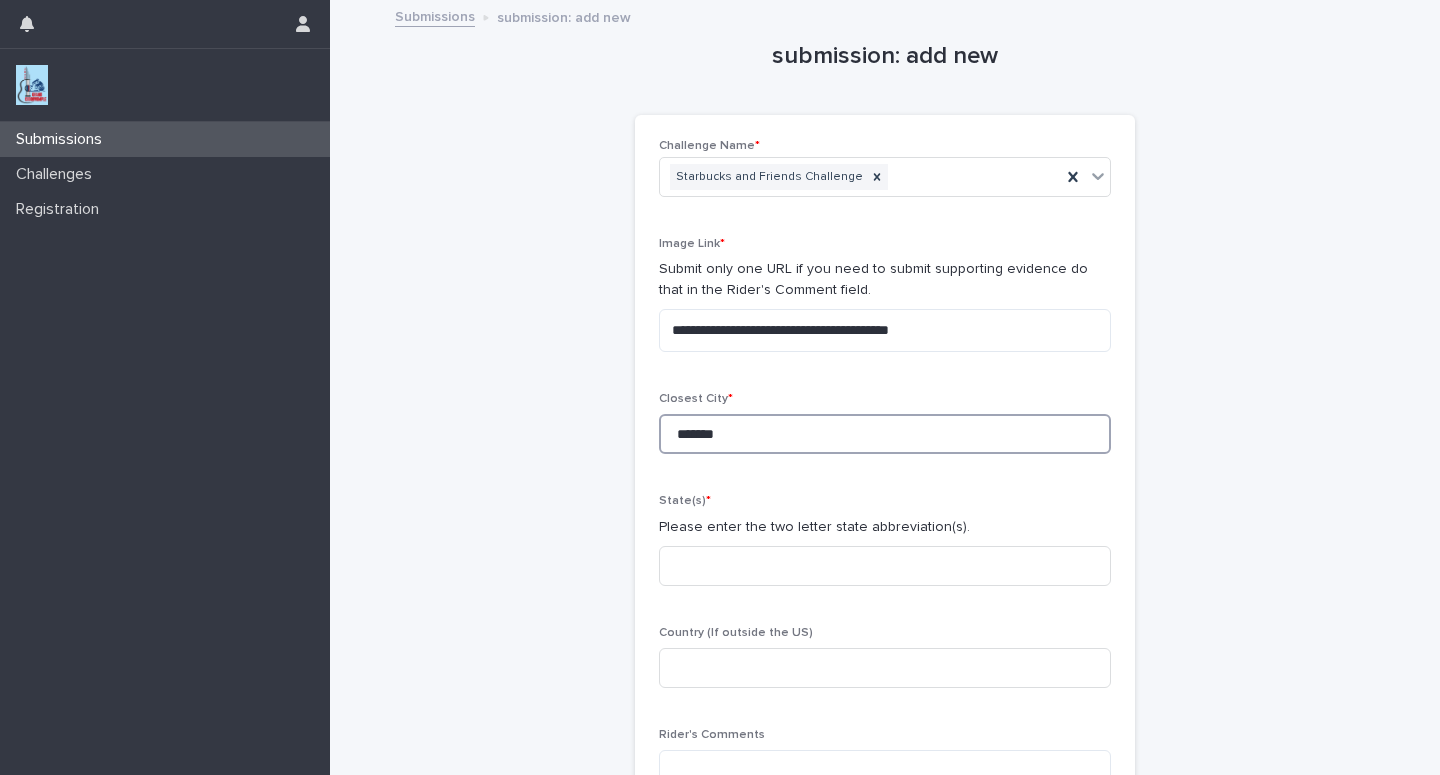 type on "*******" 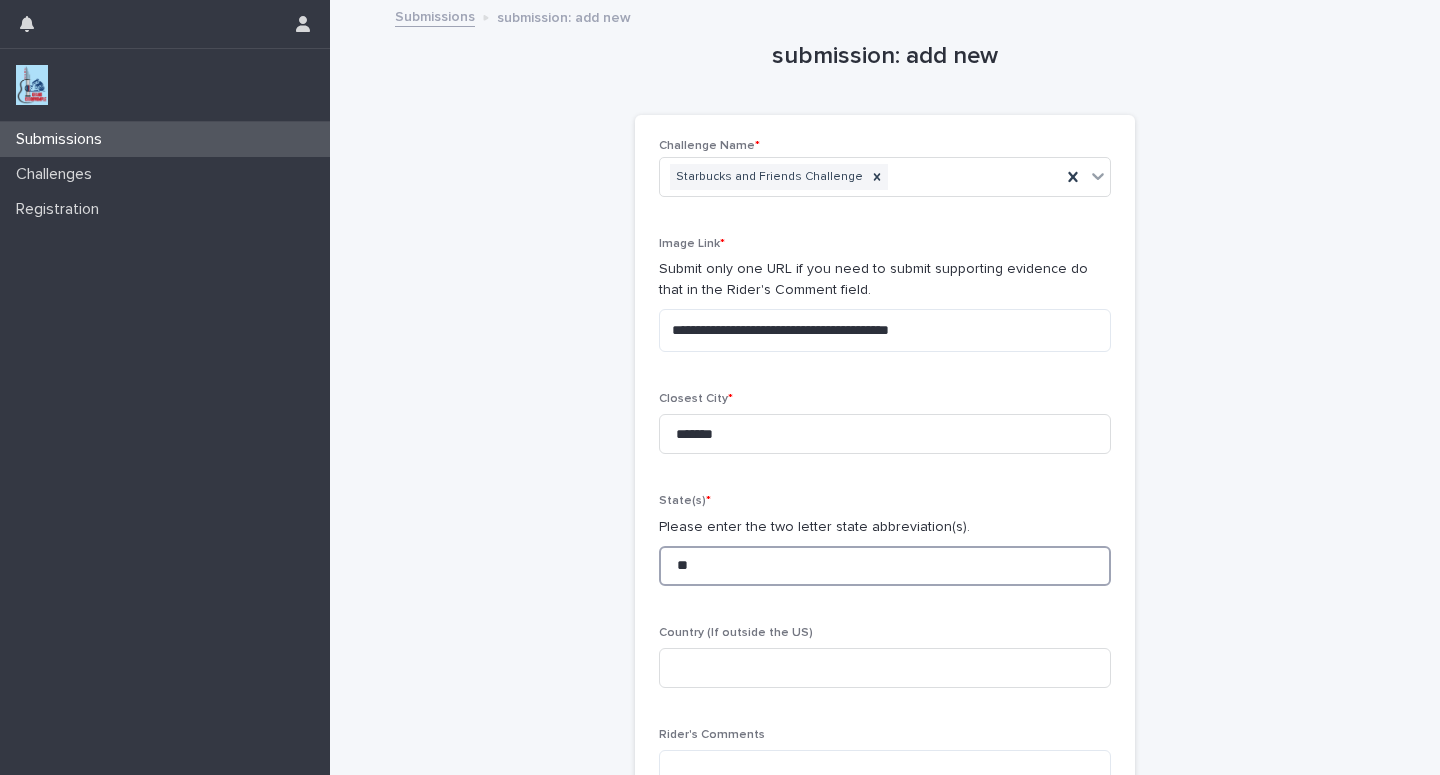 type on "**" 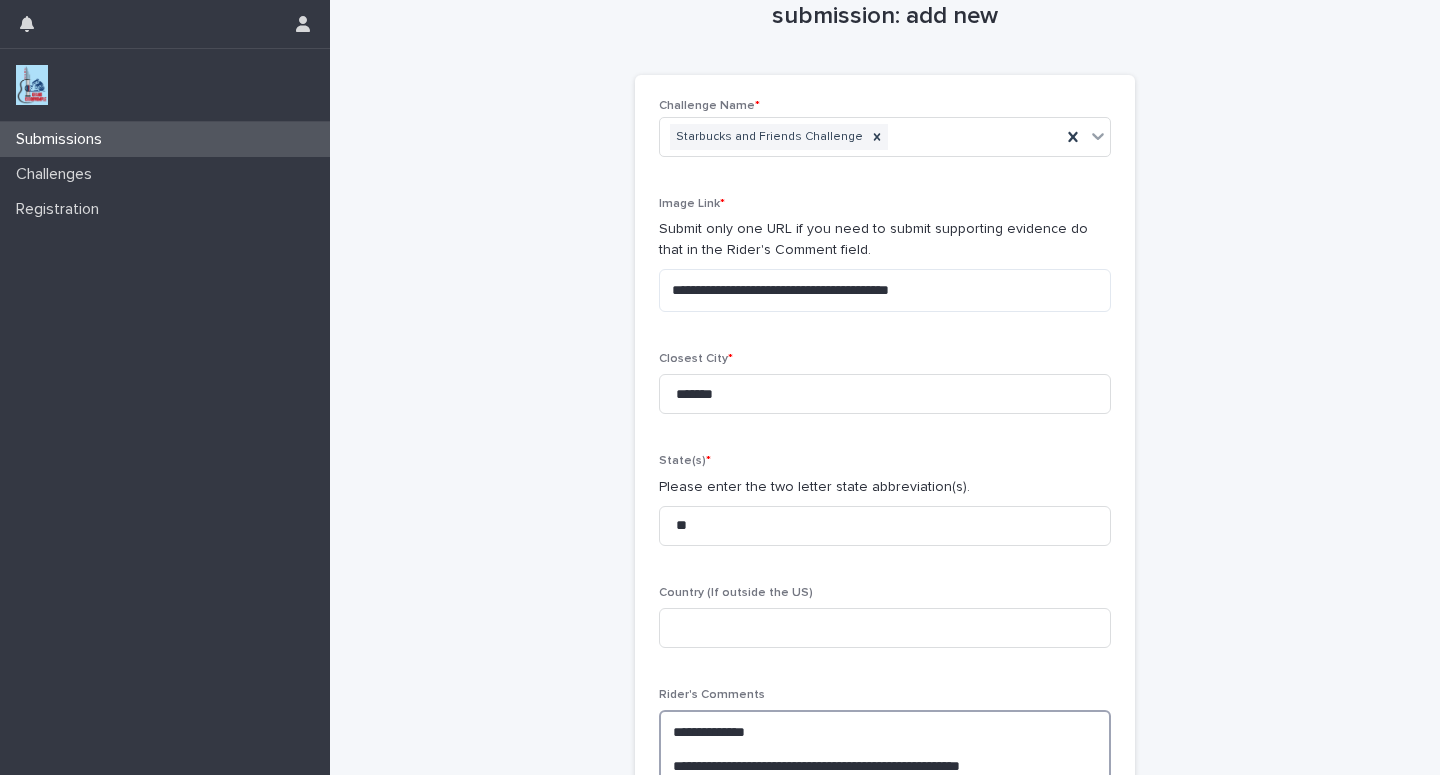 scroll, scrollTop: 74, scrollLeft: 0, axis: vertical 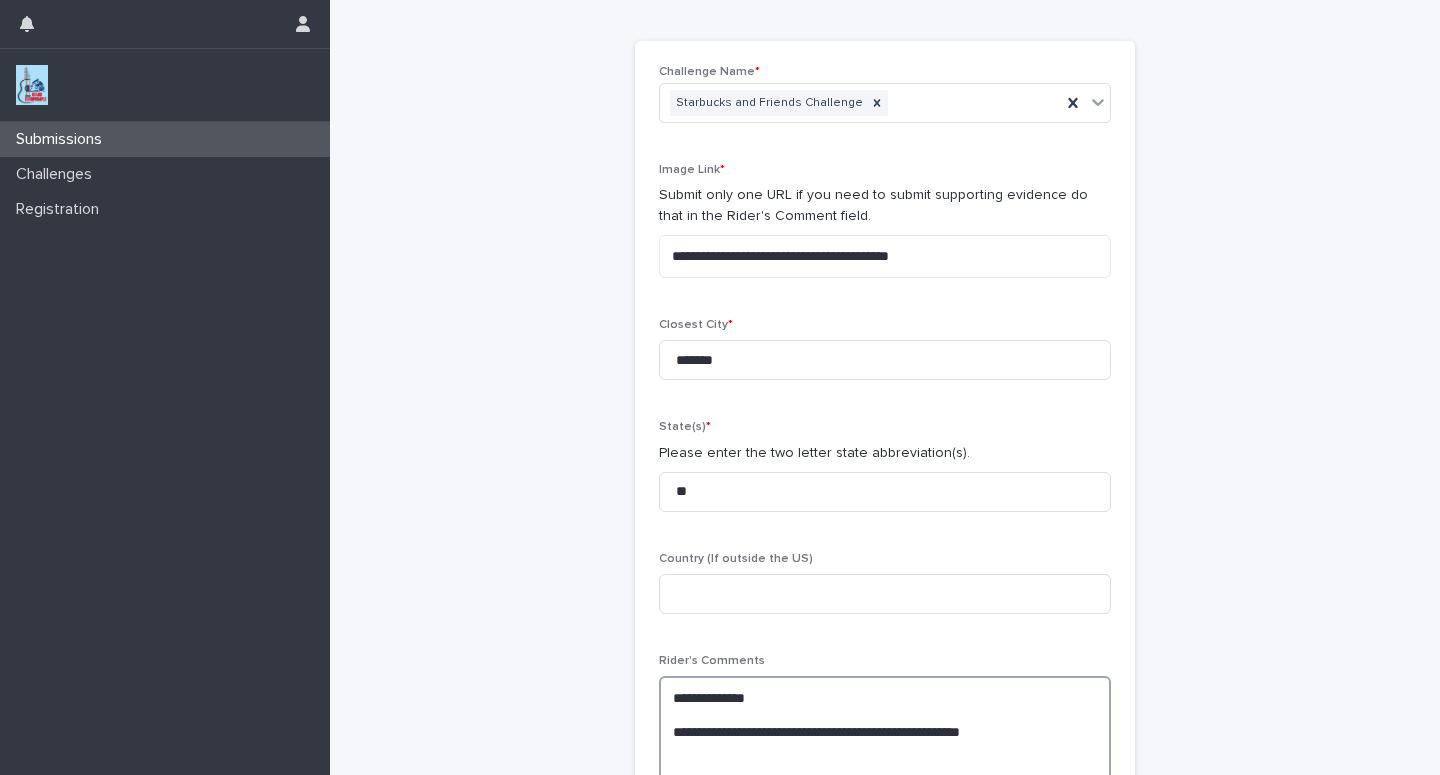 paste on "**********" 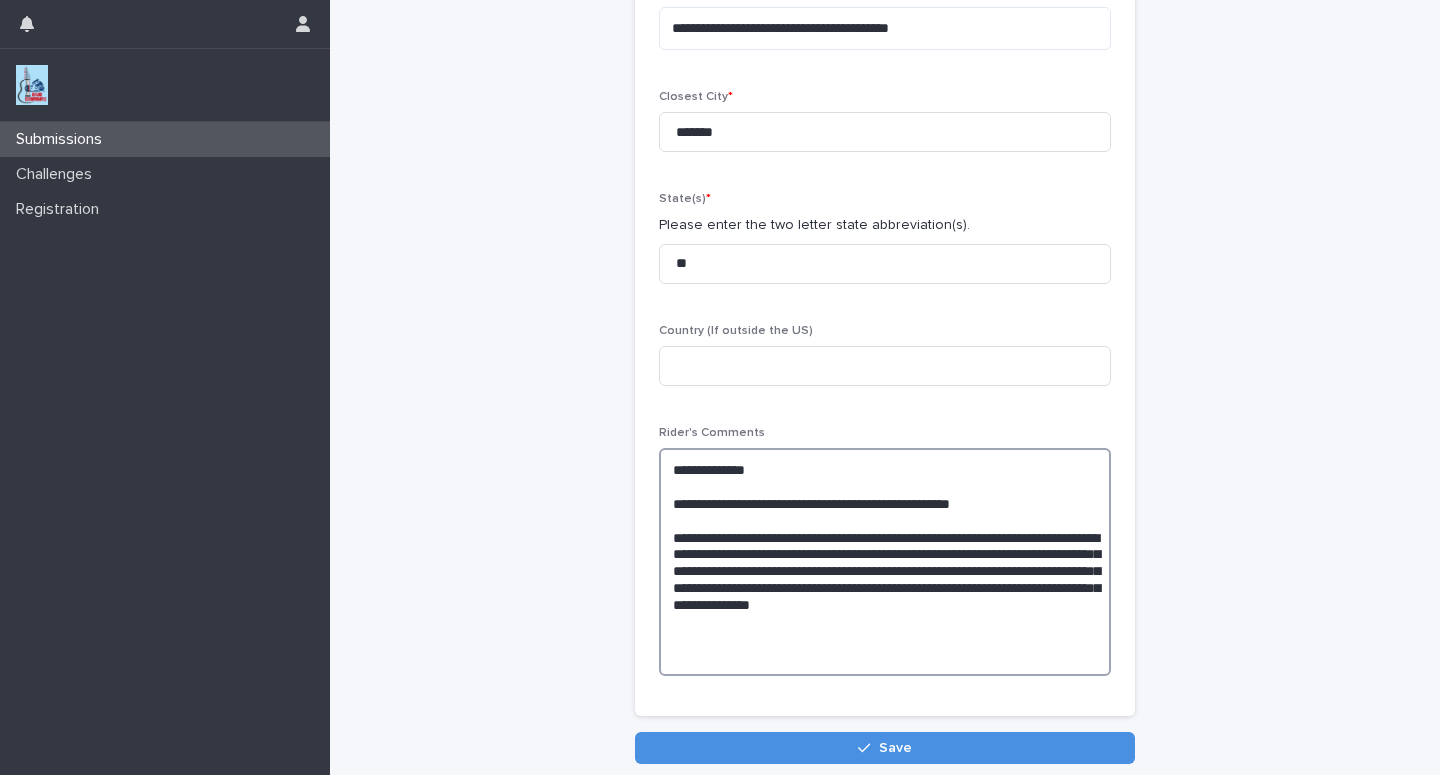 scroll, scrollTop: 428, scrollLeft: 0, axis: vertical 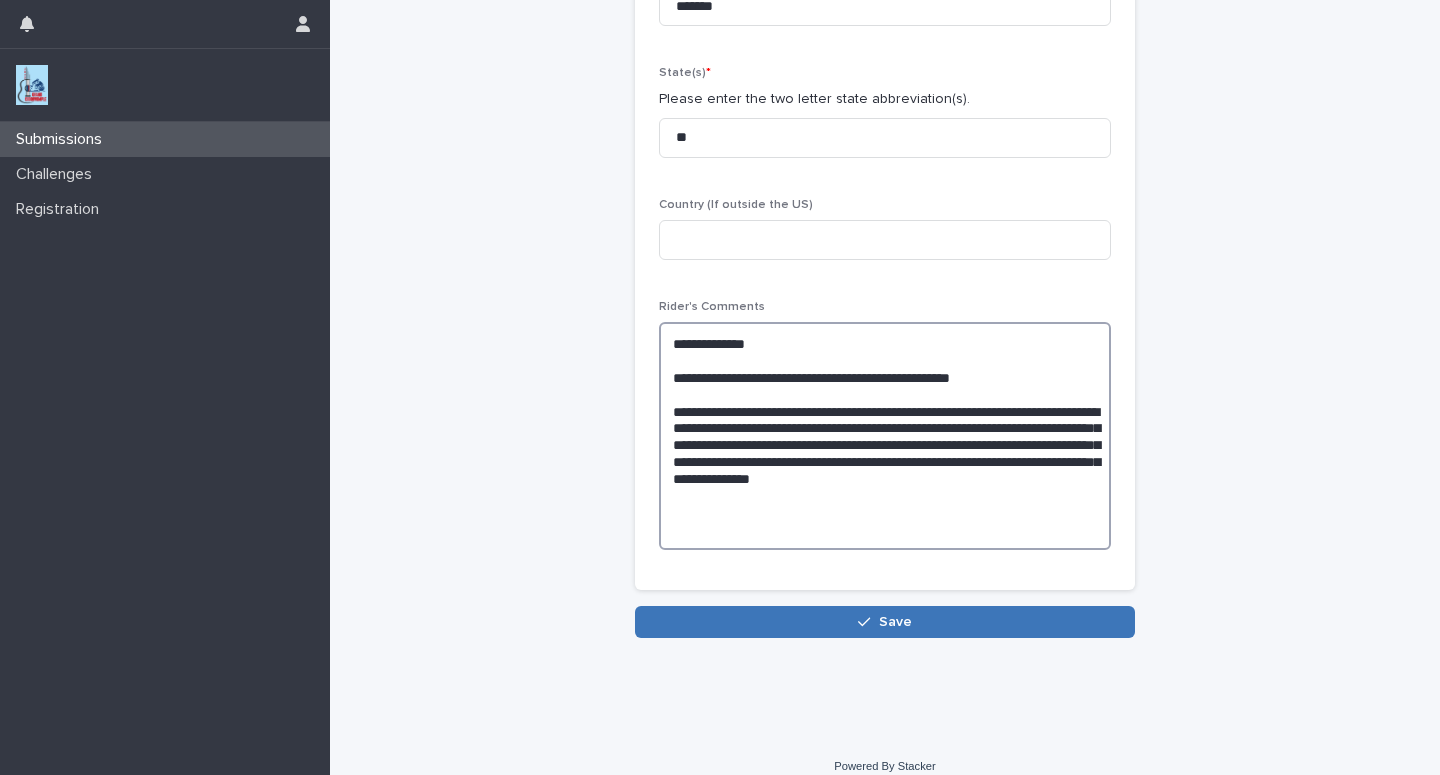 type on "**********" 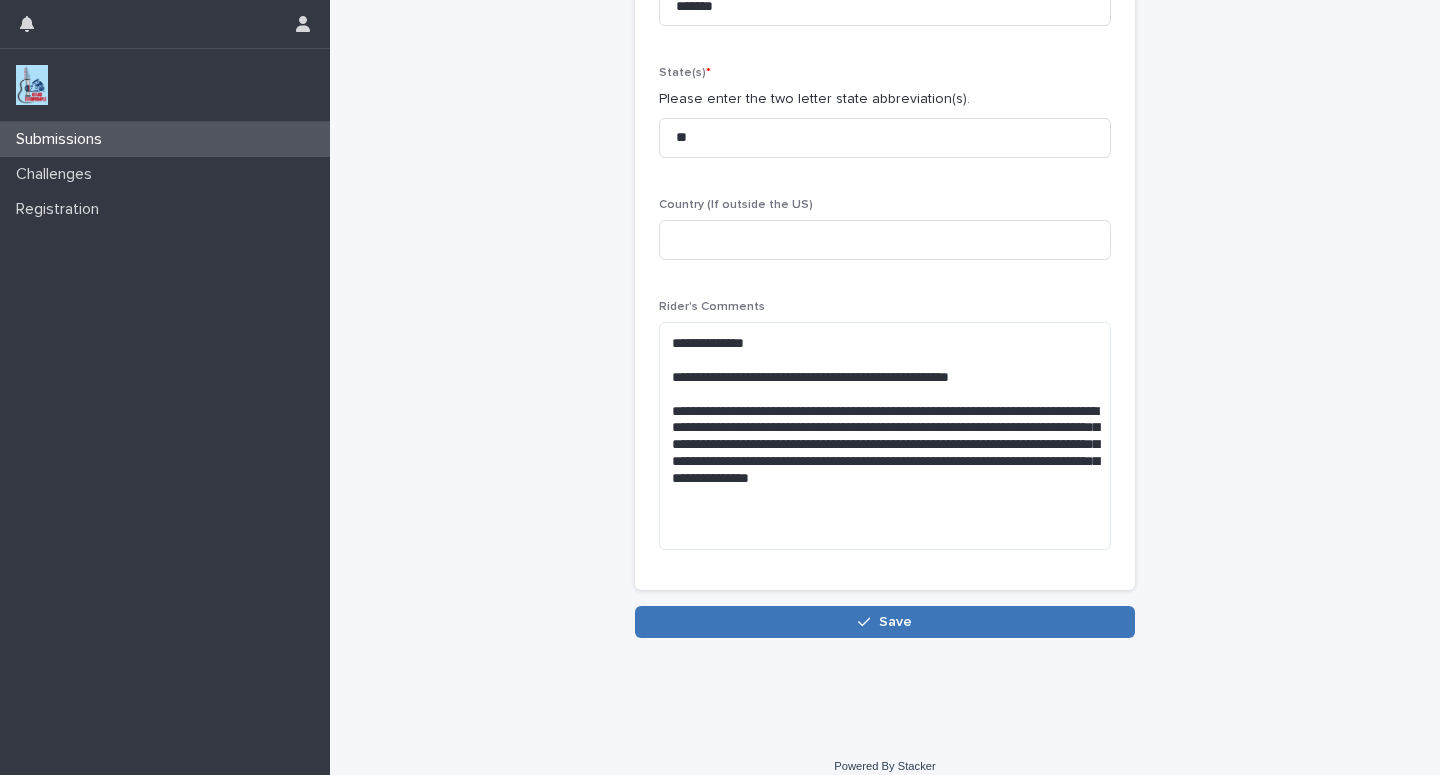 click on "Save" at bounding box center [885, 622] 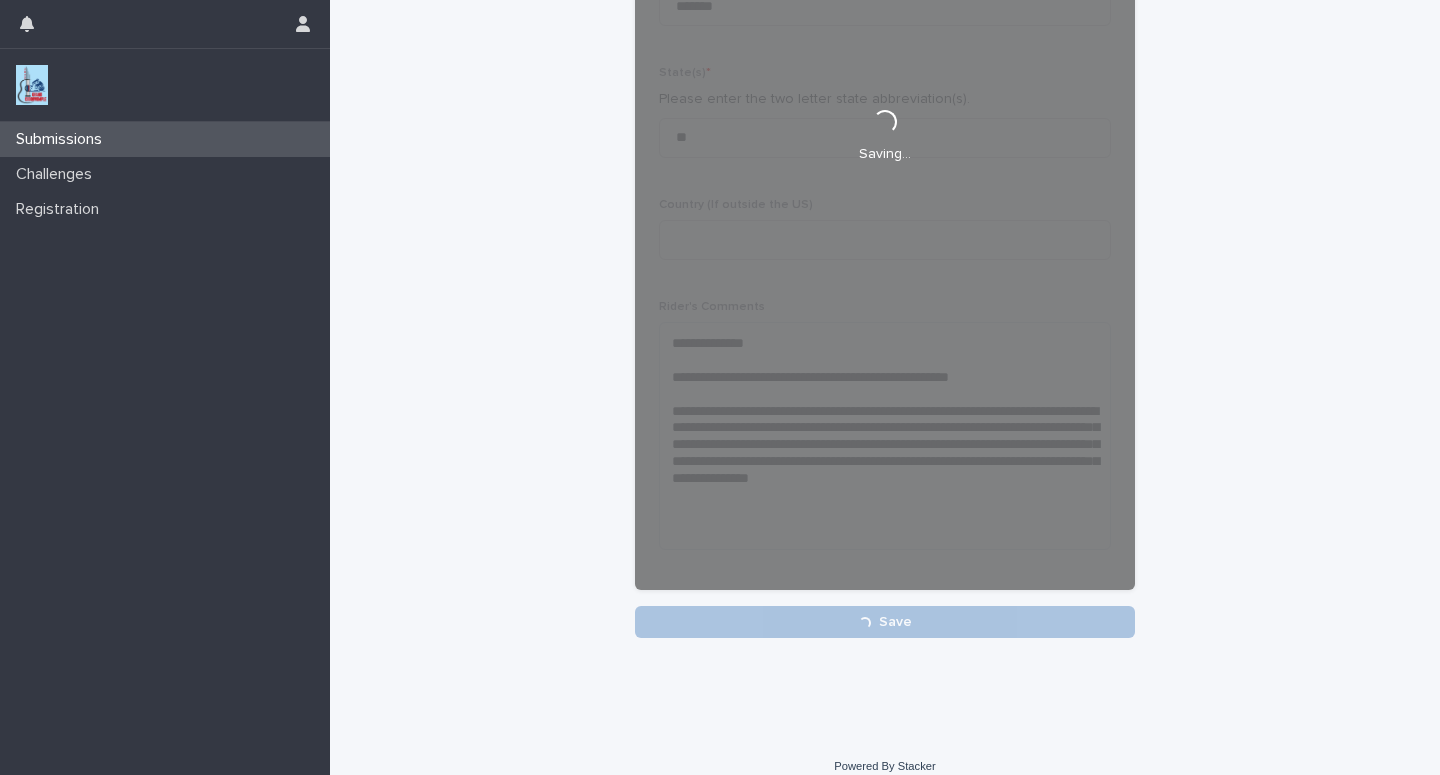 scroll, scrollTop: 428, scrollLeft: 0, axis: vertical 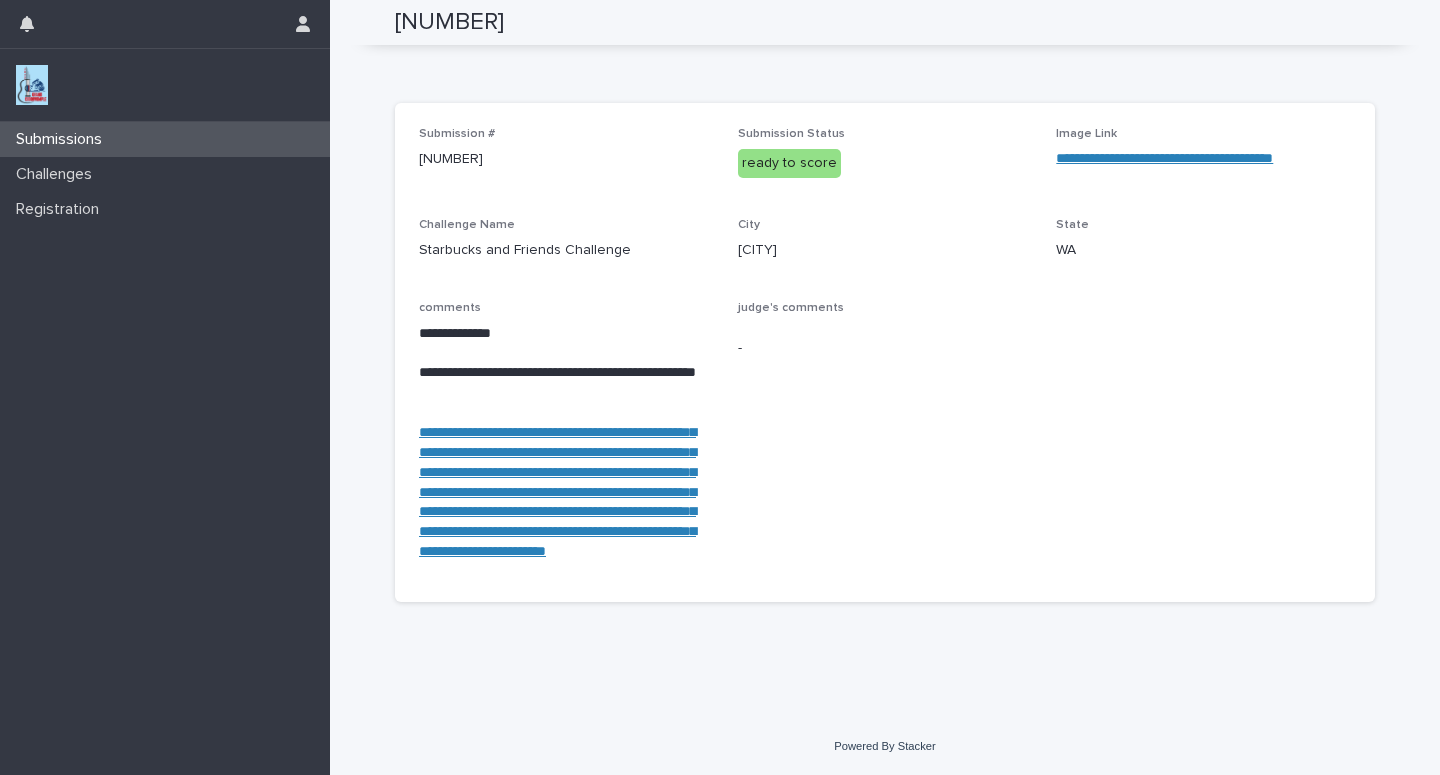 click on "Submissions" at bounding box center [165, 139] 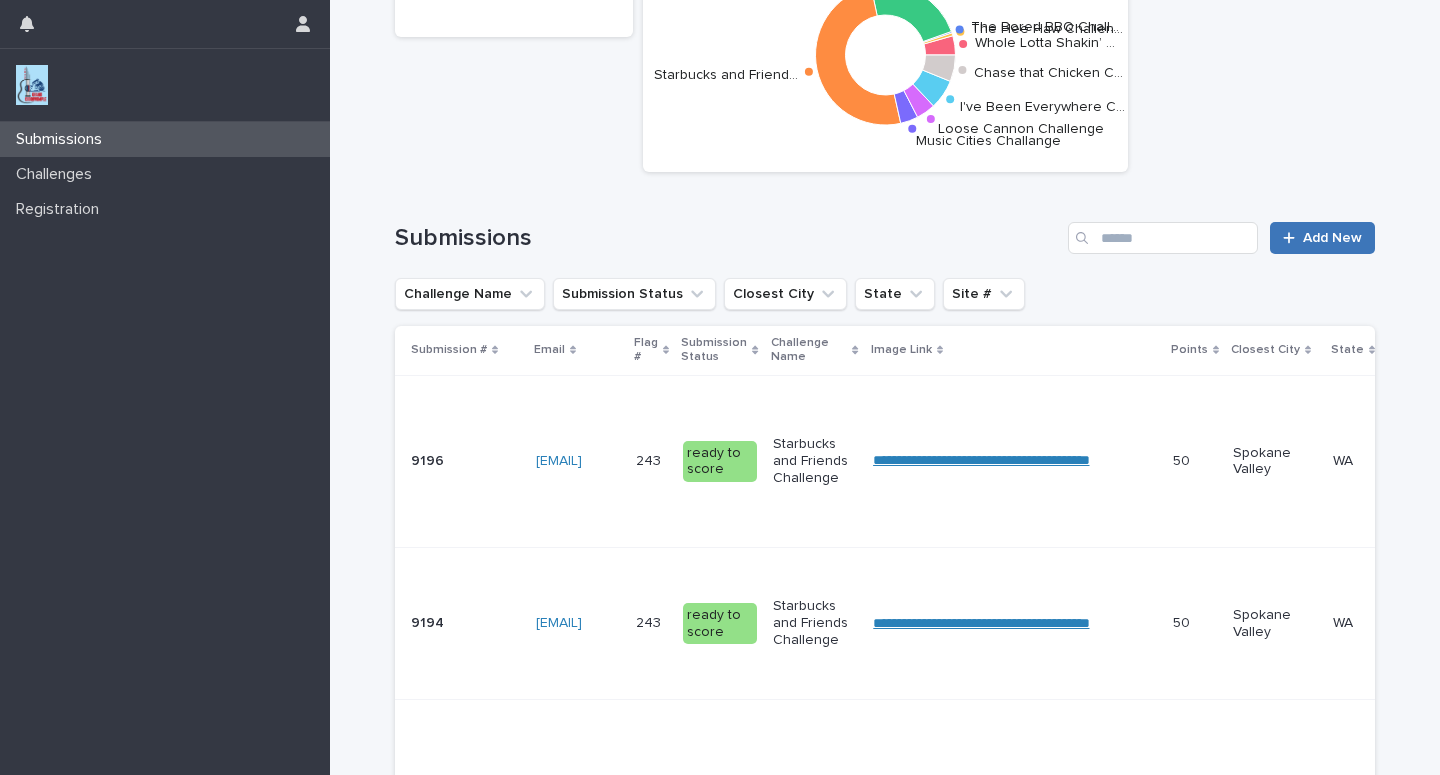 scroll, scrollTop: 0, scrollLeft: 0, axis: both 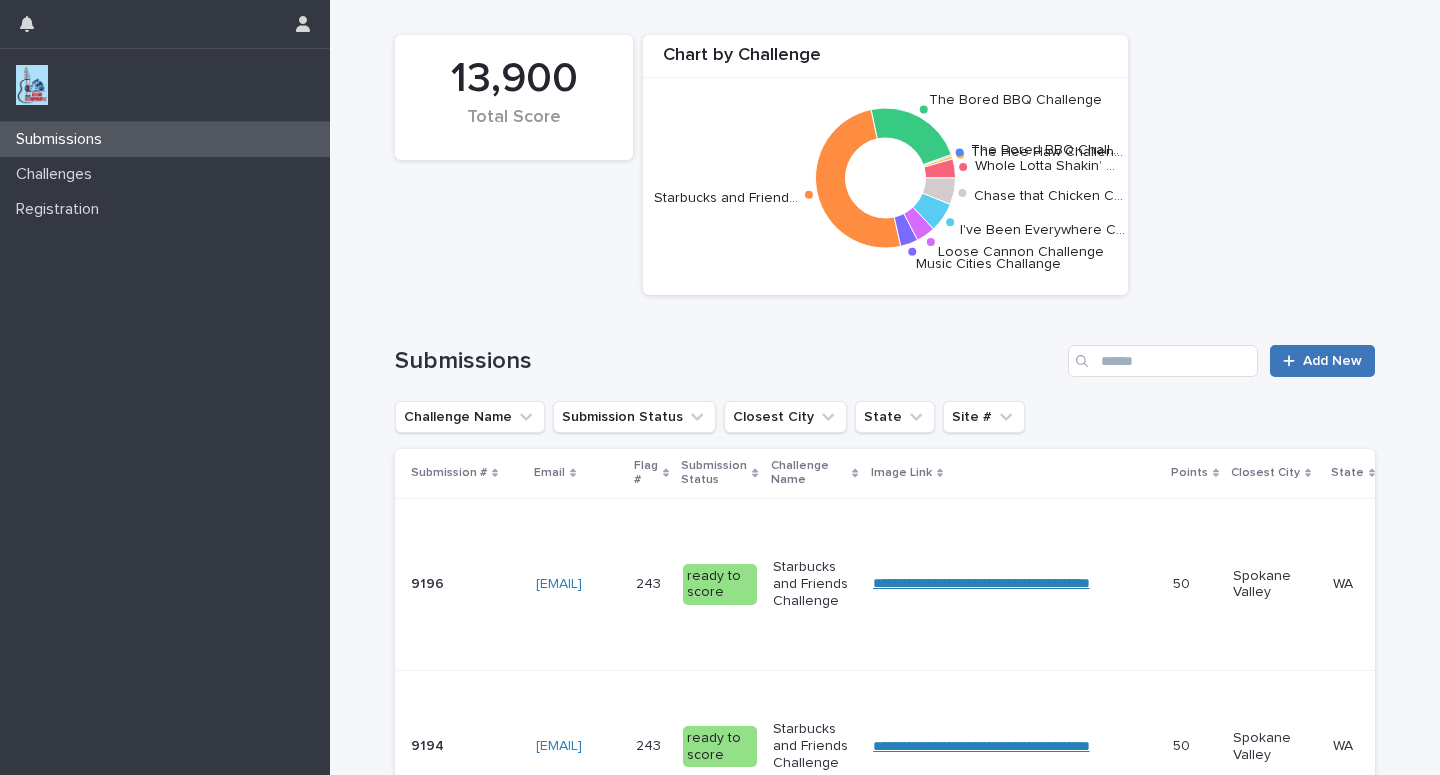 click on "Add New" at bounding box center [1332, 361] 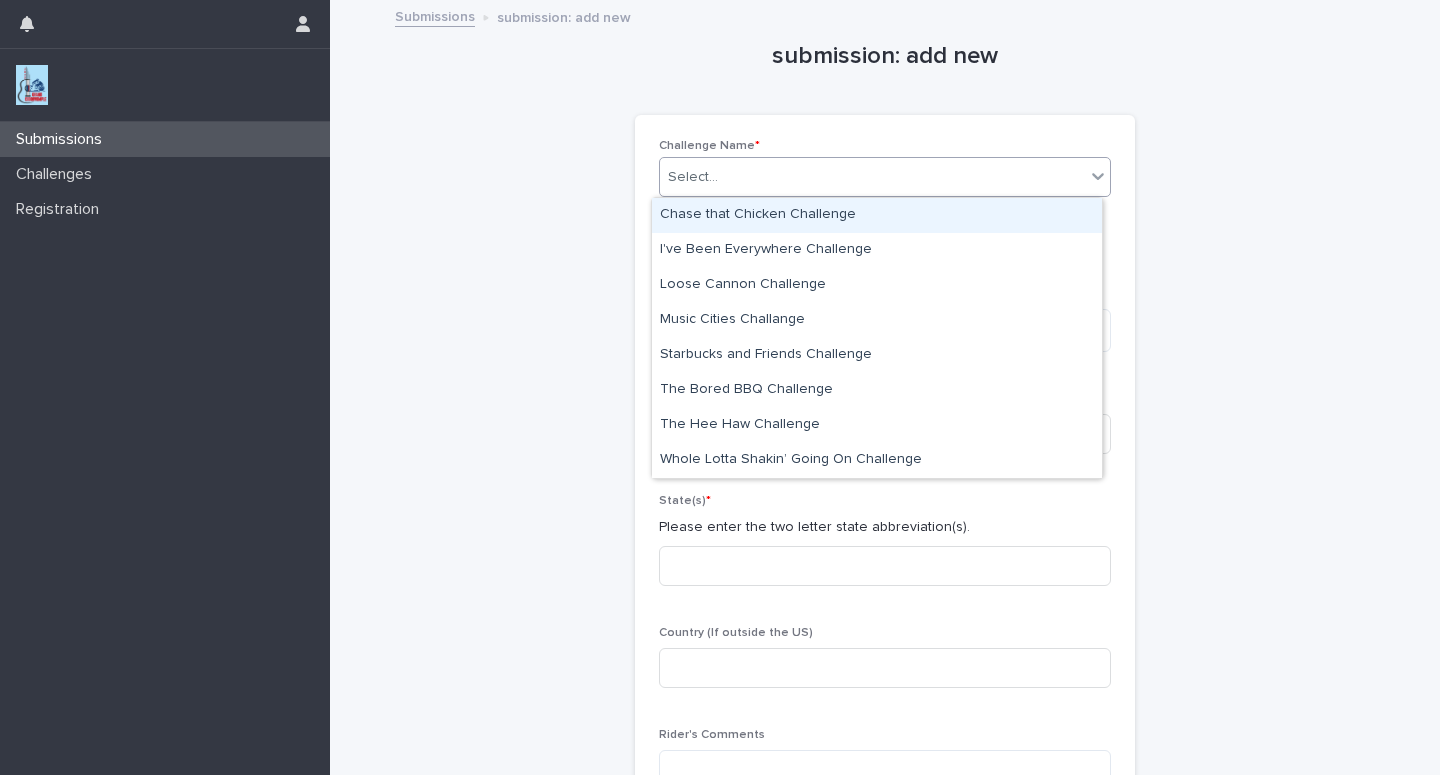 click on "Select..." at bounding box center [872, 177] 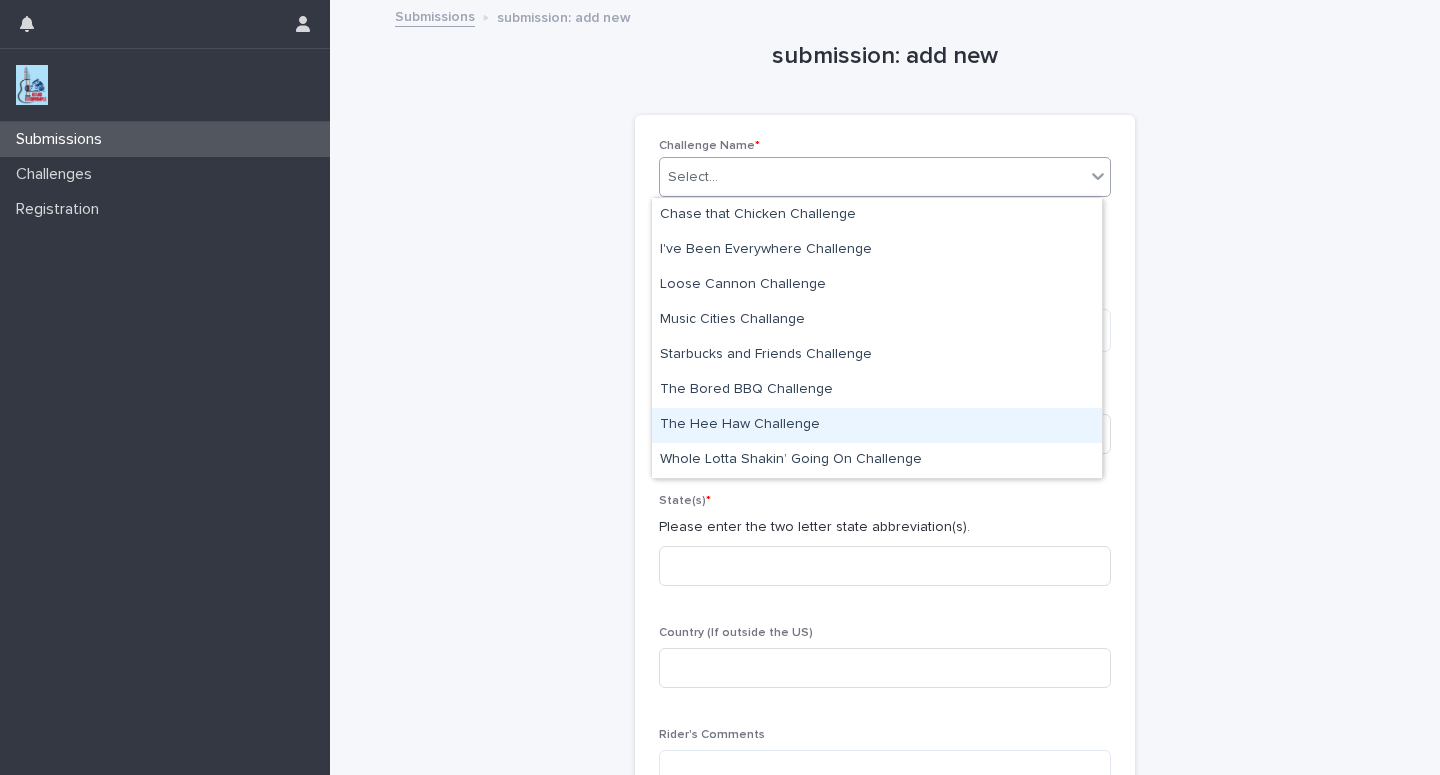 click on "The Hee Haw Challenge" at bounding box center [877, 425] 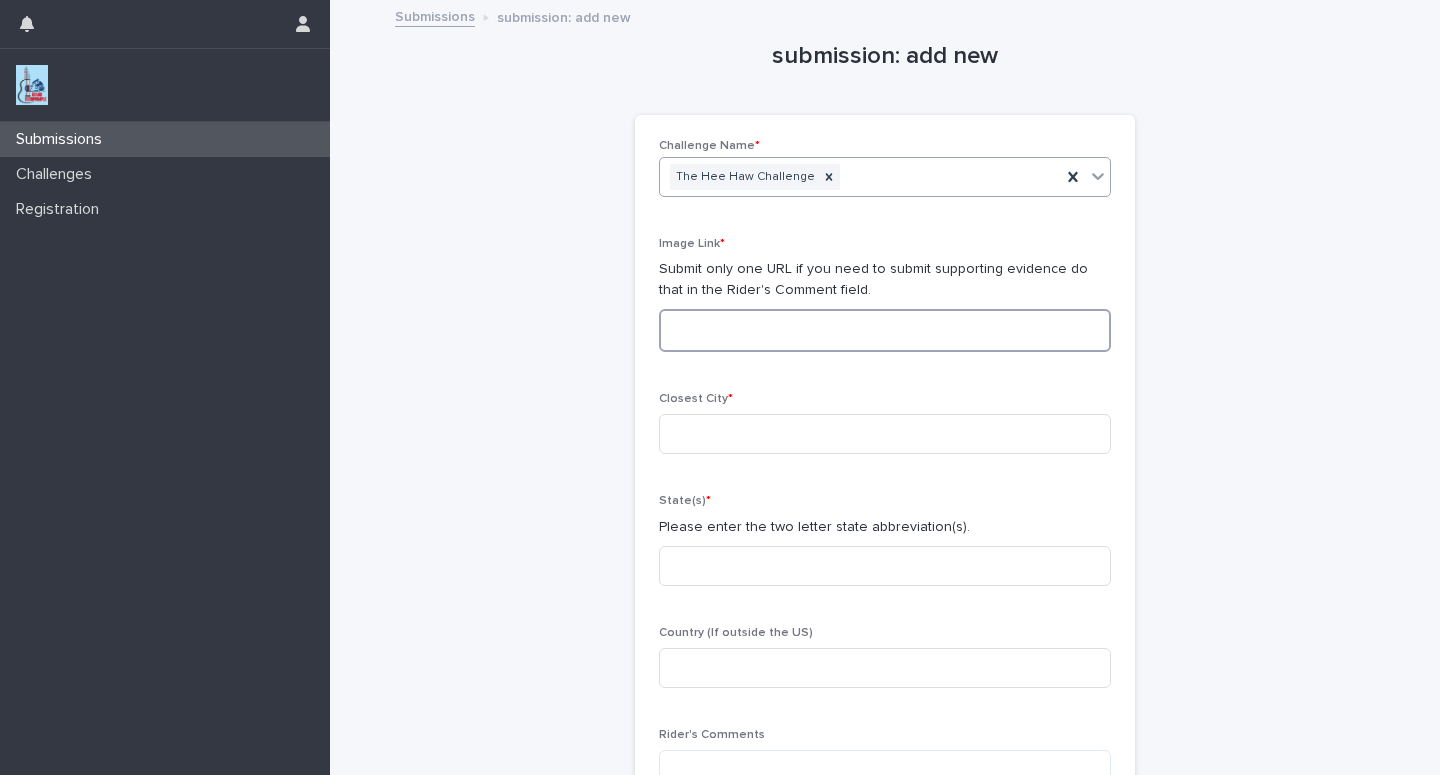 click at bounding box center [885, 330] 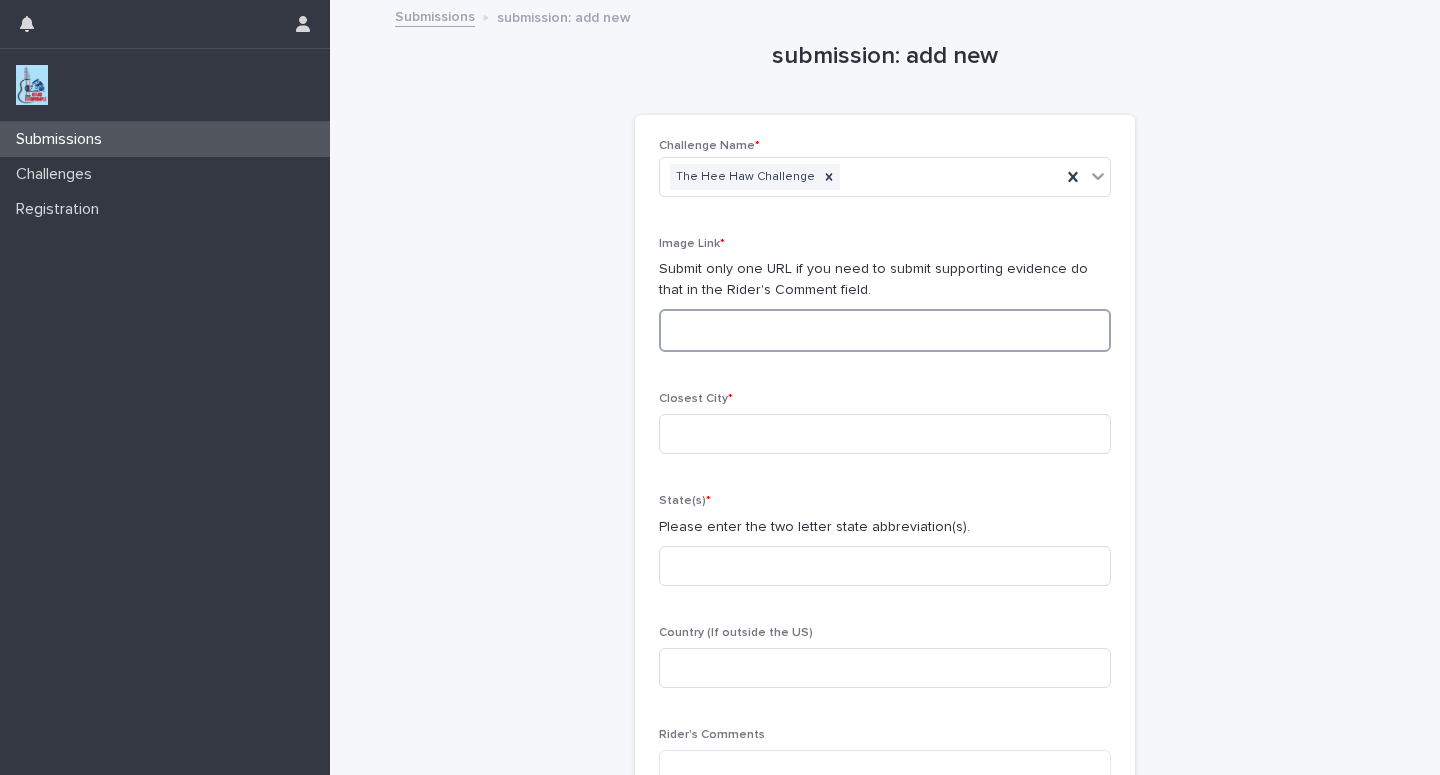 paste on "**********" 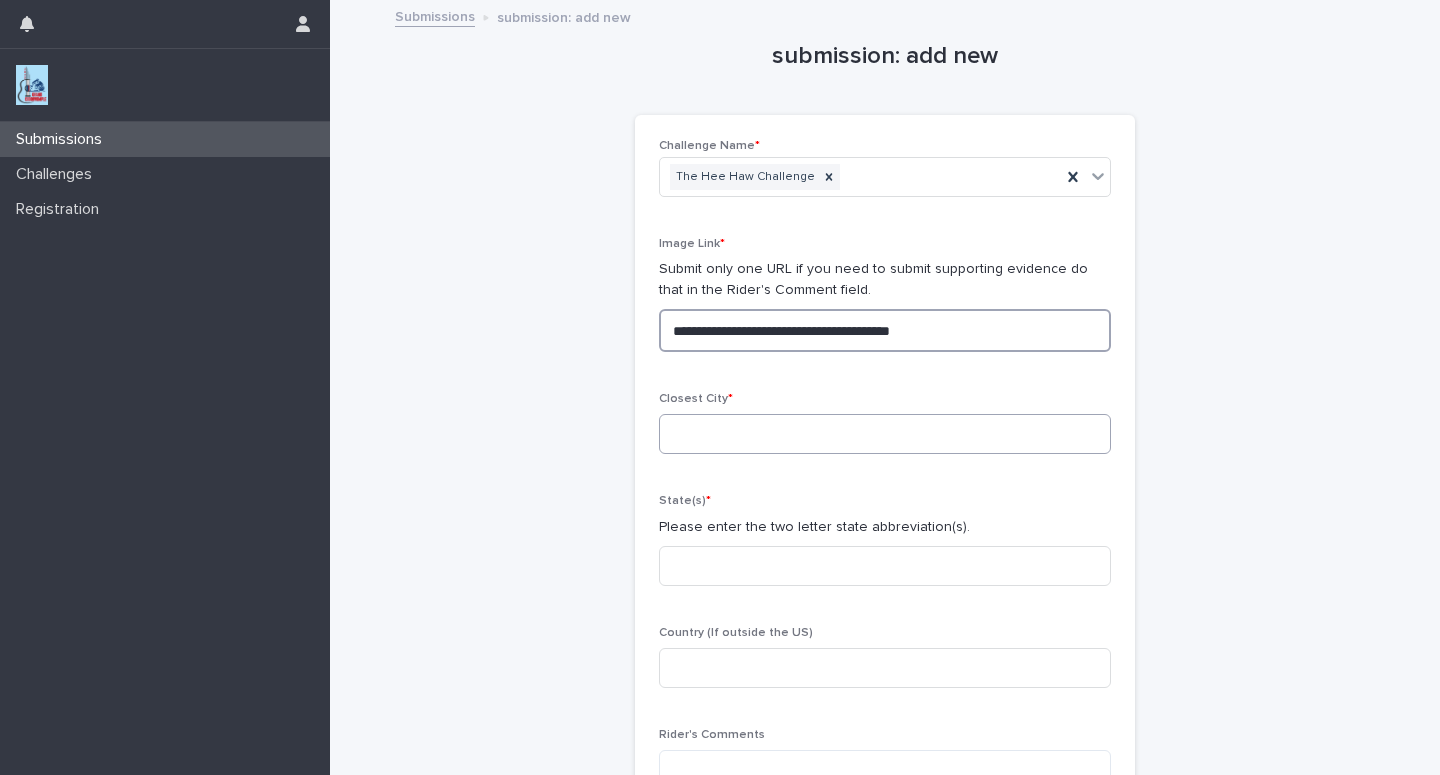 type on "**********" 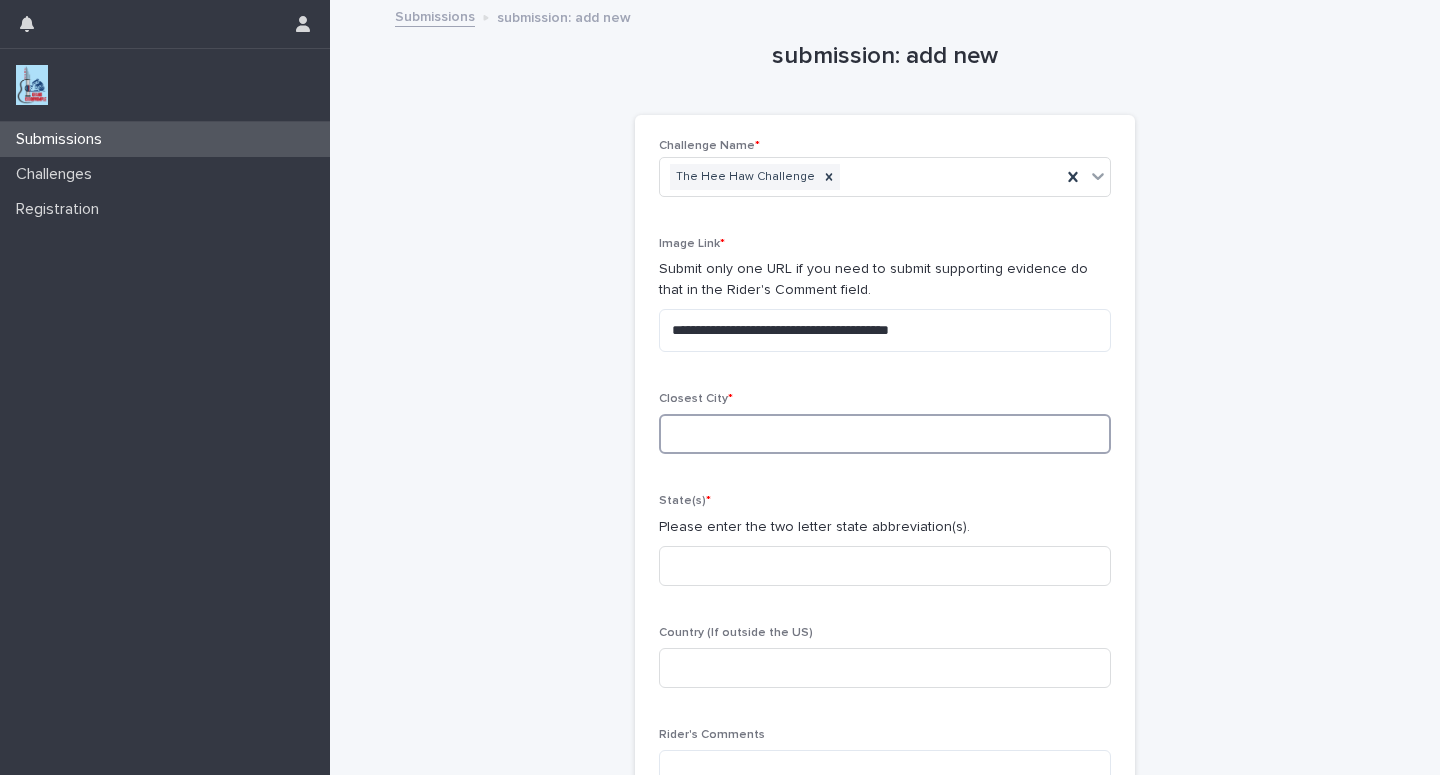 click at bounding box center (885, 434) 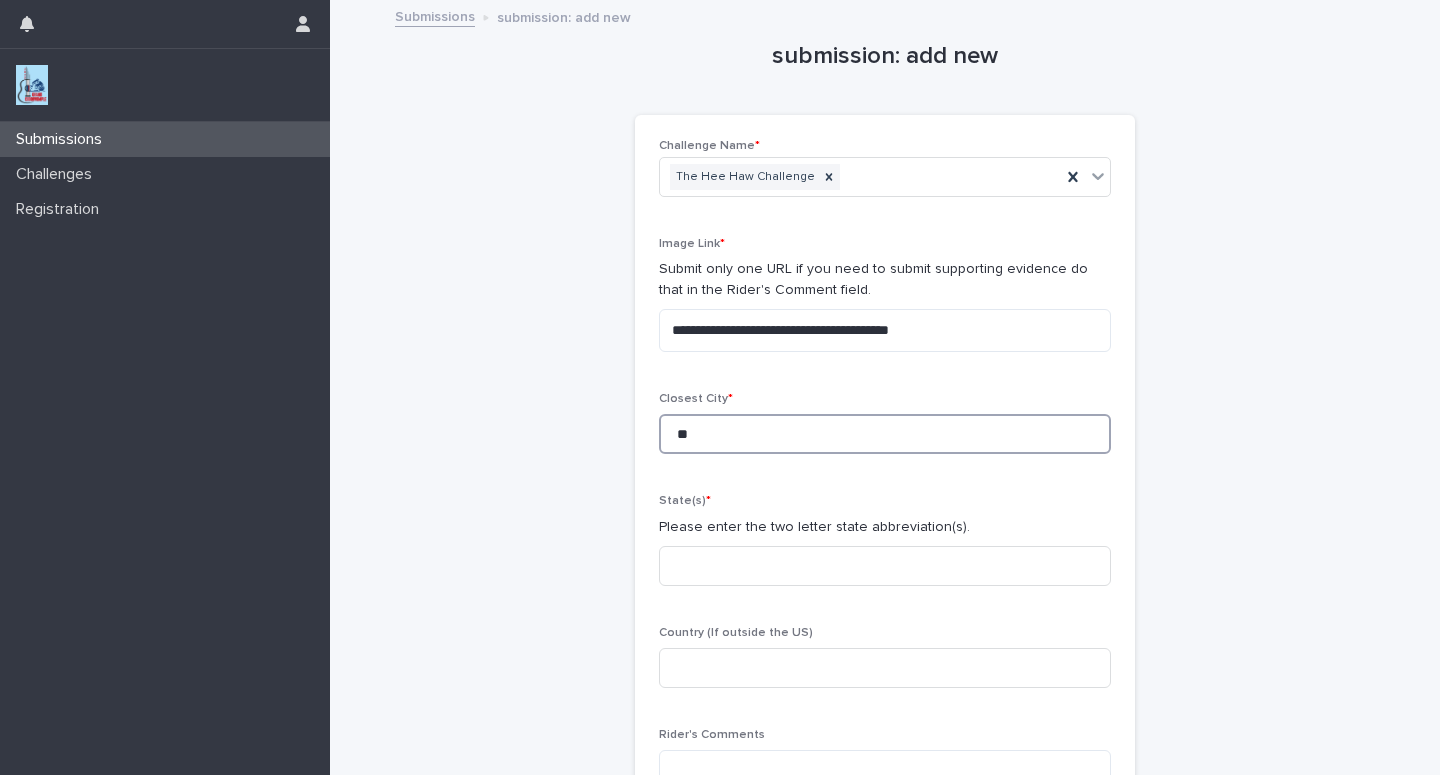 type on "*" 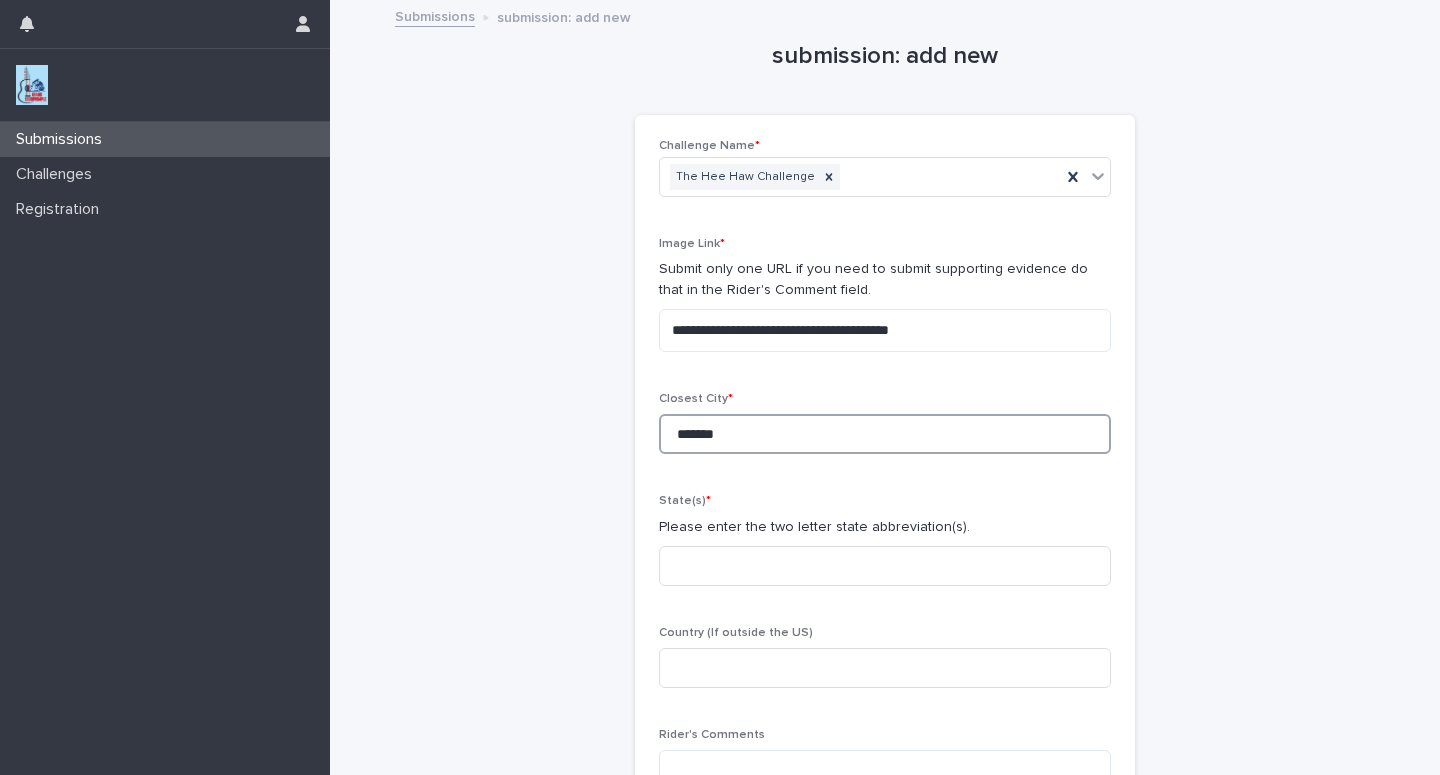 type on "*******" 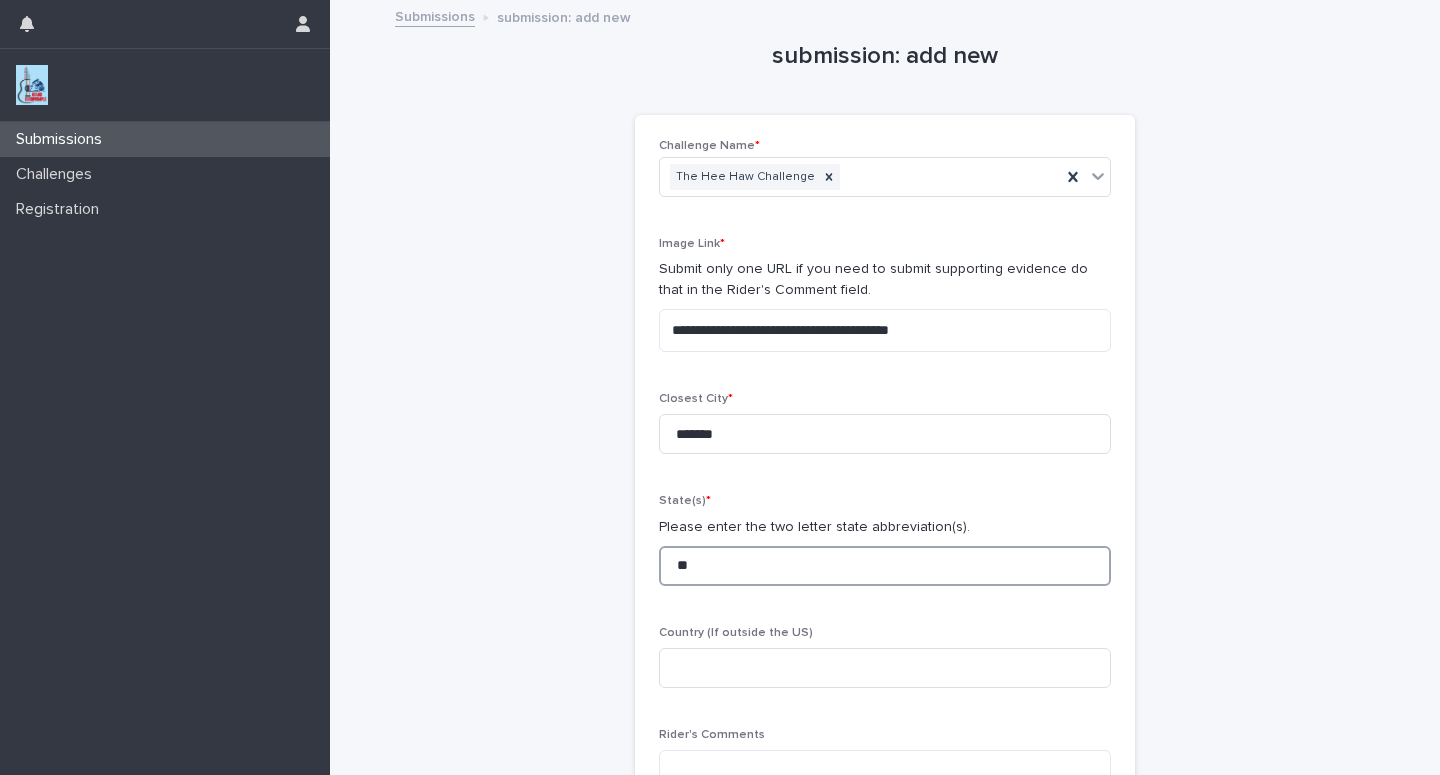 type on "**" 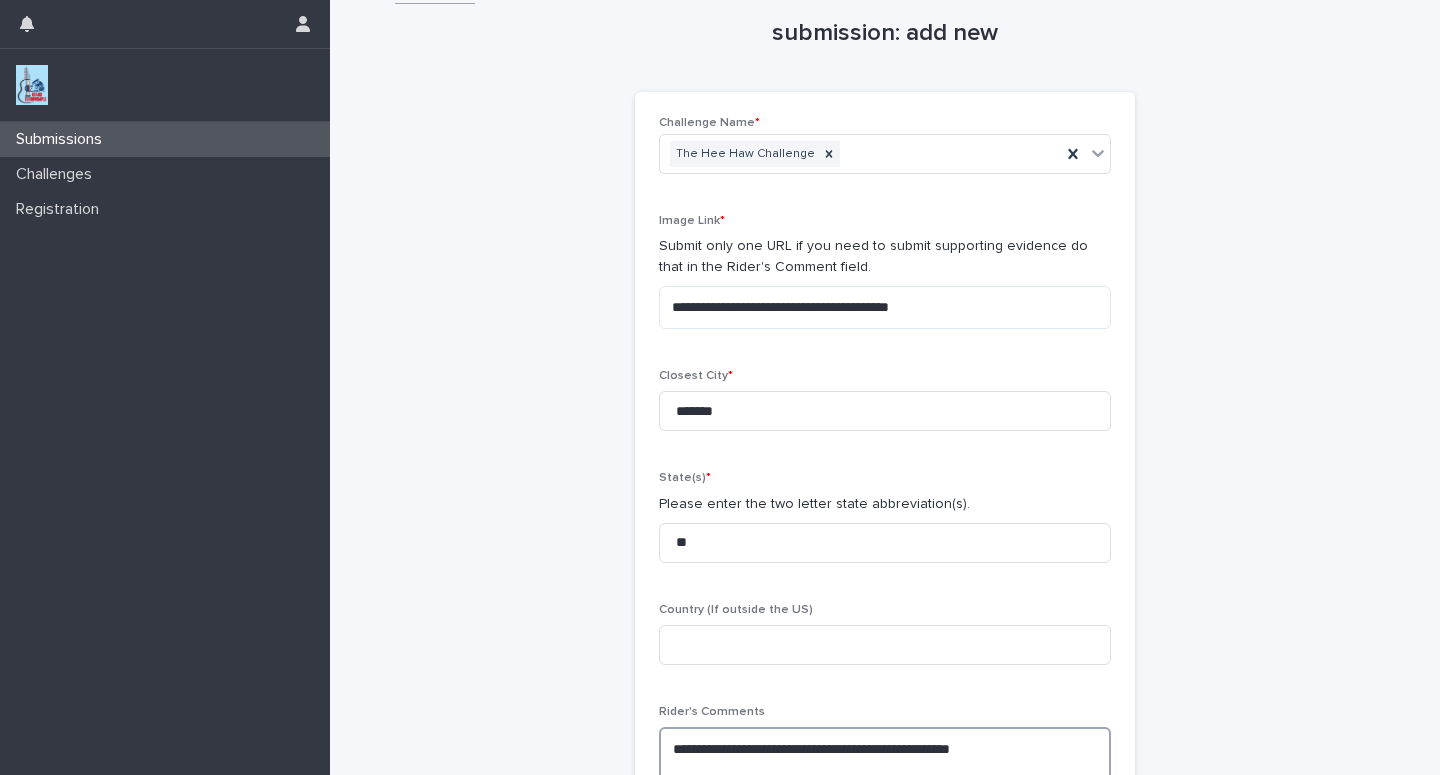 scroll, scrollTop: 40, scrollLeft: 0, axis: vertical 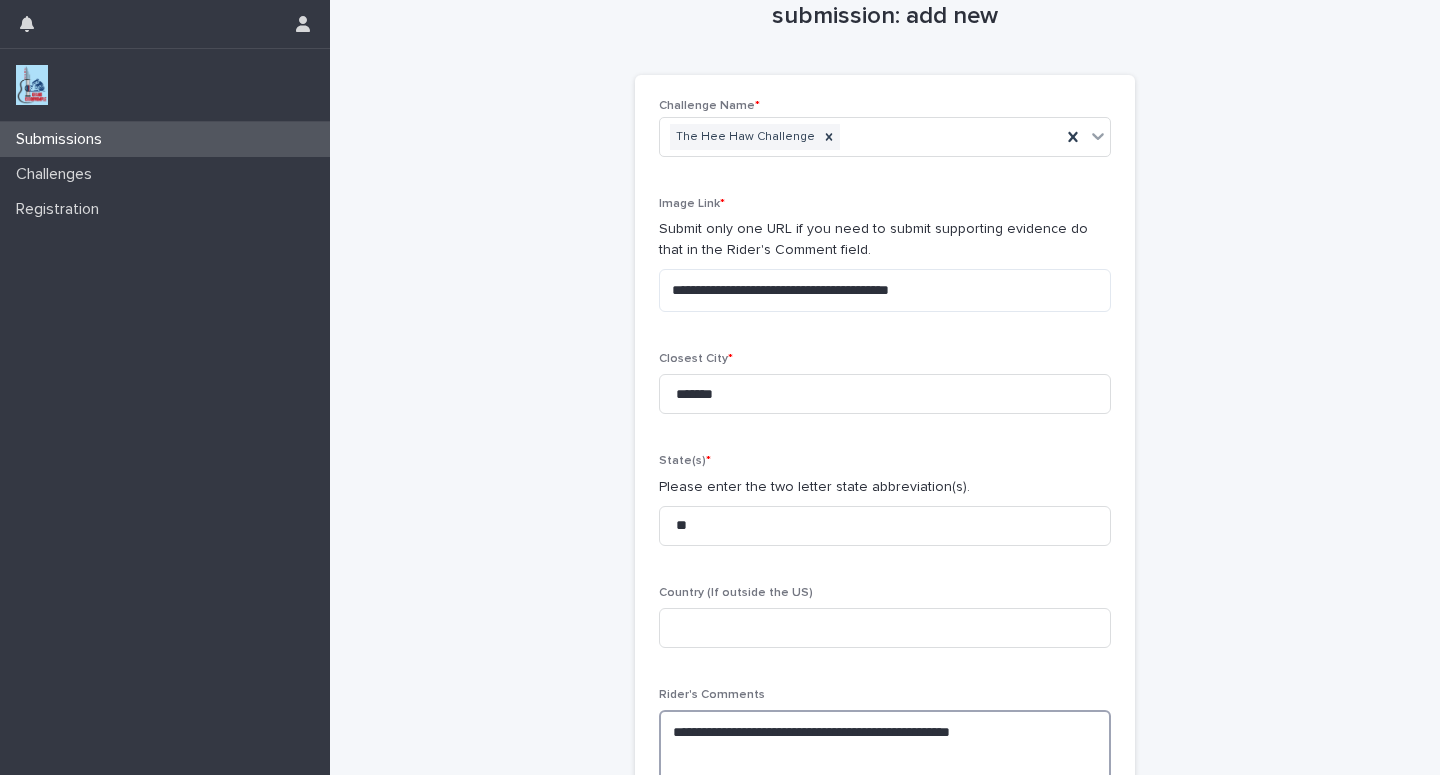 paste on "**********" 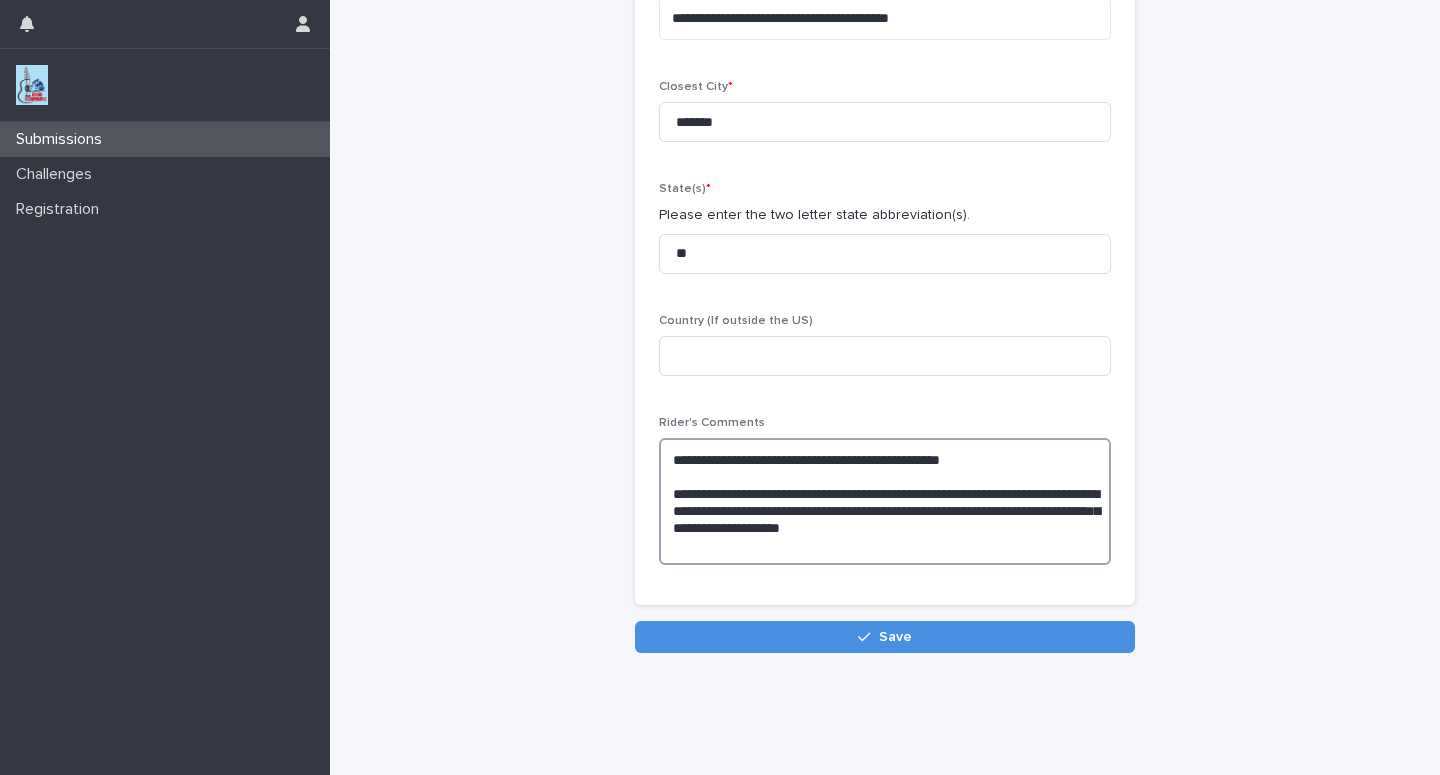 scroll, scrollTop: 327, scrollLeft: 0, axis: vertical 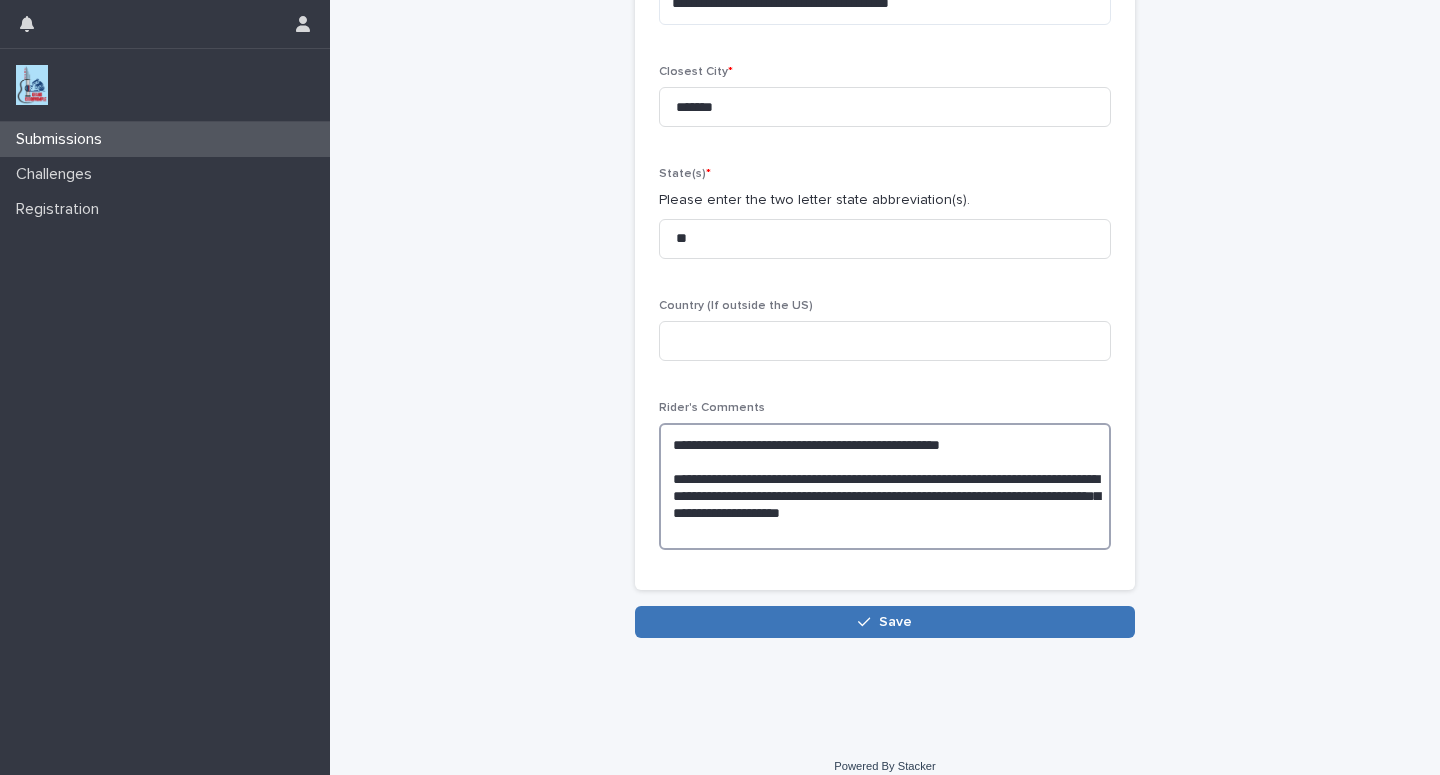 type on "**********" 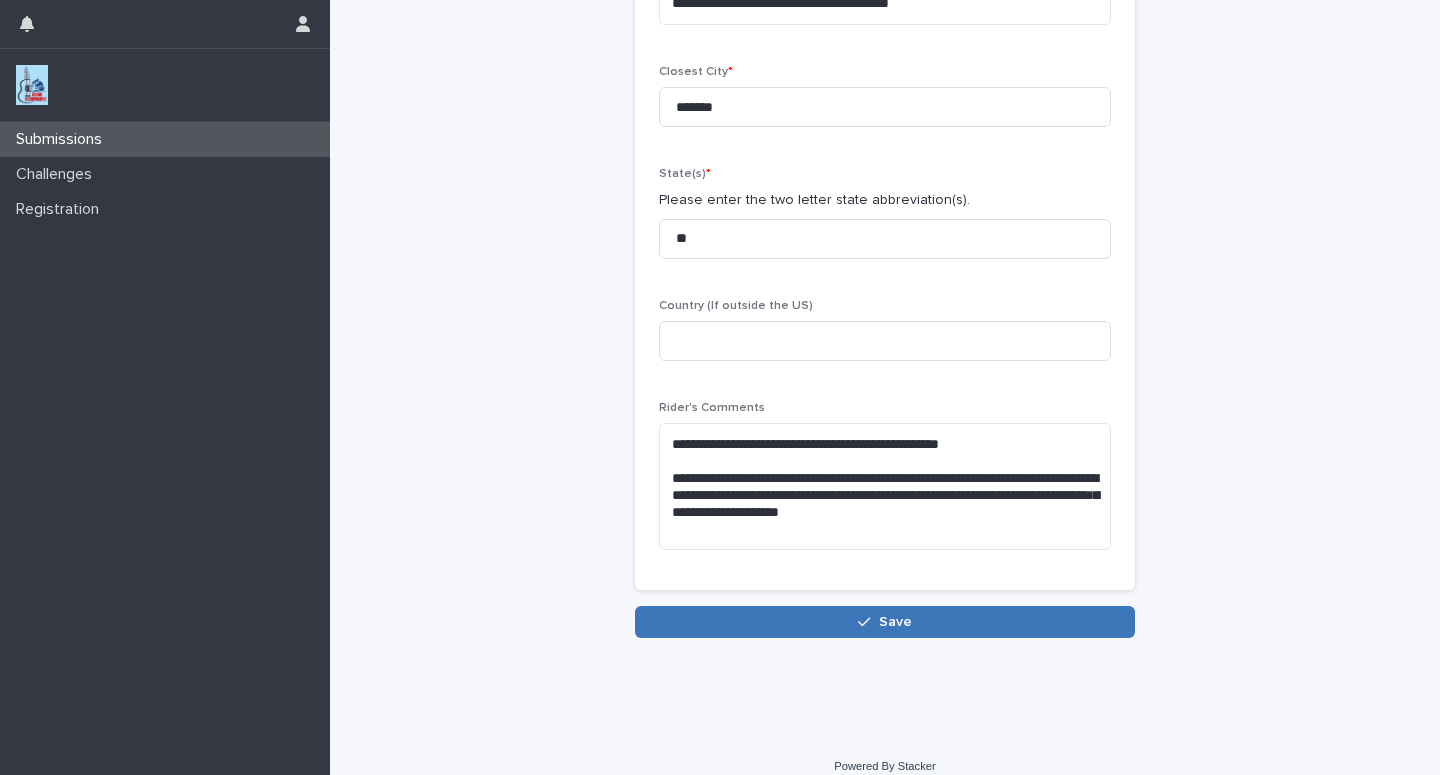 click on "Save" at bounding box center (885, 622) 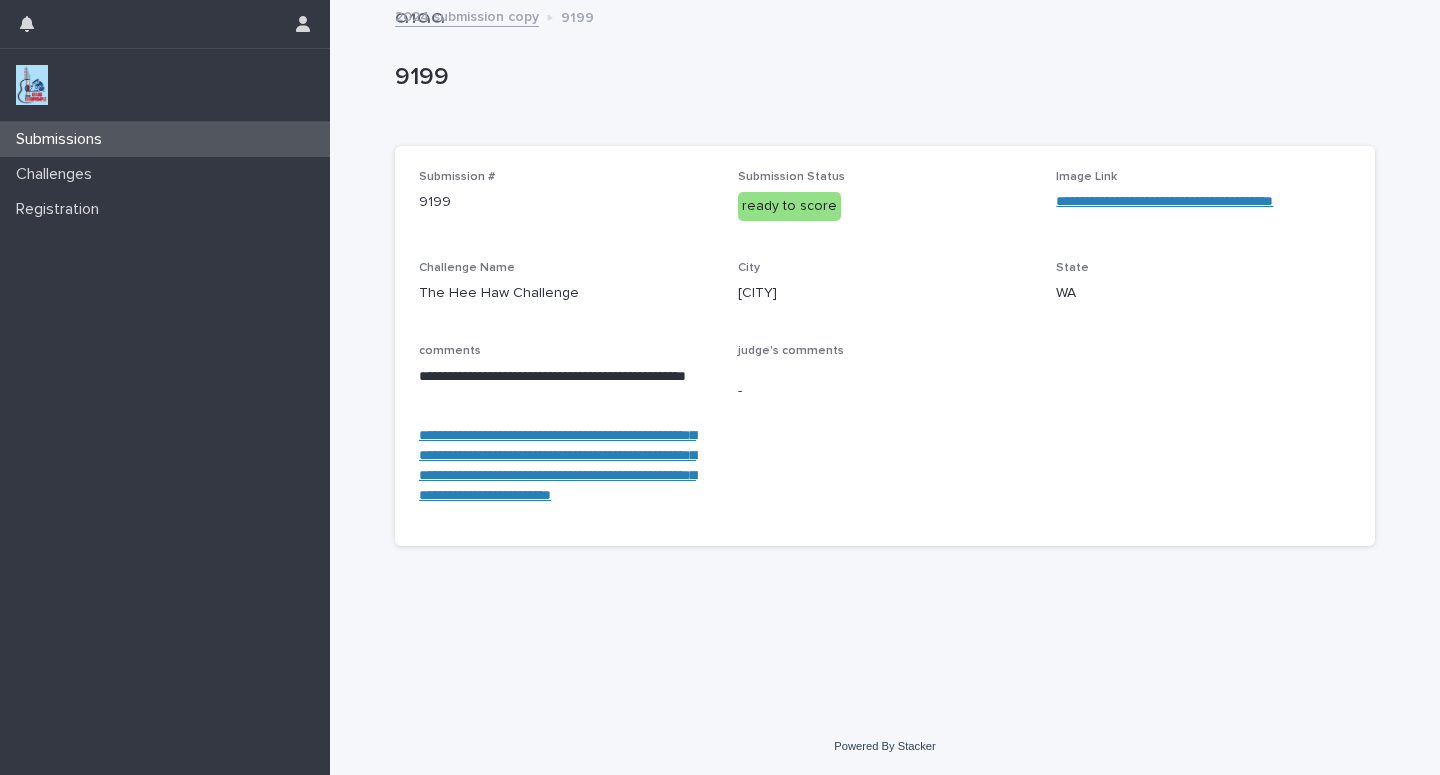 scroll, scrollTop: 3, scrollLeft: 0, axis: vertical 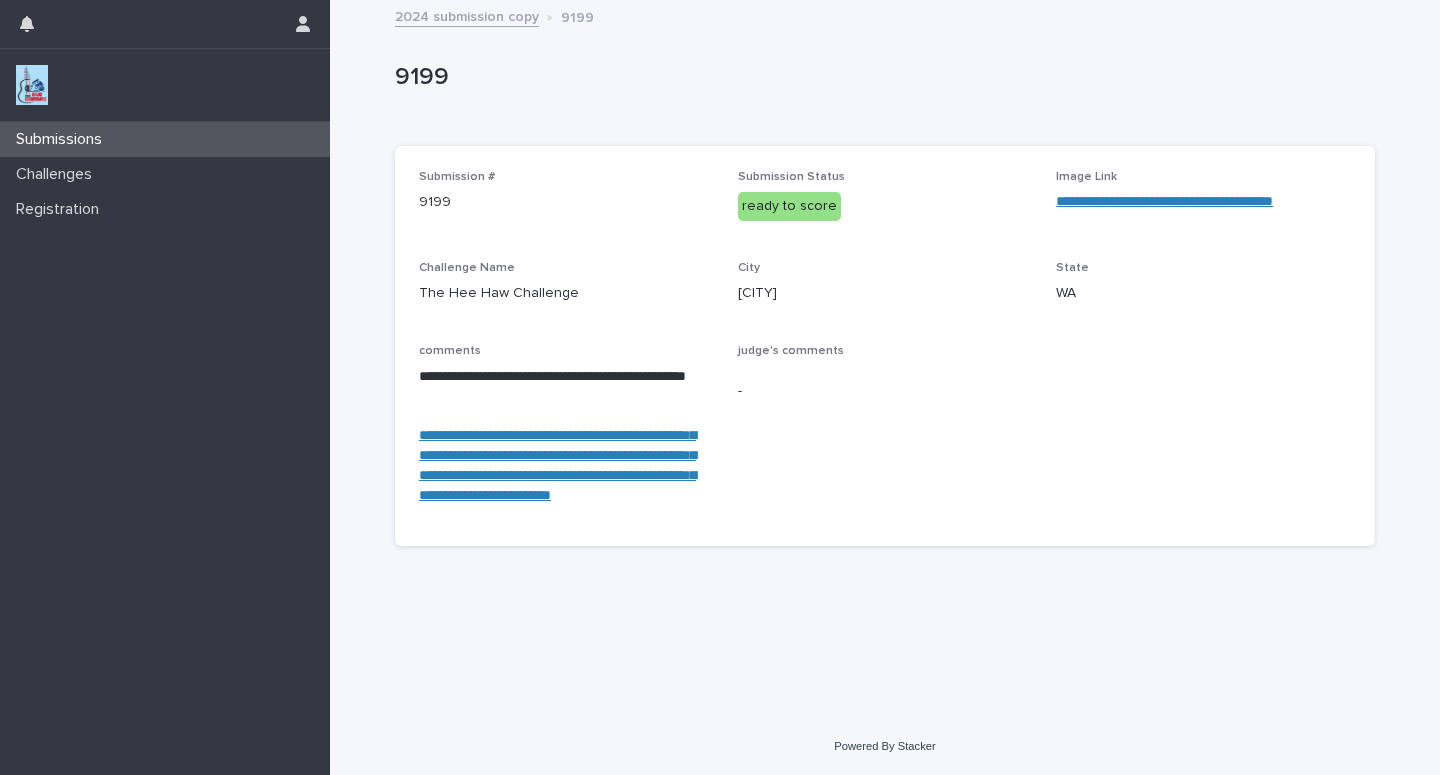 click on "Submissions" at bounding box center (165, 139) 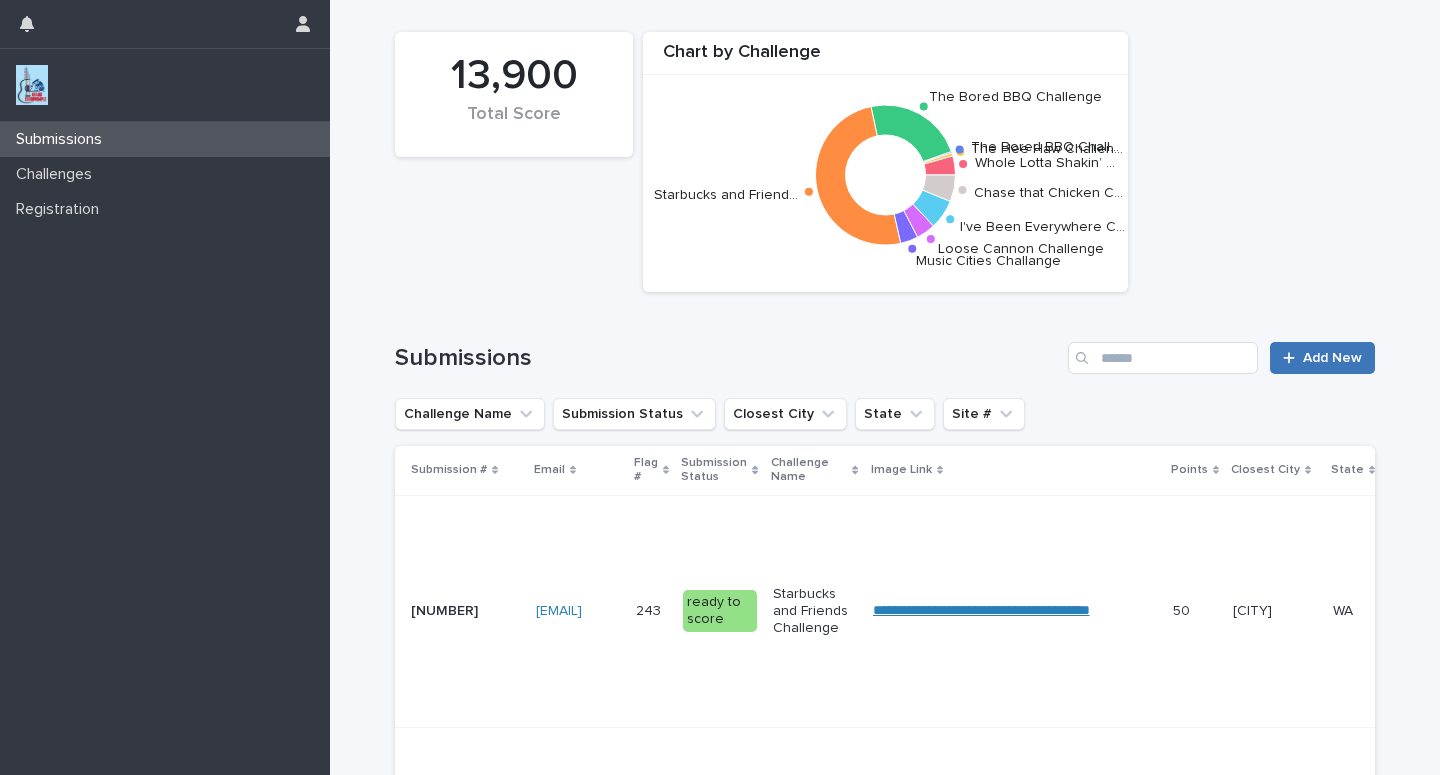 click on "Add New" at bounding box center [1332, 358] 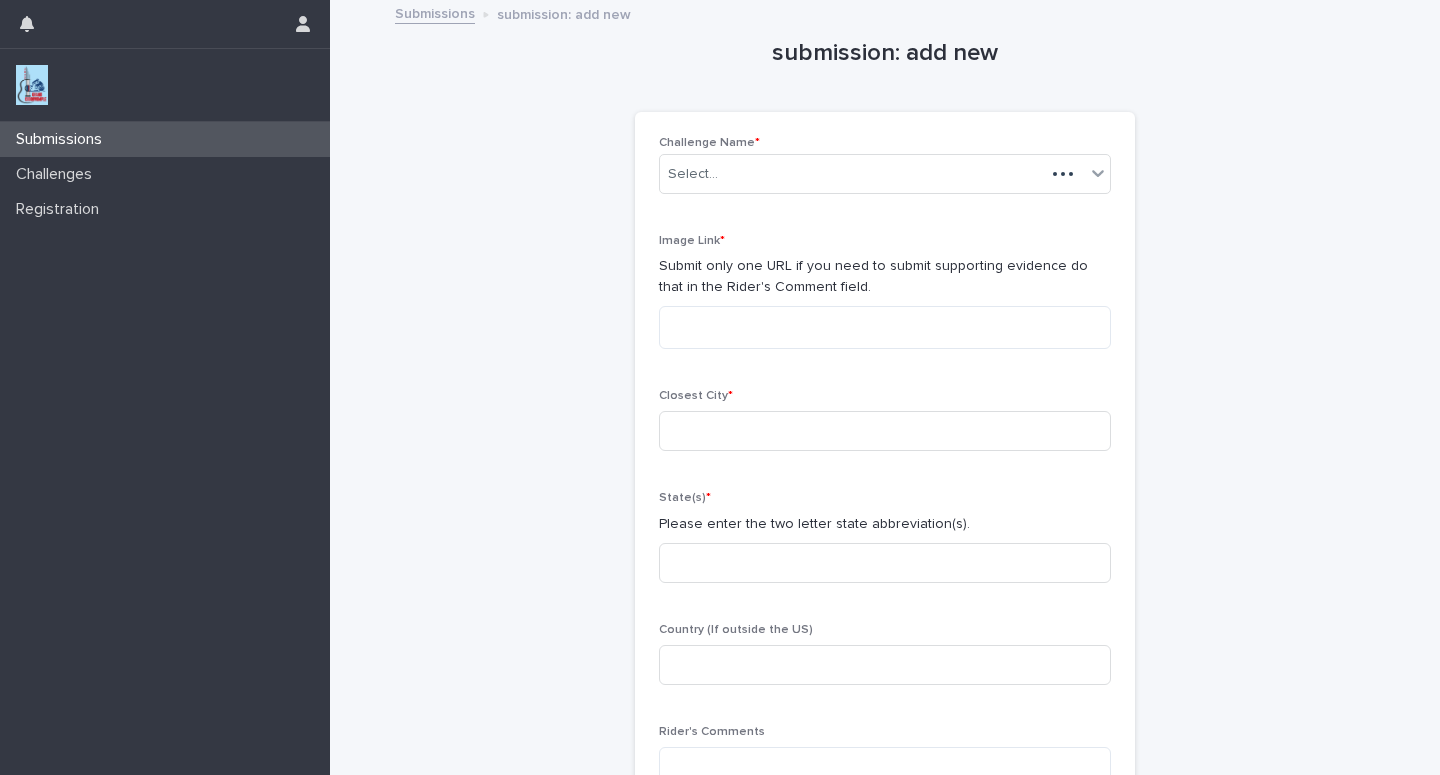 scroll, scrollTop: 0, scrollLeft: 0, axis: both 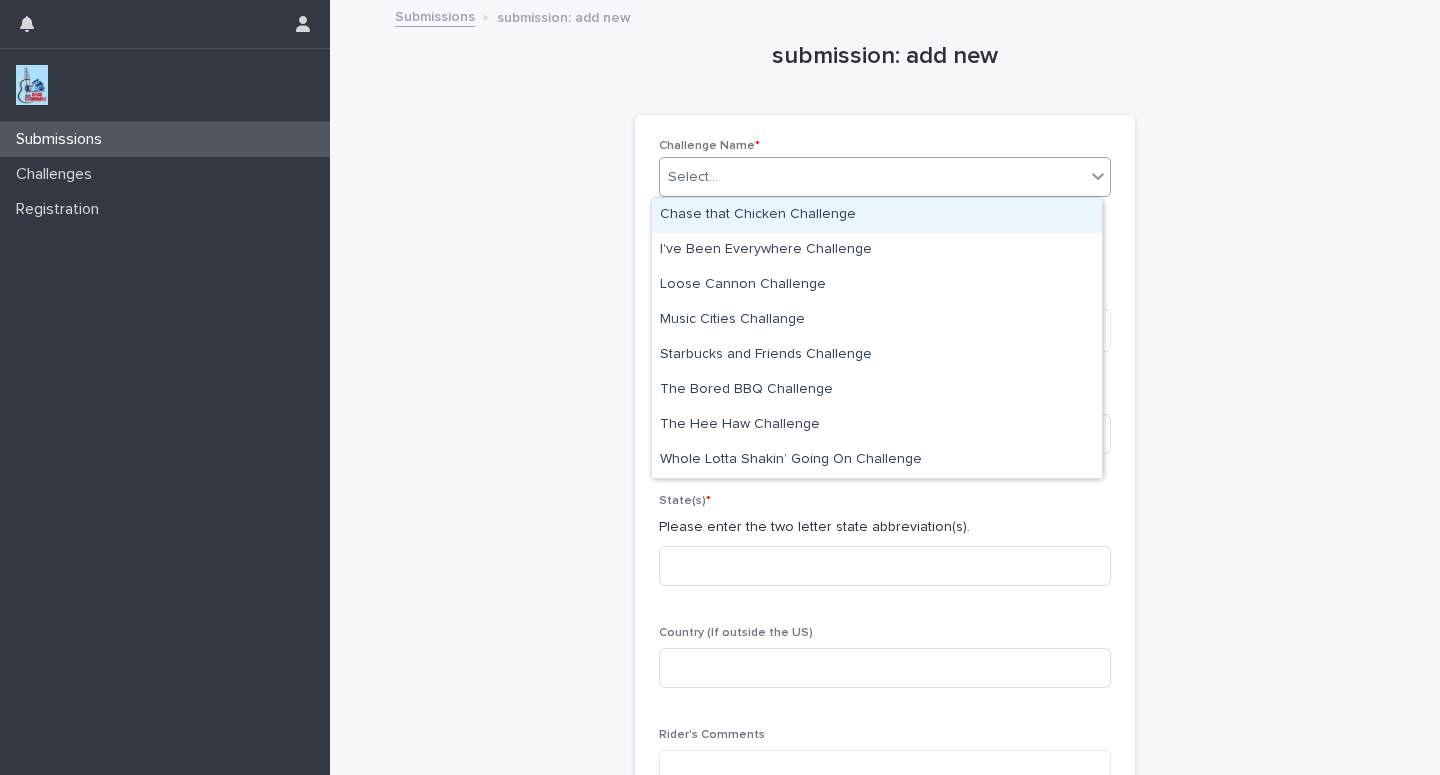 click on "Select..." at bounding box center [872, 177] 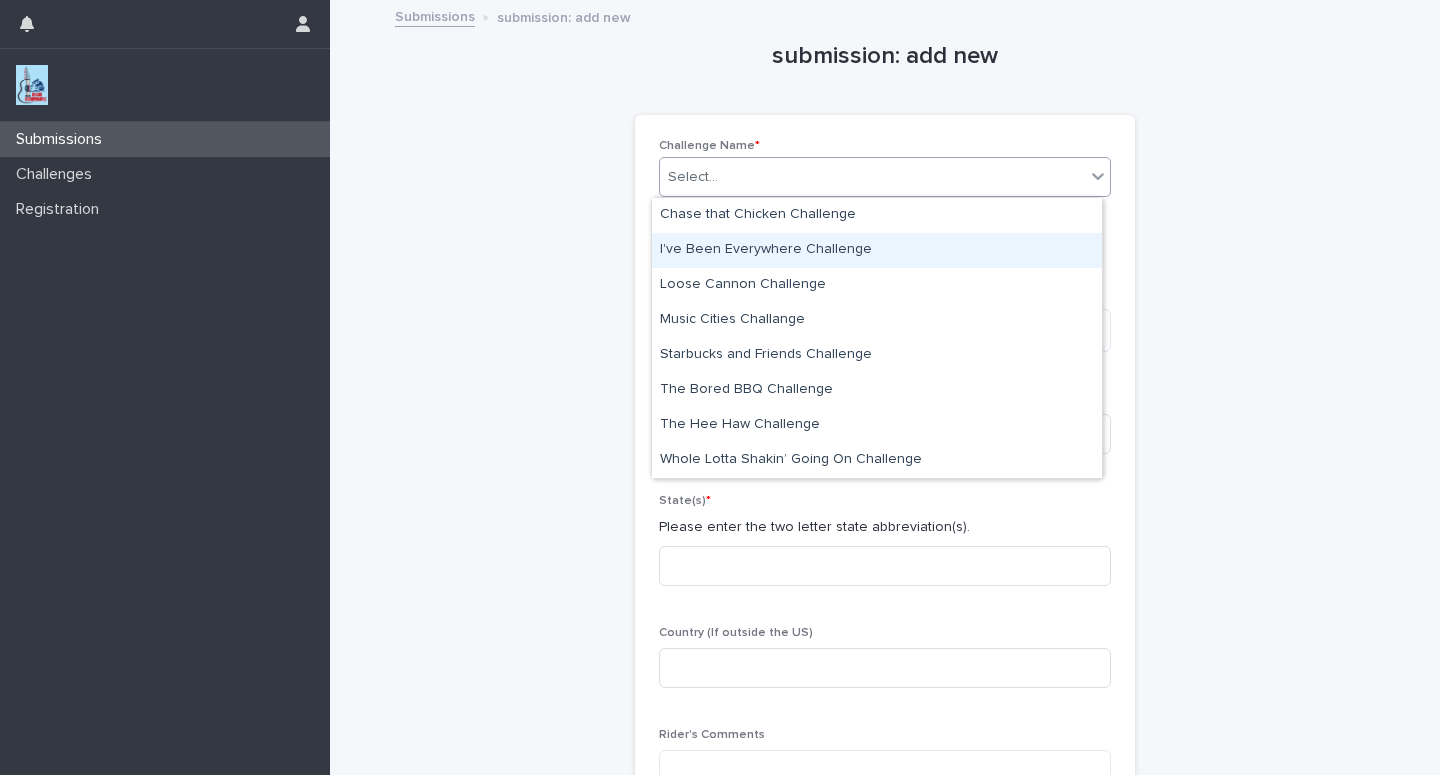 click on "I've Been Everywhere Challenge" at bounding box center [877, 250] 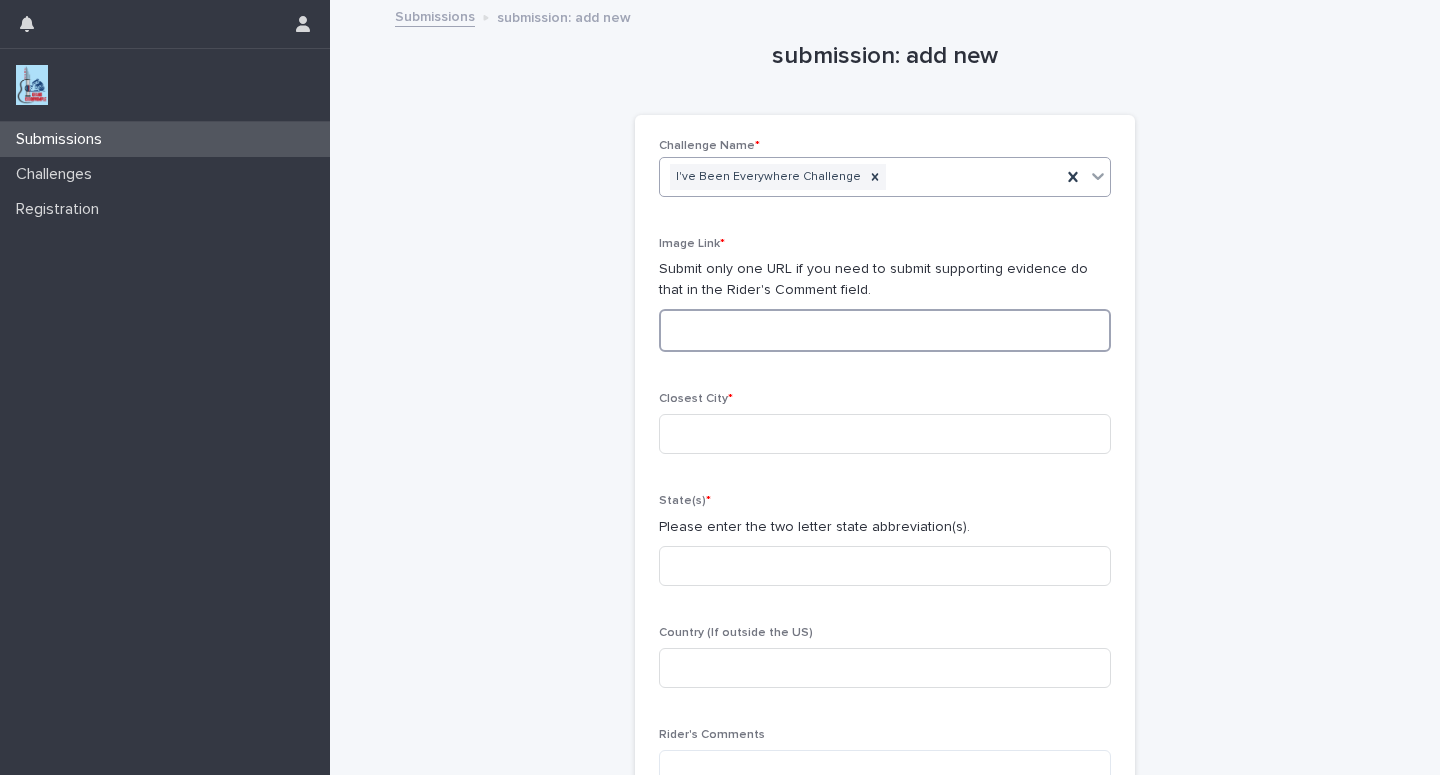 click at bounding box center [885, 330] 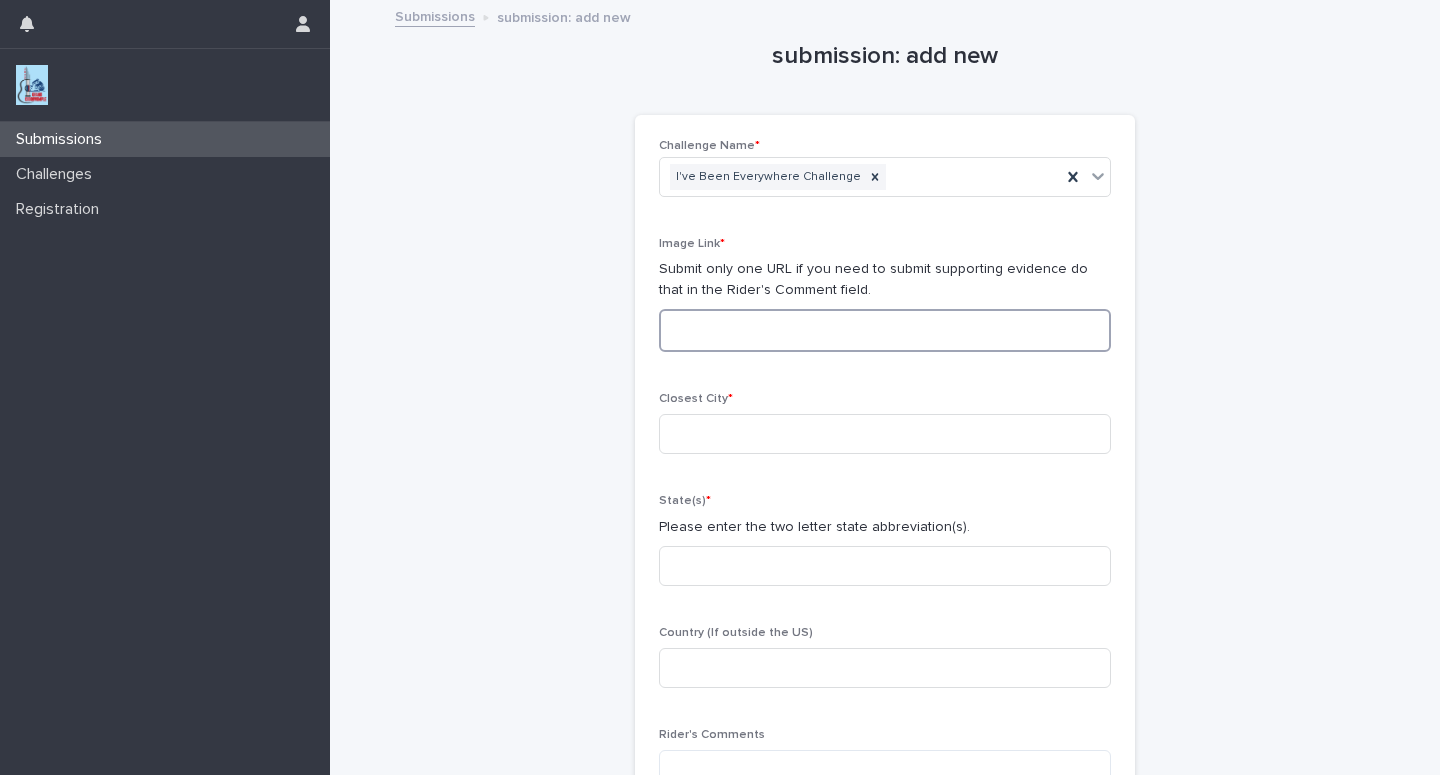 paste on "**********" 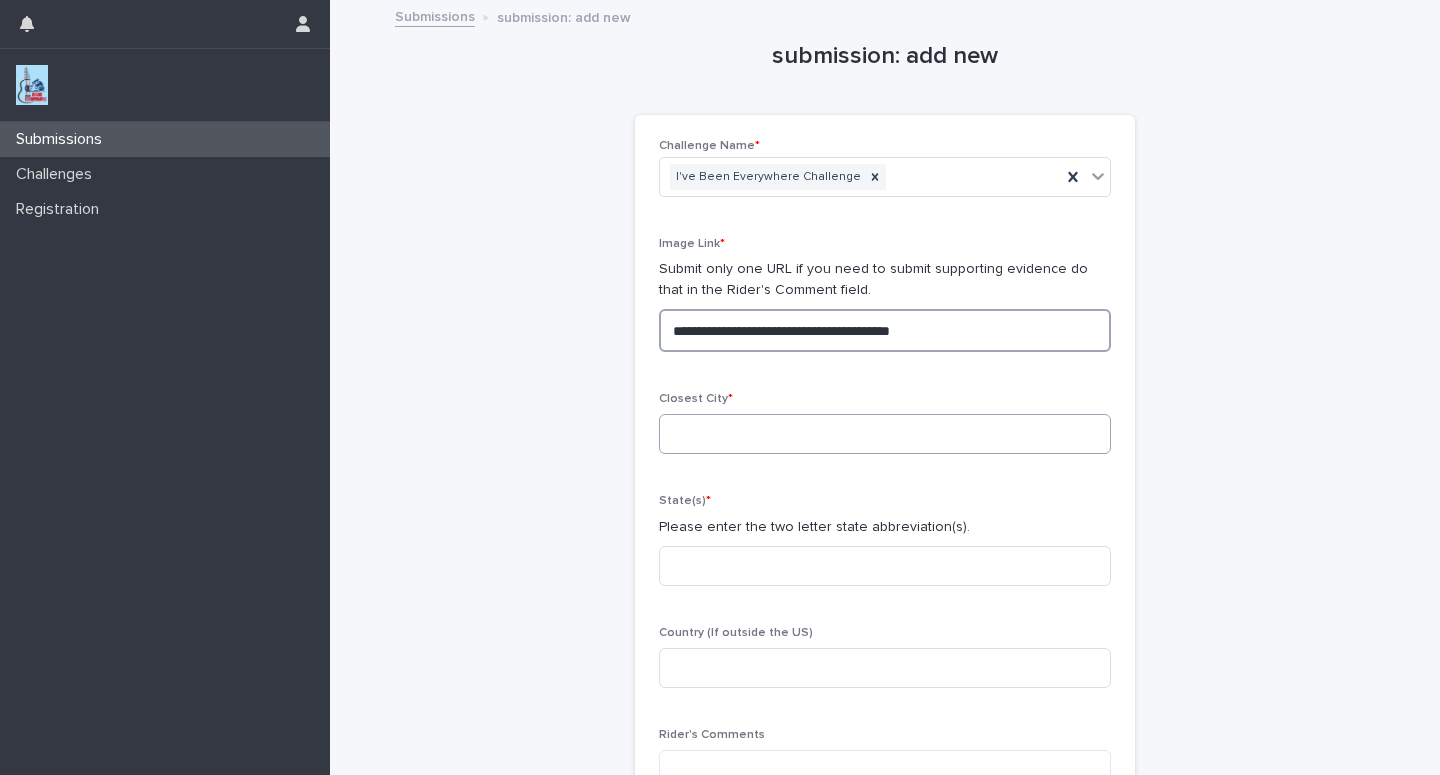 type on "**********" 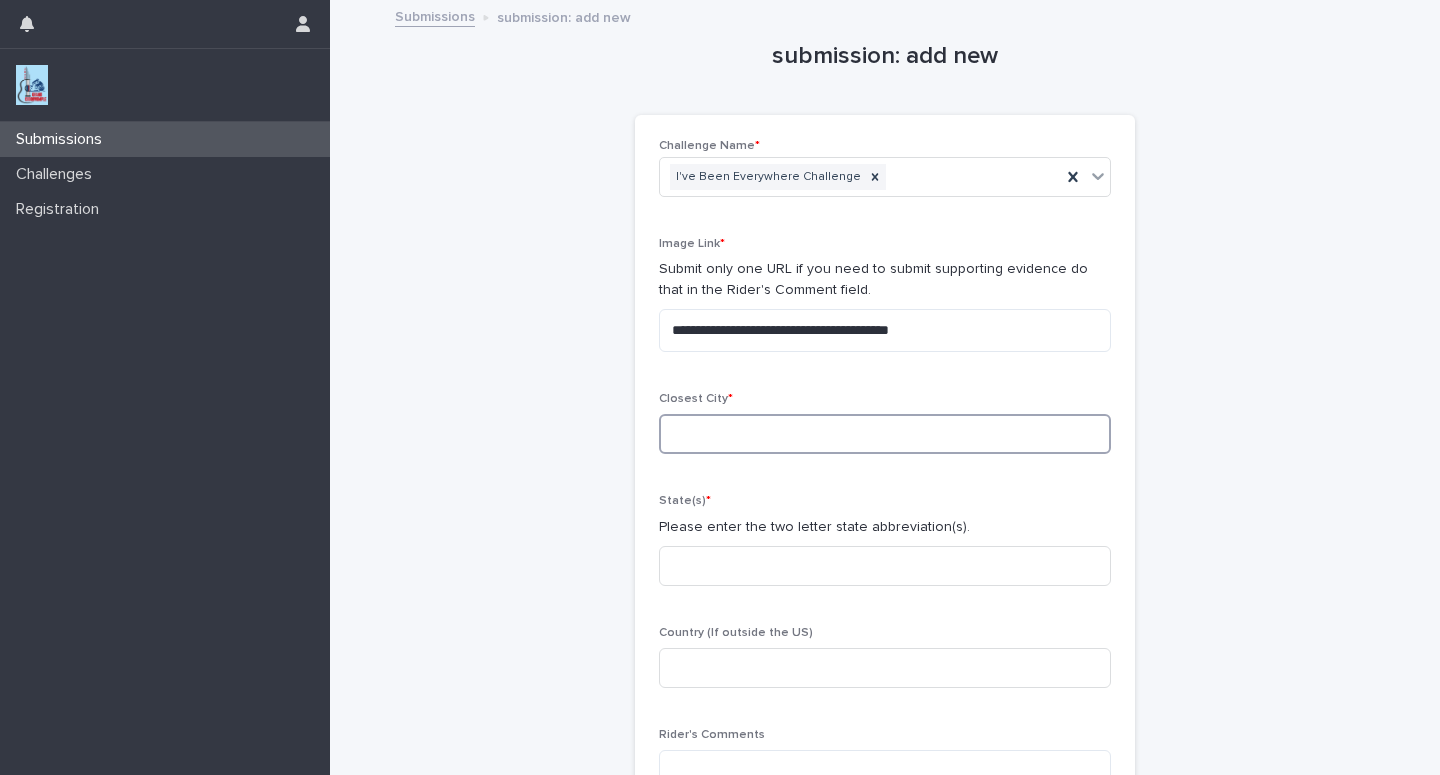 click at bounding box center (885, 434) 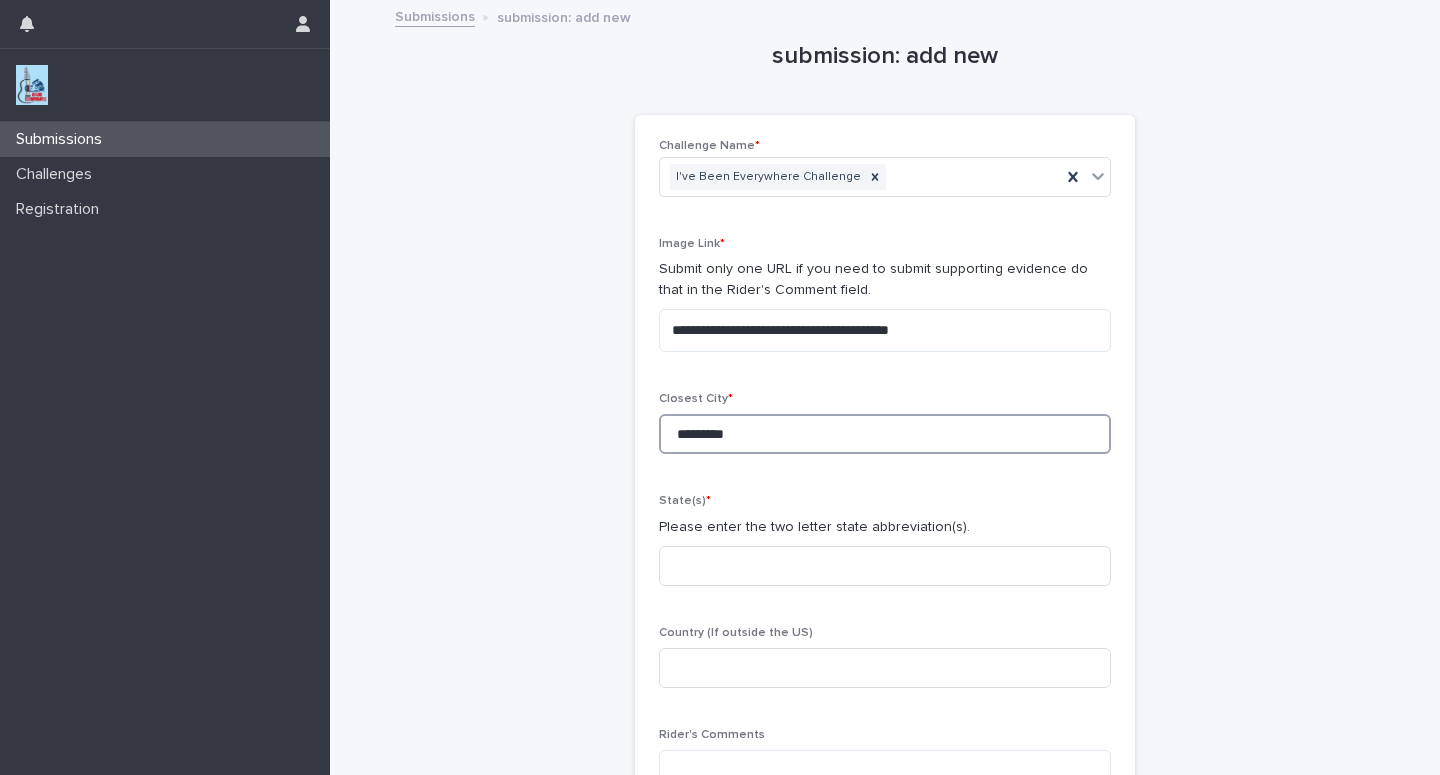 type on "*********" 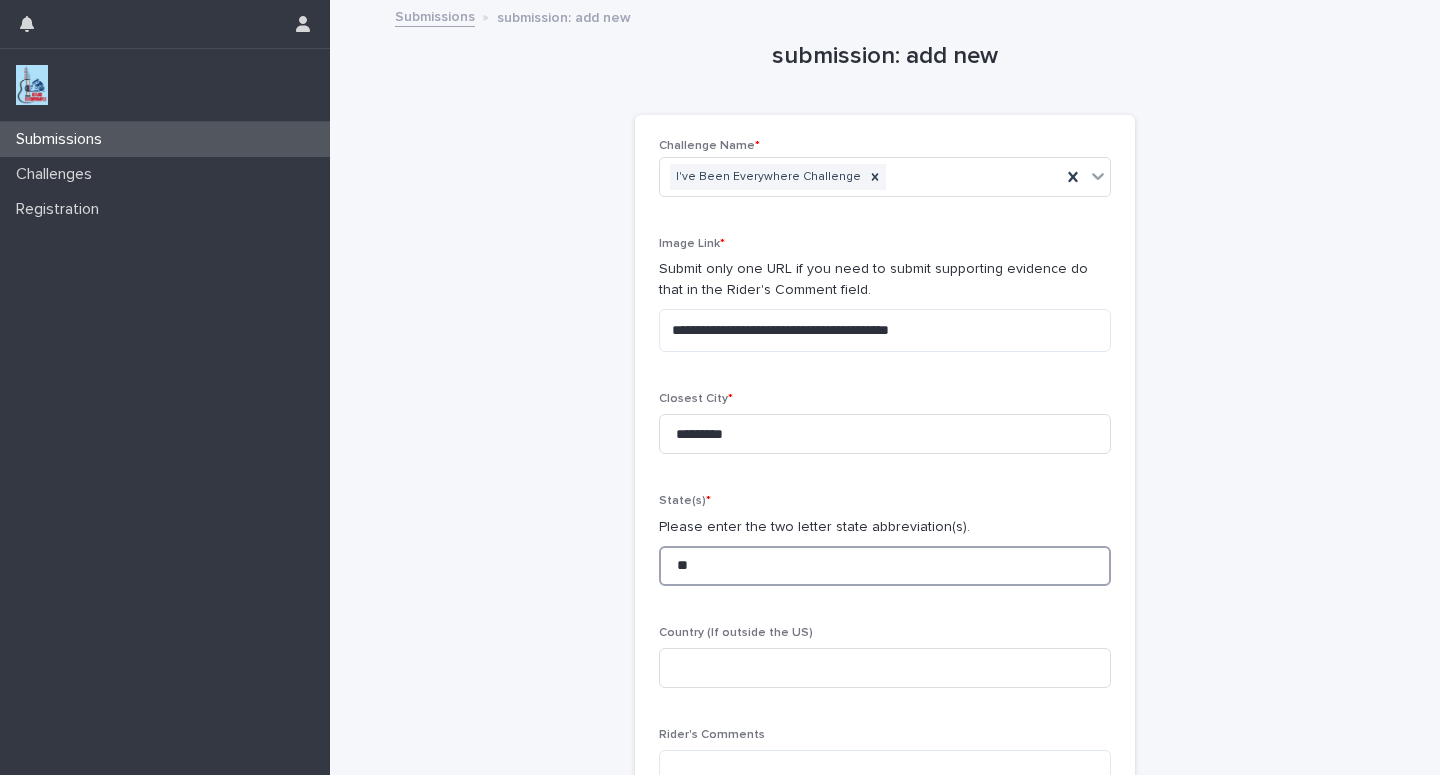 type on "**" 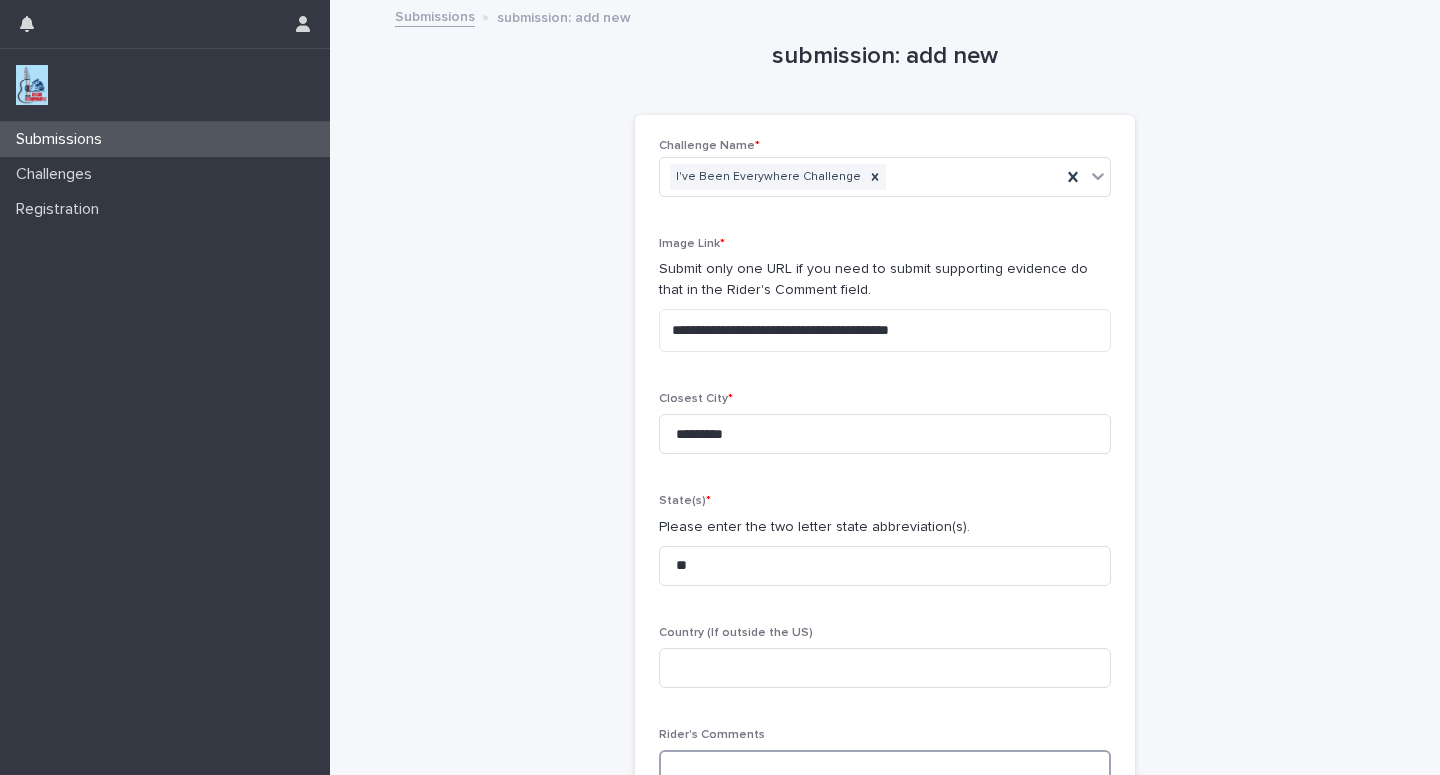 scroll, scrollTop: 2, scrollLeft: 0, axis: vertical 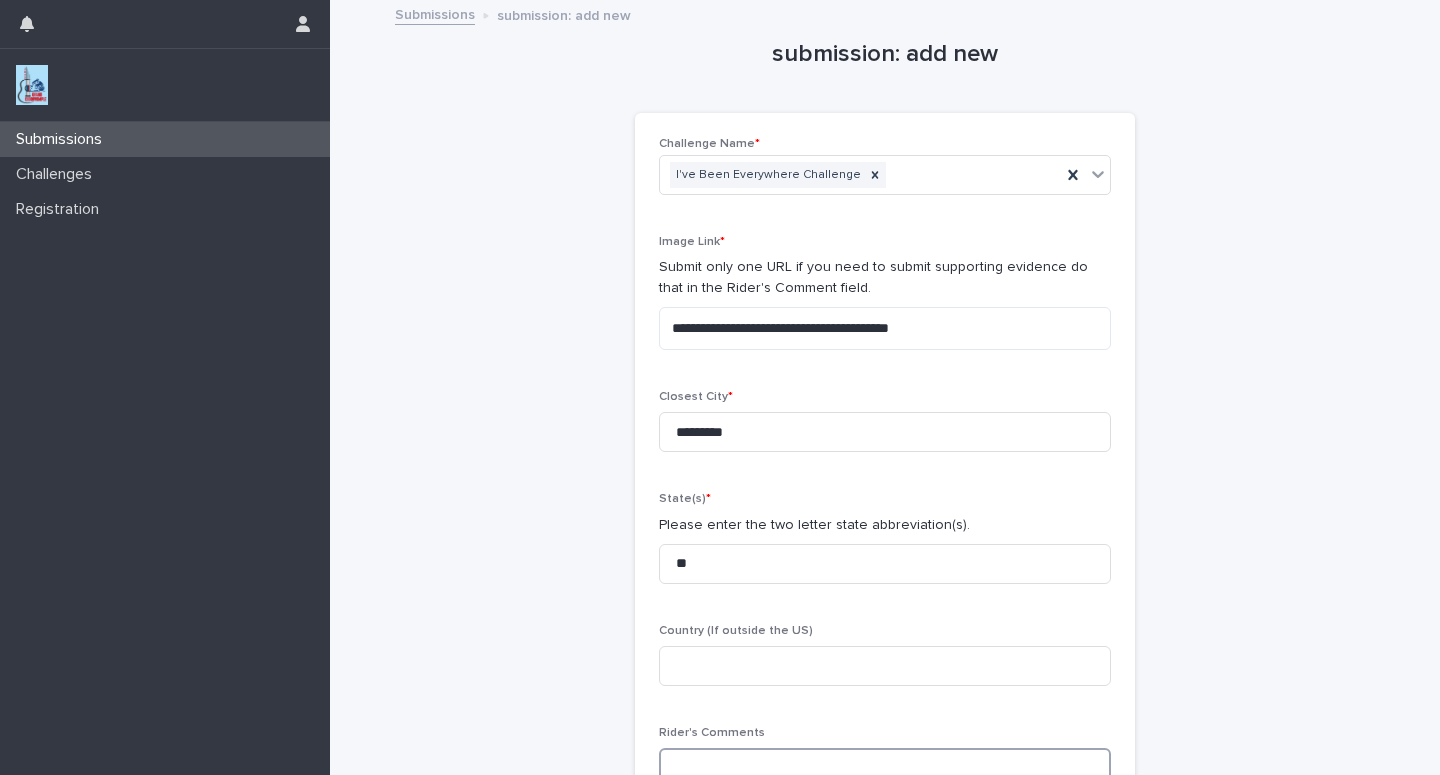 paste on "**********" 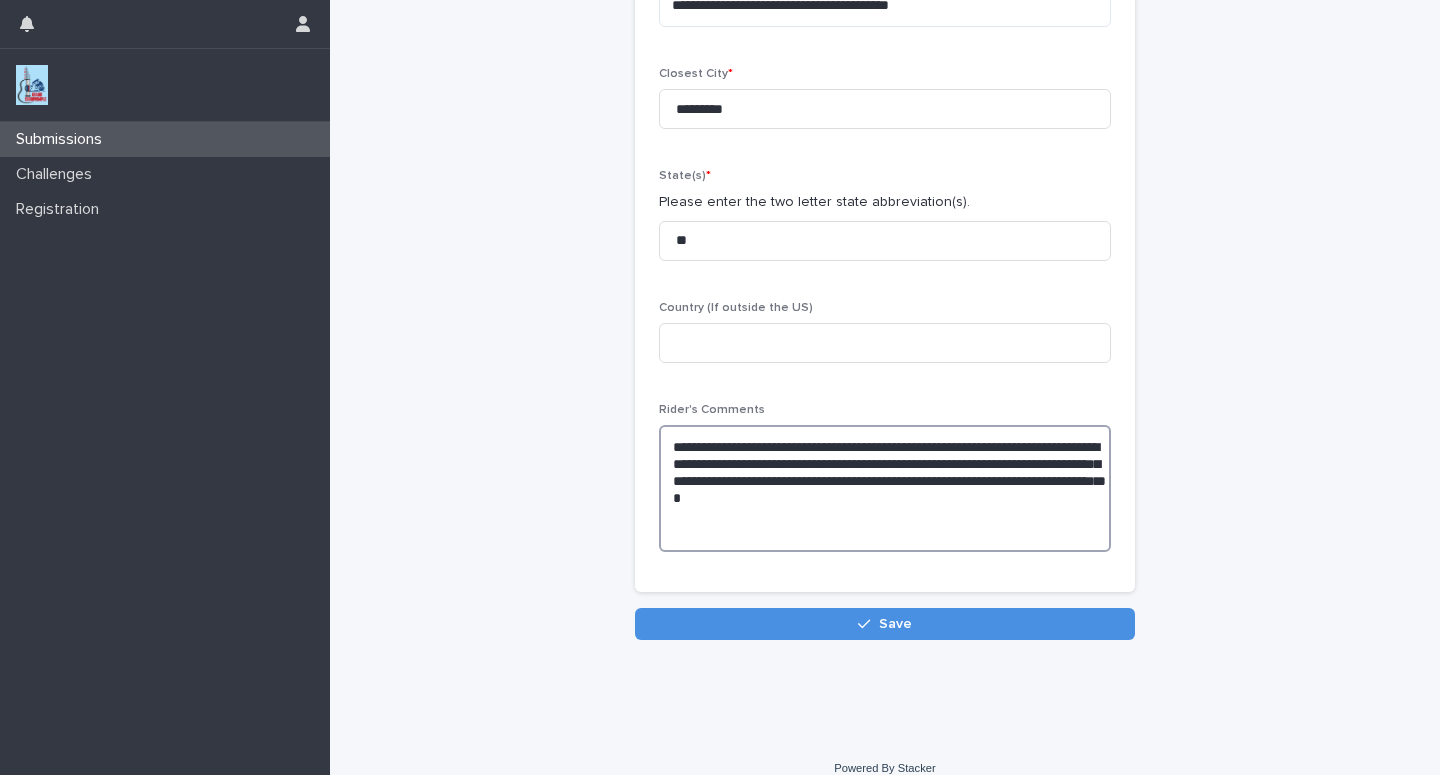 scroll, scrollTop: 327, scrollLeft: 0, axis: vertical 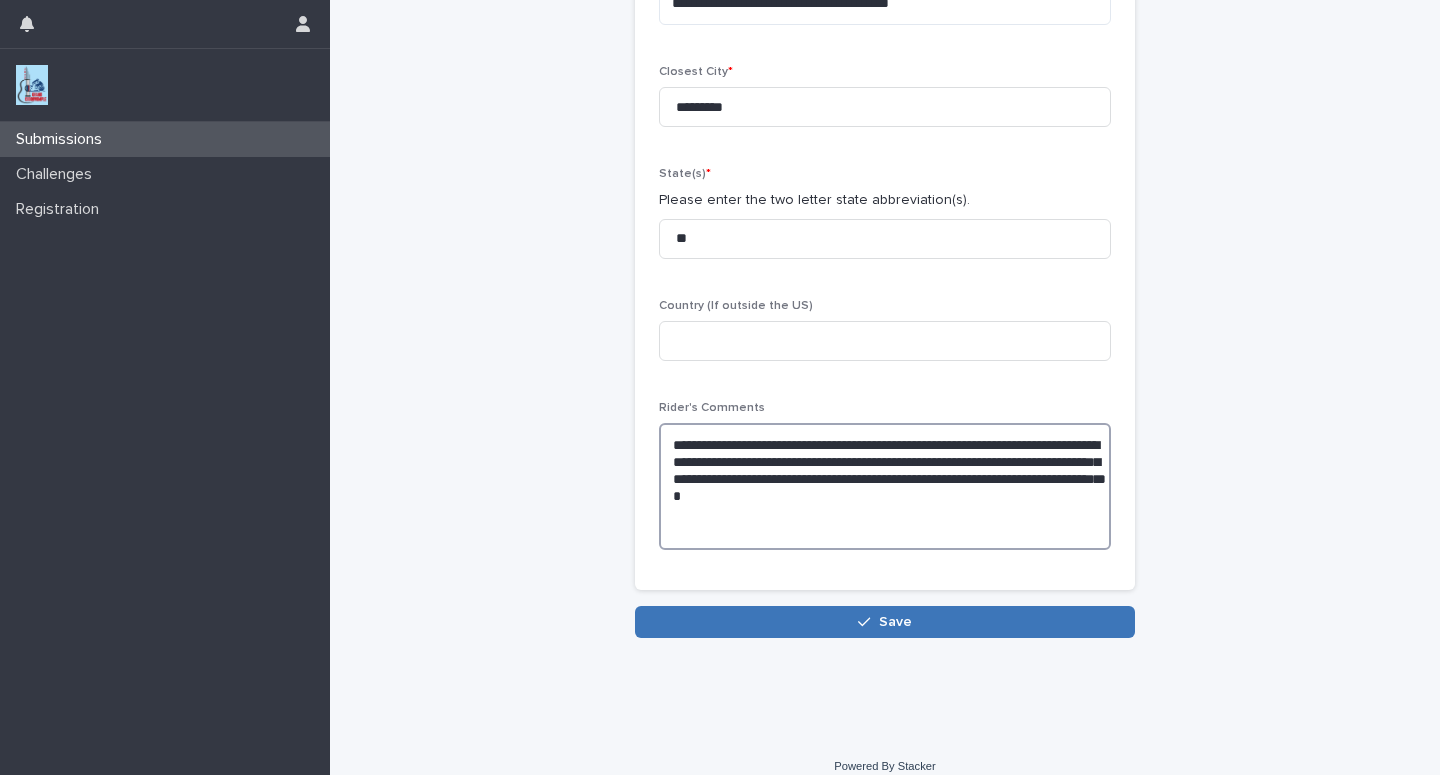 type on "**********" 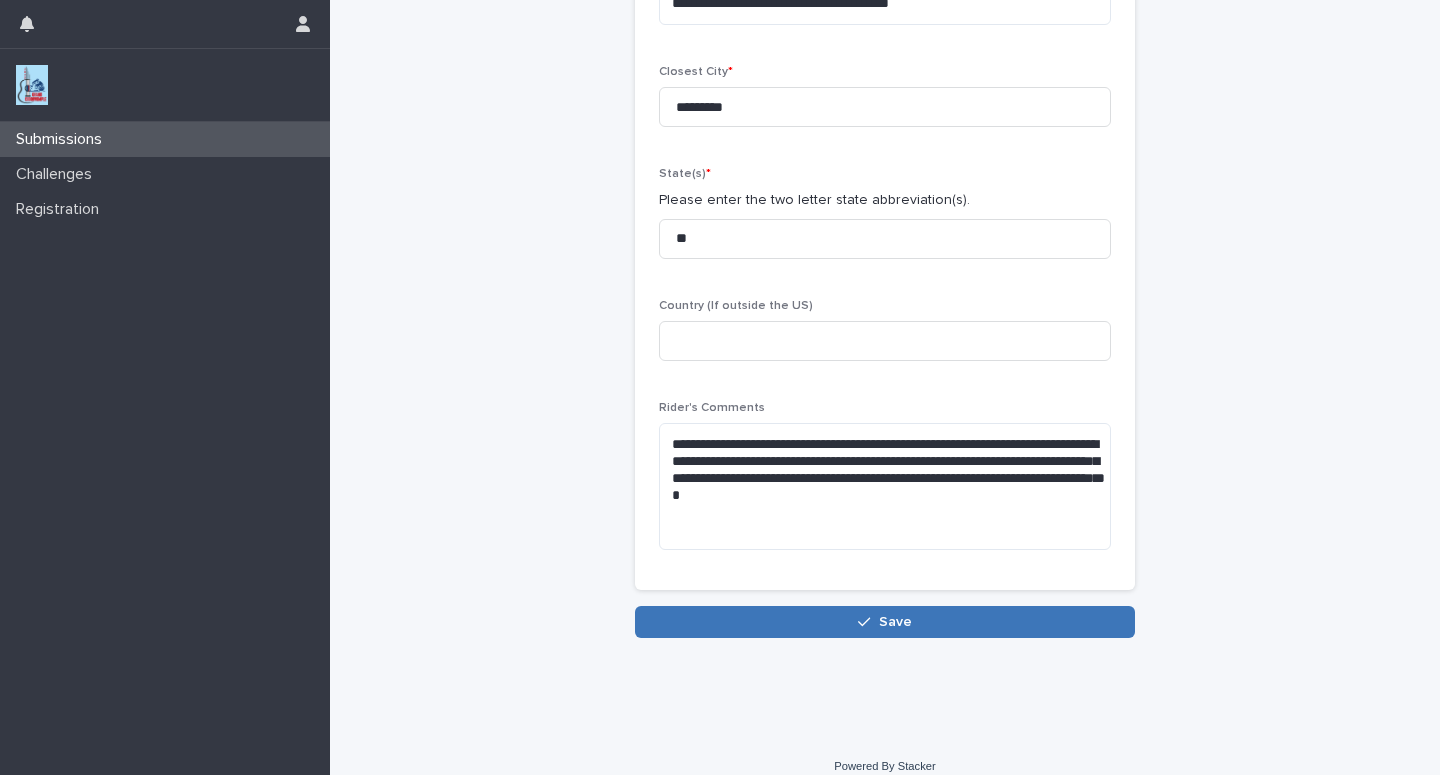 click on "Save" at bounding box center [885, 622] 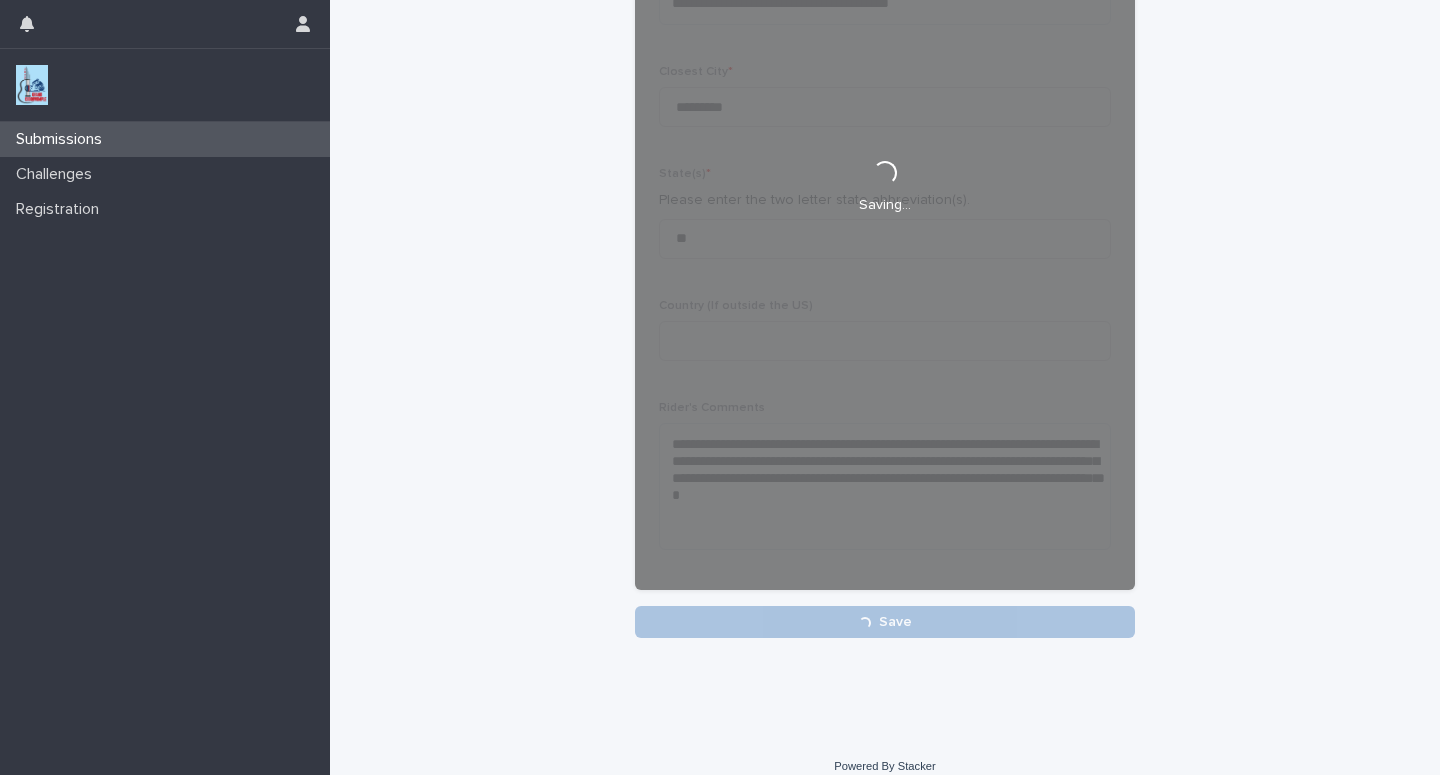 scroll, scrollTop: 327, scrollLeft: 0, axis: vertical 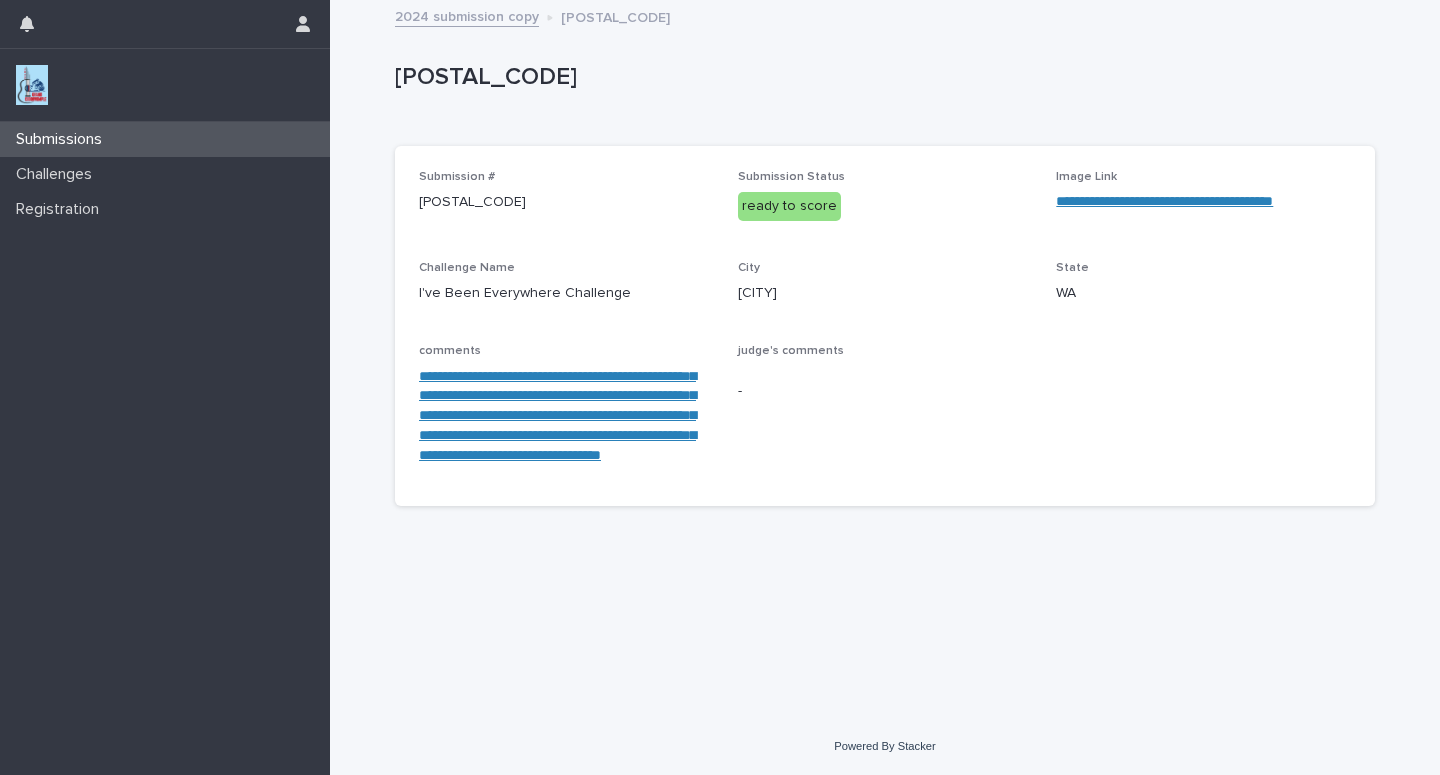 click on "Submissions" at bounding box center (165, 139) 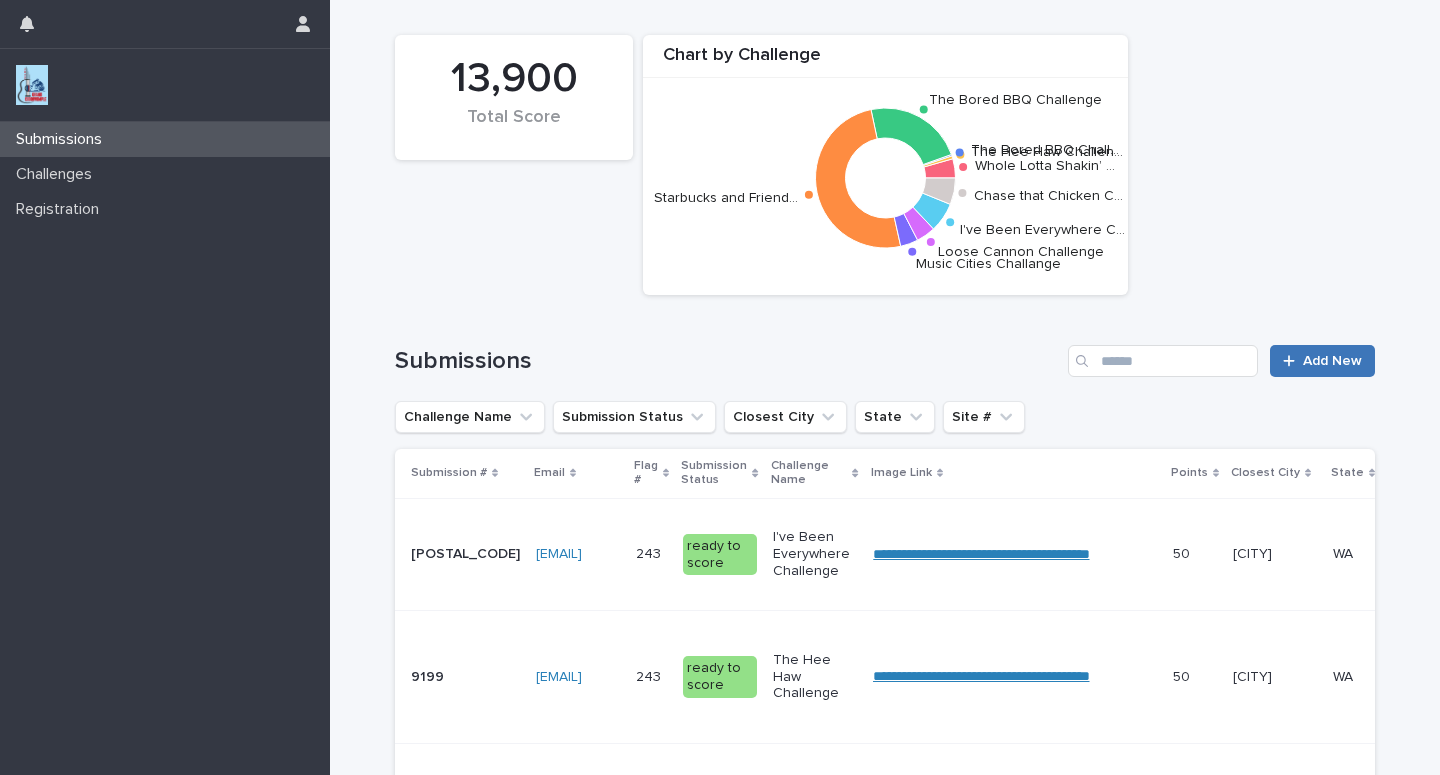 click on "Add New" at bounding box center [1322, 361] 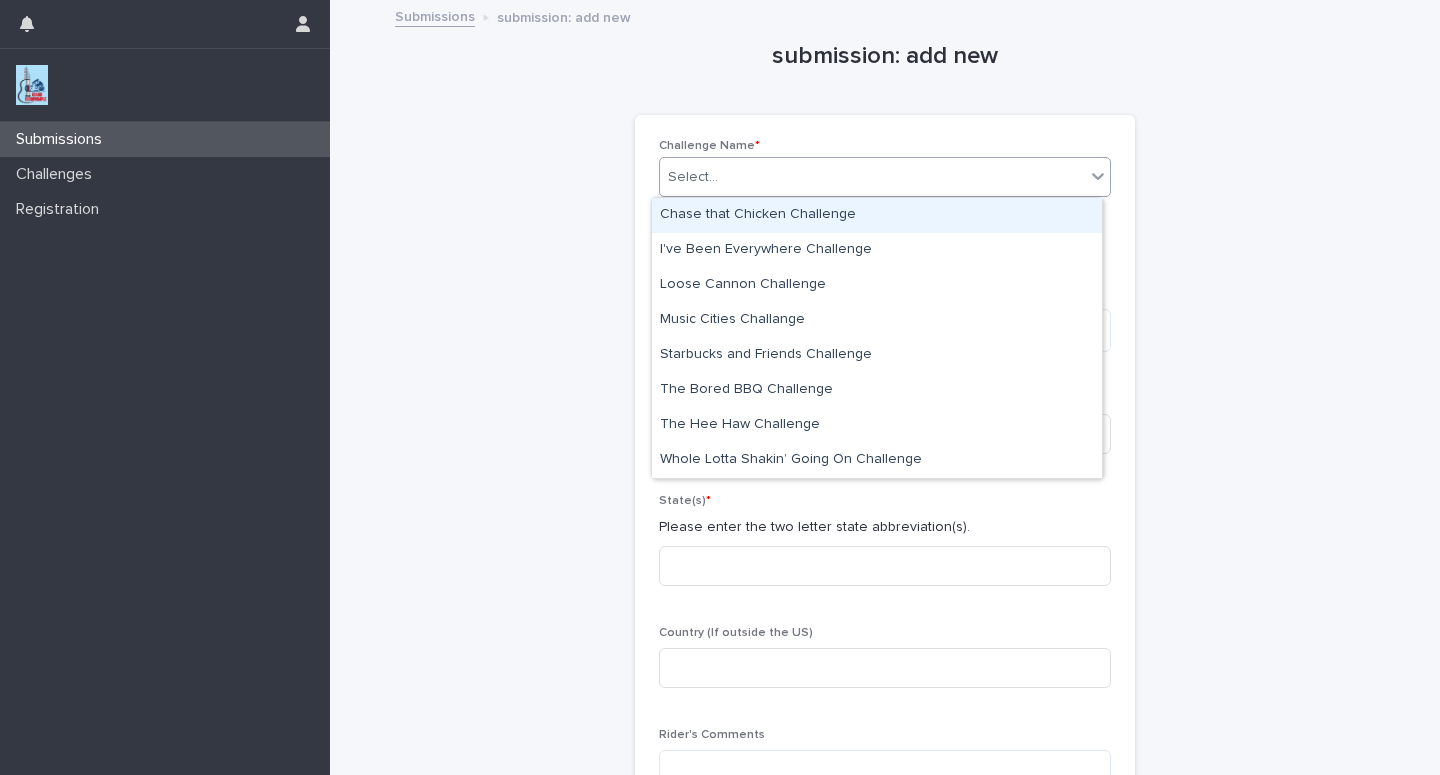click on "Select..." at bounding box center (872, 177) 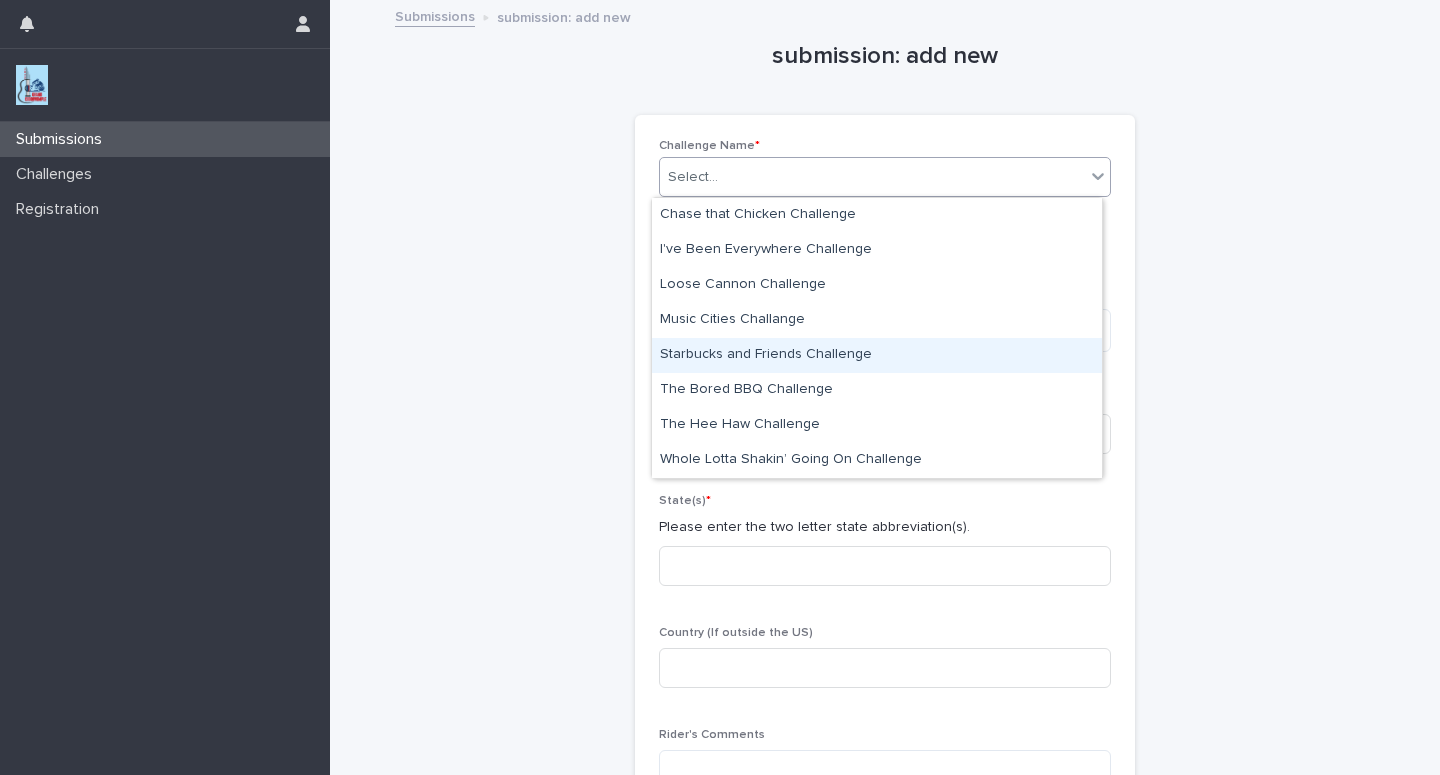 click on "Starbucks and Friends Challenge" at bounding box center (877, 355) 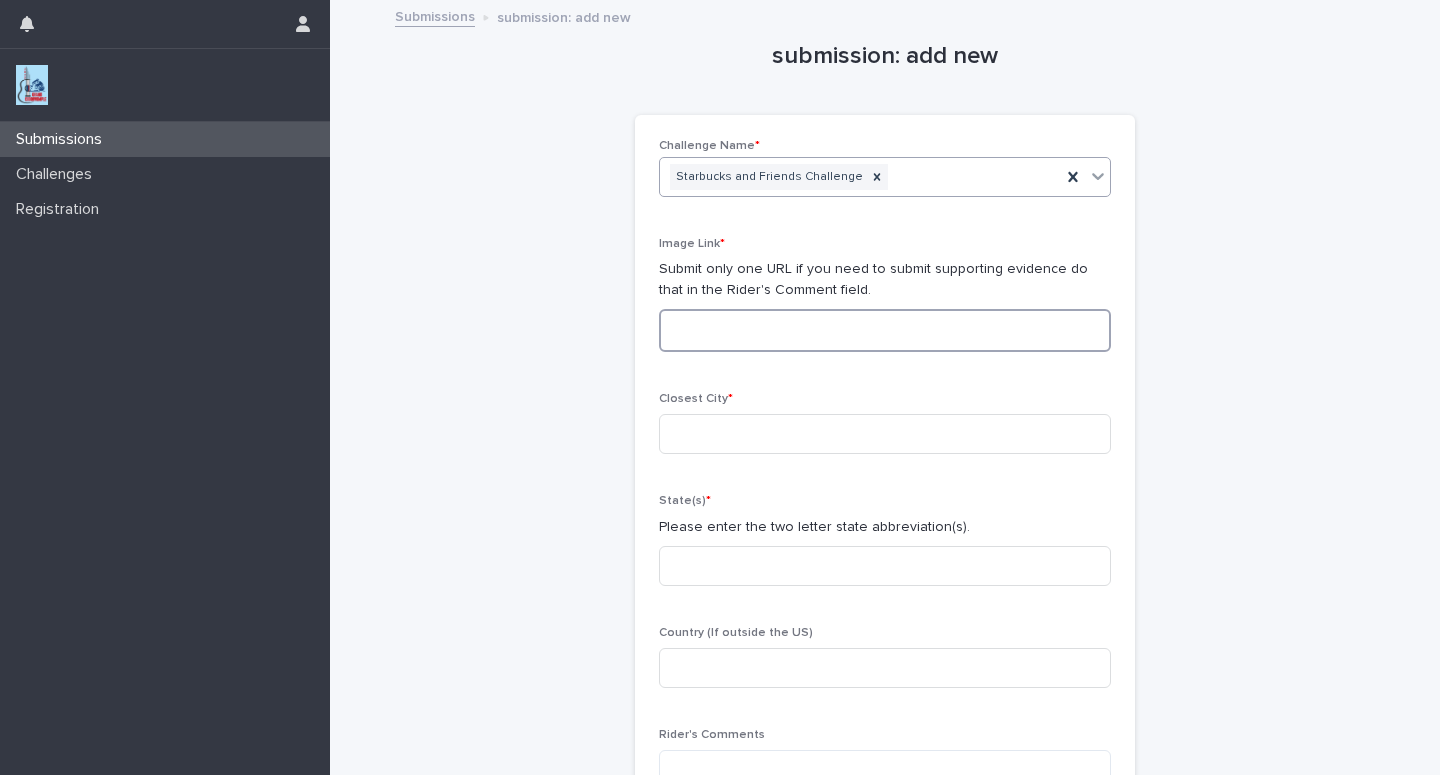 click at bounding box center (885, 330) 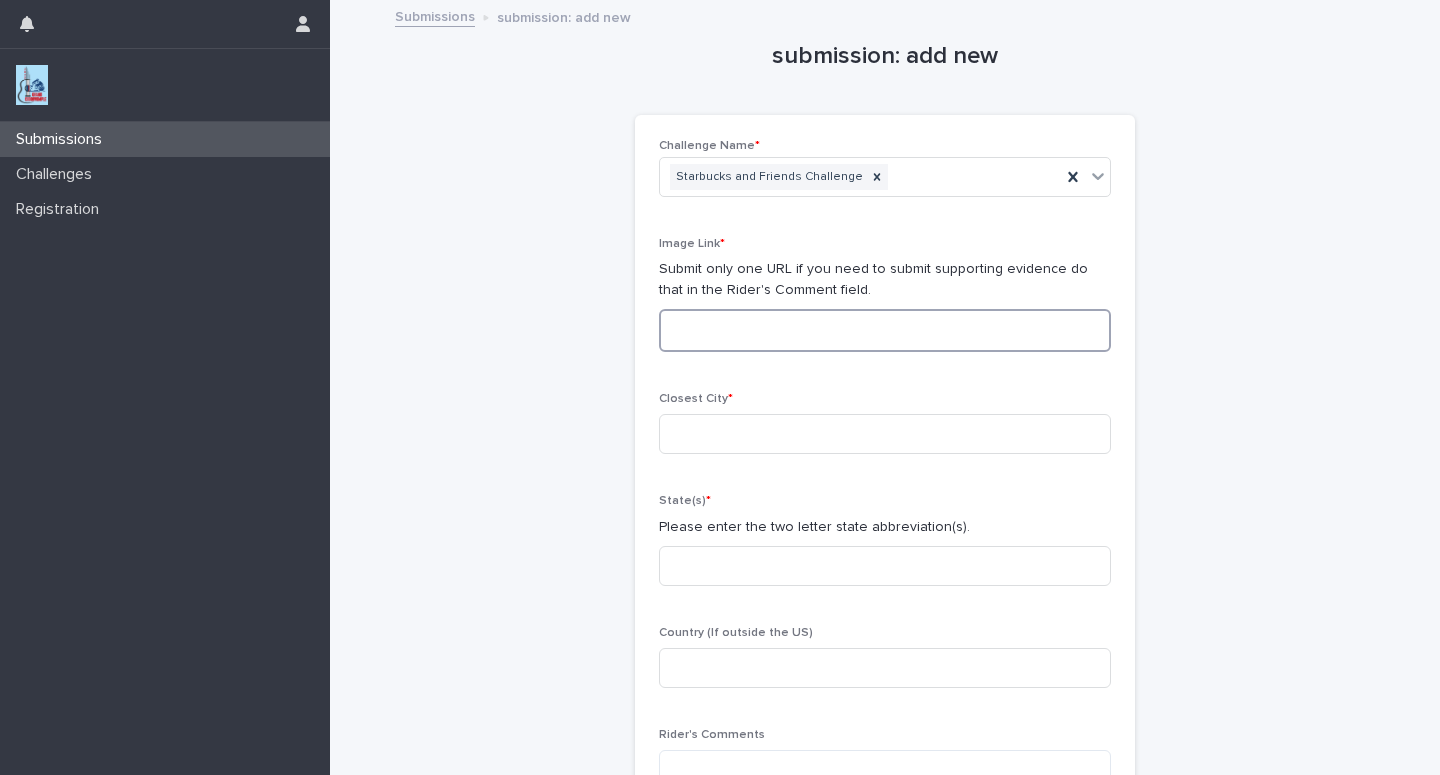 paste on "**********" 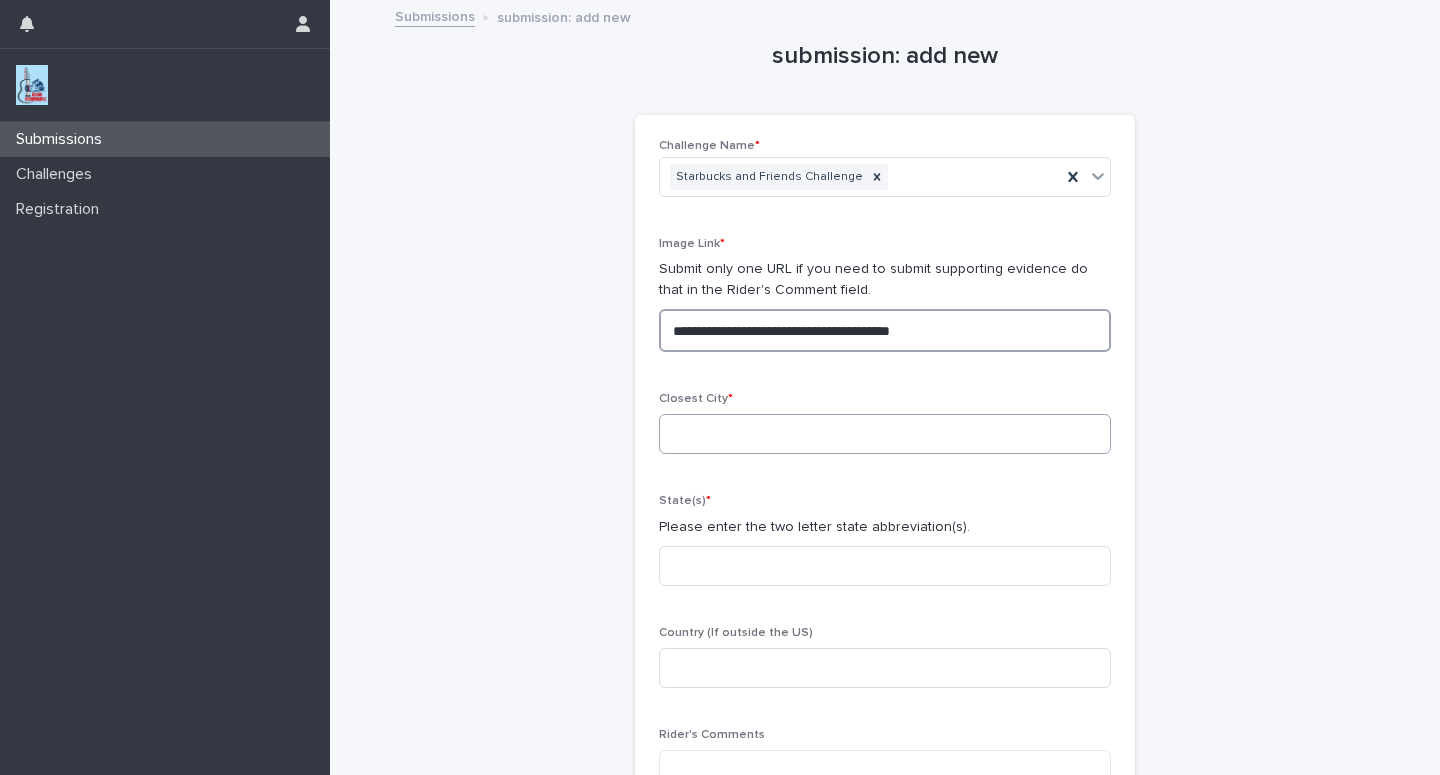 type on "**********" 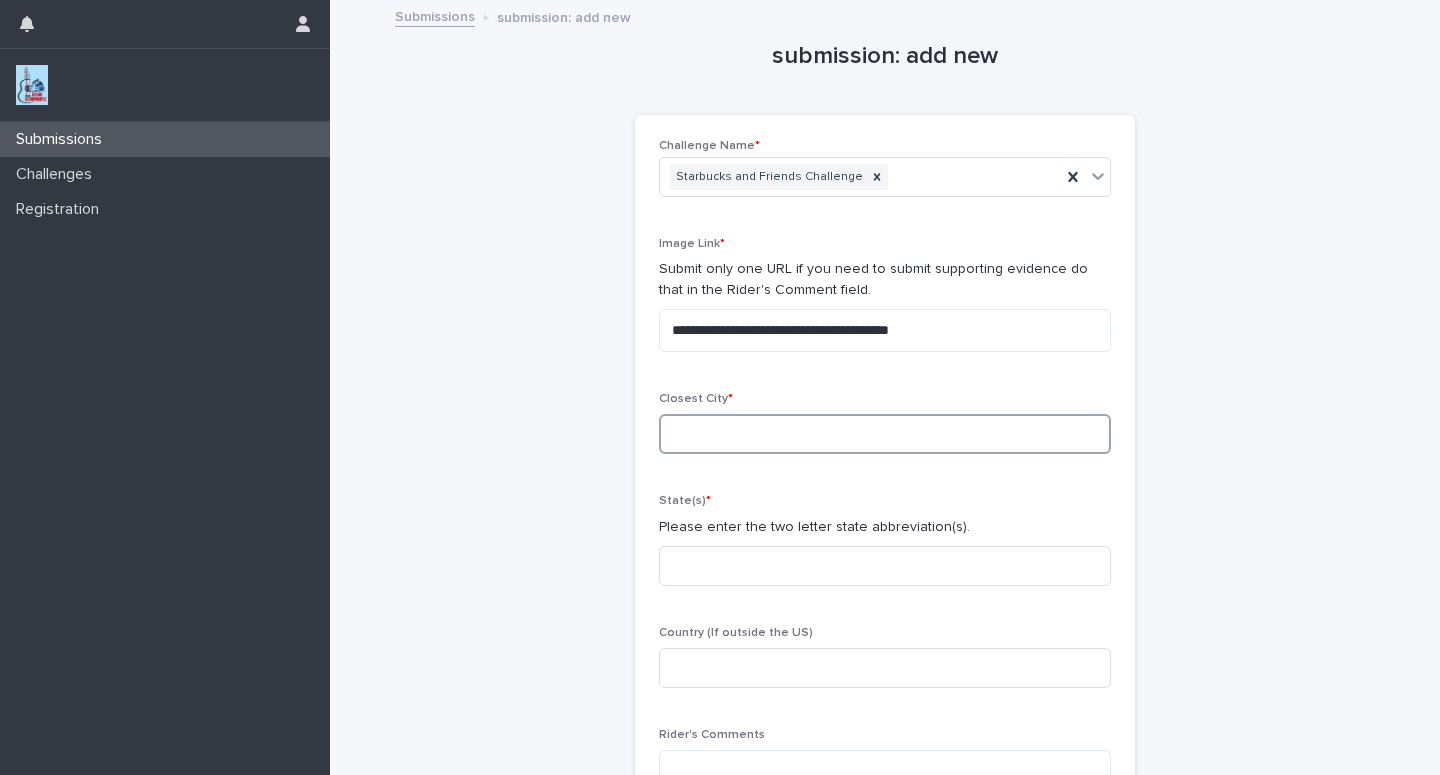 click at bounding box center (885, 434) 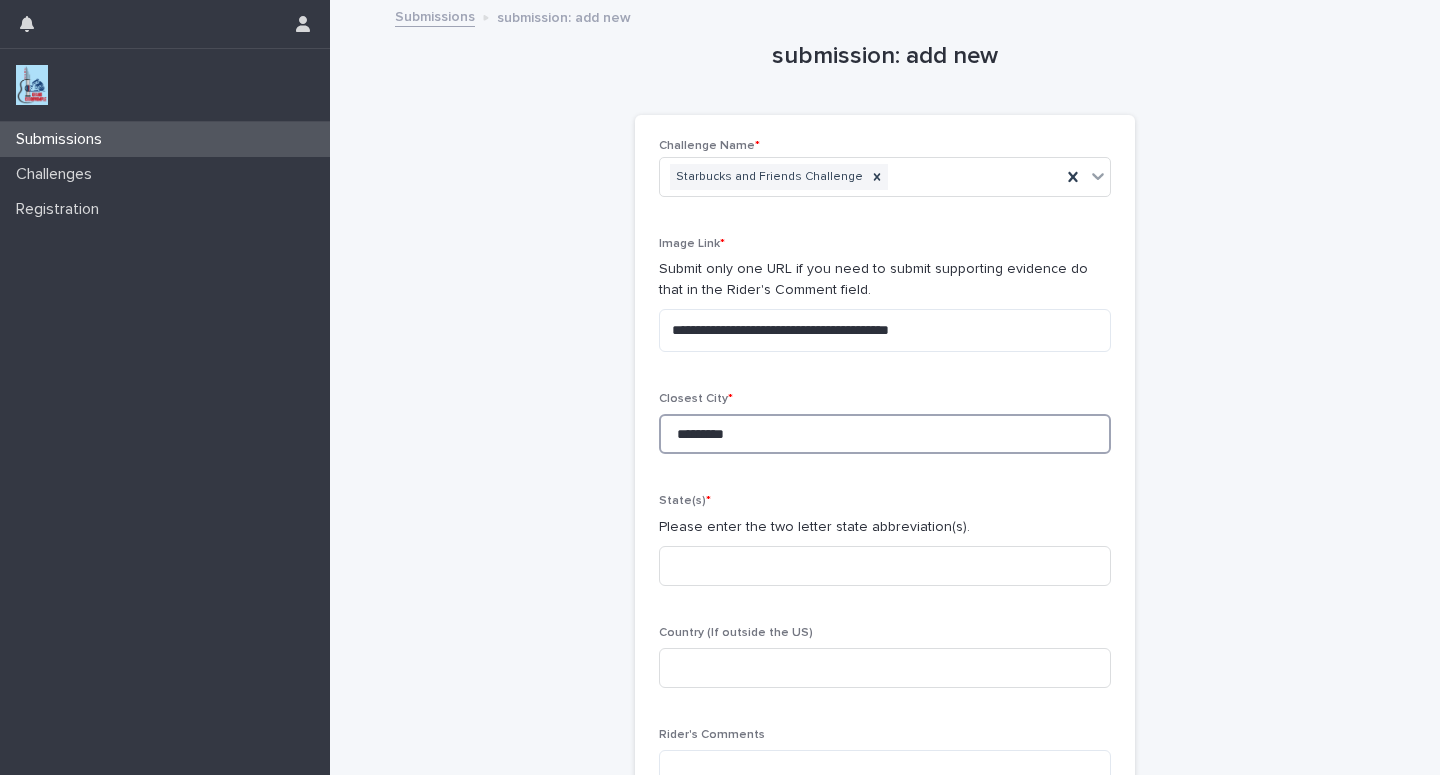 type on "*********" 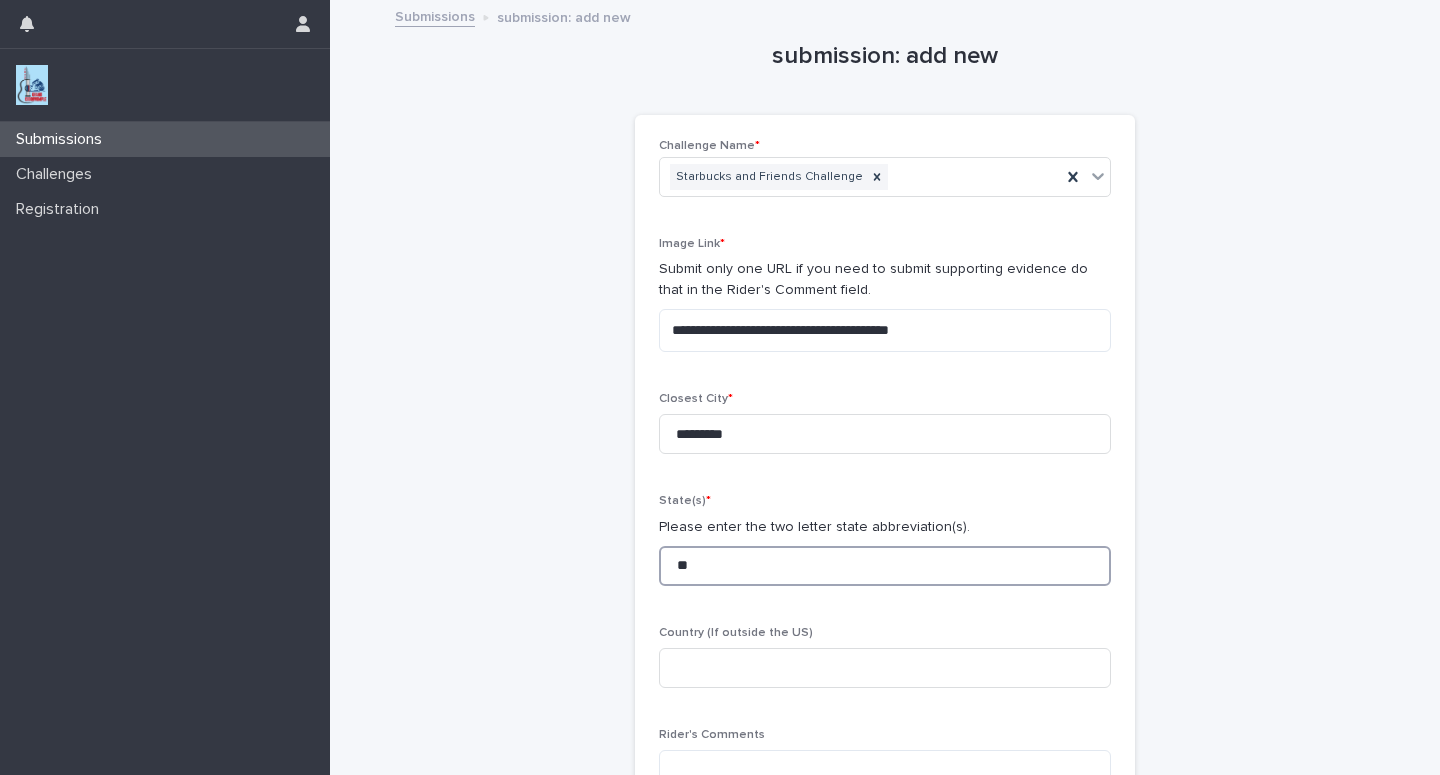 type on "**" 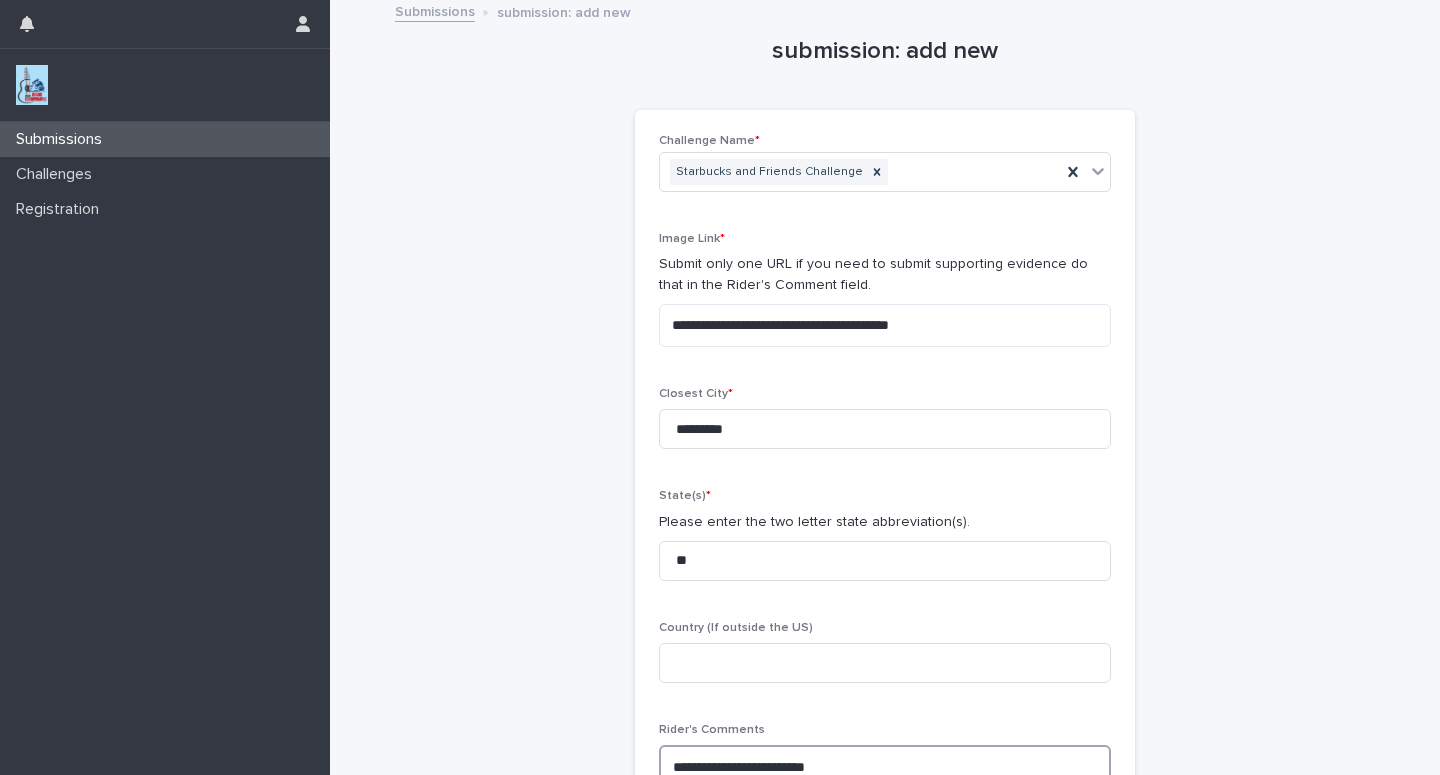 scroll, scrollTop: 40, scrollLeft: 0, axis: vertical 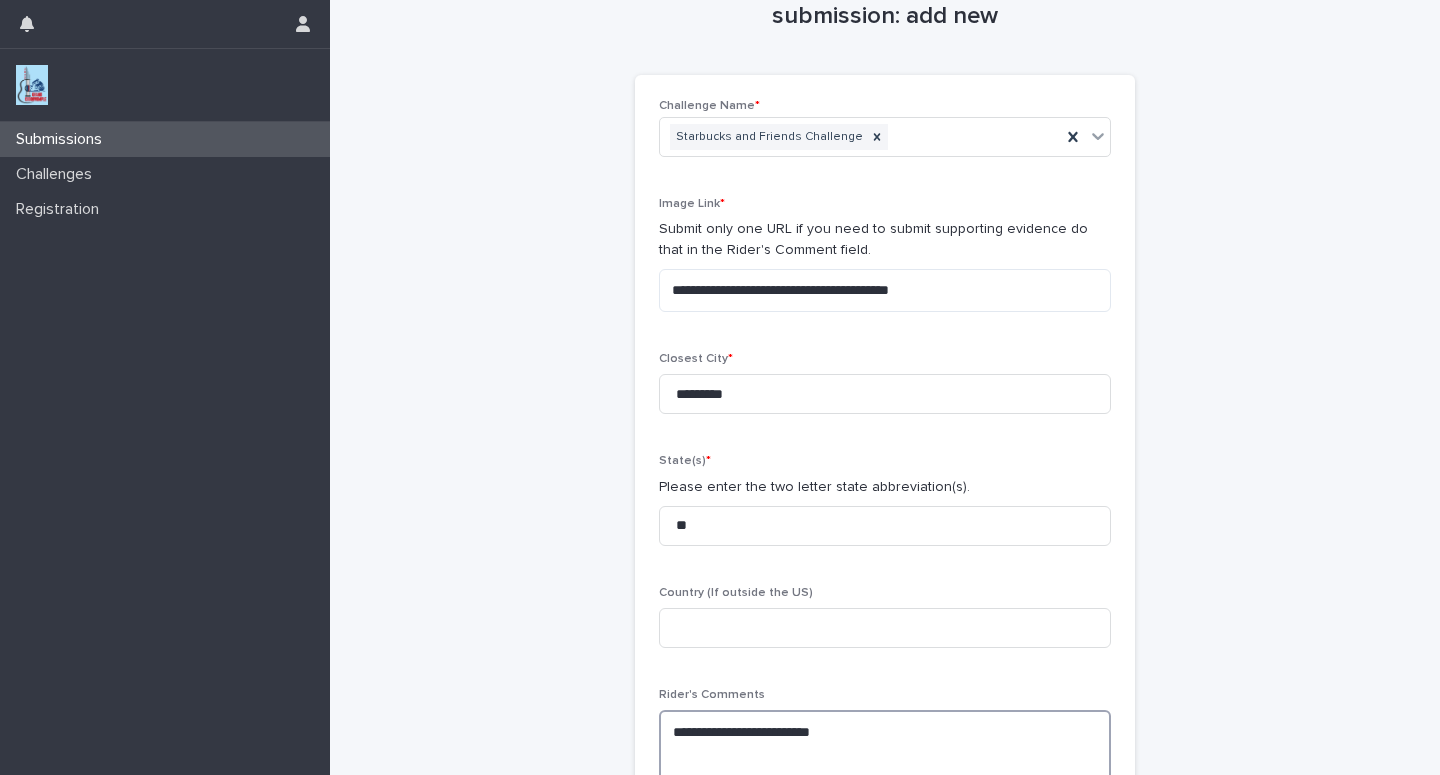 paste on "**********" 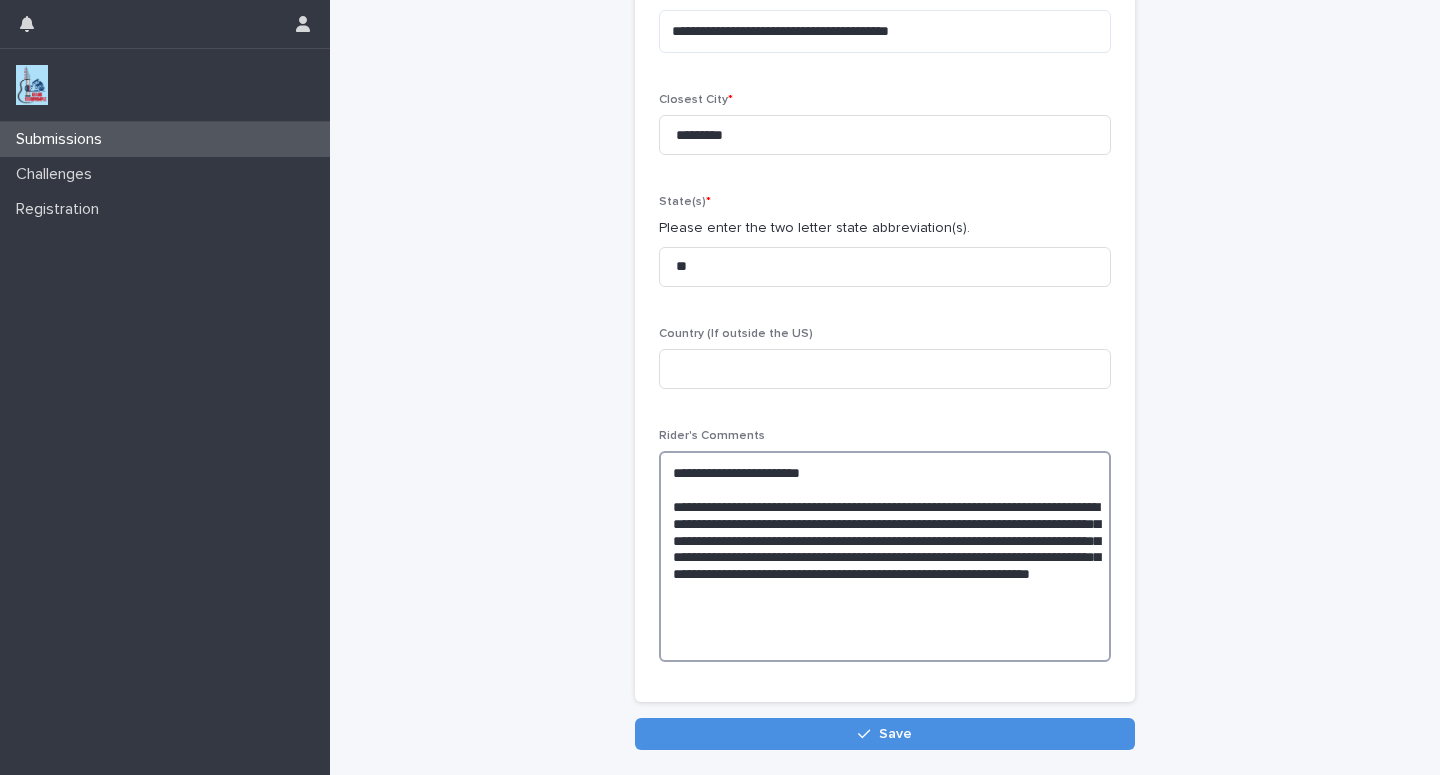 scroll, scrollTop: 397, scrollLeft: 0, axis: vertical 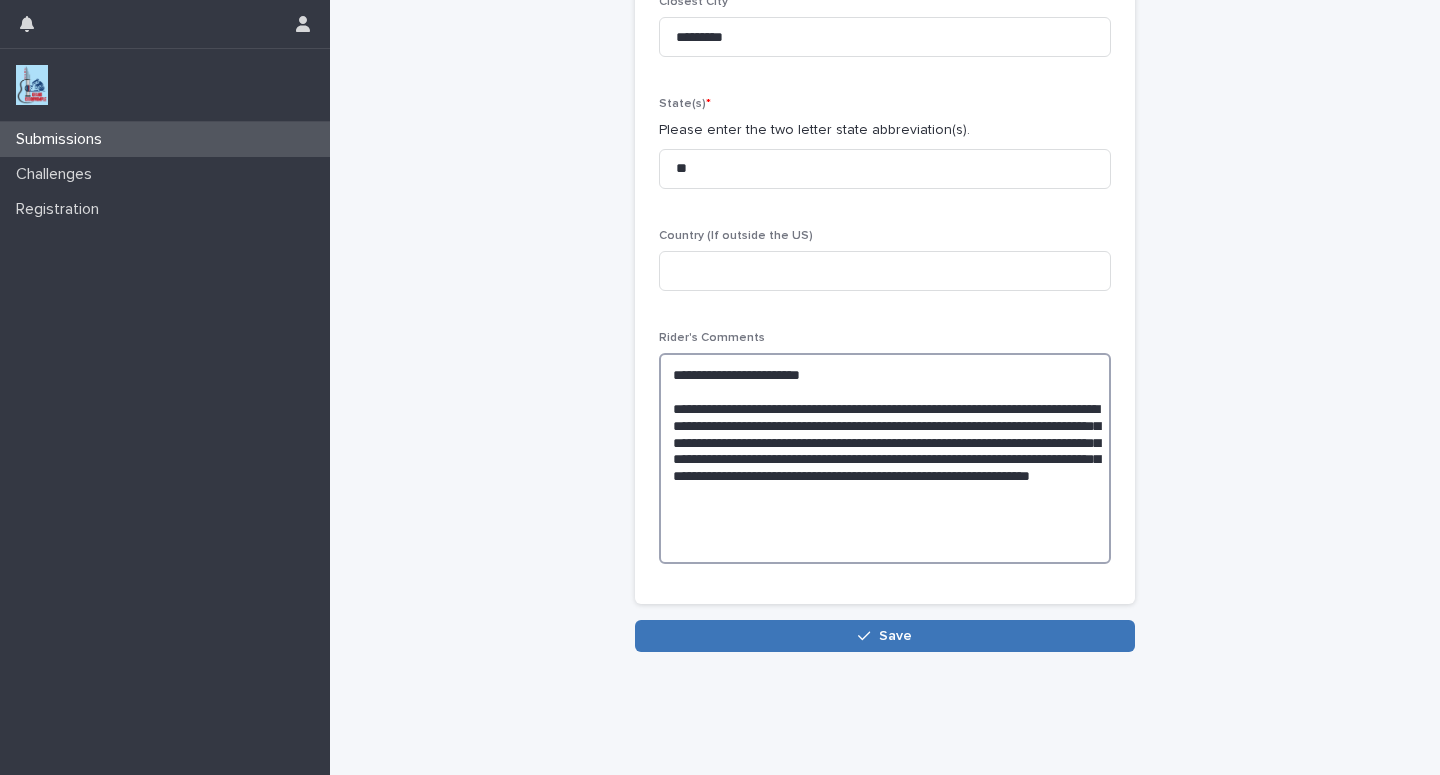 type on "**********" 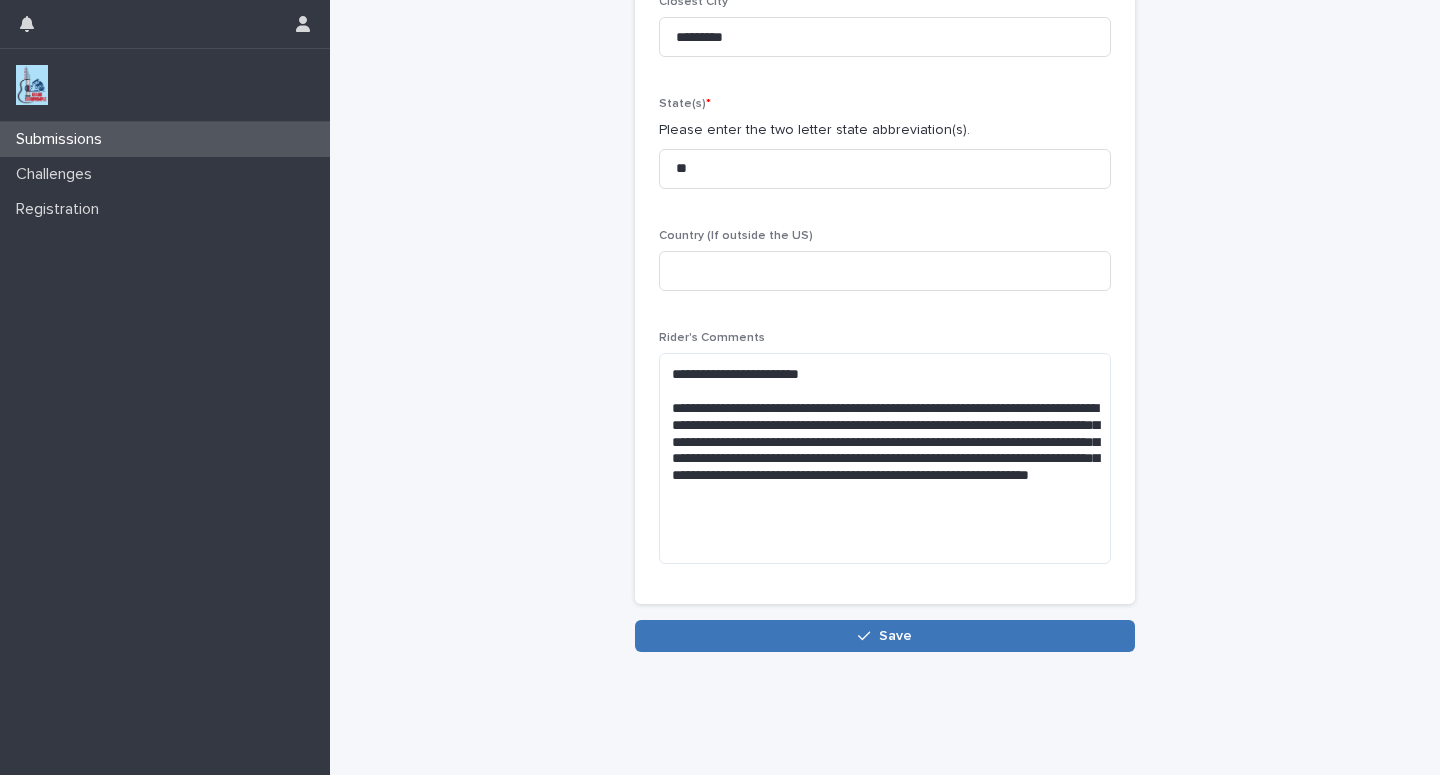 click on "Save" at bounding box center (885, 636) 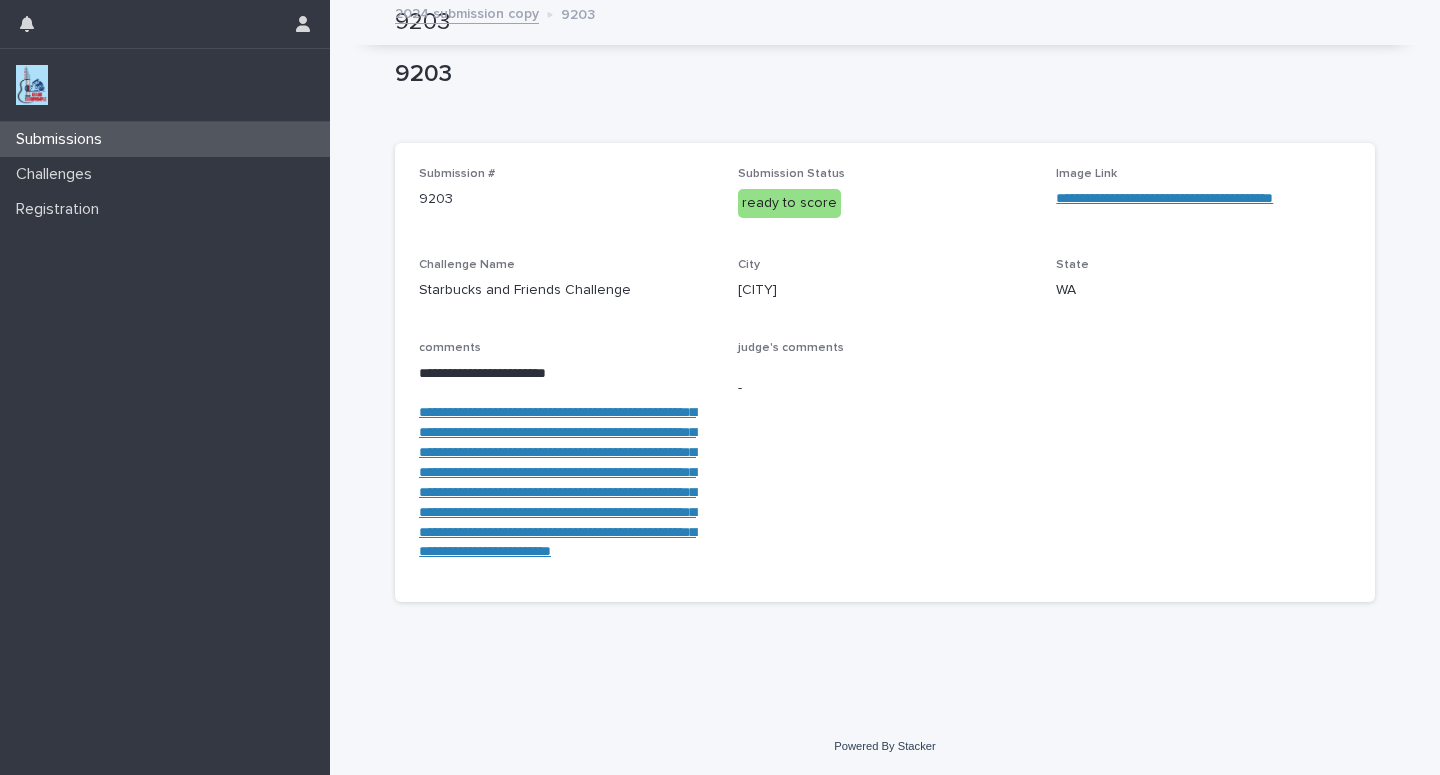 scroll, scrollTop: 123, scrollLeft: 0, axis: vertical 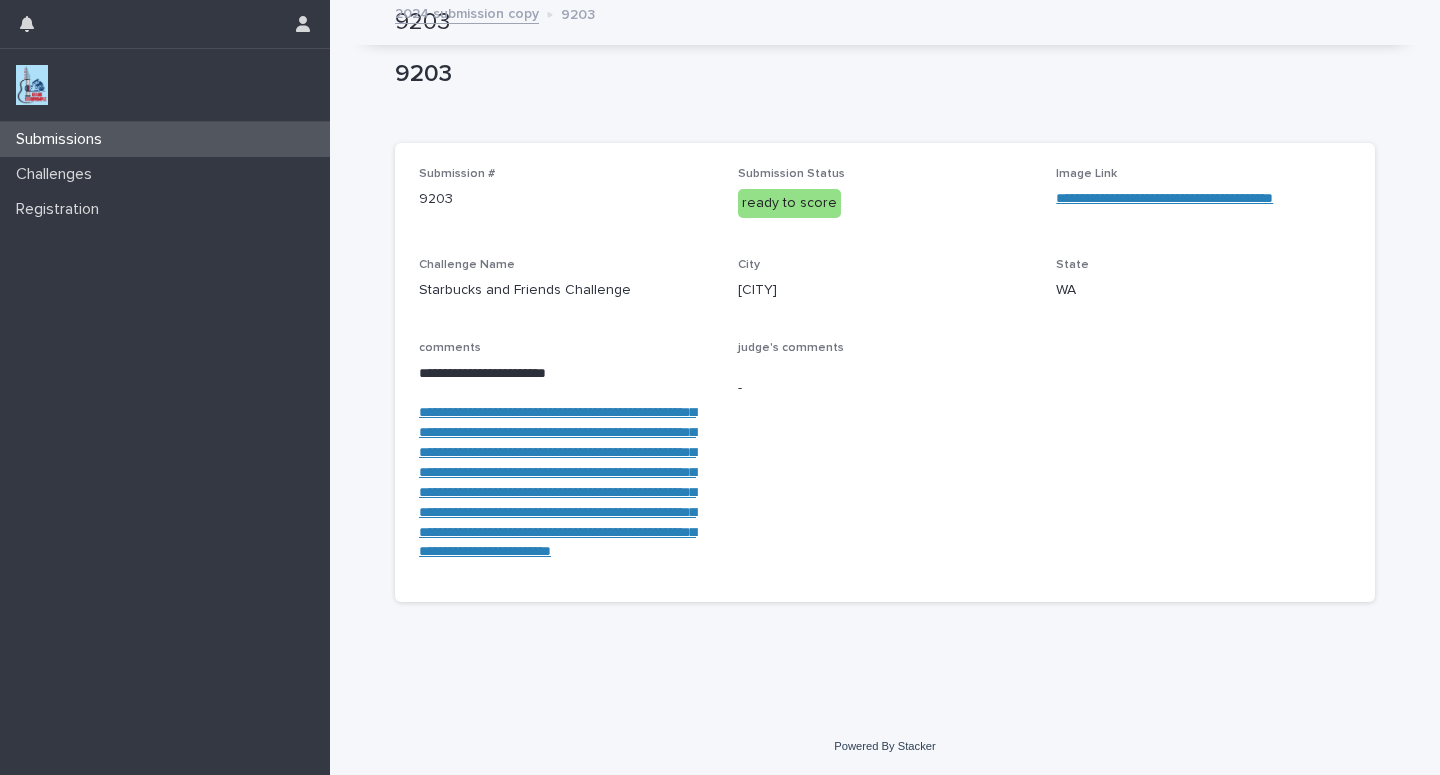 click on "Submissions" at bounding box center (165, 139) 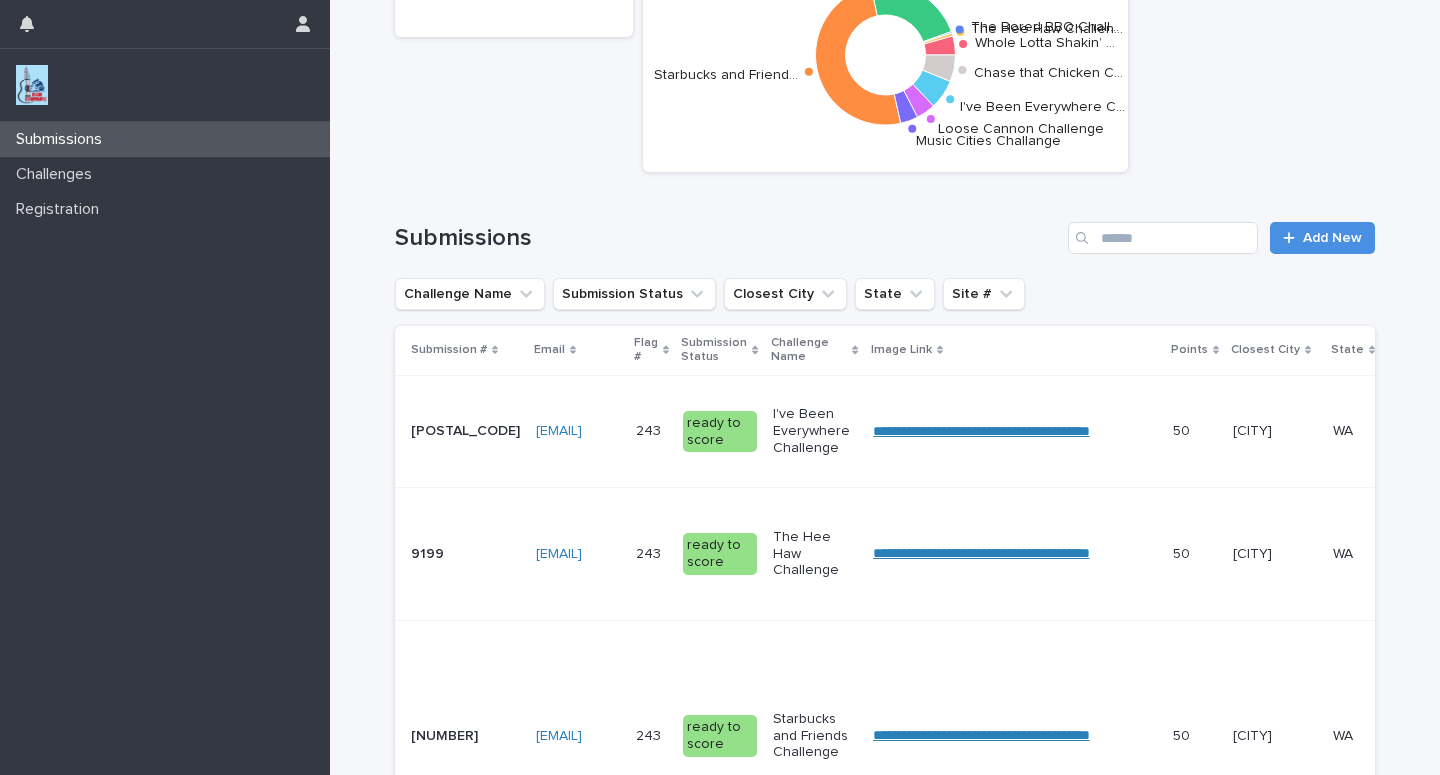 scroll, scrollTop: 0, scrollLeft: 0, axis: both 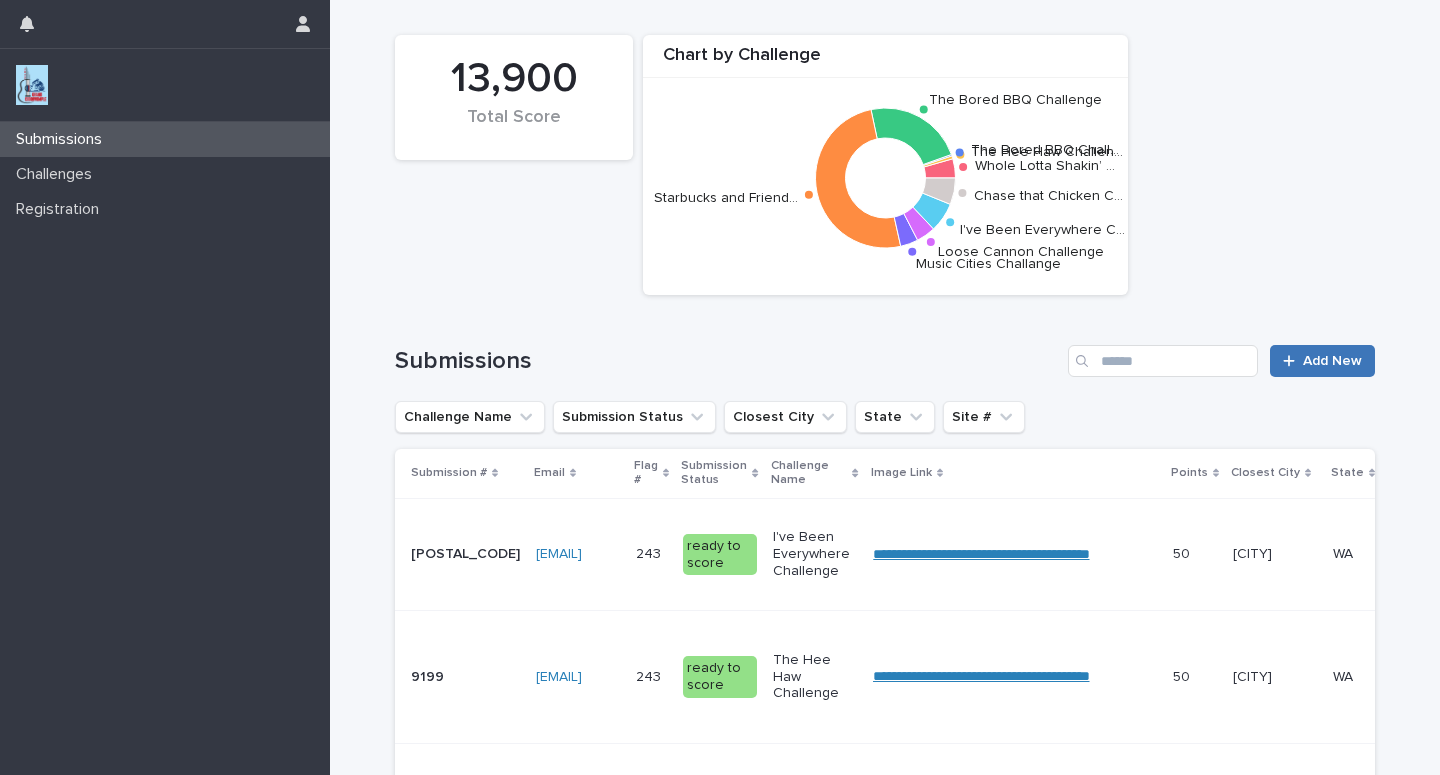 click on "Add New" at bounding box center (1332, 361) 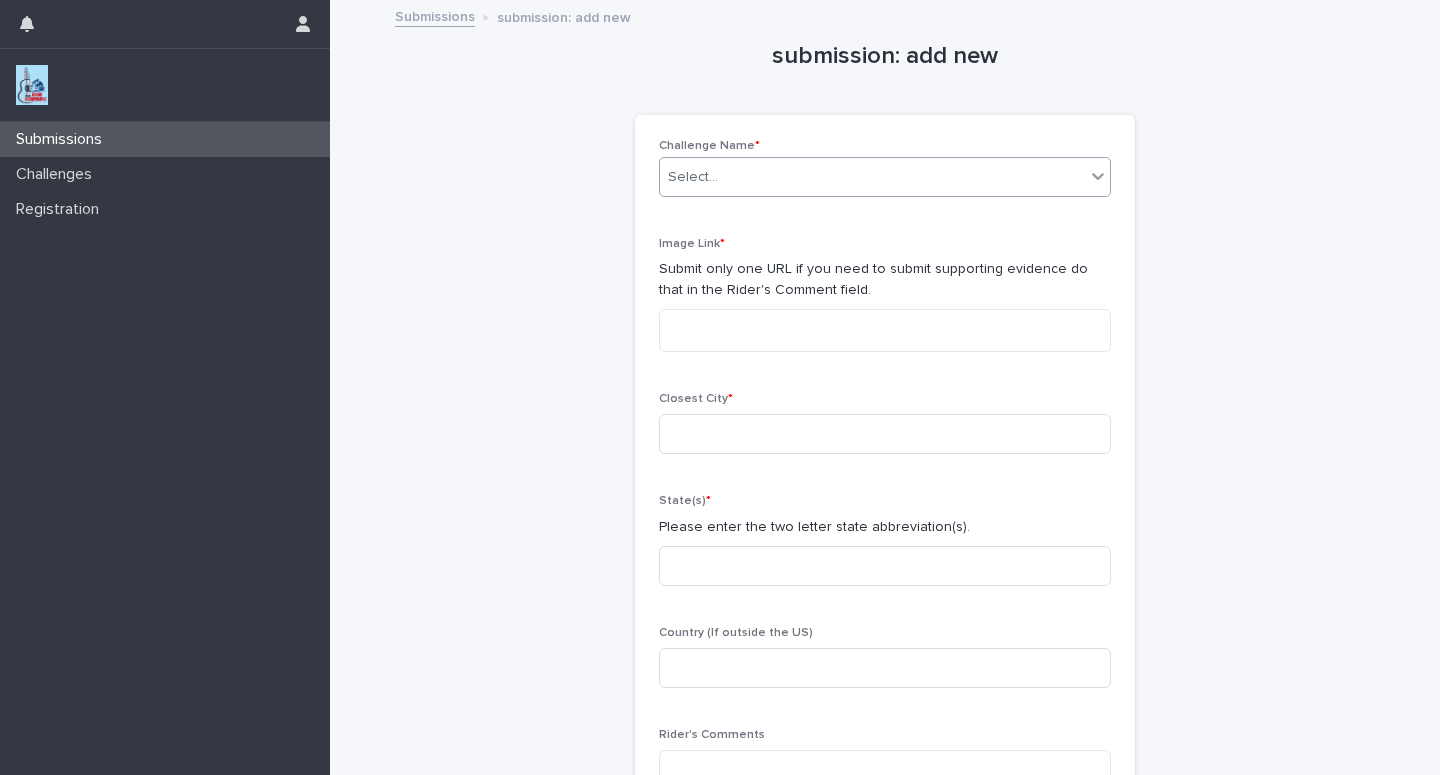 click on "Select..." at bounding box center [872, 177] 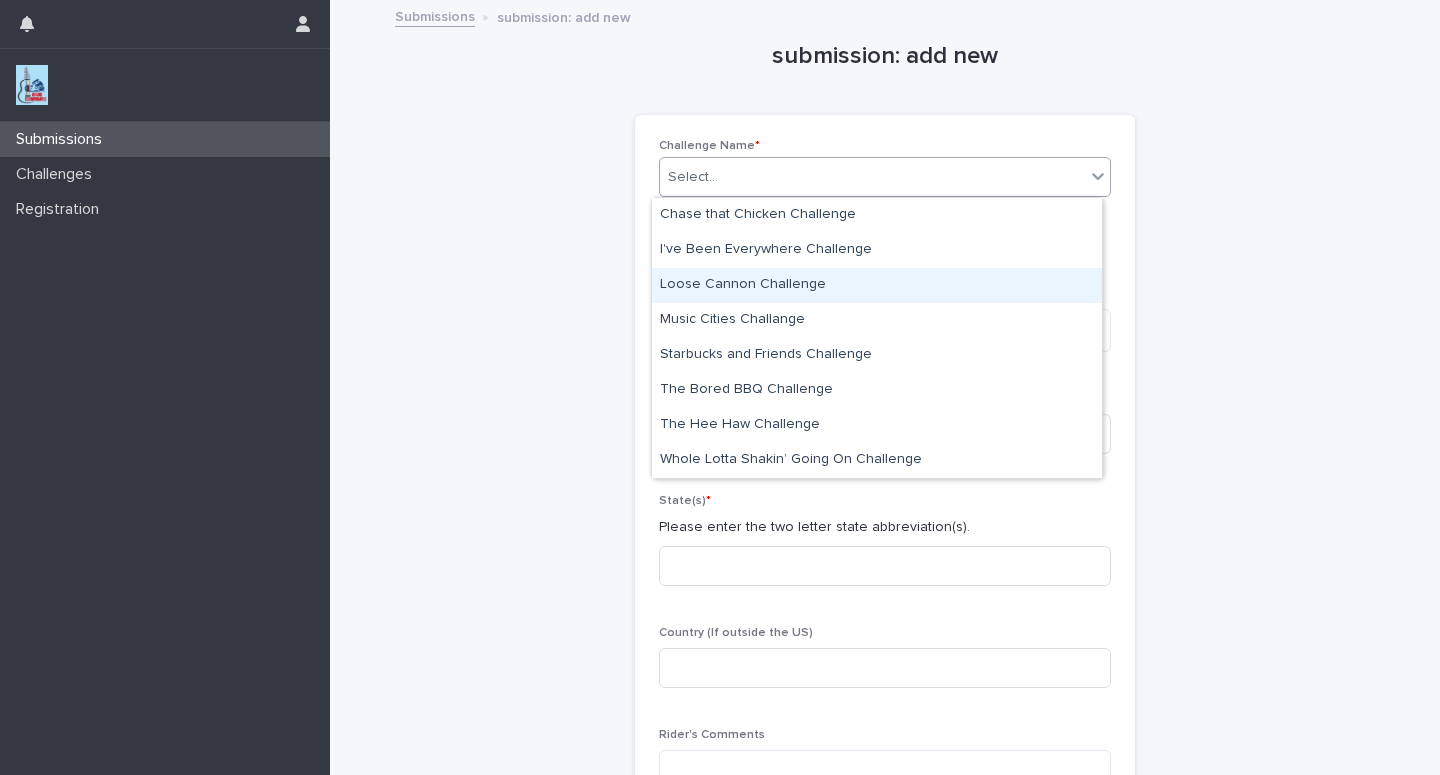 click on "Loose Cannon Challenge" at bounding box center [877, 285] 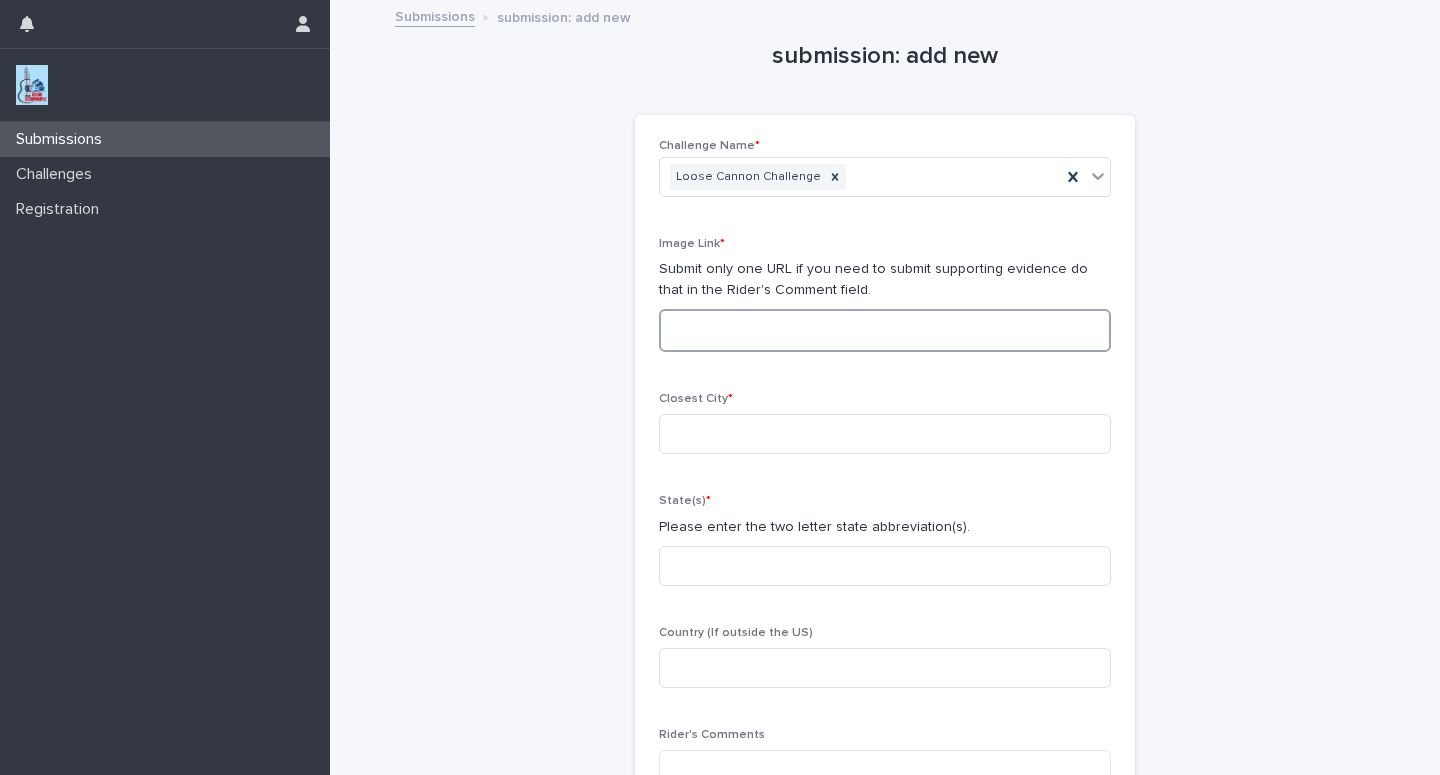 click at bounding box center [885, 330] 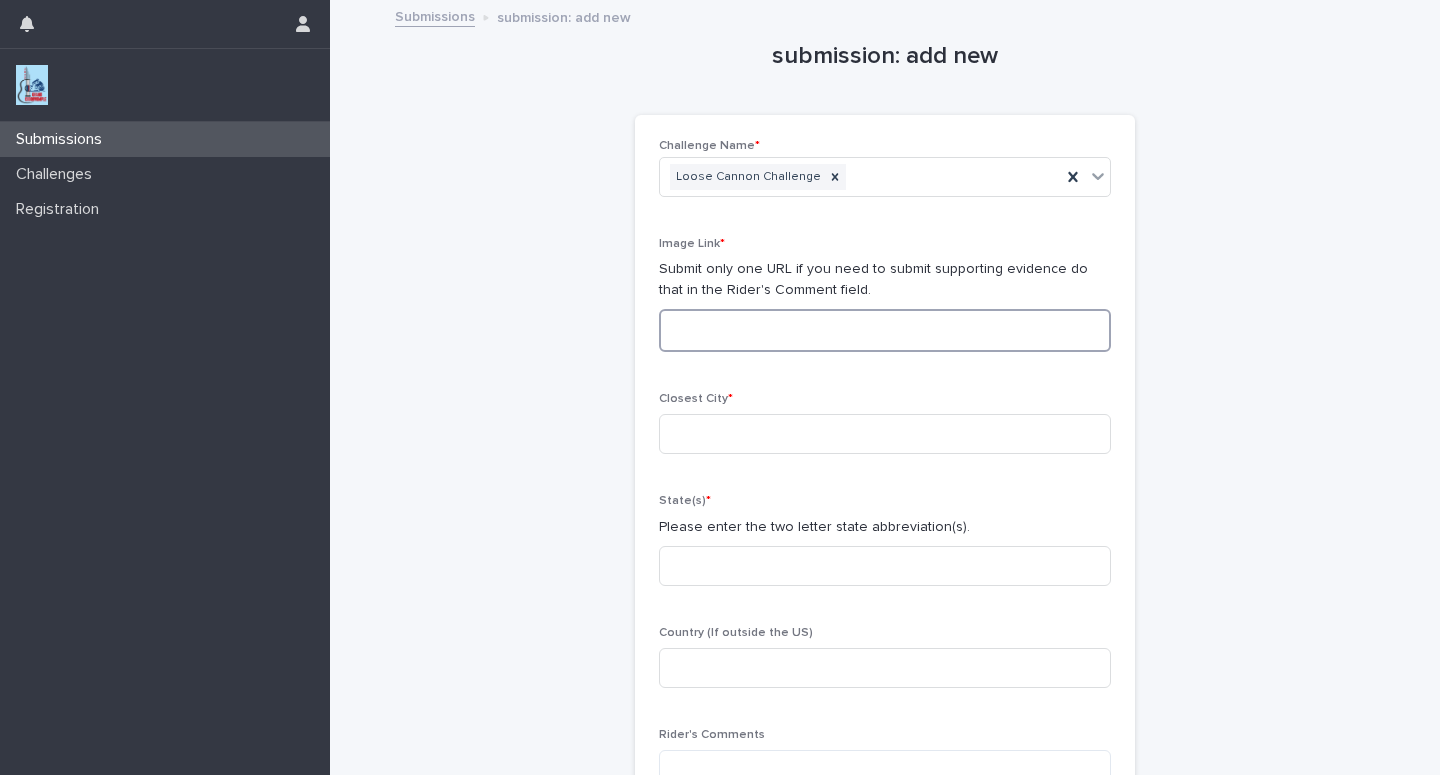 paste on "**********" 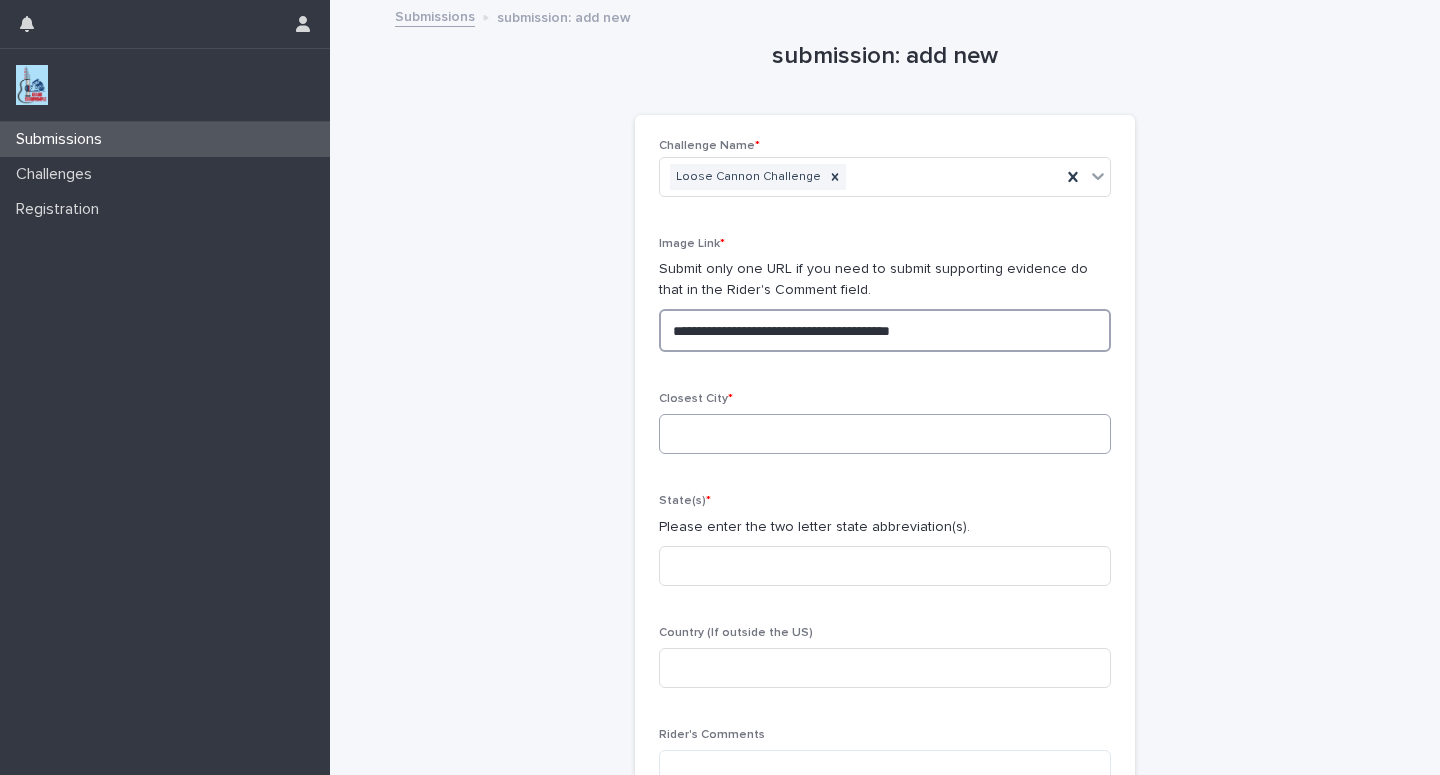 type on "**********" 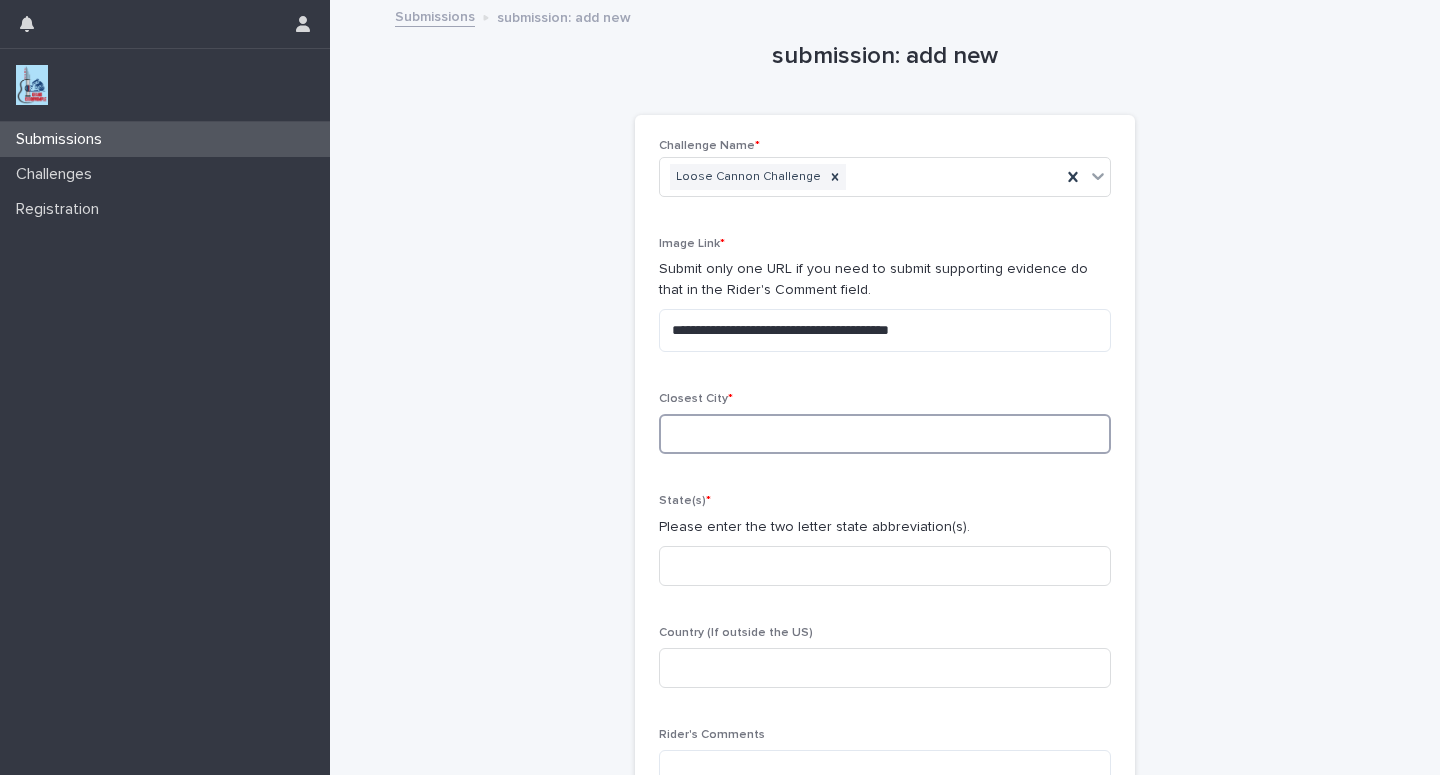 click at bounding box center (885, 434) 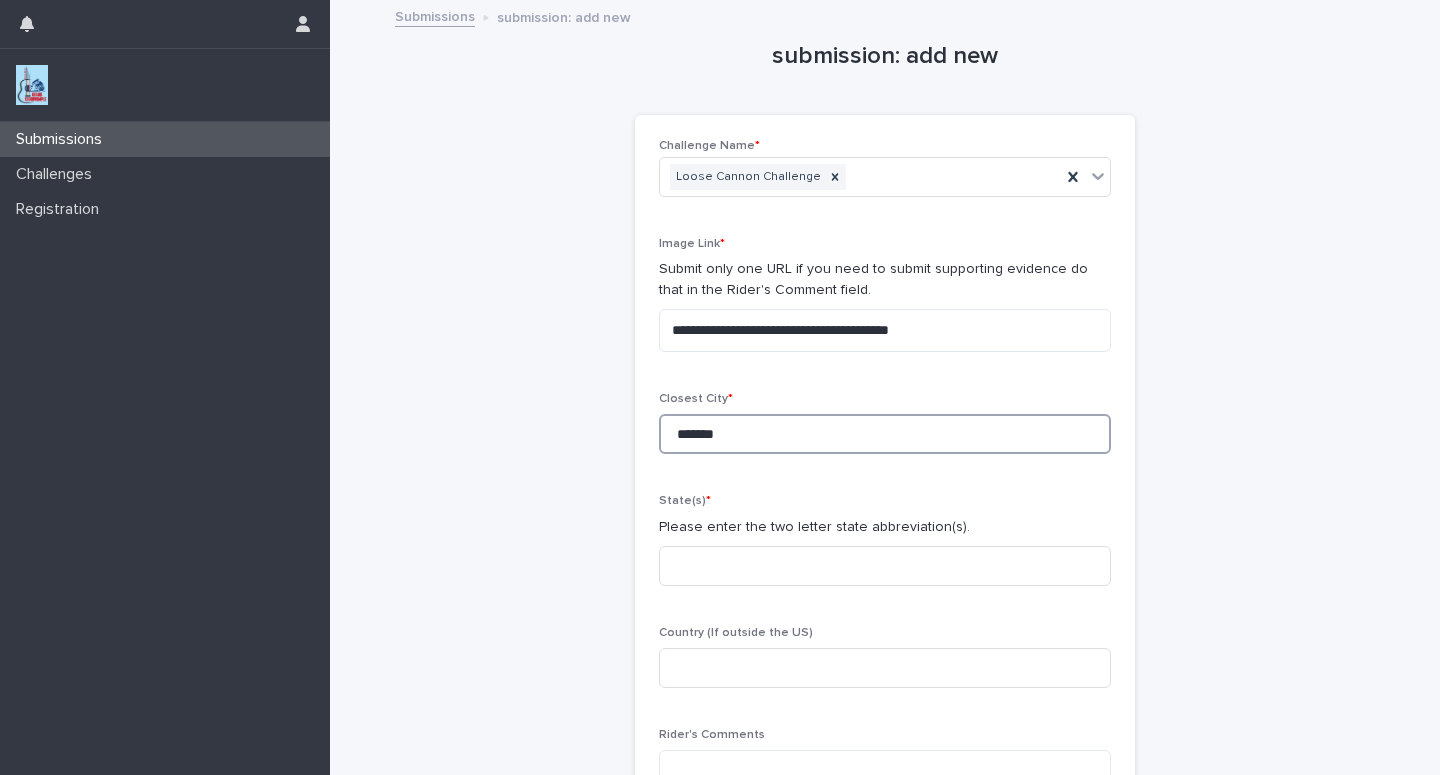 type on "*******" 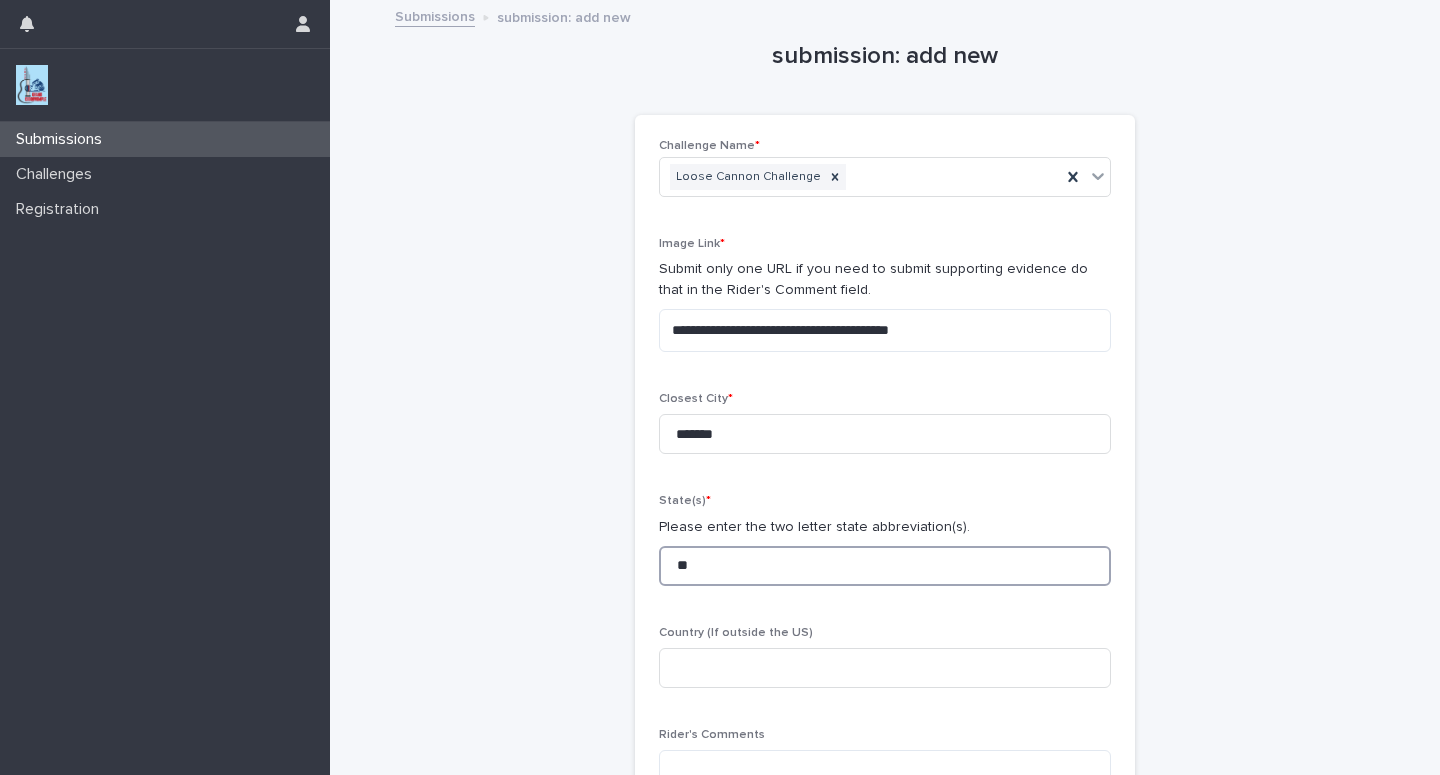 type on "**" 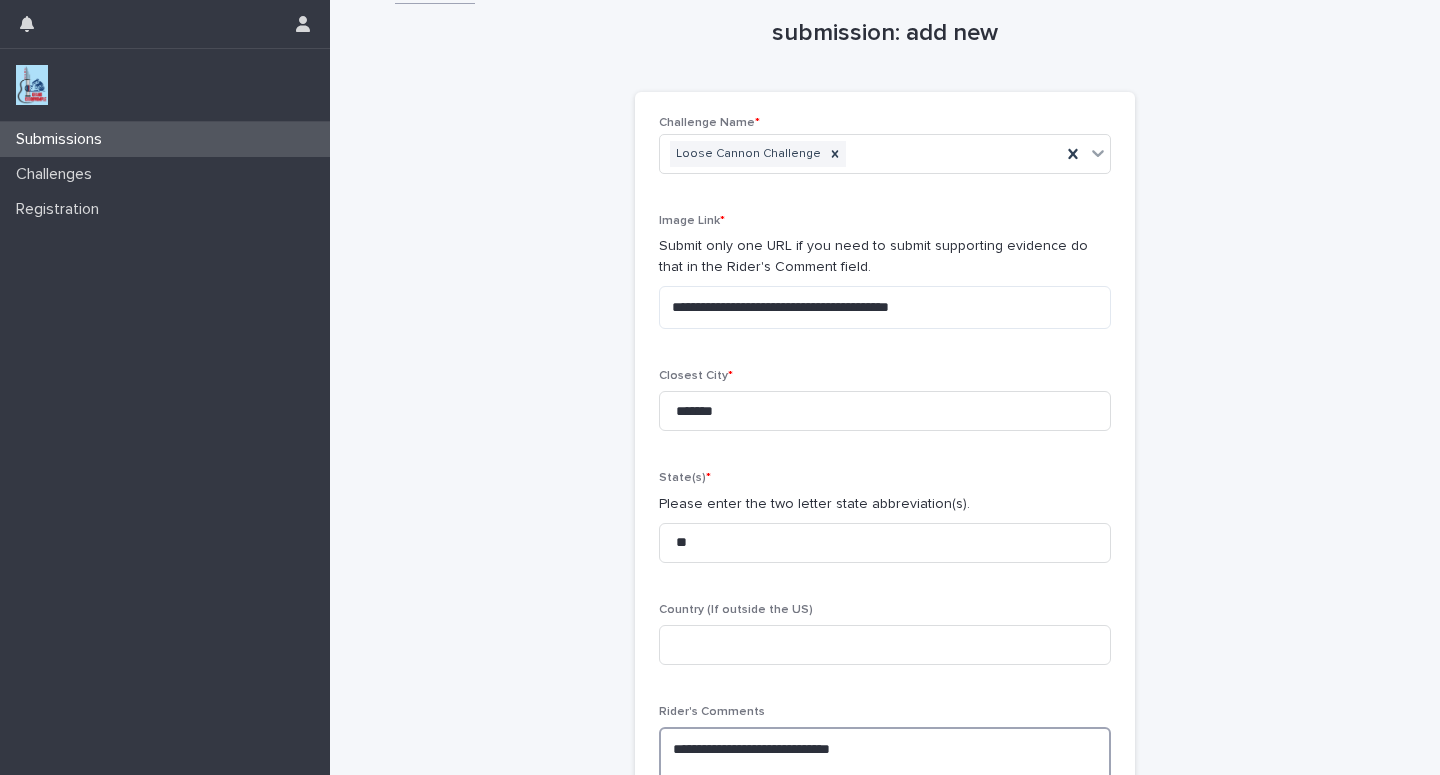 scroll, scrollTop: 40, scrollLeft: 0, axis: vertical 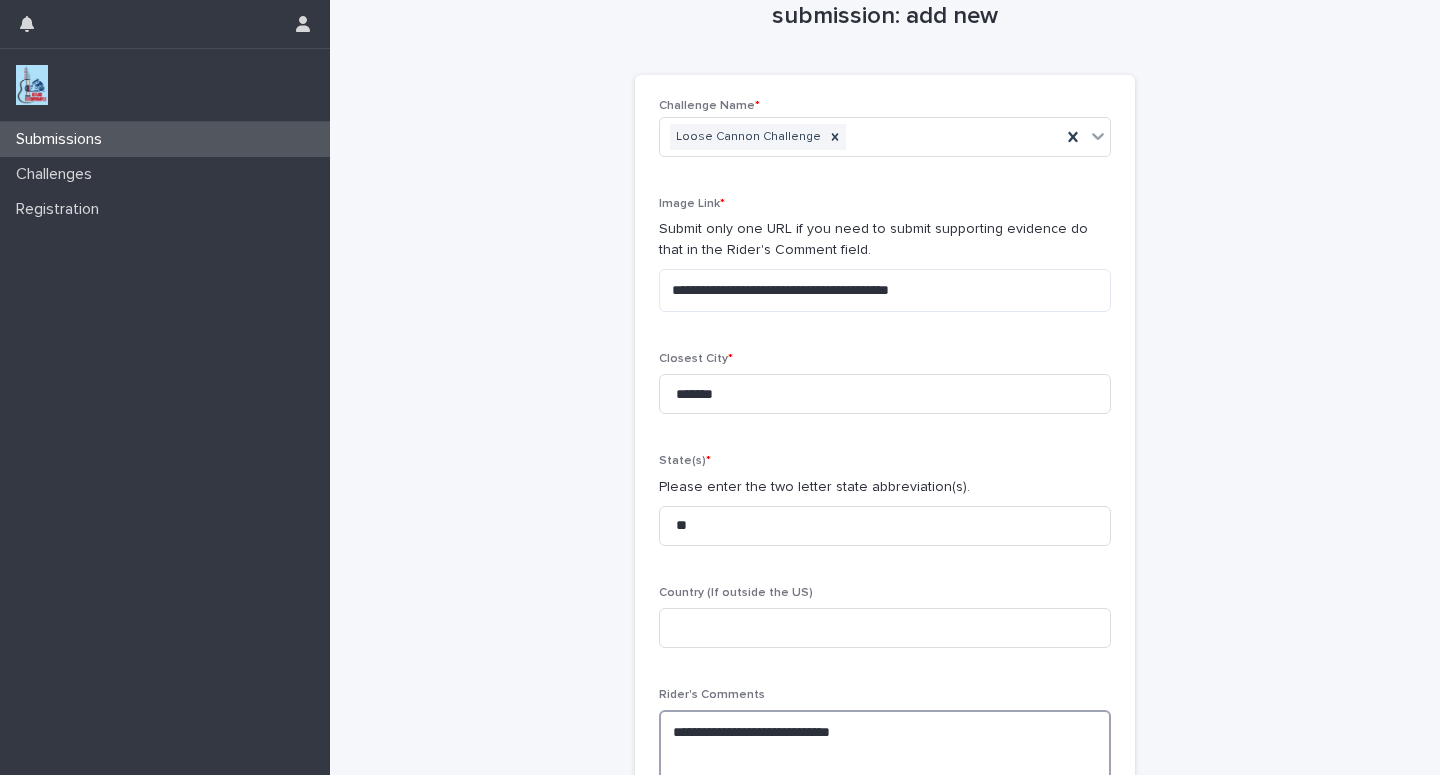 paste on "**********" 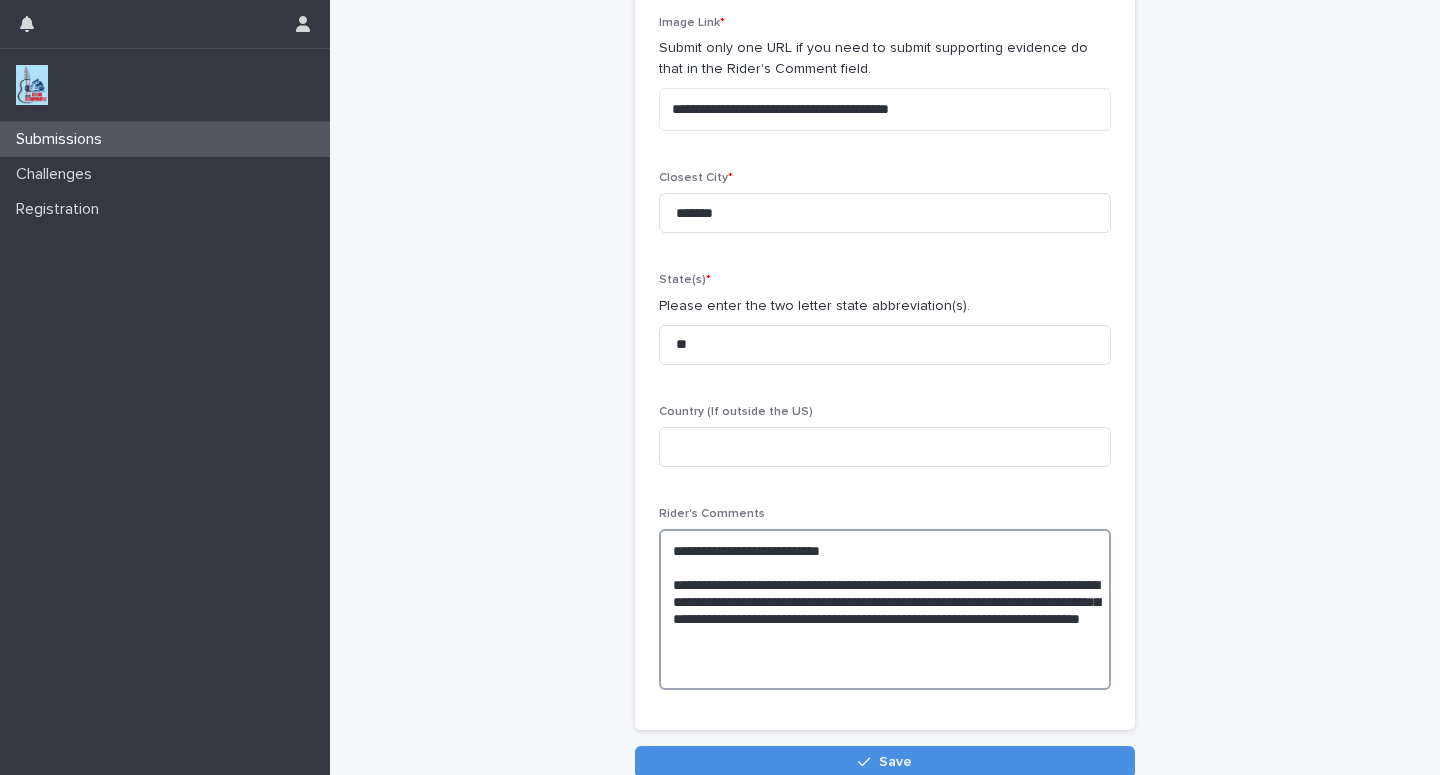 scroll, scrollTop: 305, scrollLeft: 0, axis: vertical 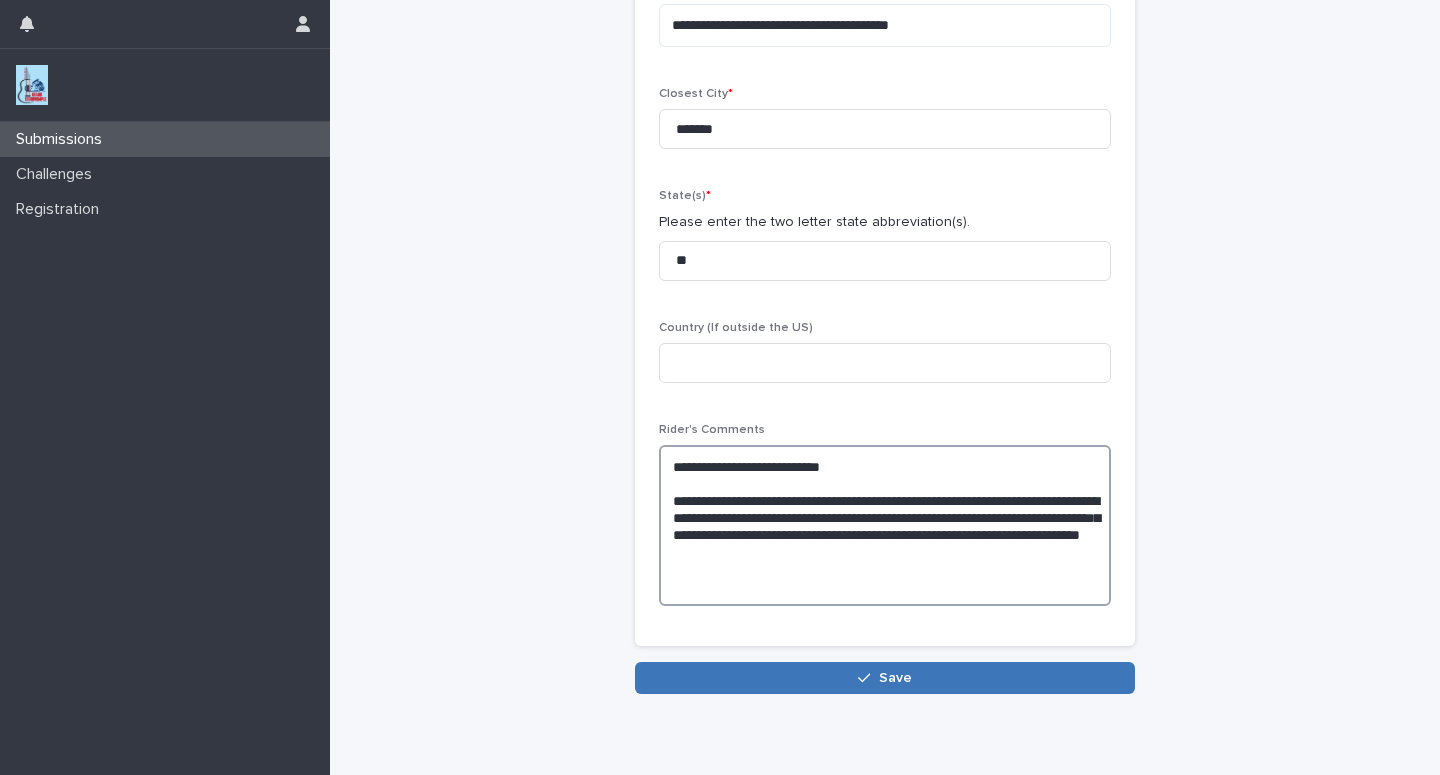 type on "**********" 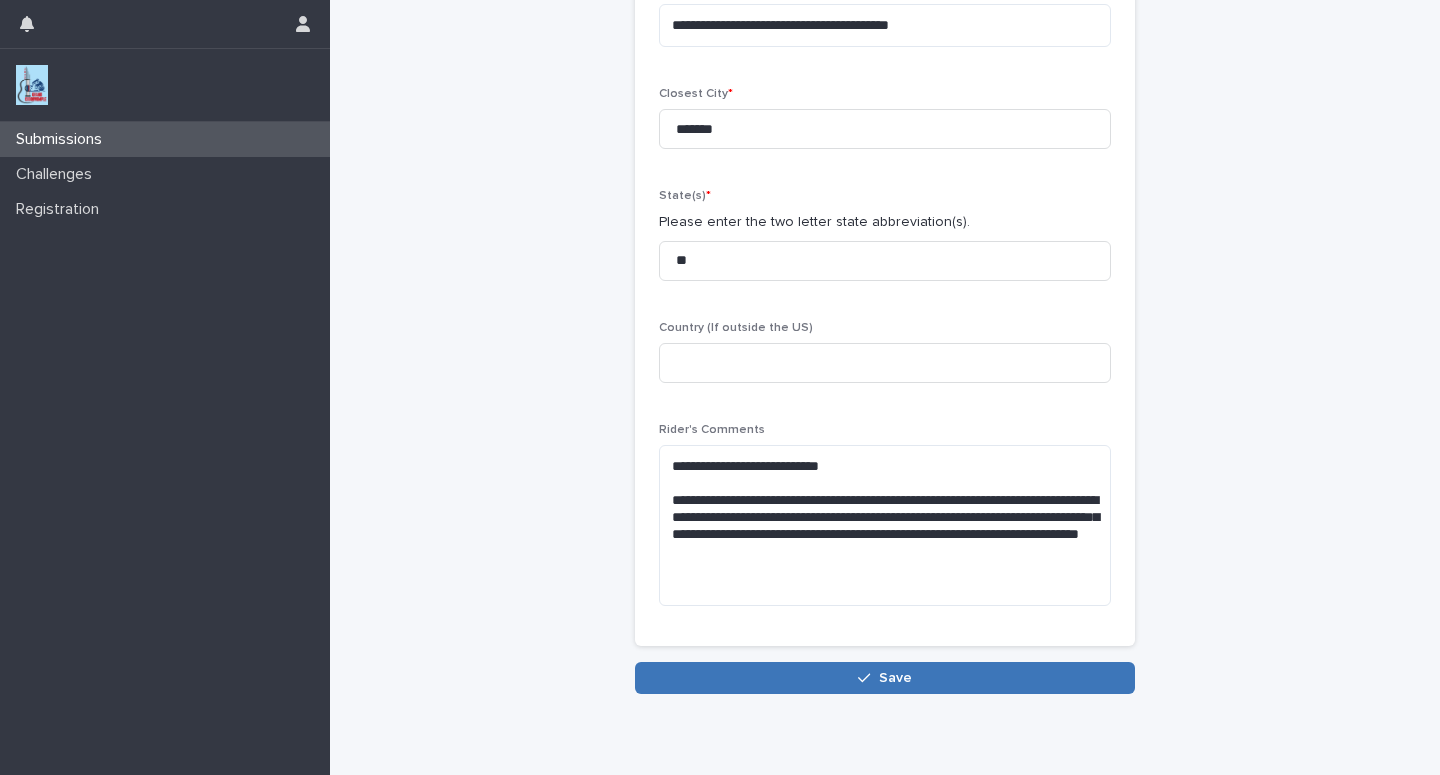 click on "Save" at bounding box center [885, 678] 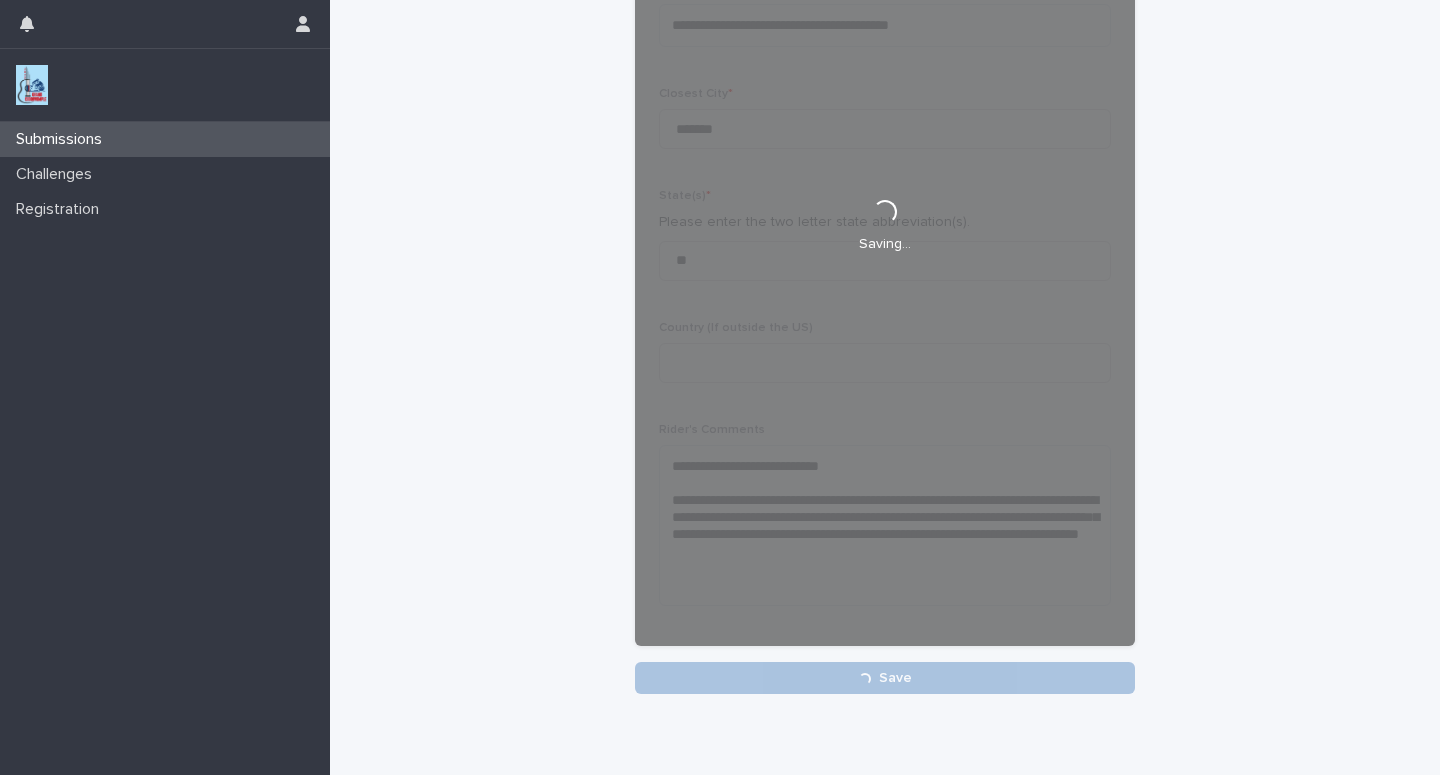 scroll, scrollTop: 305, scrollLeft: 0, axis: vertical 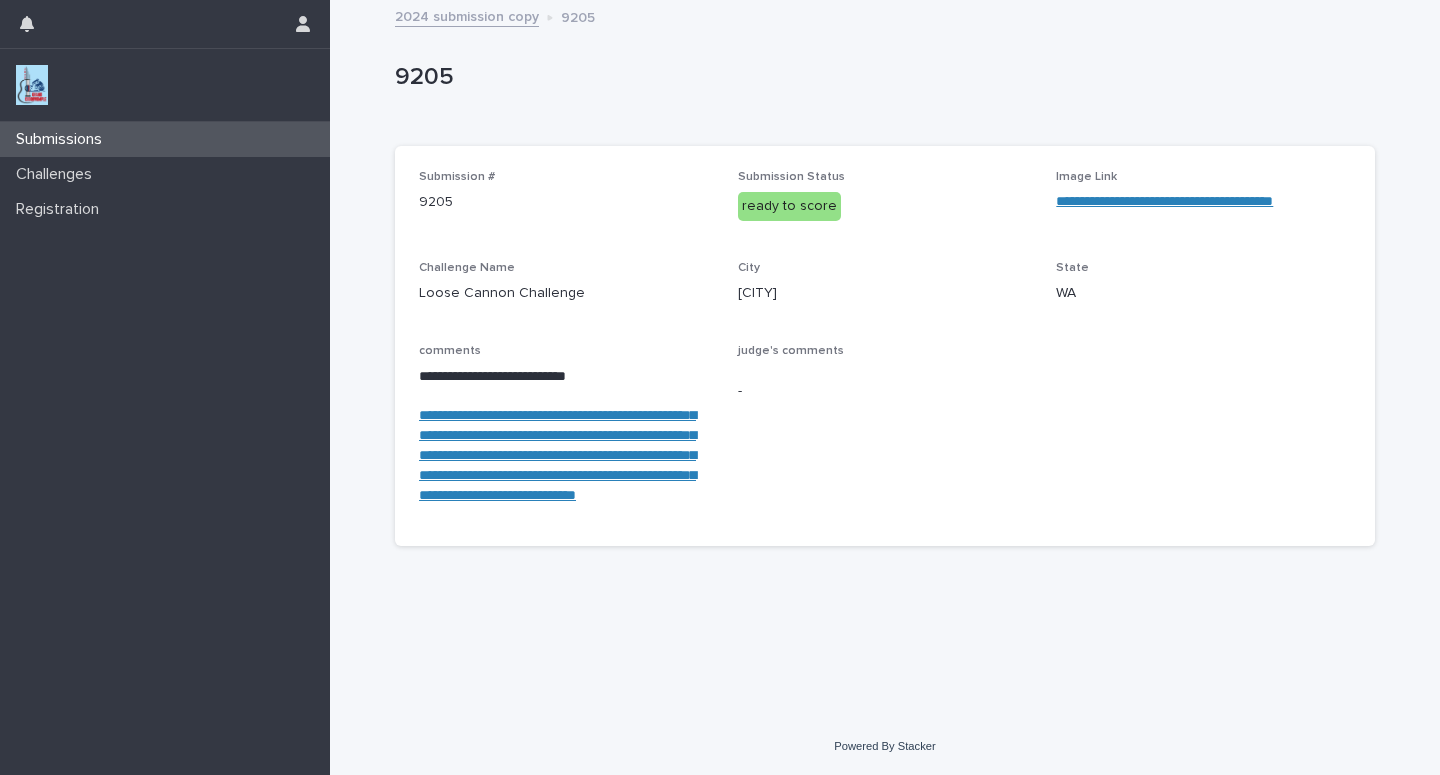 click on "Submissions" at bounding box center (165, 139) 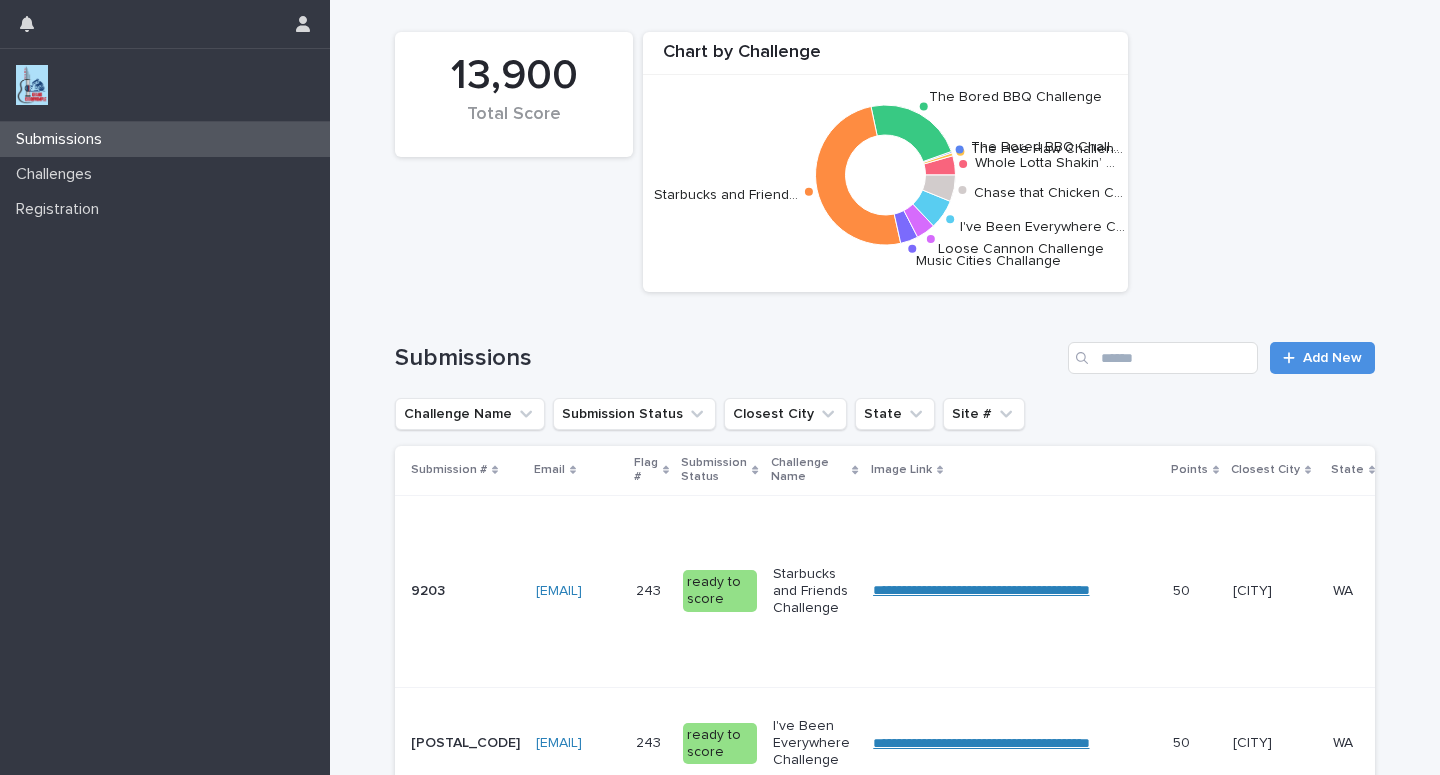 scroll, scrollTop: 0, scrollLeft: 0, axis: both 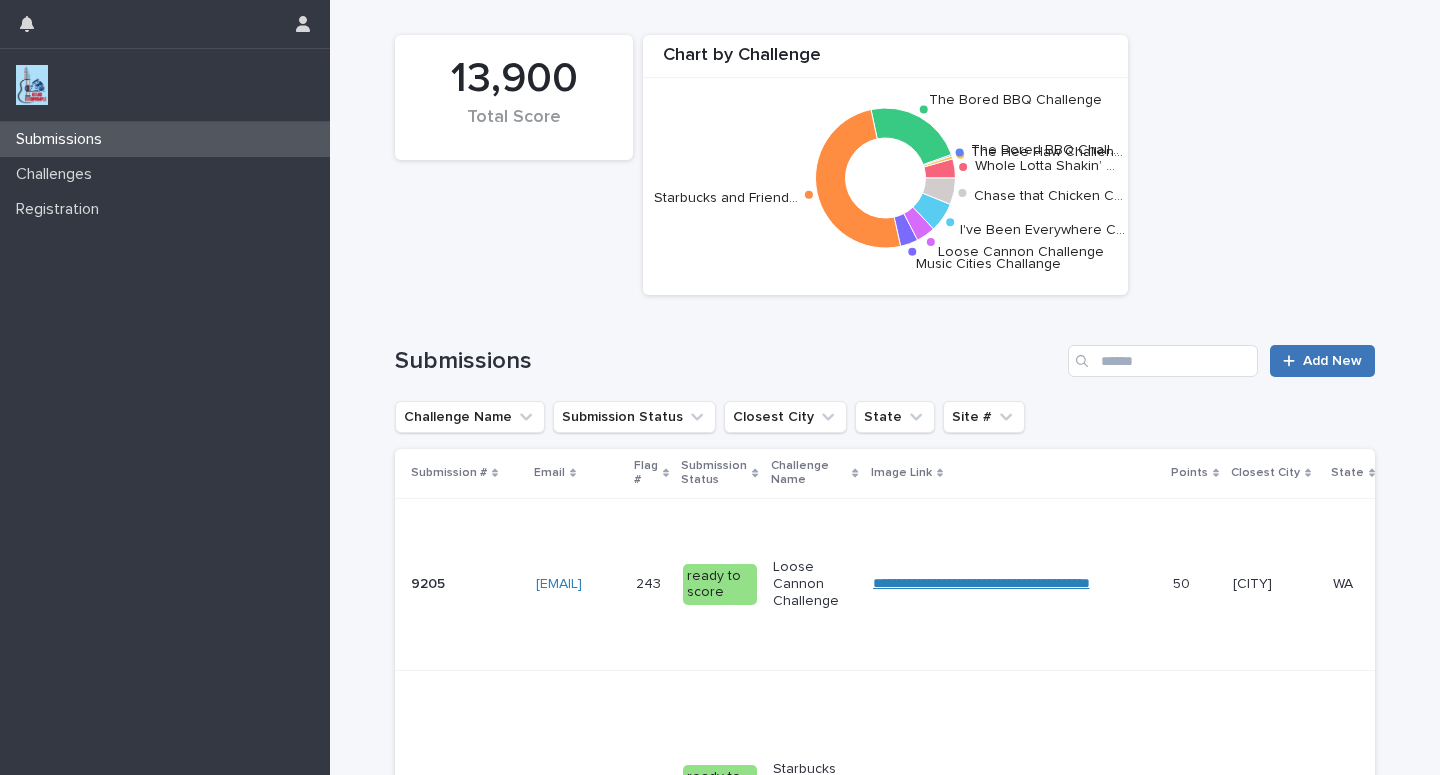 click on "Add New" at bounding box center (1332, 361) 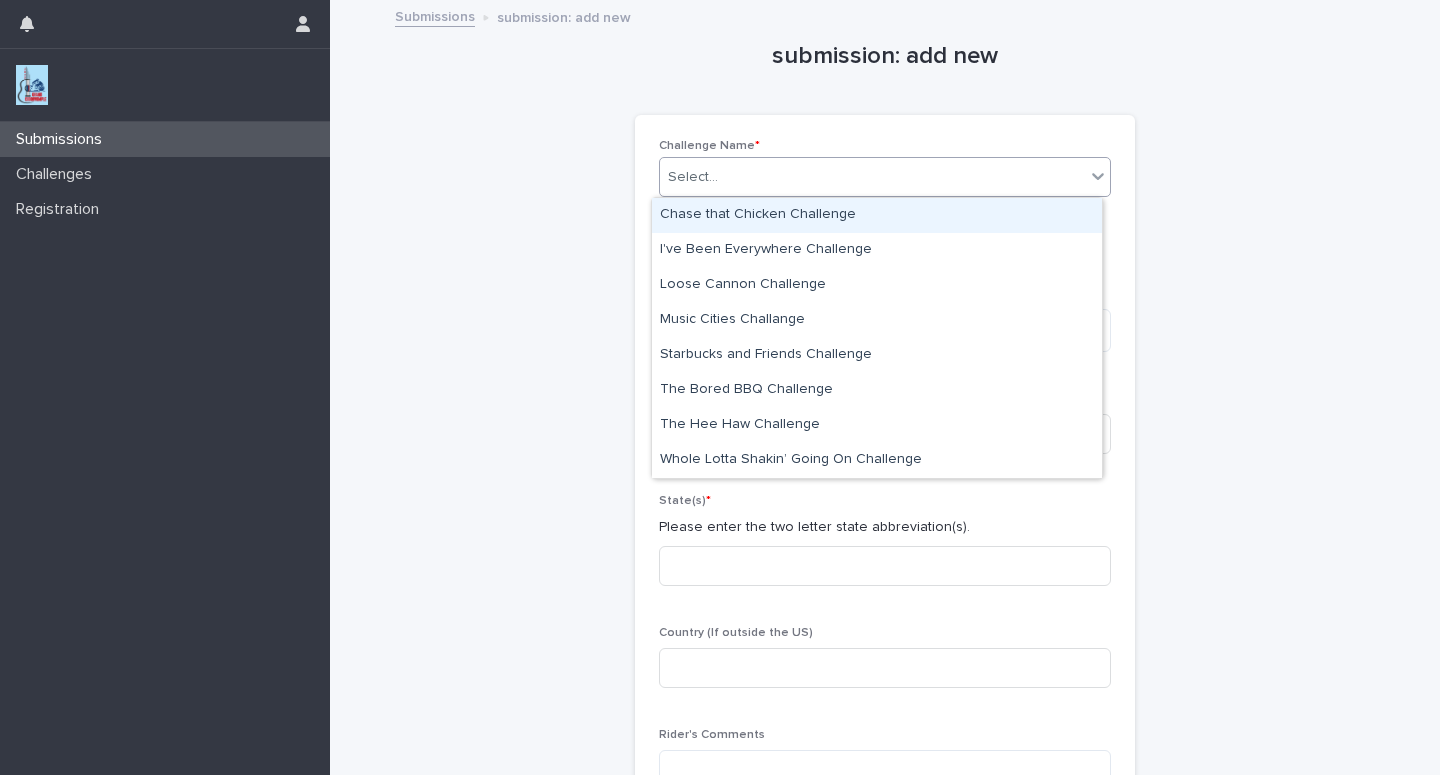 click on "Select..." at bounding box center (872, 177) 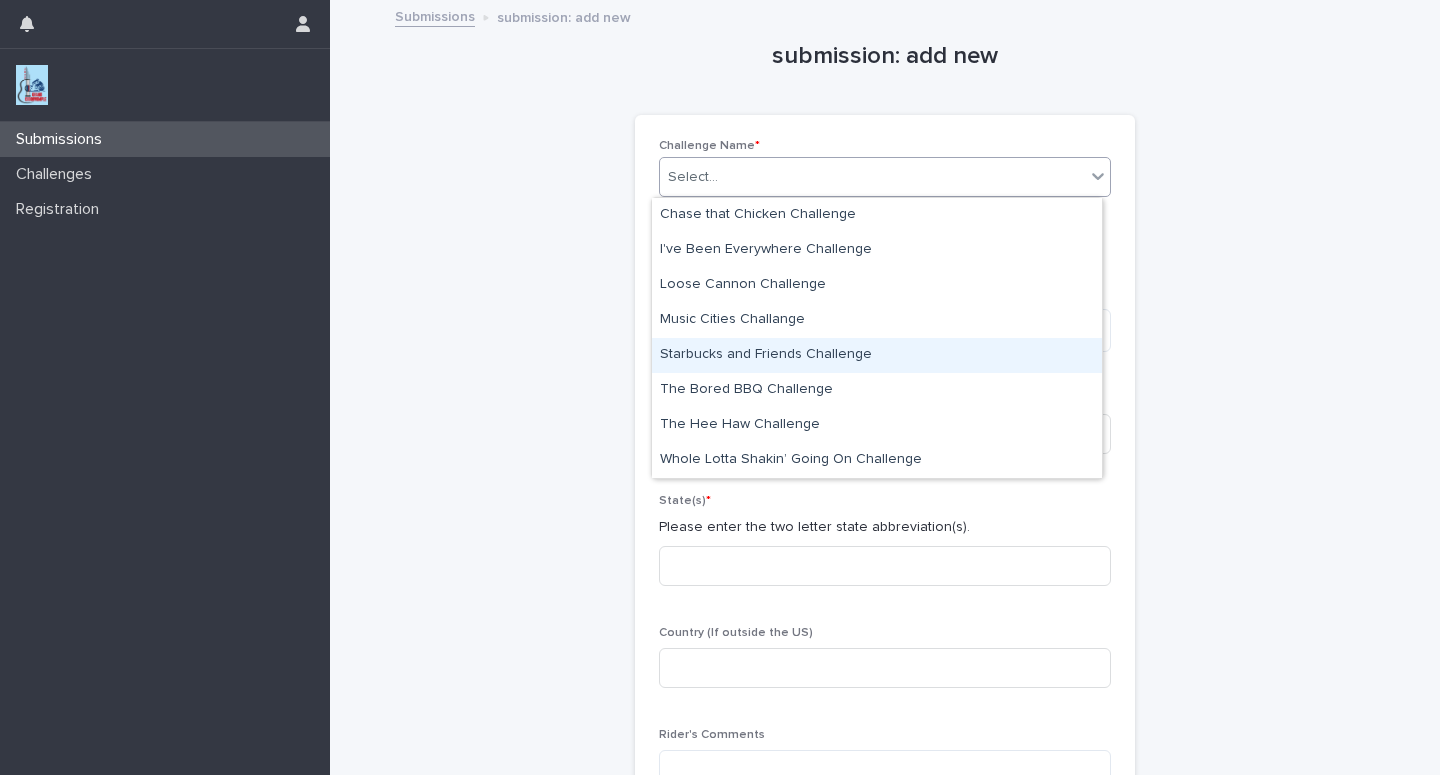 click on "Starbucks and Friends Challenge" at bounding box center (877, 355) 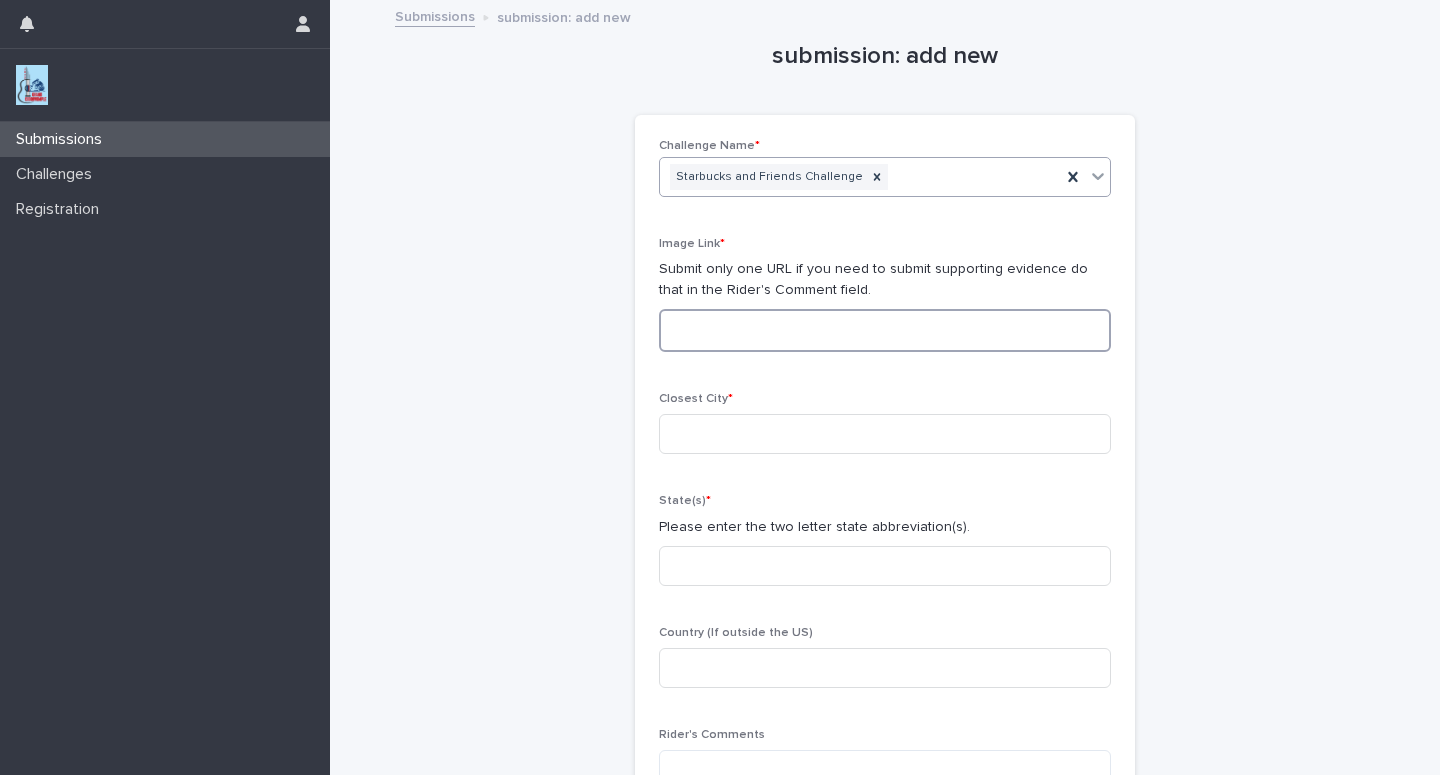 click at bounding box center [885, 330] 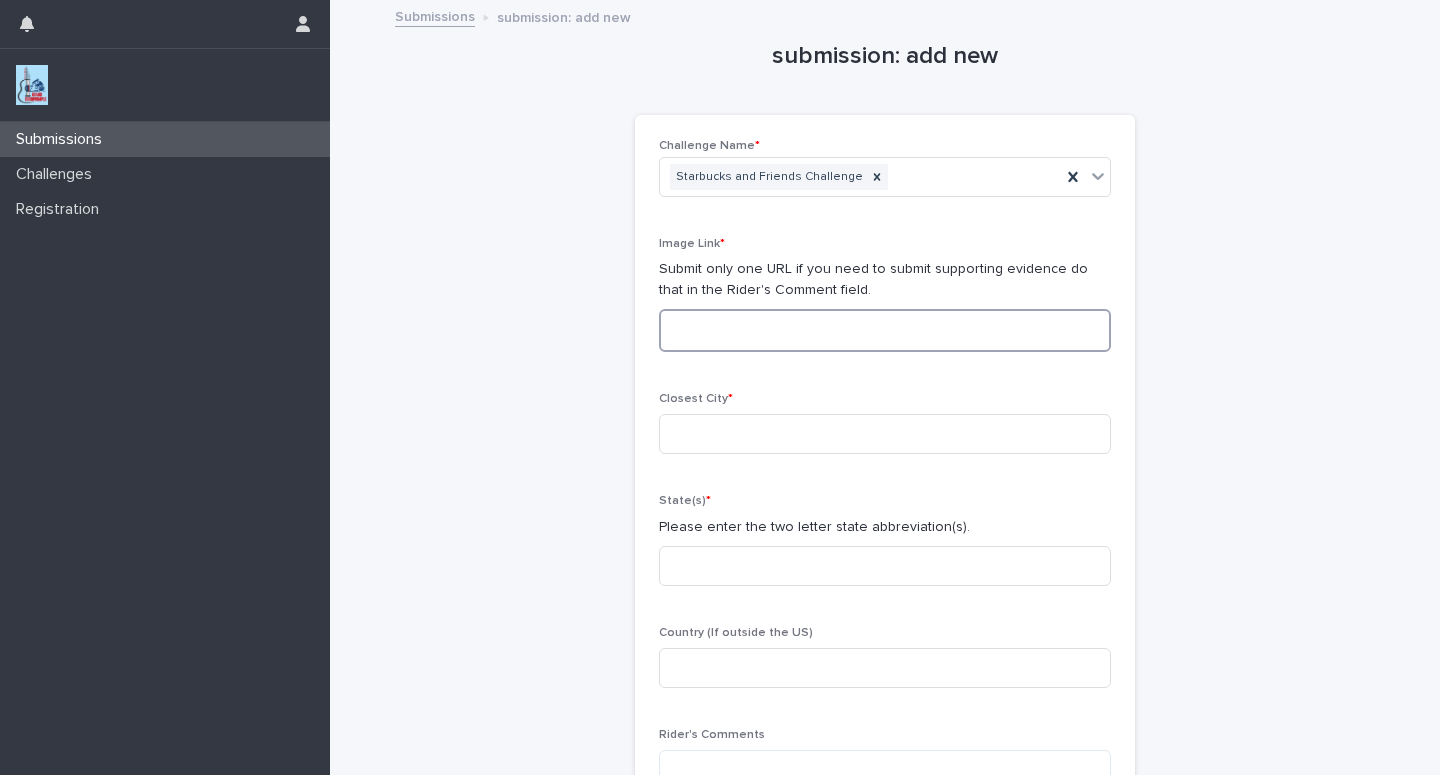 paste on "**********" 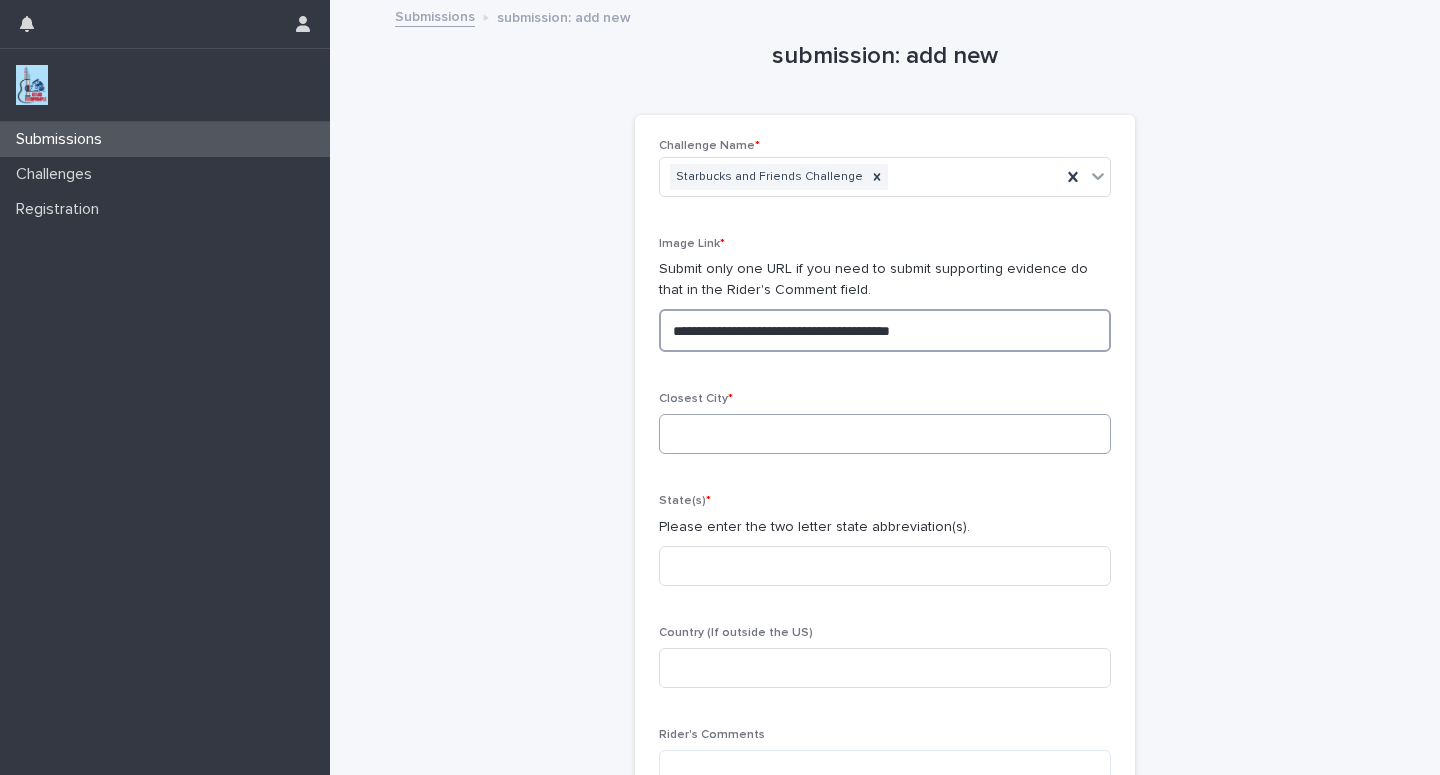 type on "**********" 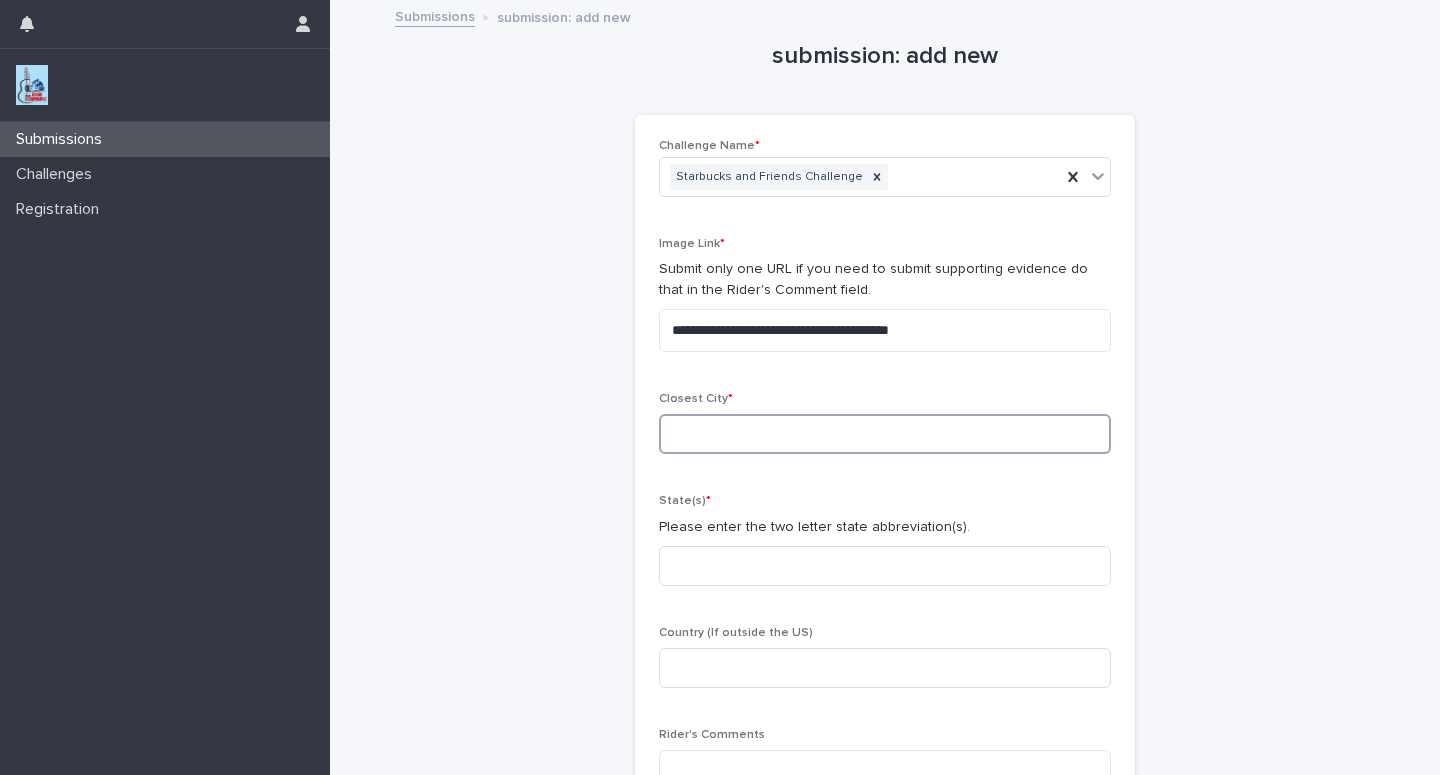 click at bounding box center (885, 434) 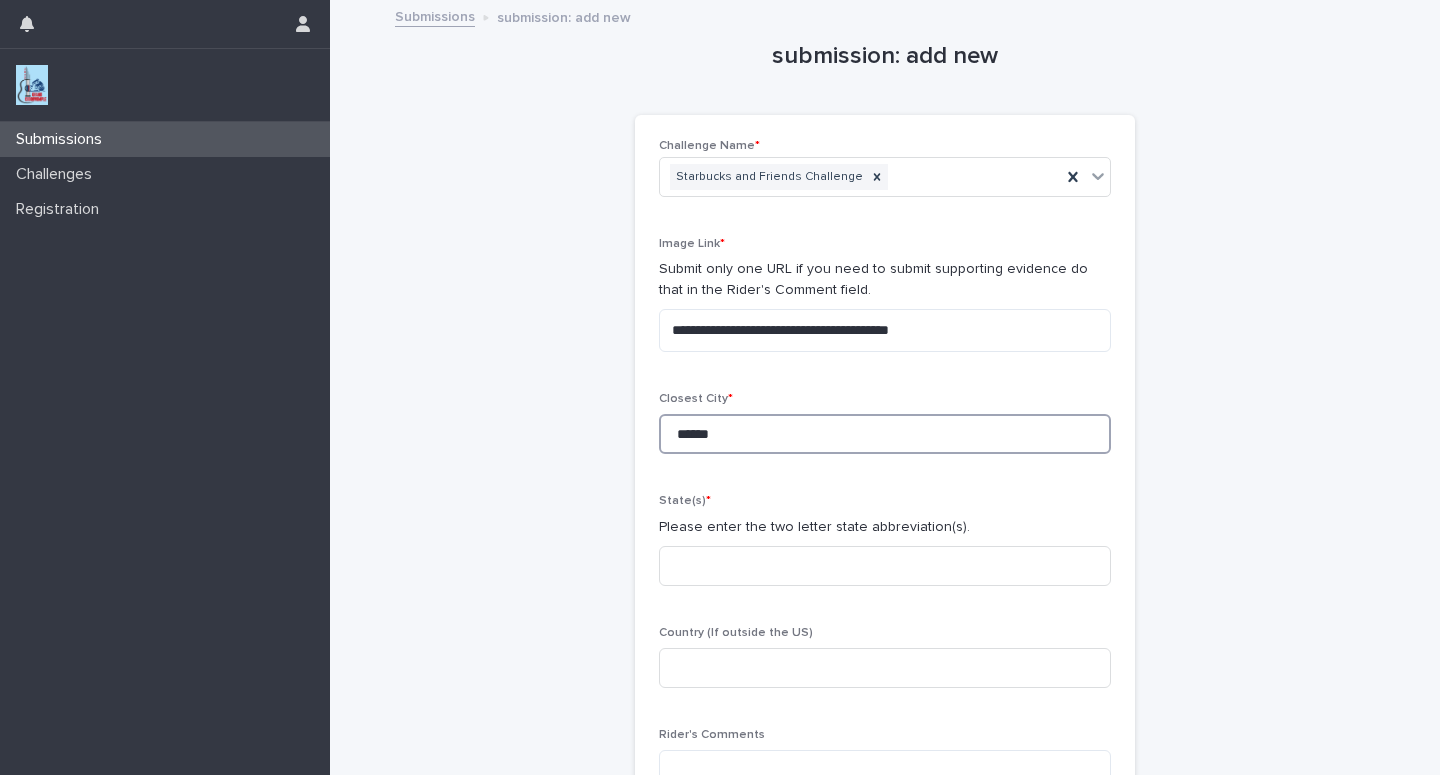 type on "******" 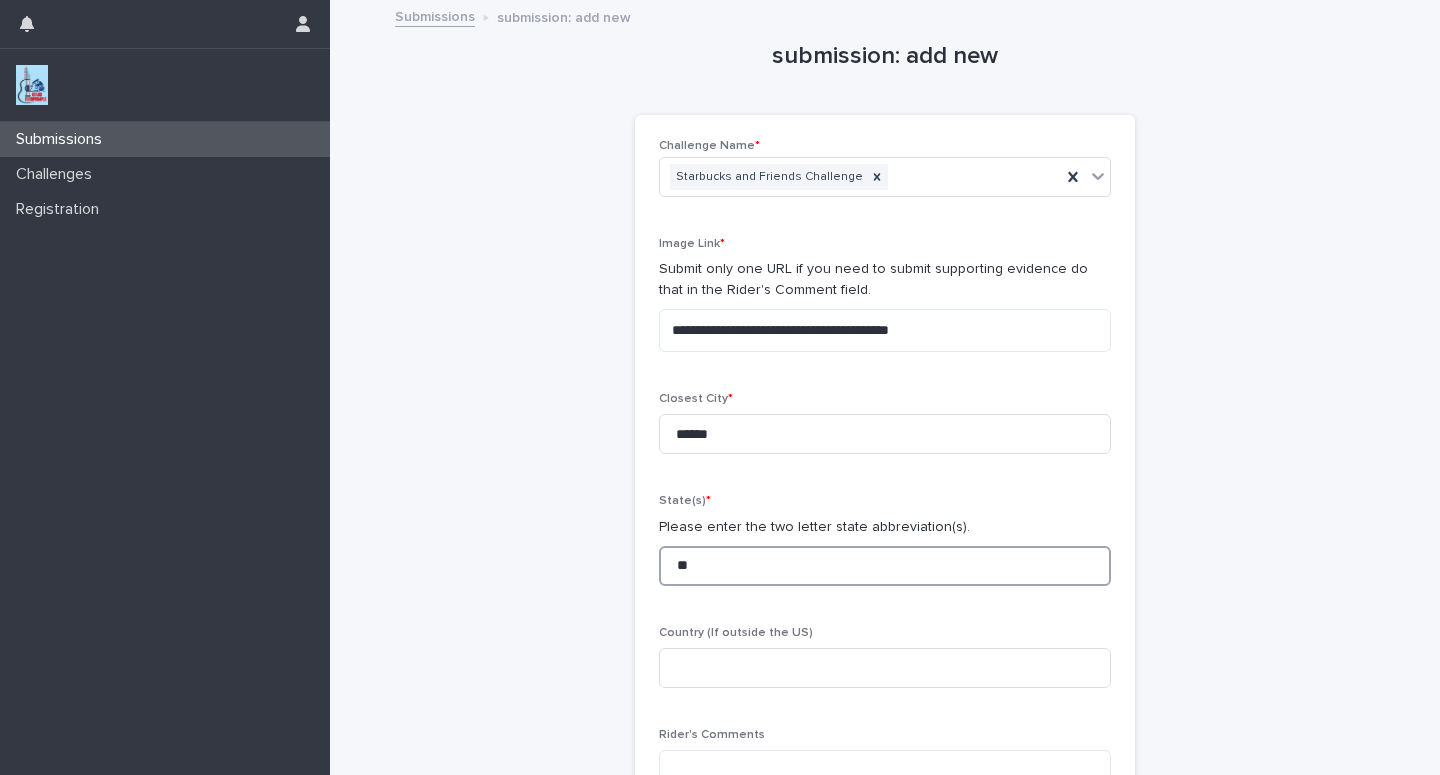 type on "**" 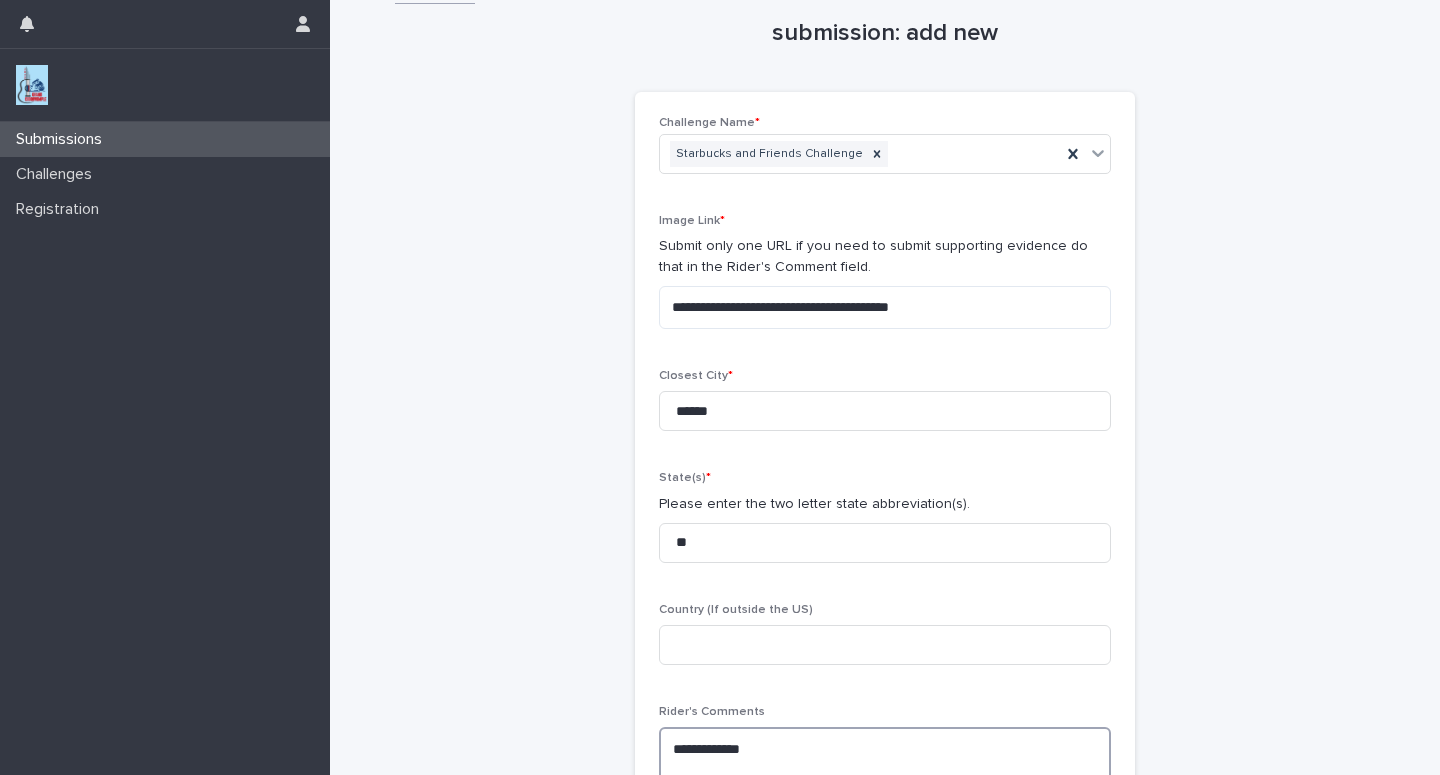 scroll, scrollTop: 40, scrollLeft: 0, axis: vertical 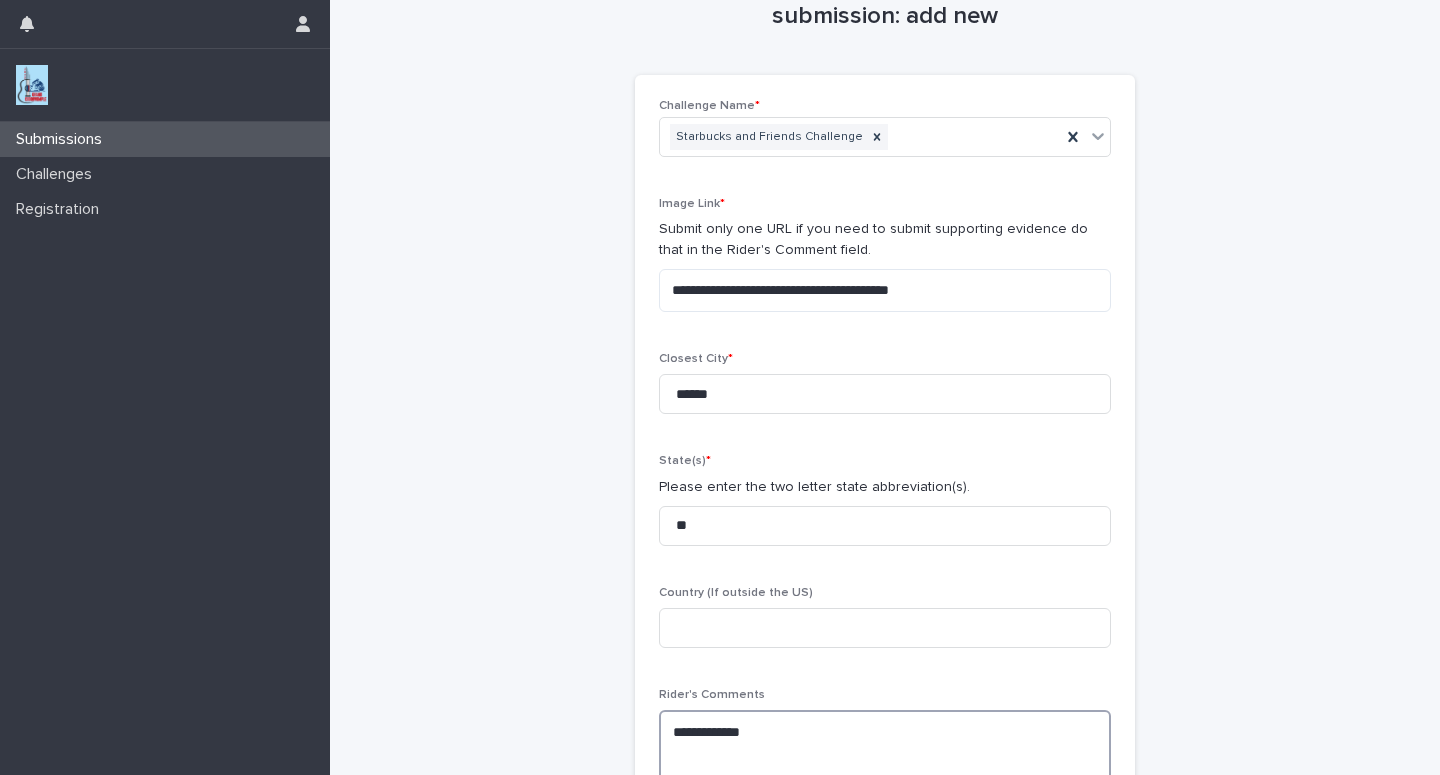 paste on "**********" 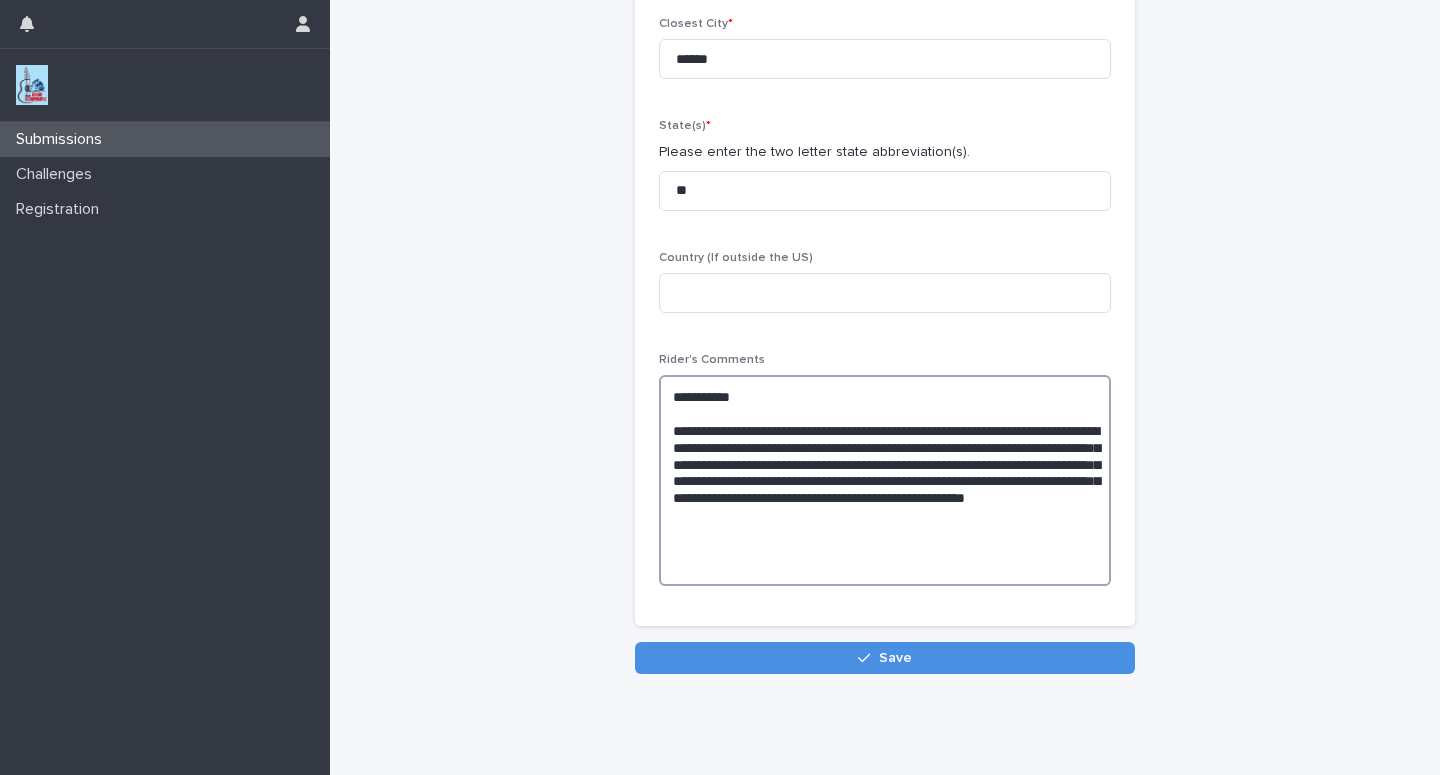 scroll, scrollTop: 397, scrollLeft: 0, axis: vertical 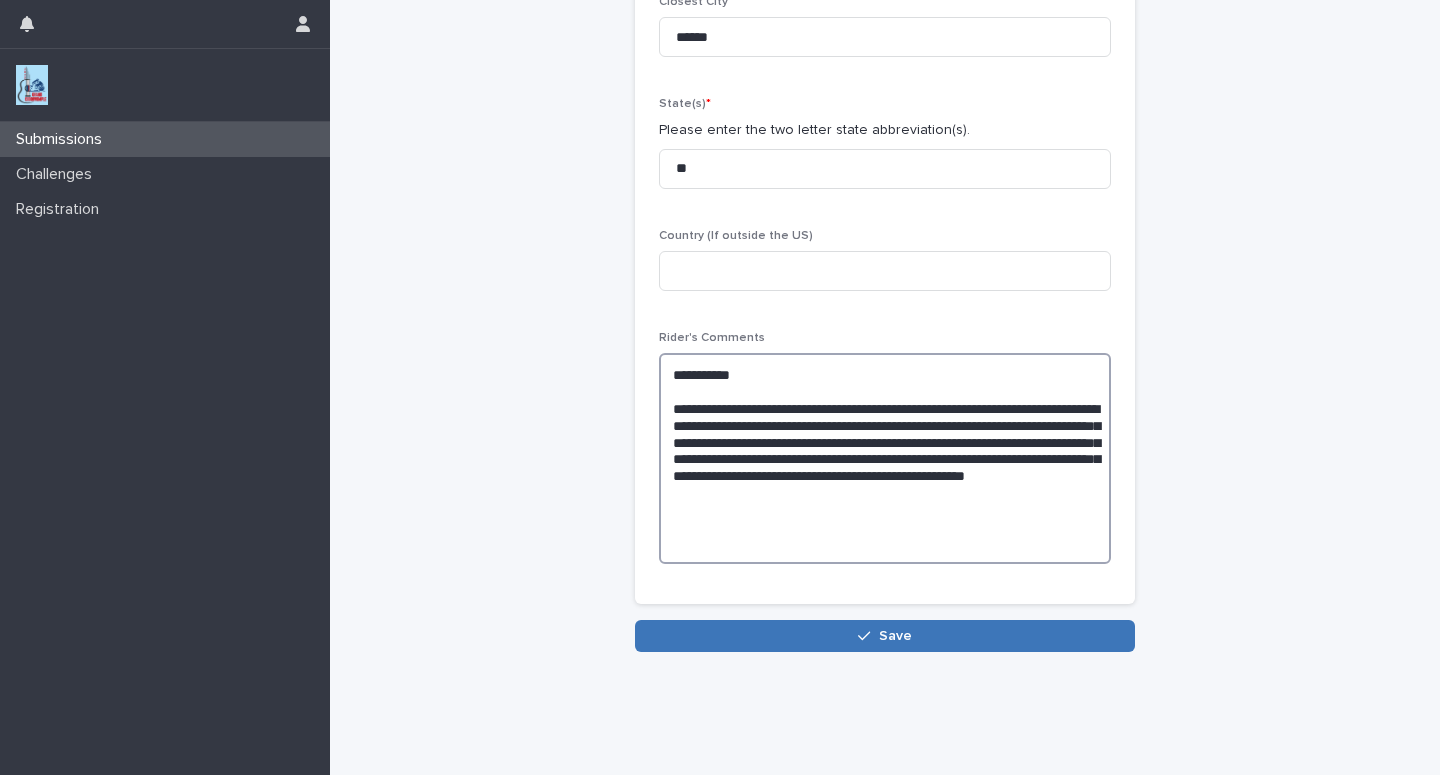 type on "**********" 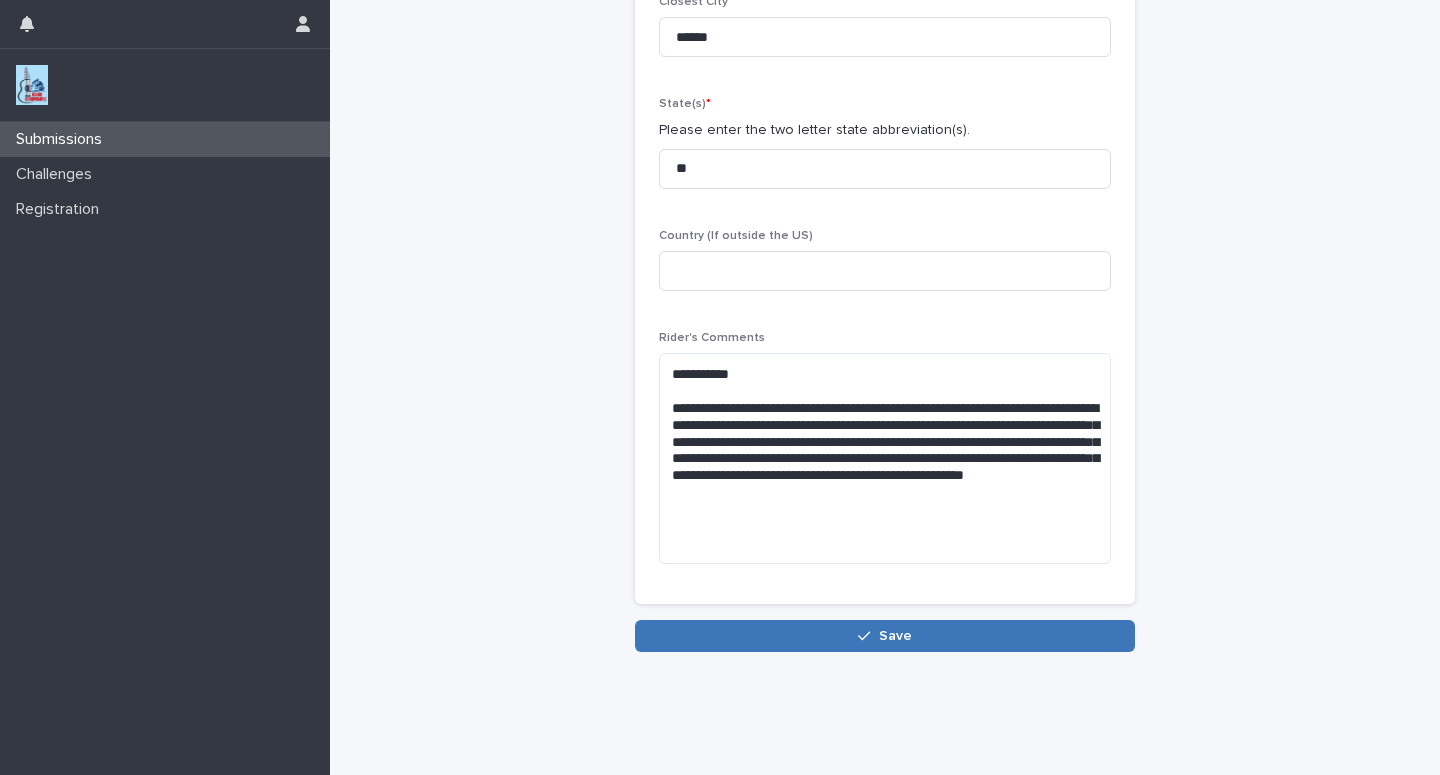 click on "Save" at bounding box center [885, 636] 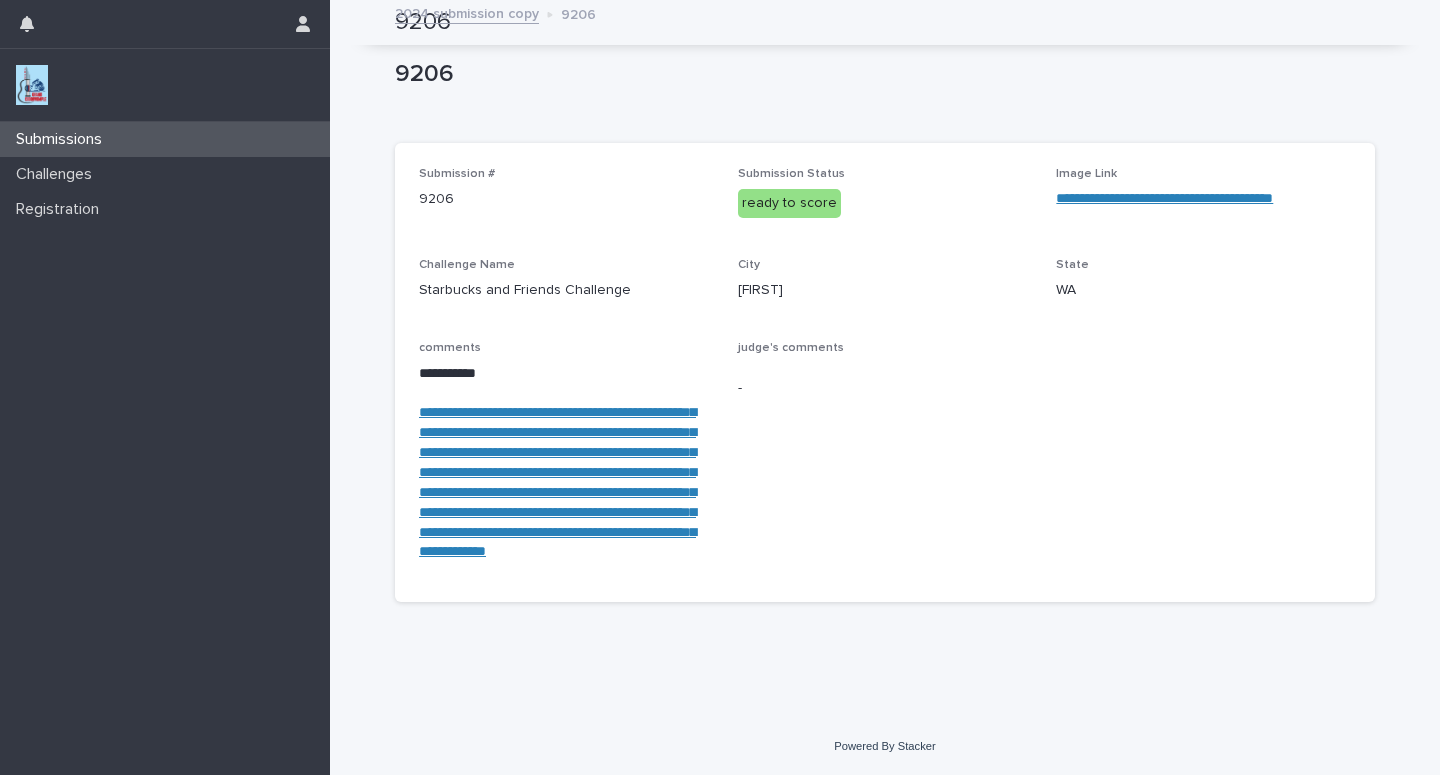 scroll, scrollTop: 103, scrollLeft: 0, axis: vertical 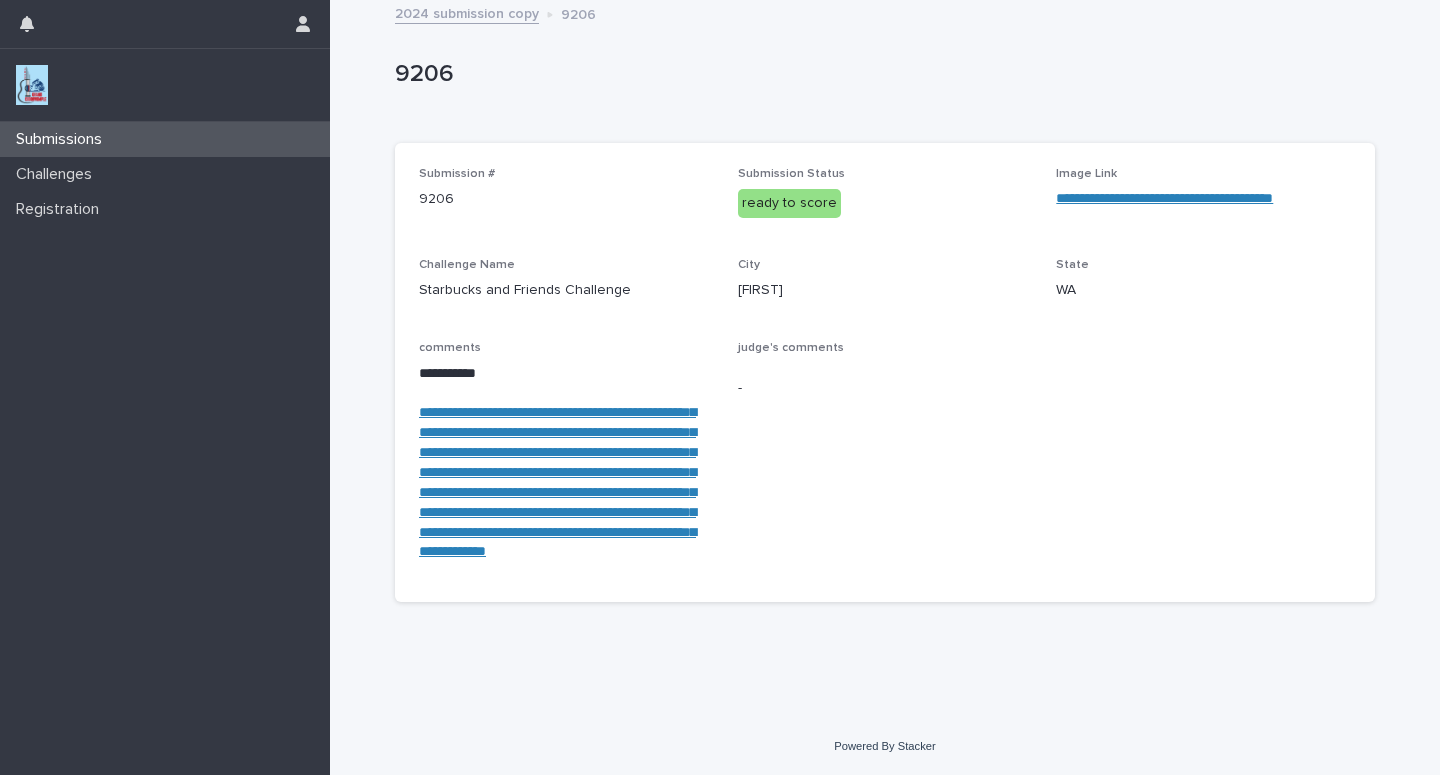 click on "Submissions" at bounding box center (165, 139) 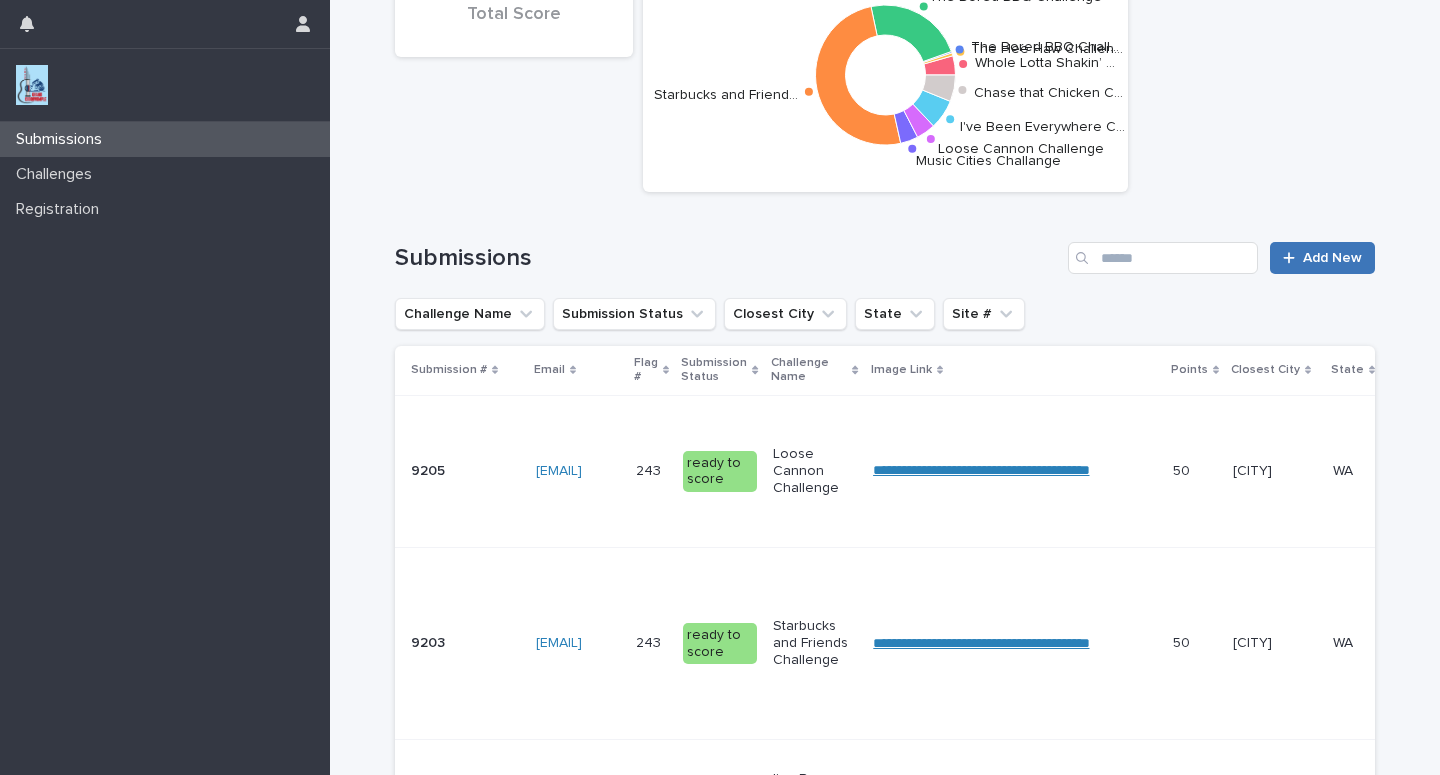 scroll, scrollTop: 0, scrollLeft: 0, axis: both 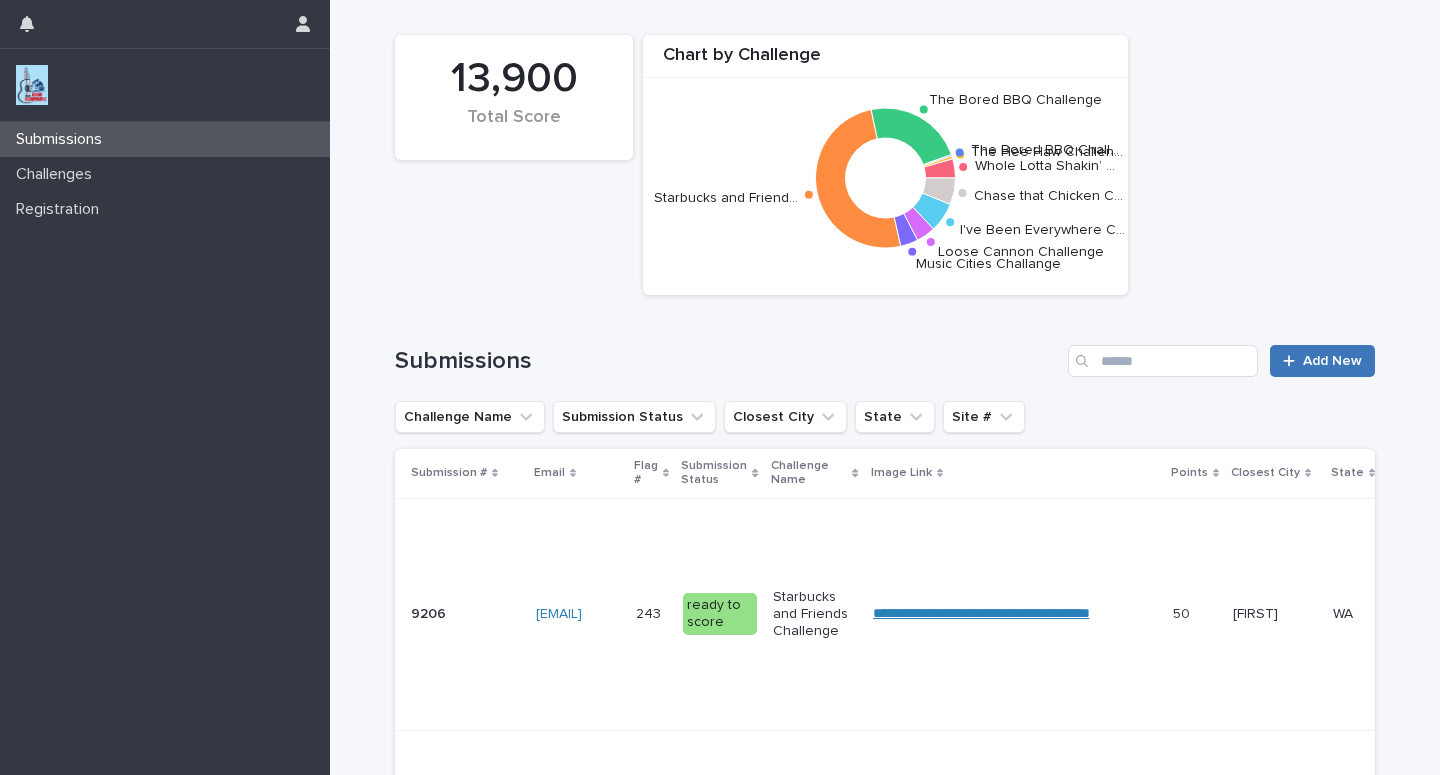 click on "Add New" at bounding box center [1322, 361] 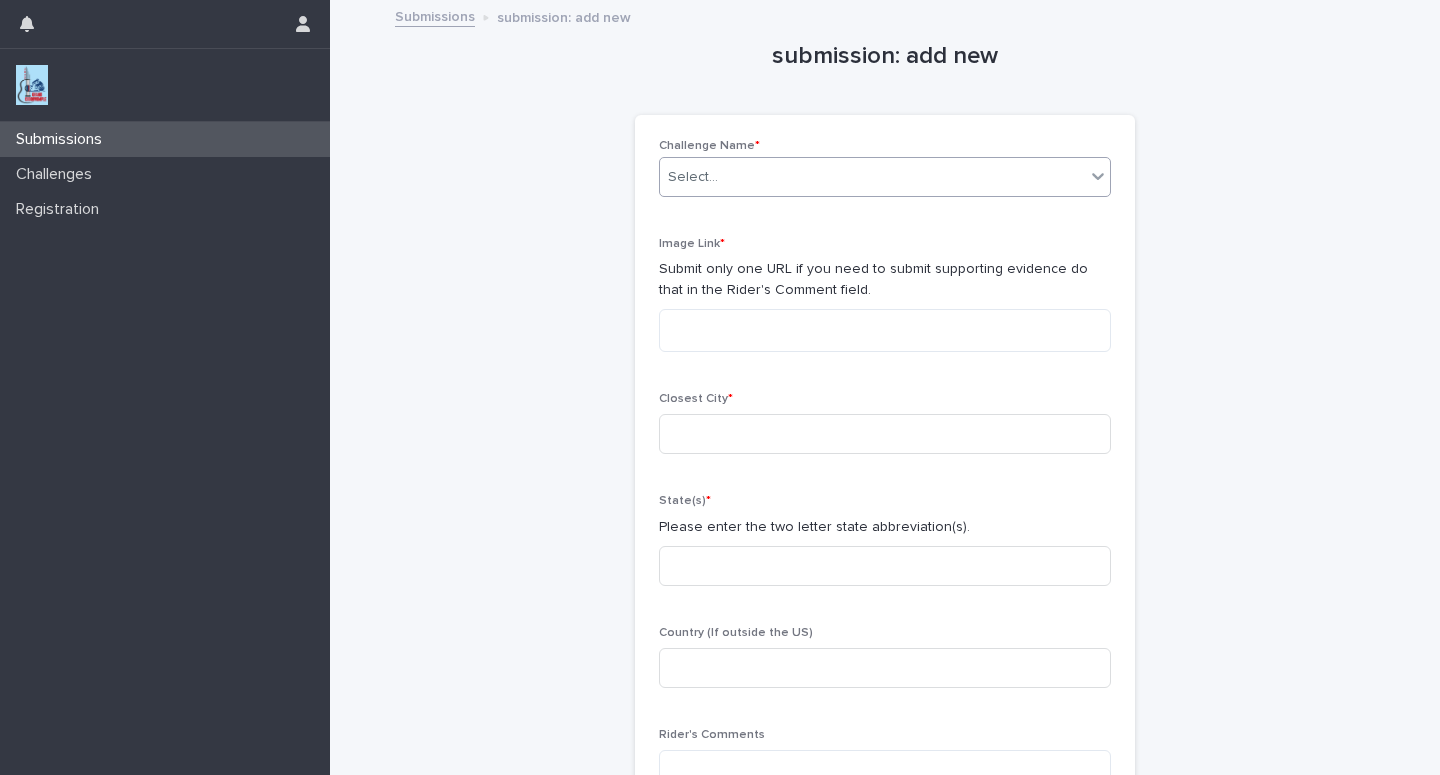 click on "Select..." at bounding box center (872, 177) 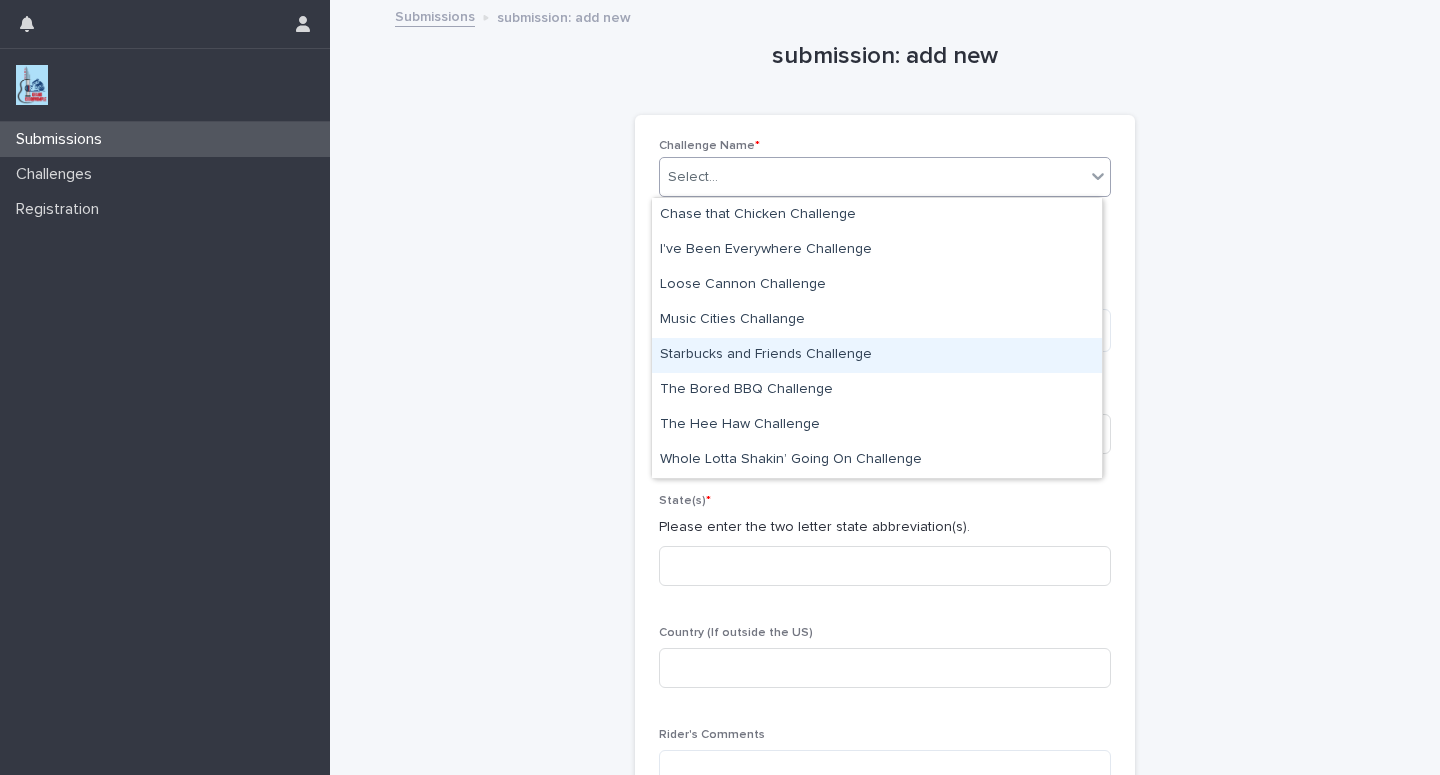 click on "Starbucks and Friends Challenge" at bounding box center (877, 355) 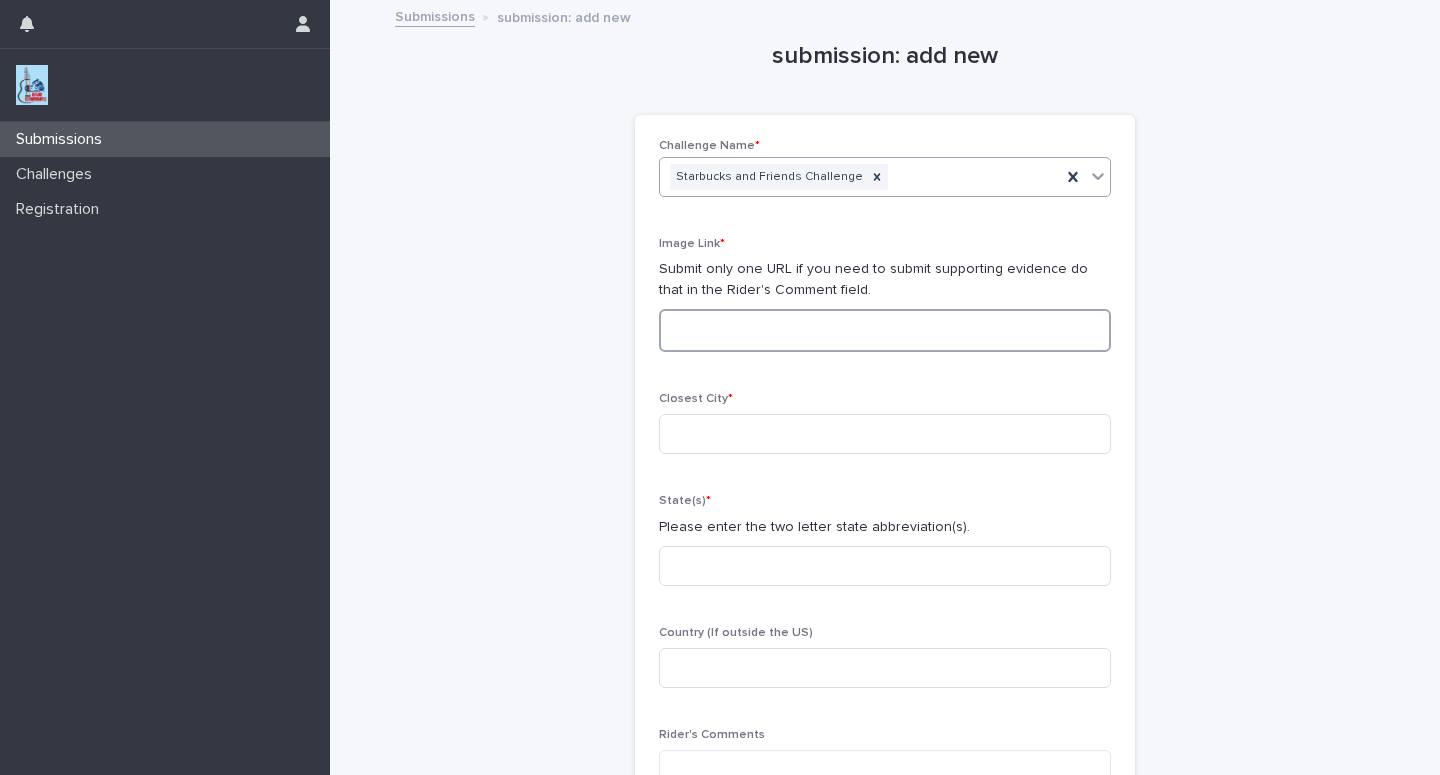 click at bounding box center (885, 330) 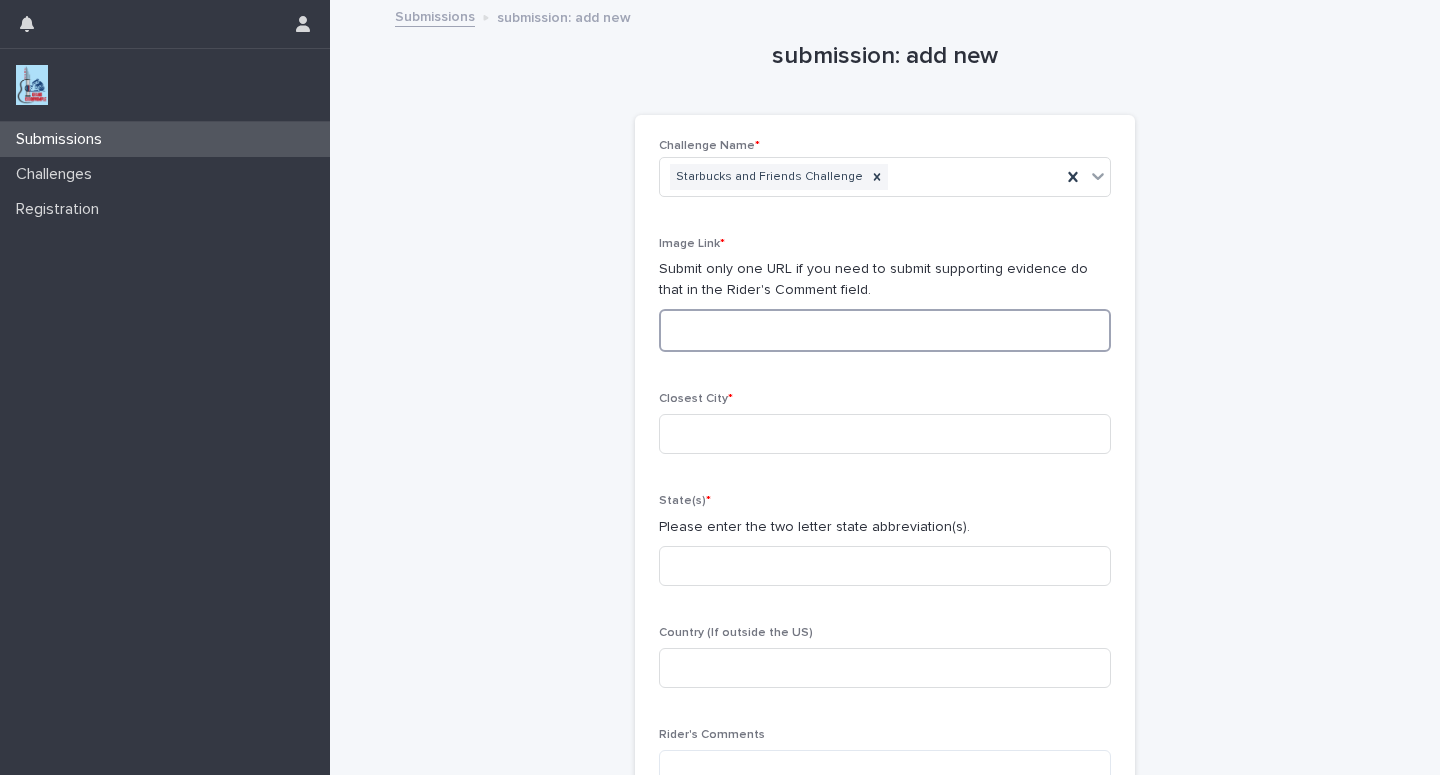 paste on "**********" 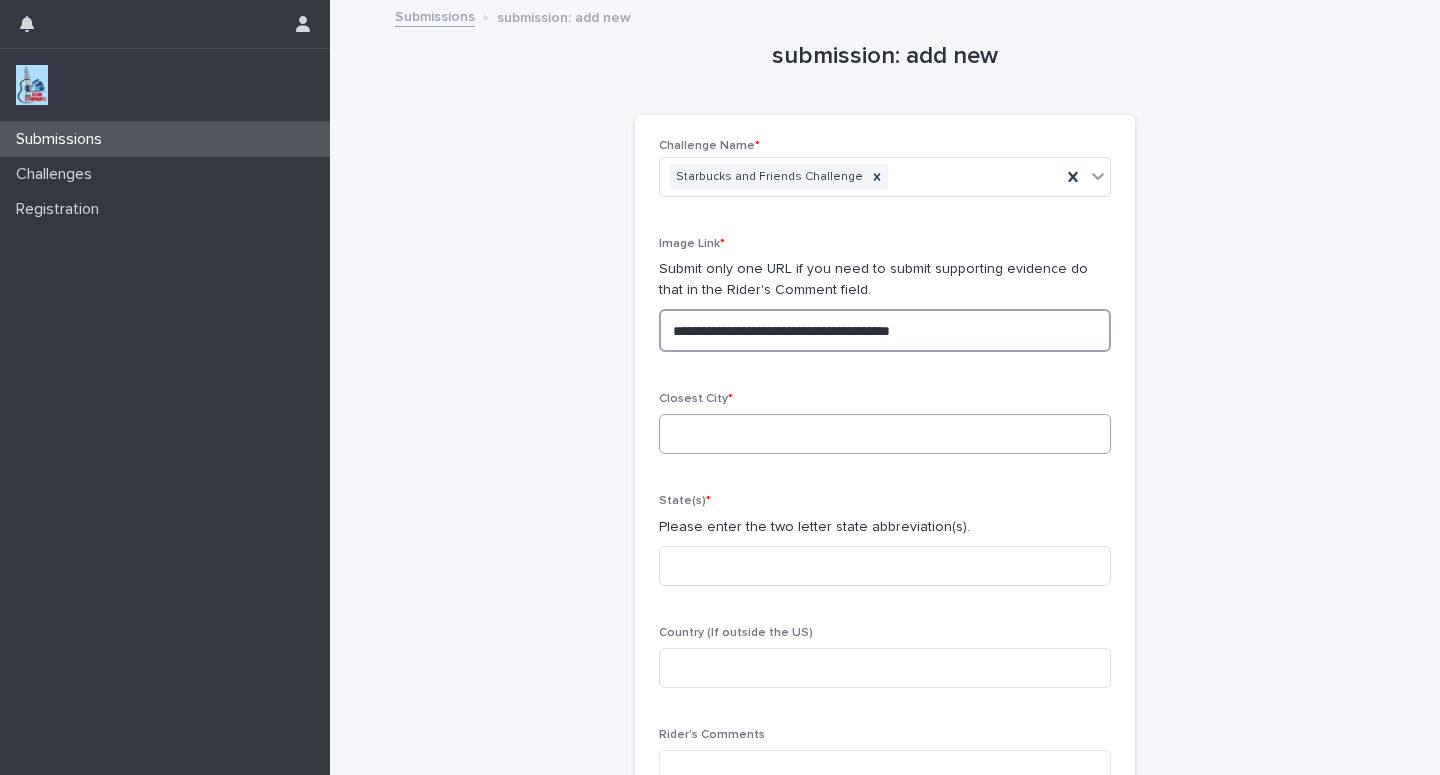 type on "**********" 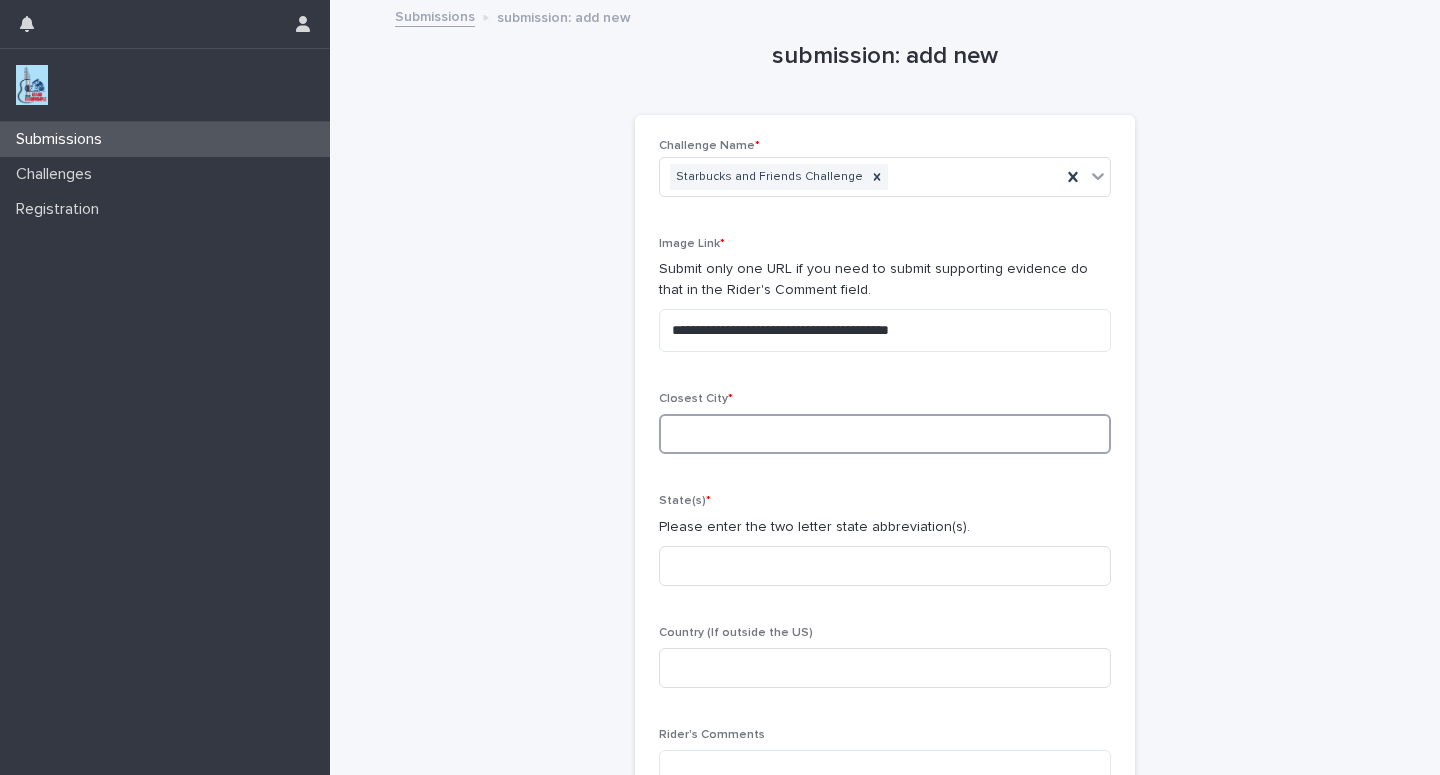 click at bounding box center (885, 434) 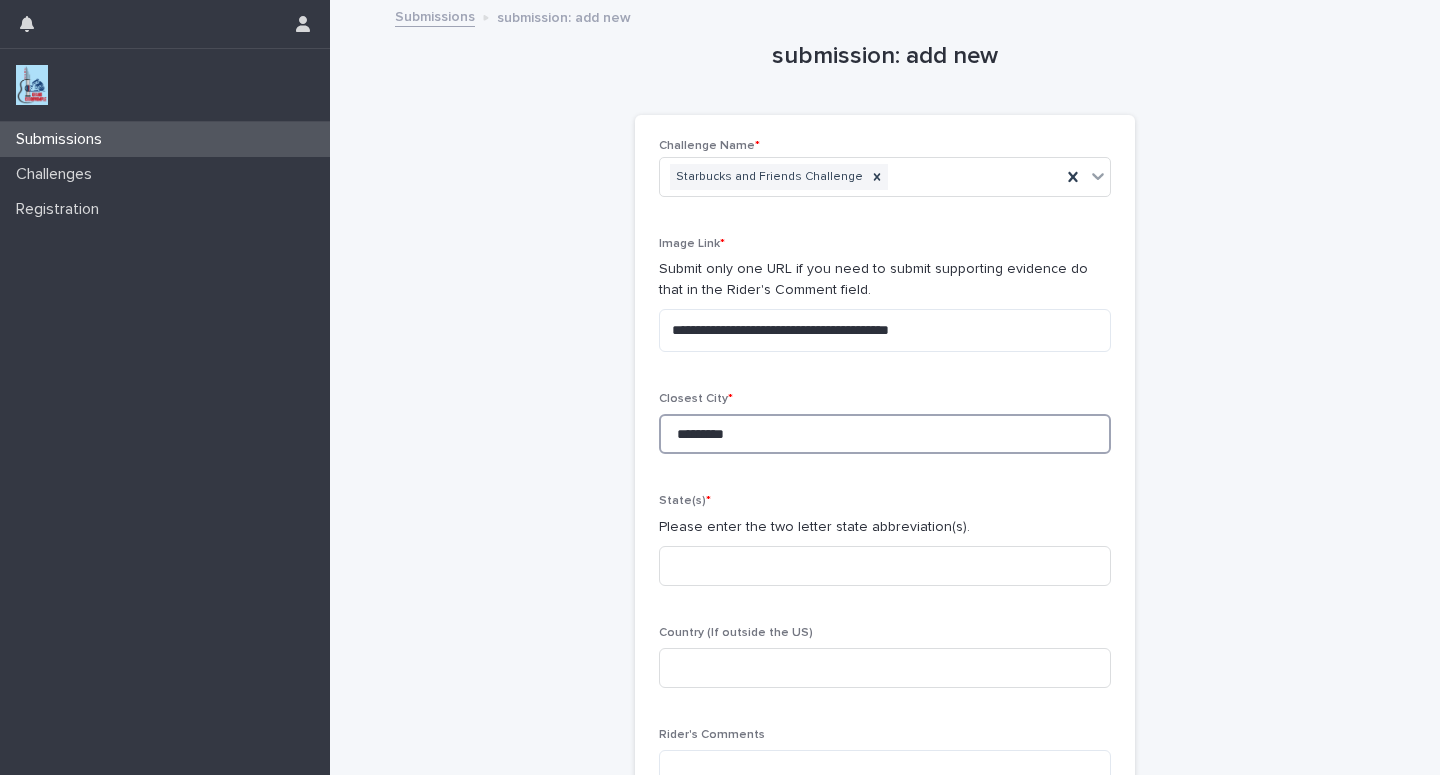 type on "*********" 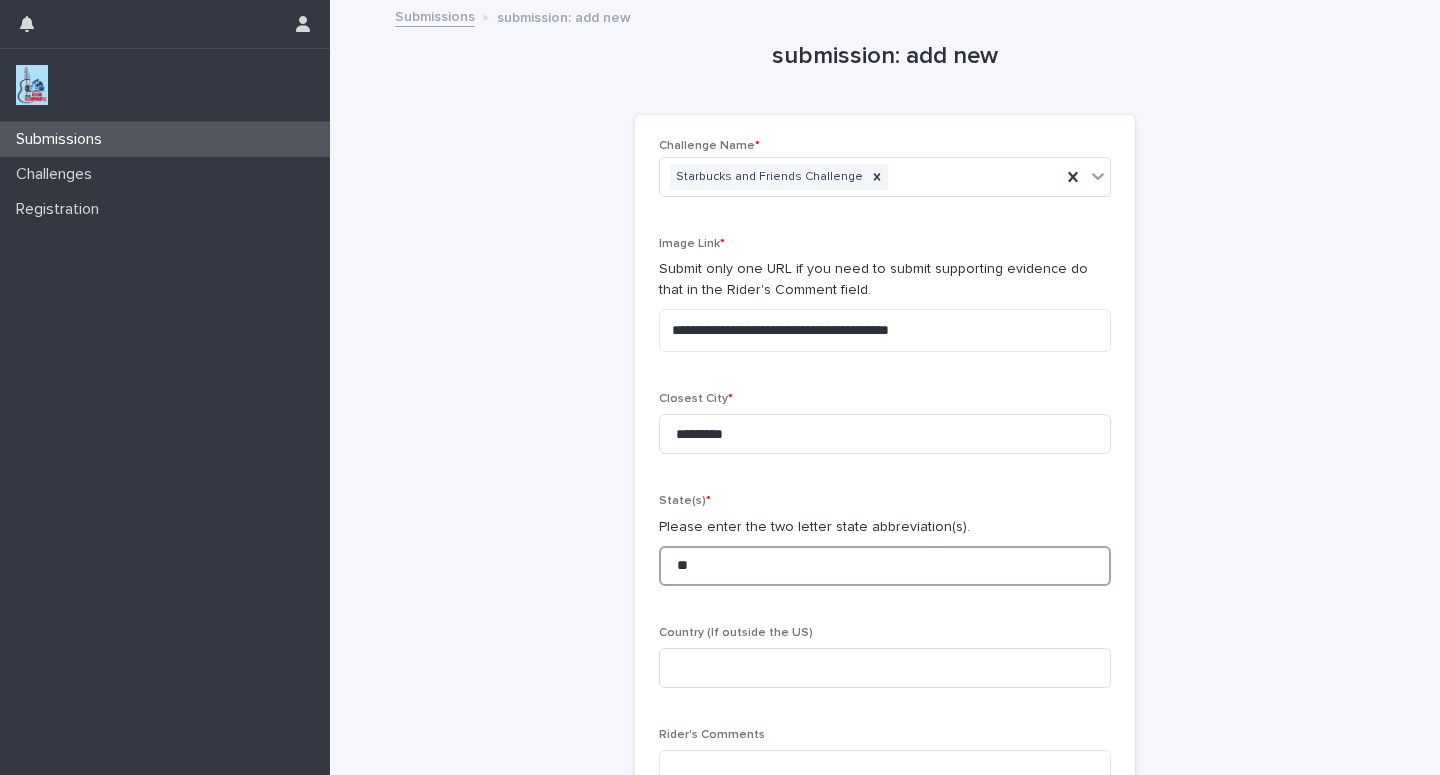 type on "**" 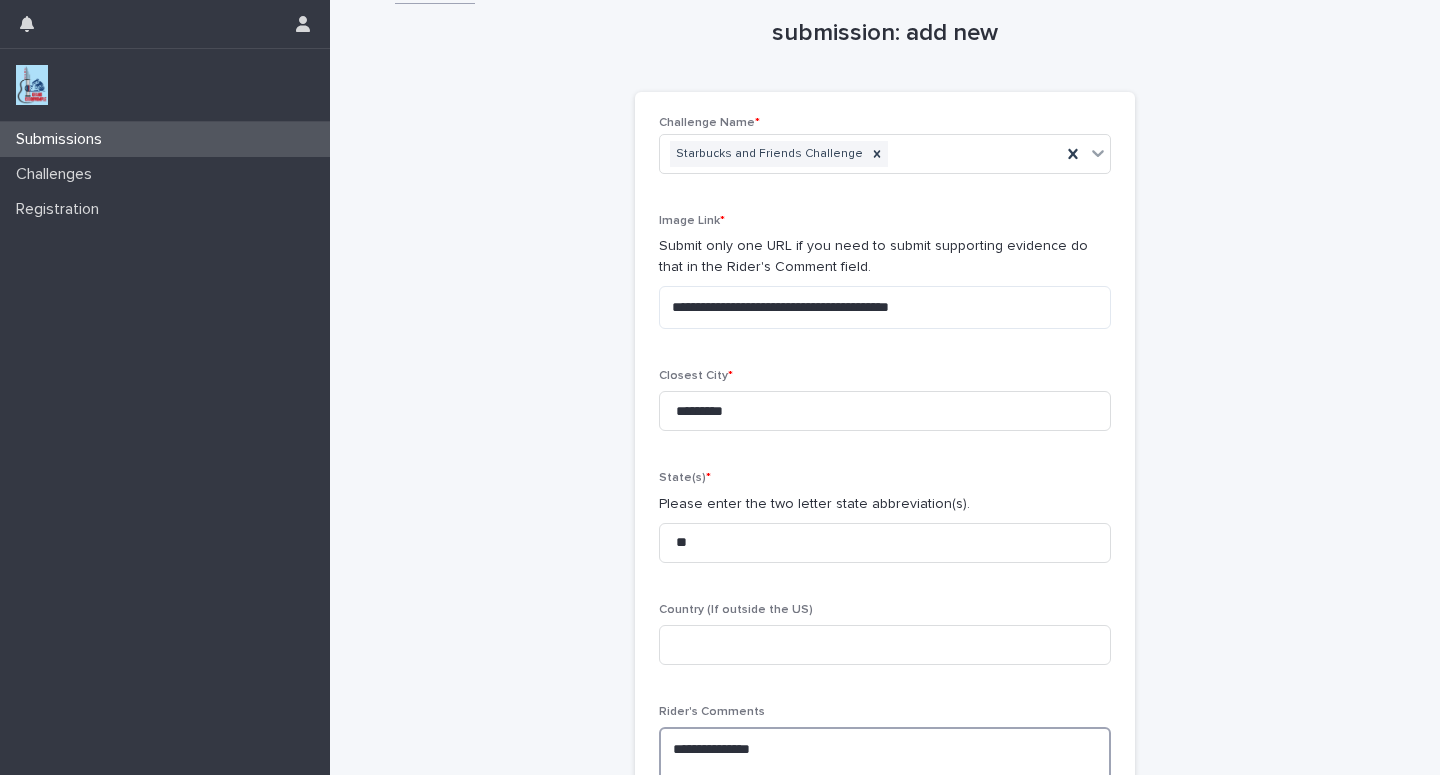 scroll, scrollTop: 40, scrollLeft: 0, axis: vertical 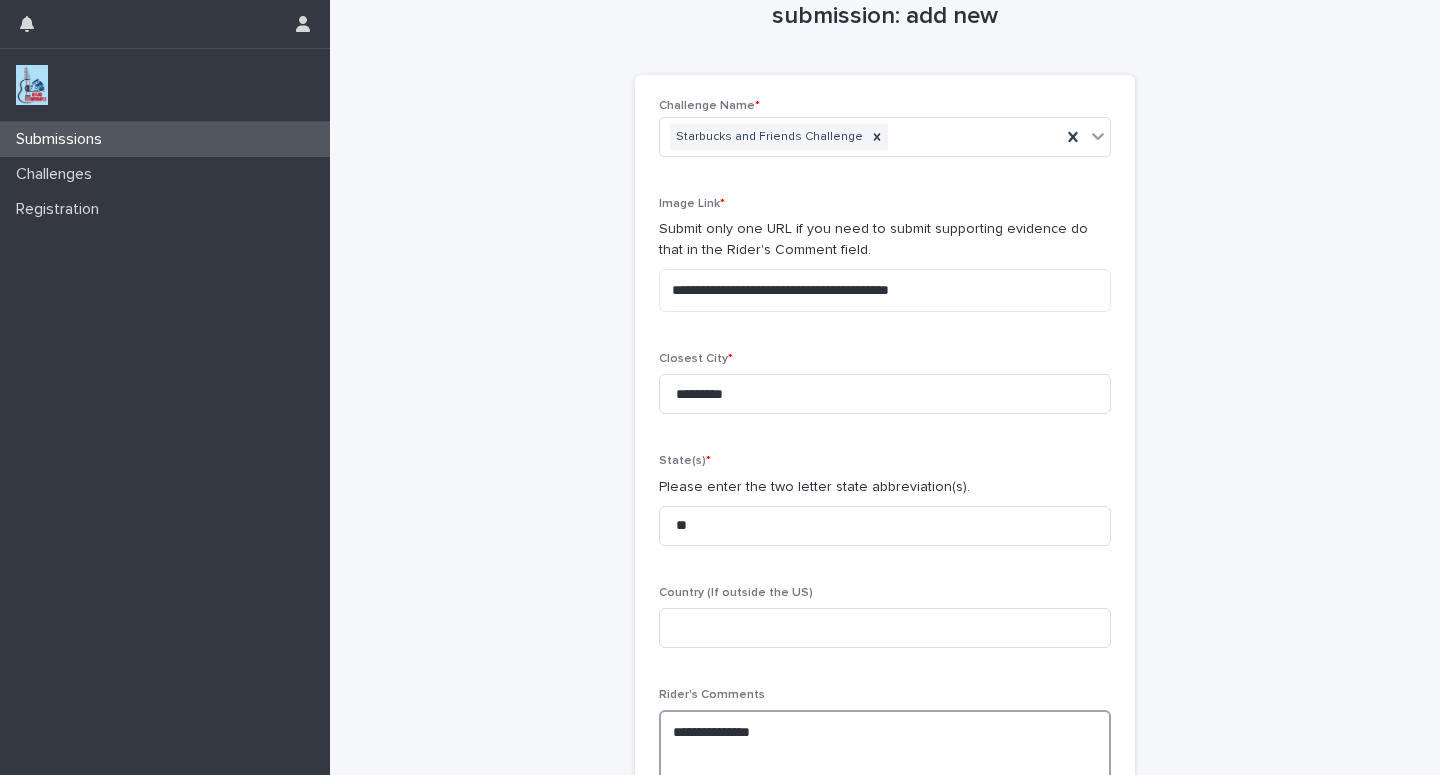paste on "**********" 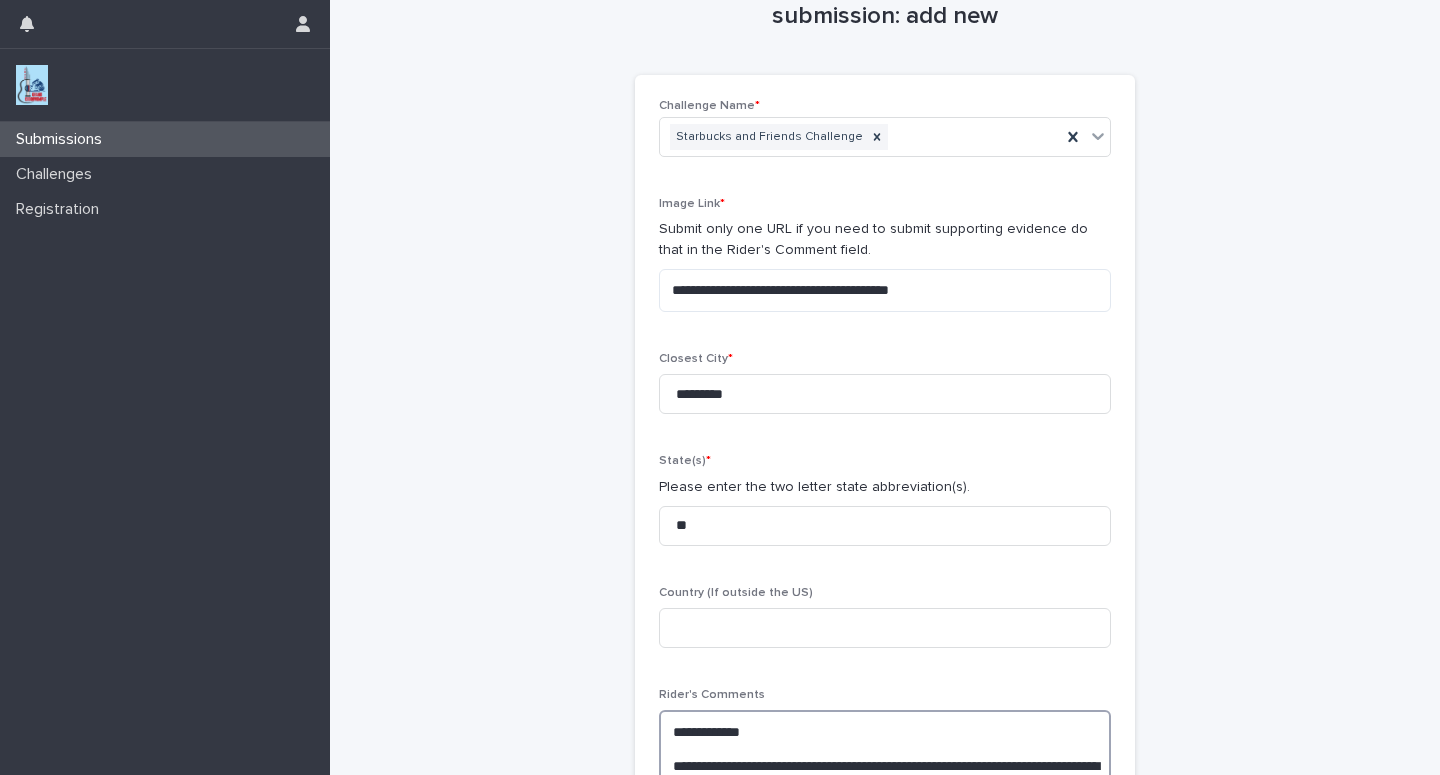 scroll, scrollTop: 173, scrollLeft: 0, axis: vertical 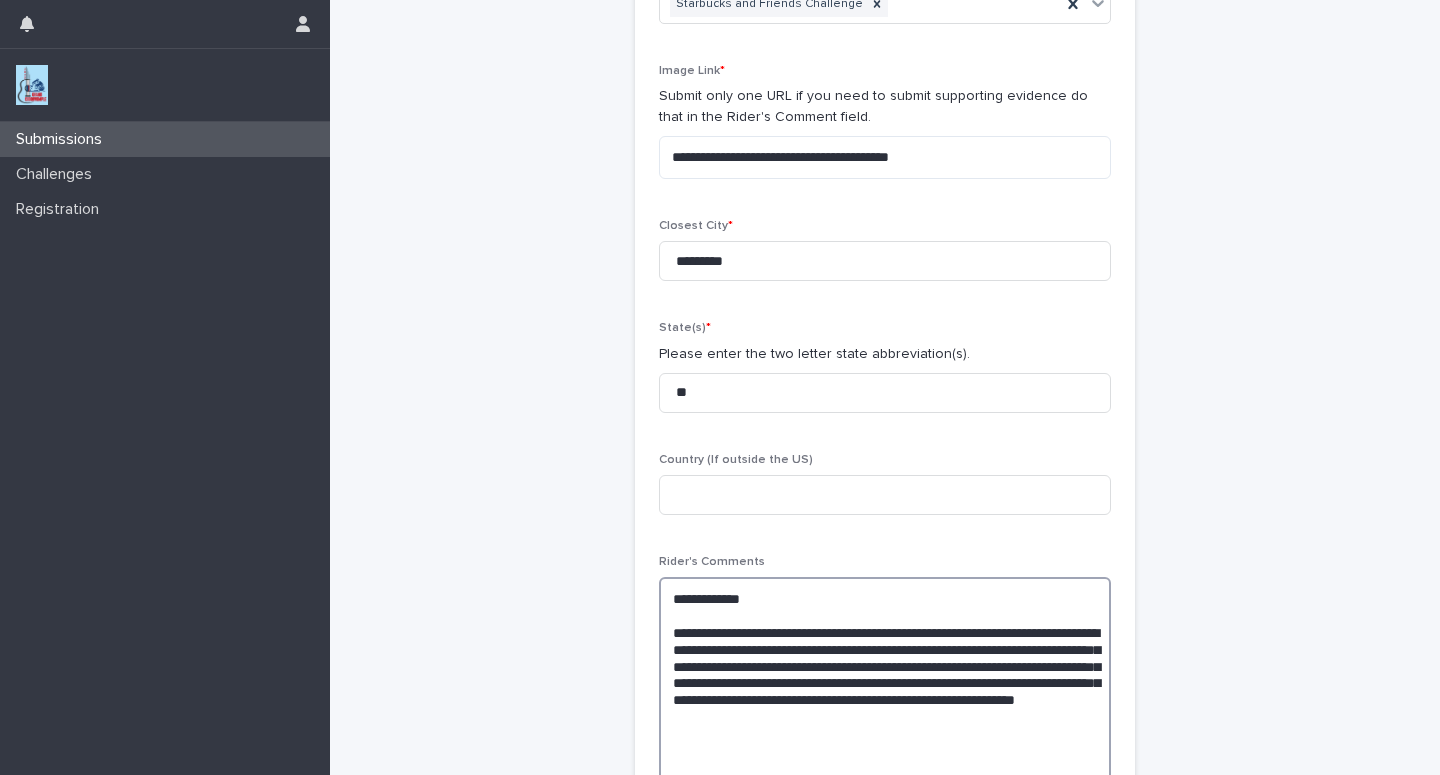 click on "**********" at bounding box center [885, 682] 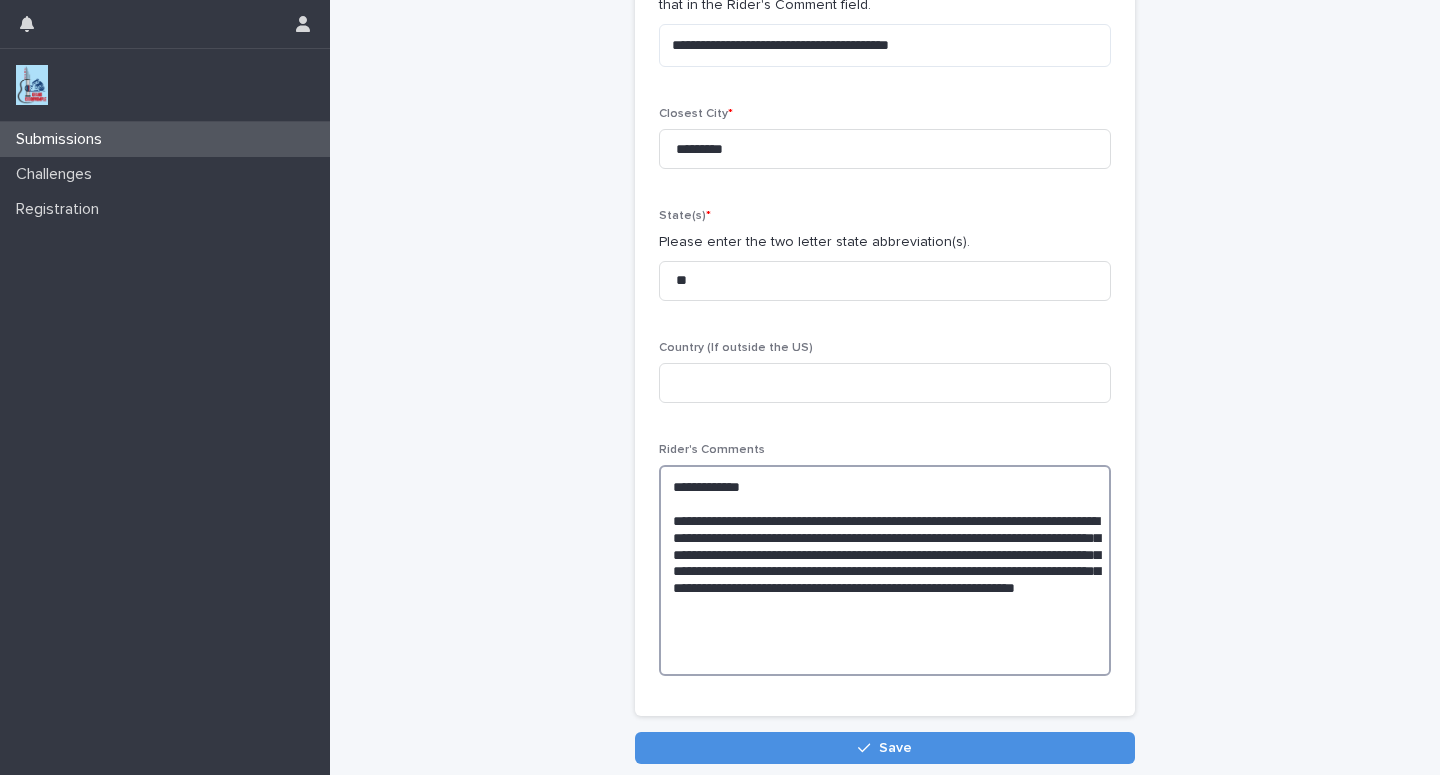 scroll, scrollTop: 369, scrollLeft: 0, axis: vertical 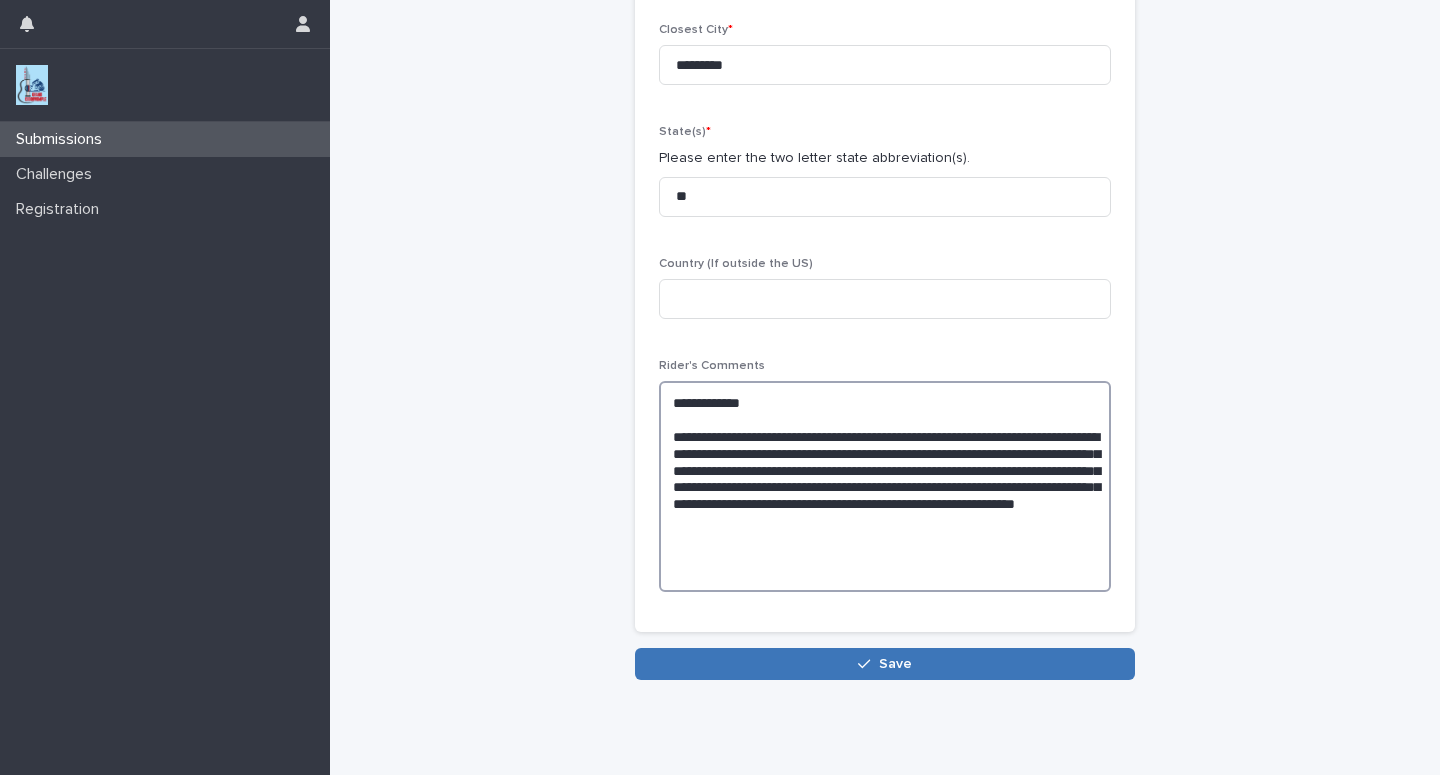 type on "**********" 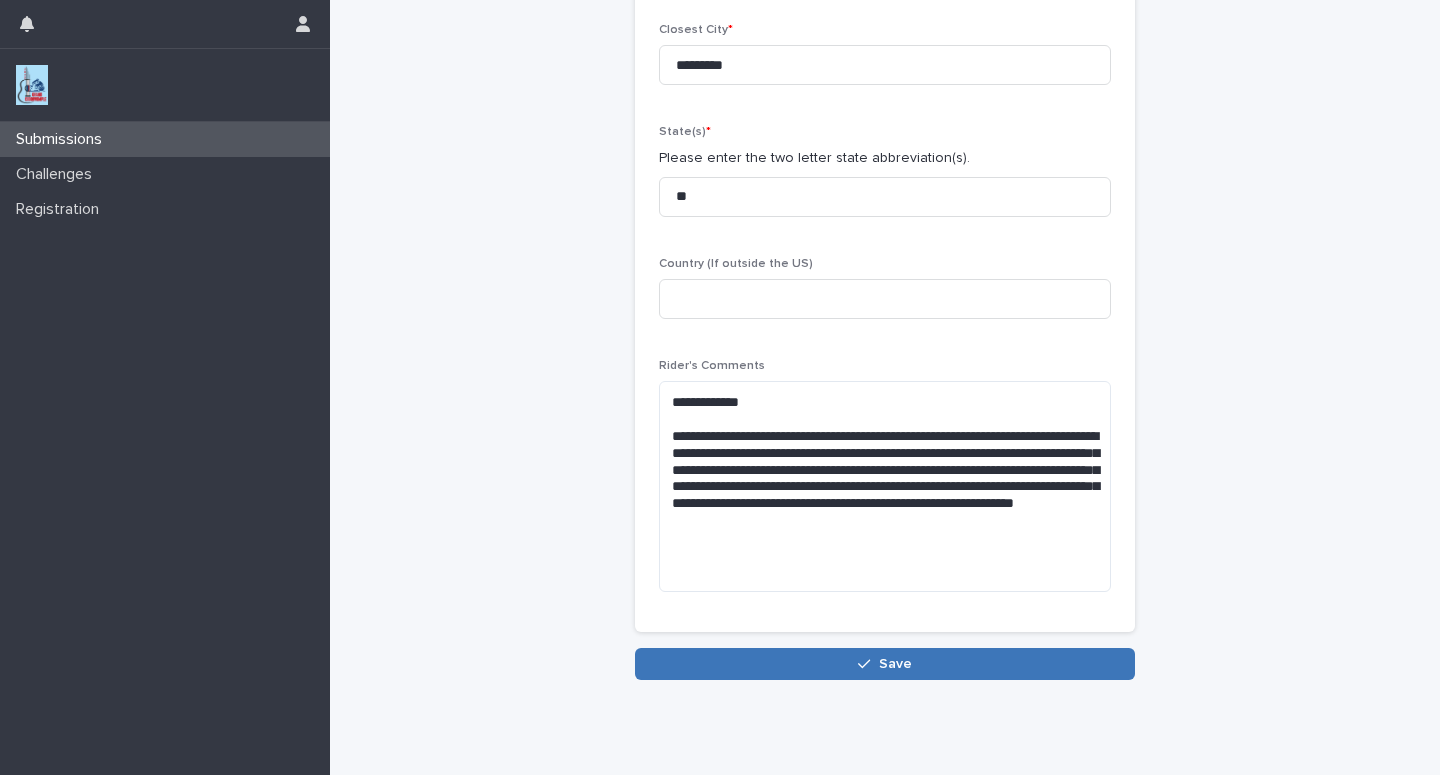 click on "Save" at bounding box center [885, 664] 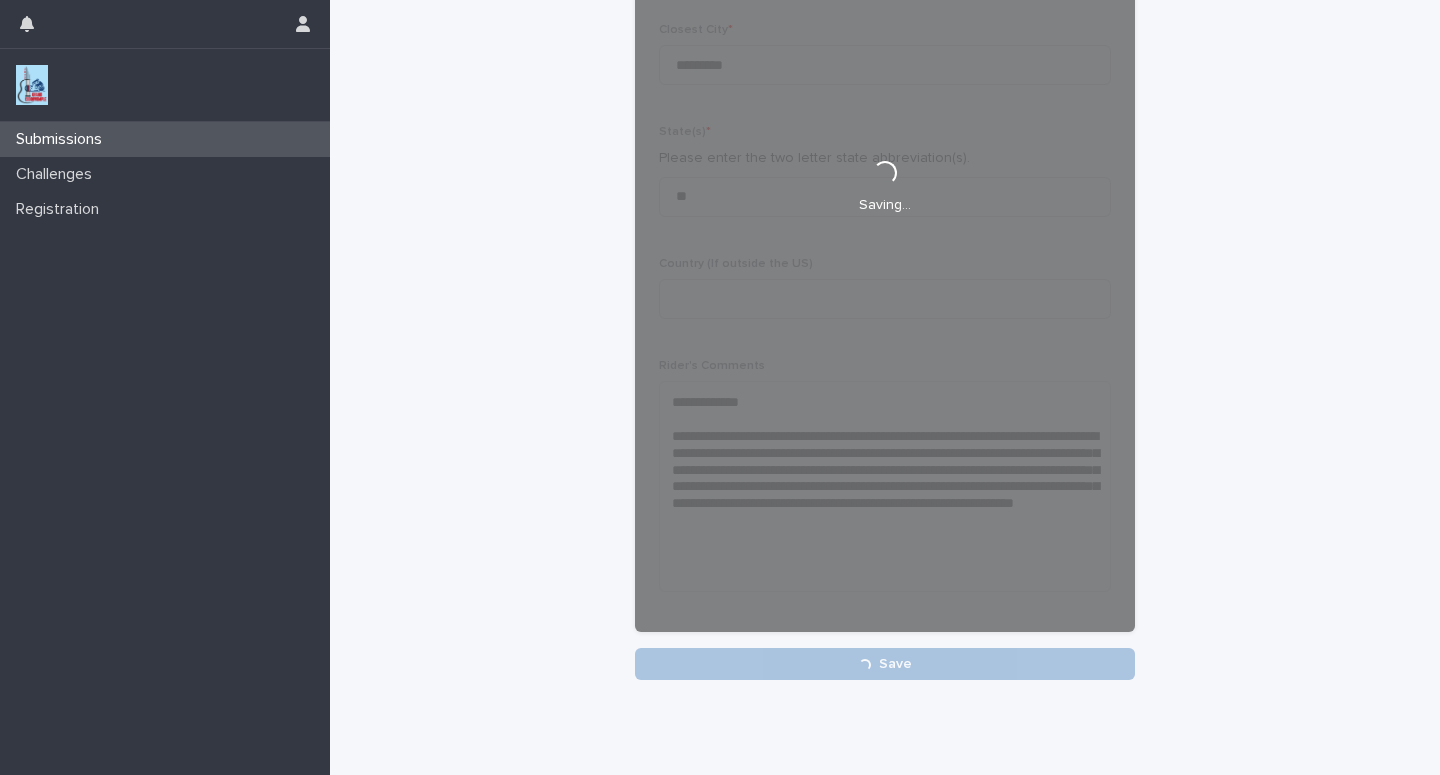 scroll, scrollTop: 369, scrollLeft: 0, axis: vertical 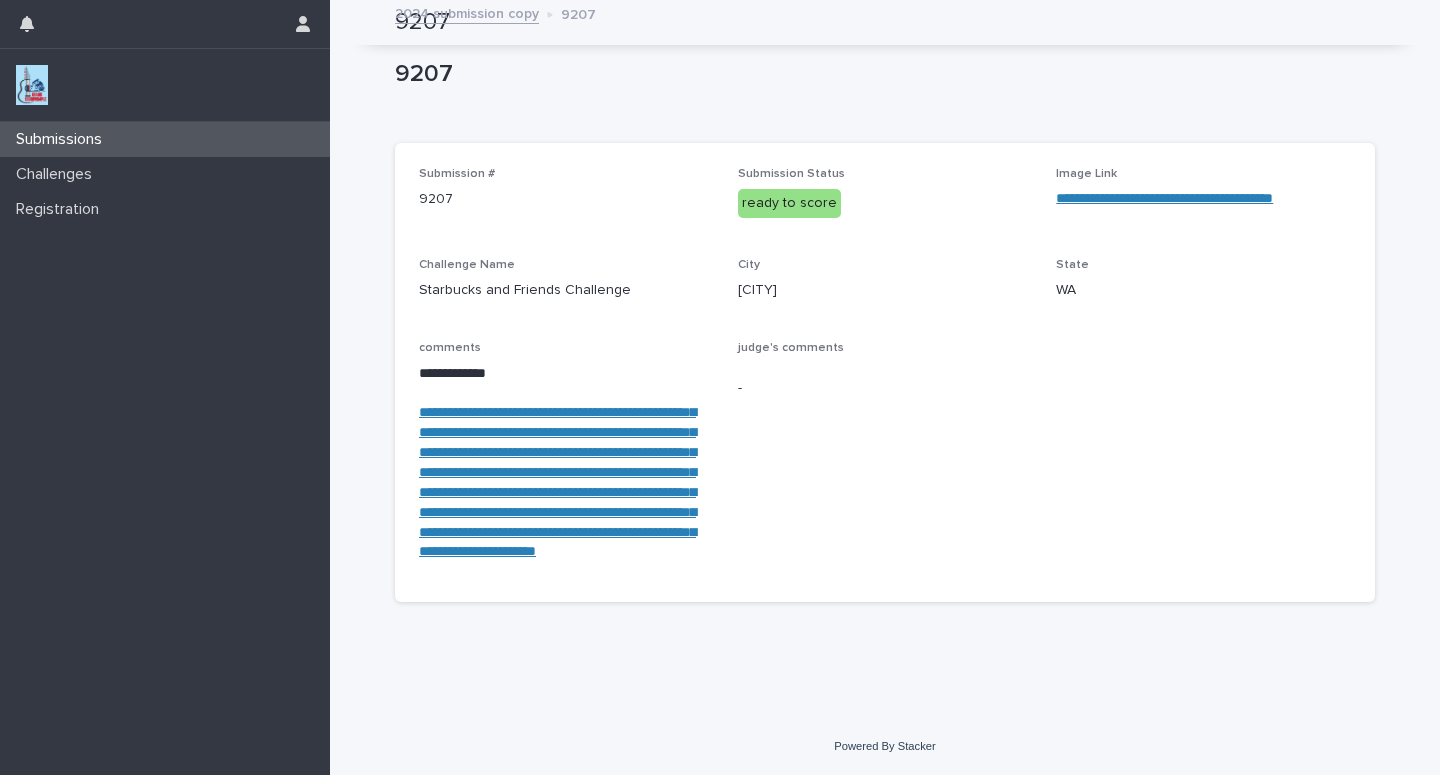 click on "Submissions" at bounding box center [165, 139] 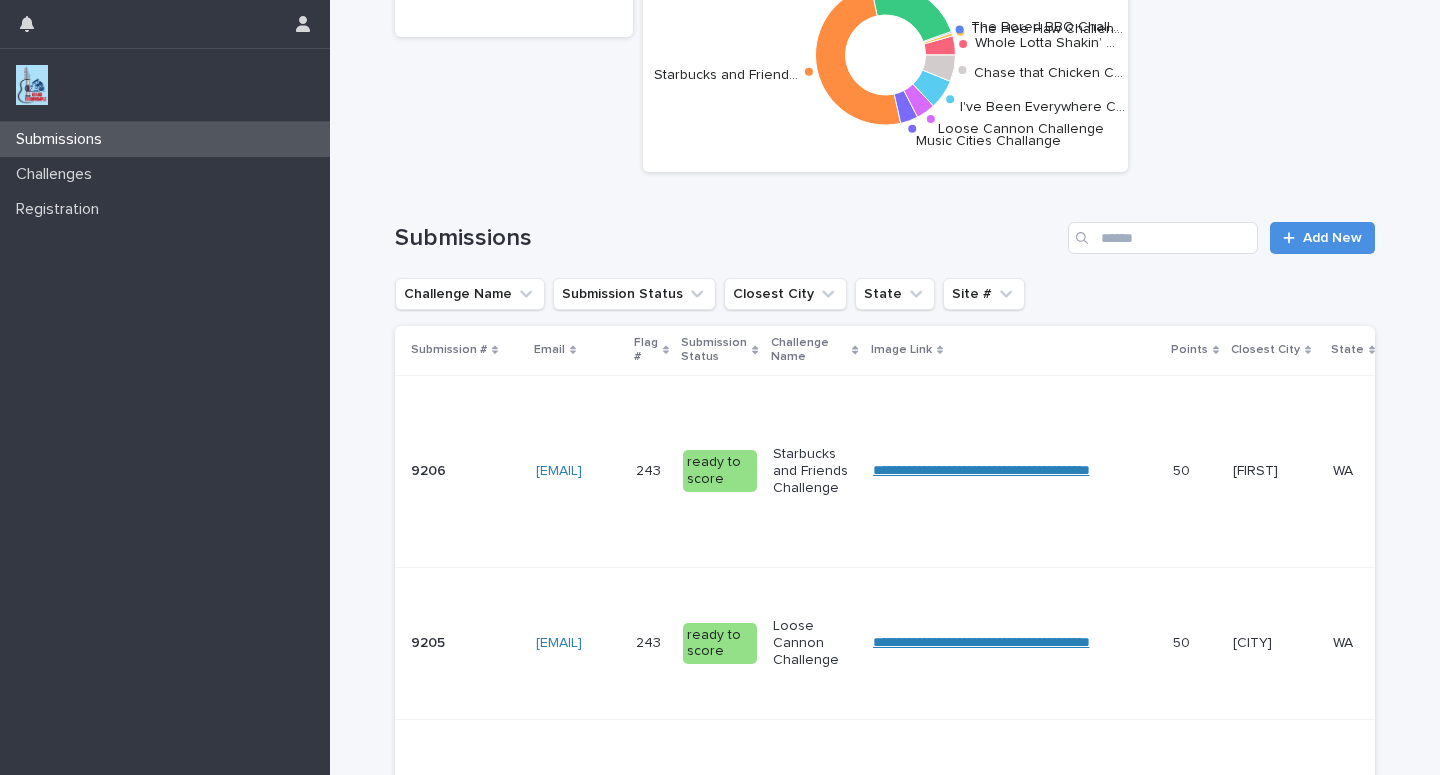 scroll, scrollTop: 0, scrollLeft: 0, axis: both 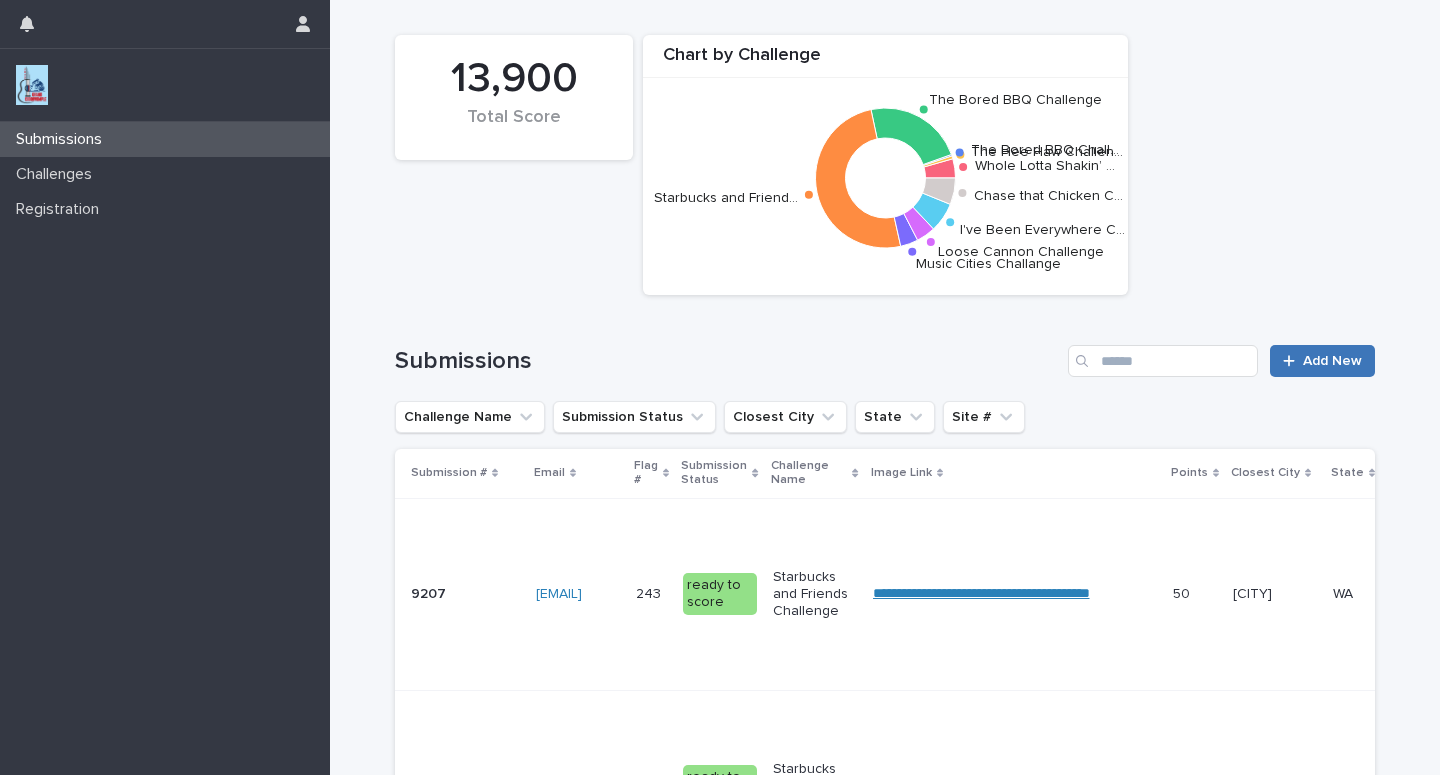 click on "Add New" at bounding box center (1322, 361) 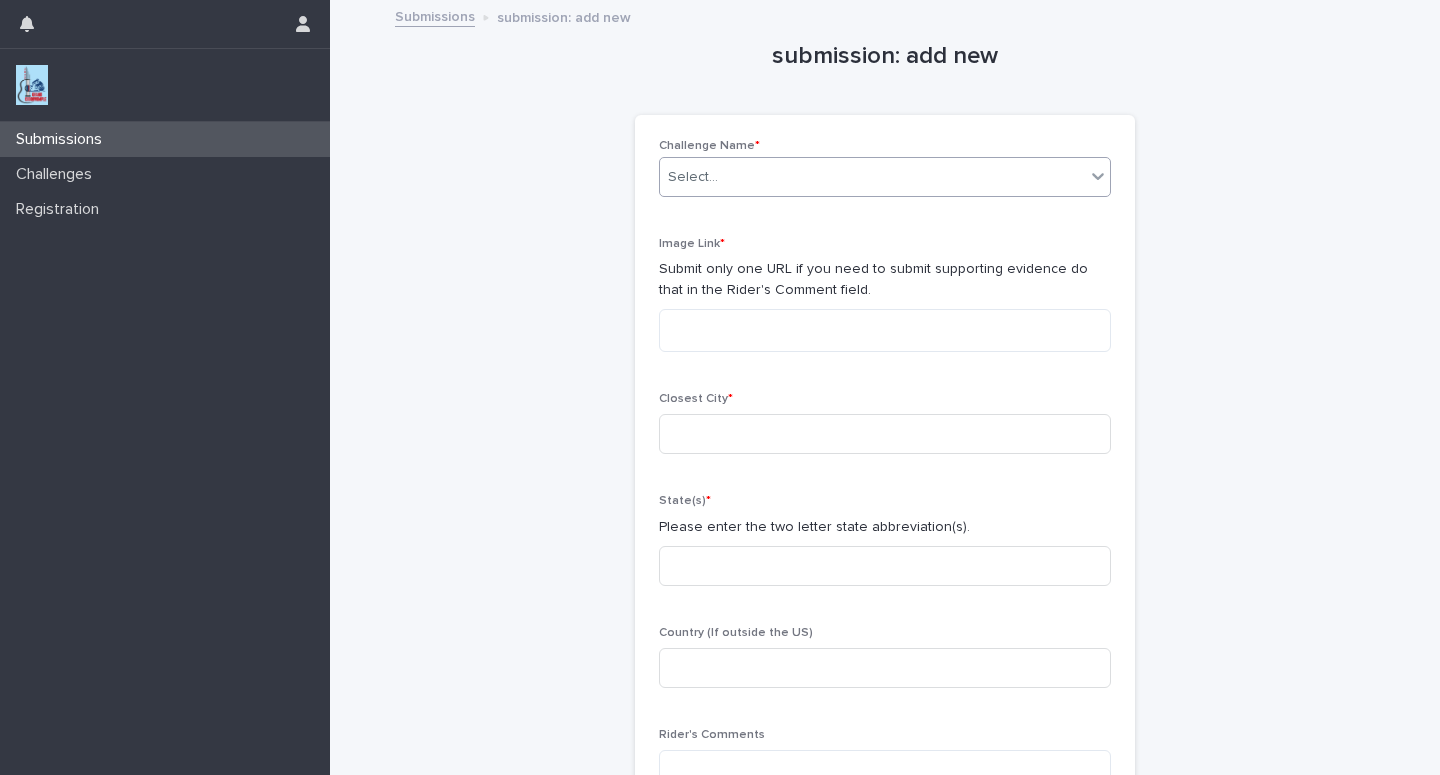 click on "Select..." at bounding box center (872, 177) 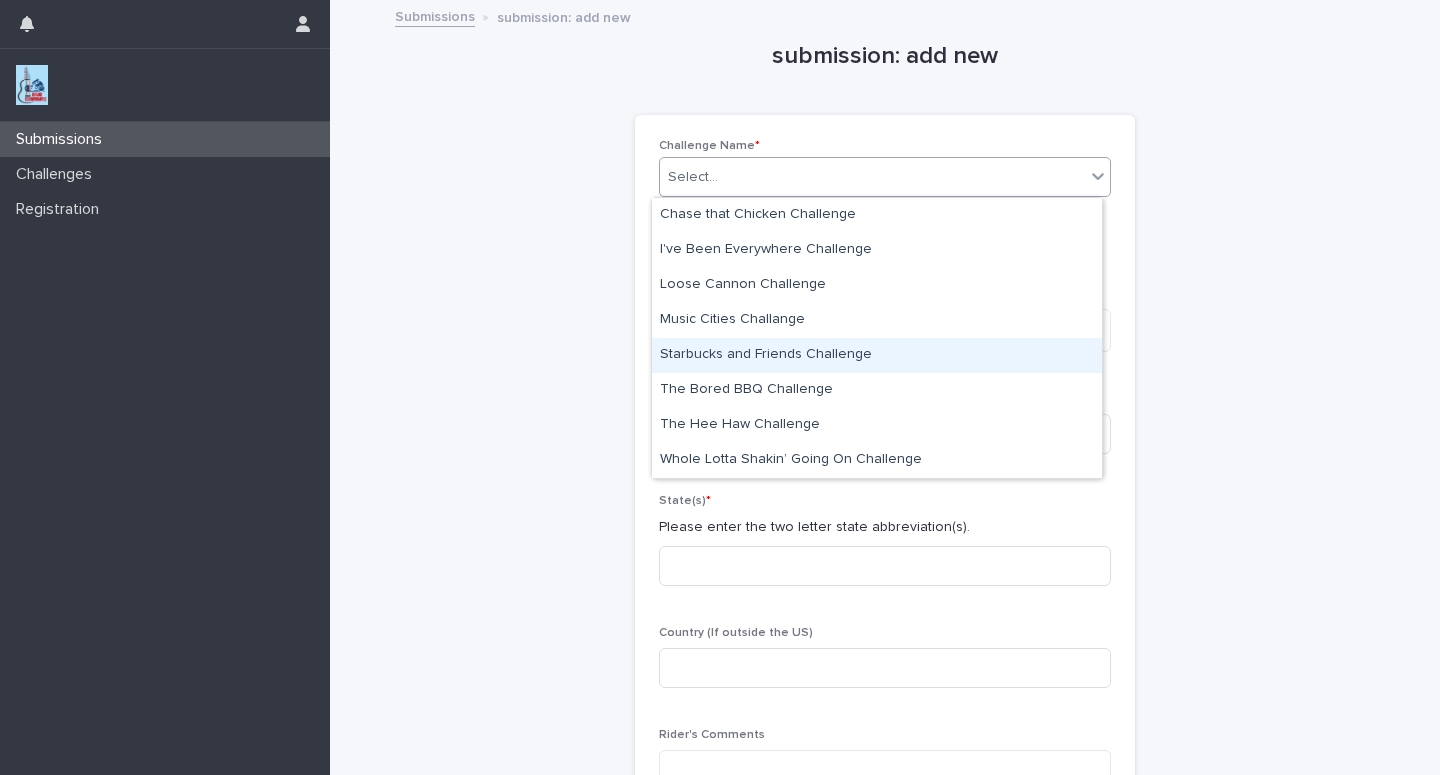 click on "Starbucks and Friends Challenge" at bounding box center [877, 355] 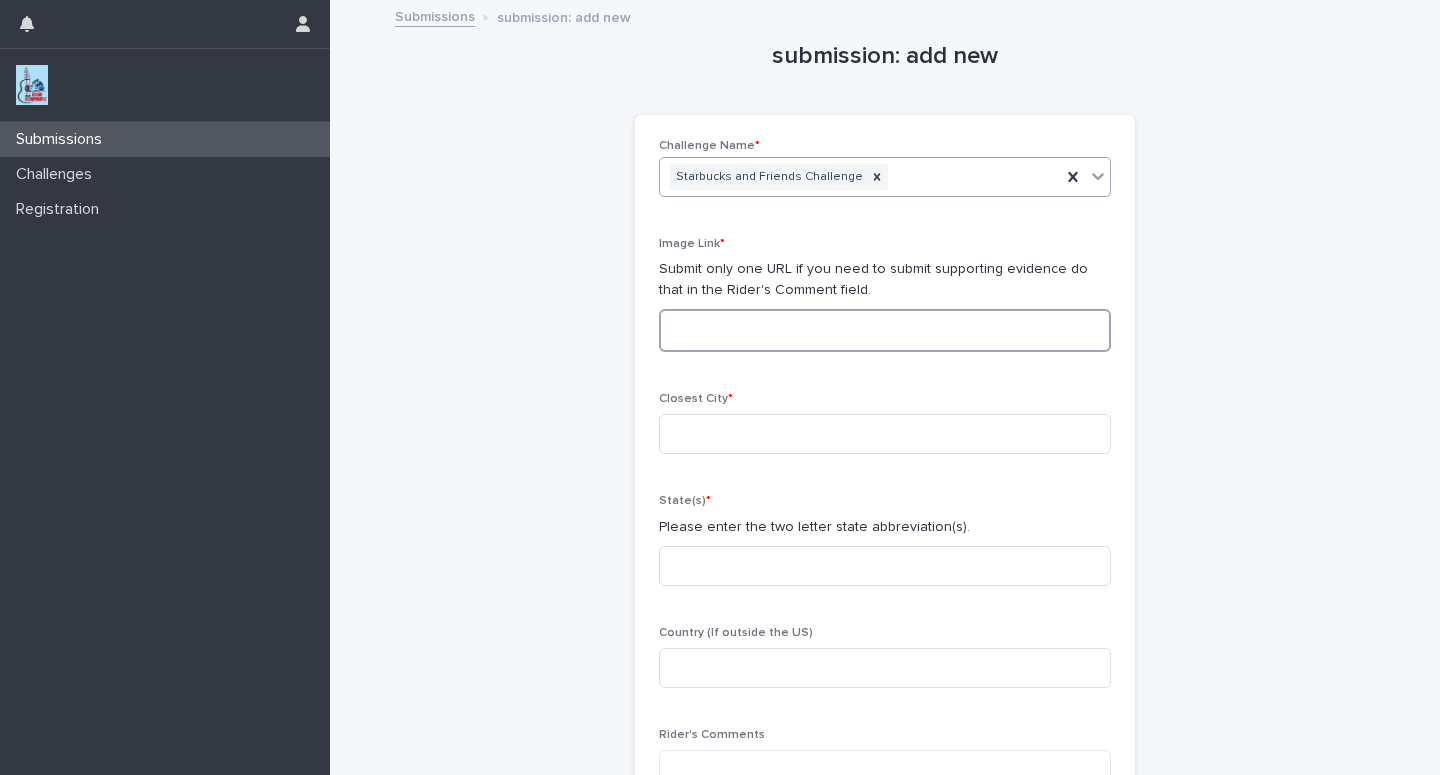 click at bounding box center (885, 330) 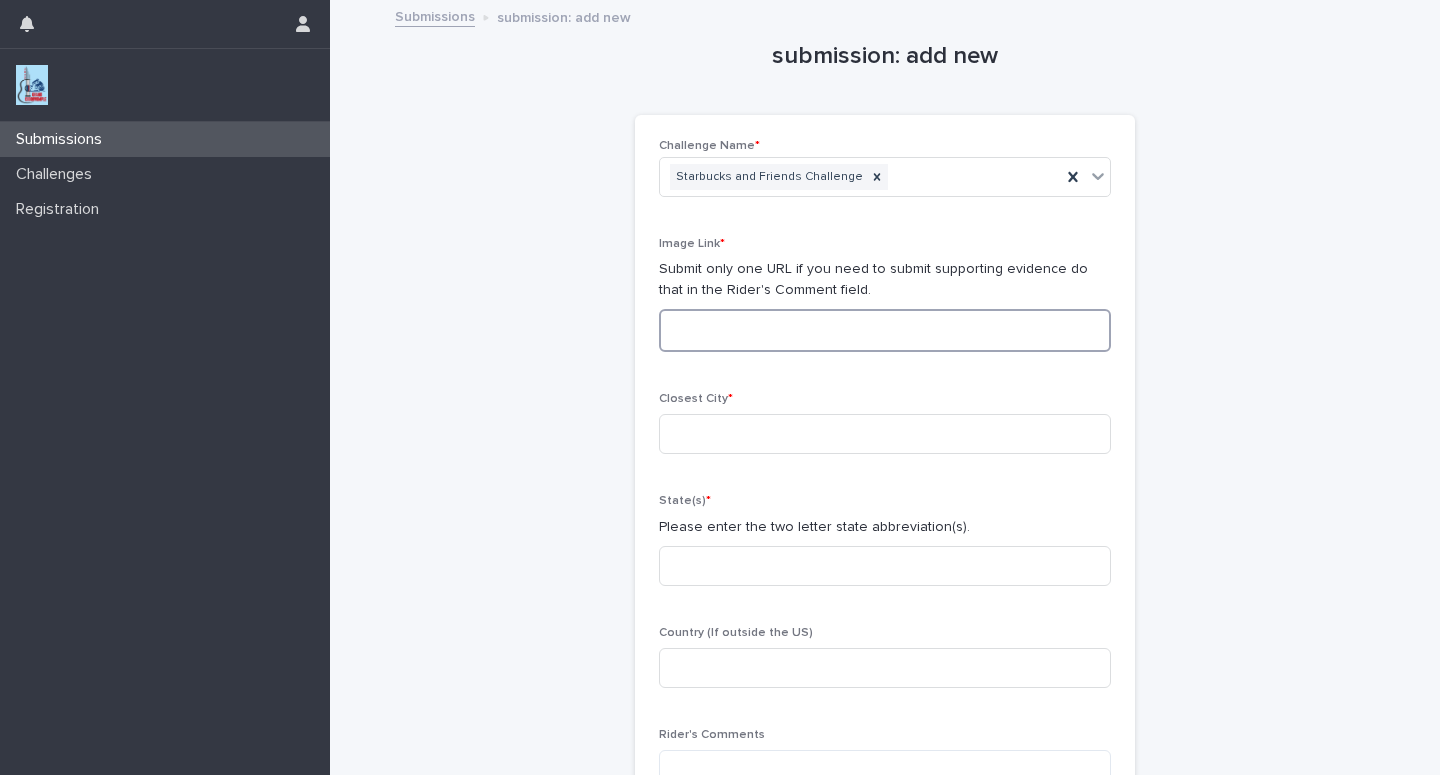 paste on "**********" 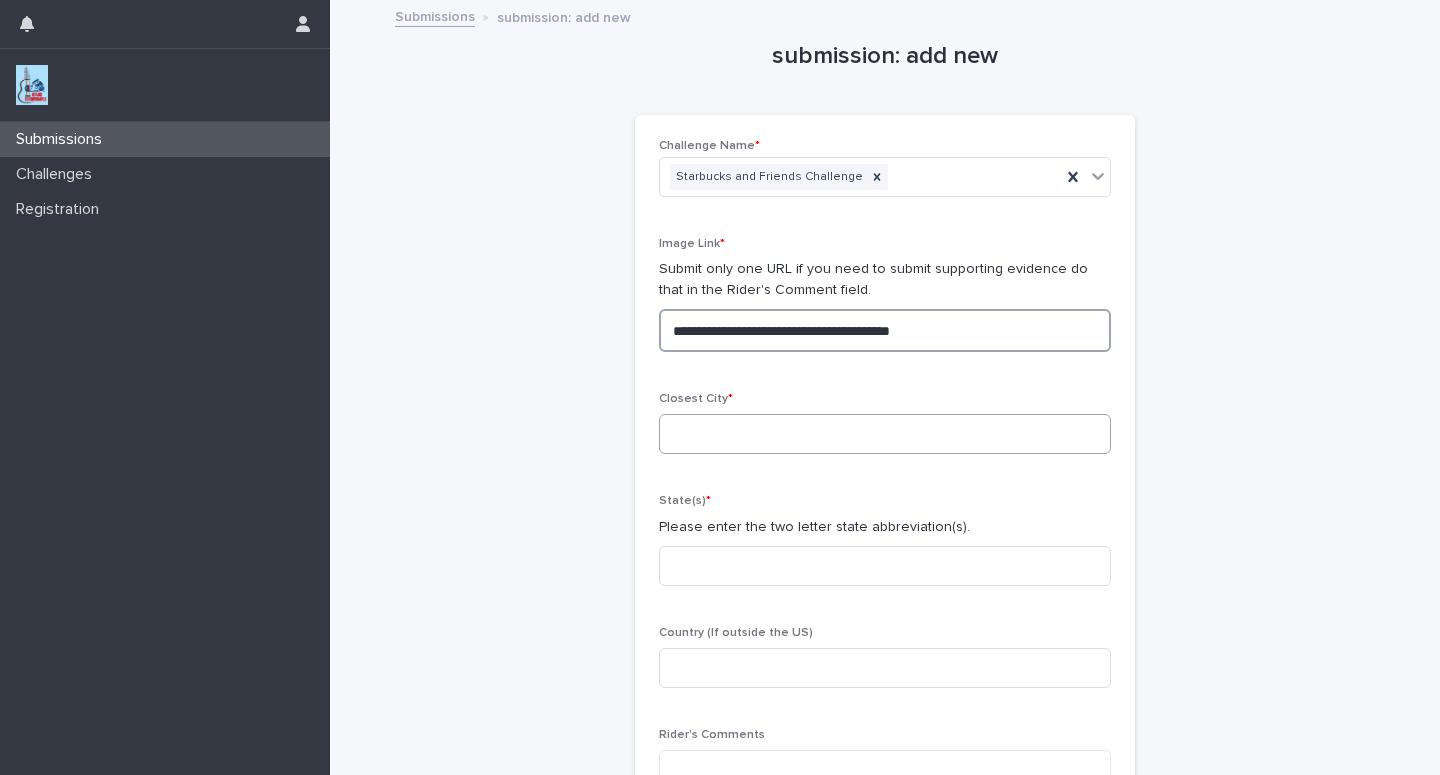 type on "**********" 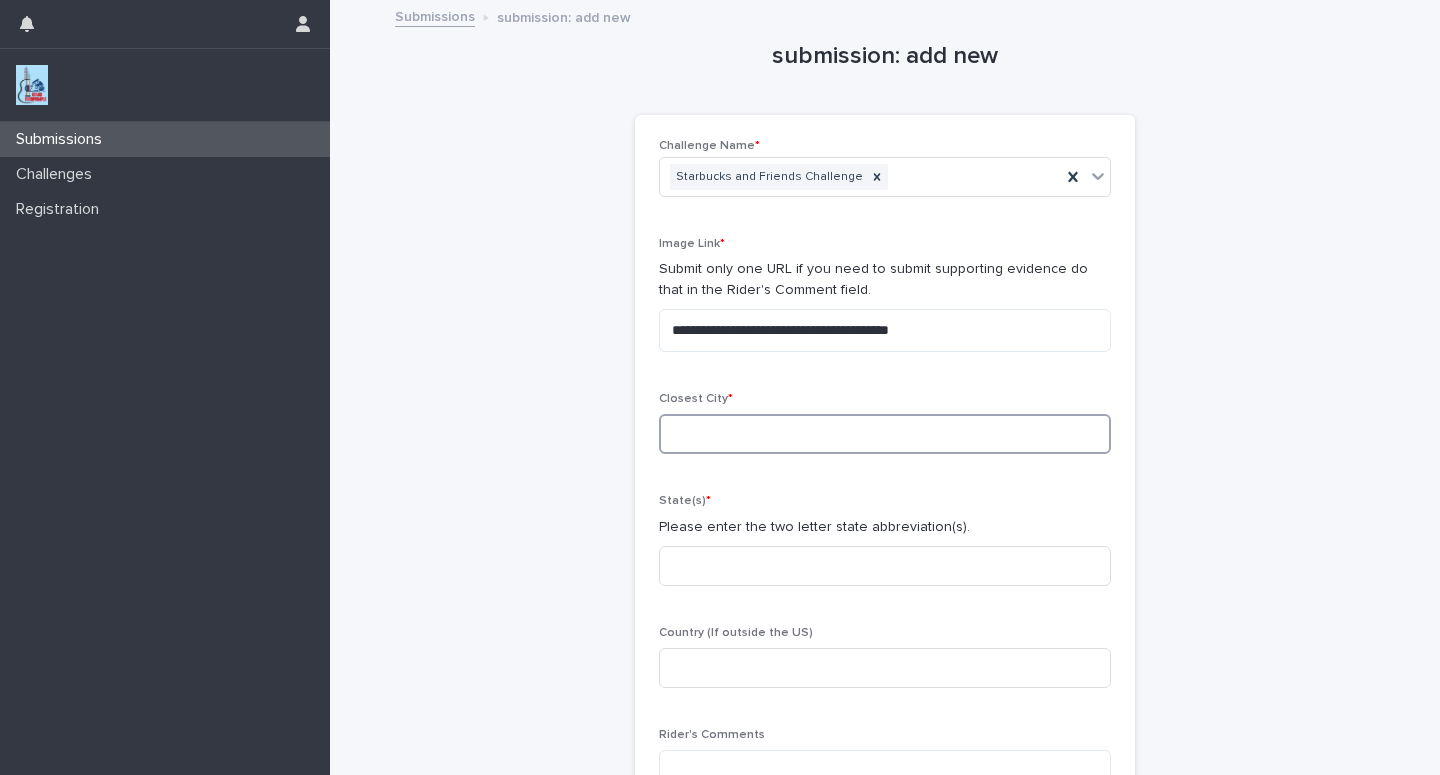 click at bounding box center [885, 434] 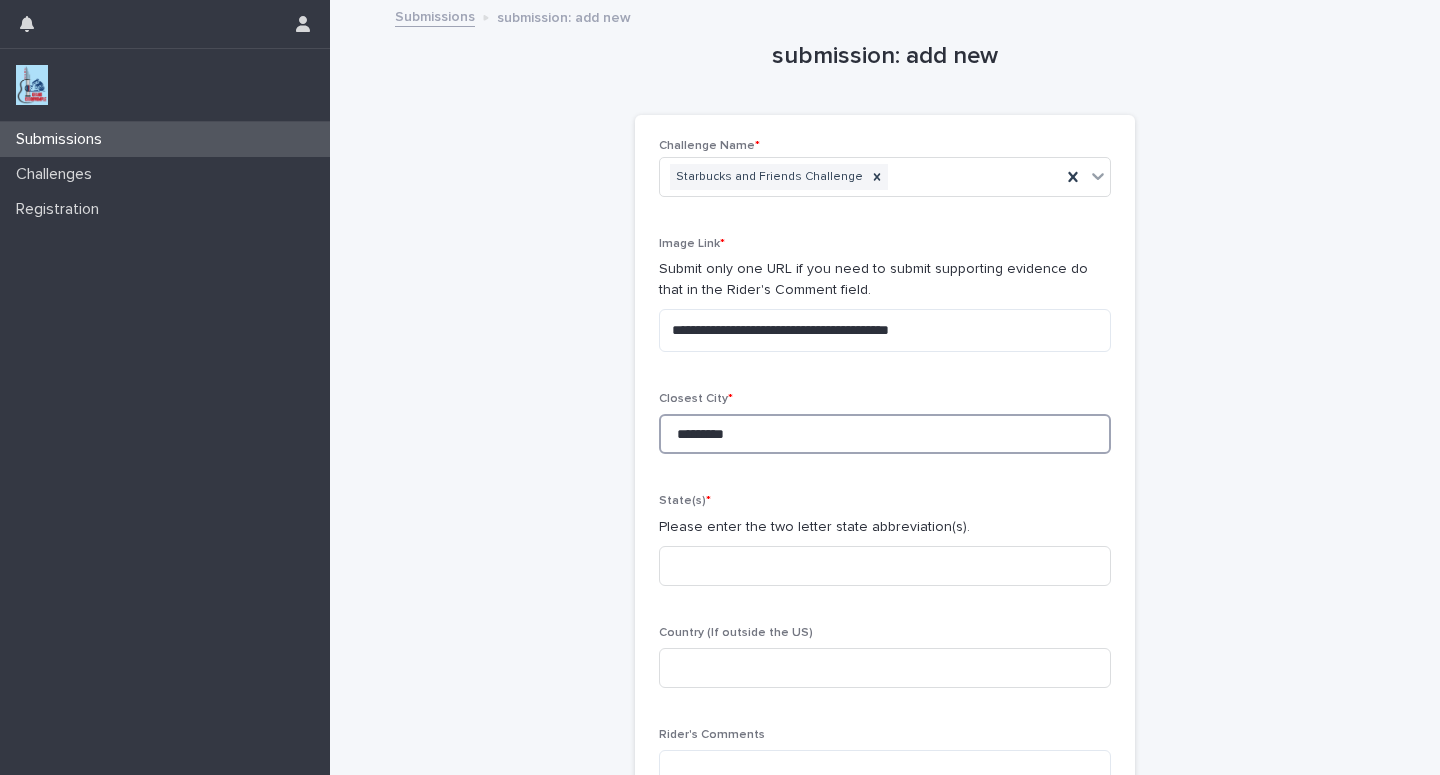 type on "*********" 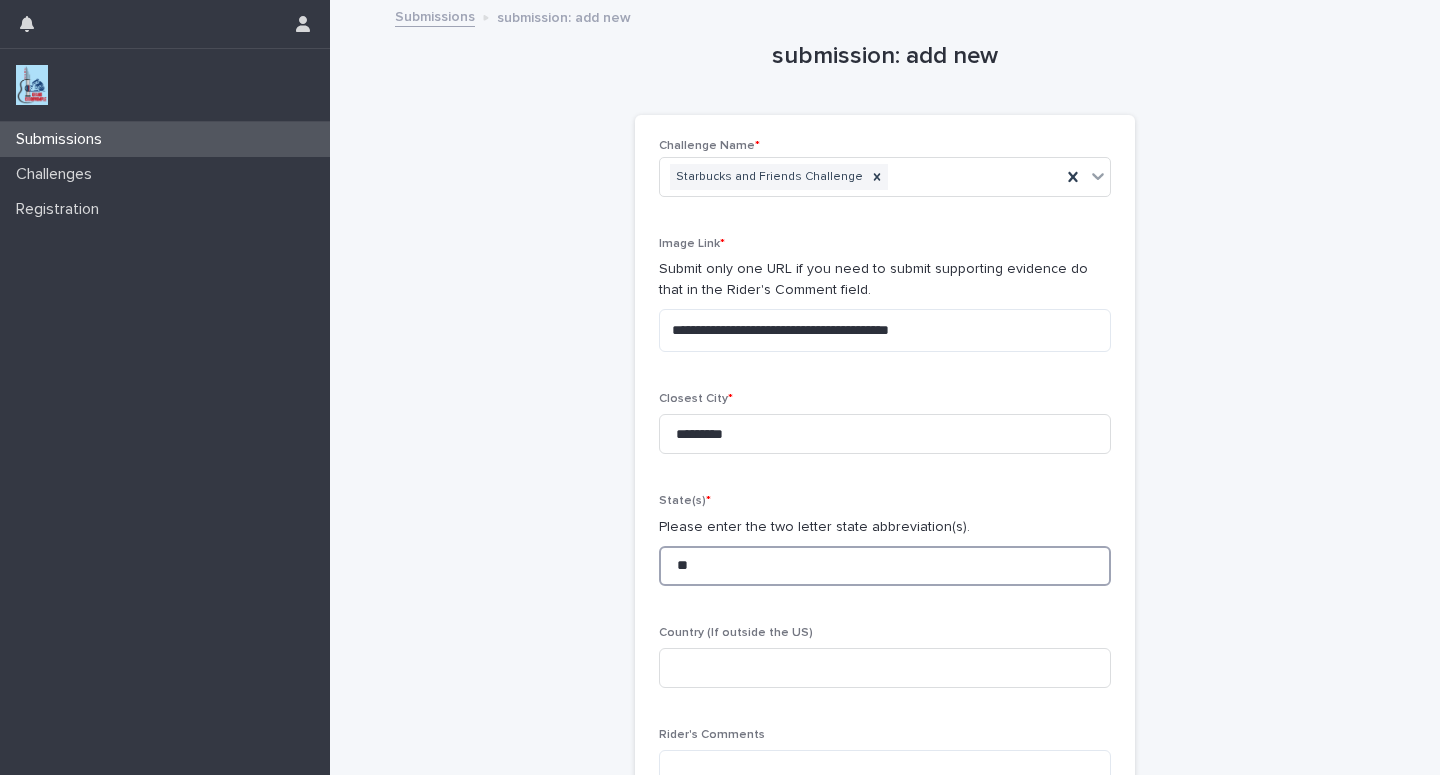 type on "**" 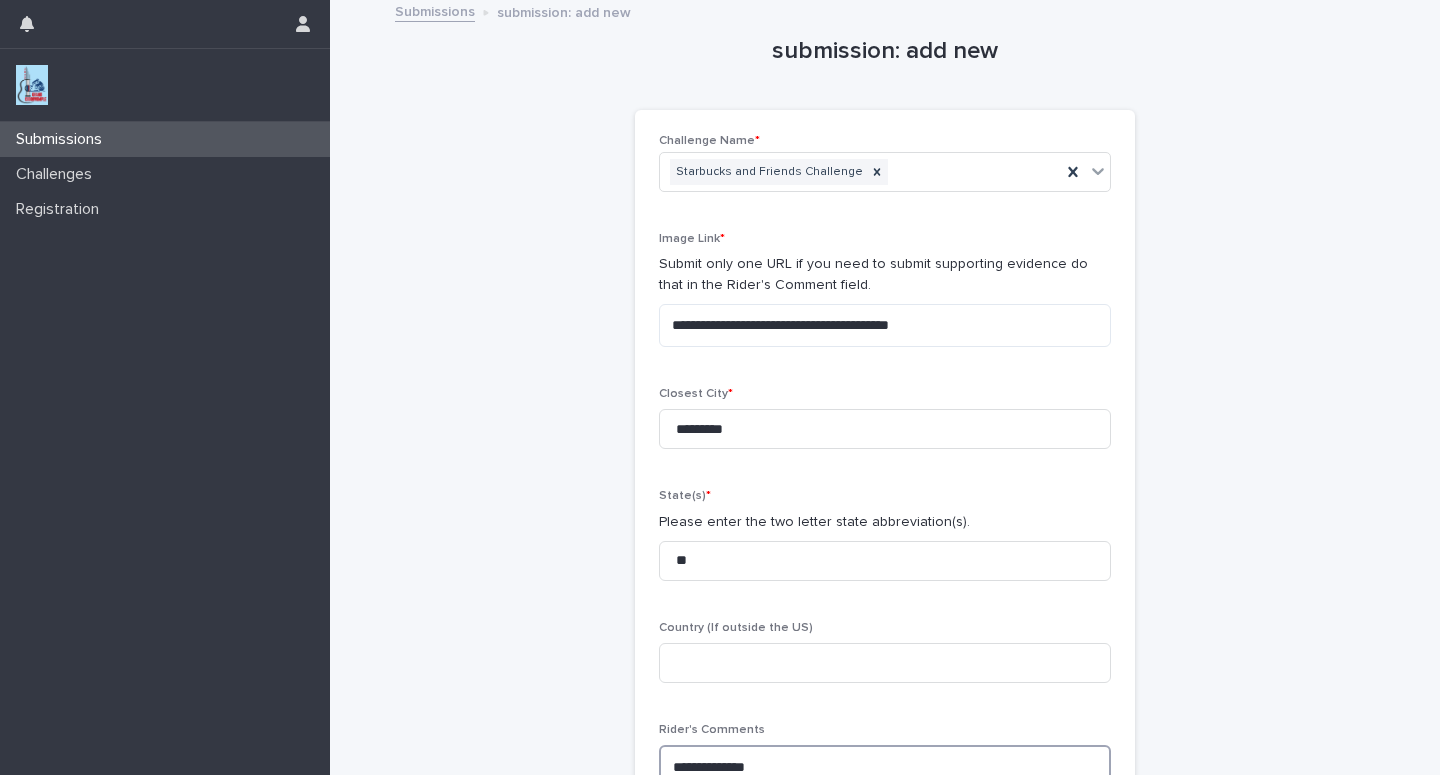 scroll, scrollTop: 40, scrollLeft: 0, axis: vertical 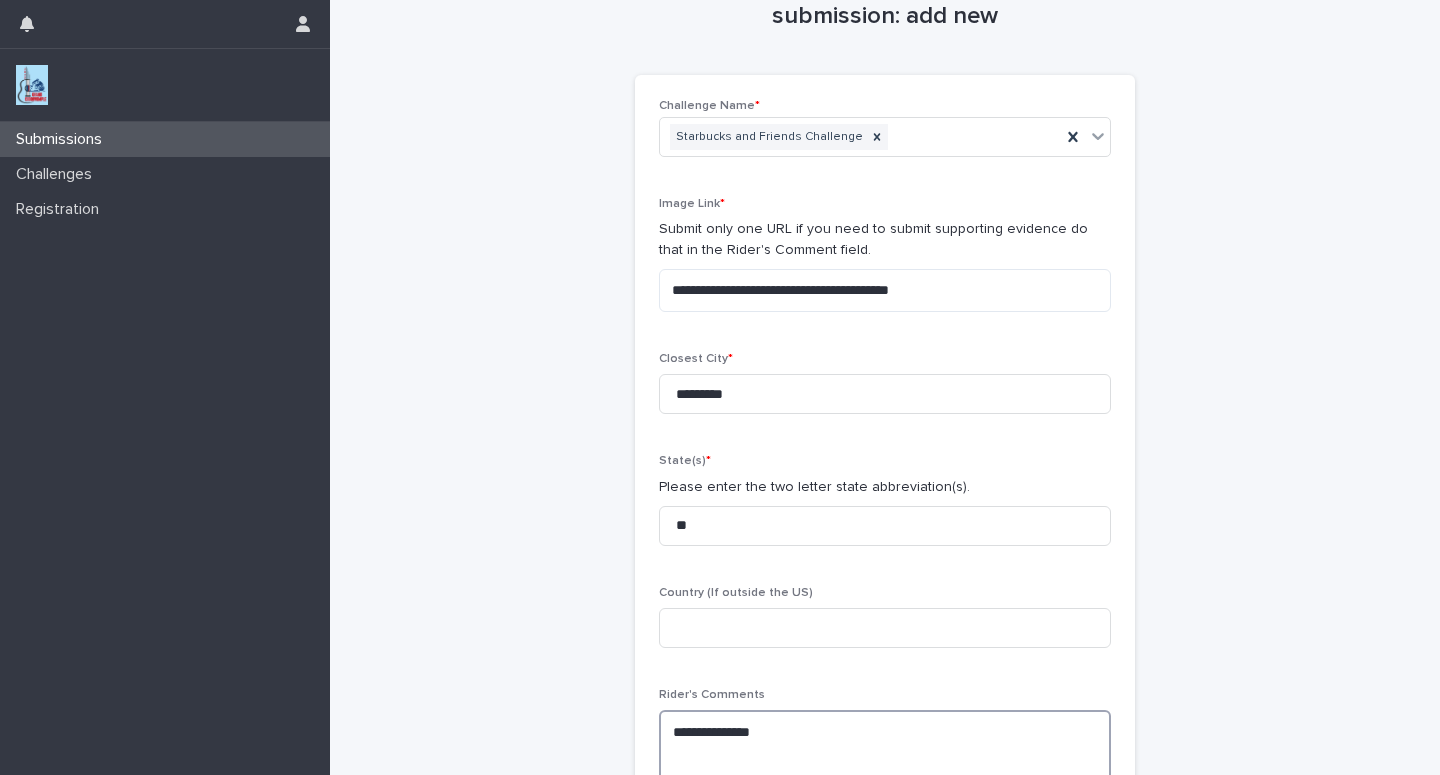 paste on "**********" 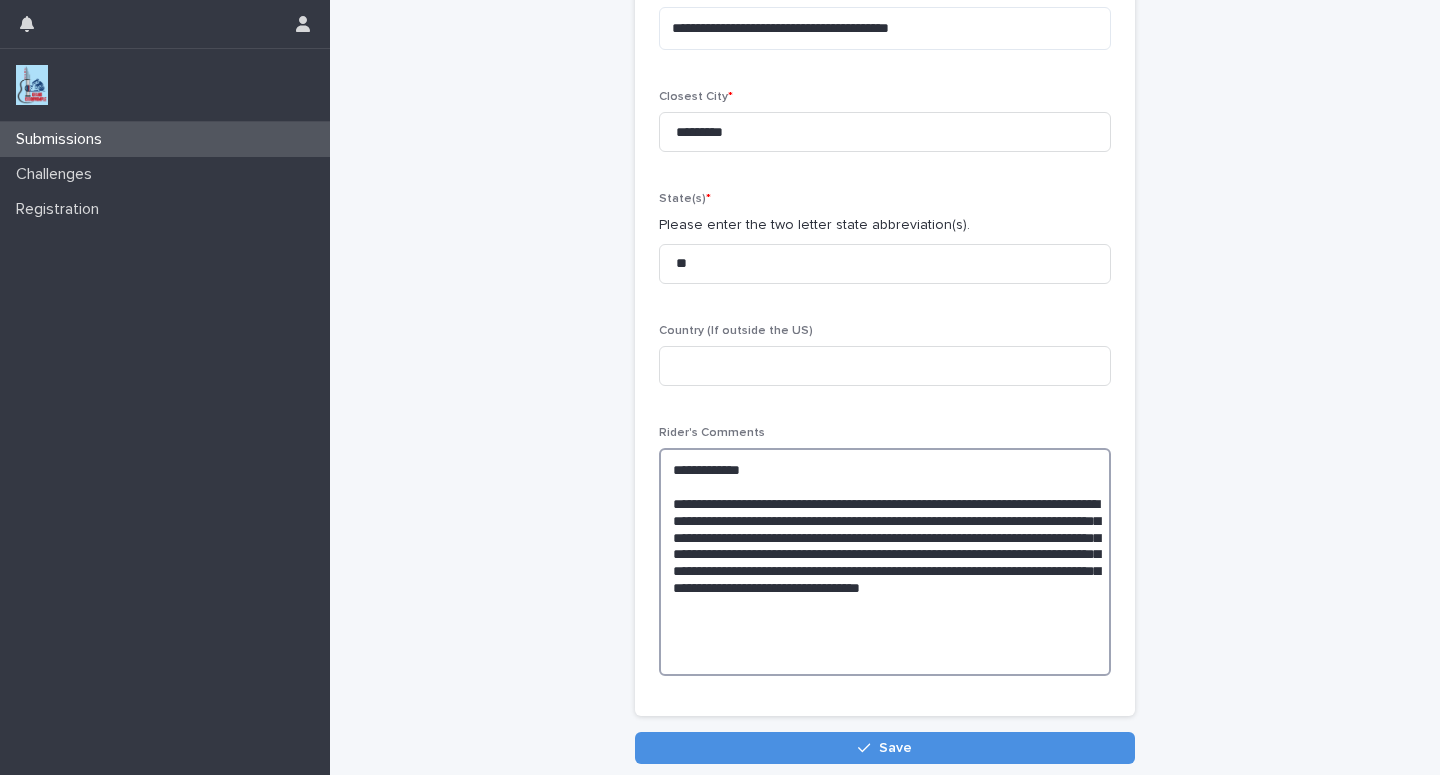 scroll, scrollTop: 414, scrollLeft: 0, axis: vertical 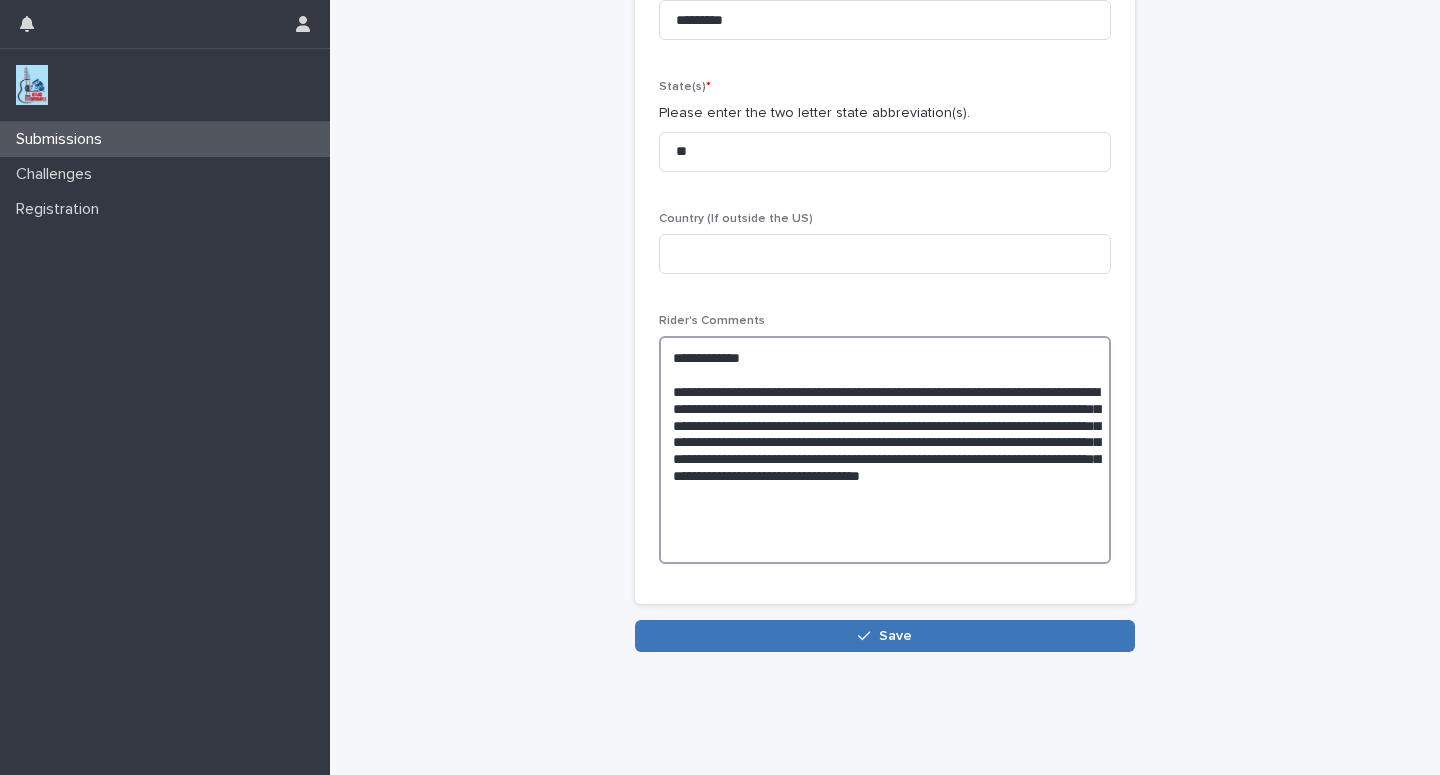 type on "**********" 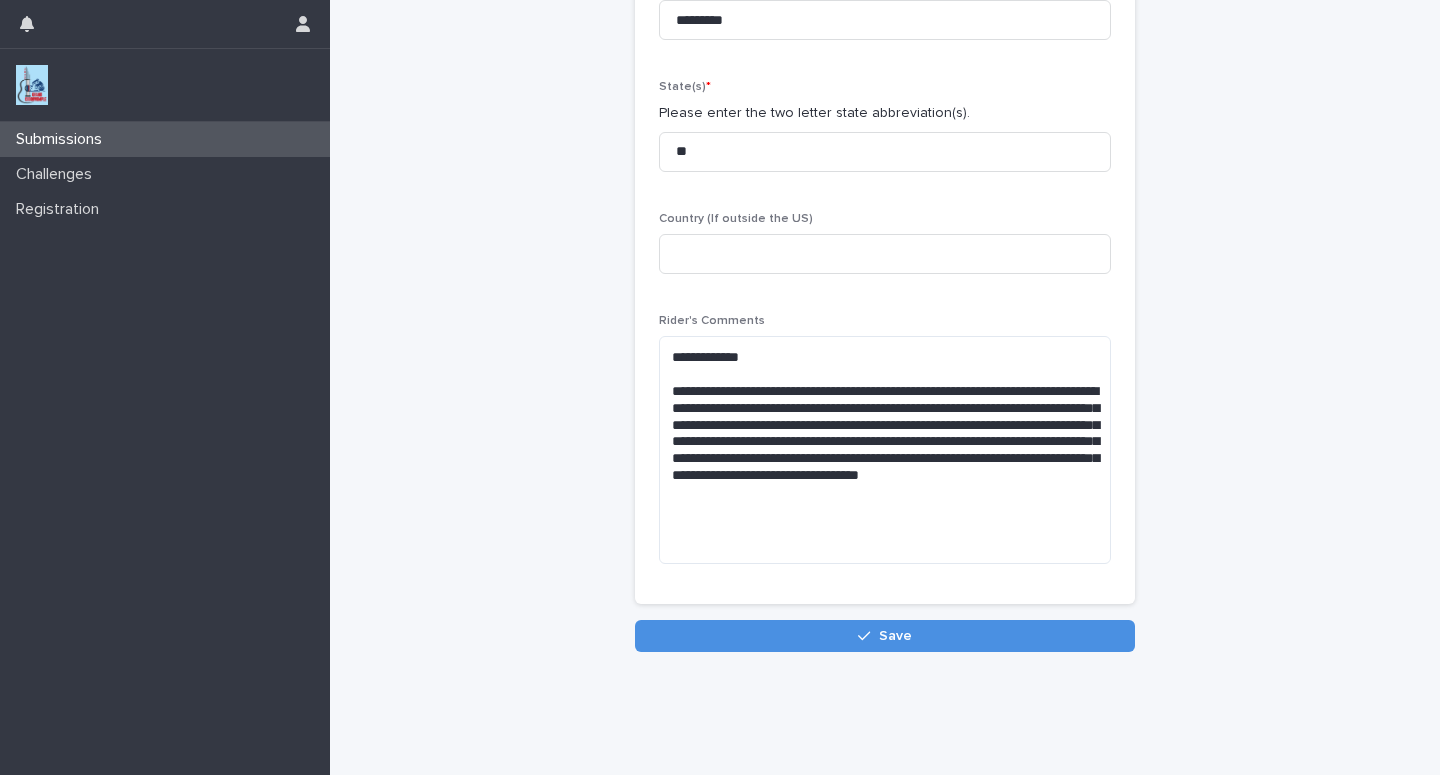 drag, startPoint x: 799, startPoint y: 633, endPoint x: 785, endPoint y: 622, distance: 17.804493 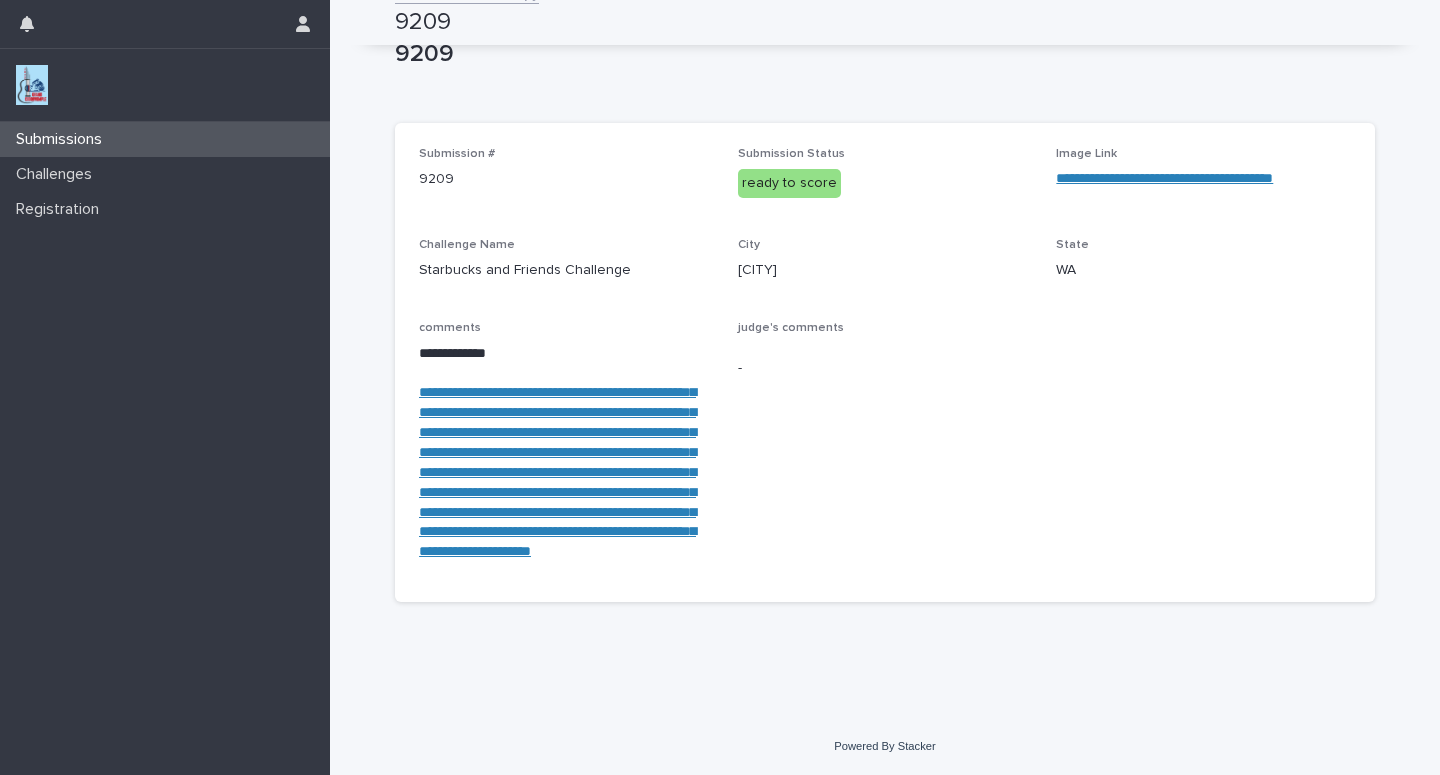 scroll, scrollTop: 142, scrollLeft: 0, axis: vertical 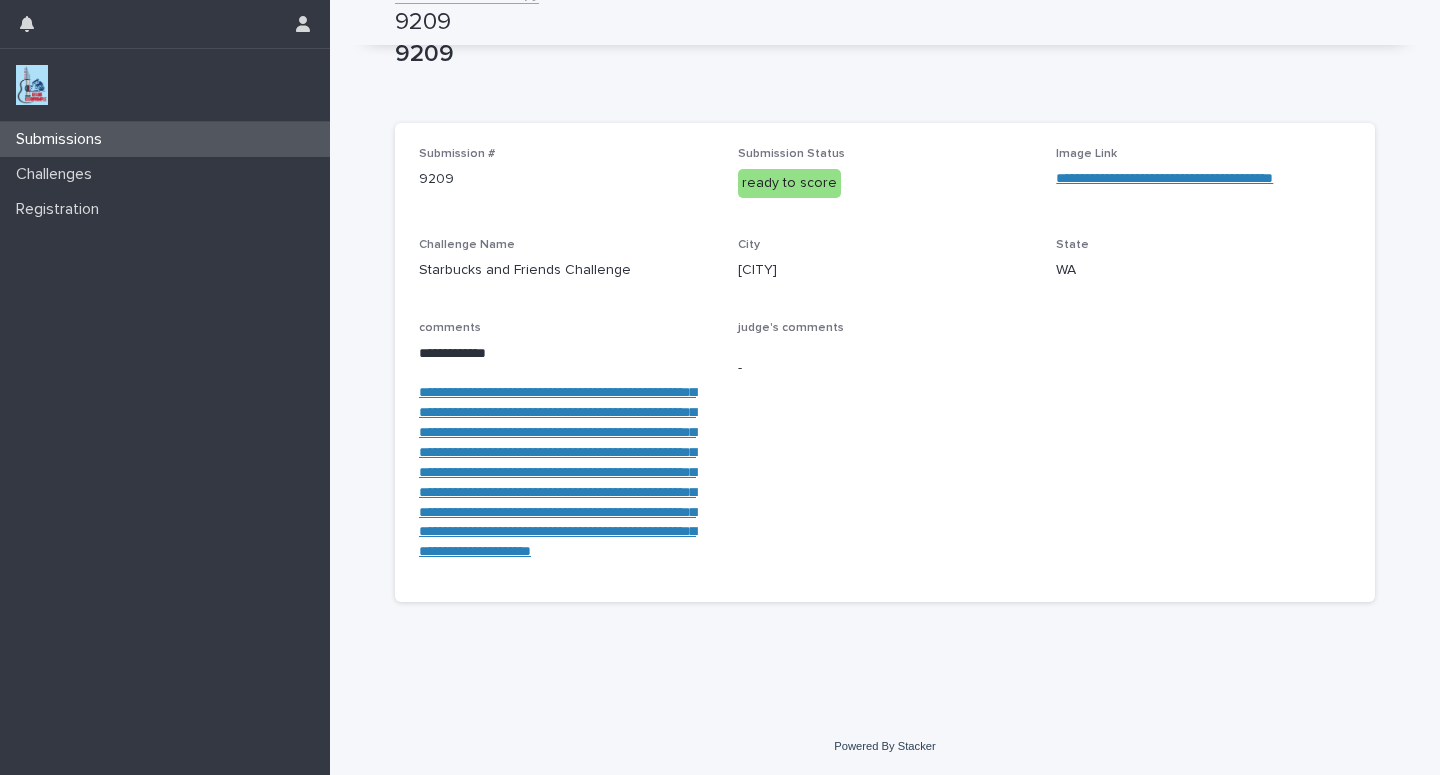 click on "Submissions" at bounding box center [165, 139] 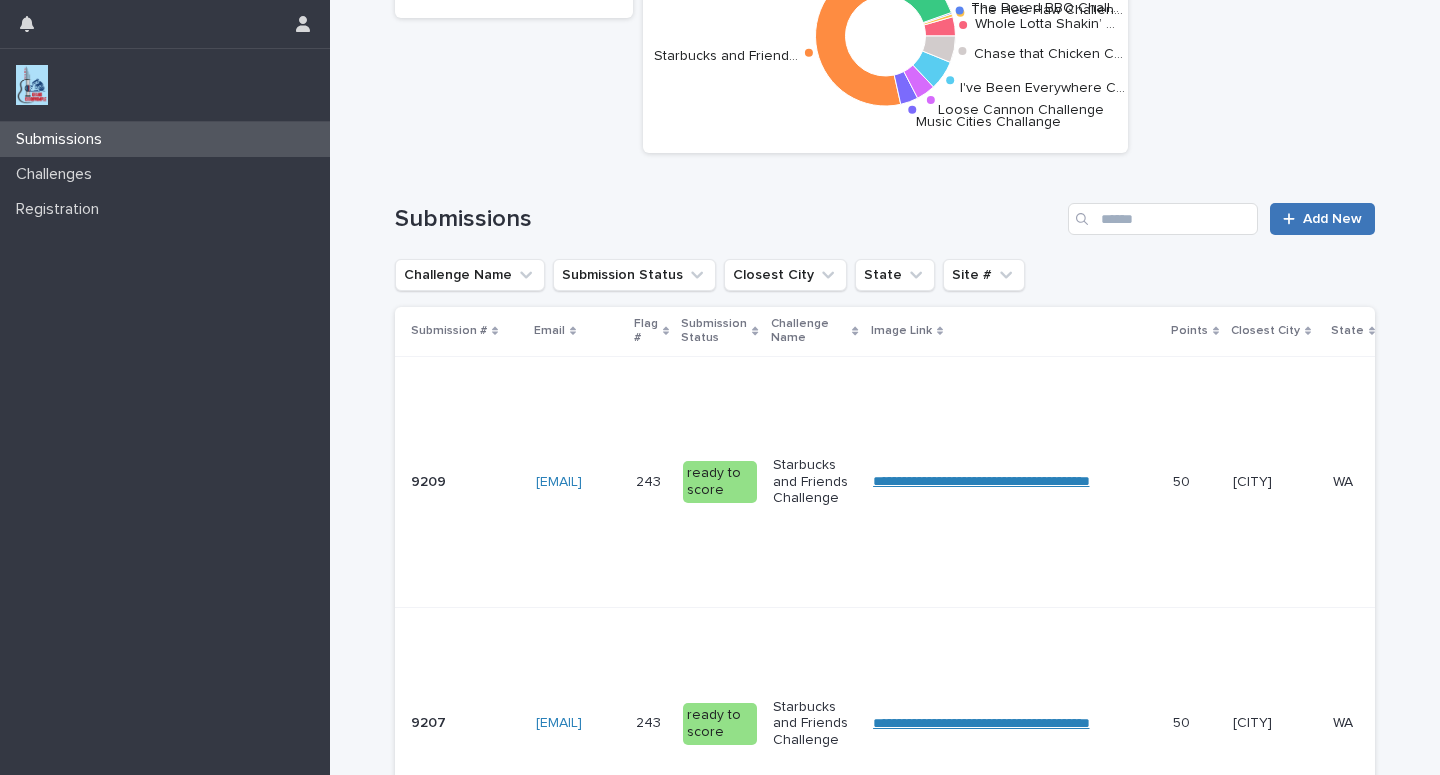 scroll, scrollTop: 0, scrollLeft: 0, axis: both 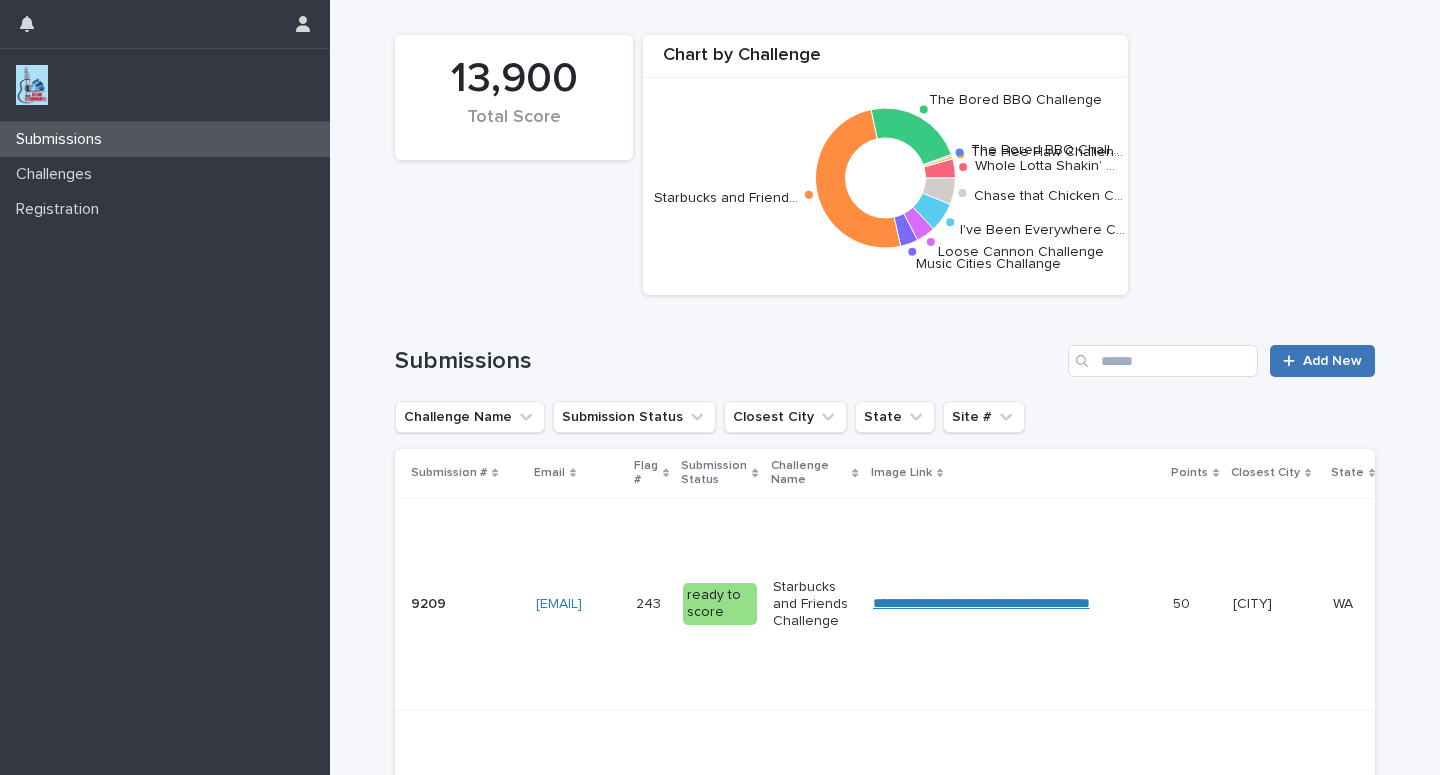 click on "Add New" at bounding box center (1332, 361) 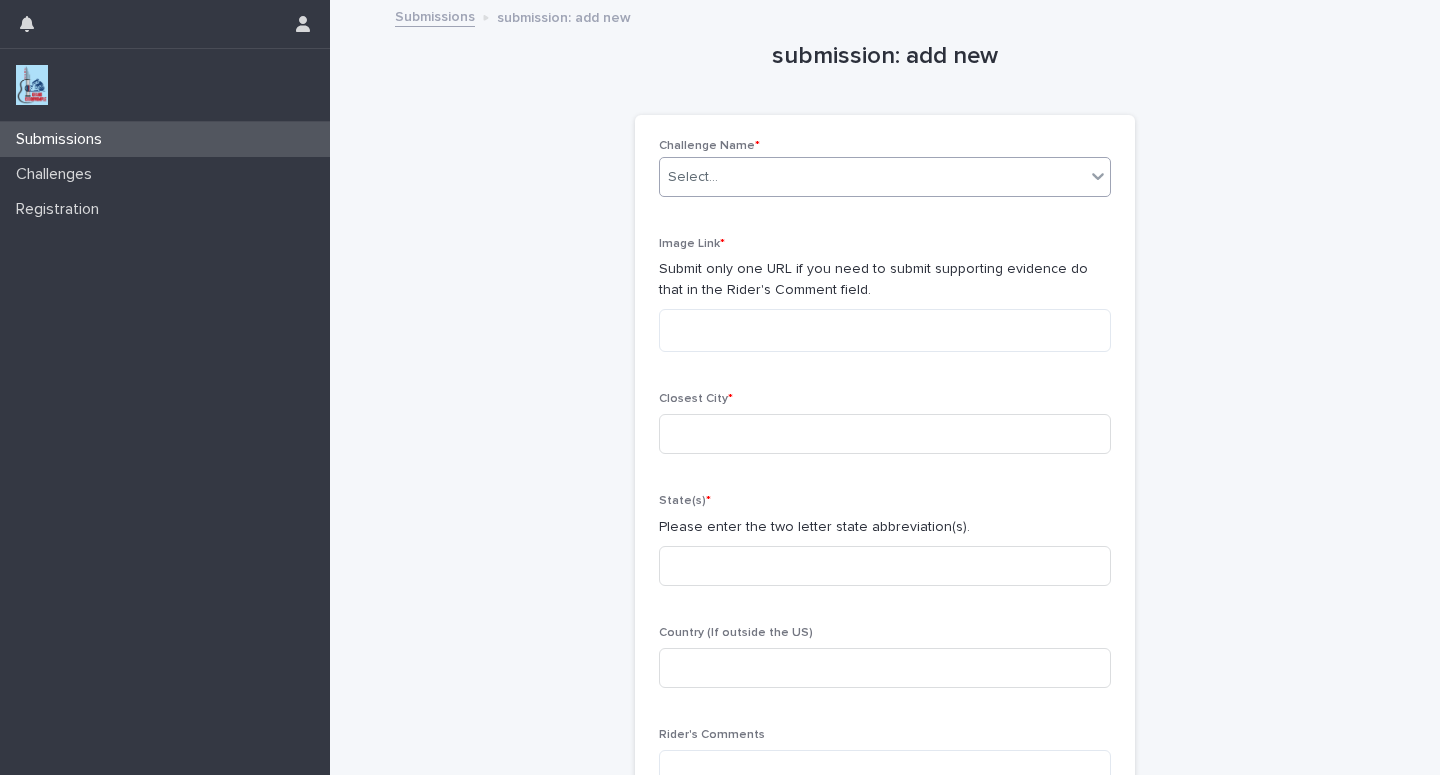 click 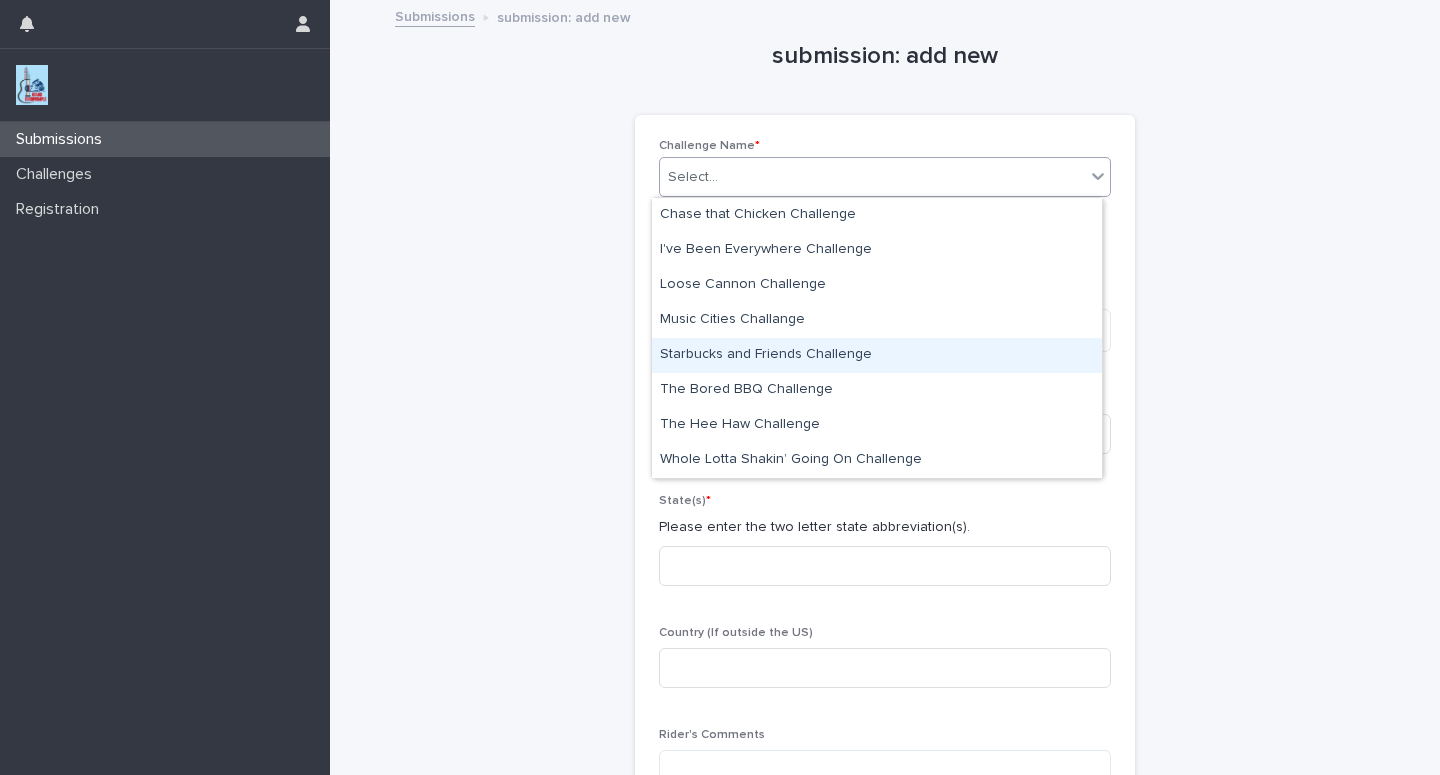 click on "Starbucks and Friends Challenge" at bounding box center [877, 355] 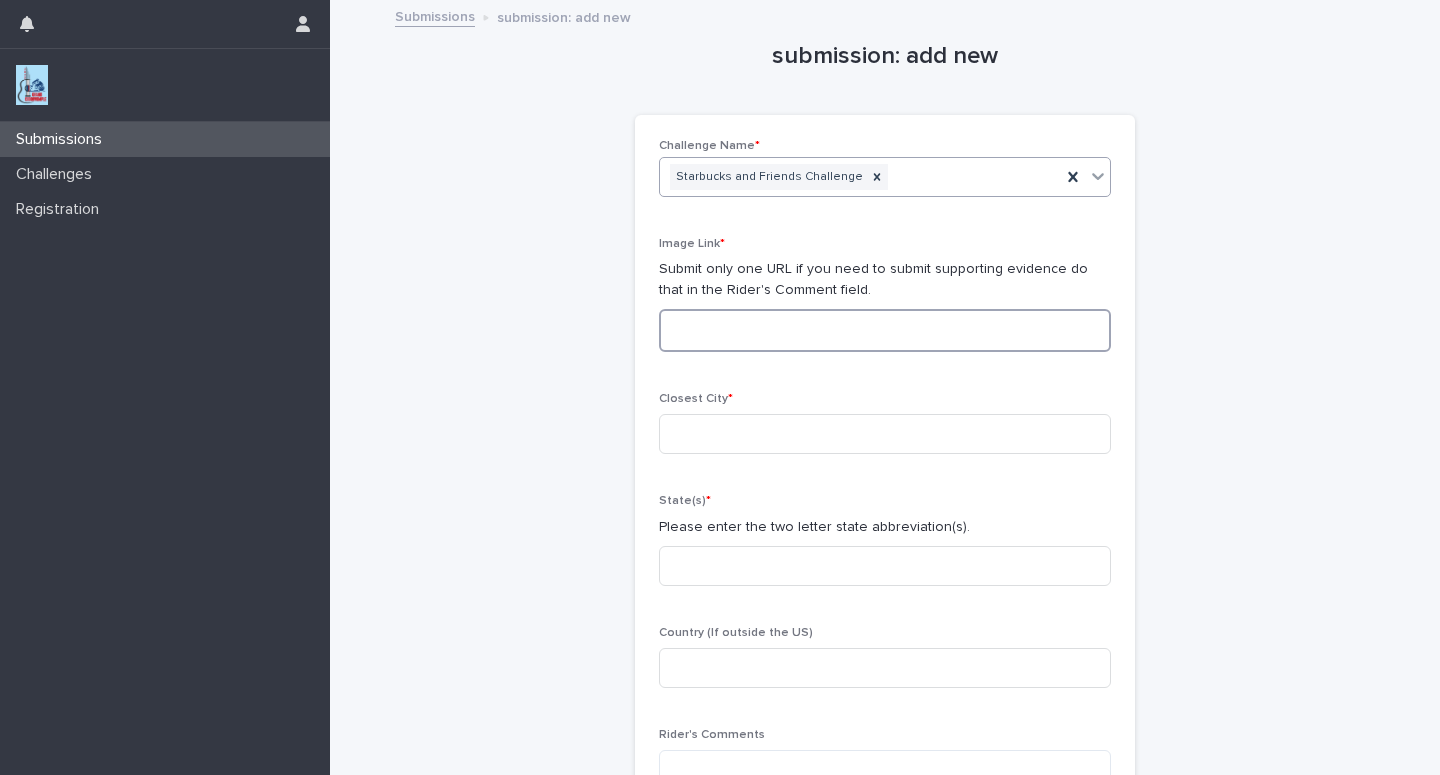 click at bounding box center (885, 330) 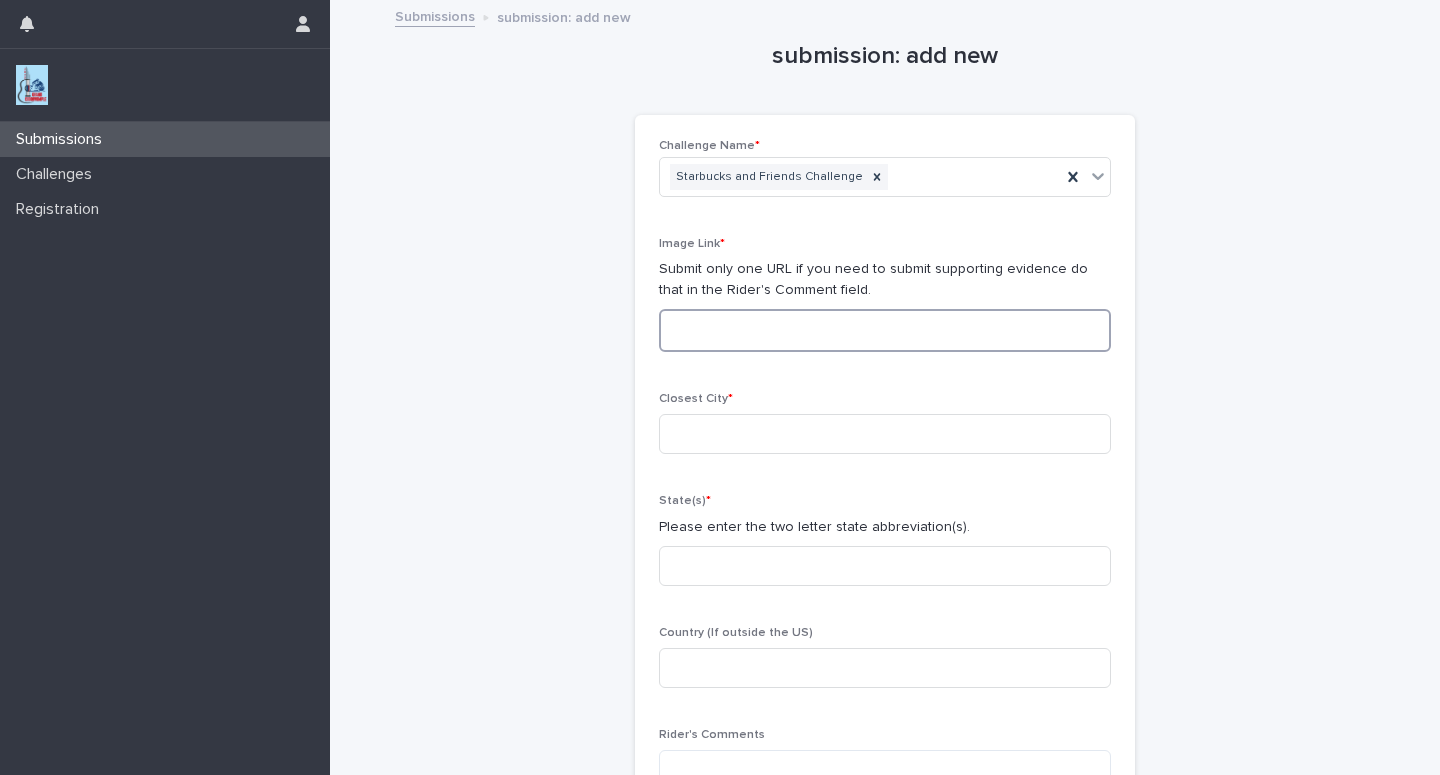 paste on "**********" 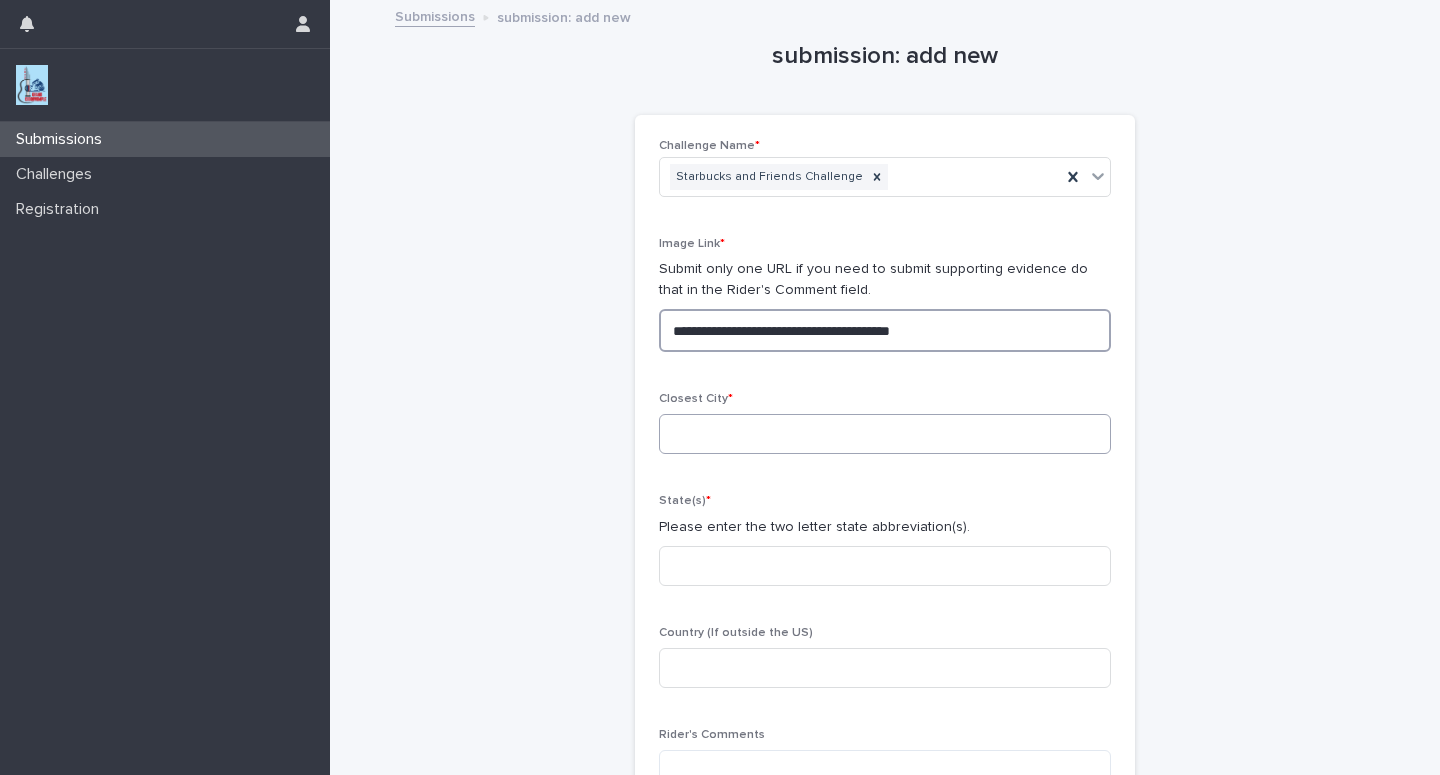 type on "**********" 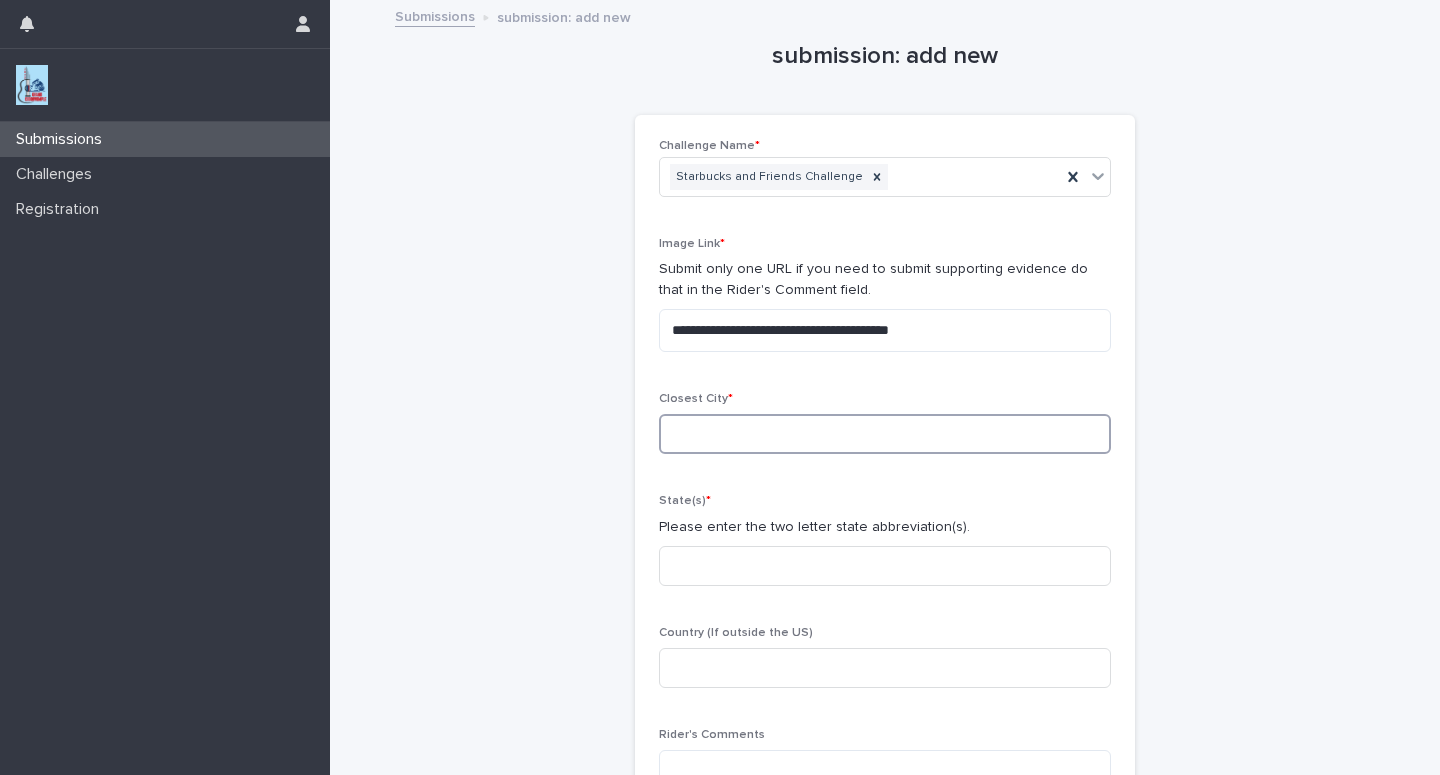 click at bounding box center [885, 434] 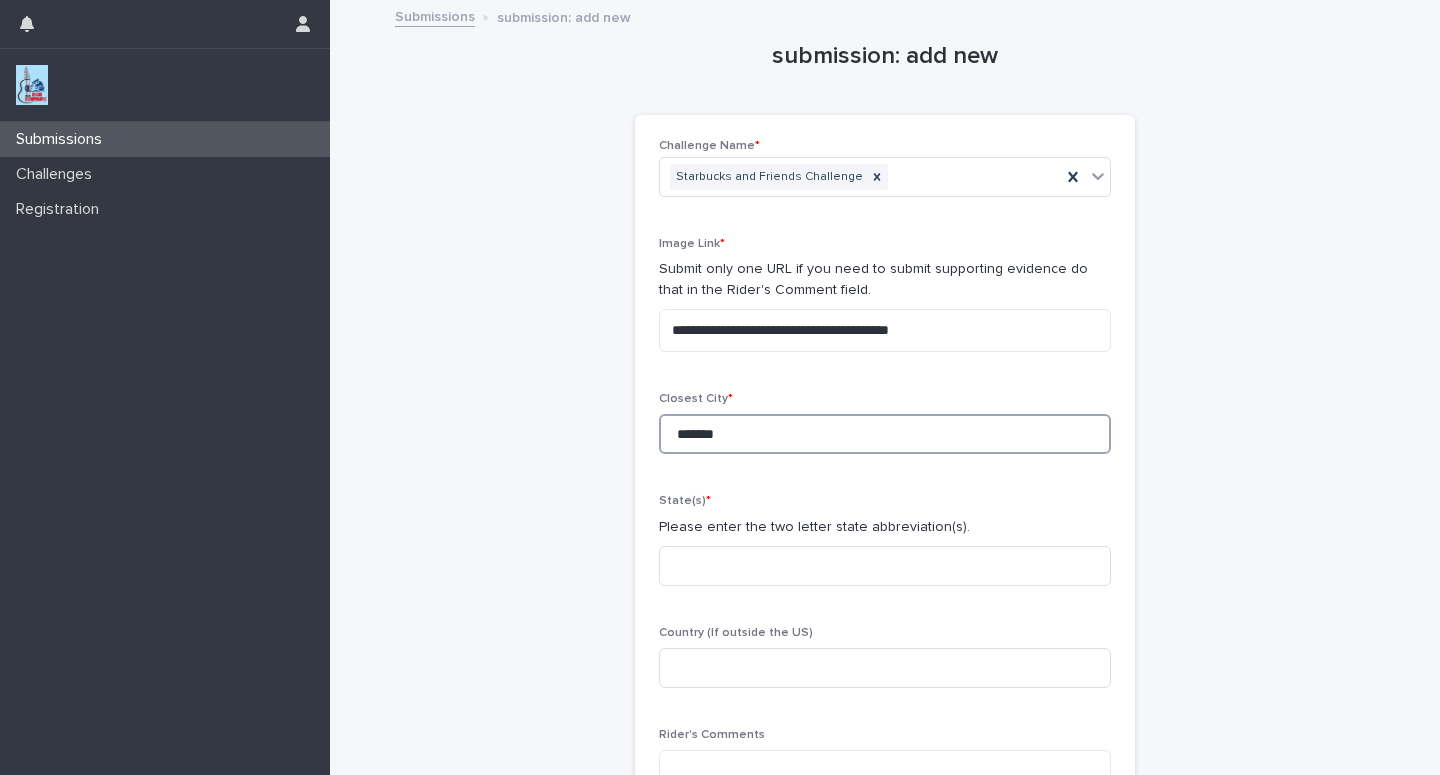 type on "*******" 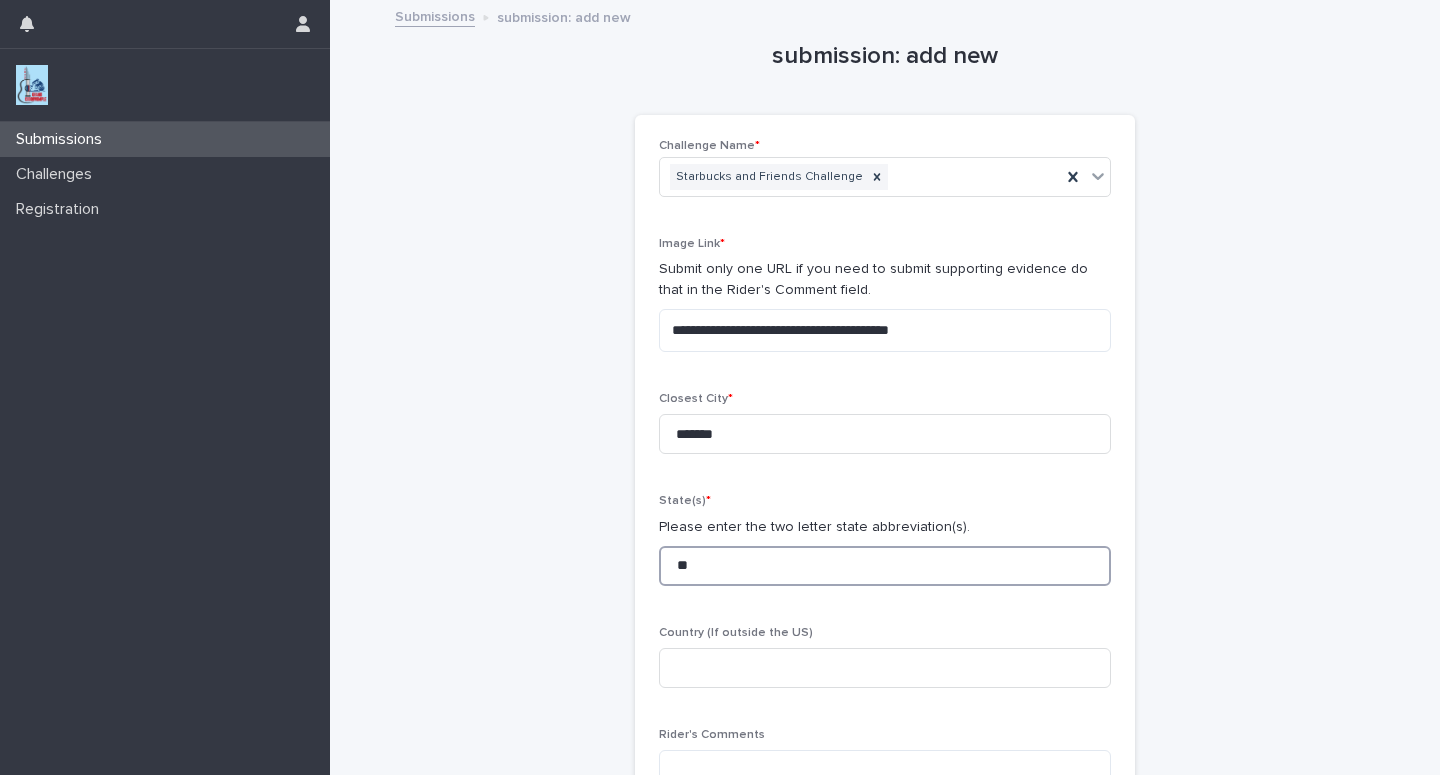 type on "**" 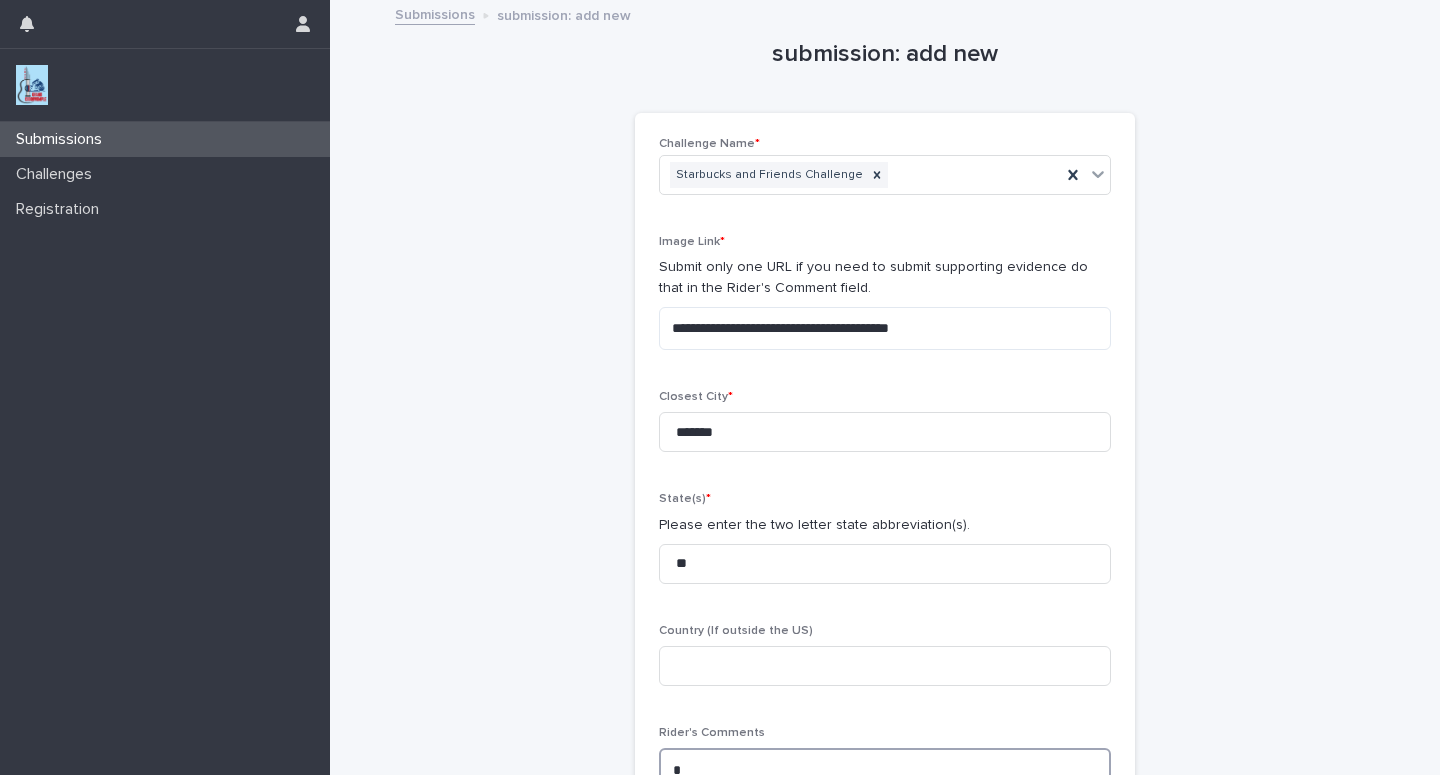 scroll, scrollTop: 5, scrollLeft: 0, axis: vertical 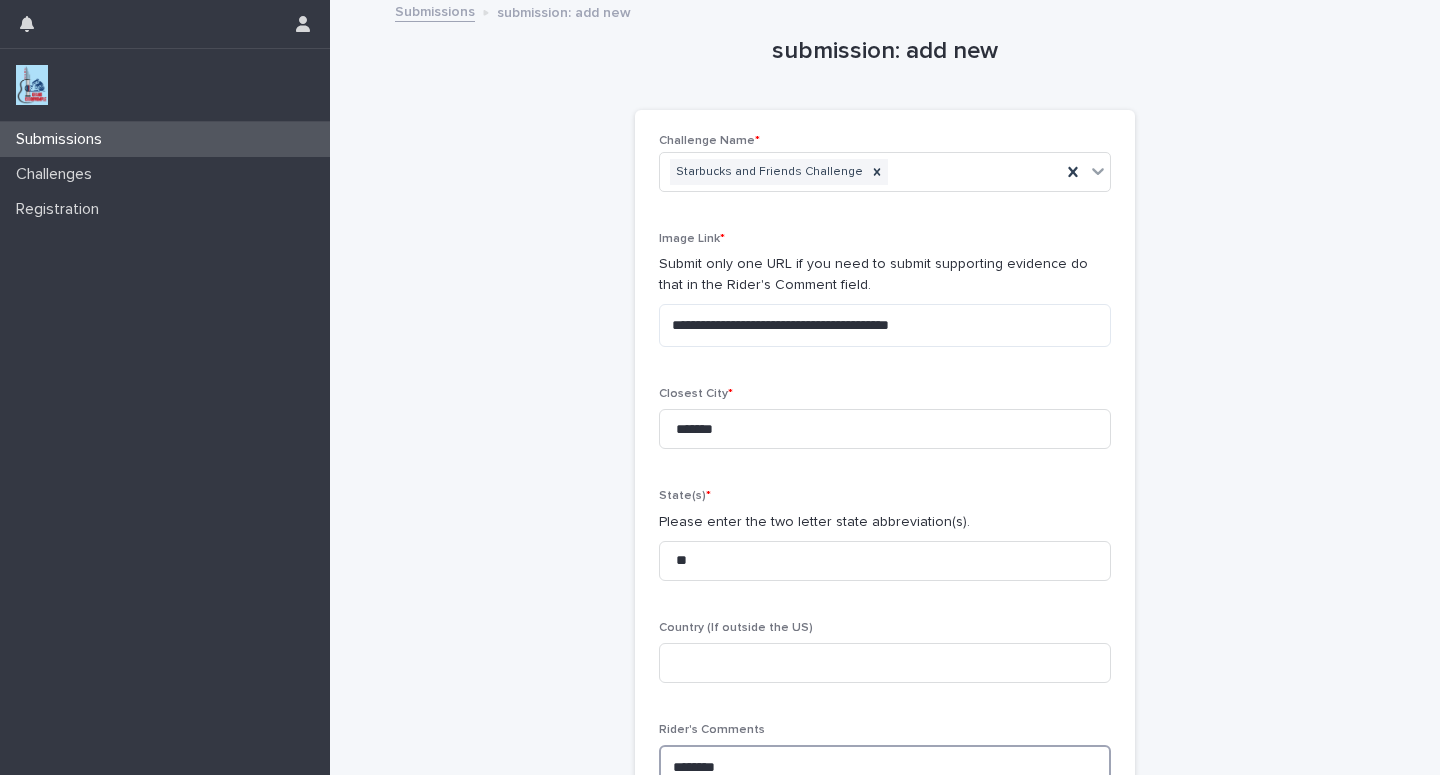 type on "********" 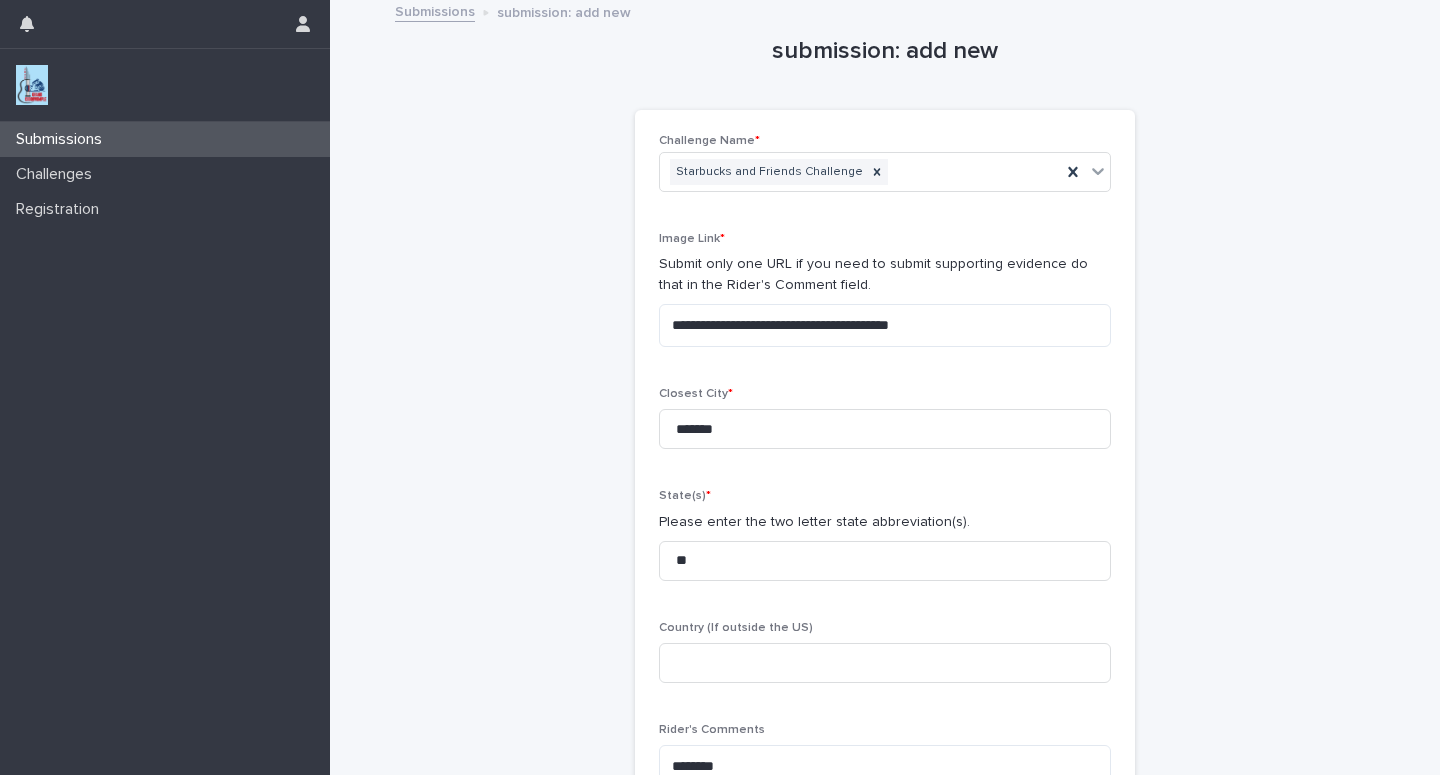 scroll, scrollTop: 107, scrollLeft: 0, axis: vertical 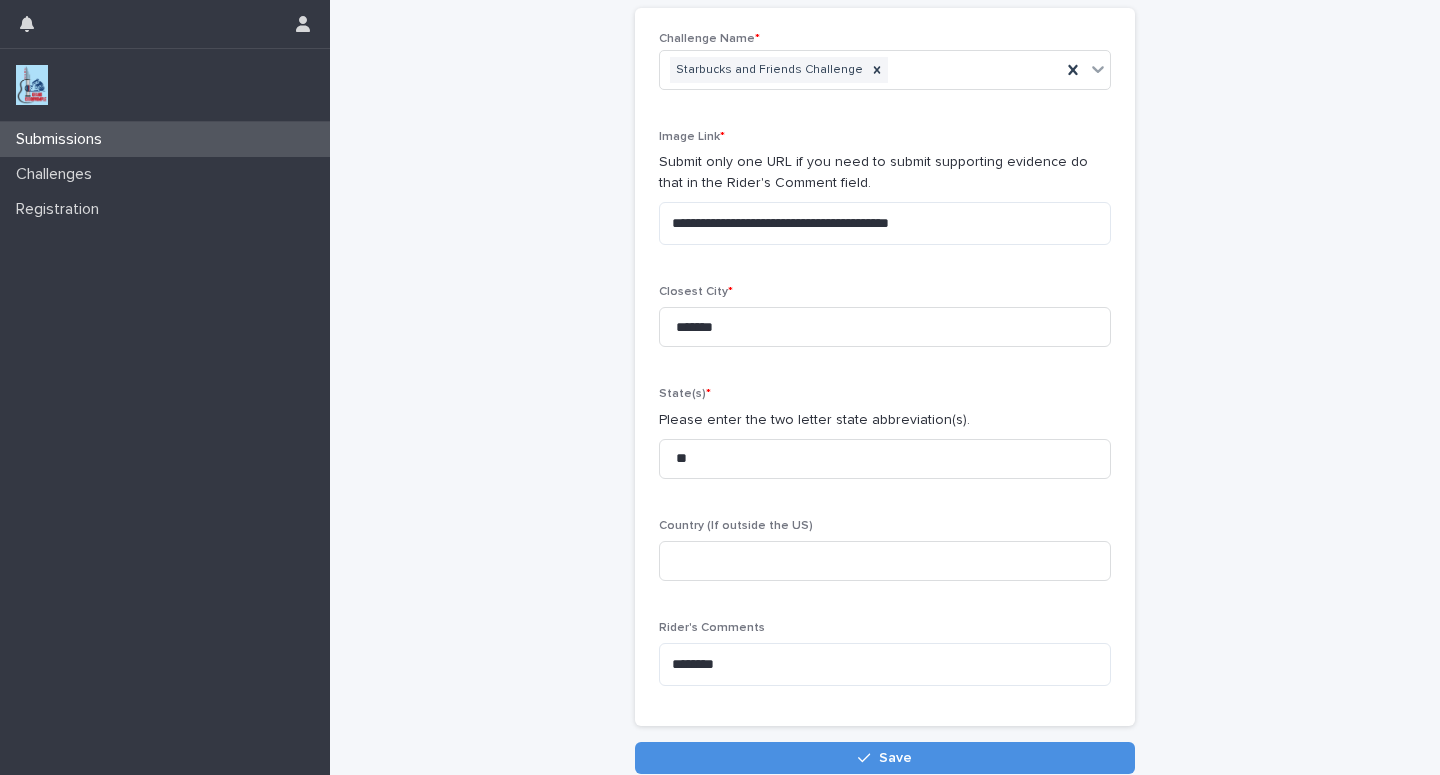 type 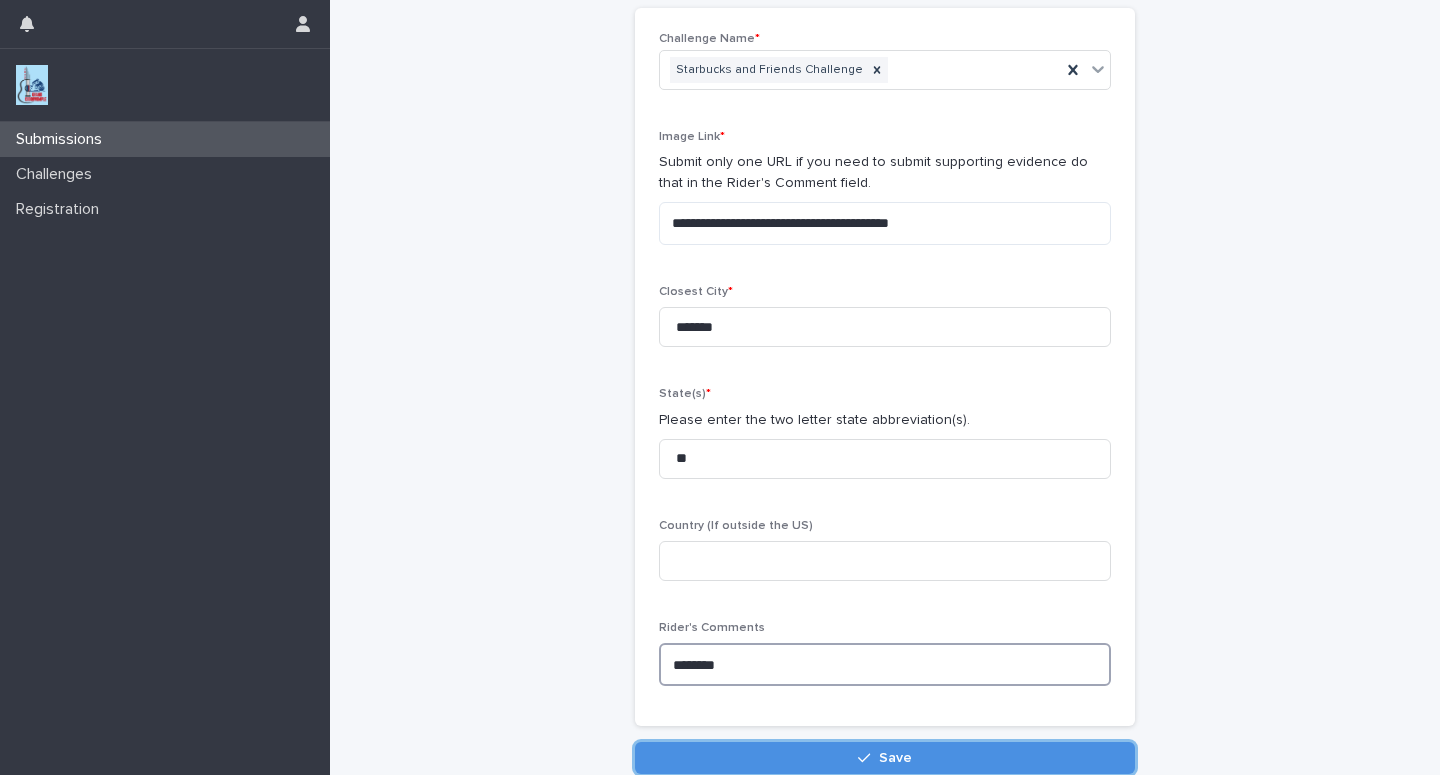 click on "********" at bounding box center (885, 664) 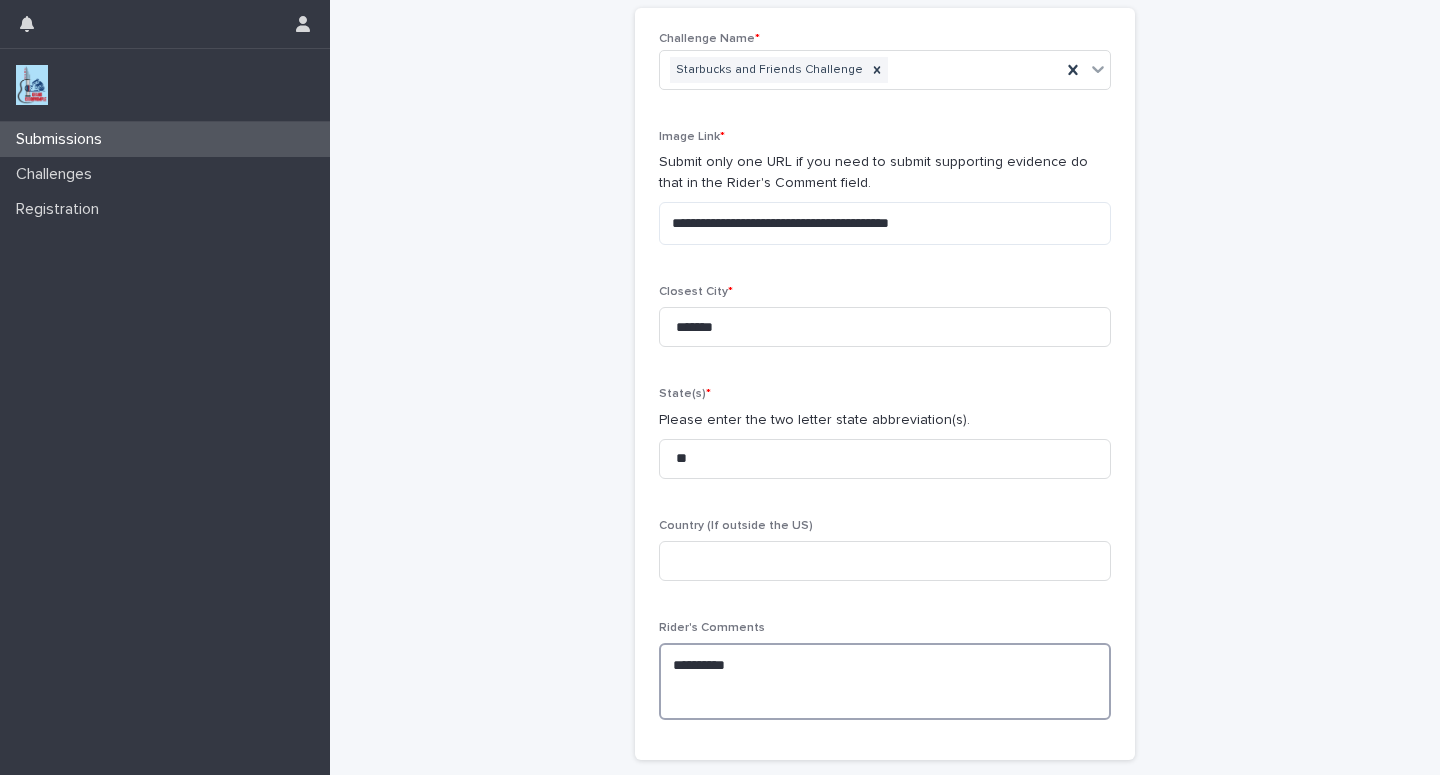paste on "**********" 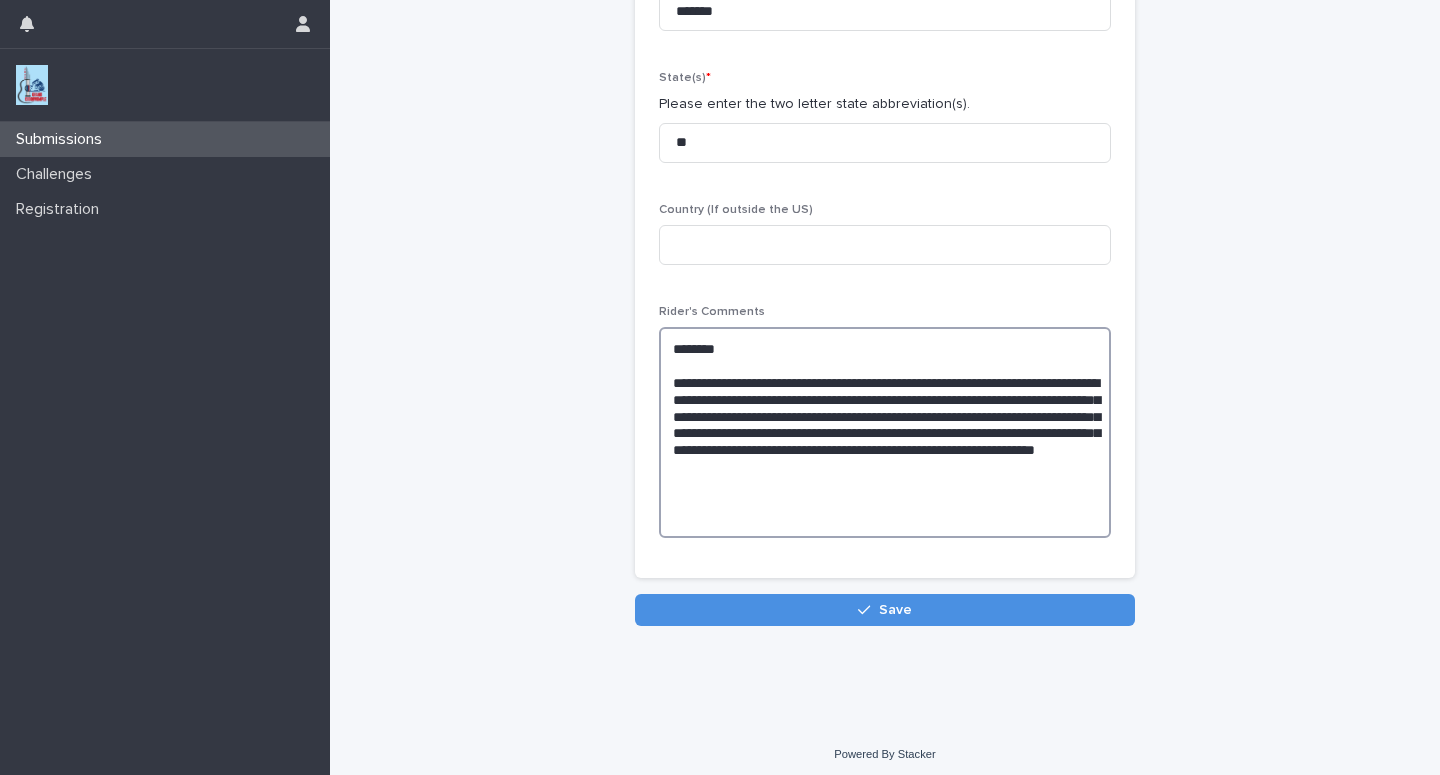 scroll, scrollTop: 431, scrollLeft: 0, axis: vertical 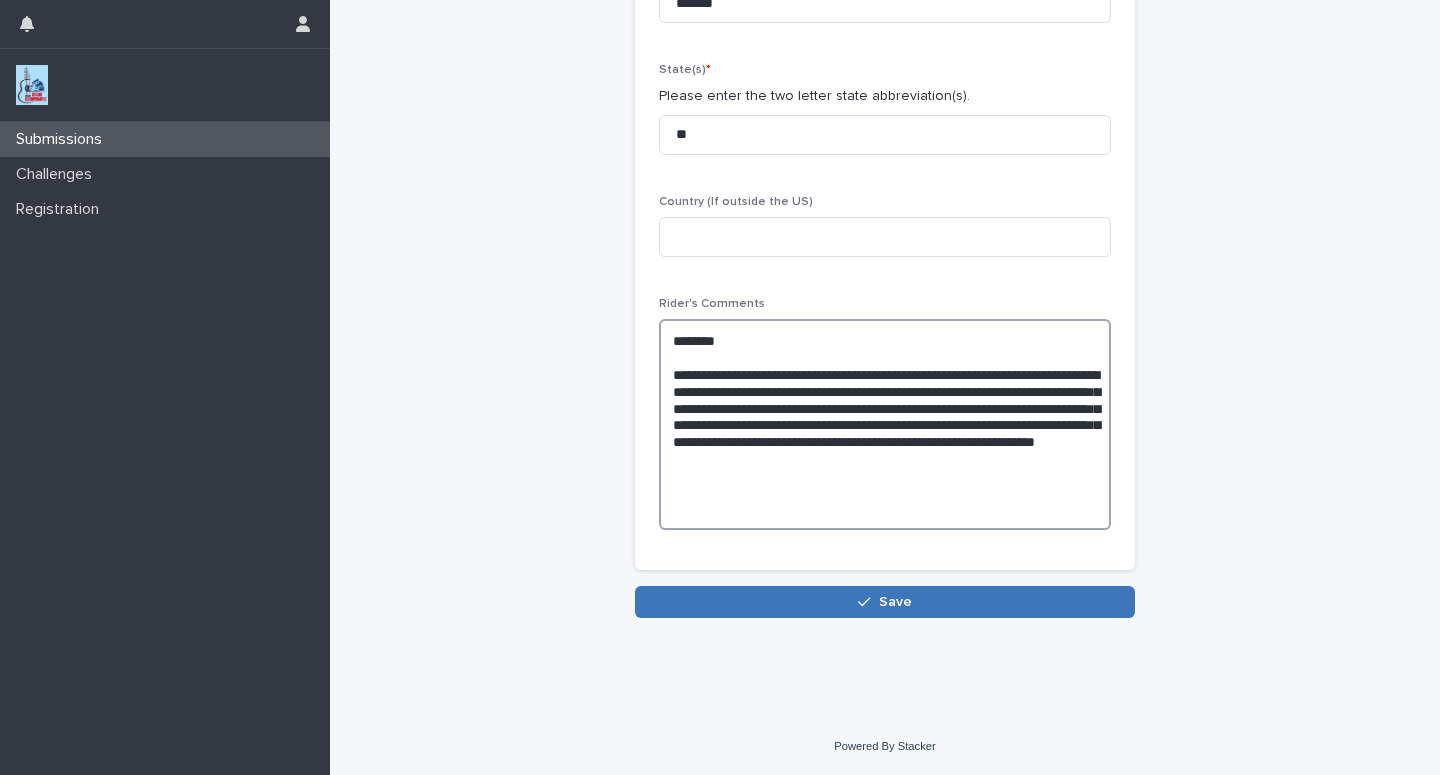 type on "**********" 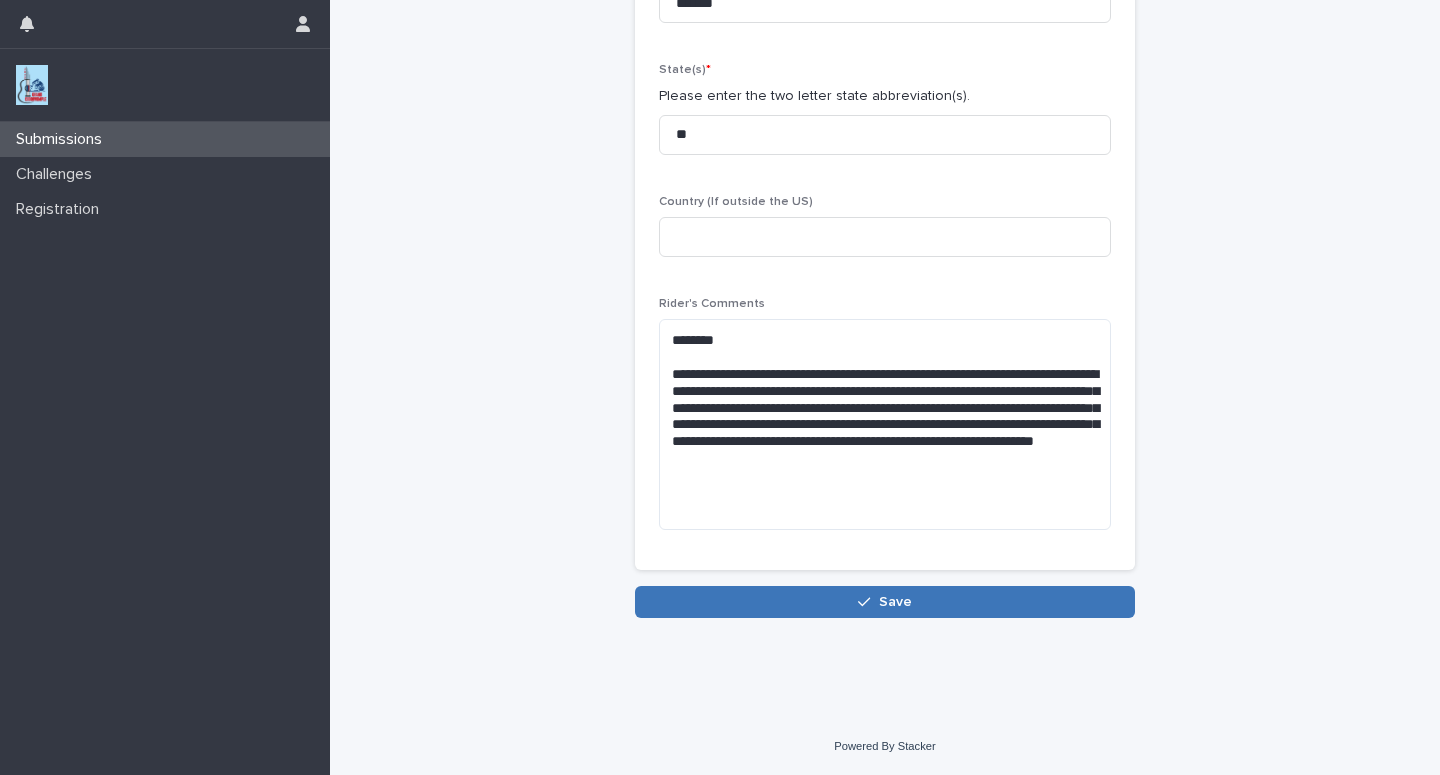 click on "Save" at bounding box center (885, 602) 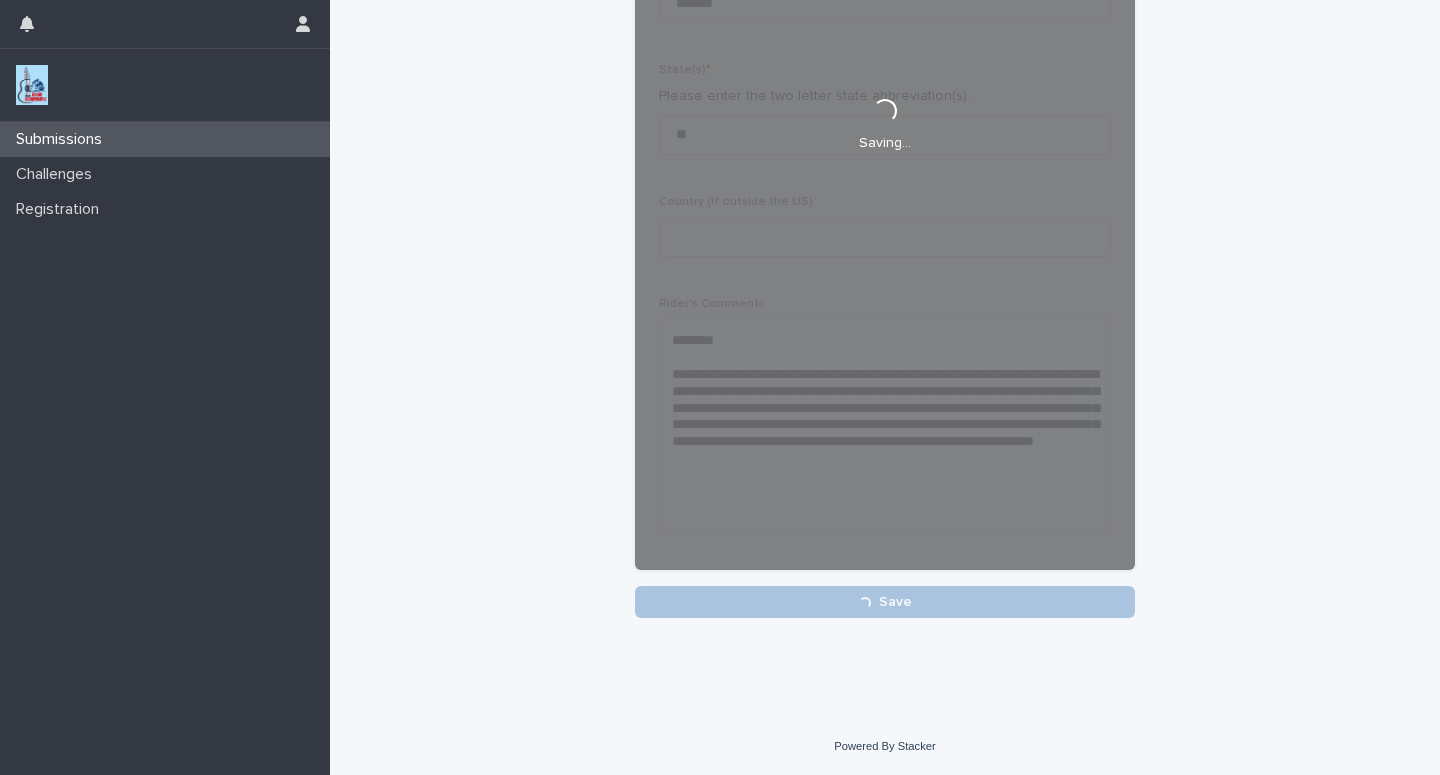 scroll, scrollTop: 431, scrollLeft: 0, axis: vertical 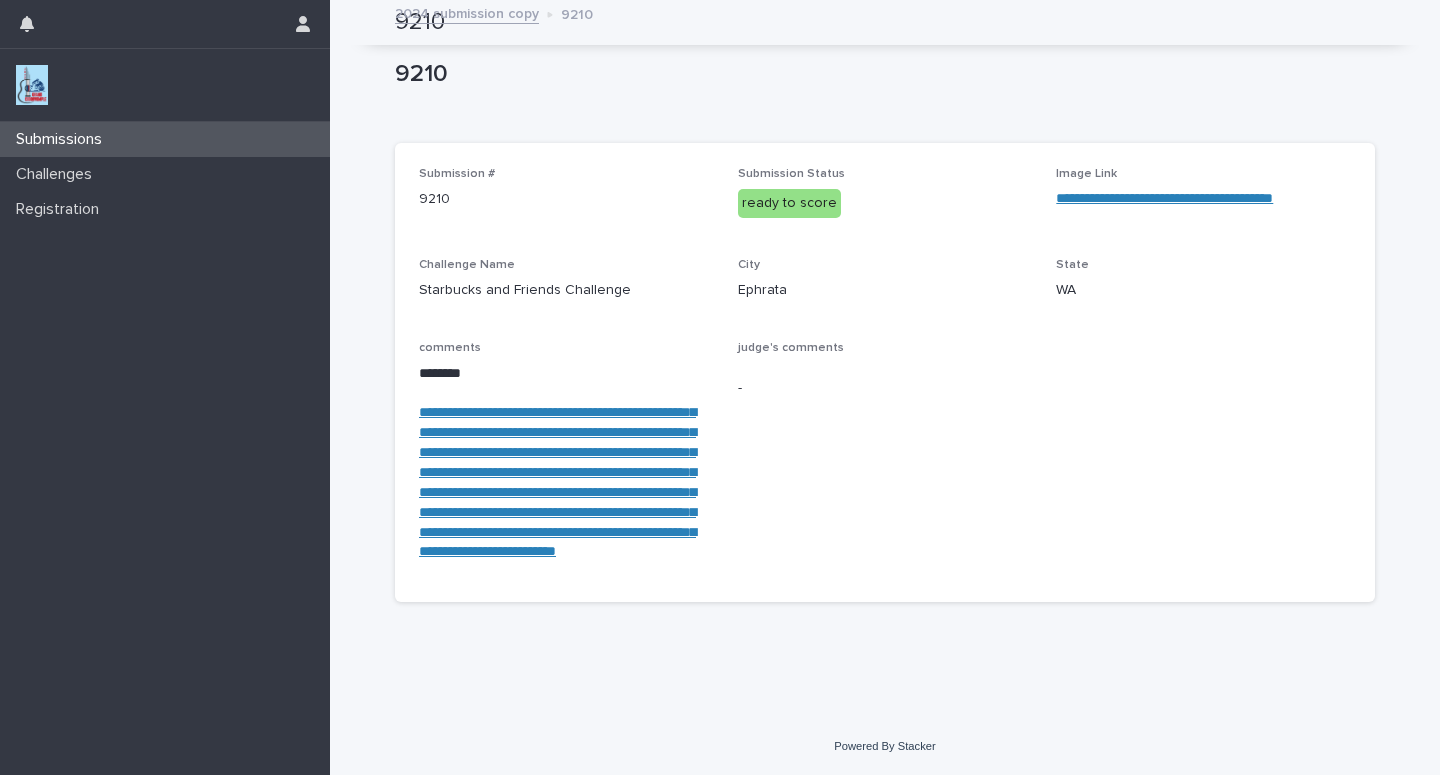 click on "Submissions" at bounding box center (165, 139) 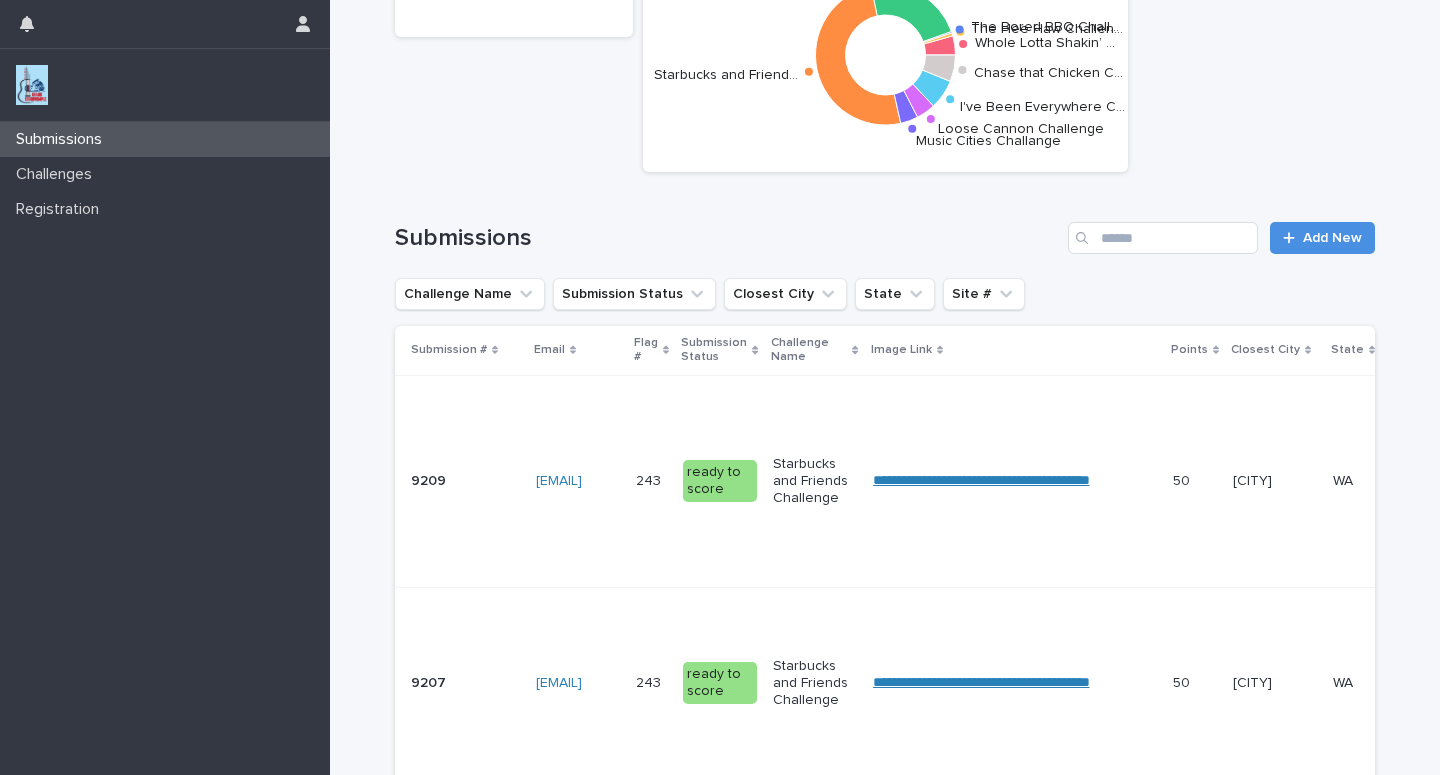 scroll, scrollTop: 0, scrollLeft: 0, axis: both 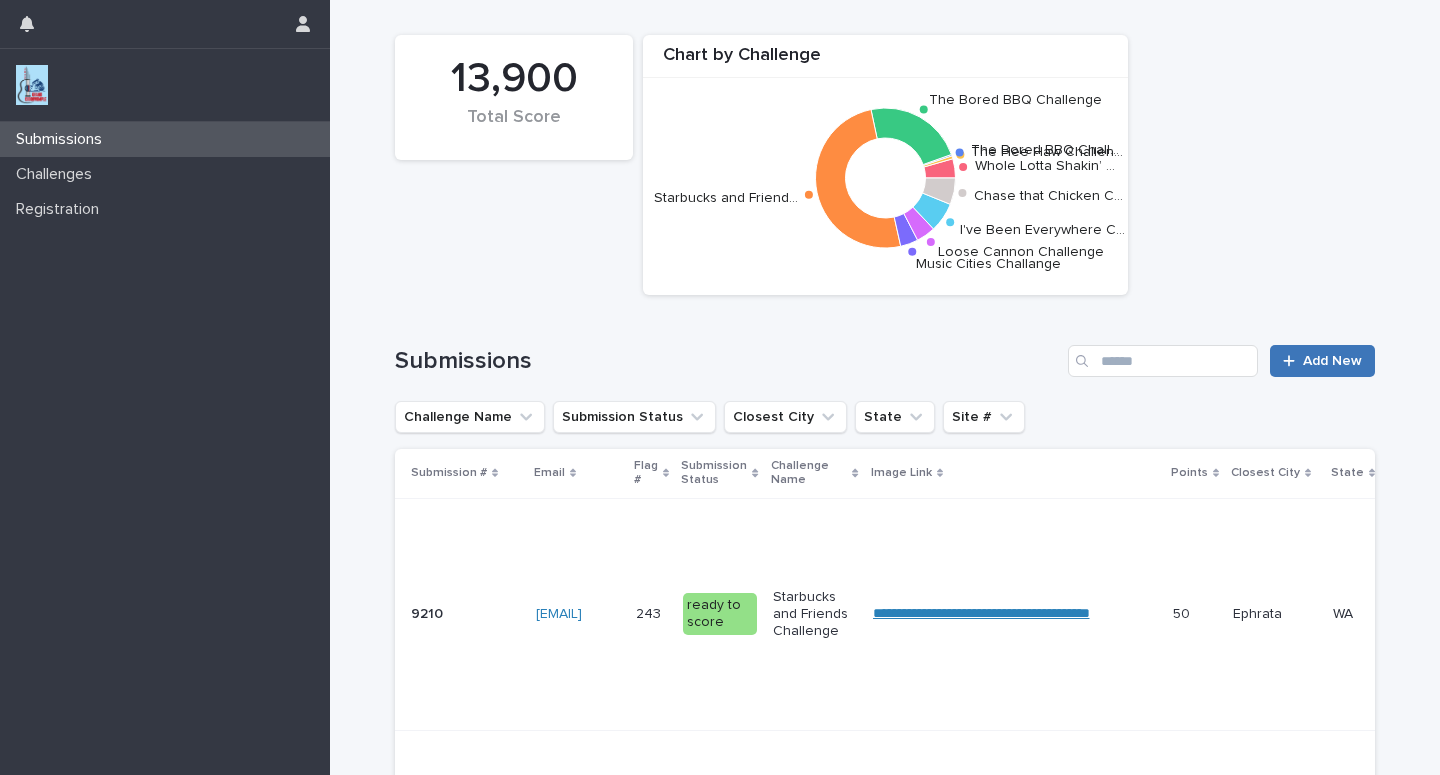 click on "Add New" at bounding box center [1332, 361] 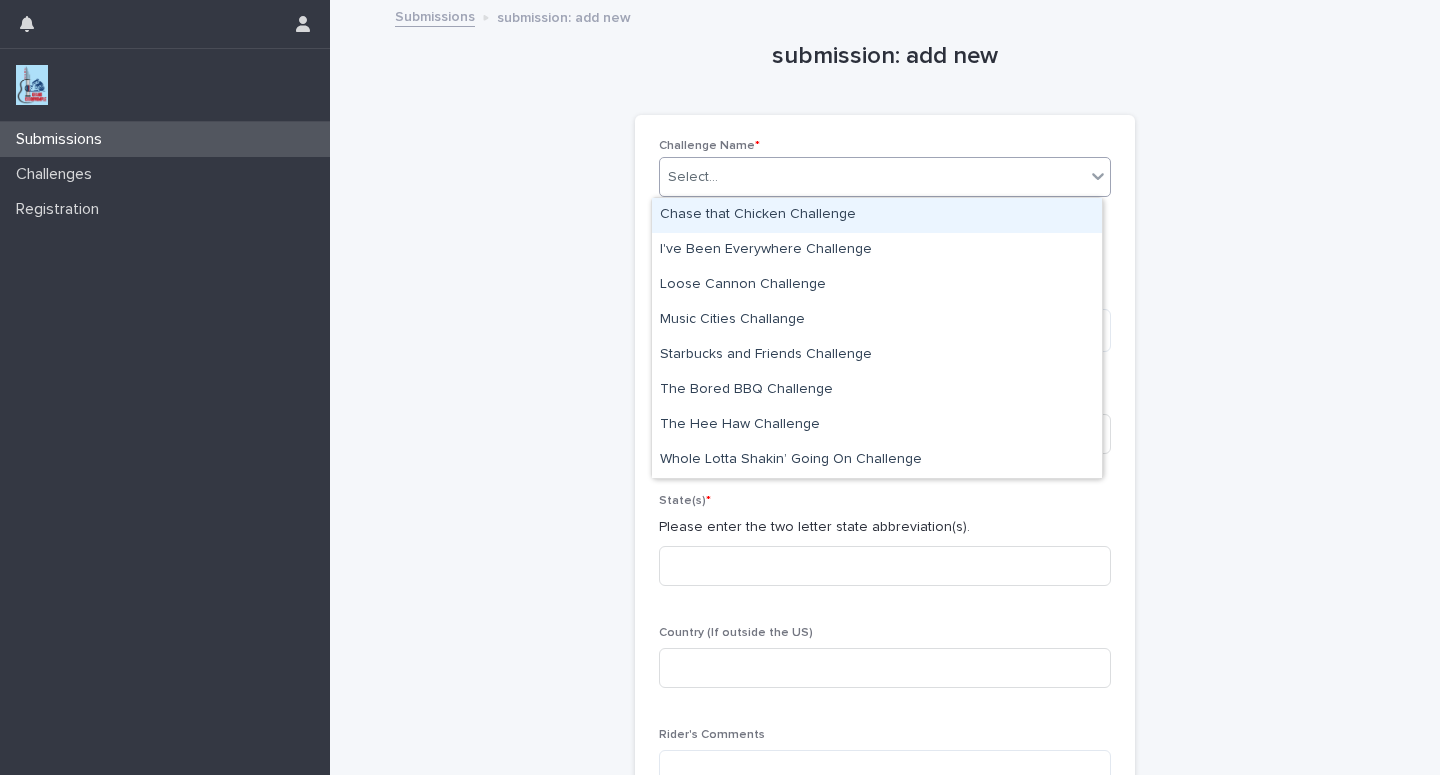click on "Select..." at bounding box center [872, 177] 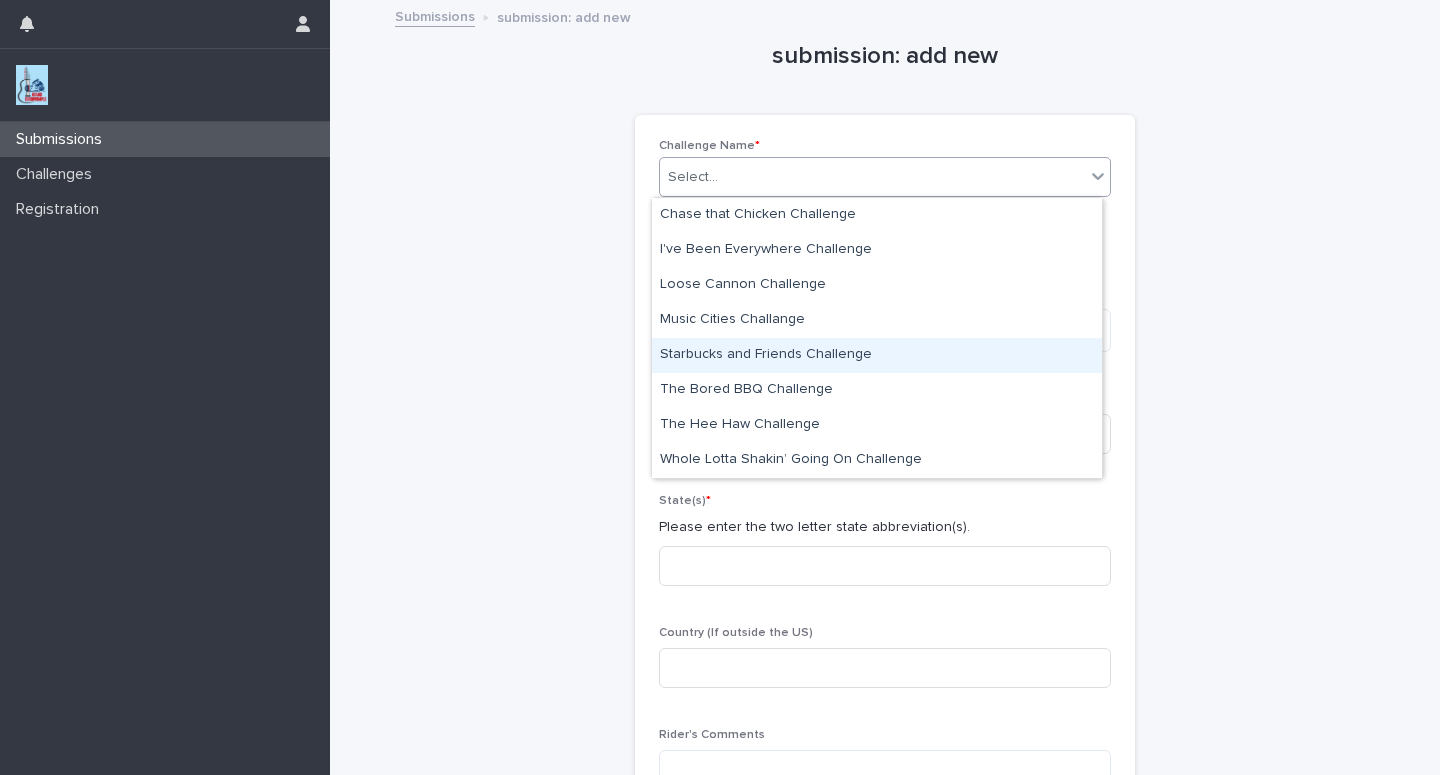 click on "Starbucks and Friends Challenge" at bounding box center [877, 355] 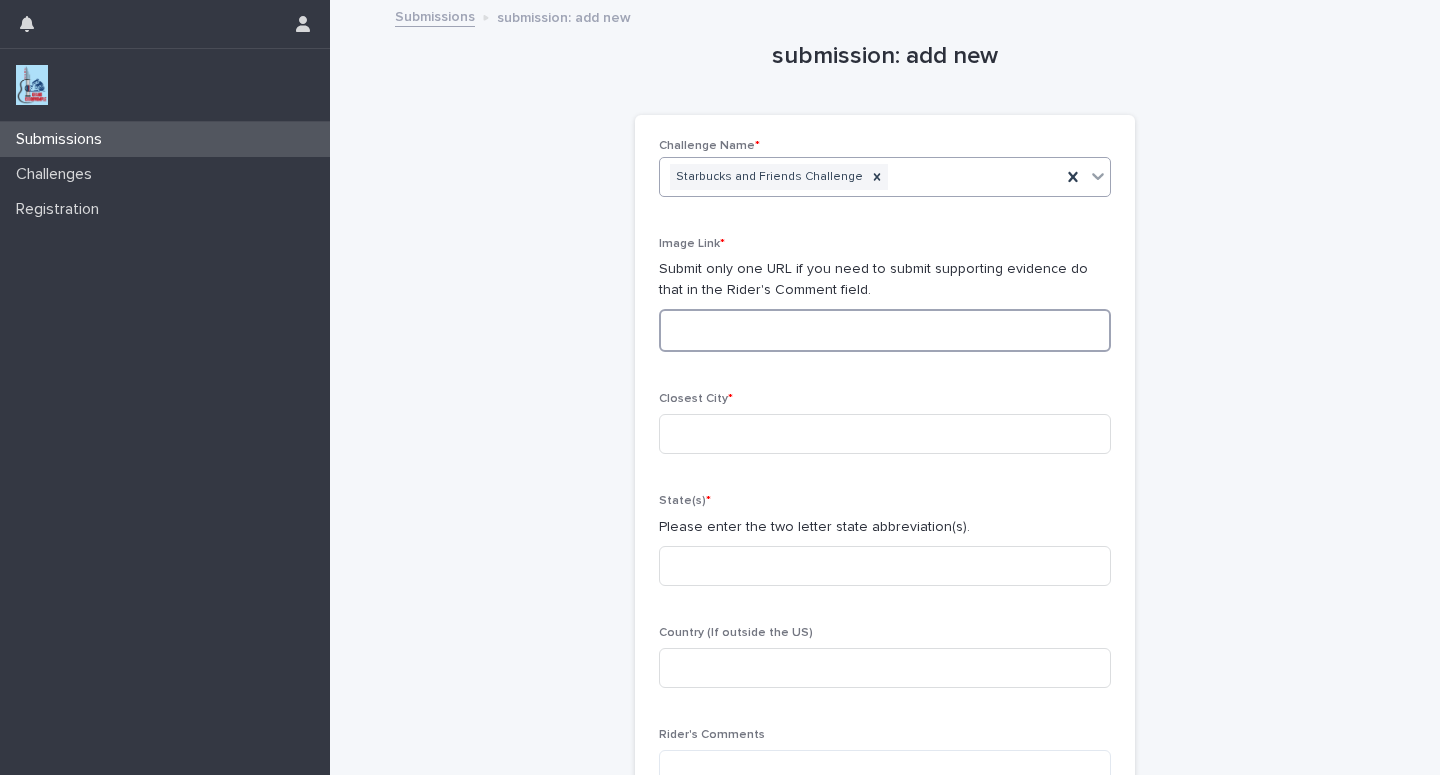click at bounding box center [885, 330] 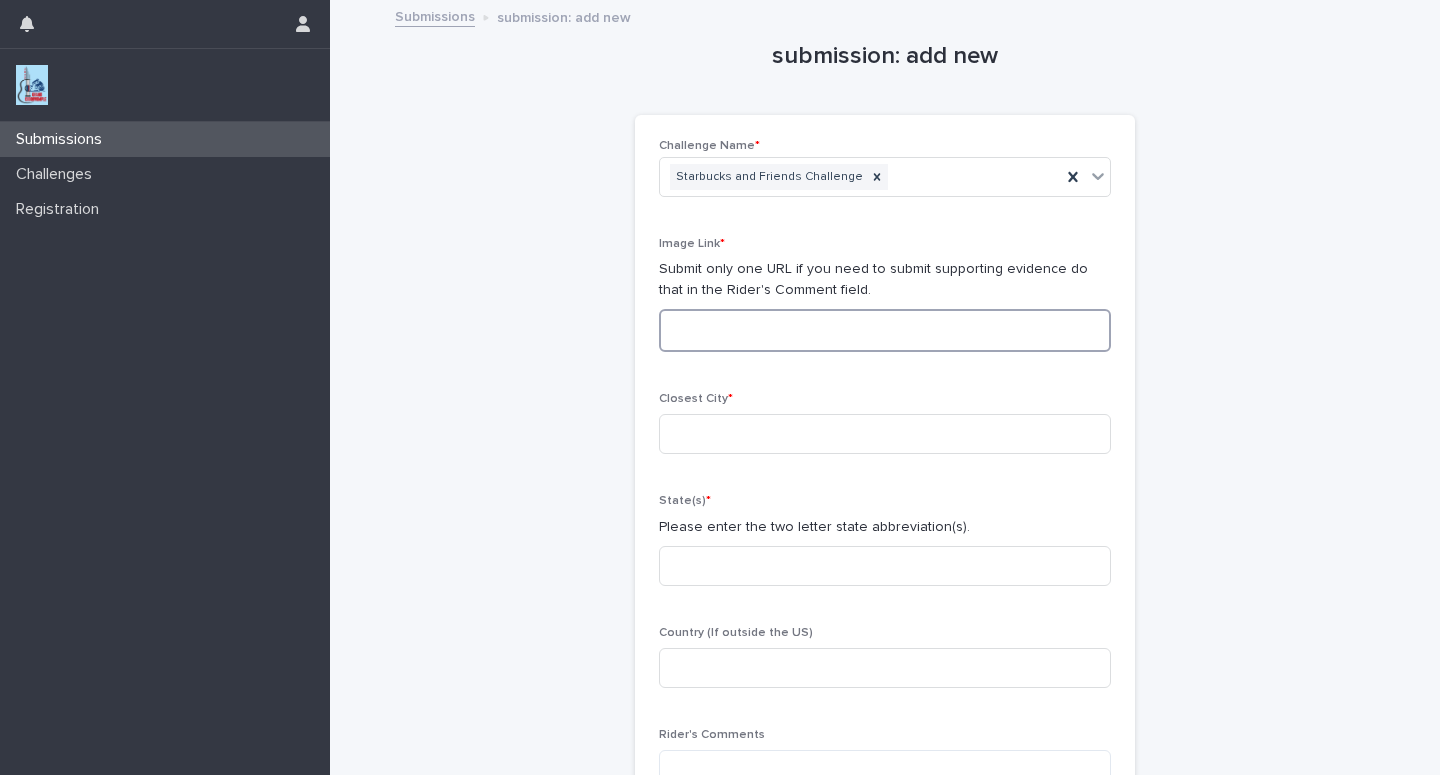 paste on "**********" 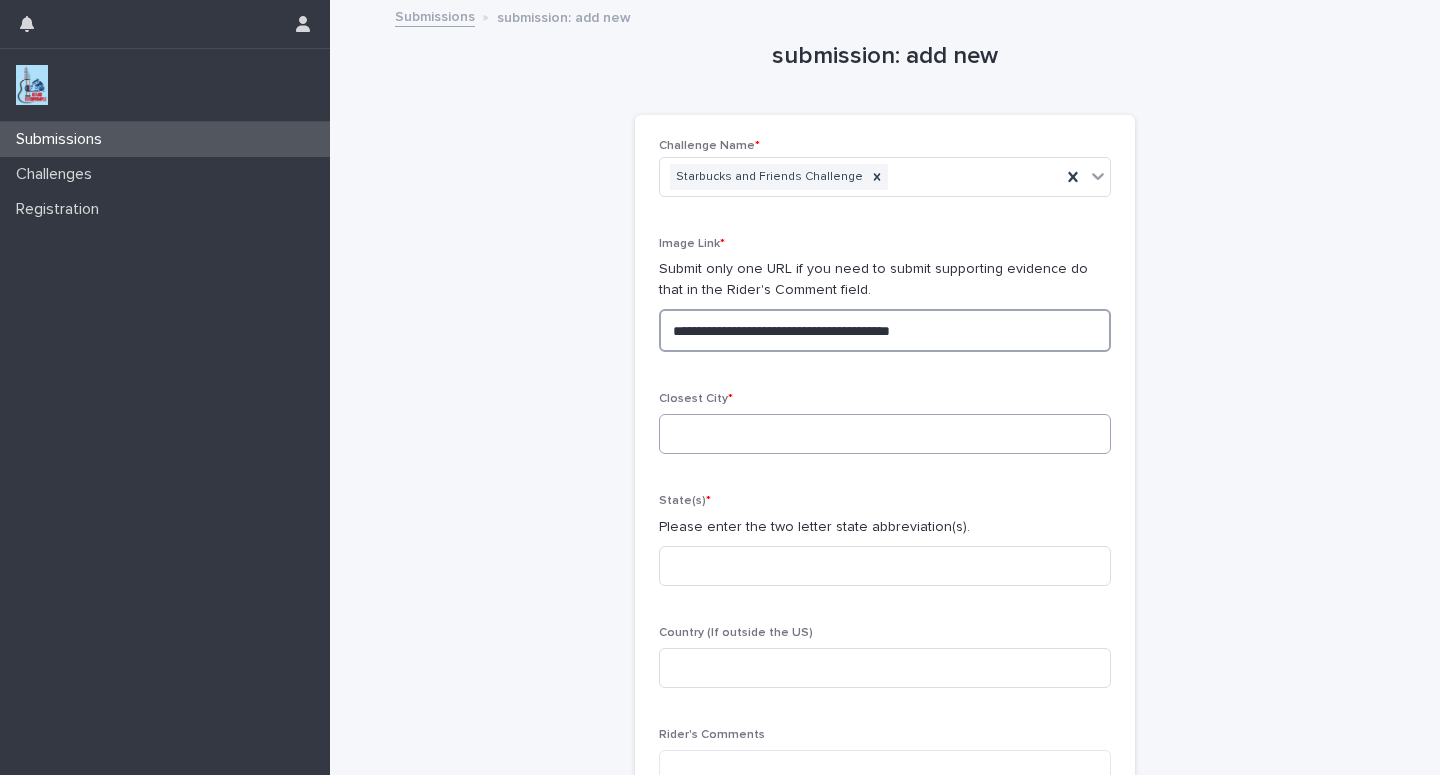 type on "**********" 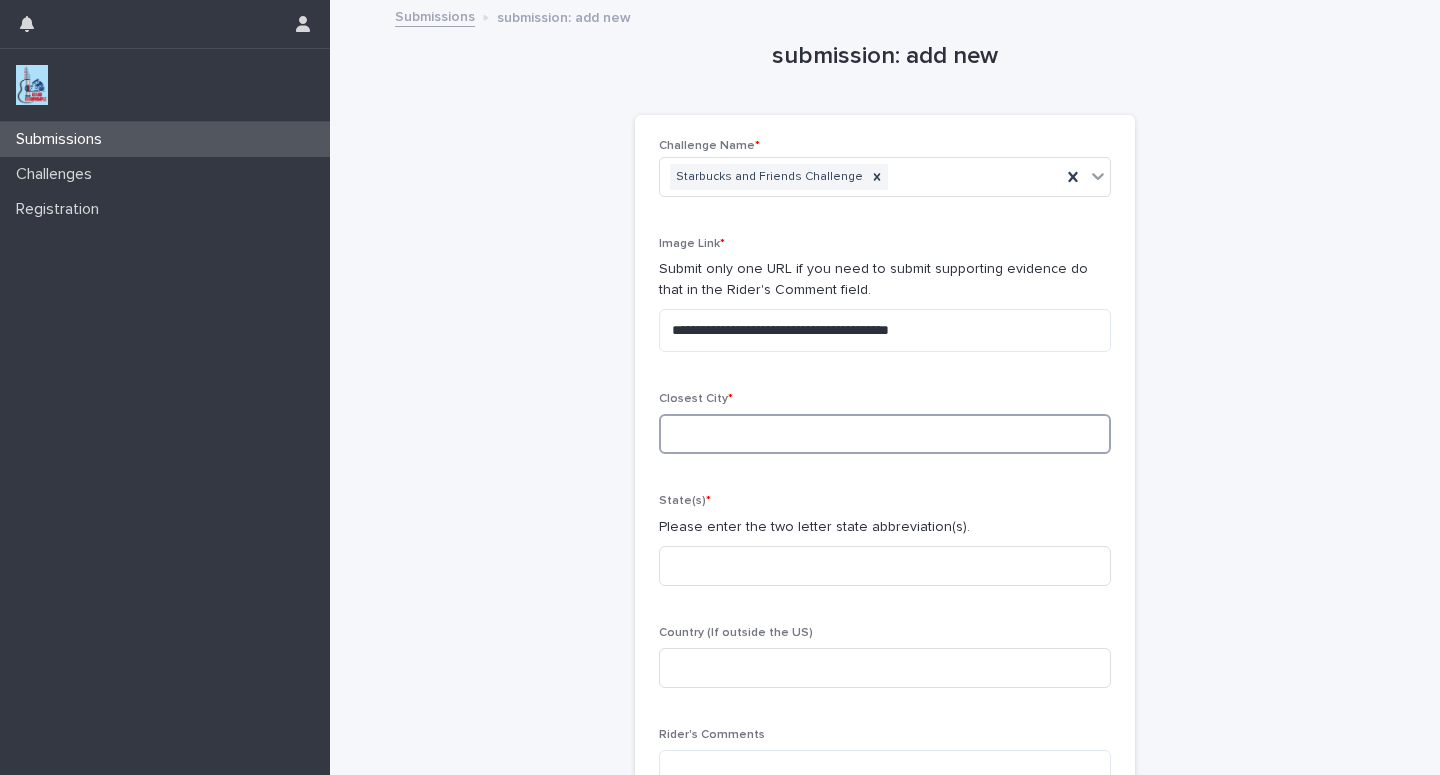 click at bounding box center [885, 434] 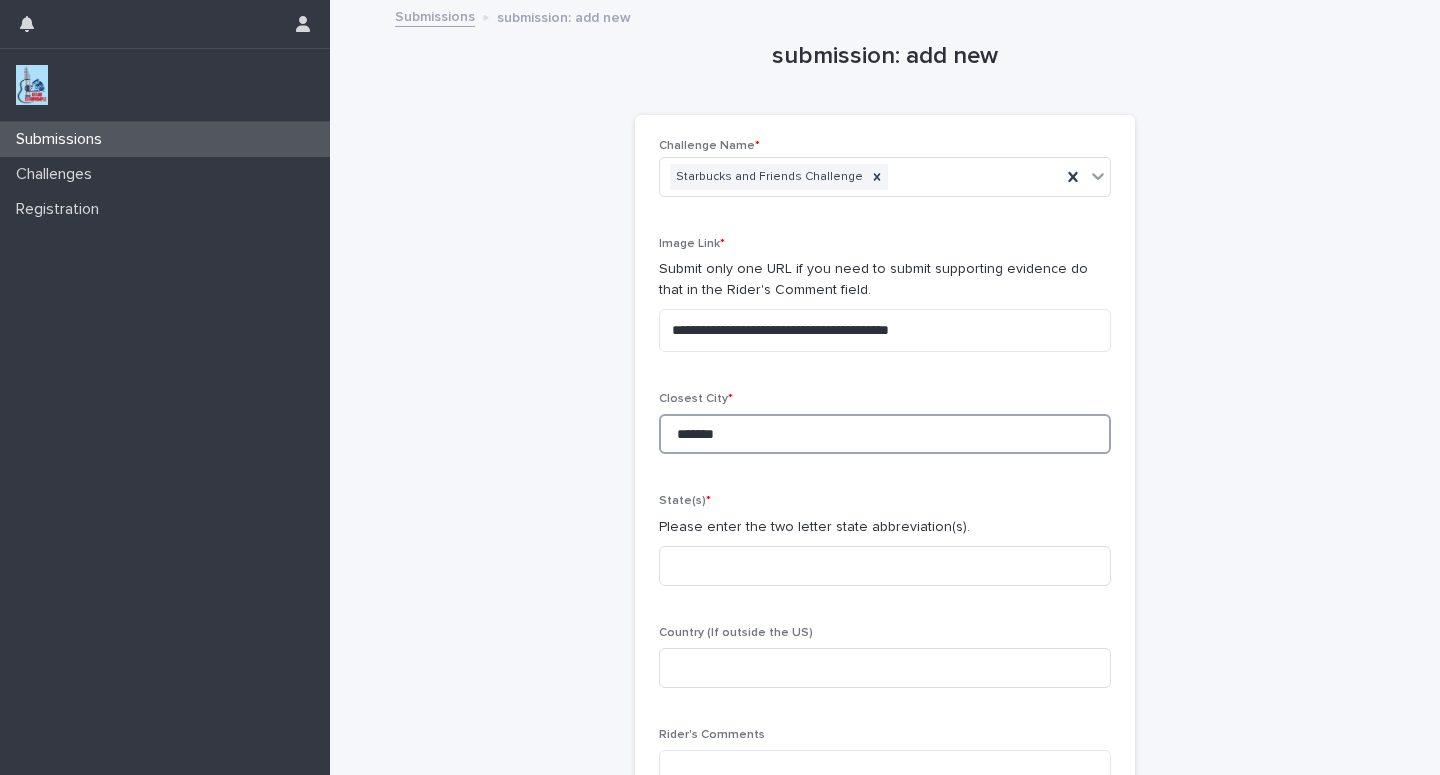 type on "*******" 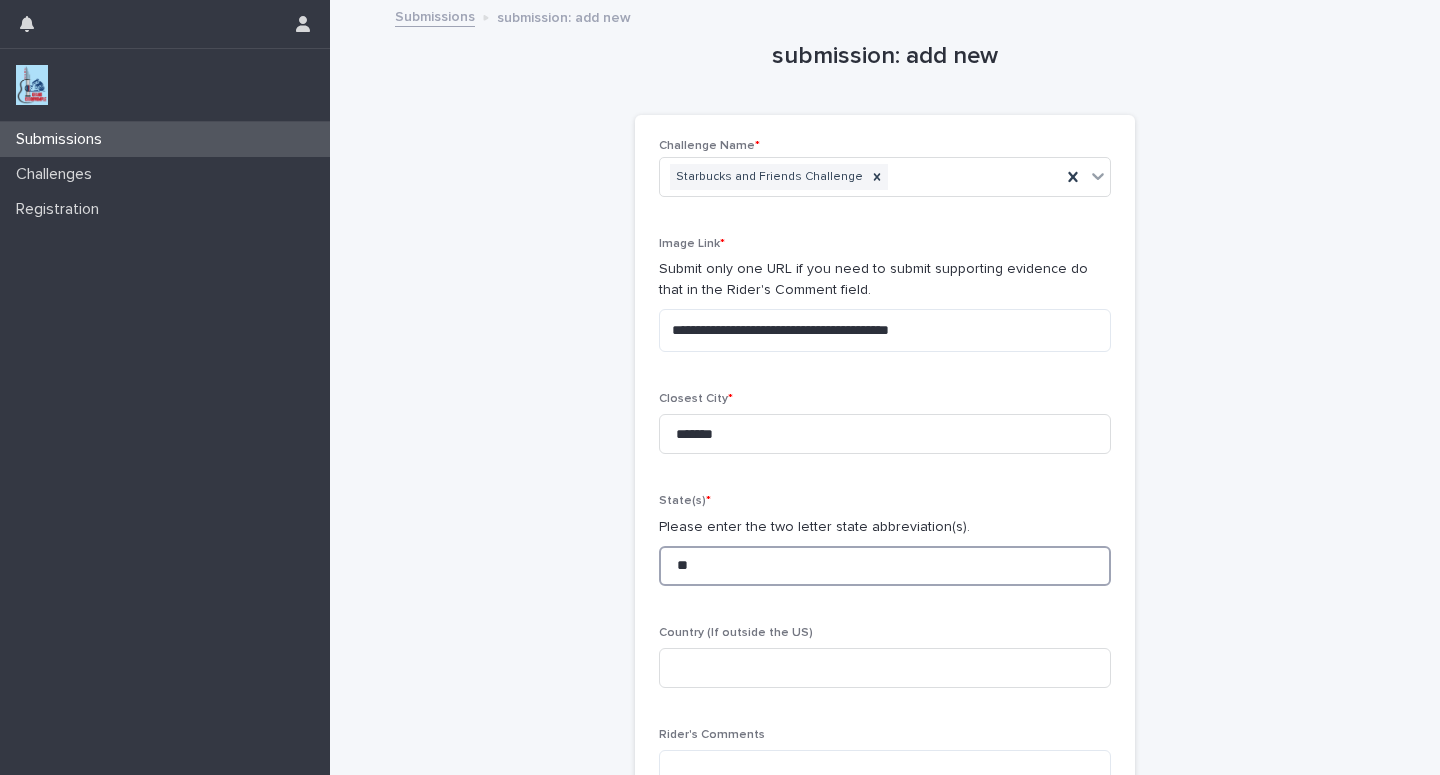 type on "**" 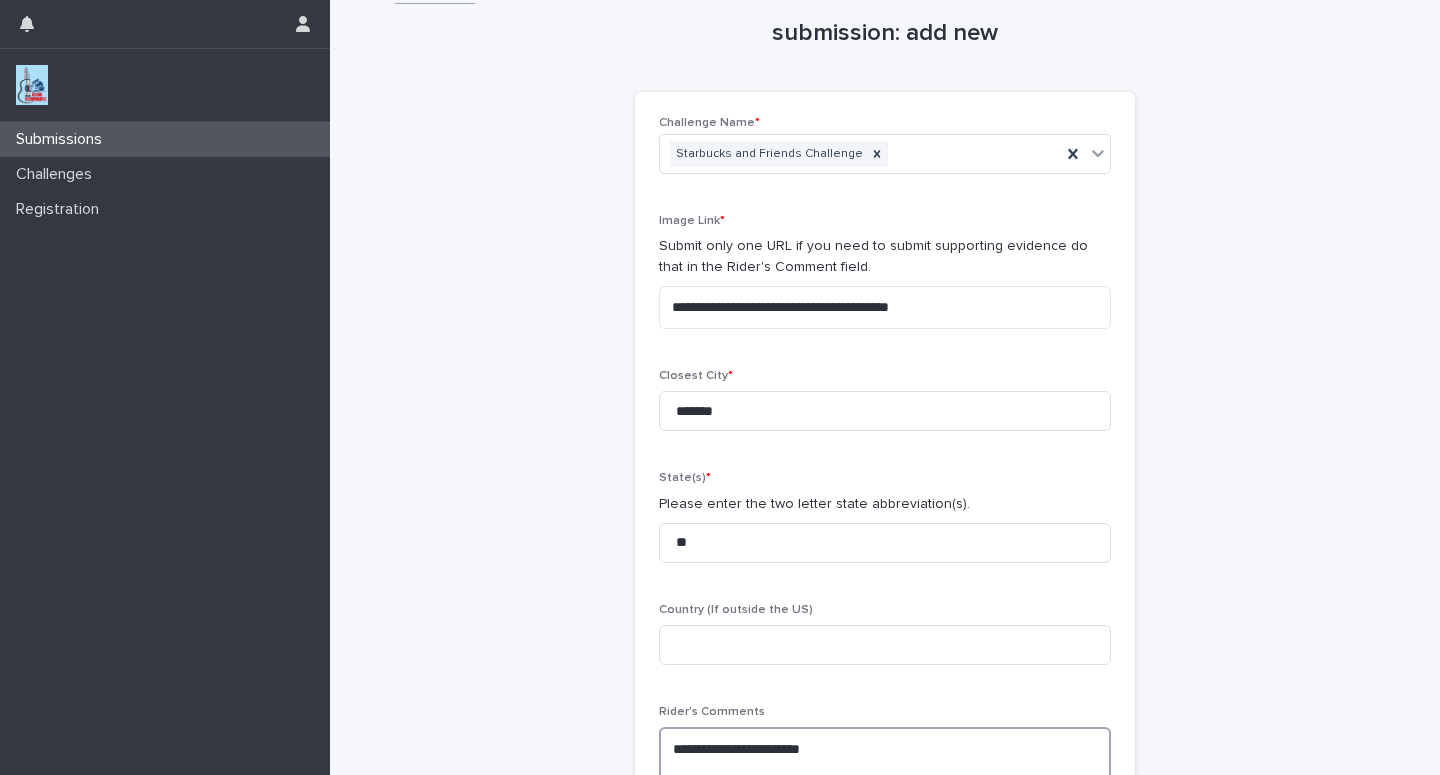 scroll, scrollTop: 40, scrollLeft: 0, axis: vertical 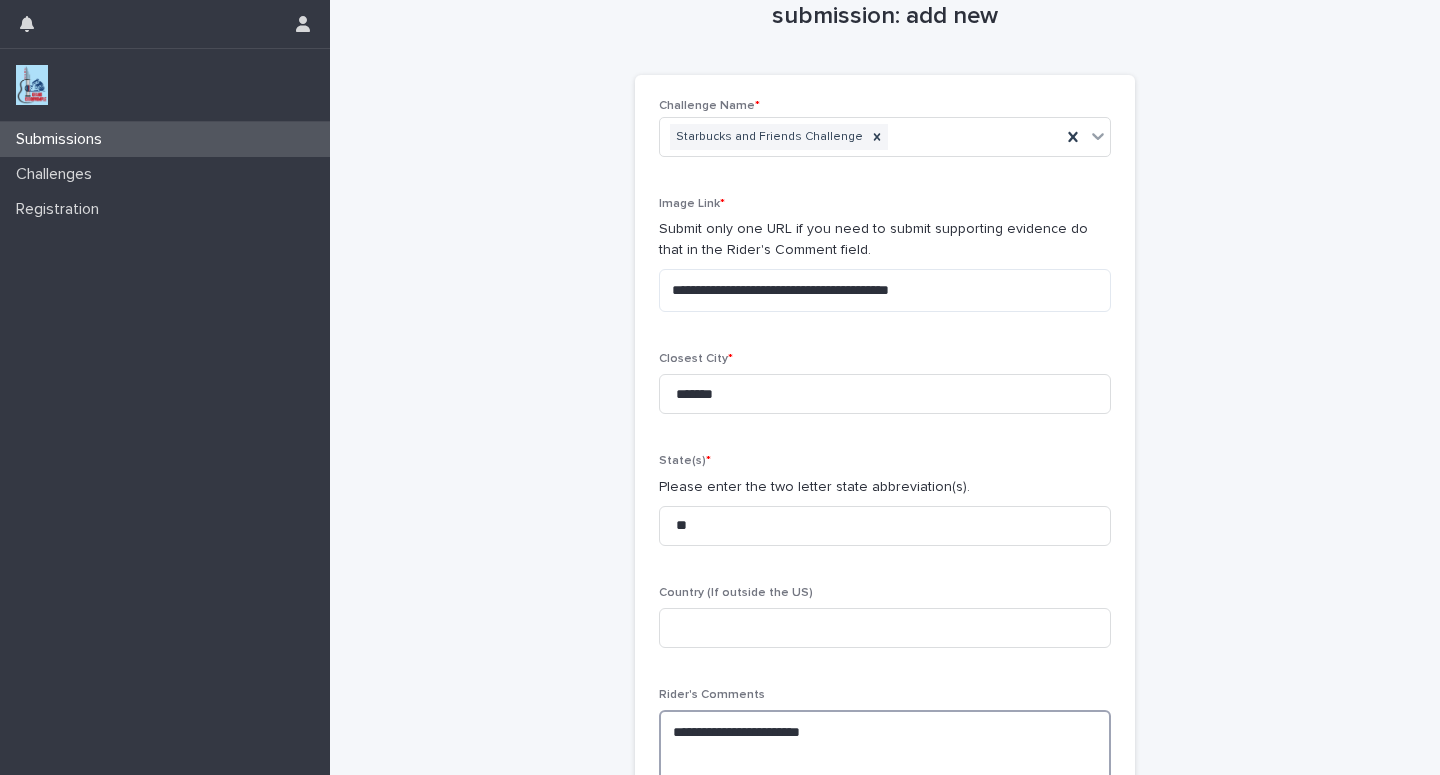 paste on "**********" 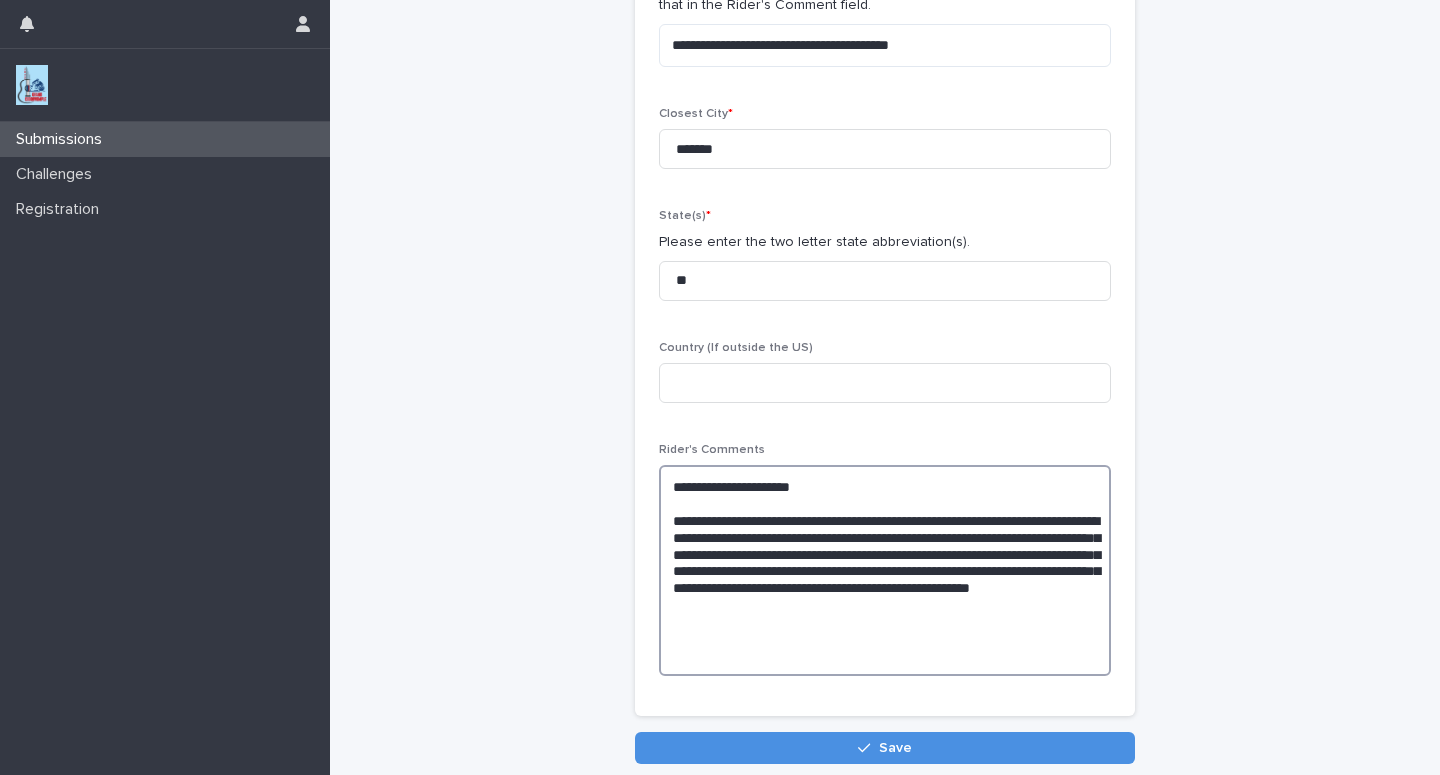 scroll, scrollTop: 397, scrollLeft: 0, axis: vertical 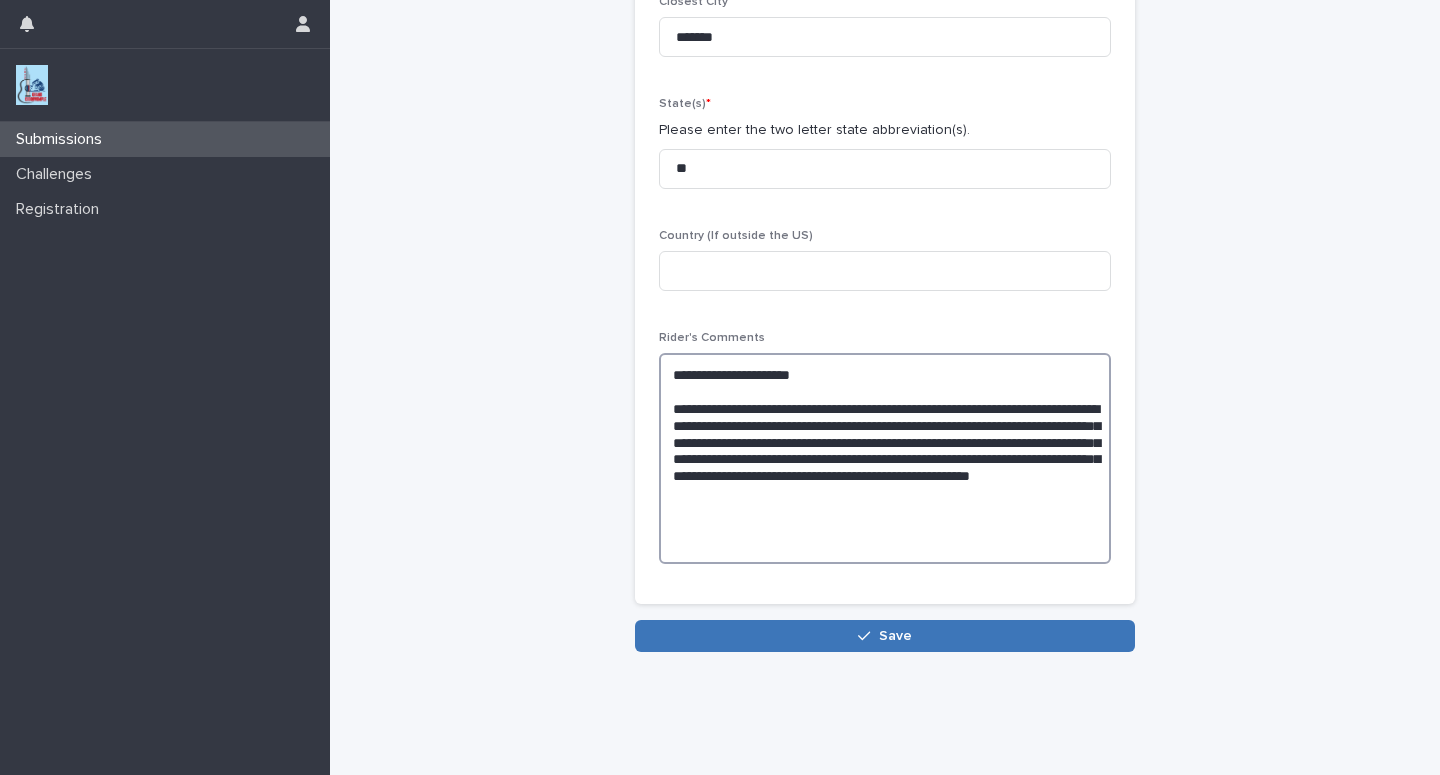 type on "**********" 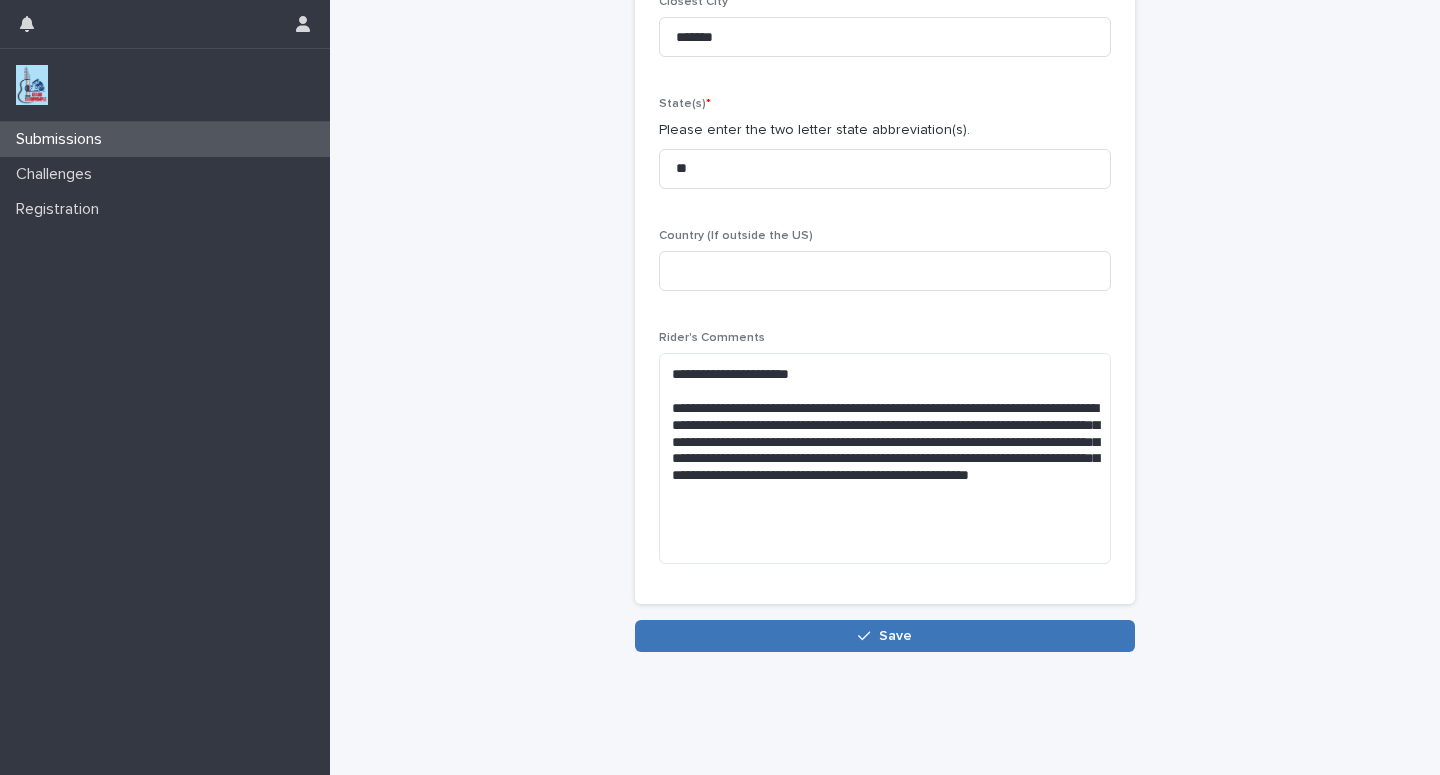 click on "Save" at bounding box center [885, 636] 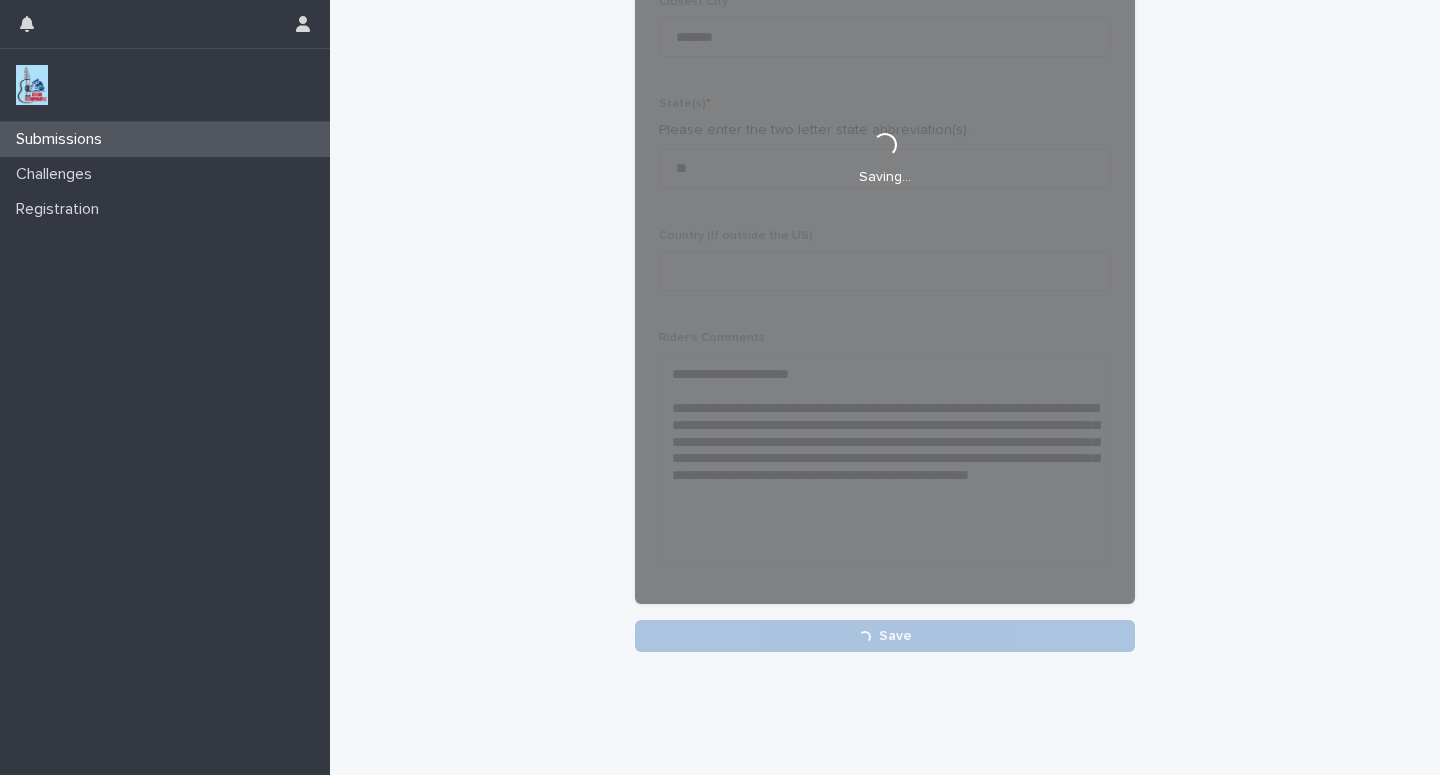 scroll, scrollTop: 397, scrollLeft: 0, axis: vertical 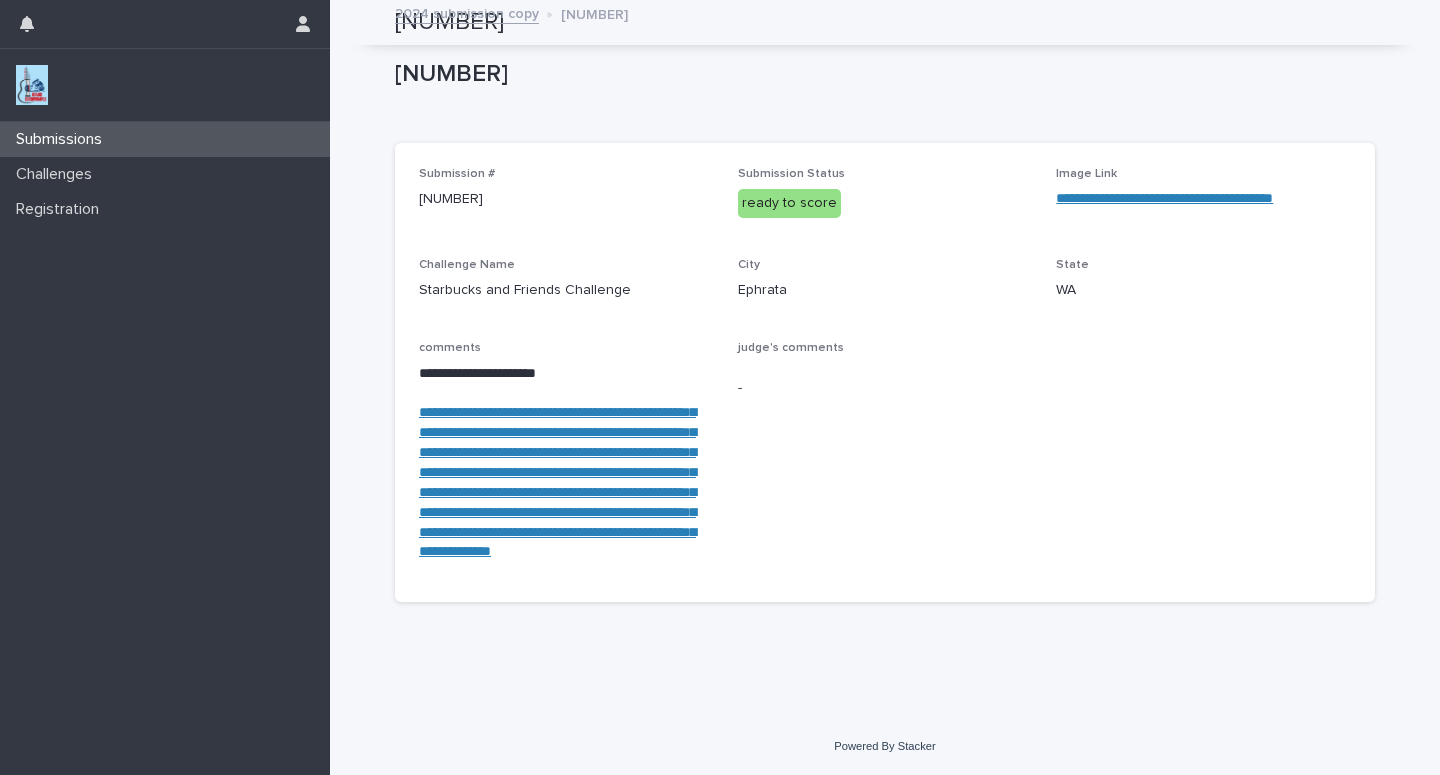 click on "Submissions" at bounding box center (165, 139) 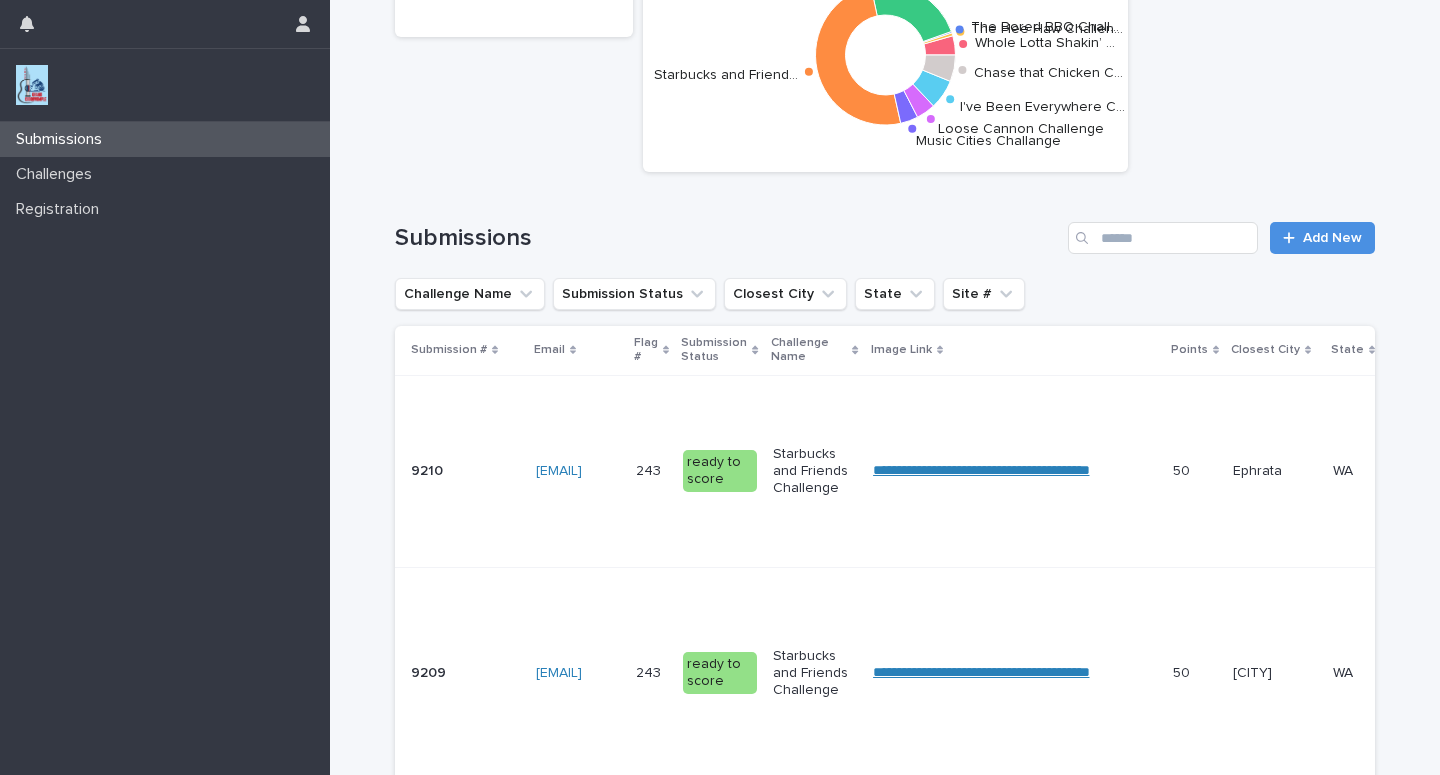 scroll, scrollTop: 0, scrollLeft: 0, axis: both 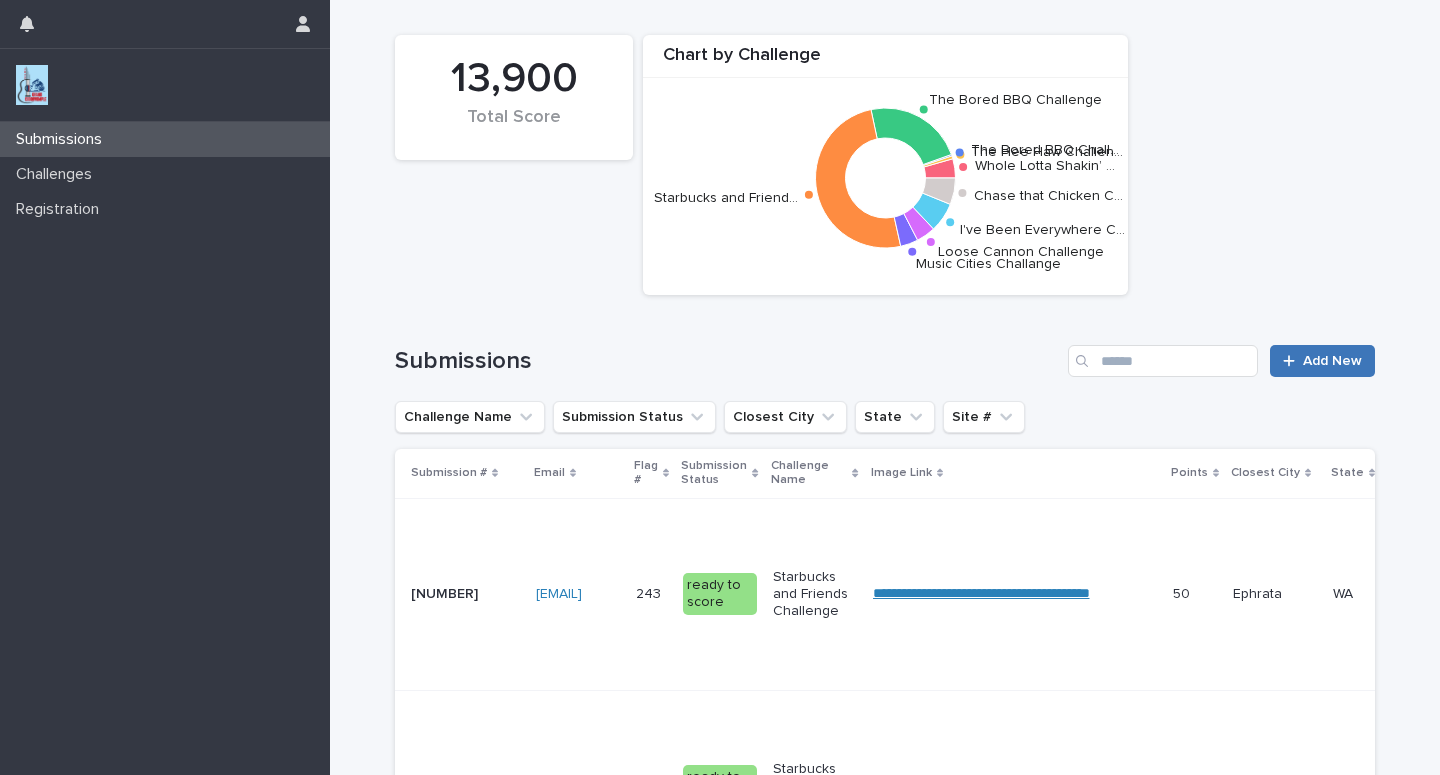 click on "Add New" at bounding box center [1332, 361] 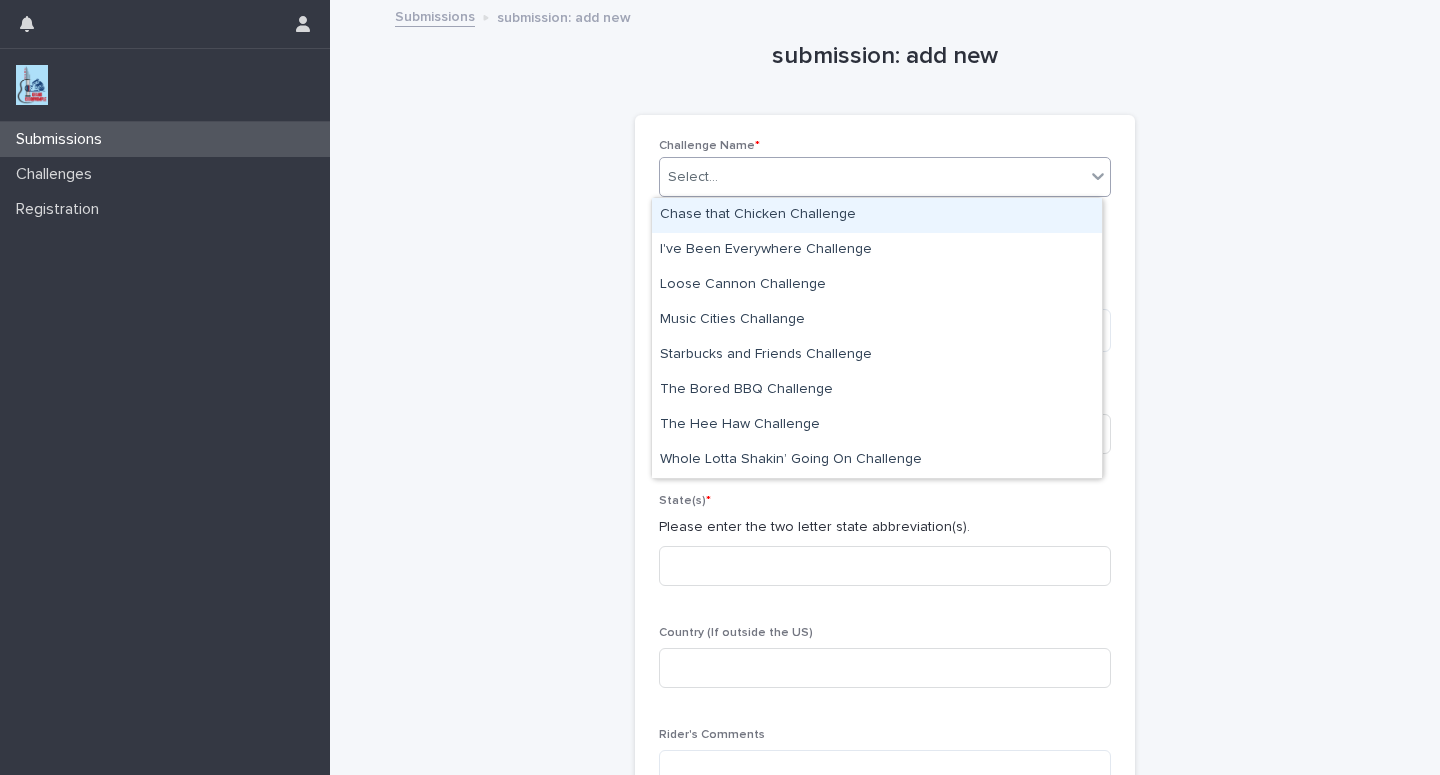 click on "Select..." at bounding box center [872, 177] 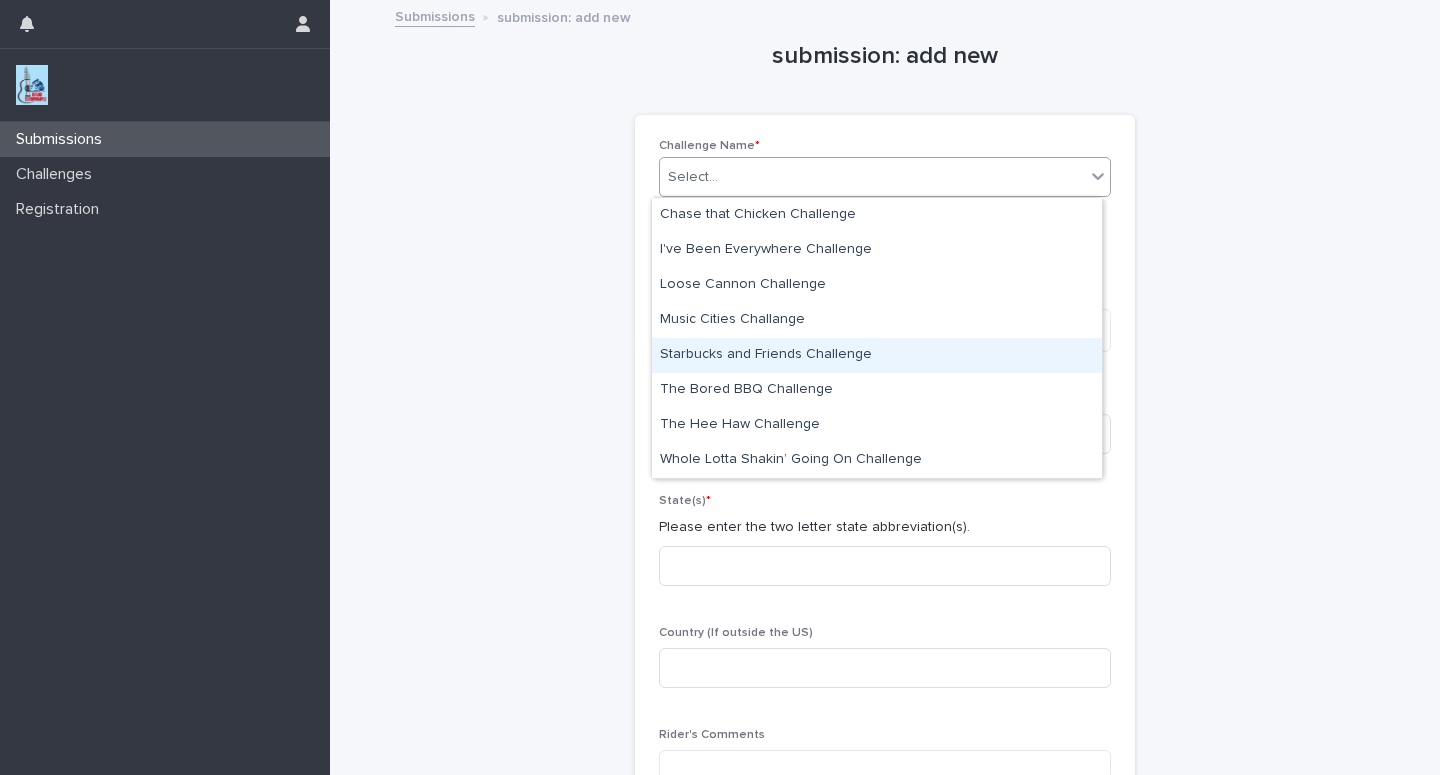 click on "Starbucks and Friends Challenge" at bounding box center (877, 355) 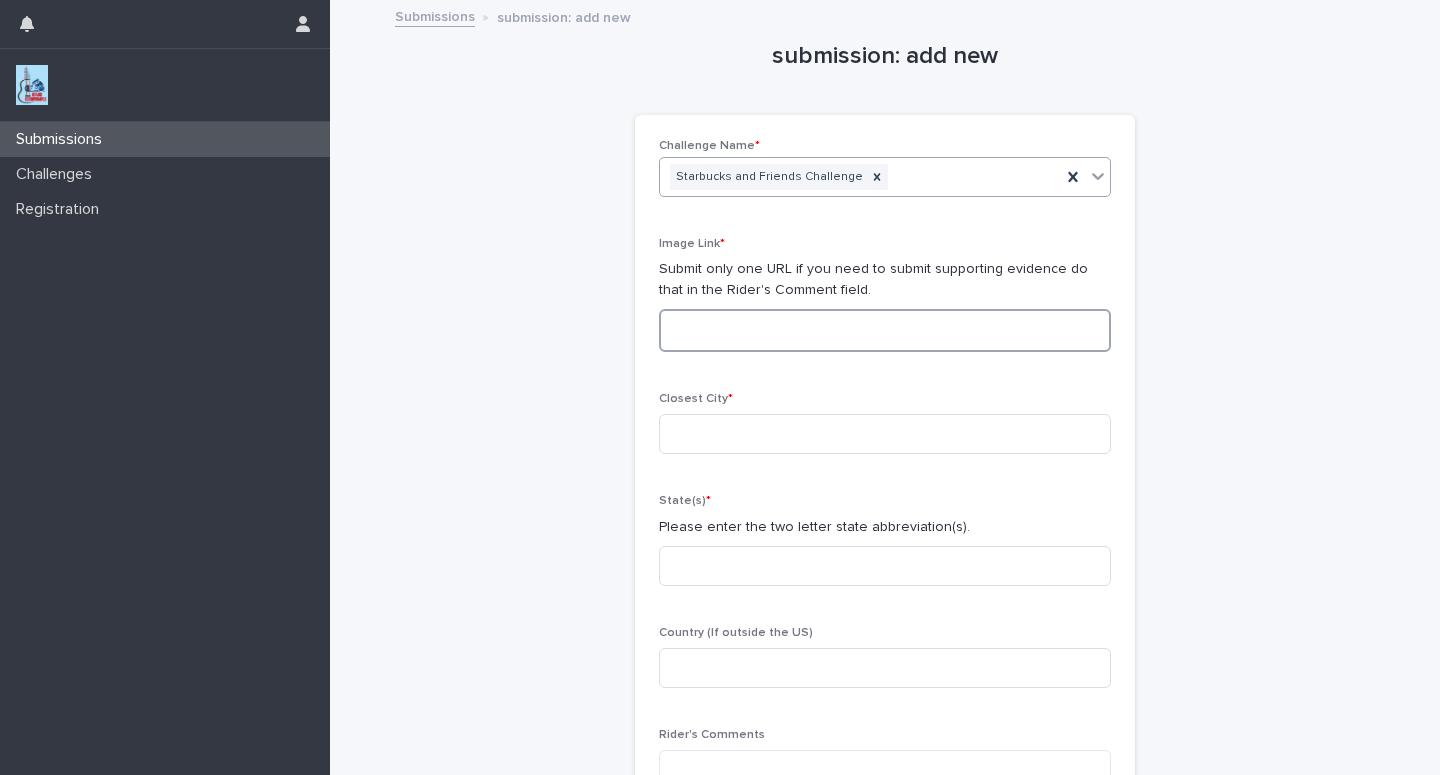 click at bounding box center [885, 330] 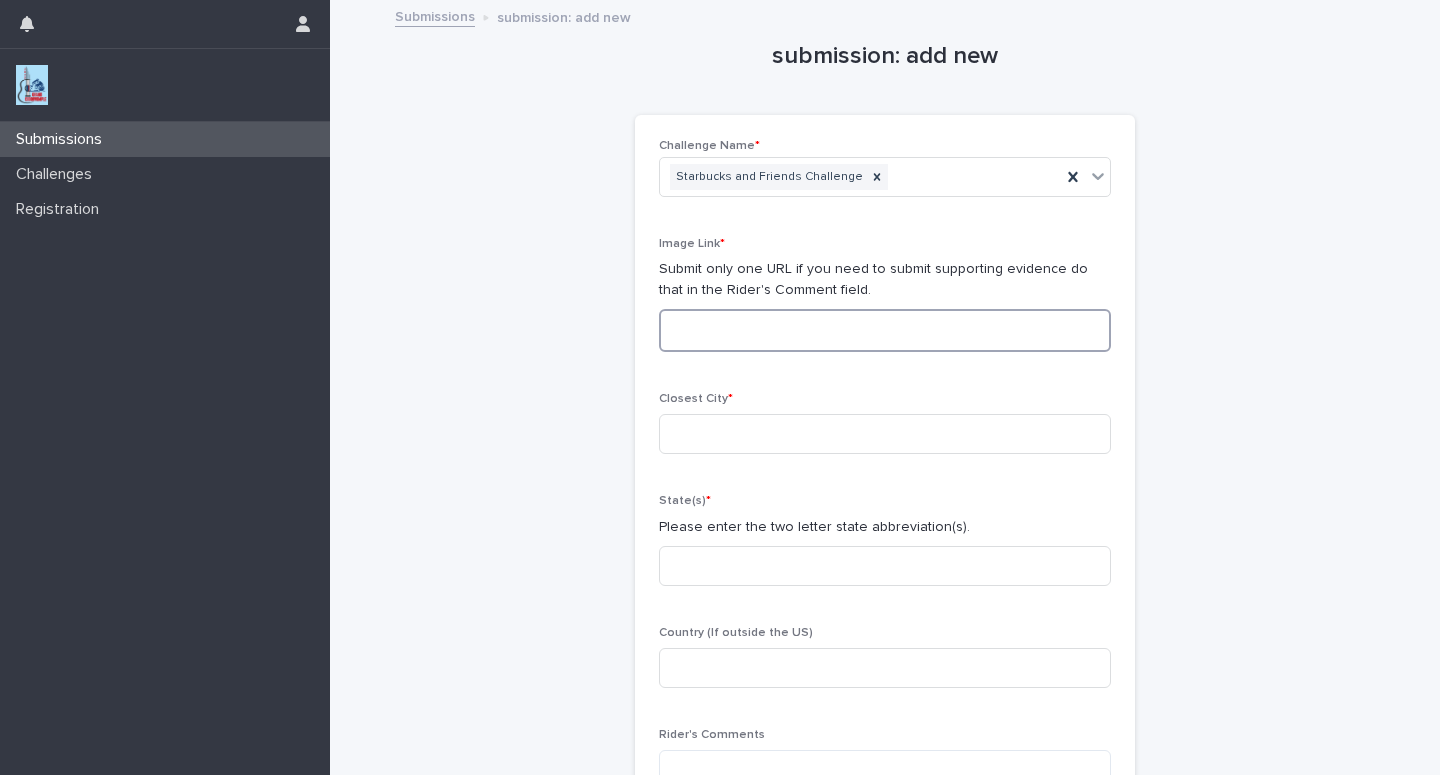 paste on "**********" 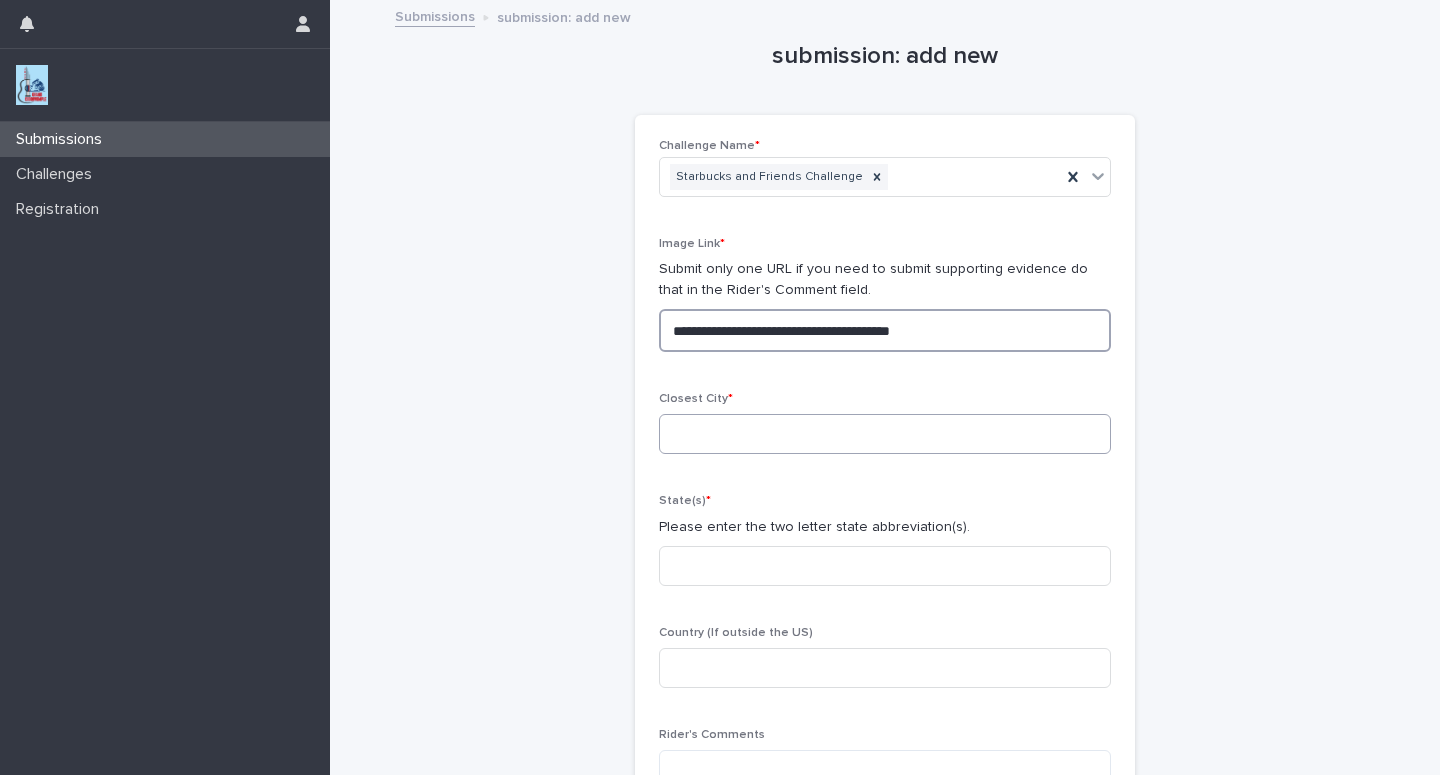 type on "**********" 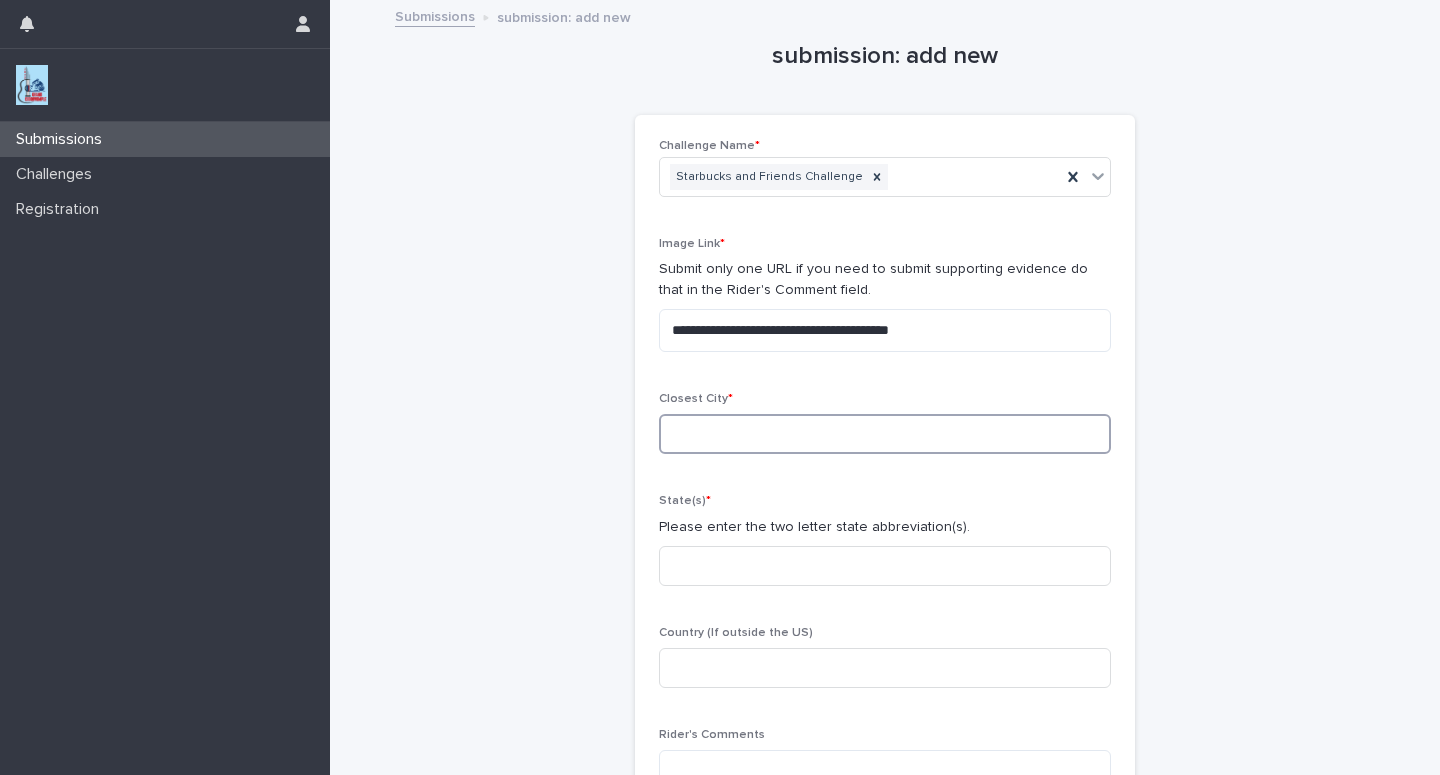 click at bounding box center [885, 434] 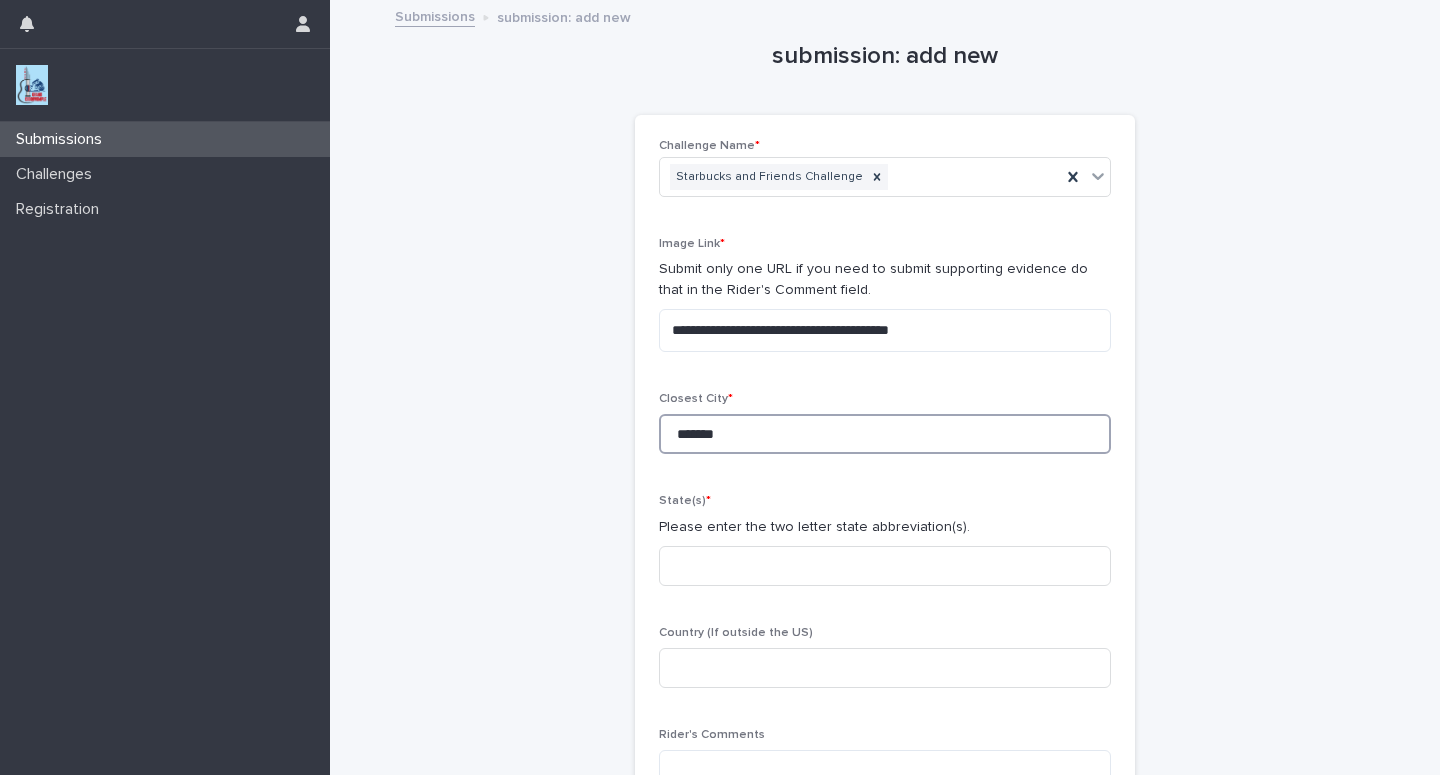 type on "*******" 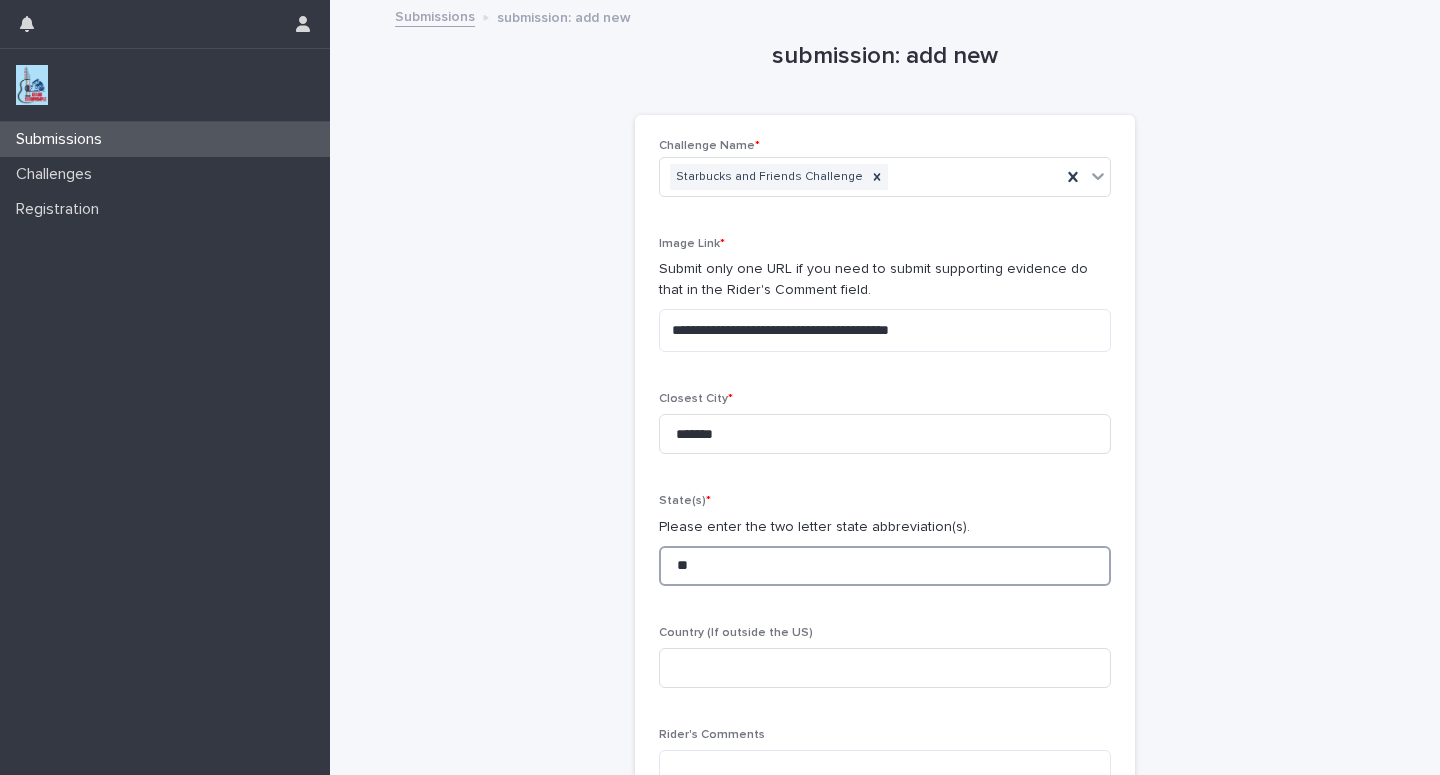 type on "**" 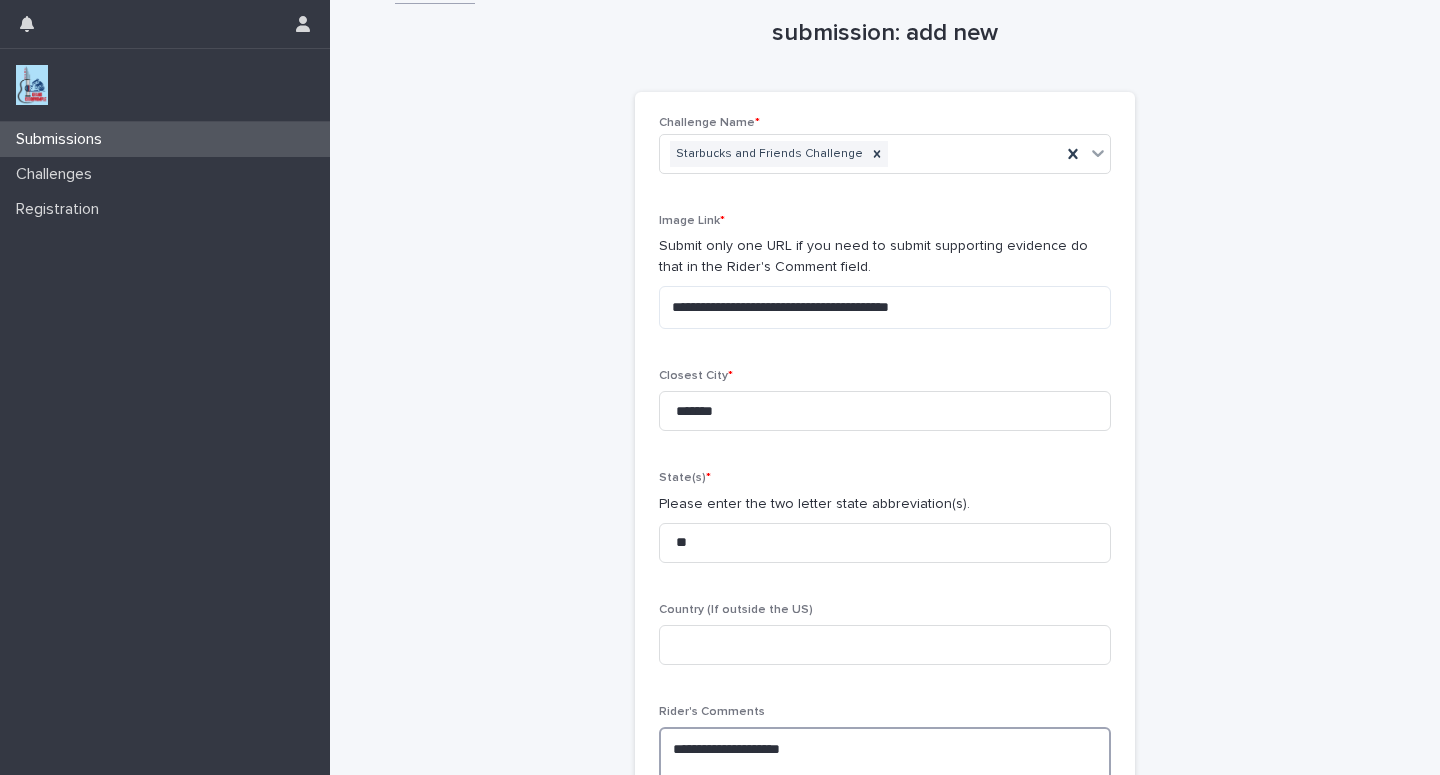 scroll, scrollTop: 40, scrollLeft: 0, axis: vertical 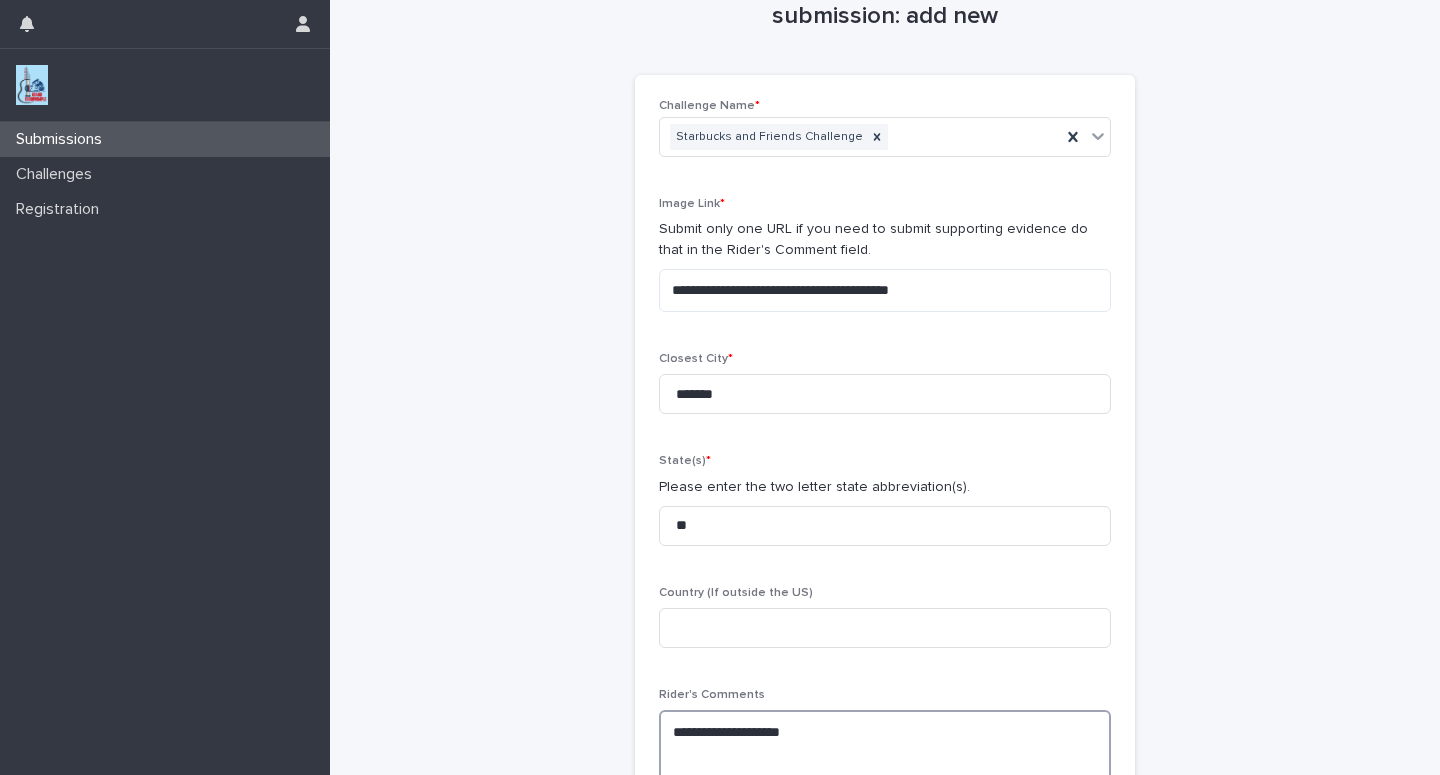 paste on "**********" 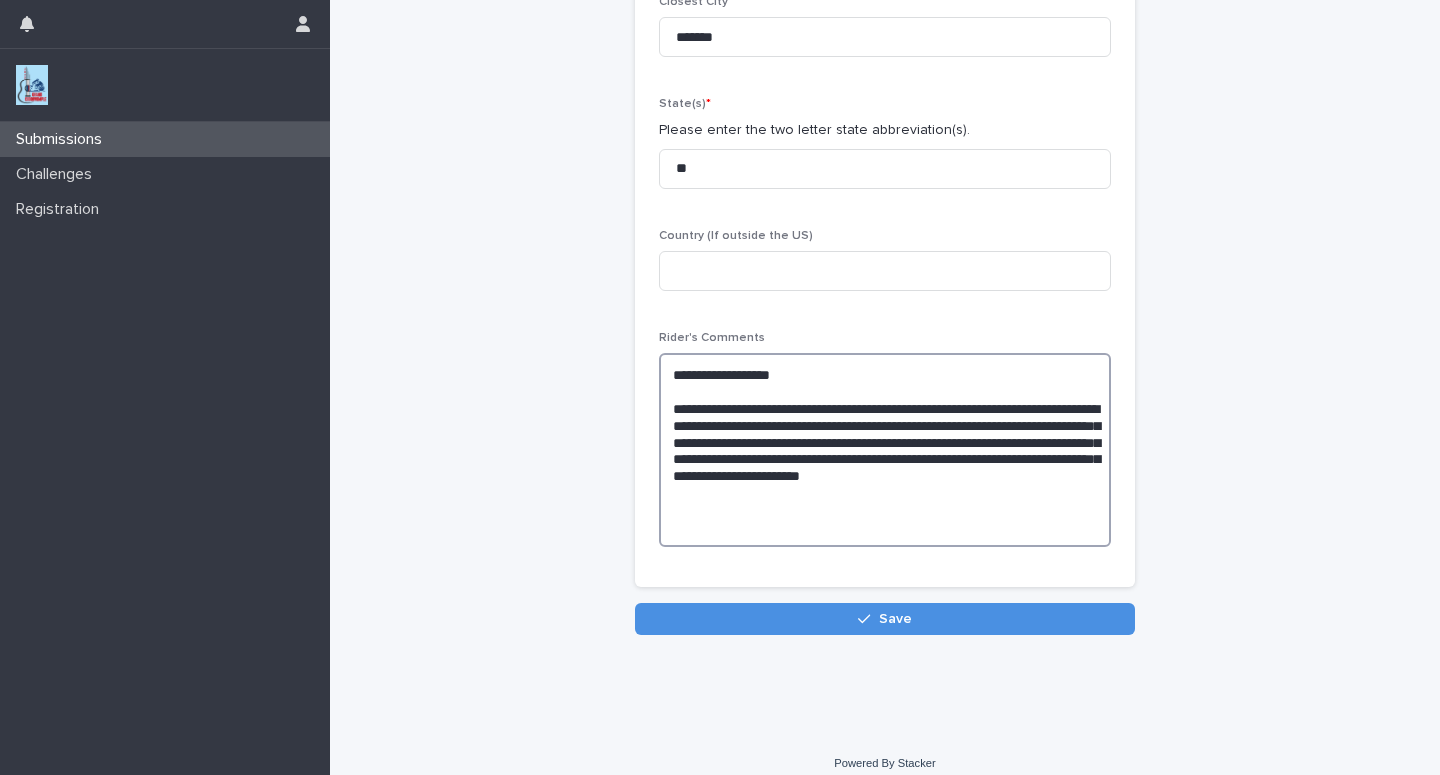 scroll, scrollTop: 408, scrollLeft: 0, axis: vertical 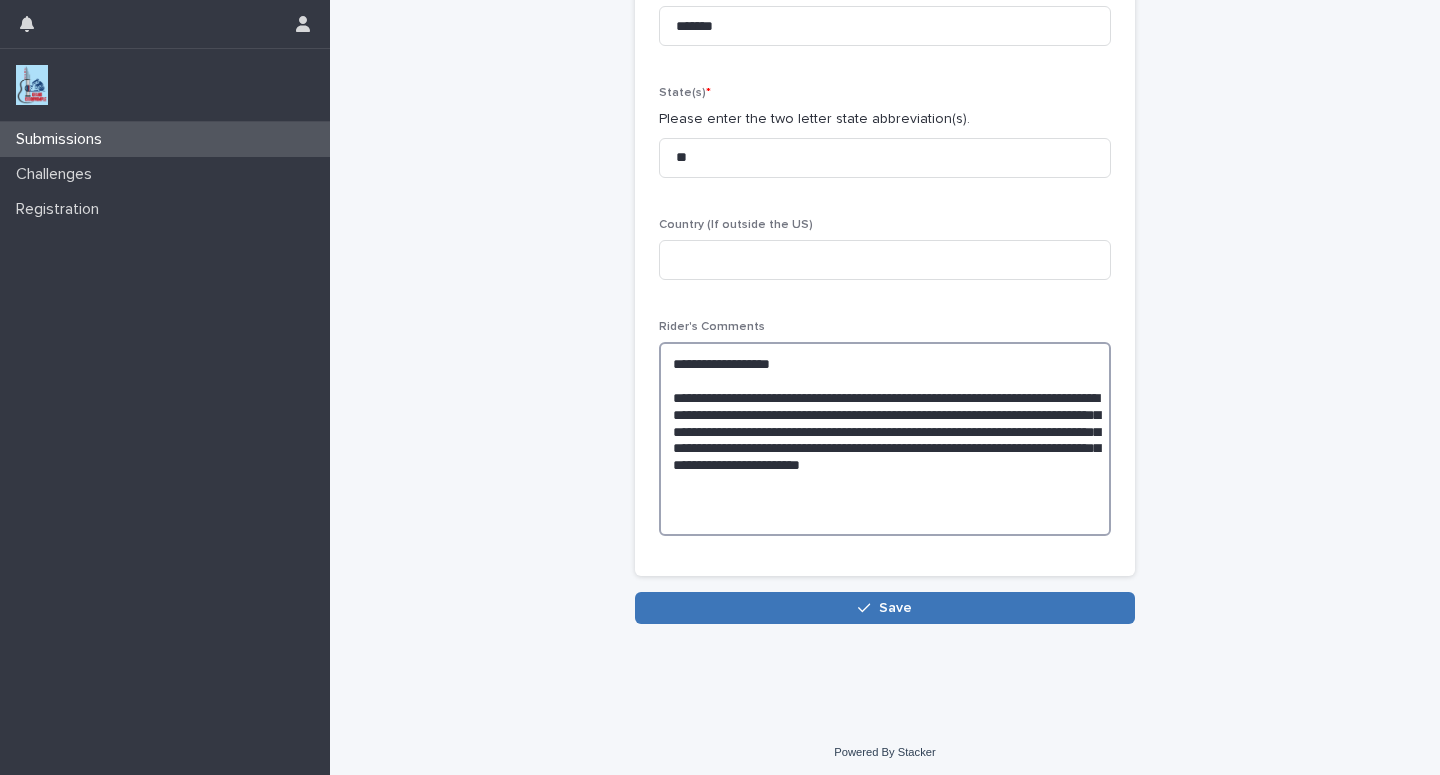 type on "**********" 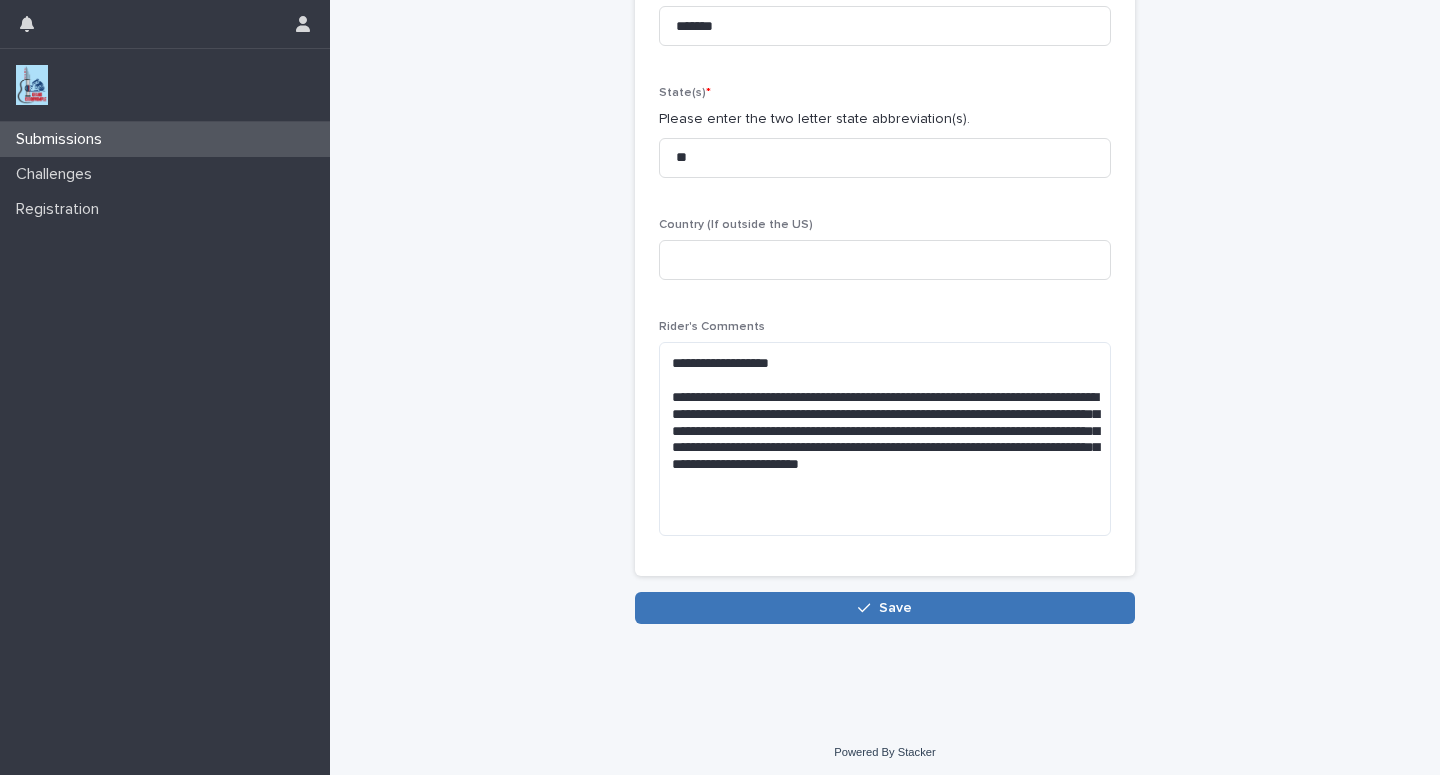 click on "Save" at bounding box center (885, 608) 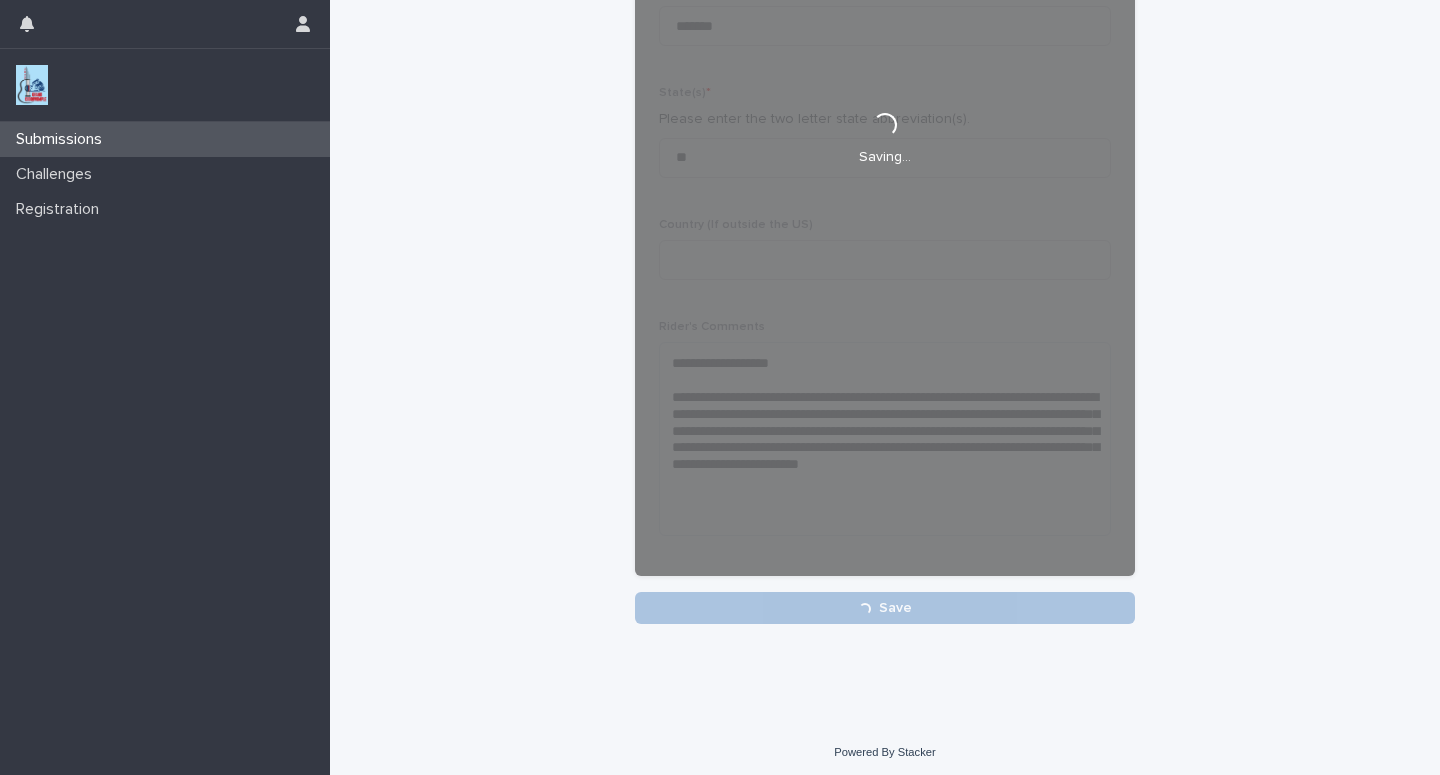 scroll, scrollTop: 408, scrollLeft: 0, axis: vertical 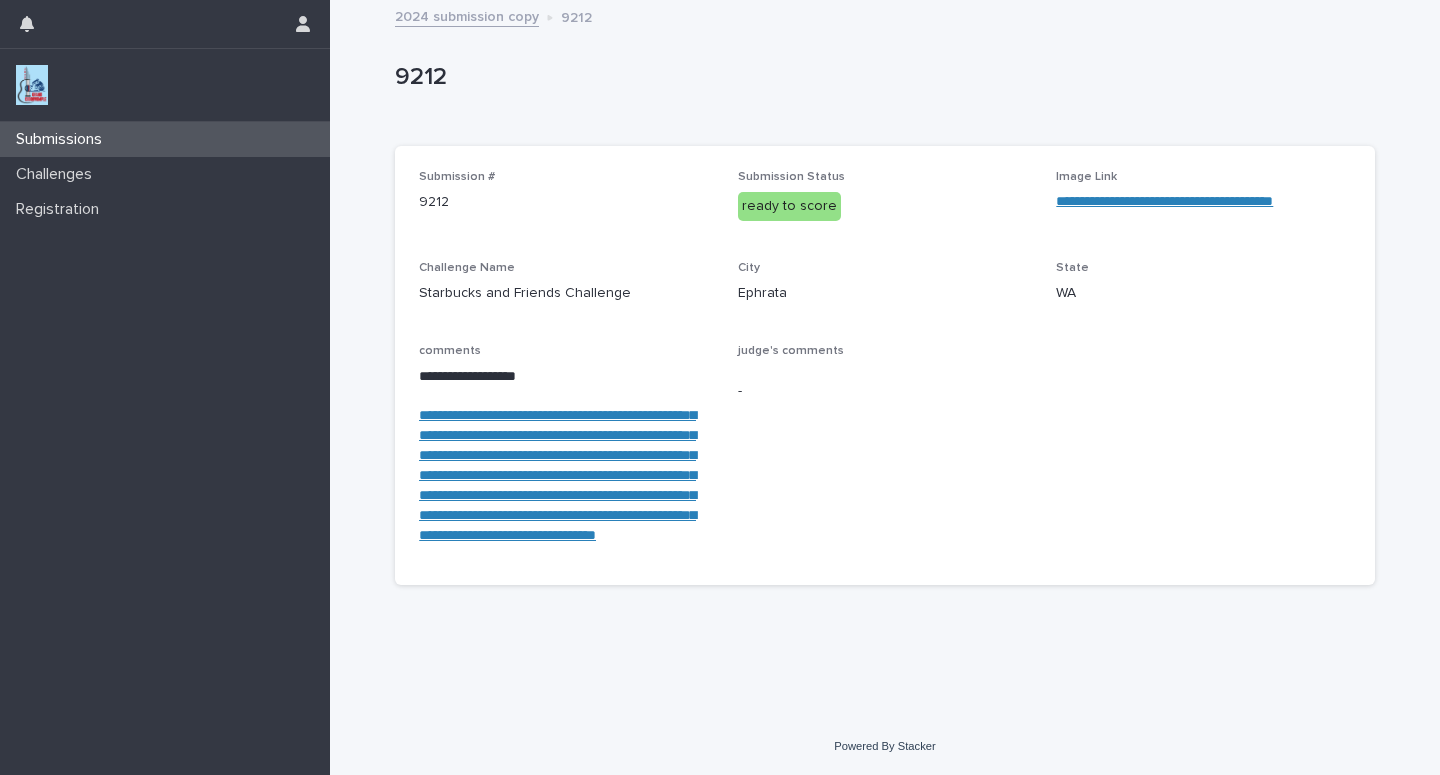 click on "Submissions" at bounding box center [165, 139] 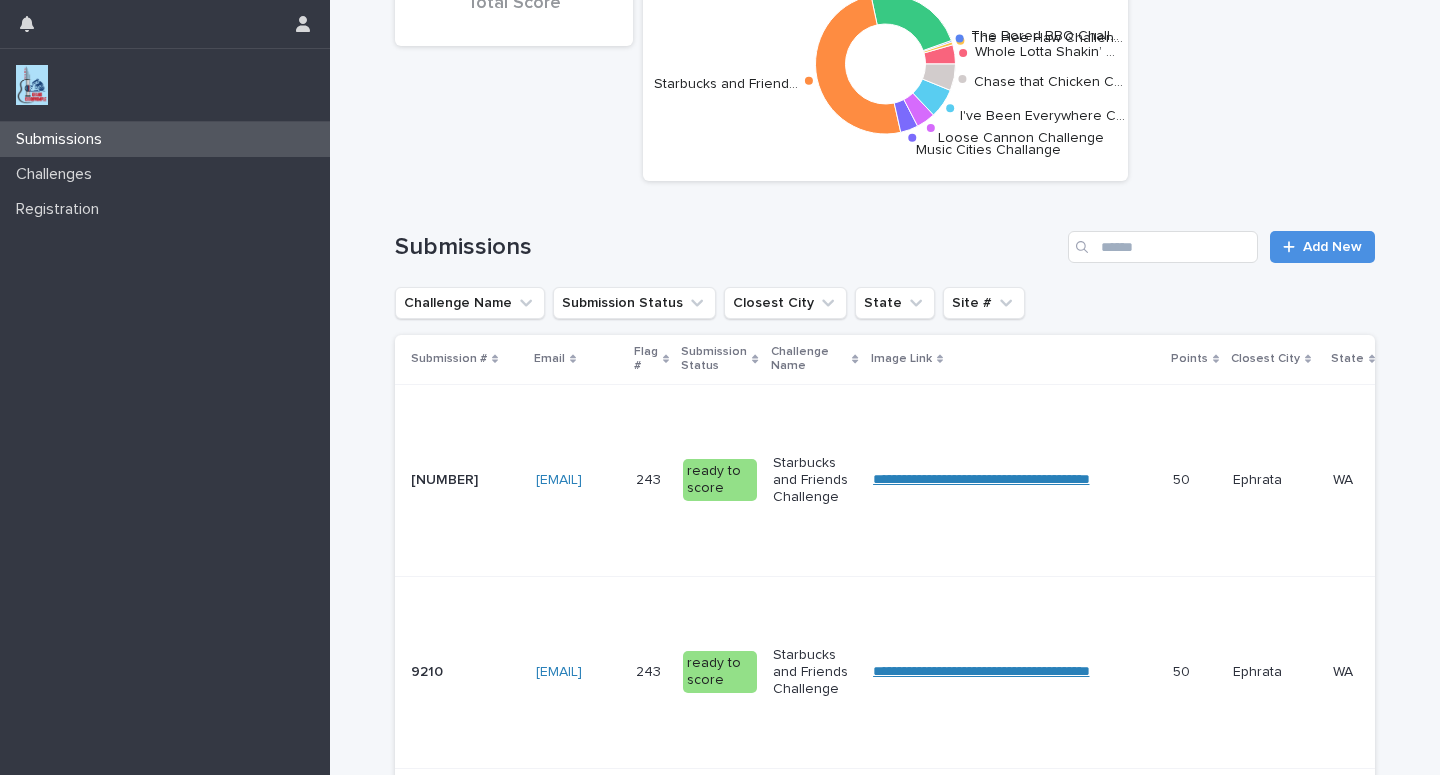 scroll, scrollTop: 0, scrollLeft: 0, axis: both 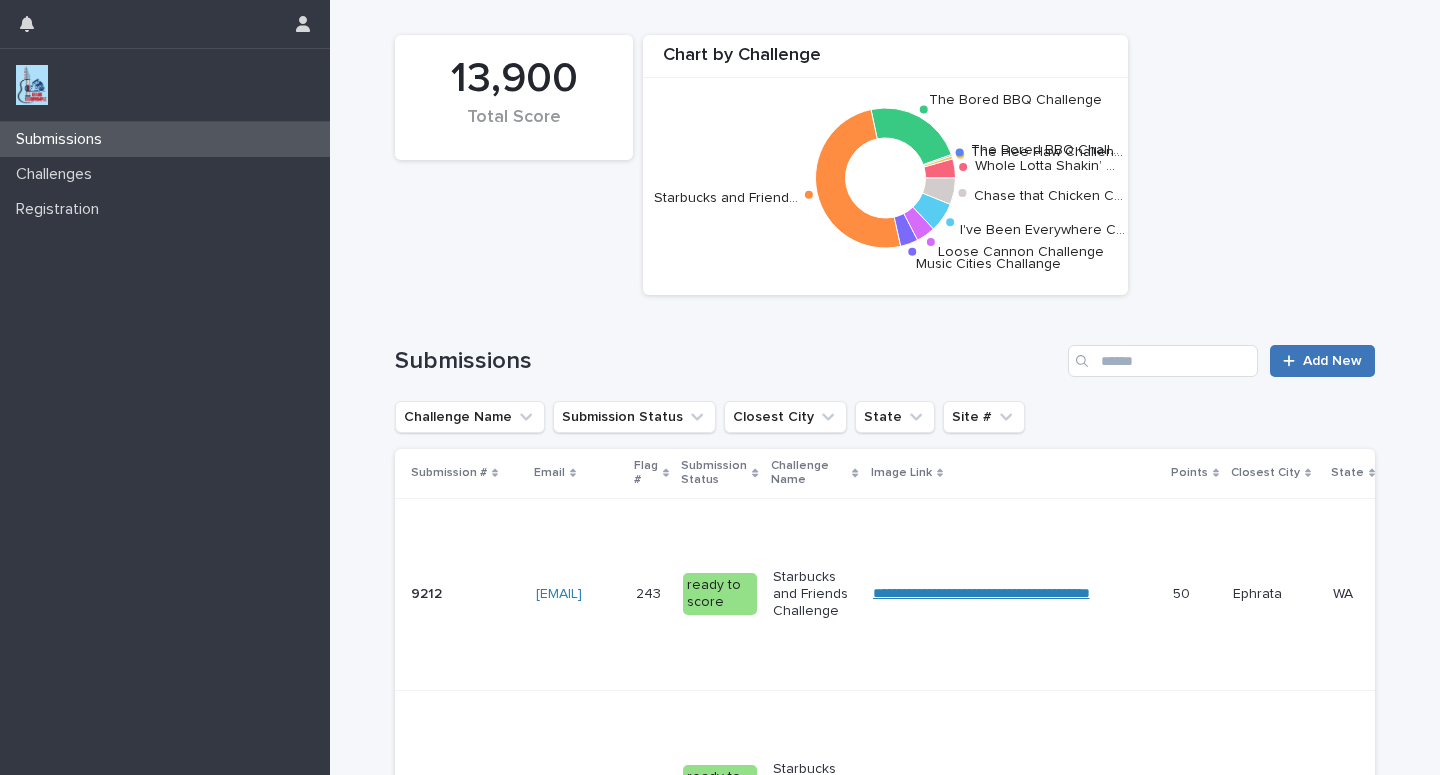 click on "Add New" at bounding box center (1332, 361) 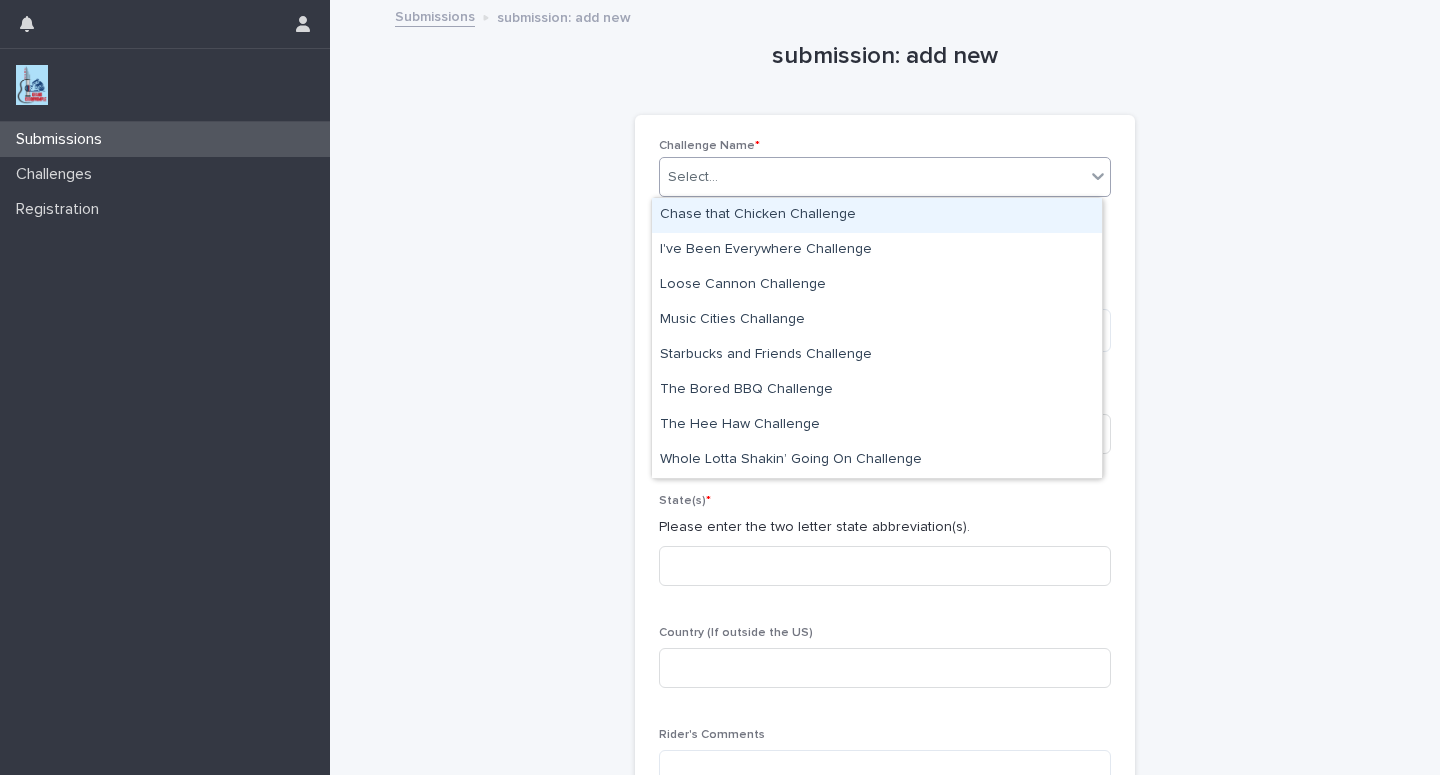 click on "Select..." at bounding box center (872, 177) 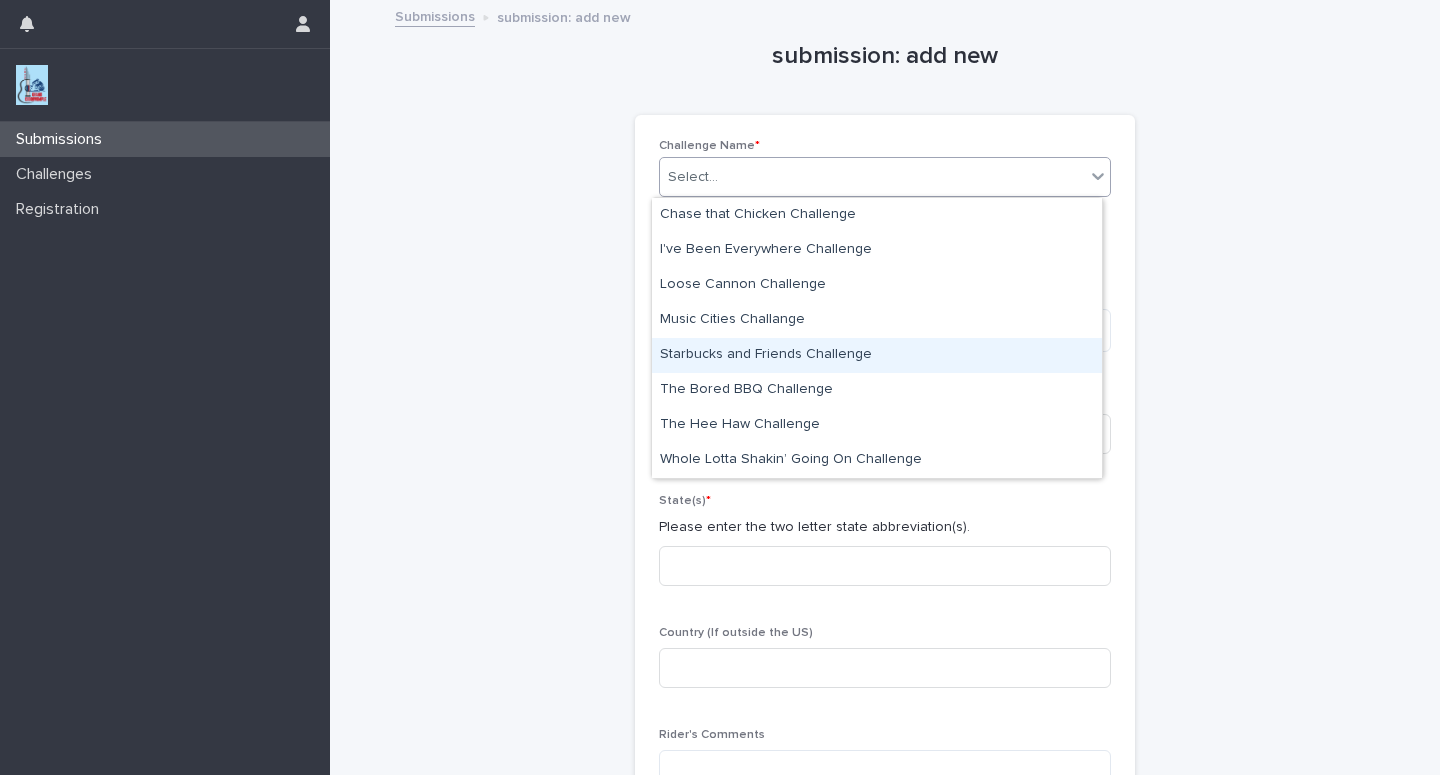 click on "Starbucks and Friends Challenge" at bounding box center [877, 355] 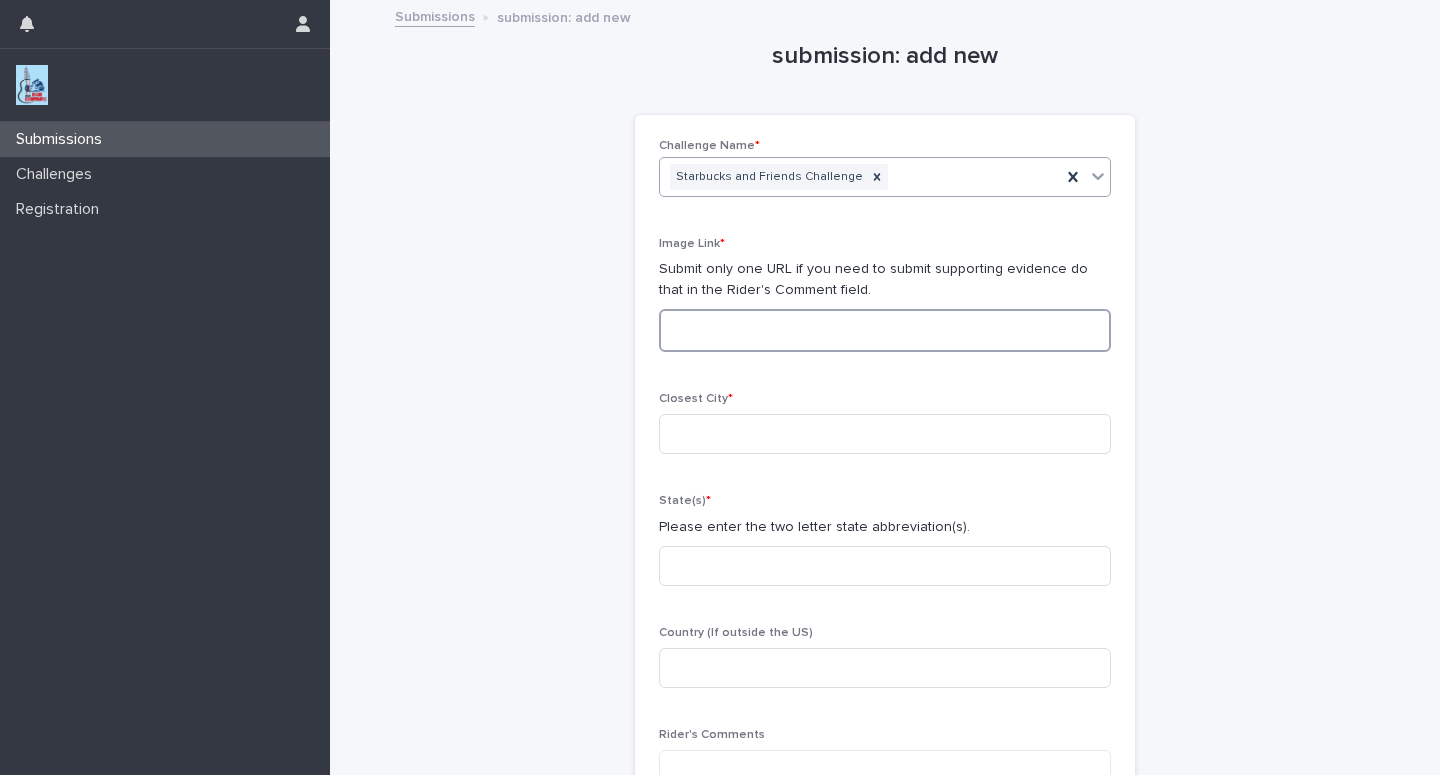 click at bounding box center [885, 330] 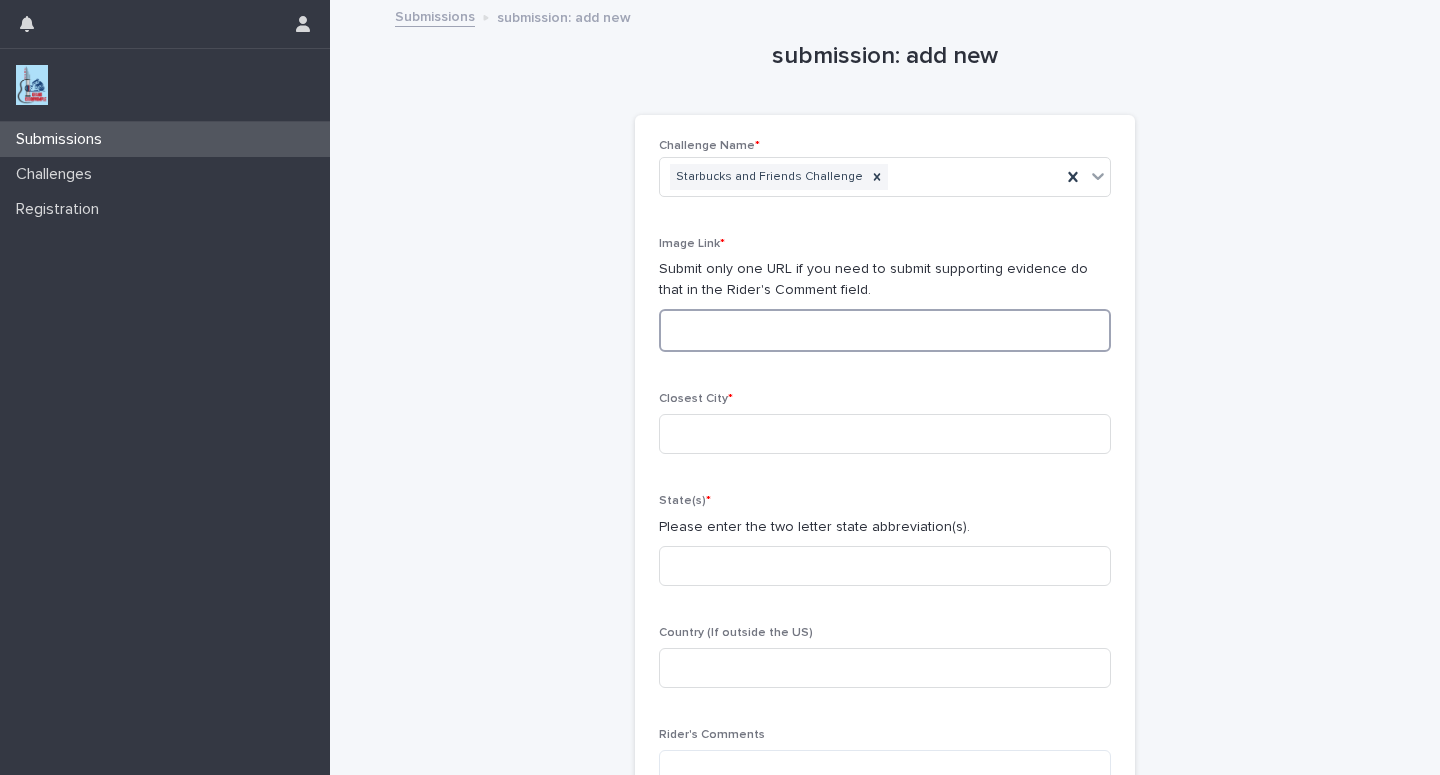 paste on "**********" 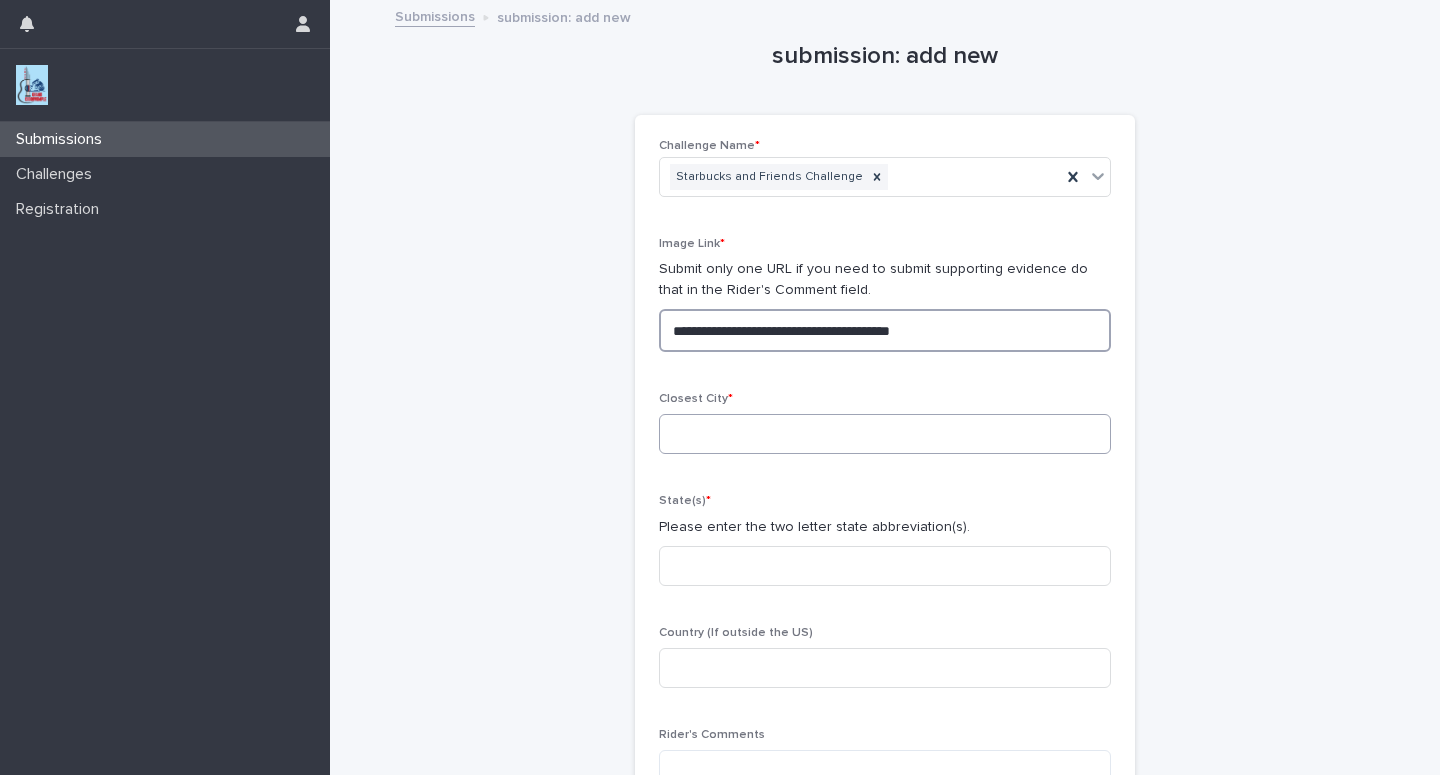 type on "**********" 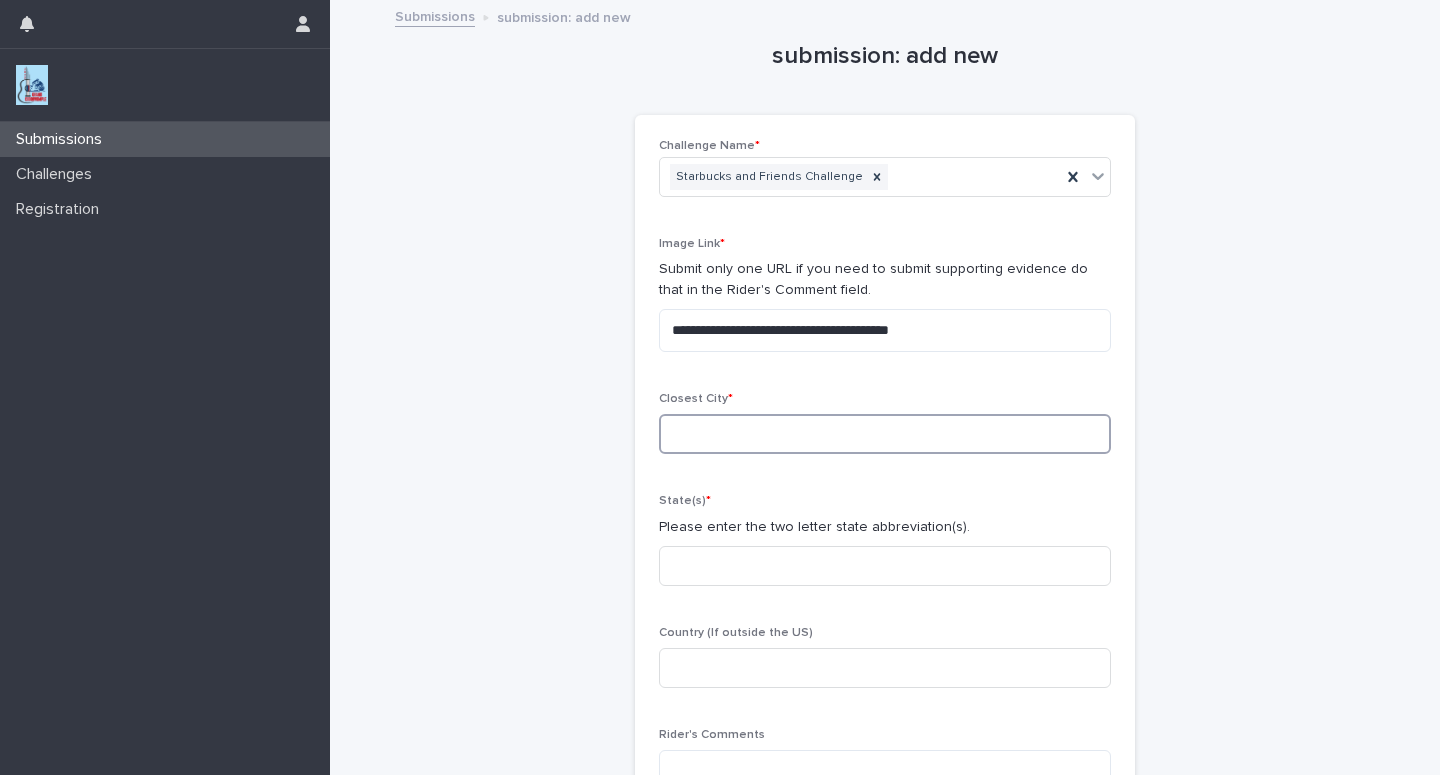 click at bounding box center [885, 434] 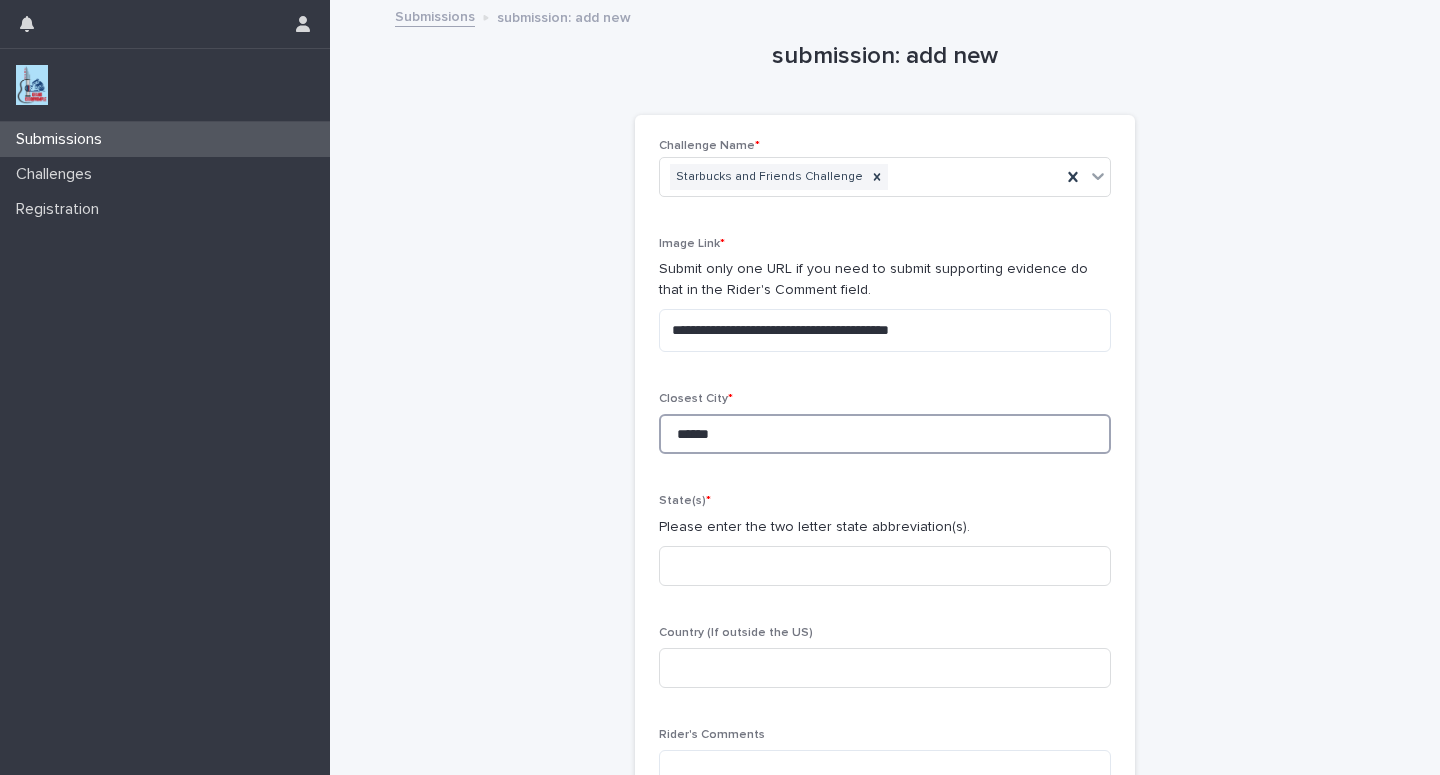 type on "******" 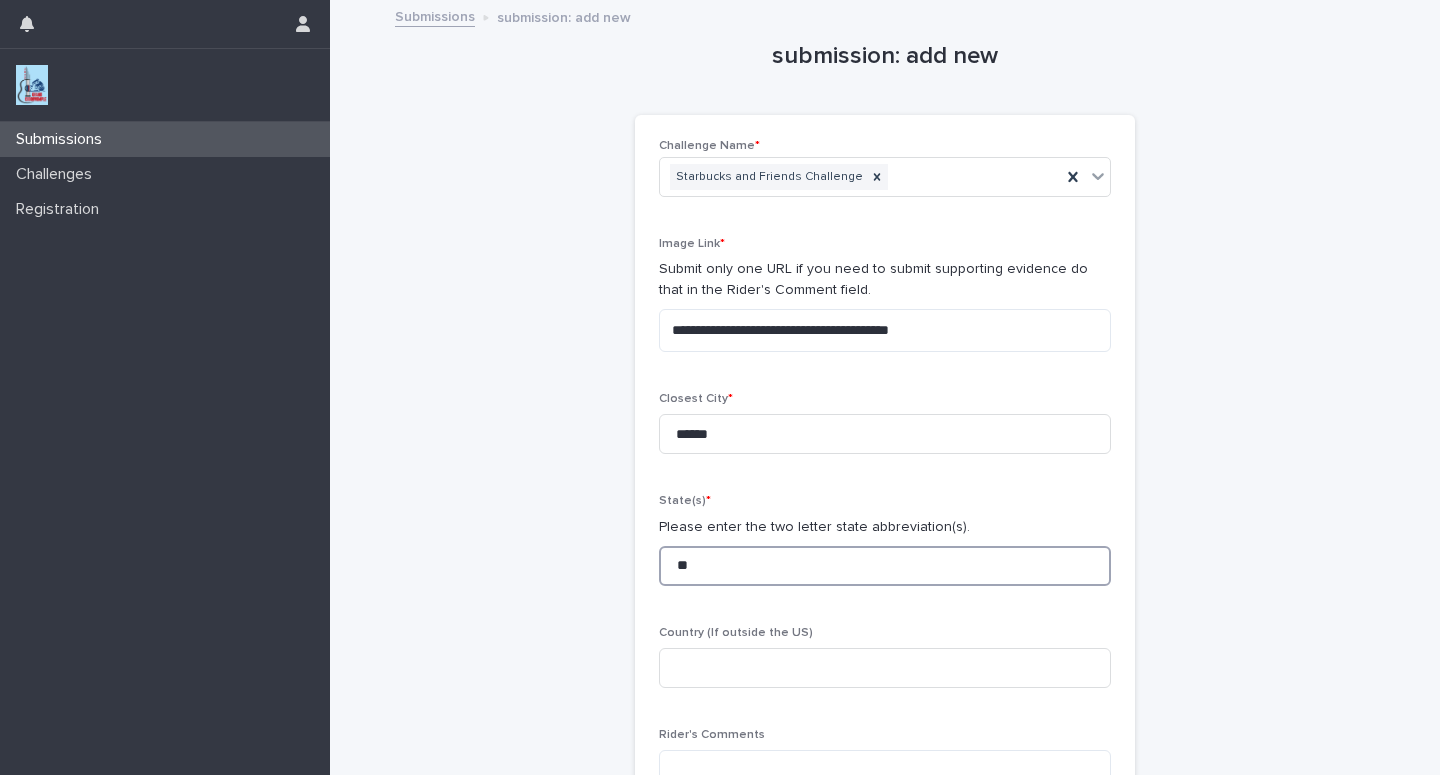 type on "**" 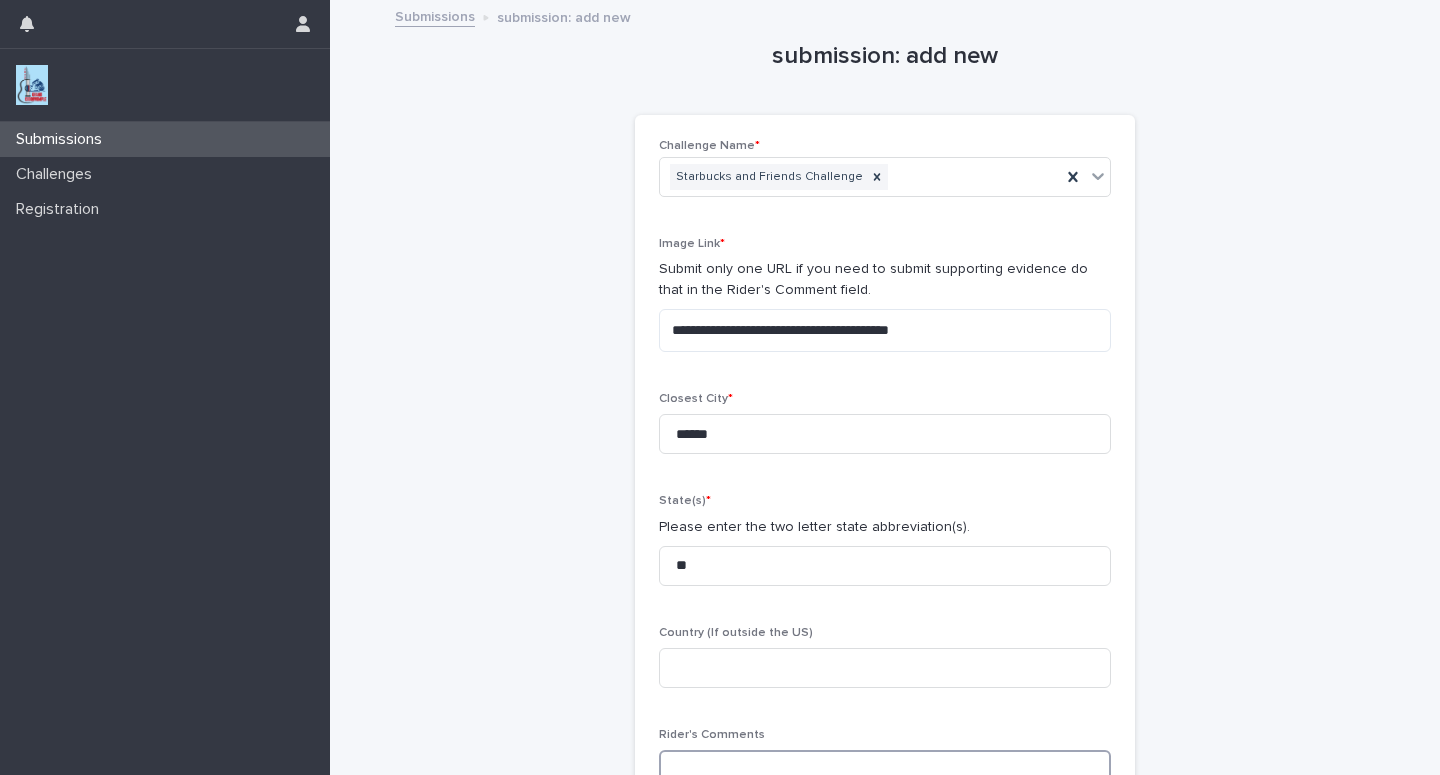 scroll, scrollTop: 2, scrollLeft: 0, axis: vertical 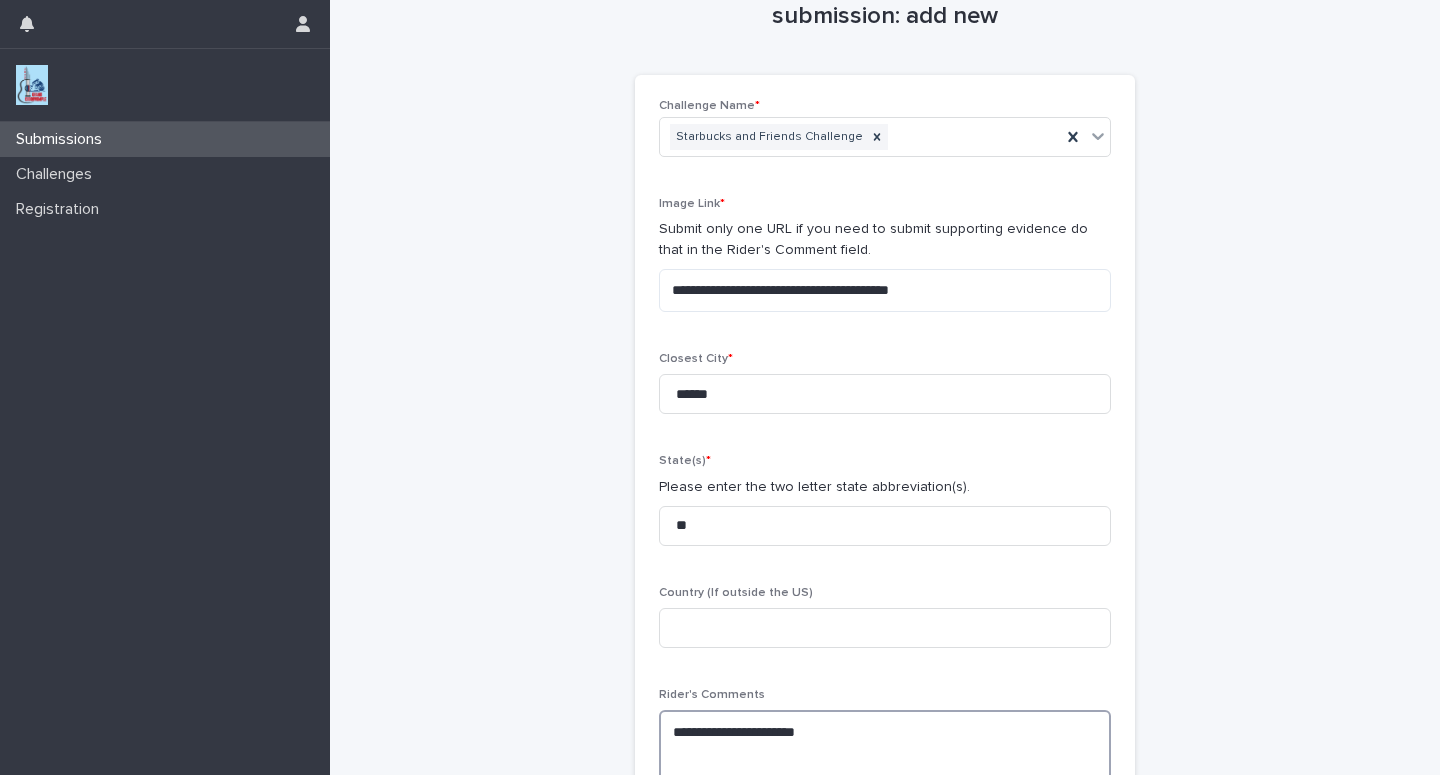 paste on "**********" 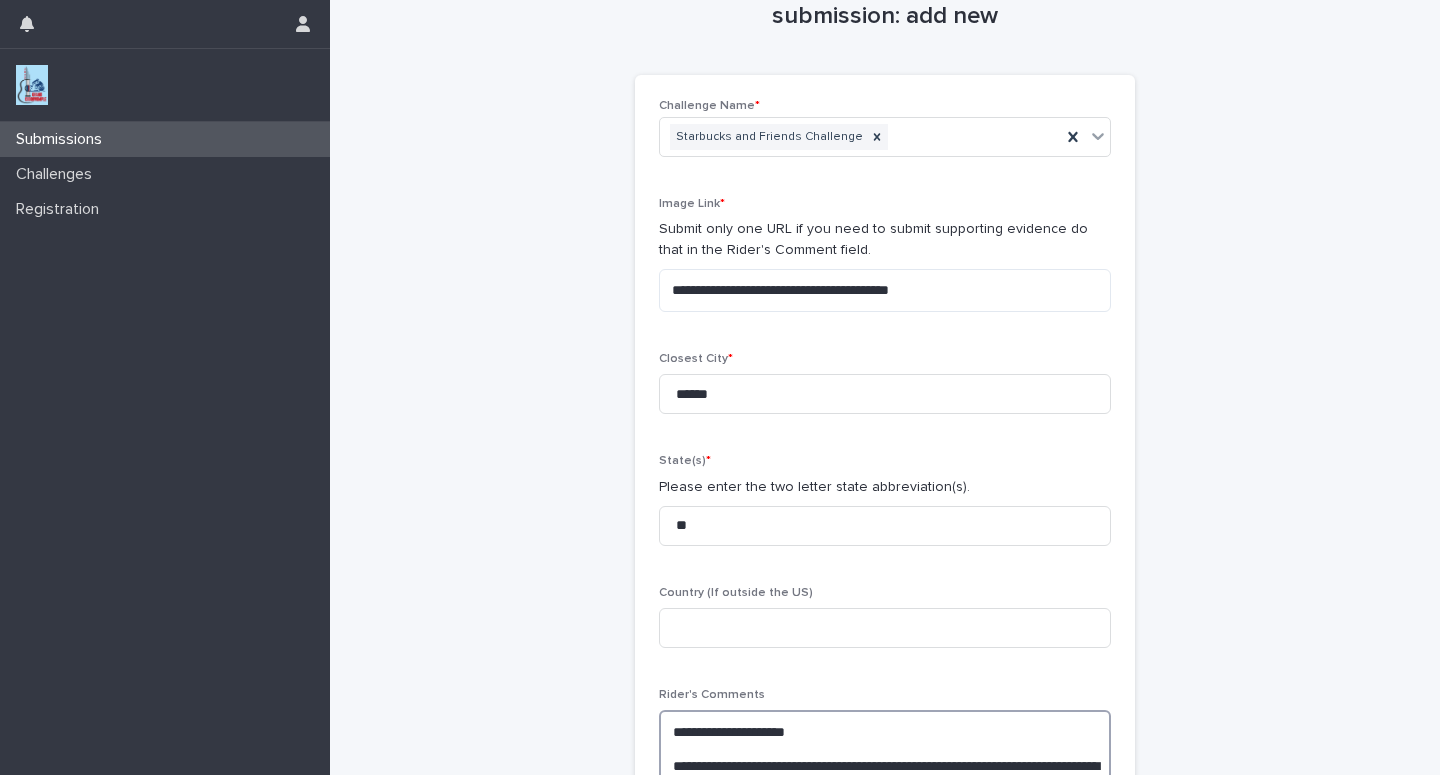 scroll, scrollTop: 173, scrollLeft: 0, axis: vertical 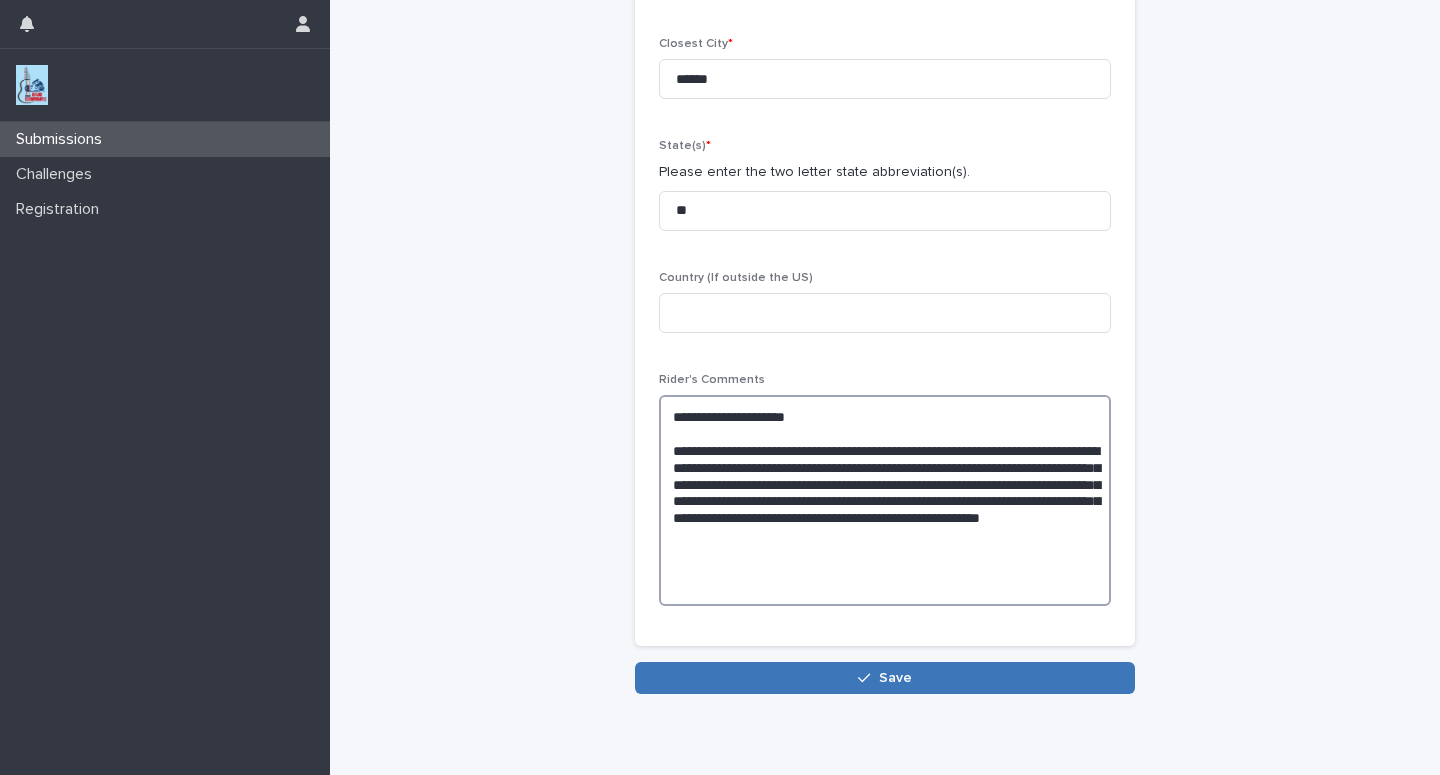 type on "**********" 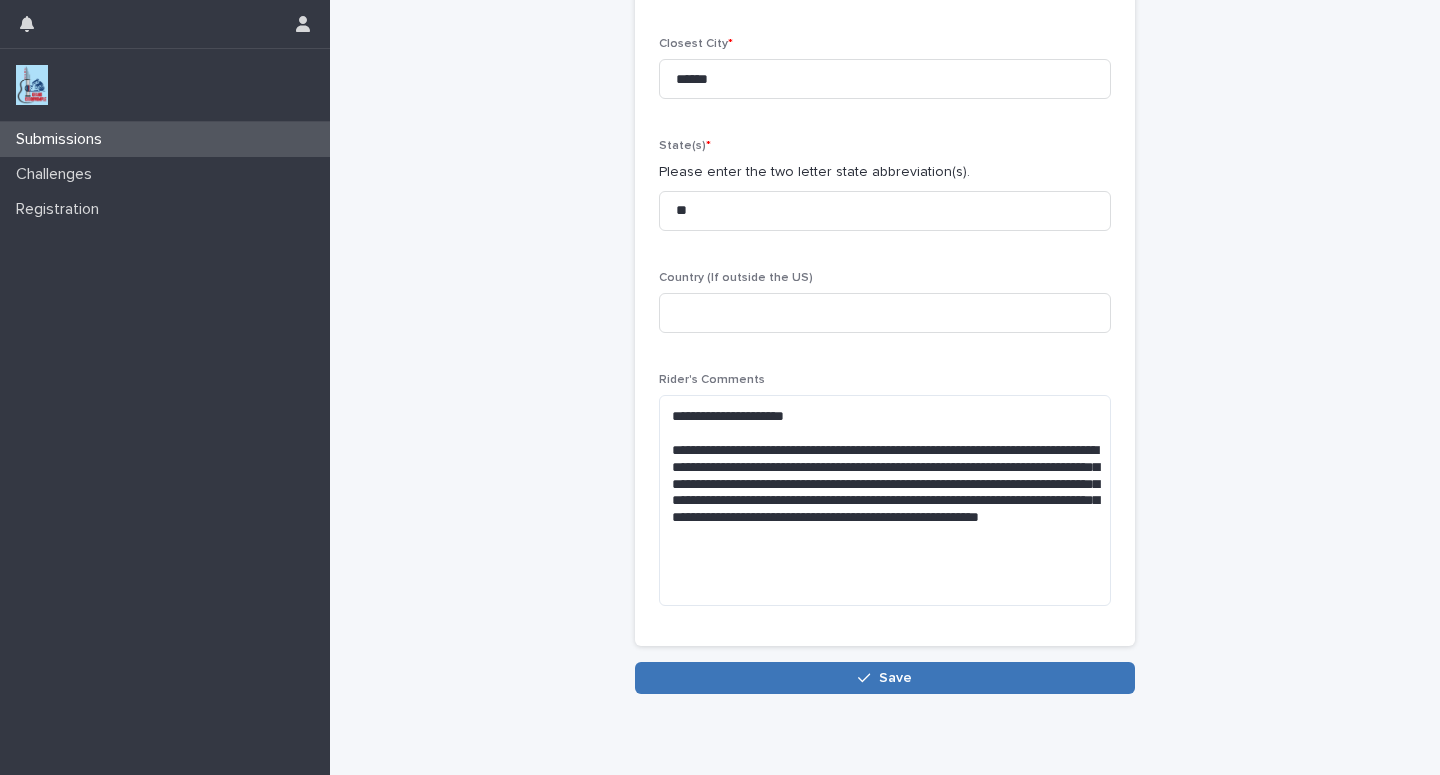 click on "Save" at bounding box center (885, 678) 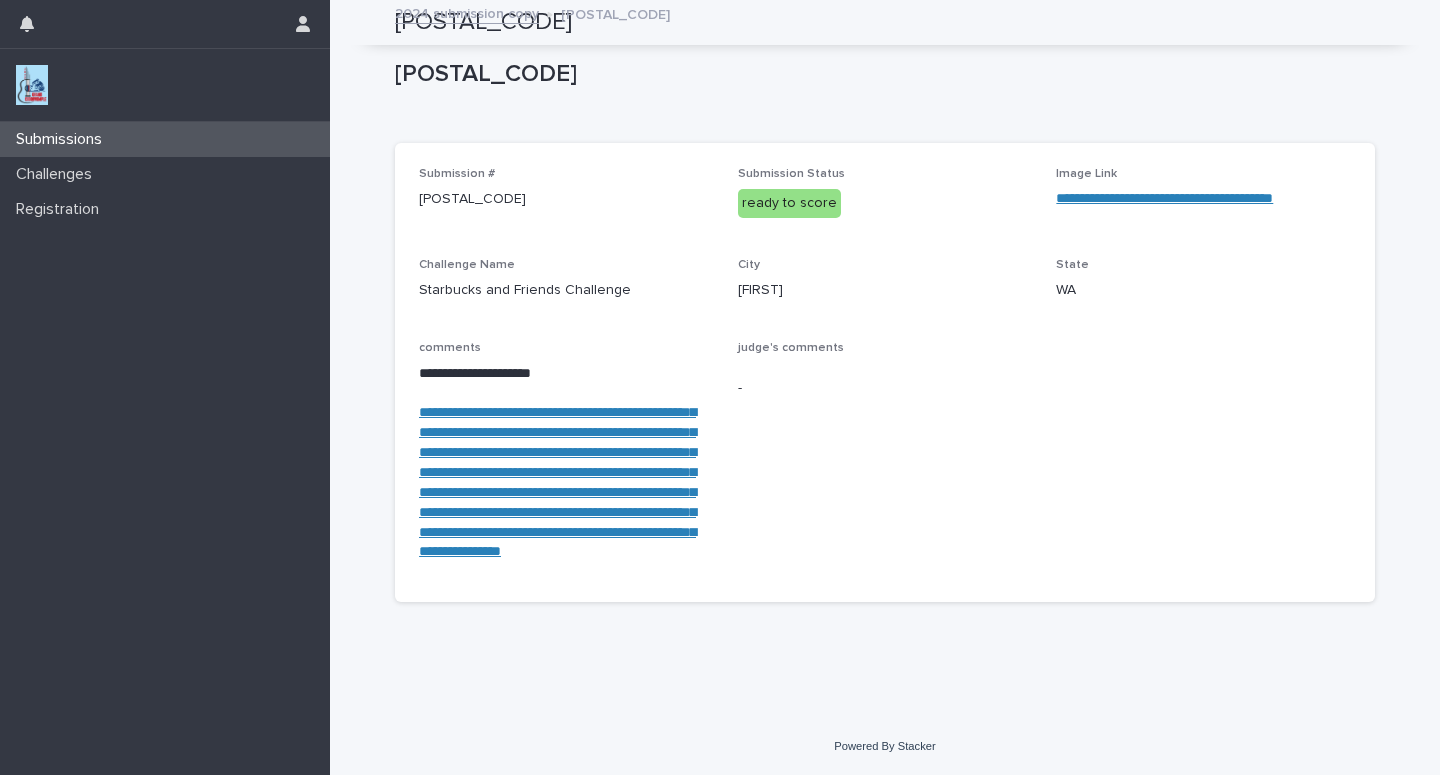 scroll, scrollTop: 123, scrollLeft: 0, axis: vertical 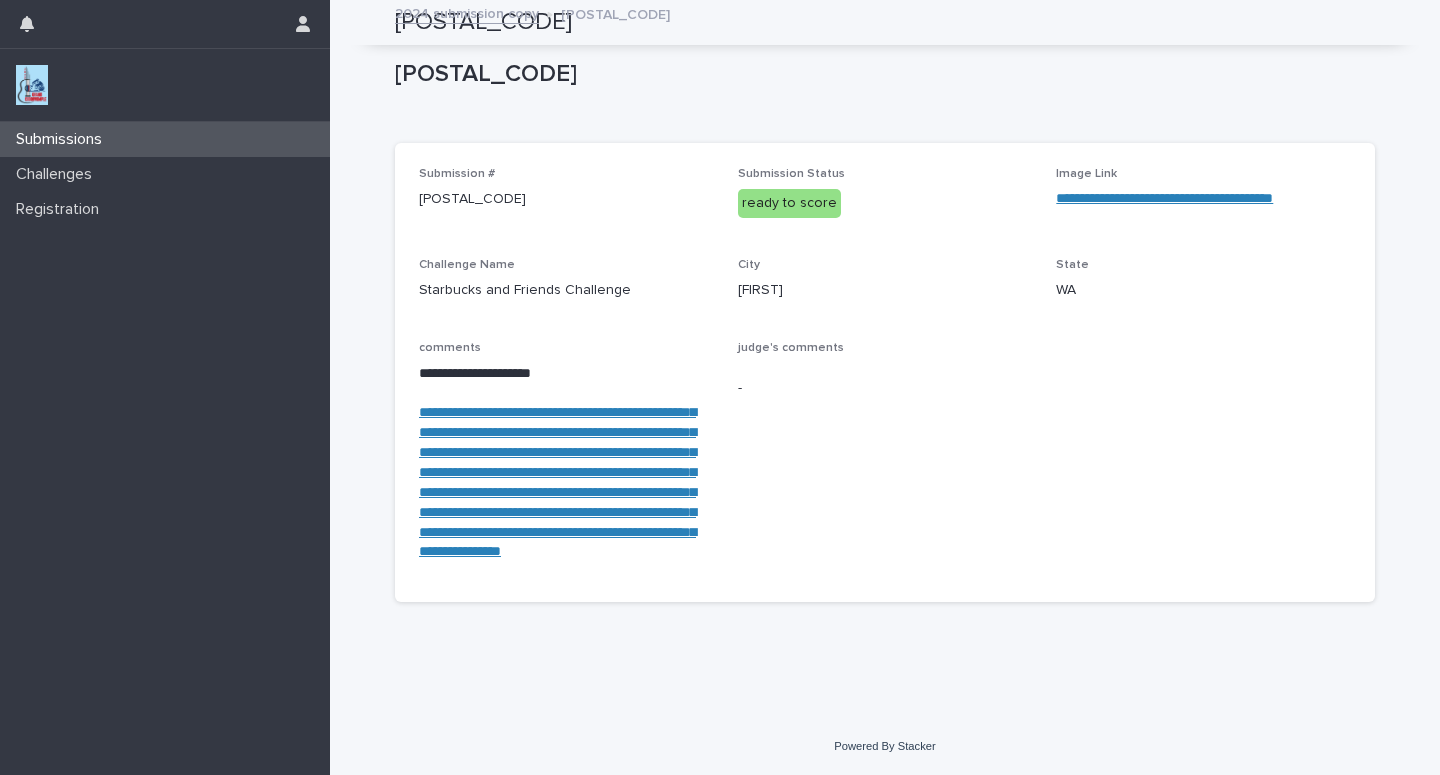 drag, startPoint x: 235, startPoint y: 135, endPoint x: 1423, endPoint y: 244, distance: 1192.99 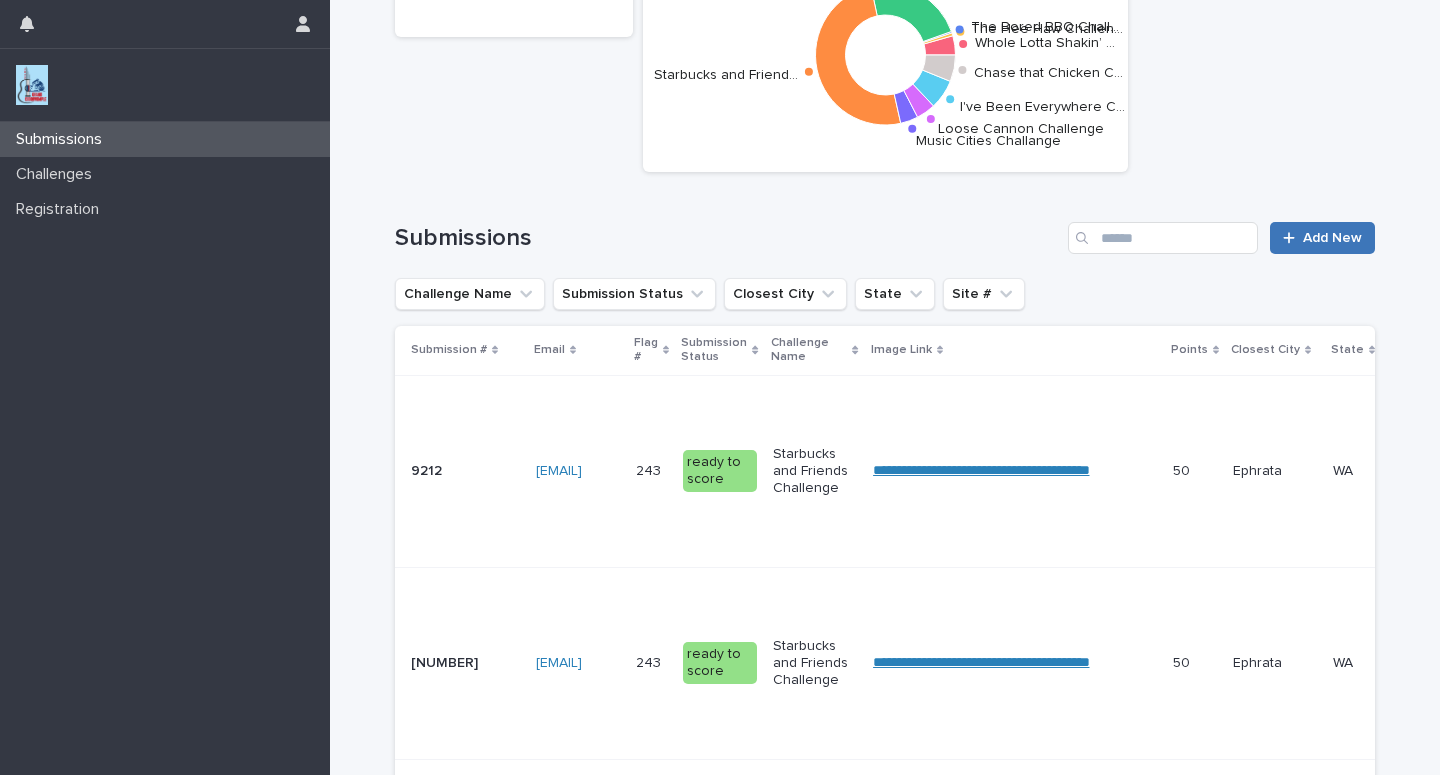 scroll, scrollTop: 0, scrollLeft: 0, axis: both 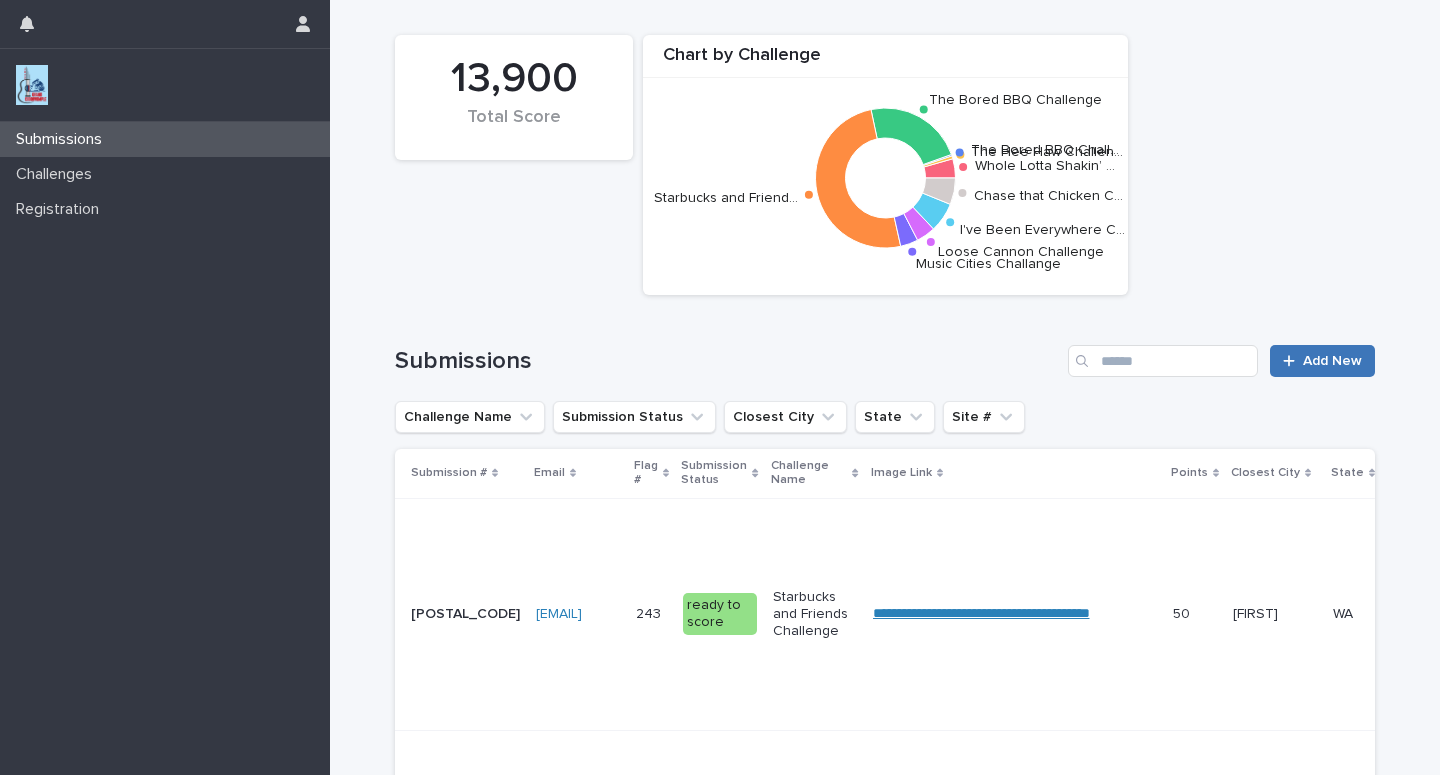 click on "Add New" at bounding box center [1332, 361] 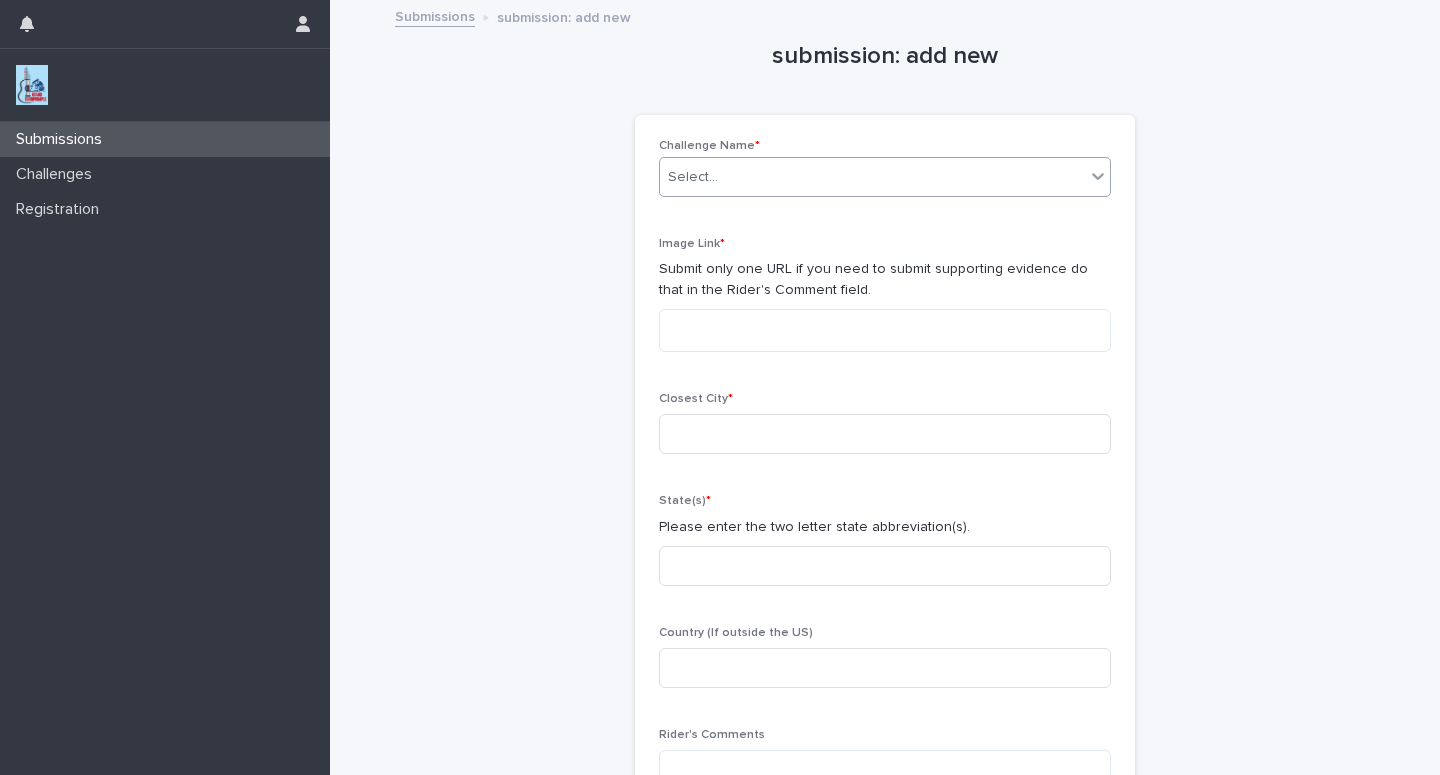 click on "Select..." at bounding box center (872, 177) 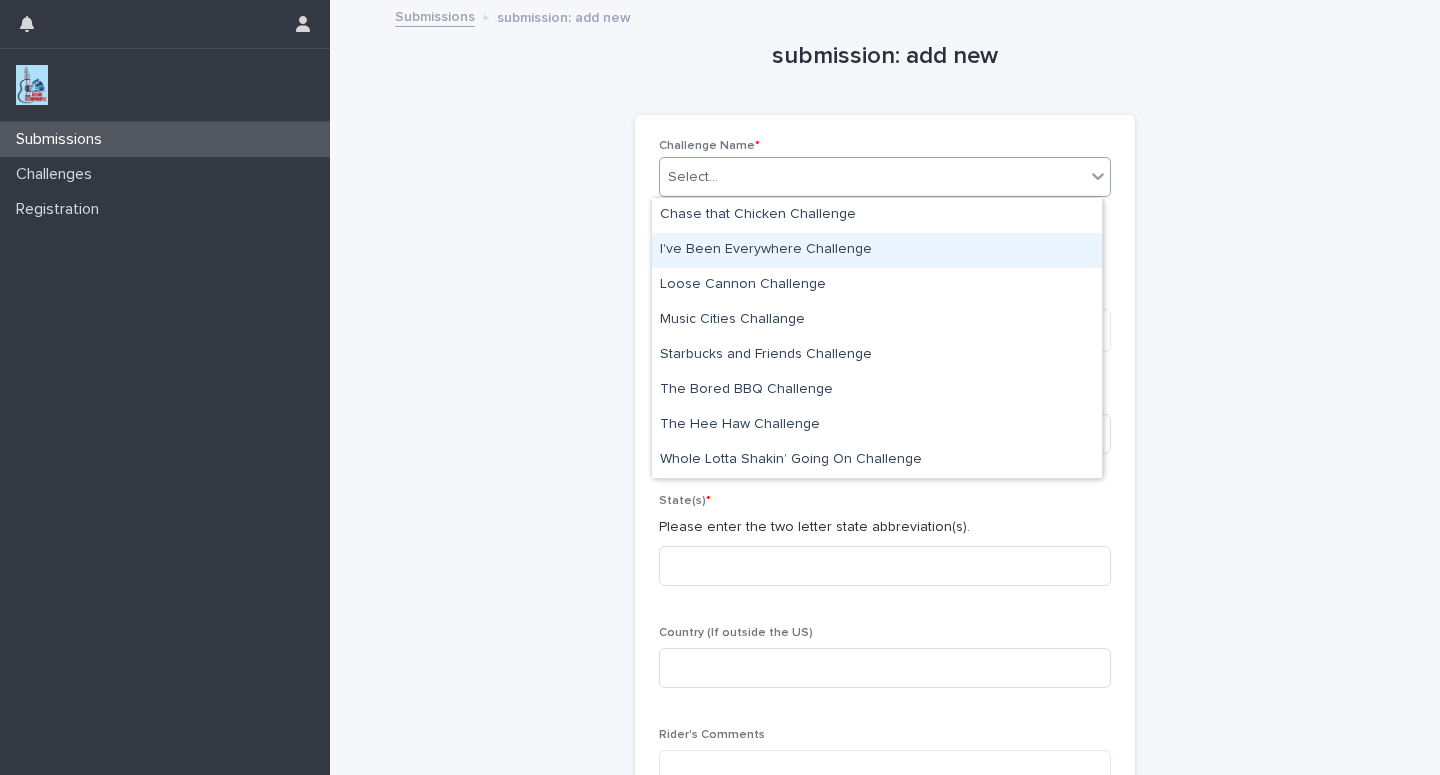 click on "I've Been Everywhere Challenge" at bounding box center [877, 250] 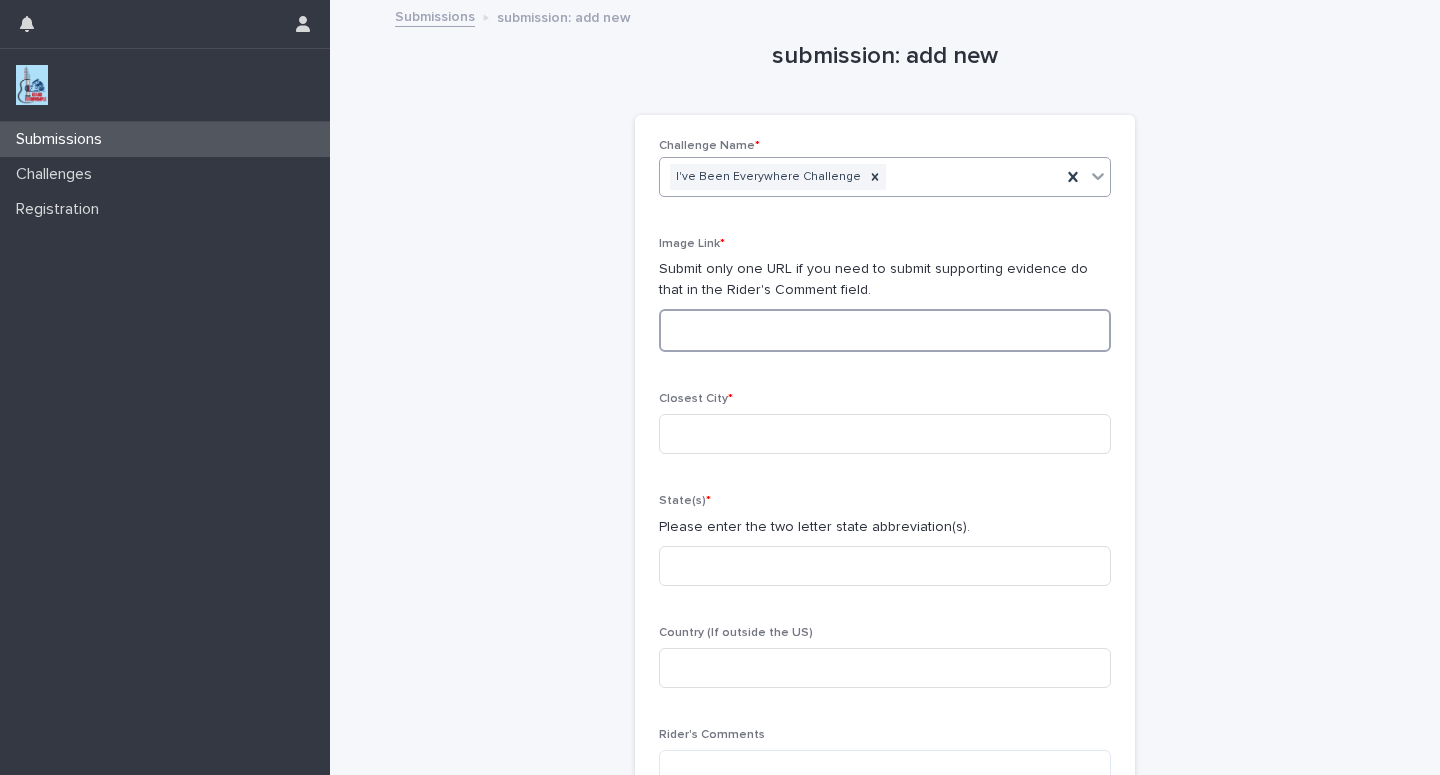 click at bounding box center [885, 330] 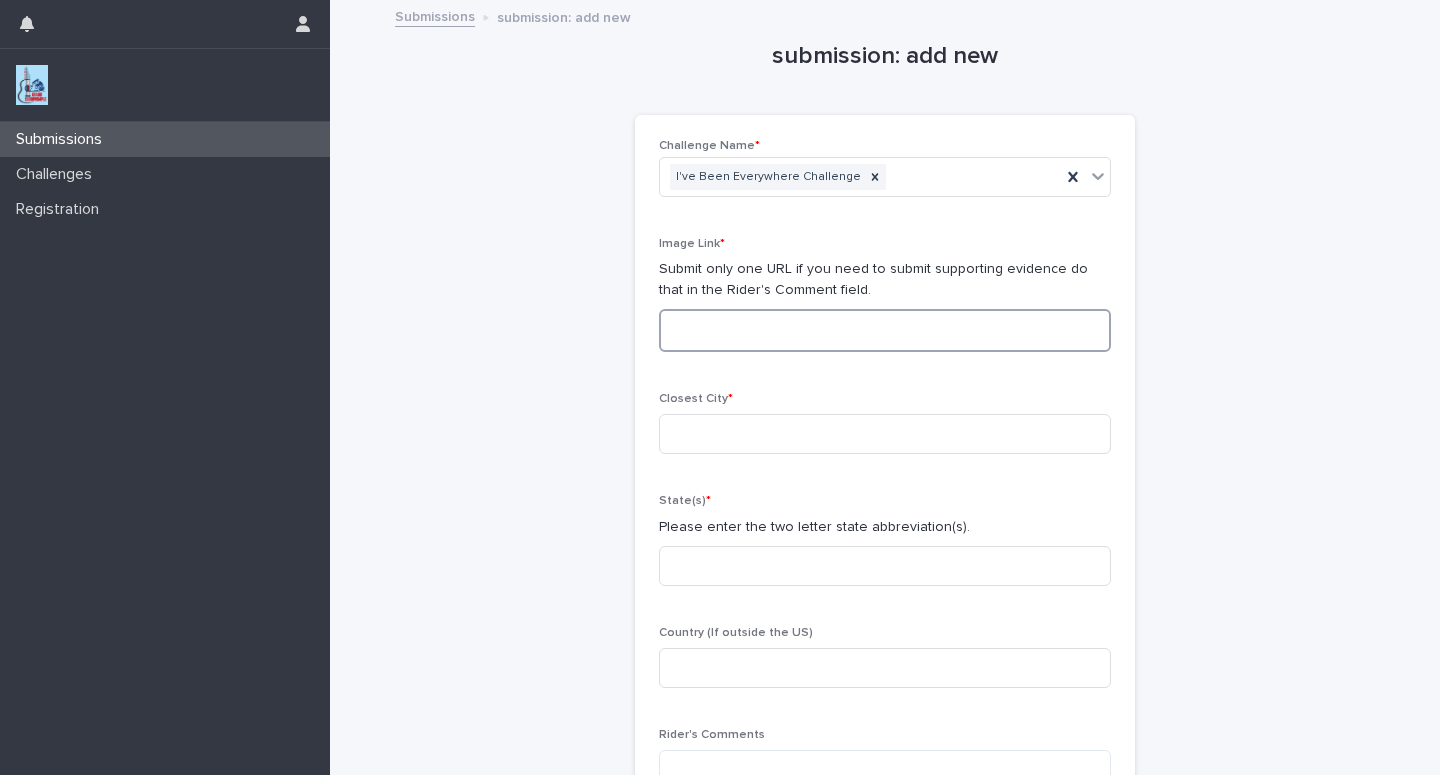 paste on "**********" 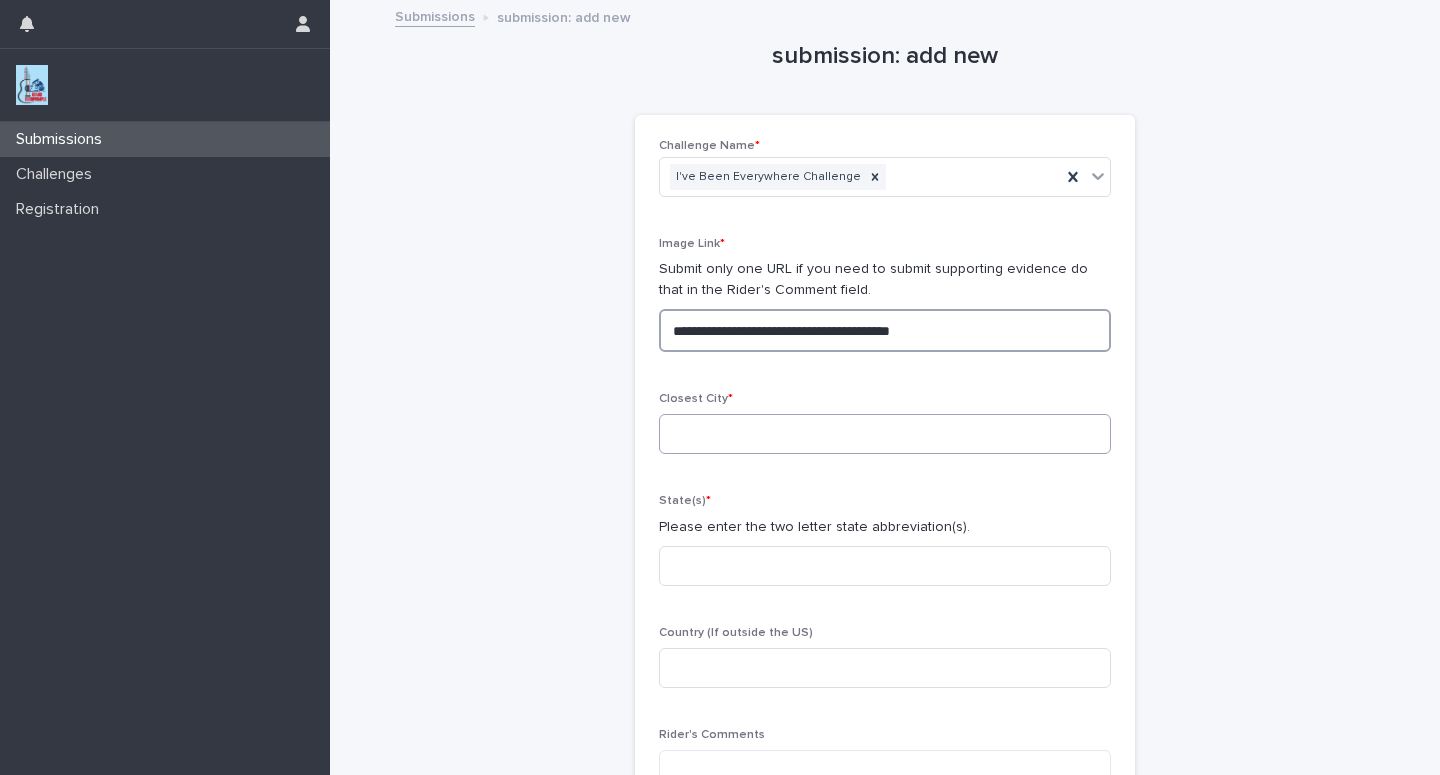 type on "**********" 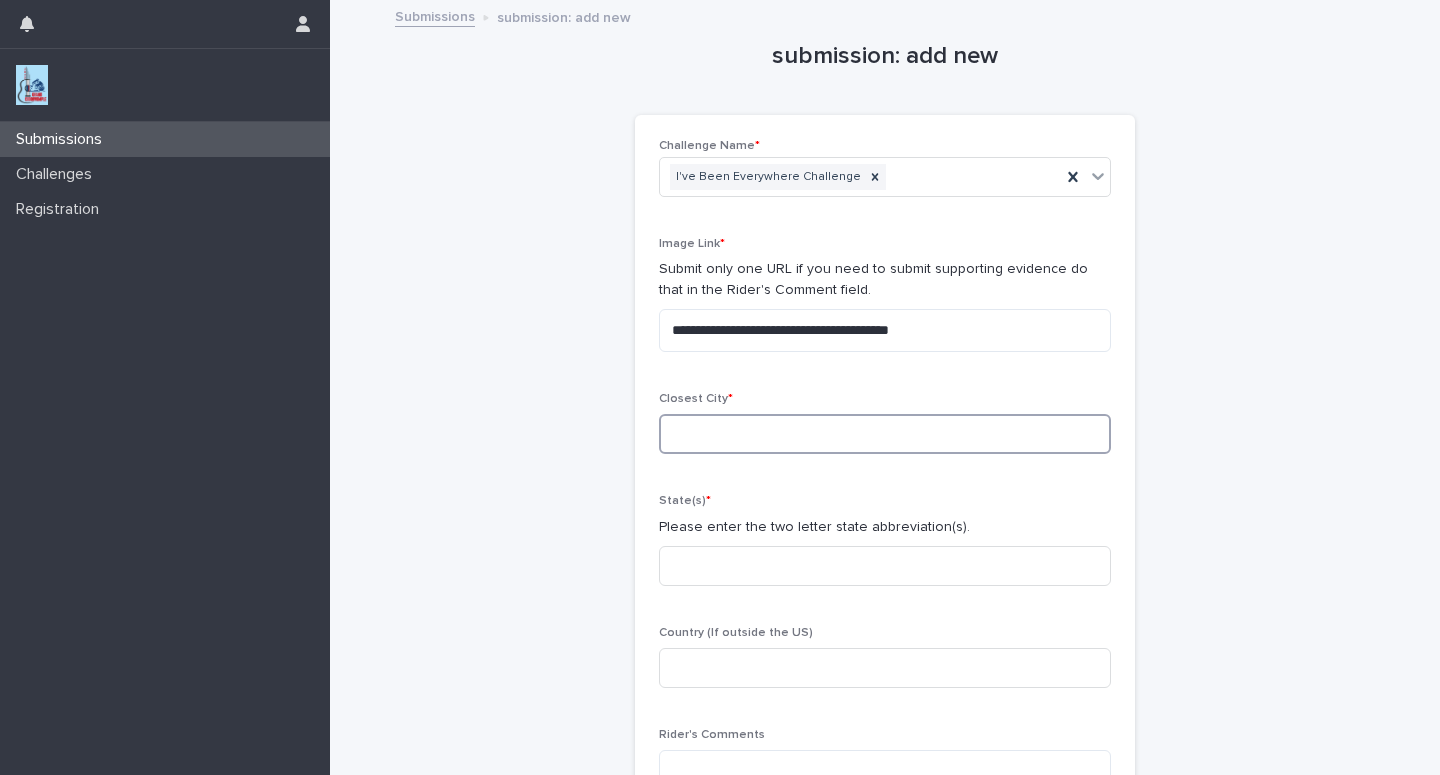 click at bounding box center (885, 434) 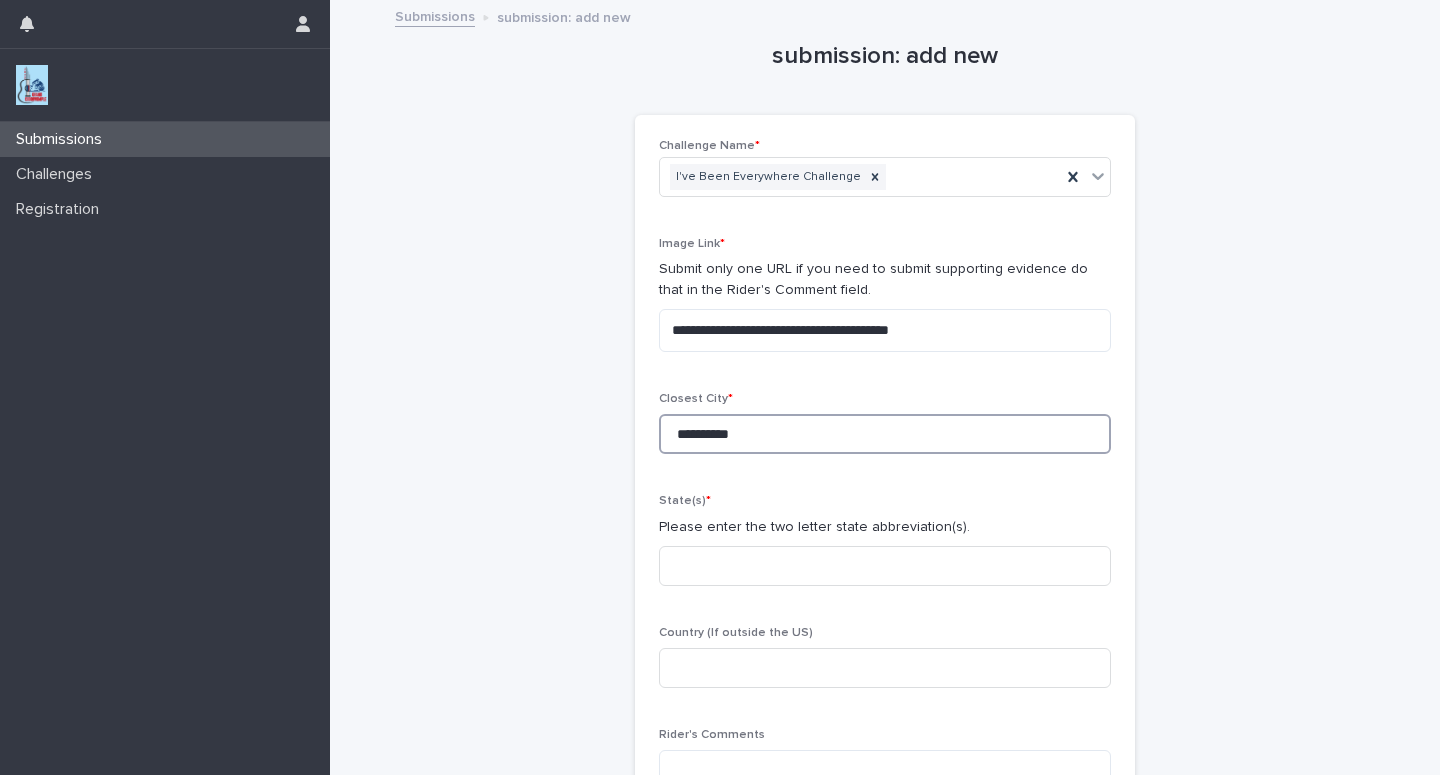 type on "**********" 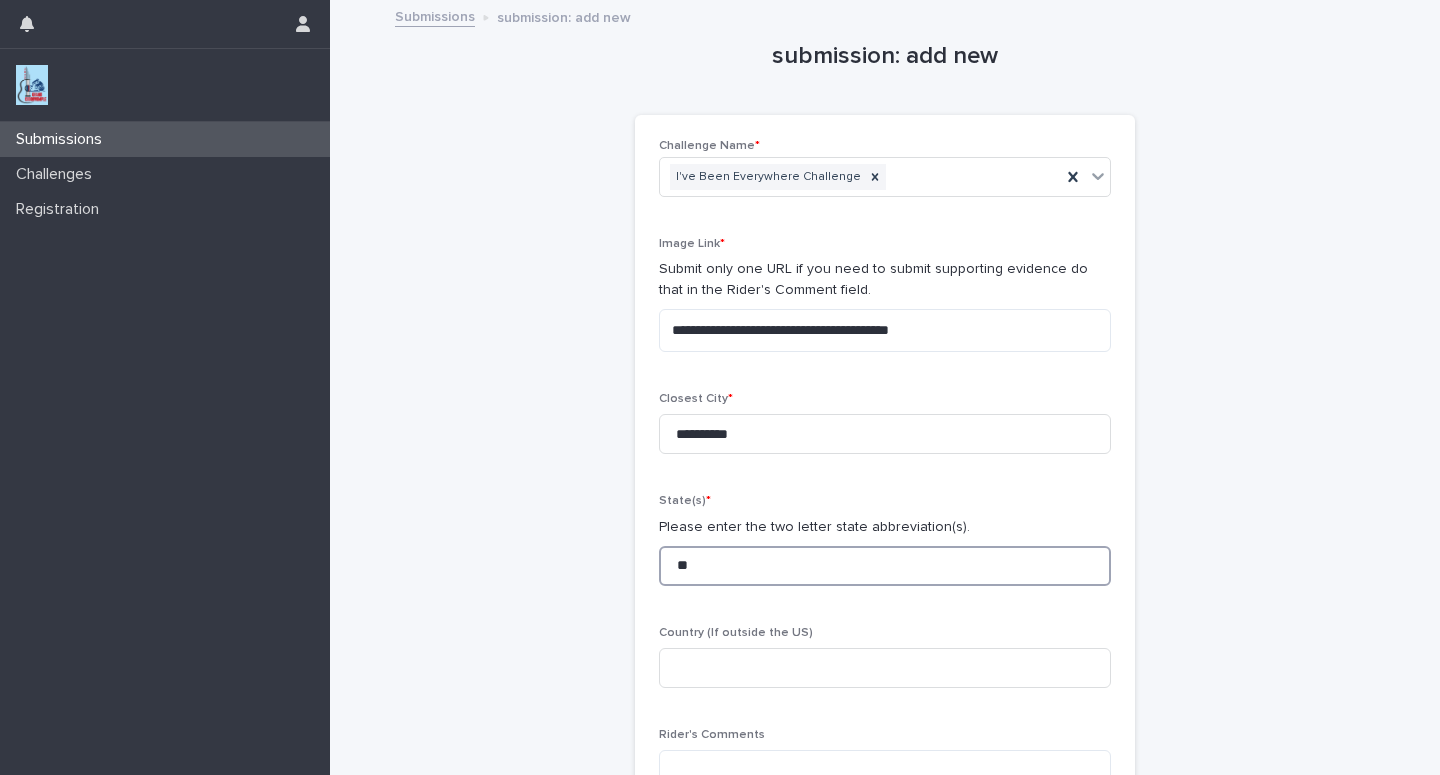 type on "**" 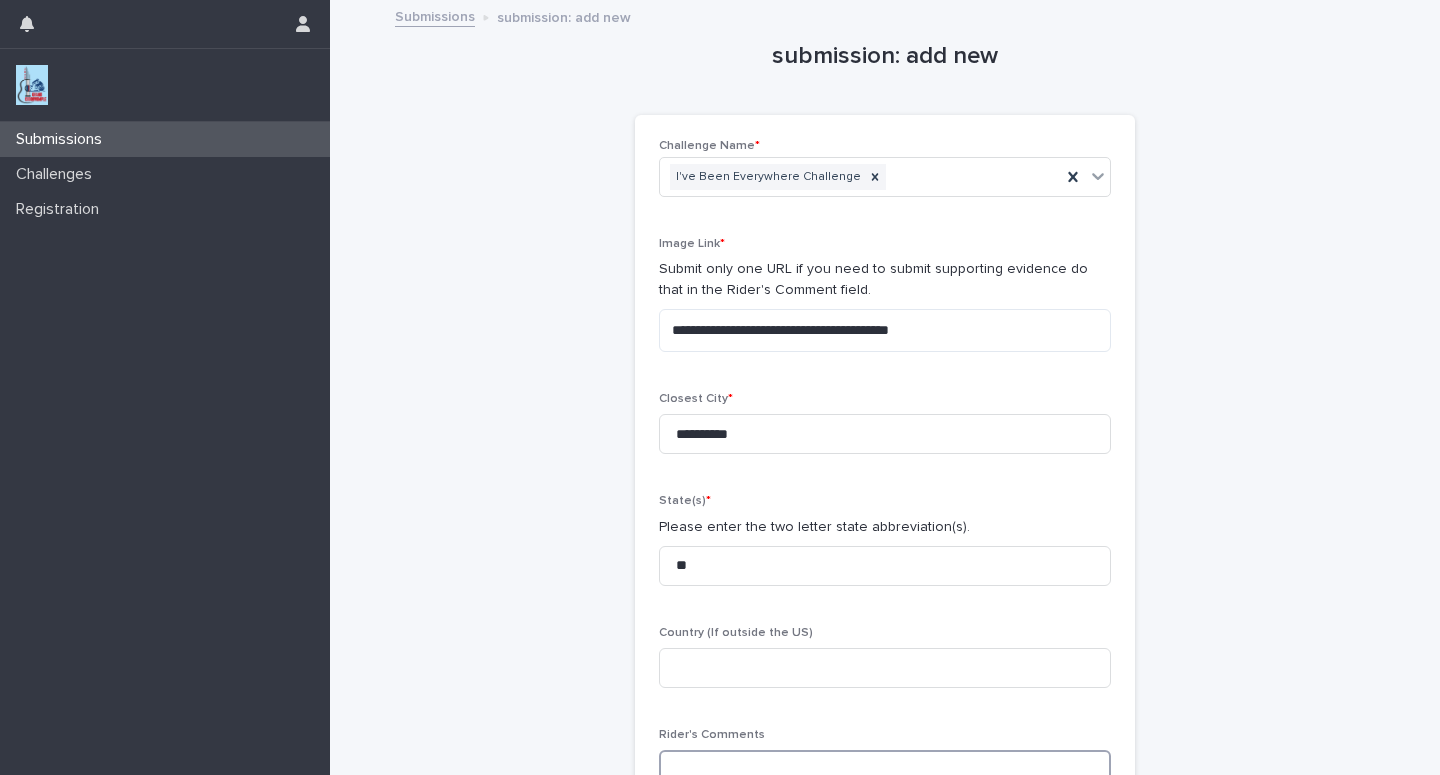 scroll, scrollTop: 2, scrollLeft: 0, axis: vertical 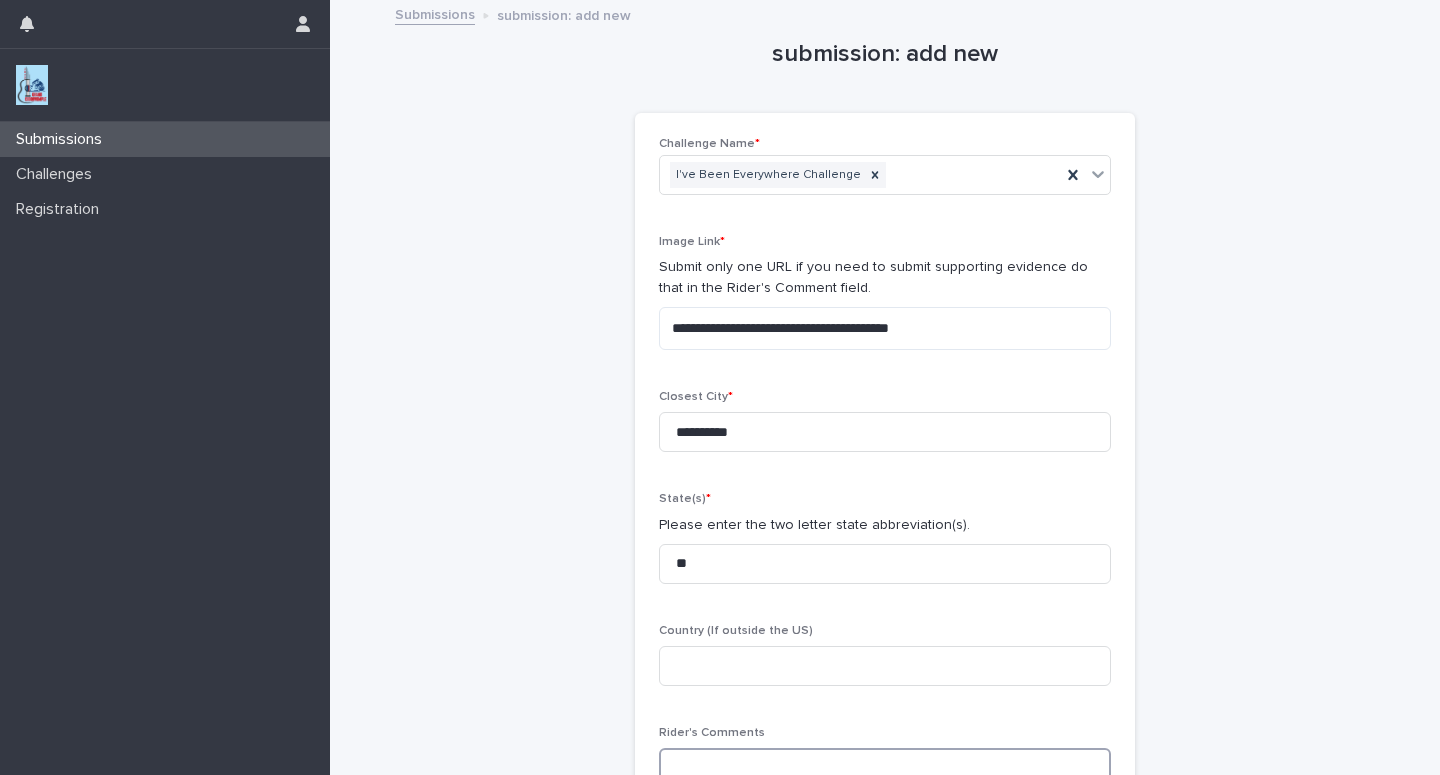paste on "**********" 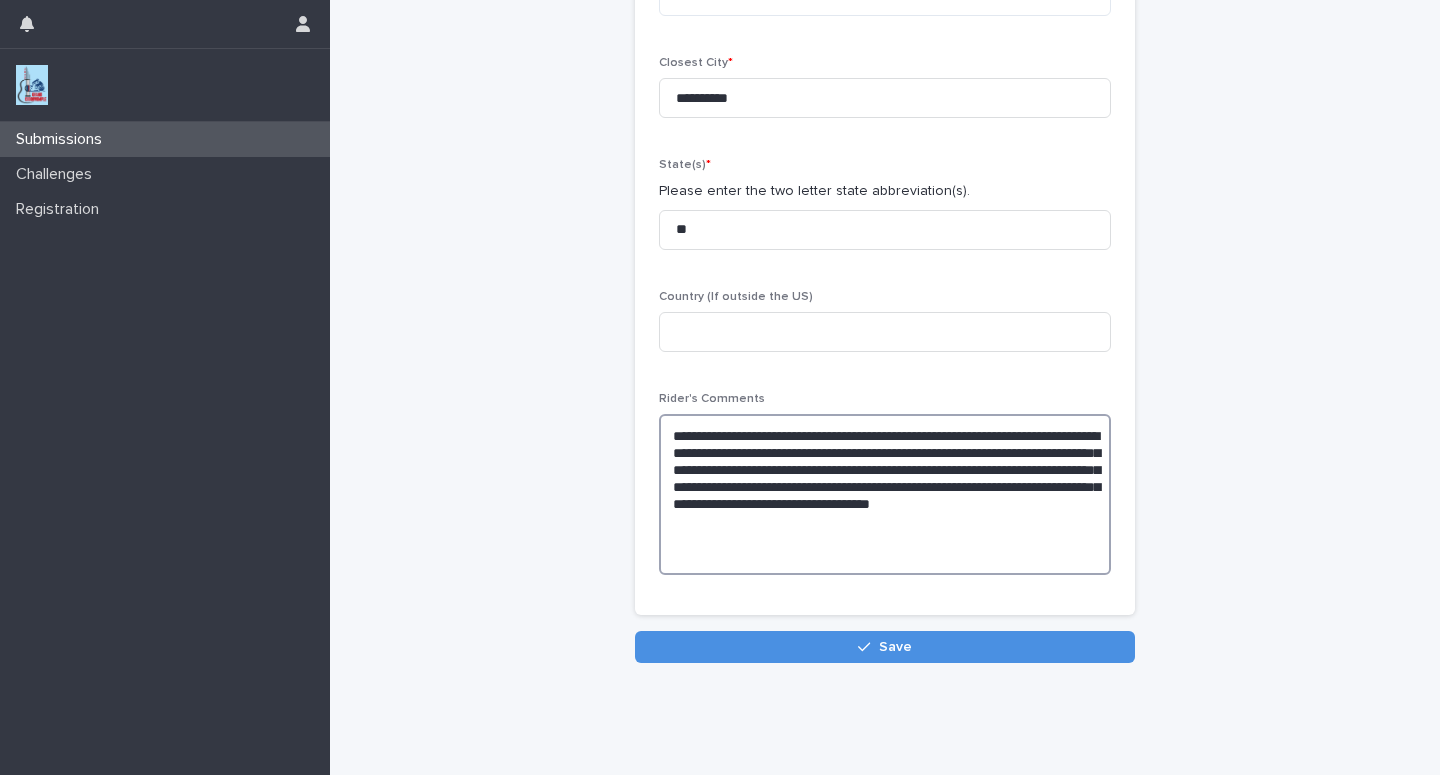 scroll, scrollTop: 347, scrollLeft: 0, axis: vertical 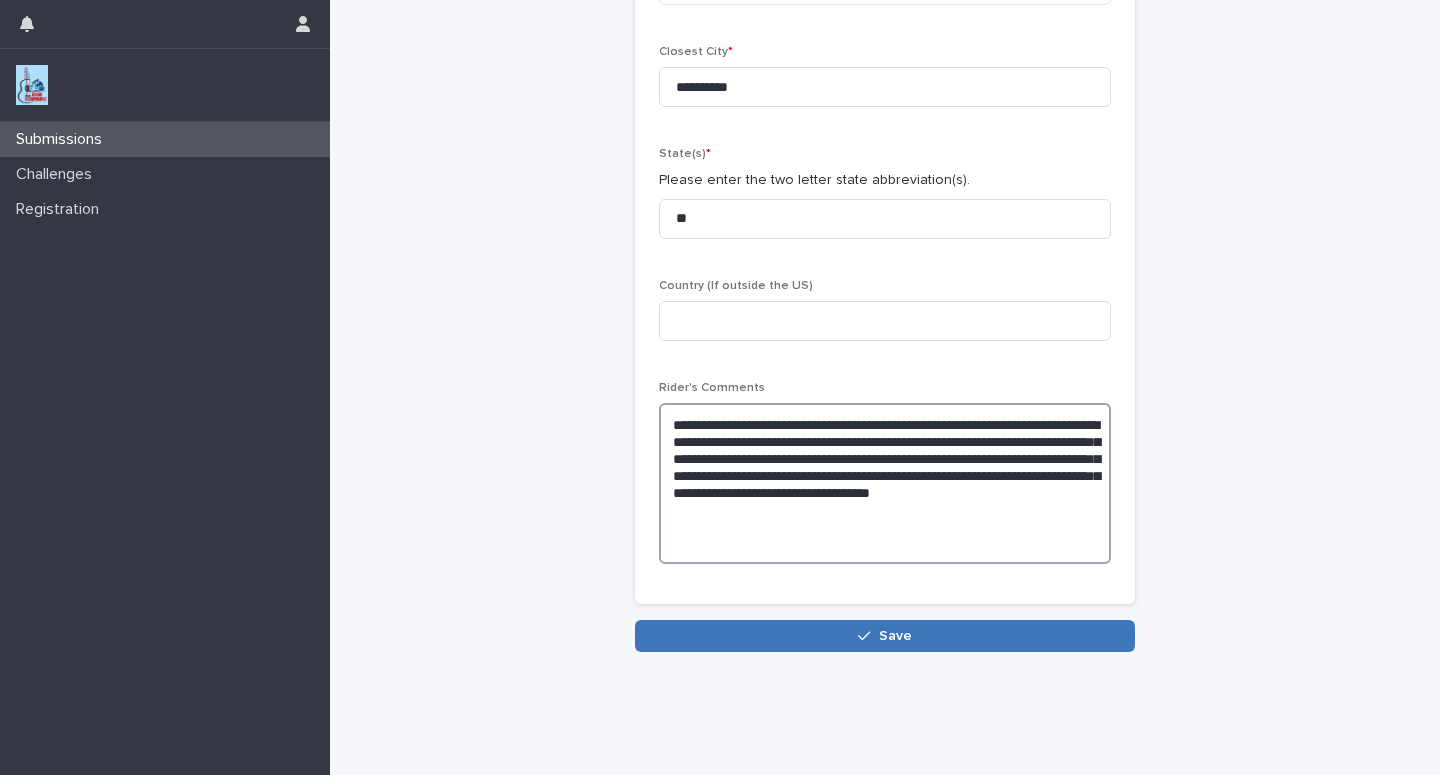 type on "**********" 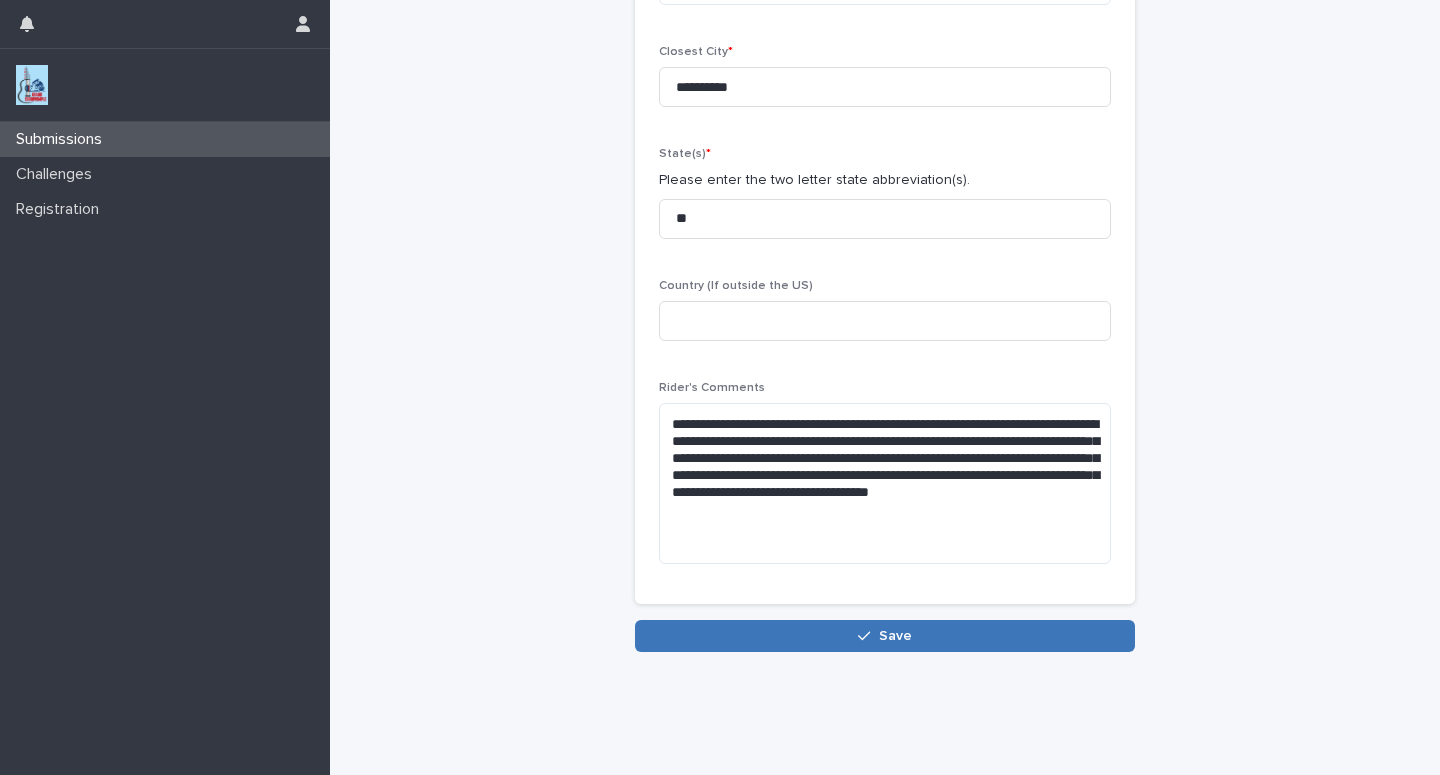 click on "Save" at bounding box center [885, 636] 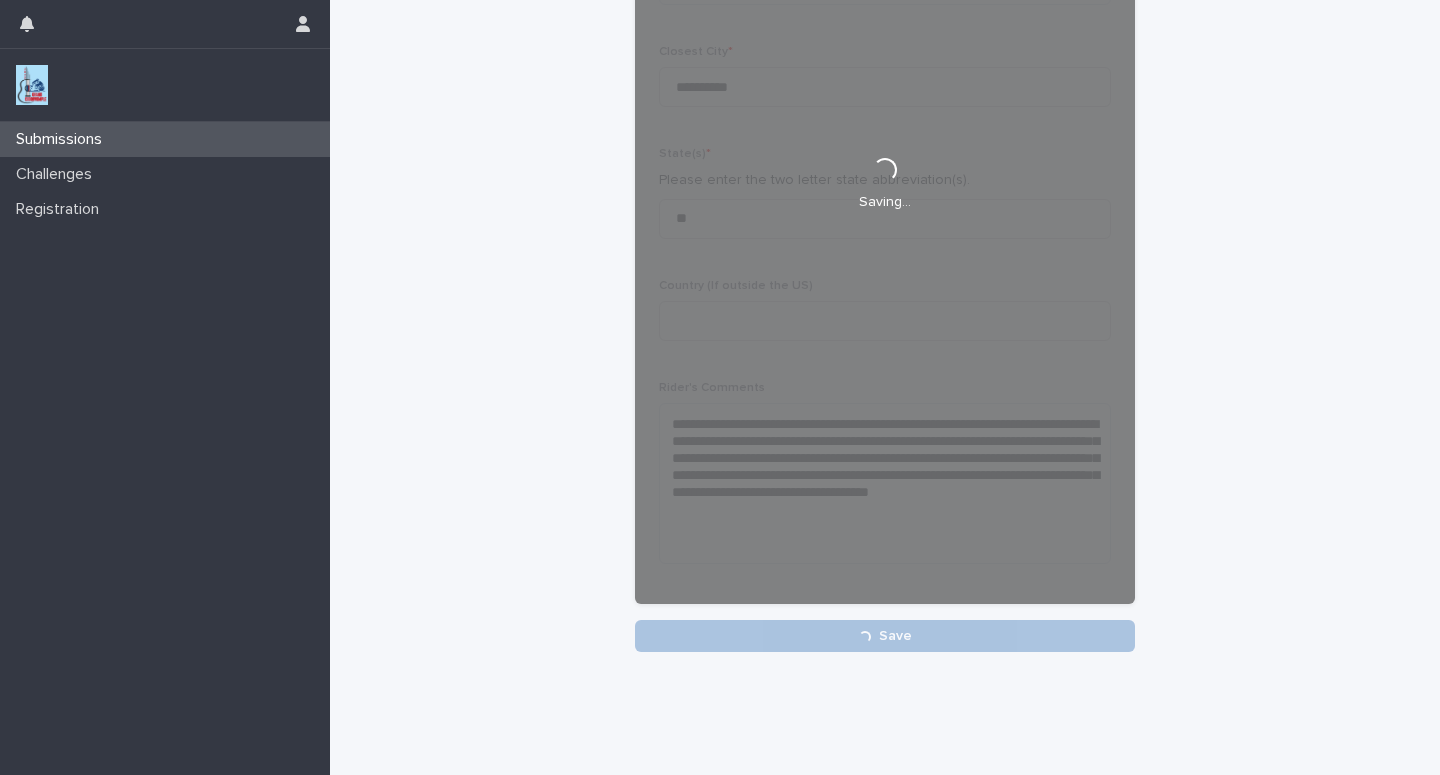 scroll, scrollTop: 347, scrollLeft: 0, axis: vertical 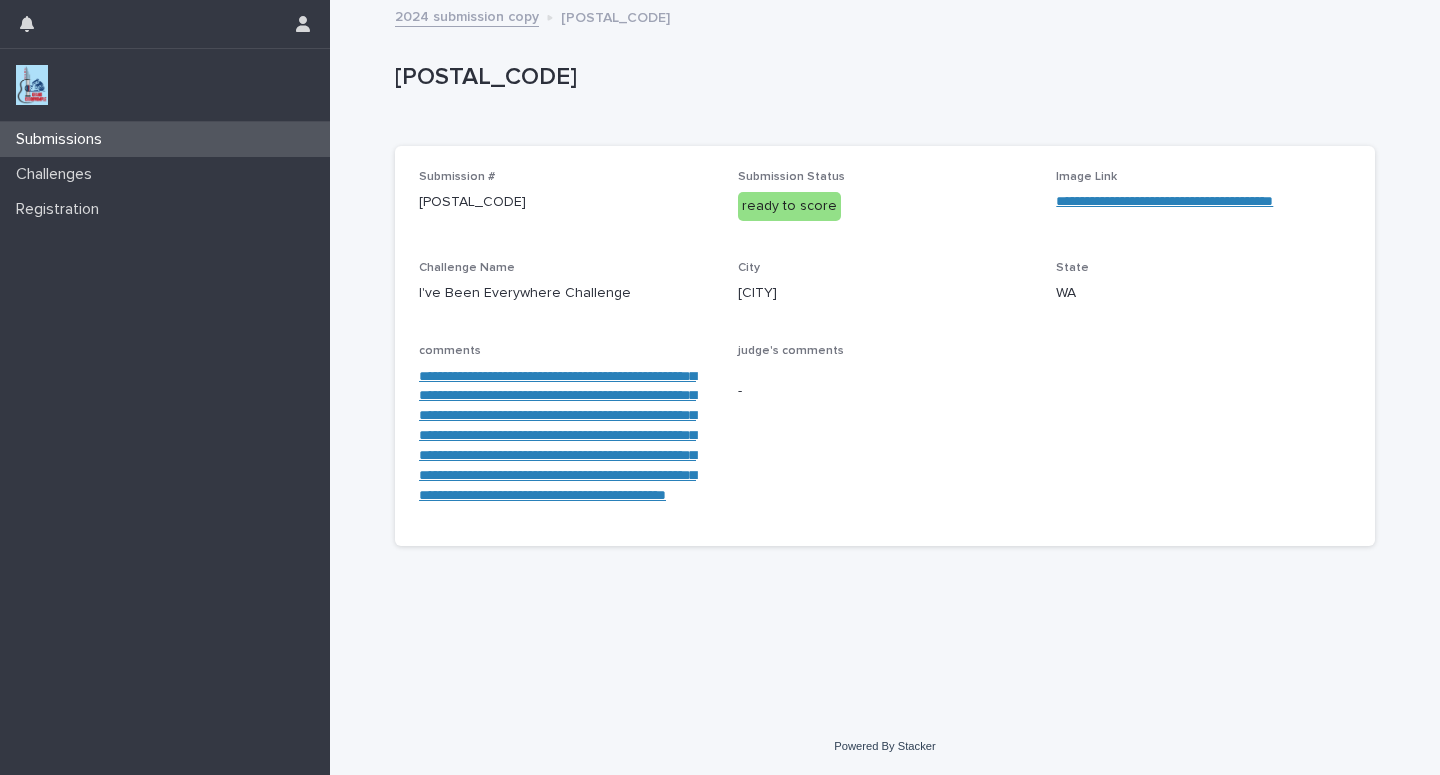 click on "Submissions" at bounding box center (165, 139) 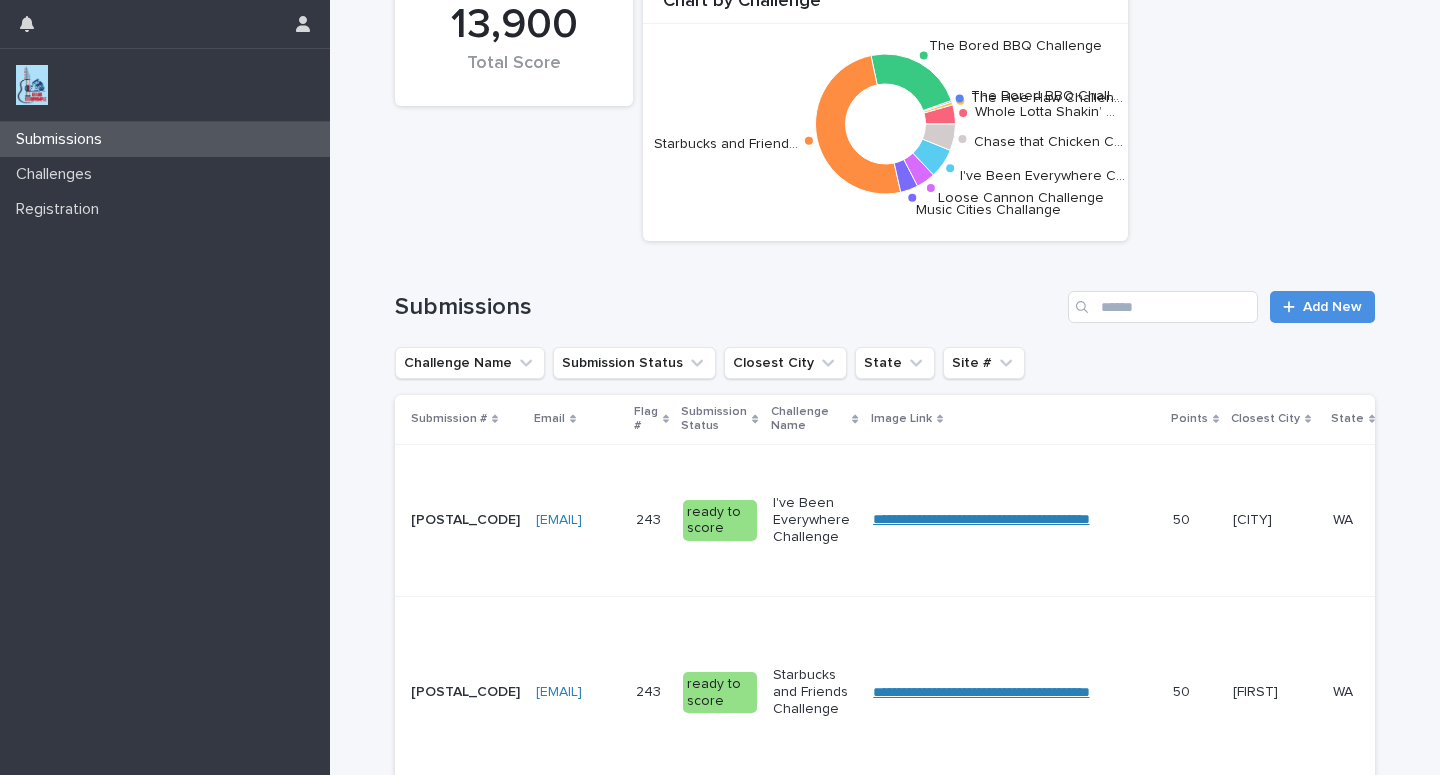scroll, scrollTop: 0, scrollLeft: 0, axis: both 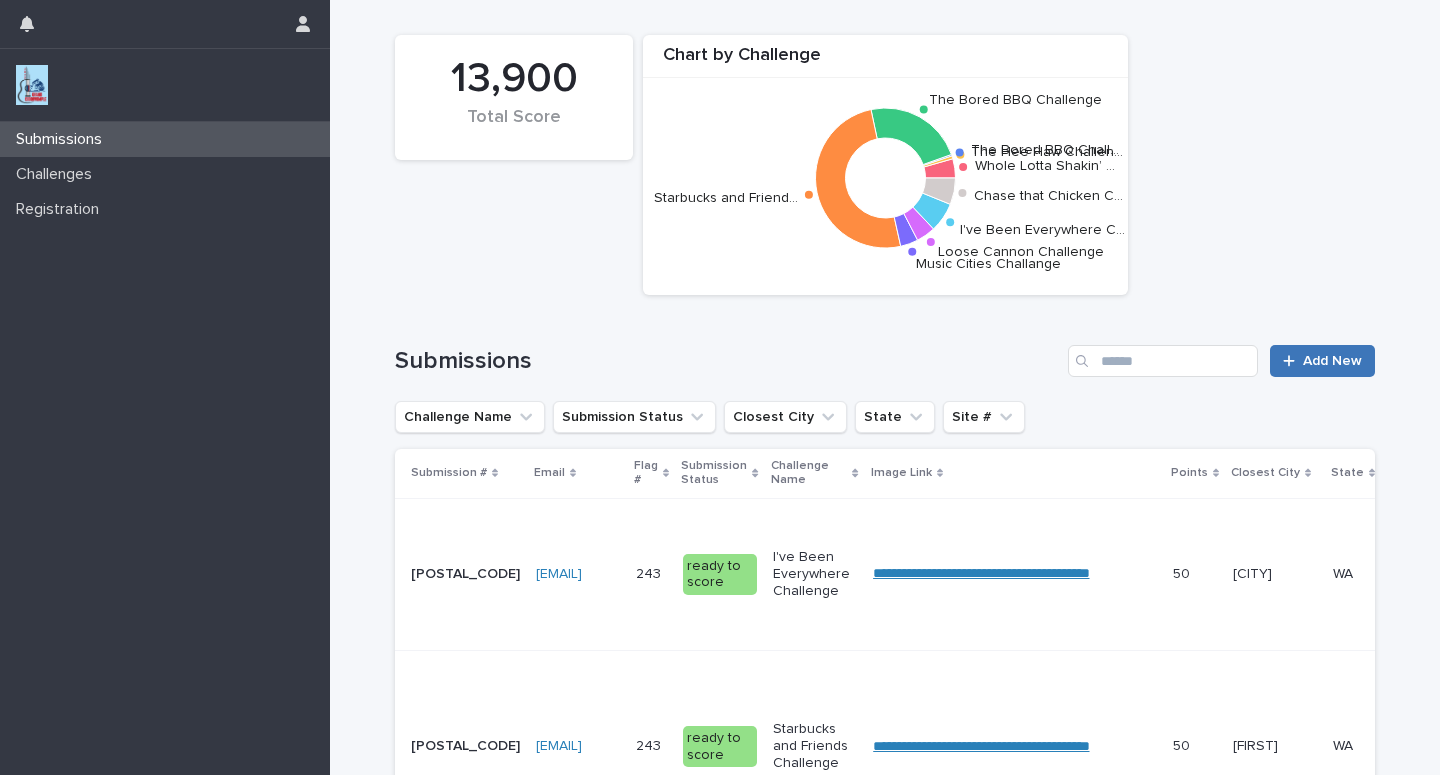 click on "Add New" at bounding box center [1322, 361] 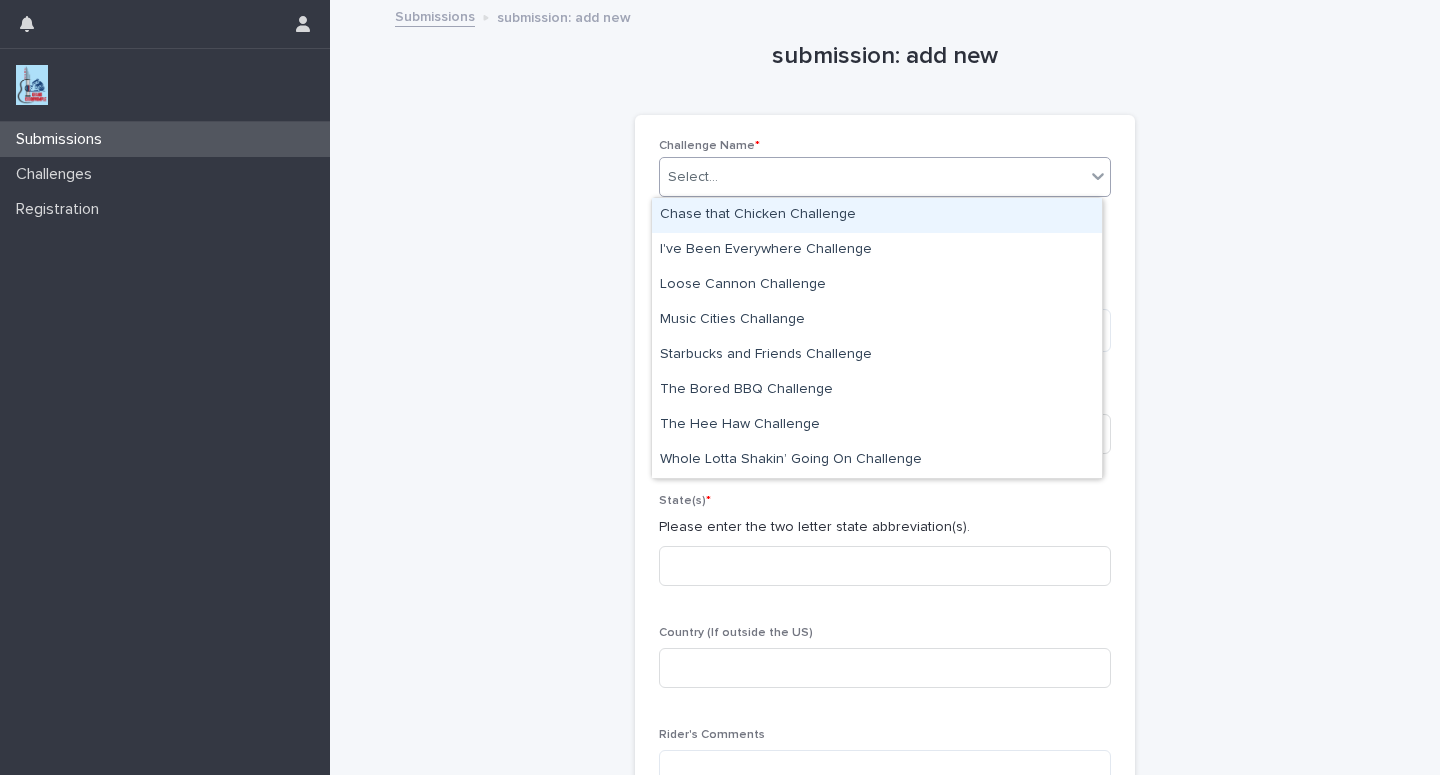click on "Select..." at bounding box center (872, 177) 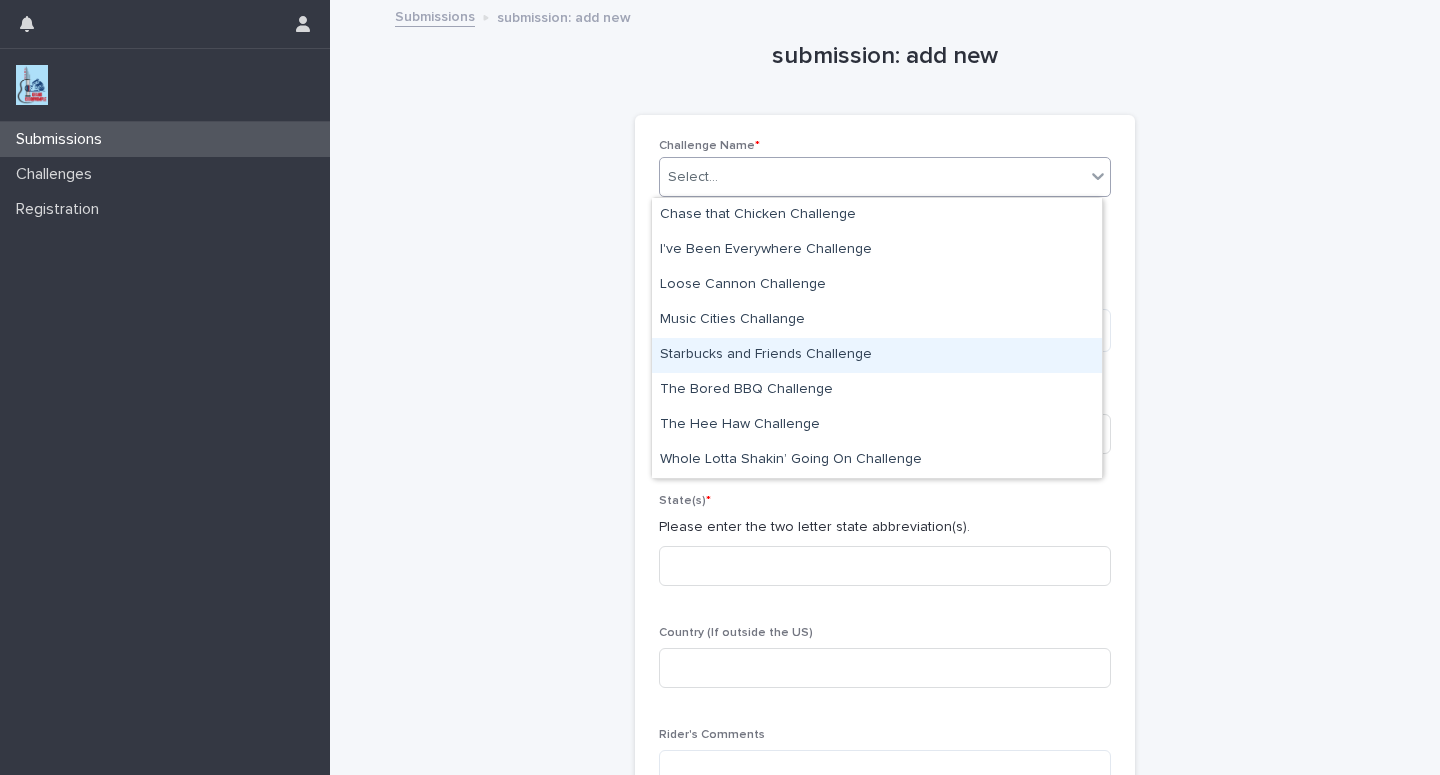click on "Starbucks and Friends Challenge" at bounding box center (877, 355) 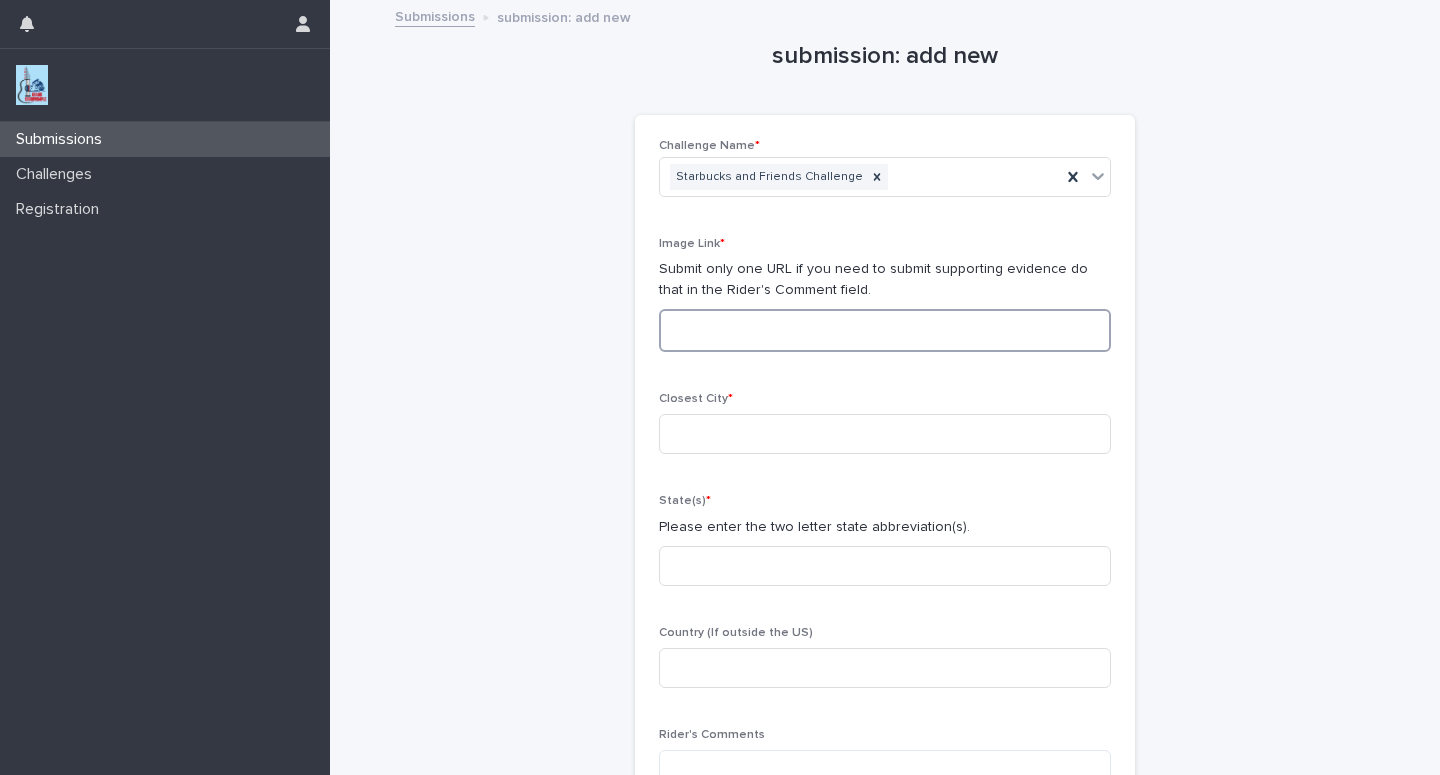 click at bounding box center [885, 330] 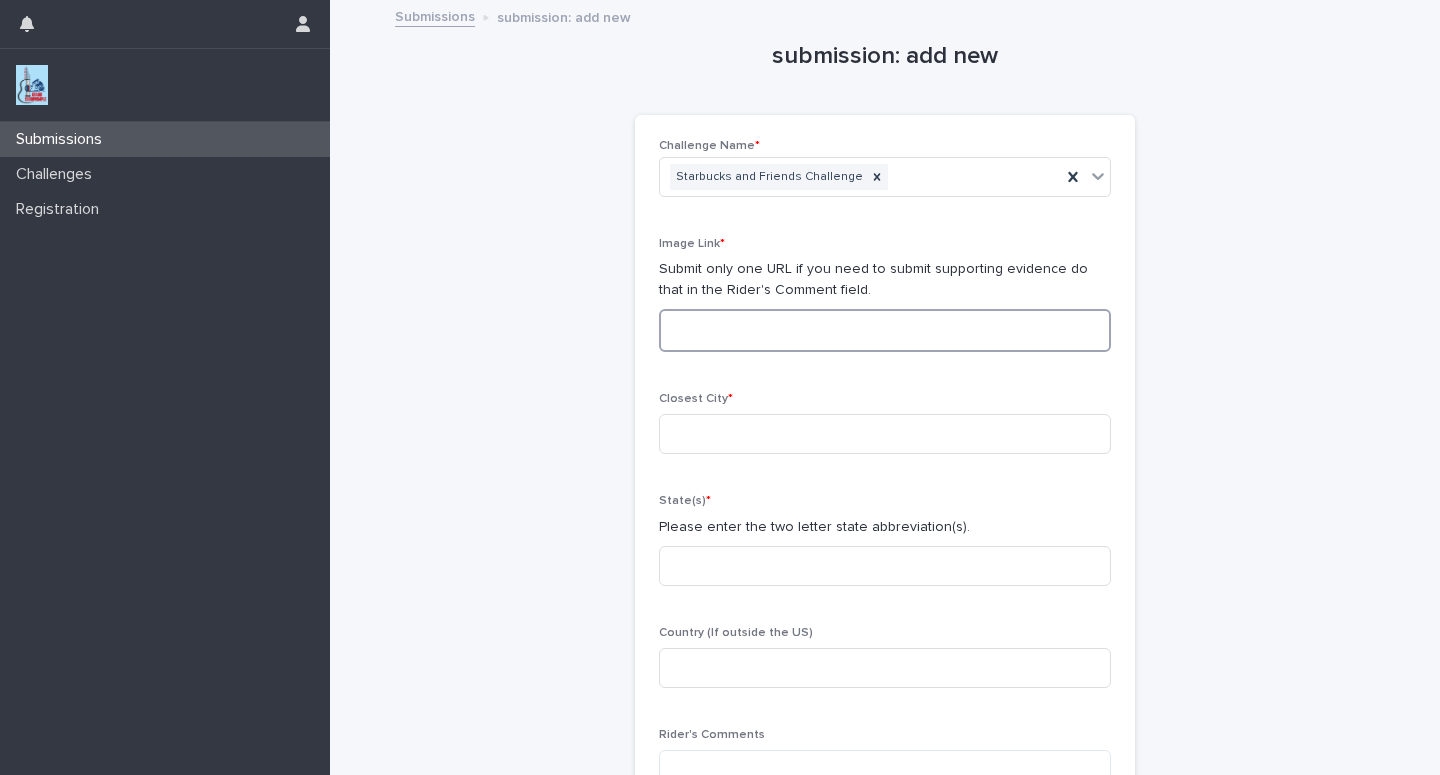 paste on "**********" 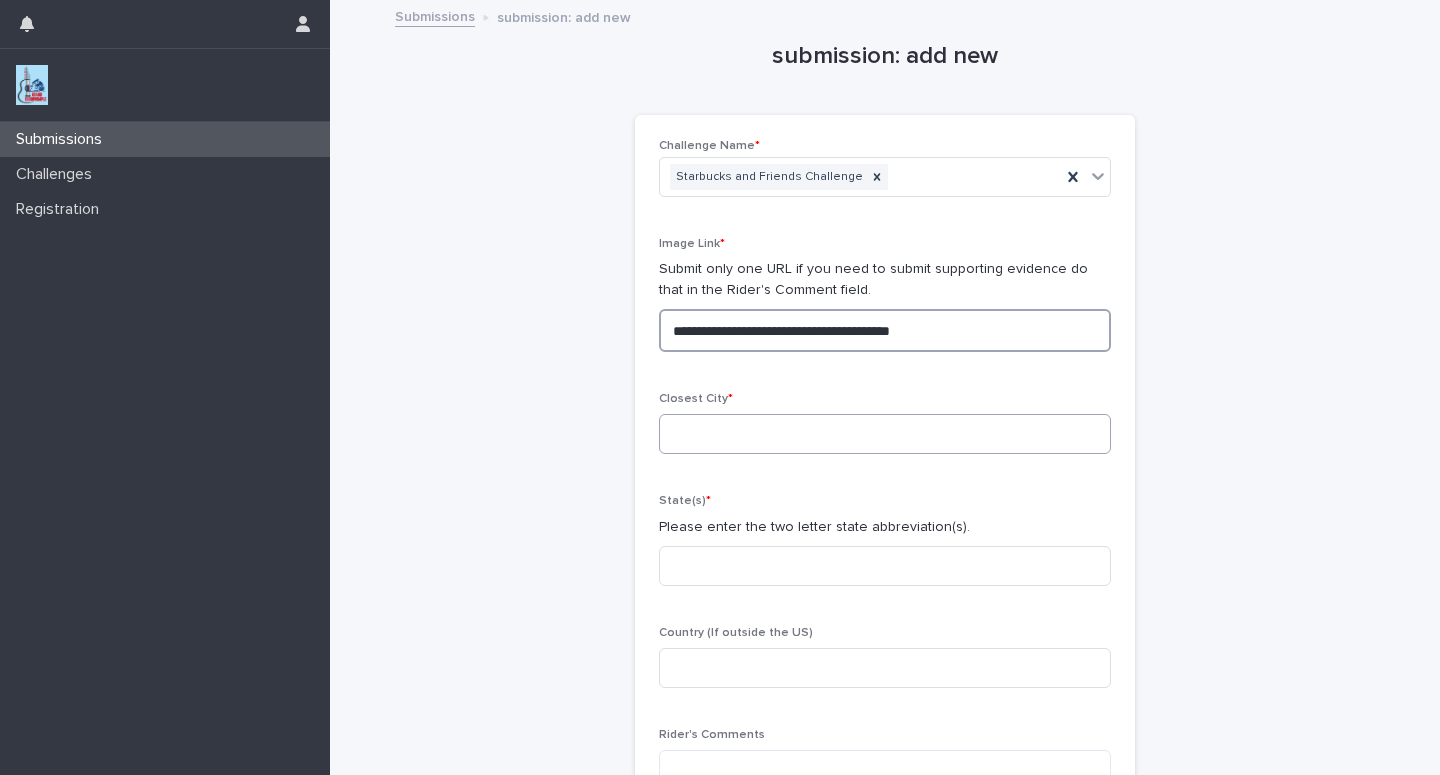 type on "**********" 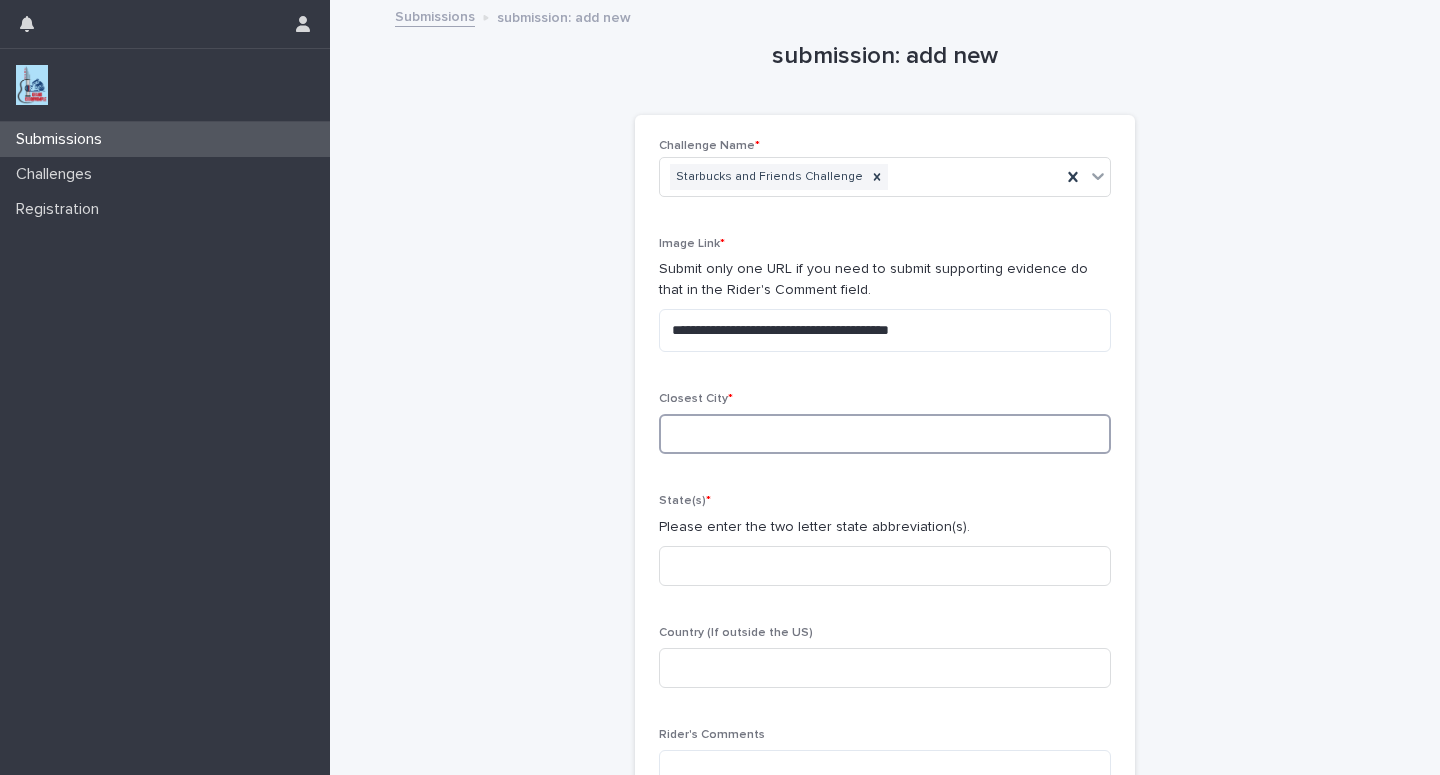 click at bounding box center (885, 434) 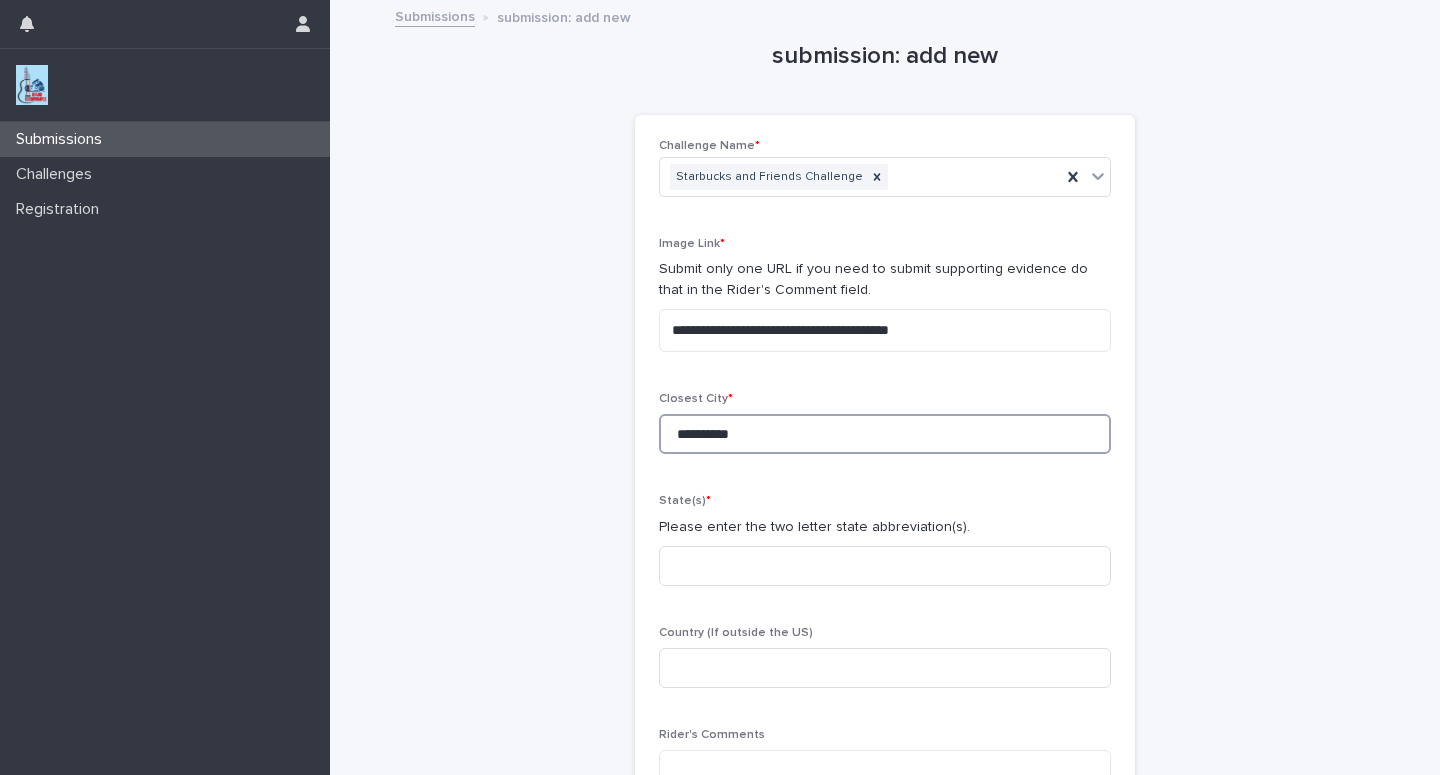 type on "**********" 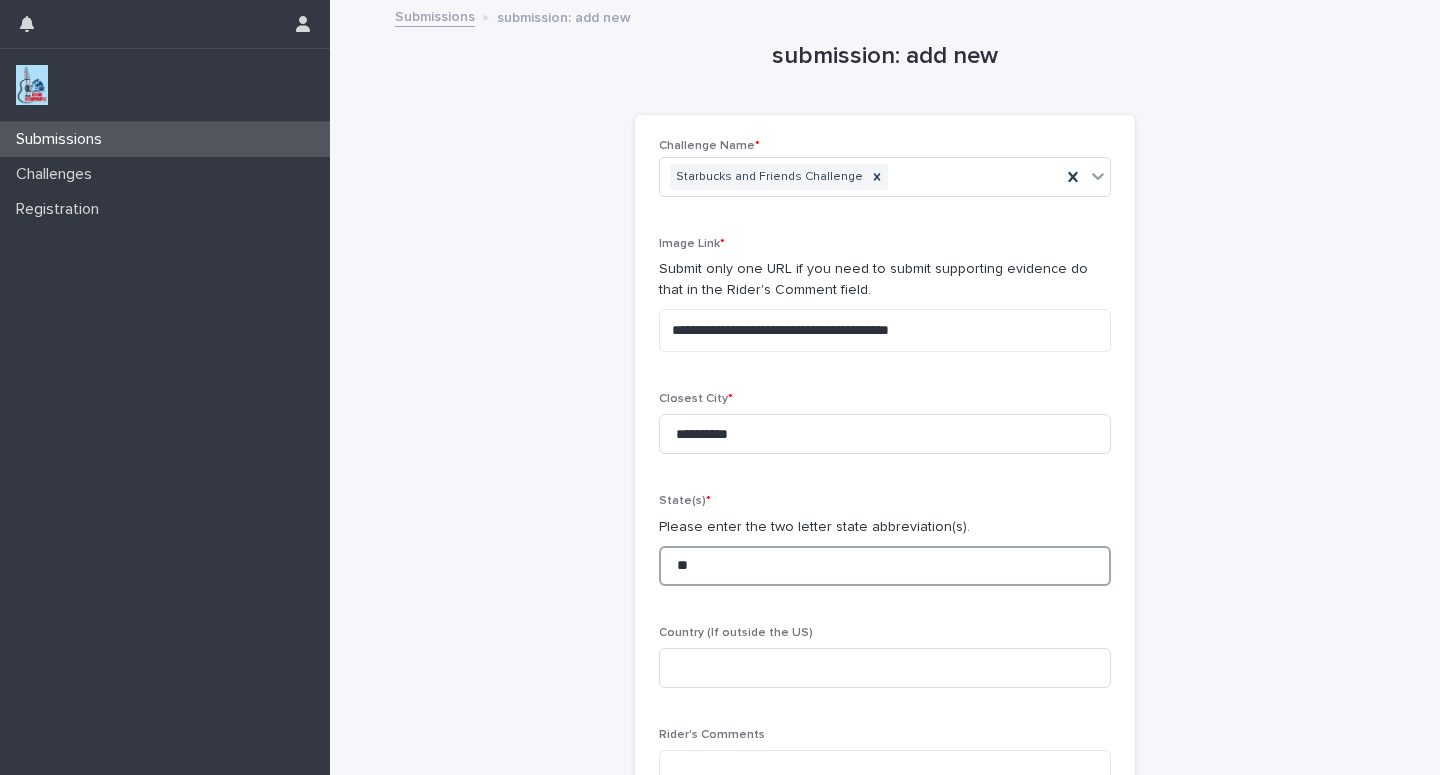 type on "**" 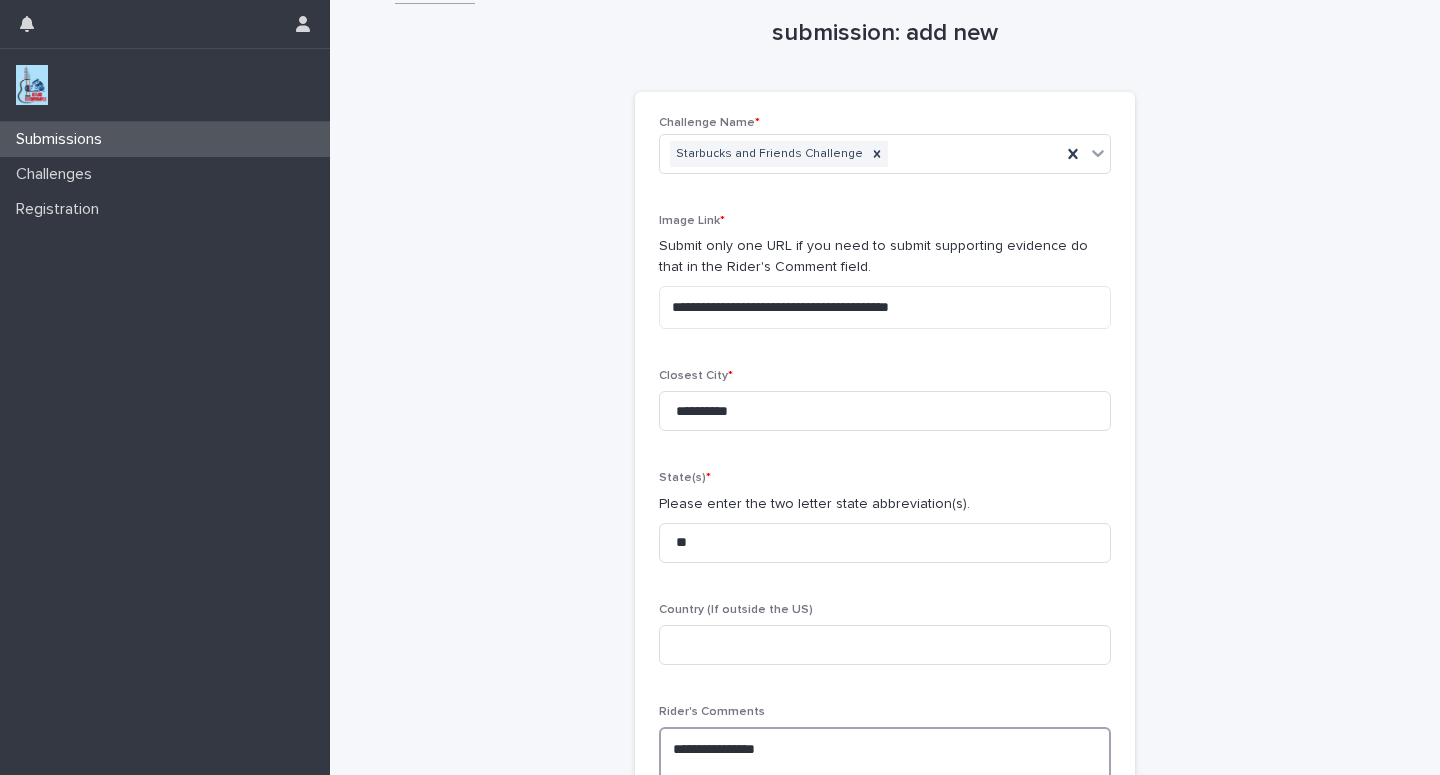 scroll, scrollTop: 40, scrollLeft: 0, axis: vertical 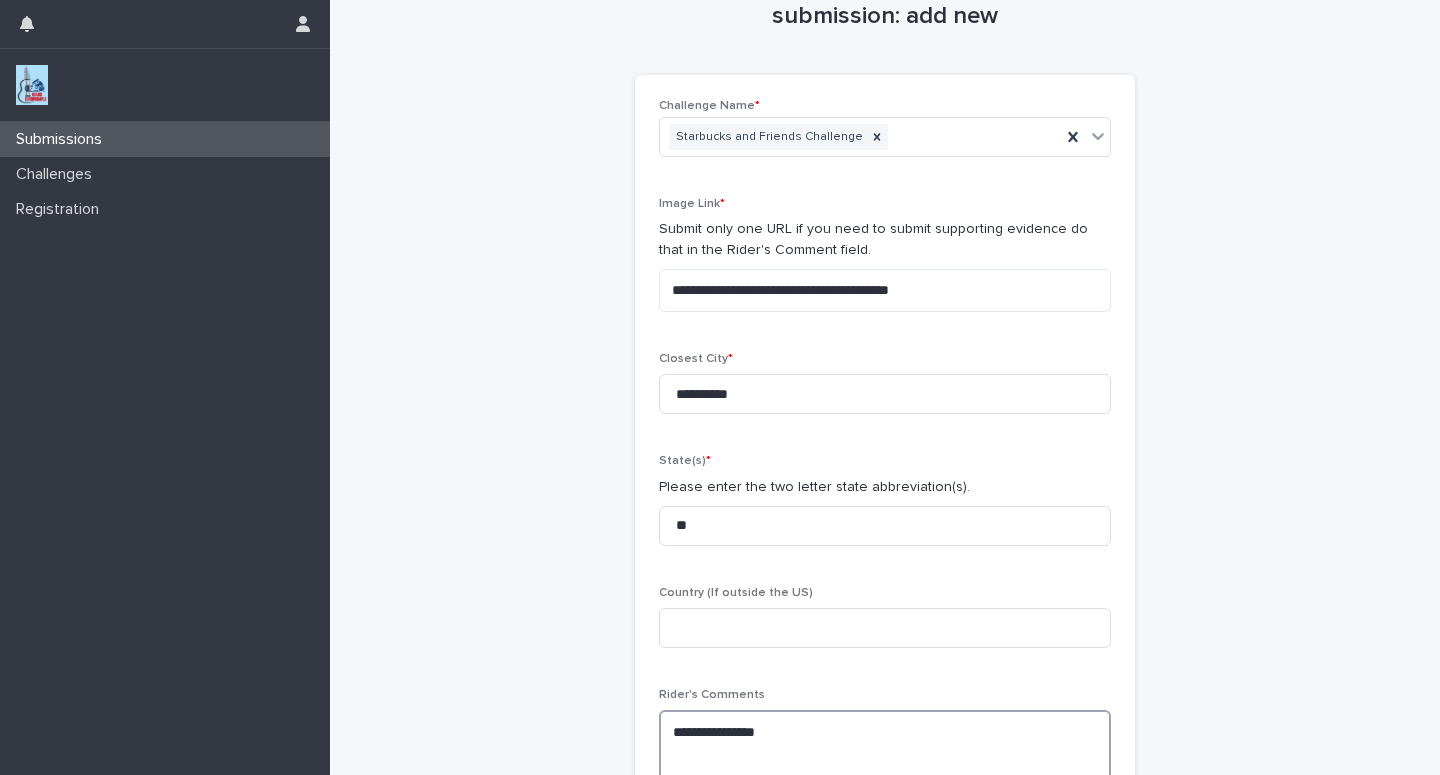 paste on "**********" 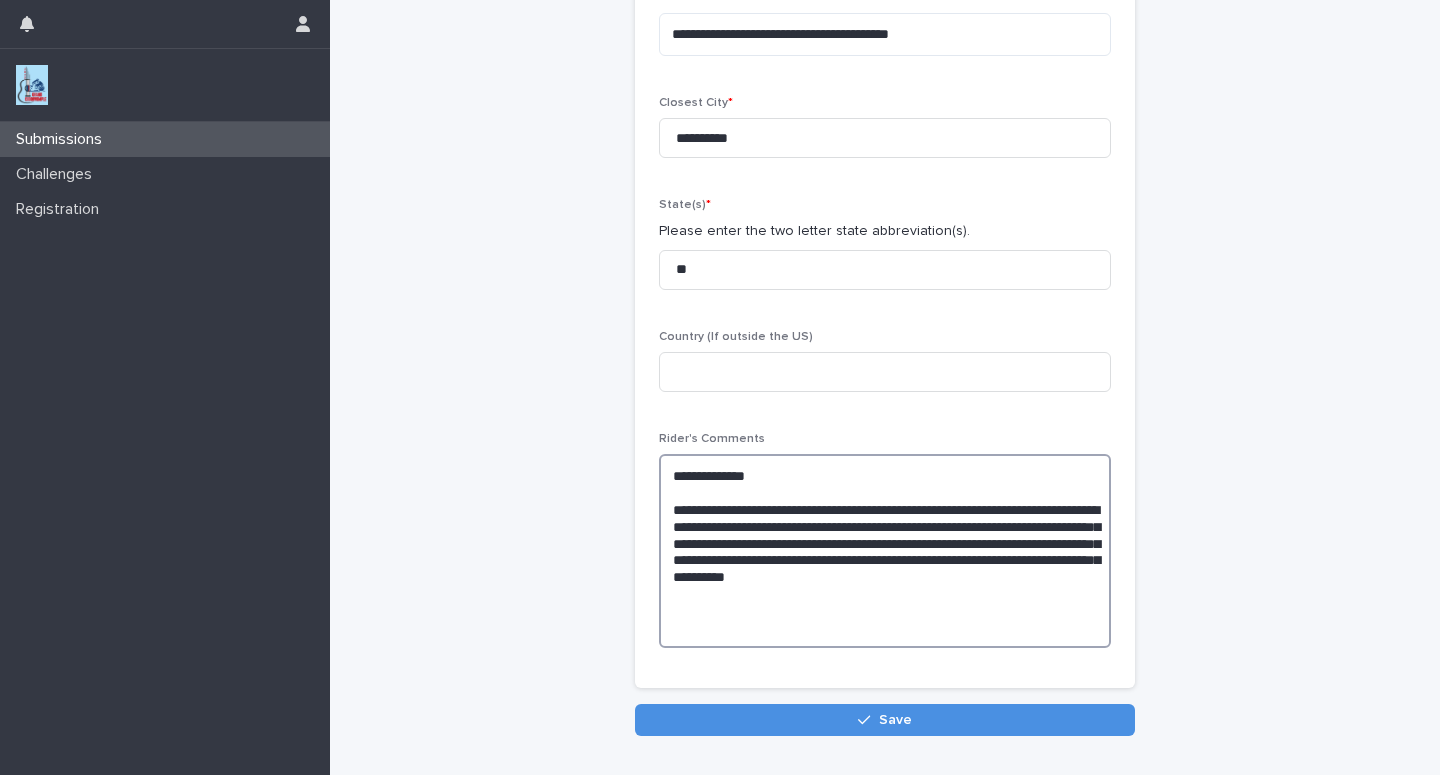 scroll, scrollTop: 408, scrollLeft: 0, axis: vertical 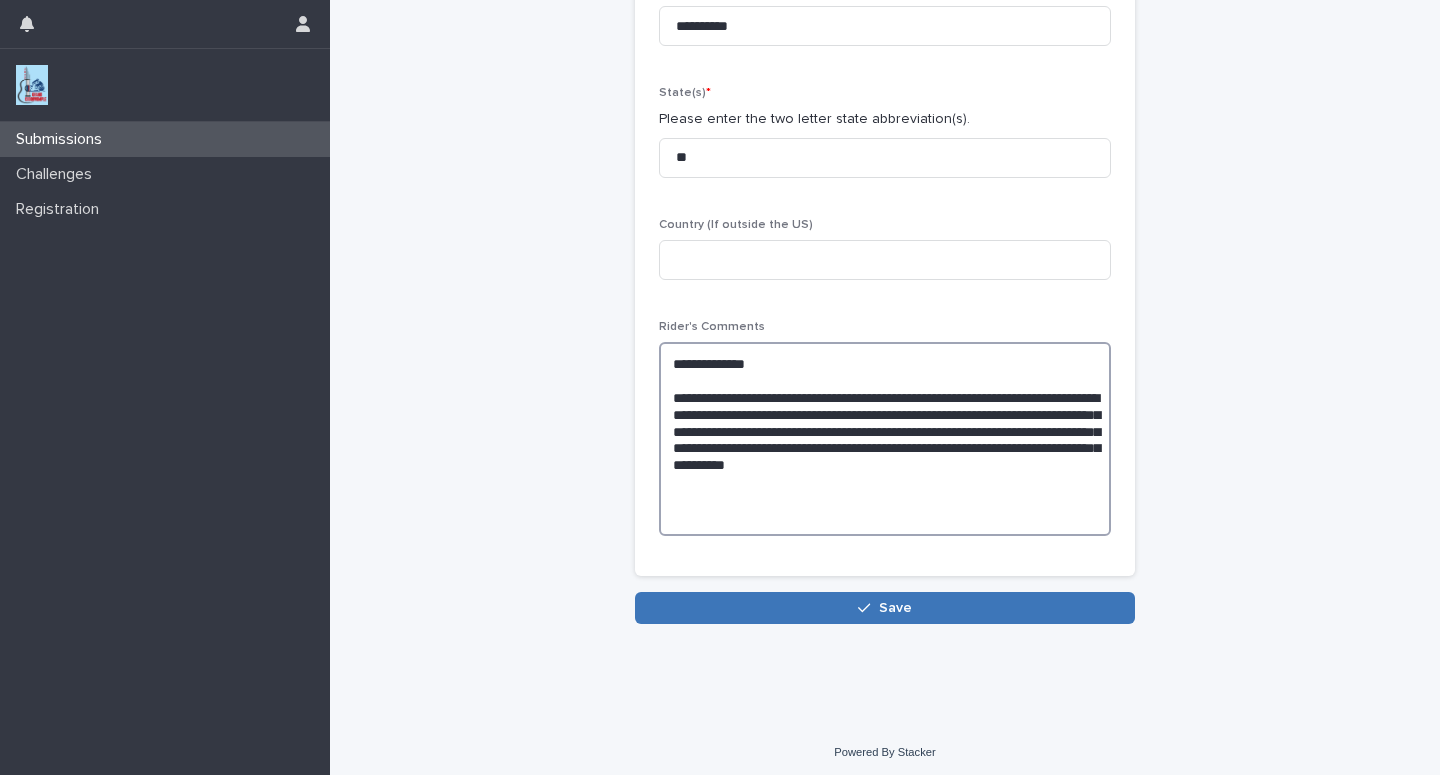 type on "**********" 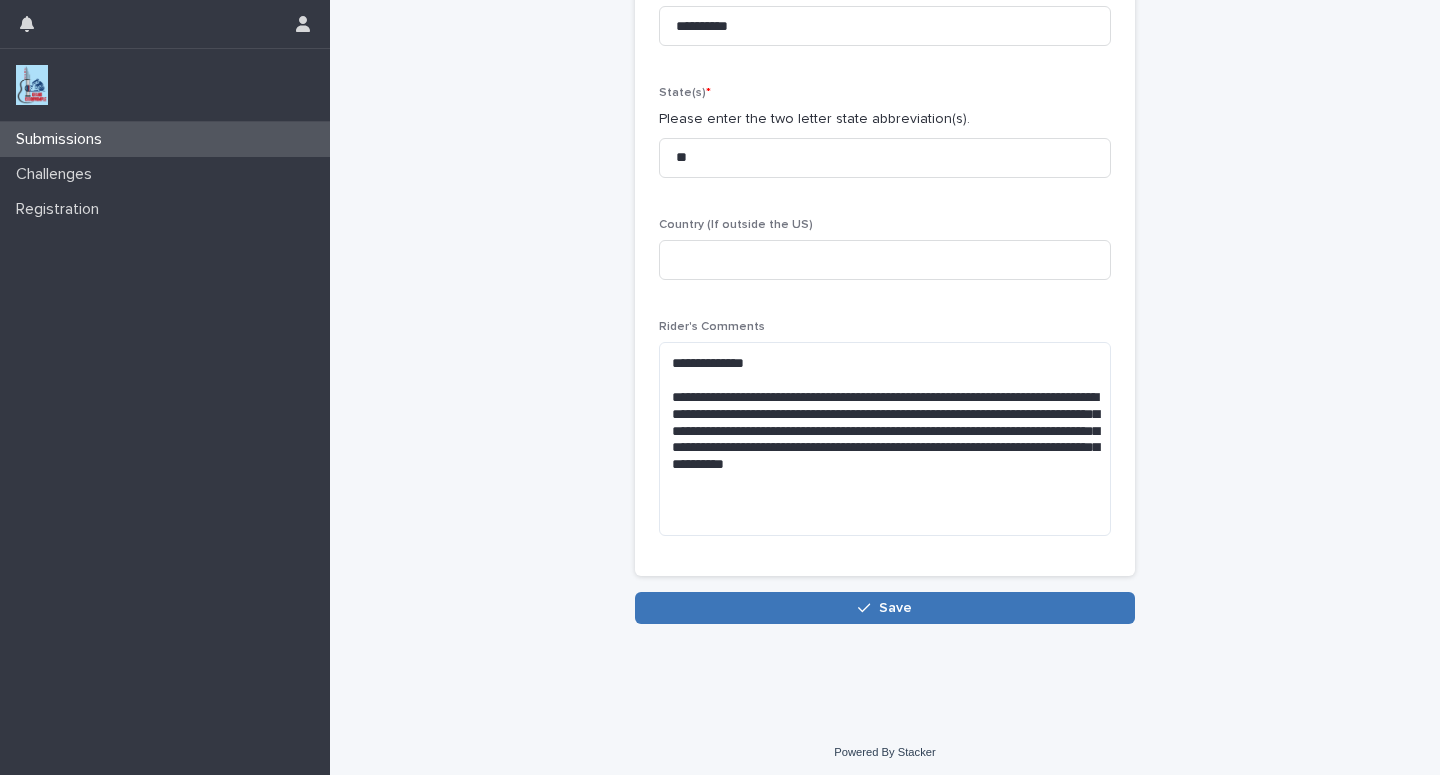 click on "Save" at bounding box center [885, 608] 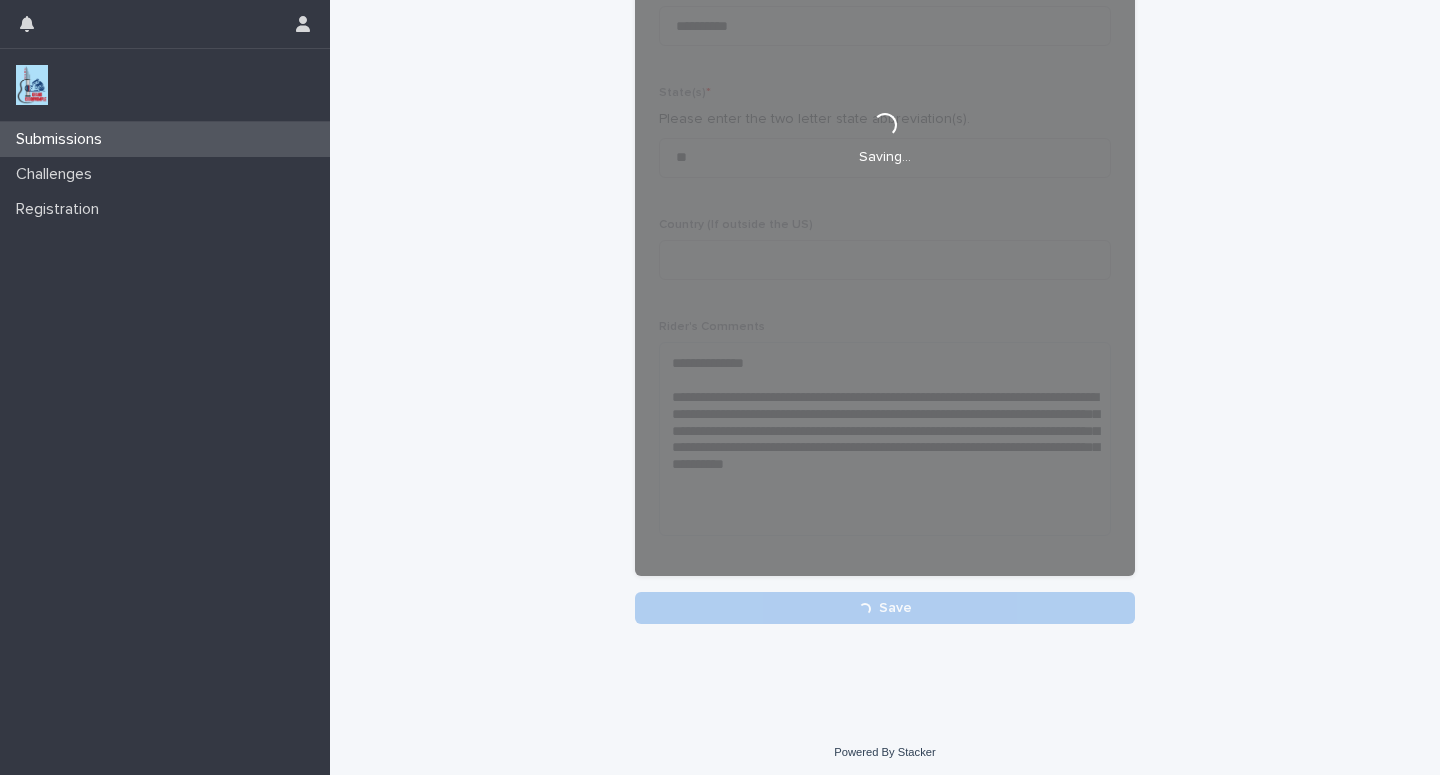 scroll, scrollTop: 408, scrollLeft: 0, axis: vertical 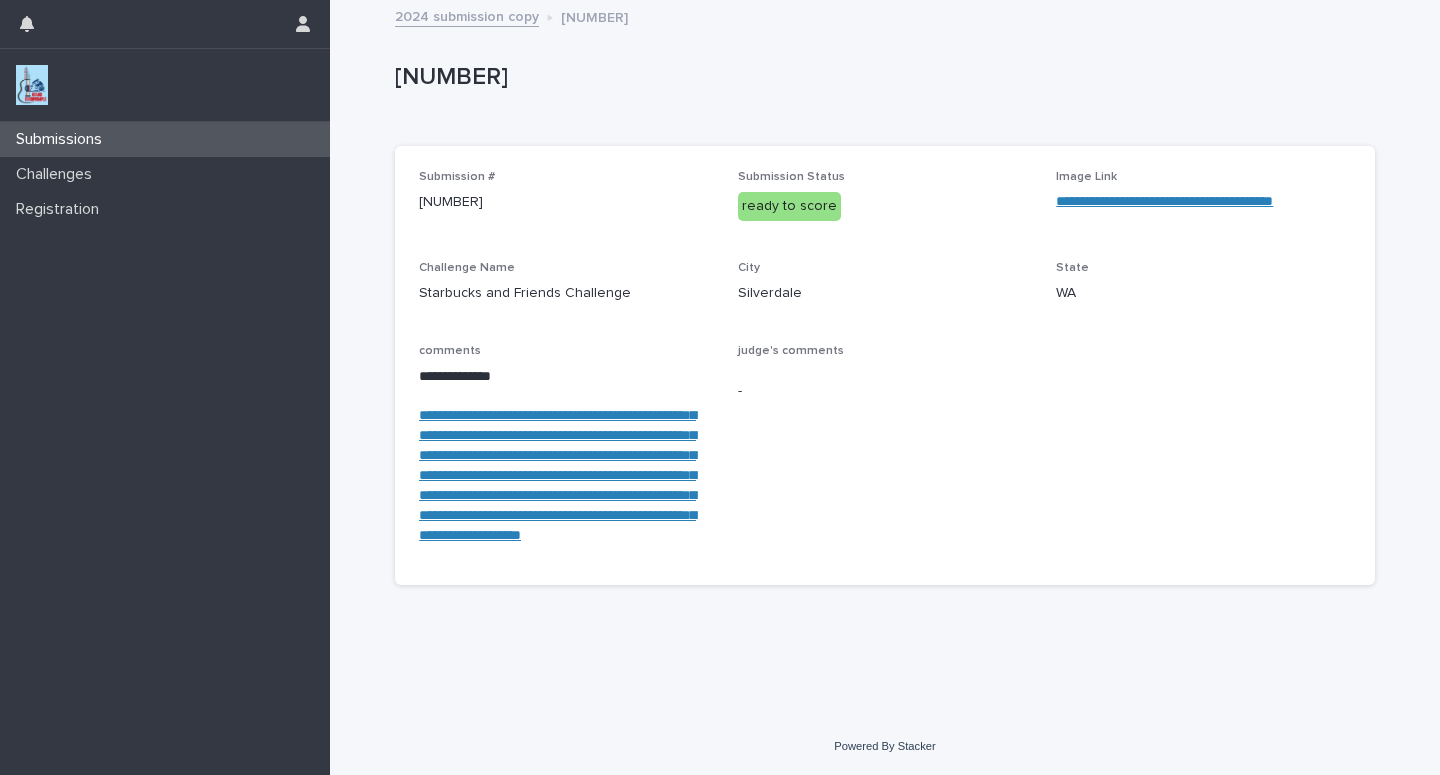 click on "Submissions" at bounding box center [165, 139] 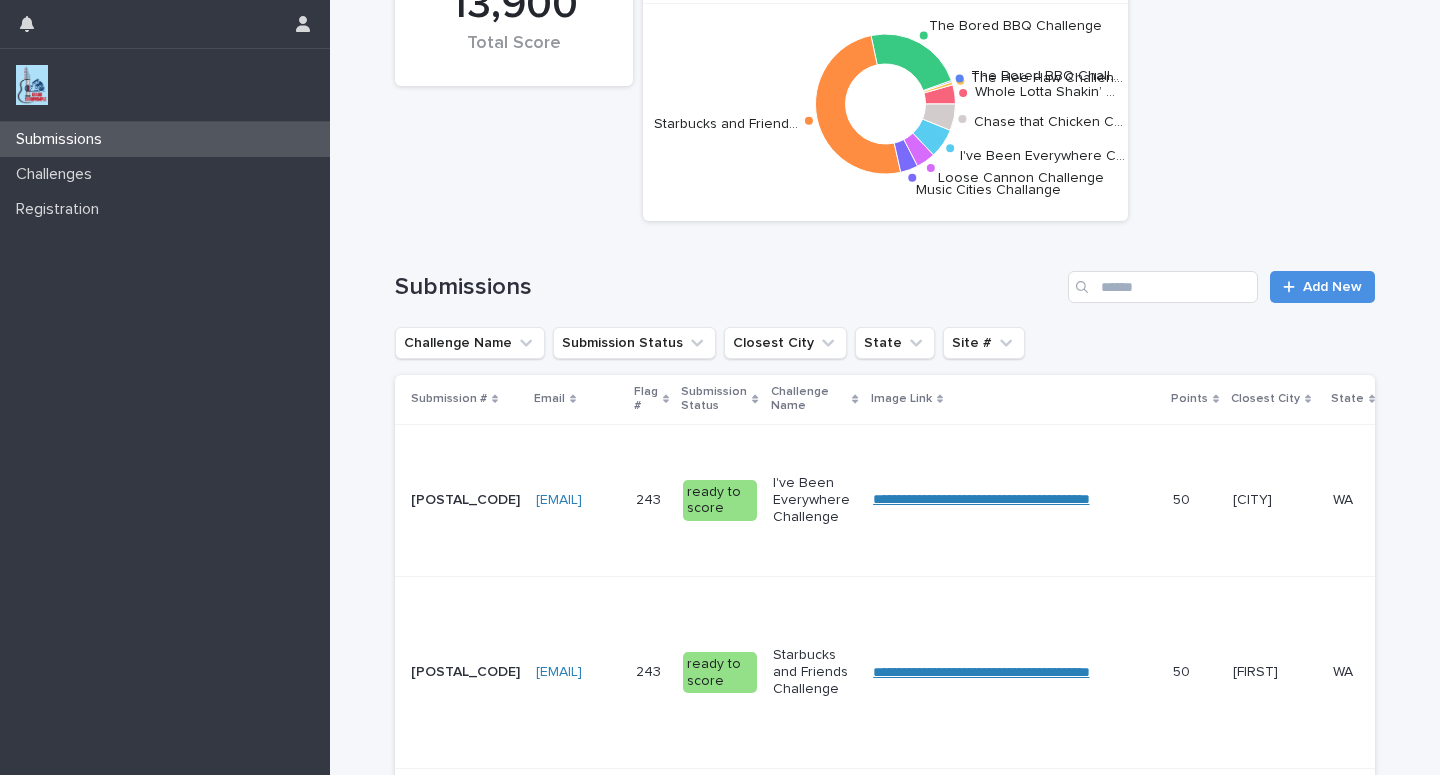 scroll, scrollTop: 0, scrollLeft: 0, axis: both 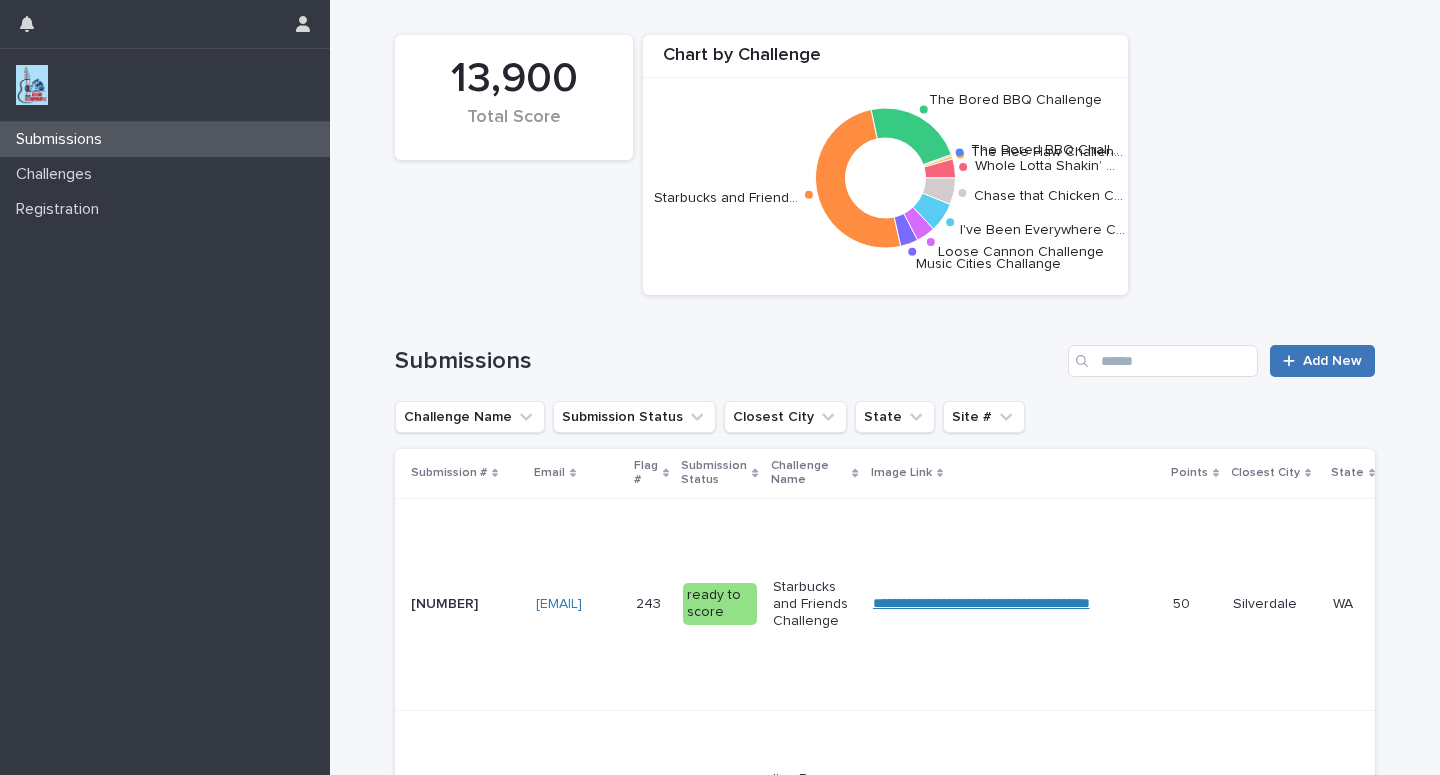 click on "Add New" at bounding box center (1332, 361) 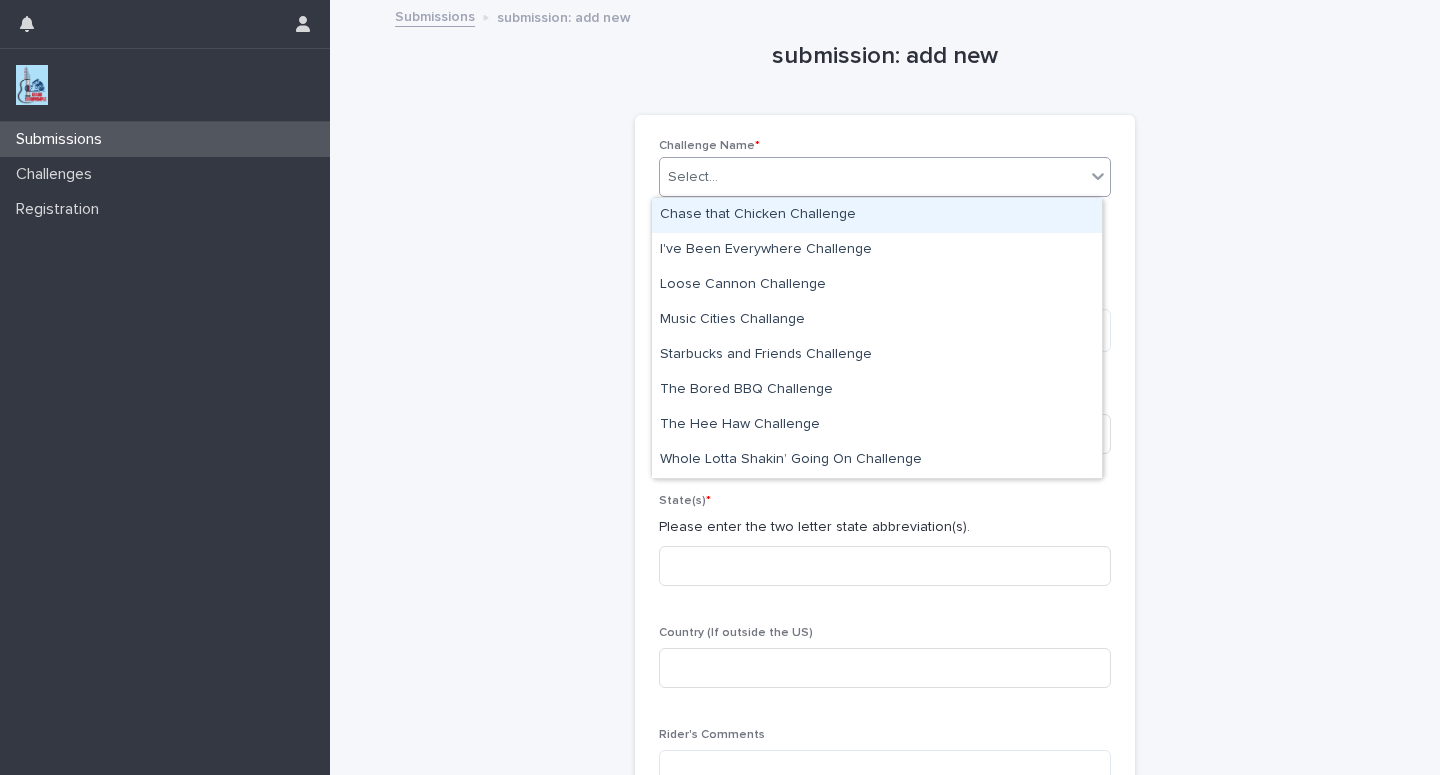 click on "Select..." at bounding box center [872, 177] 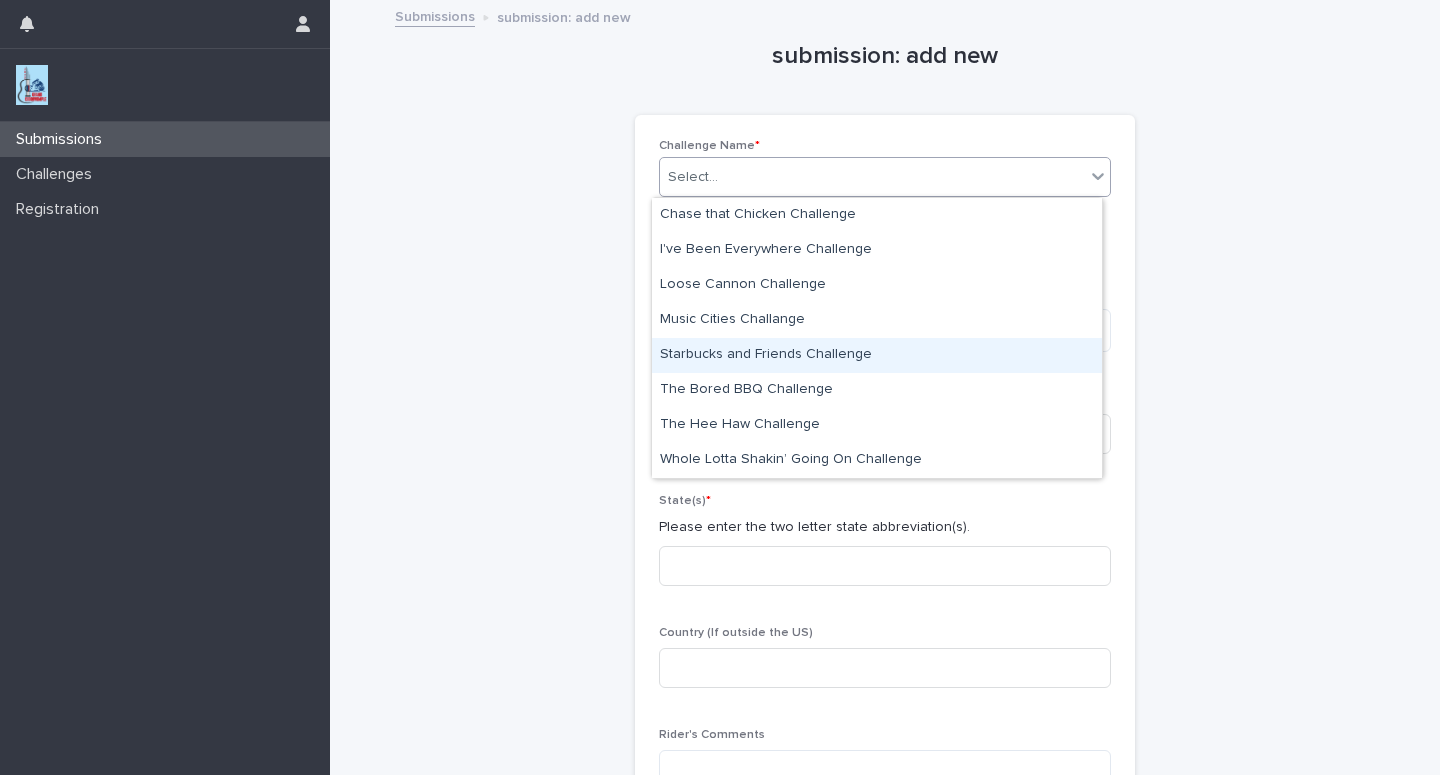 click on "Starbucks and Friends Challenge" at bounding box center (877, 355) 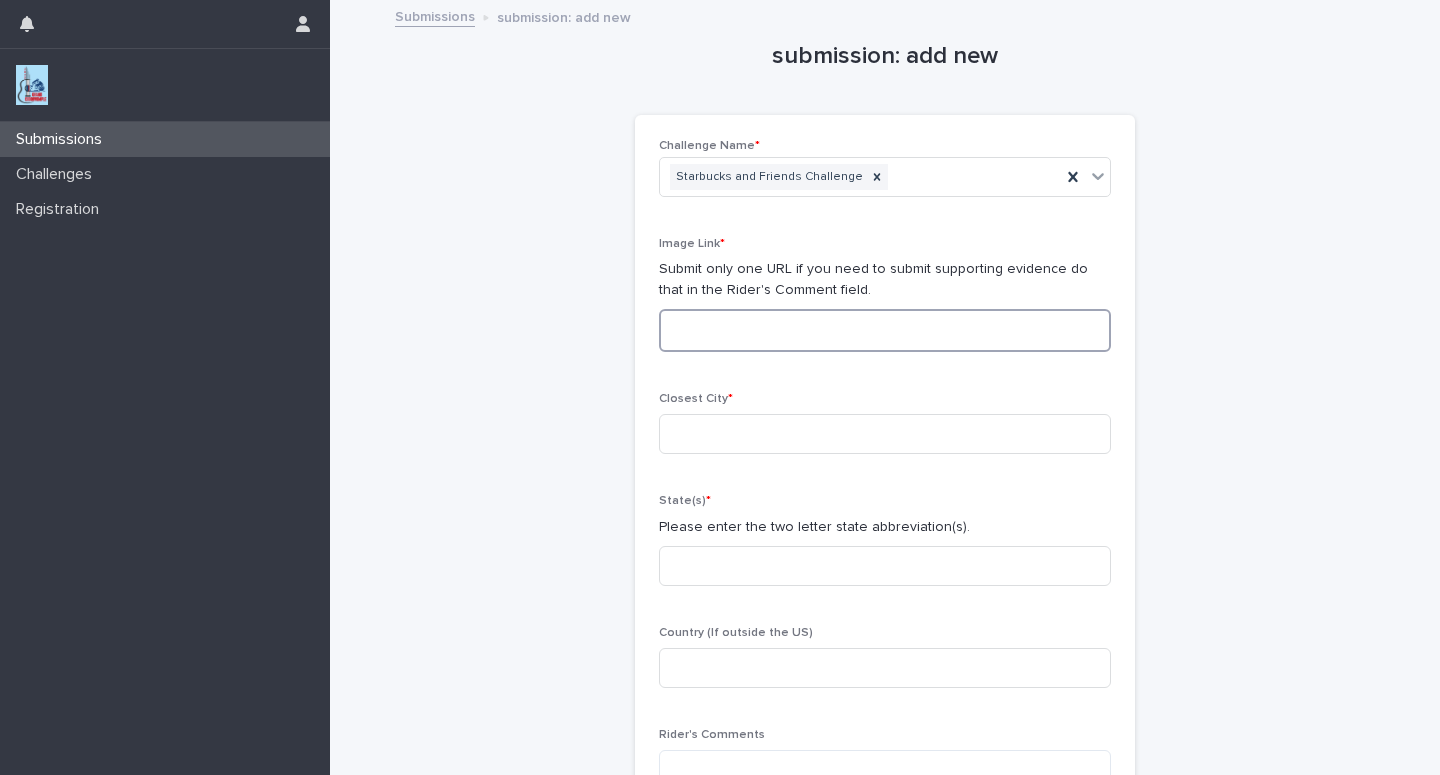 click at bounding box center (885, 330) 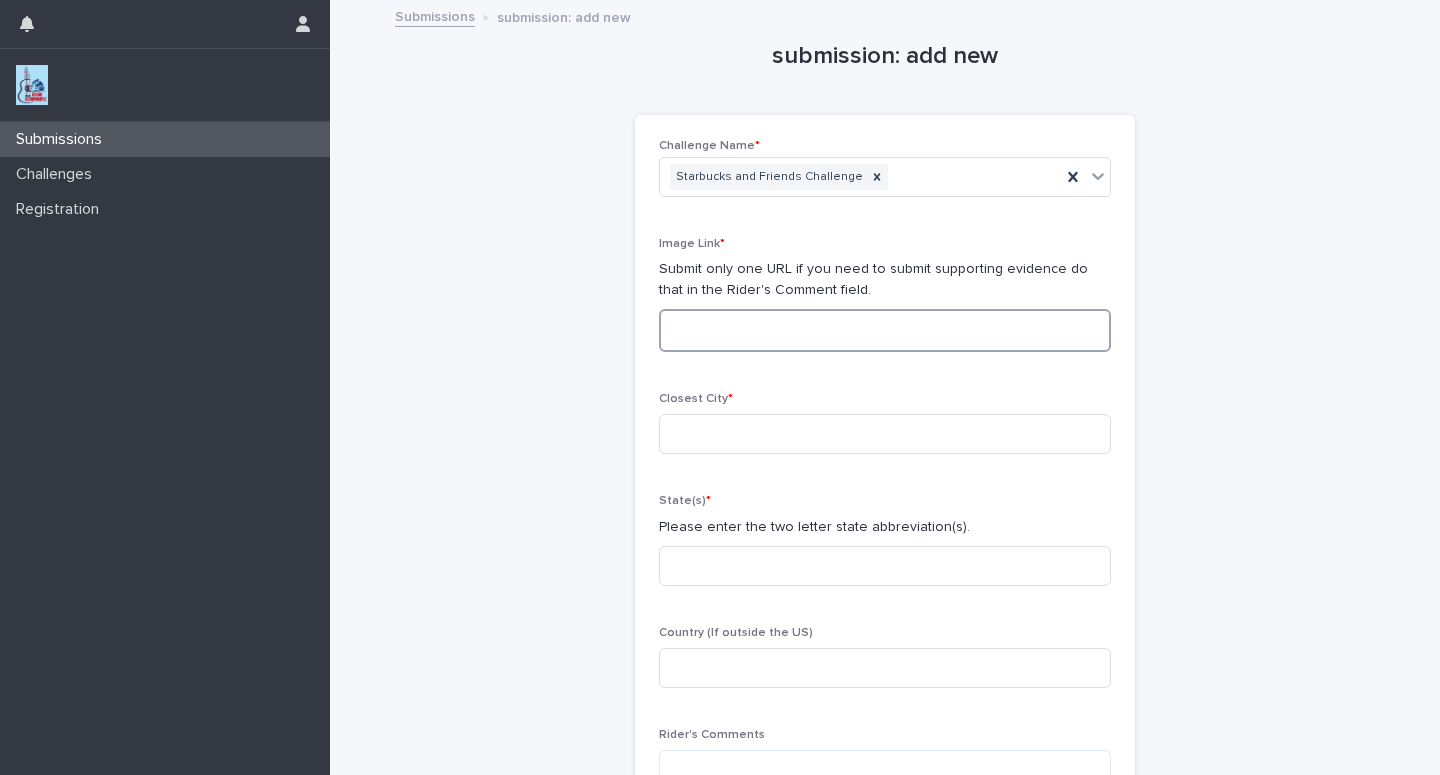 paste on "**********" 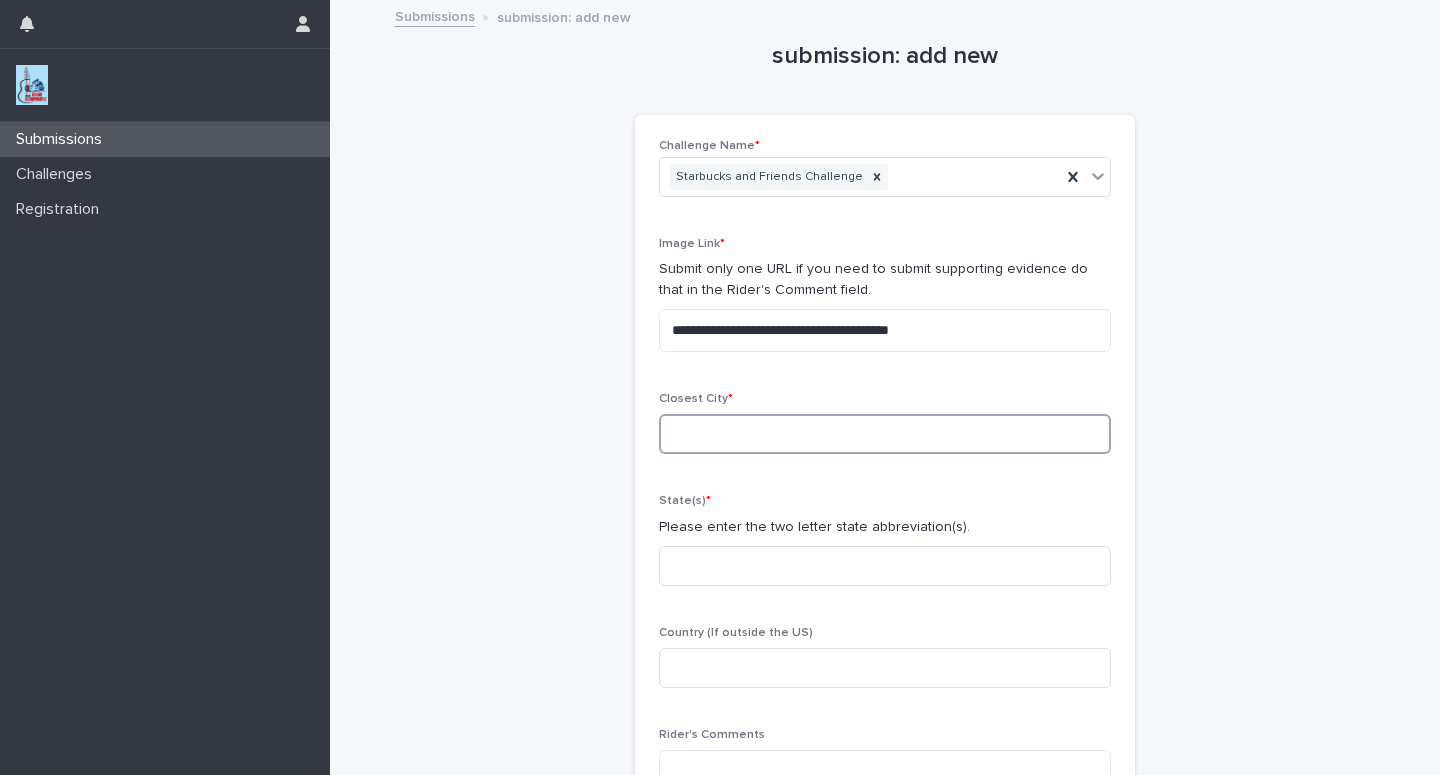click at bounding box center (885, 434) 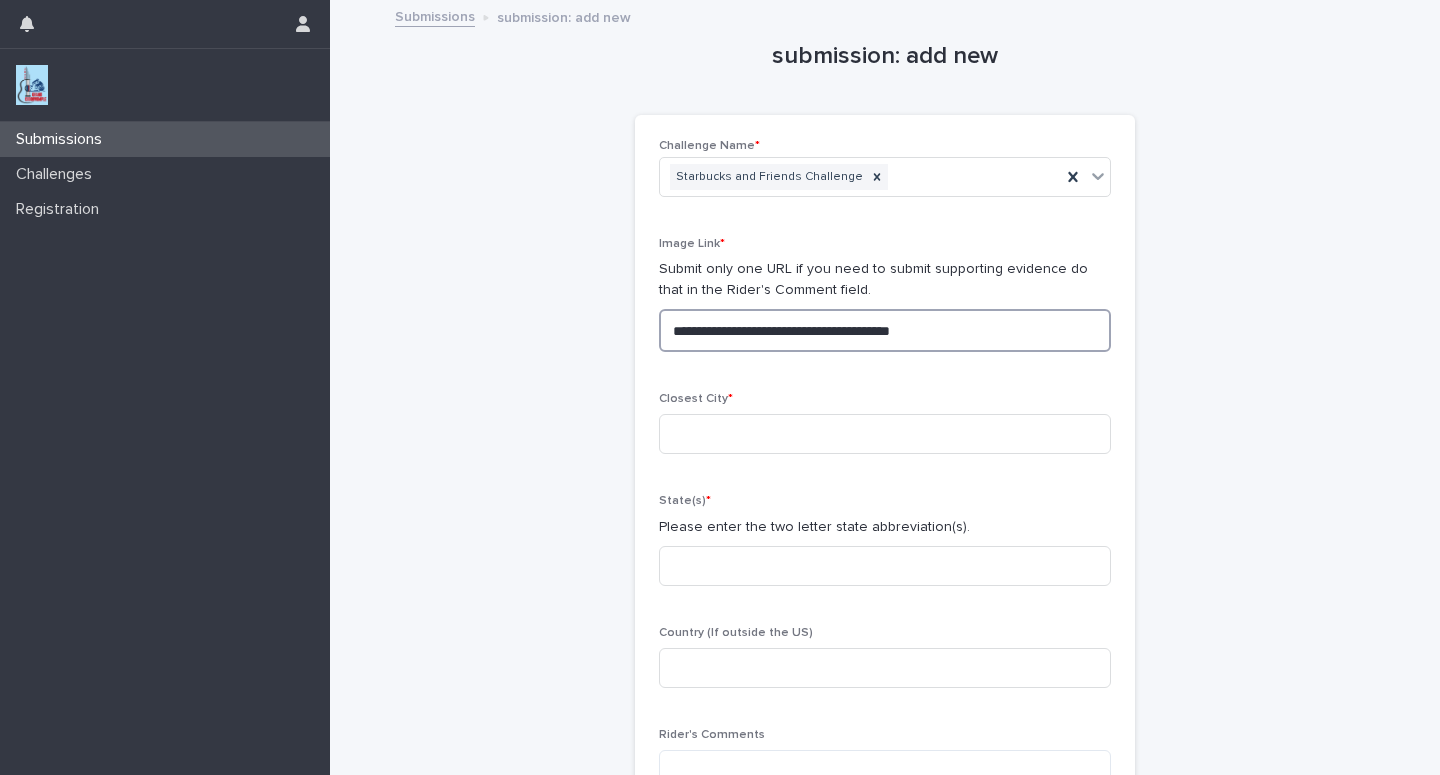 drag, startPoint x: 1004, startPoint y: 329, endPoint x: 510, endPoint y: 363, distance: 495.16867 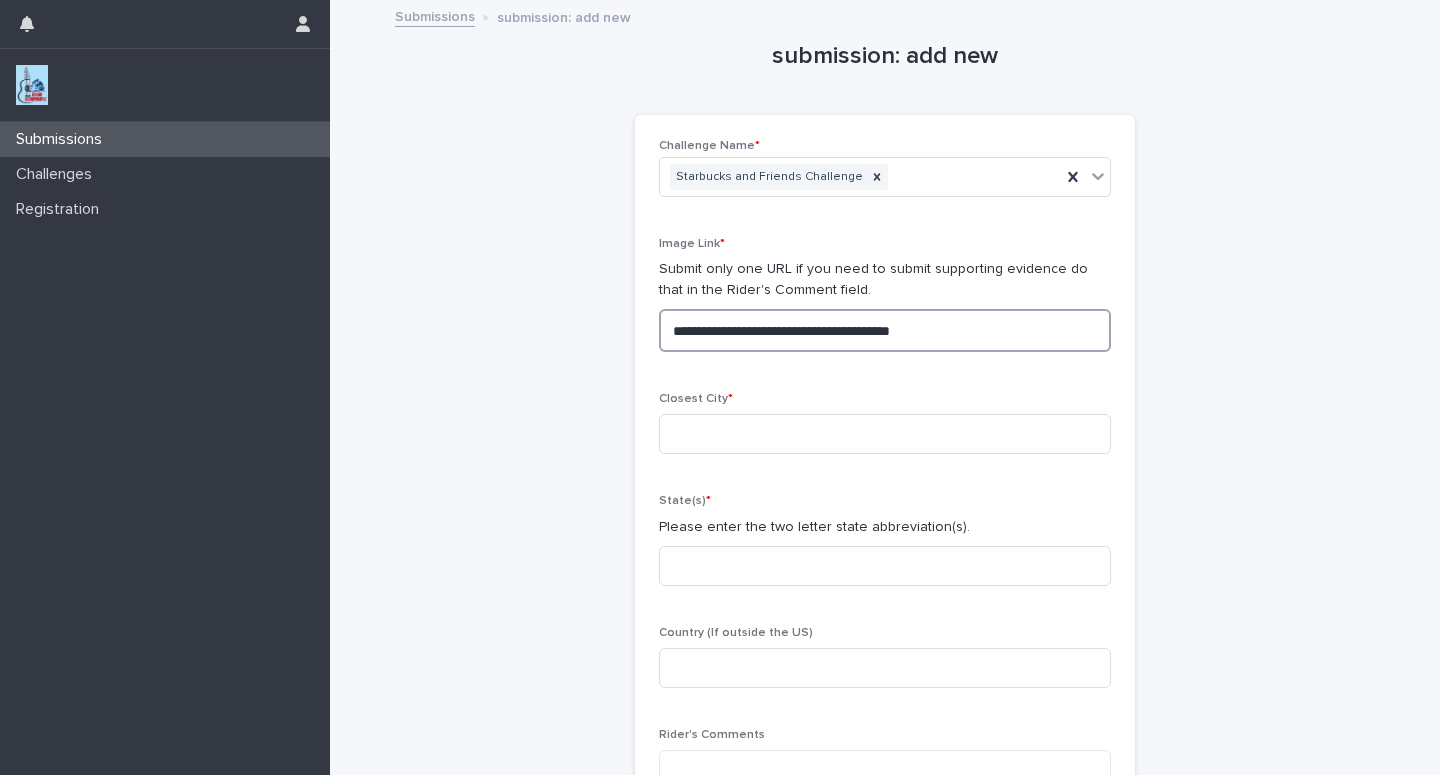 paste 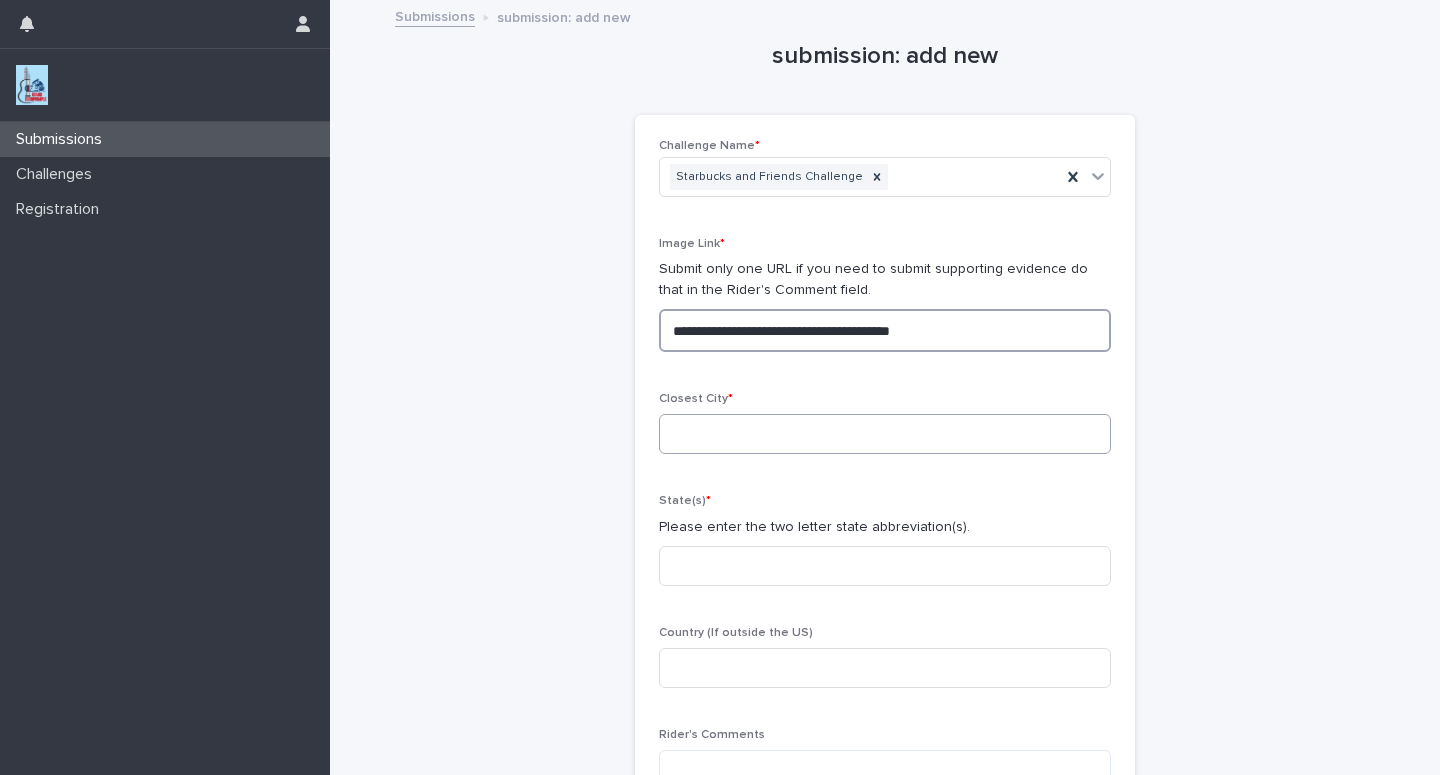 type on "**********" 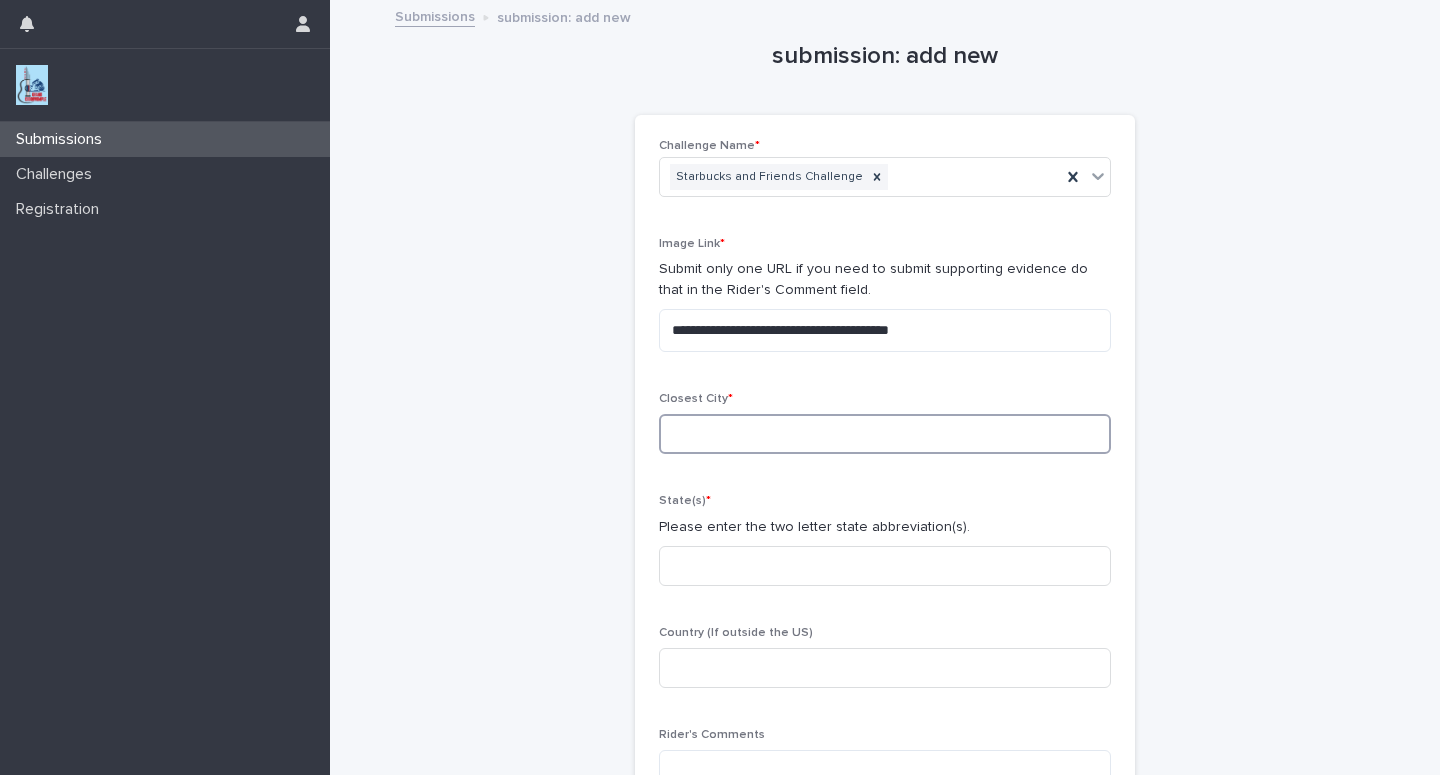 click at bounding box center (885, 434) 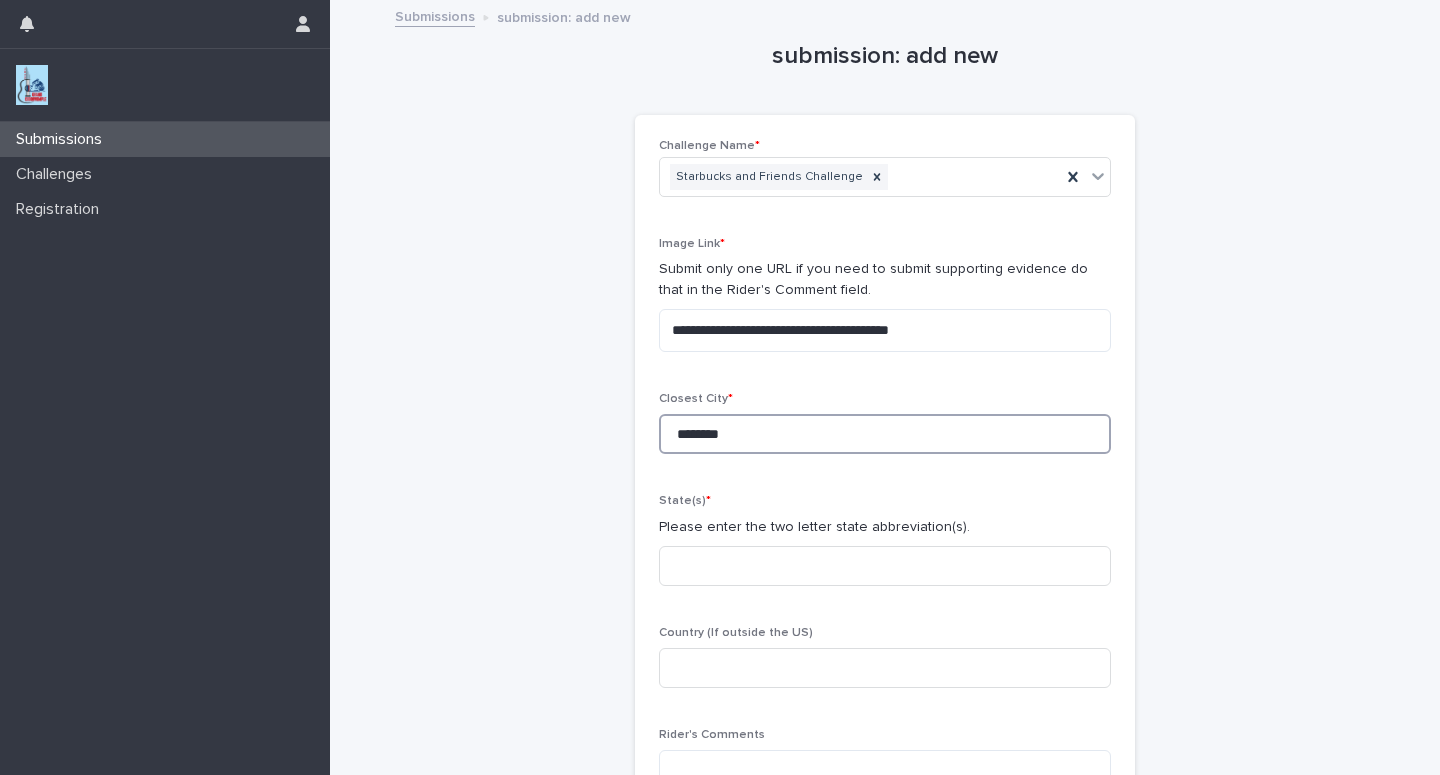 type on "********" 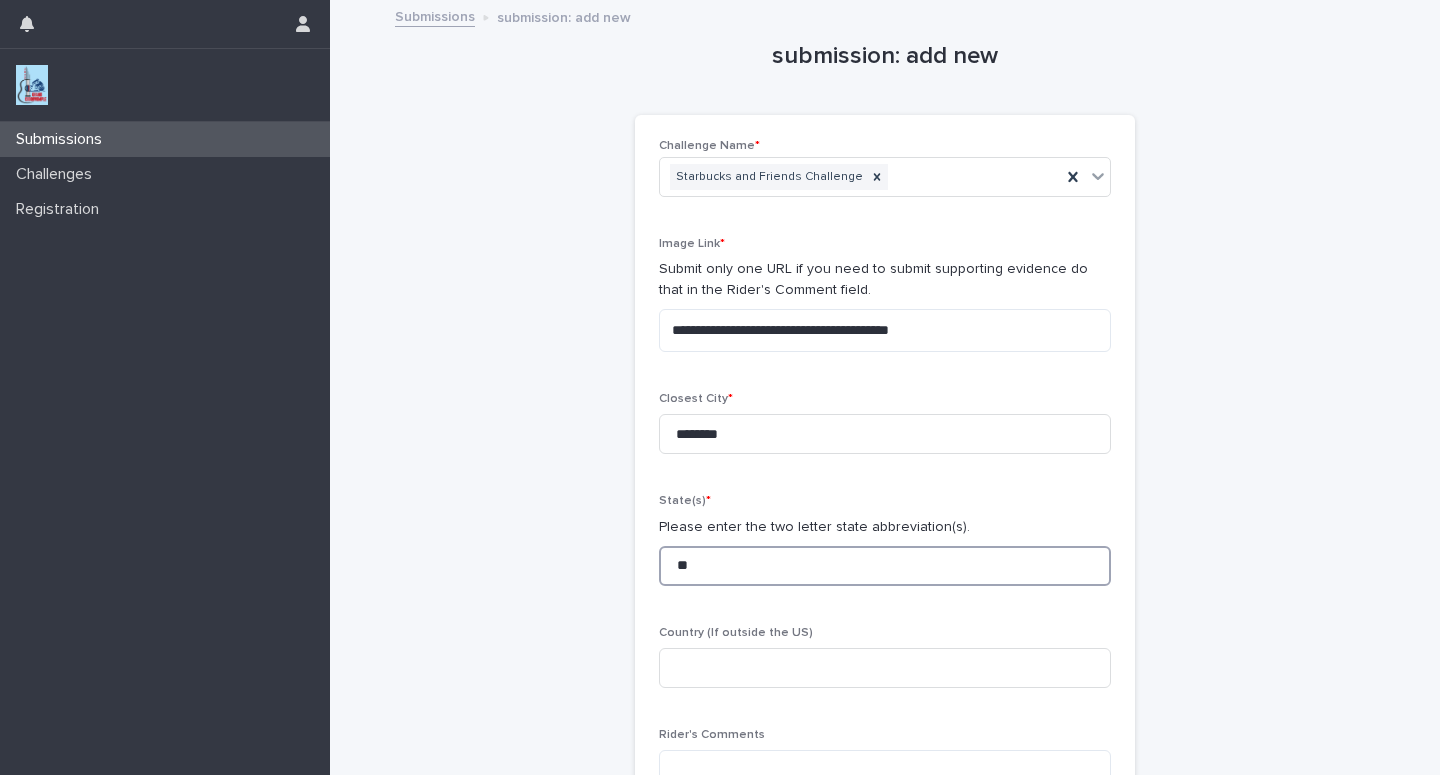 type on "**" 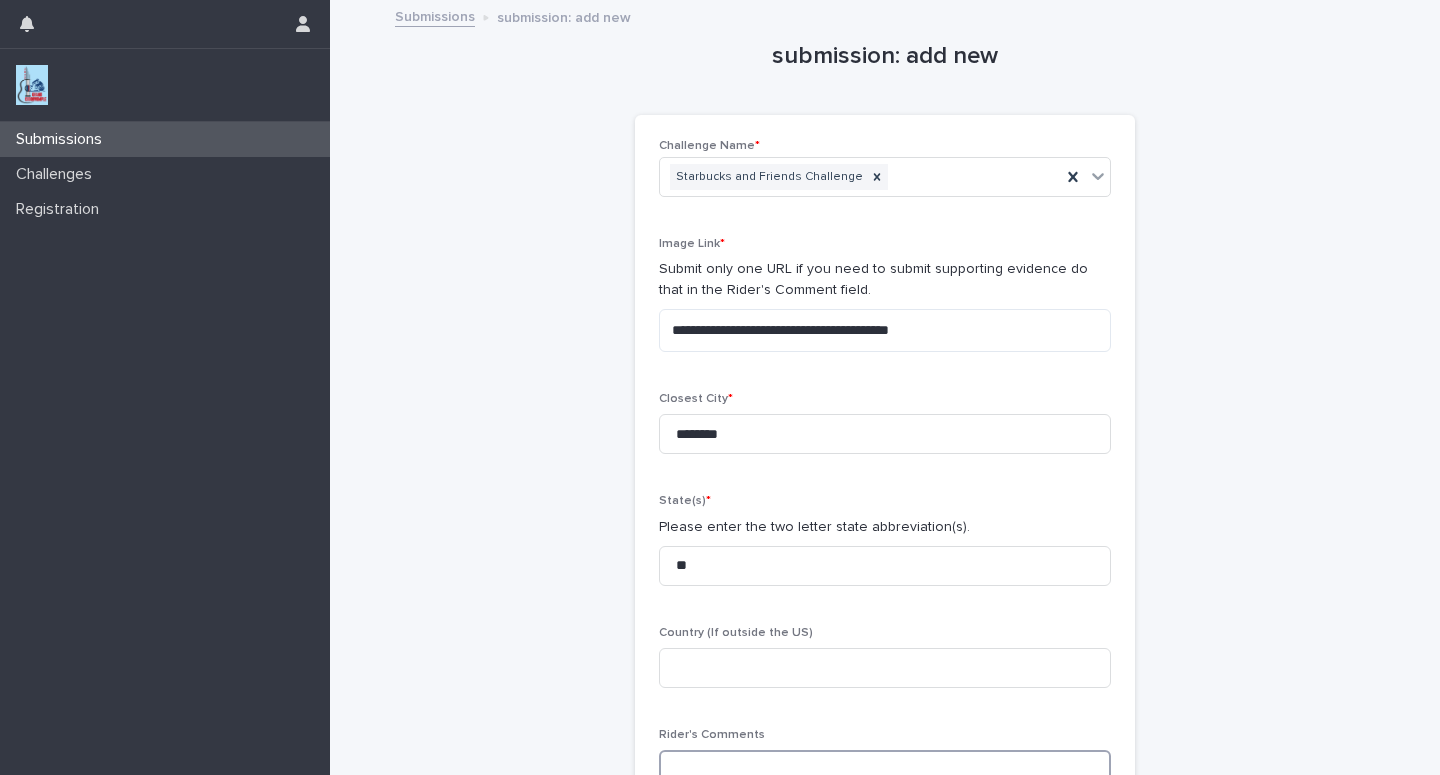 scroll, scrollTop: 2, scrollLeft: 0, axis: vertical 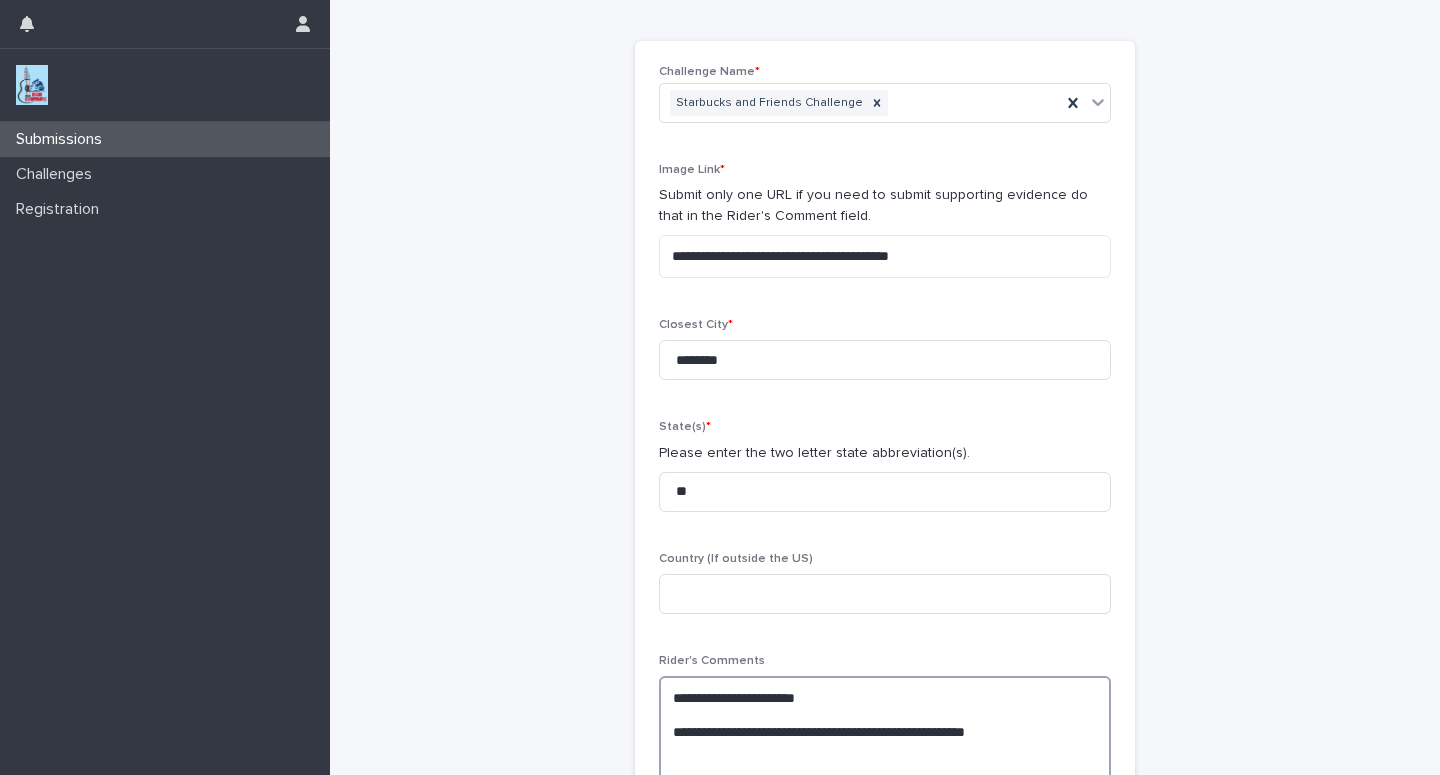 paste on "**********" 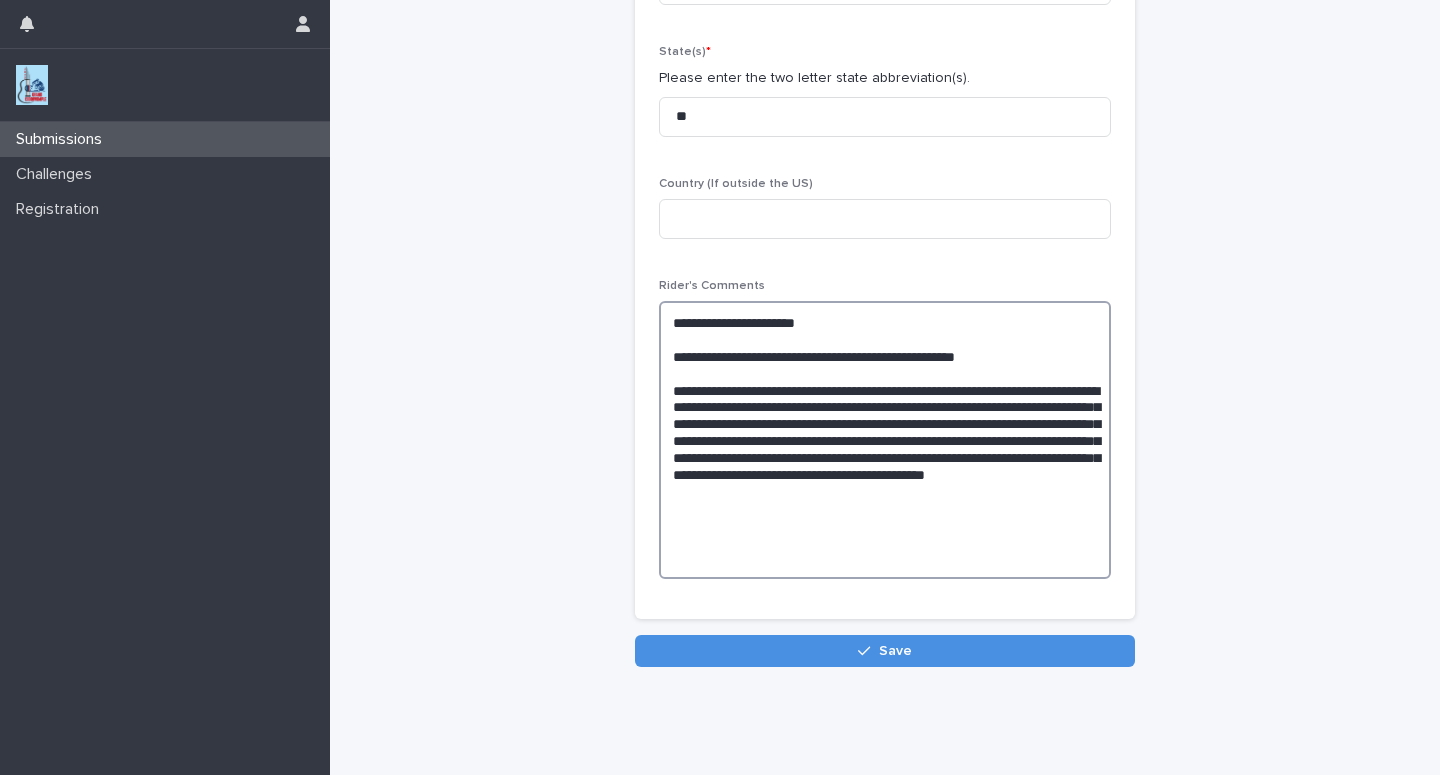scroll, scrollTop: 450, scrollLeft: 0, axis: vertical 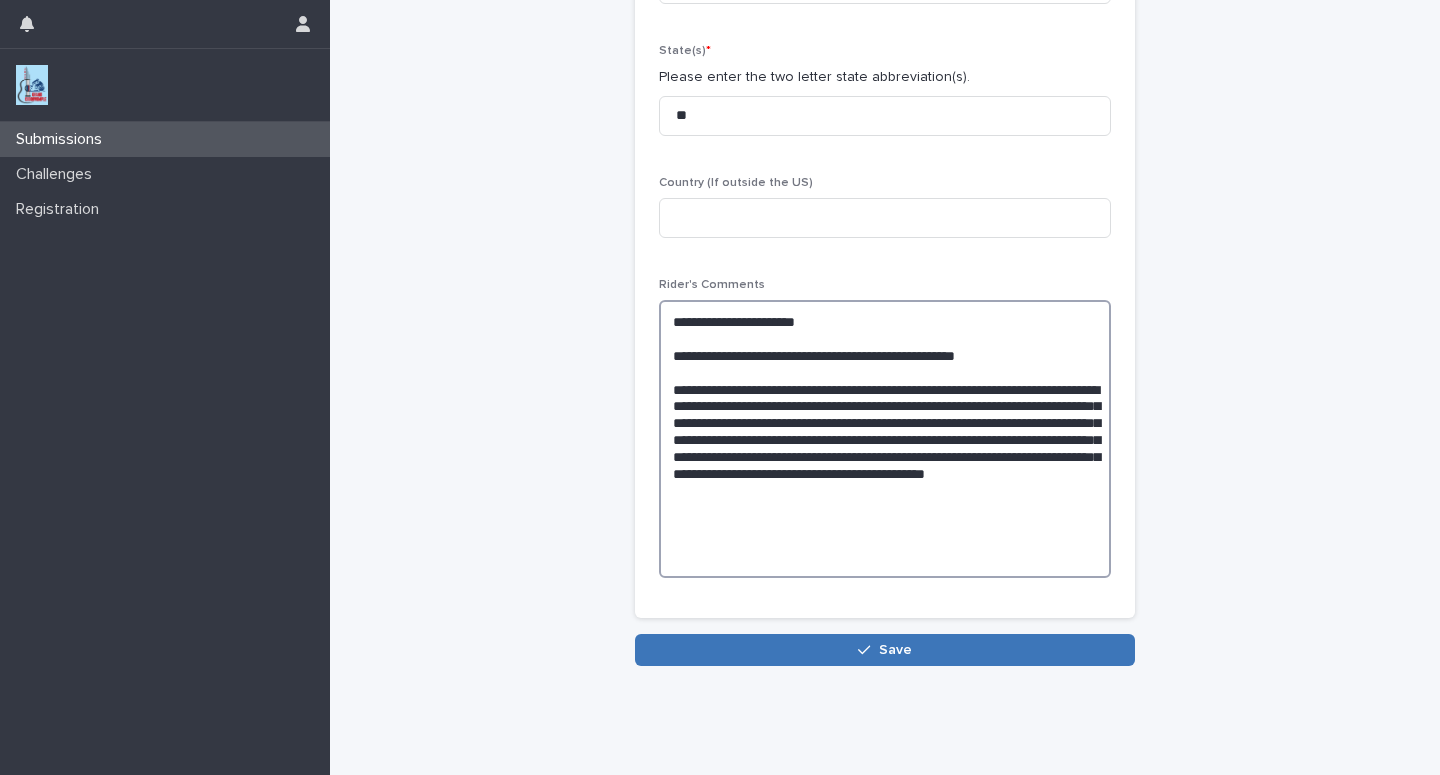 type on "**********" 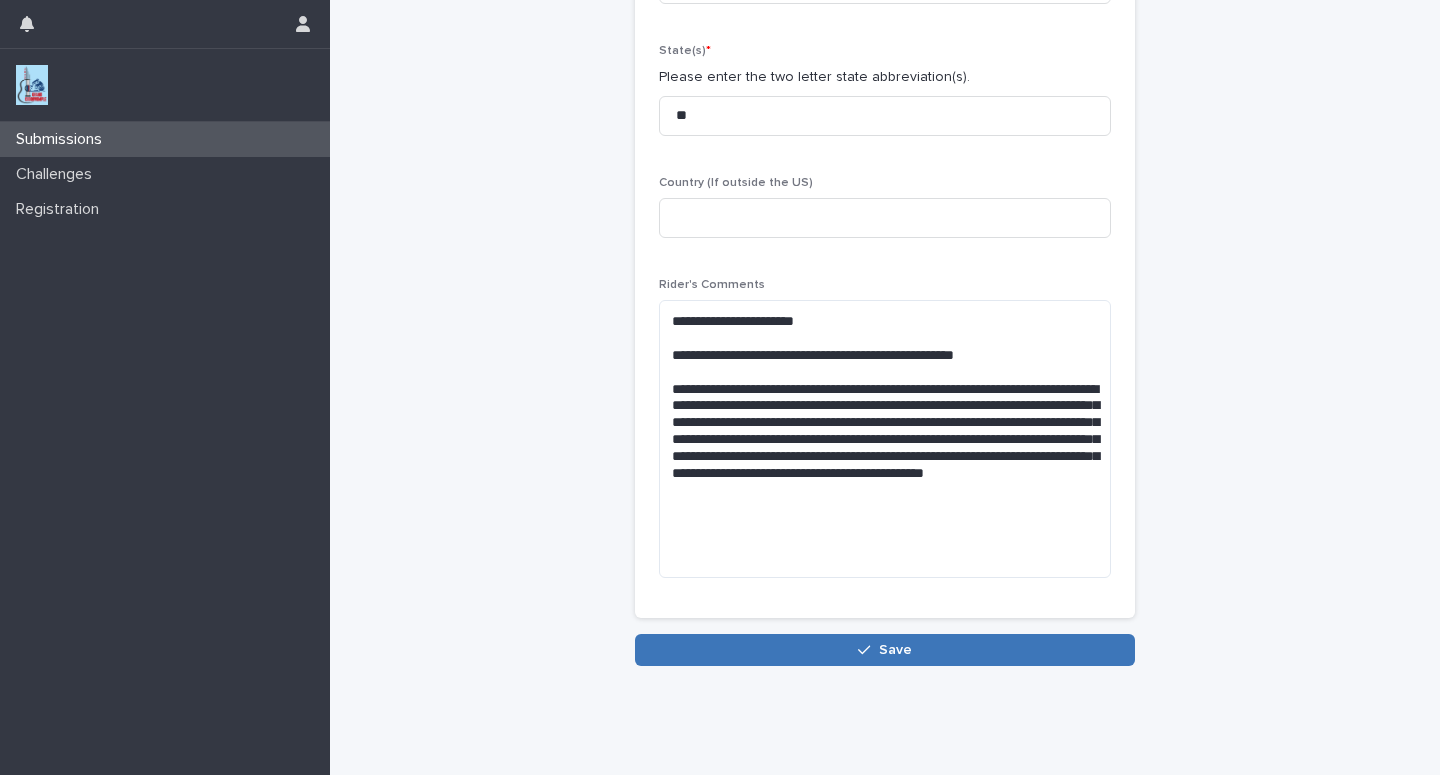 click on "Save" at bounding box center (885, 650) 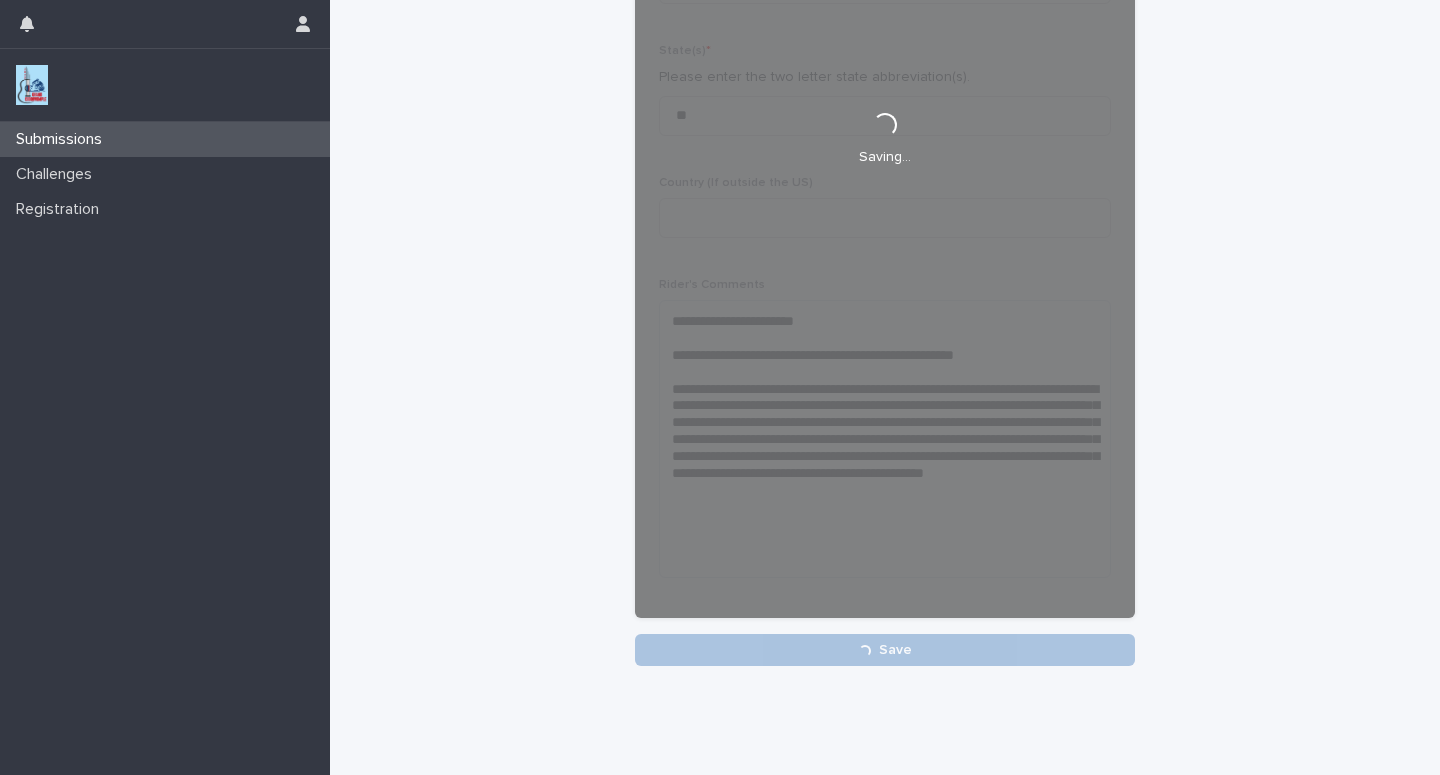 scroll, scrollTop: 450, scrollLeft: 0, axis: vertical 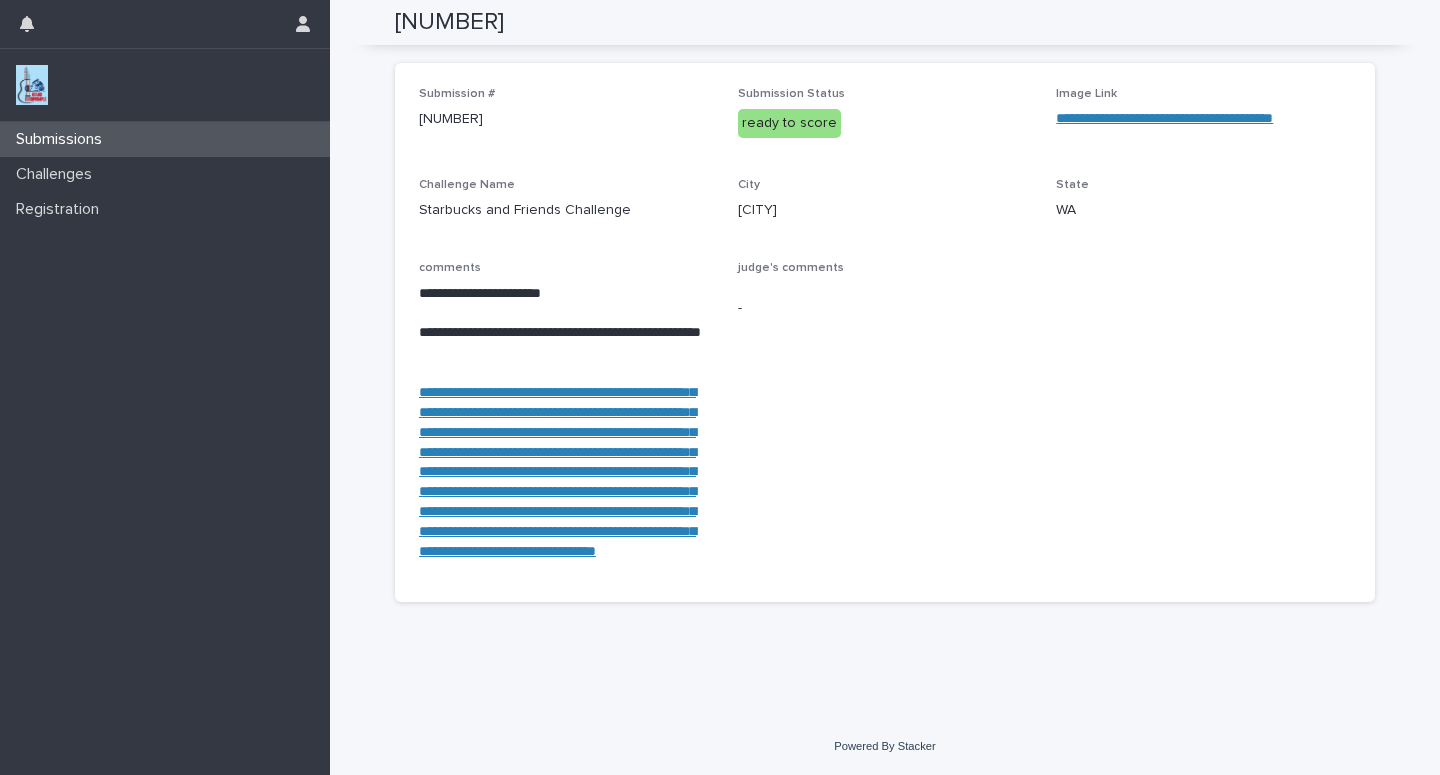 click on "Submissions" at bounding box center [165, 139] 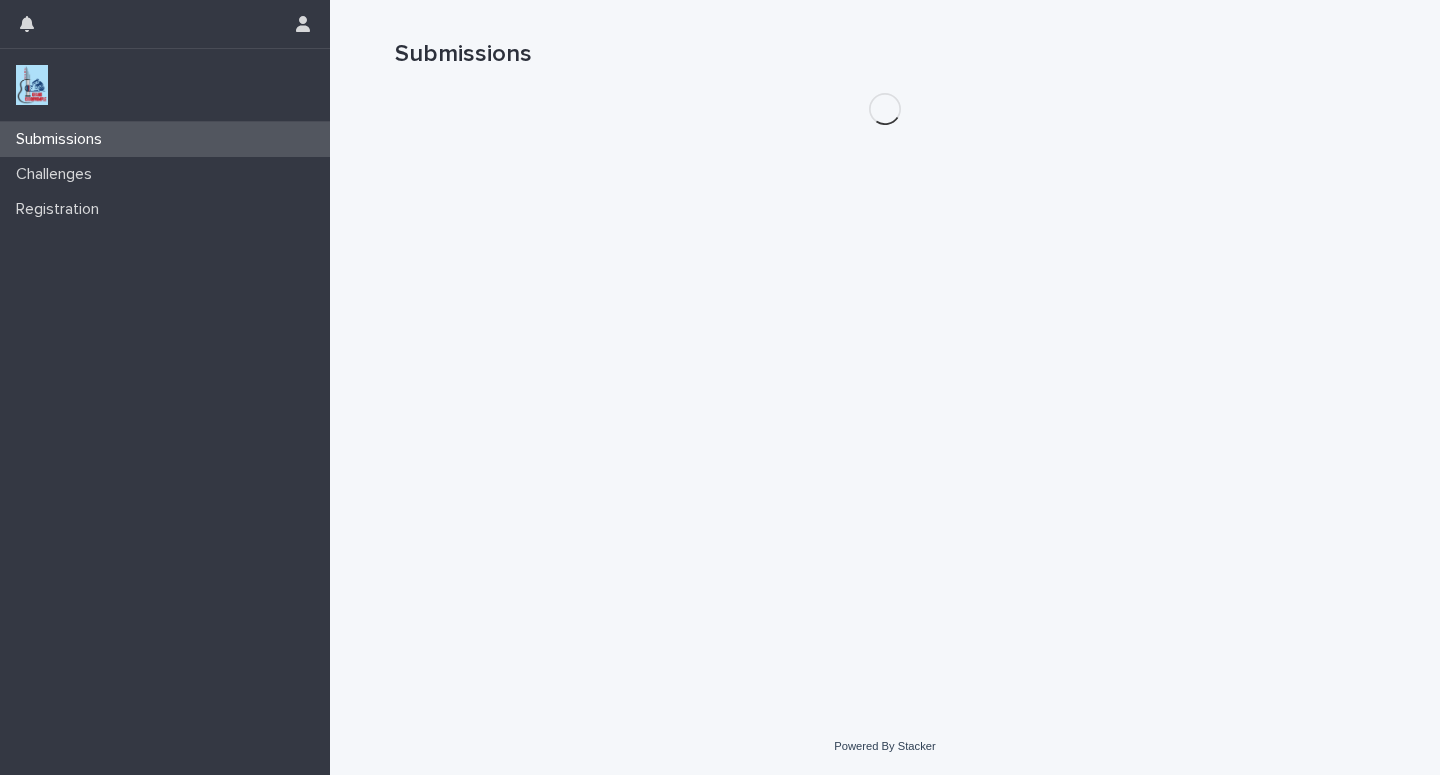 scroll, scrollTop: 0, scrollLeft: 0, axis: both 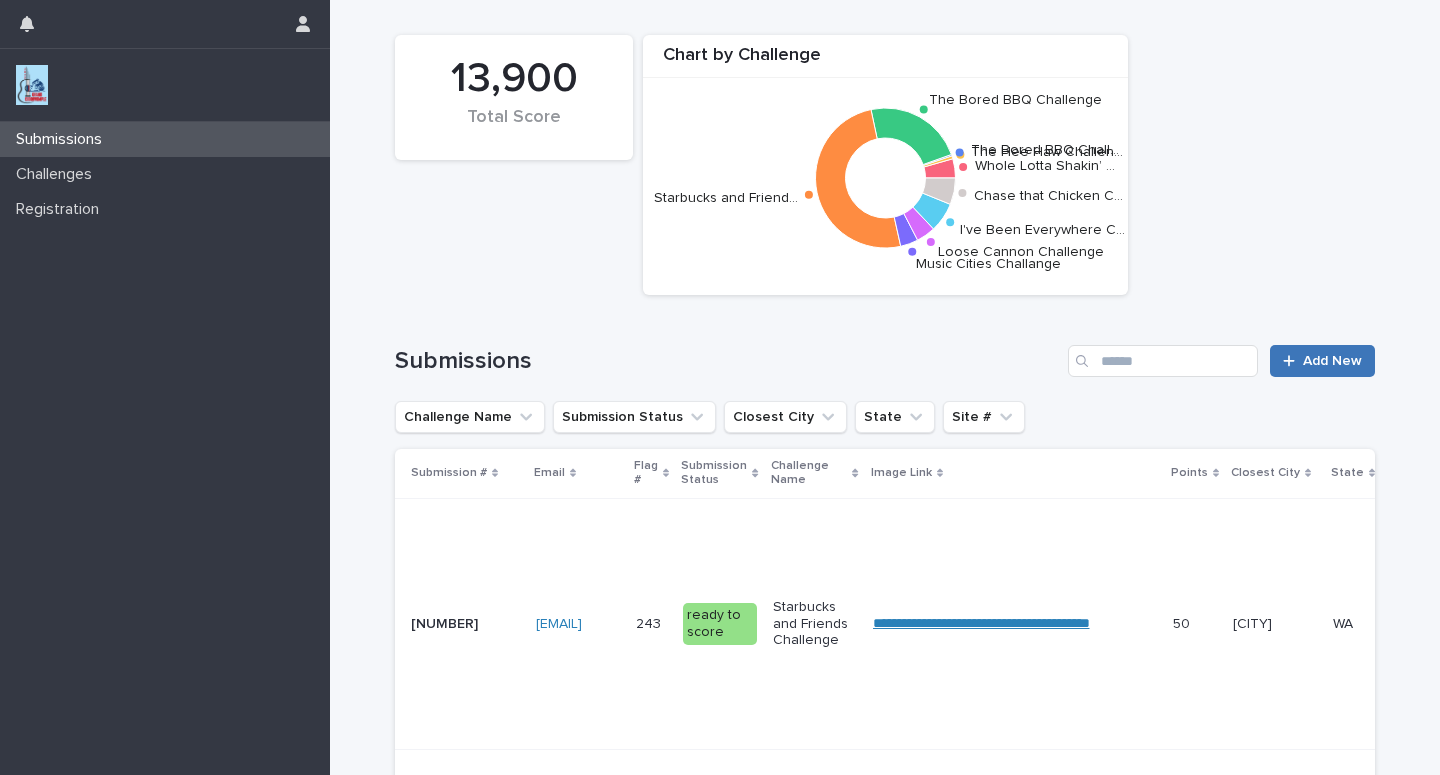 click on "Add New" at bounding box center (1332, 361) 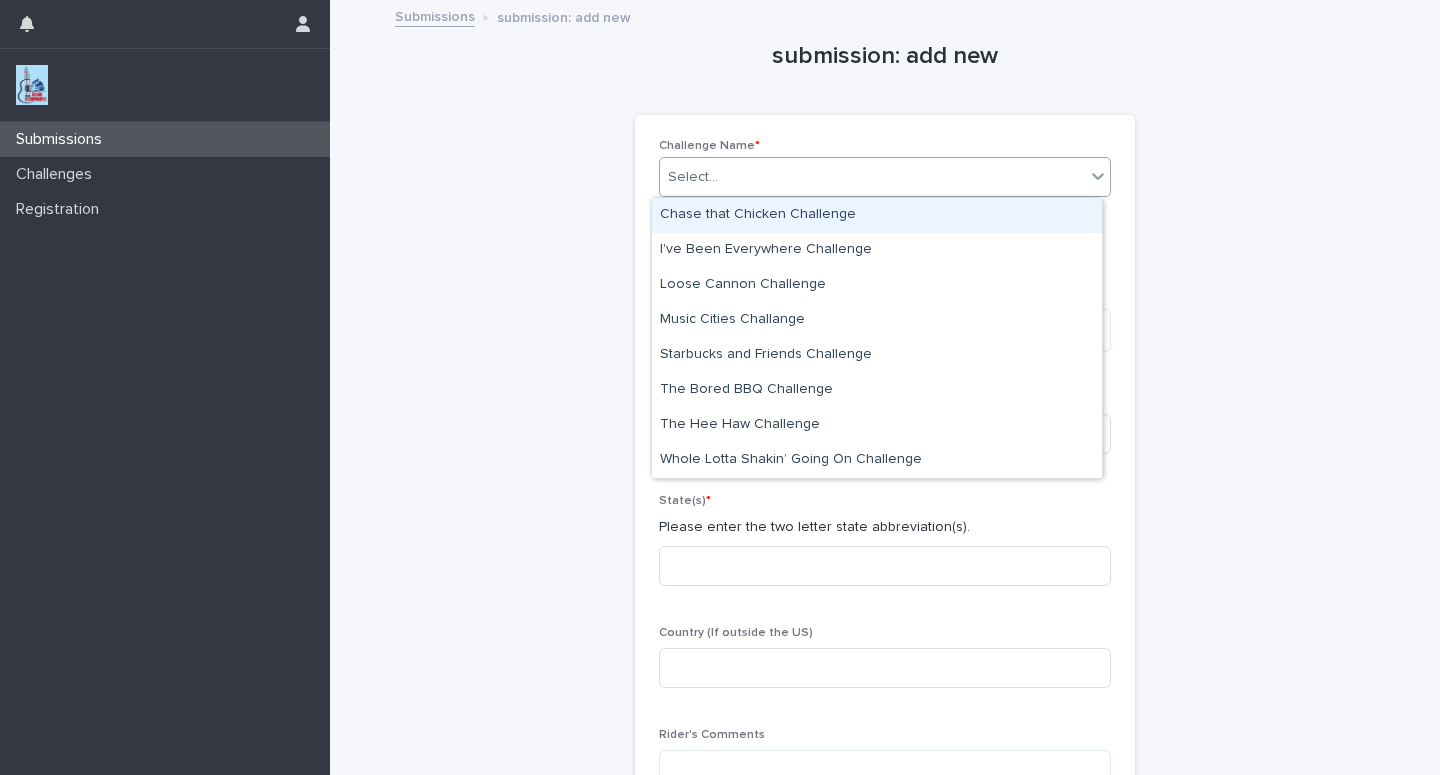 click on "Select..." at bounding box center (872, 177) 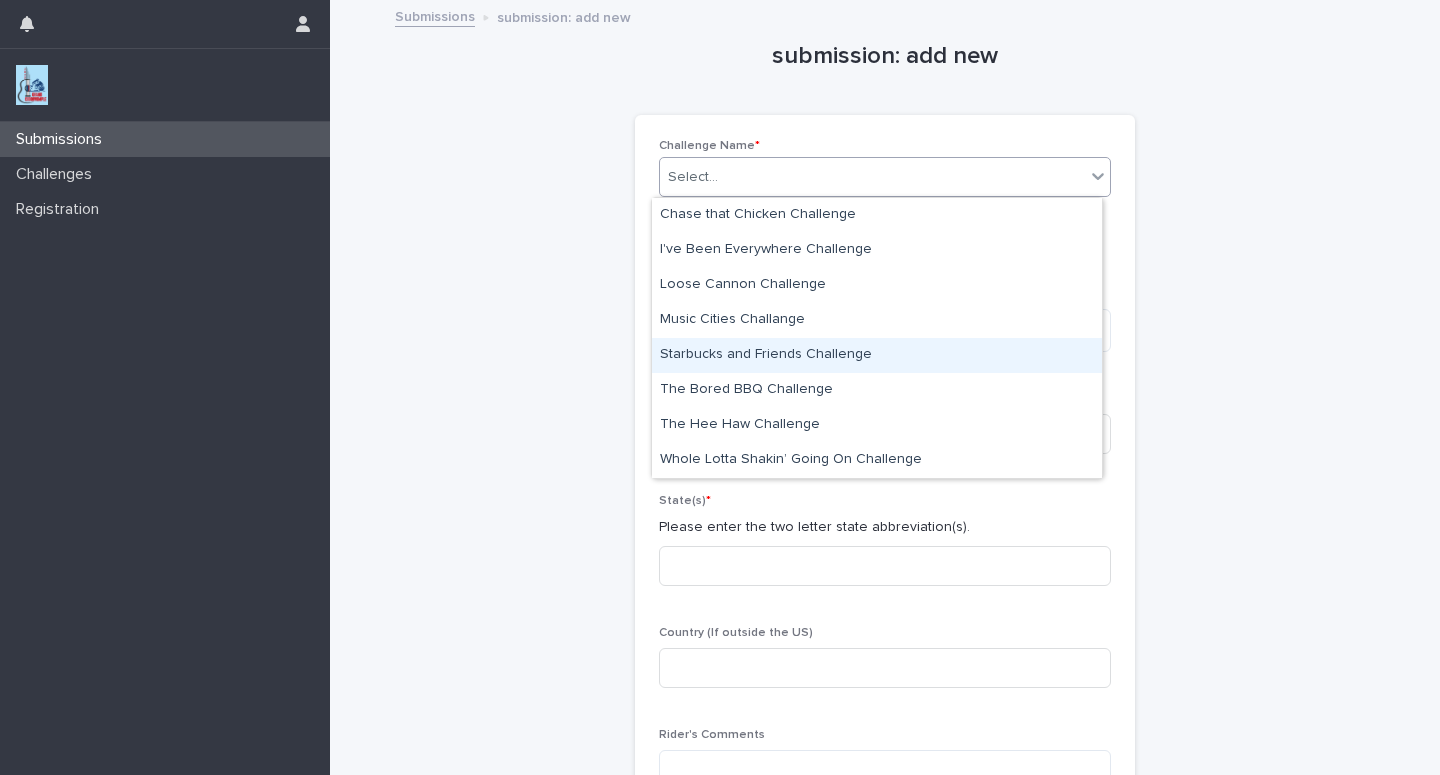 click on "Starbucks and Friends Challenge" at bounding box center [877, 355] 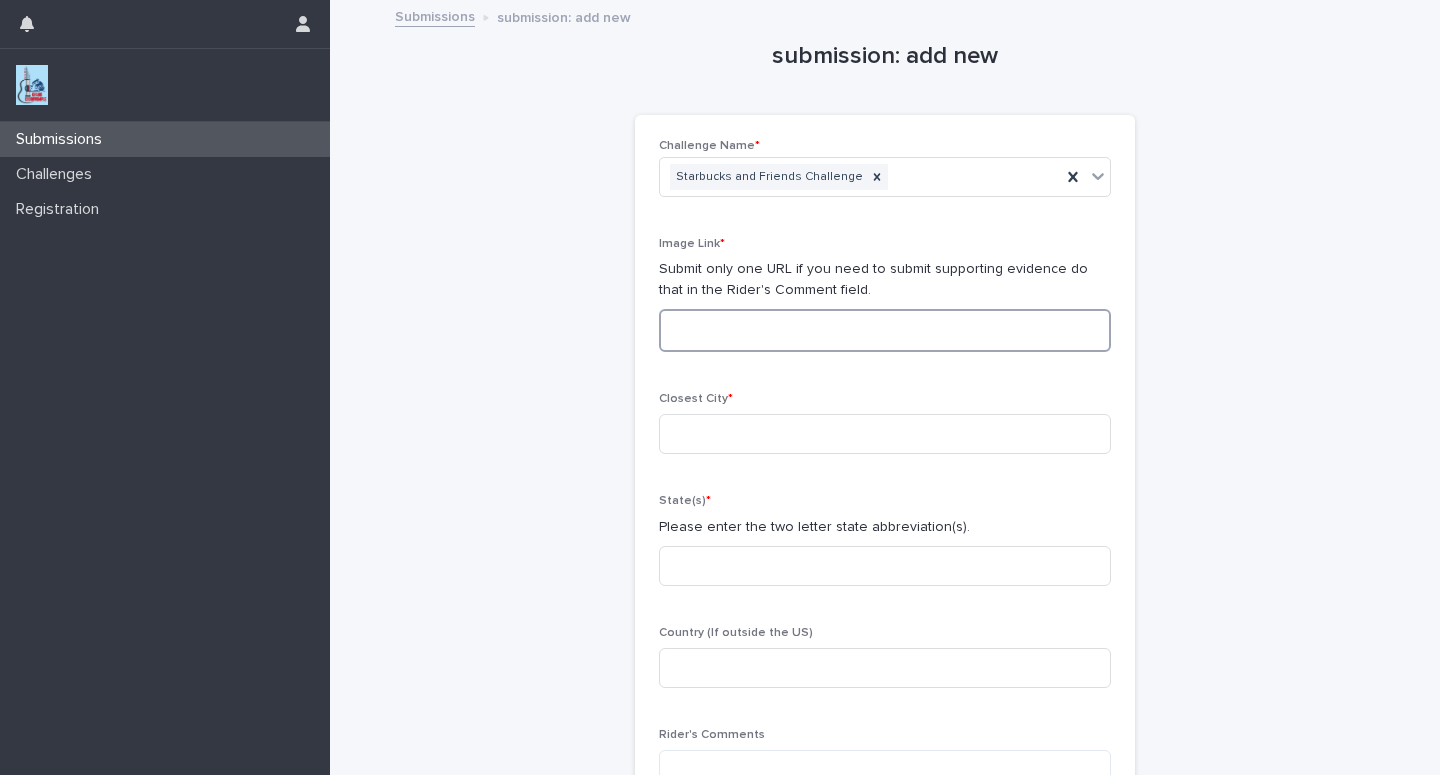click at bounding box center (885, 330) 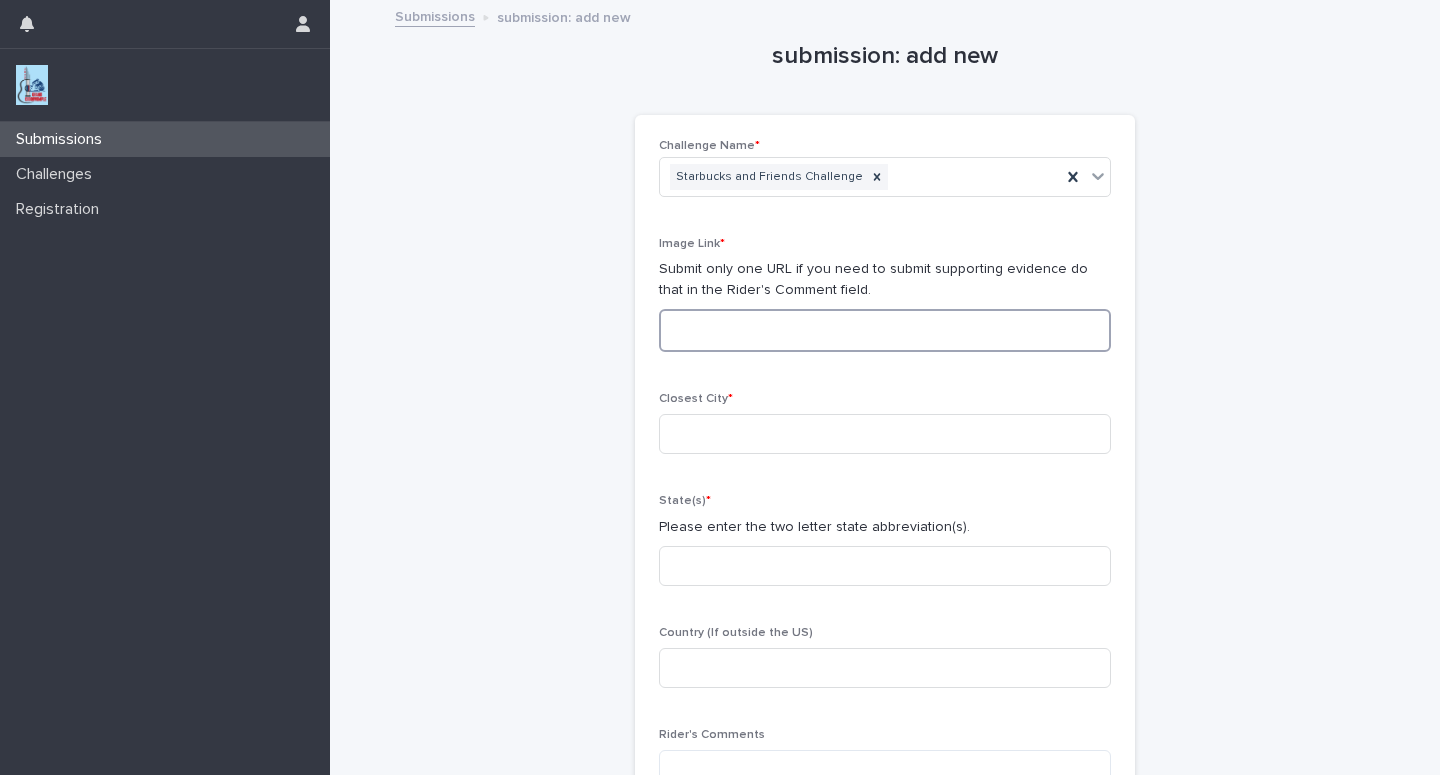 paste on "**********" 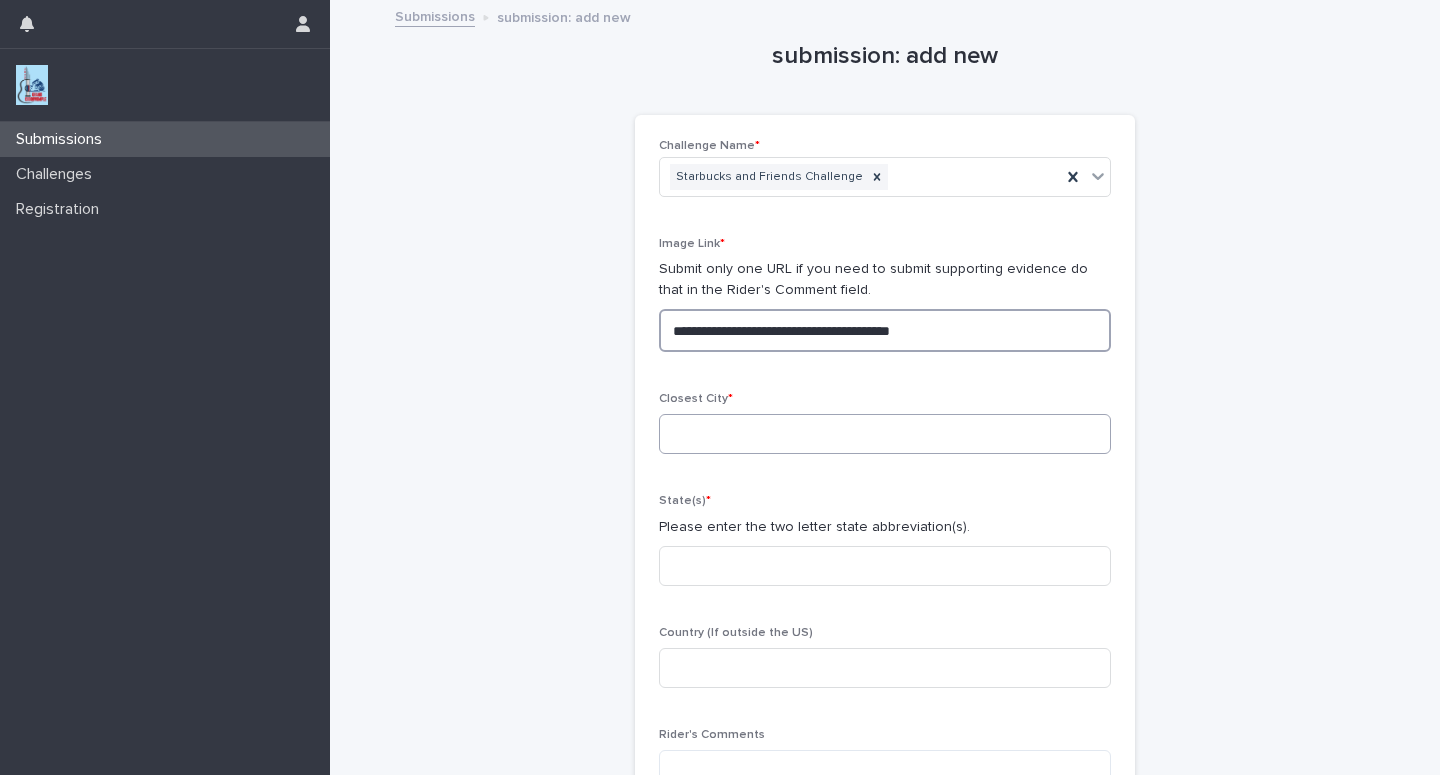 type on "**********" 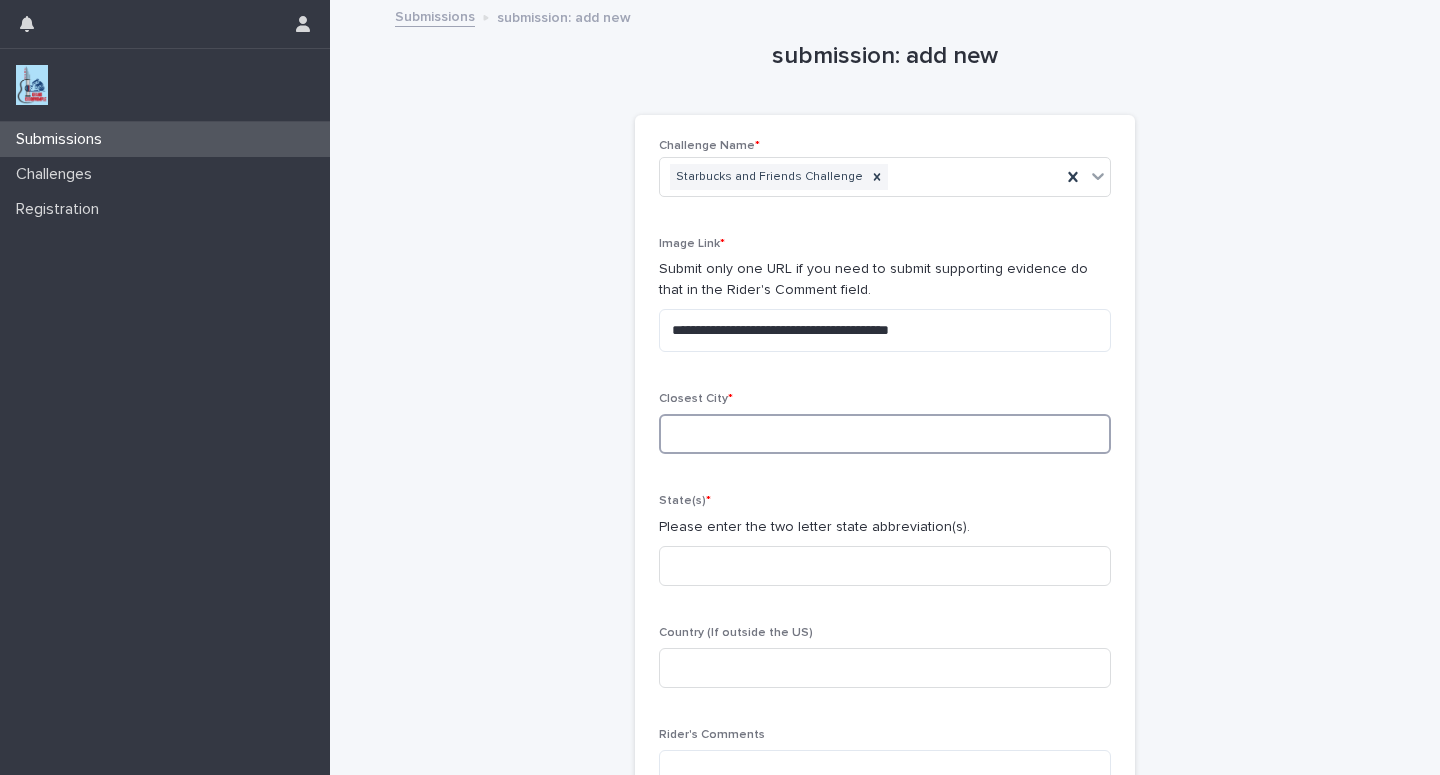 click at bounding box center [885, 434] 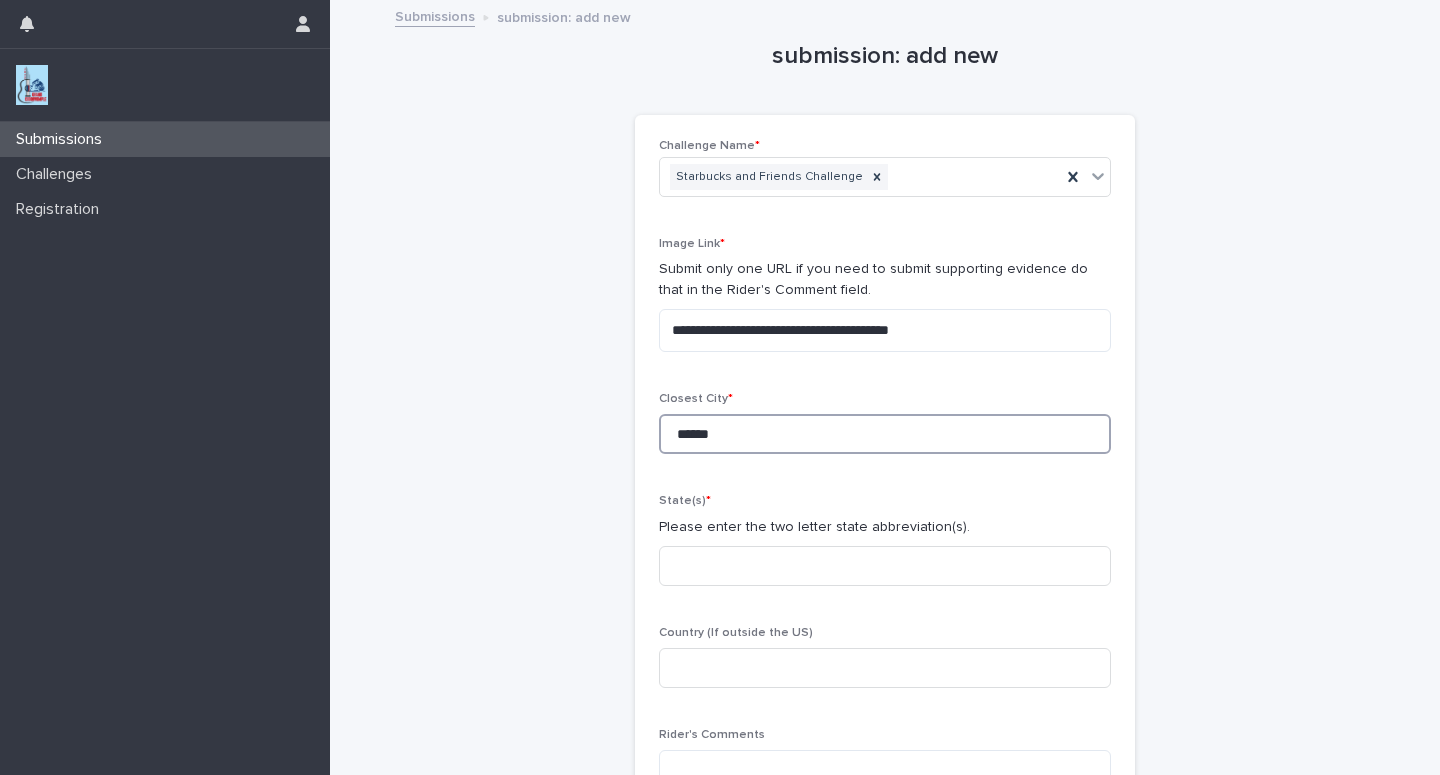 type on "******" 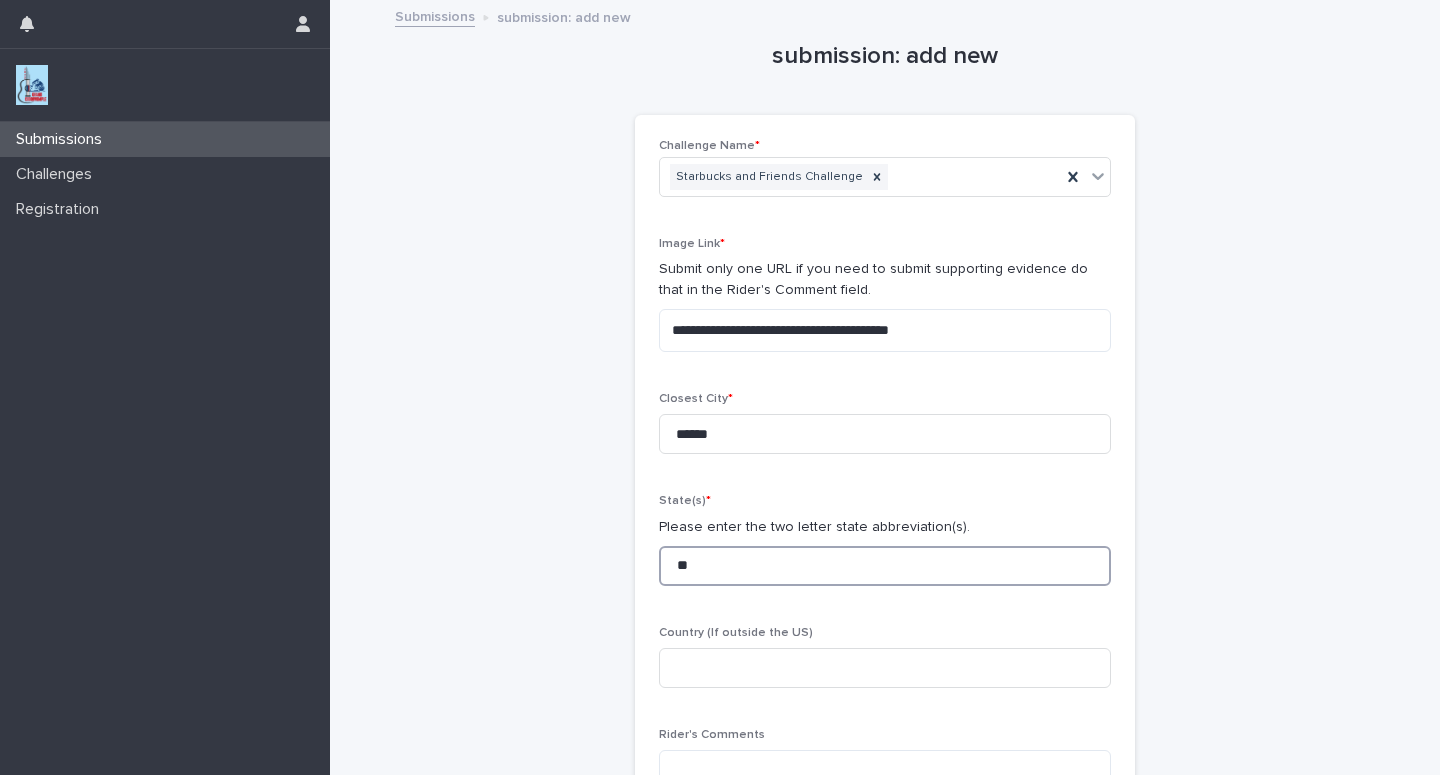 type on "**" 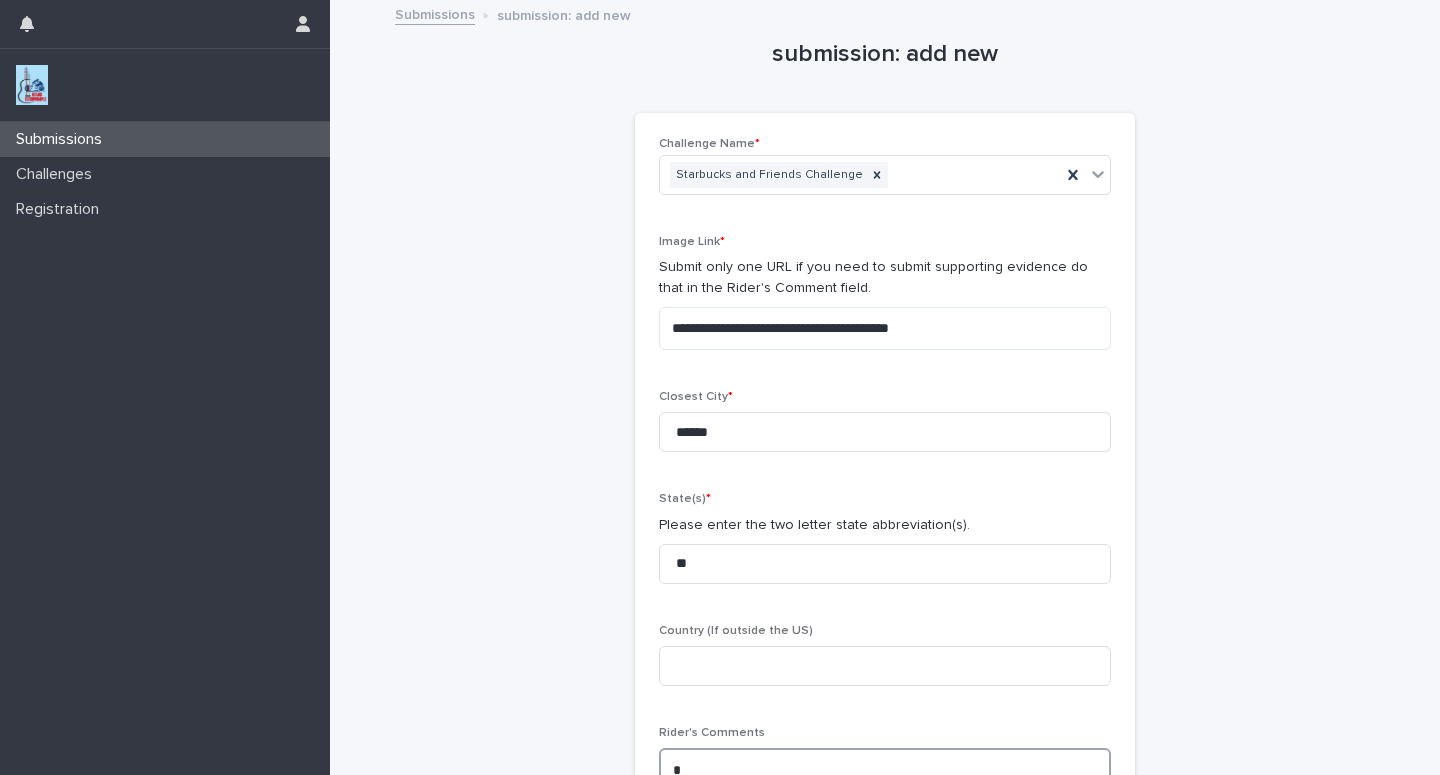 scroll, scrollTop: 5, scrollLeft: 0, axis: vertical 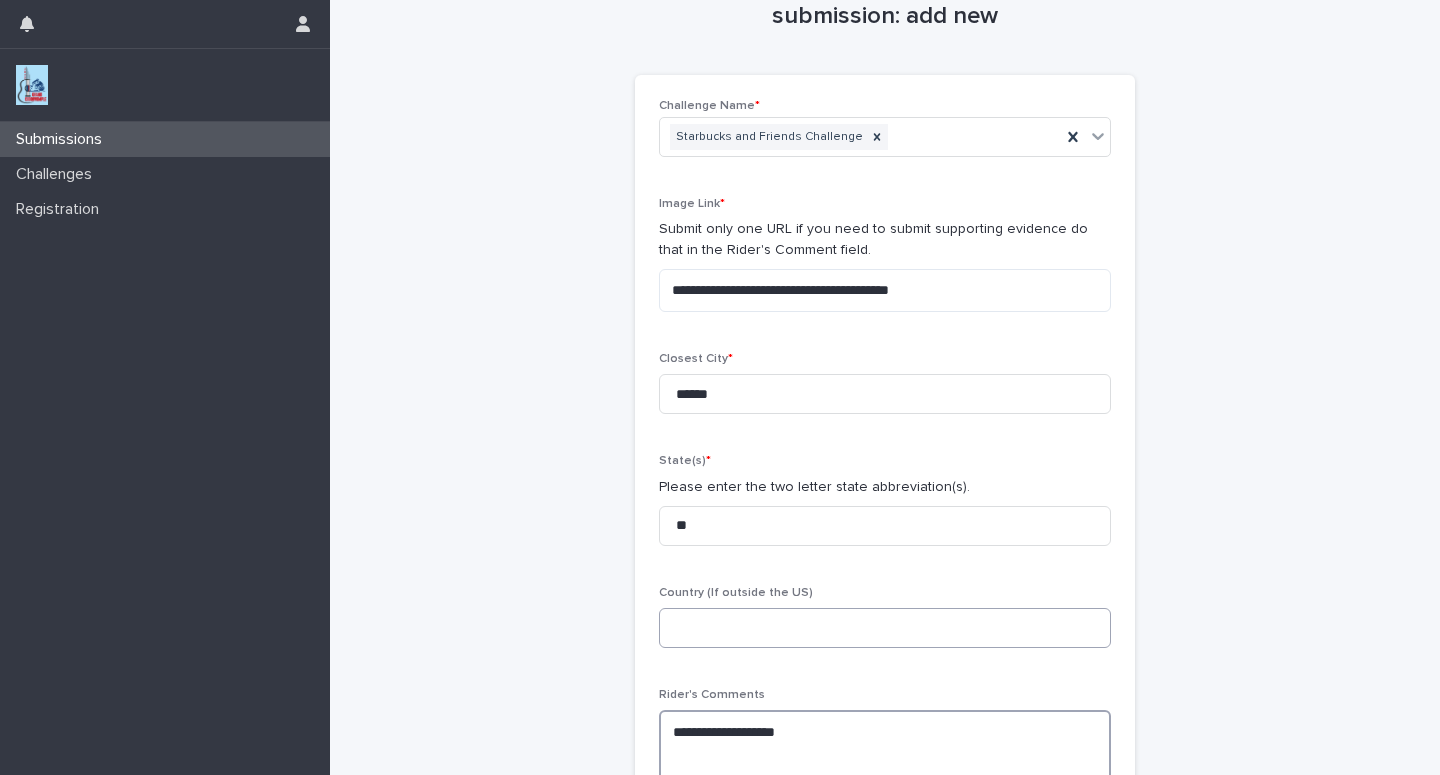 paste on "**********" 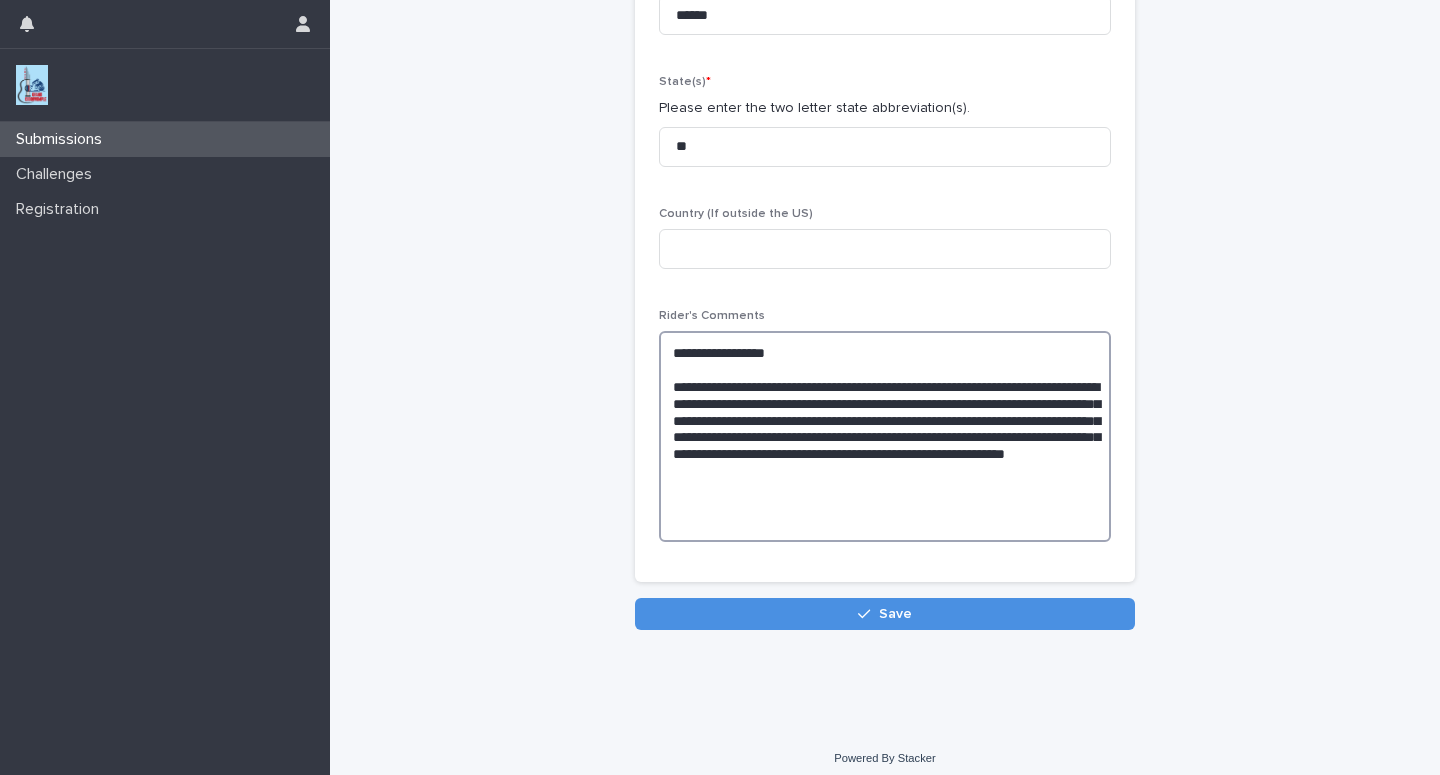 scroll, scrollTop: 431, scrollLeft: 0, axis: vertical 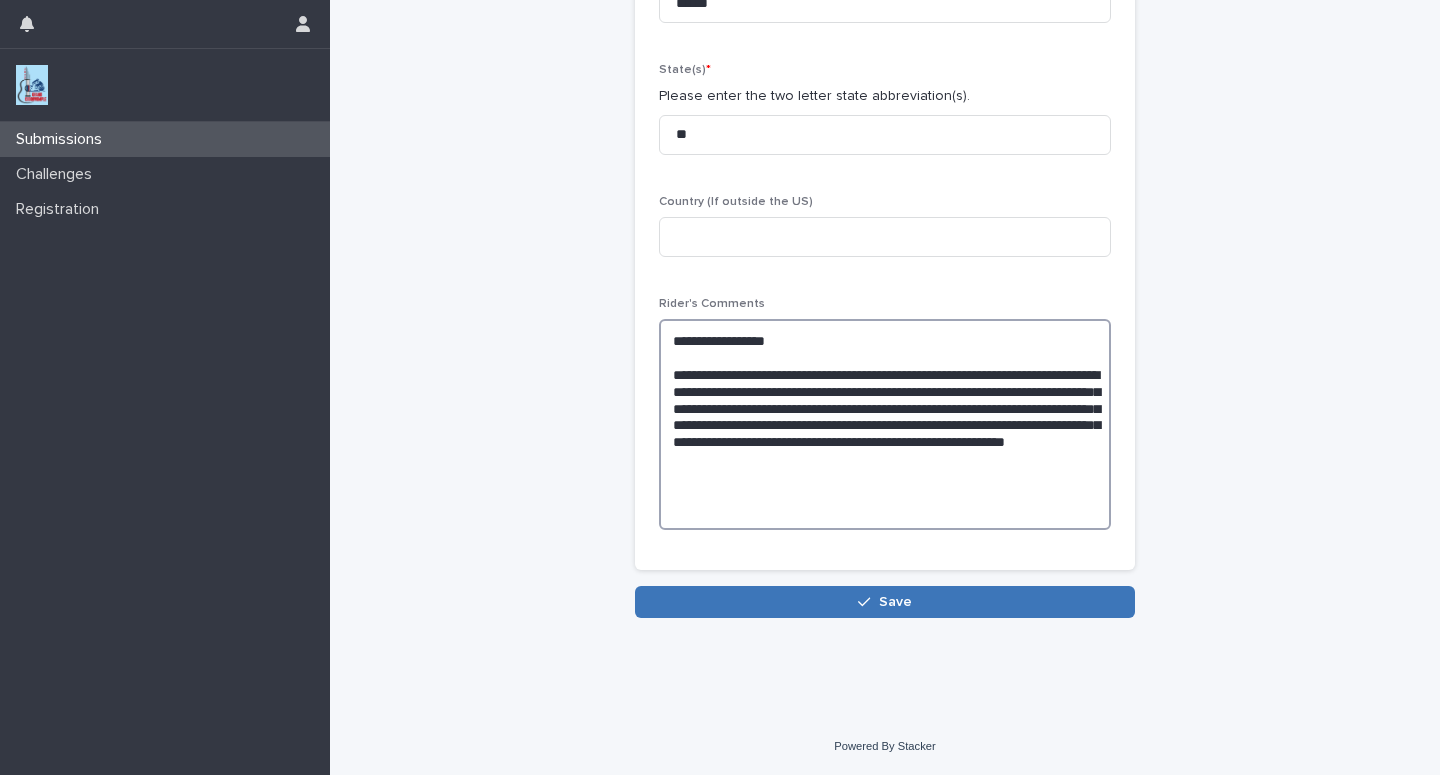 type on "**********" 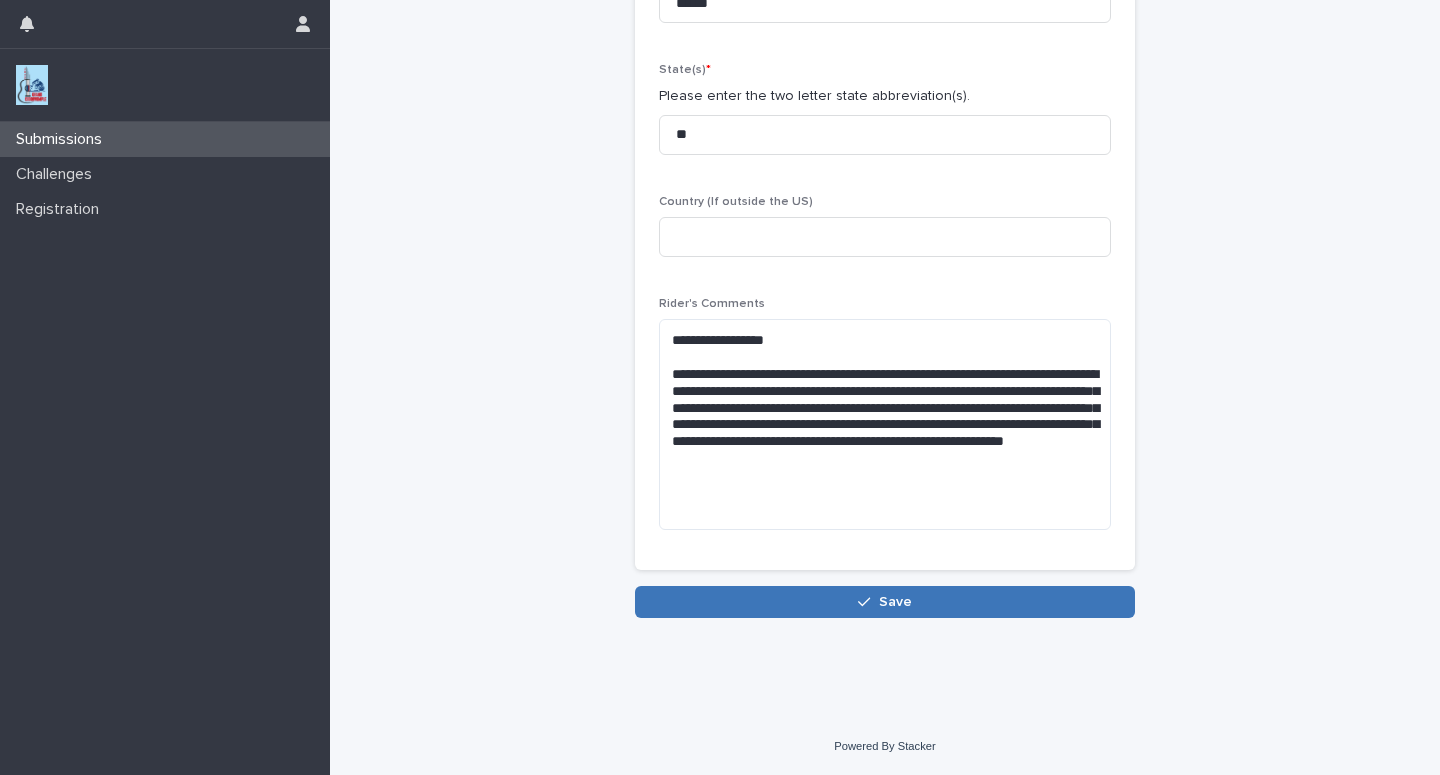 click on "Save" at bounding box center [885, 602] 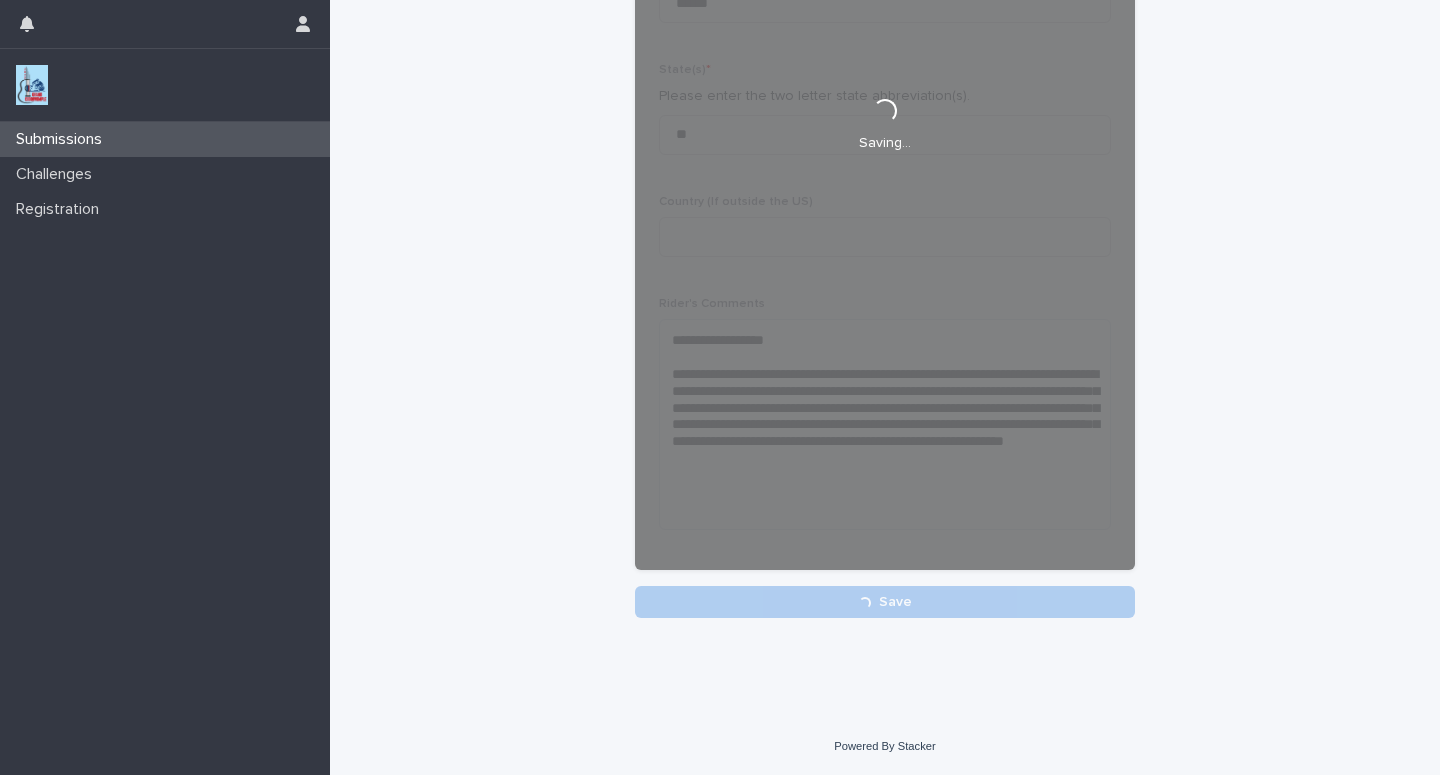 scroll, scrollTop: 431, scrollLeft: 0, axis: vertical 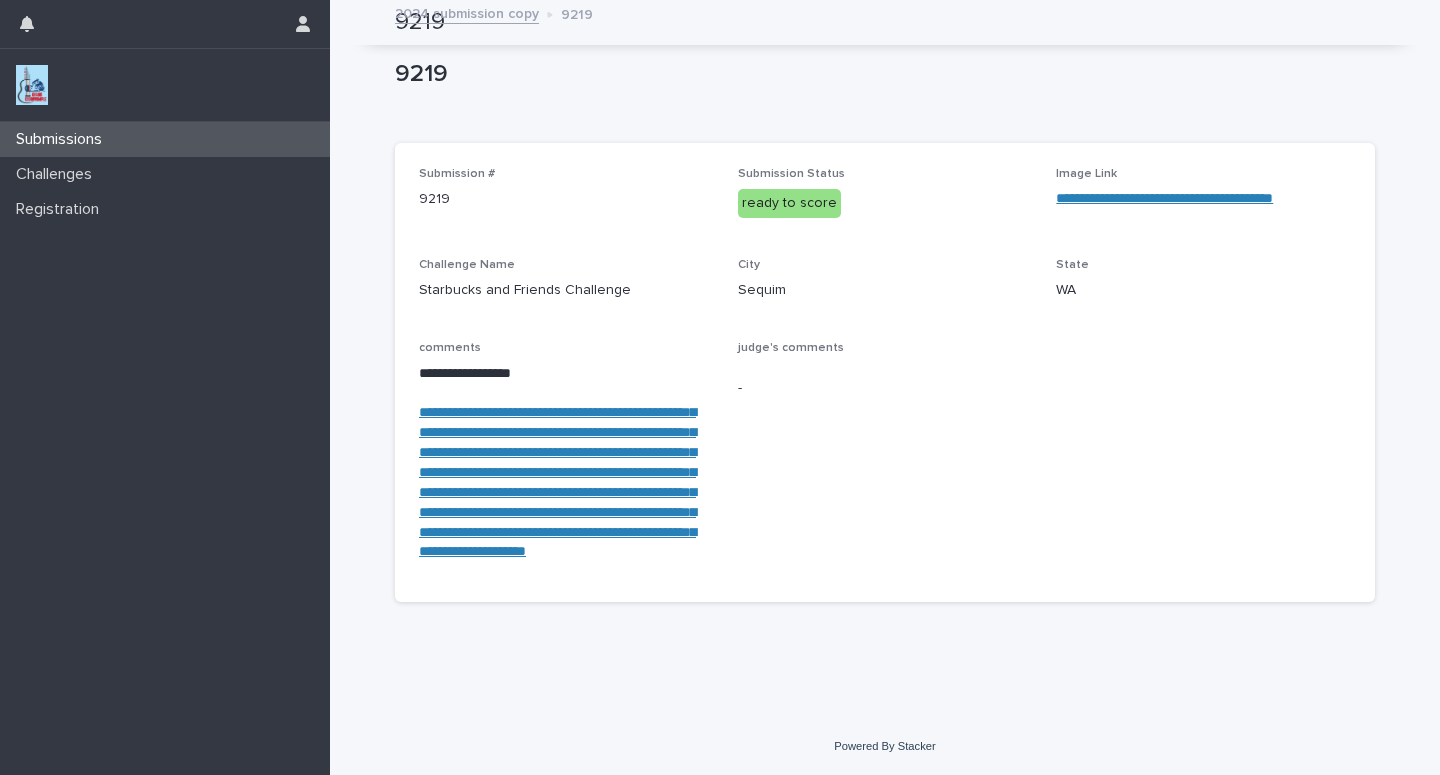 click on "Submissions" at bounding box center [165, 139] 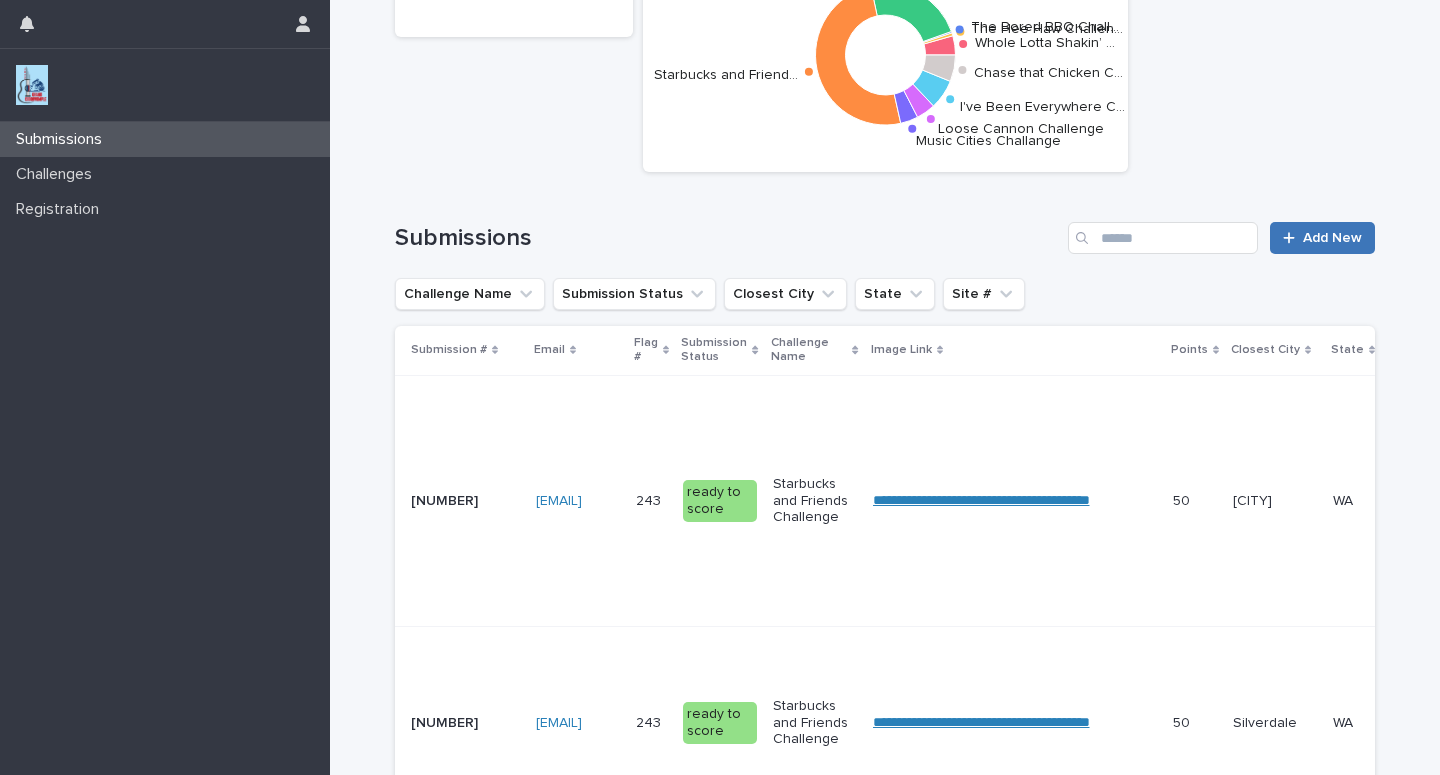 click on "Add New" at bounding box center (1332, 238) 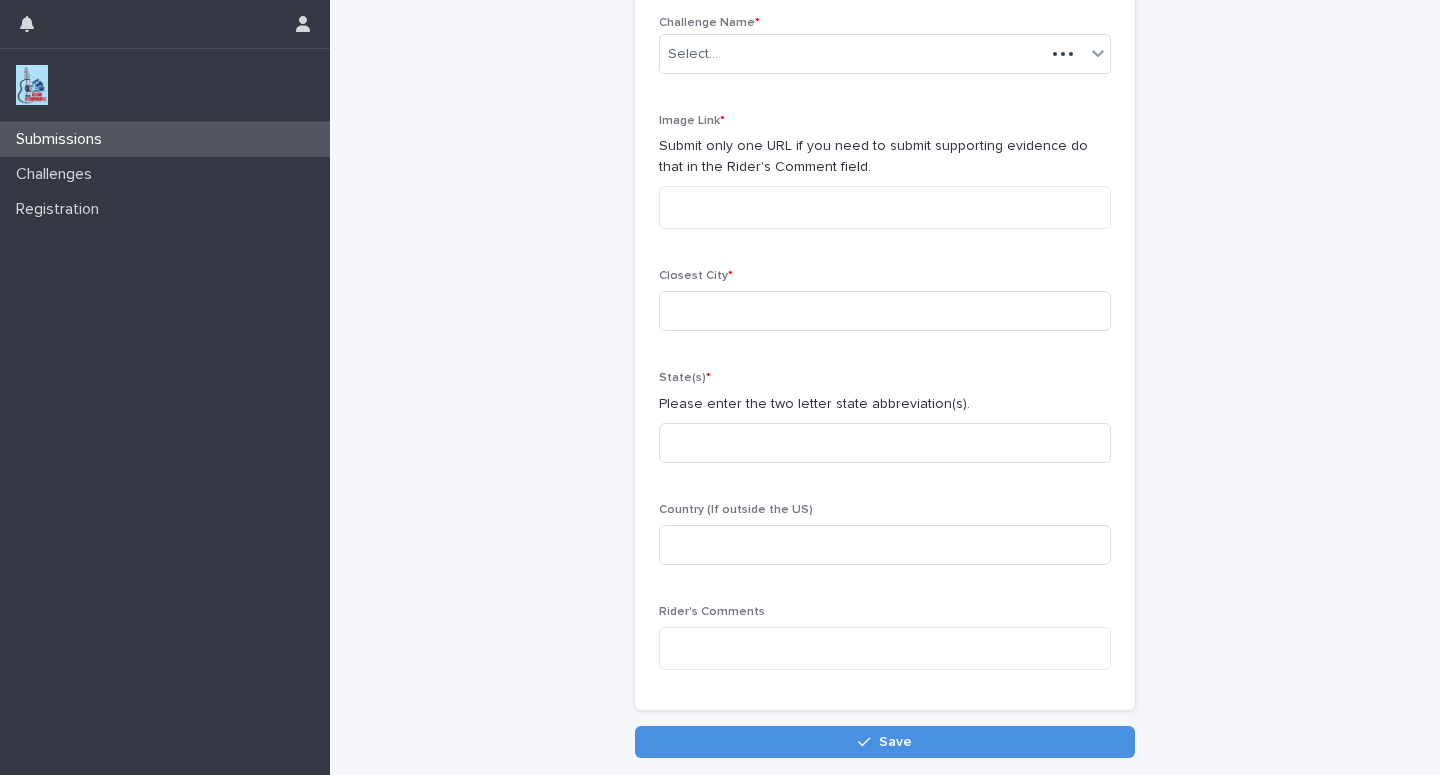 scroll, scrollTop: 0, scrollLeft: 0, axis: both 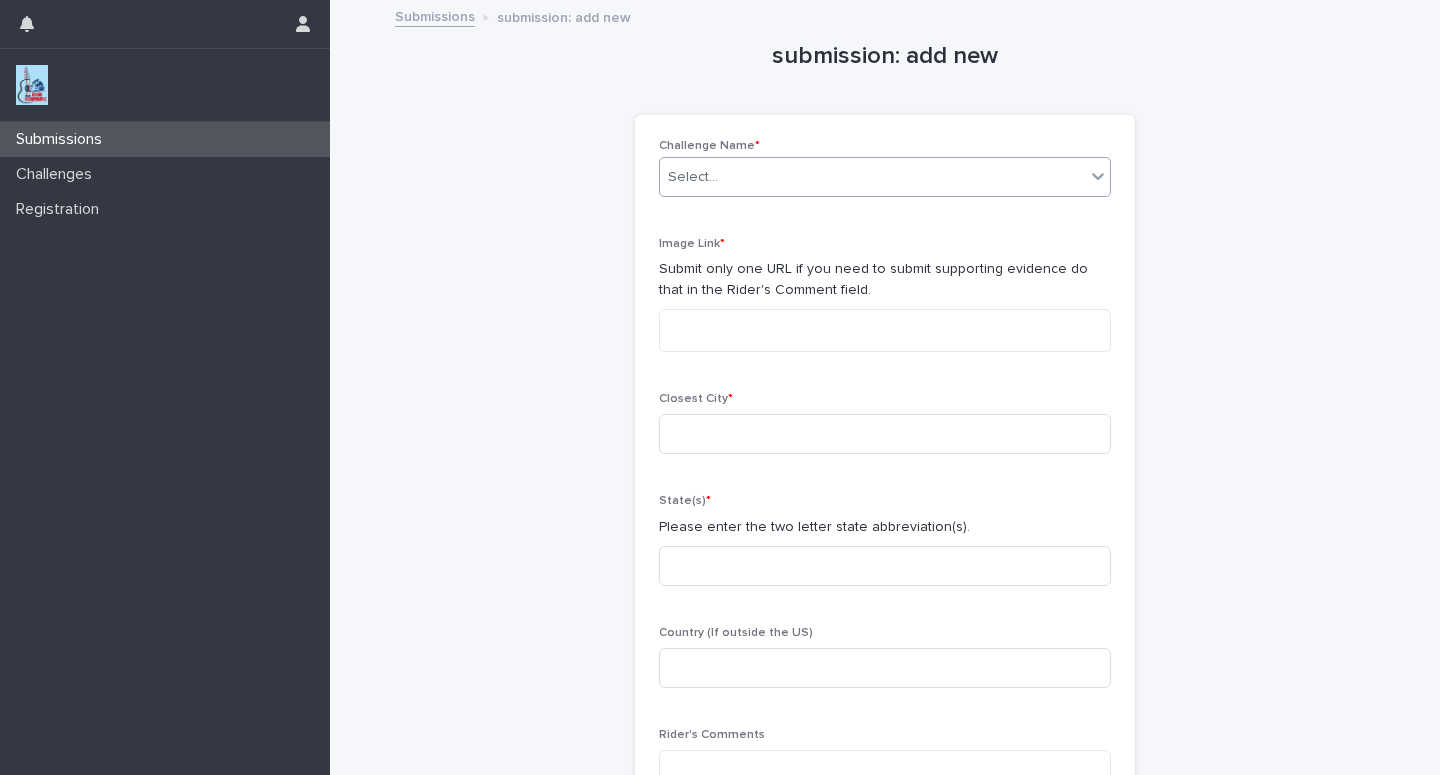 click on "Select..." at bounding box center (872, 177) 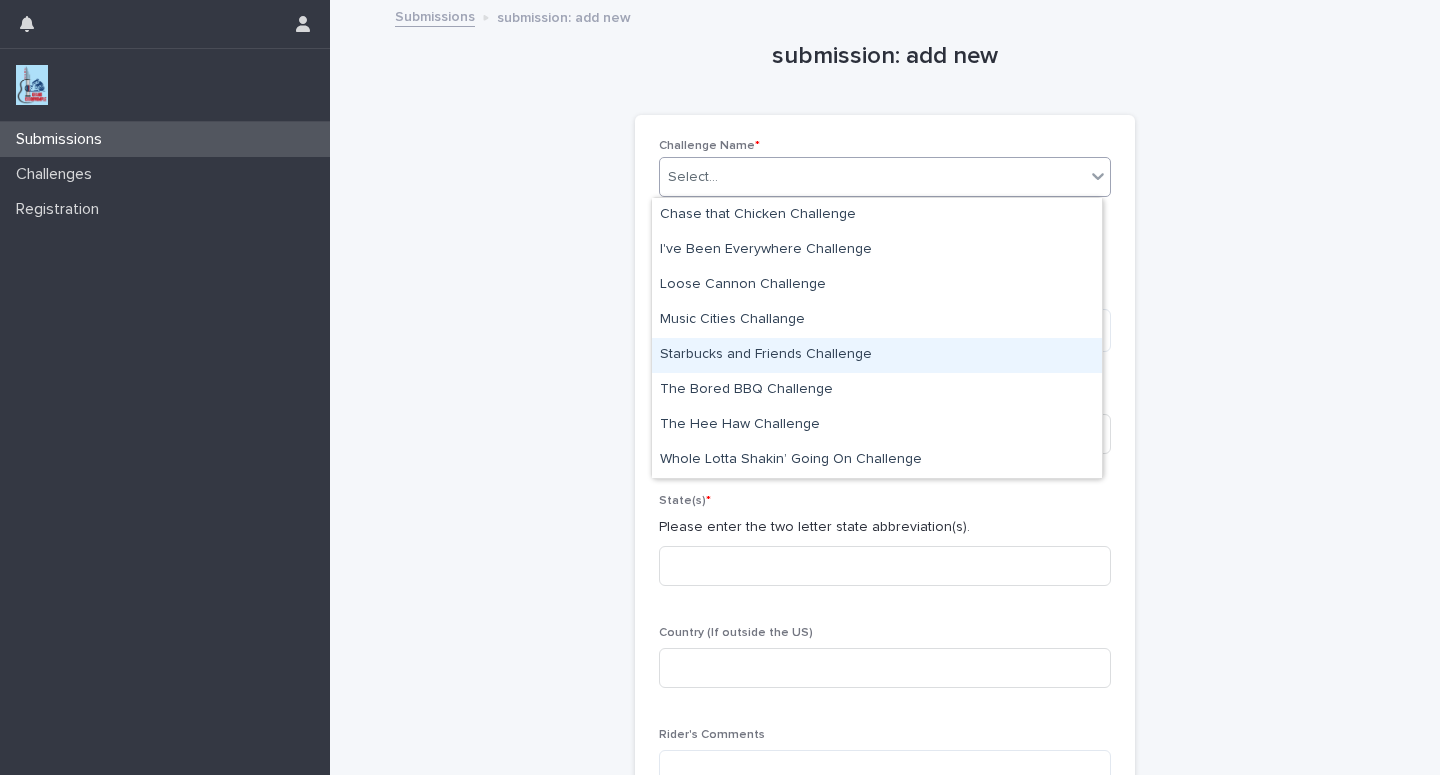 click on "Starbucks and Friends Challenge" at bounding box center (877, 355) 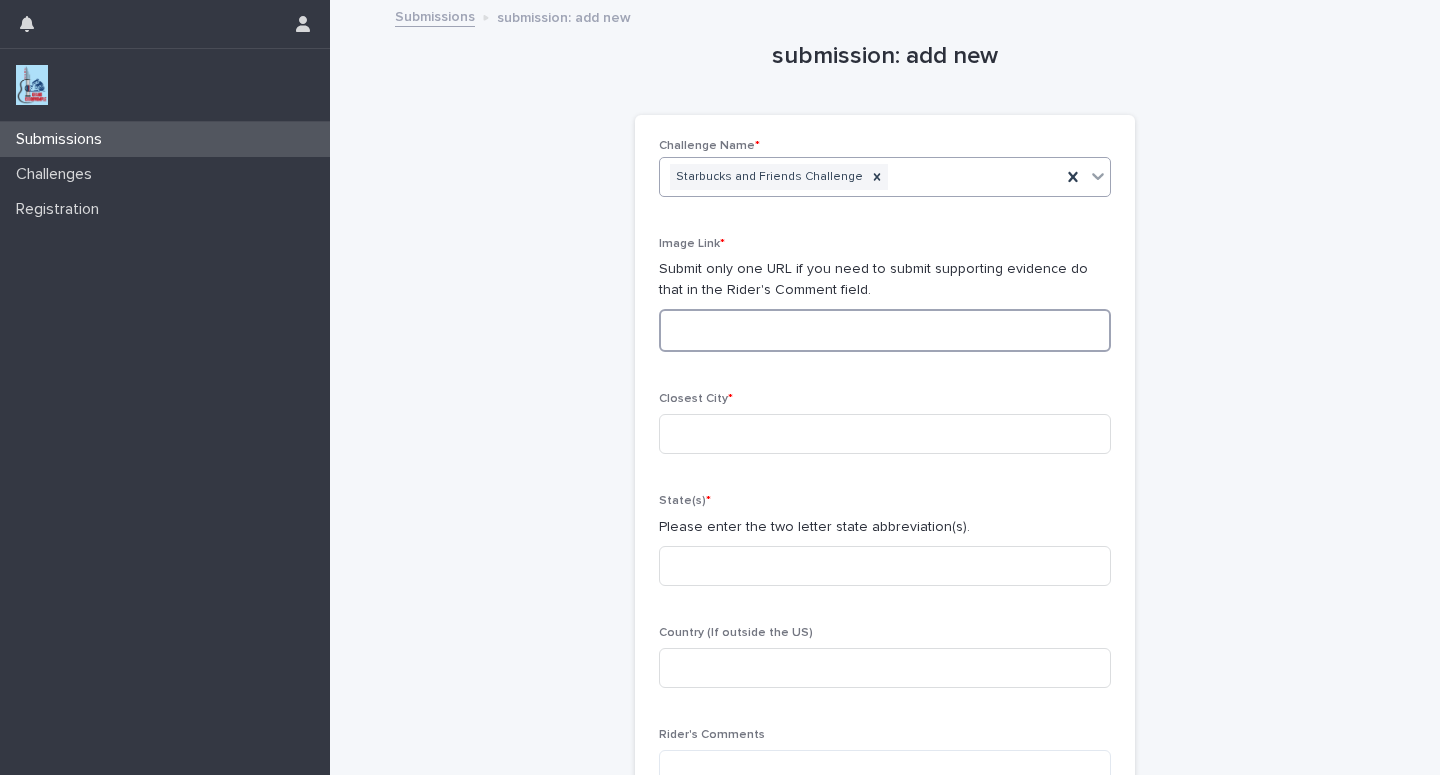 click at bounding box center (885, 330) 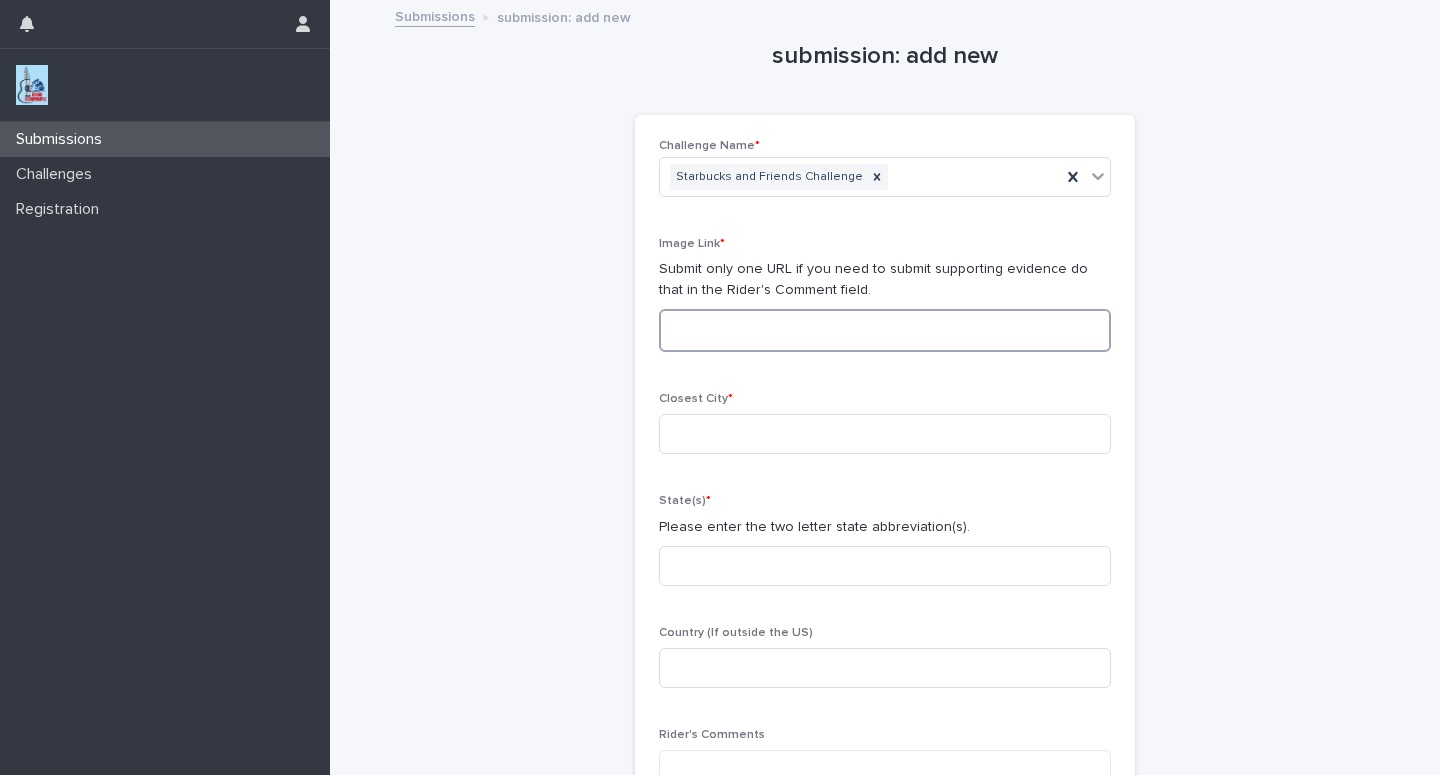 paste on "**********" 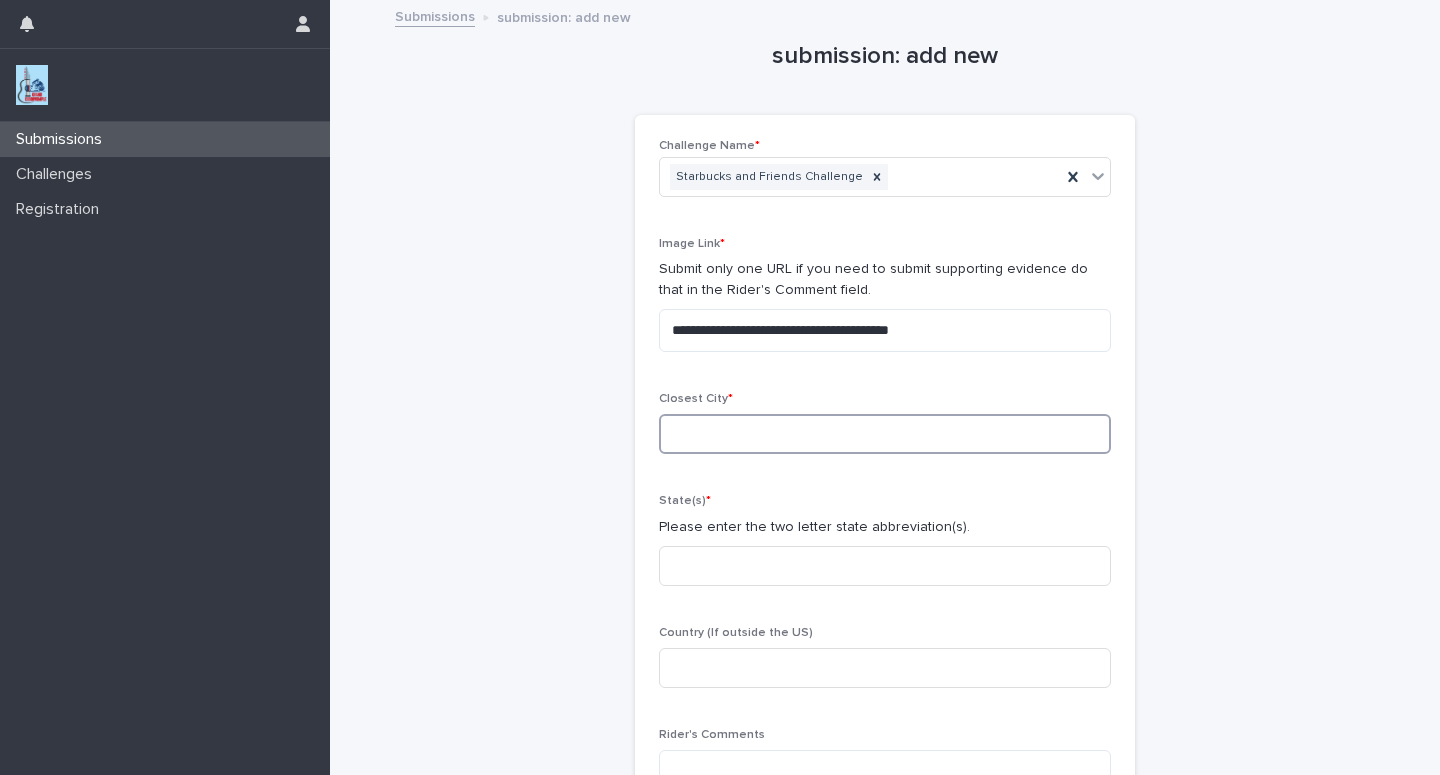 click at bounding box center [885, 434] 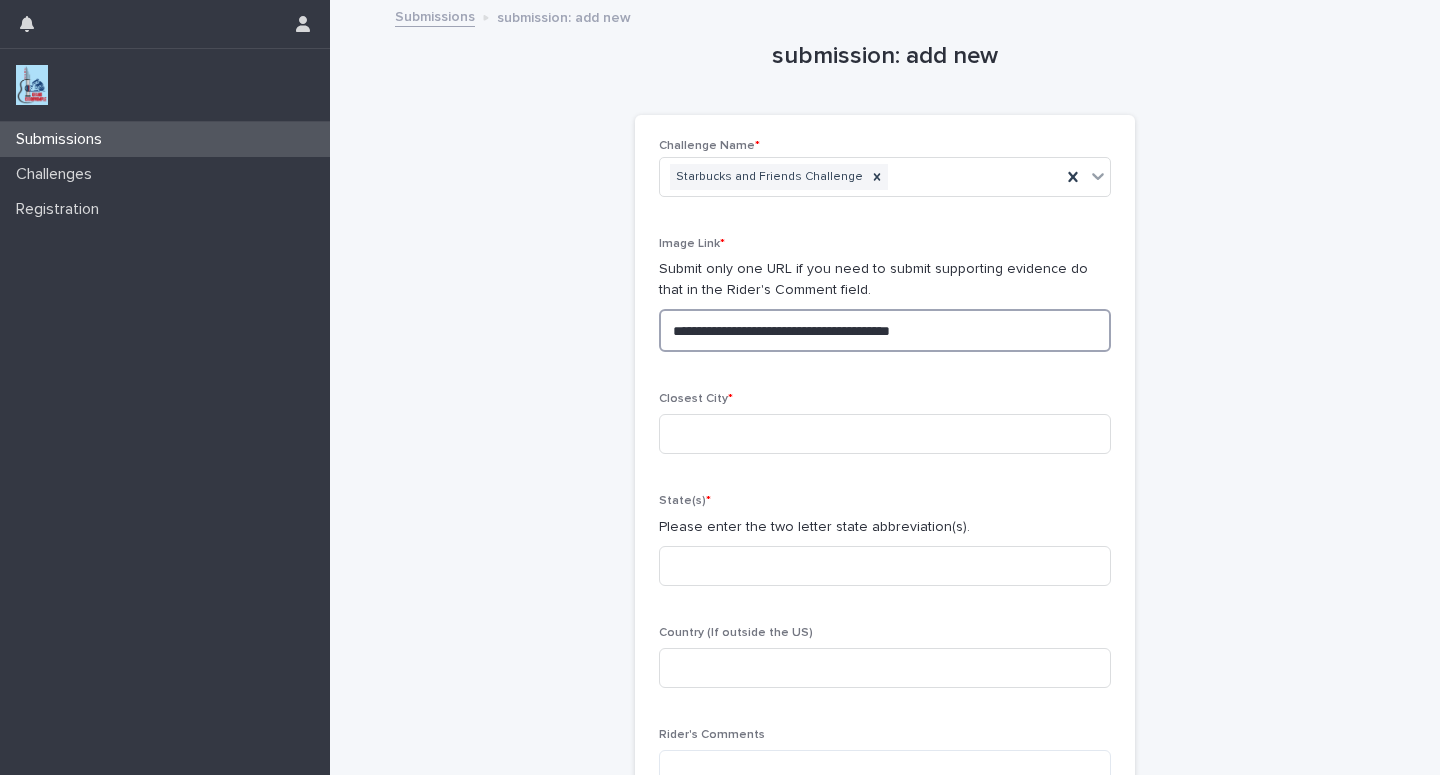 drag, startPoint x: 991, startPoint y: 337, endPoint x: 393, endPoint y: 320, distance: 598.2416 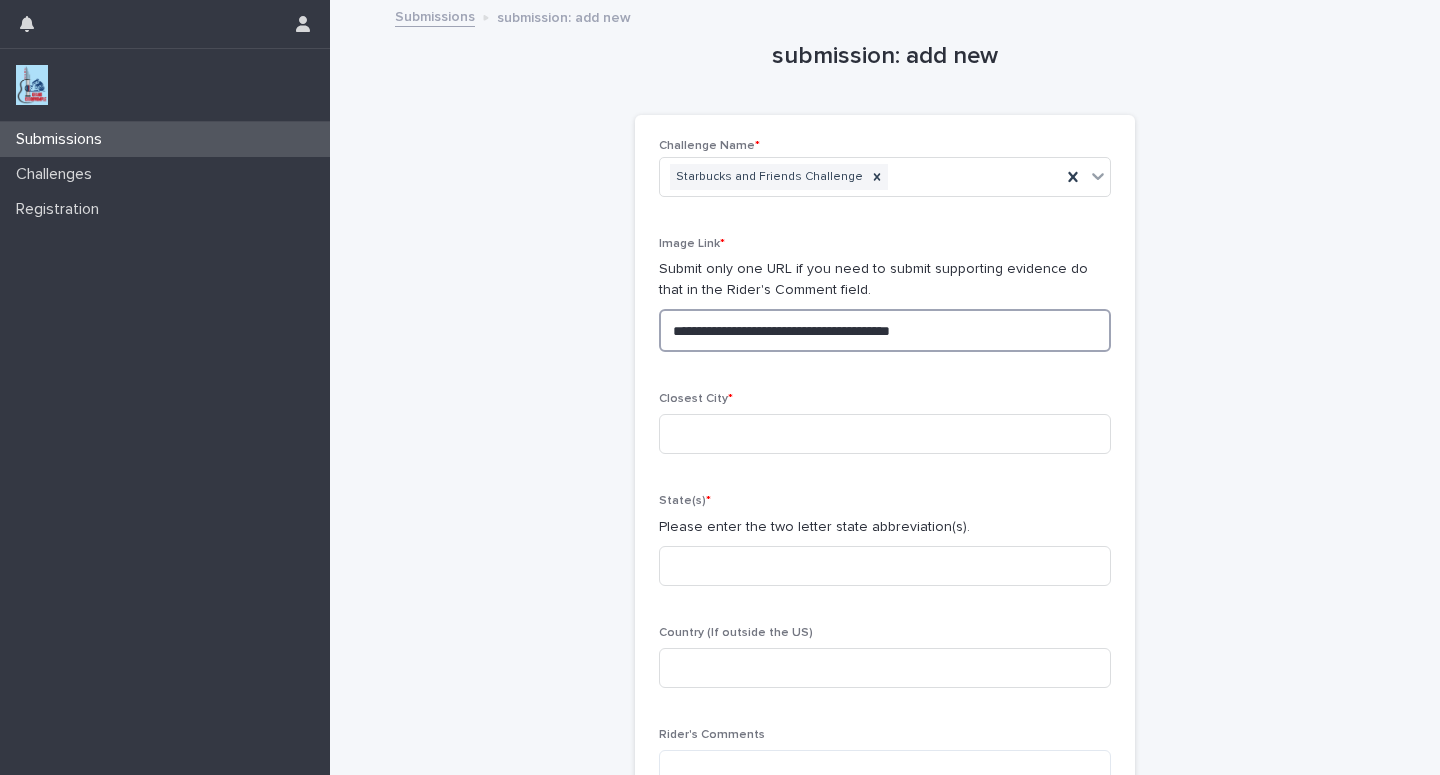 paste 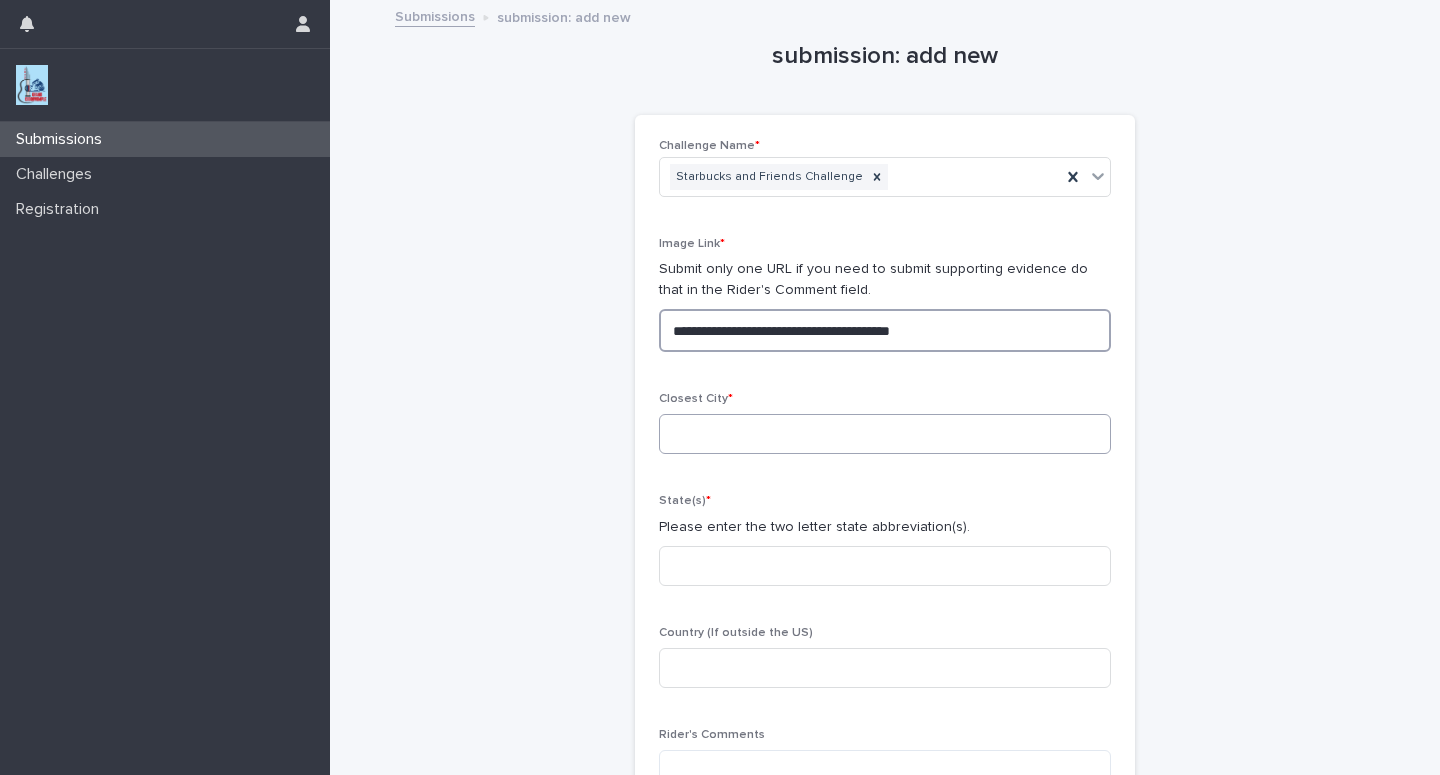 type on "**********" 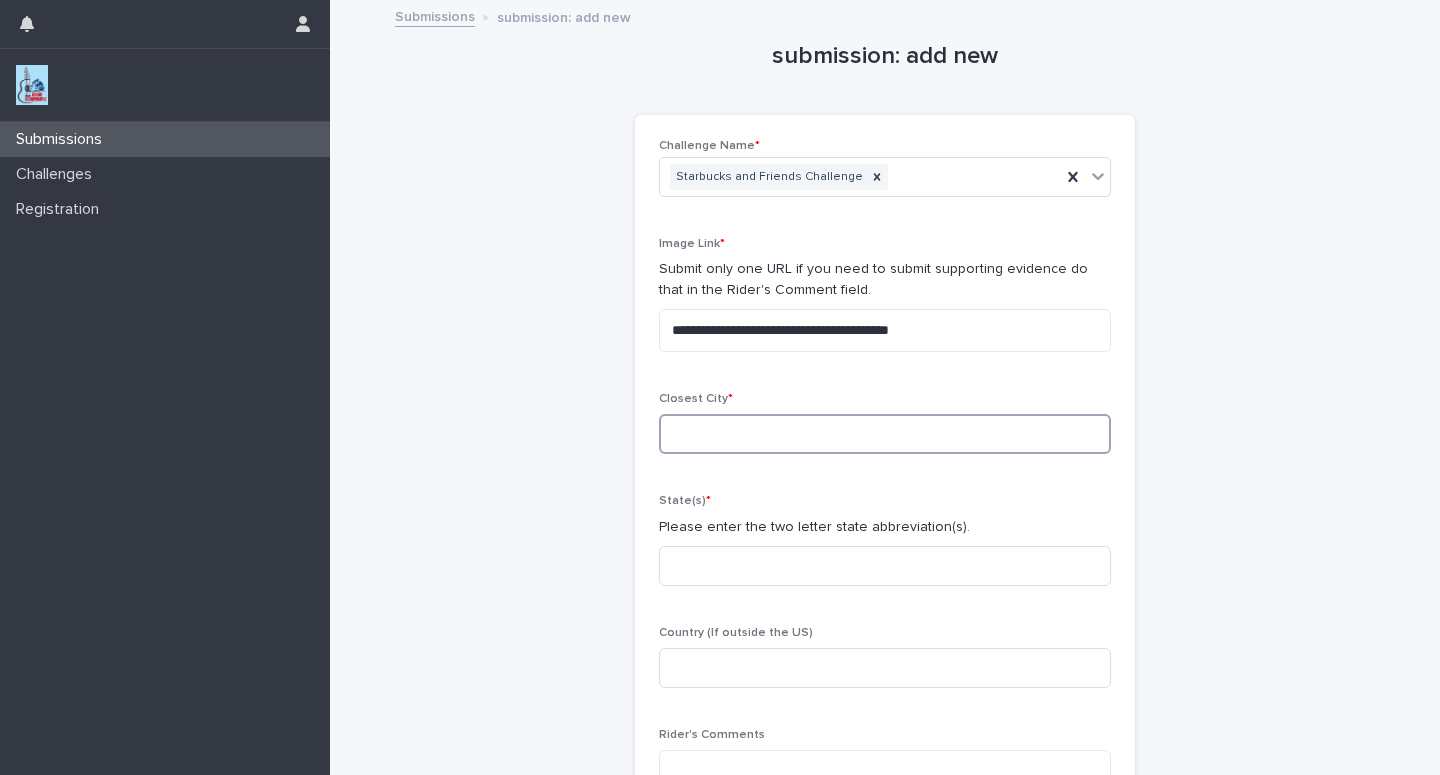 click at bounding box center (885, 434) 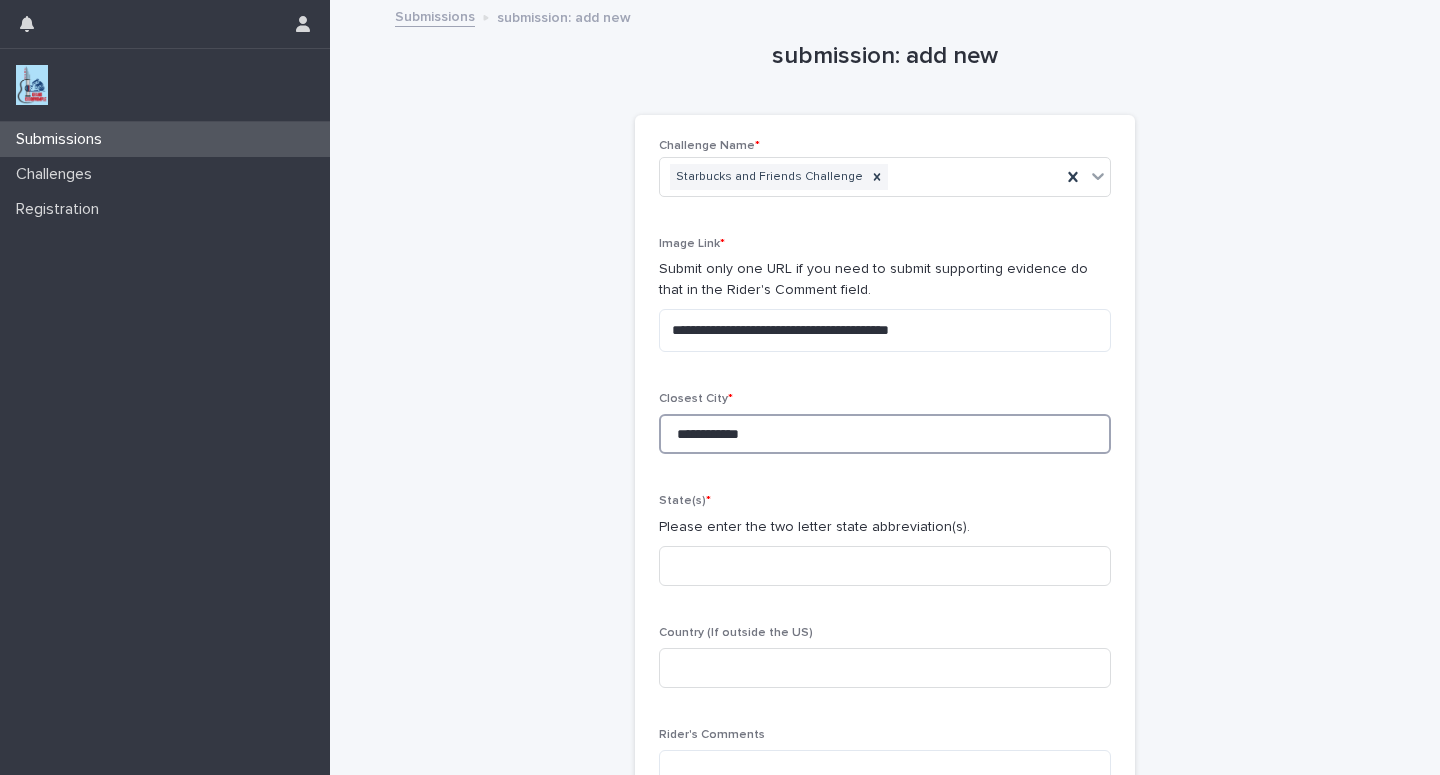 type on "**********" 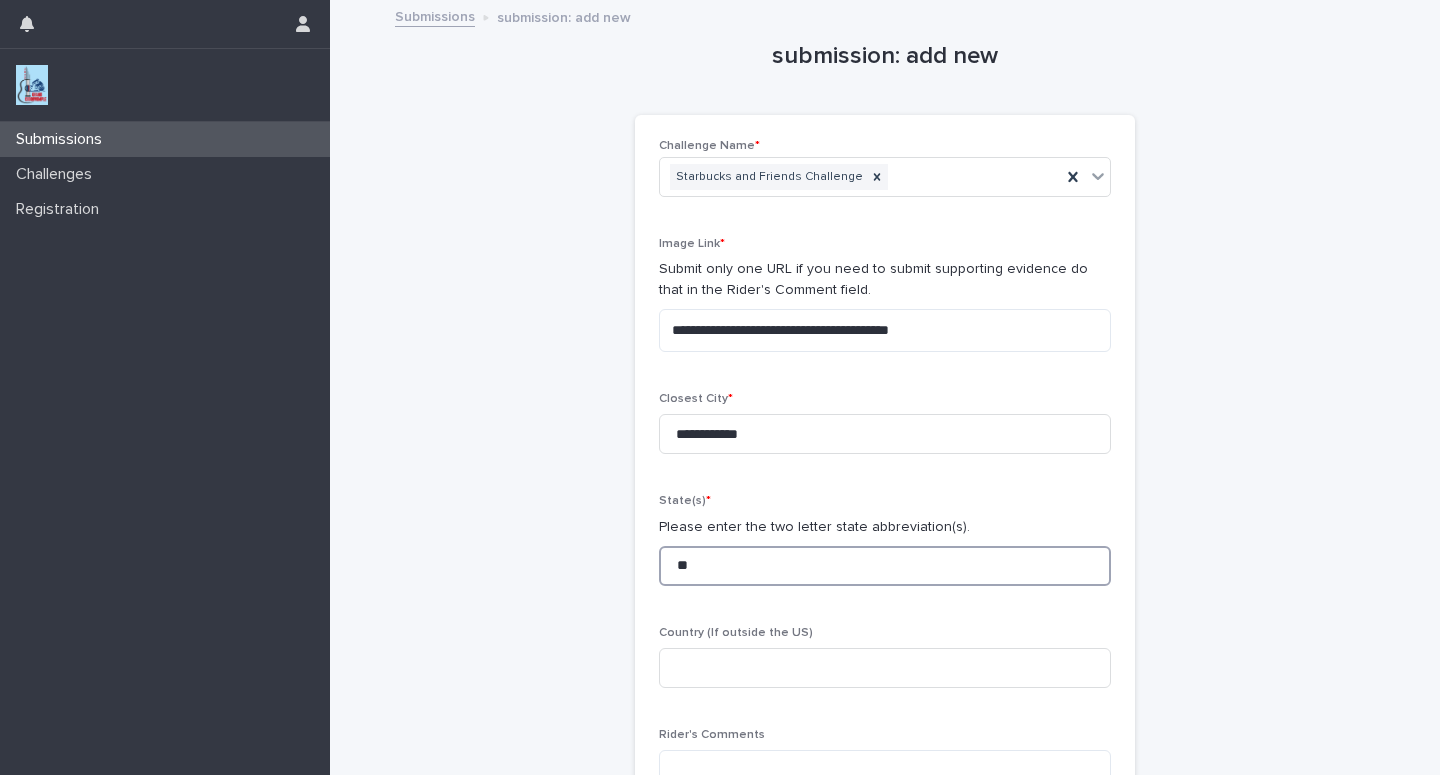 type on "**" 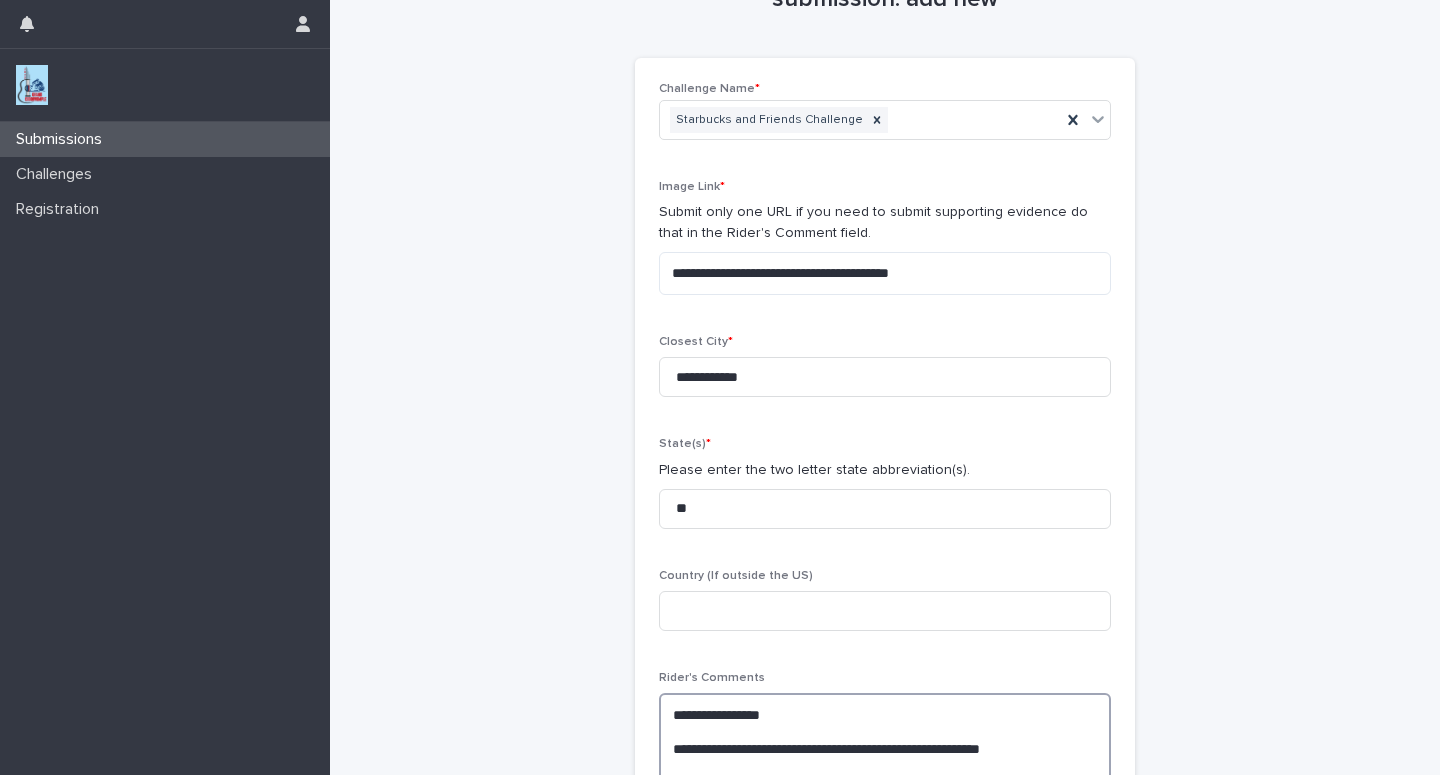scroll, scrollTop: 74, scrollLeft: 0, axis: vertical 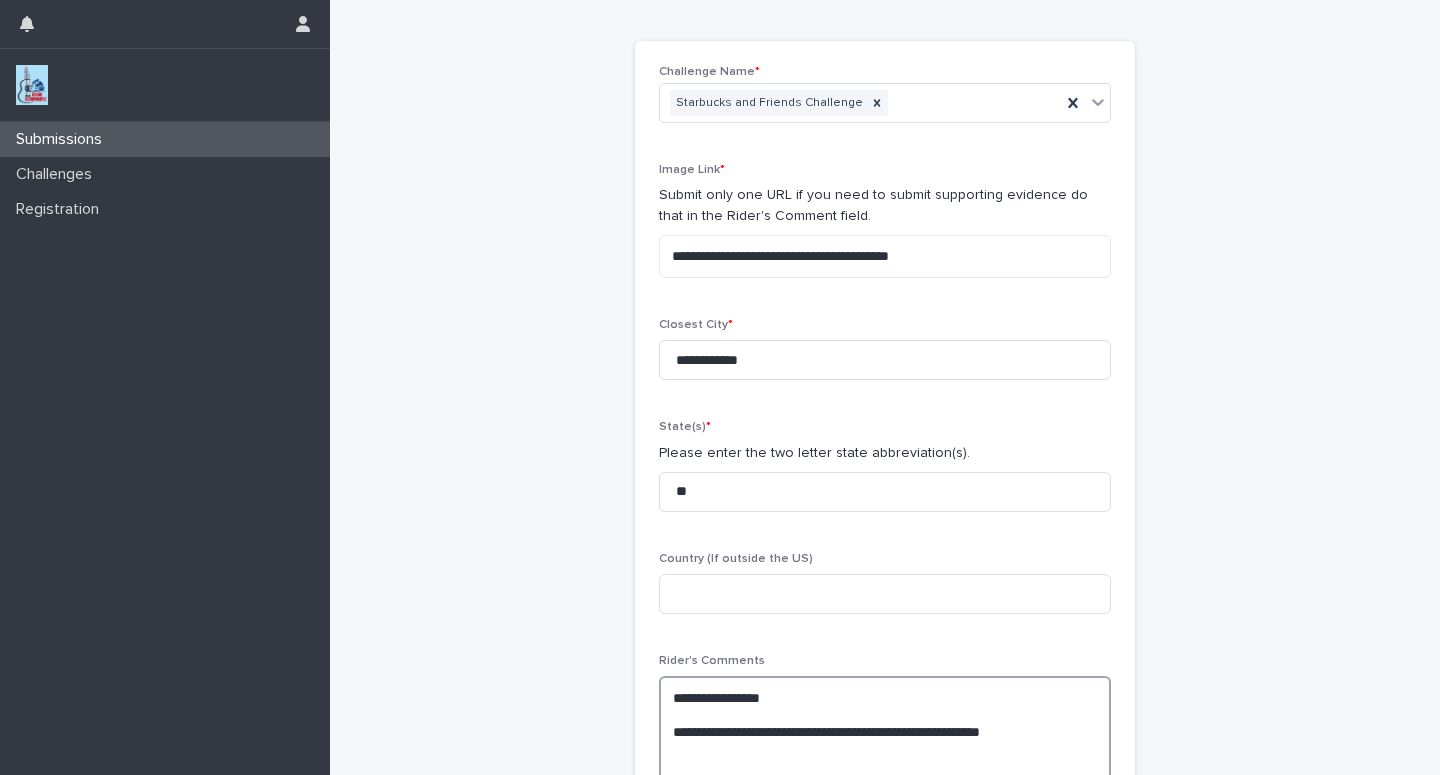 paste on "**********" 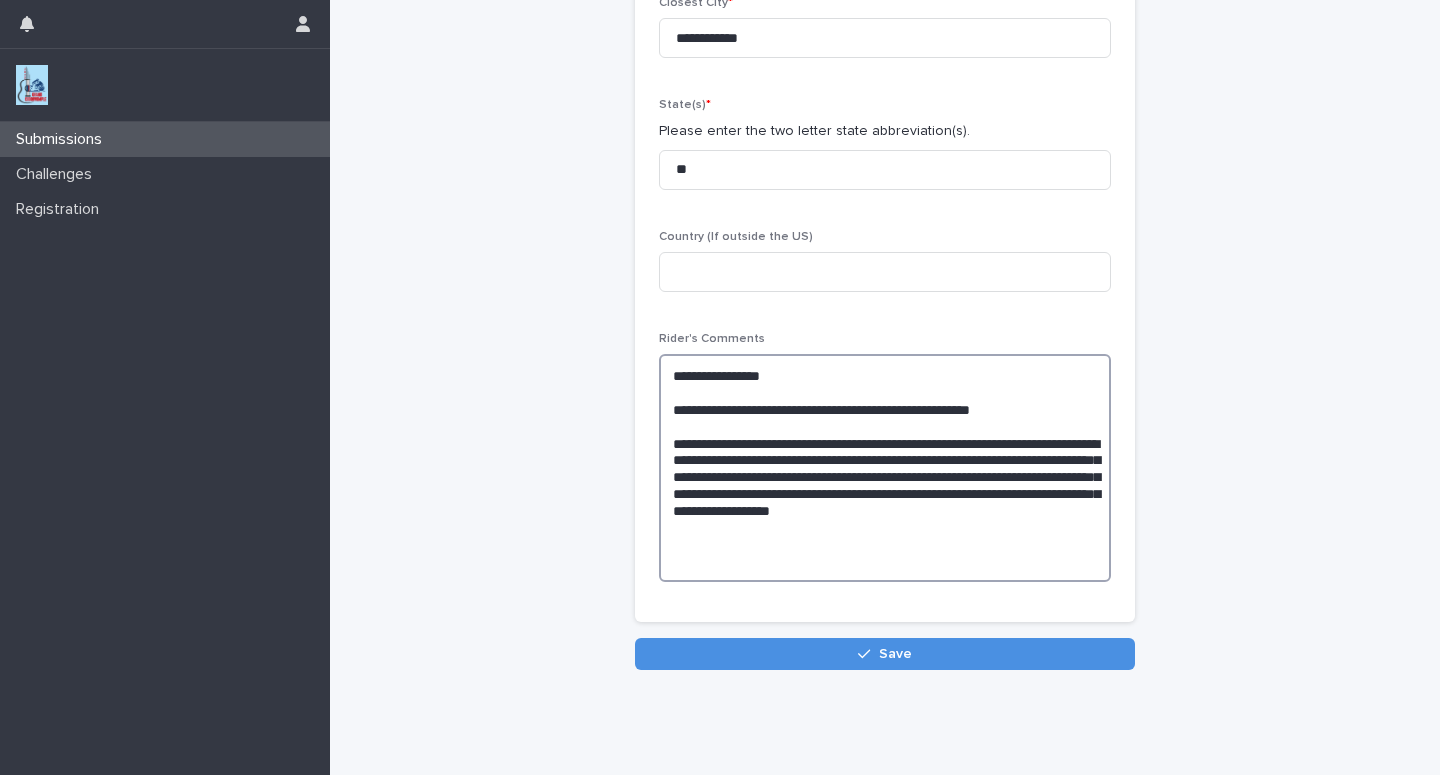 scroll, scrollTop: 400, scrollLeft: 0, axis: vertical 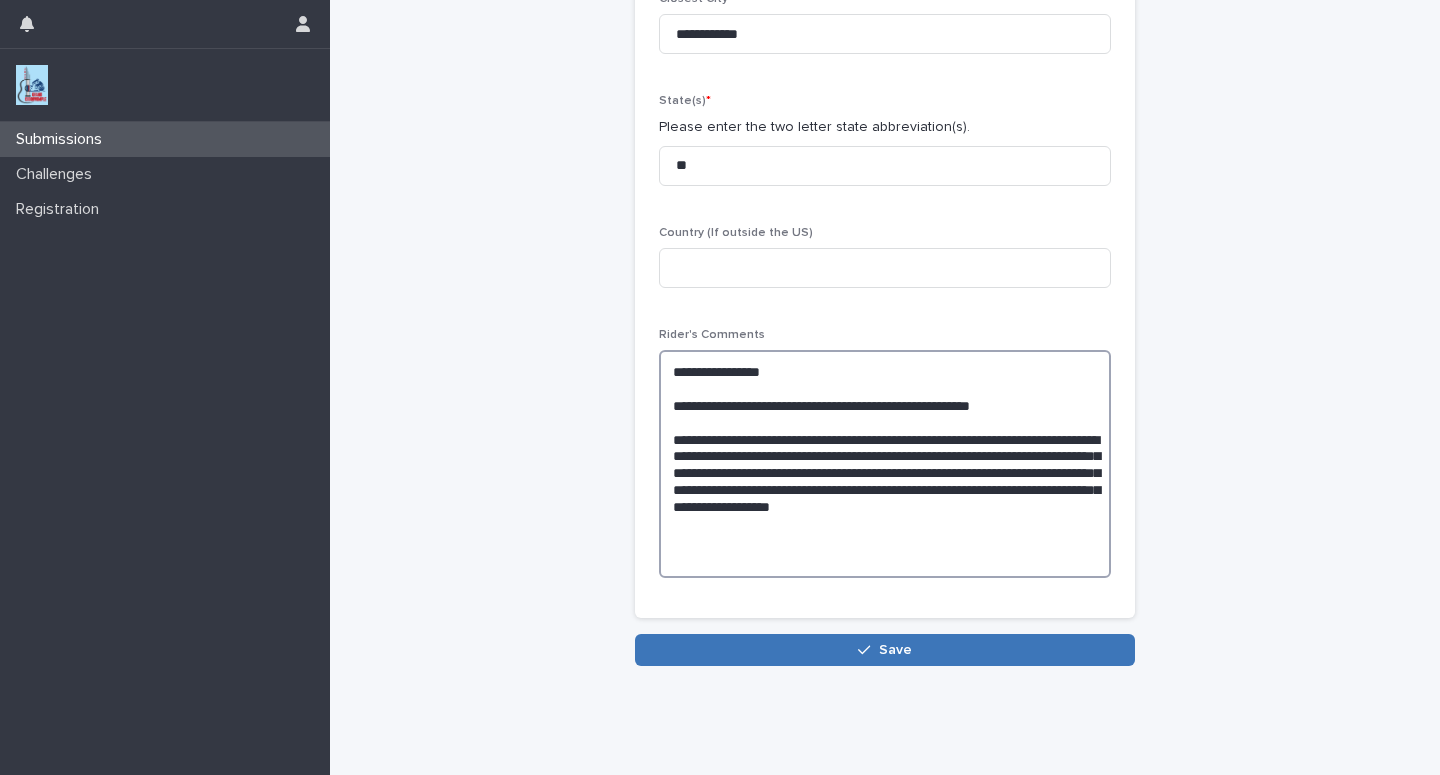 type on "**********" 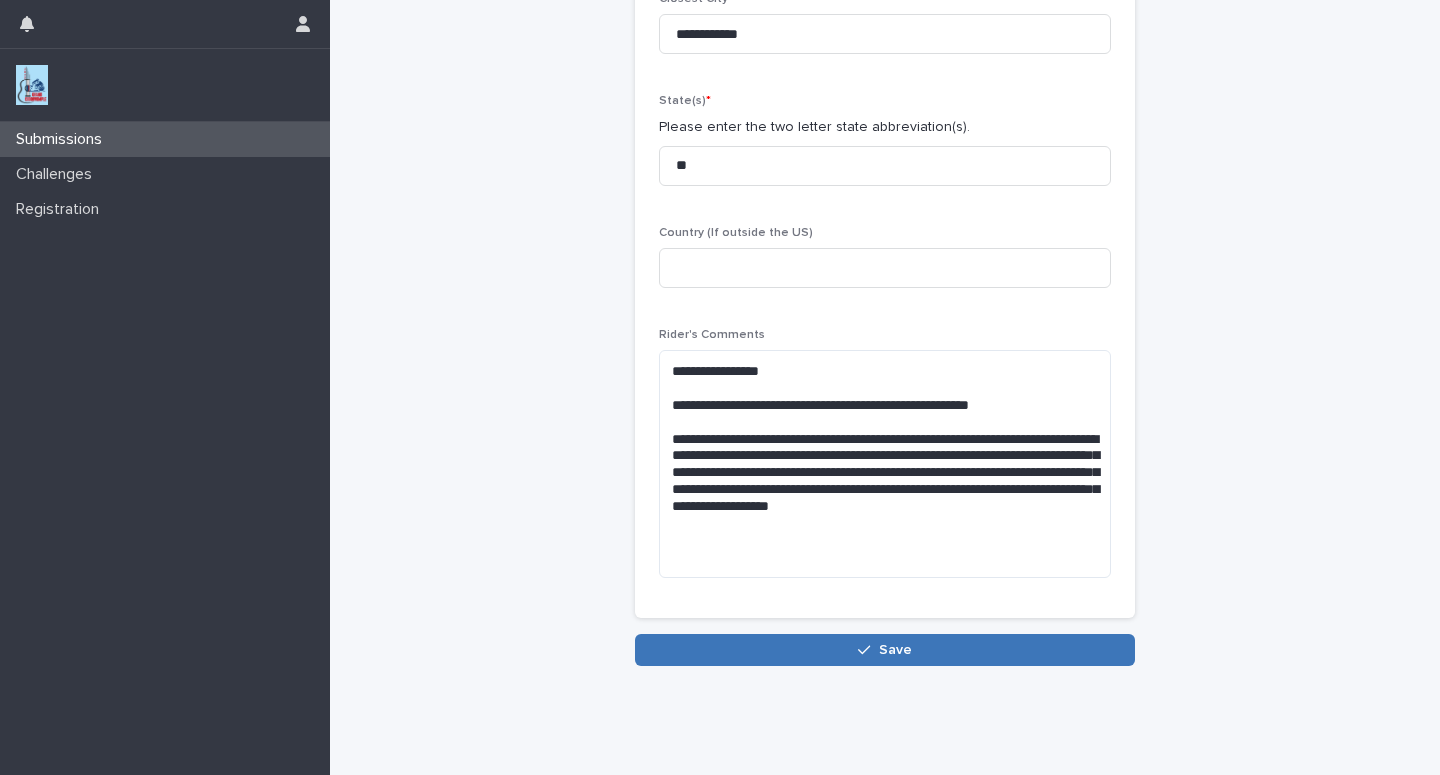 click on "Save" at bounding box center (885, 650) 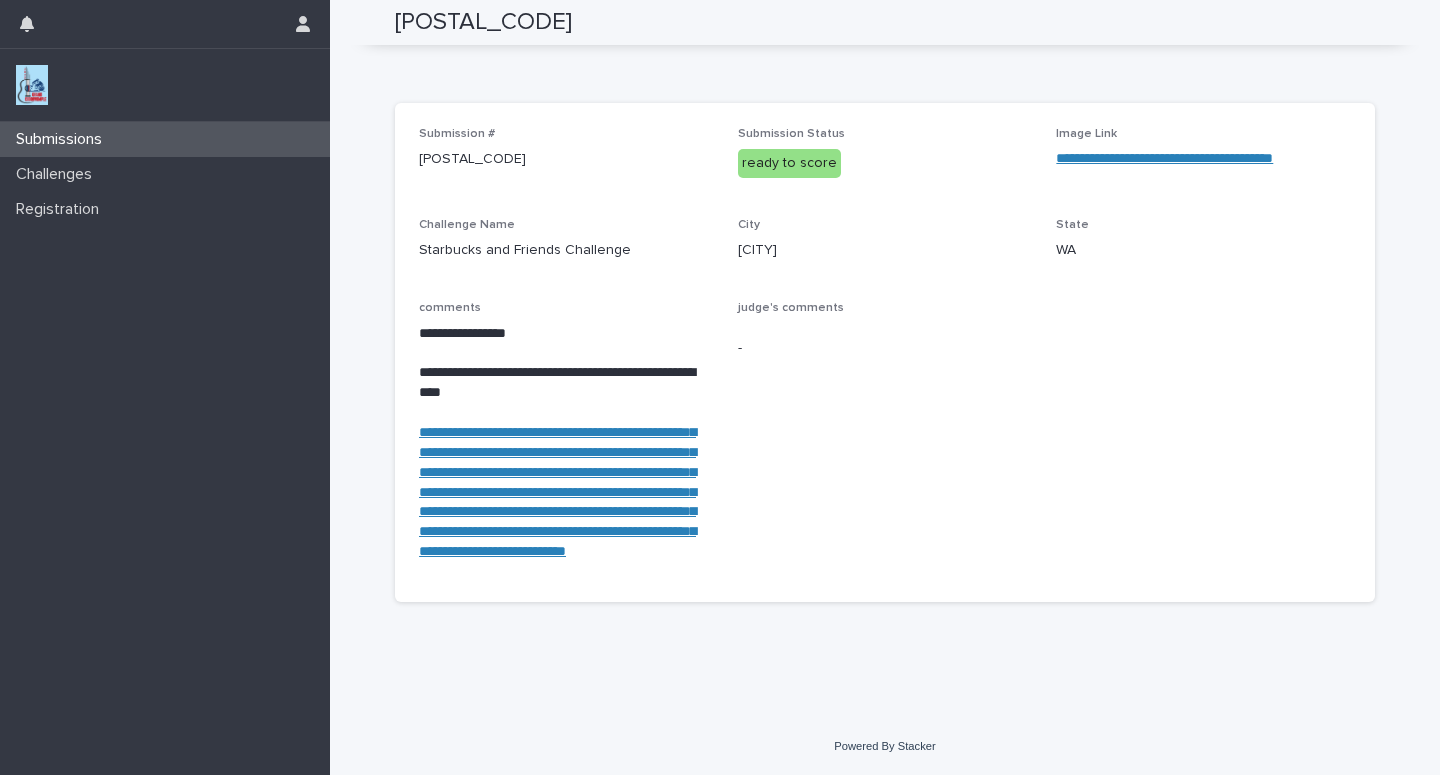 scroll, scrollTop: 162, scrollLeft: 0, axis: vertical 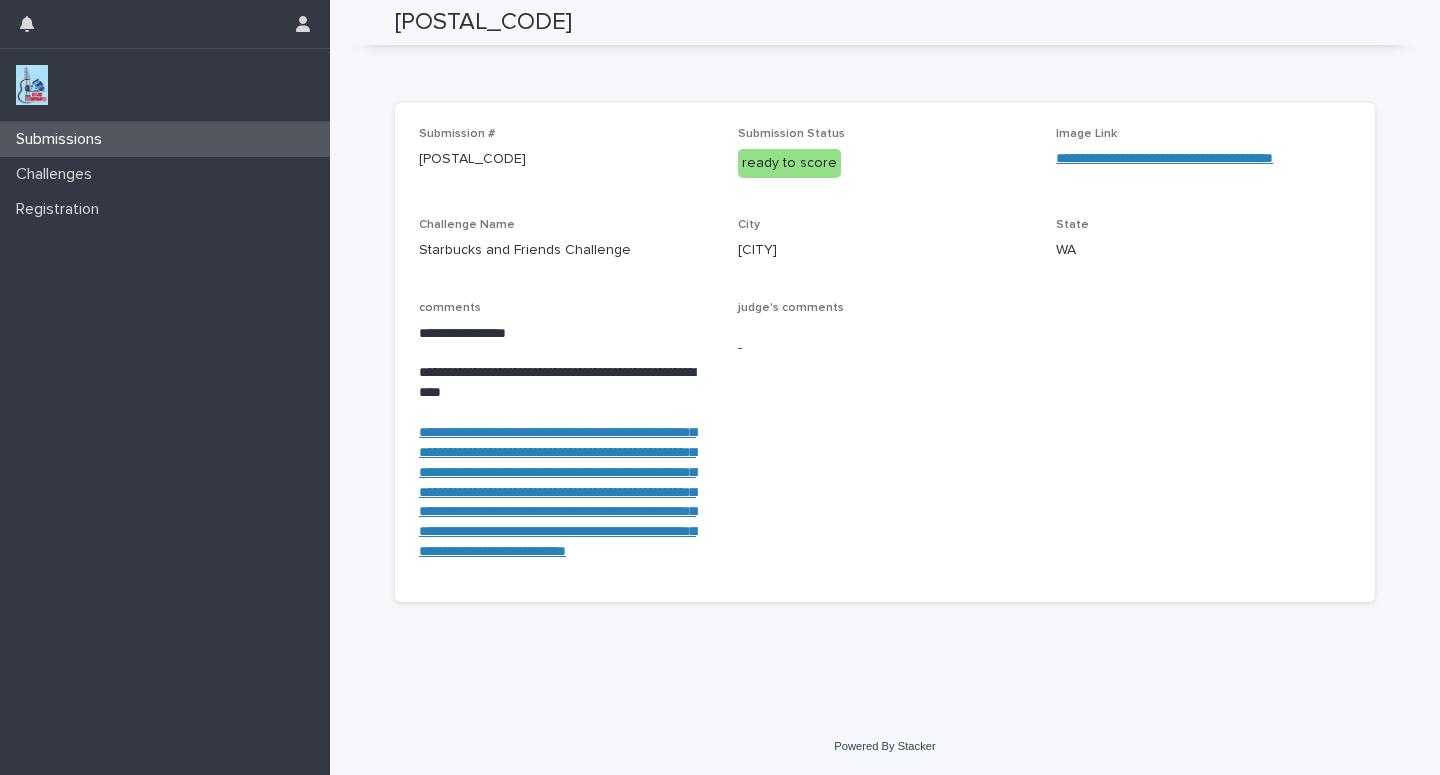 click on "Submissions" at bounding box center [165, 139] 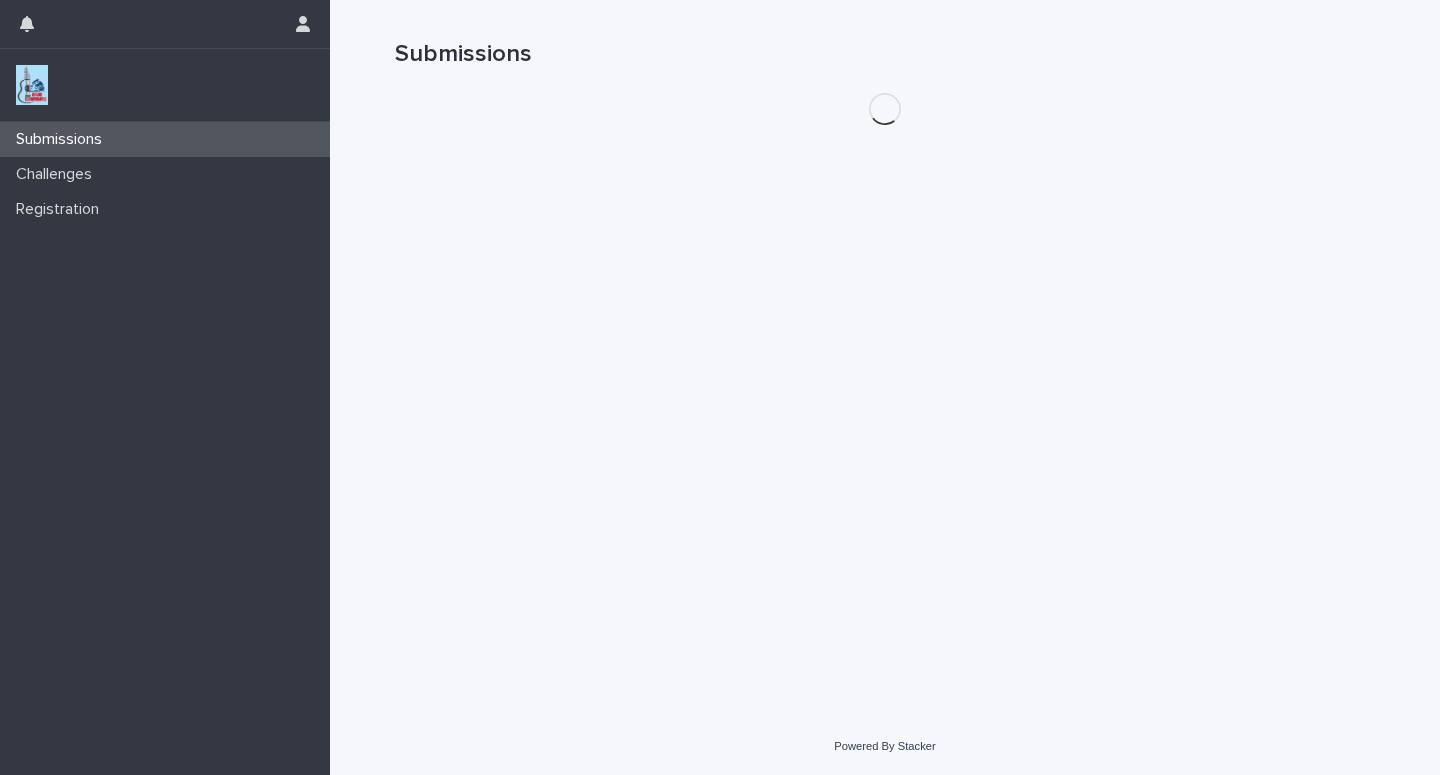 scroll, scrollTop: 0, scrollLeft: 0, axis: both 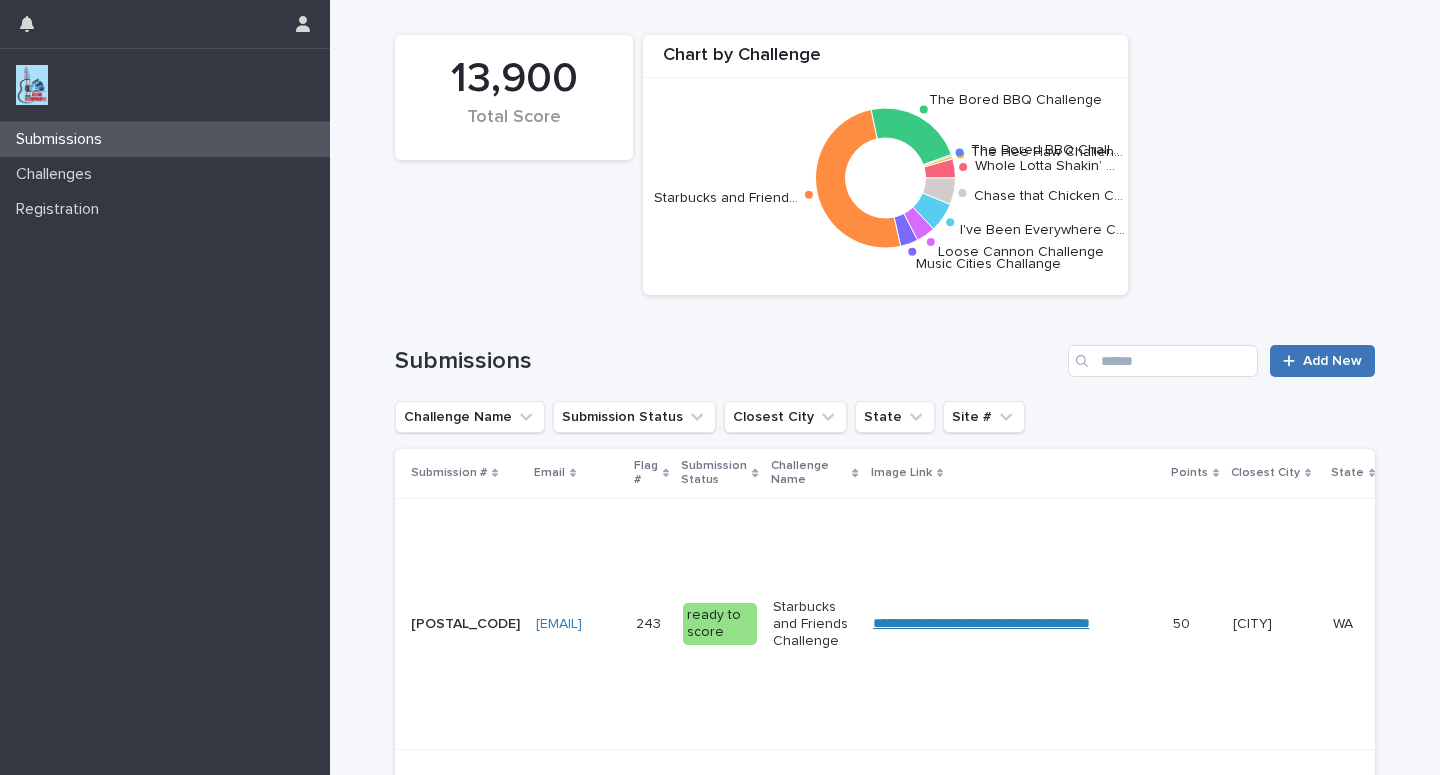 click on "Add New" at bounding box center (1332, 361) 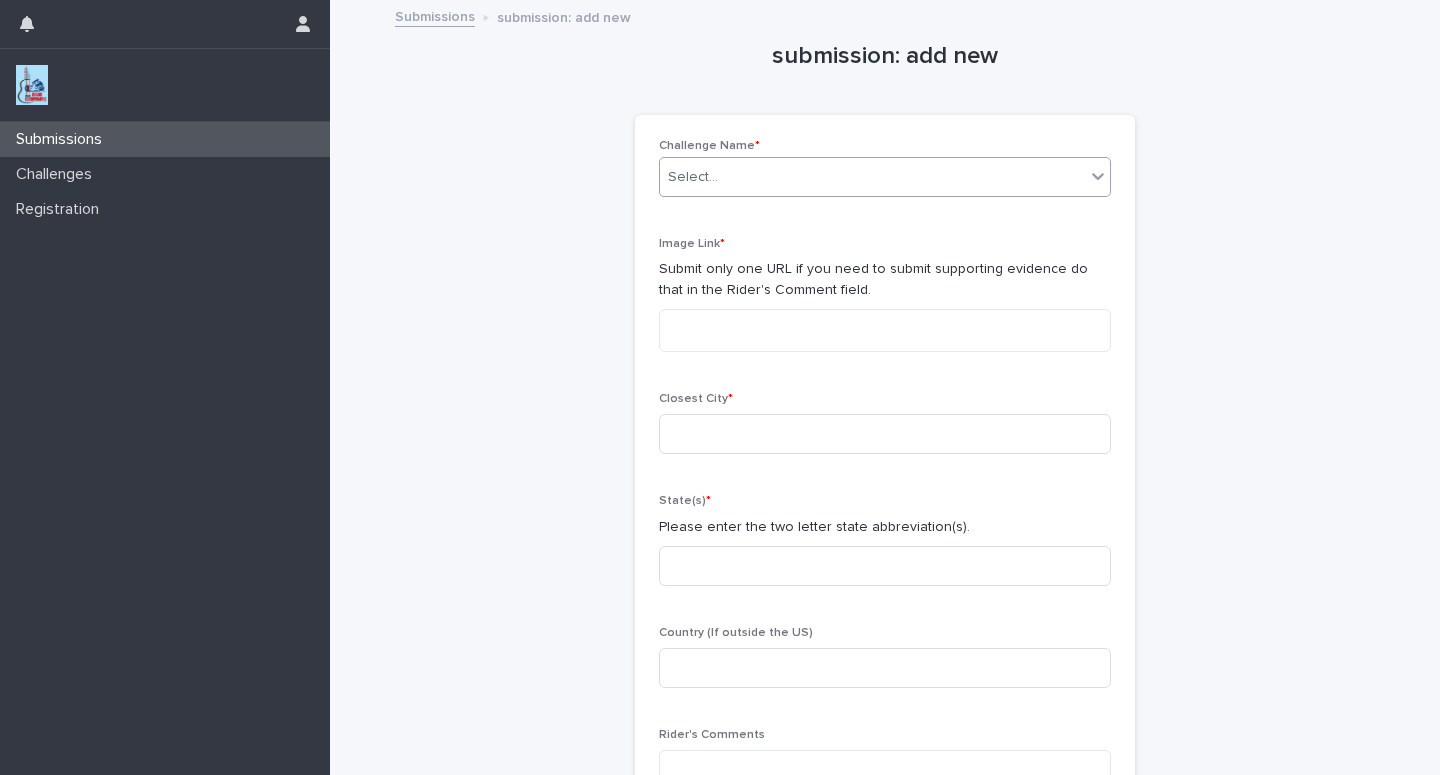 click on "Select..." at bounding box center (872, 177) 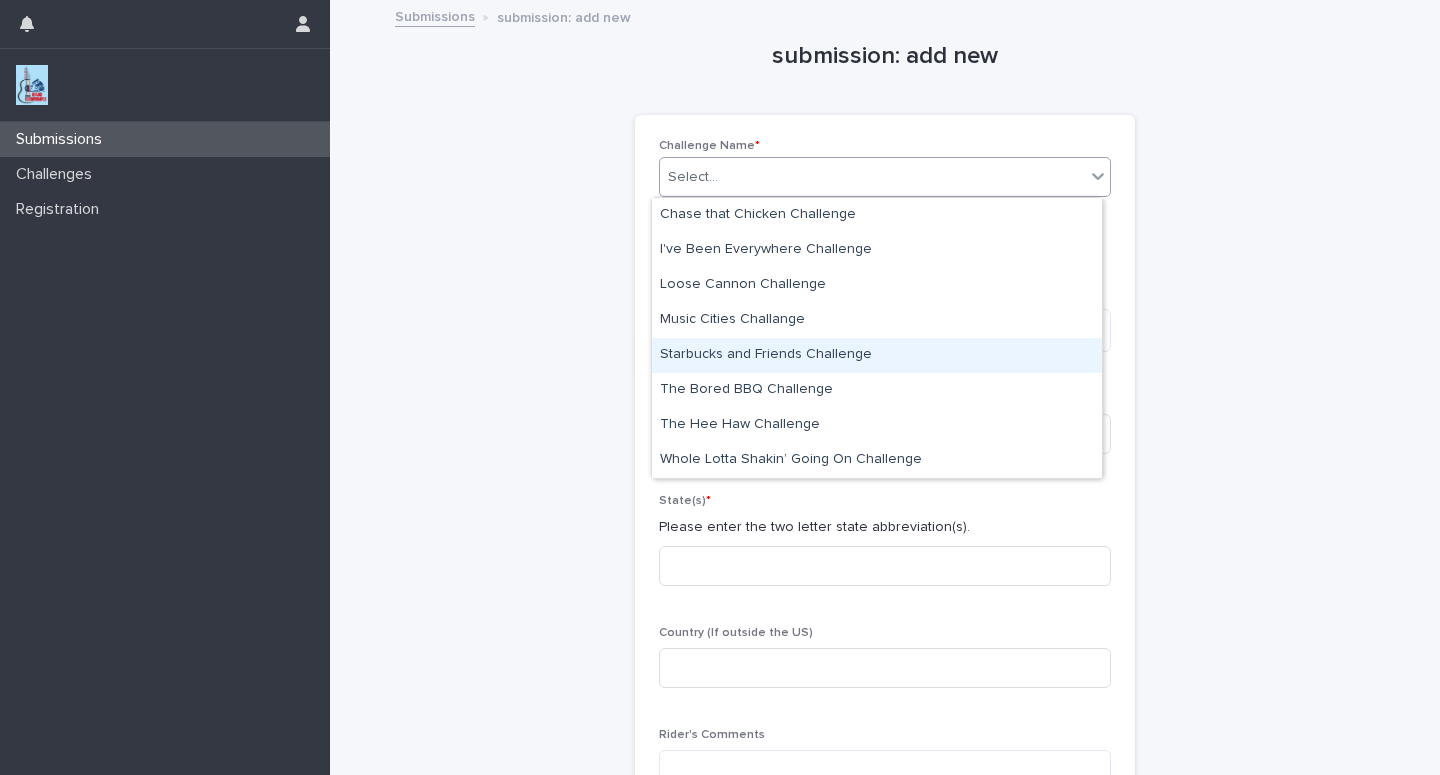 click on "Starbucks and Friends Challenge" at bounding box center [877, 355] 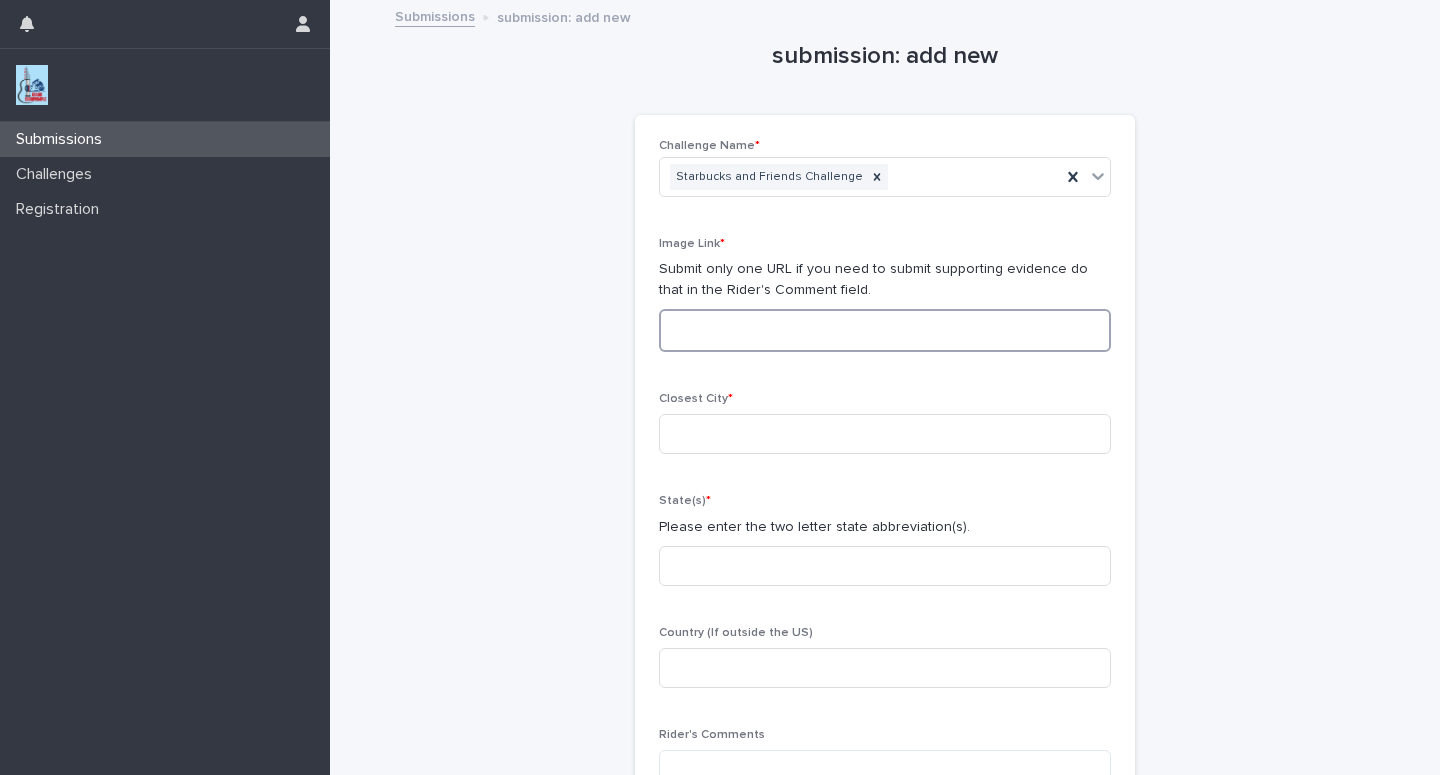 click at bounding box center [885, 330] 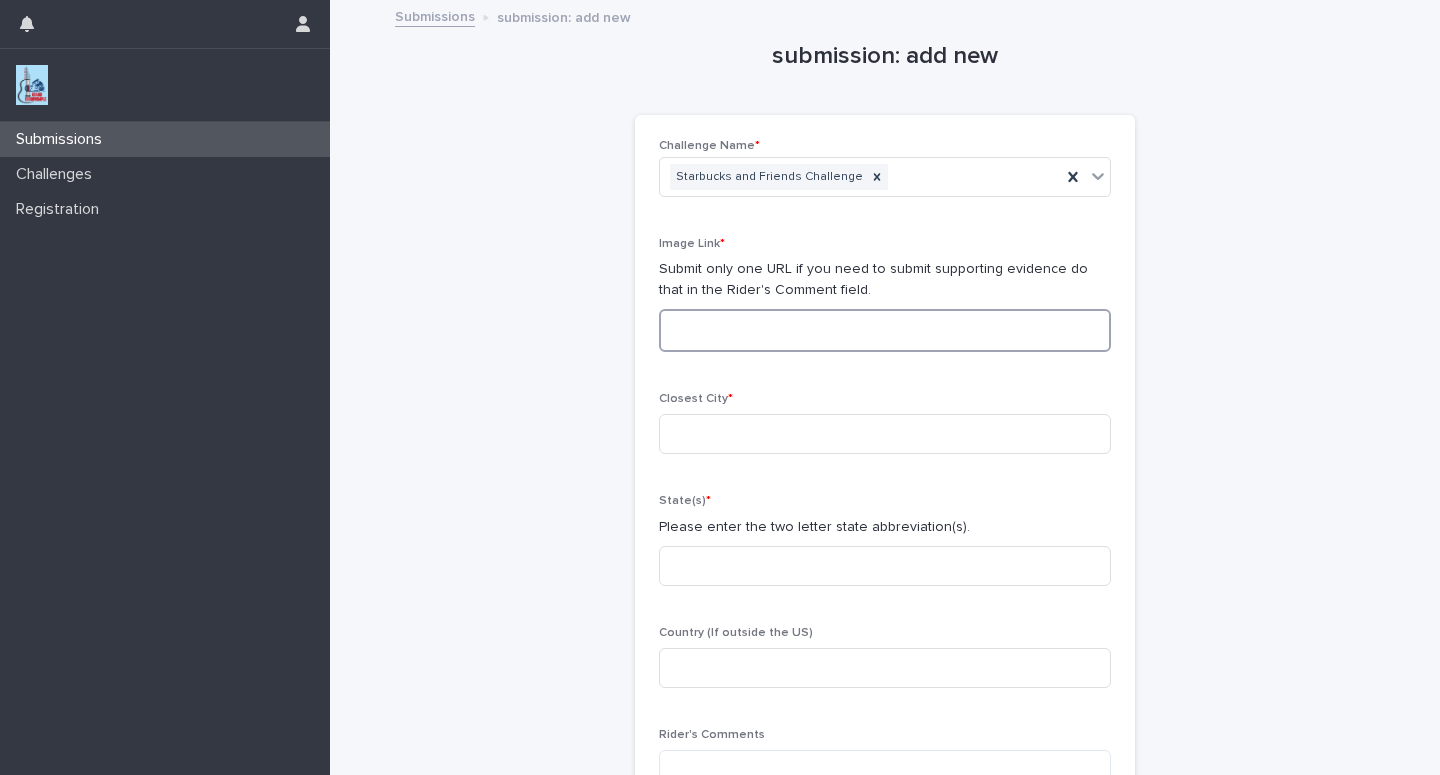 paste on "**********" 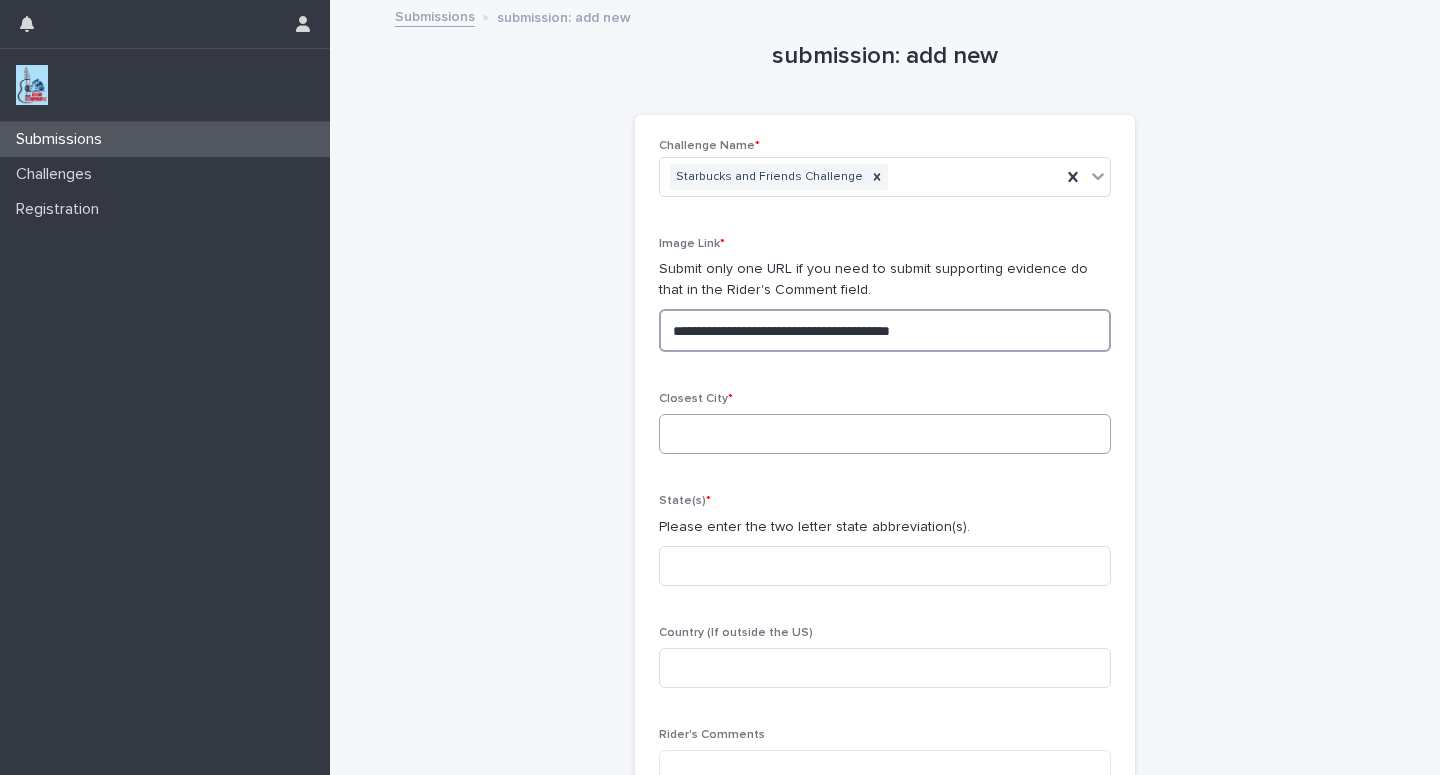type on "**********" 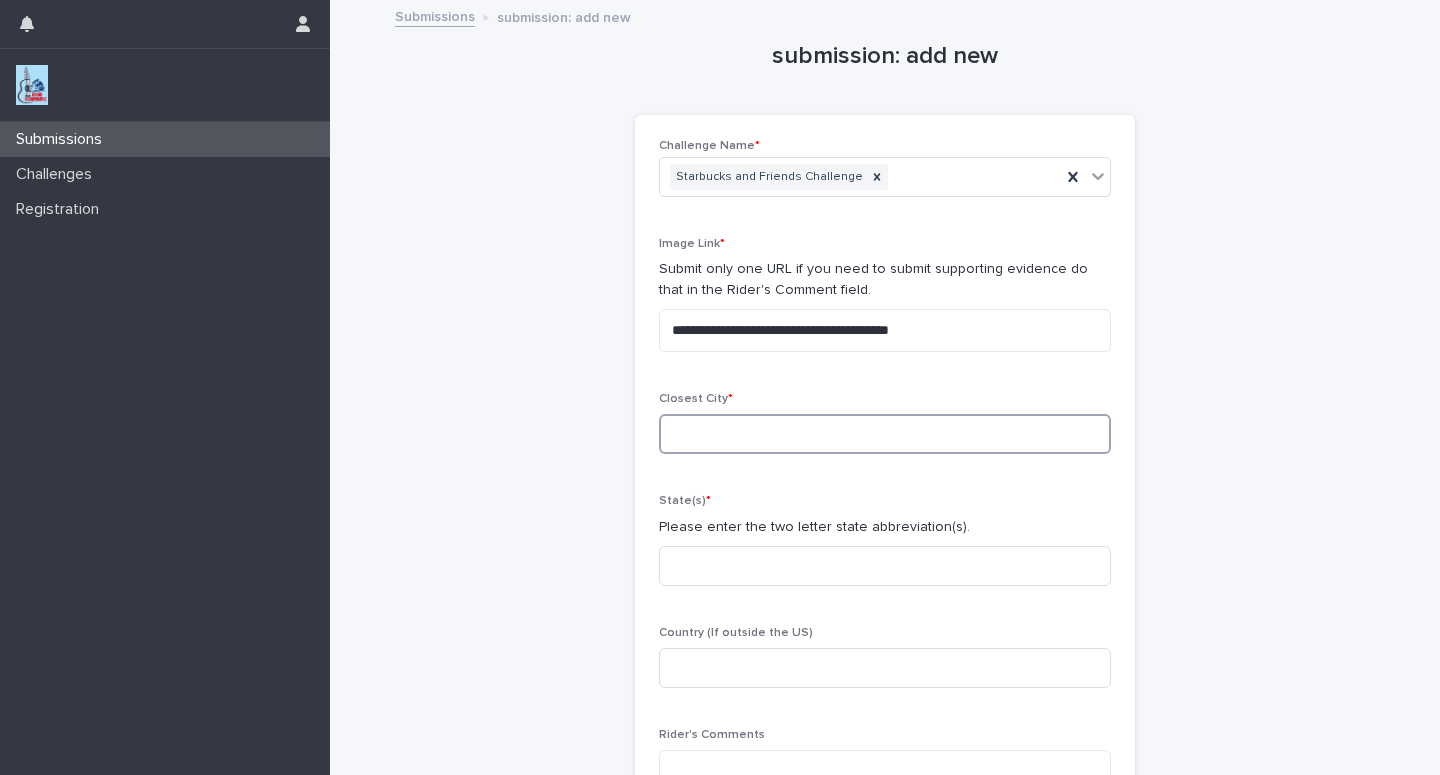 click at bounding box center (885, 434) 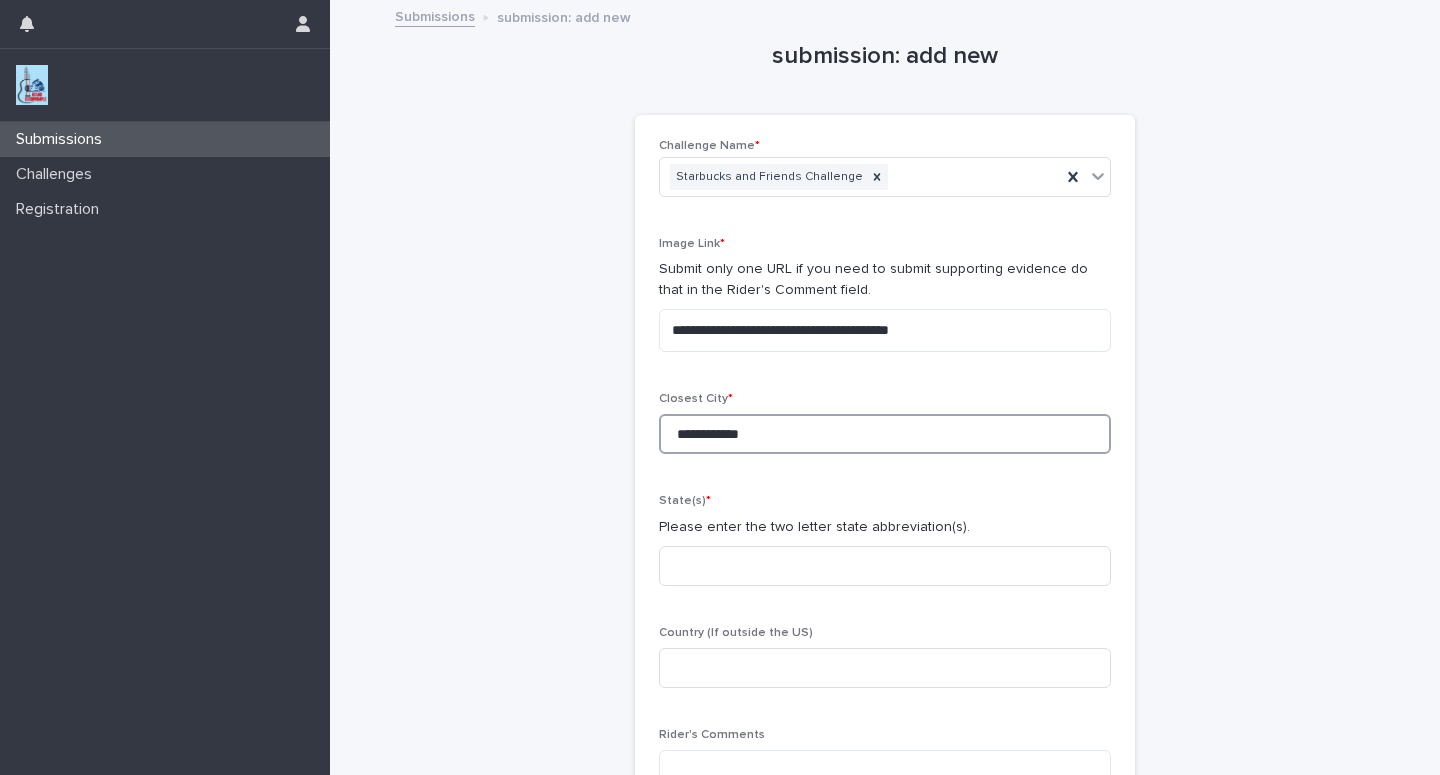 type on "**********" 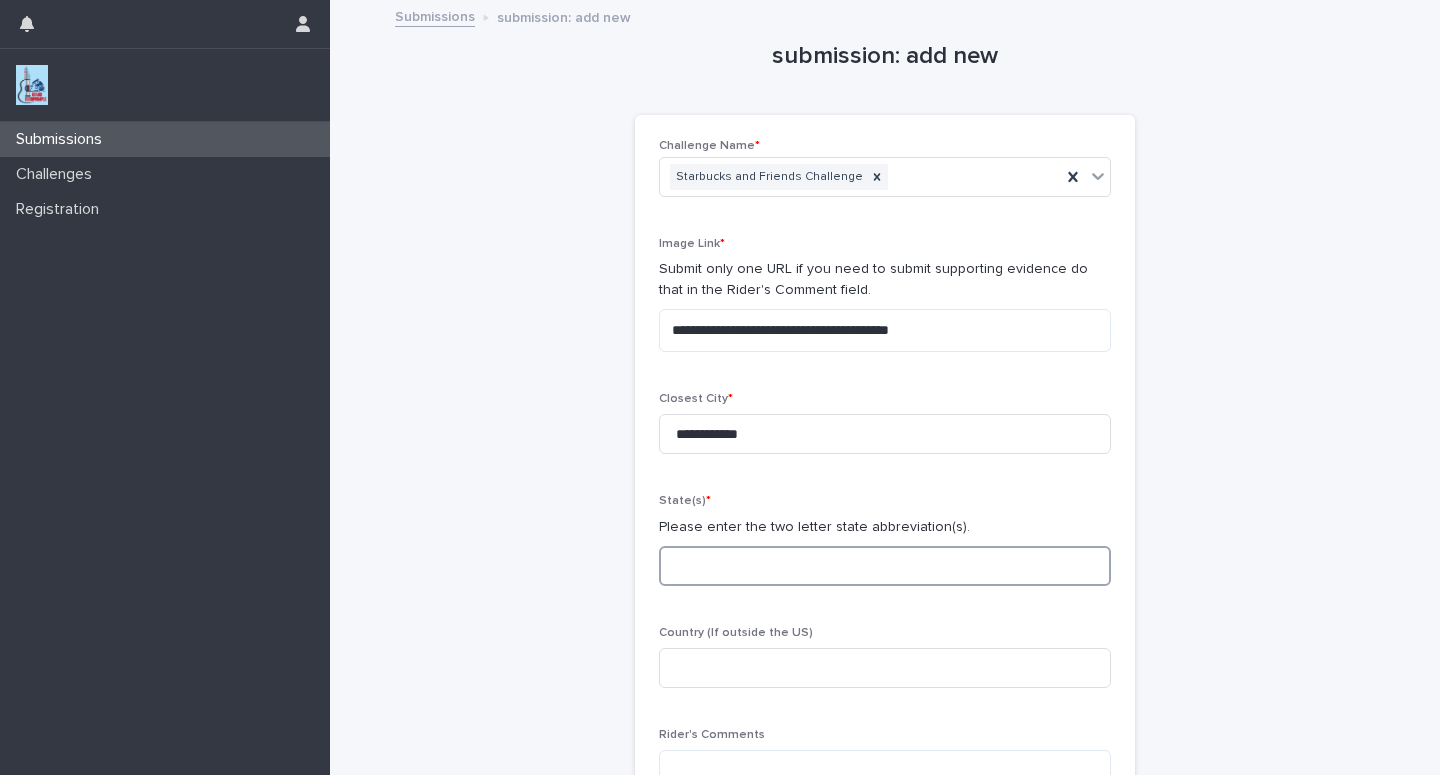 type on "*" 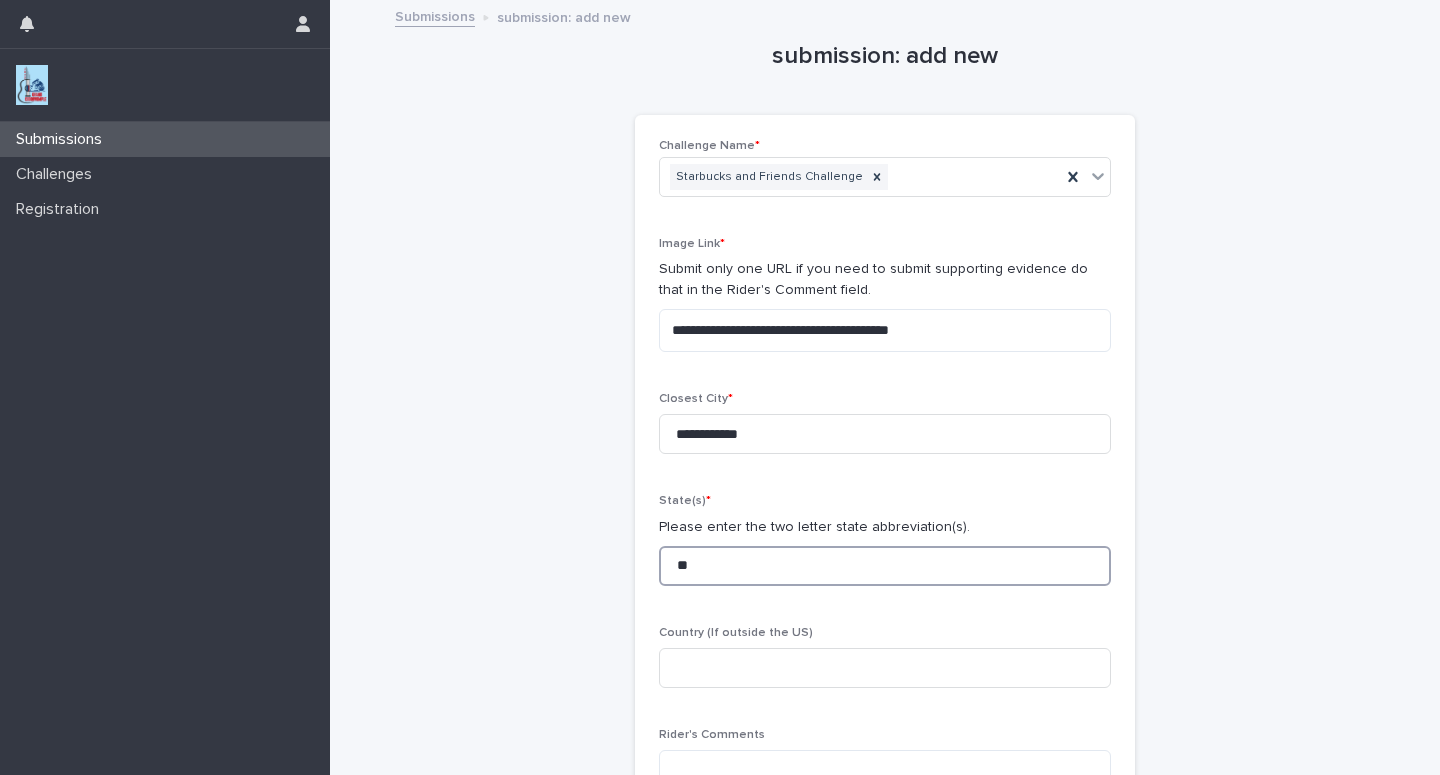 type on "**" 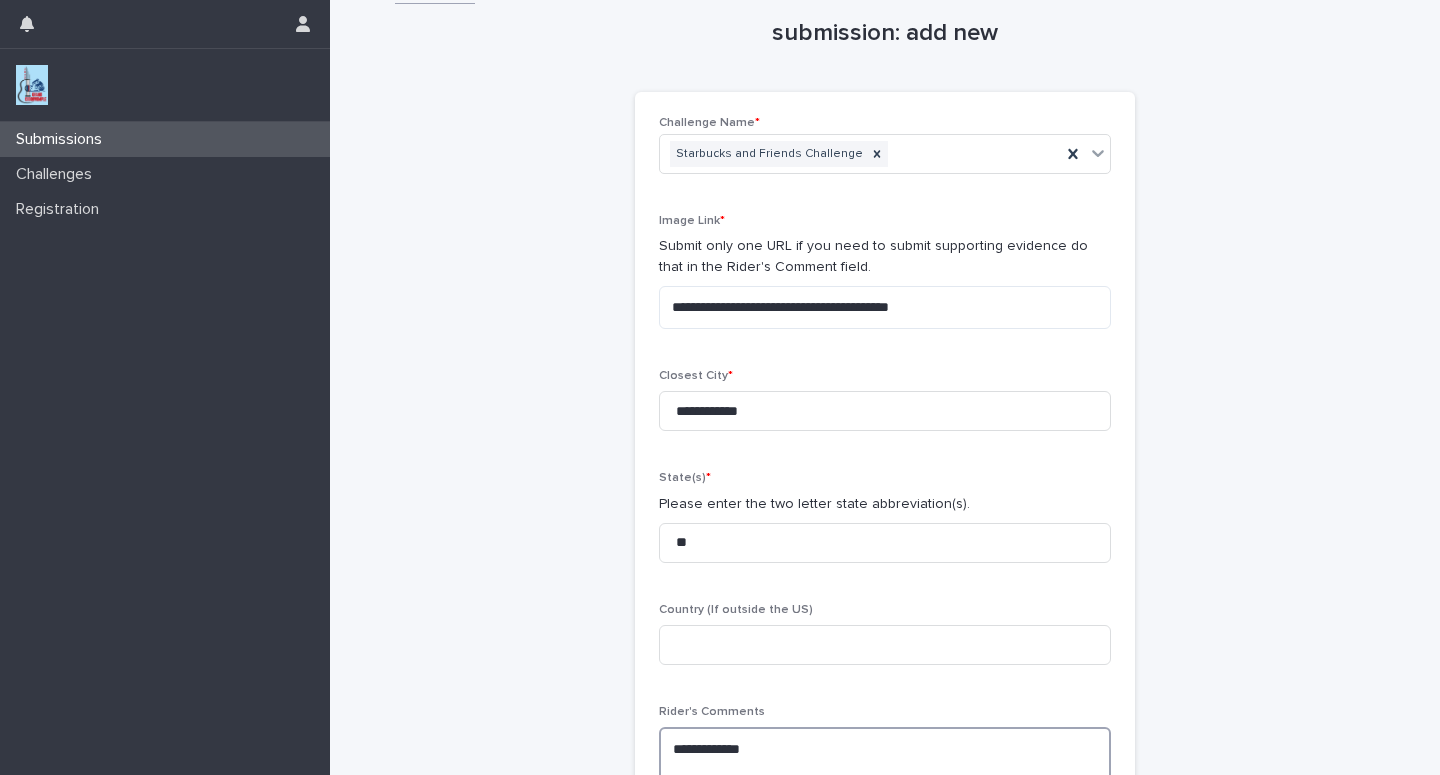 scroll, scrollTop: 40, scrollLeft: 0, axis: vertical 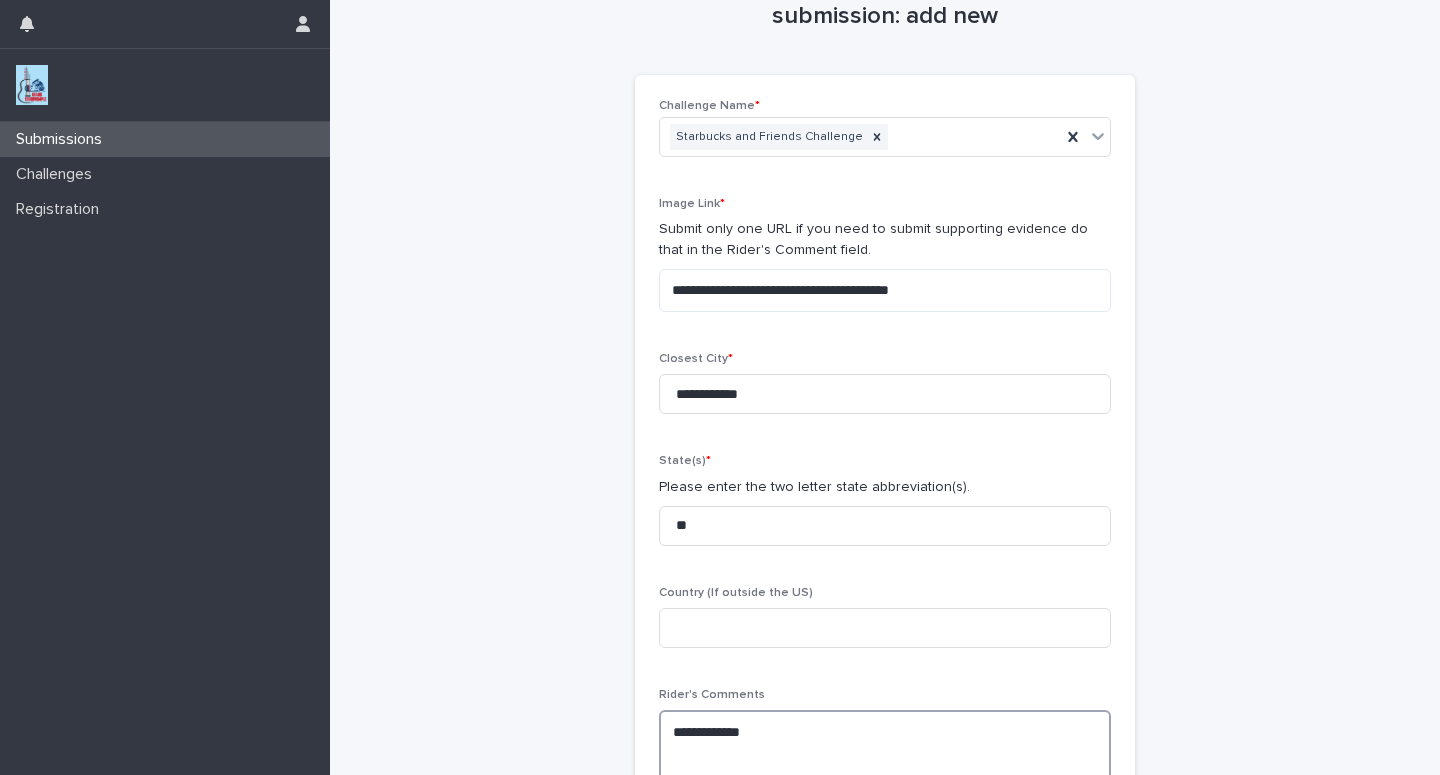 paste on "**********" 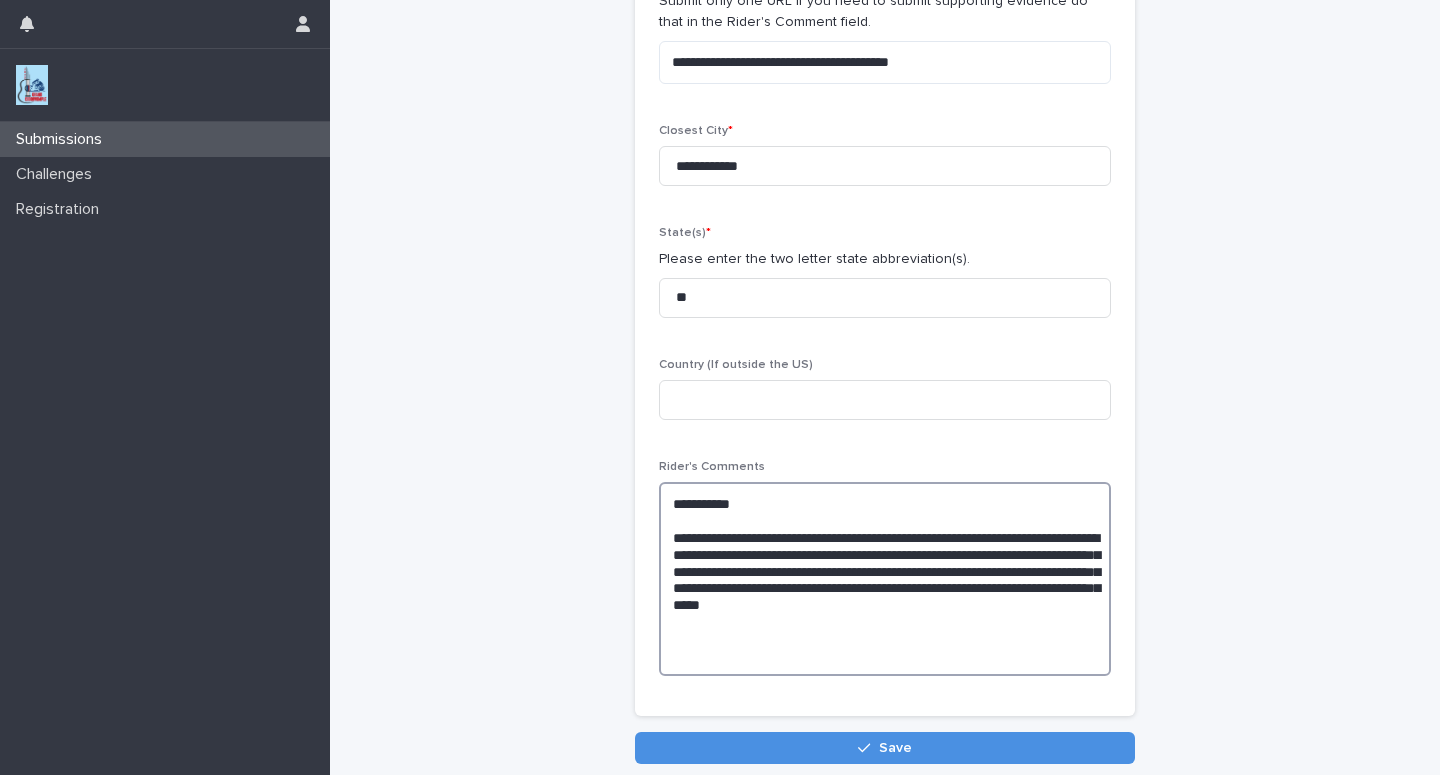 scroll, scrollTop: 366, scrollLeft: 0, axis: vertical 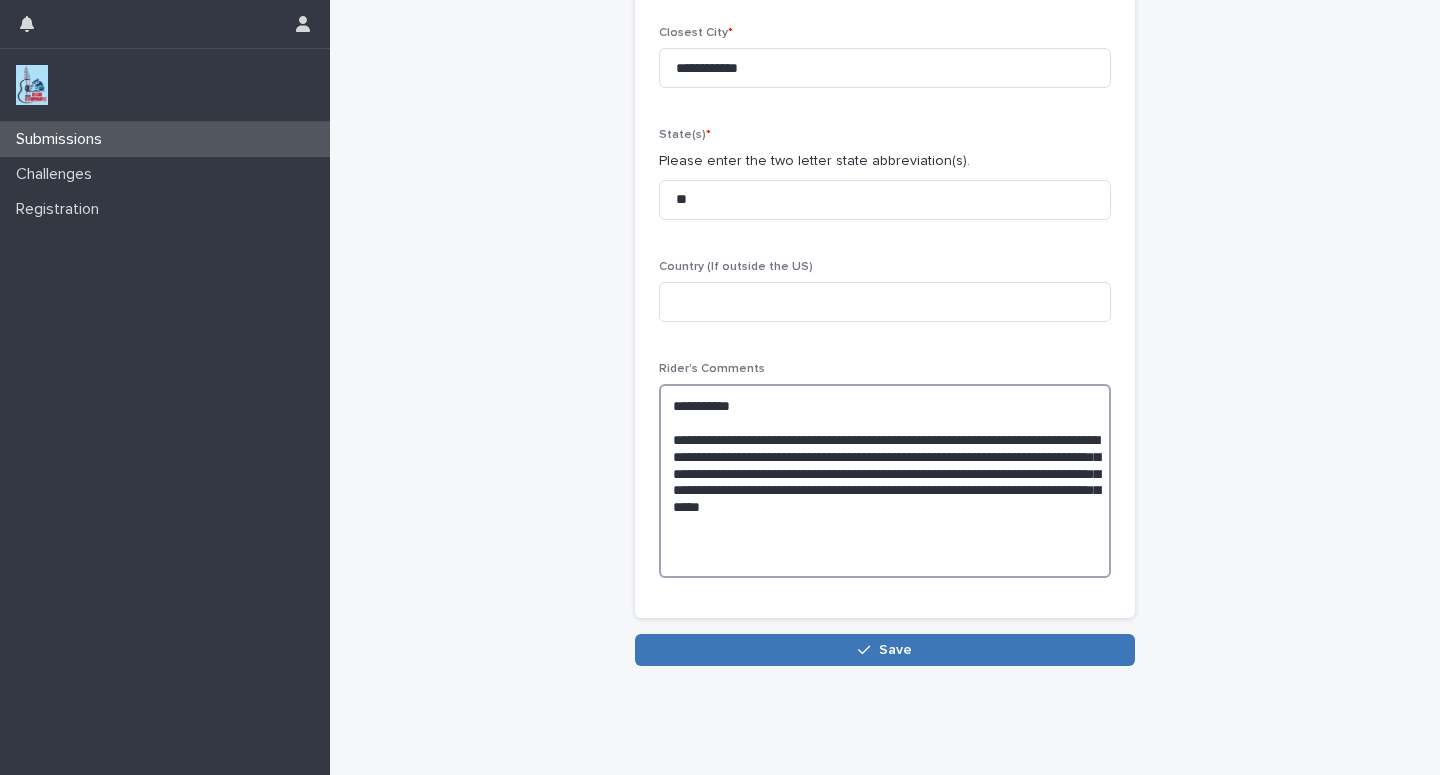 type on "**********" 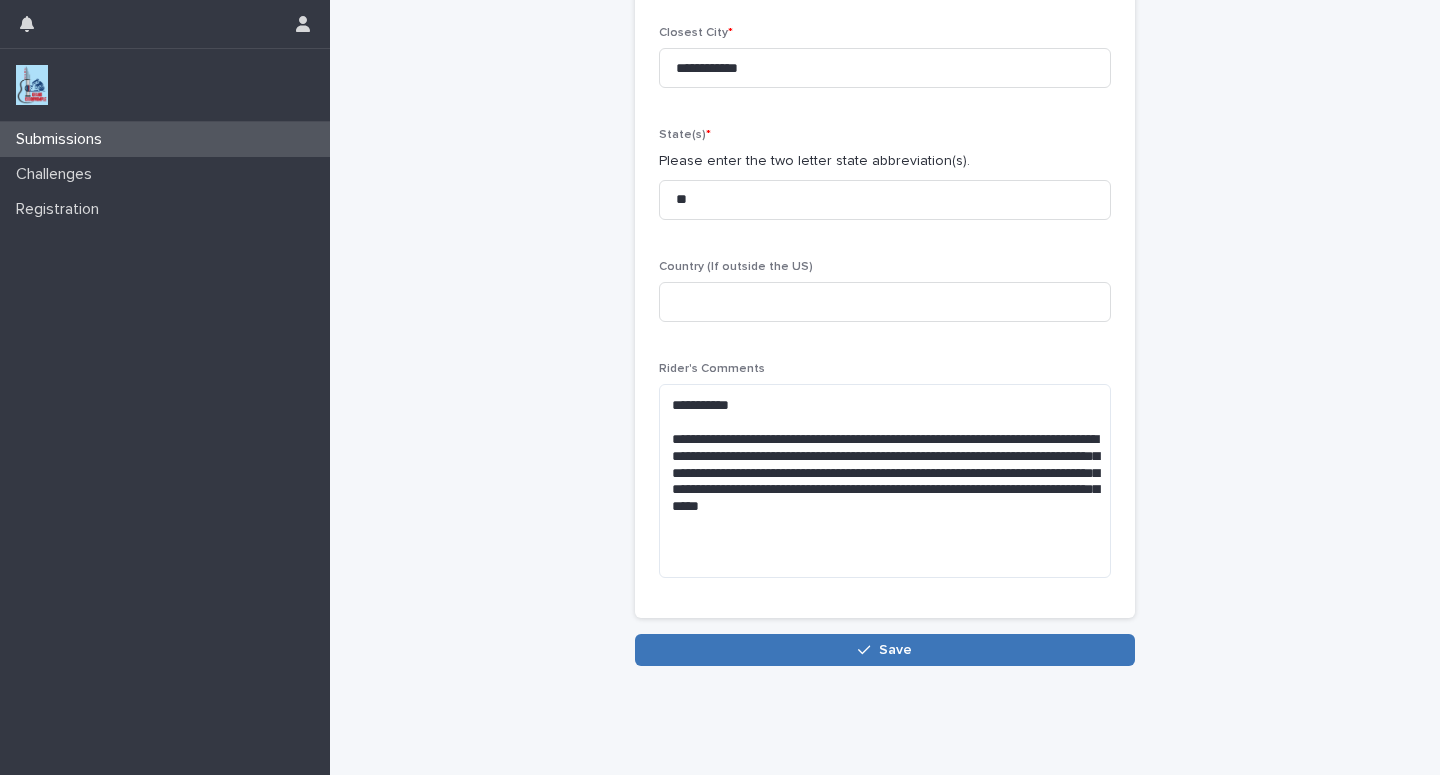 click on "Save" at bounding box center [885, 650] 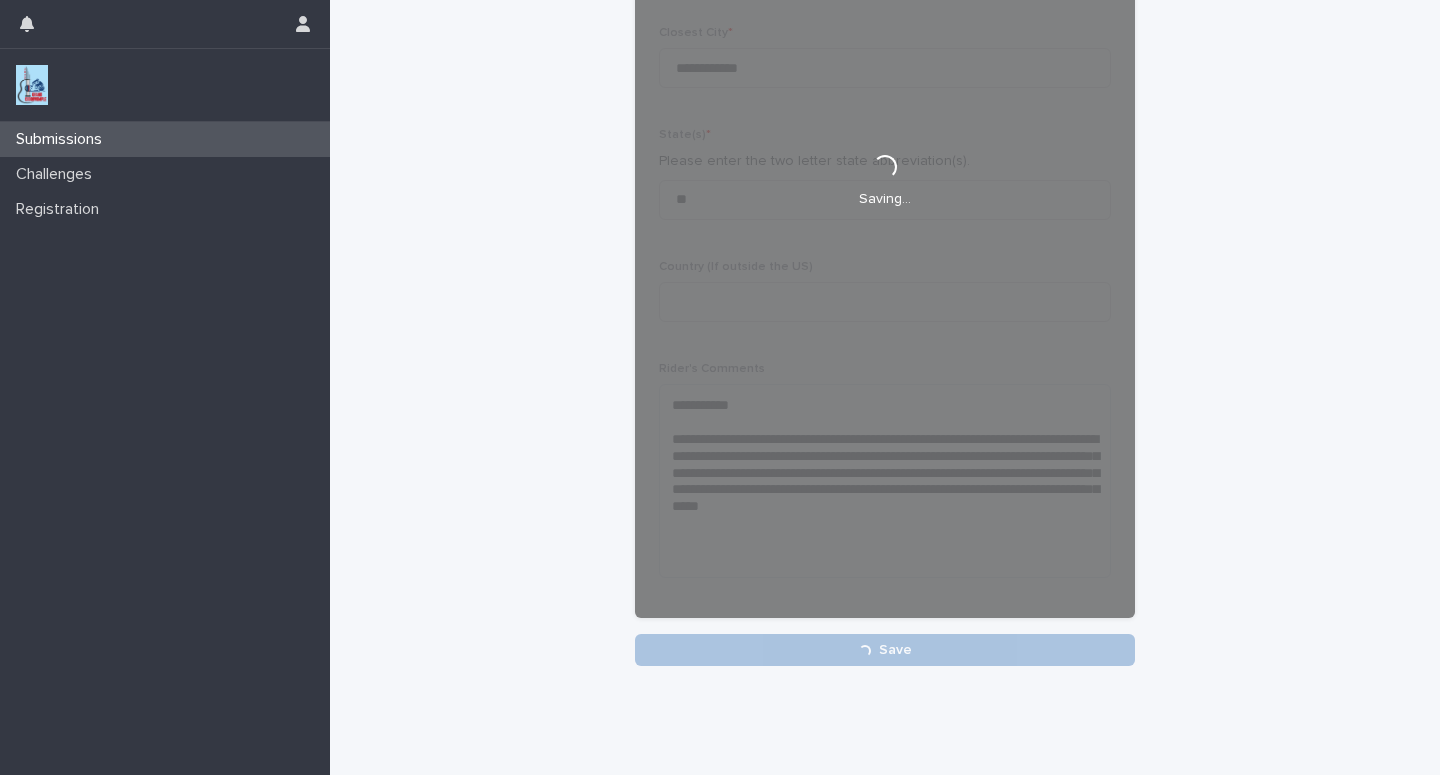 scroll, scrollTop: 366, scrollLeft: 0, axis: vertical 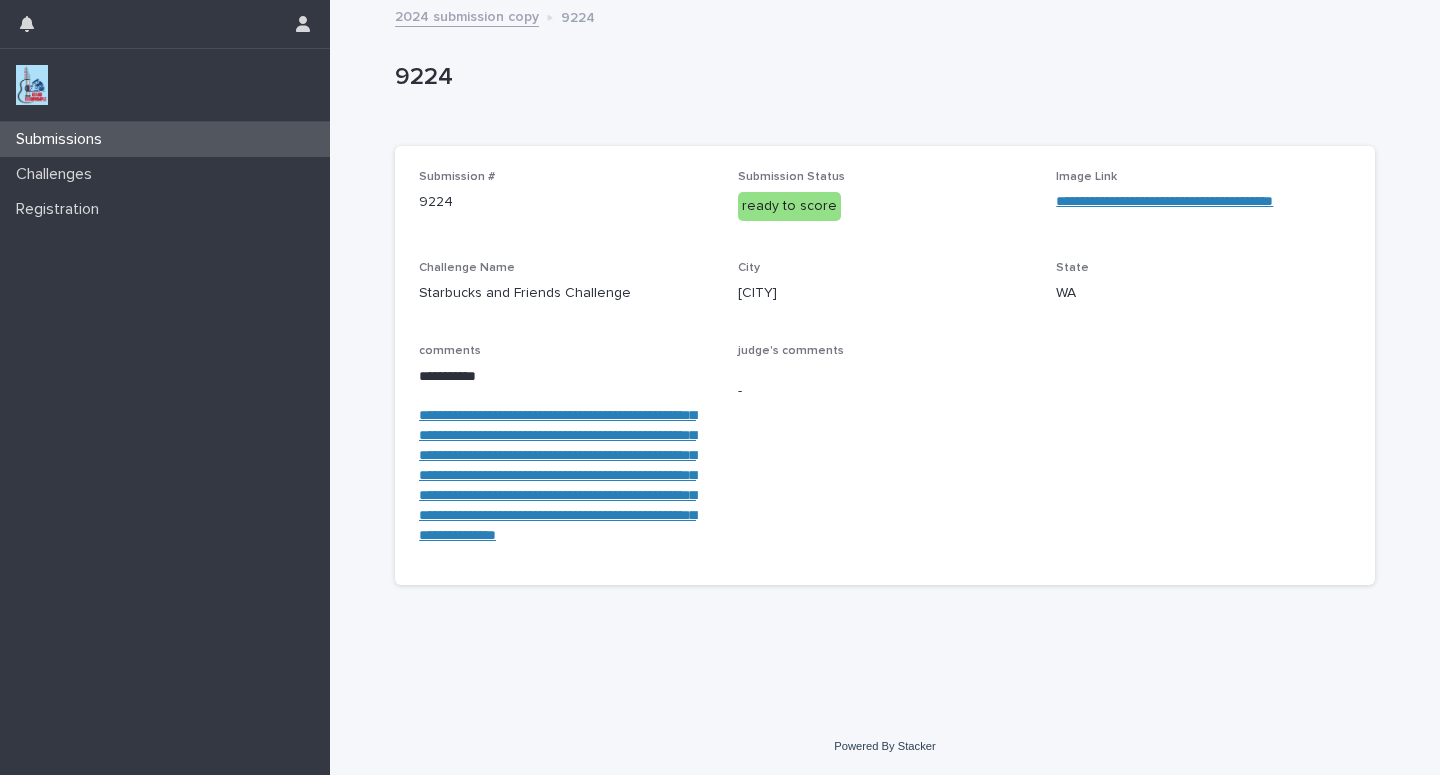 click on "Submissions" at bounding box center (165, 139) 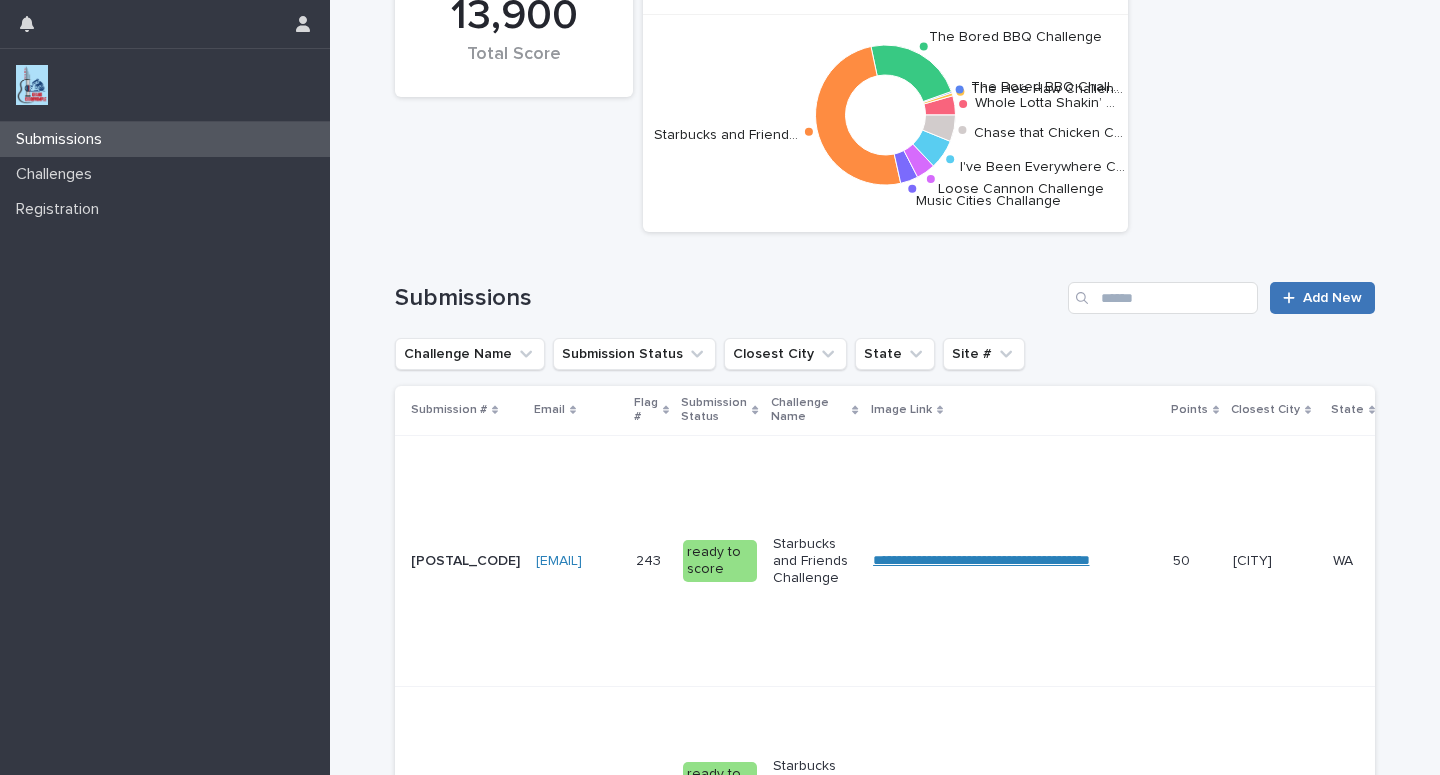 scroll, scrollTop: 0, scrollLeft: 0, axis: both 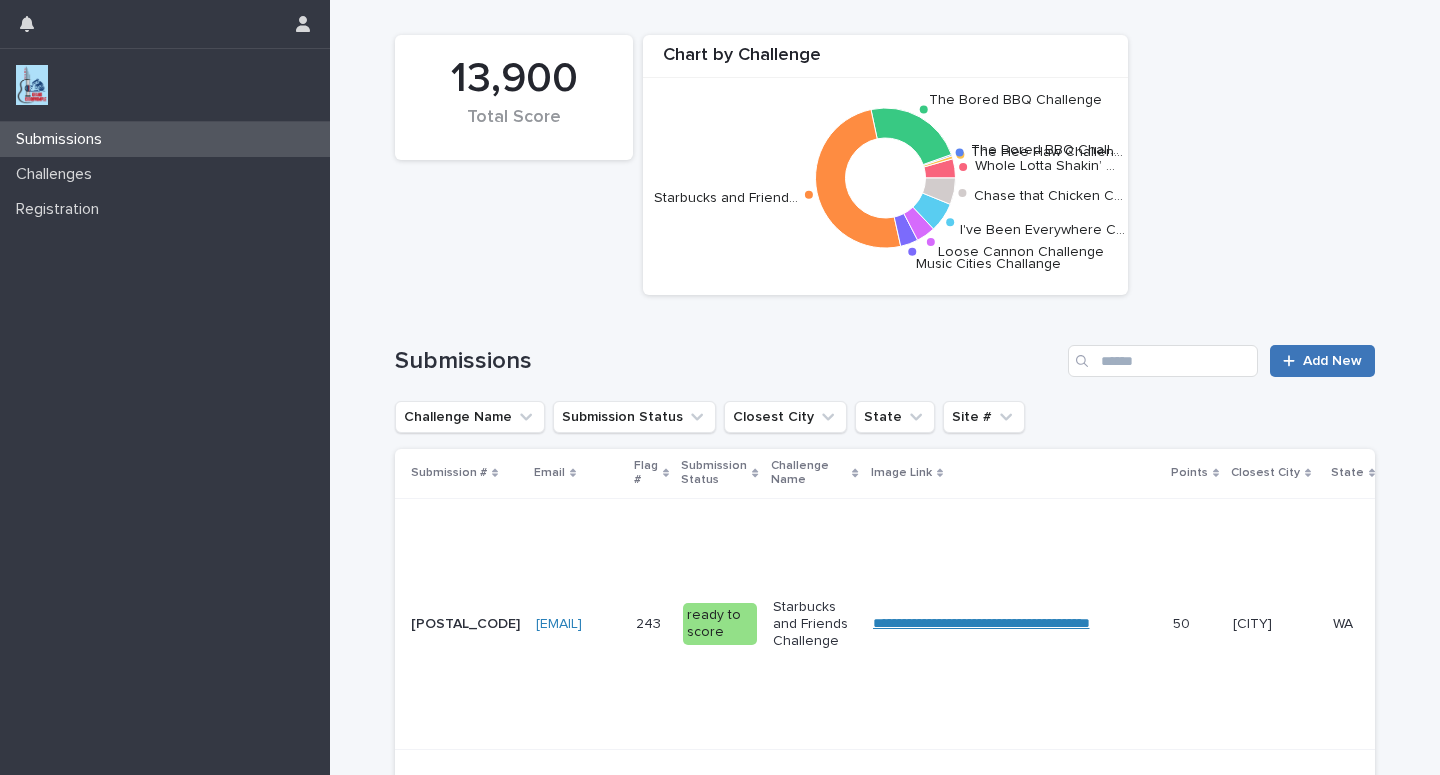 click on "Add New" at bounding box center [1332, 361] 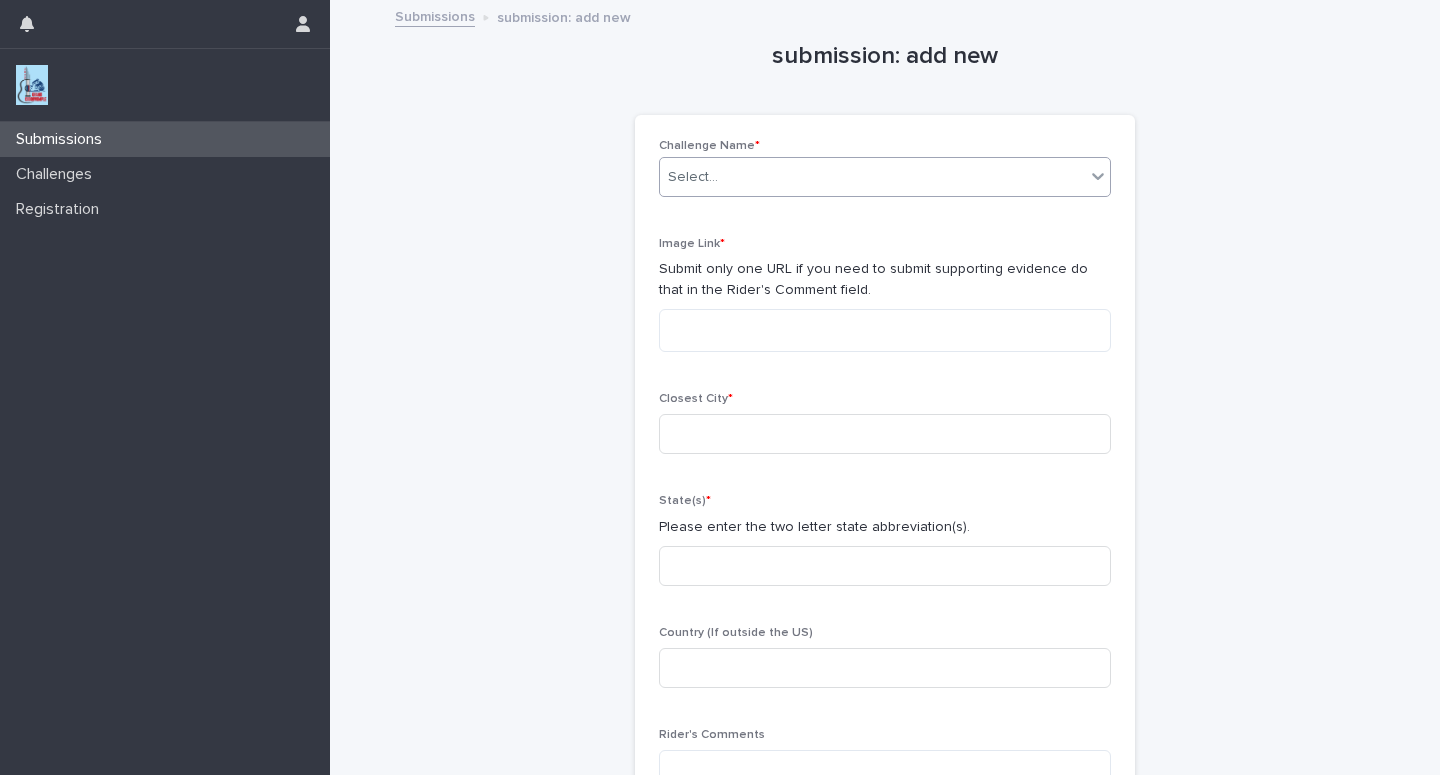 click on "Select..." at bounding box center [872, 177] 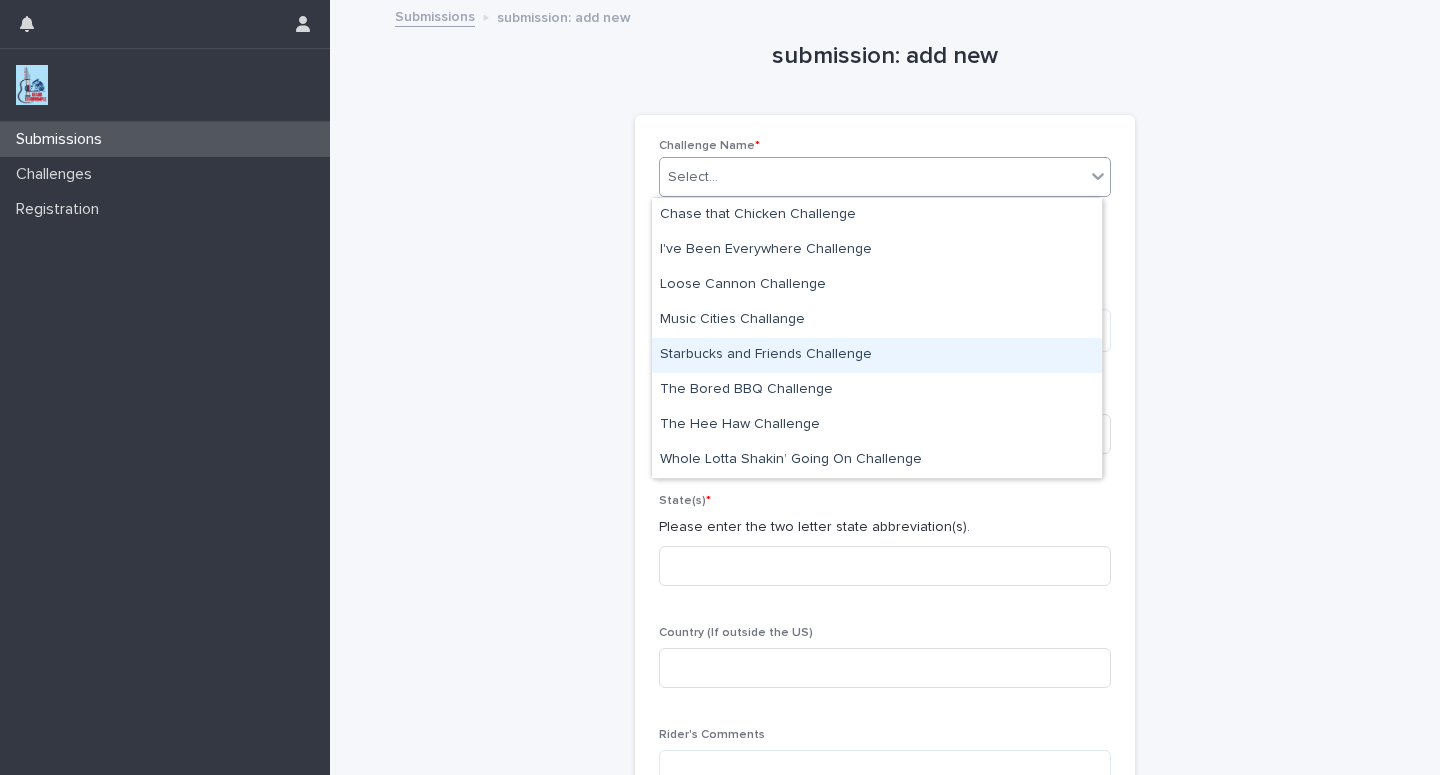 click on "Starbucks and Friends Challenge" at bounding box center [877, 355] 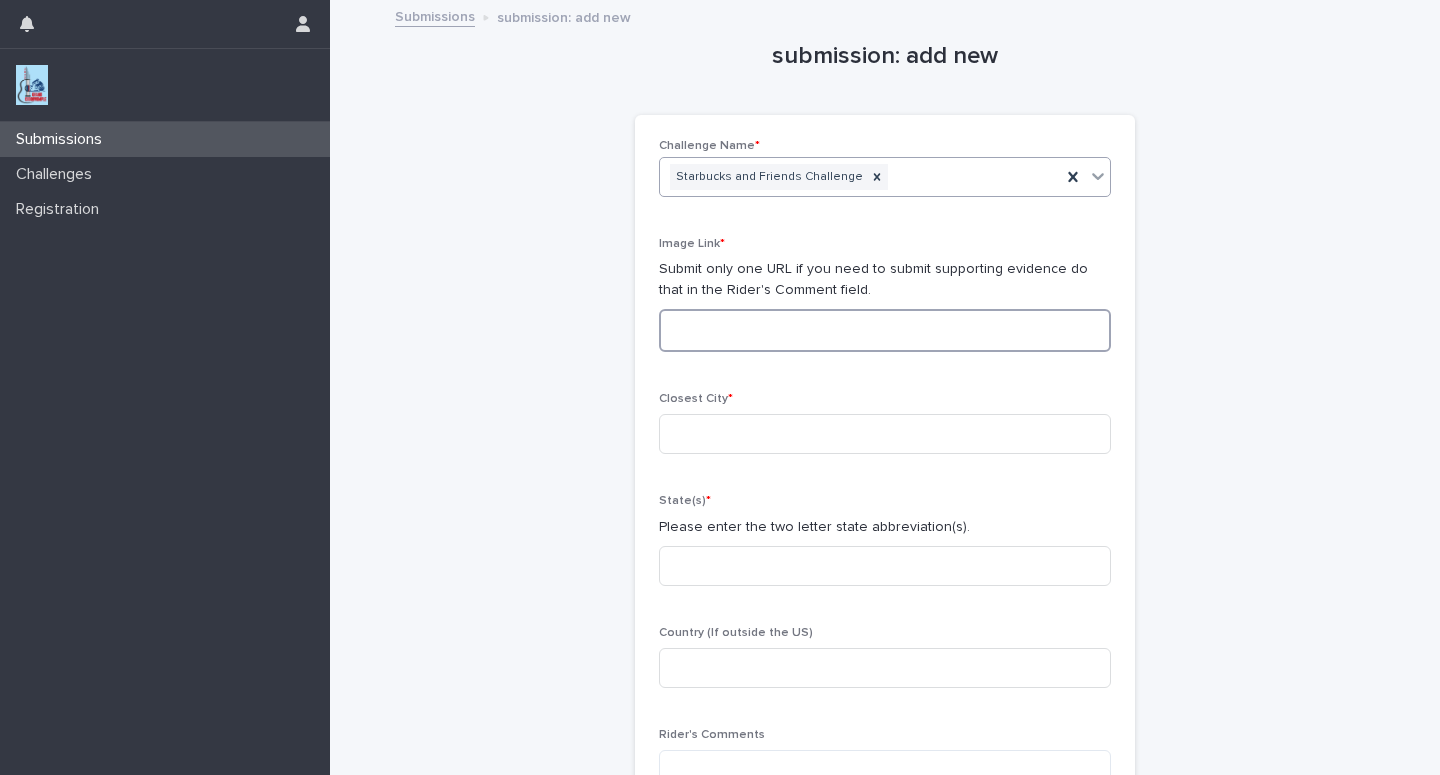 click at bounding box center [885, 330] 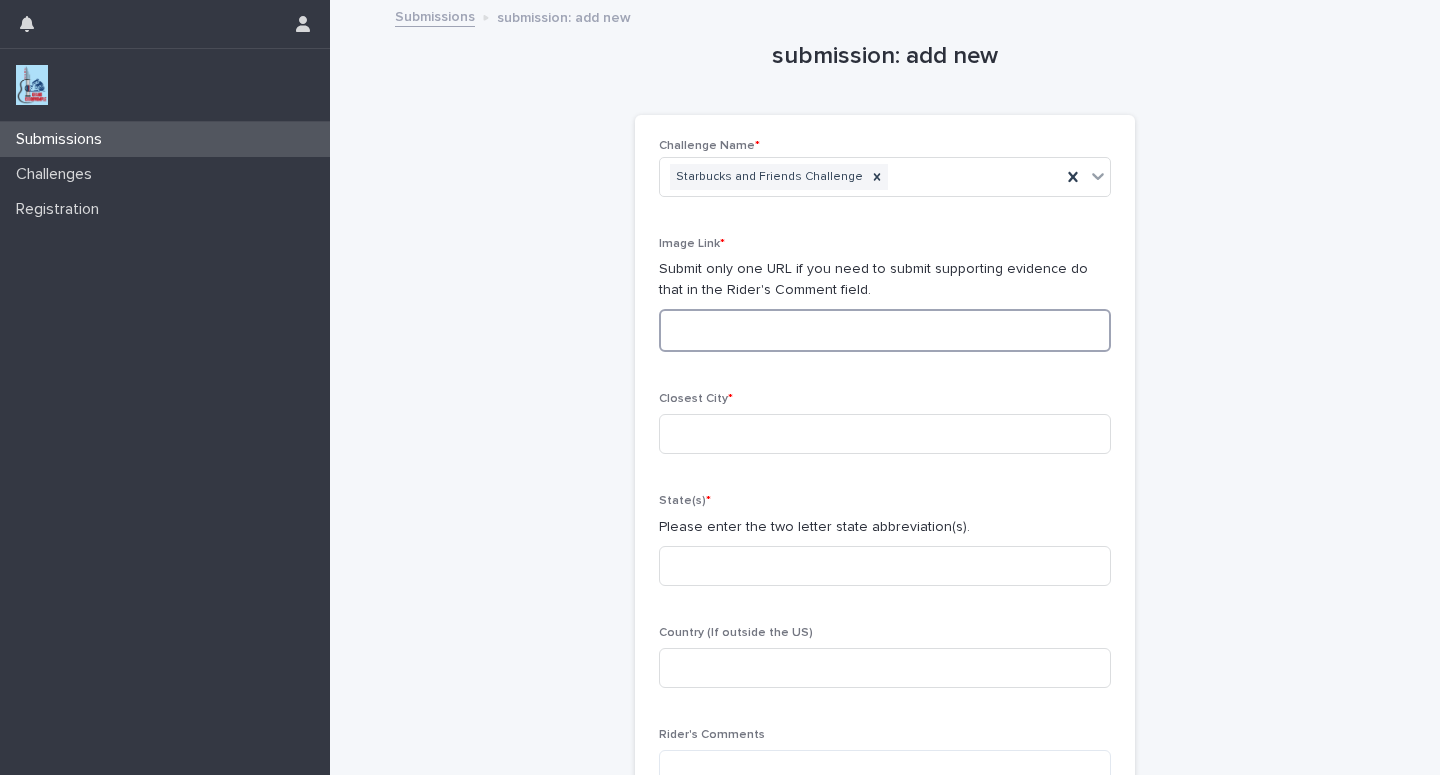 paste on "**********" 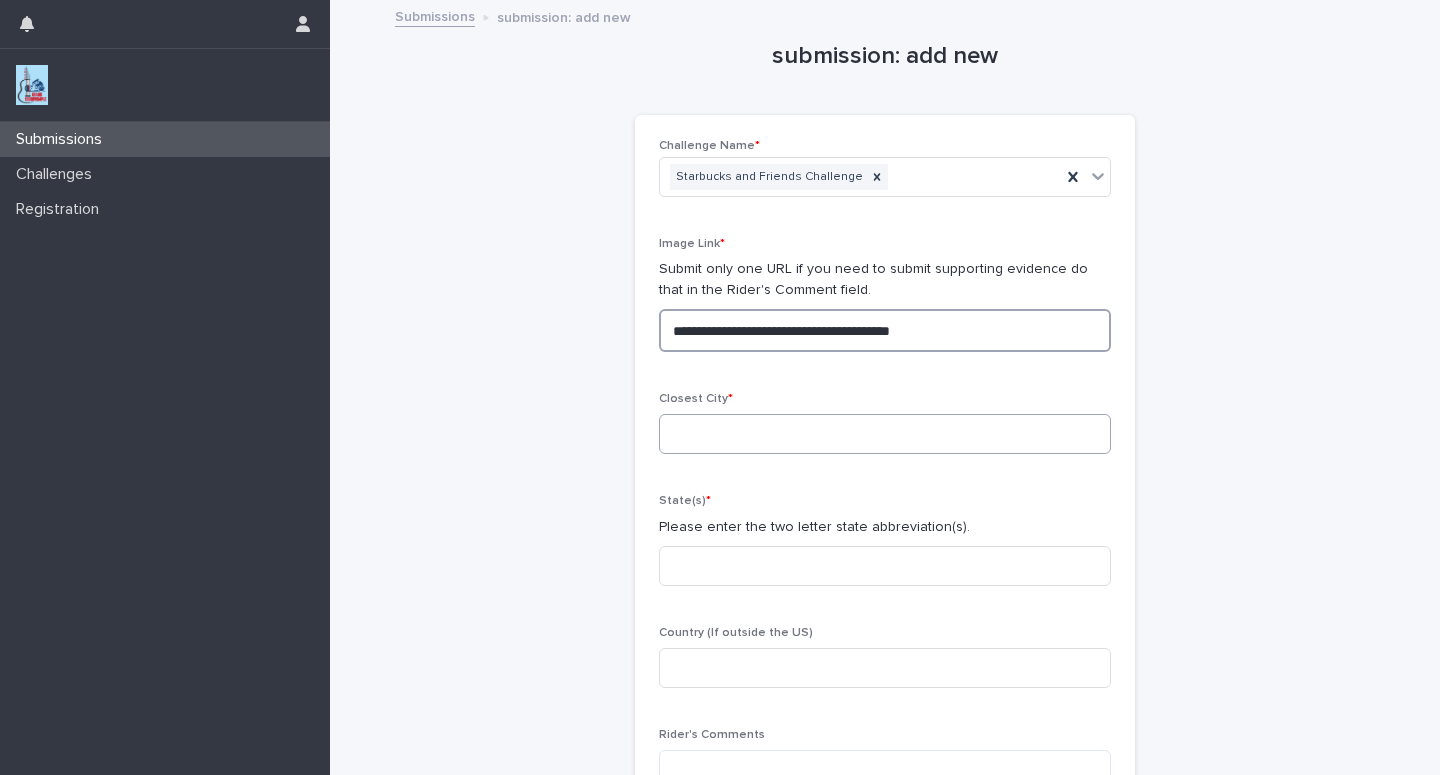 type on "**********" 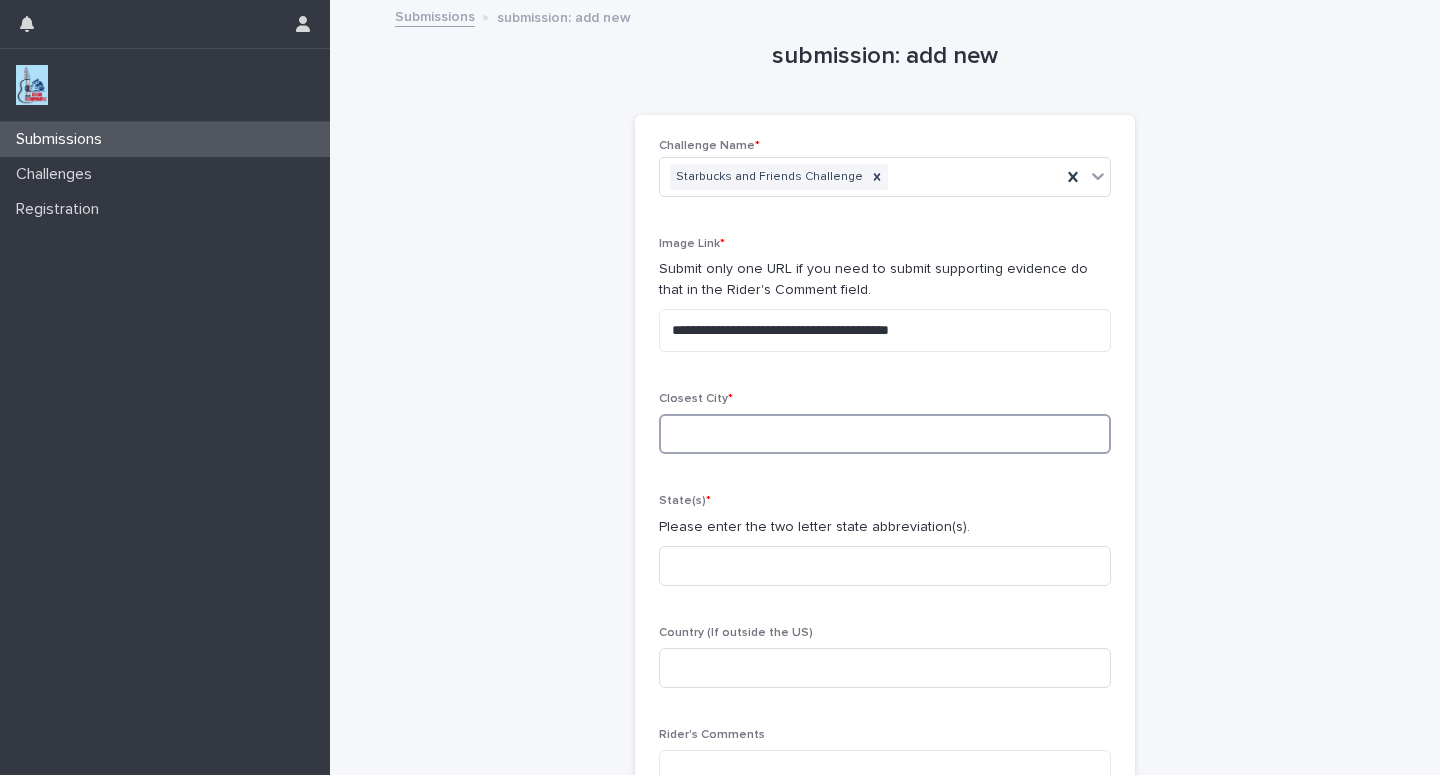 click at bounding box center [885, 434] 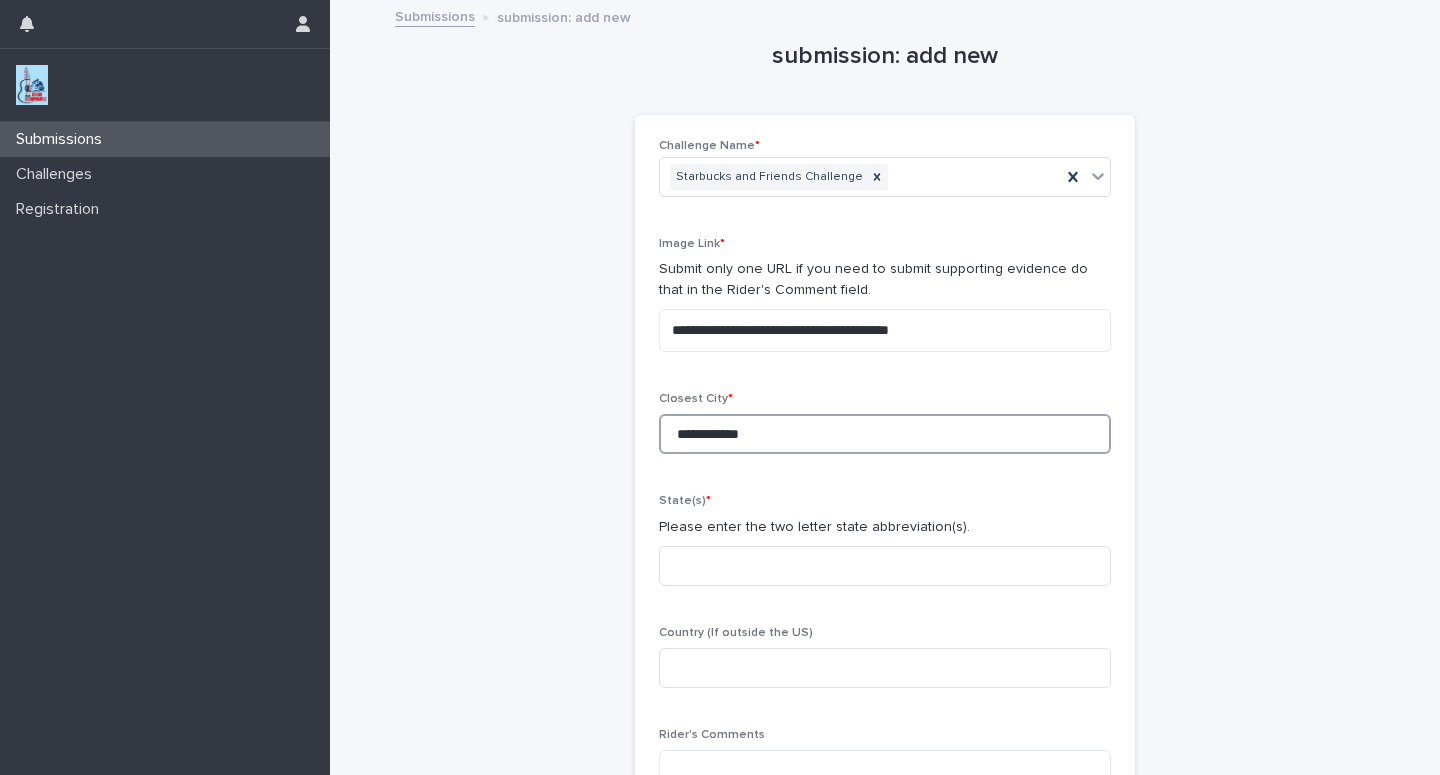 type on "**********" 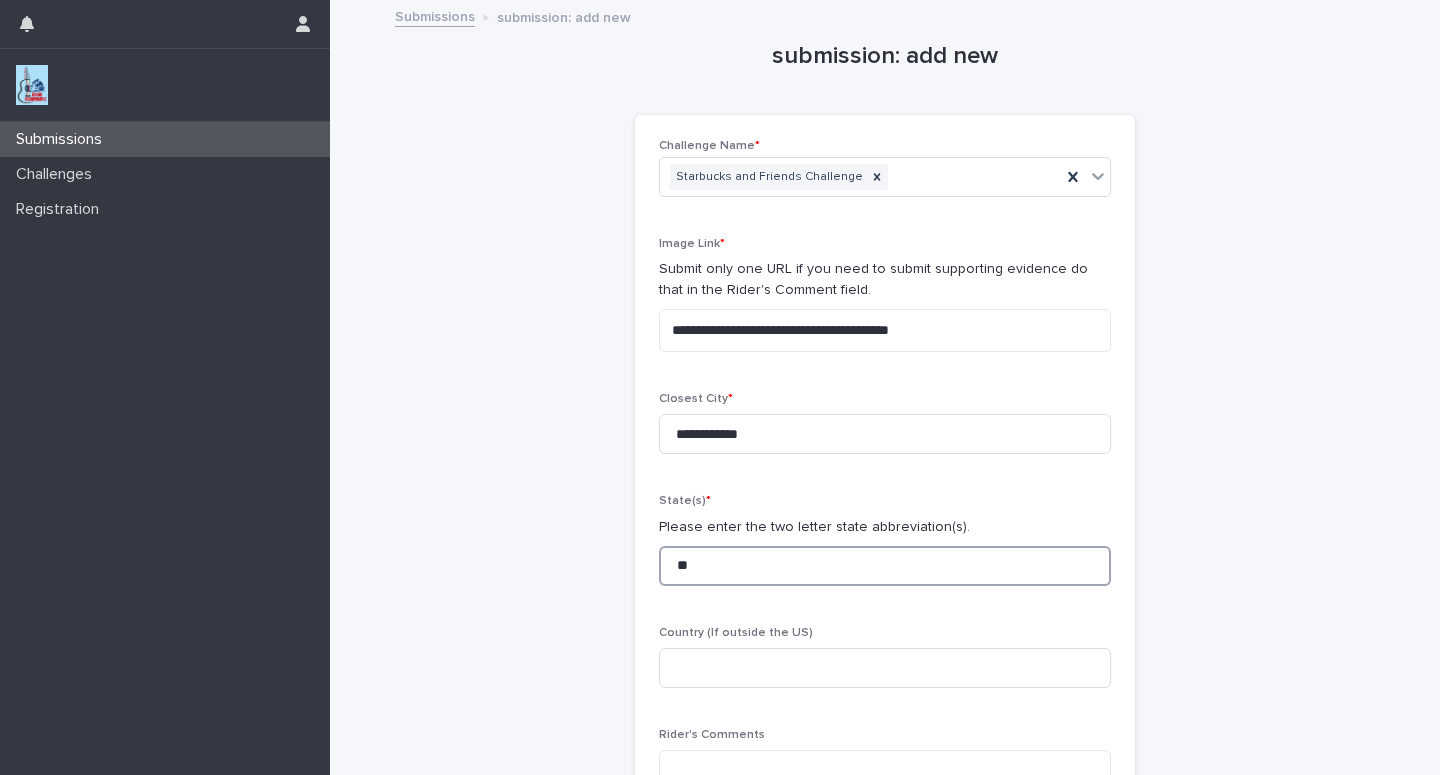 type on "**" 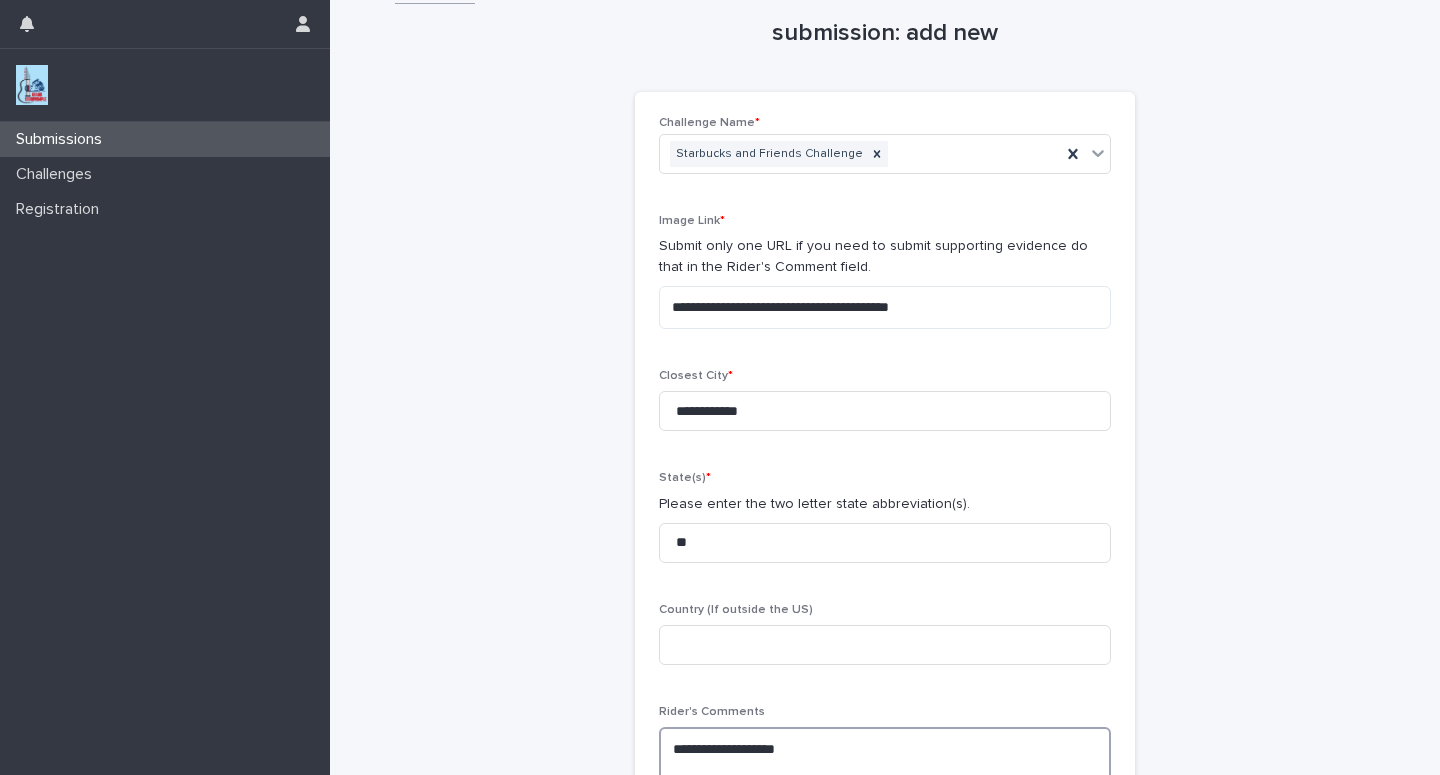 scroll, scrollTop: 40, scrollLeft: 0, axis: vertical 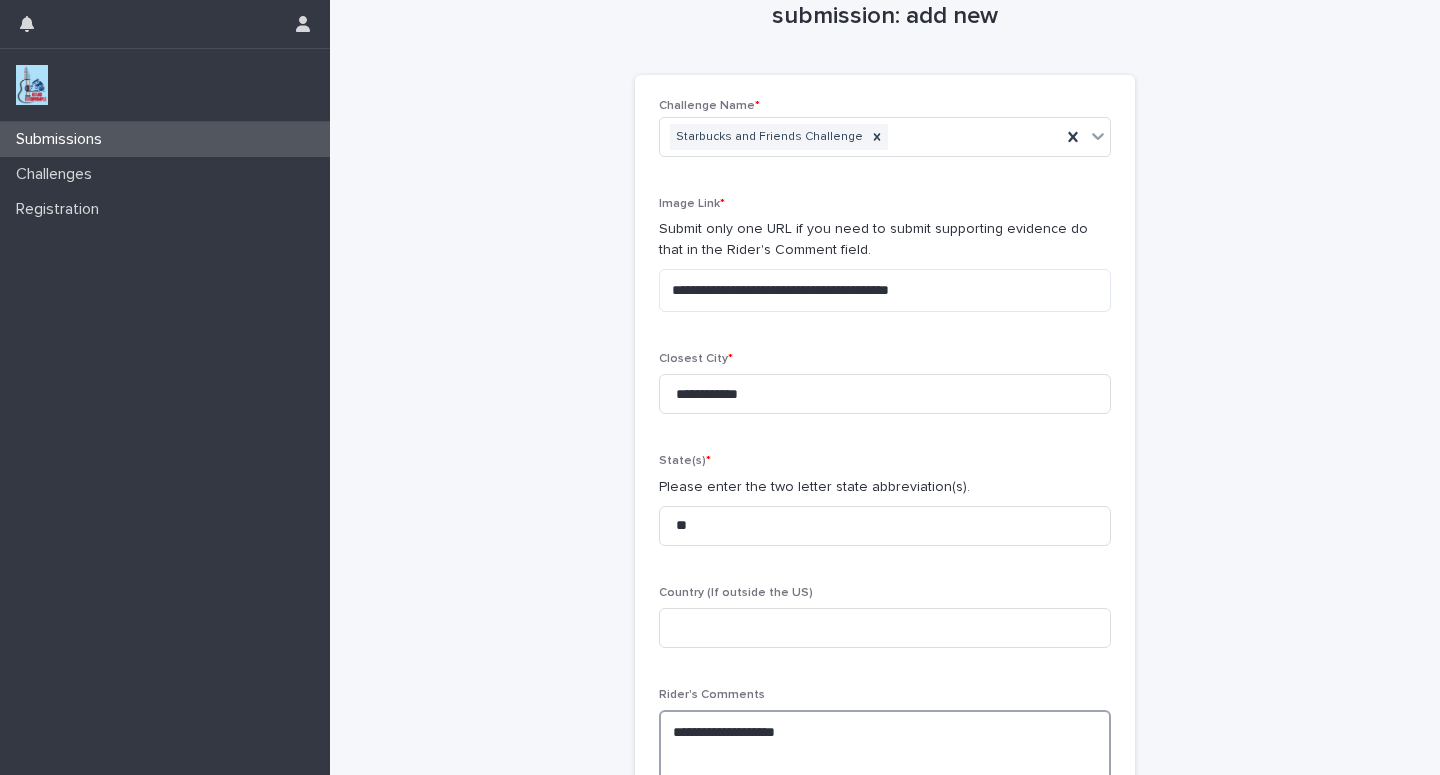 paste on "**********" 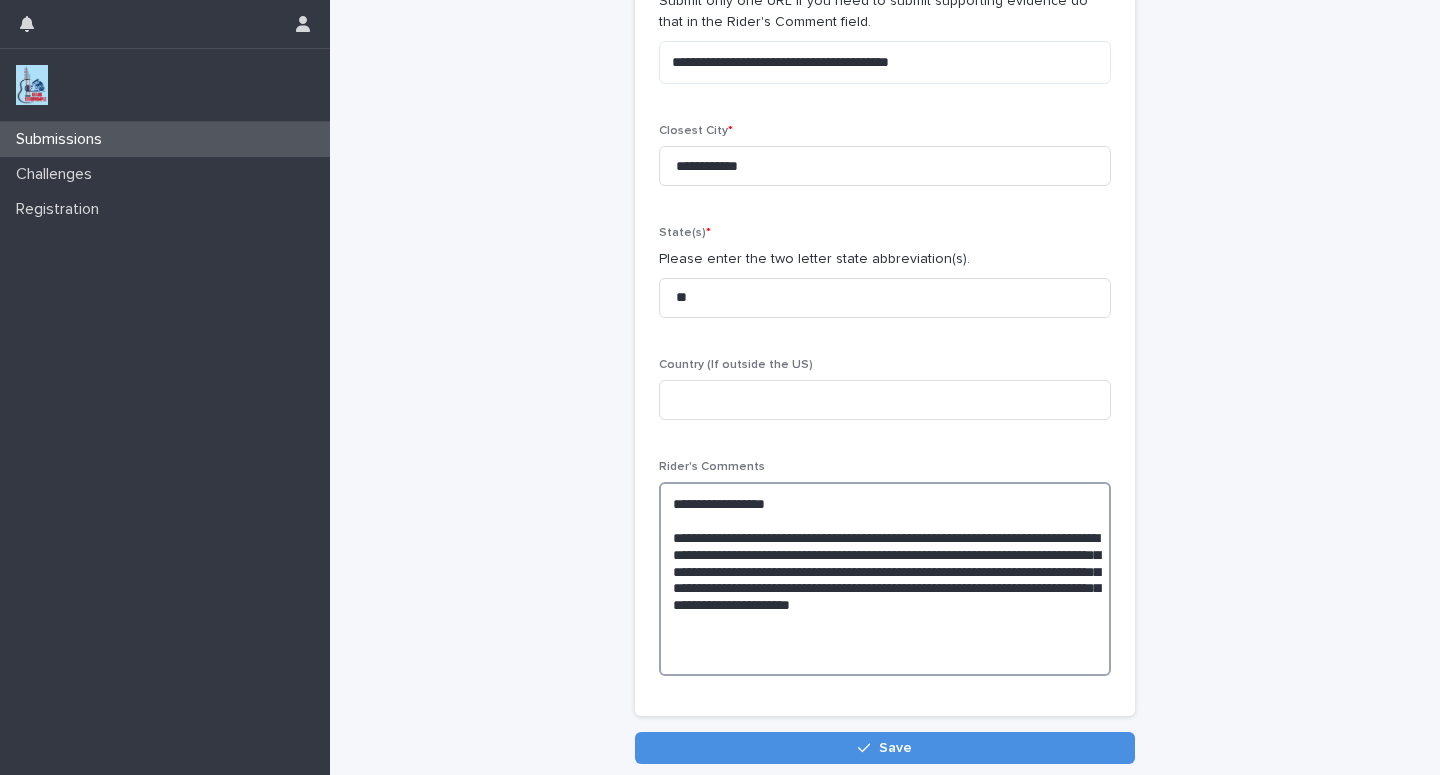 scroll, scrollTop: 394, scrollLeft: 0, axis: vertical 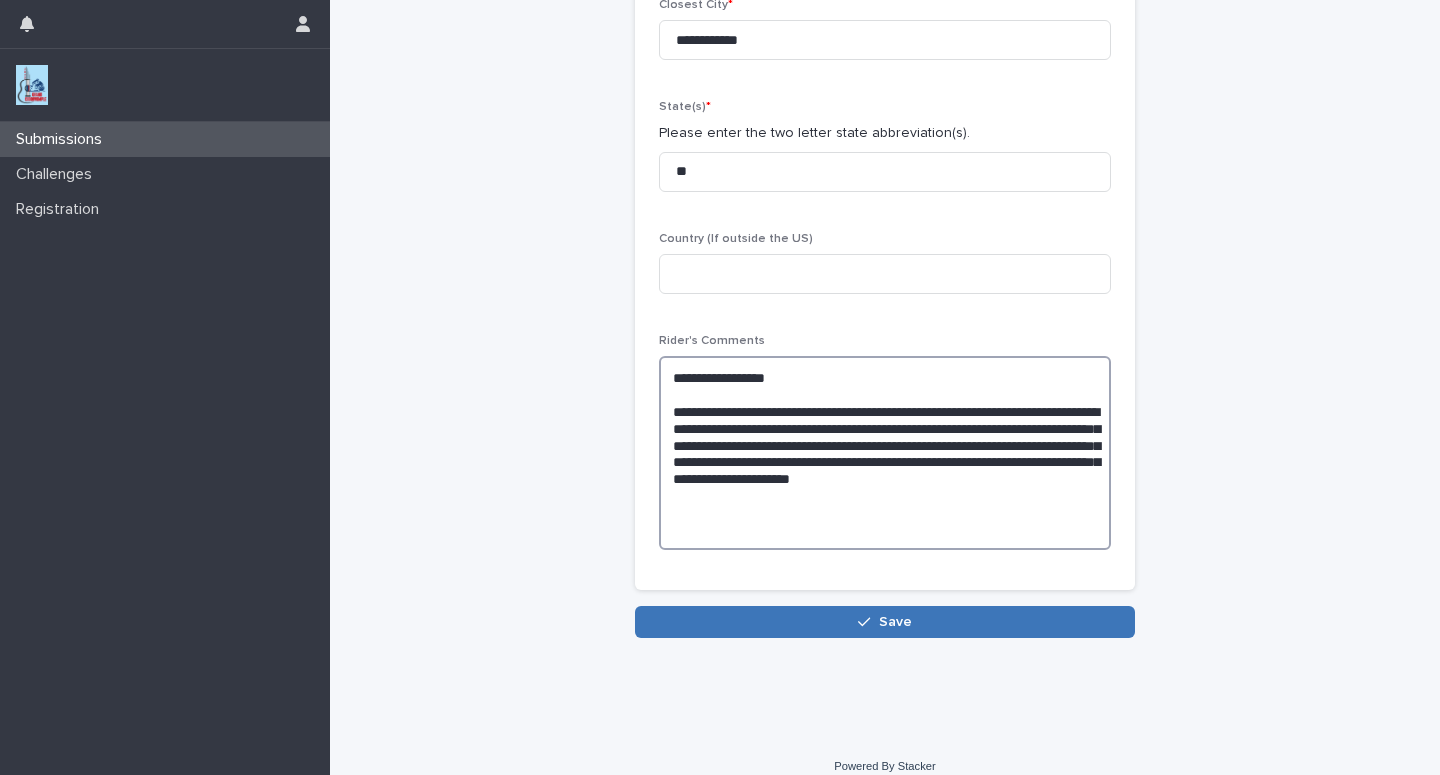 type on "**********" 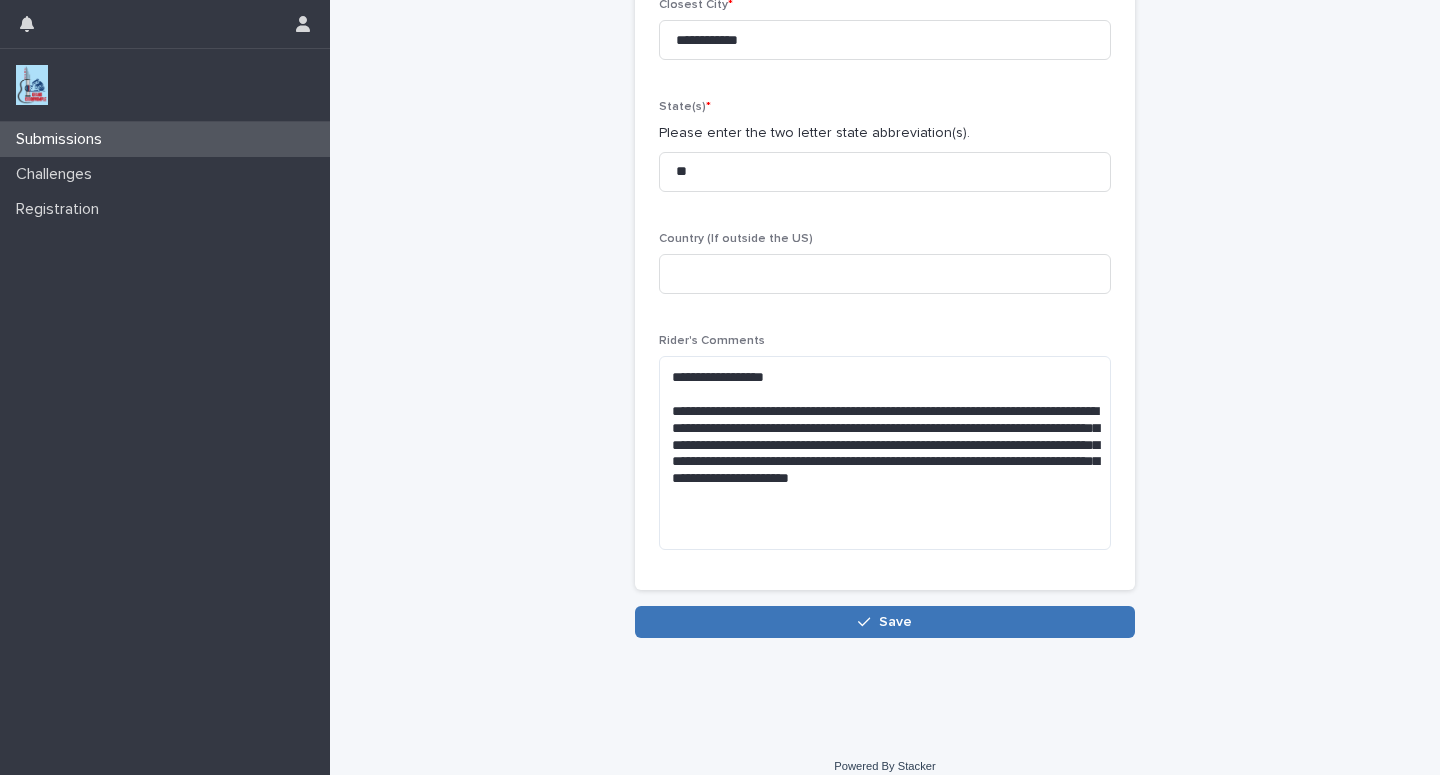 click on "Save" at bounding box center (885, 622) 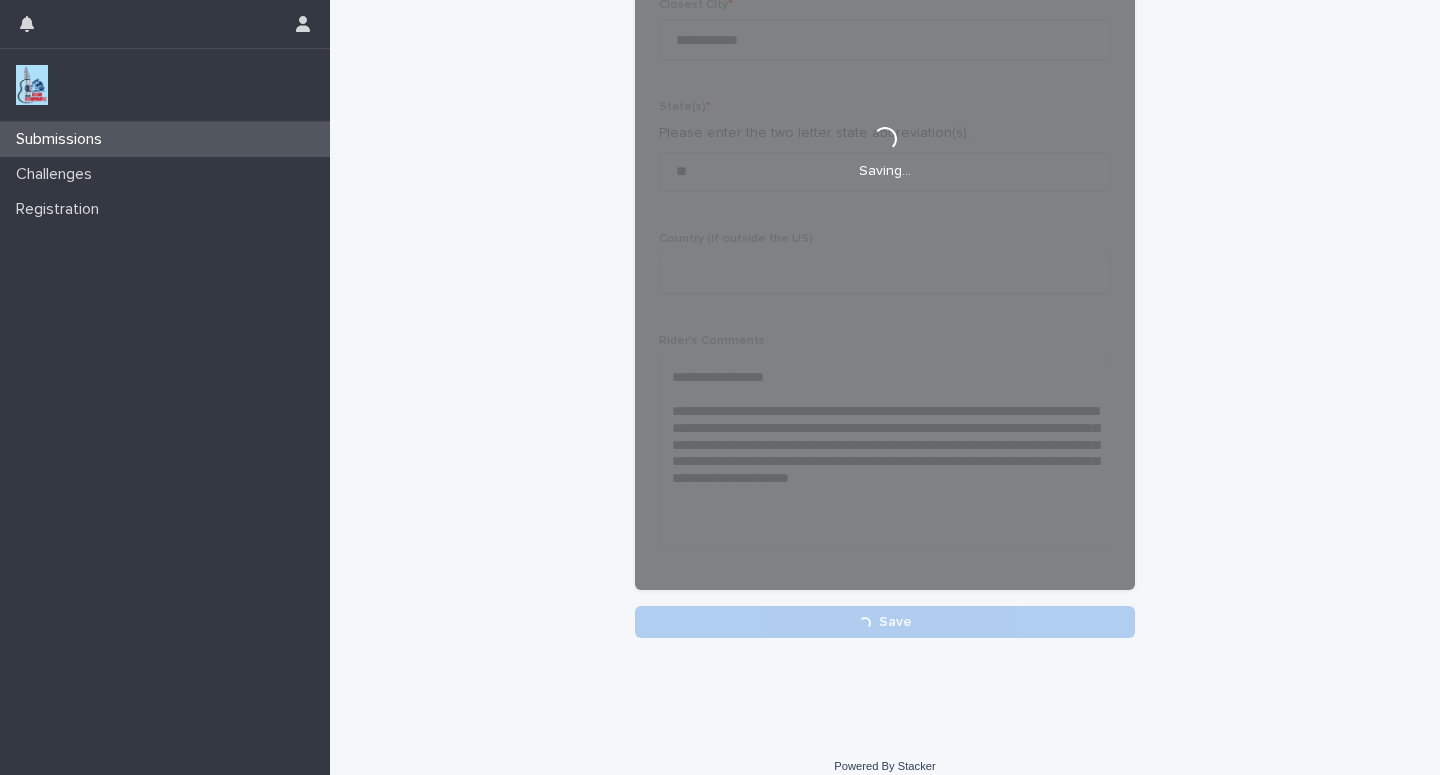 scroll, scrollTop: 394, scrollLeft: 0, axis: vertical 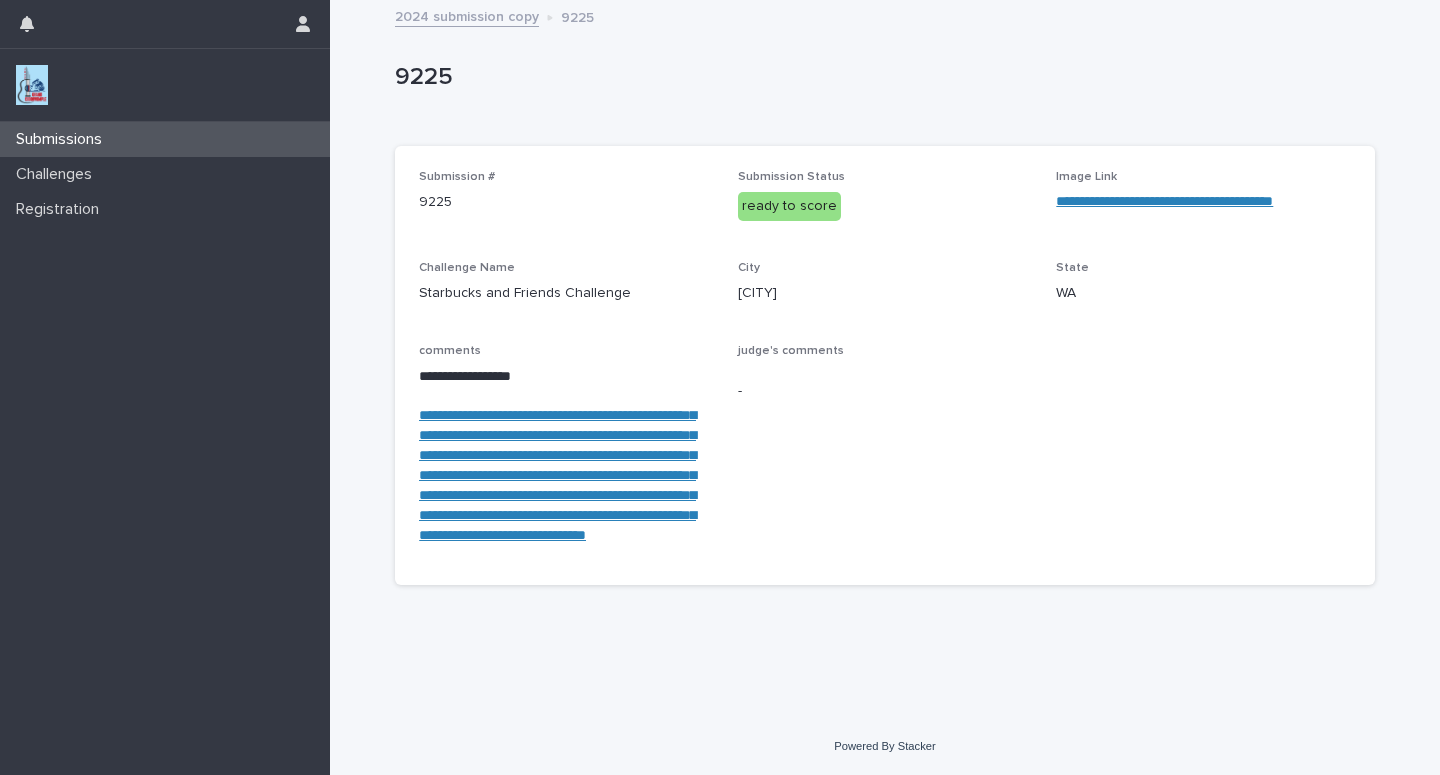 click on "Submissions" at bounding box center [165, 139] 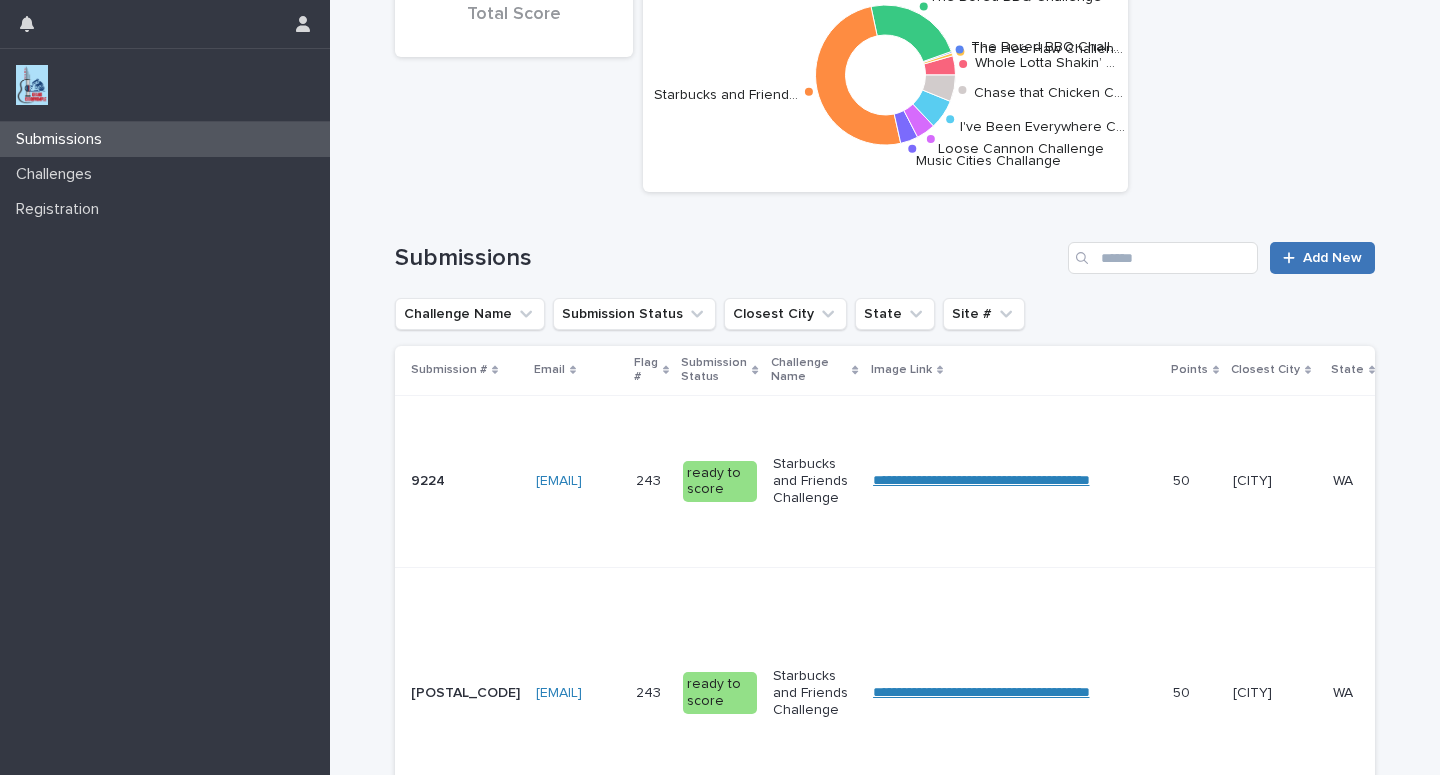 scroll, scrollTop: 0, scrollLeft: 0, axis: both 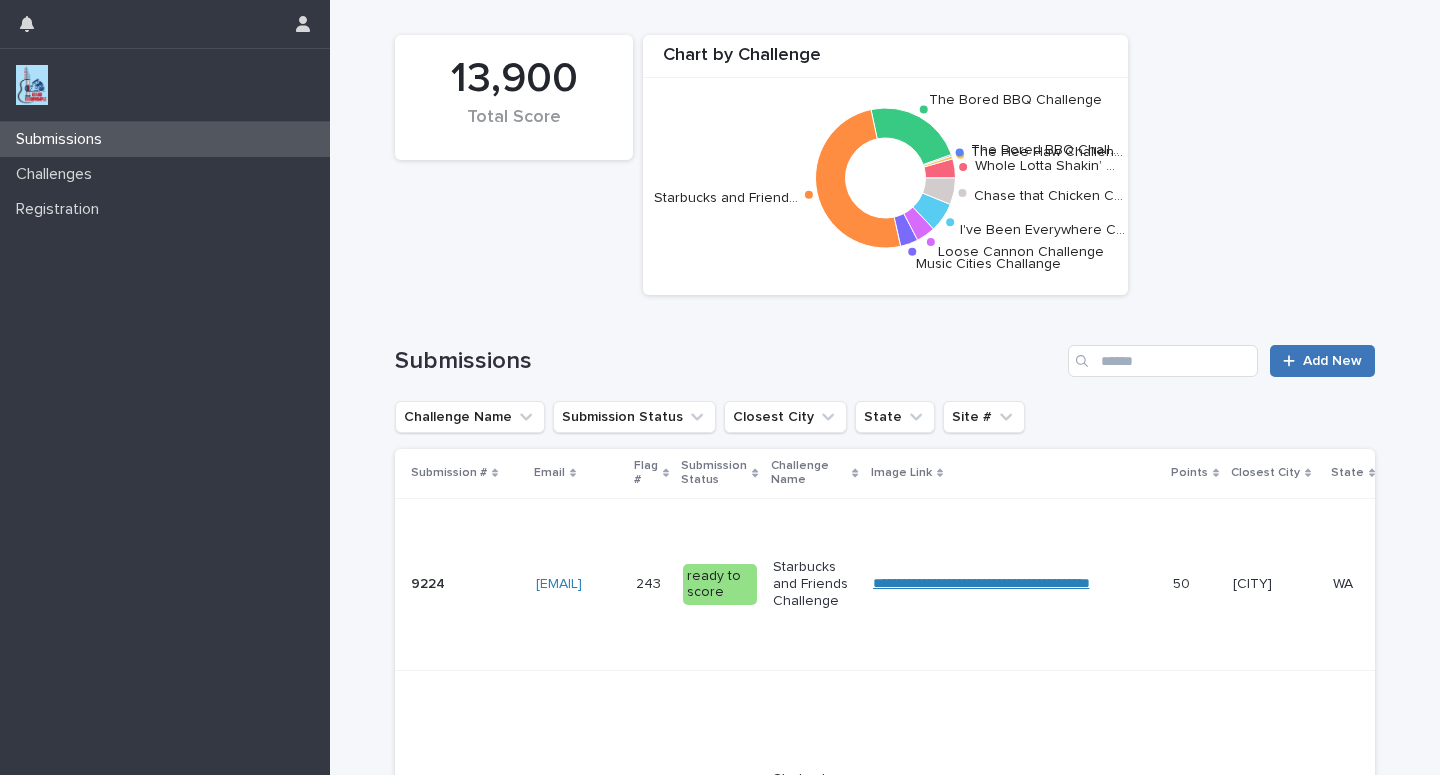 click on "Add New" at bounding box center (1332, 361) 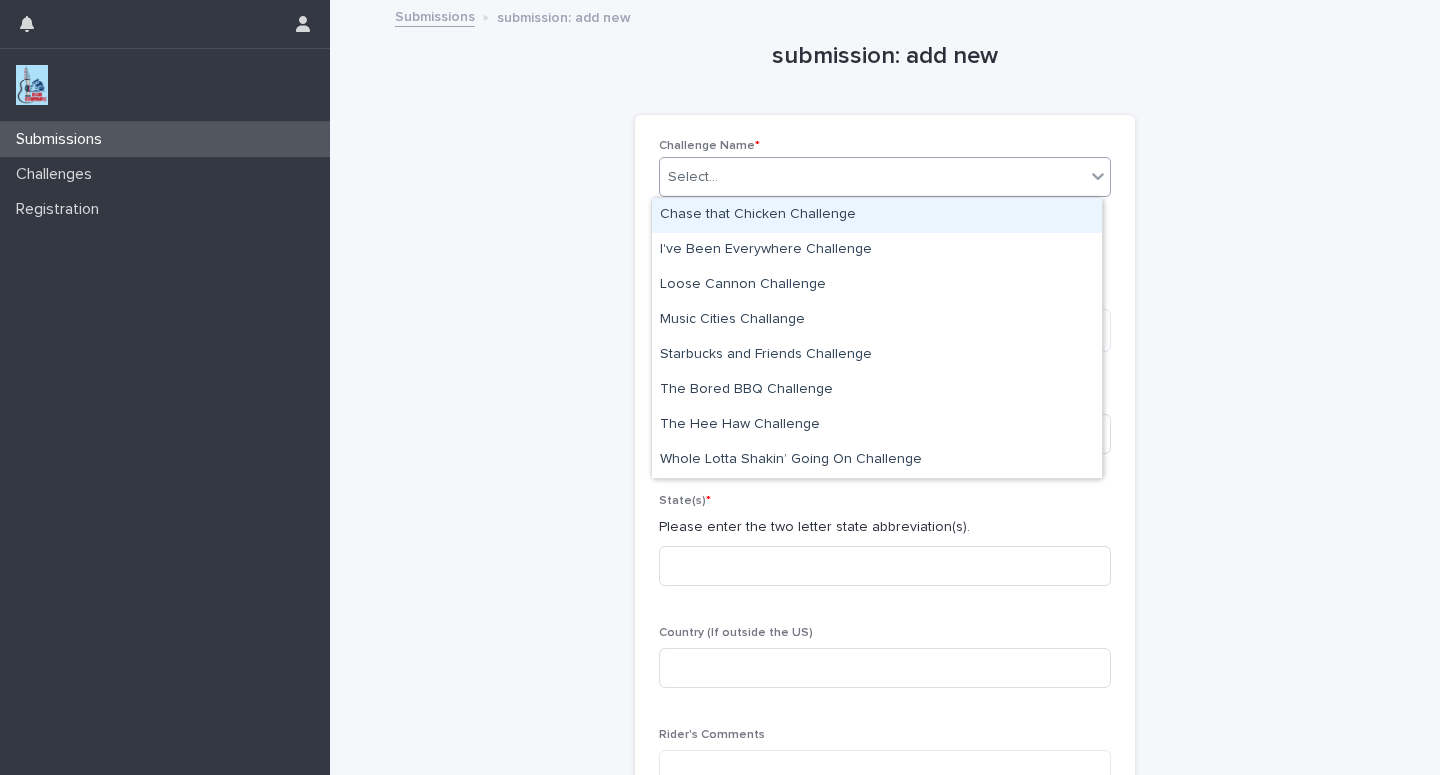 click on "Select..." at bounding box center (872, 177) 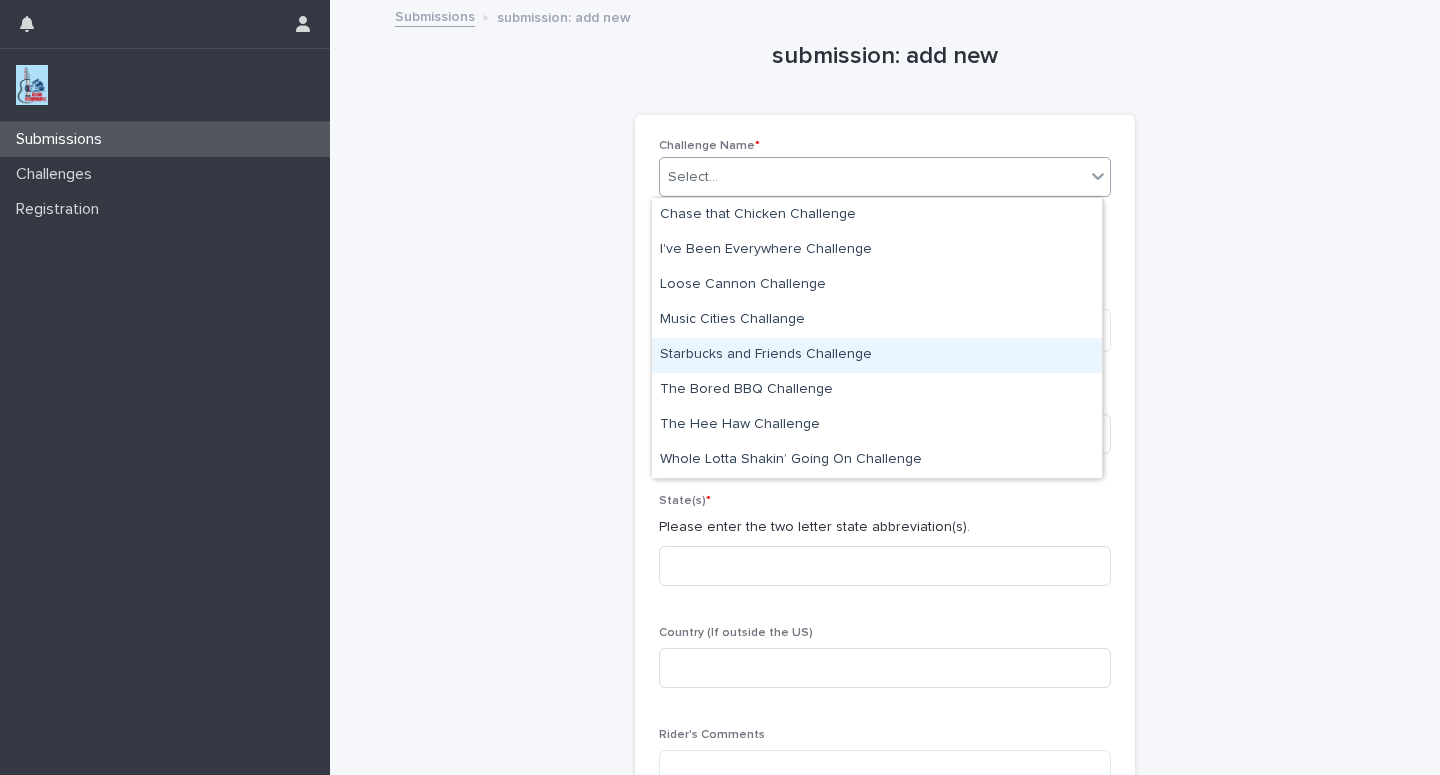 click on "Starbucks and Friends Challenge" at bounding box center (877, 355) 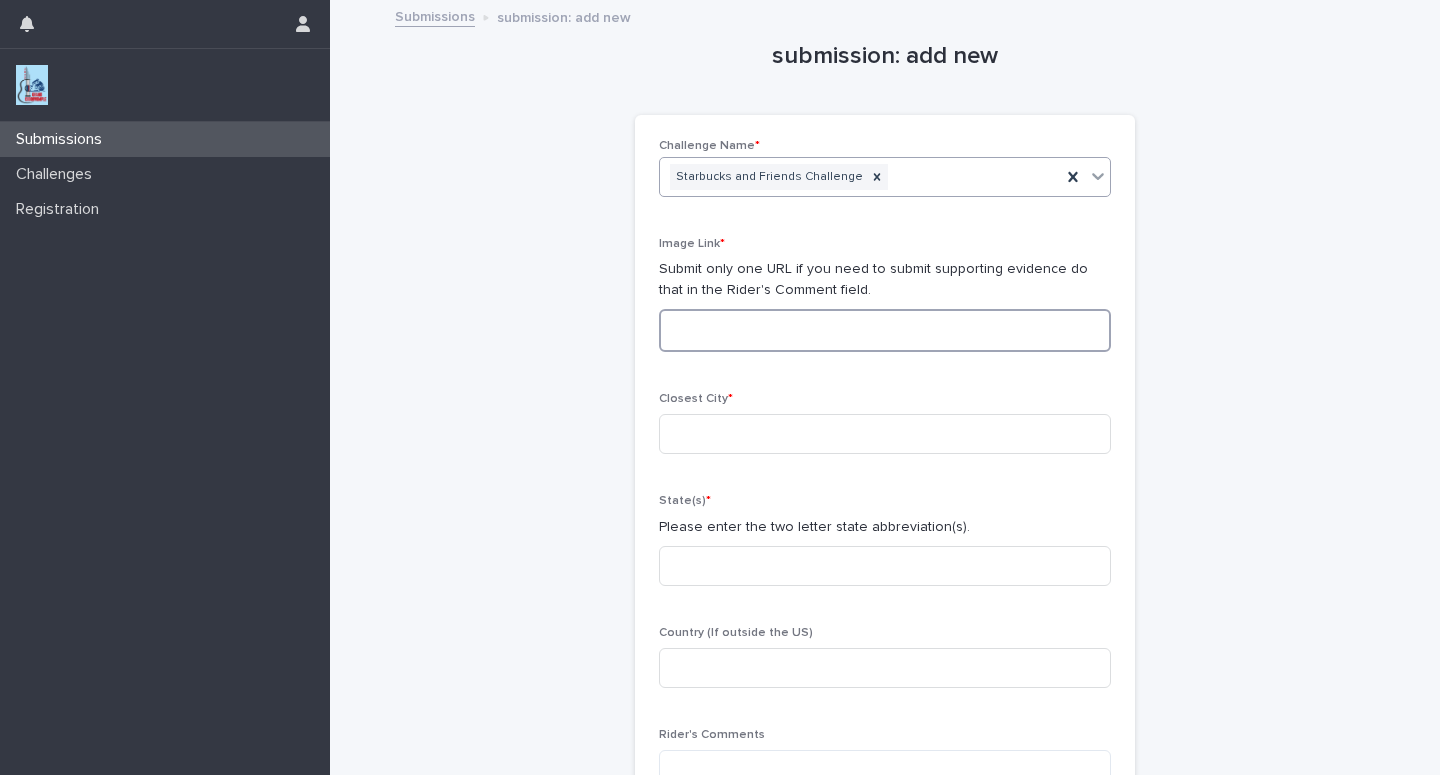 click at bounding box center (885, 330) 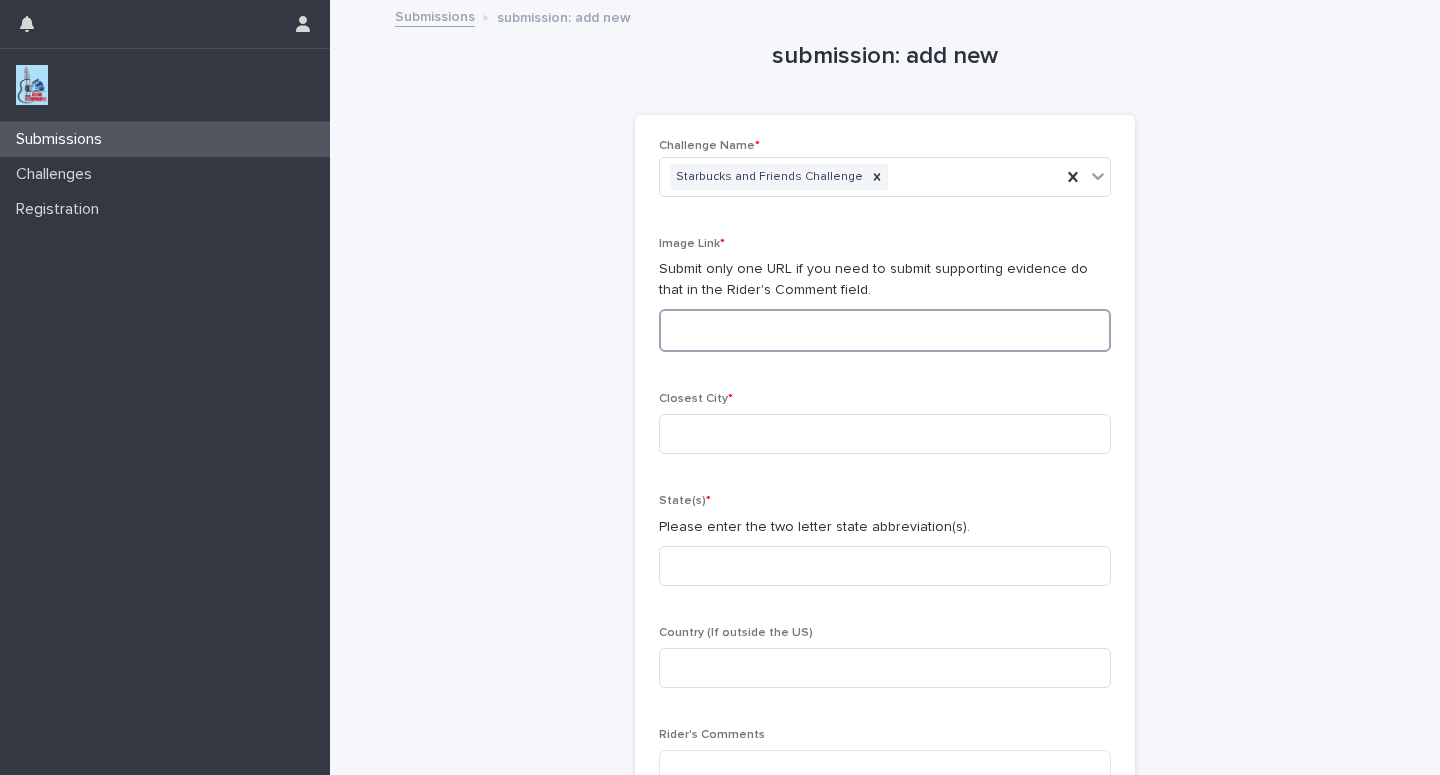 paste on "**********" 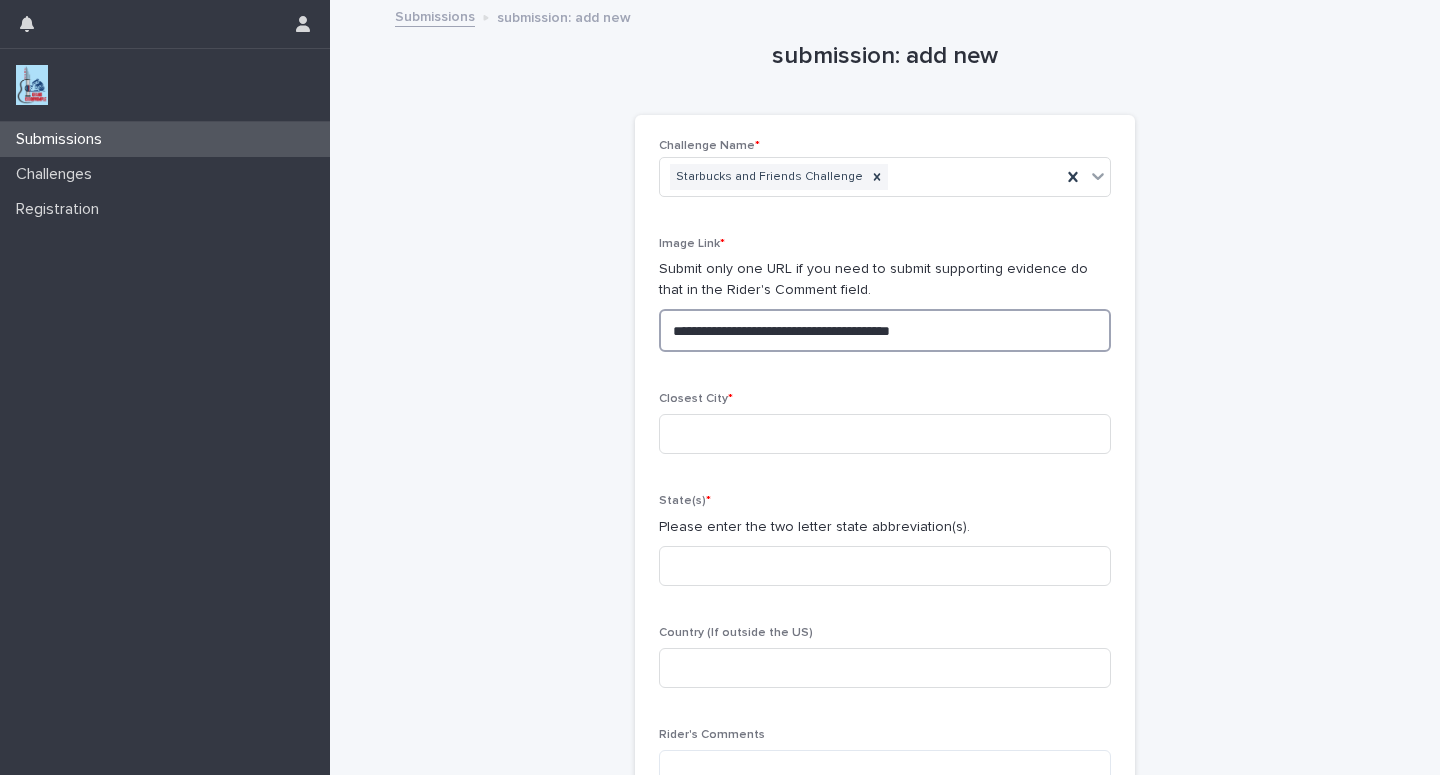 type on "**********" 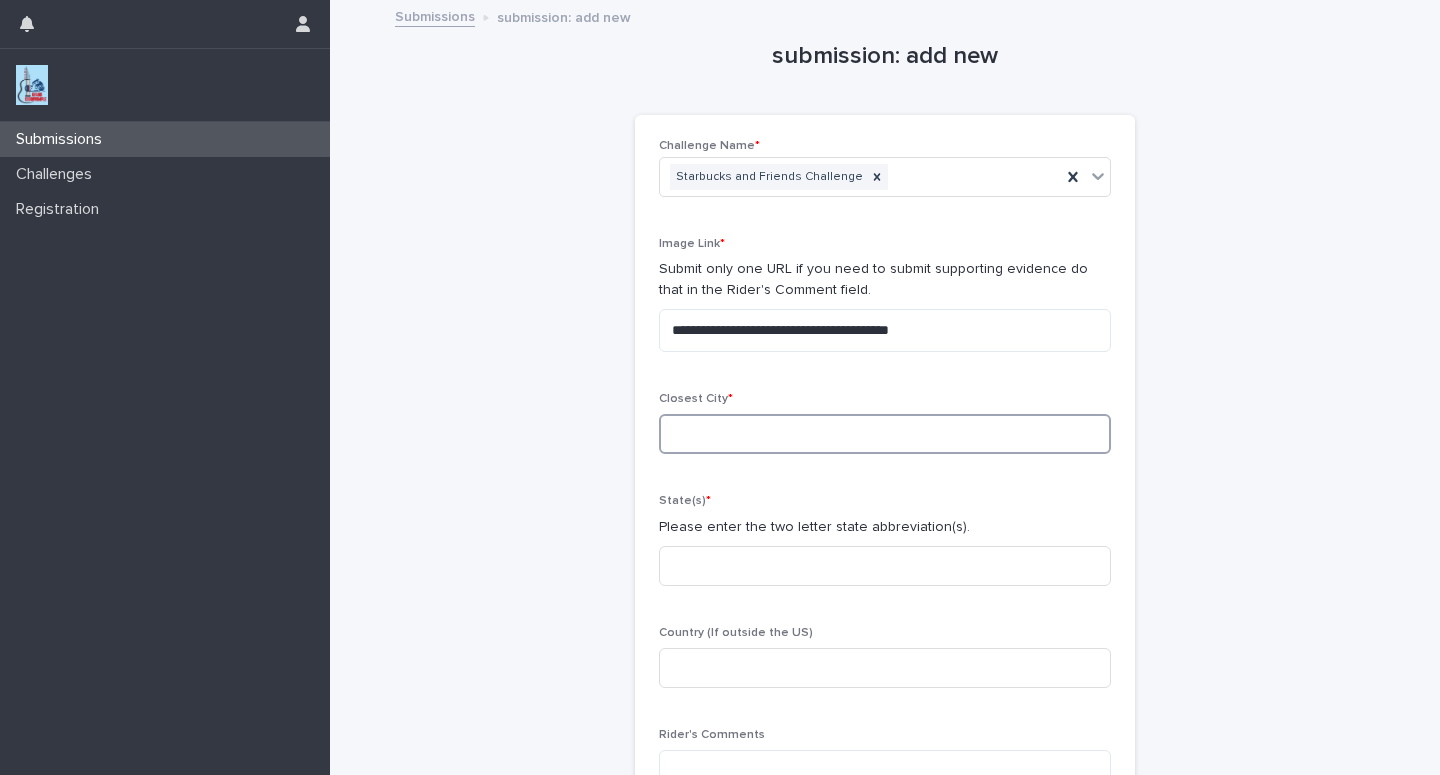 click at bounding box center (885, 434) 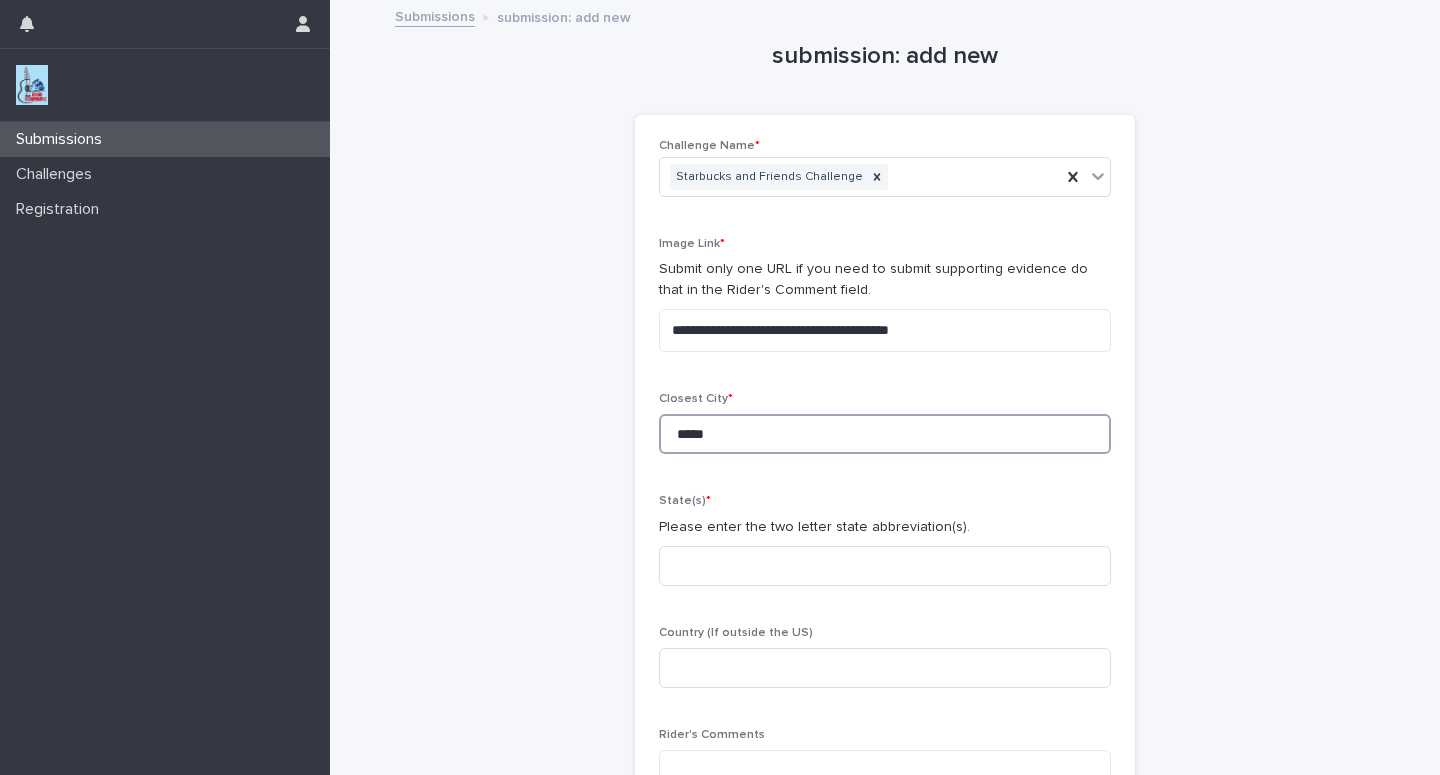 type on "*****" 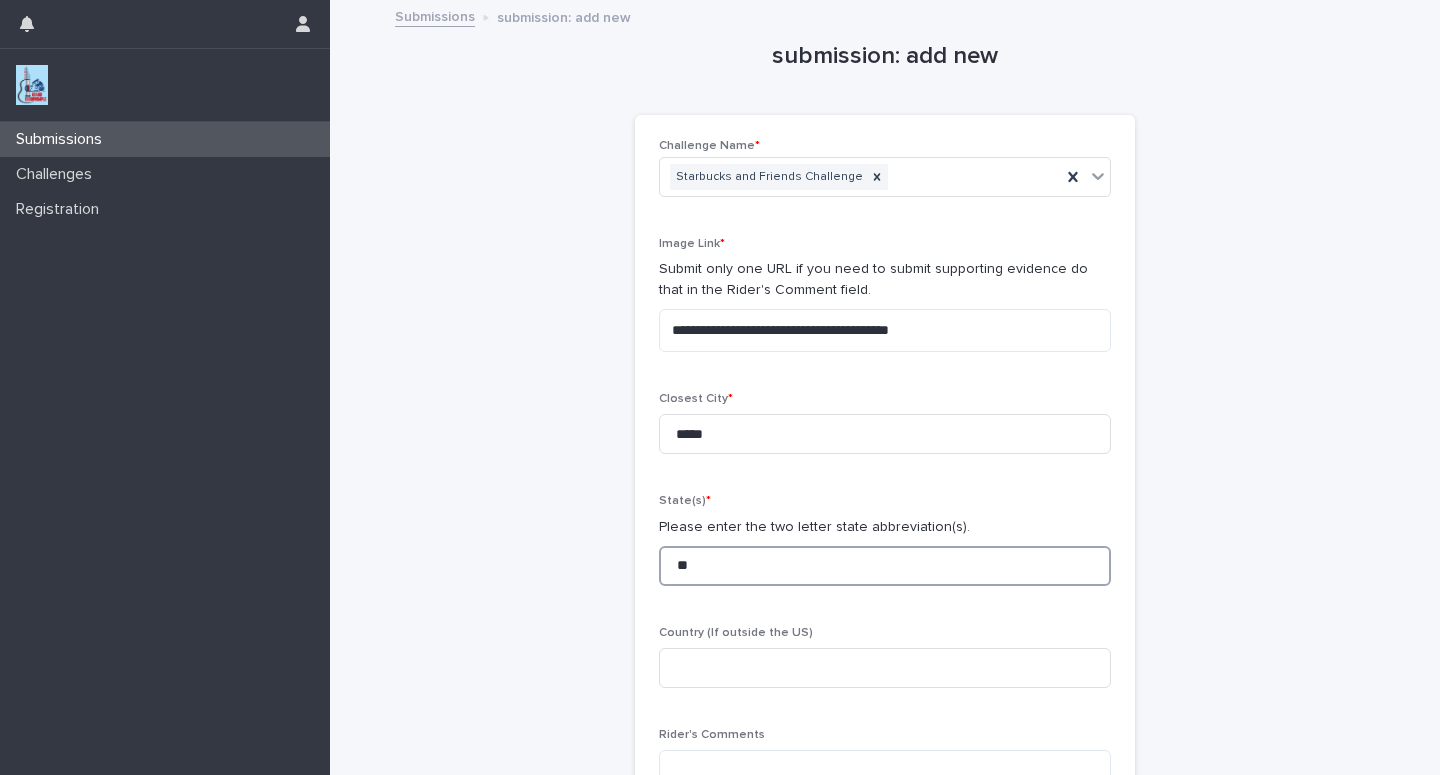 type on "**" 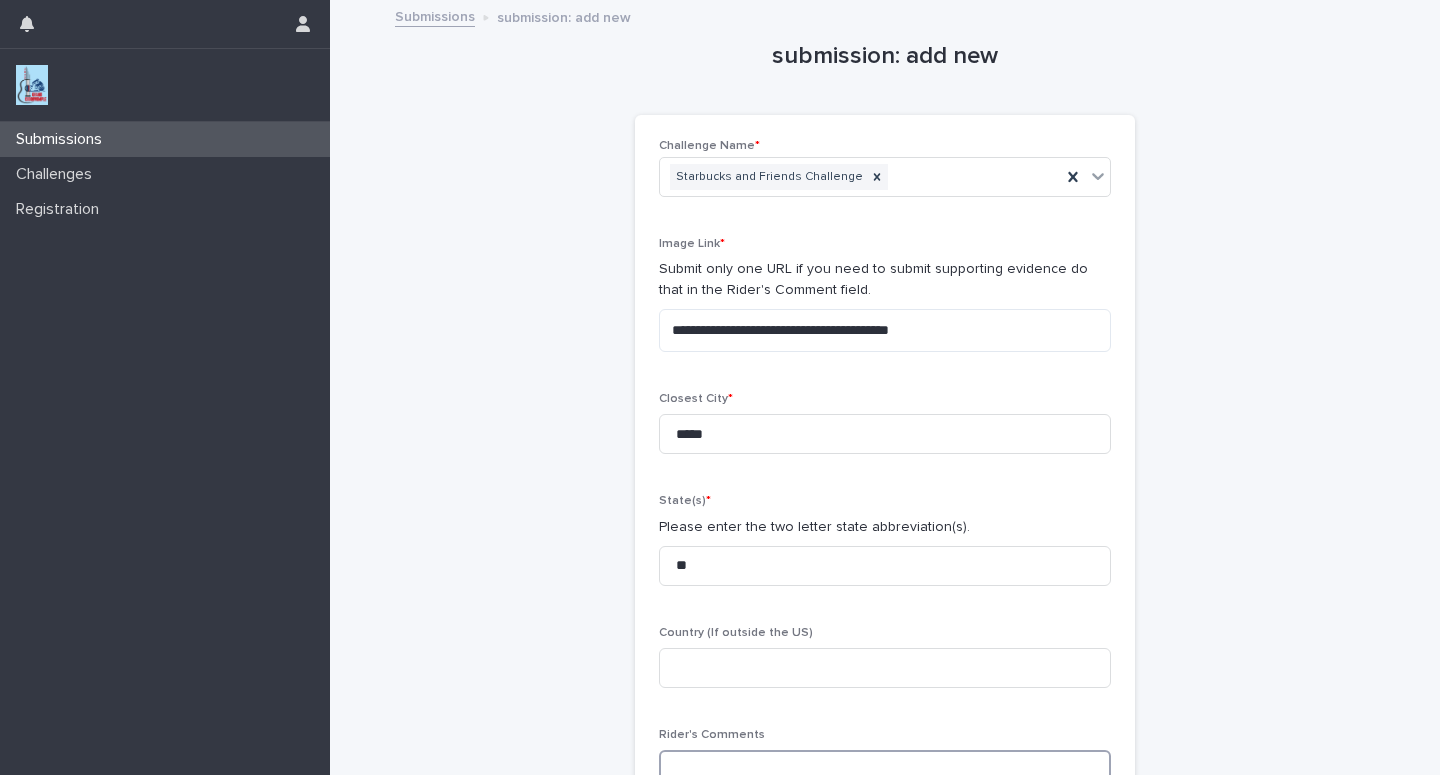 scroll, scrollTop: 2, scrollLeft: 0, axis: vertical 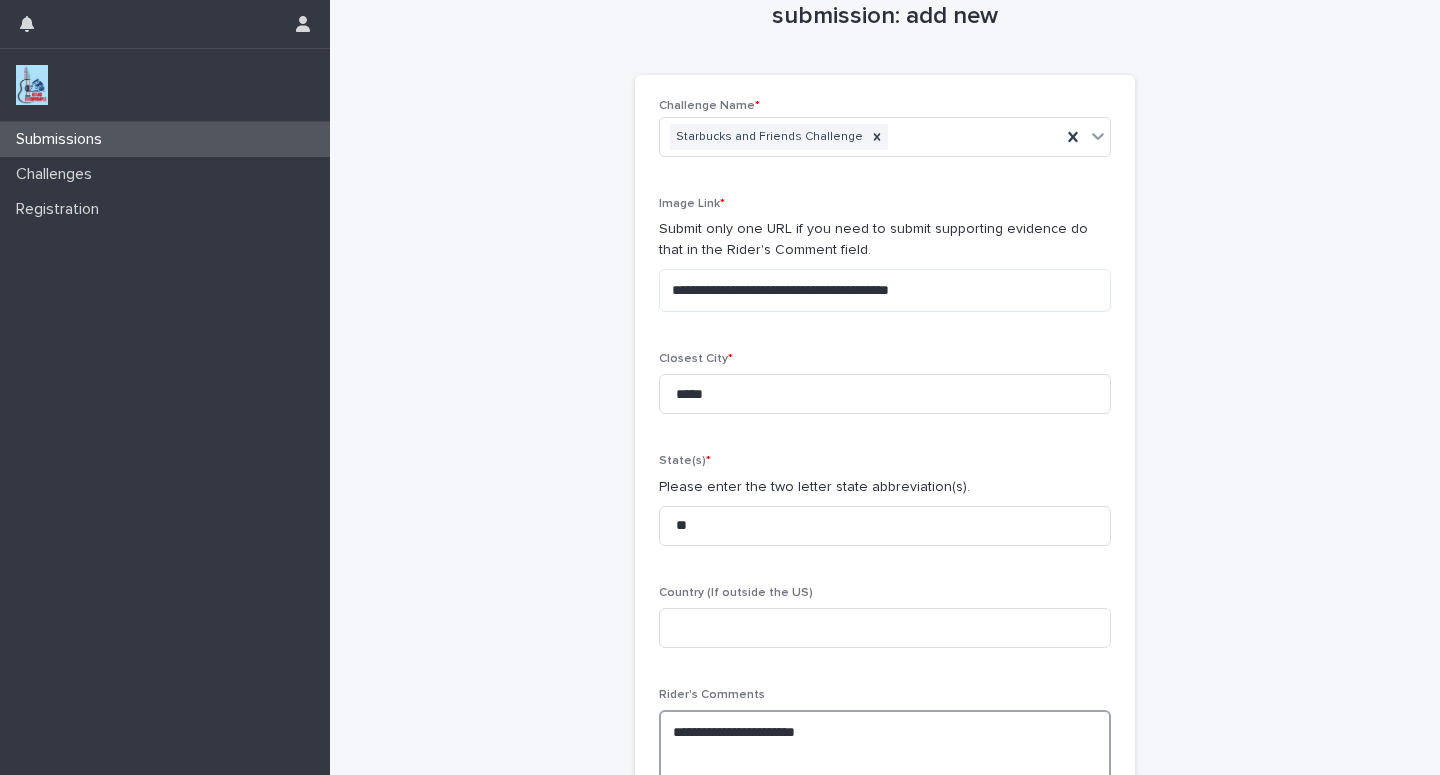 paste on "**********" 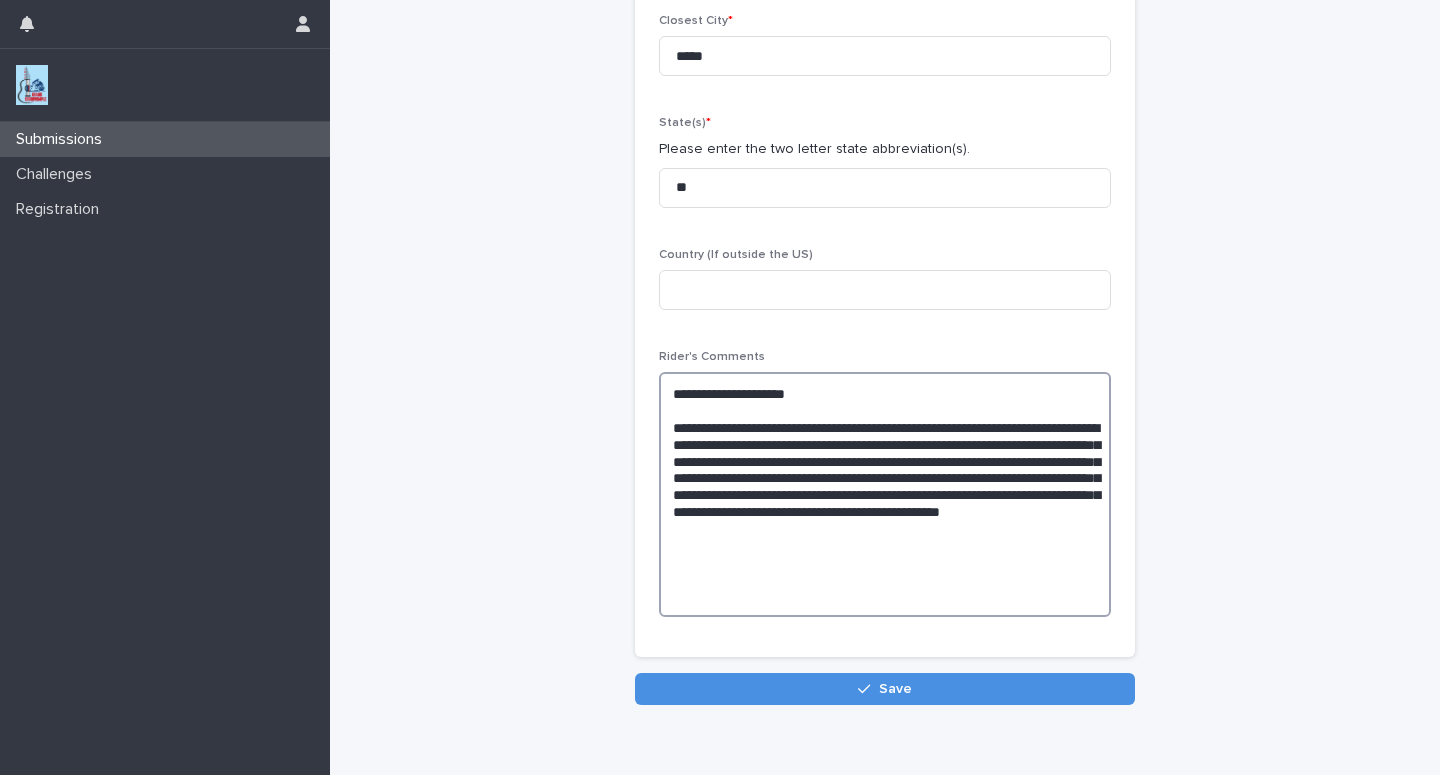 scroll, scrollTop: 431, scrollLeft: 0, axis: vertical 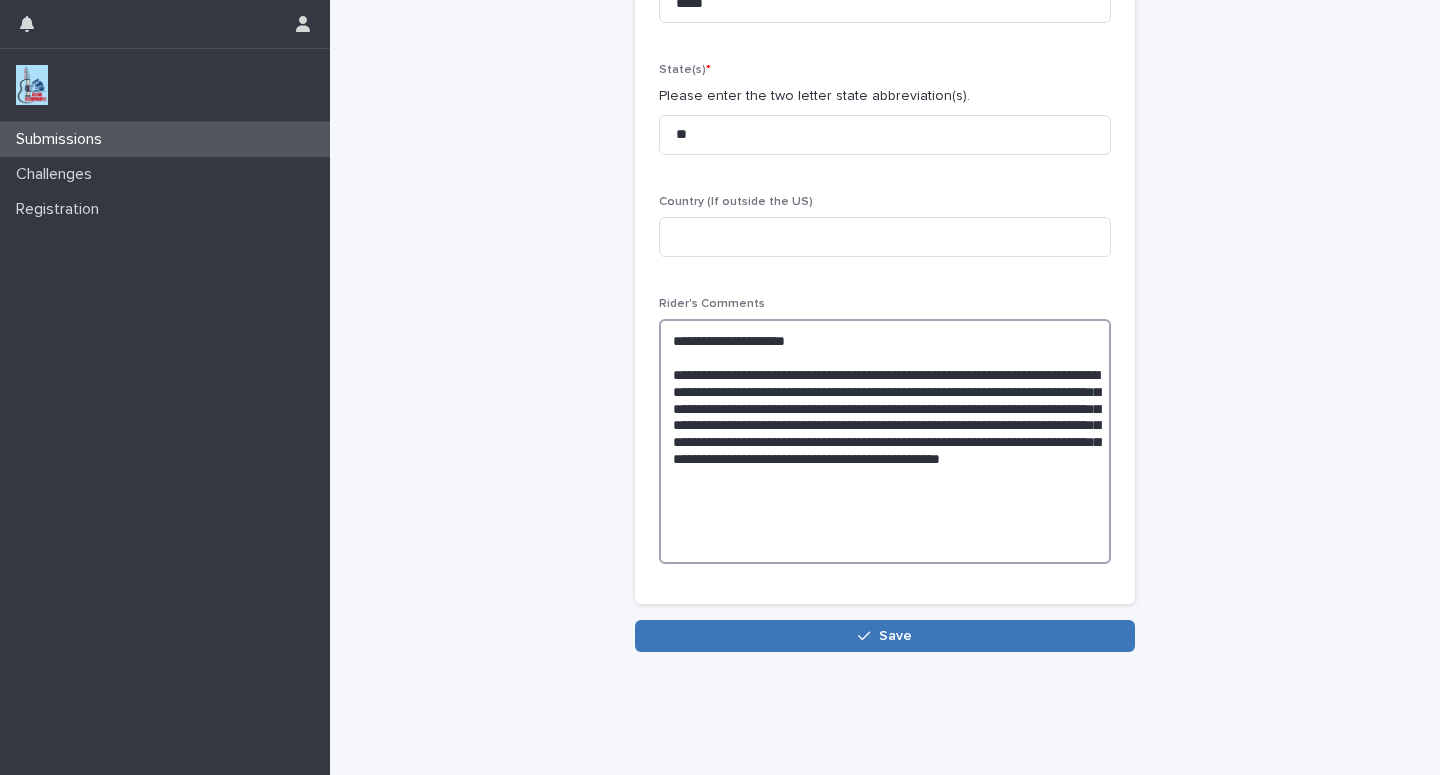type on "**********" 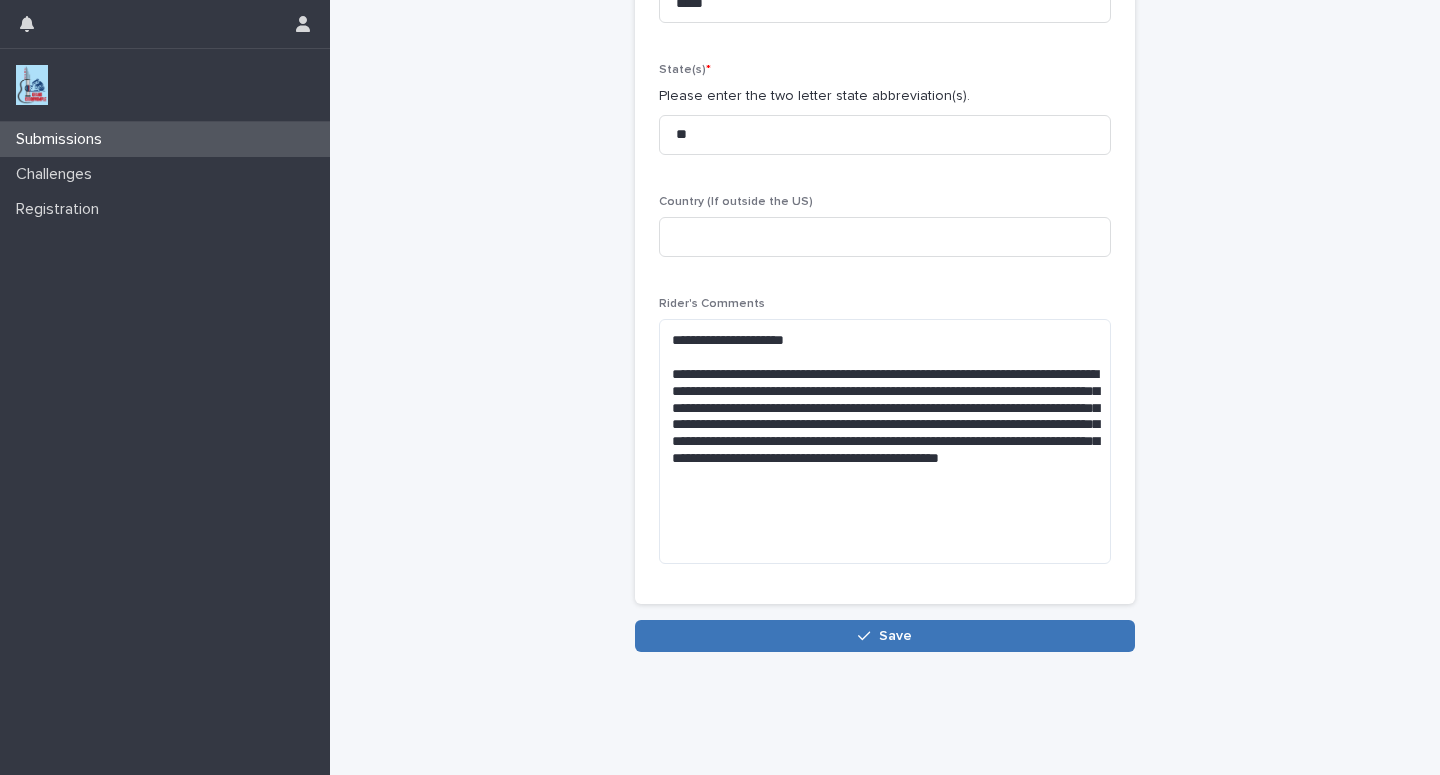 click on "Save" at bounding box center (885, 636) 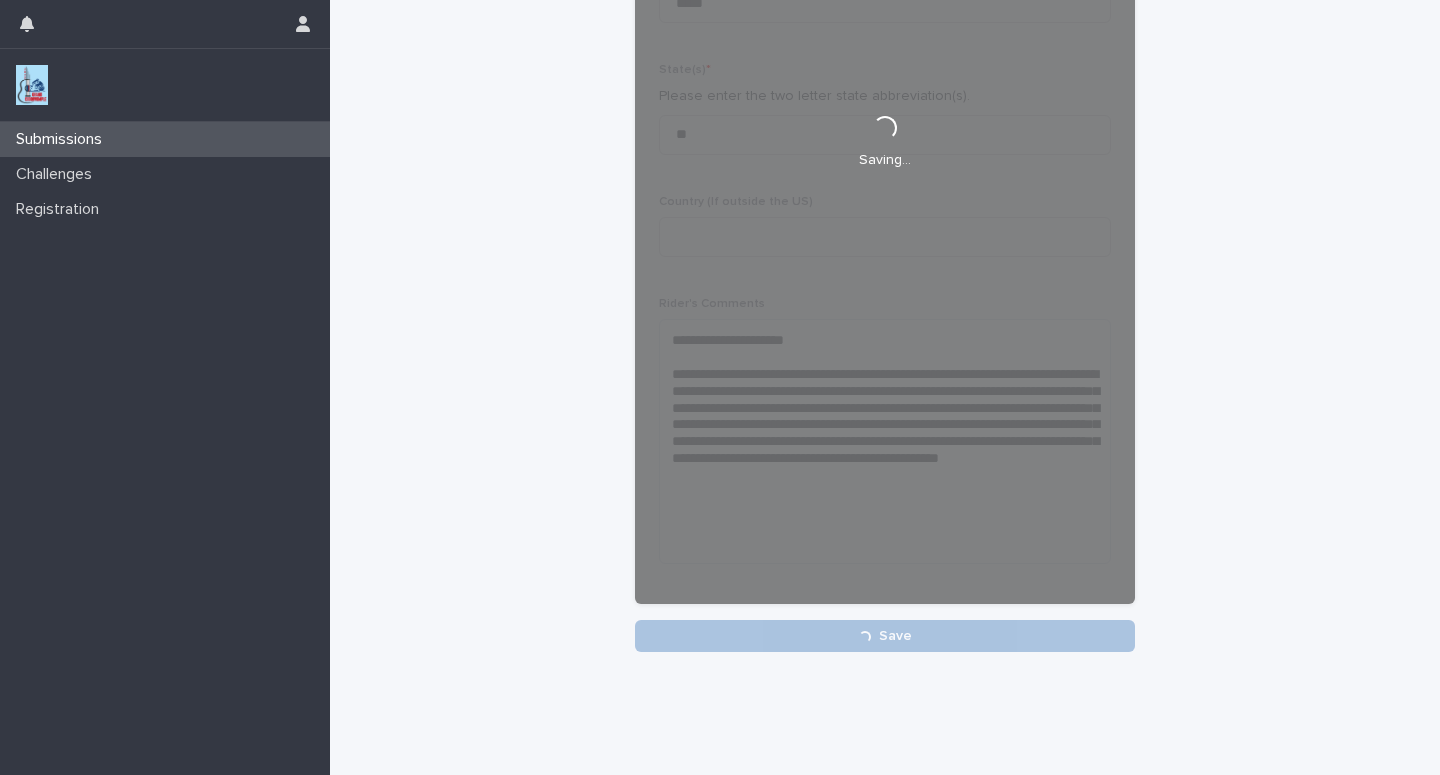 scroll, scrollTop: 431, scrollLeft: 0, axis: vertical 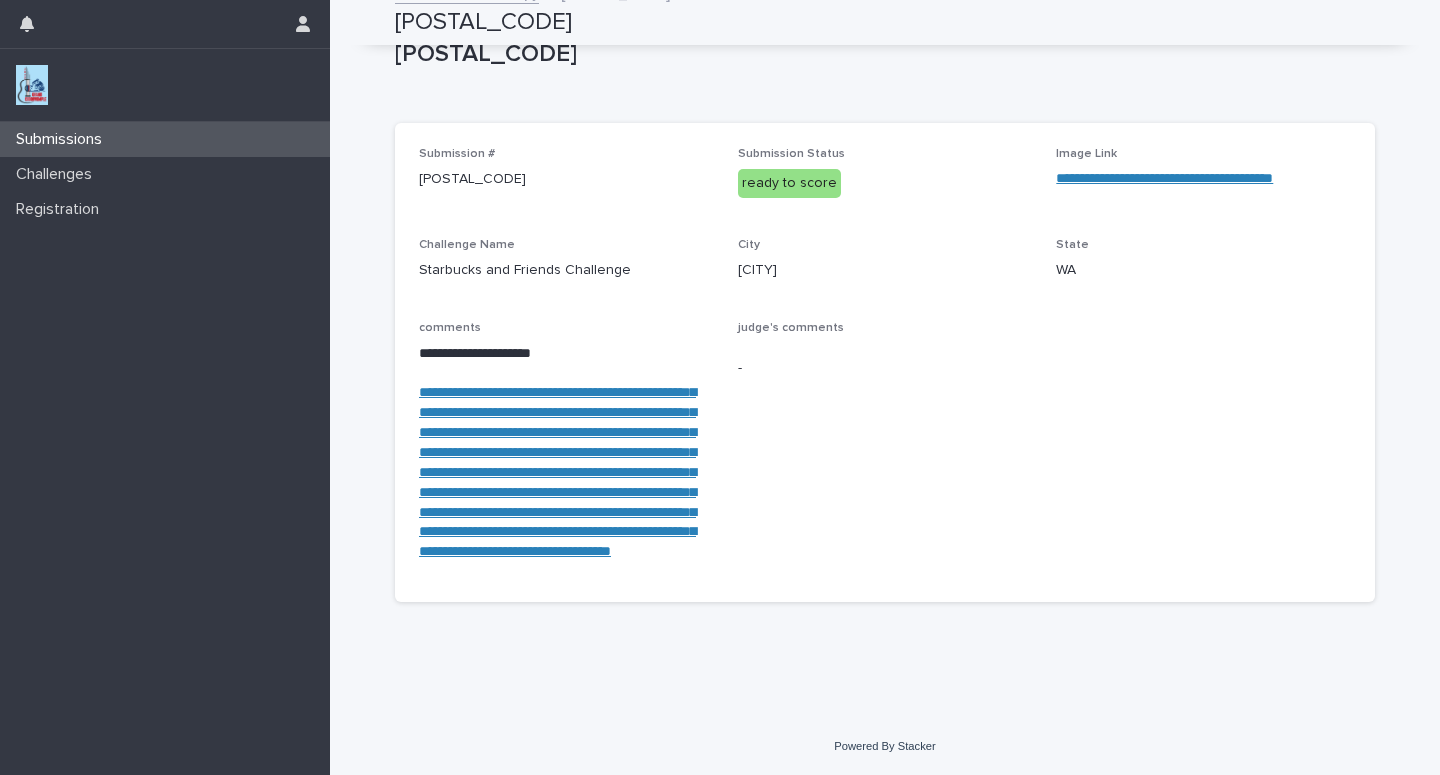 click on "Submissions" at bounding box center (165, 139) 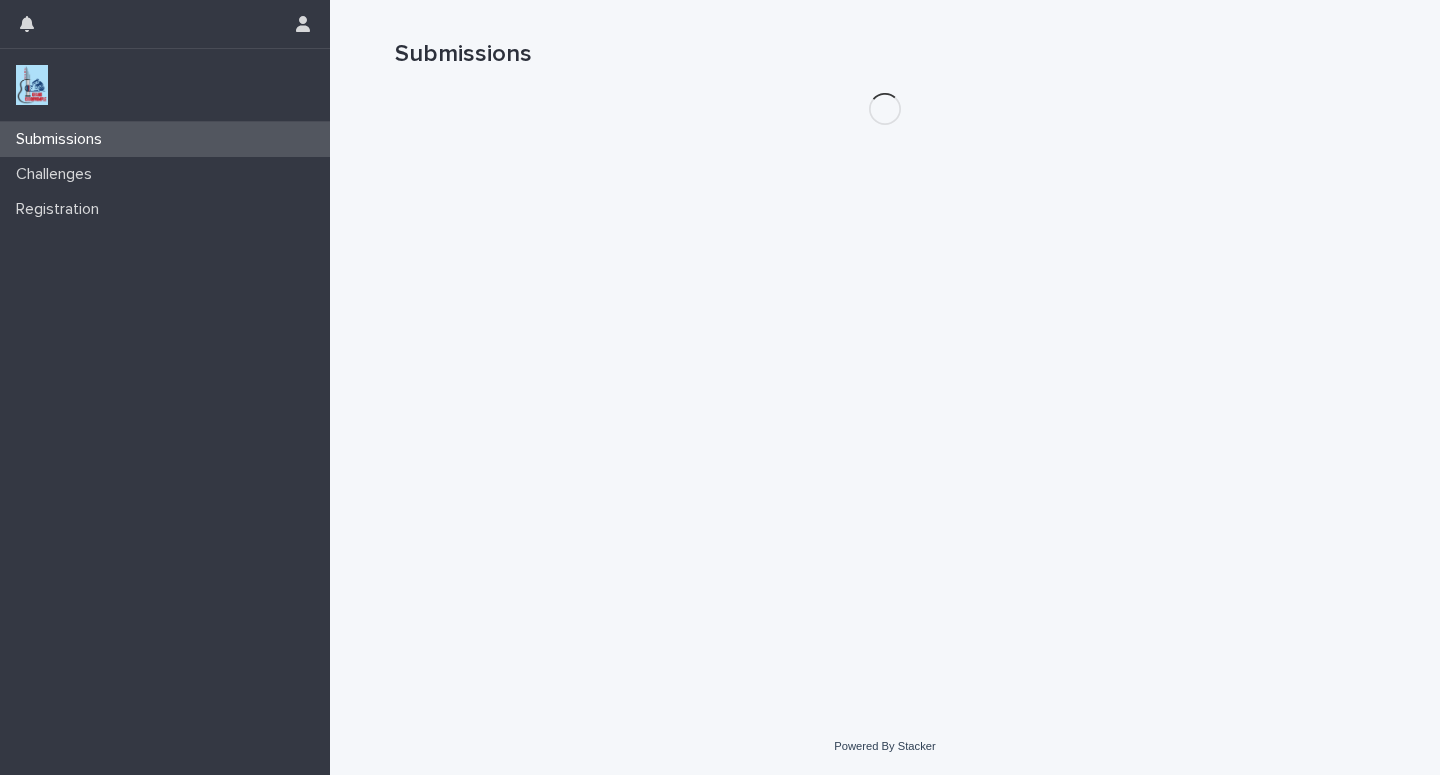 scroll, scrollTop: 0, scrollLeft: 0, axis: both 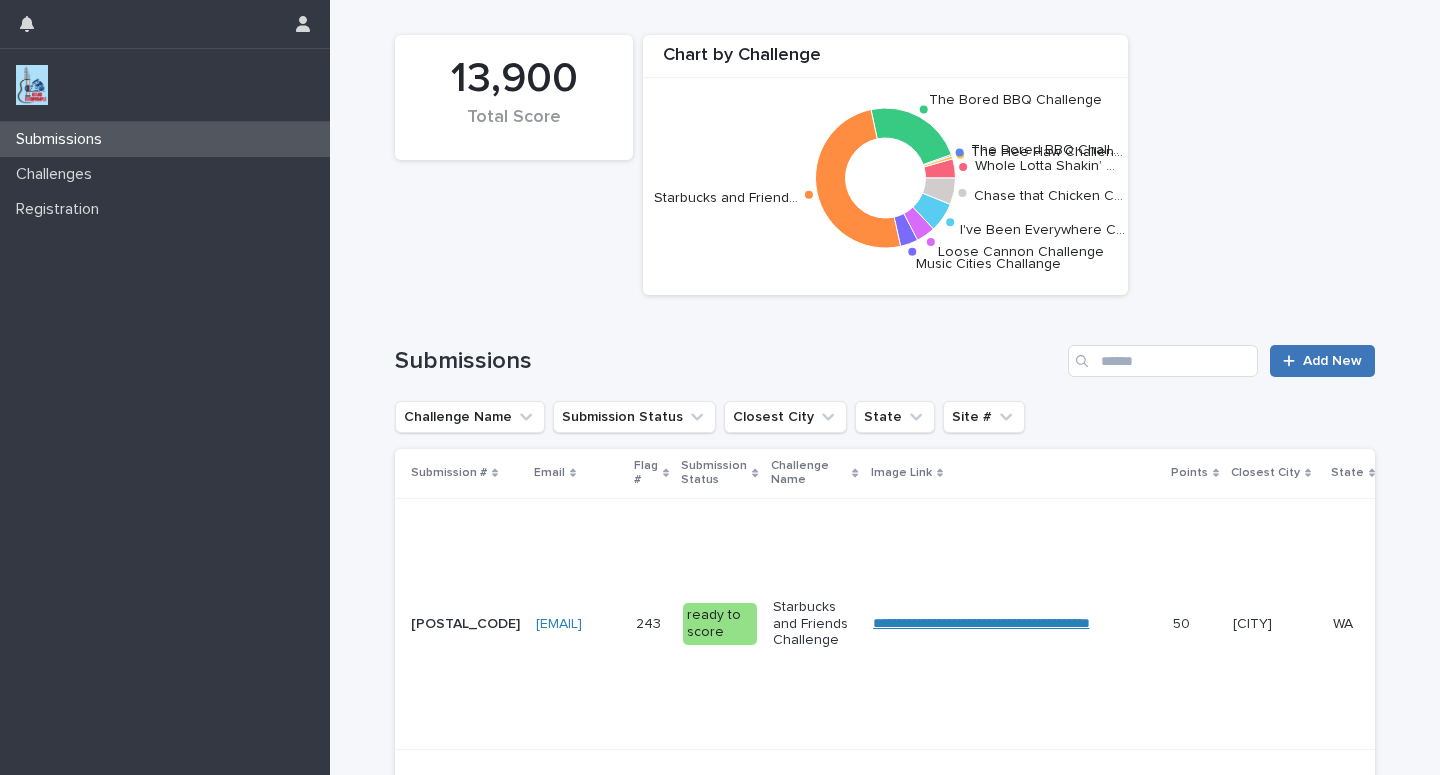 click on "Add New" at bounding box center (1332, 361) 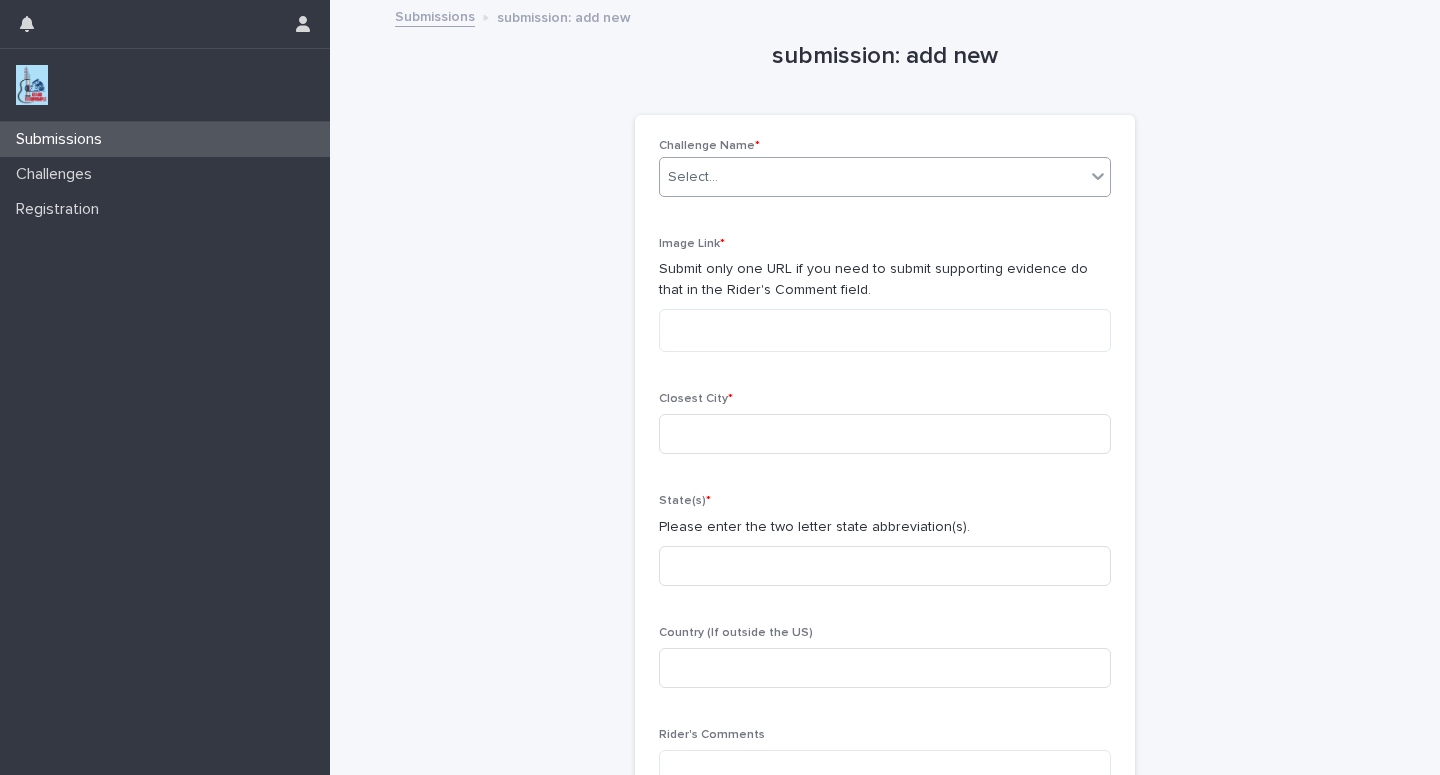 click on "Select..." at bounding box center [872, 177] 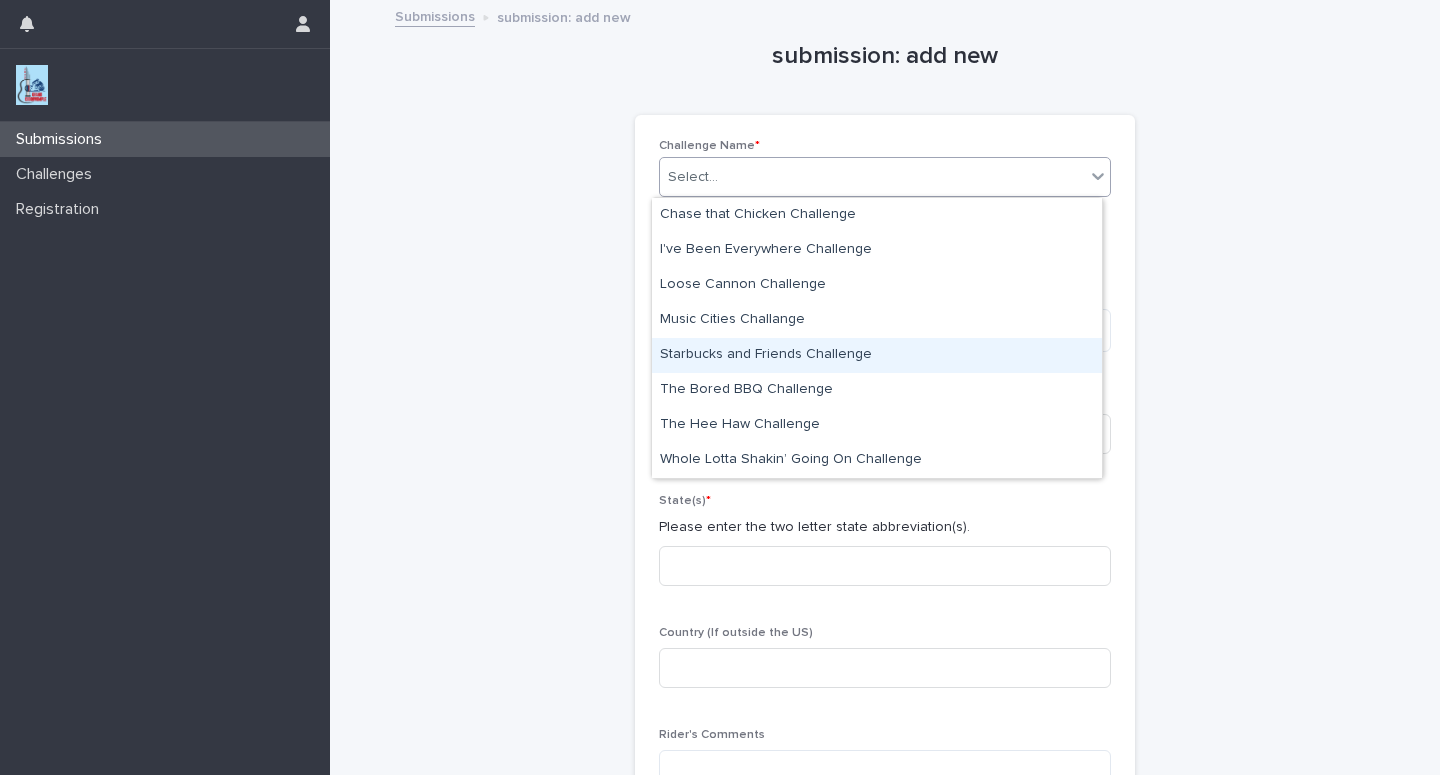 click on "Starbucks and Friends Challenge" at bounding box center [877, 355] 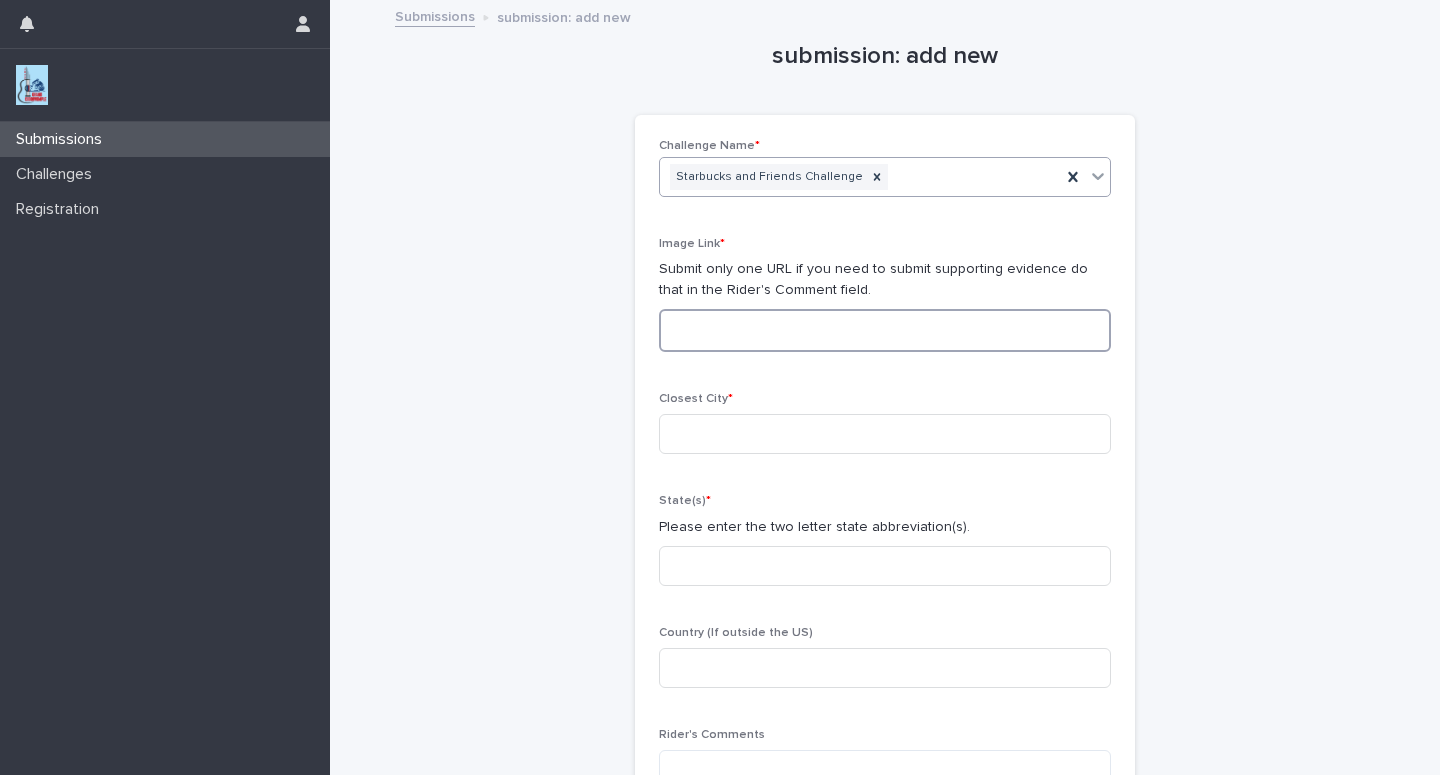 click at bounding box center (885, 330) 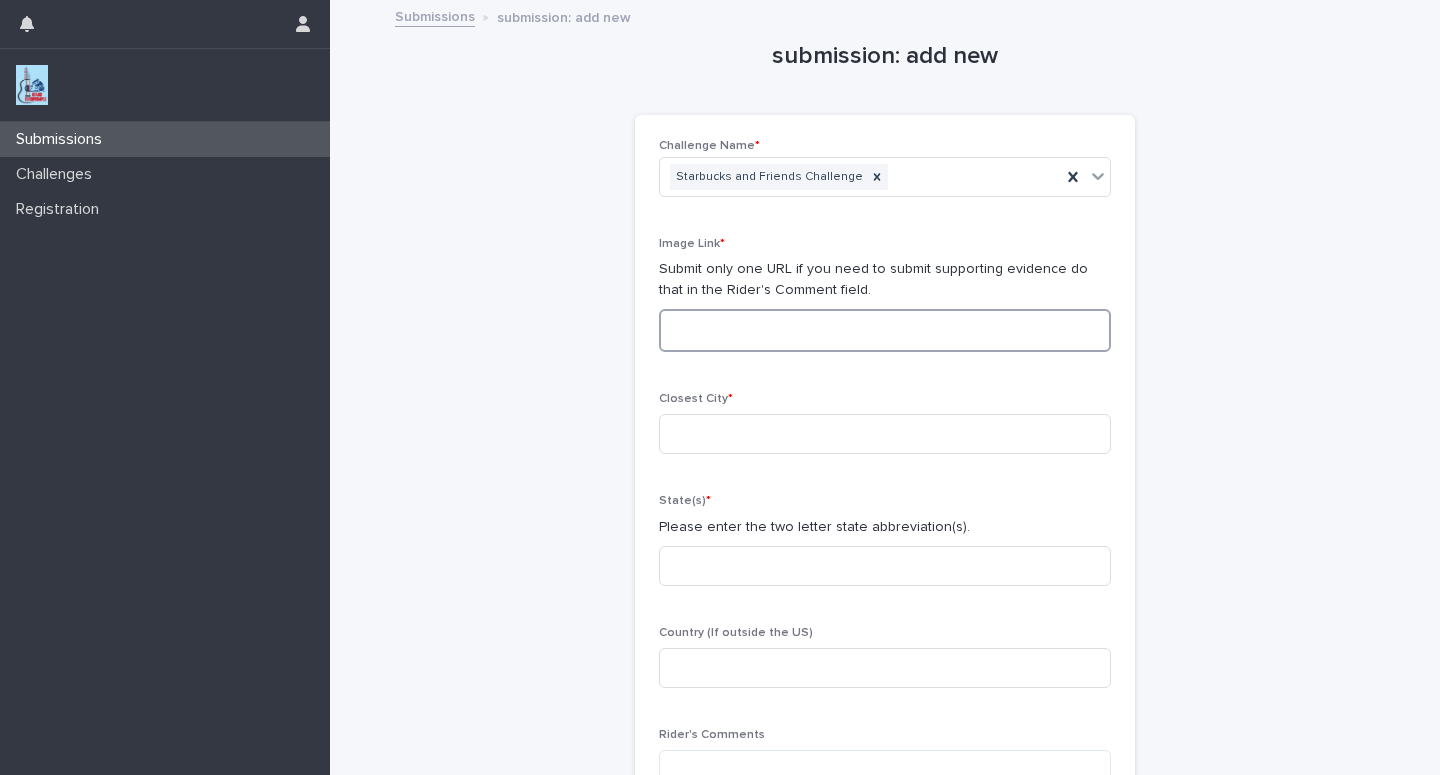 paste on "**********" 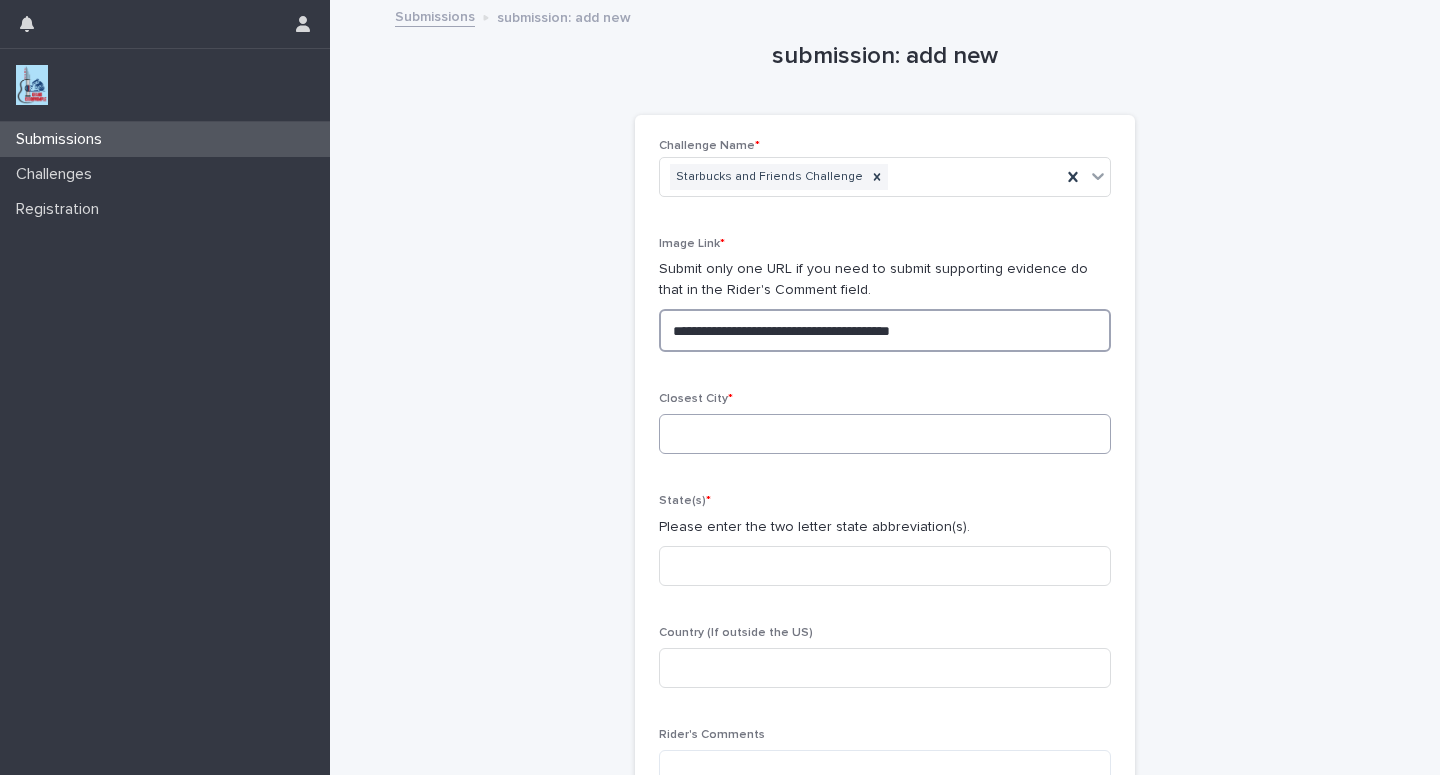 type on "**********" 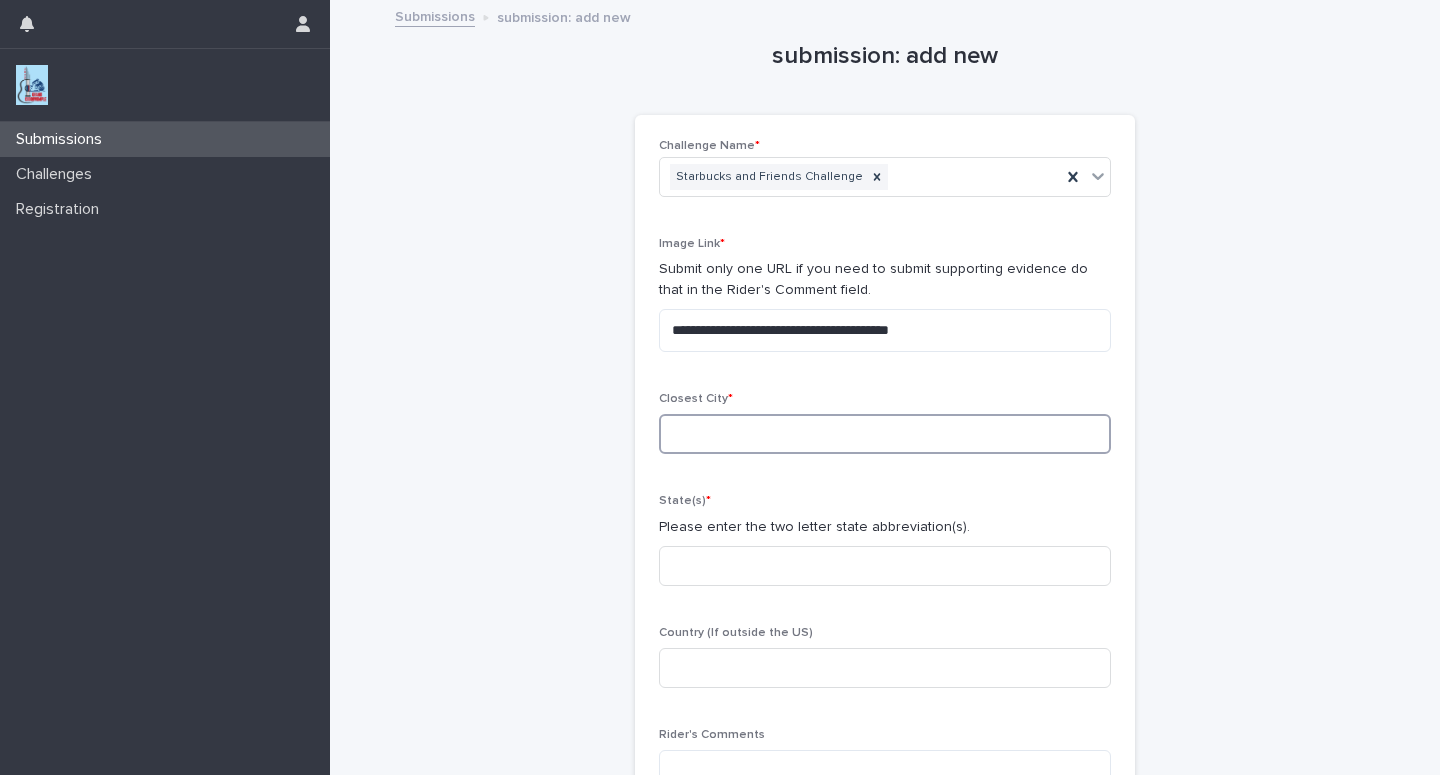 click at bounding box center (885, 434) 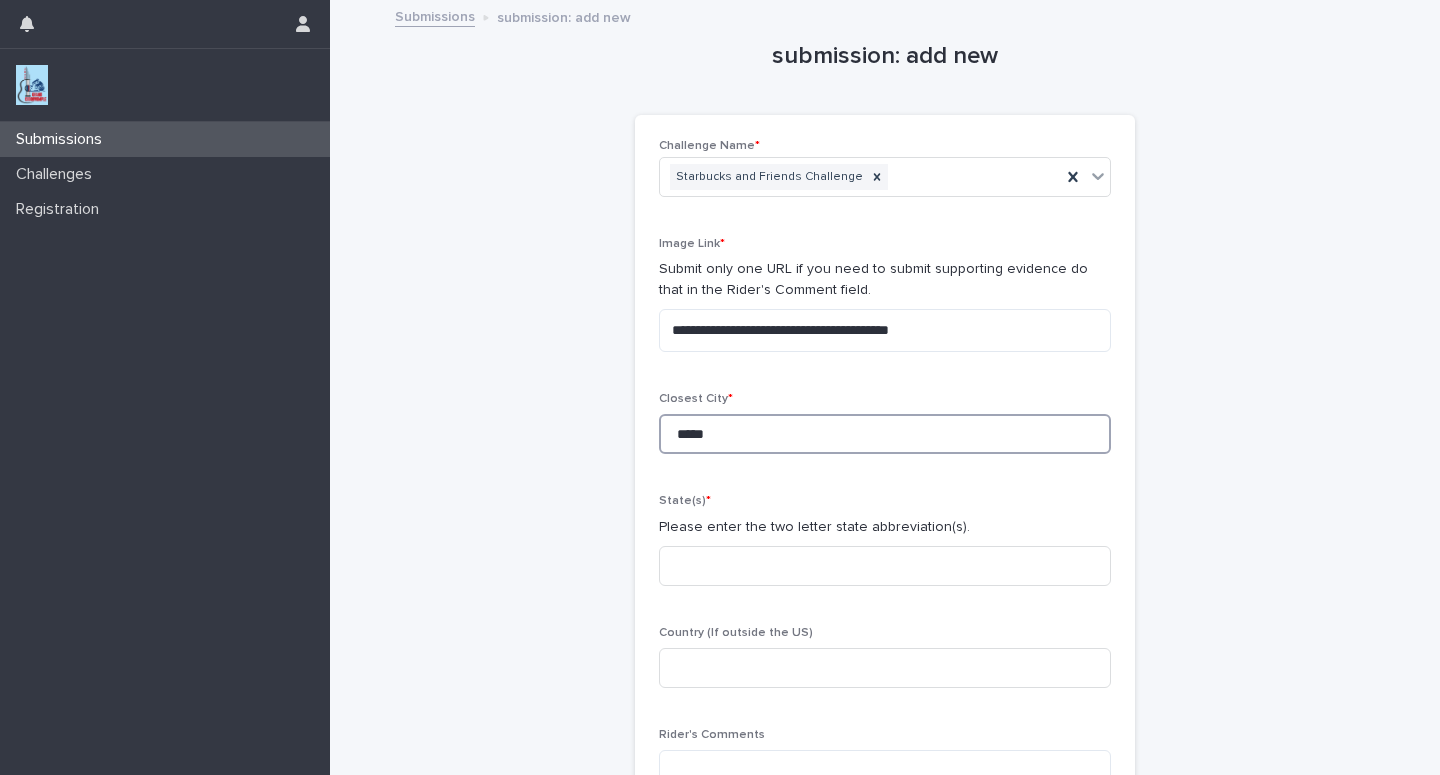 type on "*****" 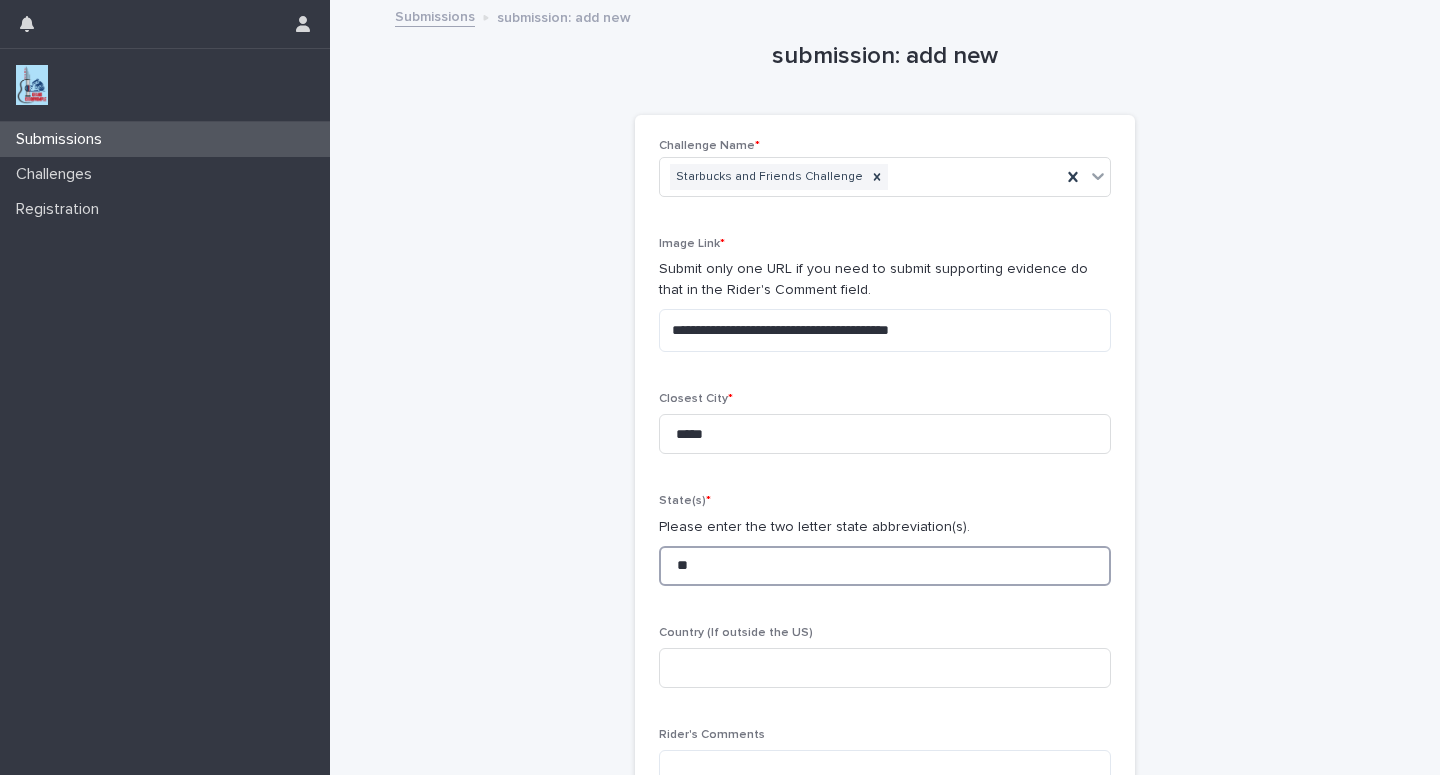 type on "**" 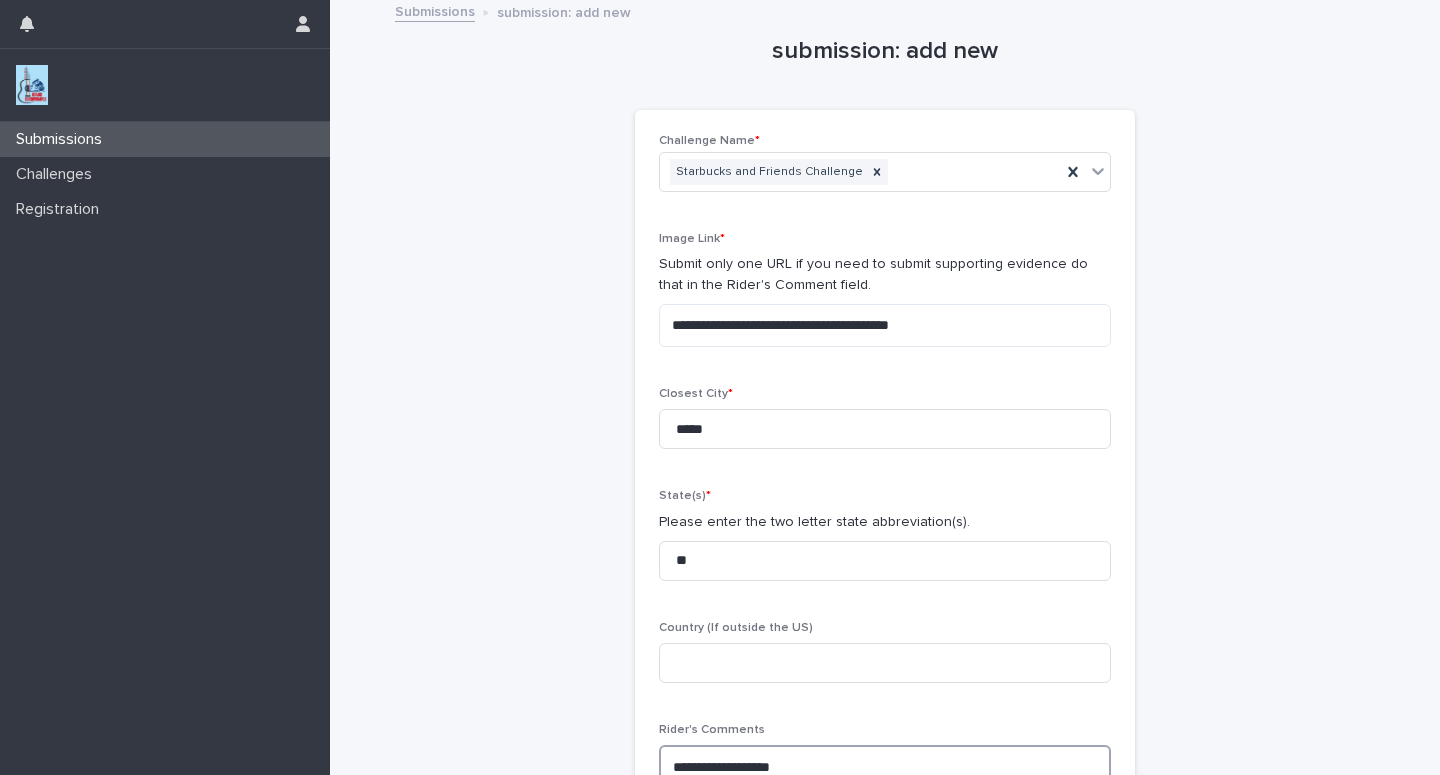 scroll, scrollTop: 40, scrollLeft: 0, axis: vertical 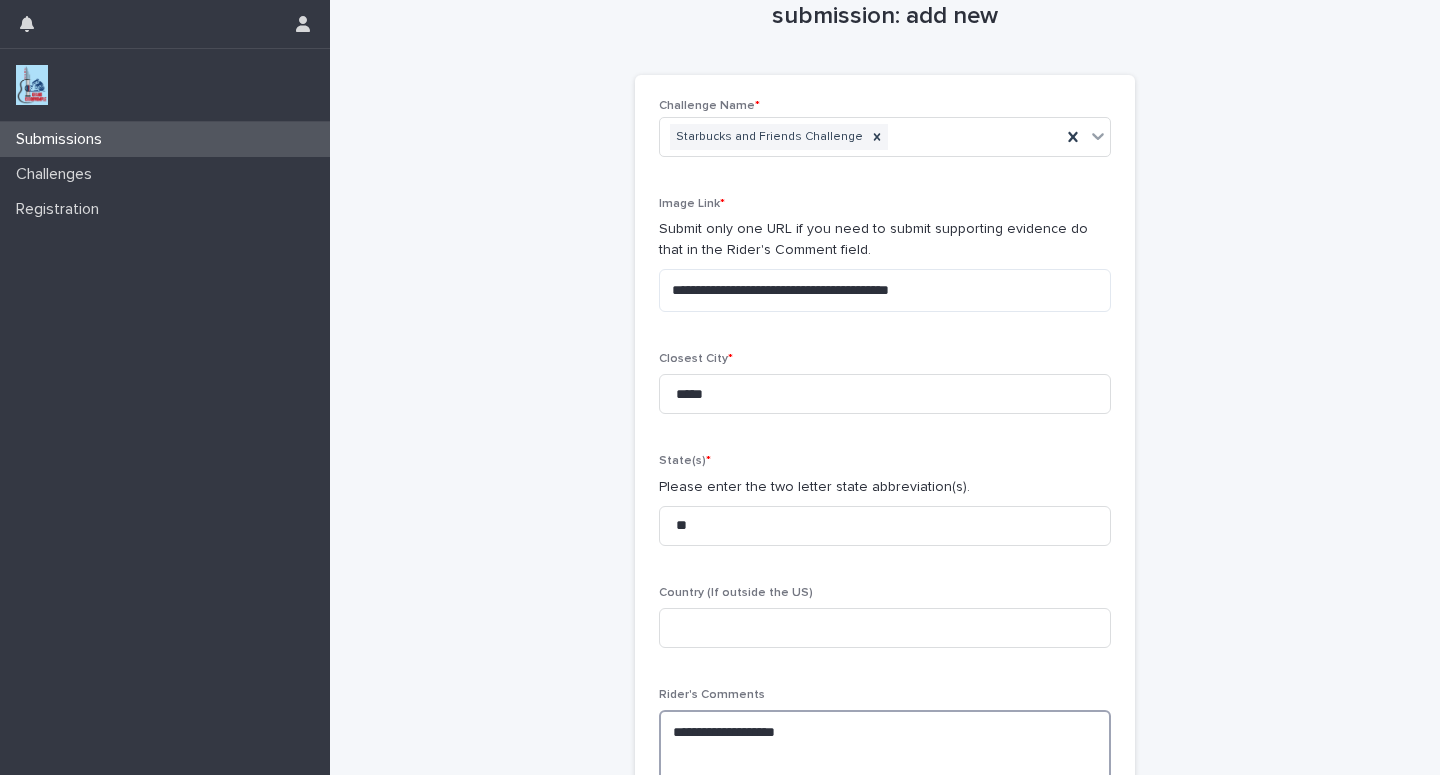 type on "**********" 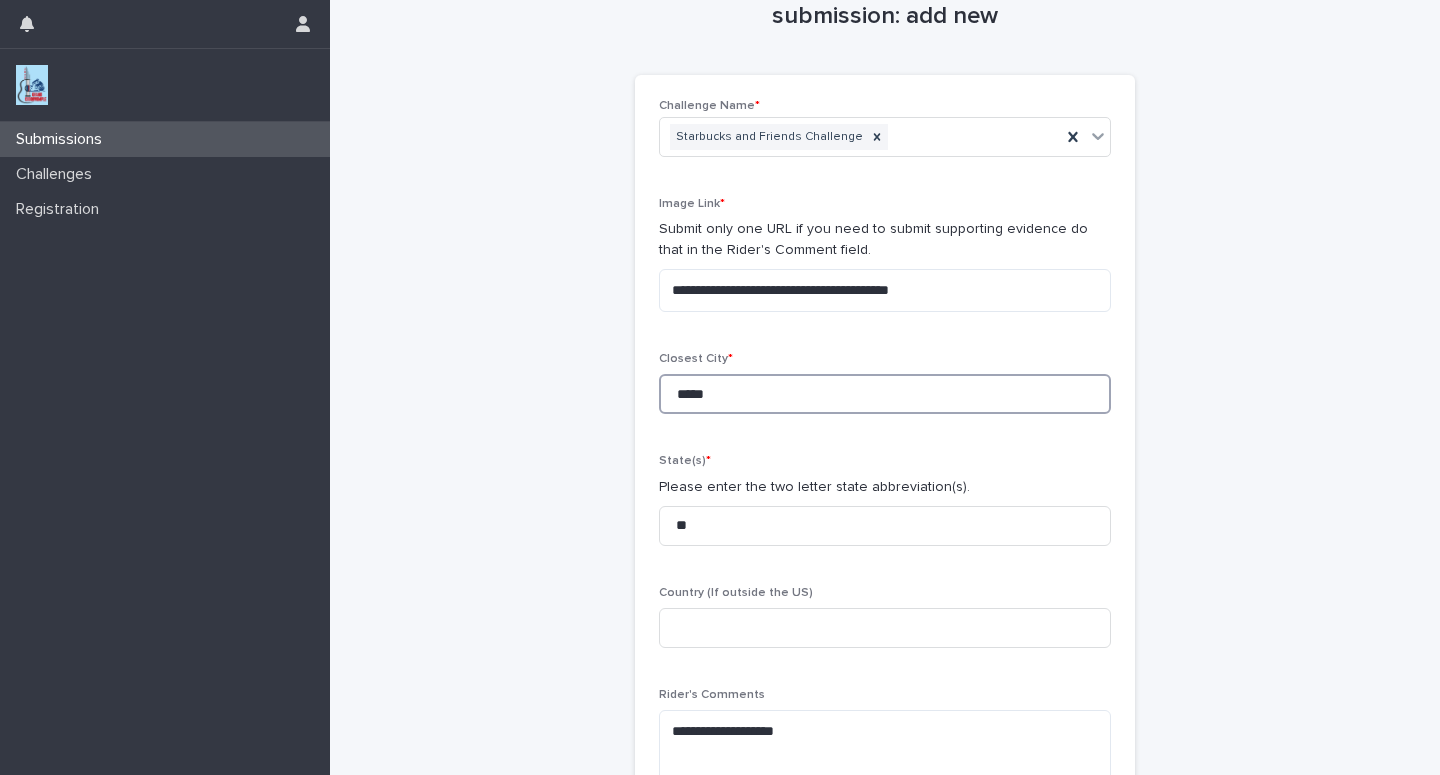 drag, startPoint x: 729, startPoint y: 397, endPoint x: 475, endPoint y: 402, distance: 254.04921 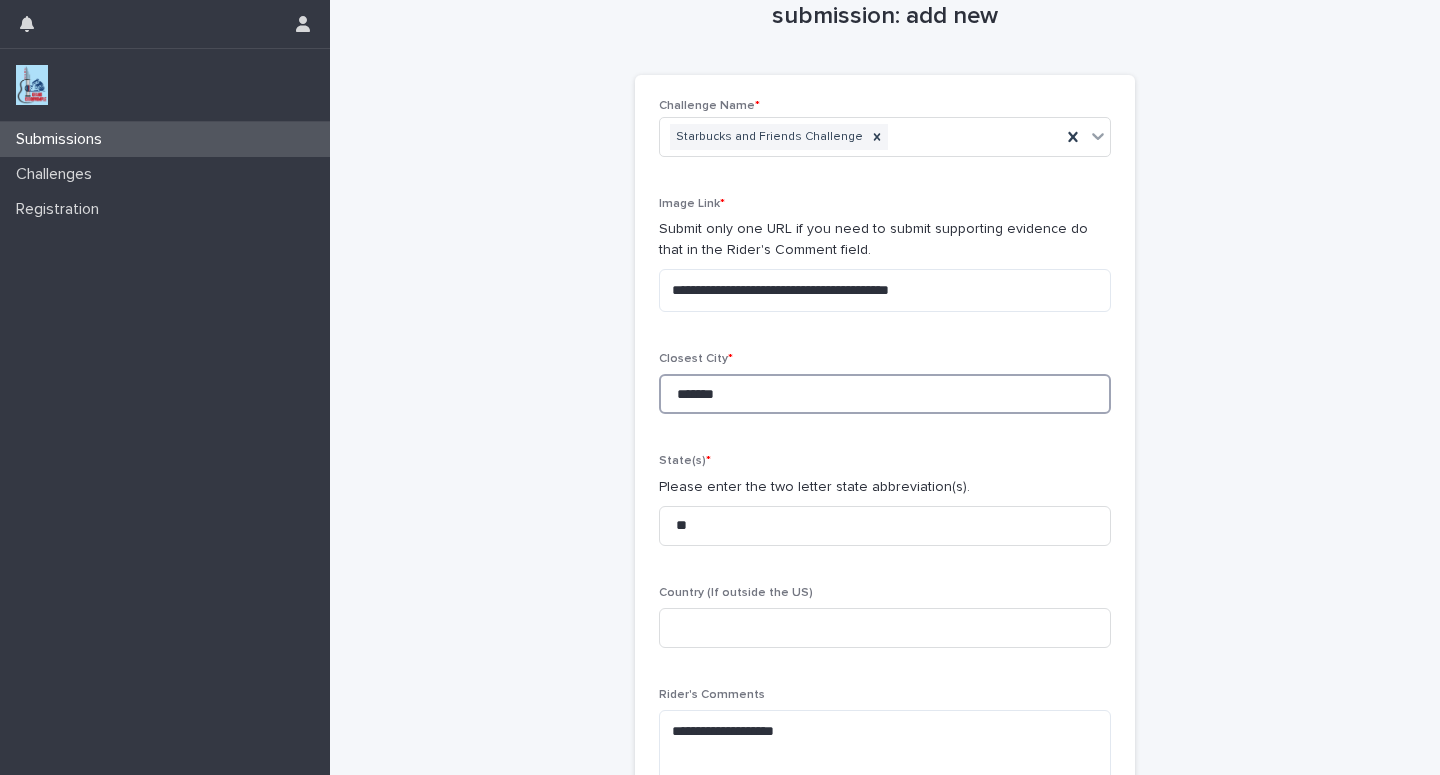 type on "*******" 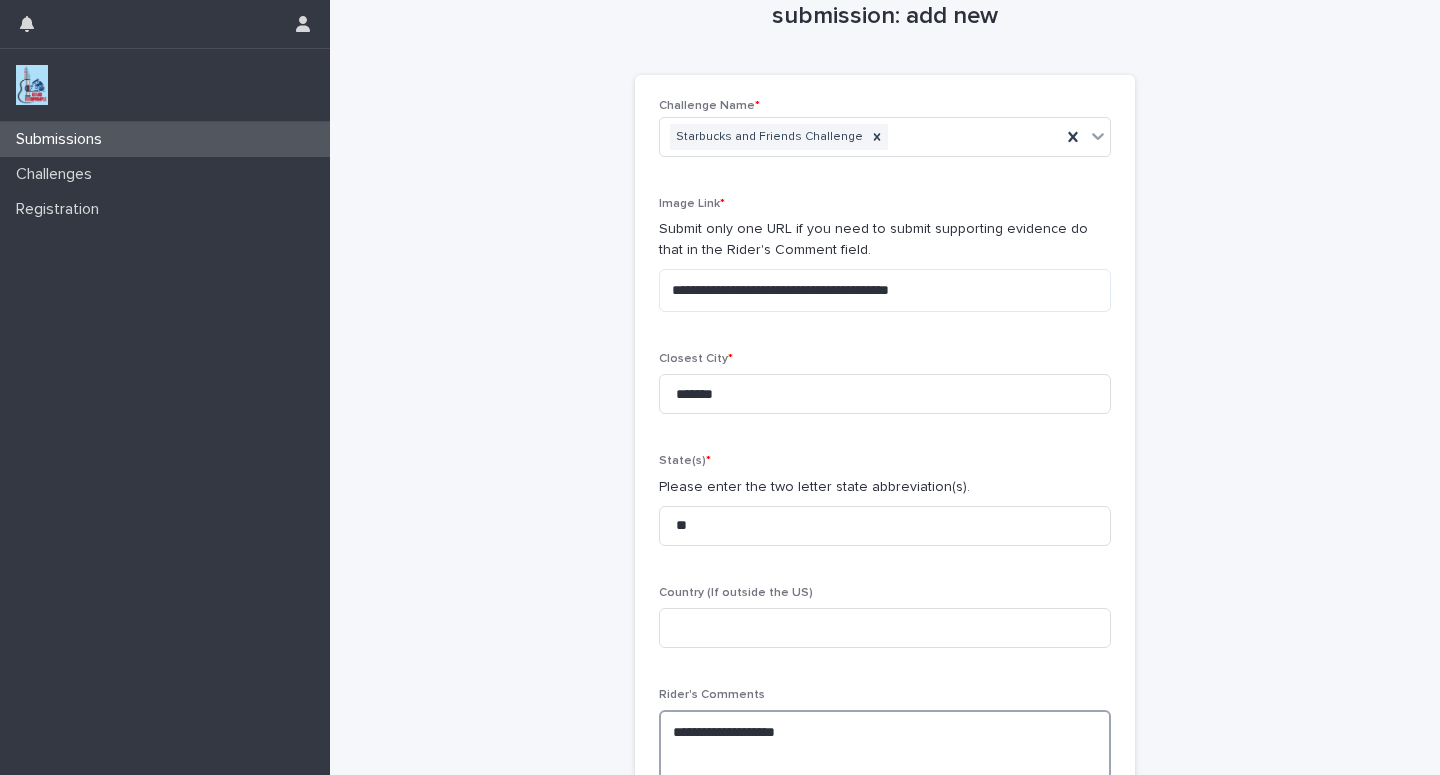 paste on "**********" 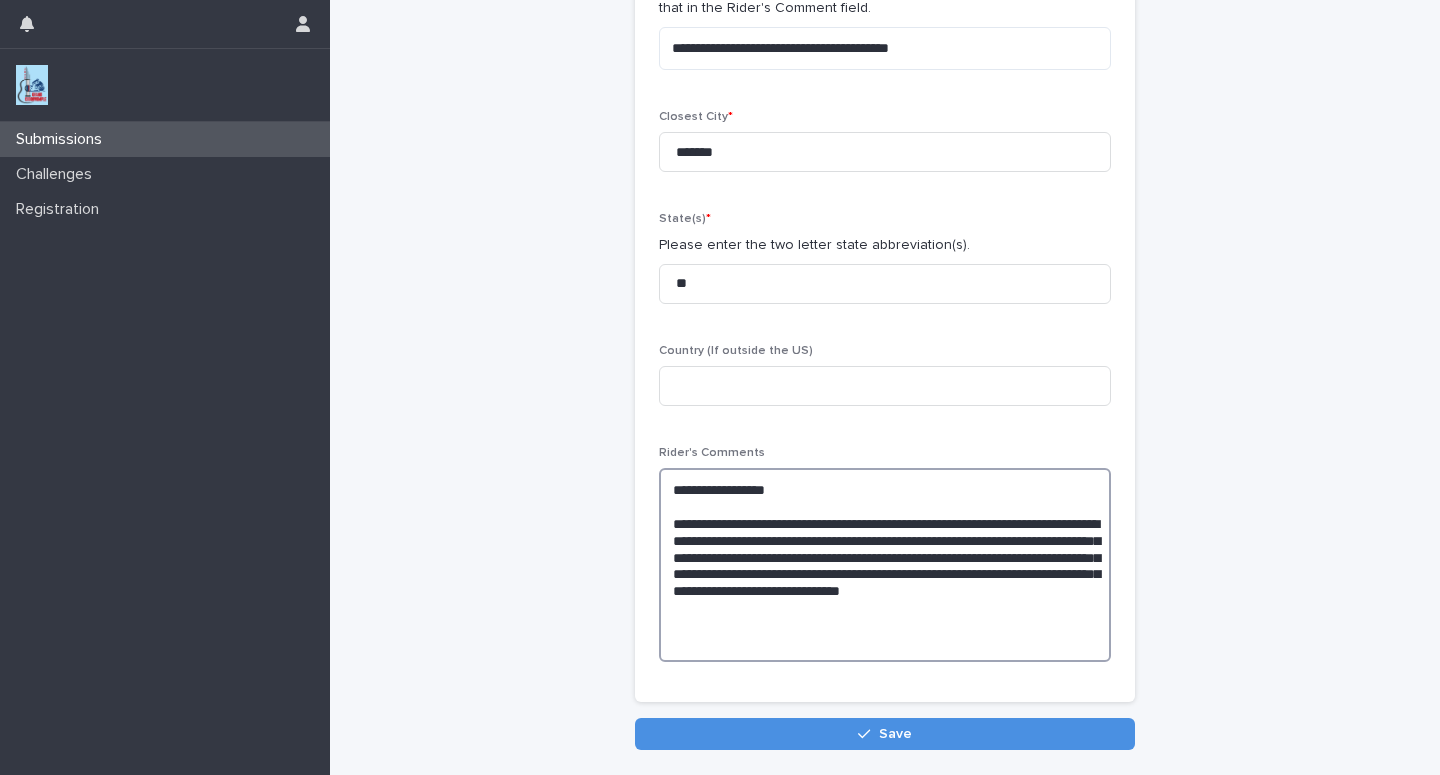 scroll, scrollTop: 394, scrollLeft: 0, axis: vertical 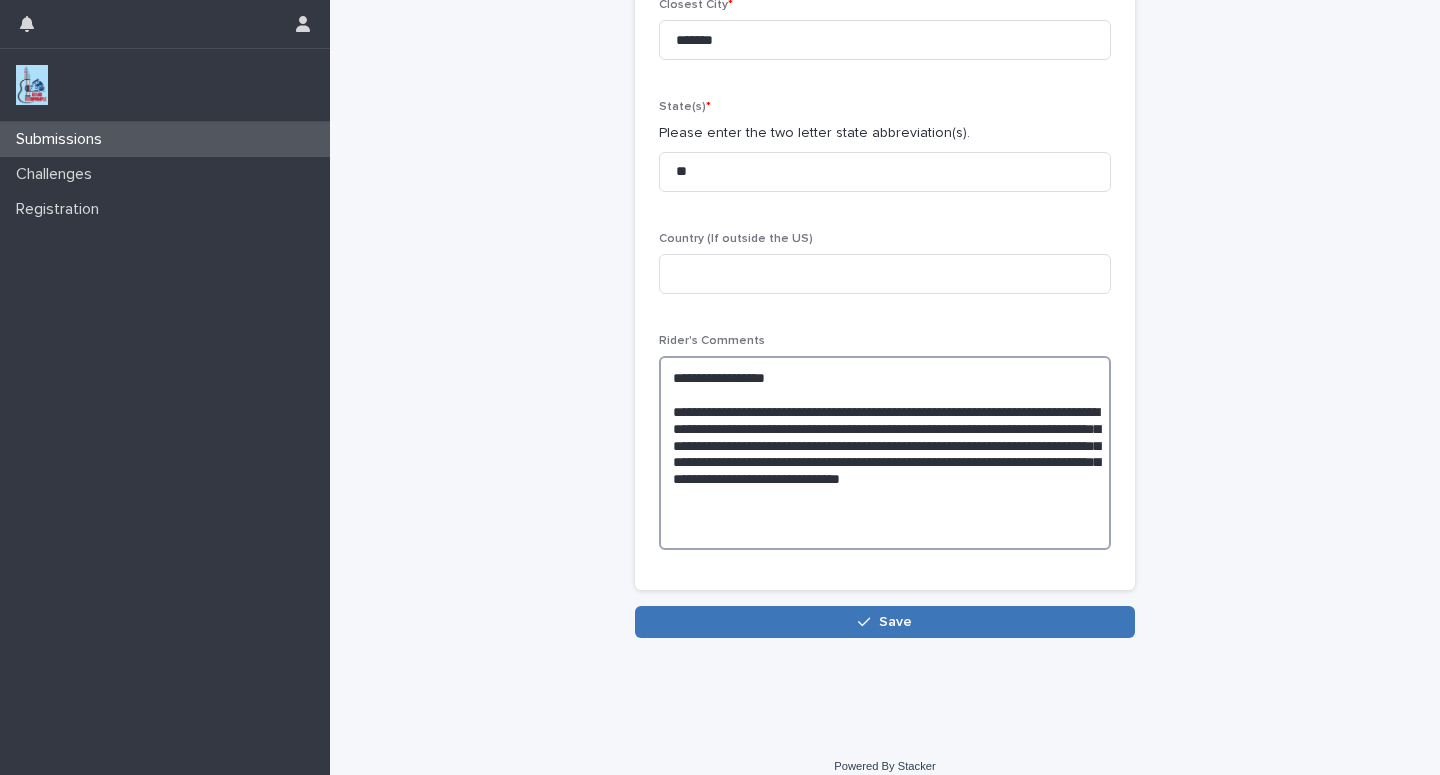 type on "**********" 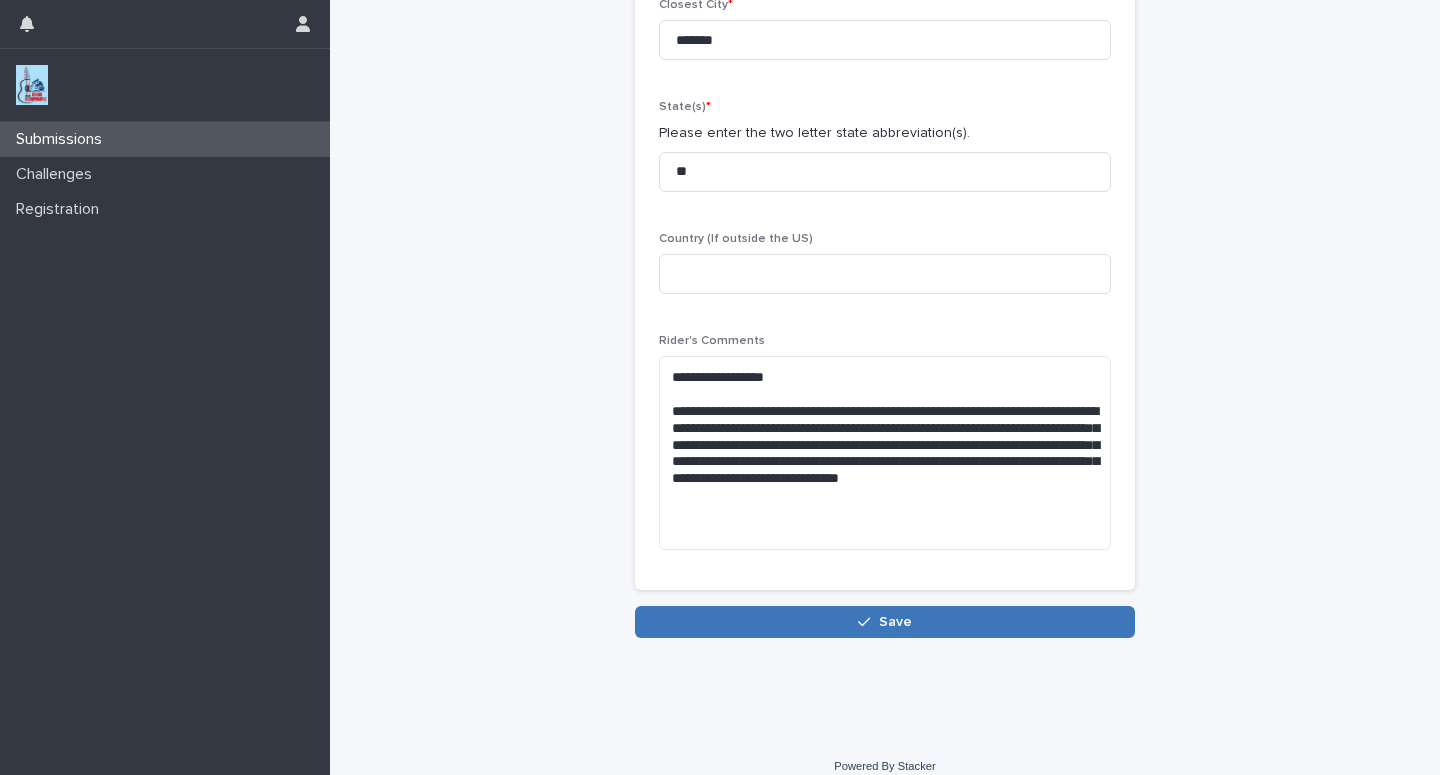 click on "Save" at bounding box center [885, 622] 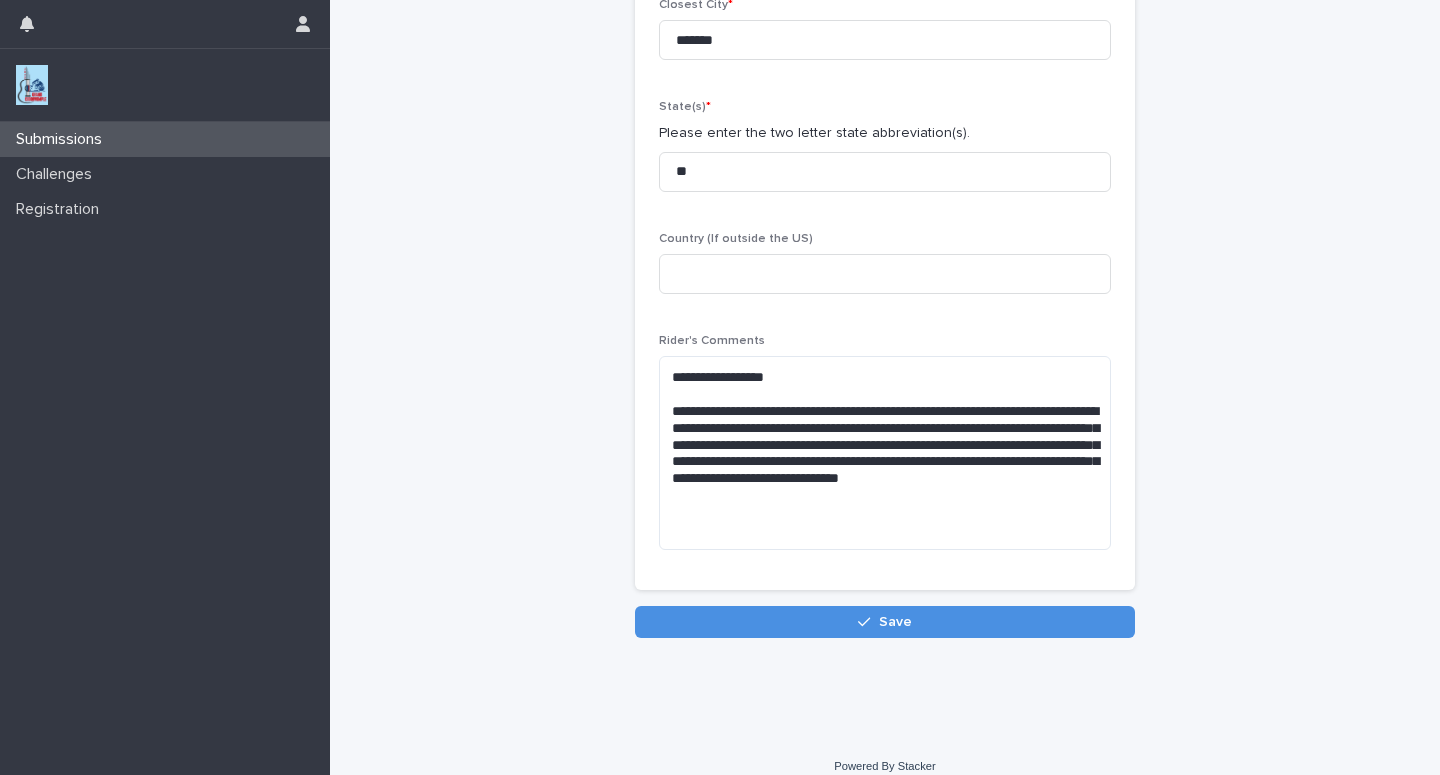 scroll, scrollTop: 394, scrollLeft: 0, axis: vertical 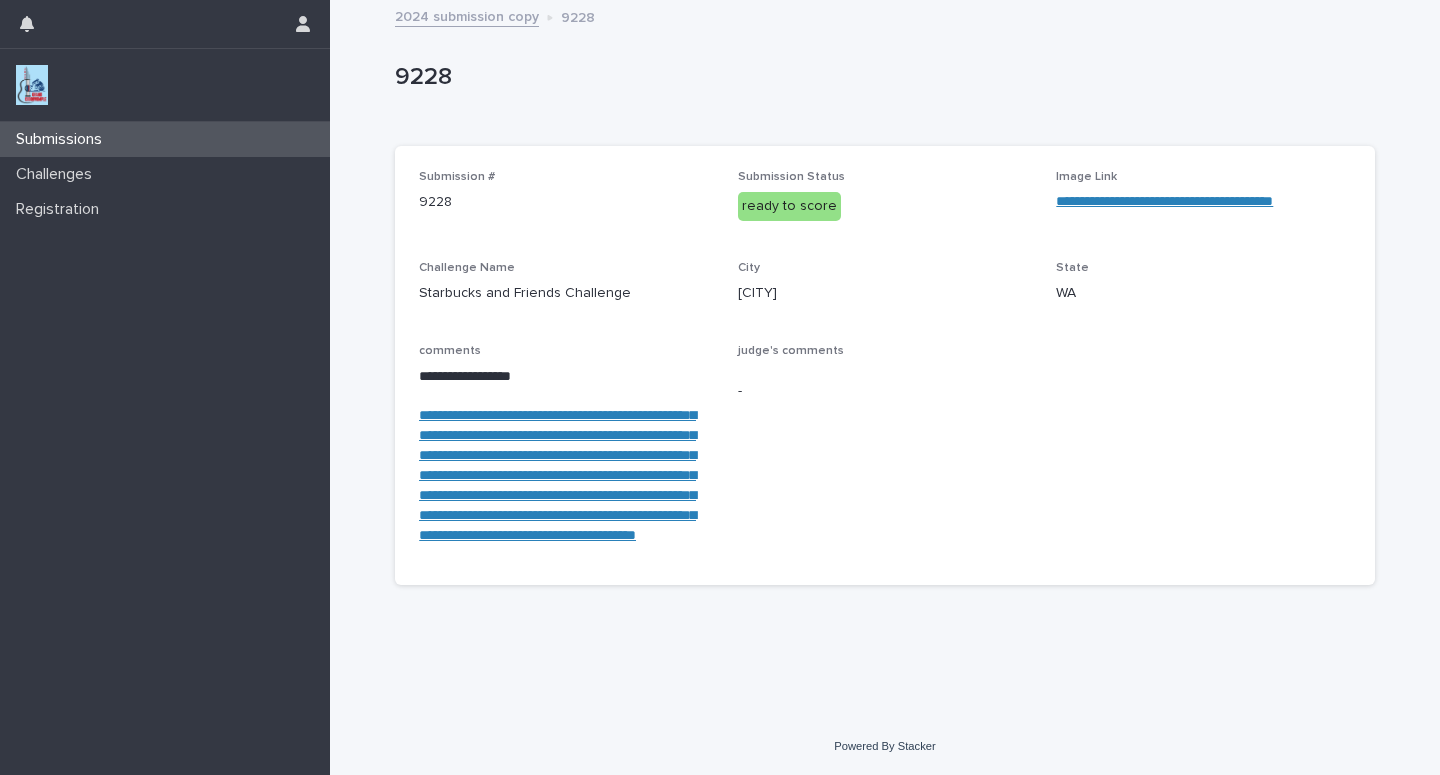 click on "Submissions" at bounding box center (165, 139) 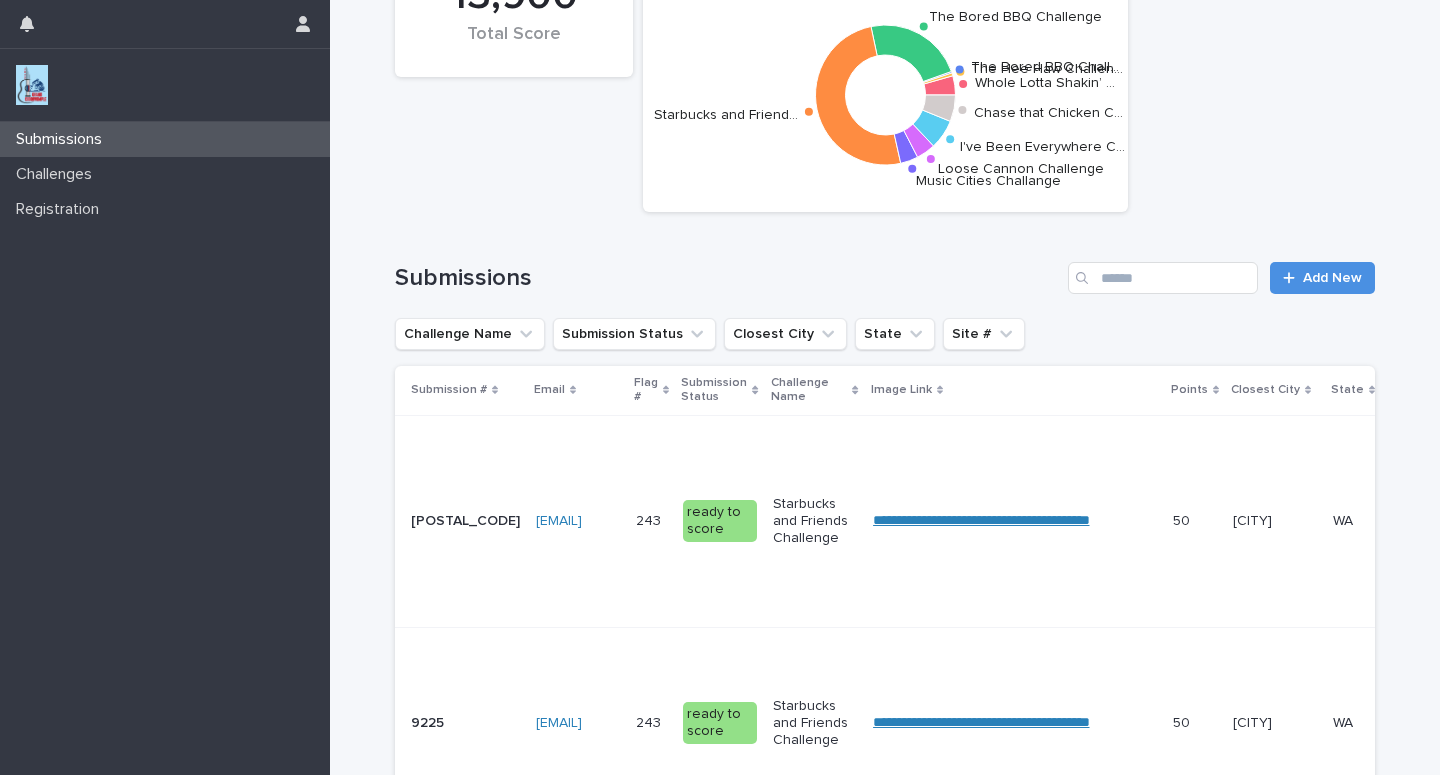 scroll, scrollTop: 0, scrollLeft: 0, axis: both 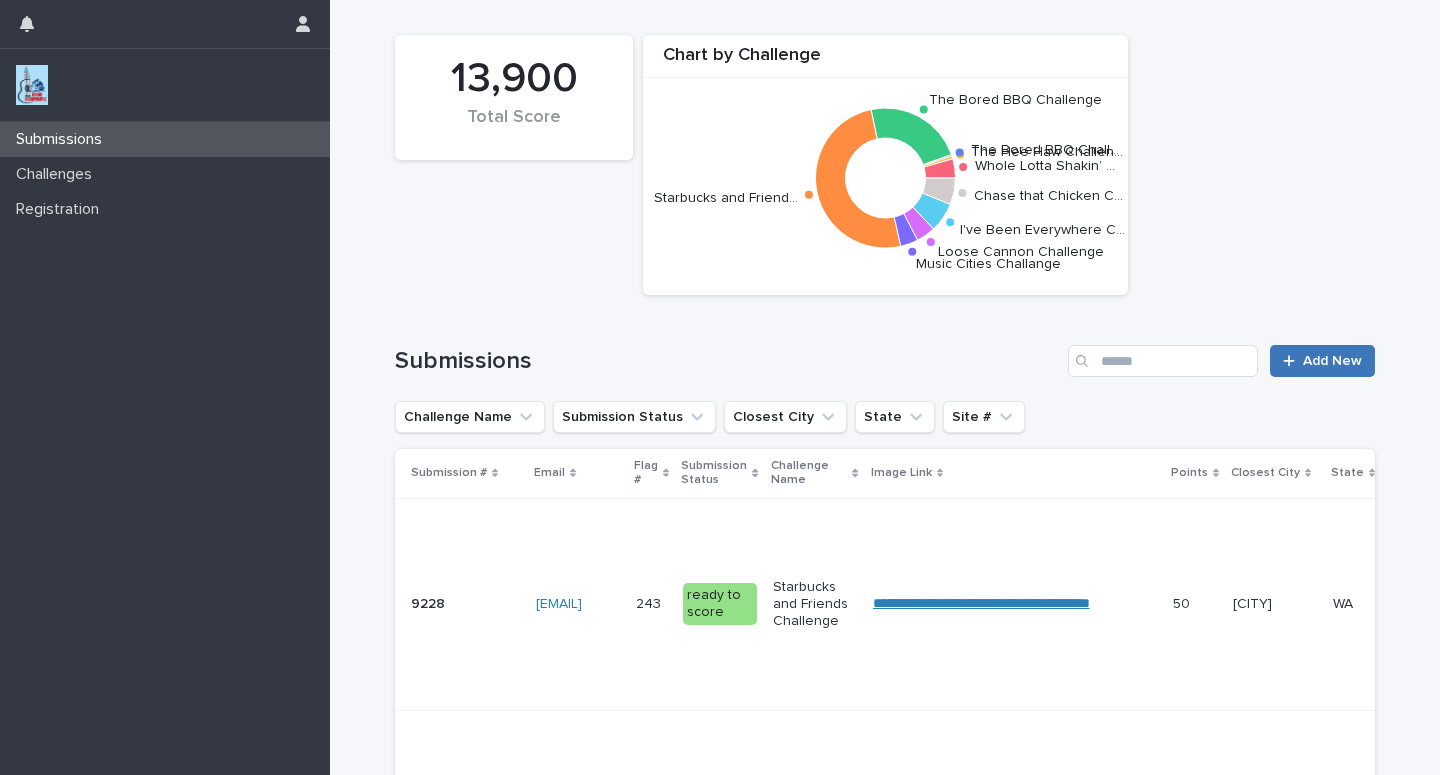 click on "Add New" at bounding box center [1332, 361] 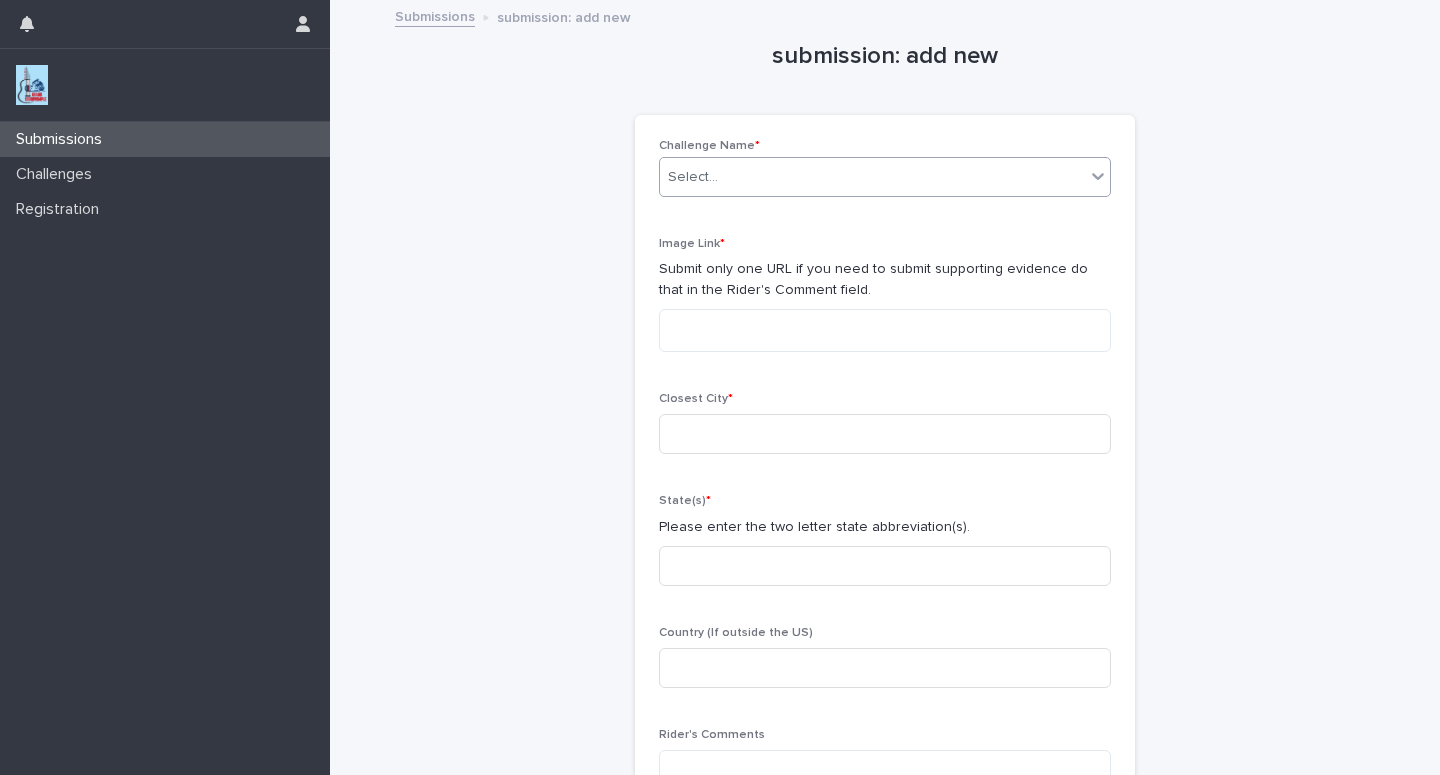 click on "Select..." at bounding box center [872, 177] 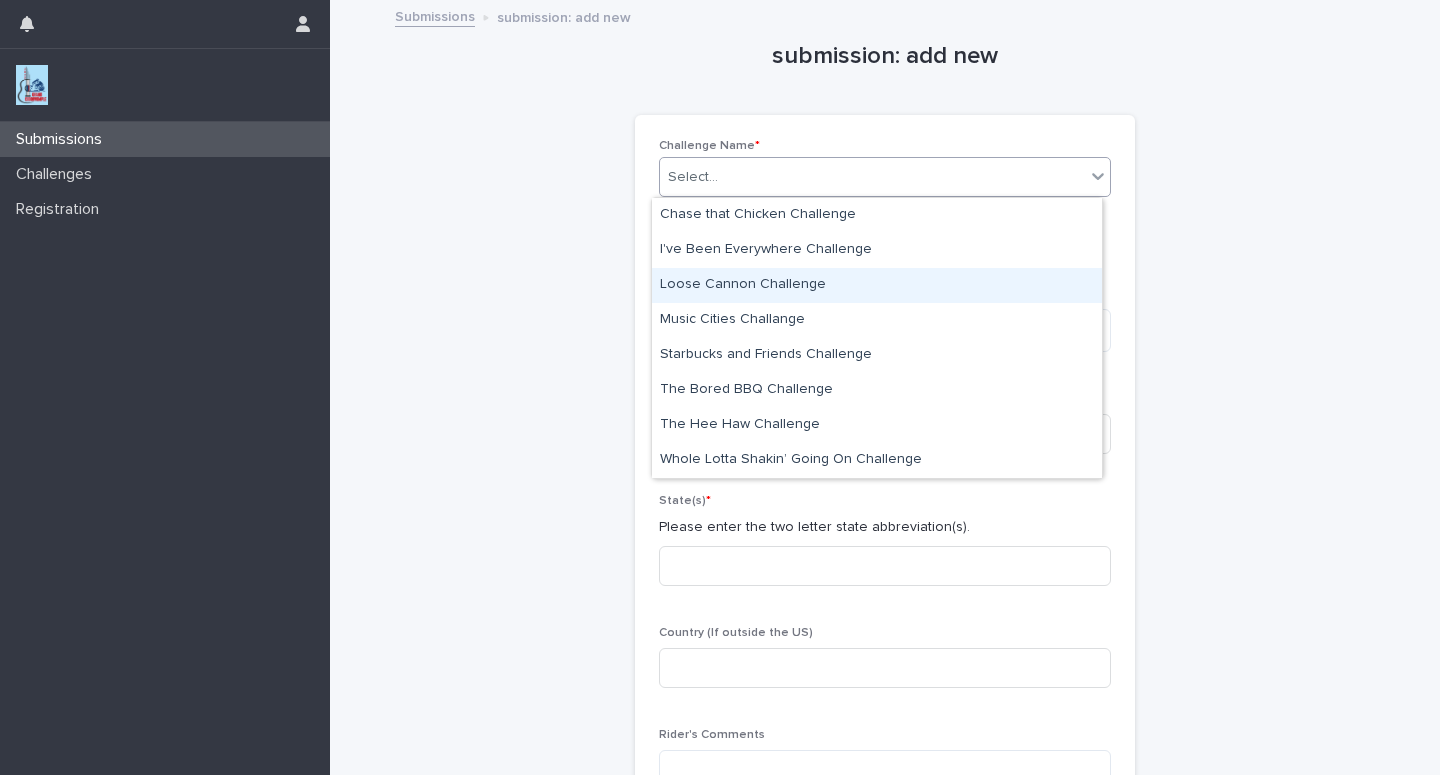 click on "Loose Cannon Challenge" at bounding box center (877, 285) 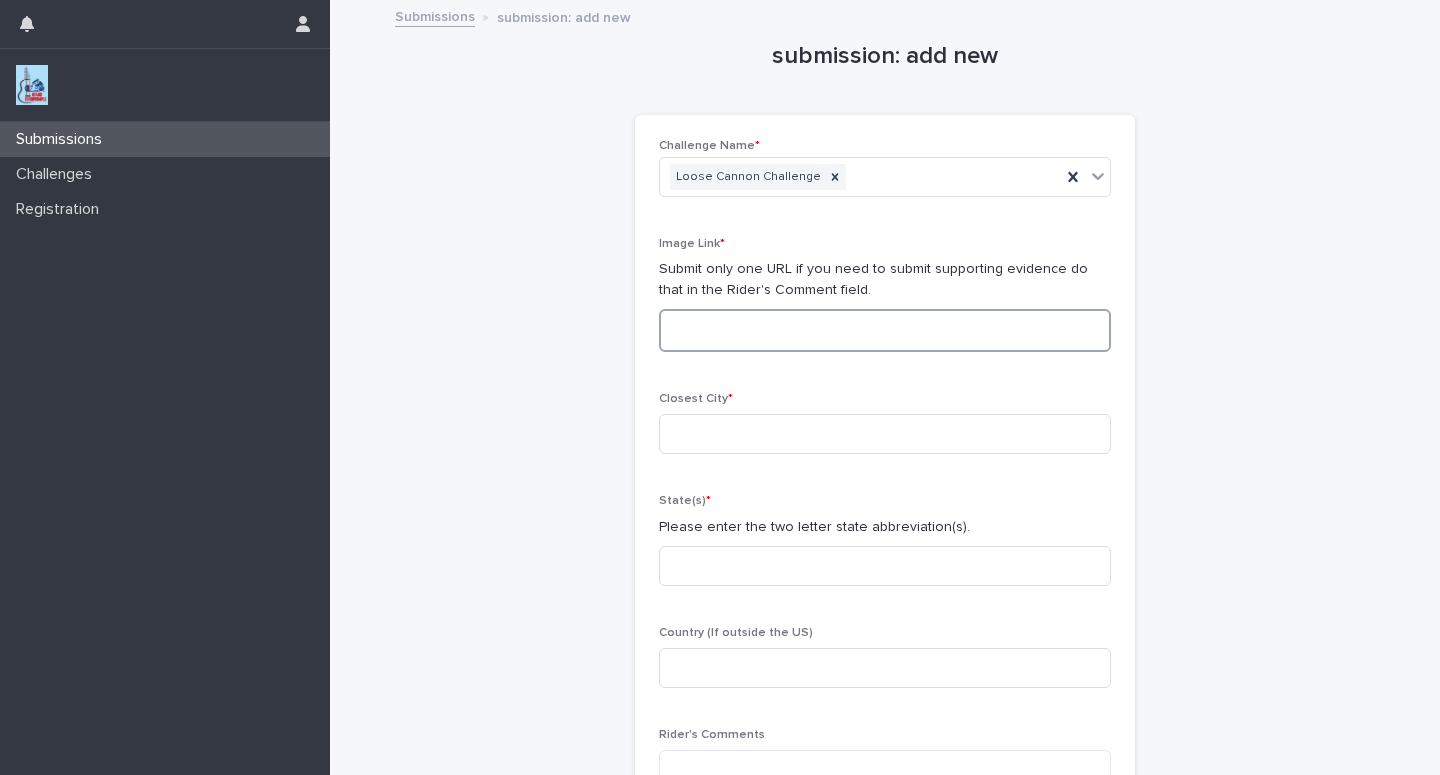 click at bounding box center [885, 330] 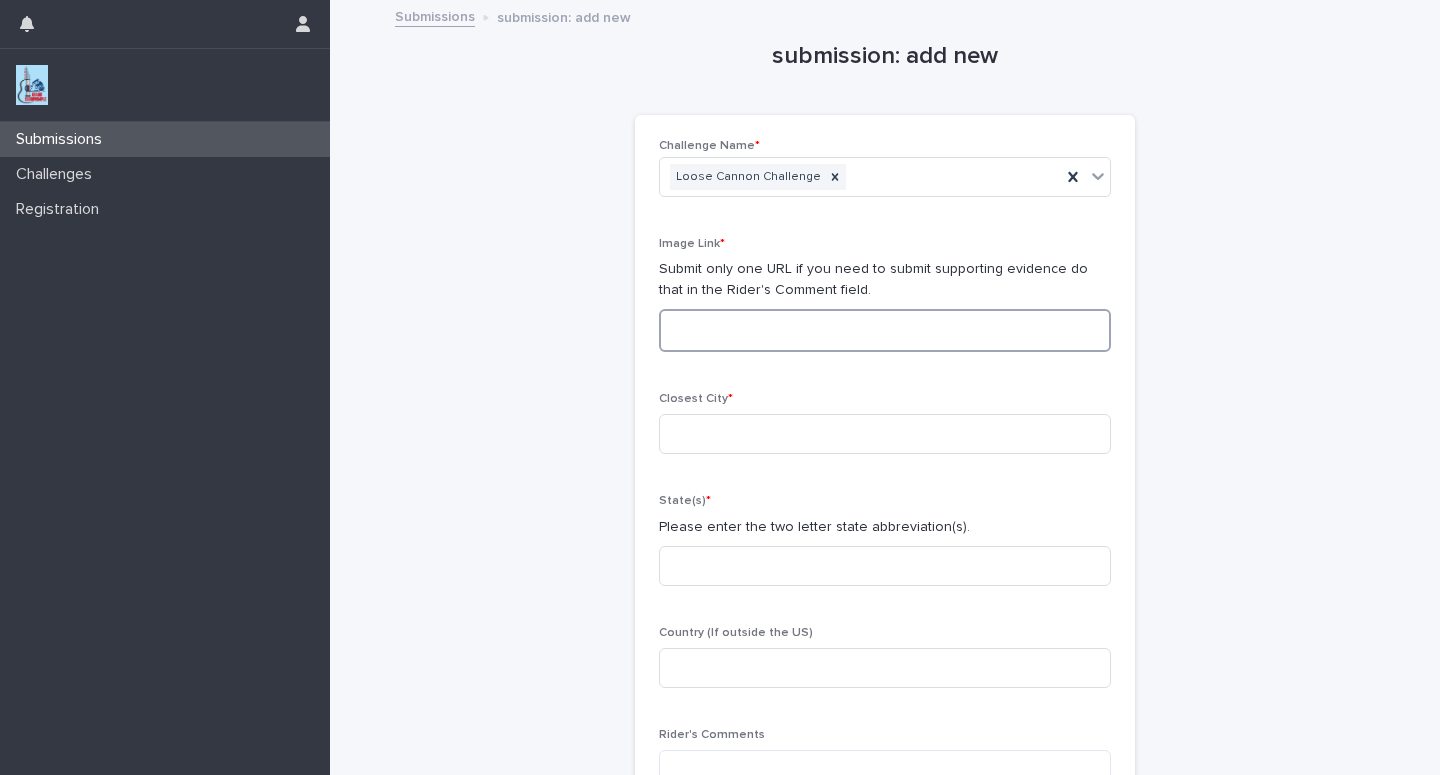 paste on "**********" 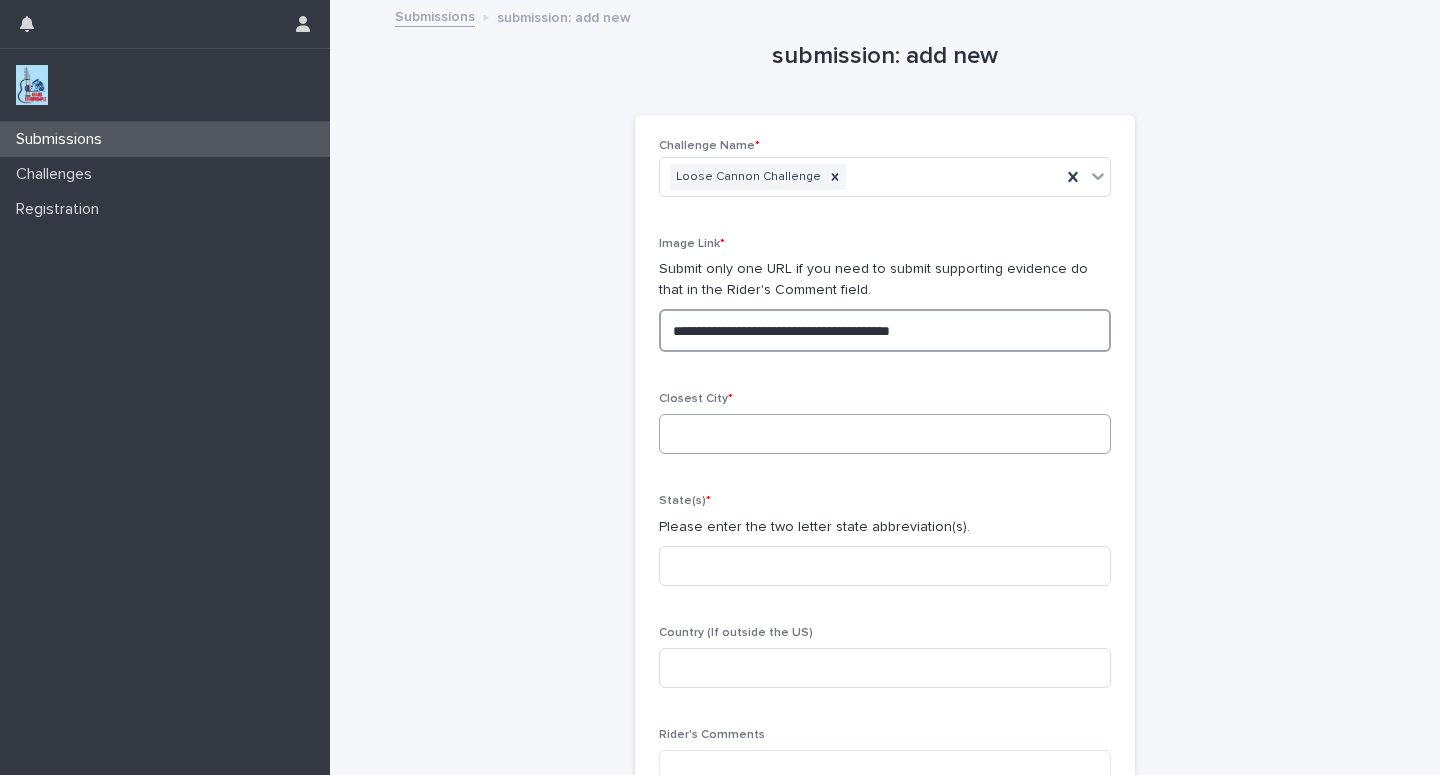 type on "**********" 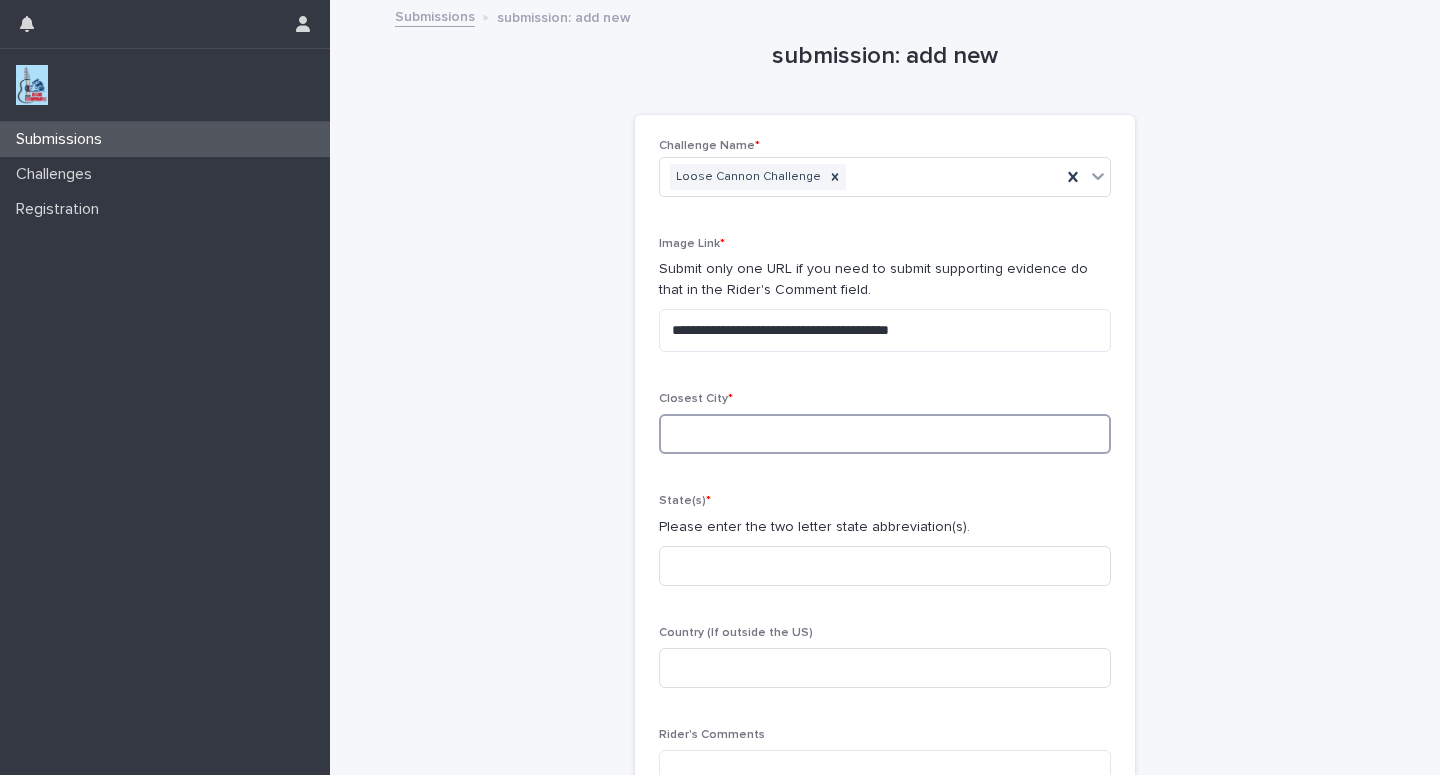 click at bounding box center (885, 434) 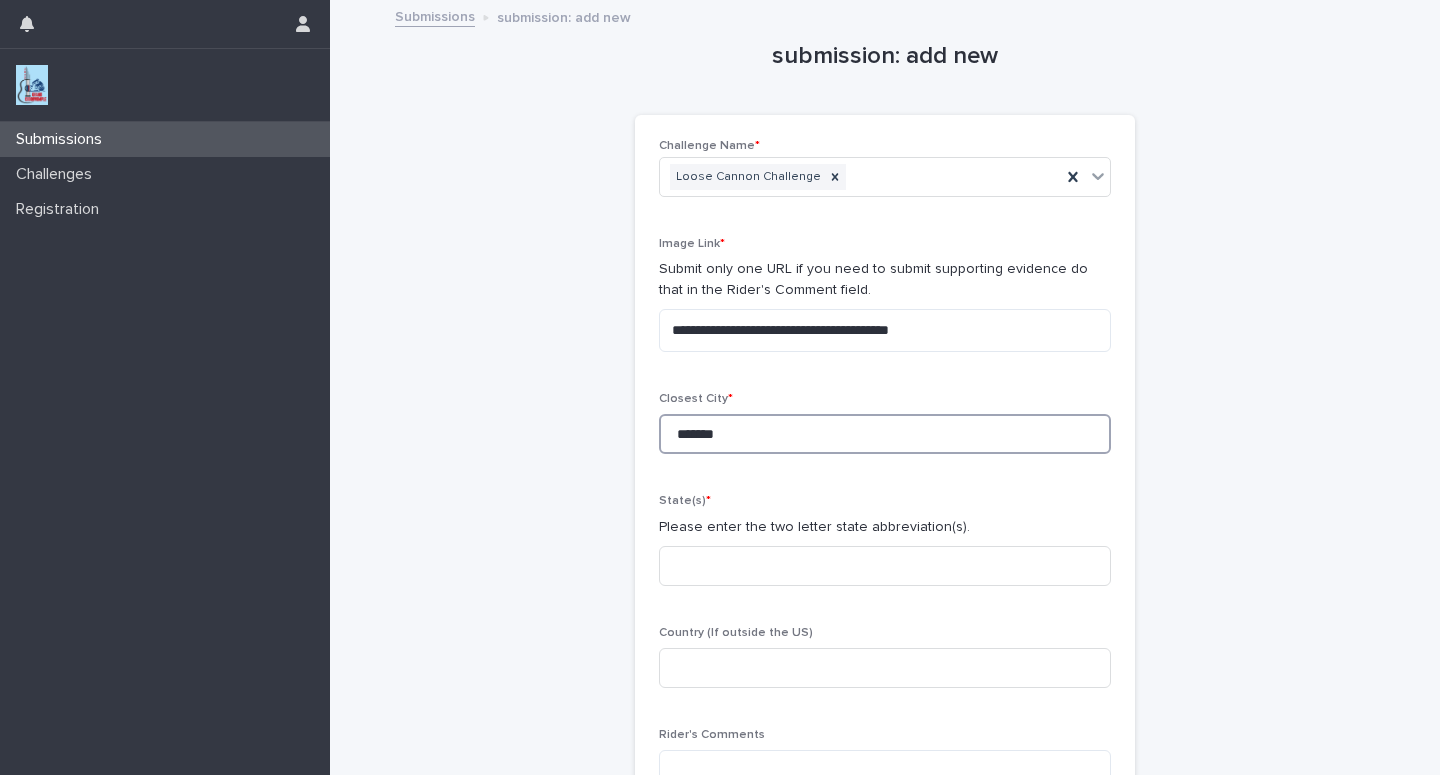 type on "*******" 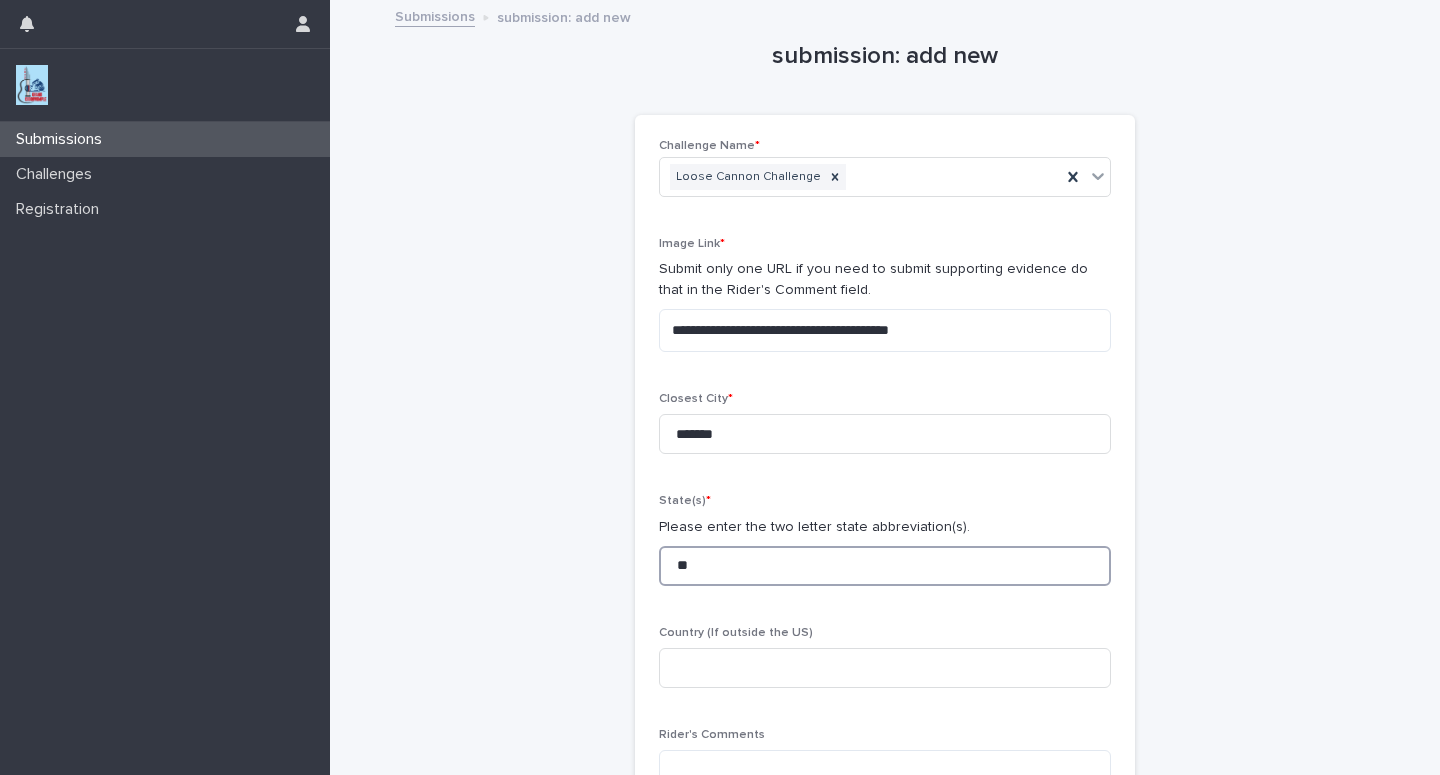 type on "**" 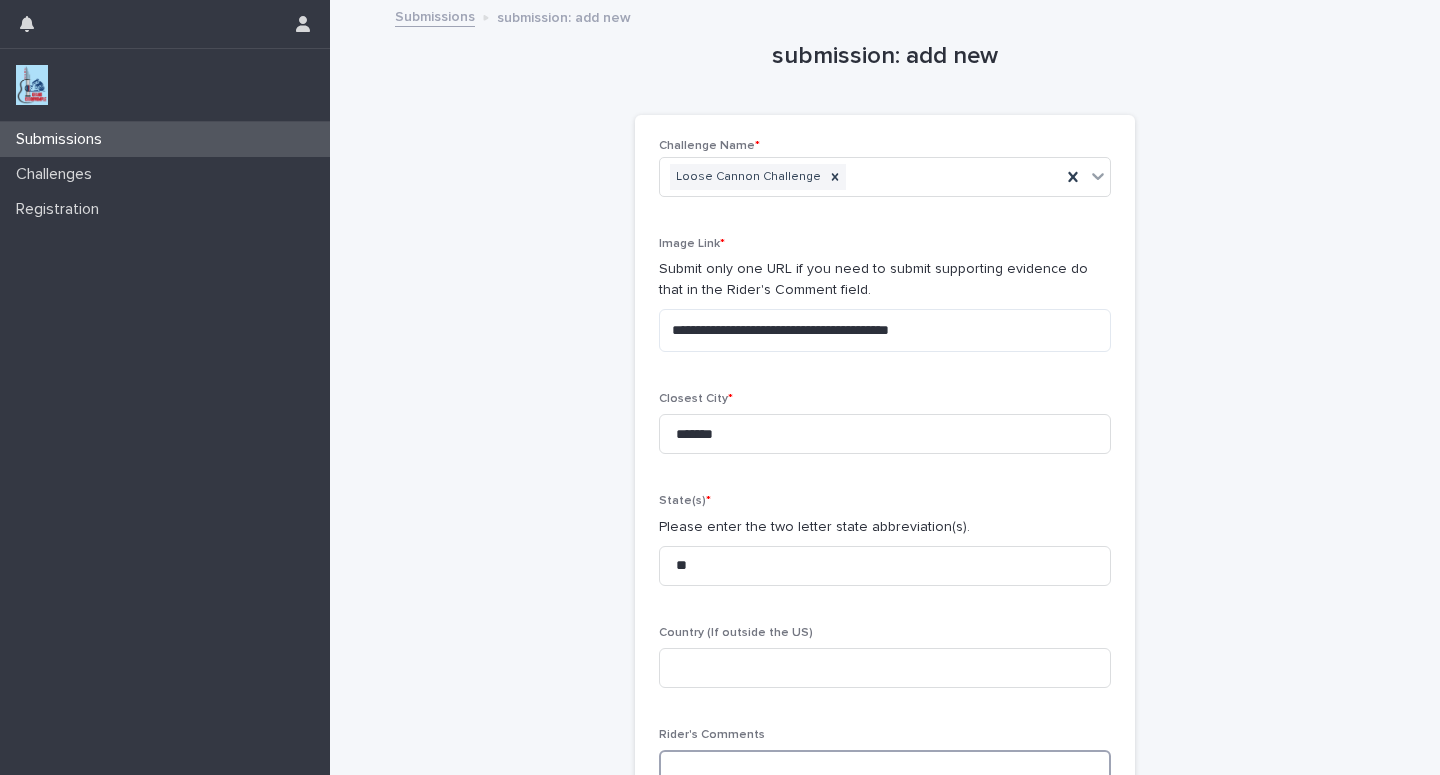 scroll, scrollTop: 2, scrollLeft: 0, axis: vertical 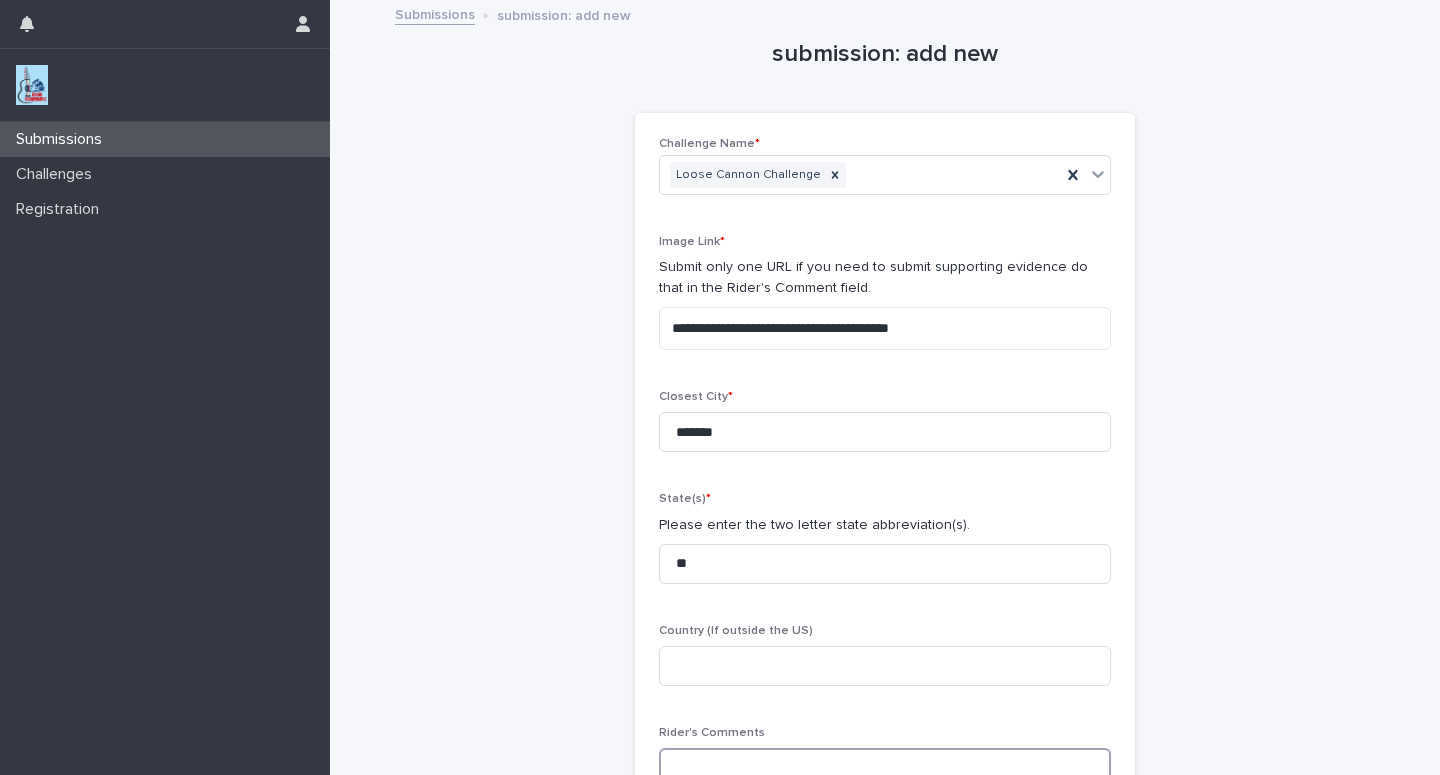 paste on "**********" 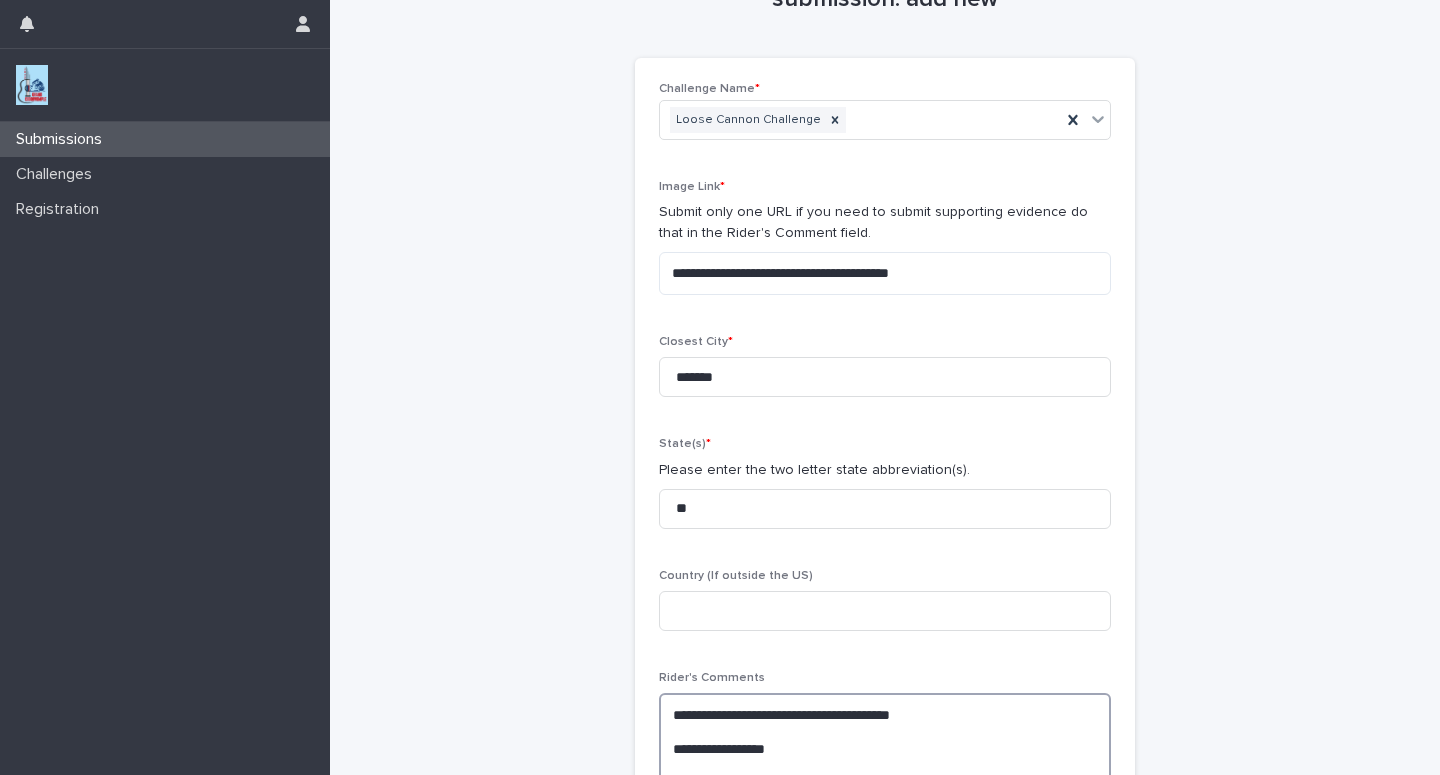 scroll, scrollTop: 74, scrollLeft: 0, axis: vertical 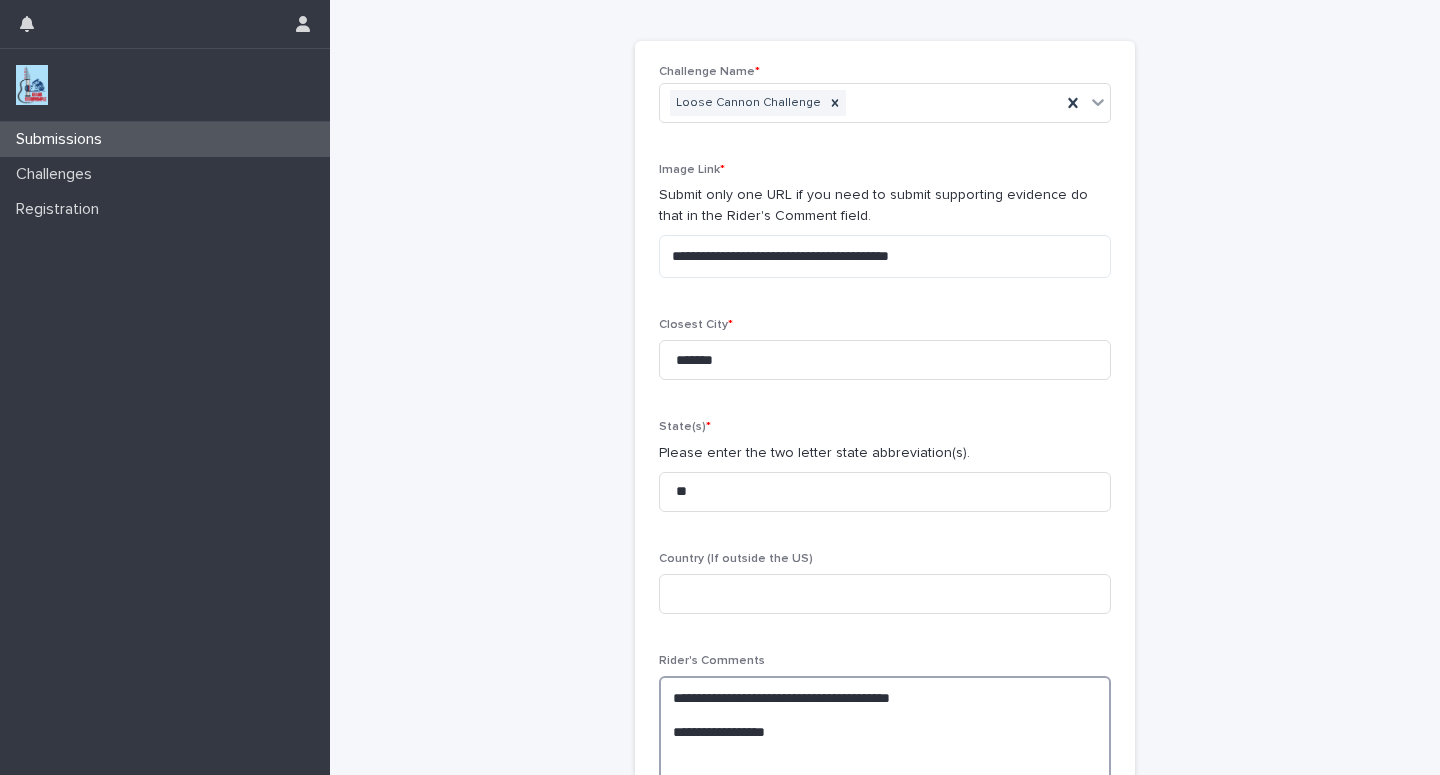 paste on "**********" 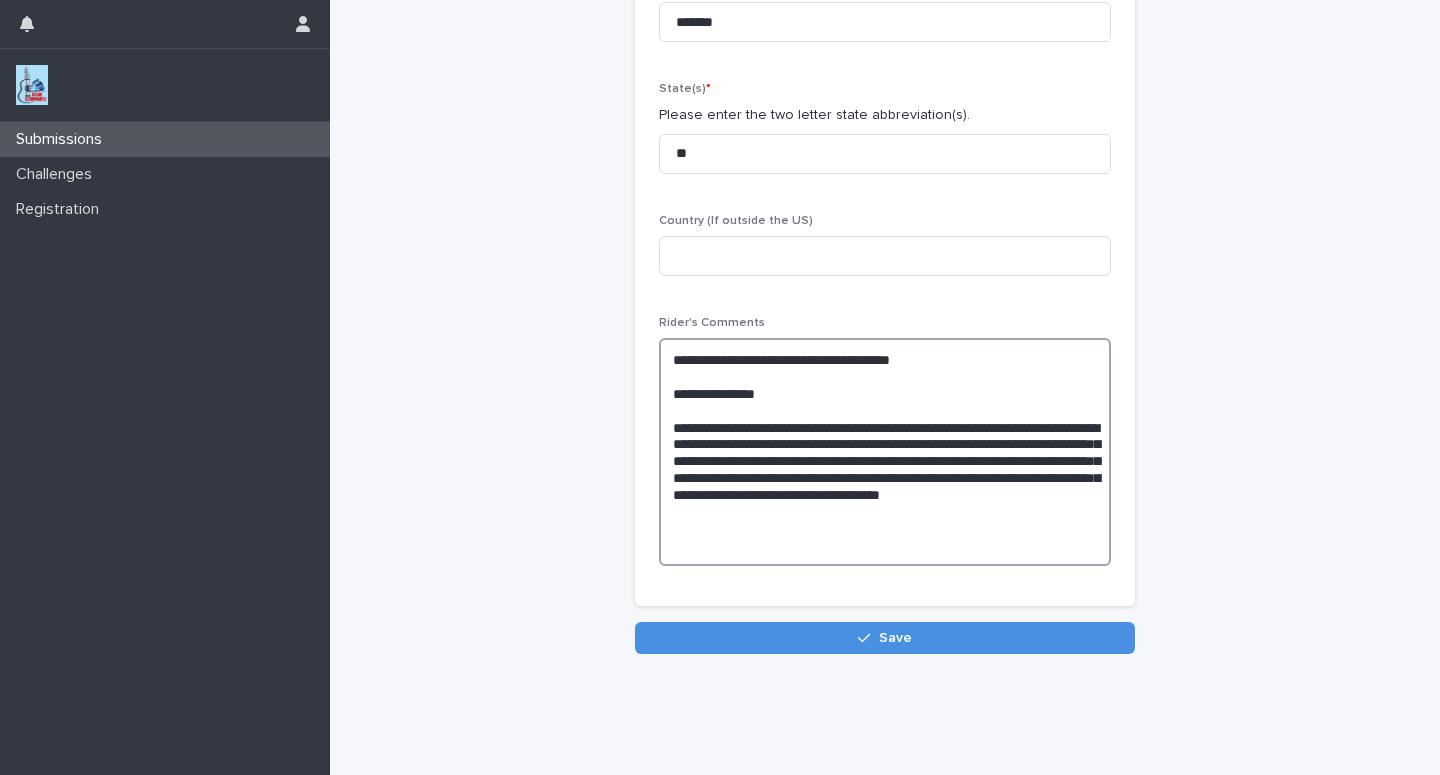scroll, scrollTop: 414, scrollLeft: 0, axis: vertical 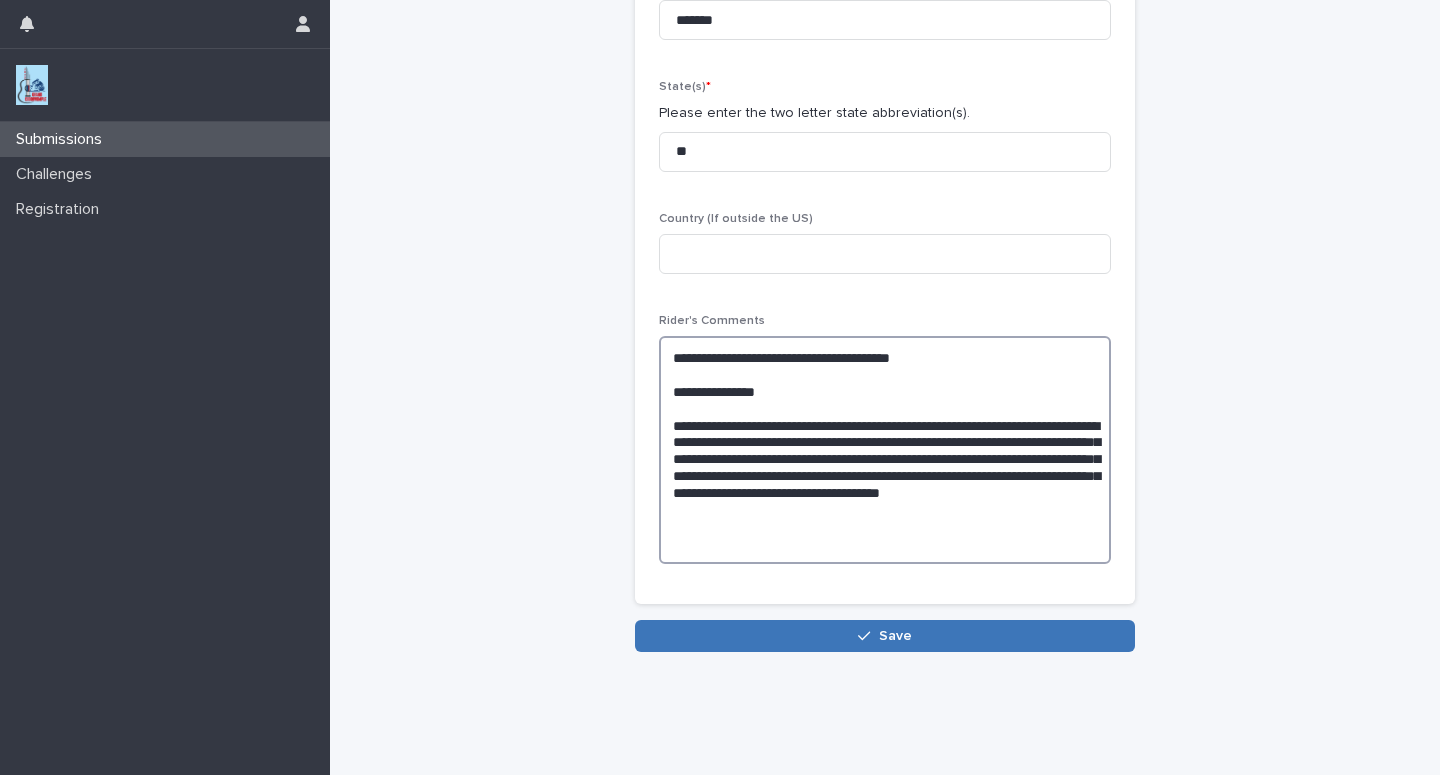 type on "**********" 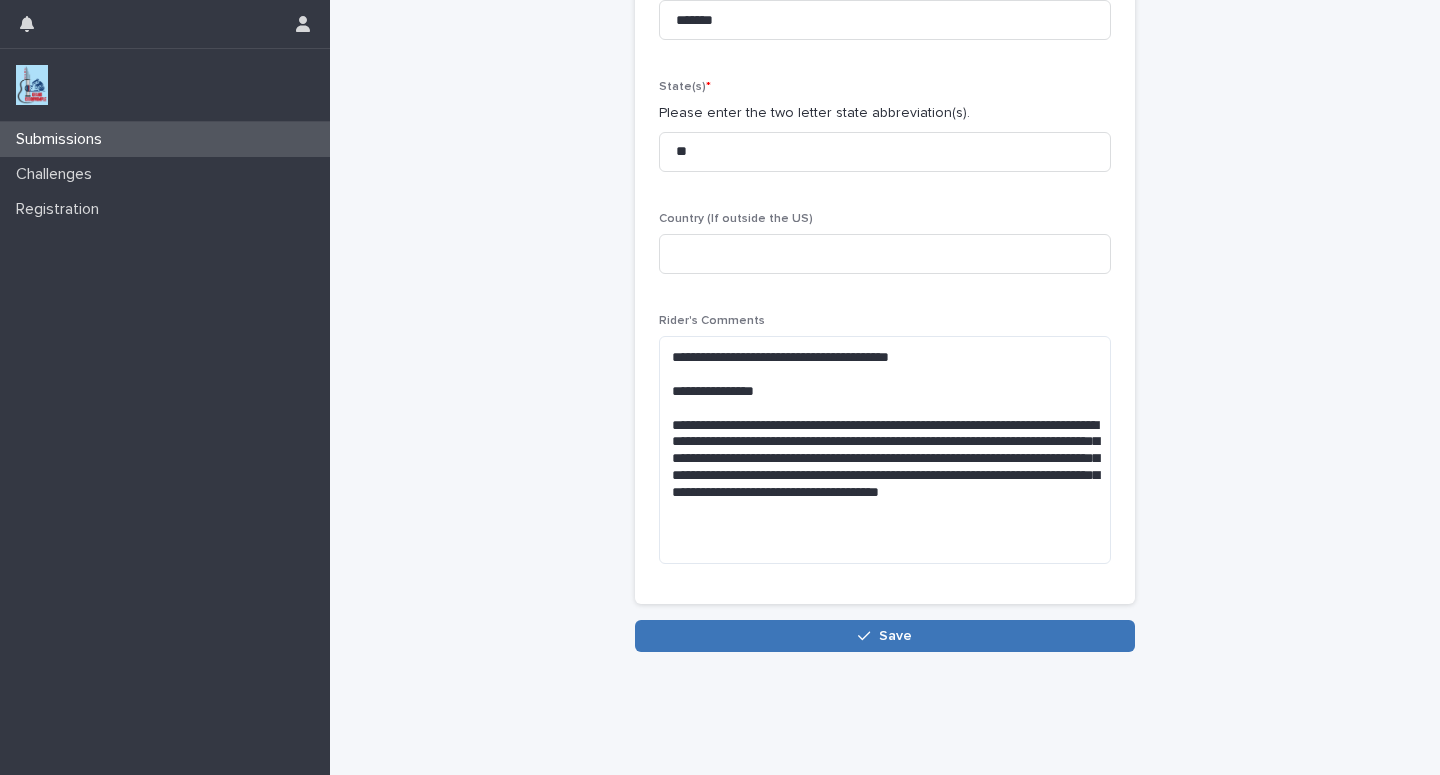 click on "Save" at bounding box center (885, 636) 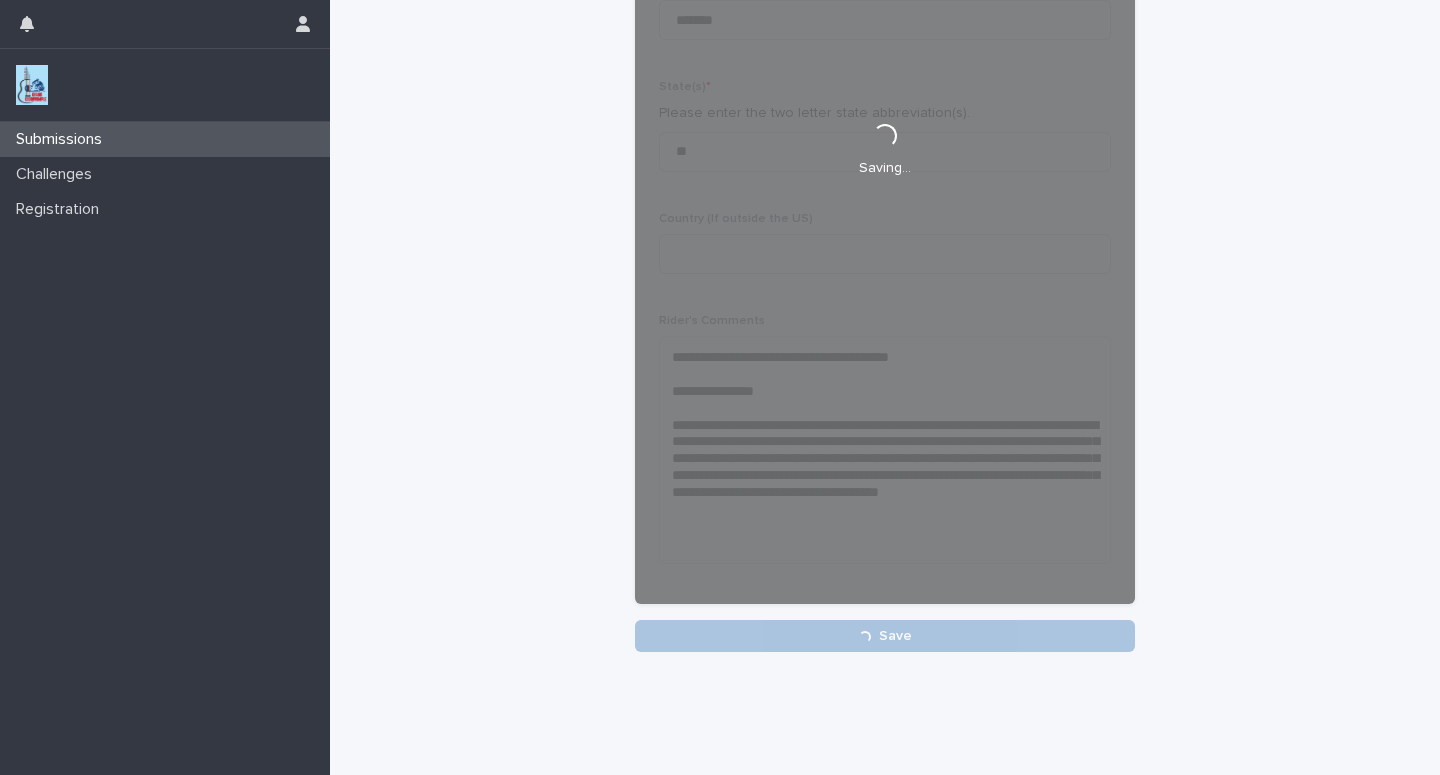 scroll, scrollTop: 414, scrollLeft: 0, axis: vertical 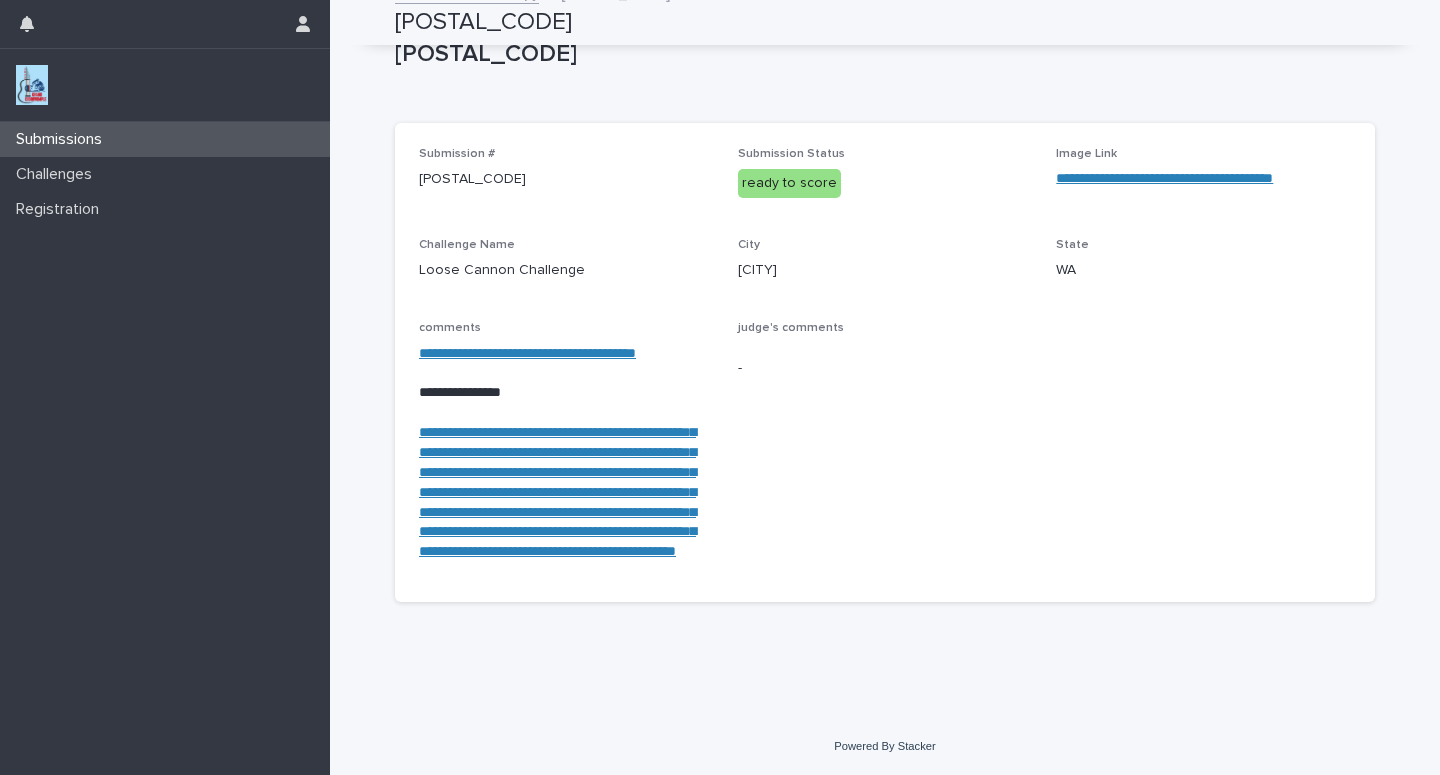 click on "Submissions" at bounding box center (165, 139) 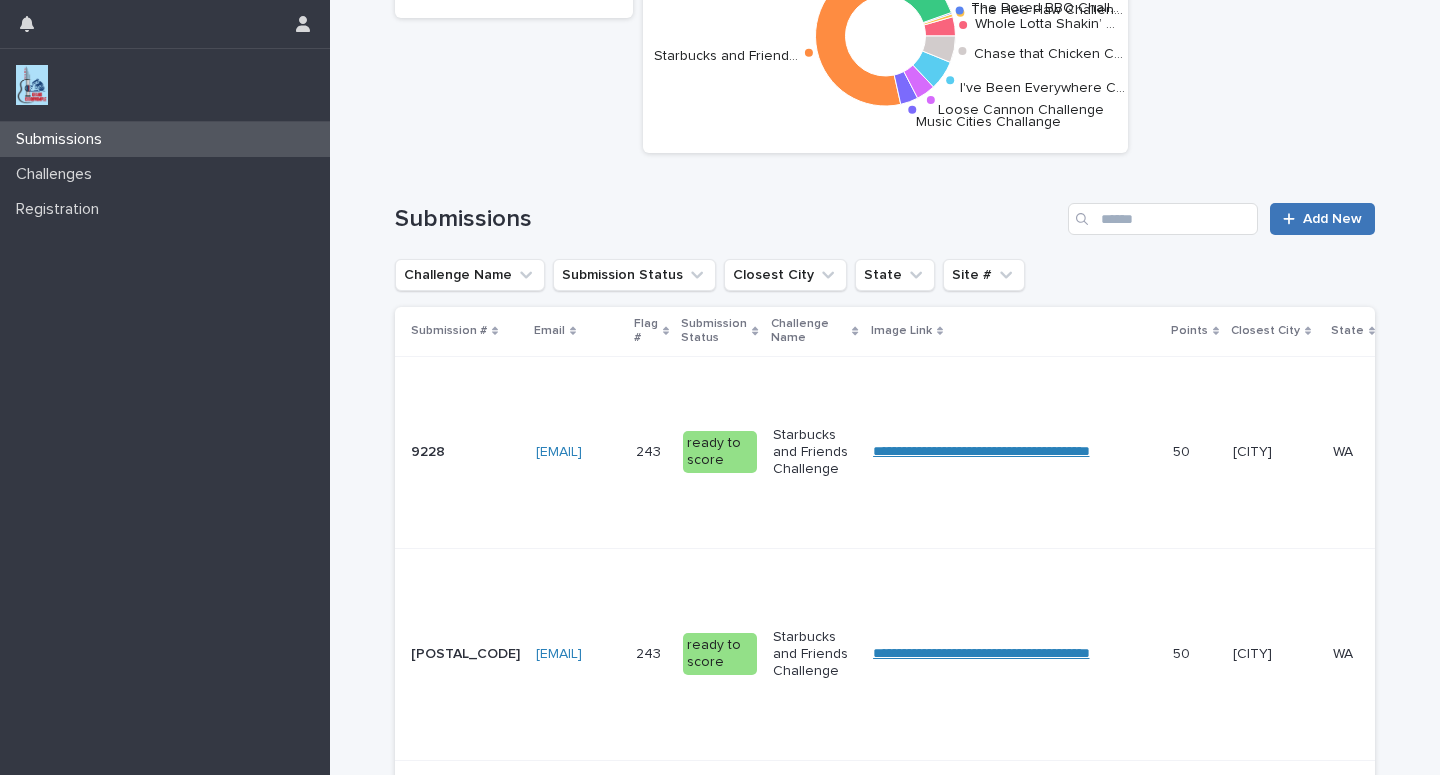 scroll, scrollTop: 0, scrollLeft: 0, axis: both 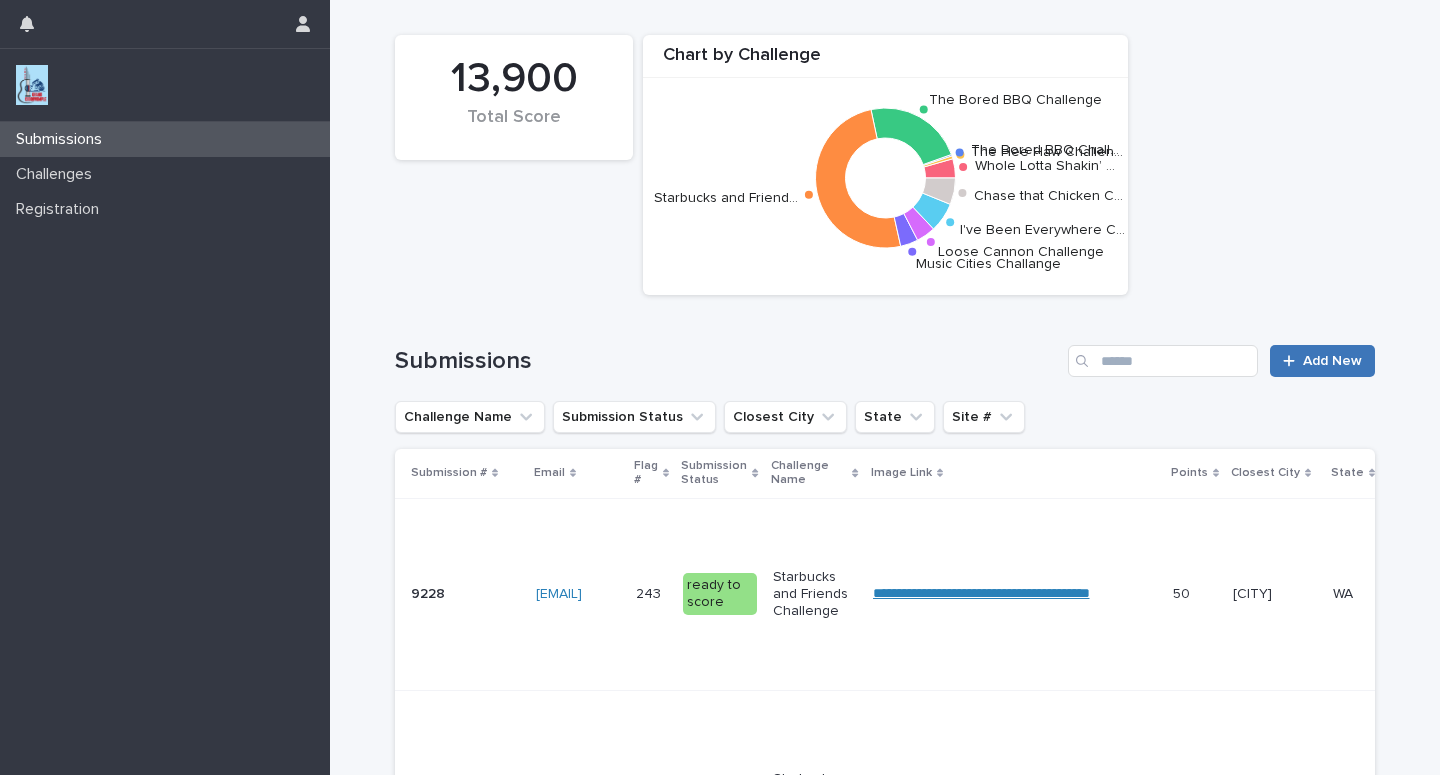 click on "Add New" at bounding box center (1332, 361) 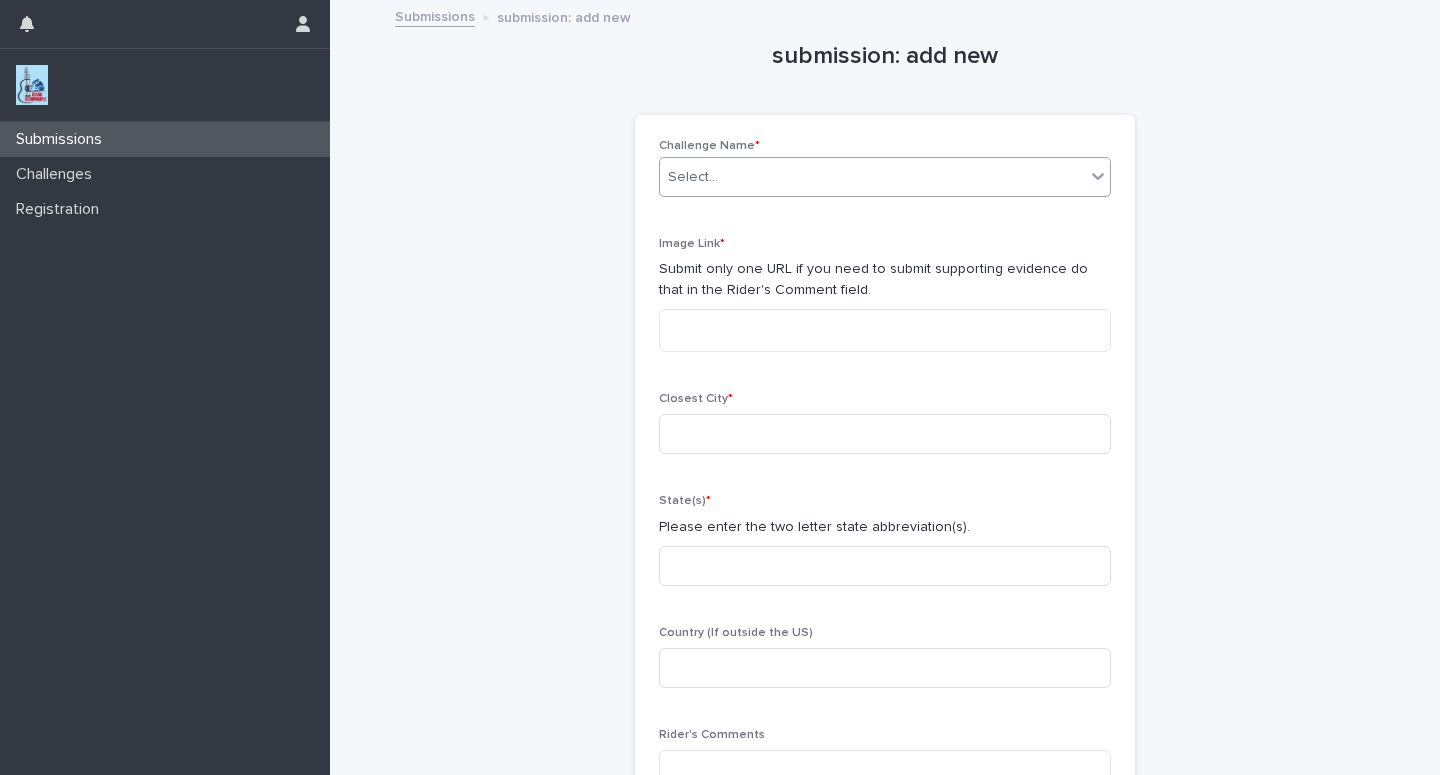 click on "Select..." at bounding box center (872, 177) 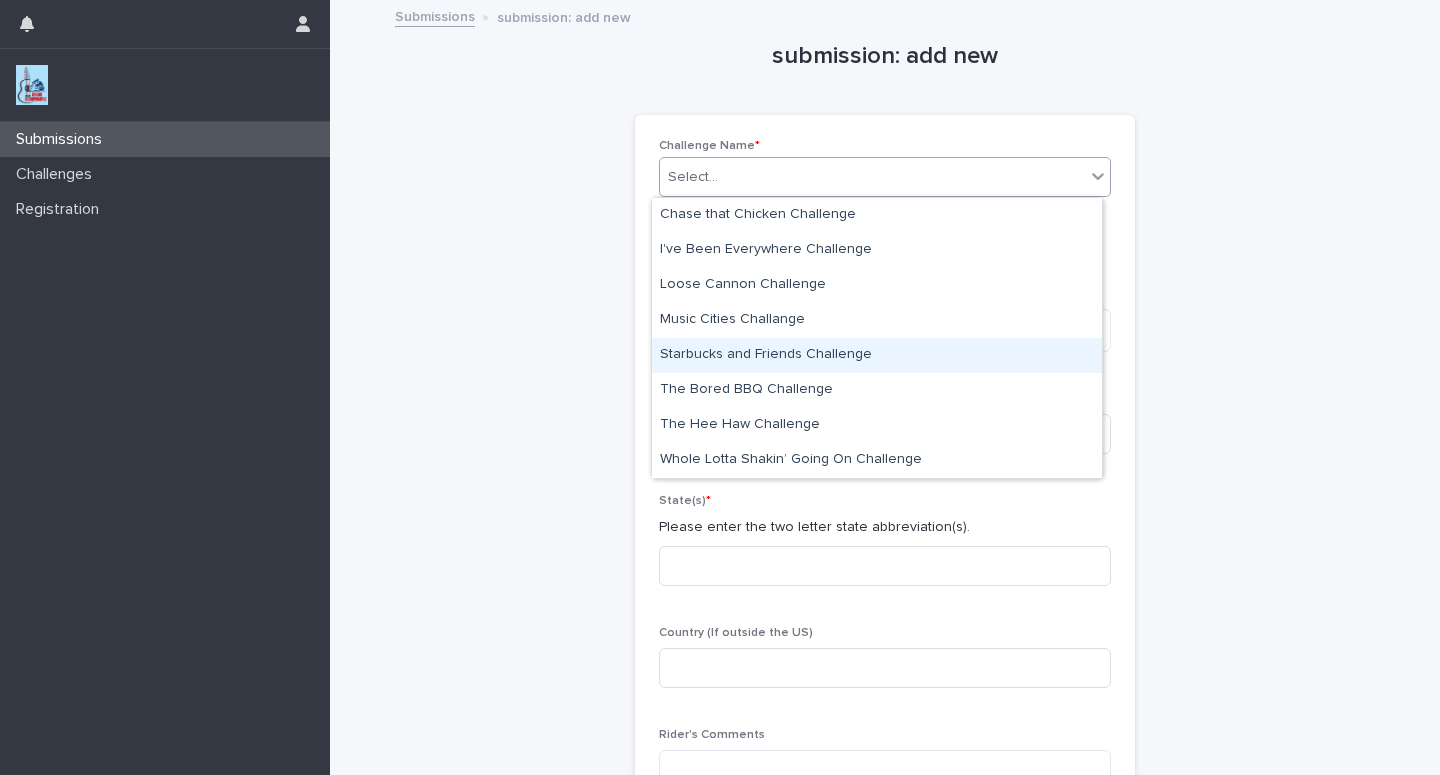 click on "Starbucks and Friends Challenge" at bounding box center [877, 355] 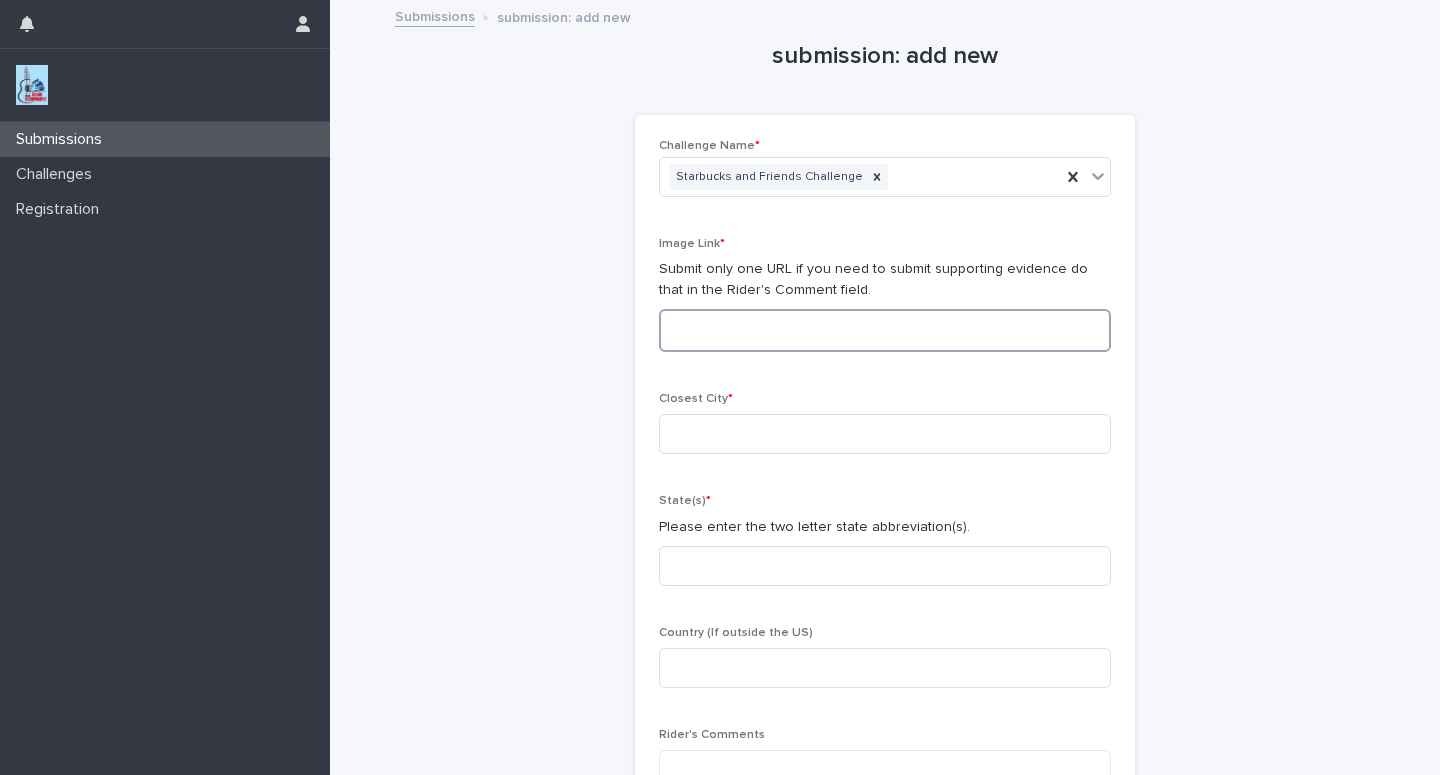 click at bounding box center (885, 330) 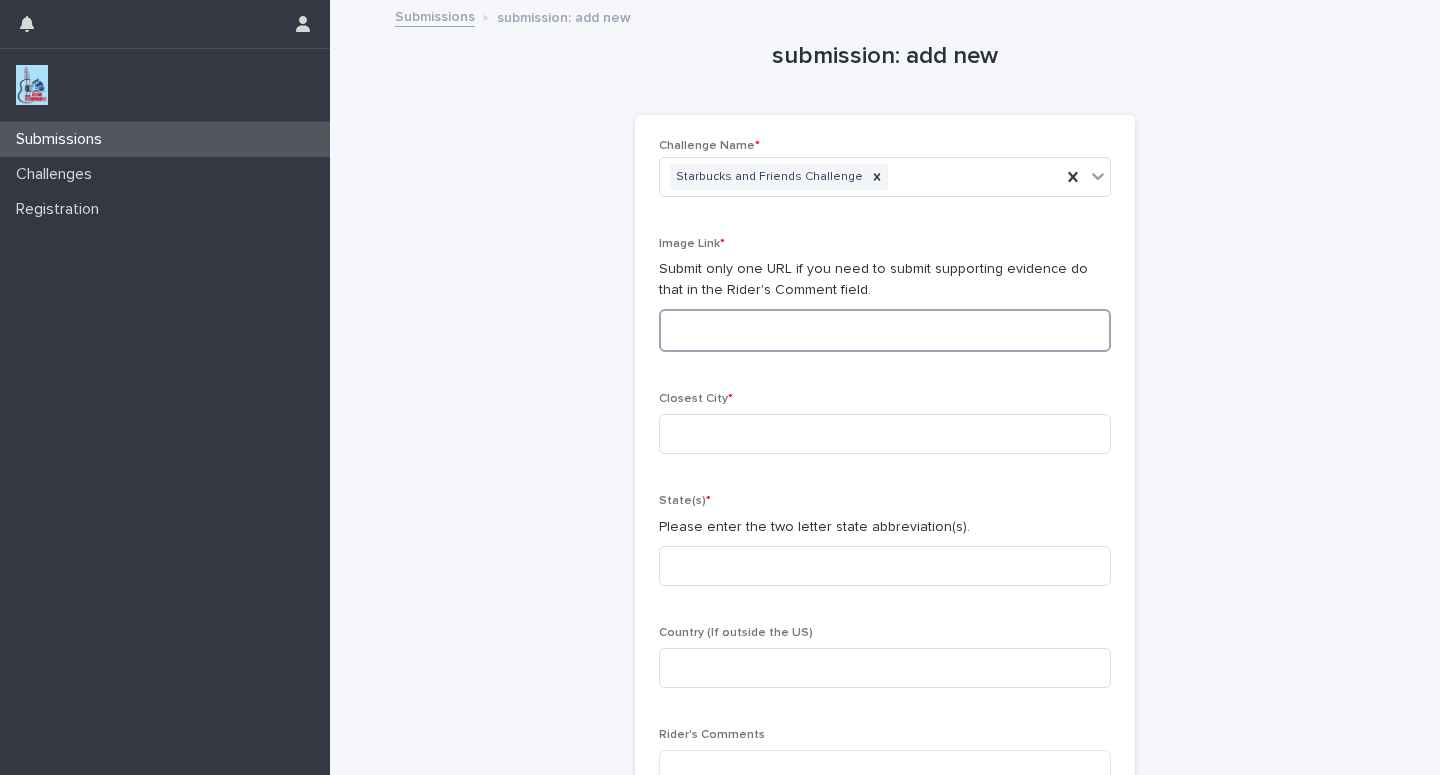 paste on "**********" 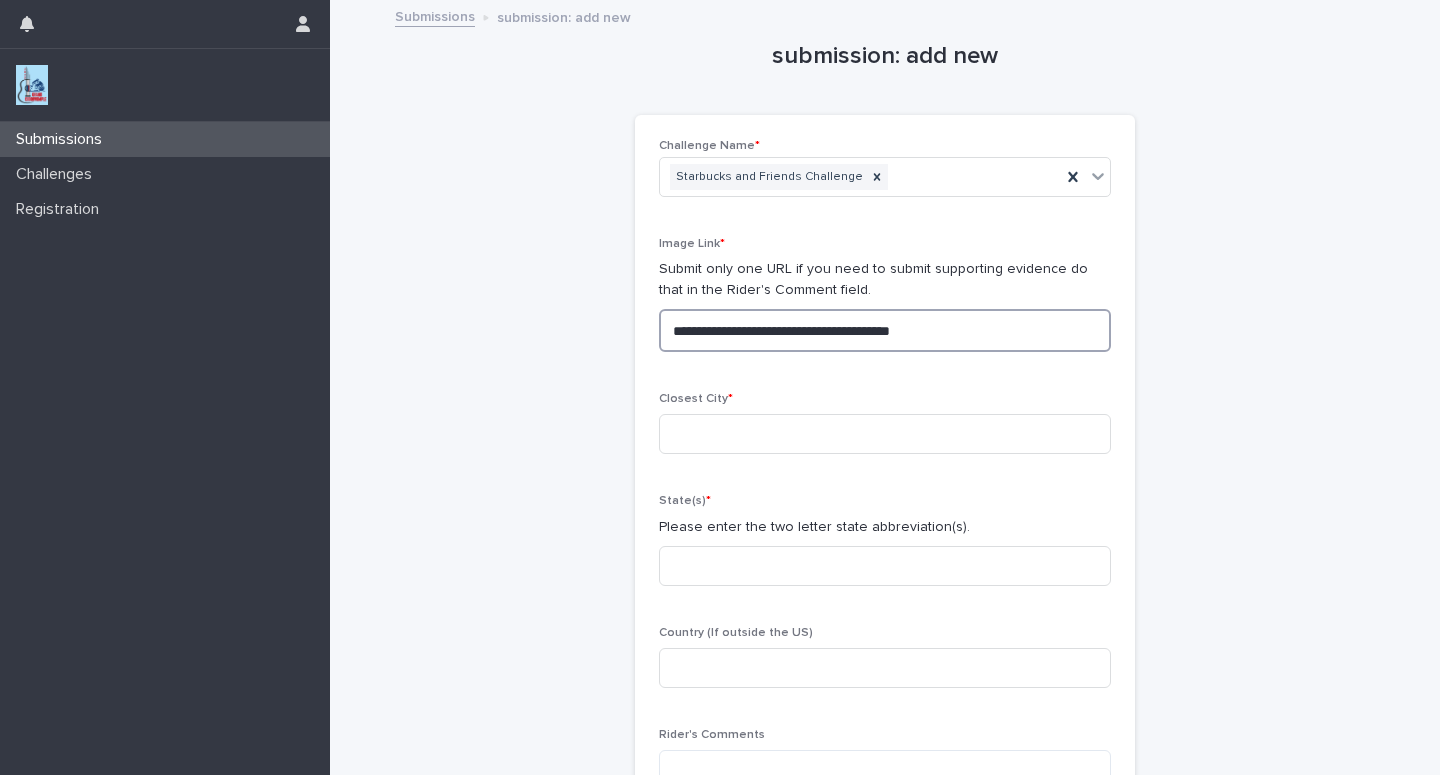 type on "**********" 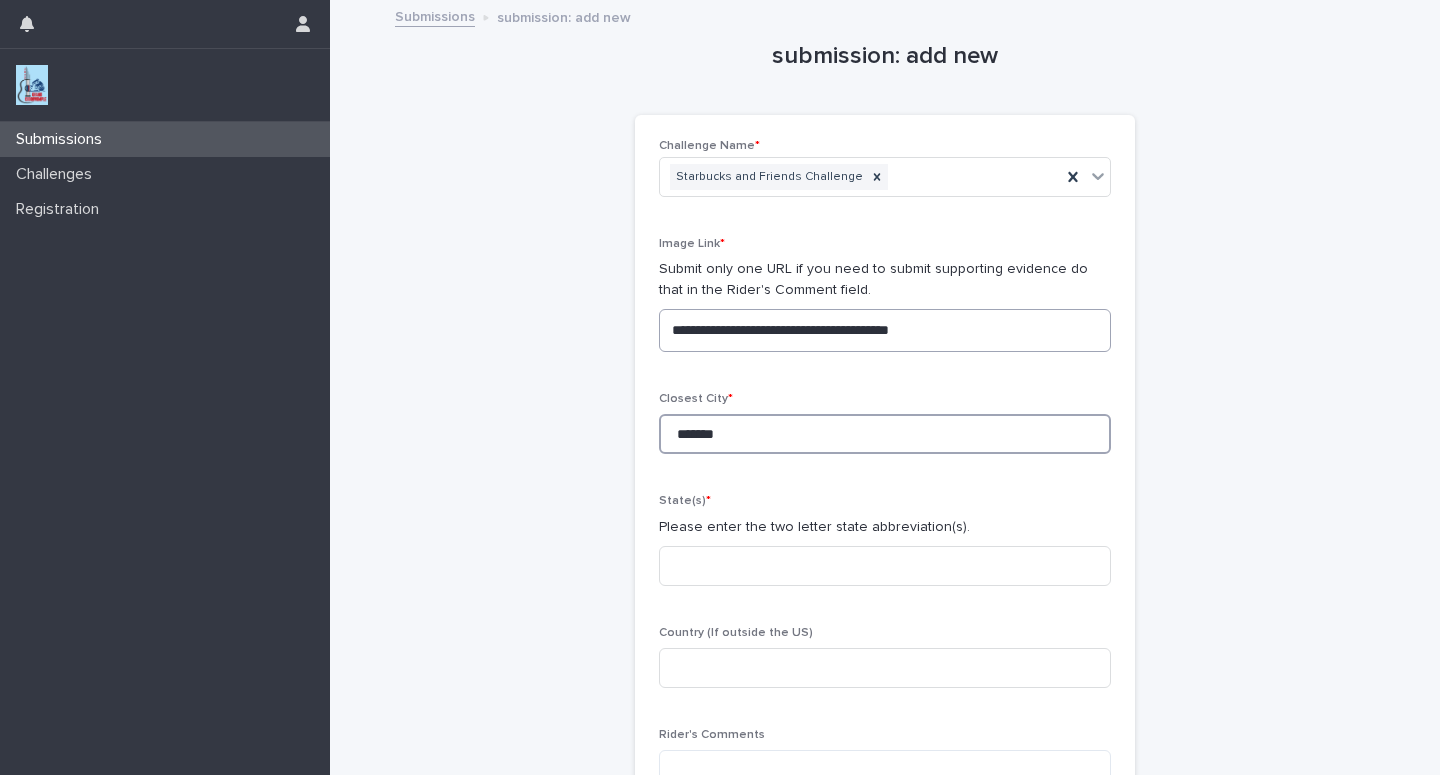 type on "*******" 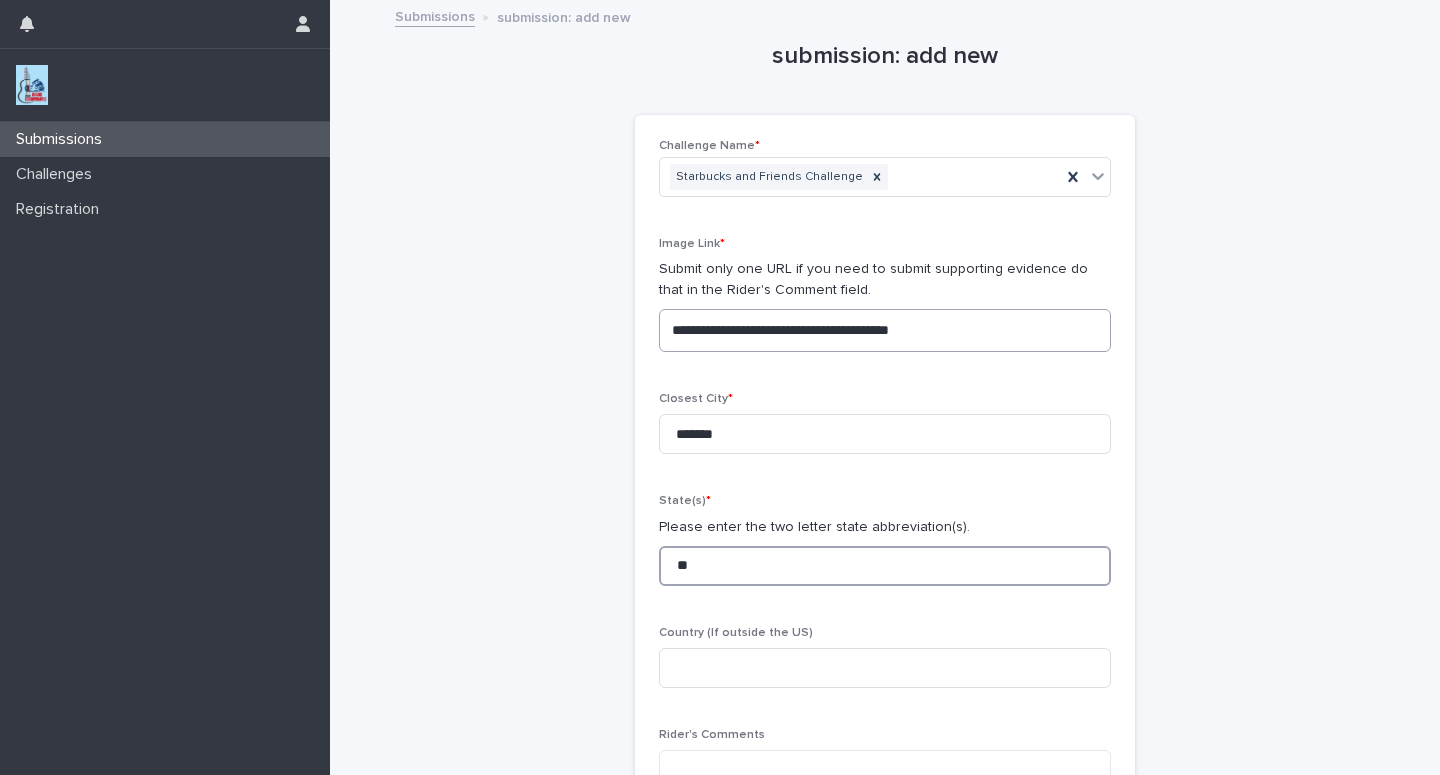 type on "**" 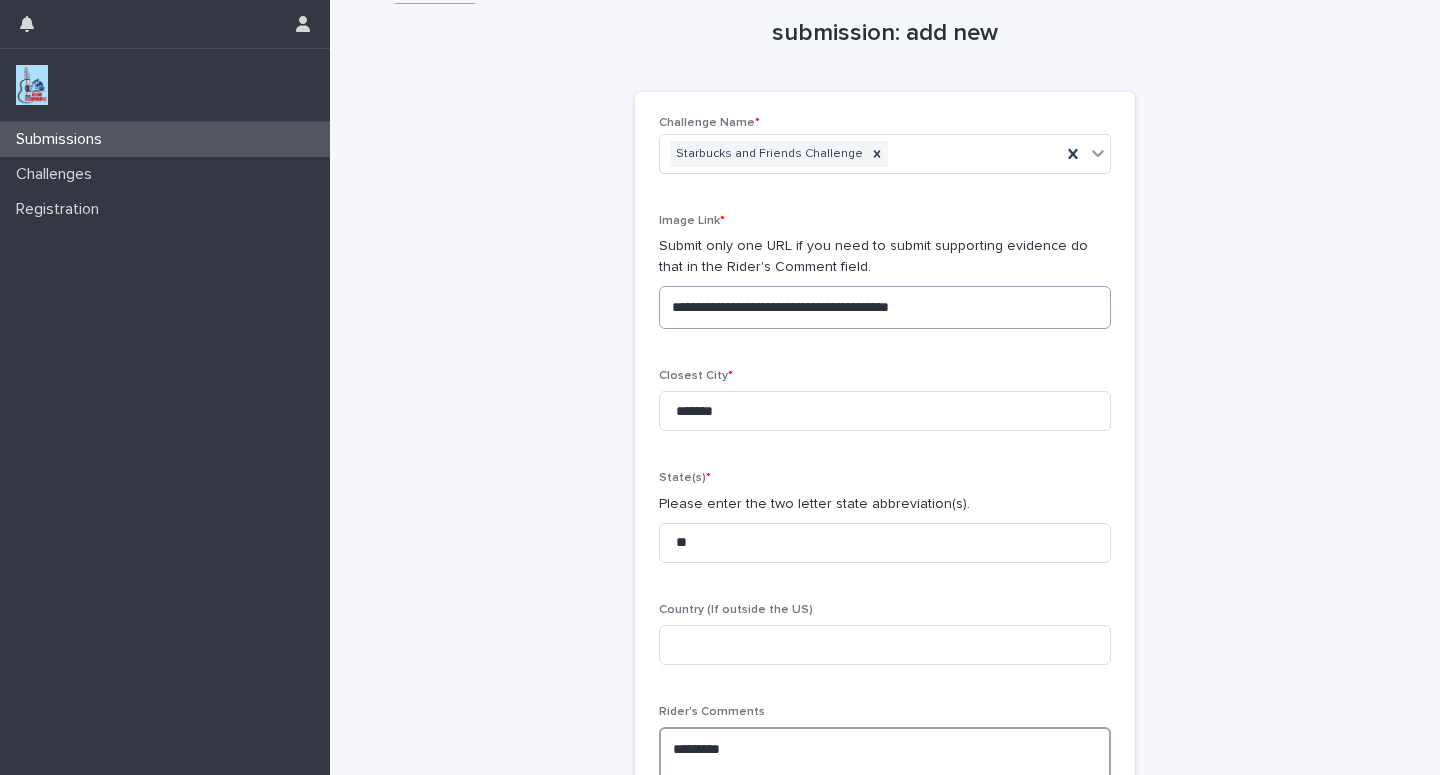 scroll, scrollTop: 40, scrollLeft: 0, axis: vertical 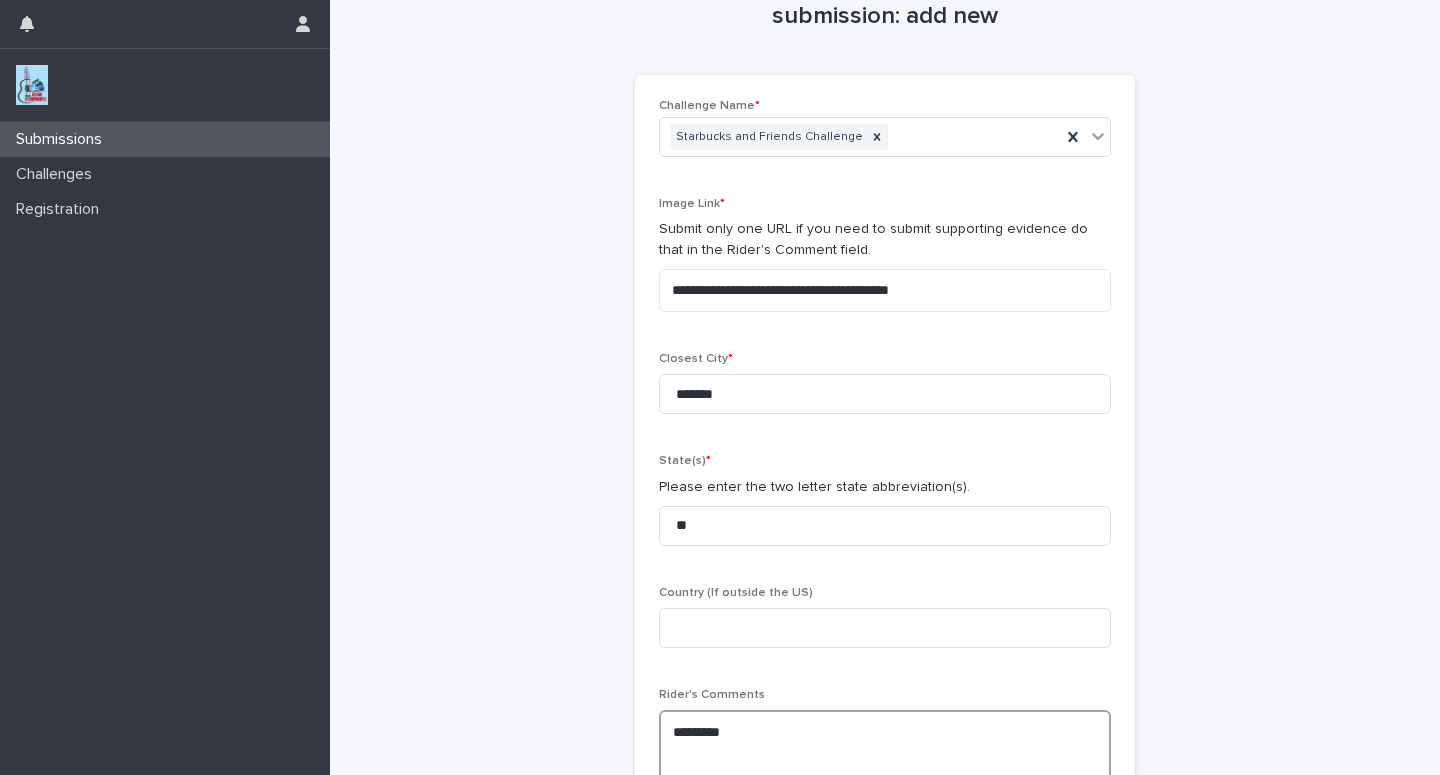 paste on "**********" 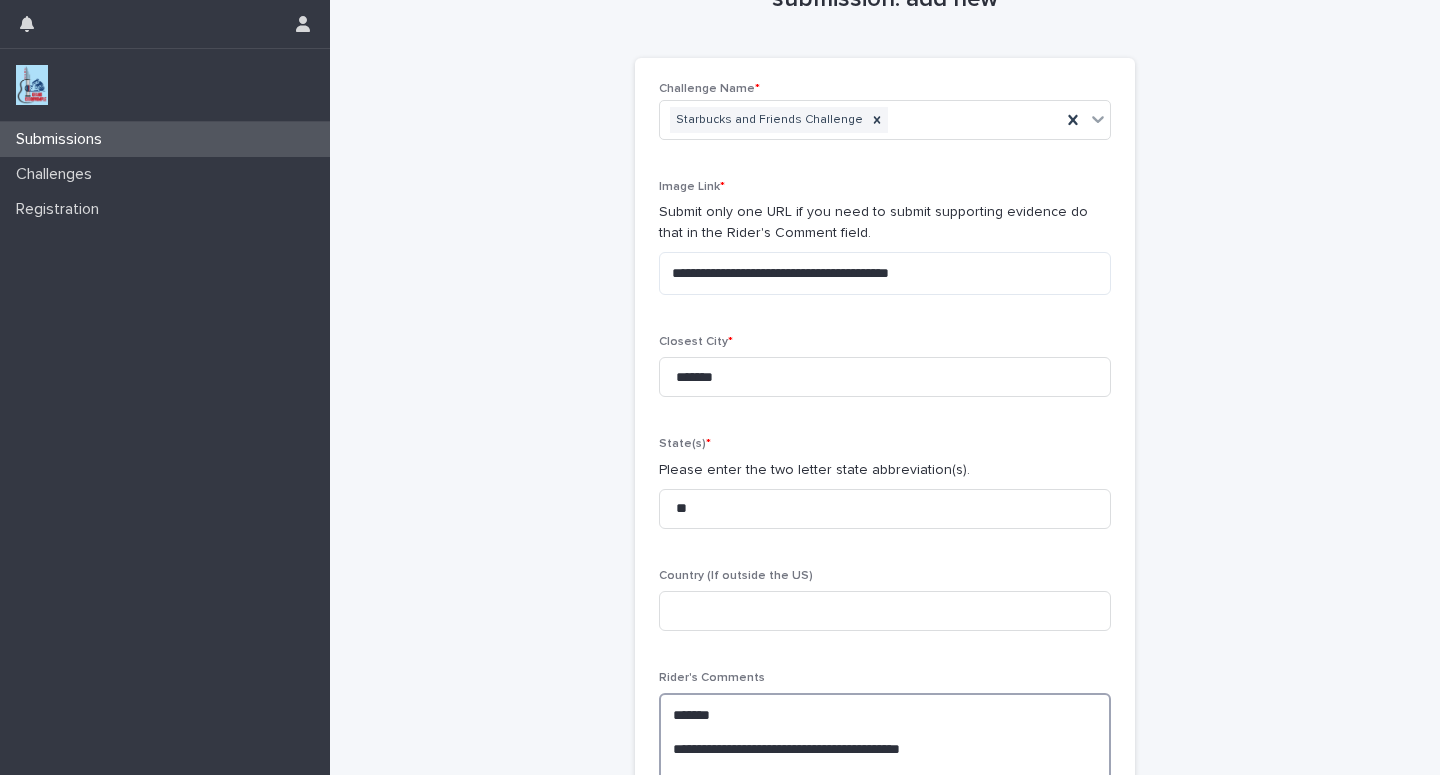 scroll, scrollTop: 74, scrollLeft: 0, axis: vertical 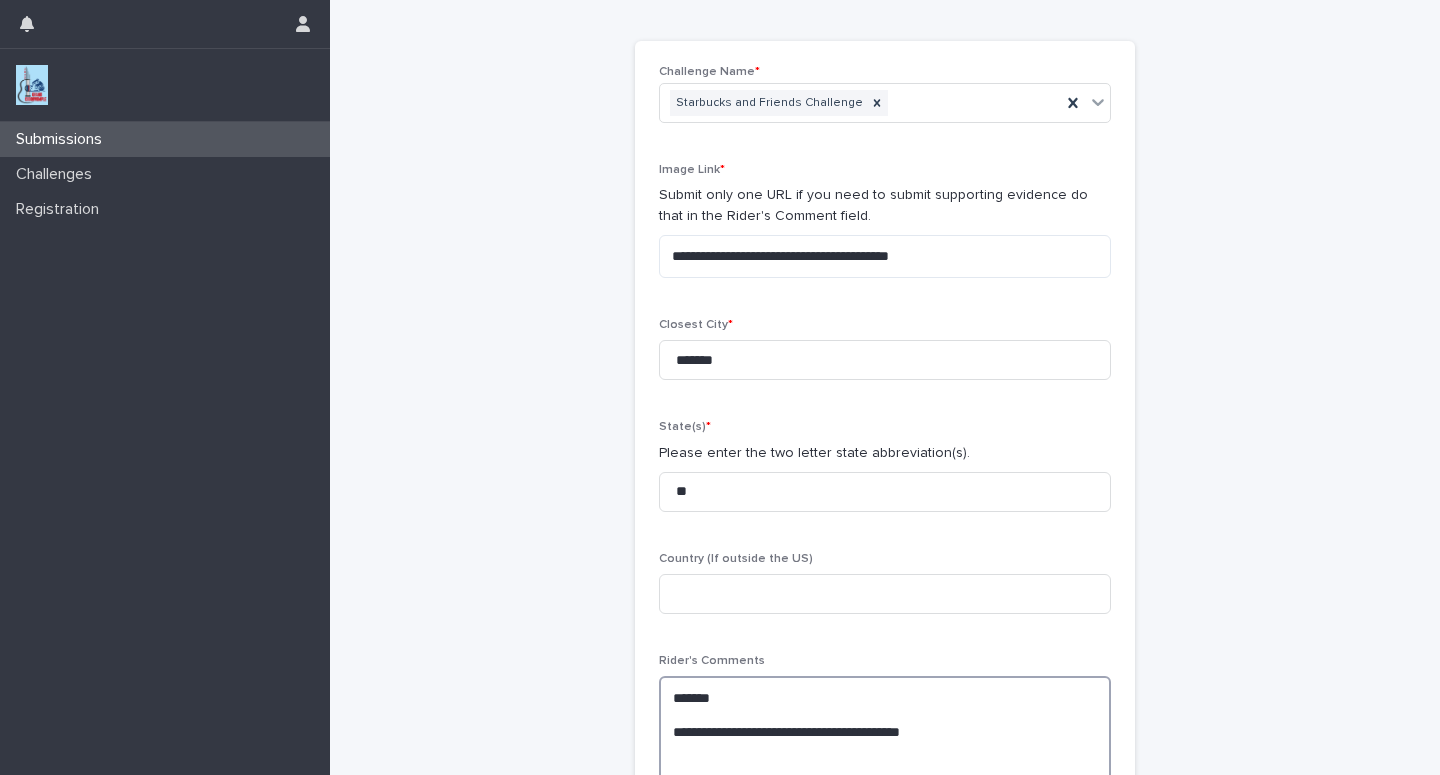 paste on "**********" 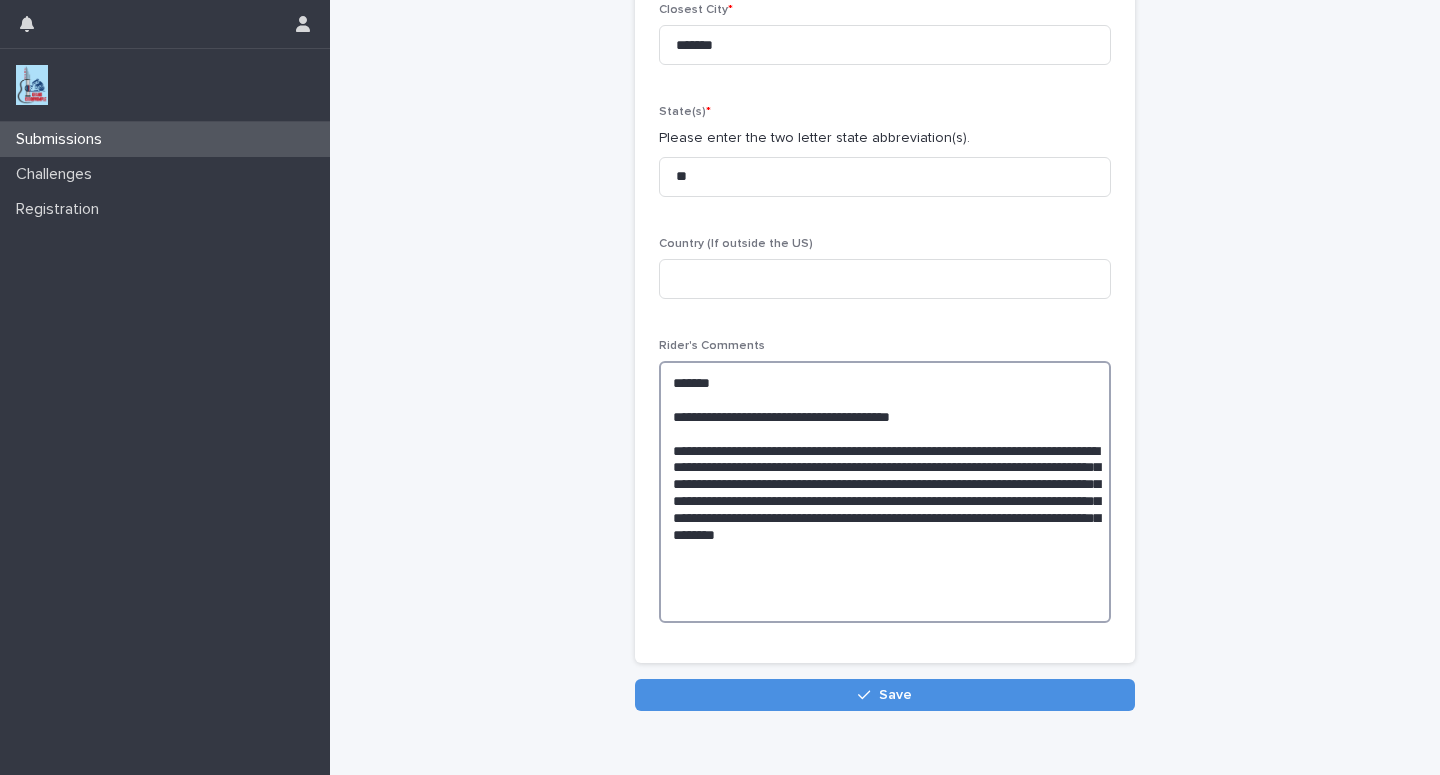 scroll, scrollTop: 392, scrollLeft: 0, axis: vertical 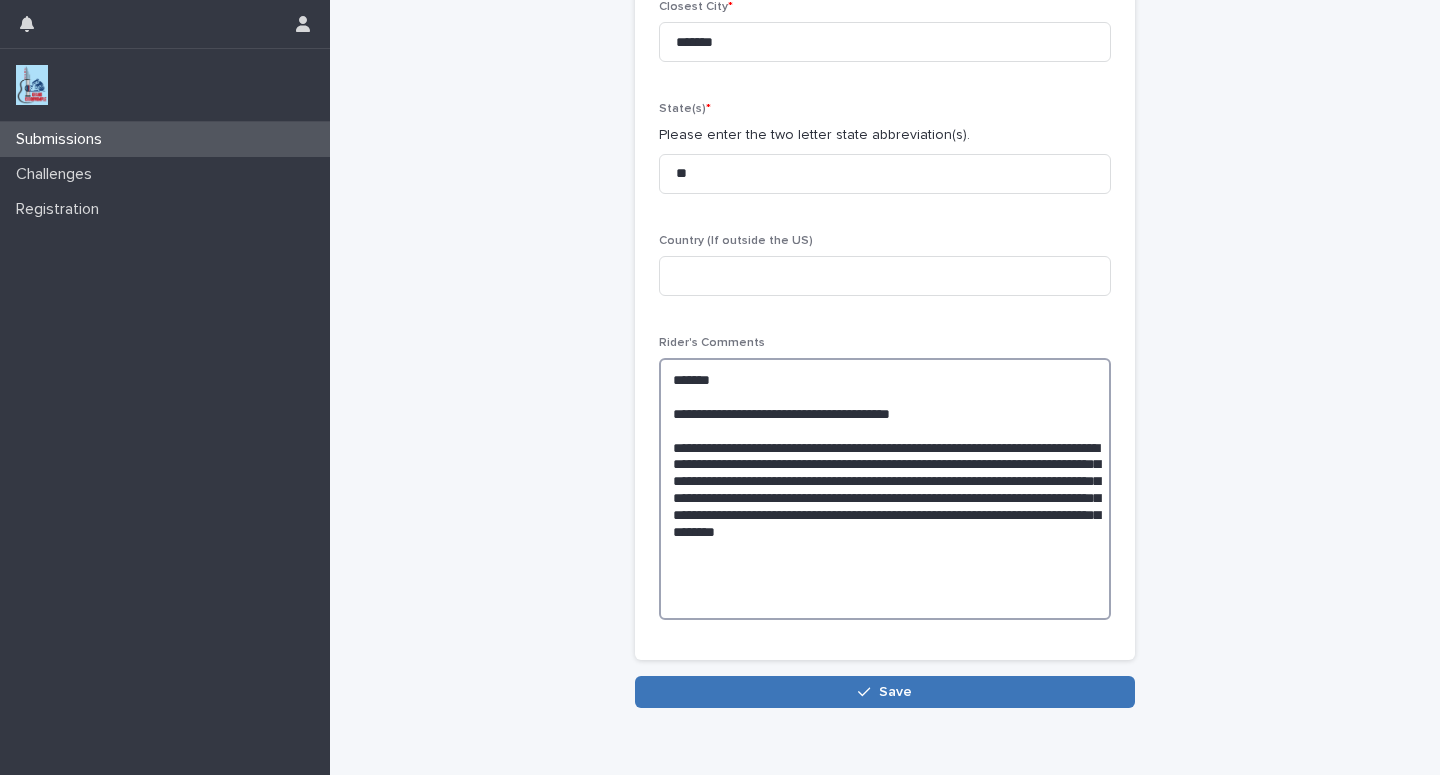 type on "**********" 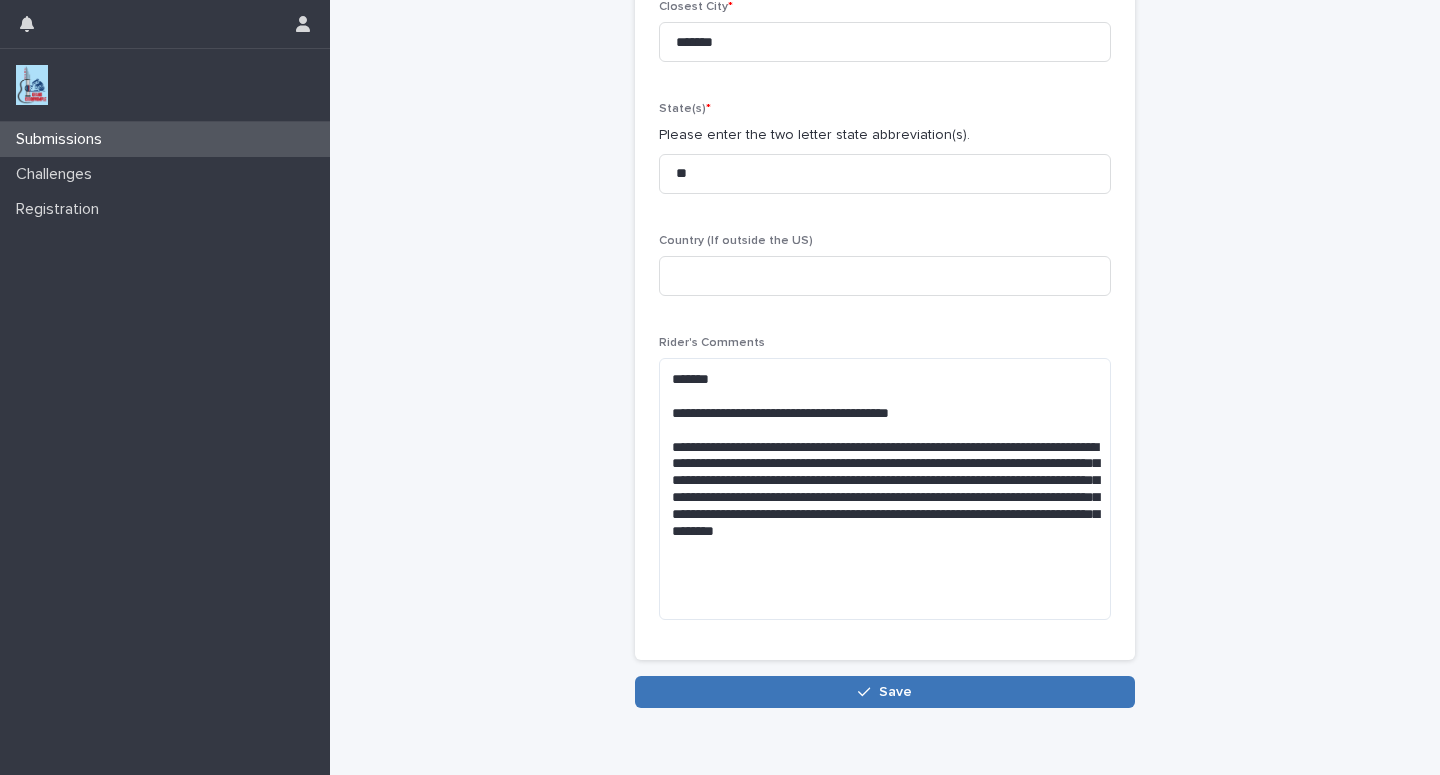 click on "Save" at bounding box center [885, 692] 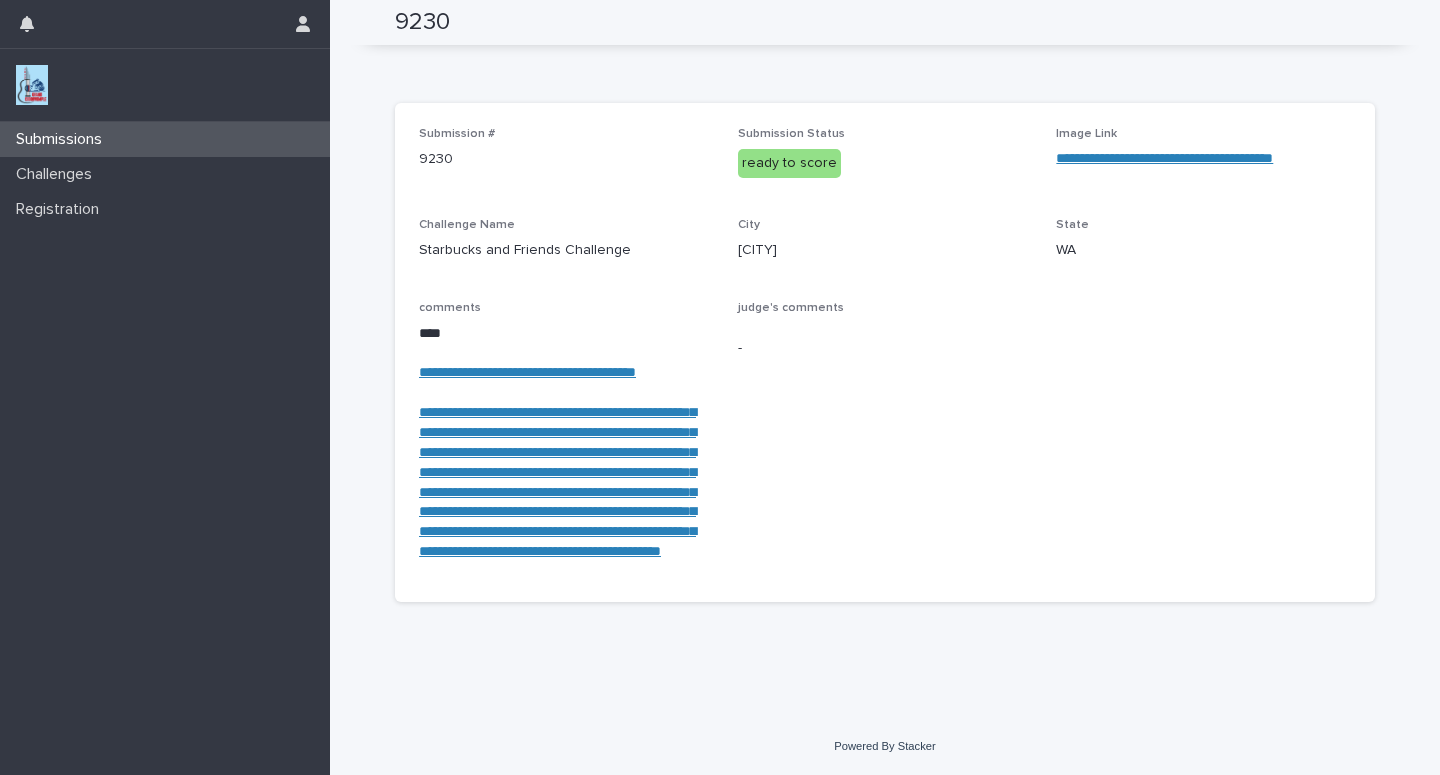 scroll, scrollTop: 162, scrollLeft: 0, axis: vertical 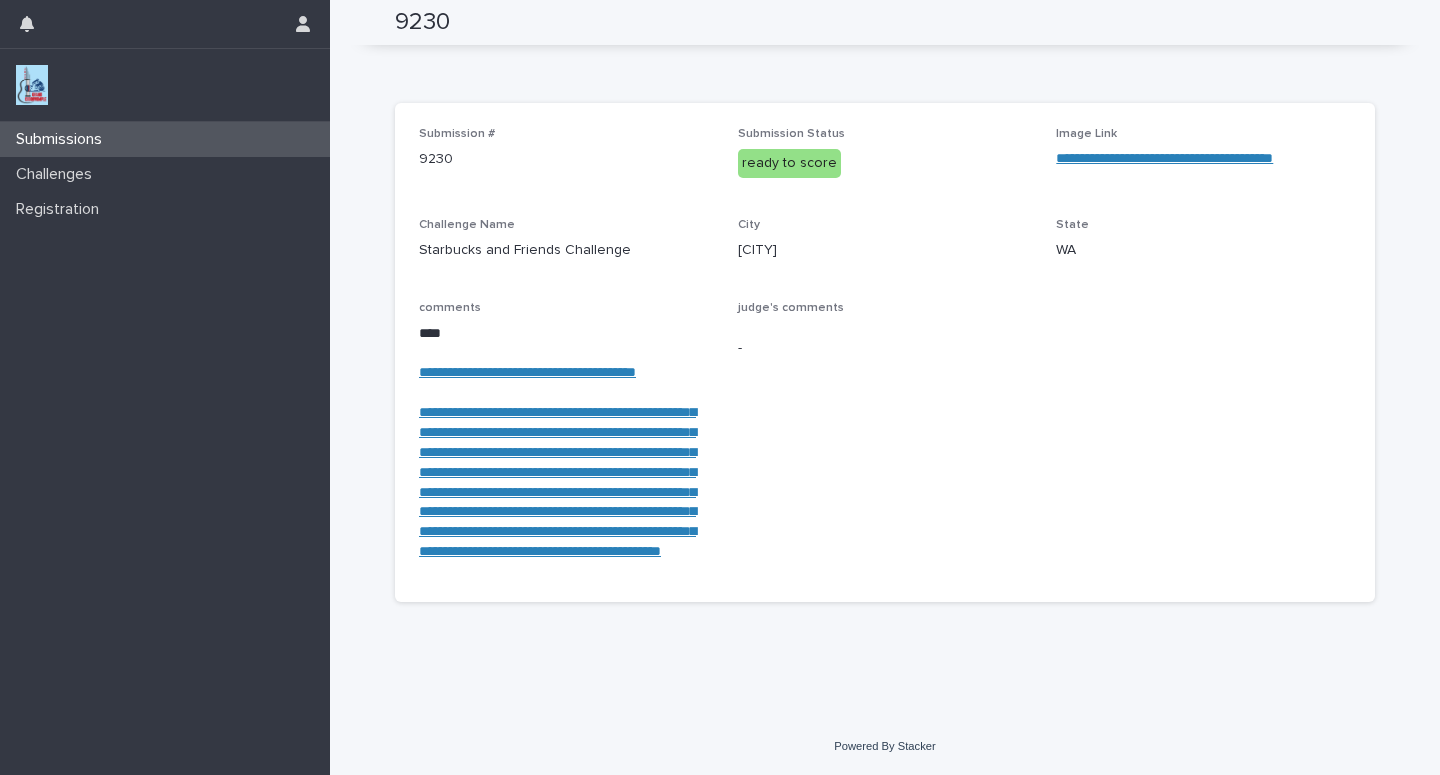 click on "Submissions" at bounding box center (165, 139) 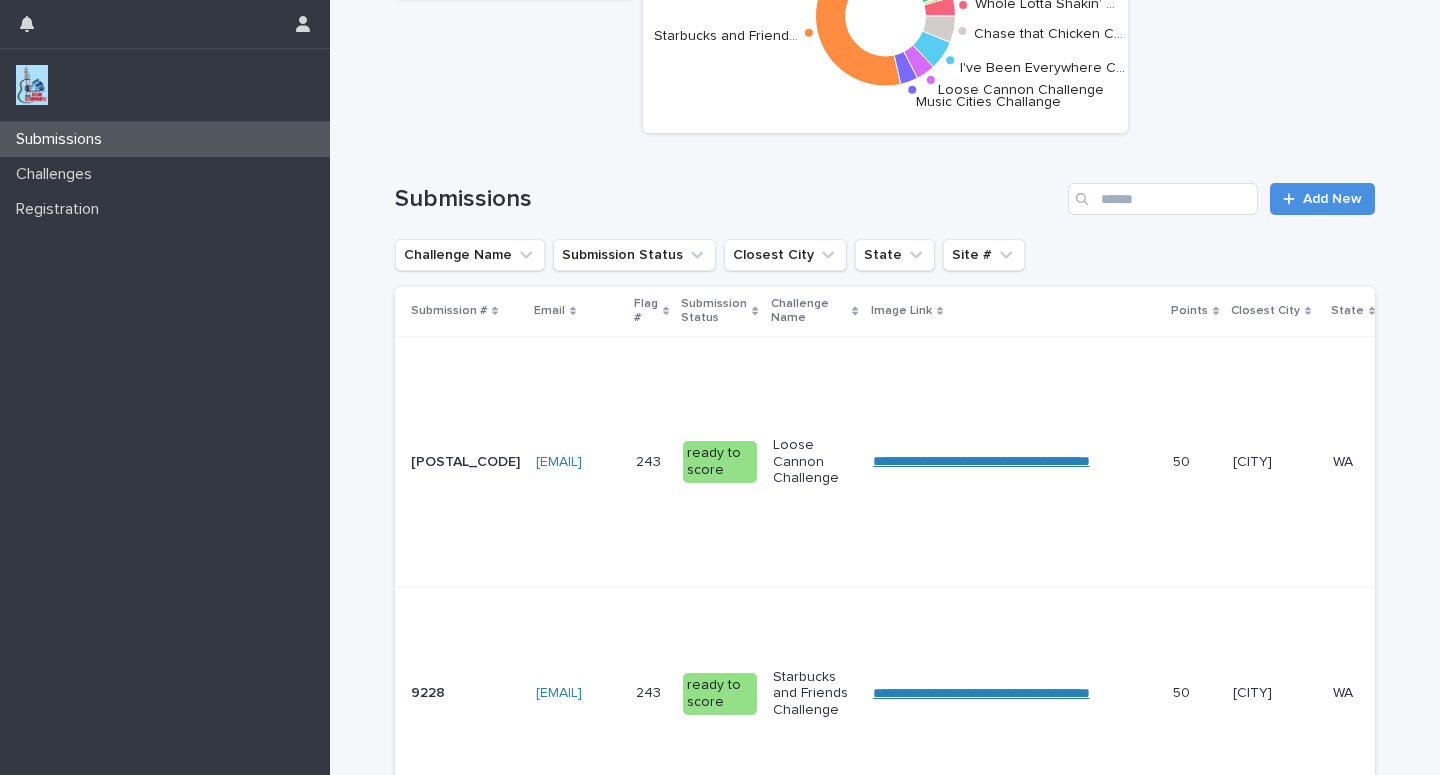 scroll, scrollTop: 0, scrollLeft: 0, axis: both 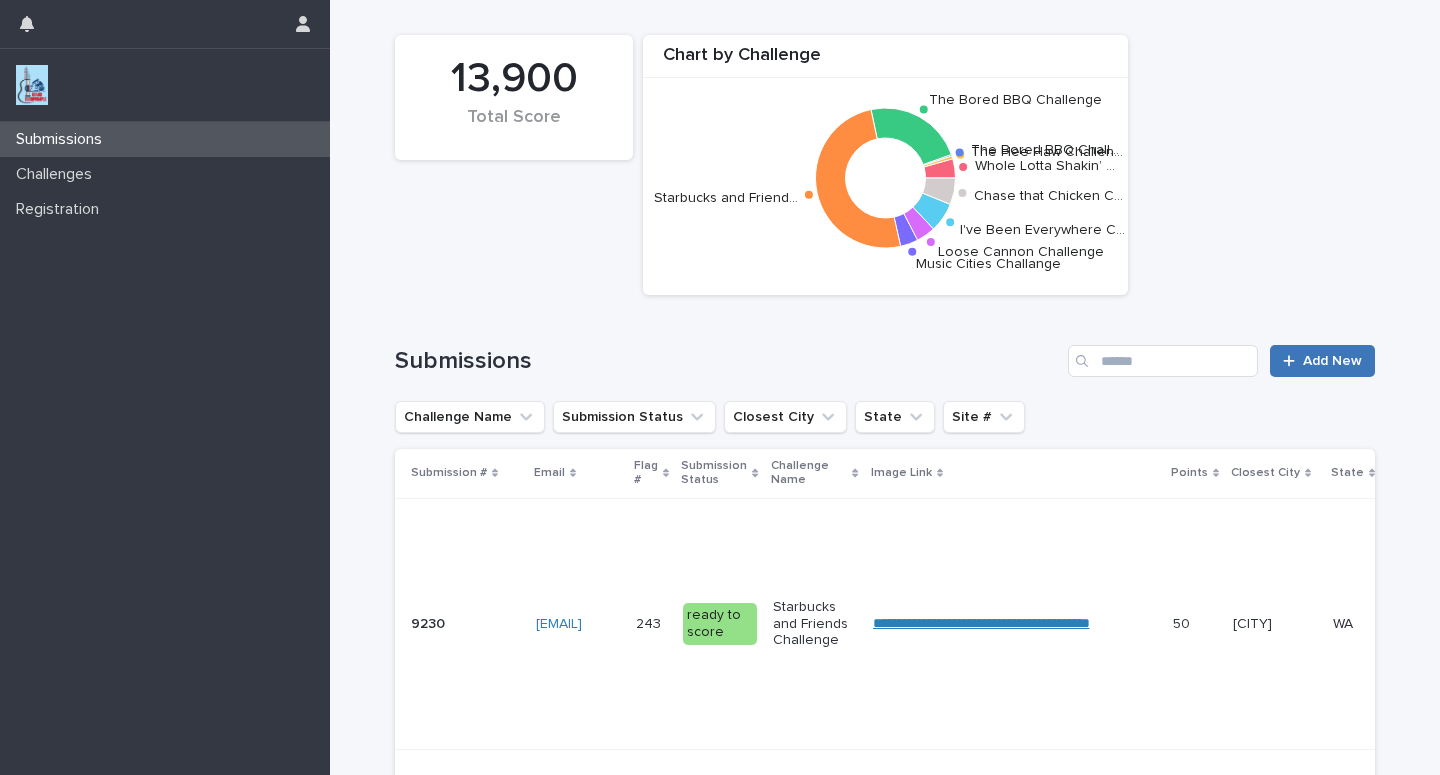 click on "Add New" at bounding box center [1332, 361] 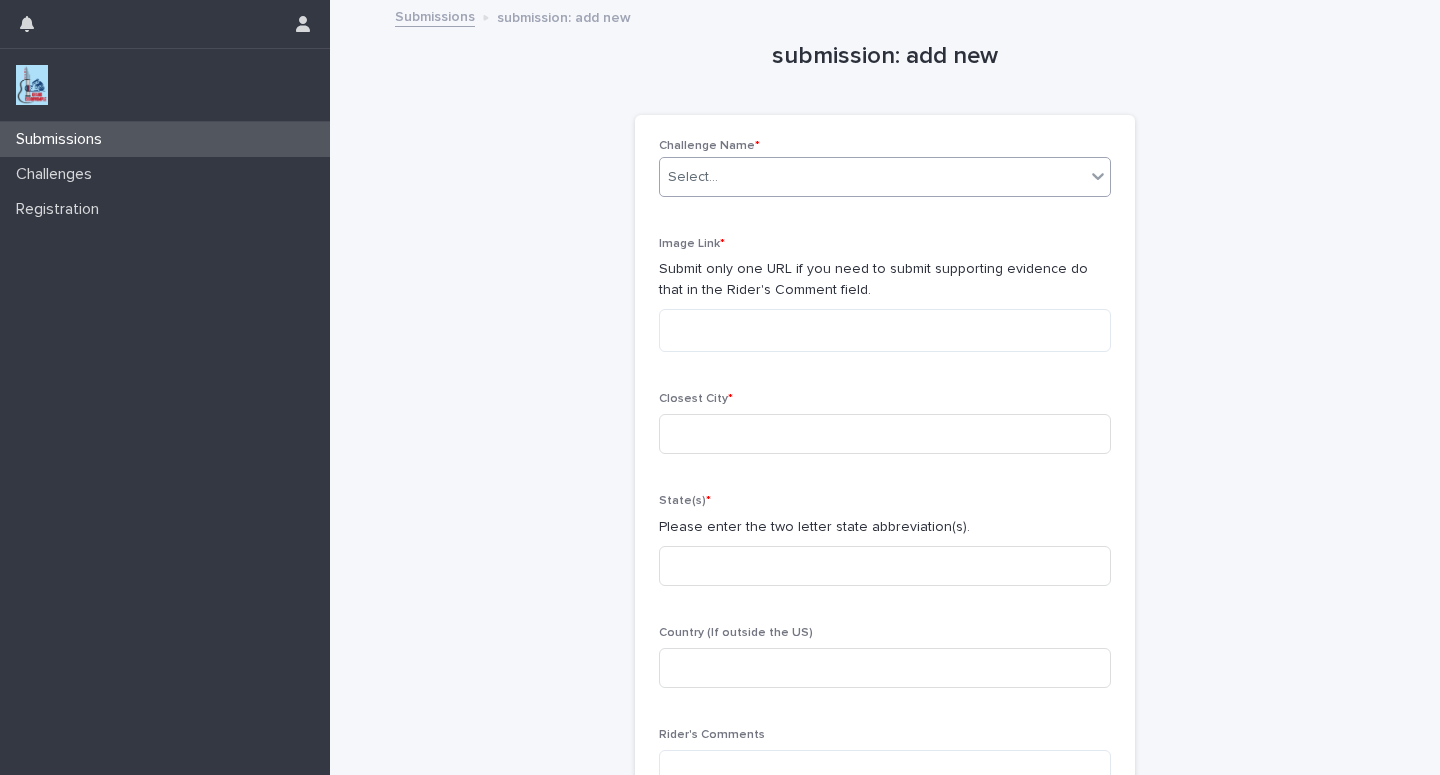 click on "Select..." at bounding box center [872, 177] 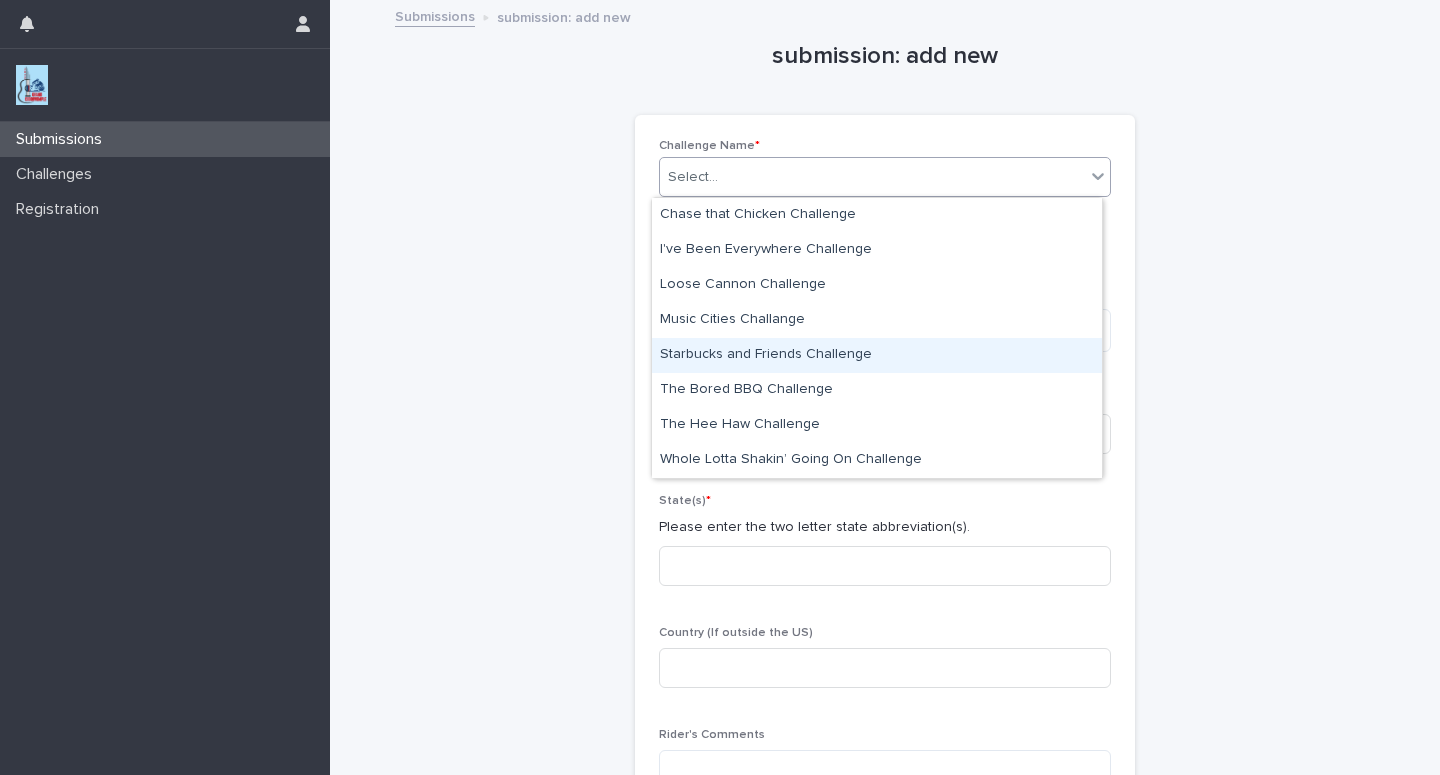 click on "Starbucks and Friends Challenge" at bounding box center (877, 355) 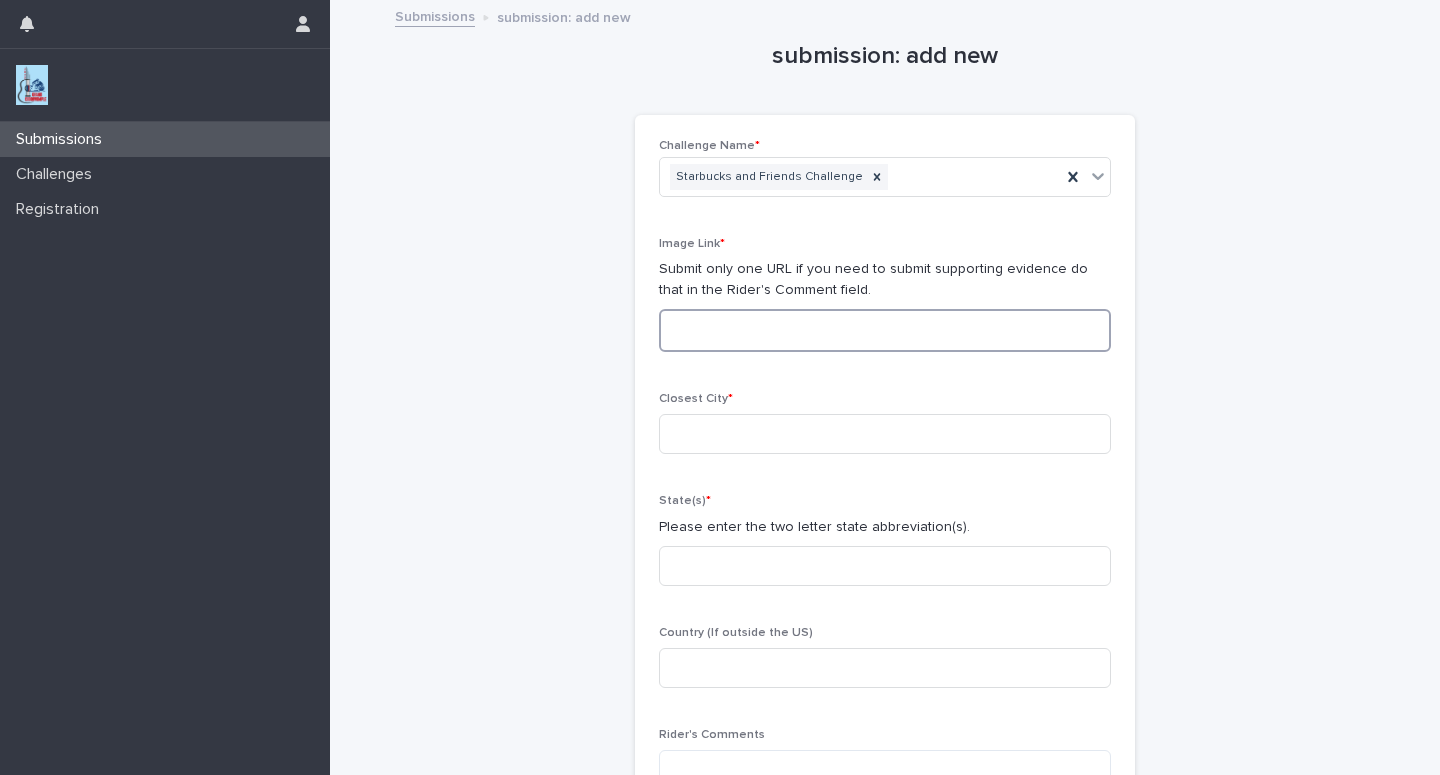 click at bounding box center [885, 330] 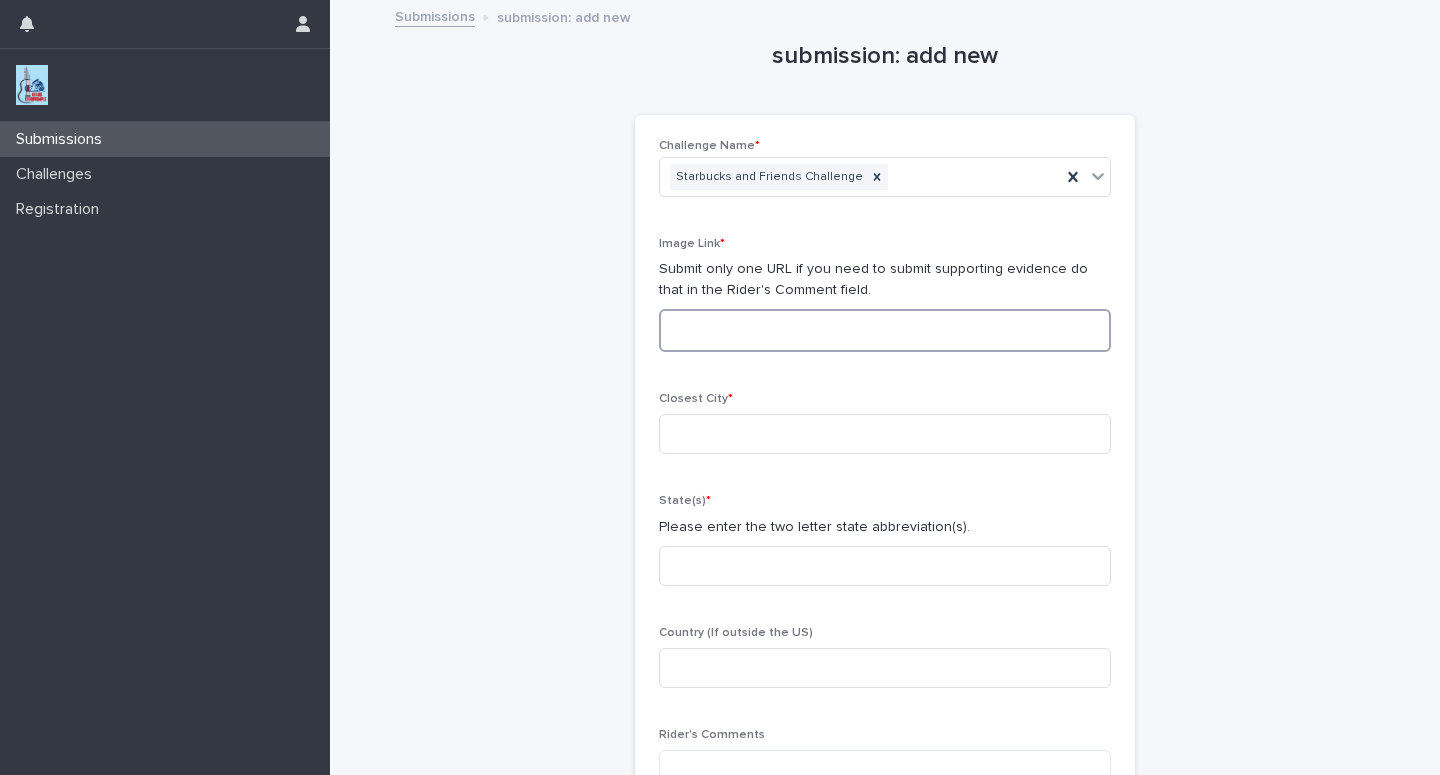 paste on "**********" 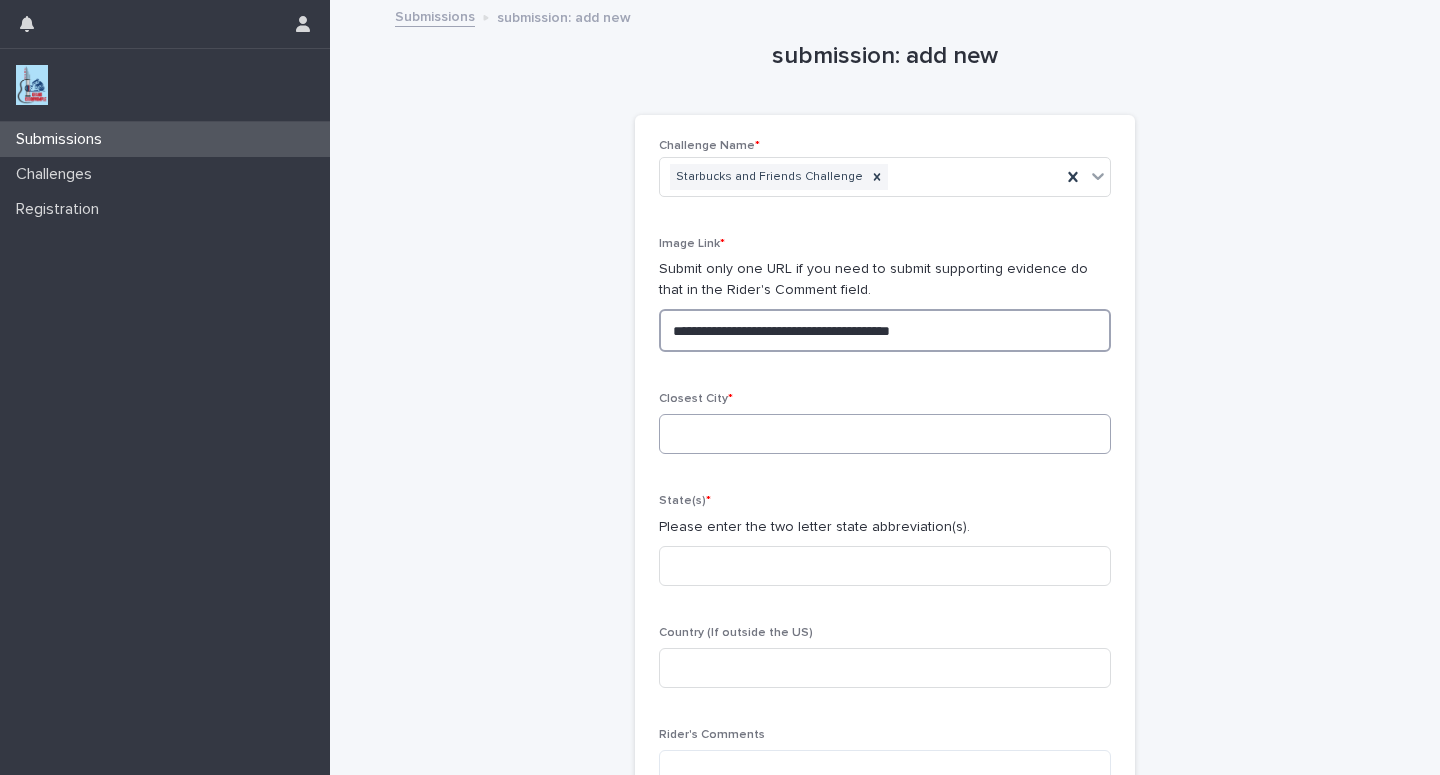 type on "**********" 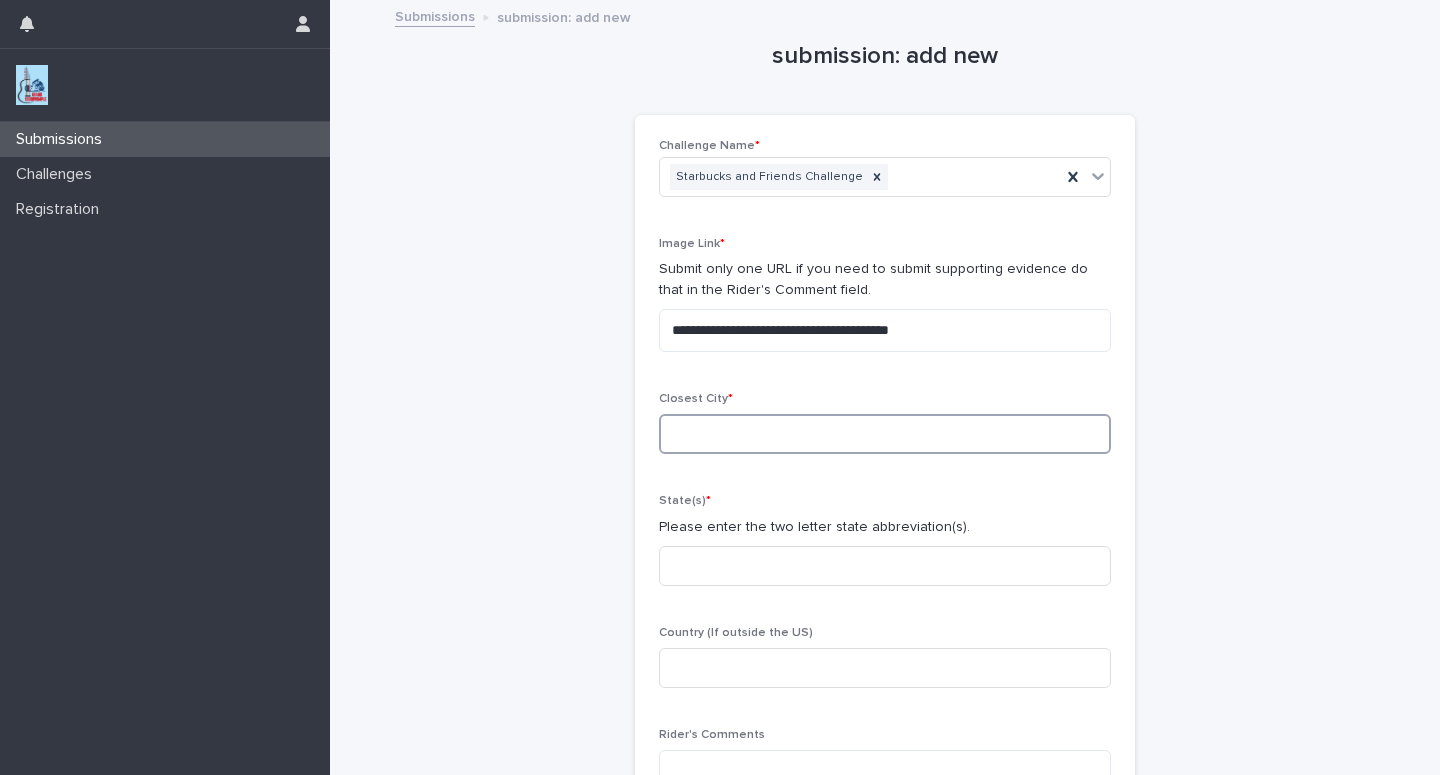drag, startPoint x: 722, startPoint y: 436, endPoint x: 632, endPoint y: 388, distance: 102 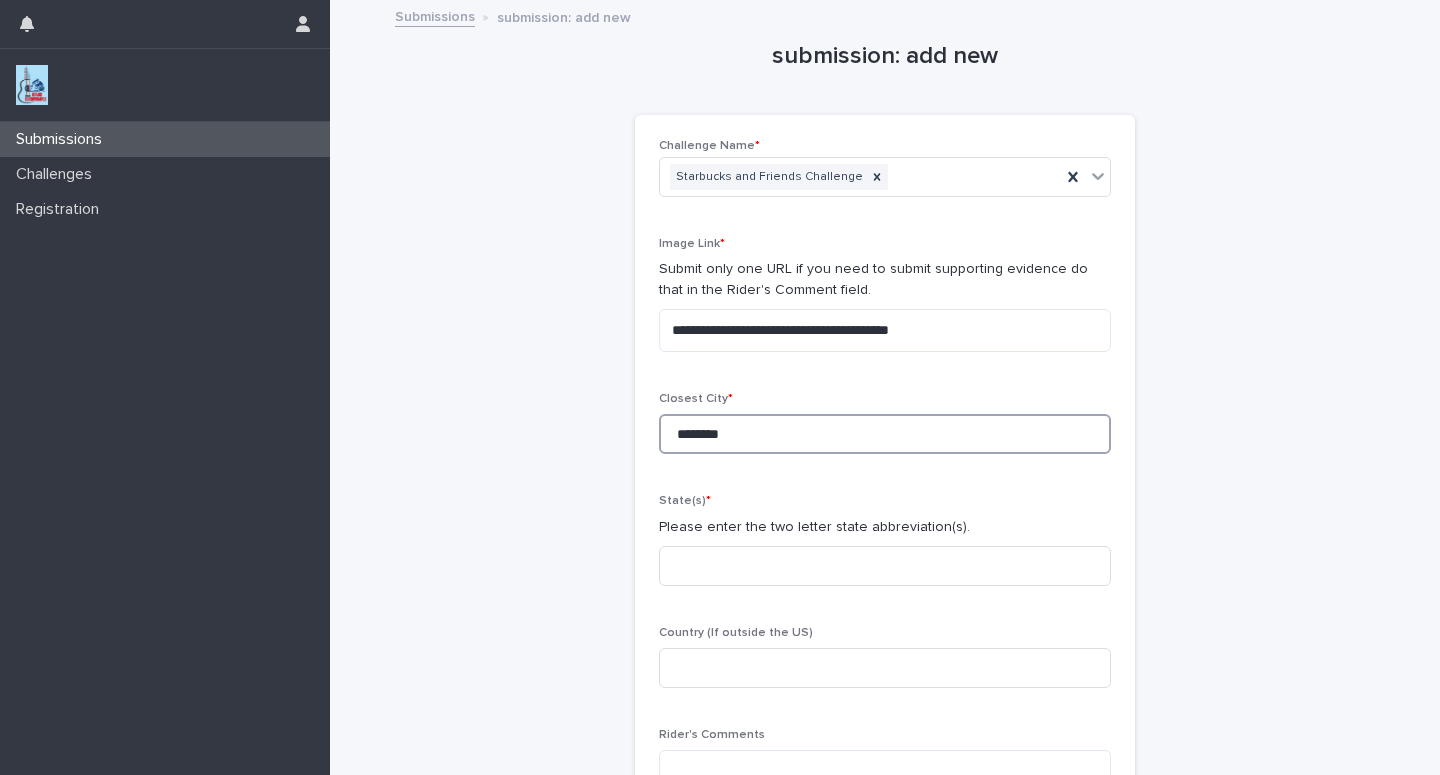 type on "********" 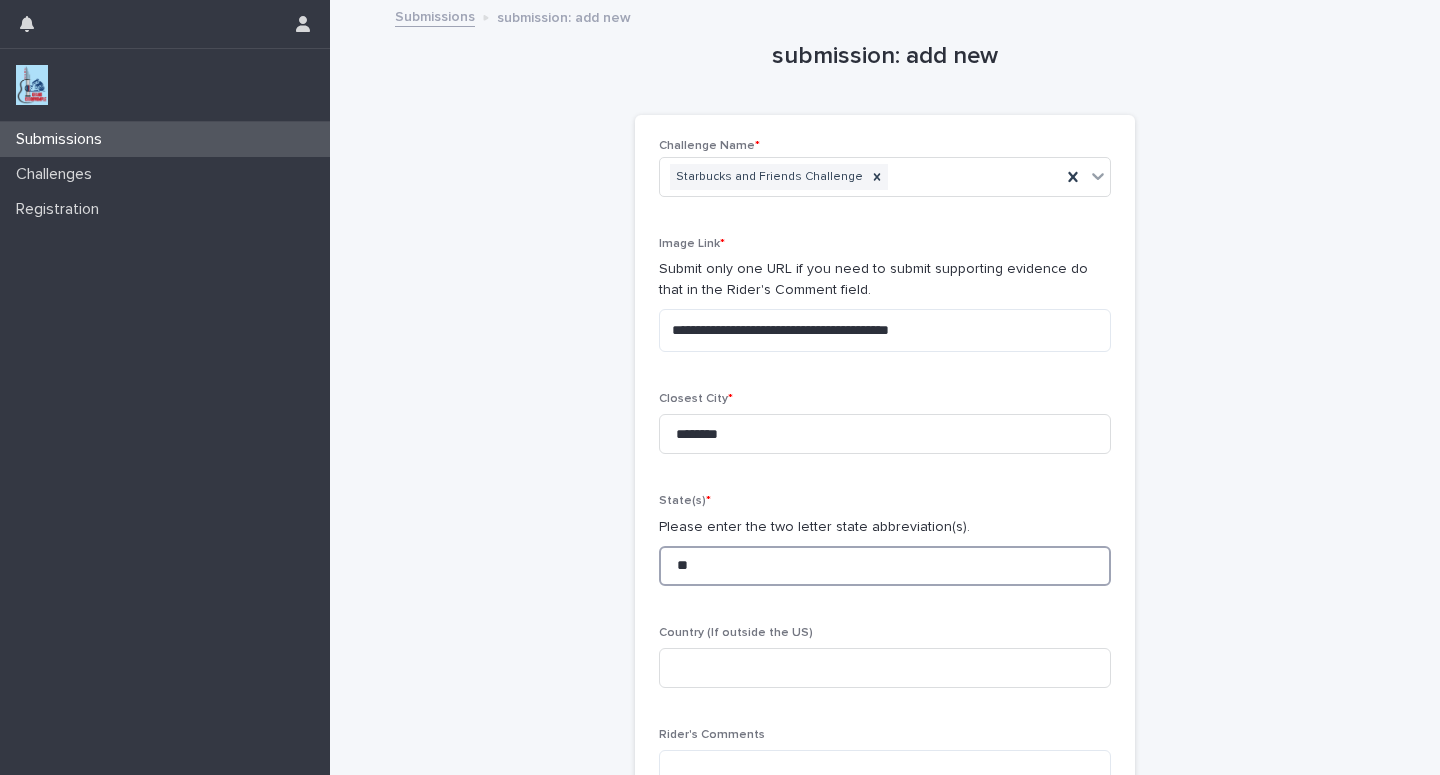 type on "**" 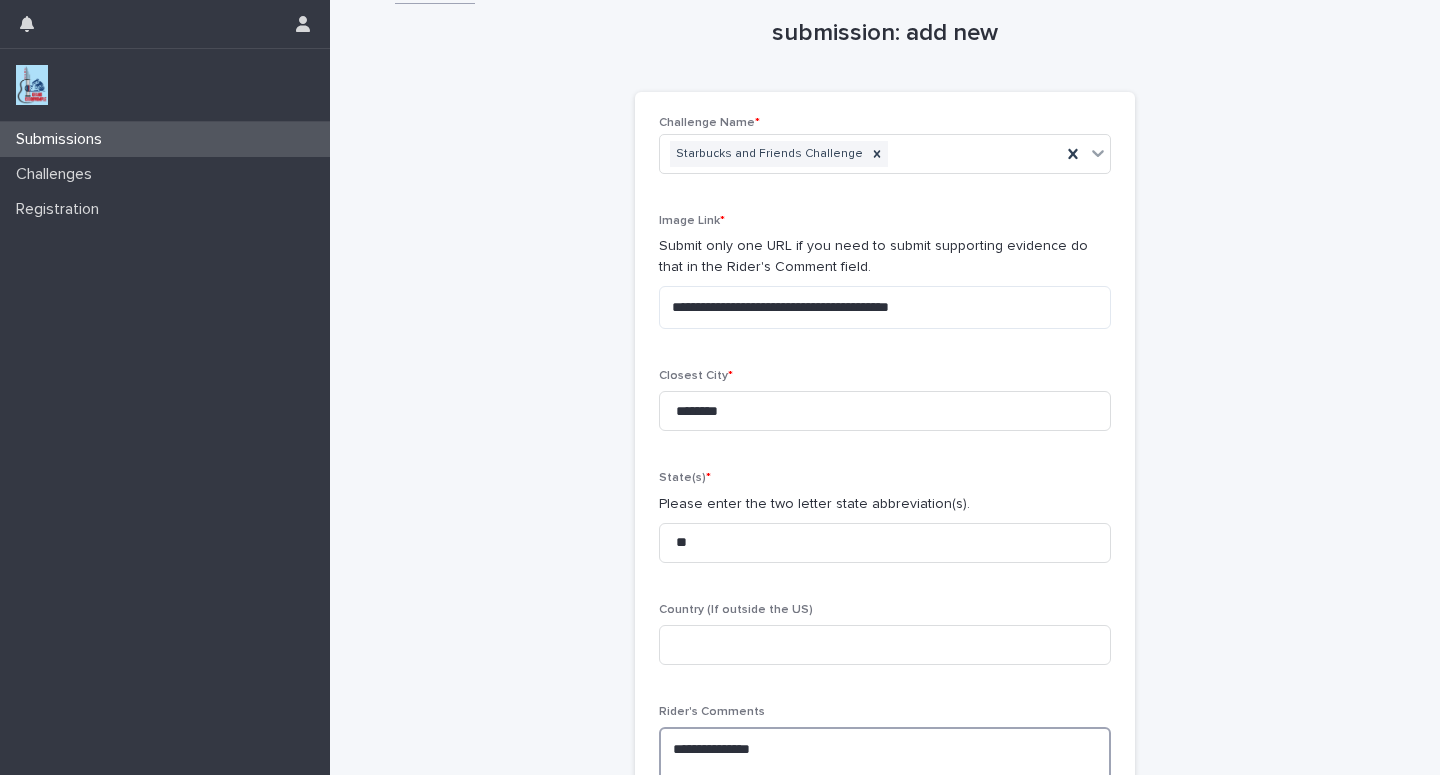 scroll, scrollTop: 40, scrollLeft: 0, axis: vertical 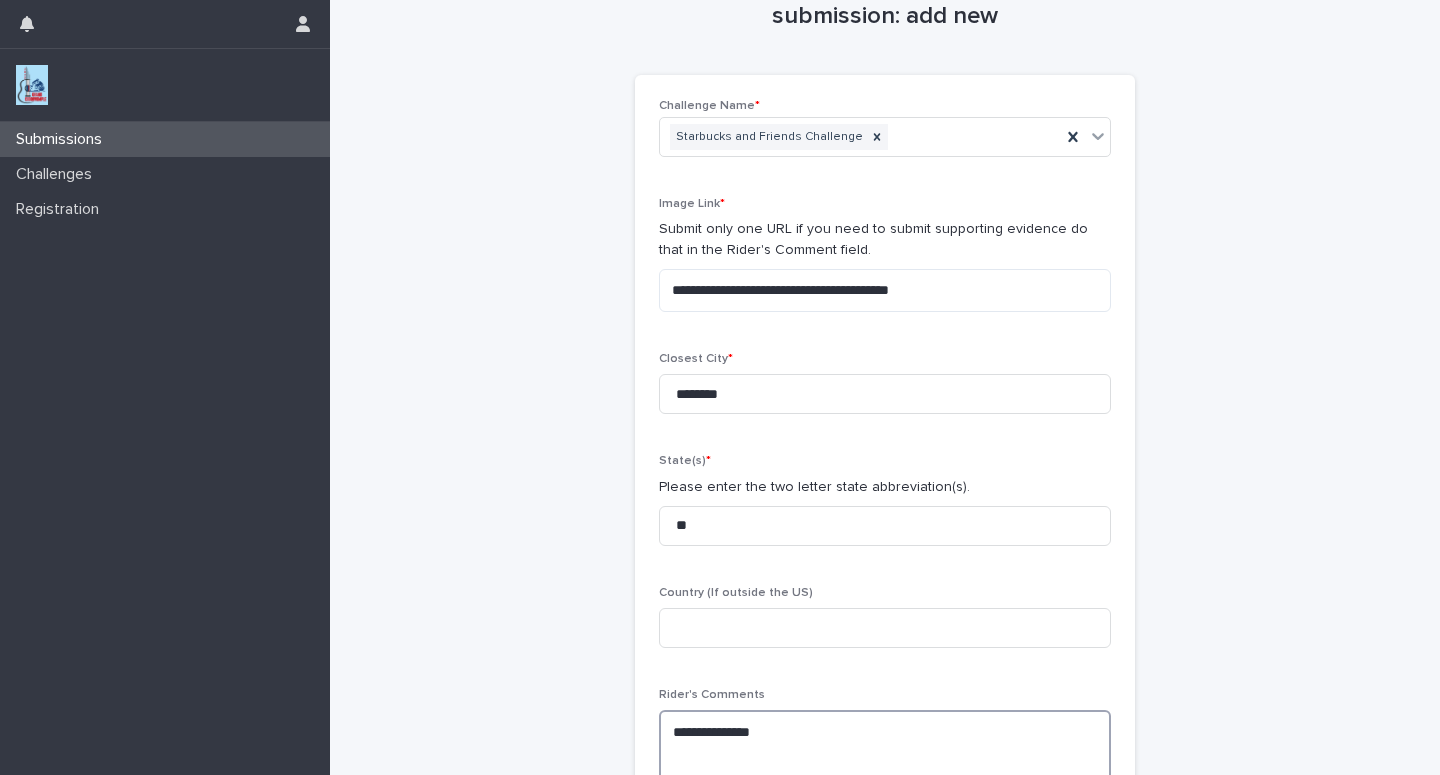 paste on "**********" 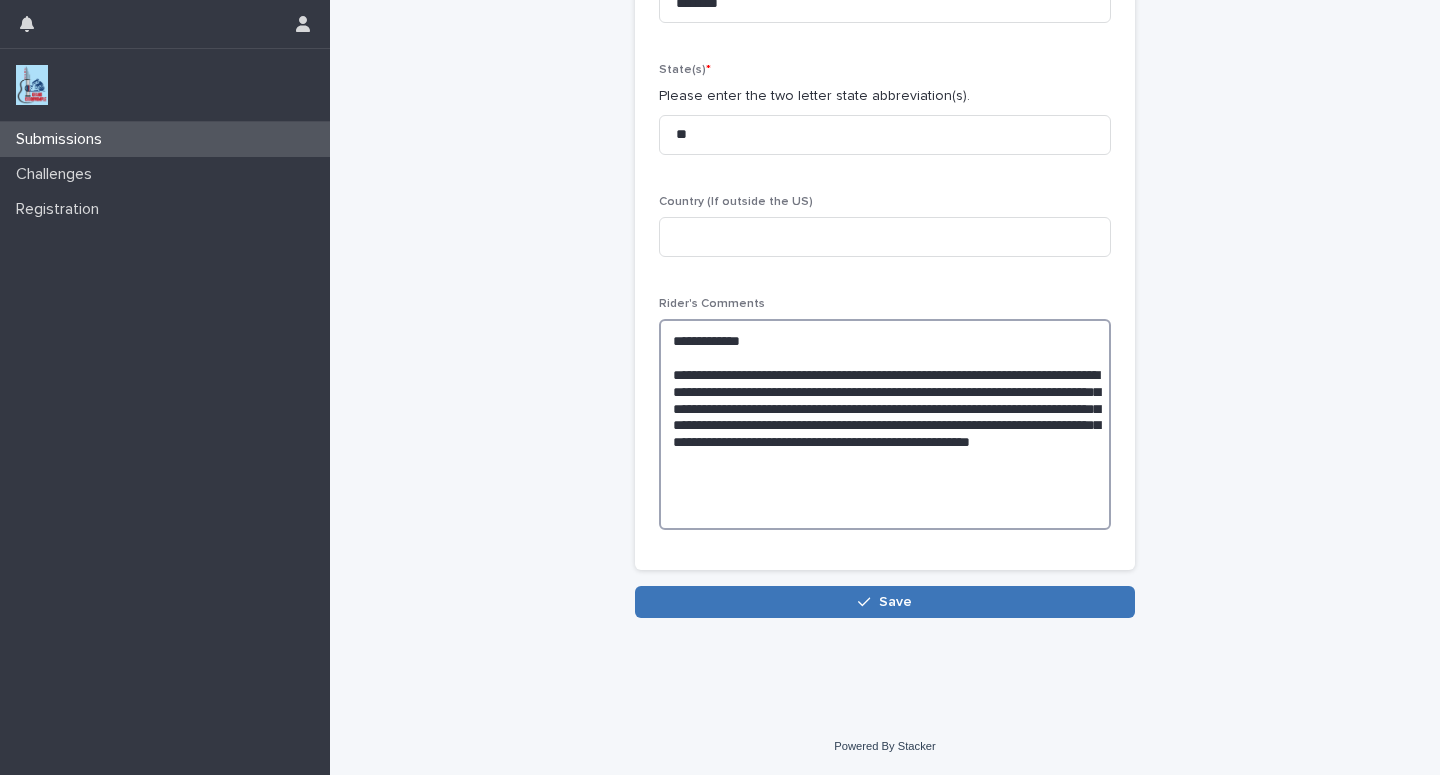 type on "**********" 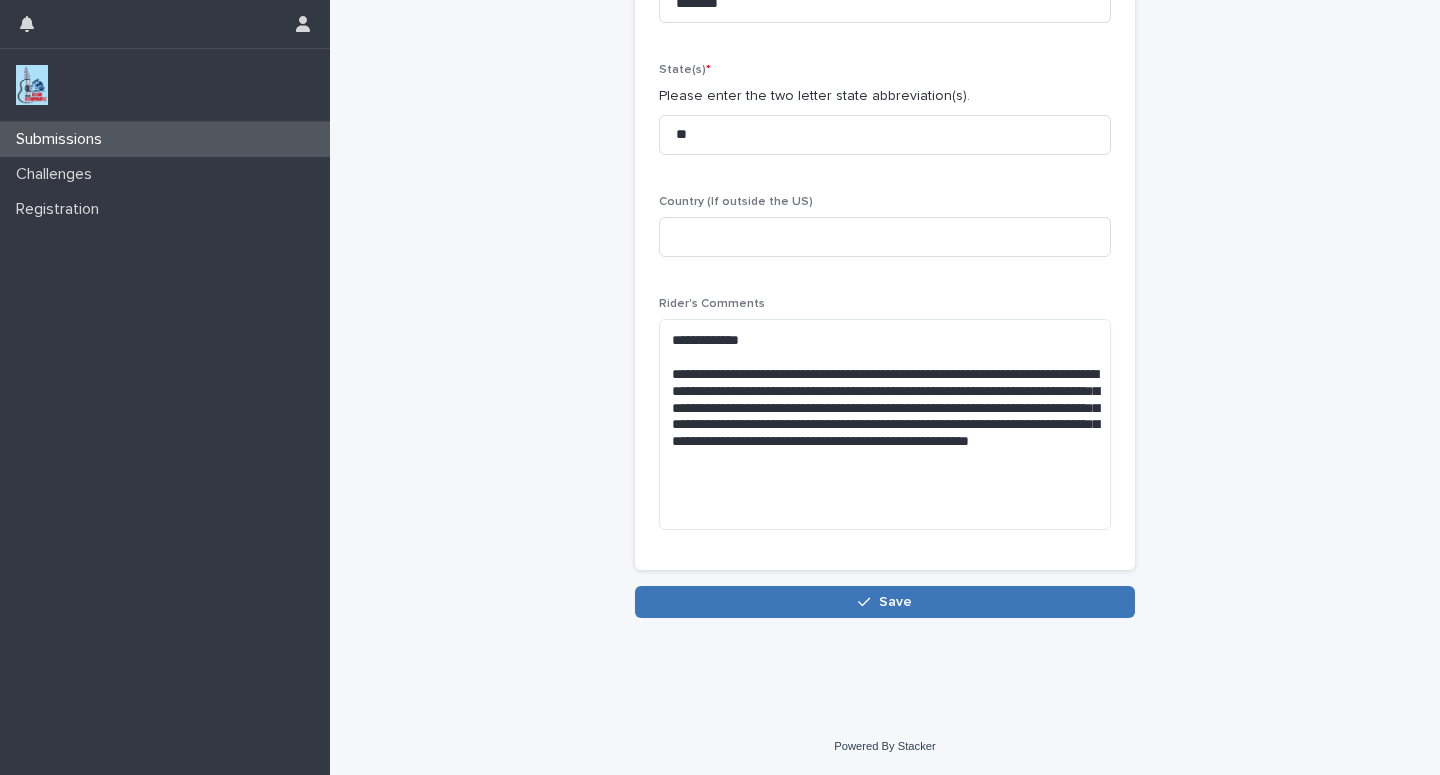 click on "Save" at bounding box center [885, 602] 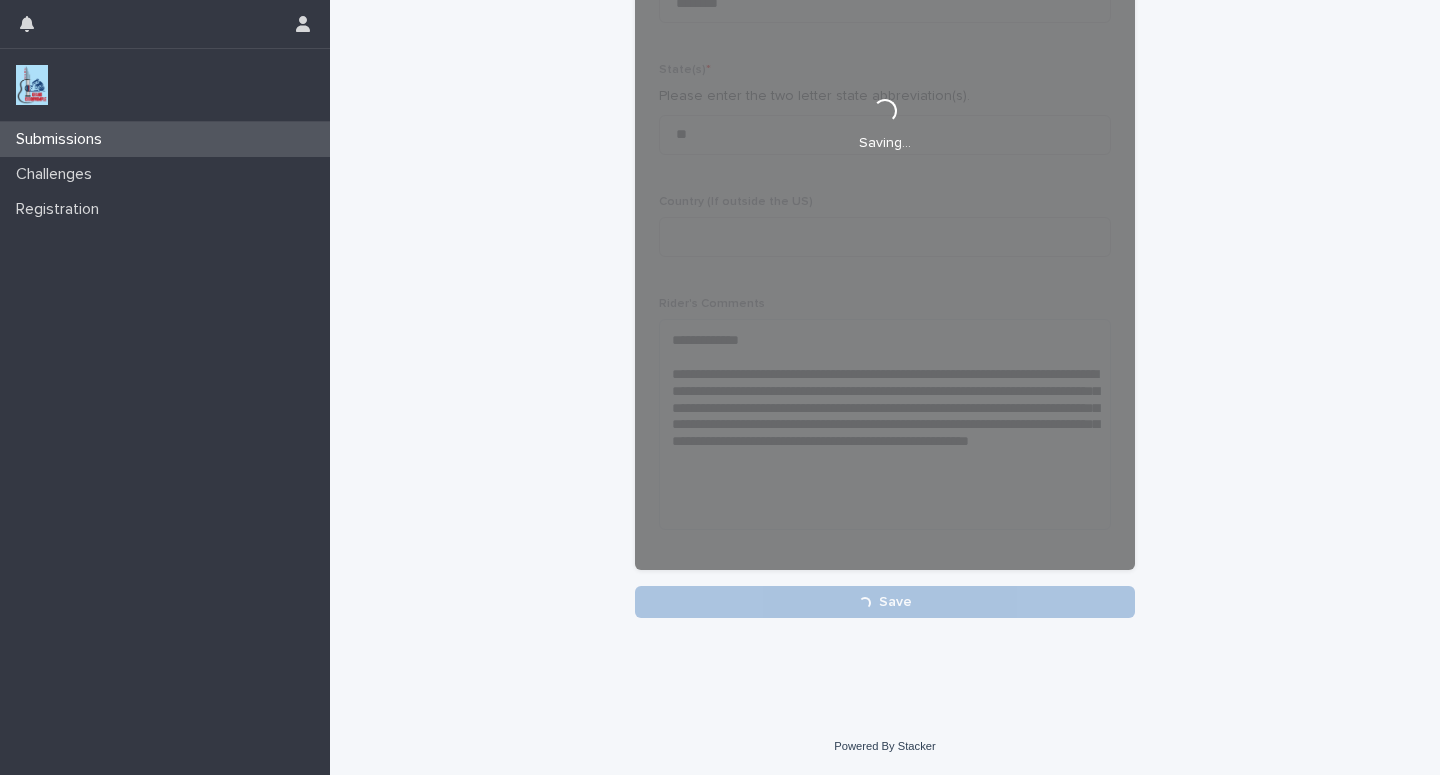 scroll, scrollTop: 431, scrollLeft: 0, axis: vertical 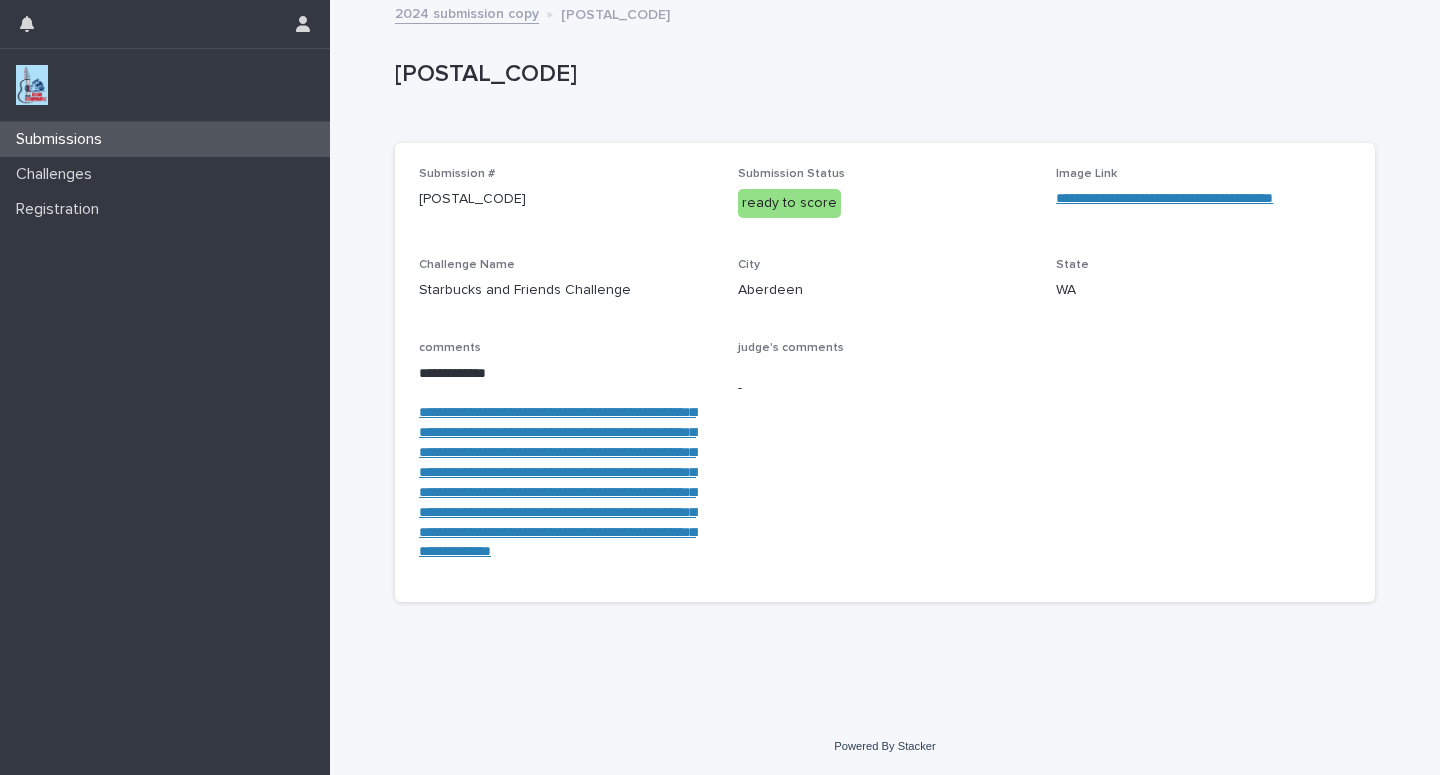 click on "Submissions" at bounding box center (165, 139) 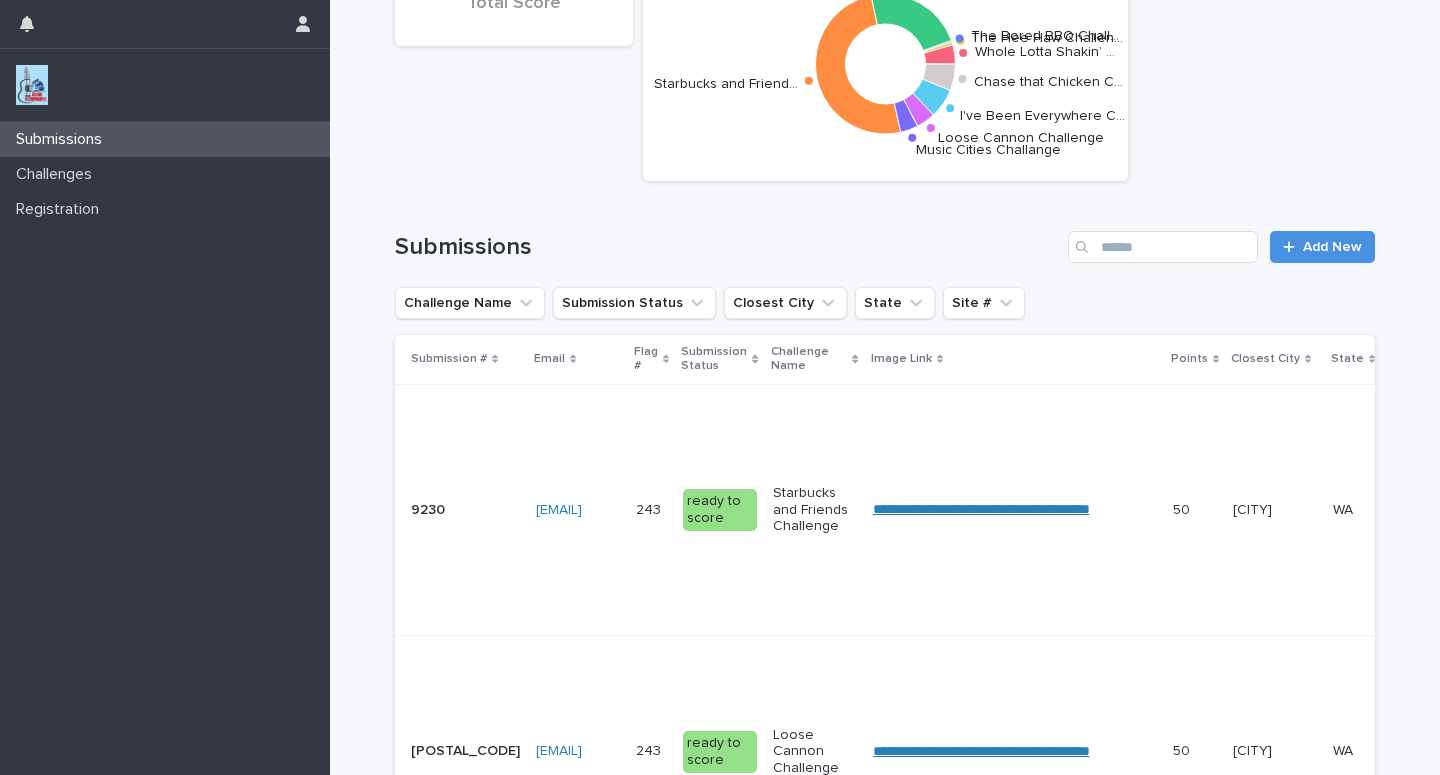 scroll, scrollTop: 0, scrollLeft: 0, axis: both 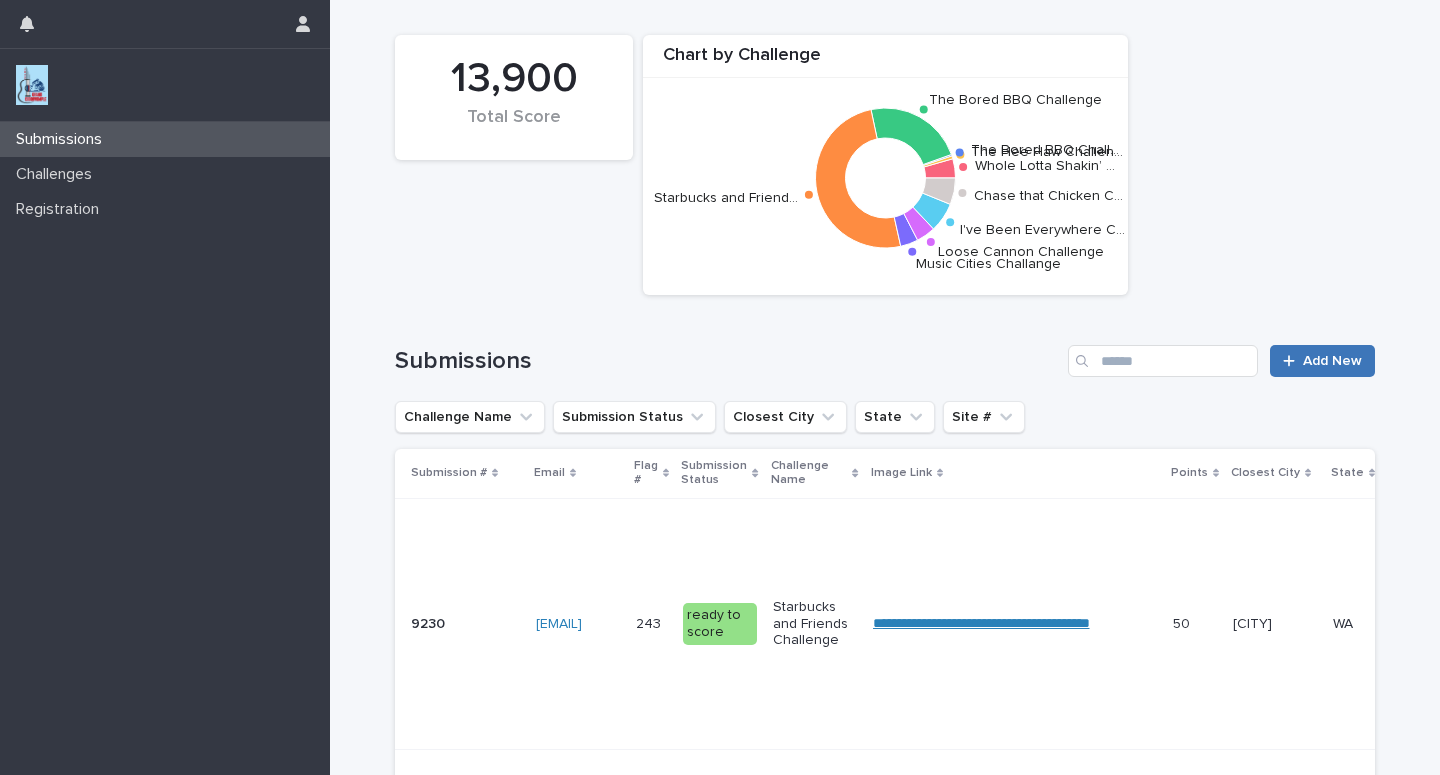 click on "Add New" at bounding box center (1332, 361) 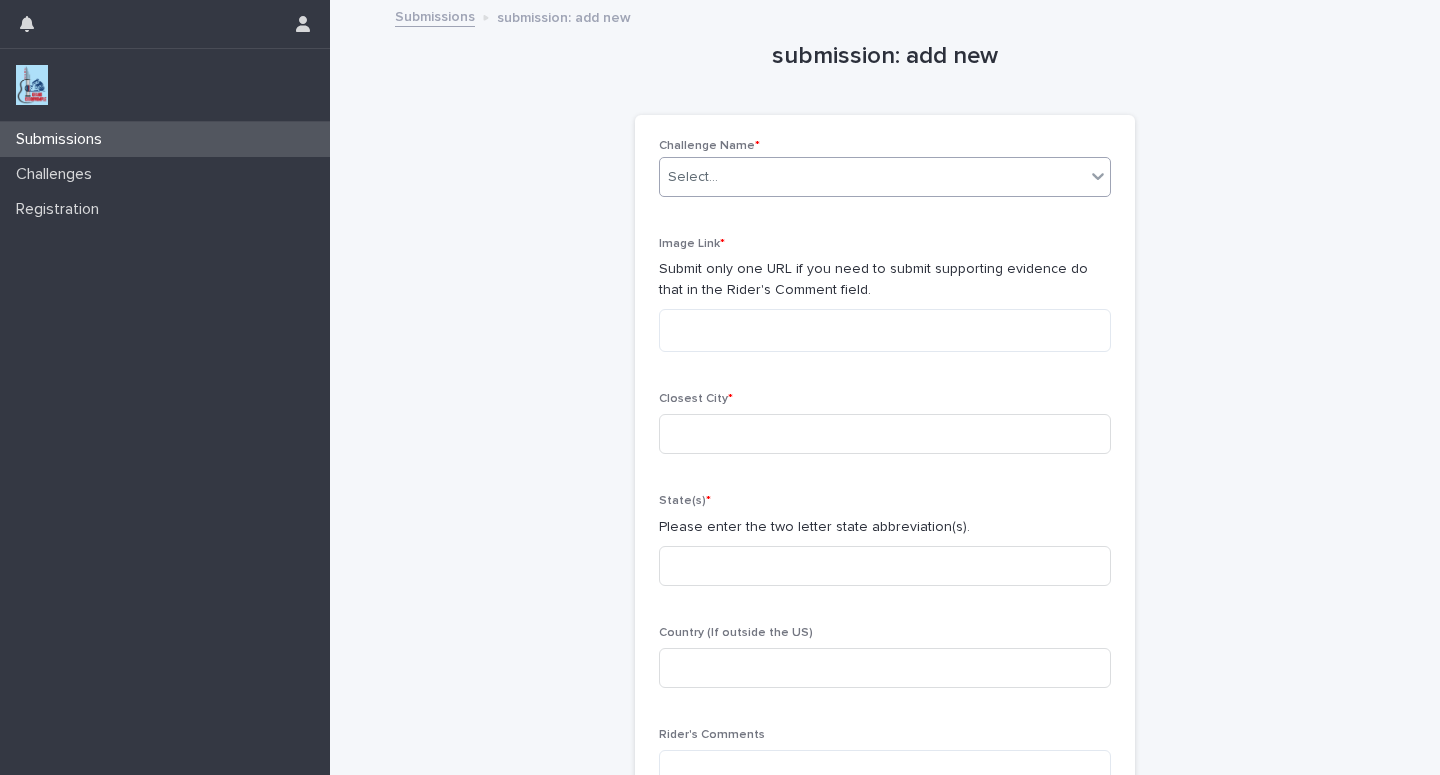 click on "Select..." at bounding box center (872, 177) 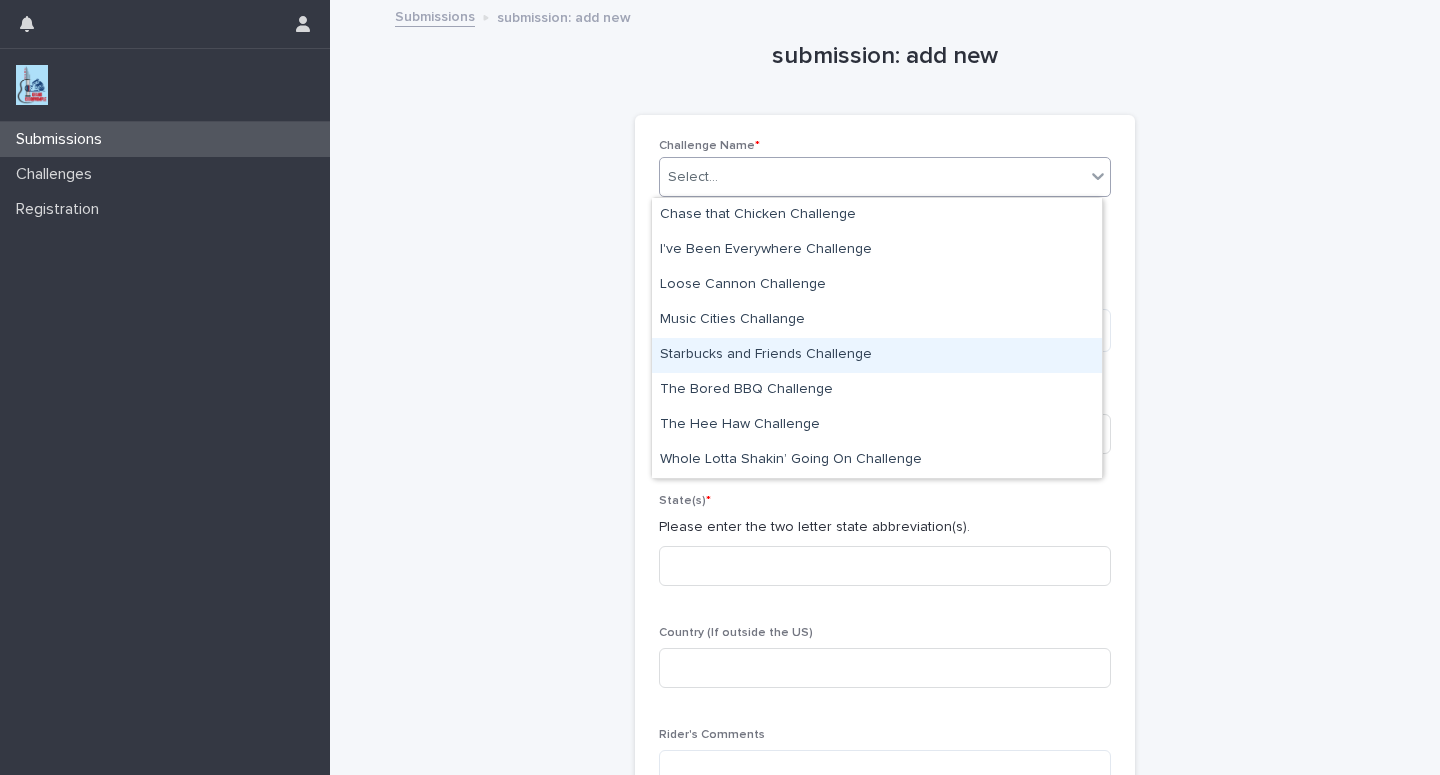 click on "Starbucks and Friends Challenge" at bounding box center [877, 355] 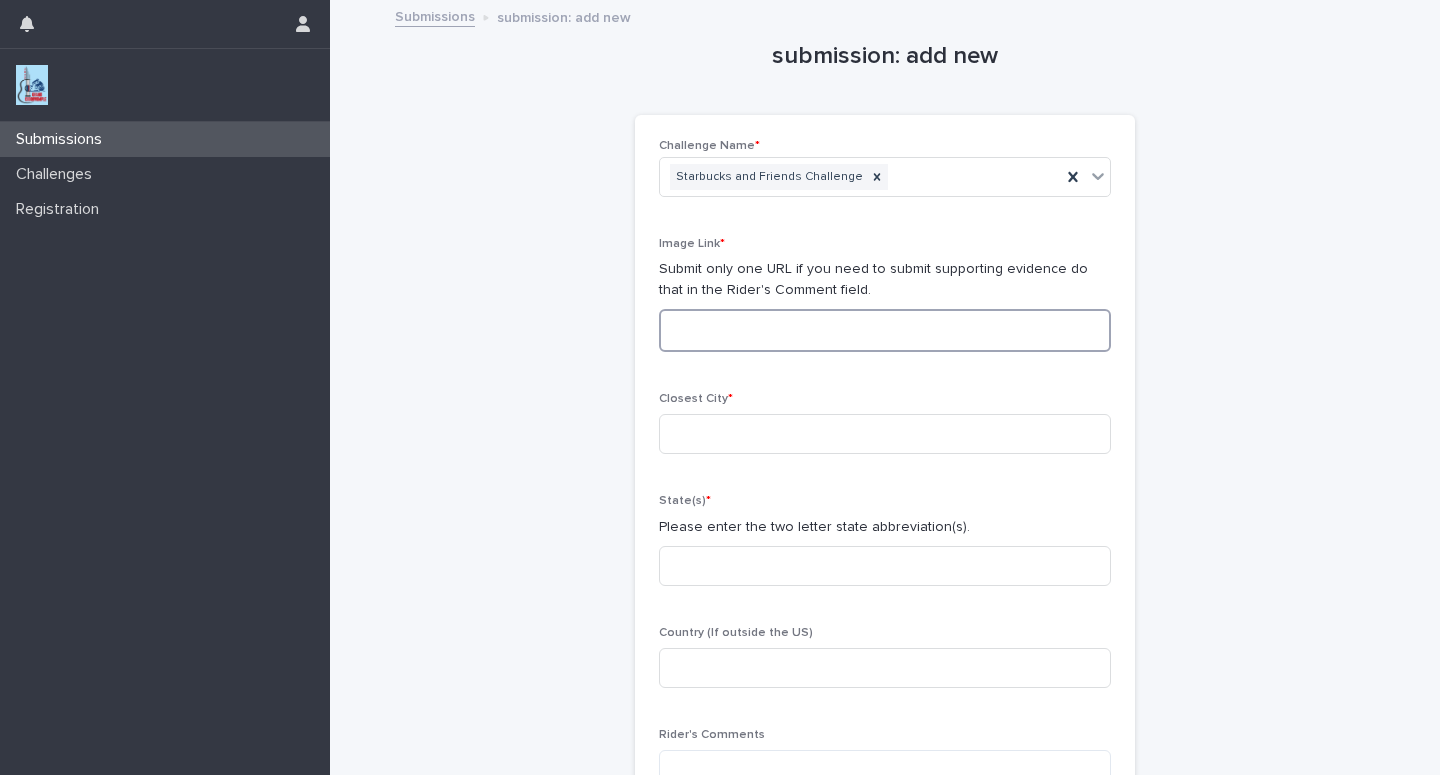 click at bounding box center [885, 330] 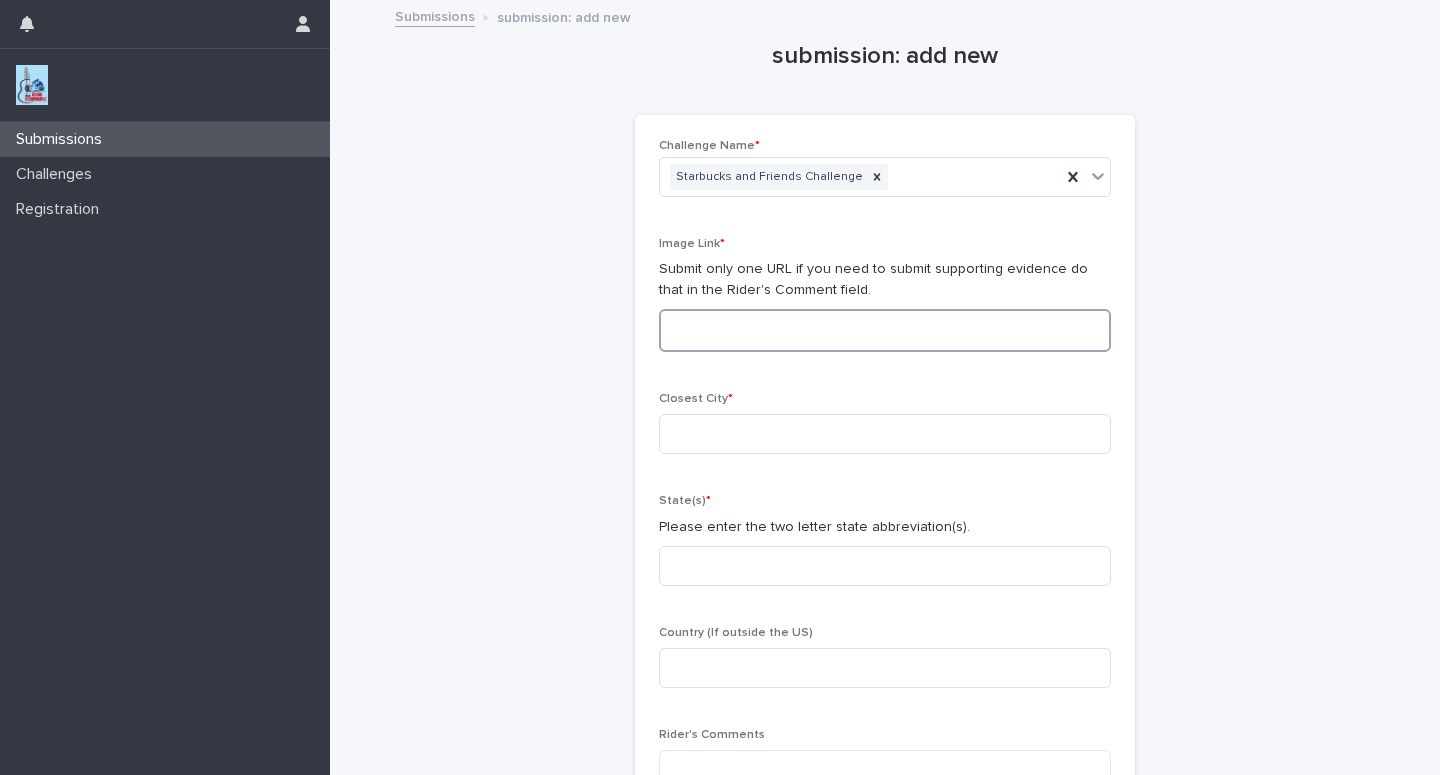 paste on "**********" 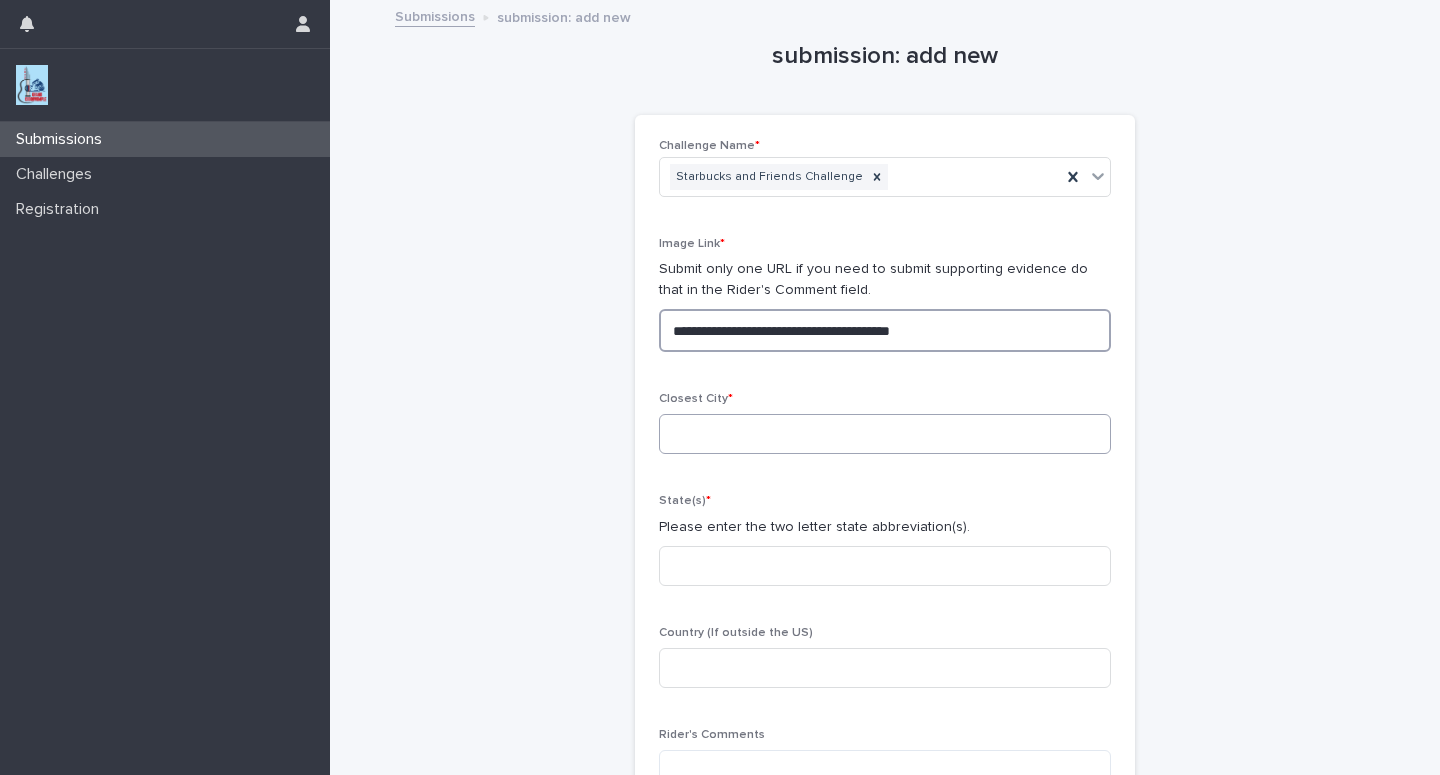 type on "**********" 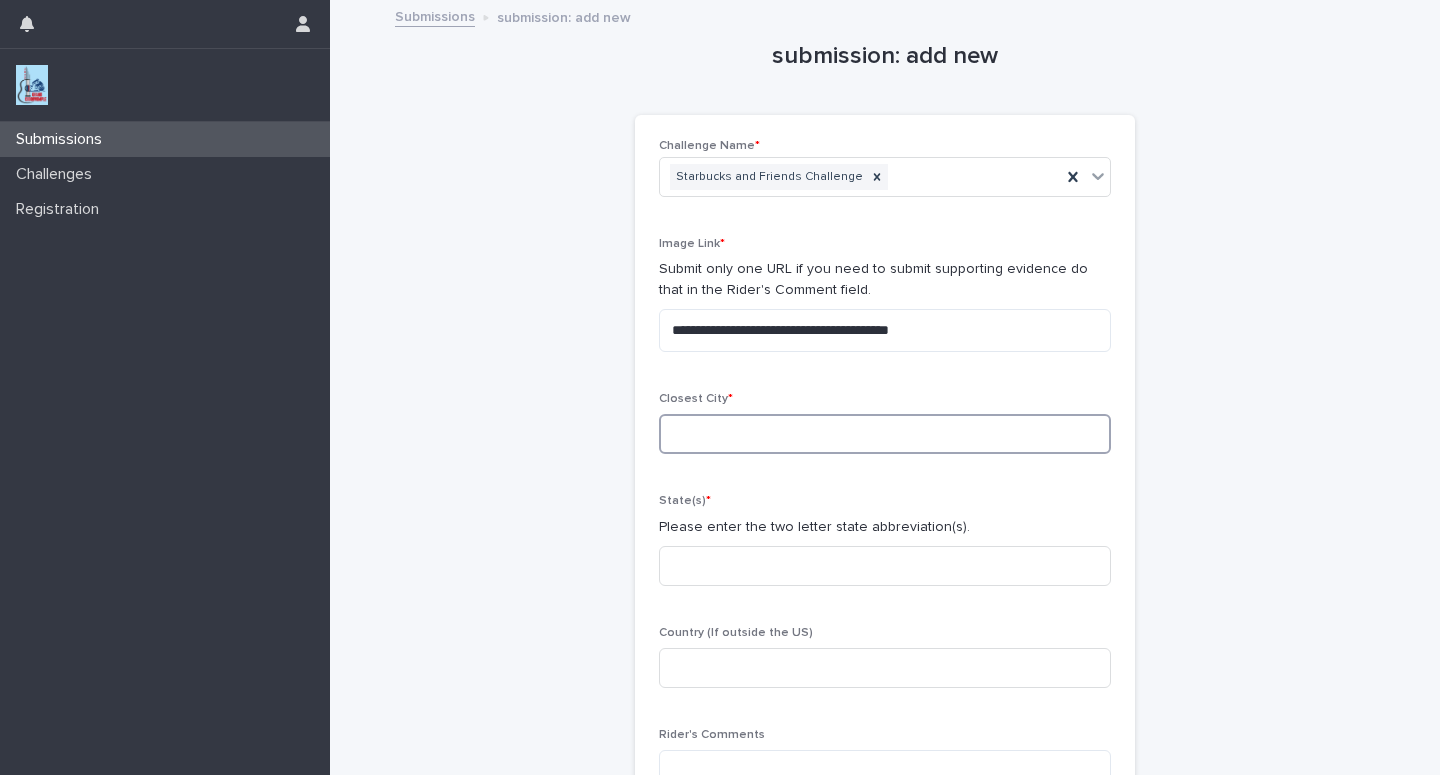 click at bounding box center (885, 434) 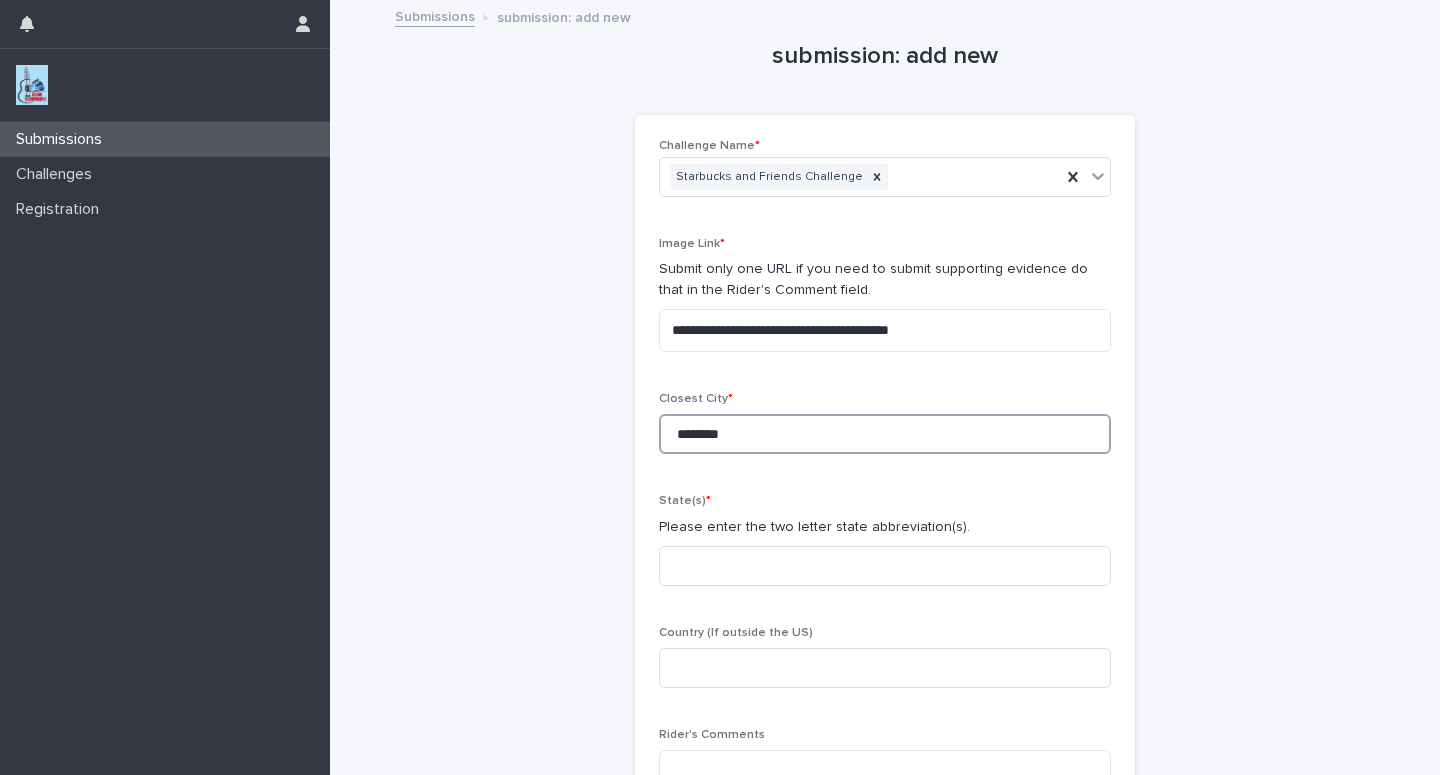 type on "********" 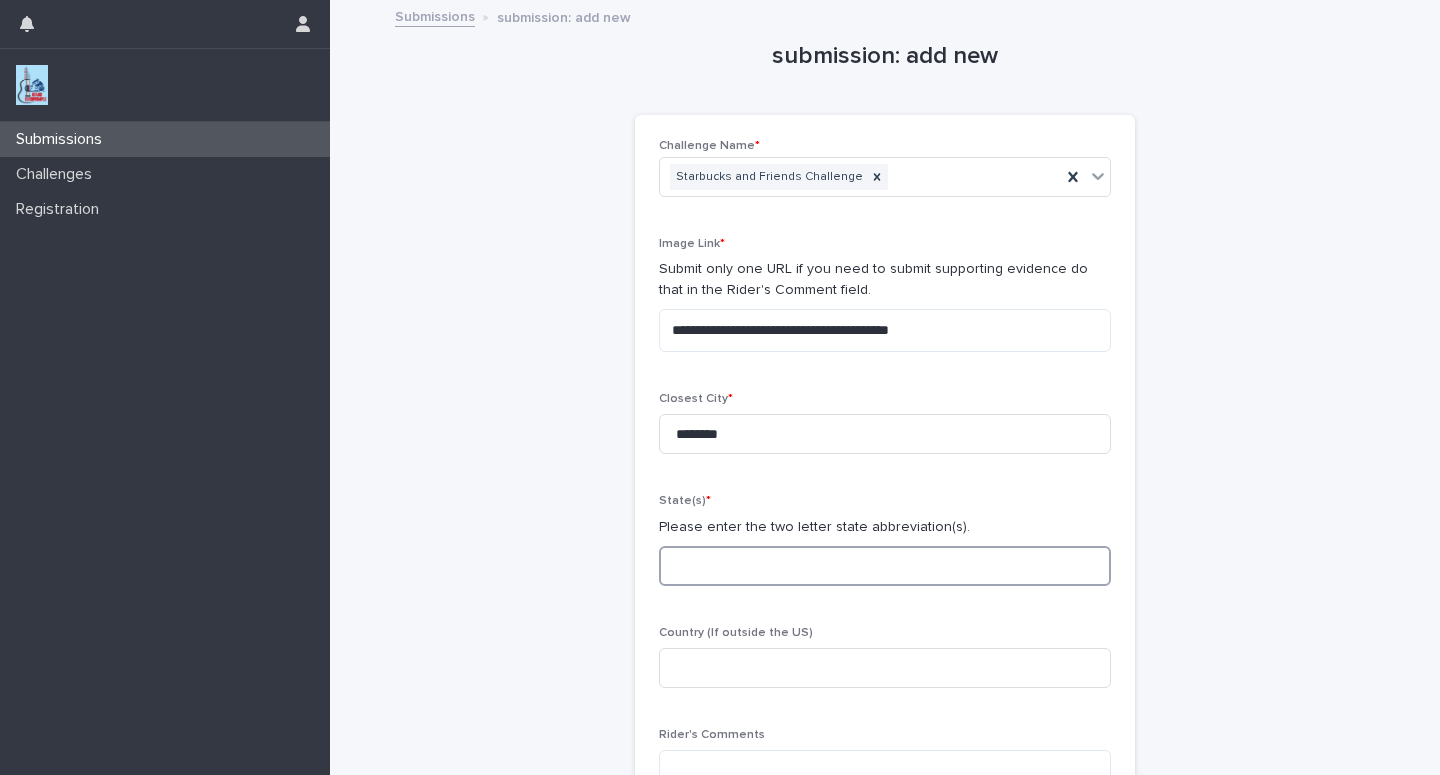 type 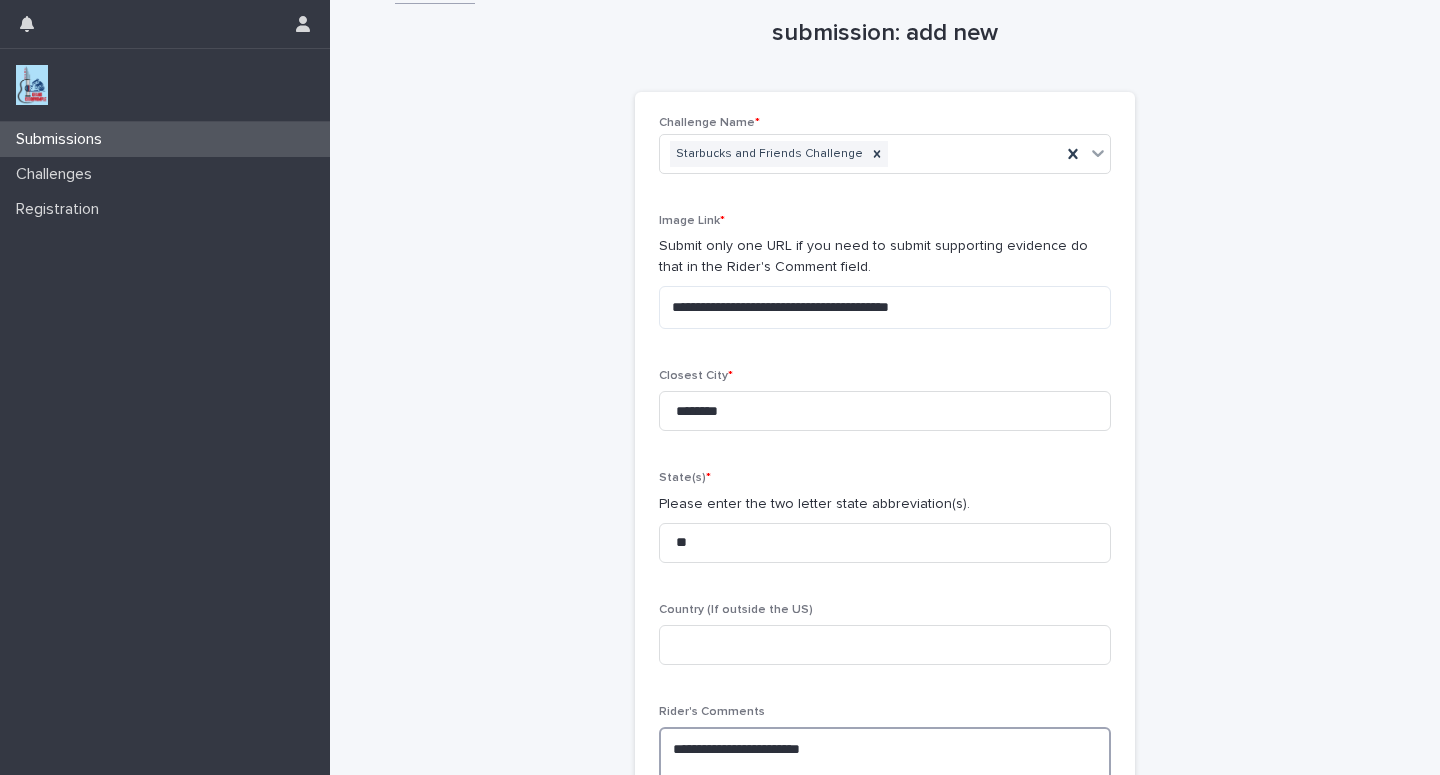 scroll, scrollTop: 40, scrollLeft: 0, axis: vertical 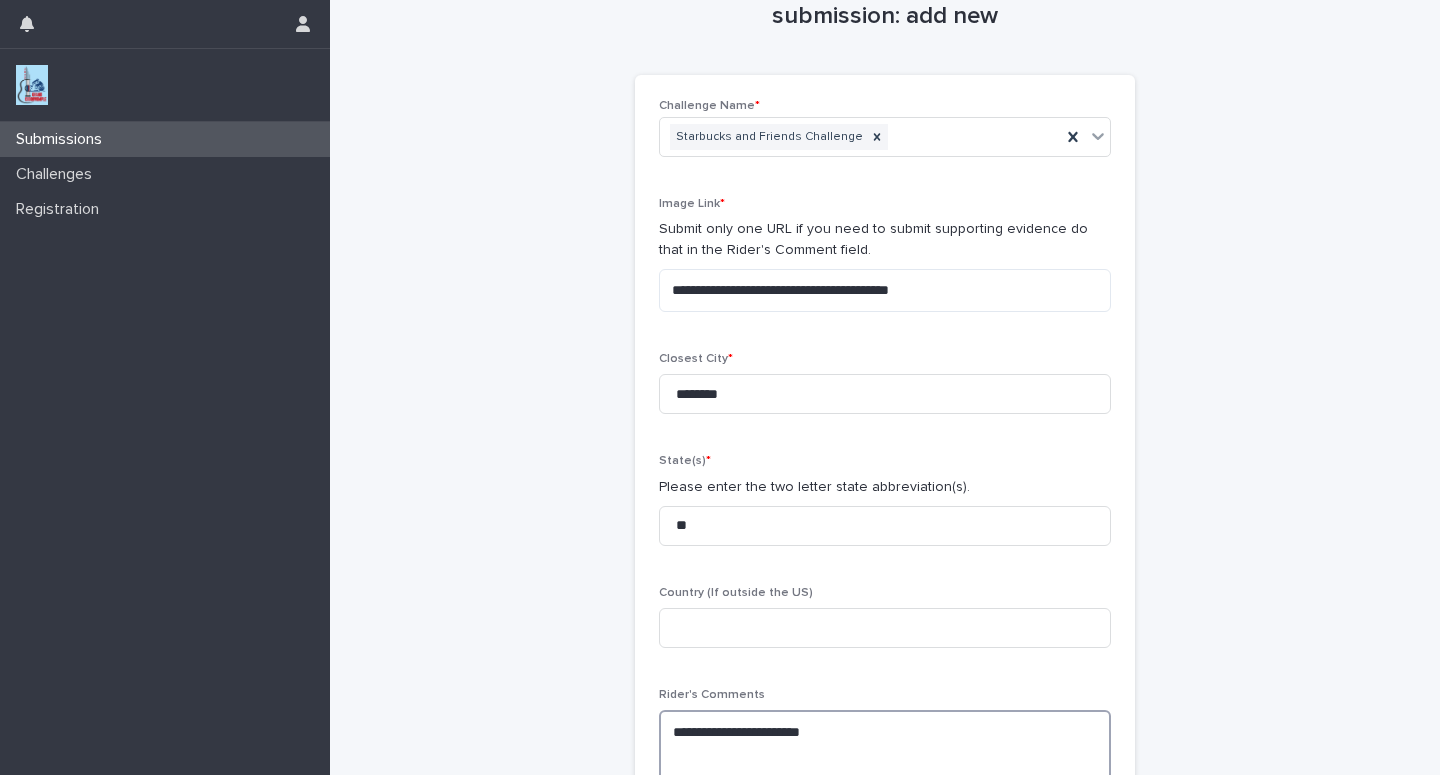 click on "**********" at bounding box center [885, 748] 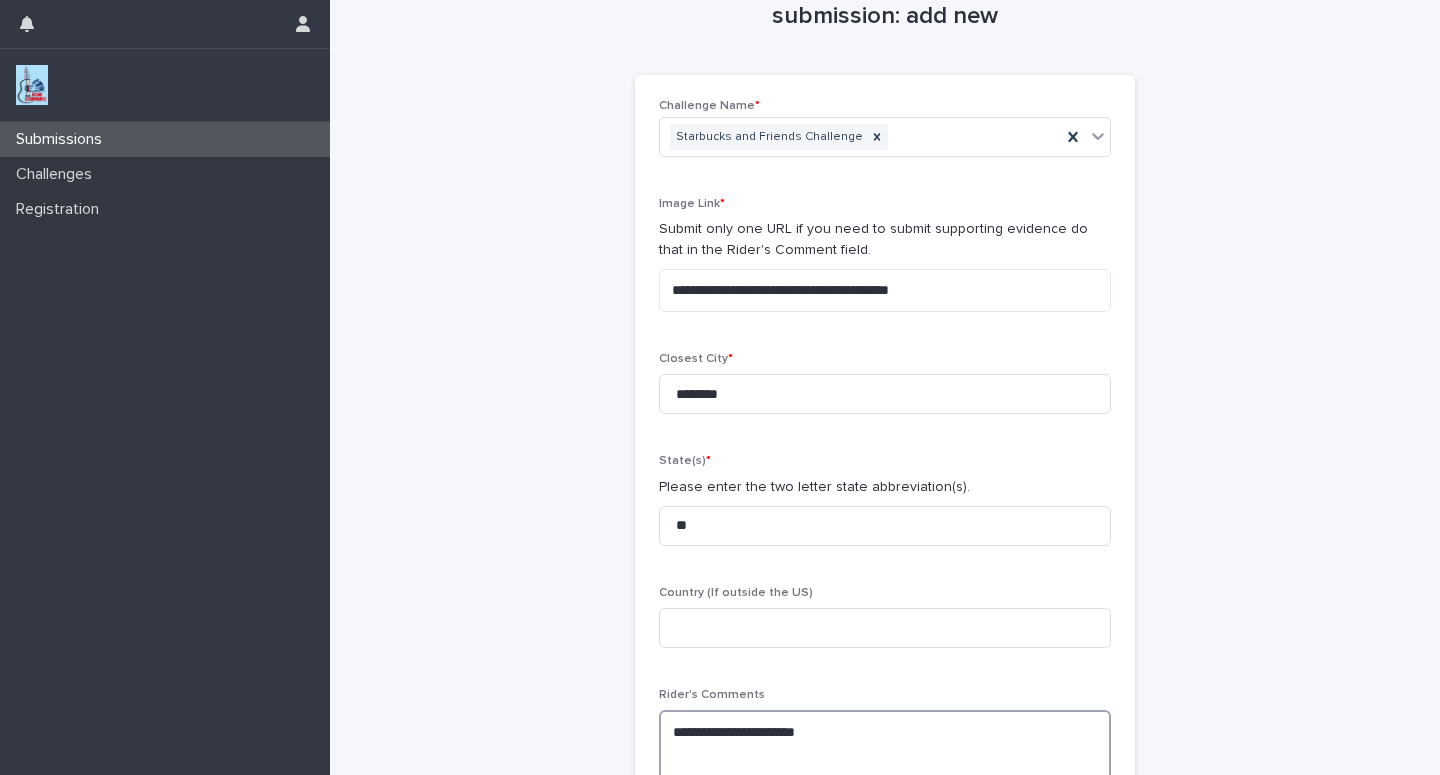 click on "**********" at bounding box center (885, 748) 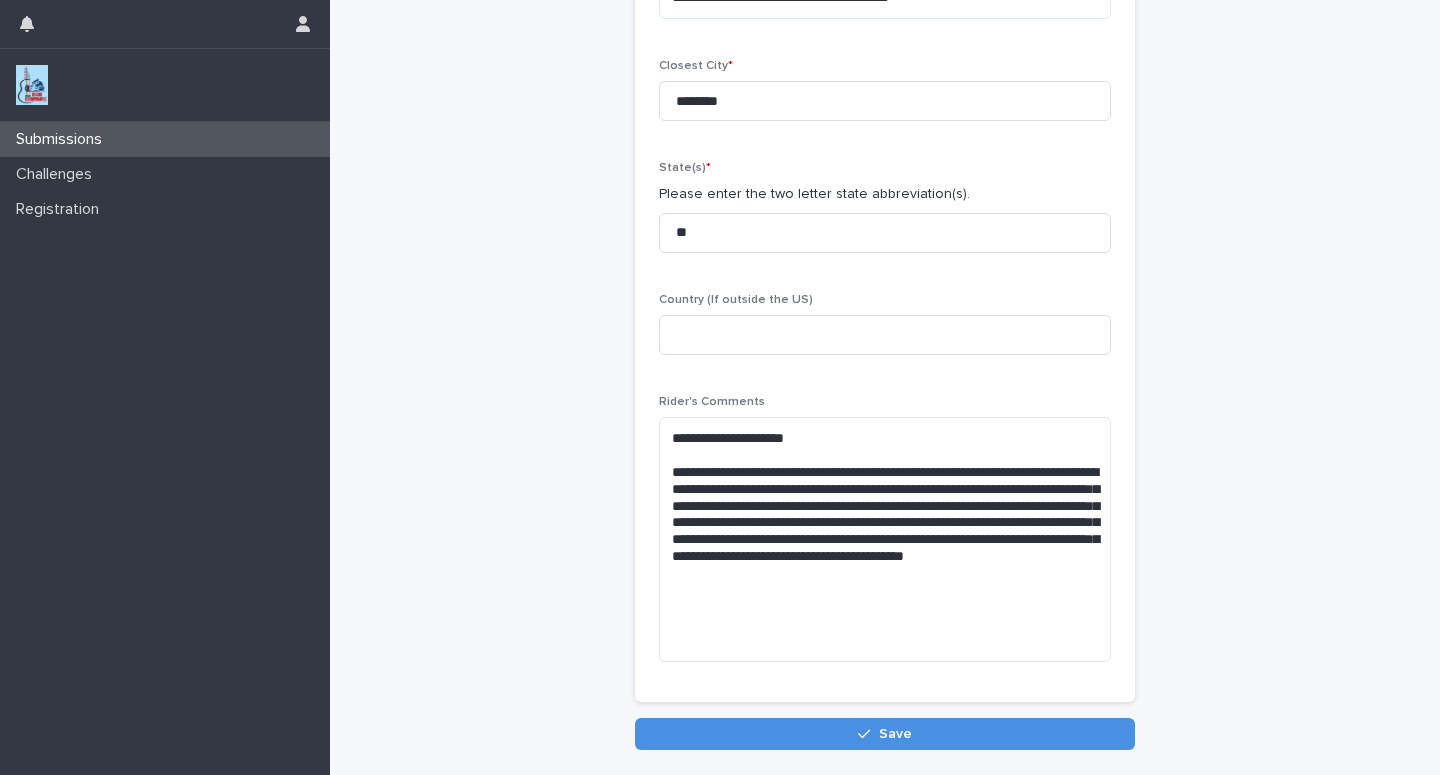 drag, startPoint x: 518, startPoint y: 566, endPoint x: 509, endPoint y: 583, distance: 19.235384 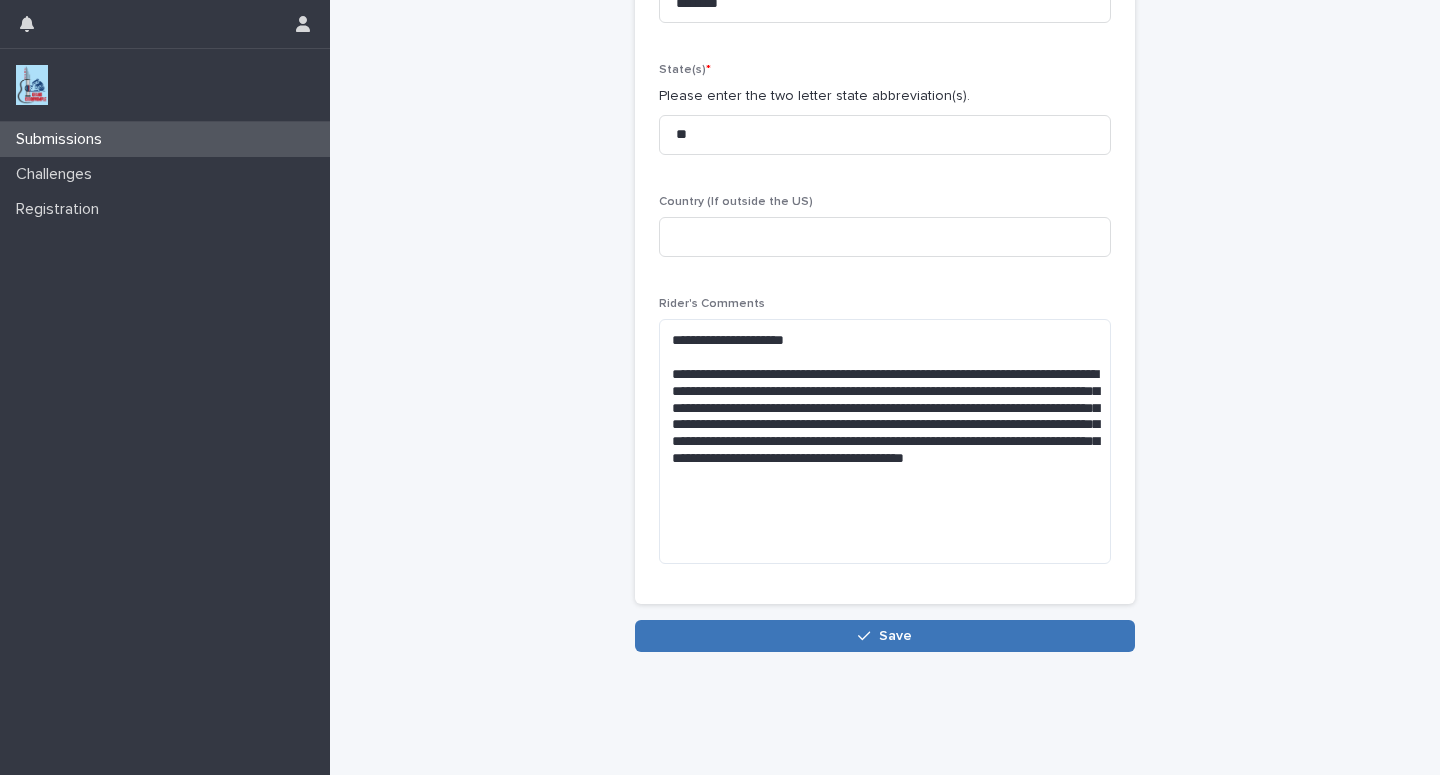 click on "Save" at bounding box center (885, 636) 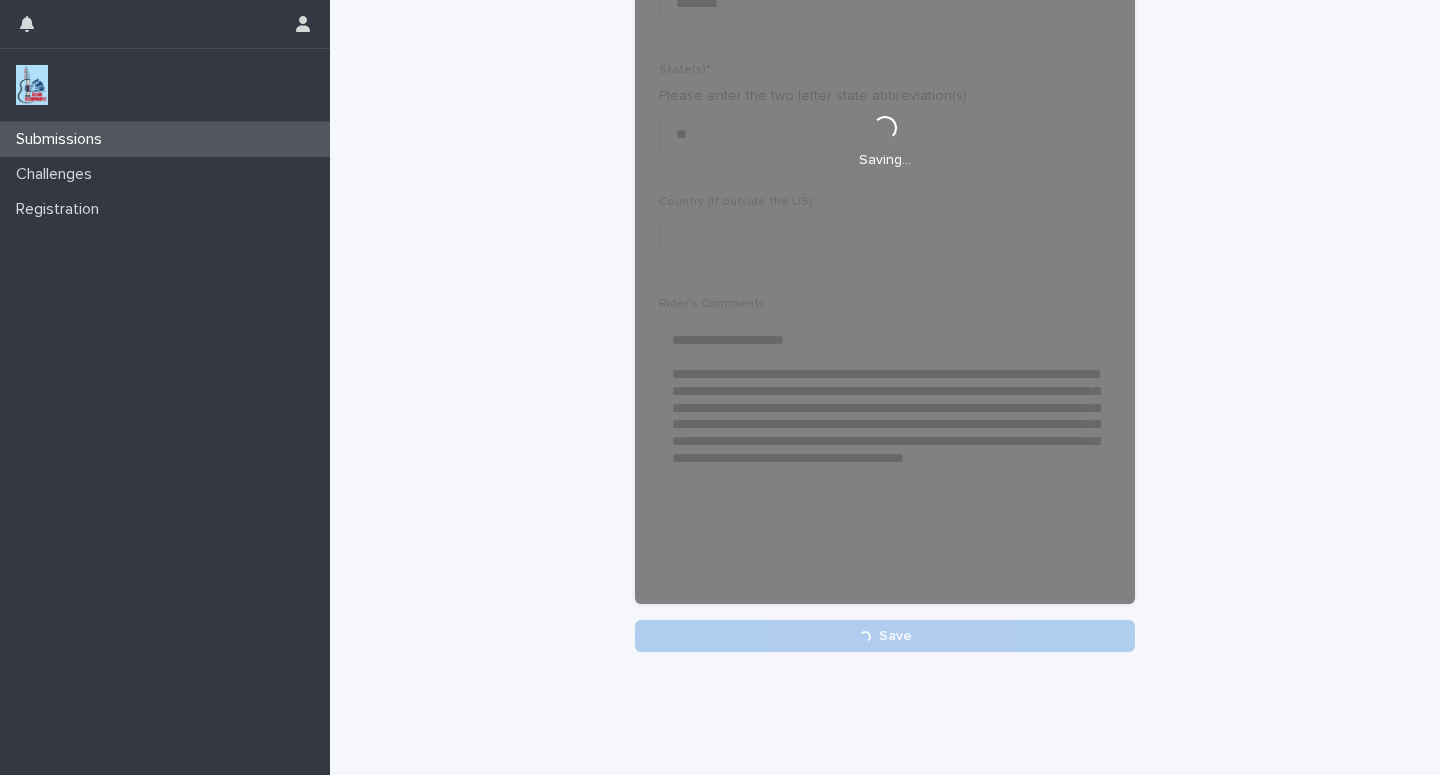 scroll, scrollTop: 431, scrollLeft: 0, axis: vertical 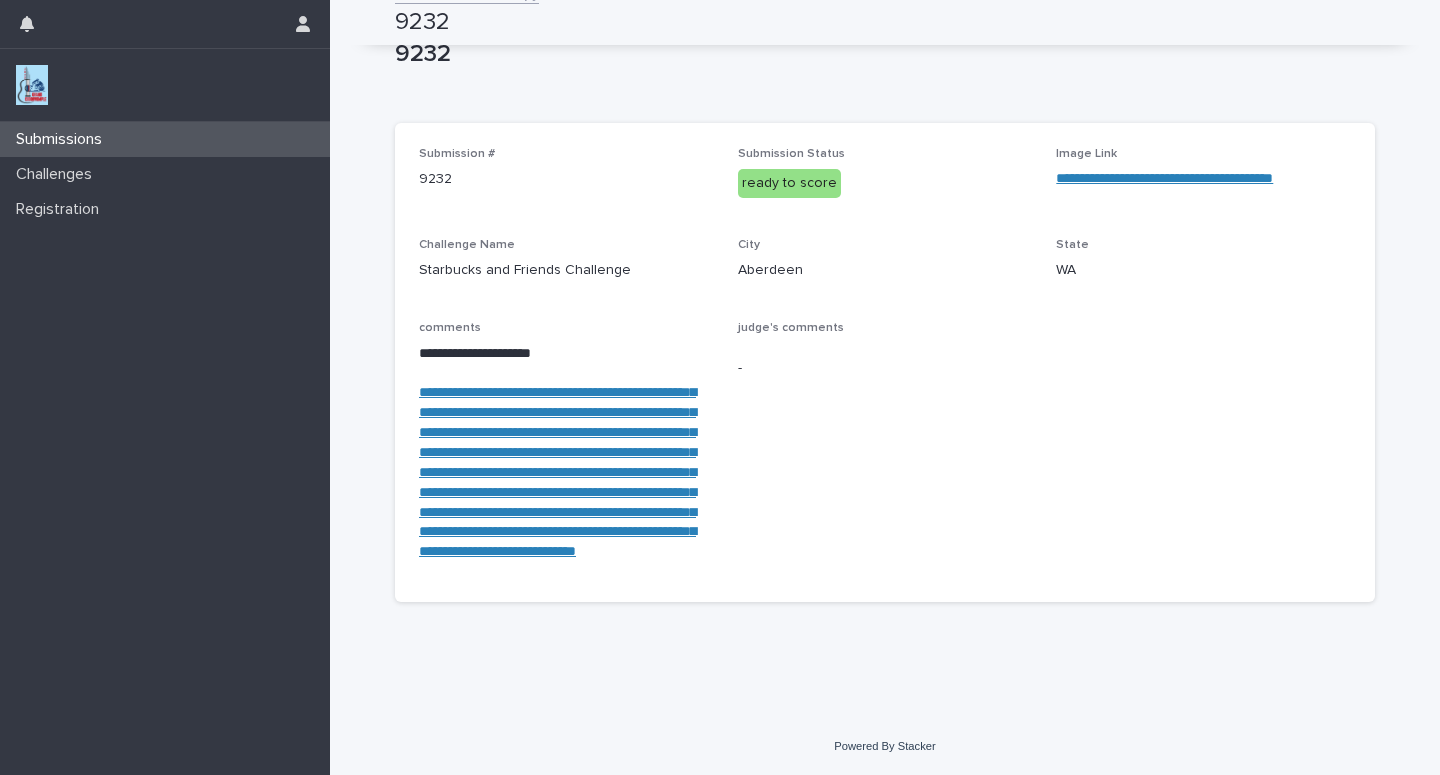 click on "Submissions" at bounding box center (165, 139) 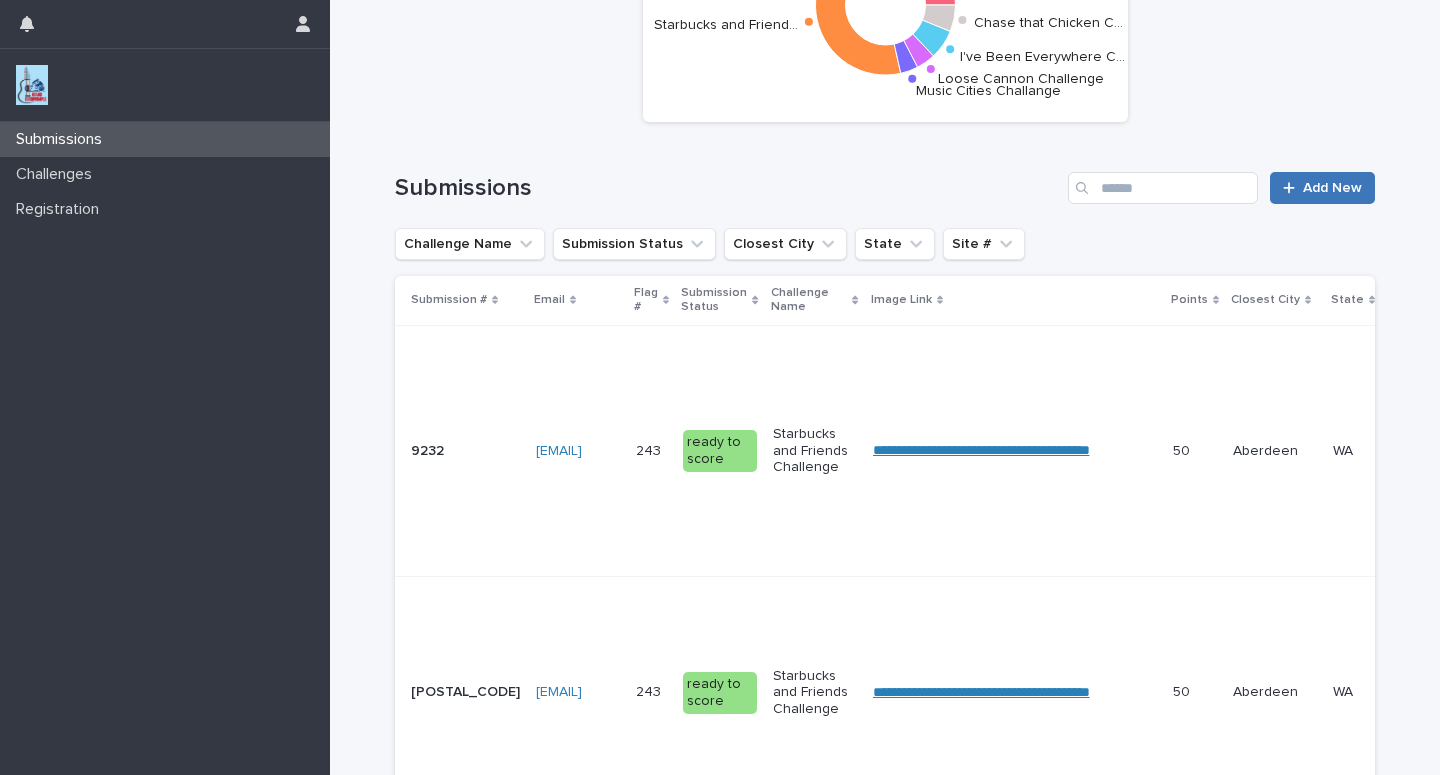 click on "Add New" at bounding box center [1332, 188] 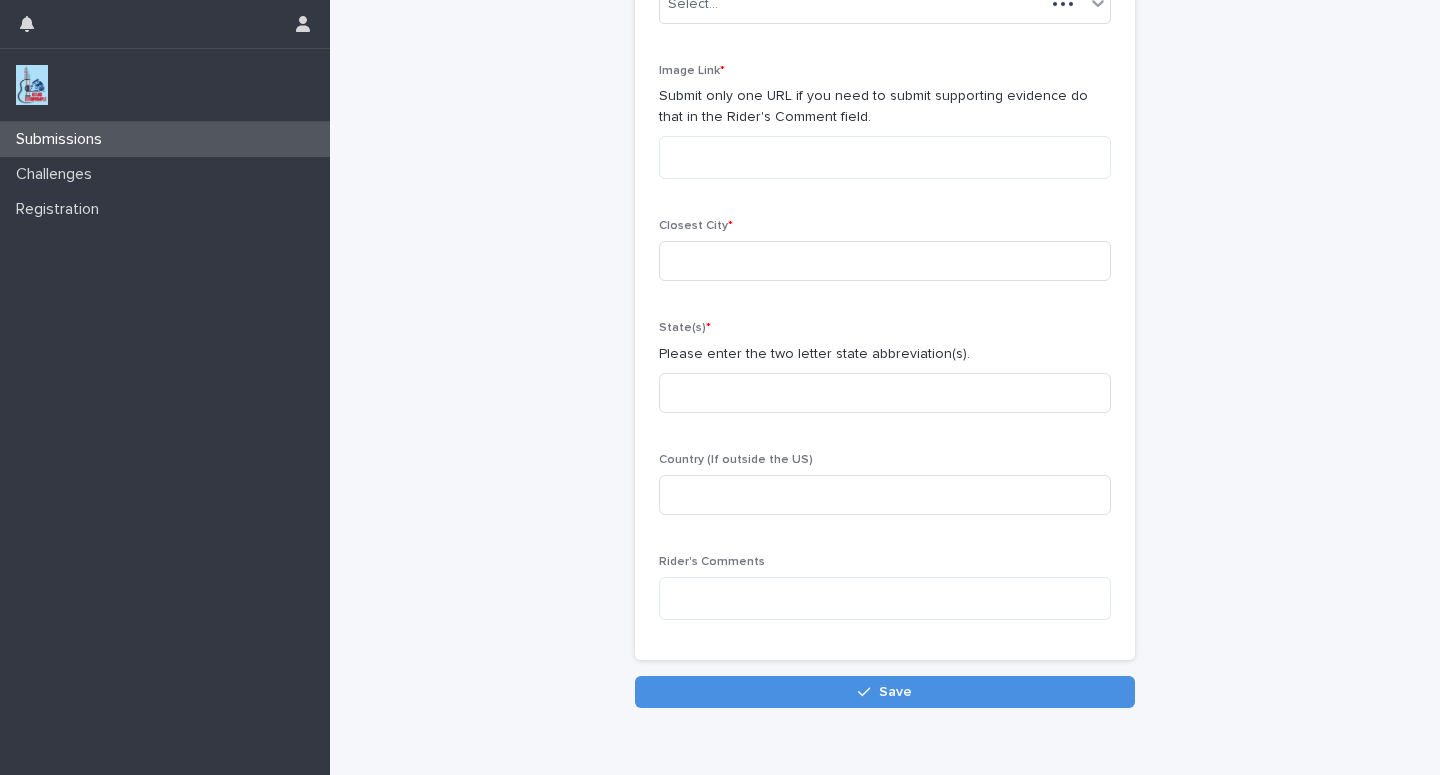 scroll, scrollTop: 0, scrollLeft: 0, axis: both 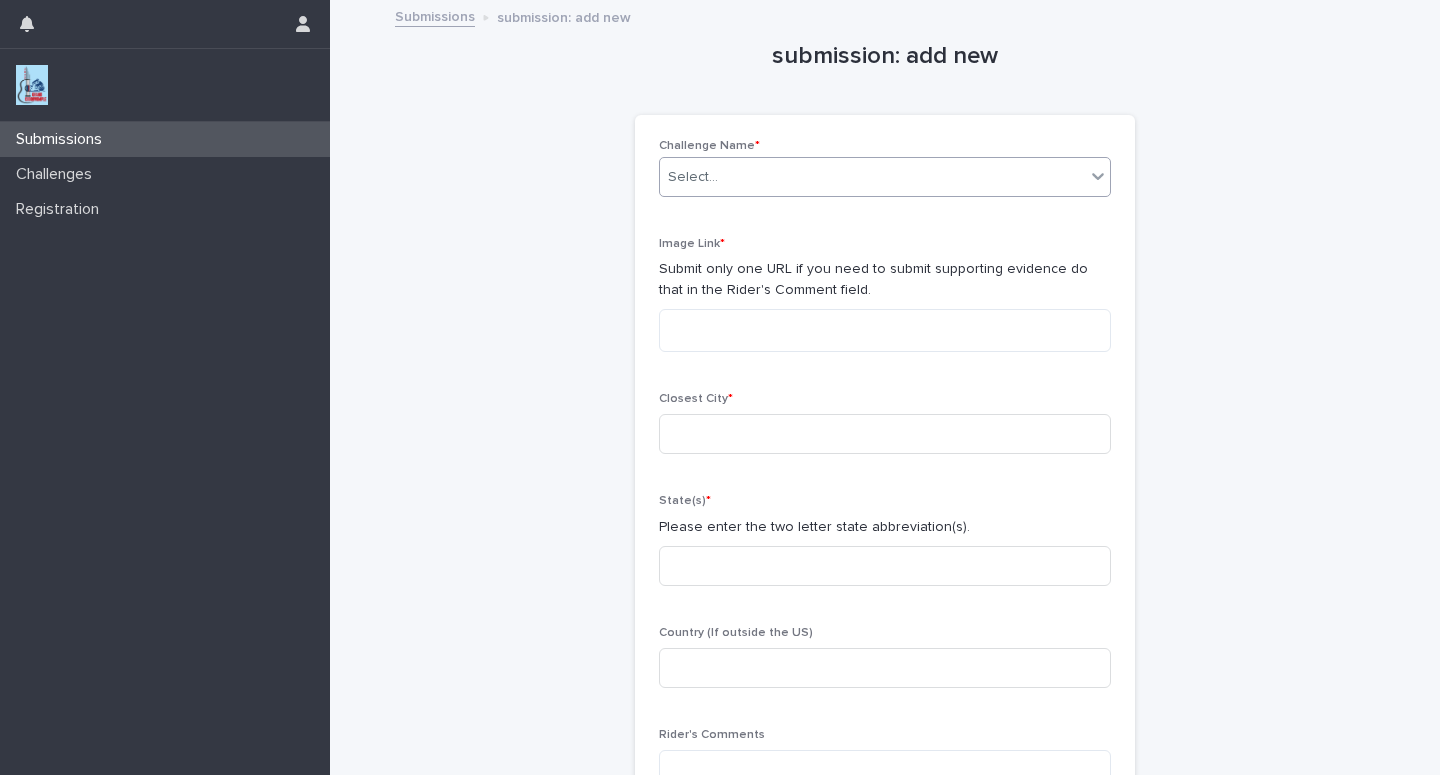 click on "Select..." at bounding box center (872, 177) 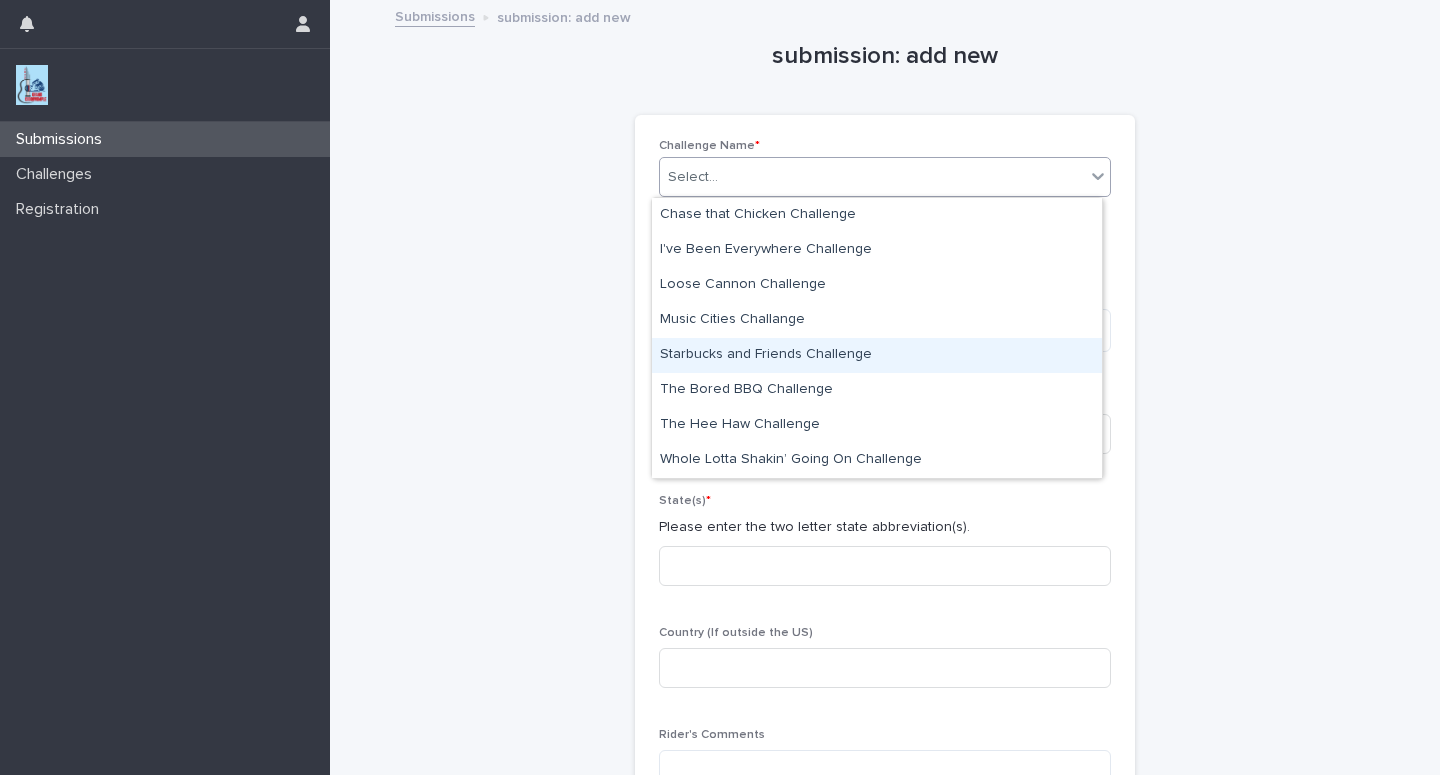 click on "Starbucks and Friends Challenge" at bounding box center [877, 355] 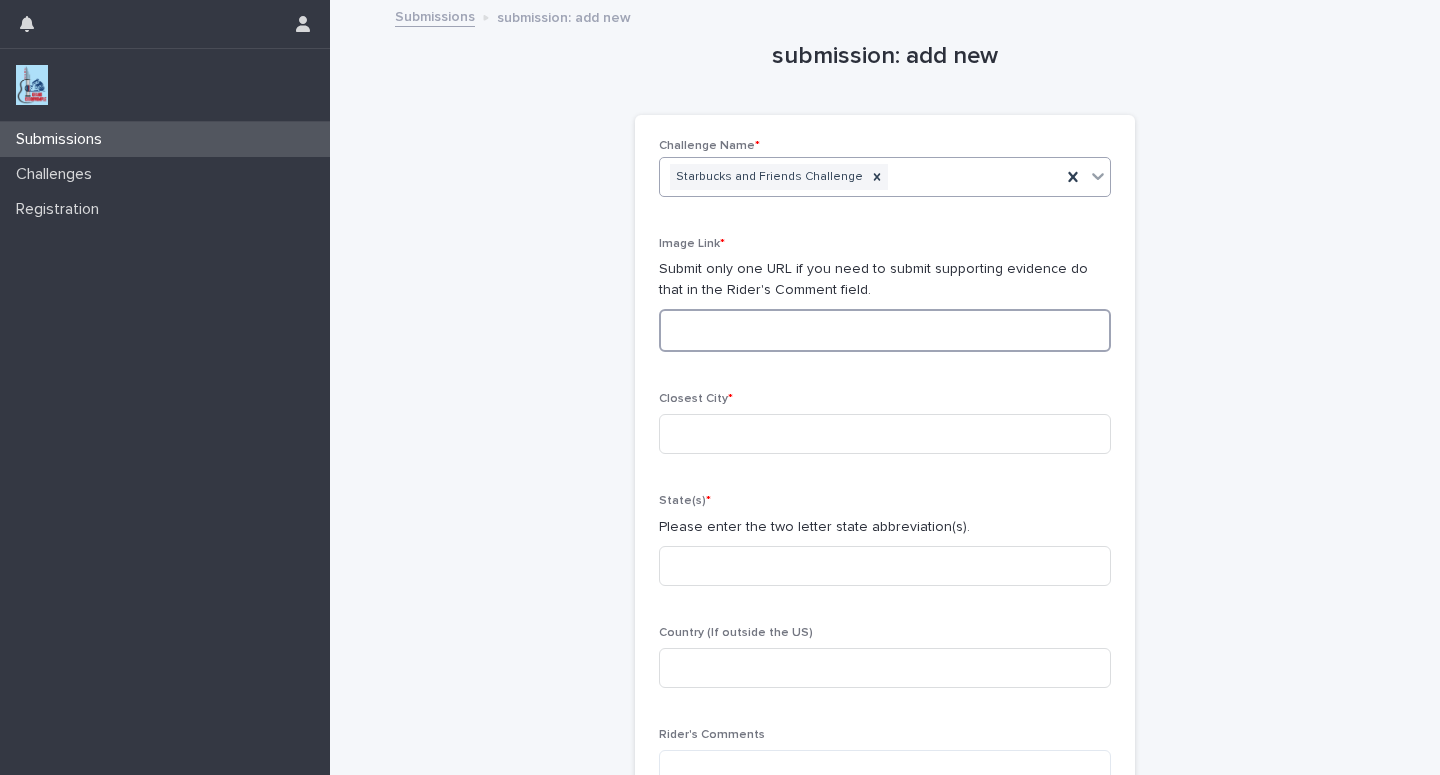 click at bounding box center (885, 330) 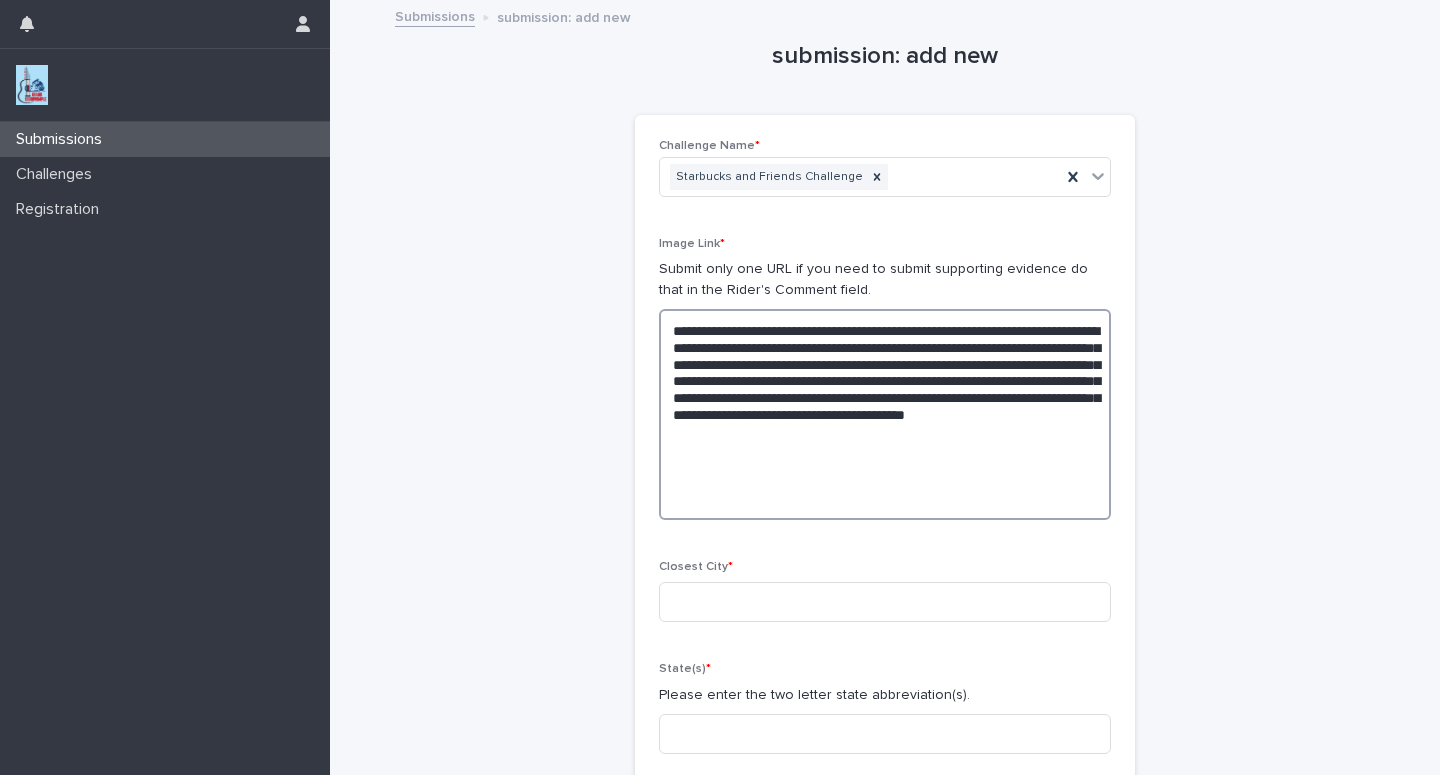 drag, startPoint x: 660, startPoint y: 326, endPoint x: 1088, endPoint y: 522, distance: 470.74408 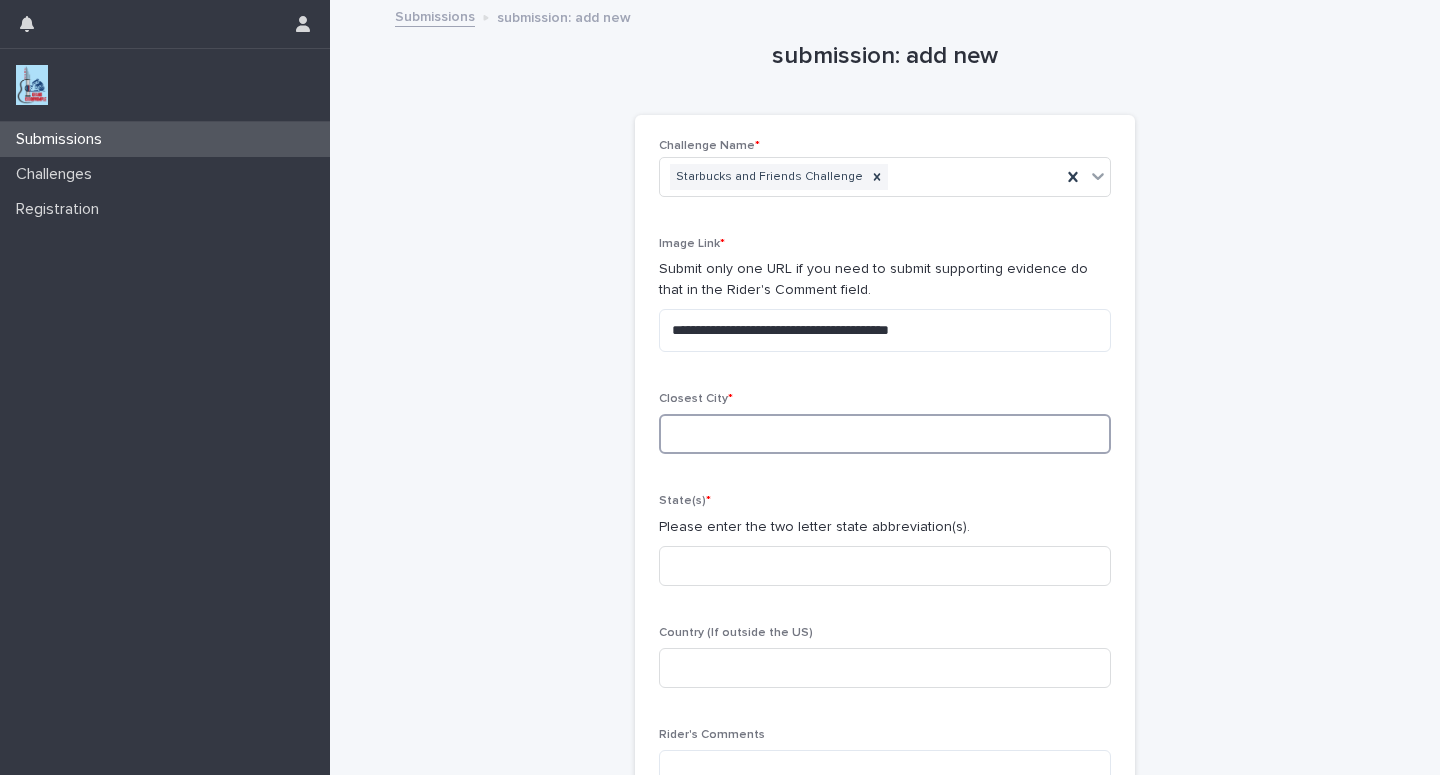 click at bounding box center (885, 434) 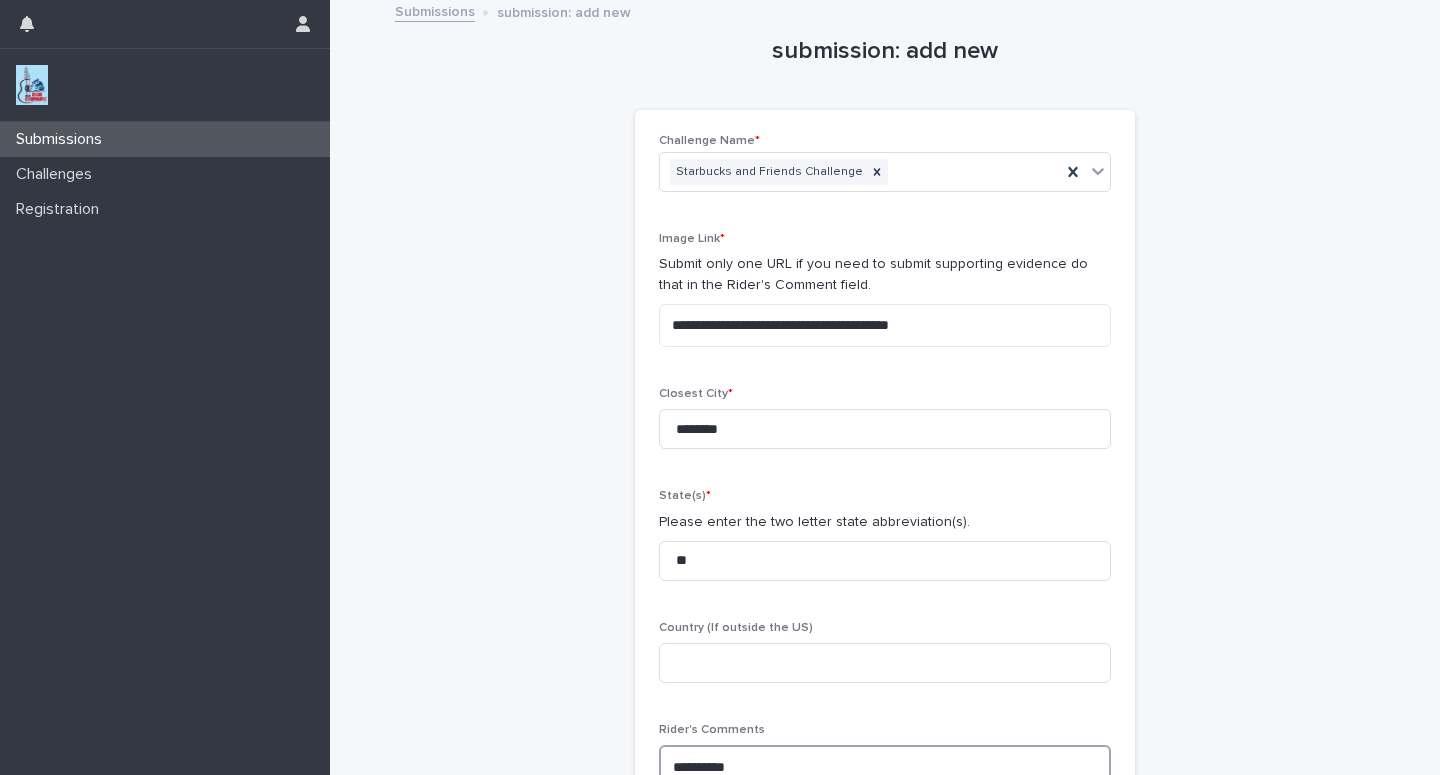 scroll, scrollTop: 40, scrollLeft: 0, axis: vertical 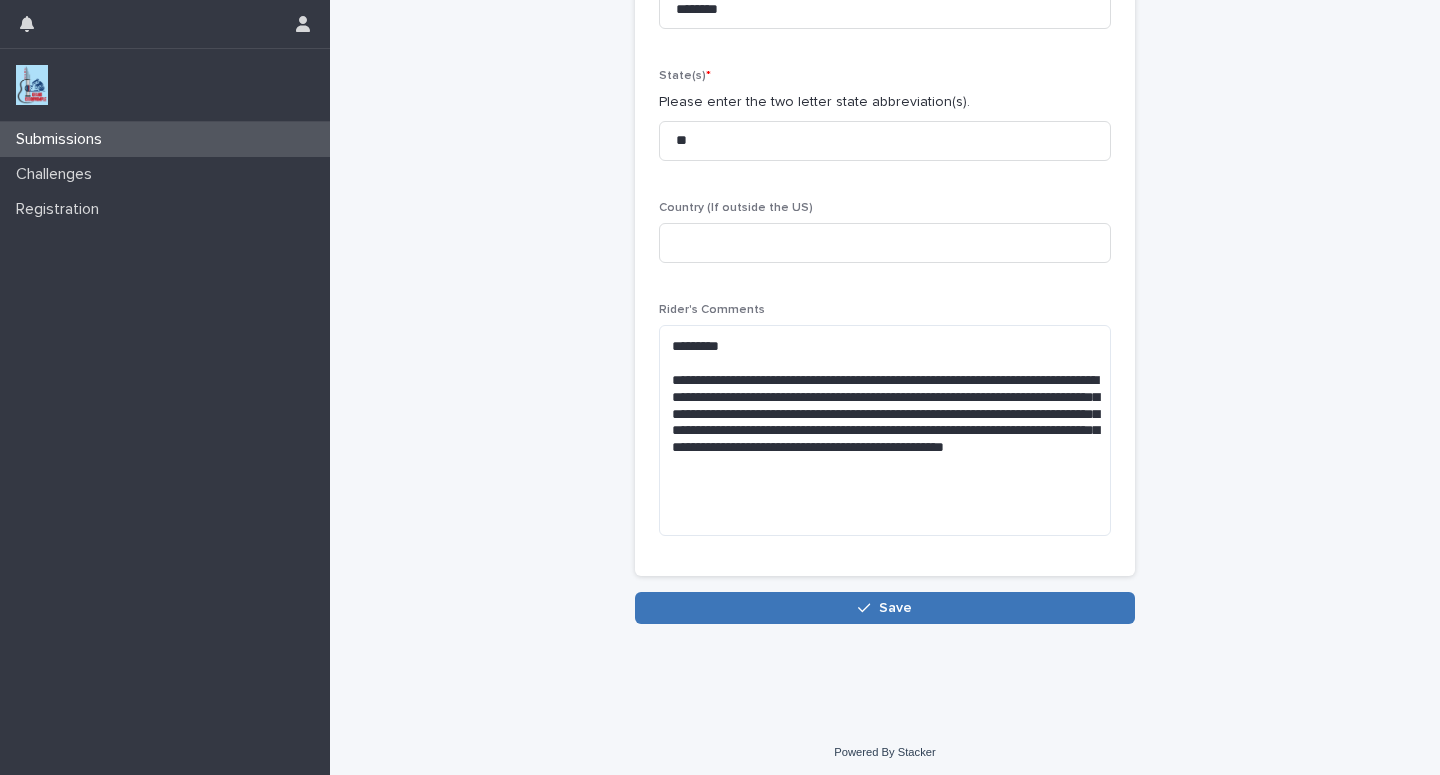 click on "Save" at bounding box center (885, 608) 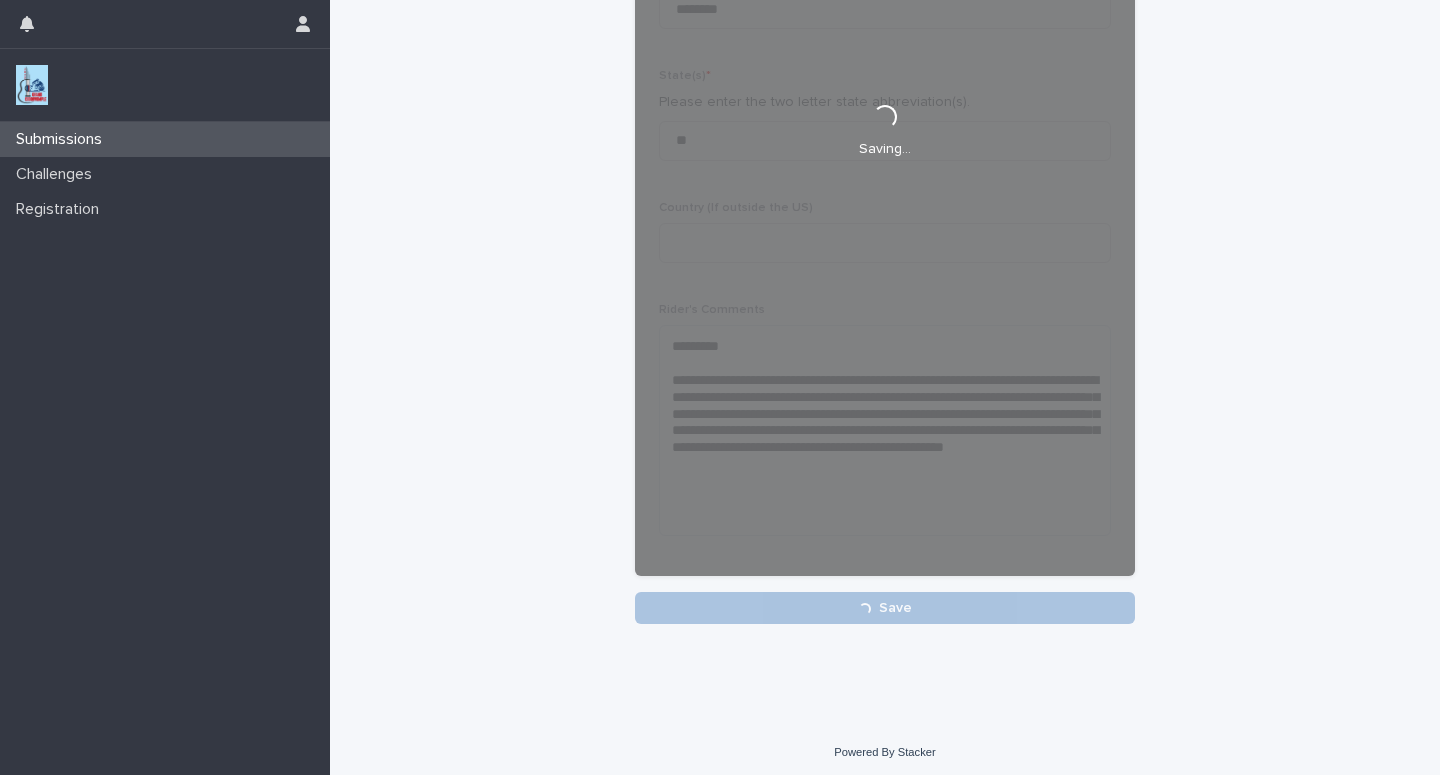 scroll, scrollTop: 425, scrollLeft: 0, axis: vertical 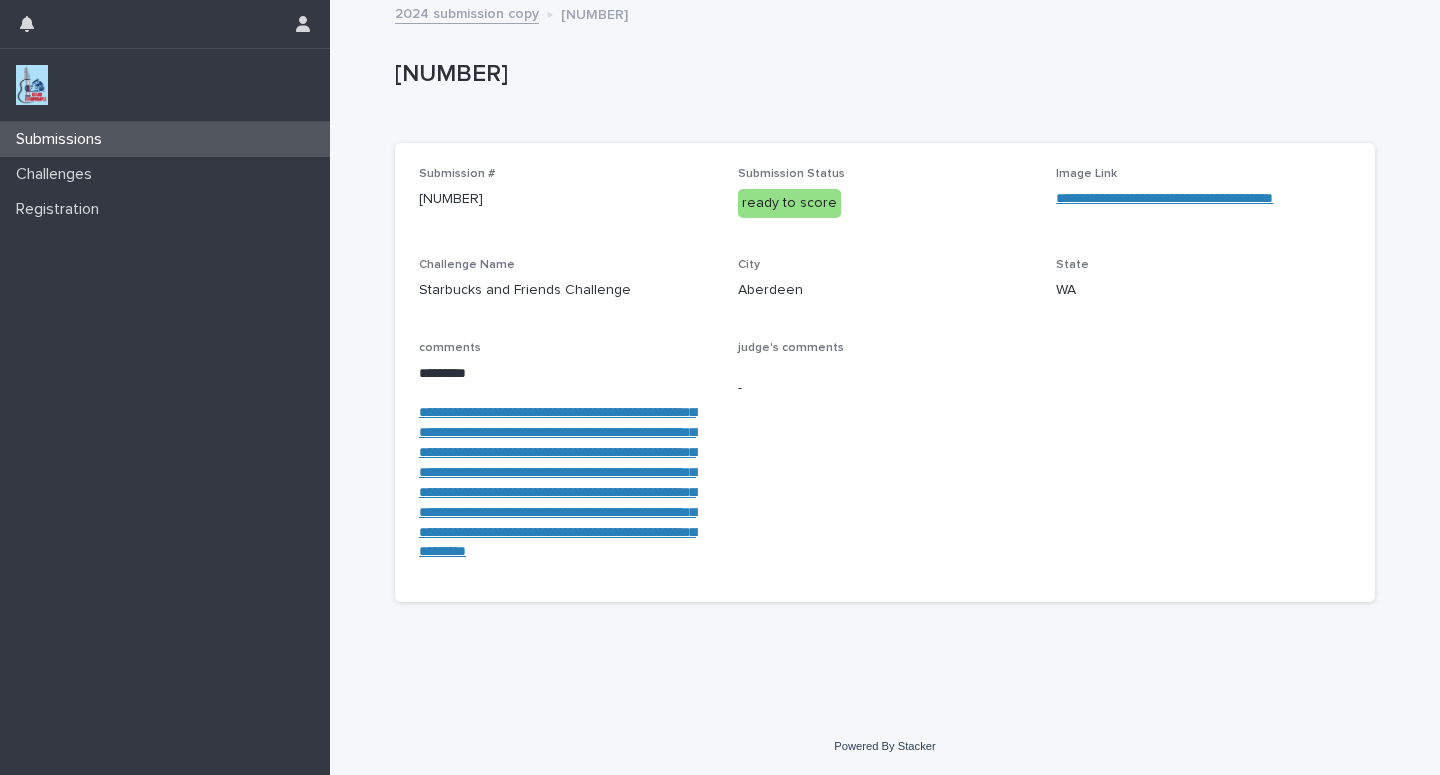 click on "Submissions" at bounding box center [165, 139] 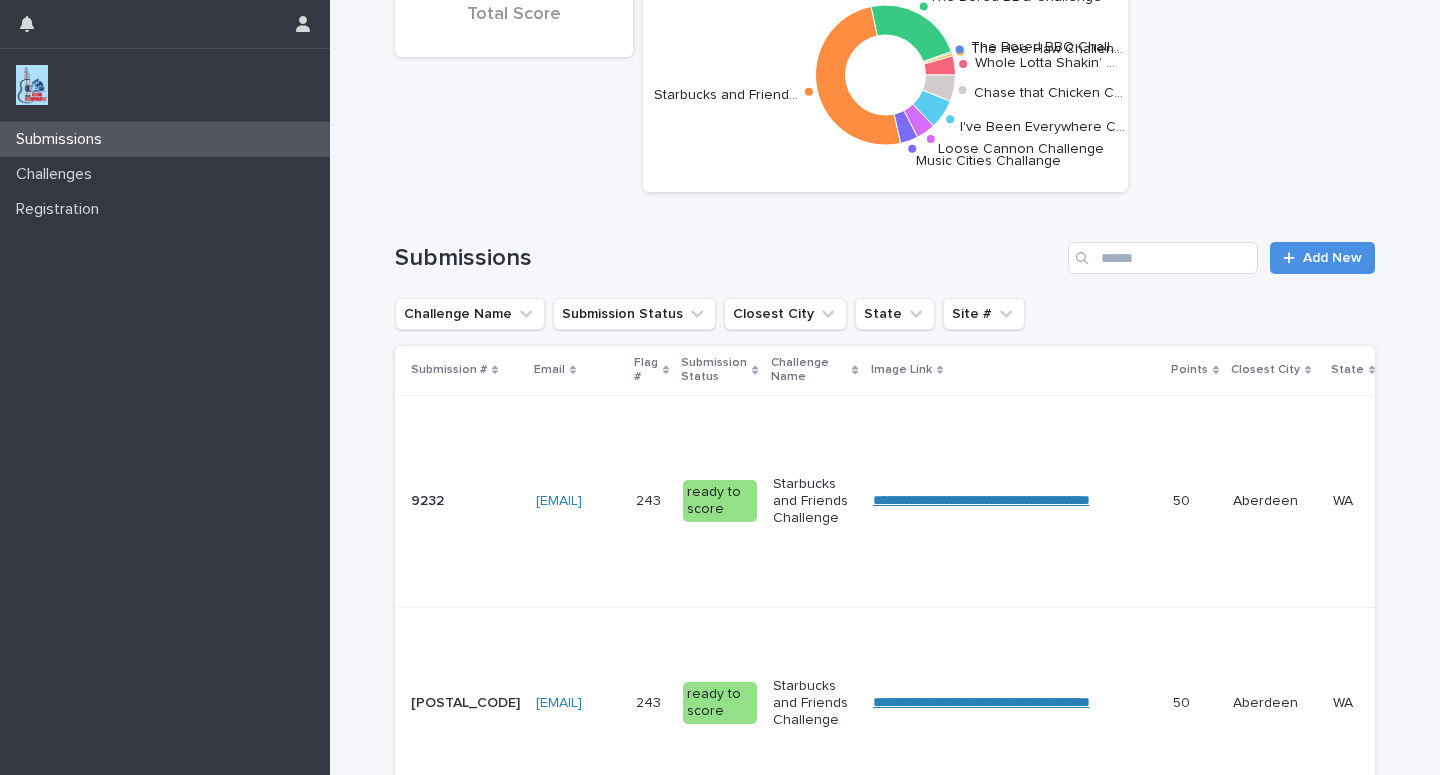 scroll, scrollTop: 0, scrollLeft: 0, axis: both 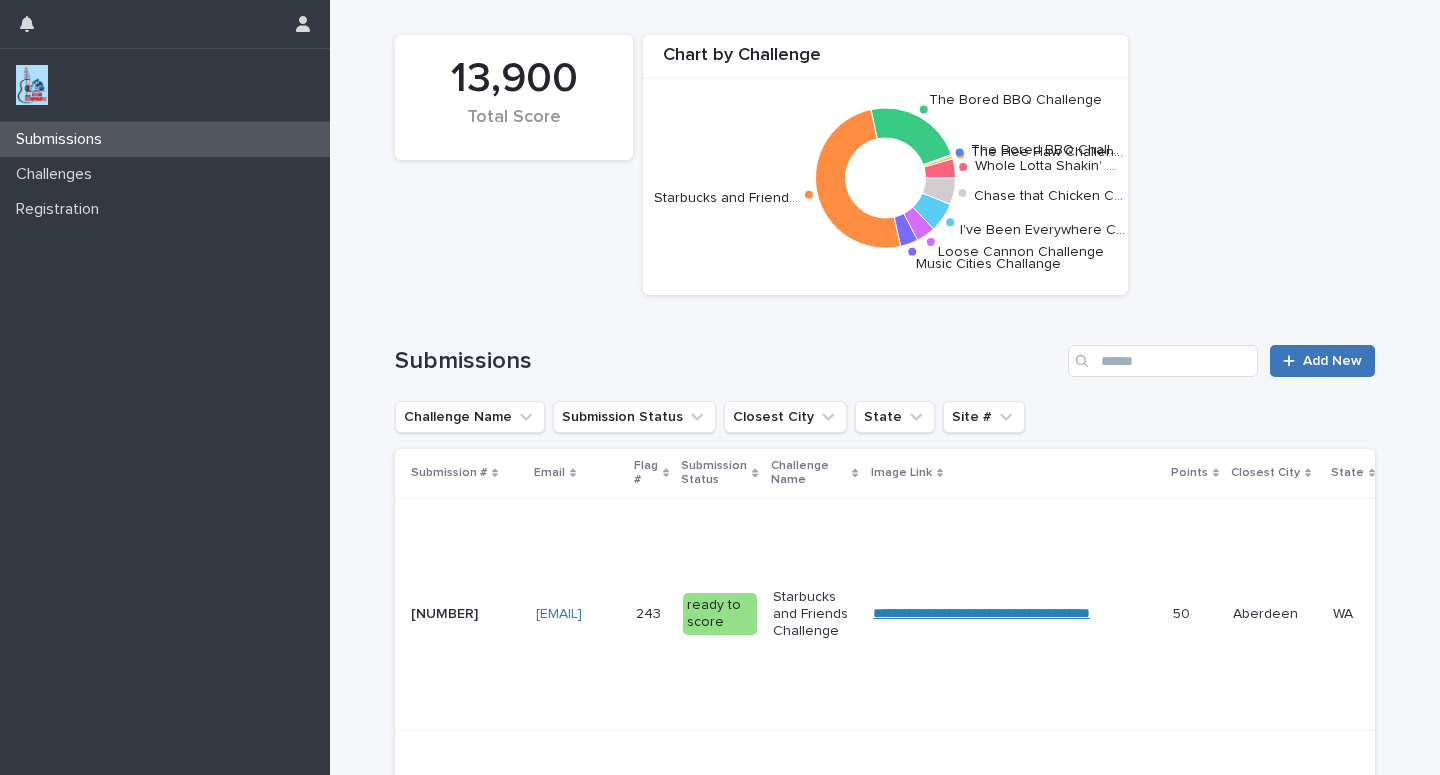 click on "Add New" at bounding box center (1322, 361) 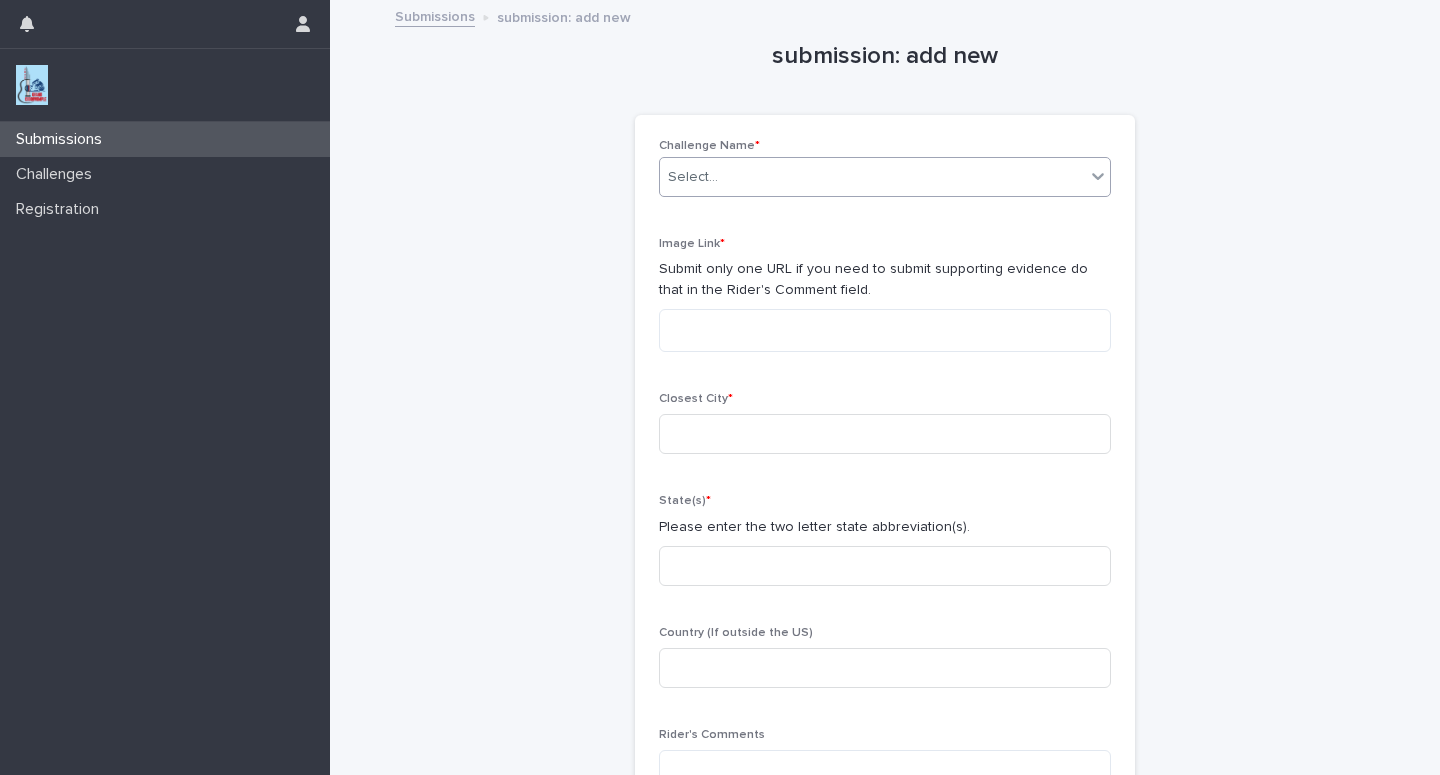 click on "Select..." at bounding box center (872, 177) 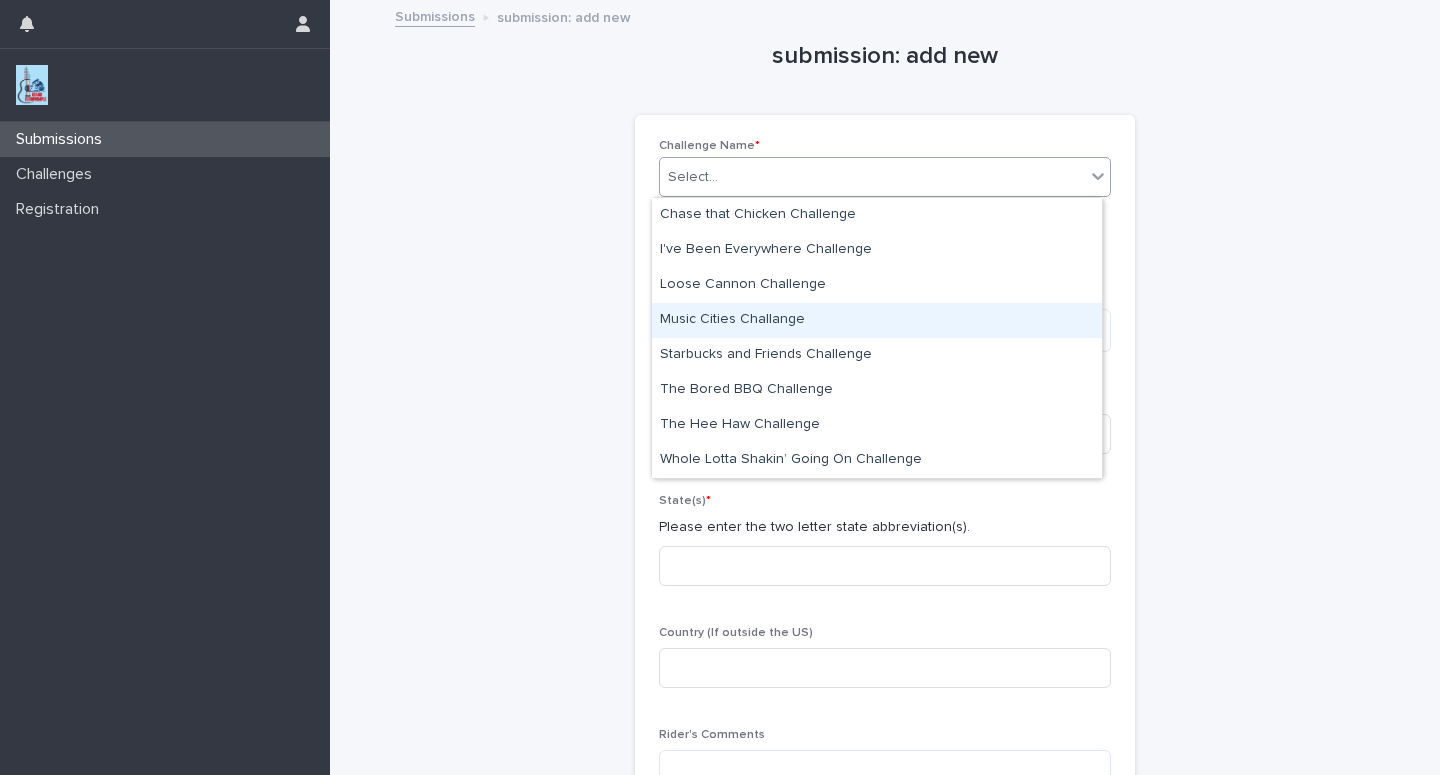 click on "Music Cities Challange" at bounding box center [877, 320] 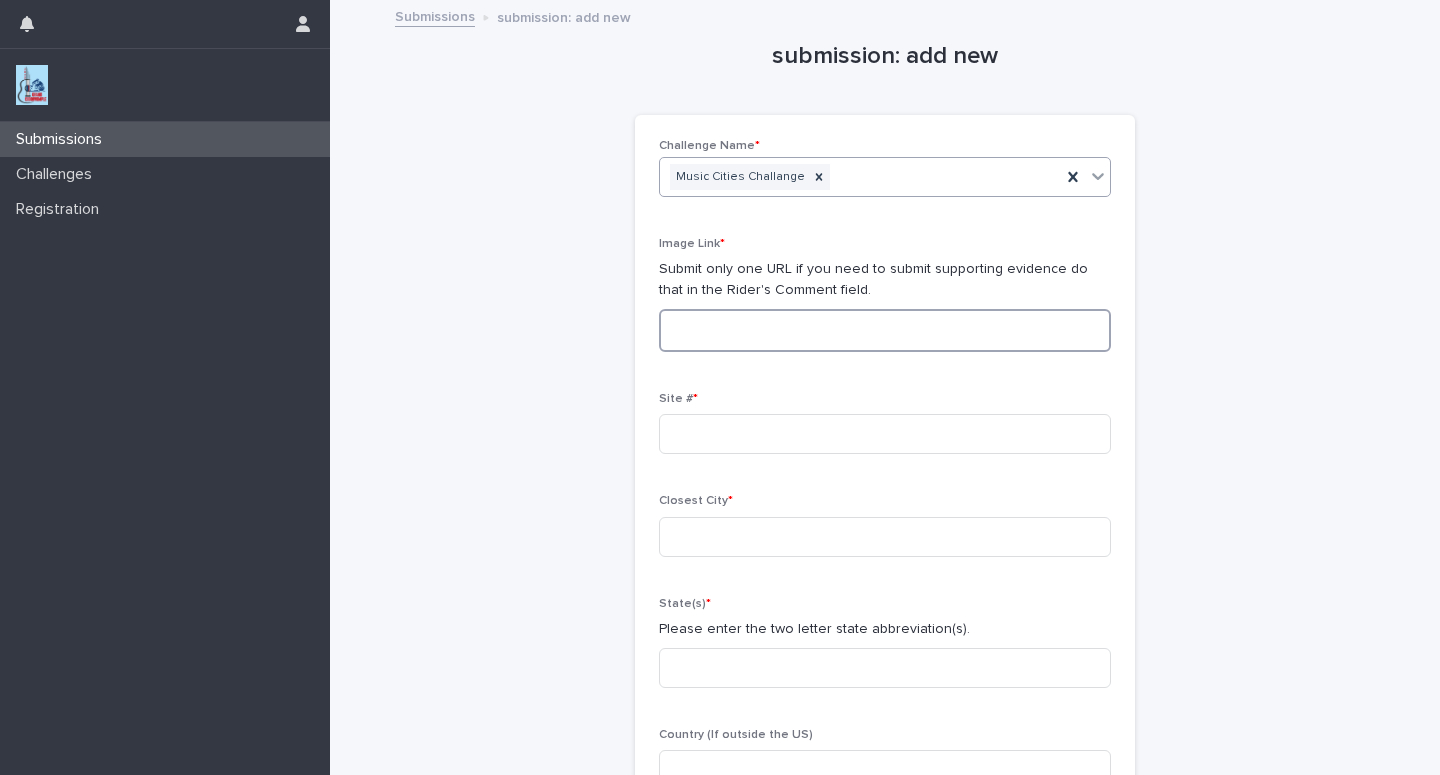 click at bounding box center [885, 330] 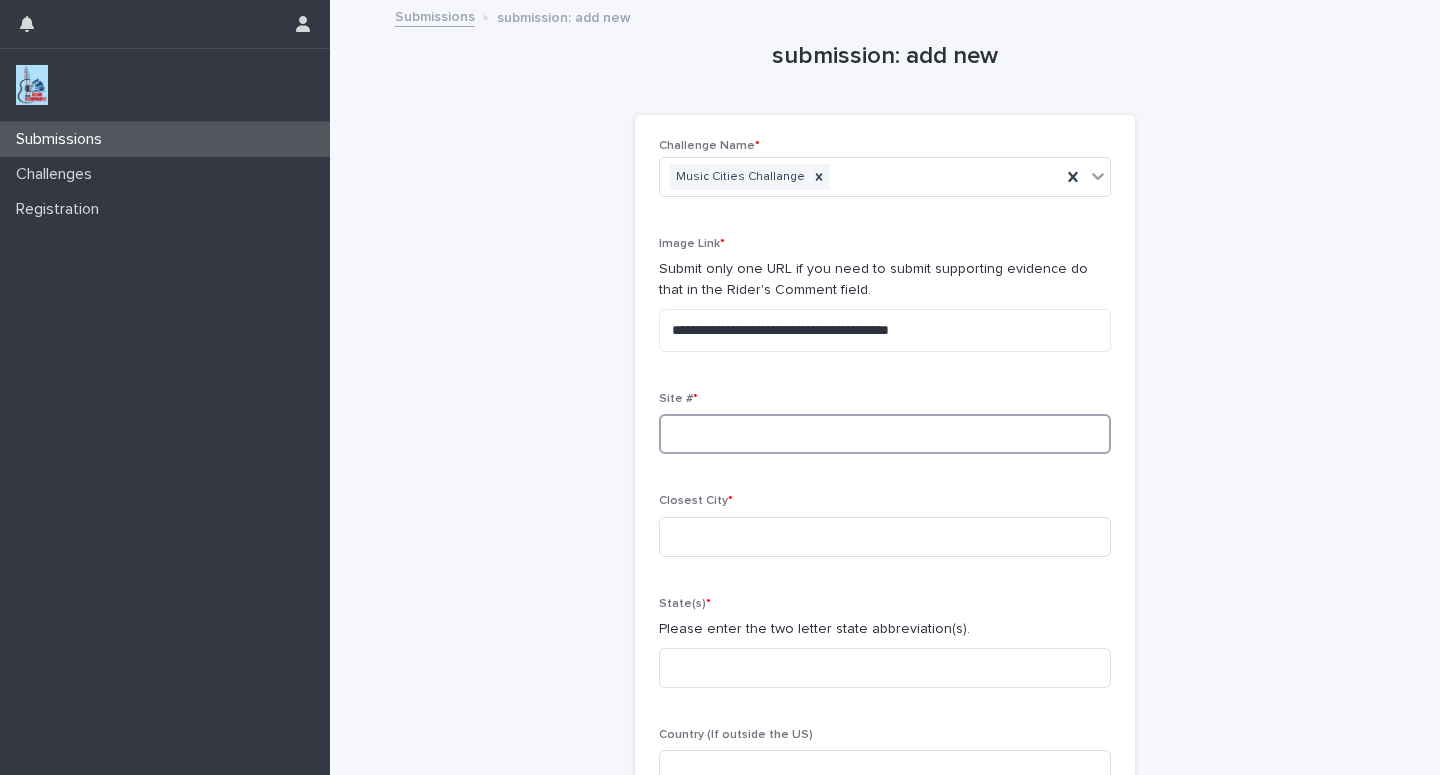 click at bounding box center [885, 434] 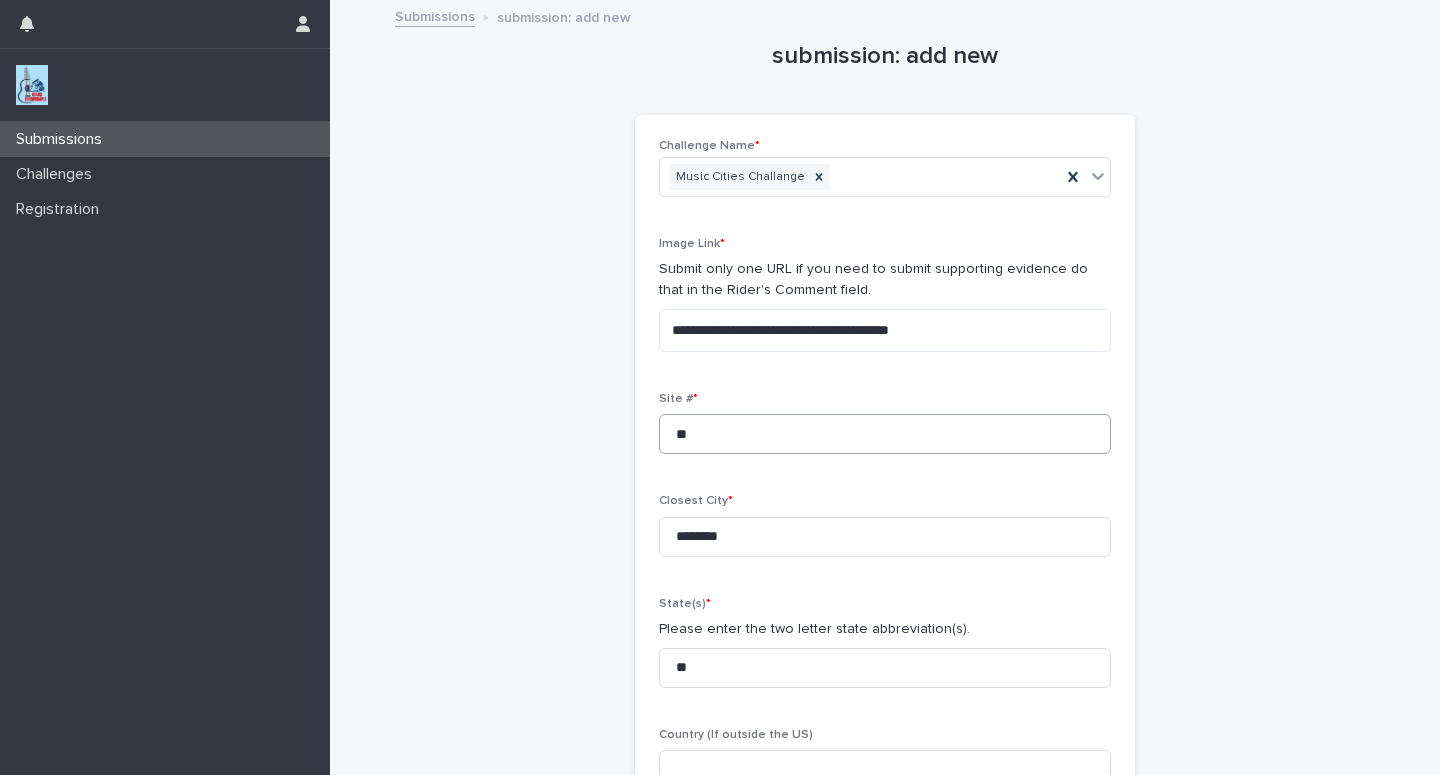 scroll, scrollTop: 121, scrollLeft: 0, axis: vertical 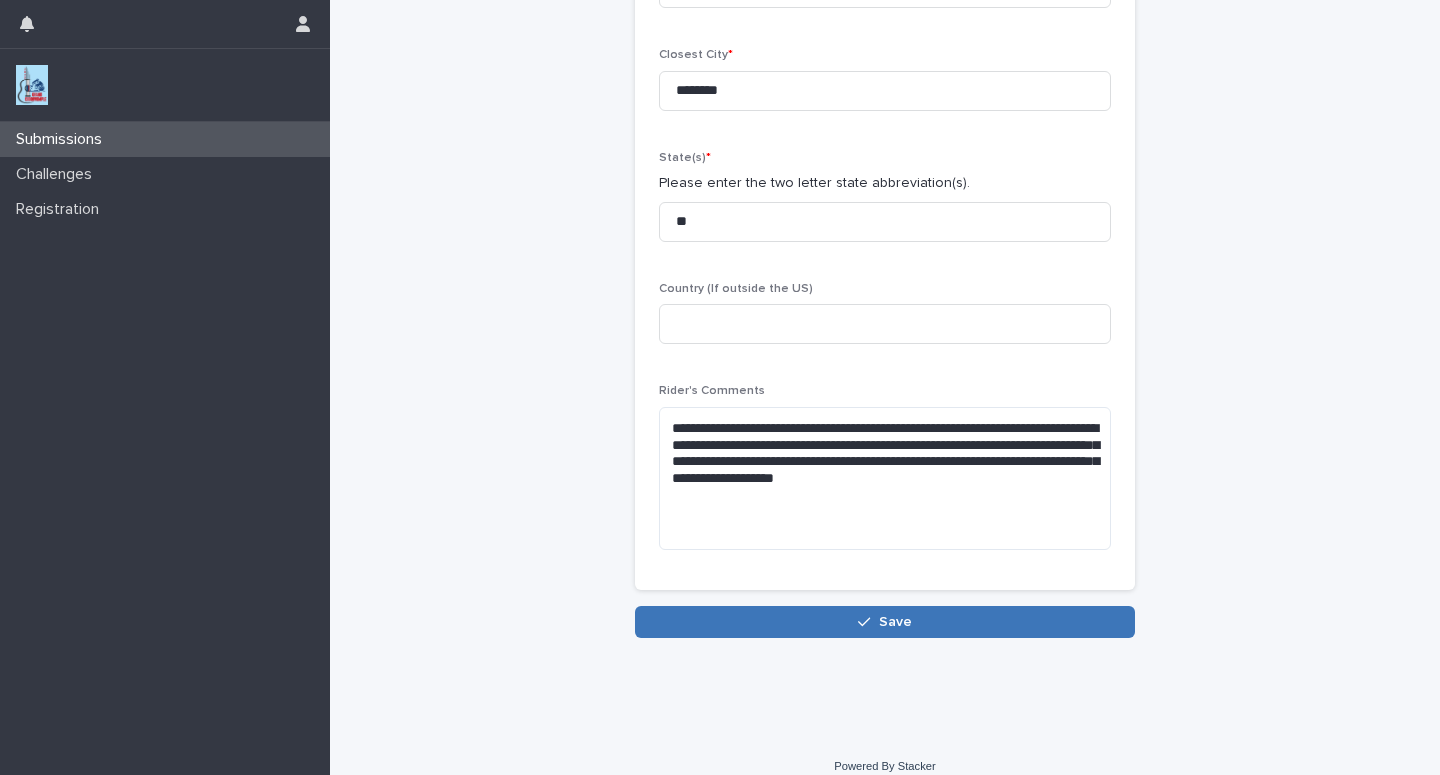 click on "Save" at bounding box center (885, 622) 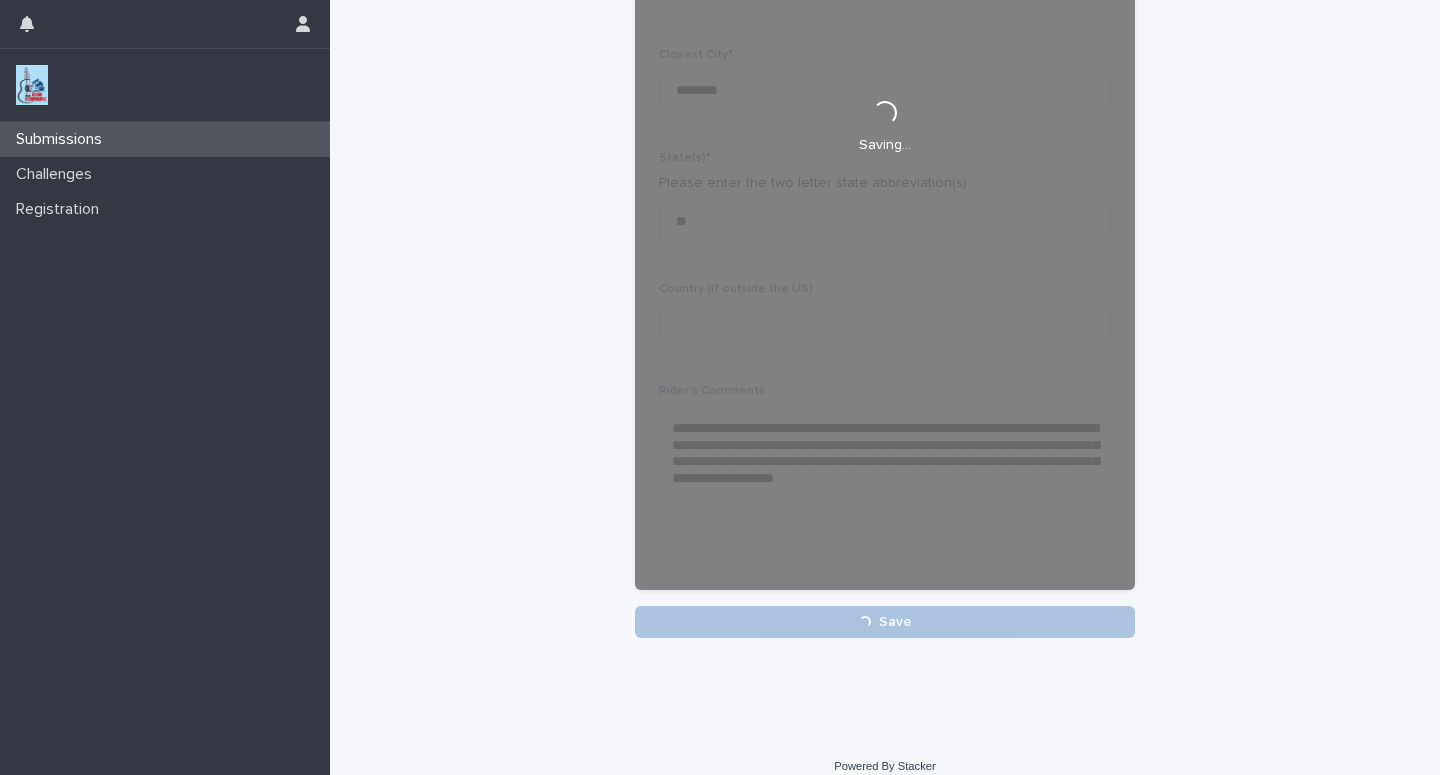scroll, scrollTop: 446, scrollLeft: 0, axis: vertical 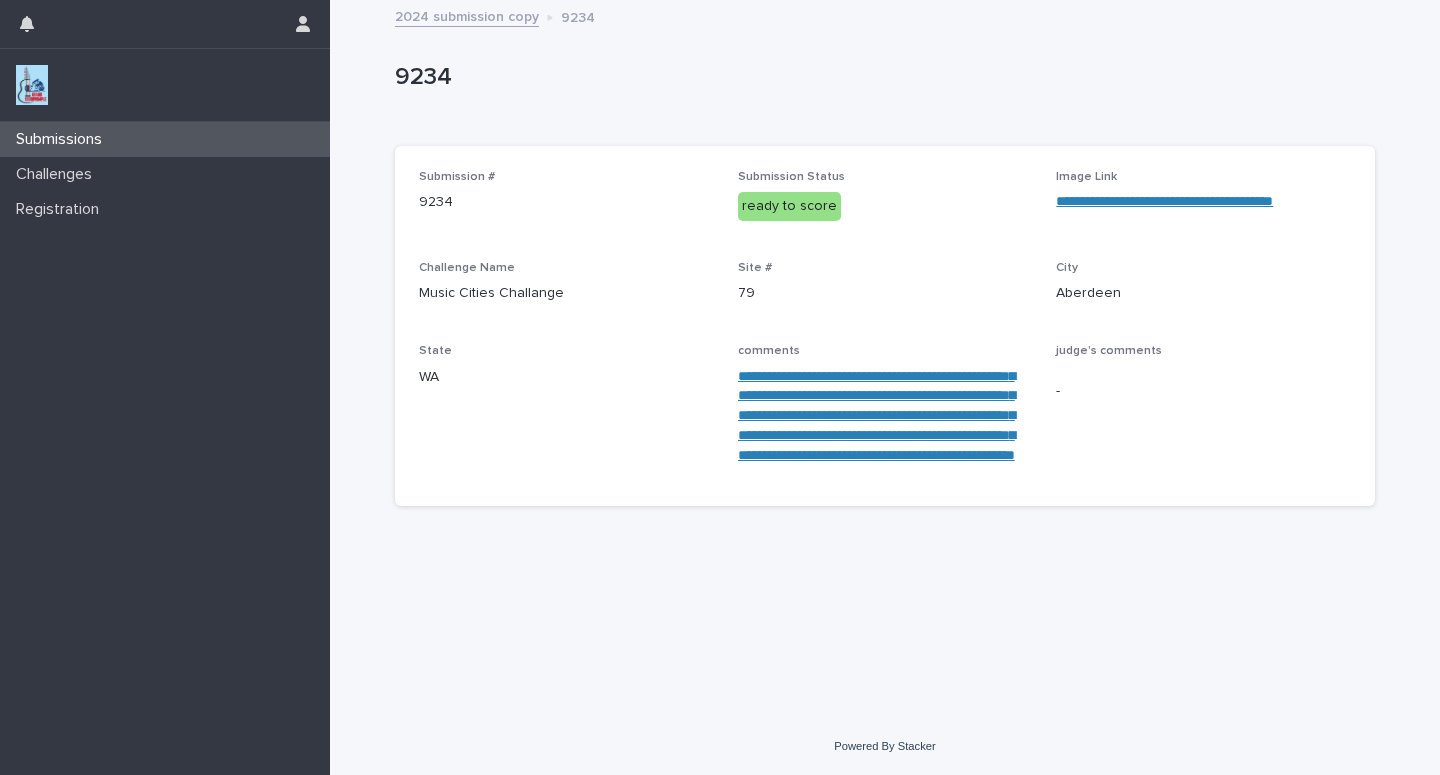 click on "Submissions" at bounding box center [165, 139] 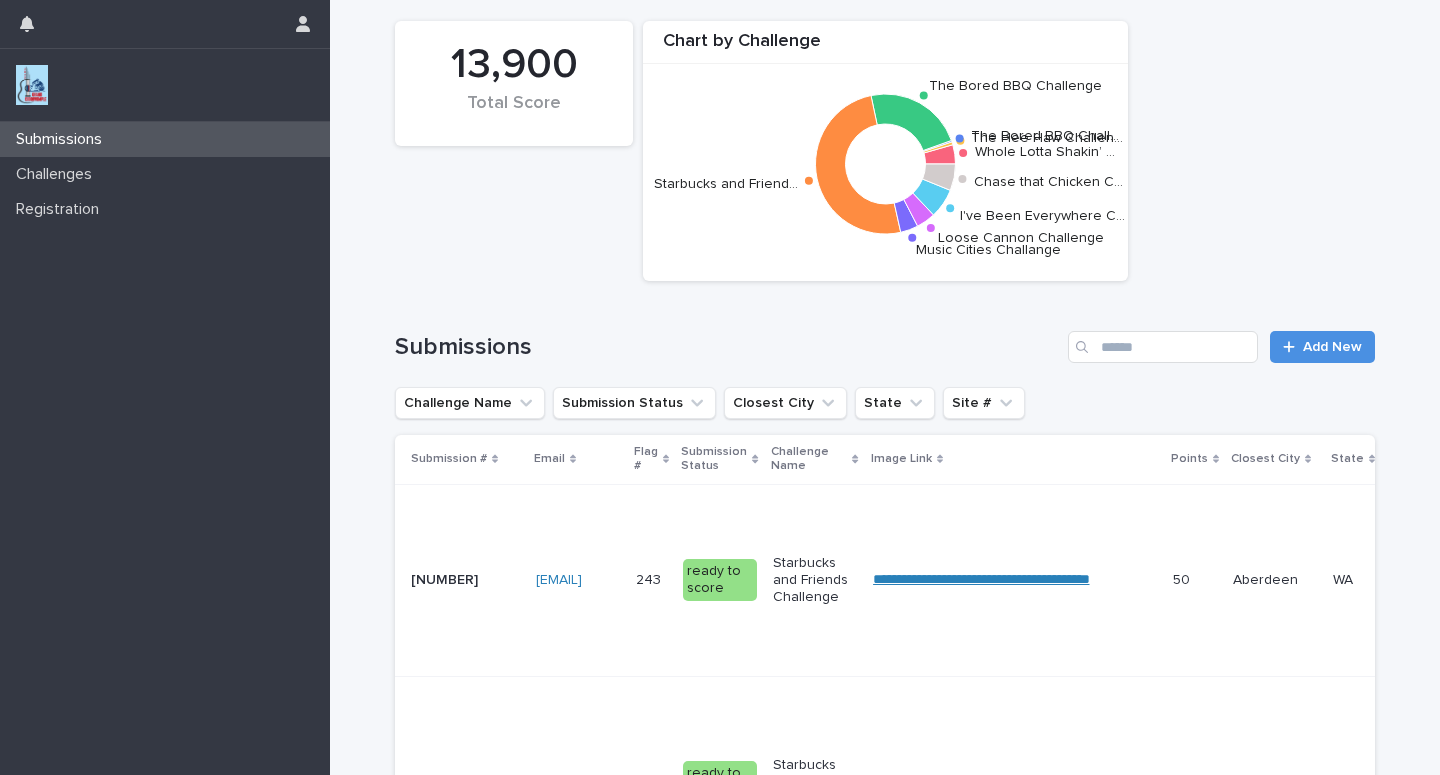 scroll, scrollTop: 0, scrollLeft: 0, axis: both 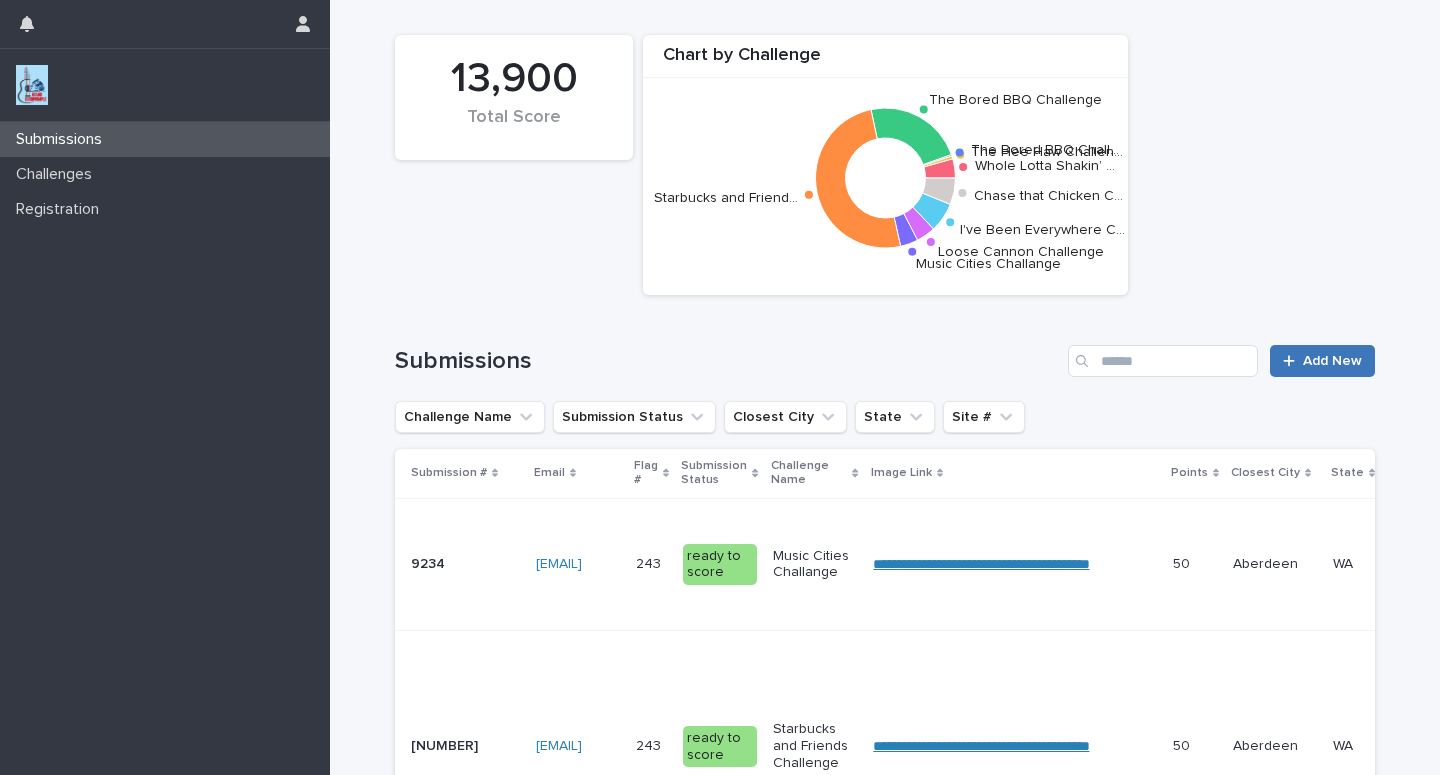 click on "Add New" at bounding box center (1332, 361) 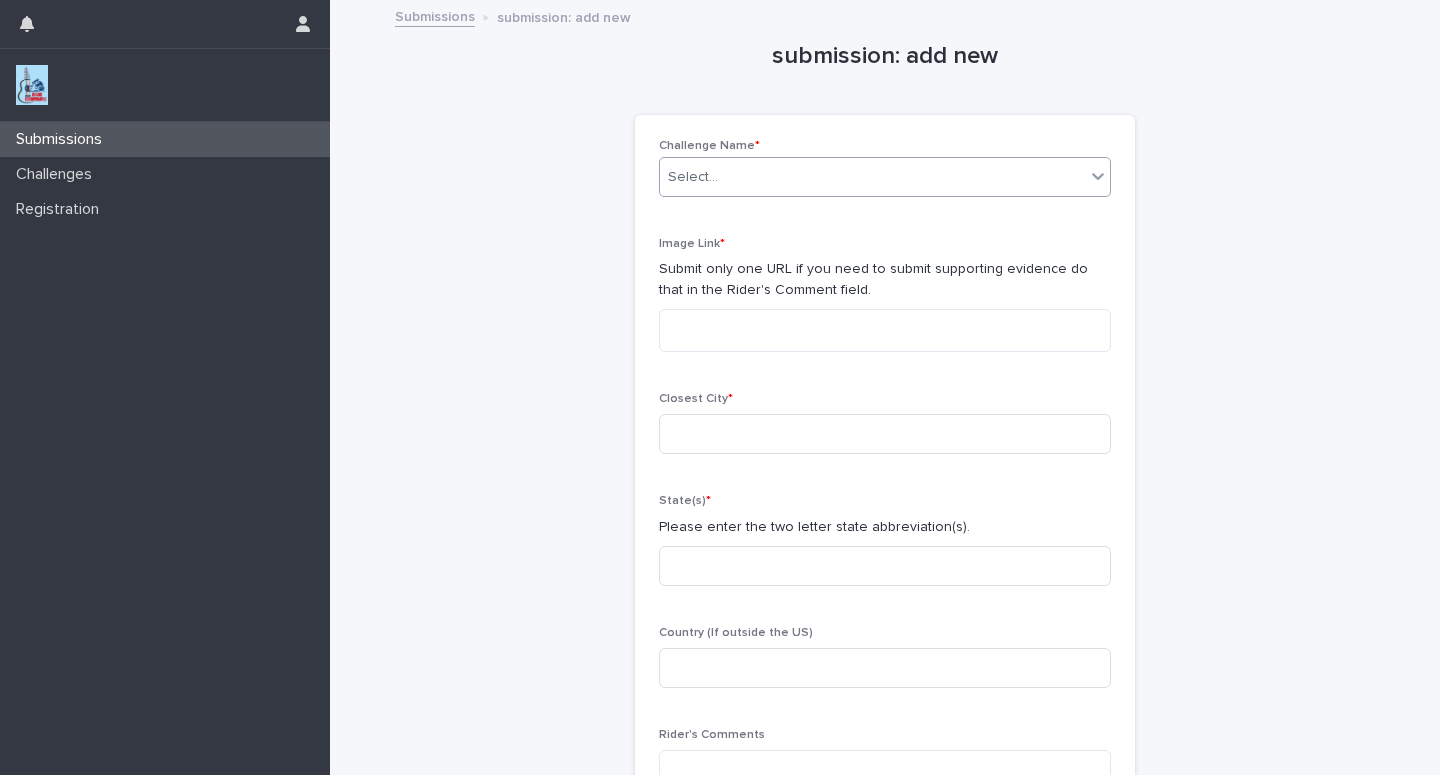 click on "Select..." at bounding box center (872, 177) 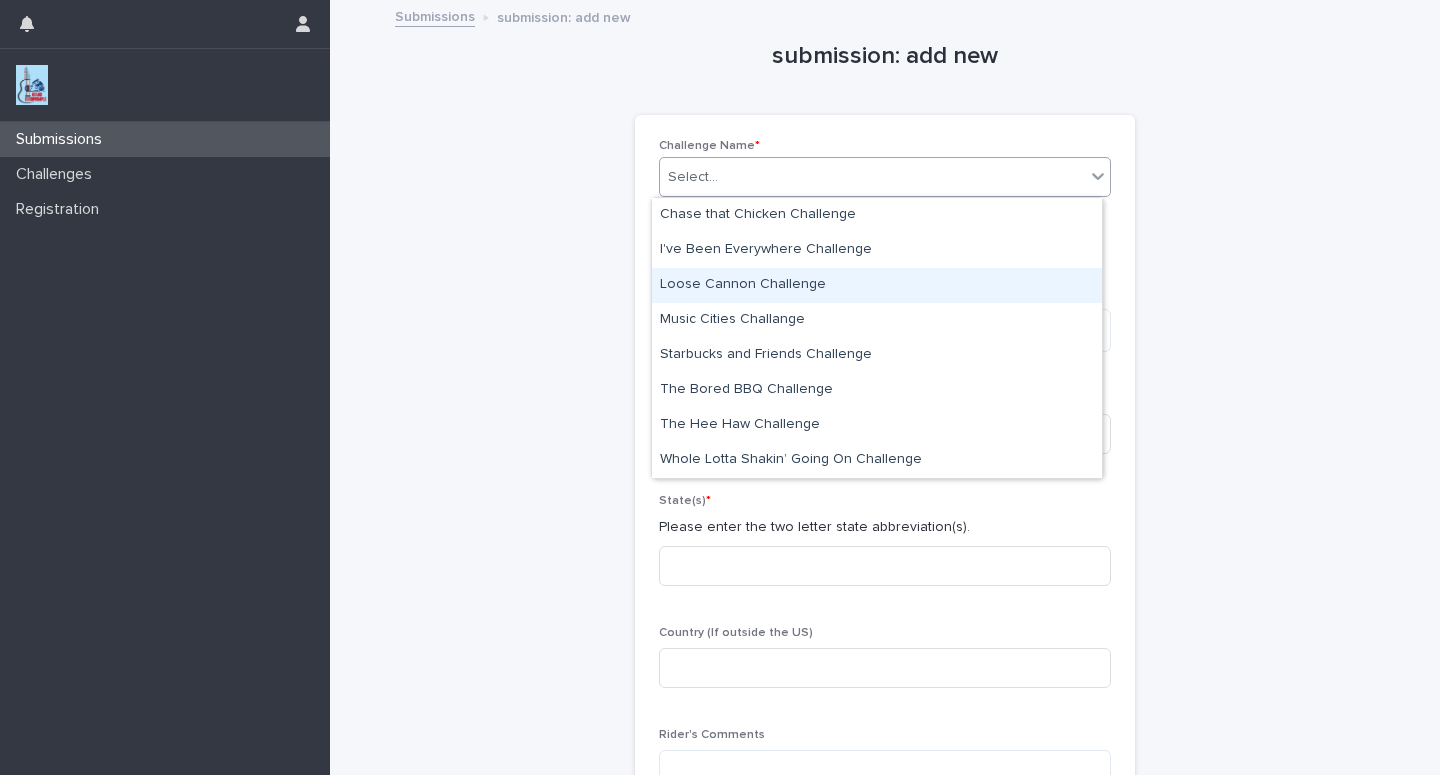 click on "Loose Cannon Challenge" at bounding box center (877, 285) 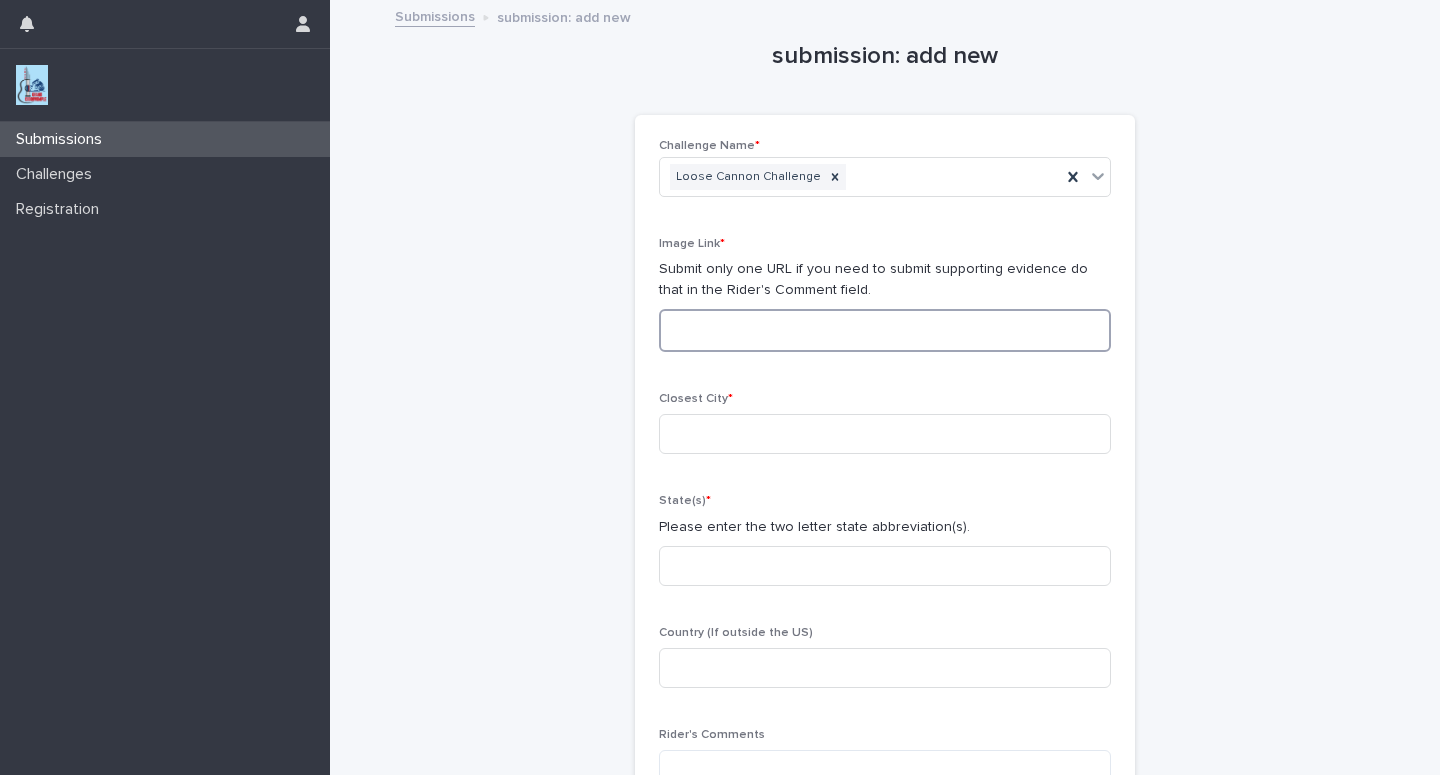 click at bounding box center (885, 330) 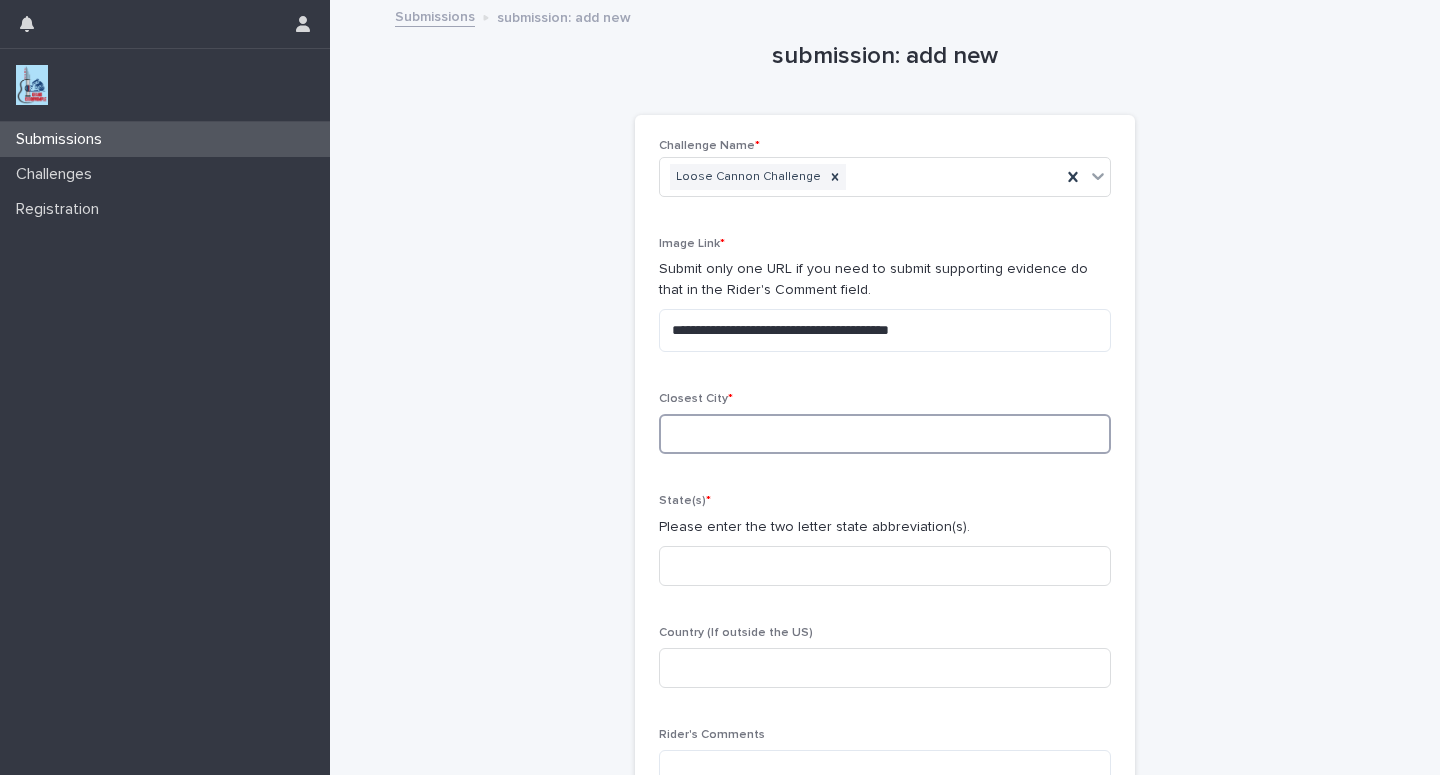 click at bounding box center (885, 434) 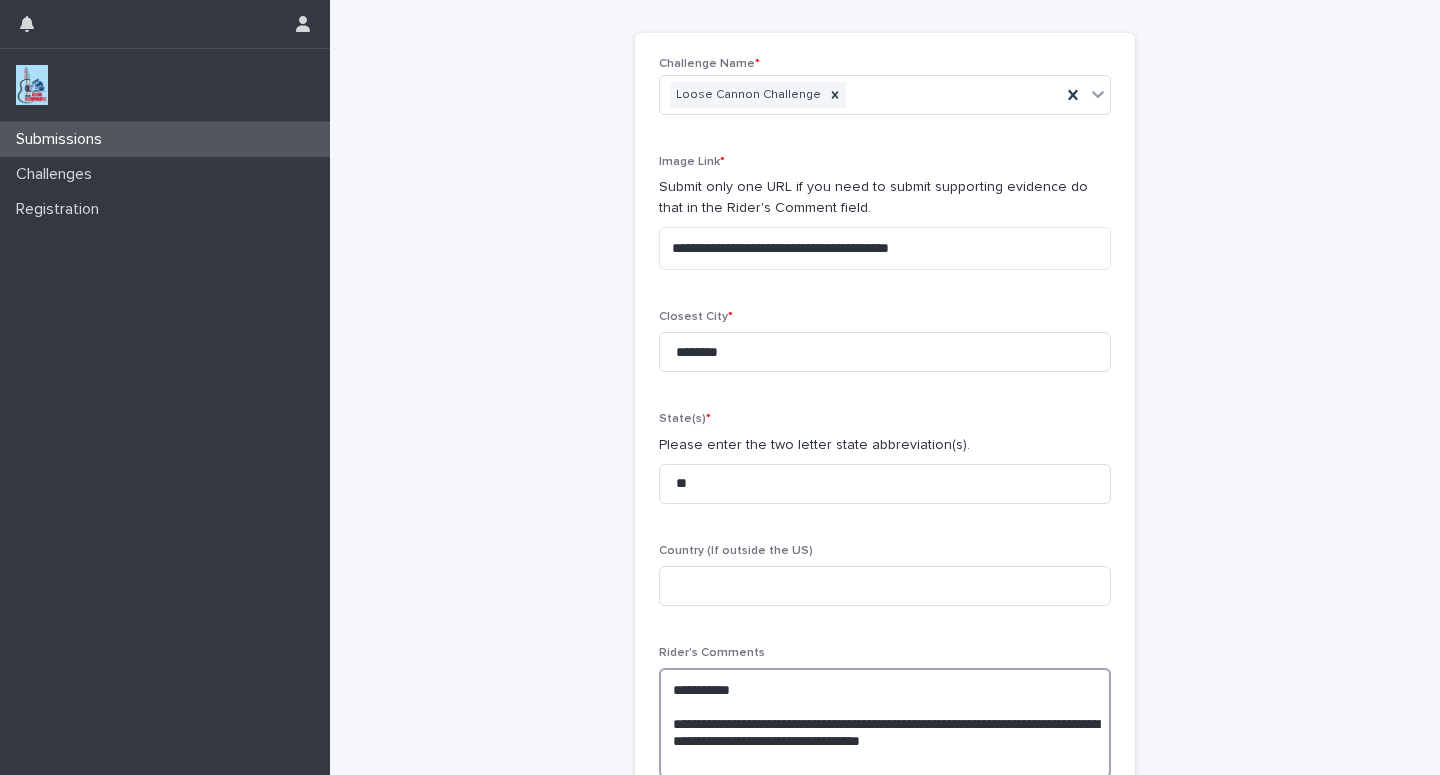 scroll, scrollTop: 156, scrollLeft: 0, axis: vertical 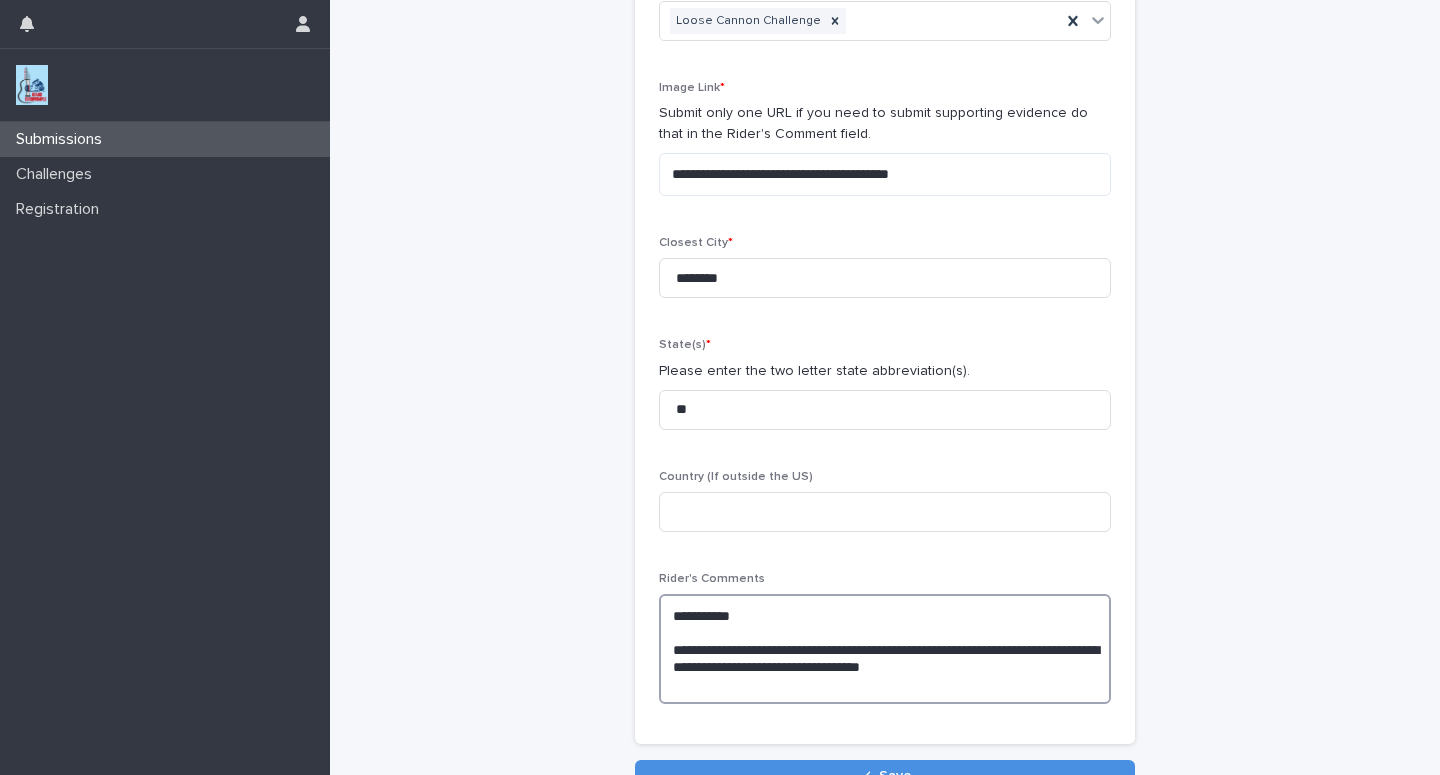 drag, startPoint x: 655, startPoint y: 645, endPoint x: 1118, endPoint y: 704, distance: 466.74405 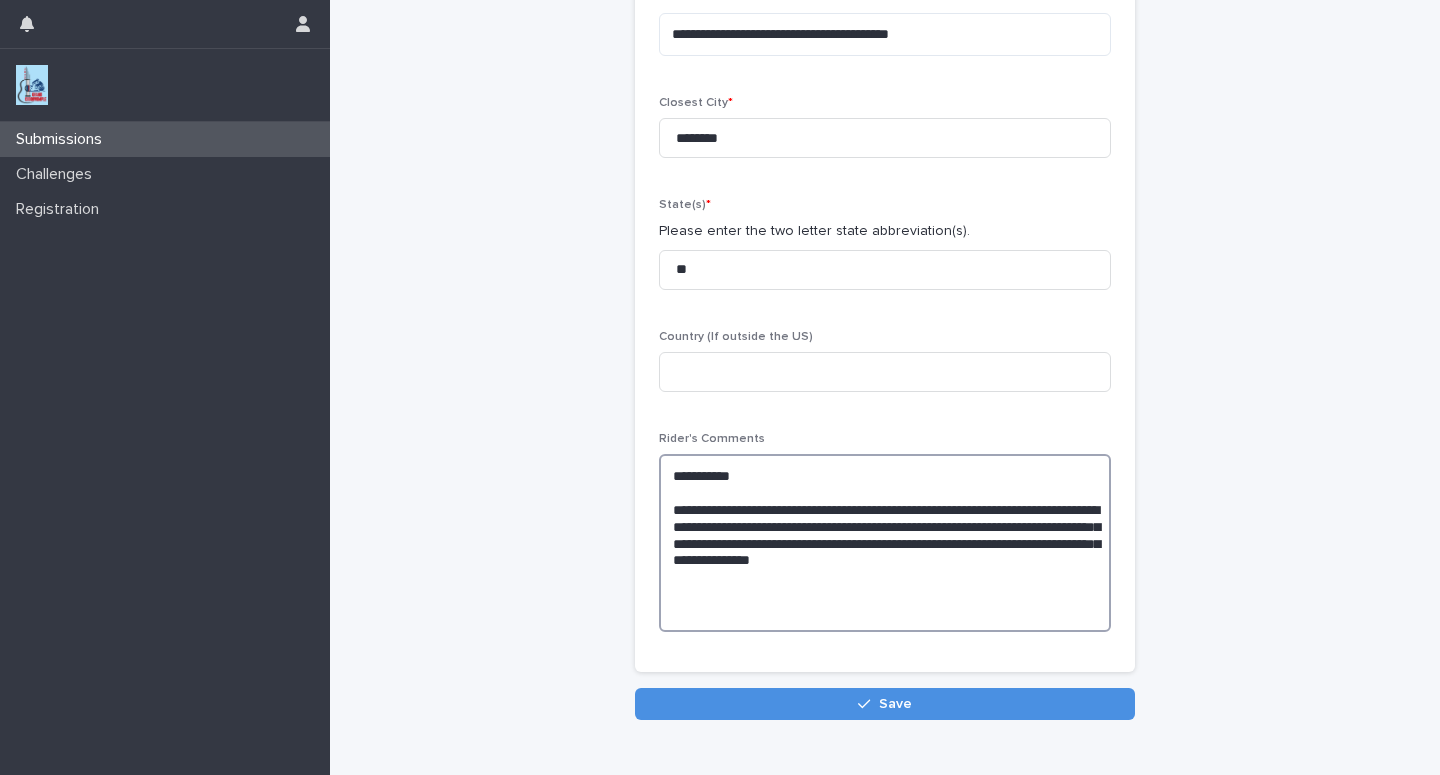 scroll, scrollTop: 398, scrollLeft: 0, axis: vertical 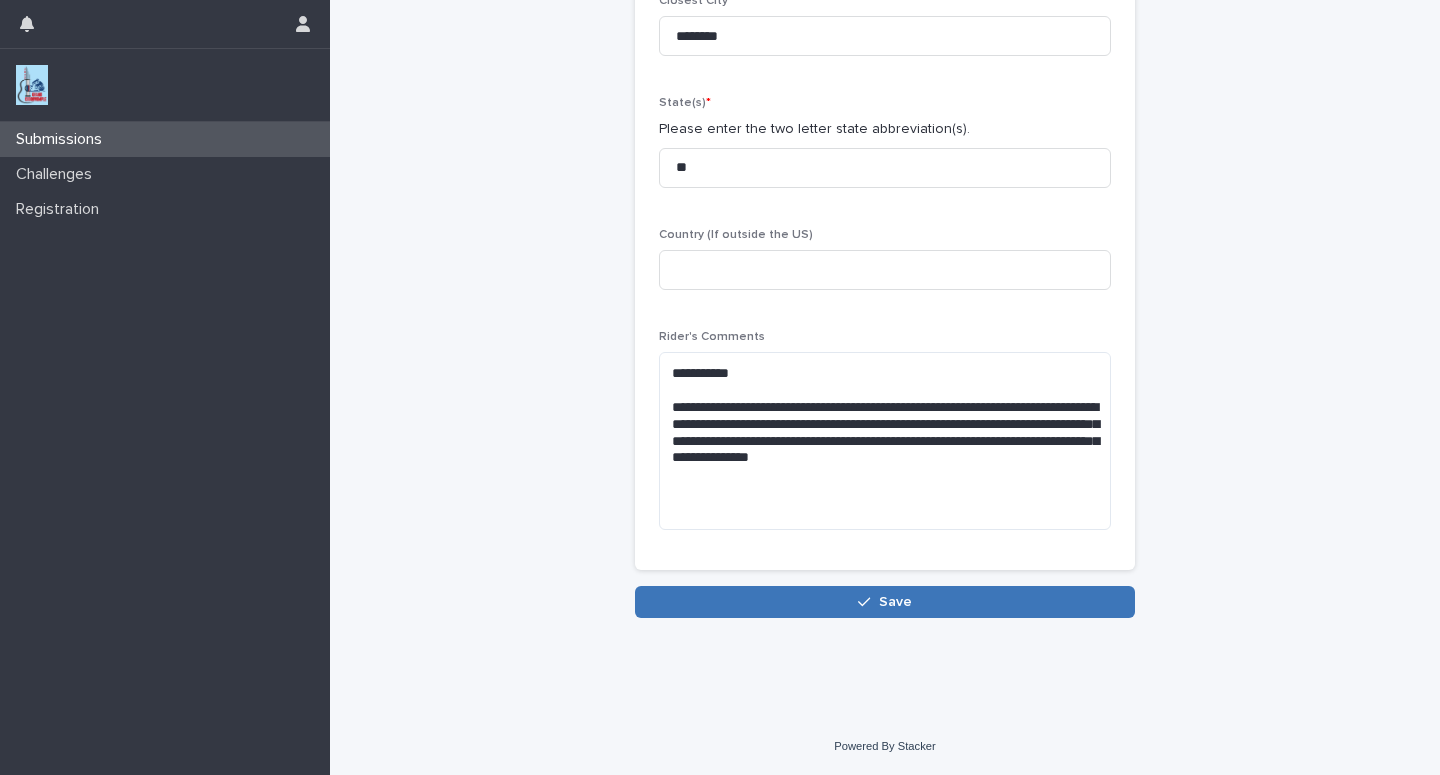 click on "Save" at bounding box center [885, 602] 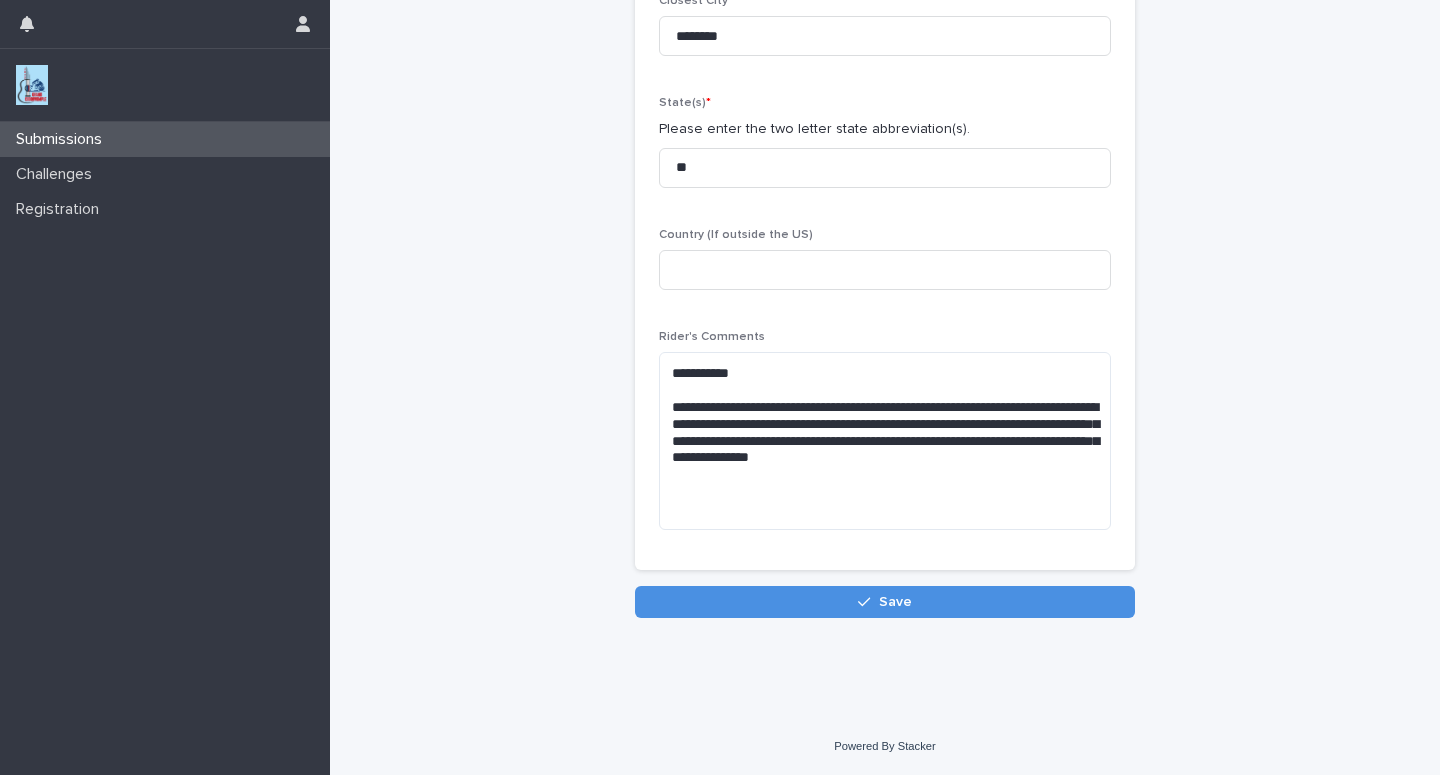 scroll, scrollTop: 398, scrollLeft: 0, axis: vertical 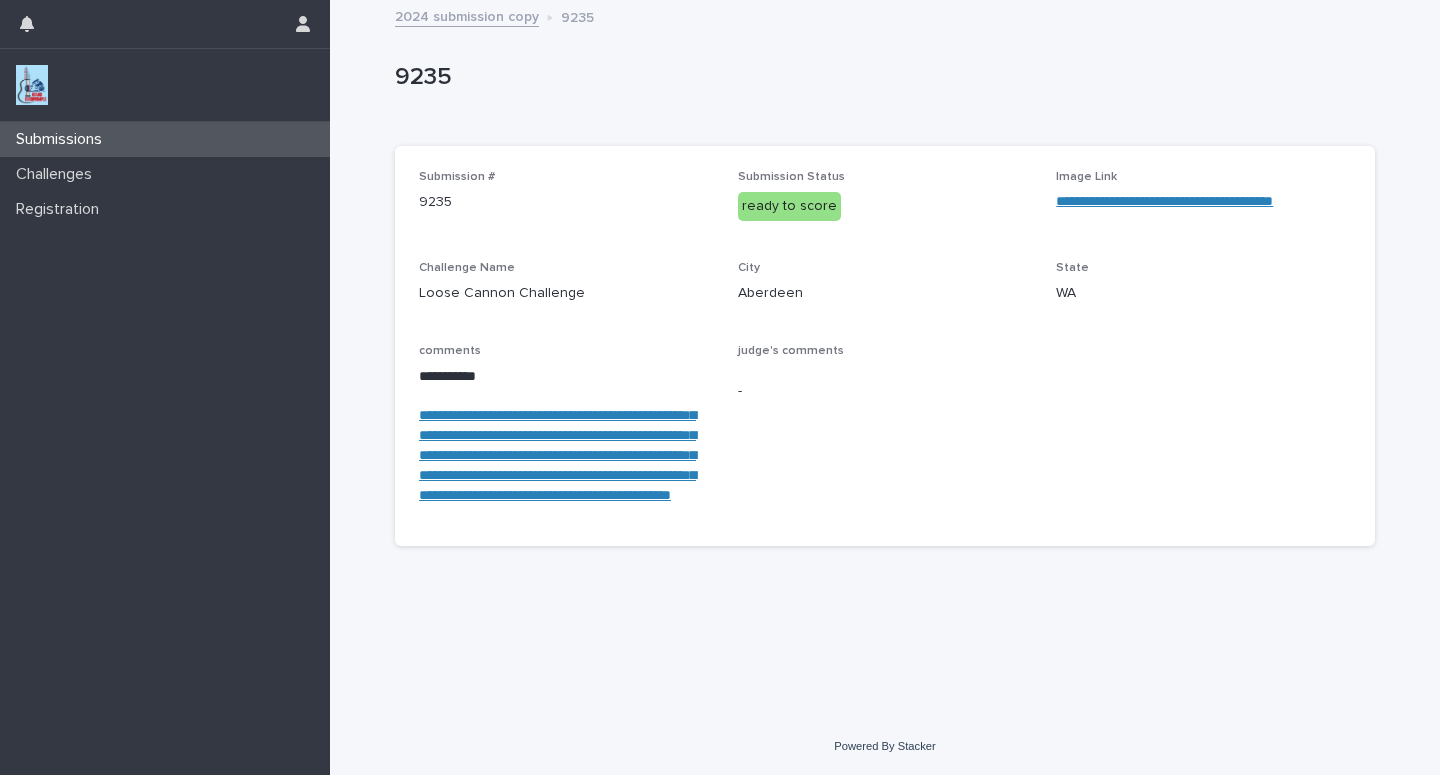 click on "Submissions" at bounding box center (165, 139) 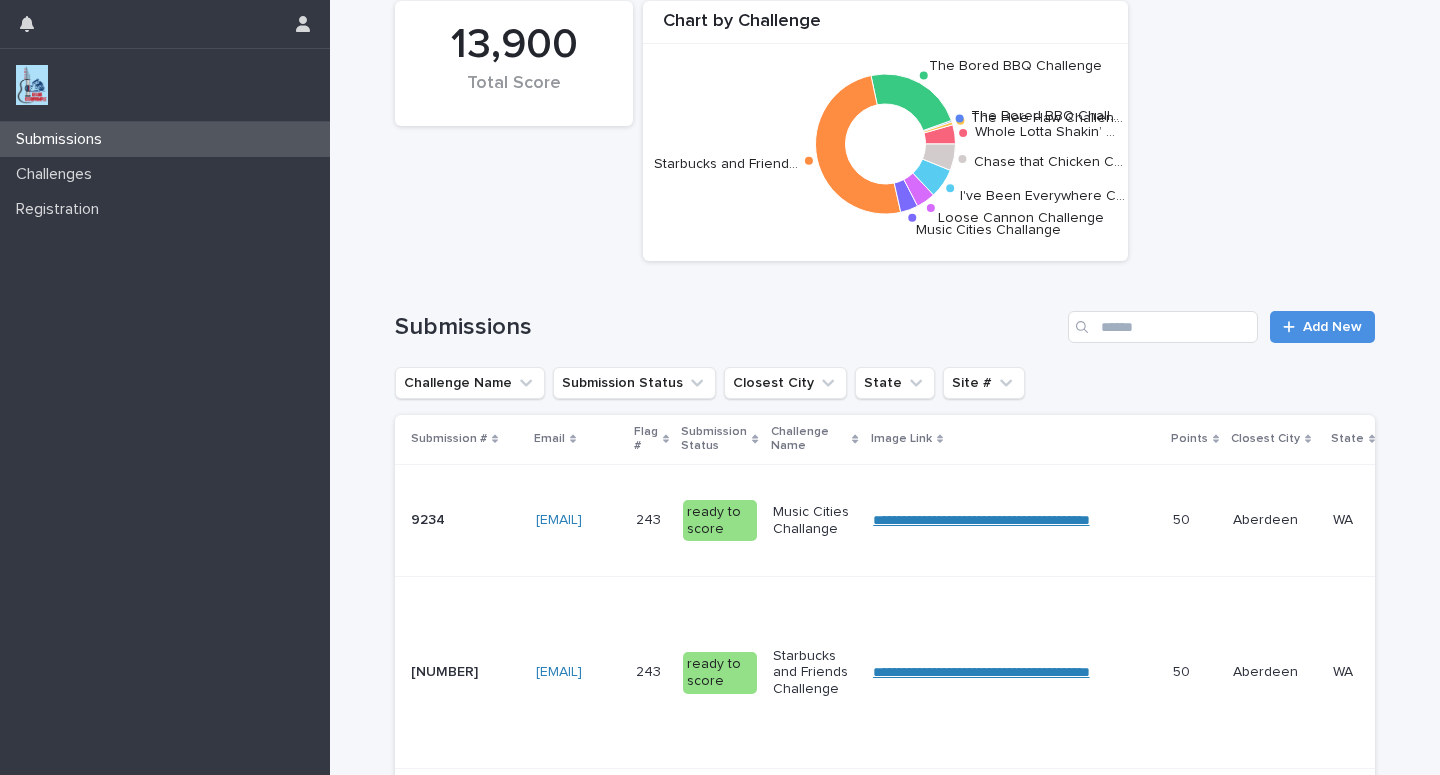 scroll, scrollTop: 0, scrollLeft: 0, axis: both 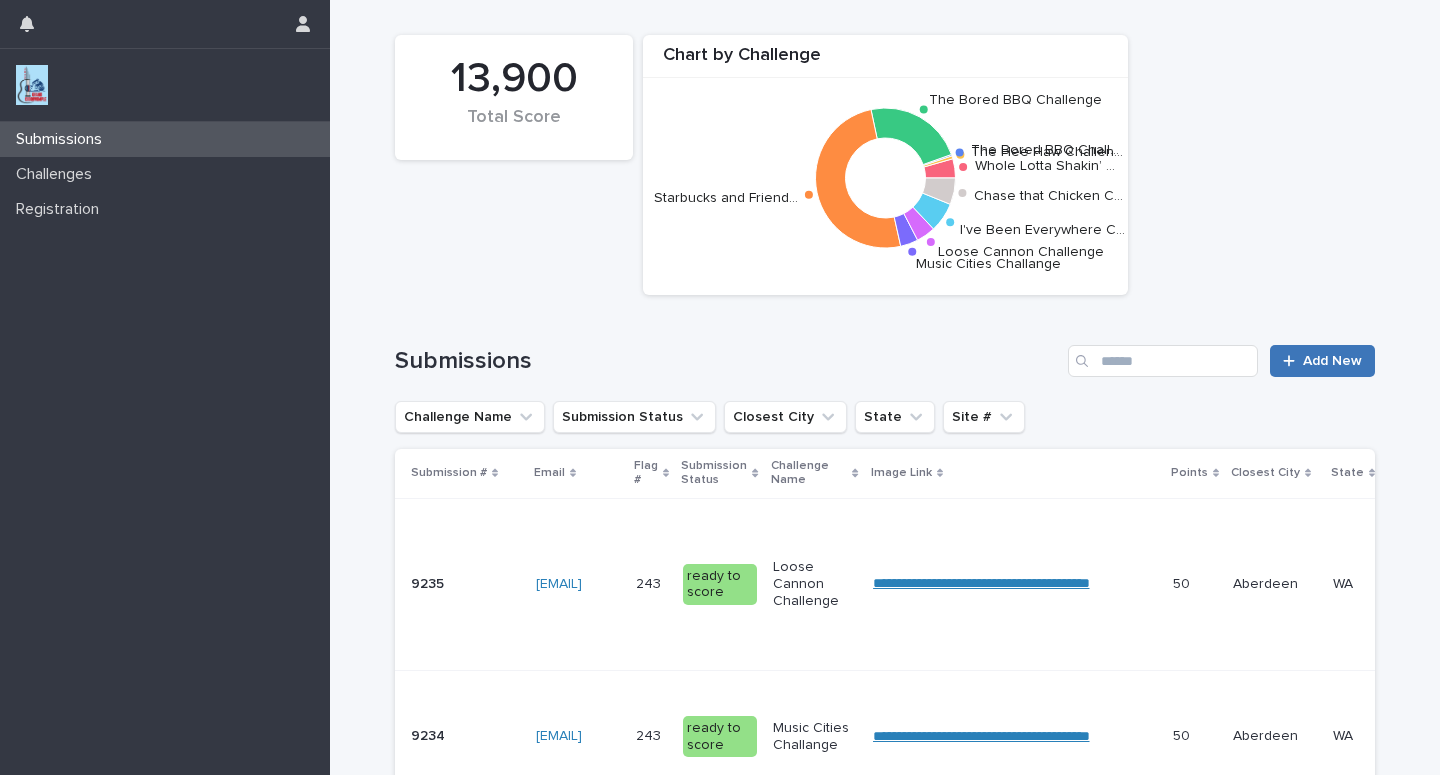 click on "Add New" at bounding box center [1332, 361] 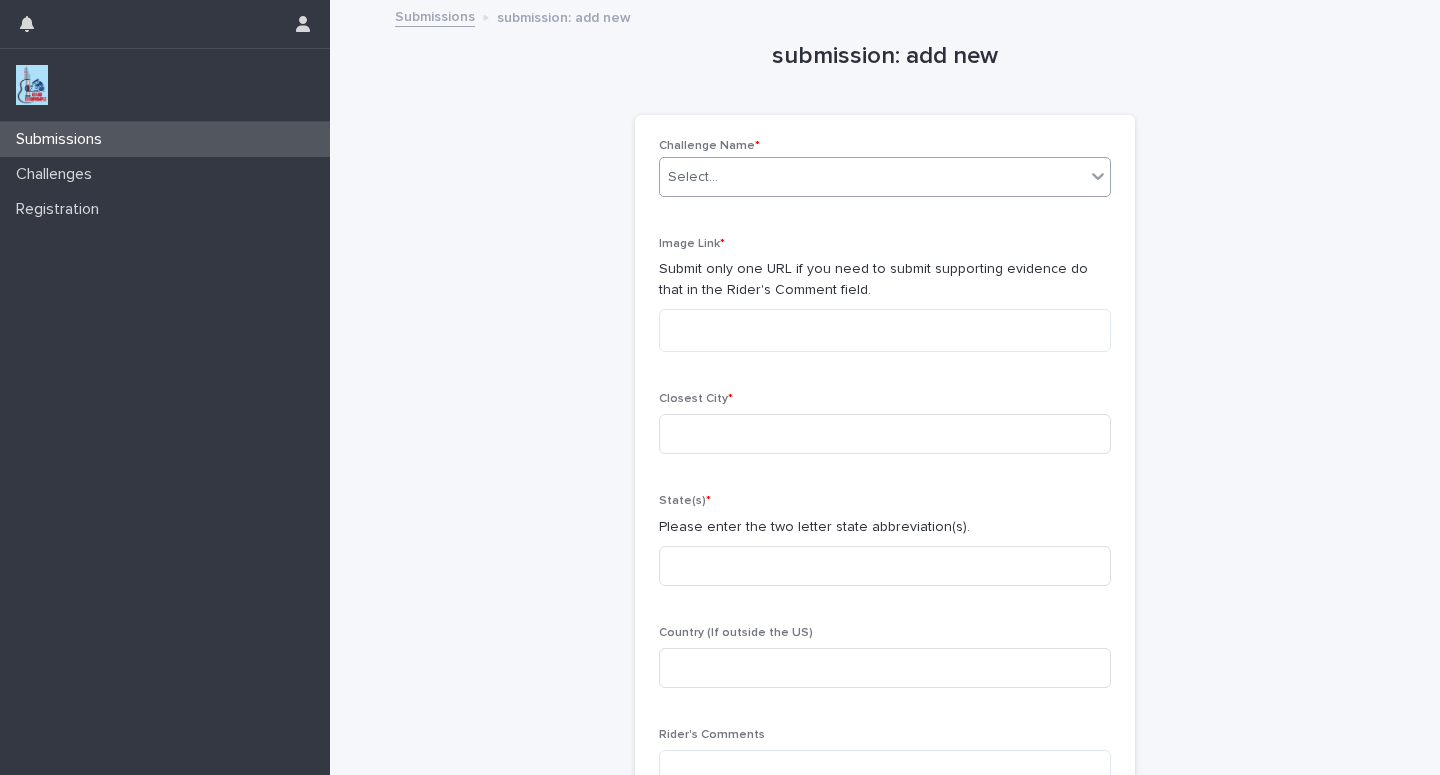 click on "Select..." at bounding box center (872, 177) 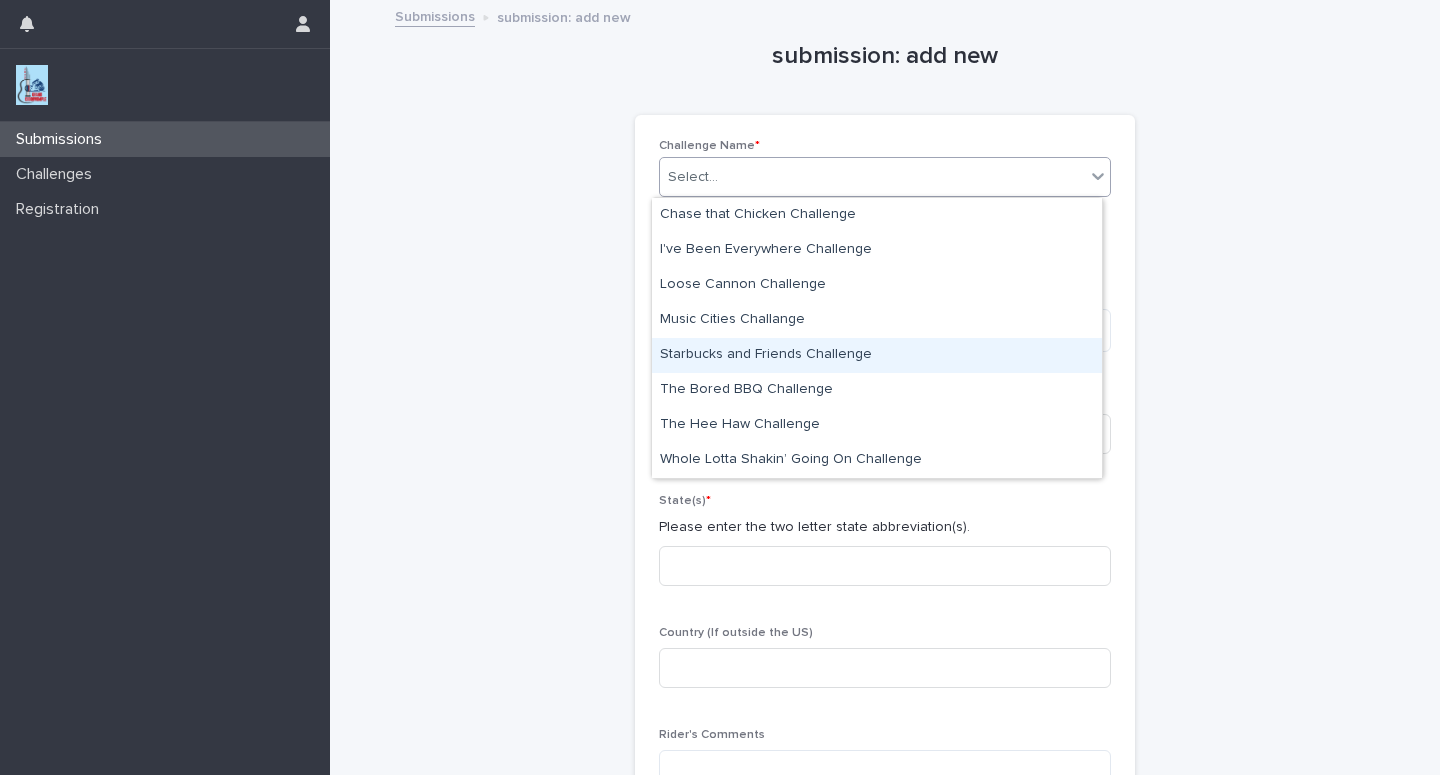 click on "Starbucks and Friends Challenge" at bounding box center (877, 355) 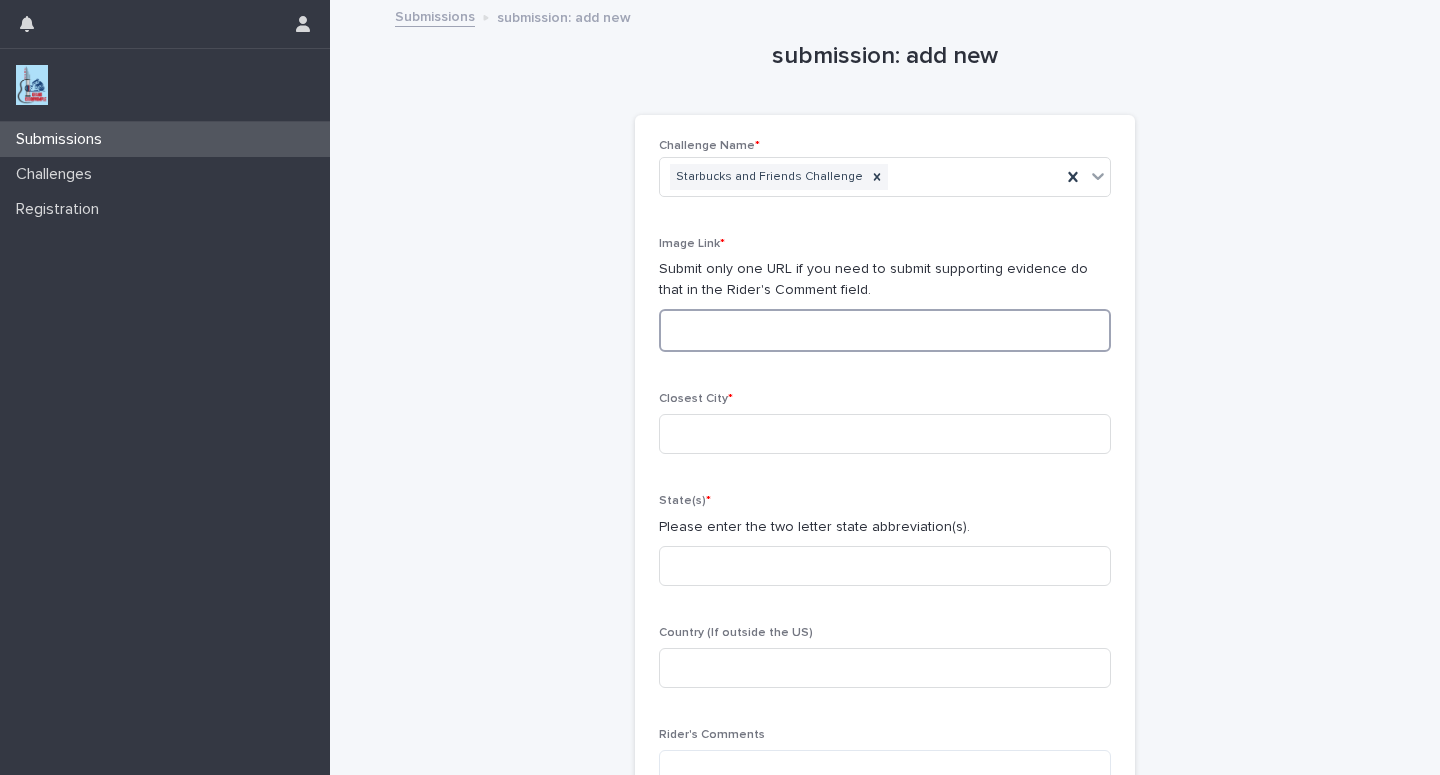 click at bounding box center (885, 330) 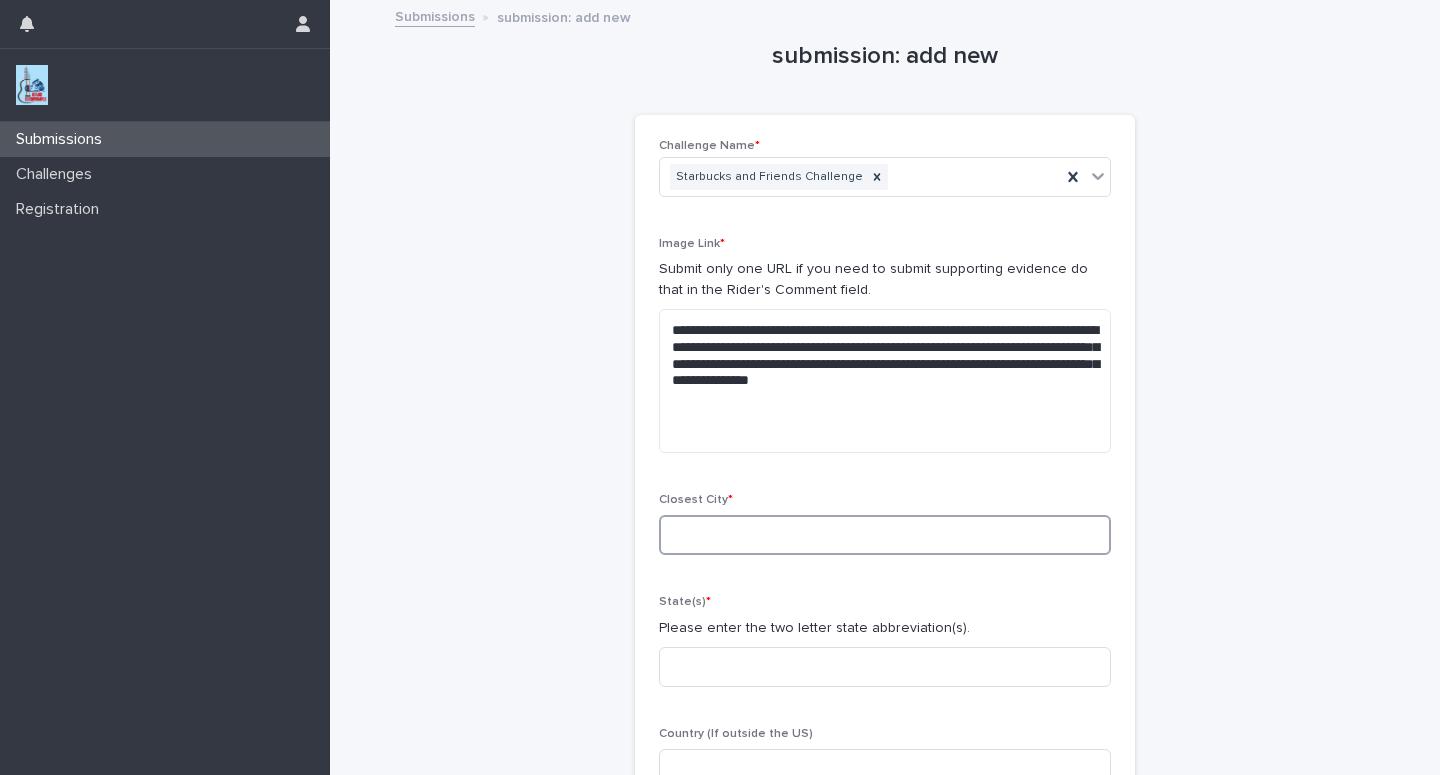 click at bounding box center [885, 535] 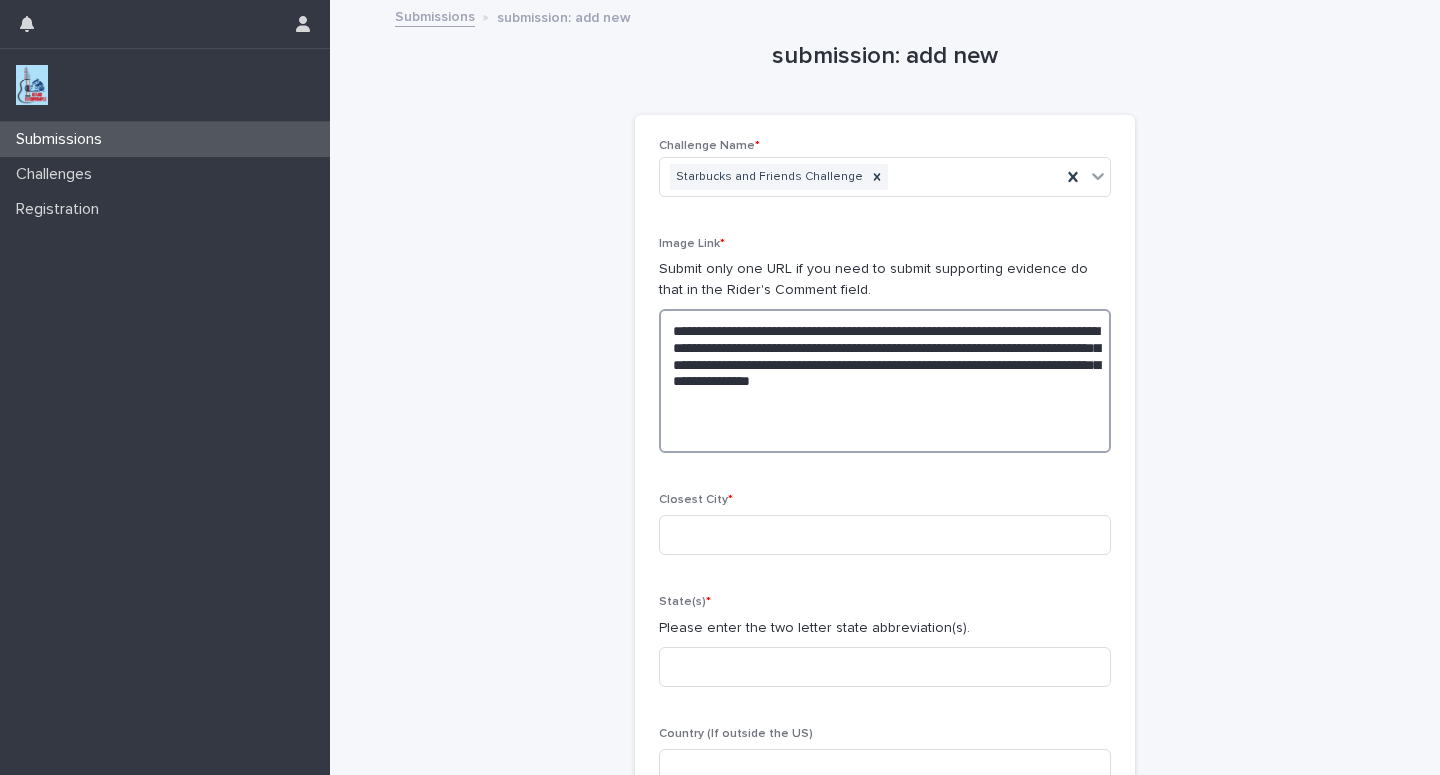 drag, startPoint x: 655, startPoint y: 326, endPoint x: 1104, endPoint y: 440, distance: 463.24615 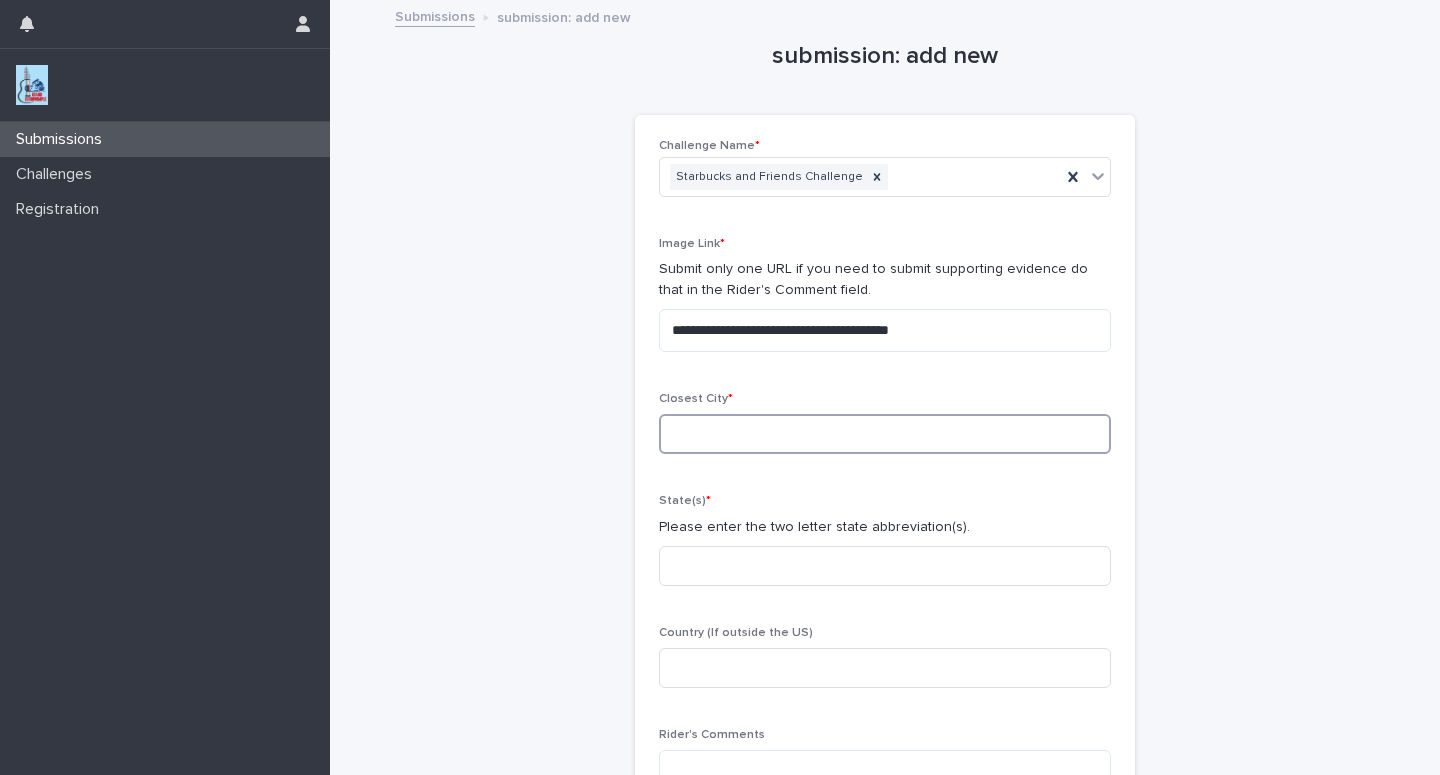 click at bounding box center (885, 434) 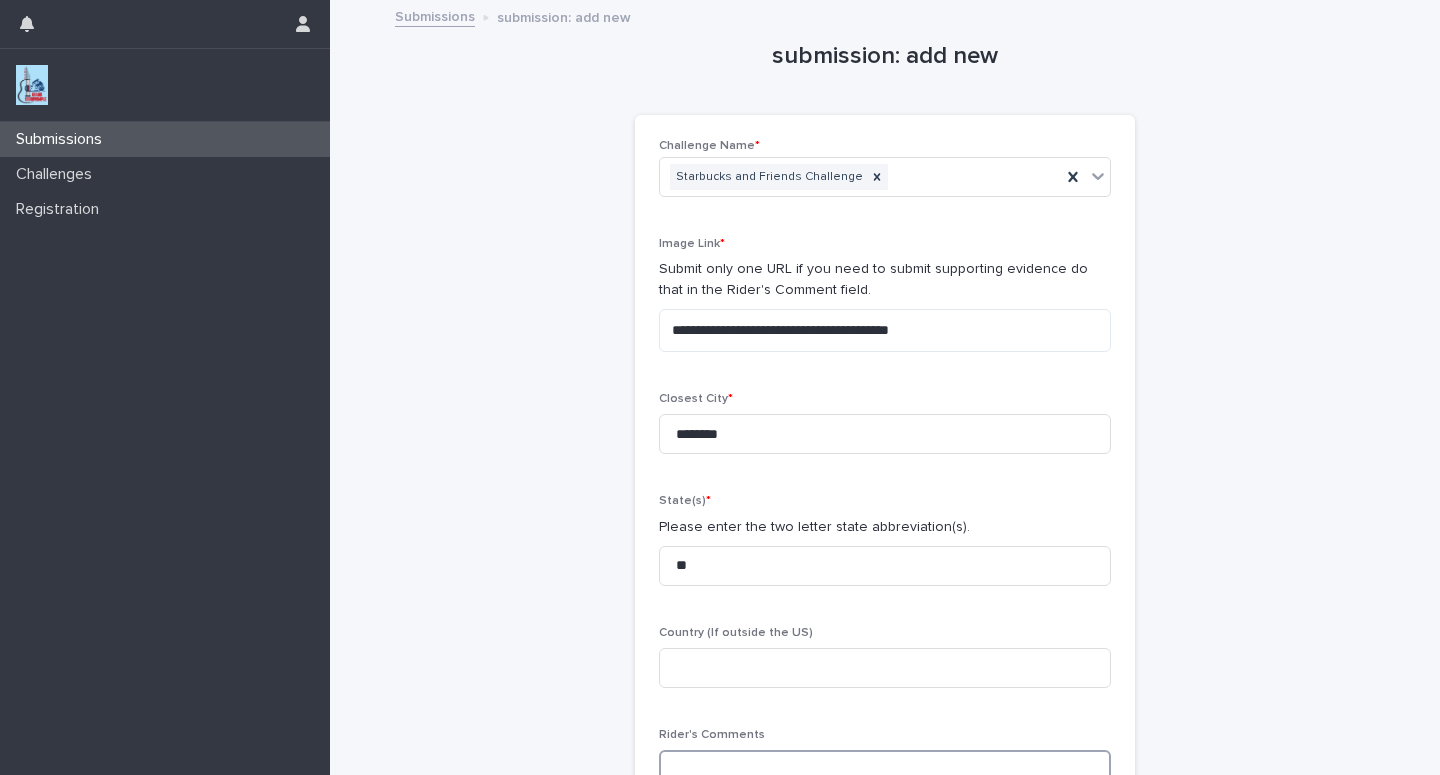 scroll, scrollTop: 2, scrollLeft: 0, axis: vertical 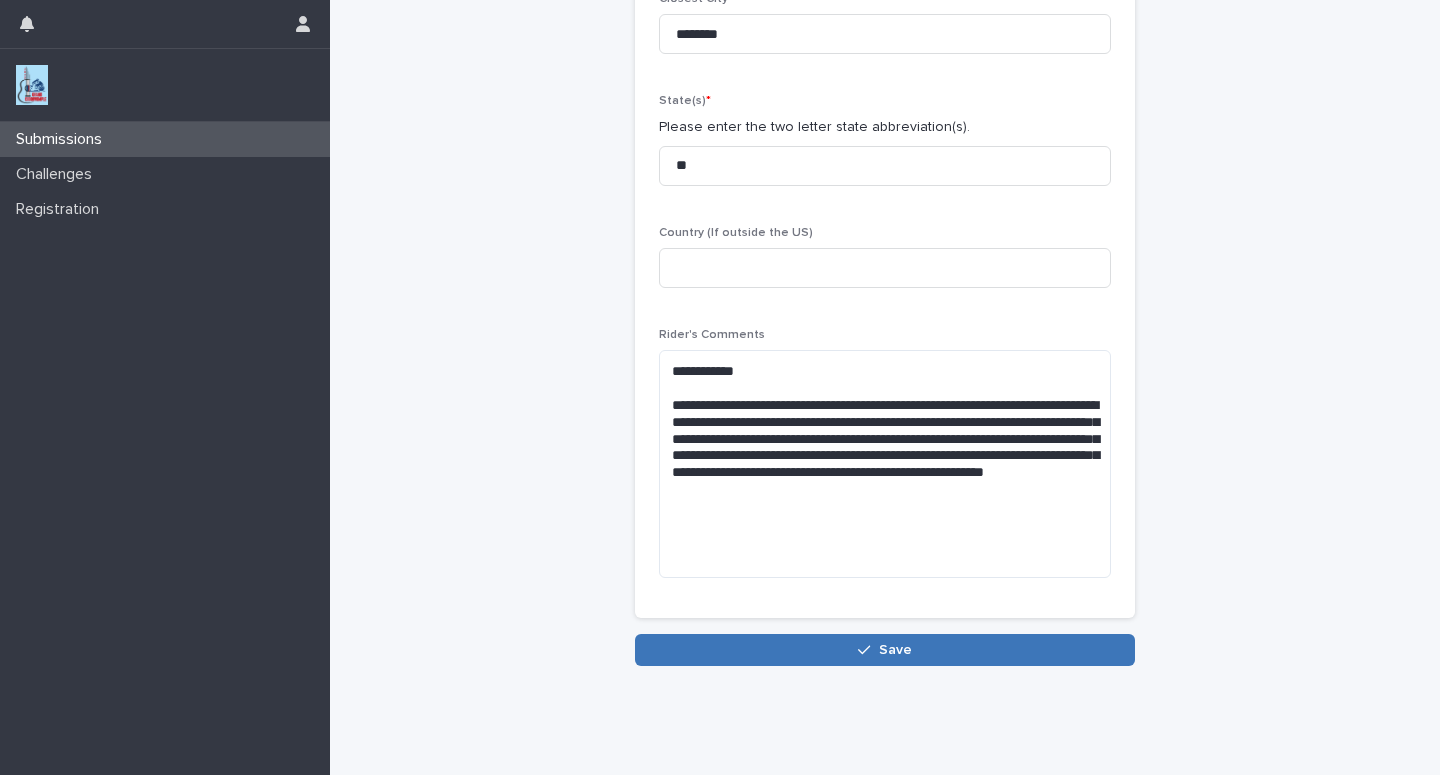 click on "Save" at bounding box center [885, 650] 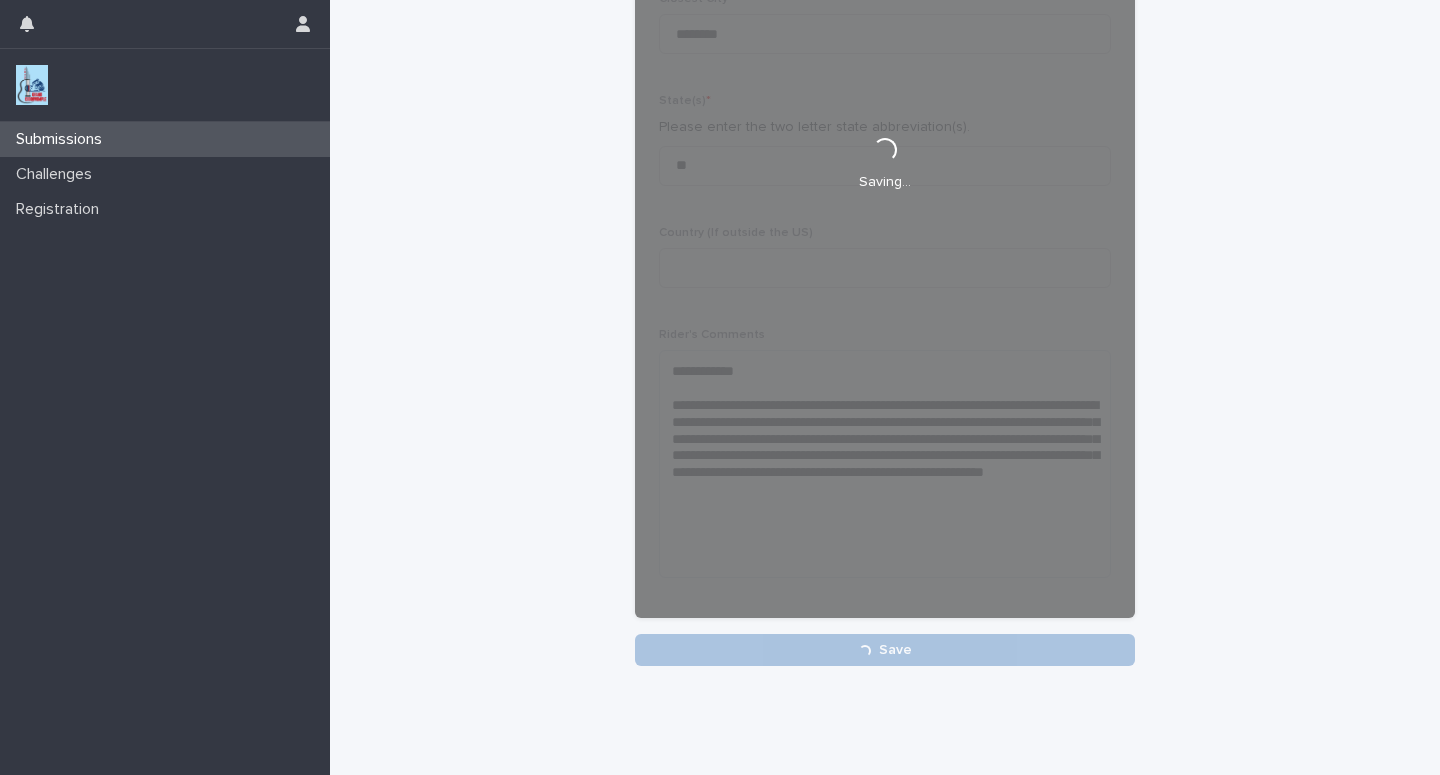 scroll, scrollTop: 400, scrollLeft: 0, axis: vertical 